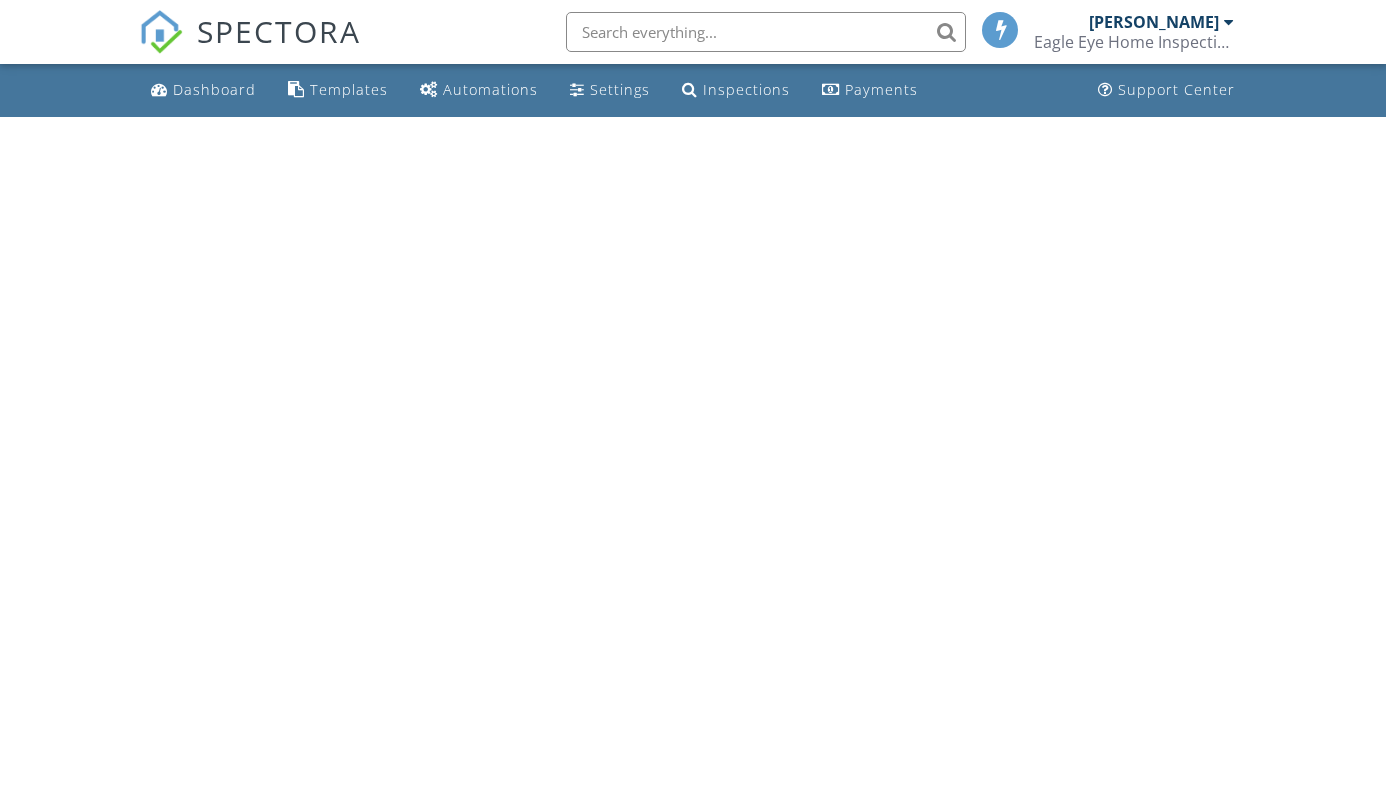 scroll, scrollTop: 0, scrollLeft: 0, axis: both 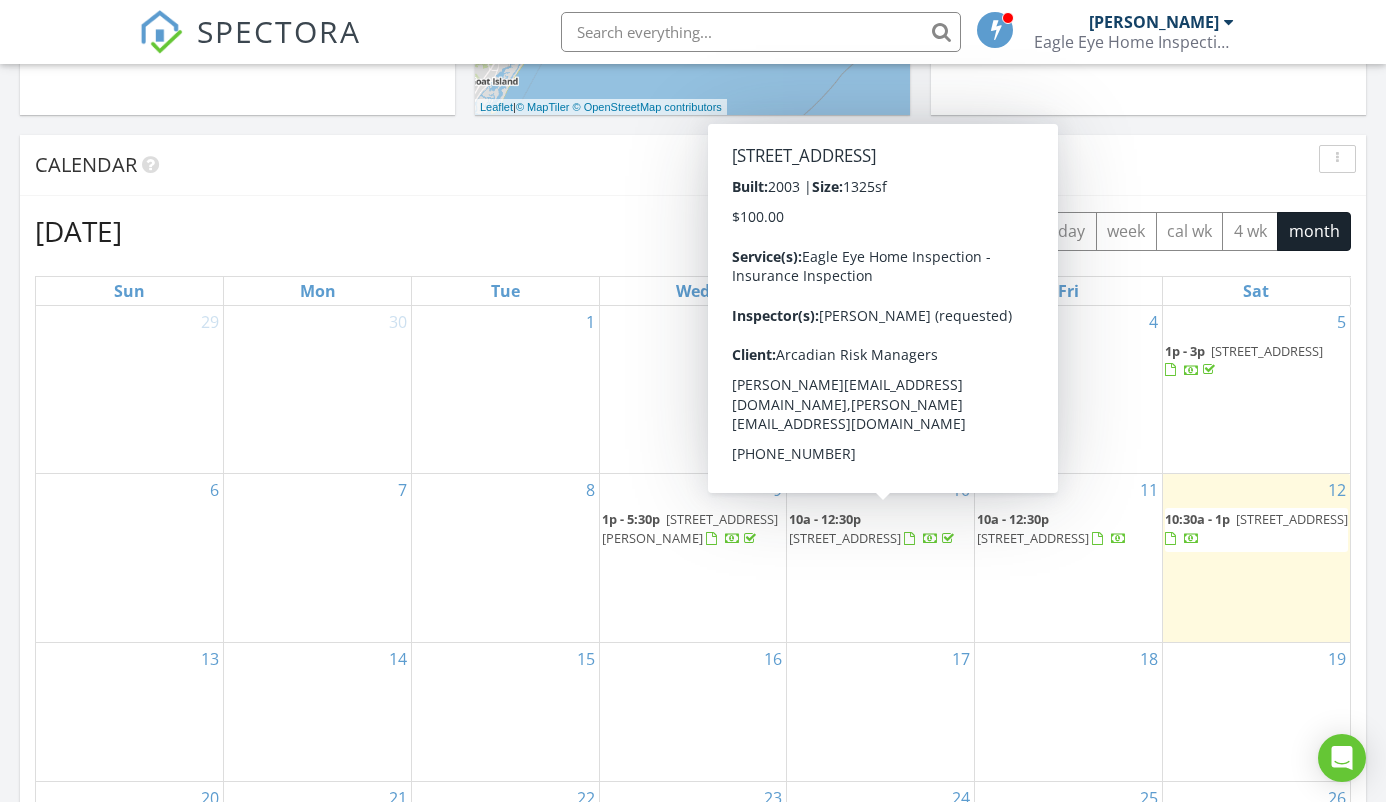 click at bounding box center [909, 539] 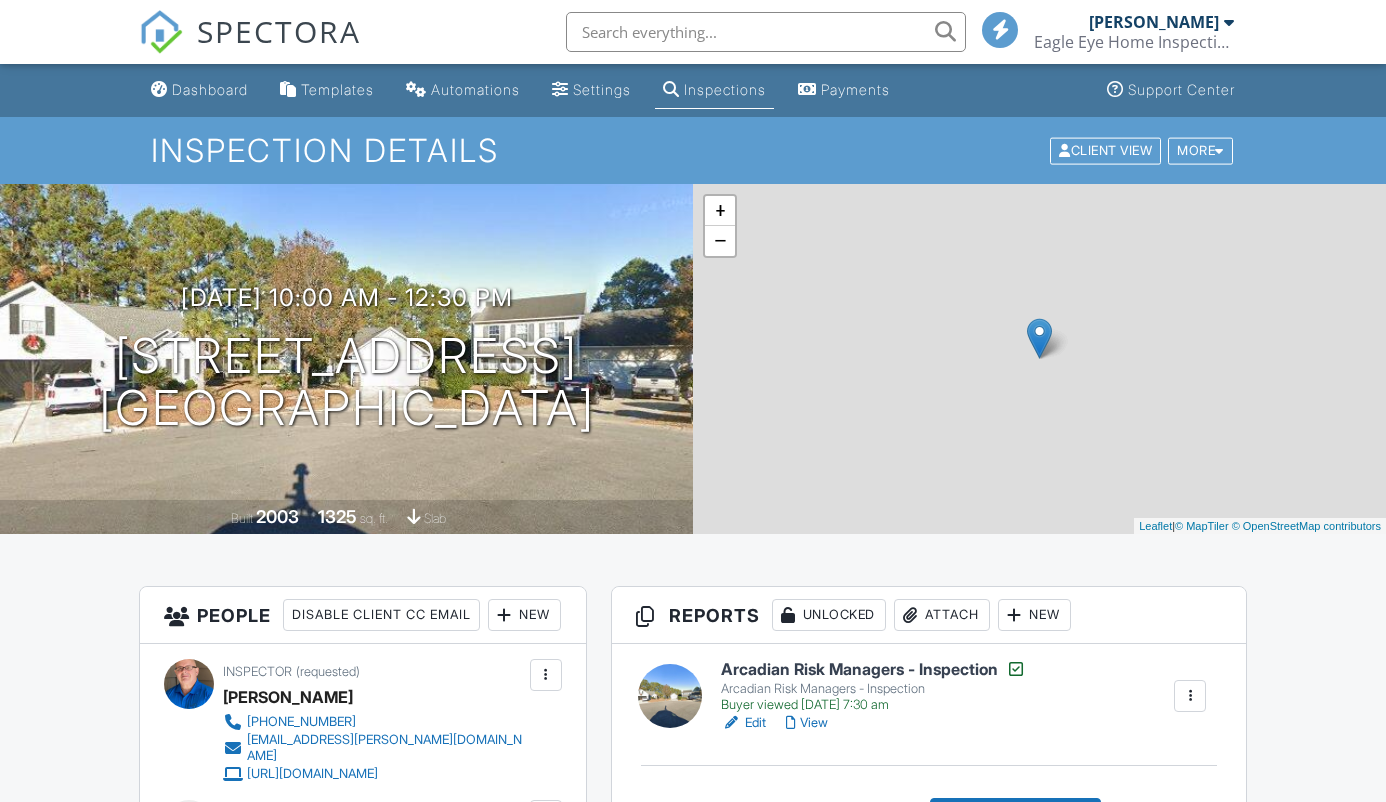 scroll, scrollTop: 0, scrollLeft: 0, axis: both 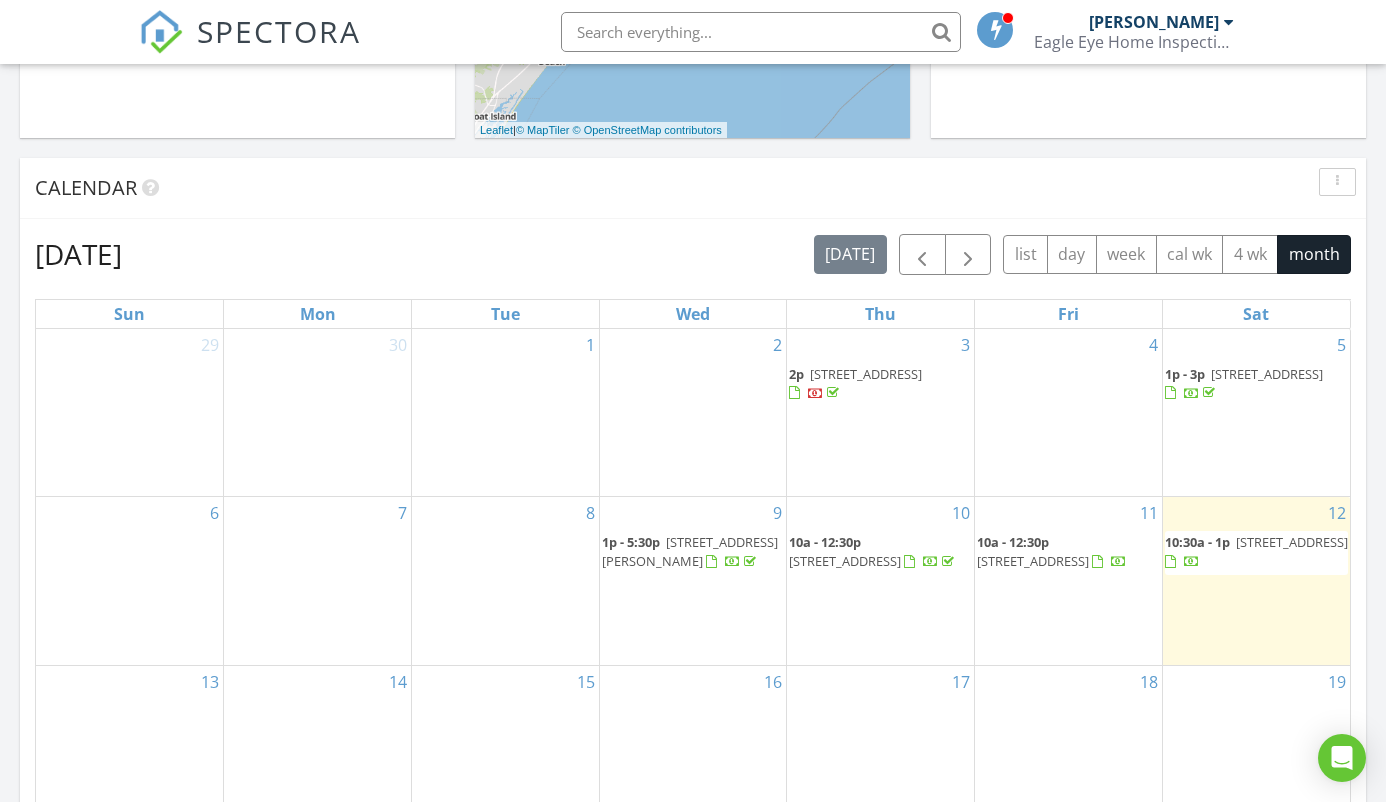 click at bounding box center (1170, 562) 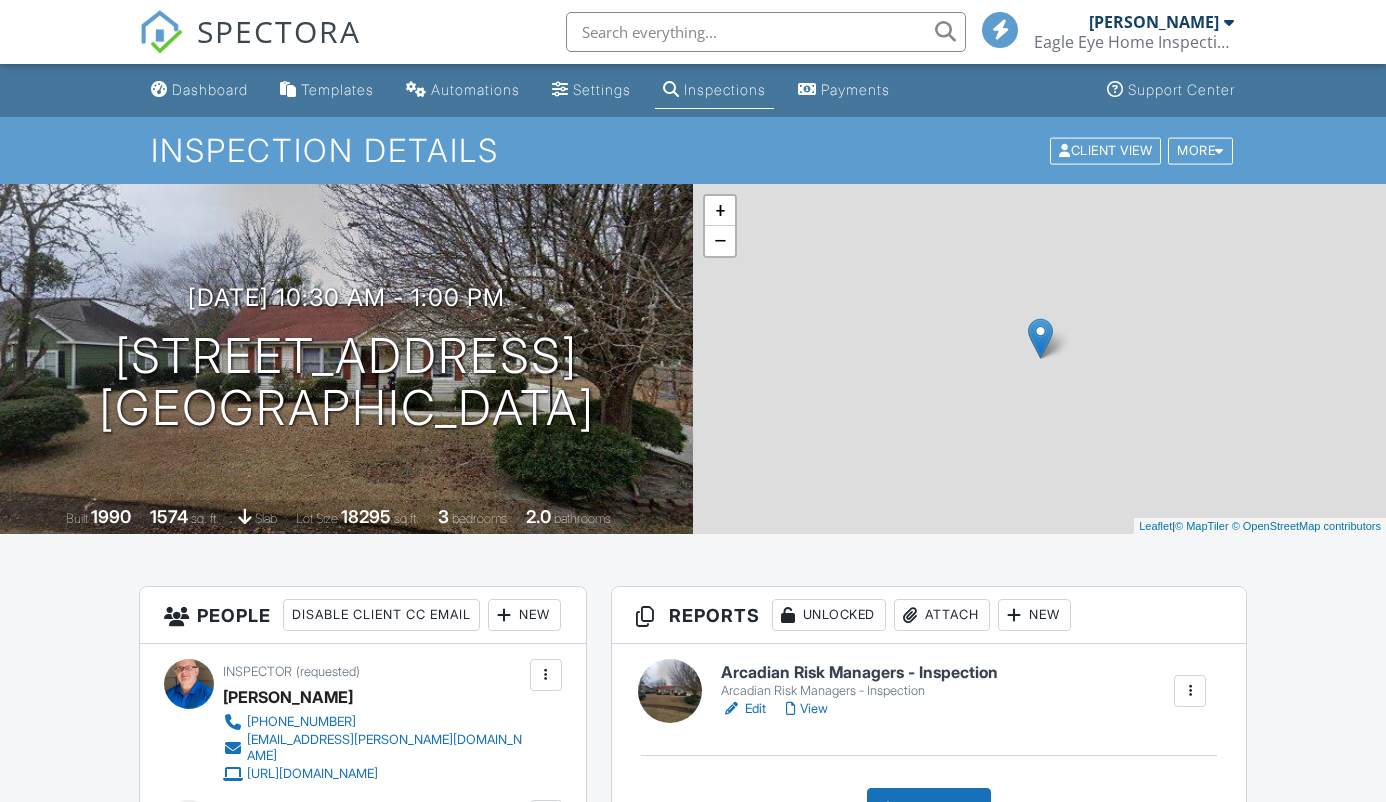 scroll, scrollTop: 0, scrollLeft: 0, axis: both 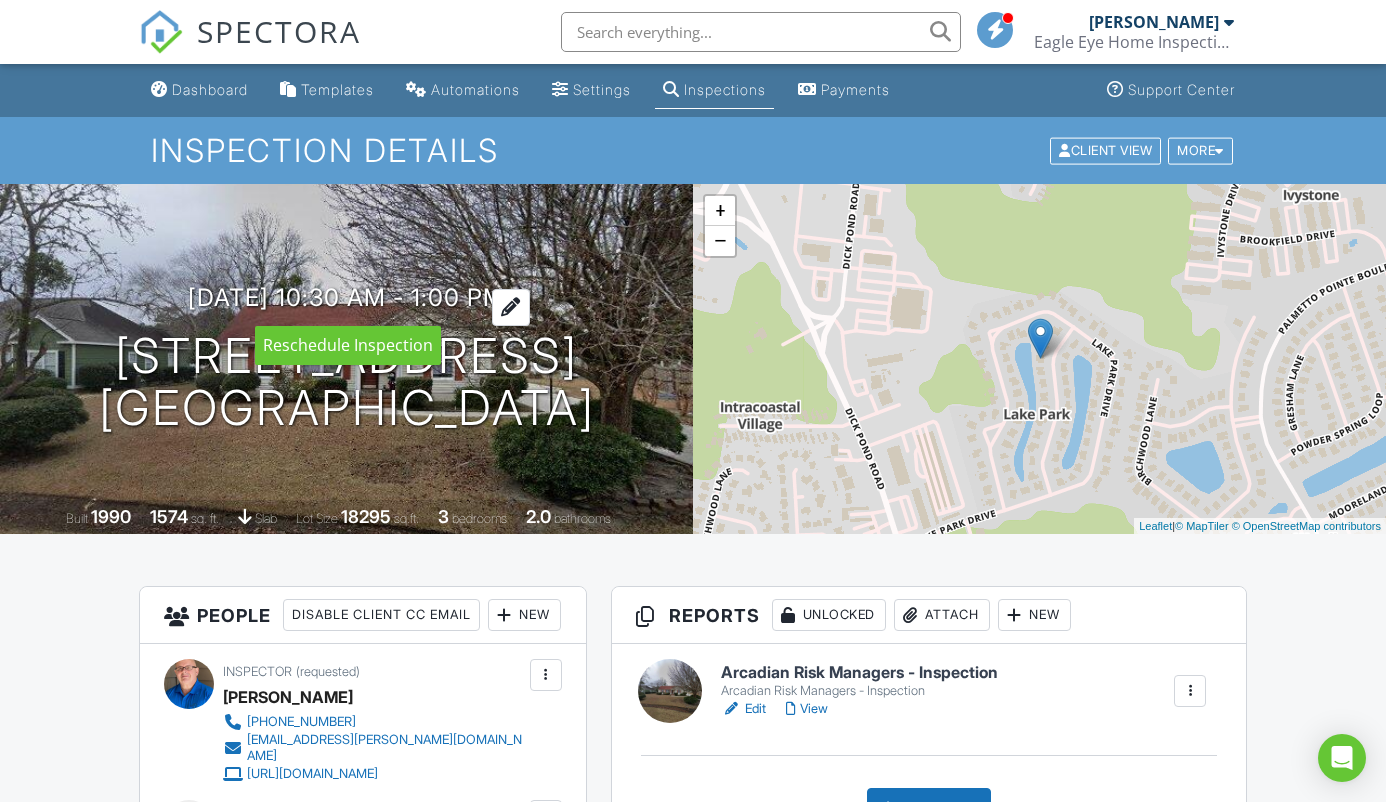 click at bounding box center [511, 307] 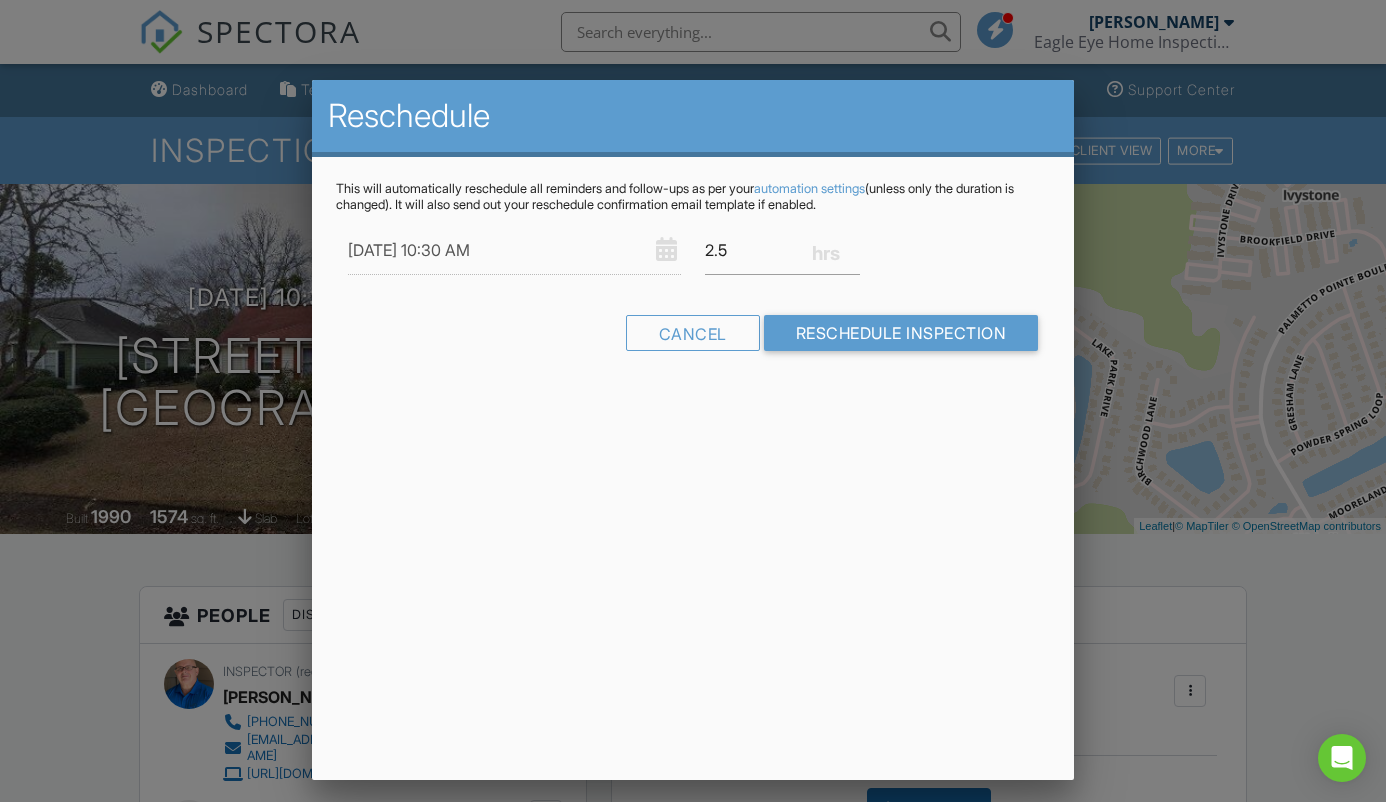 click on "Reschedule
This will automatically reschedule all reminders and follow-ups as per your  automation settings  (unless only the duration is changed). It will also send out your reschedule confirmation email template if enabled.
07/16/2025 10:30 AM
2.5
Warning: this date/time is in the past.
Cancel
Reschedule Inspection" at bounding box center [693, 430] 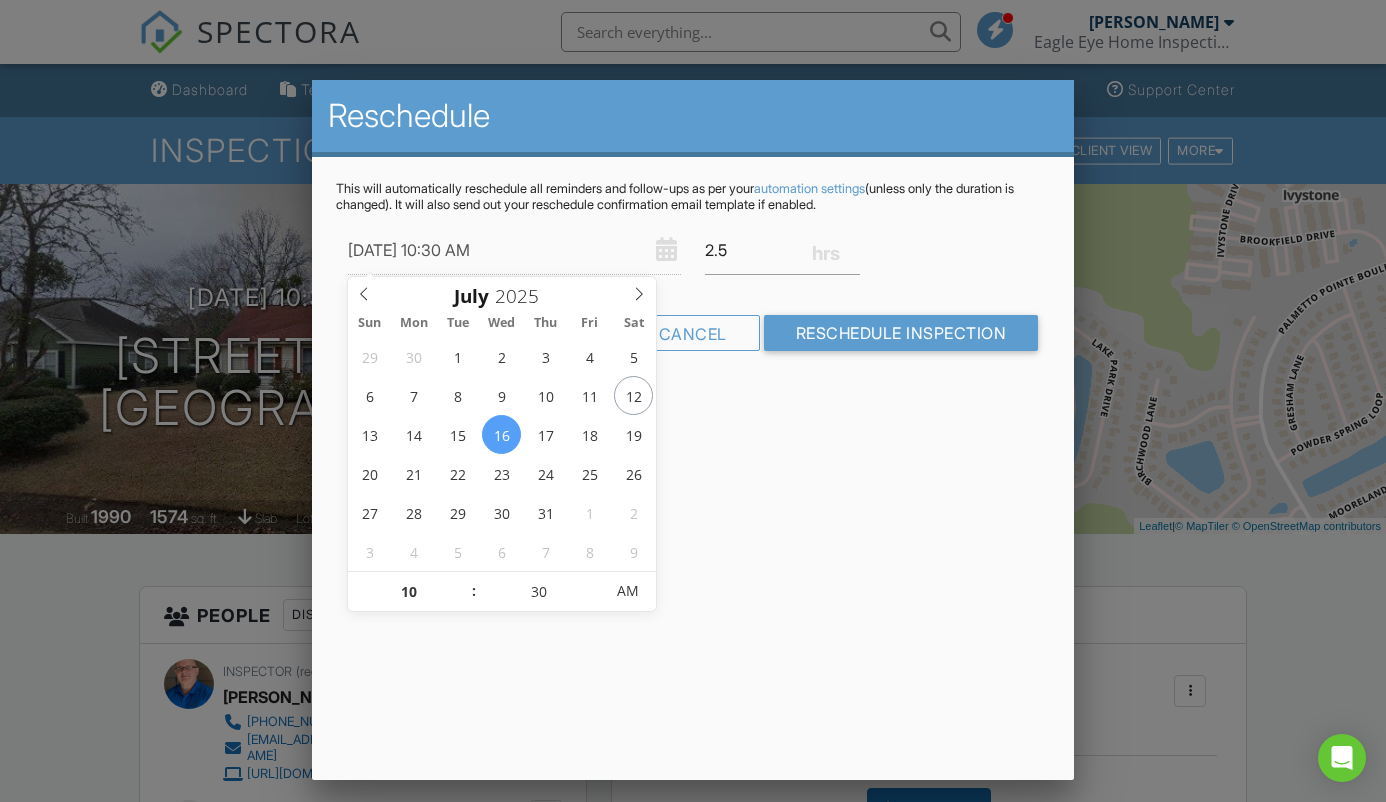 click on "07/16/2025 10:30 AM" at bounding box center (514, 250) 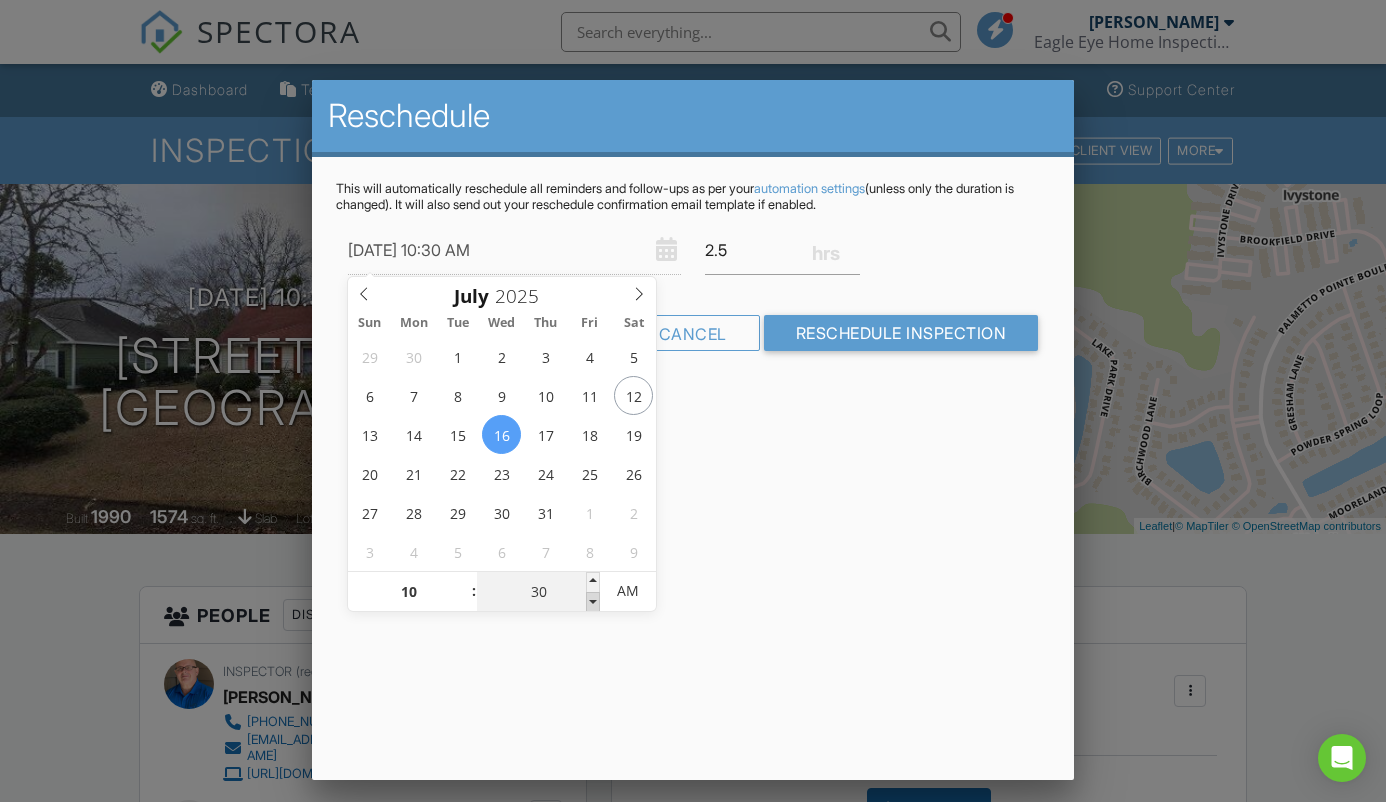type on "07/16/2025 10:25 AM" 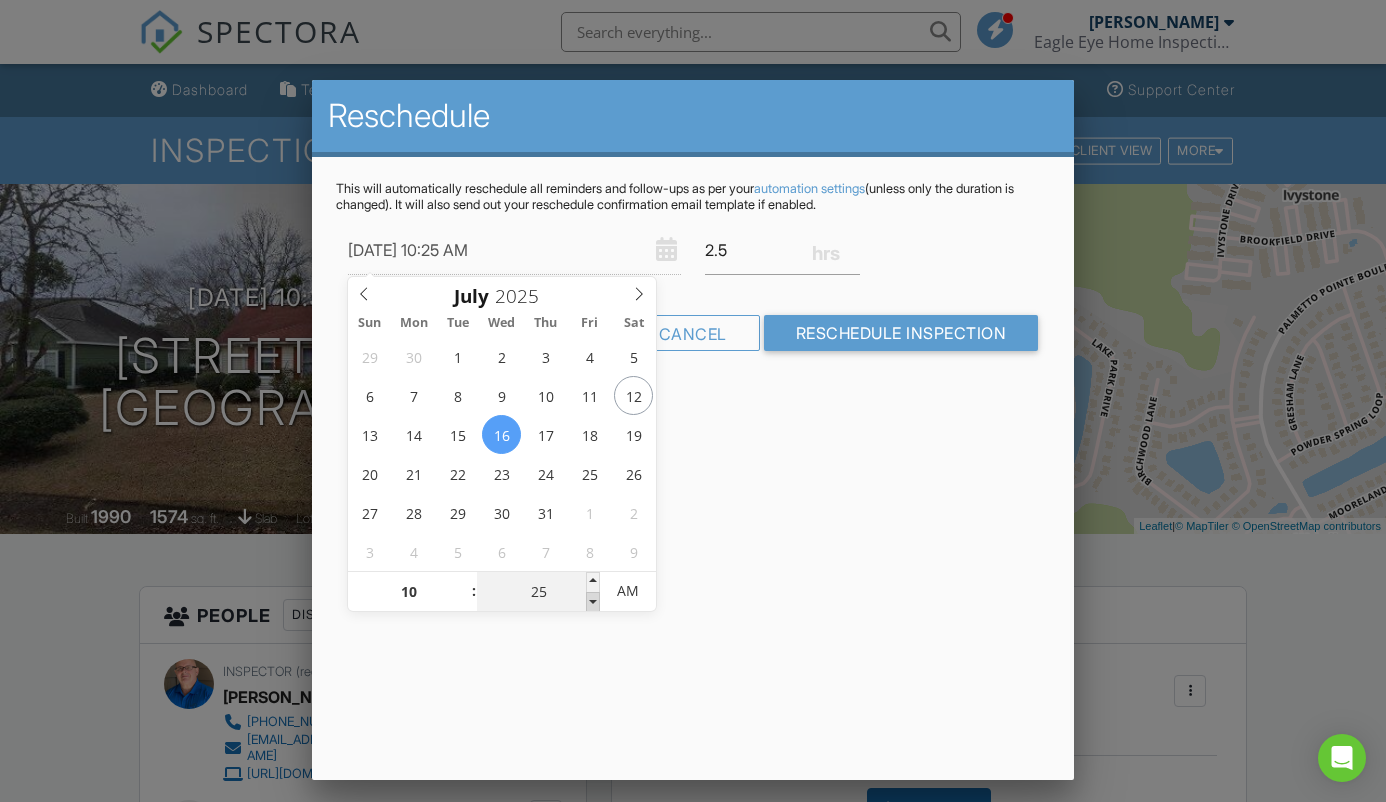 click at bounding box center [593, 602] 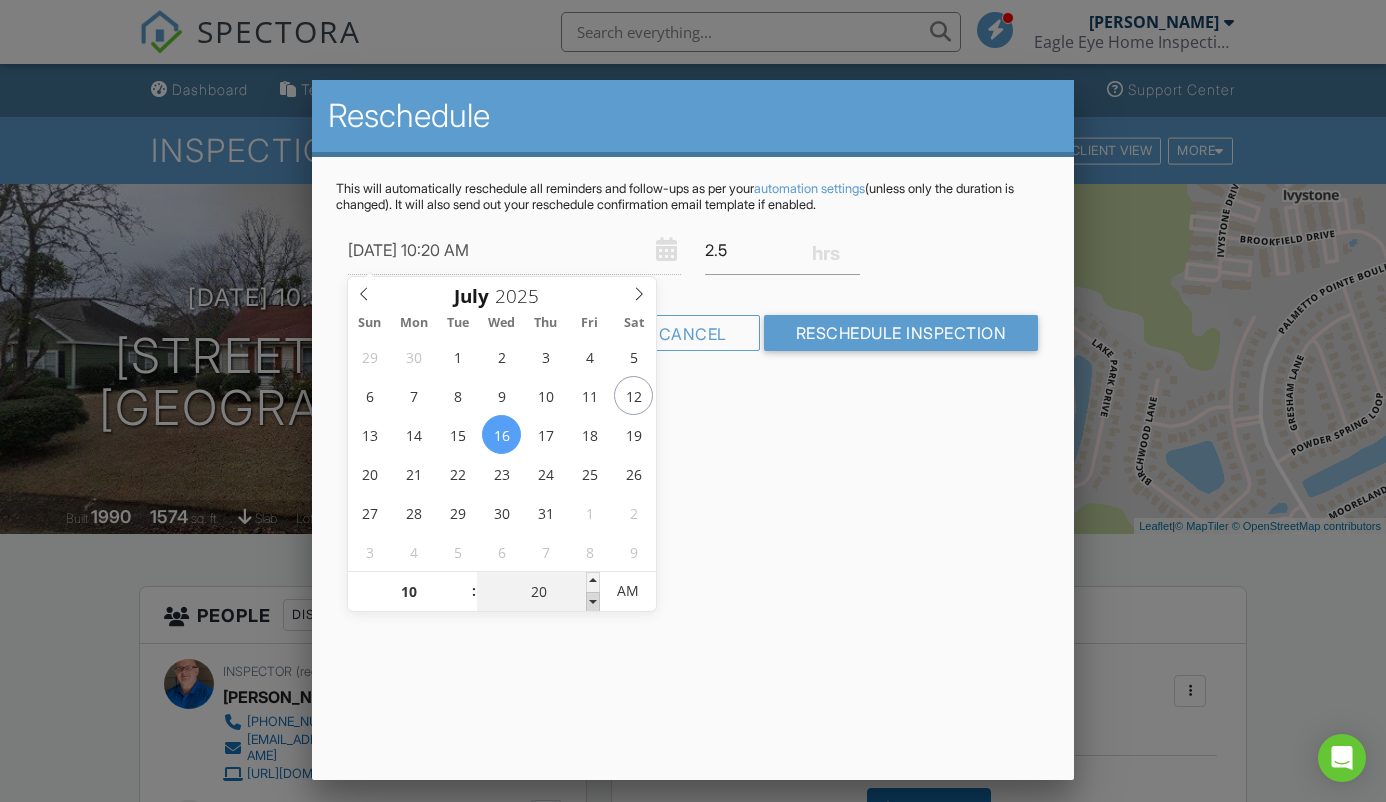 click at bounding box center [593, 602] 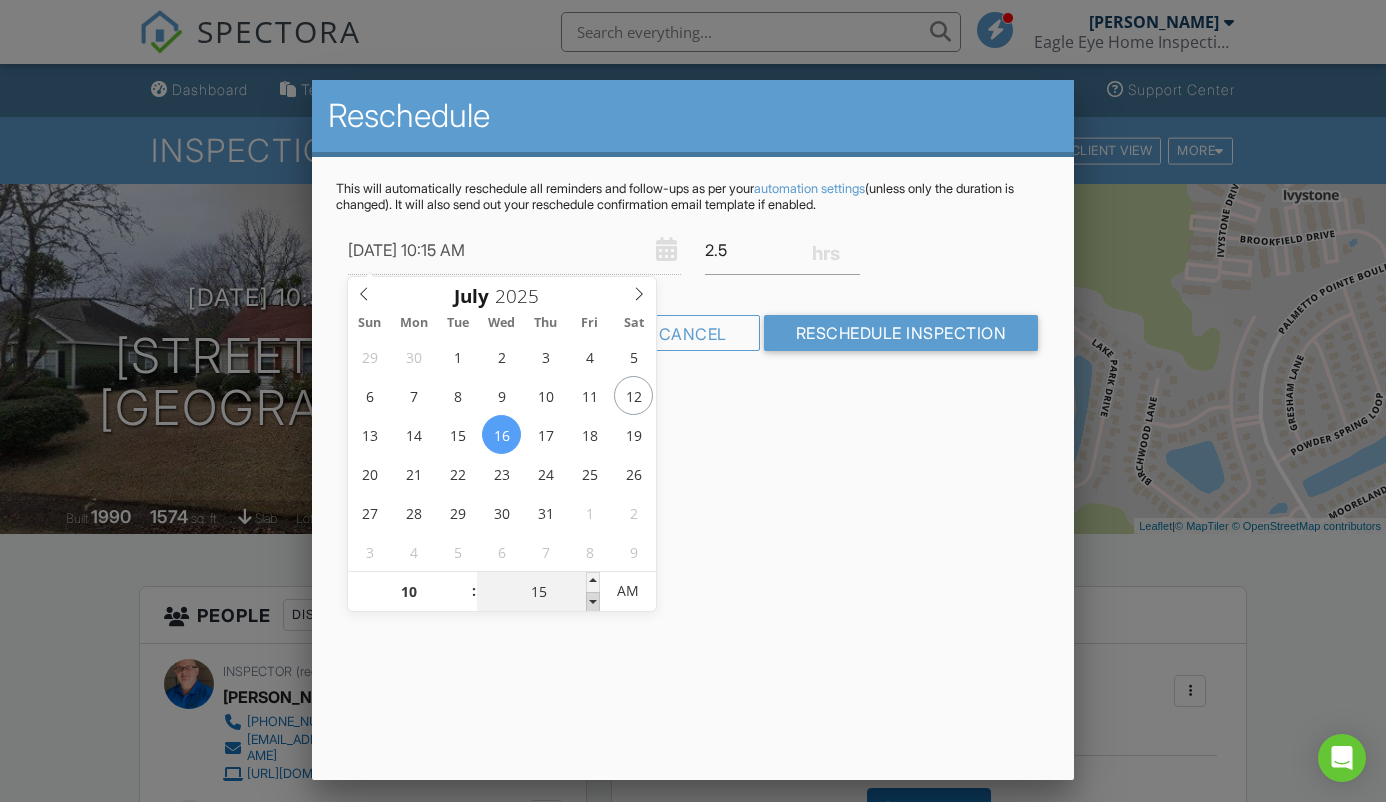 click at bounding box center (593, 602) 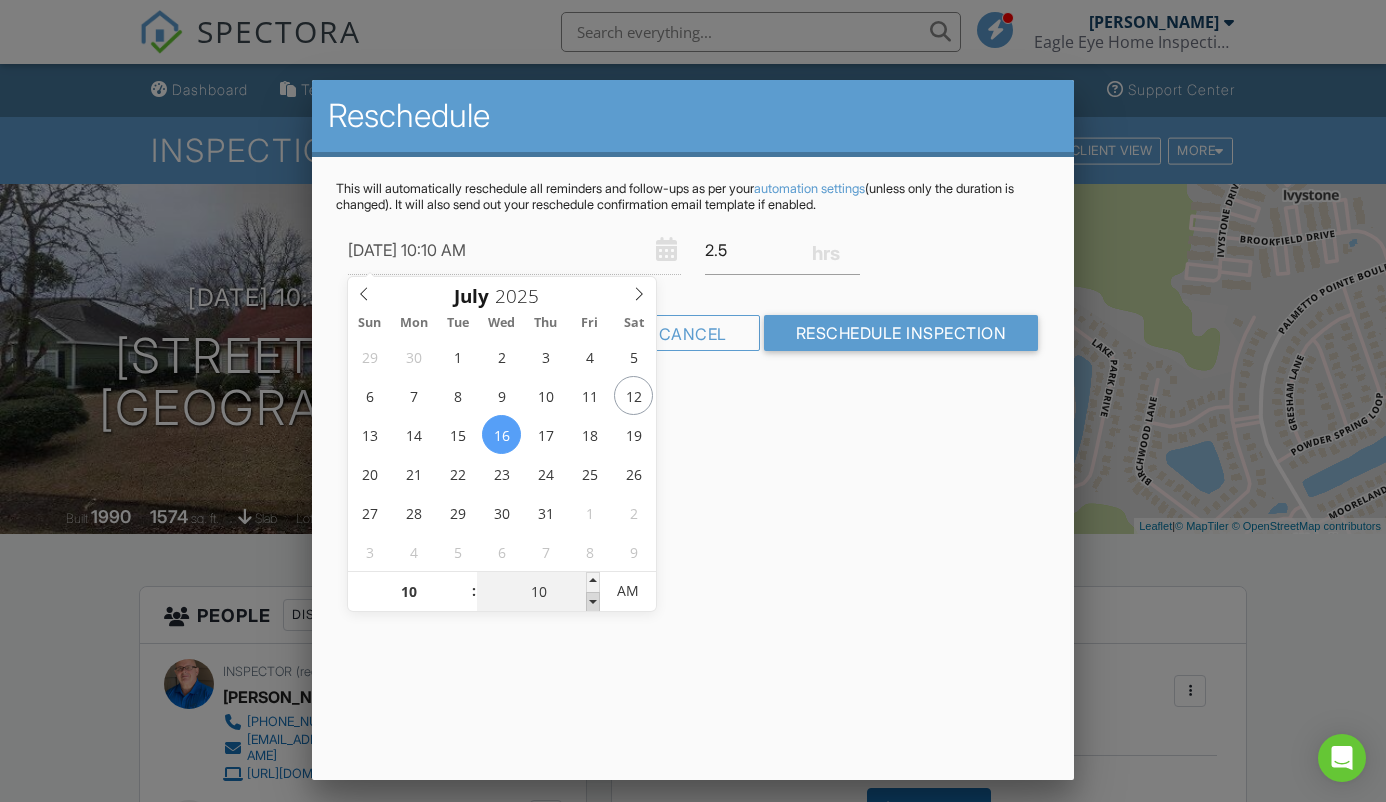 click at bounding box center [593, 602] 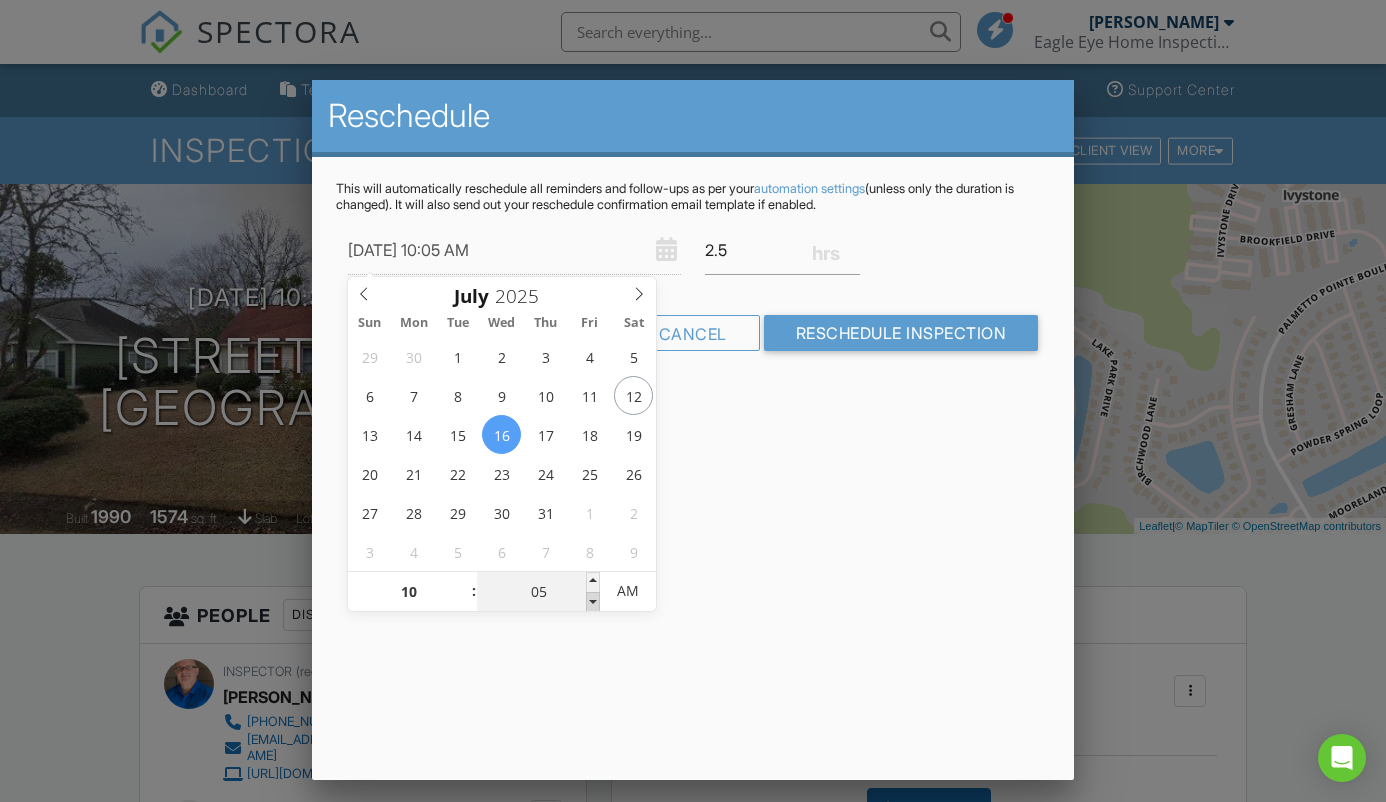 click at bounding box center (593, 602) 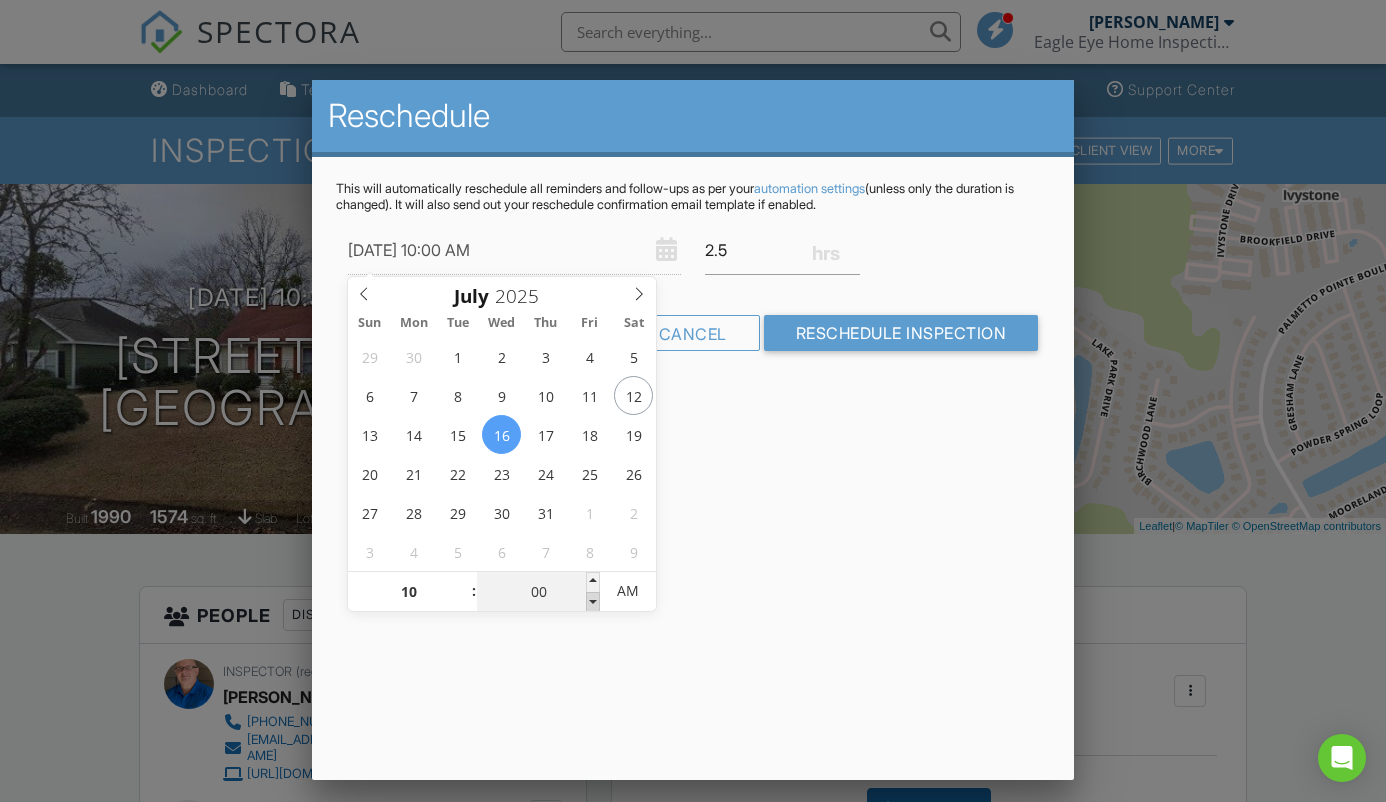 click at bounding box center (593, 602) 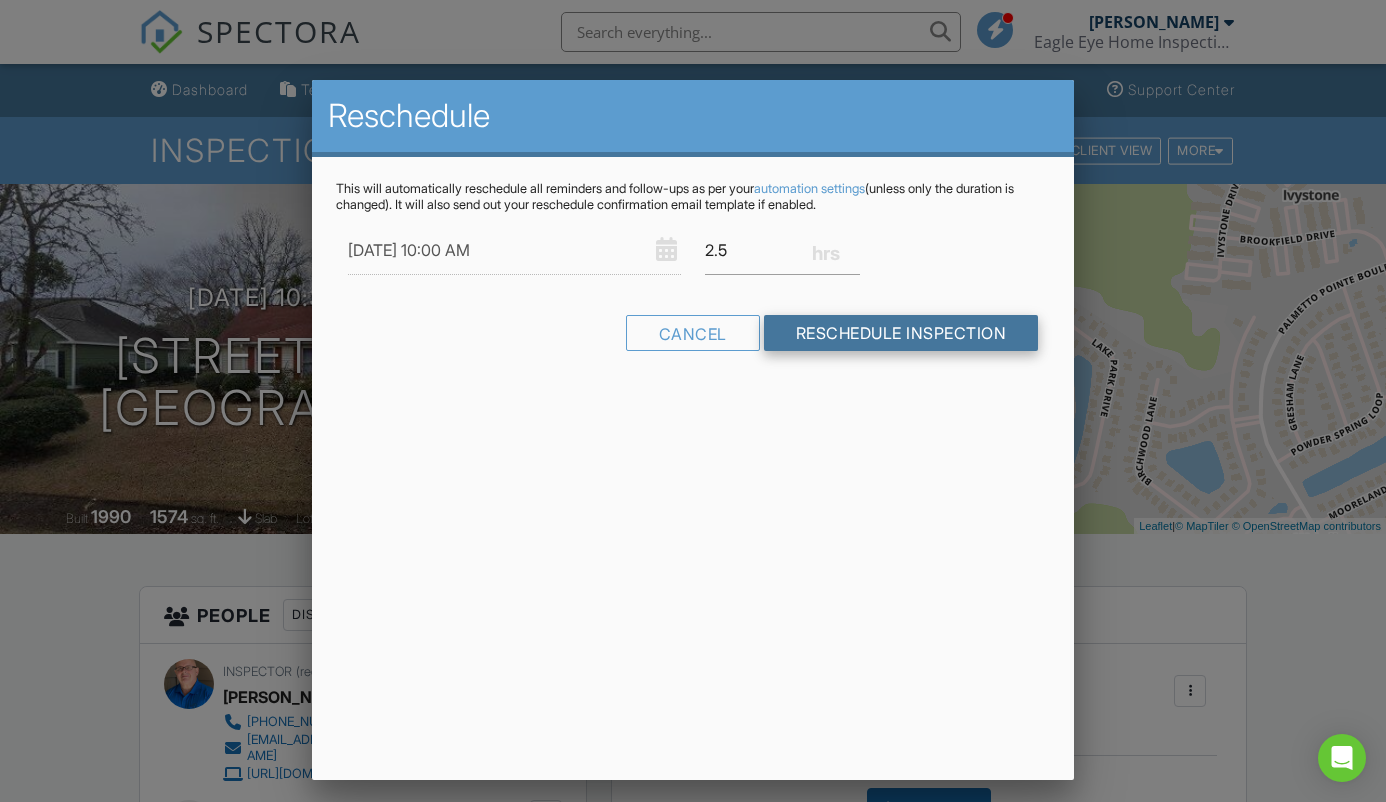 click on "Reschedule Inspection" at bounding box center [901, 333] 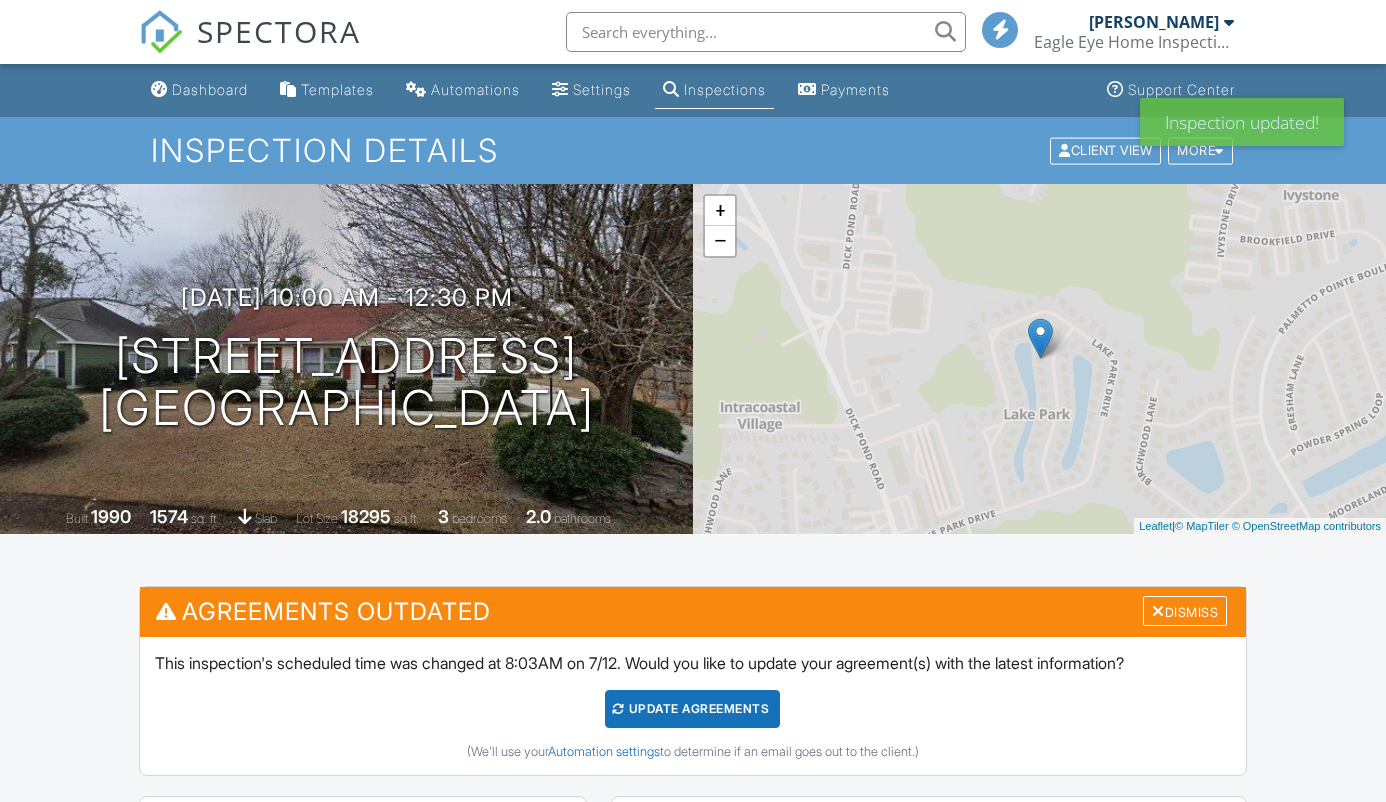 scroll, scrollTop: 0, scrollLeft: 0, axis: both 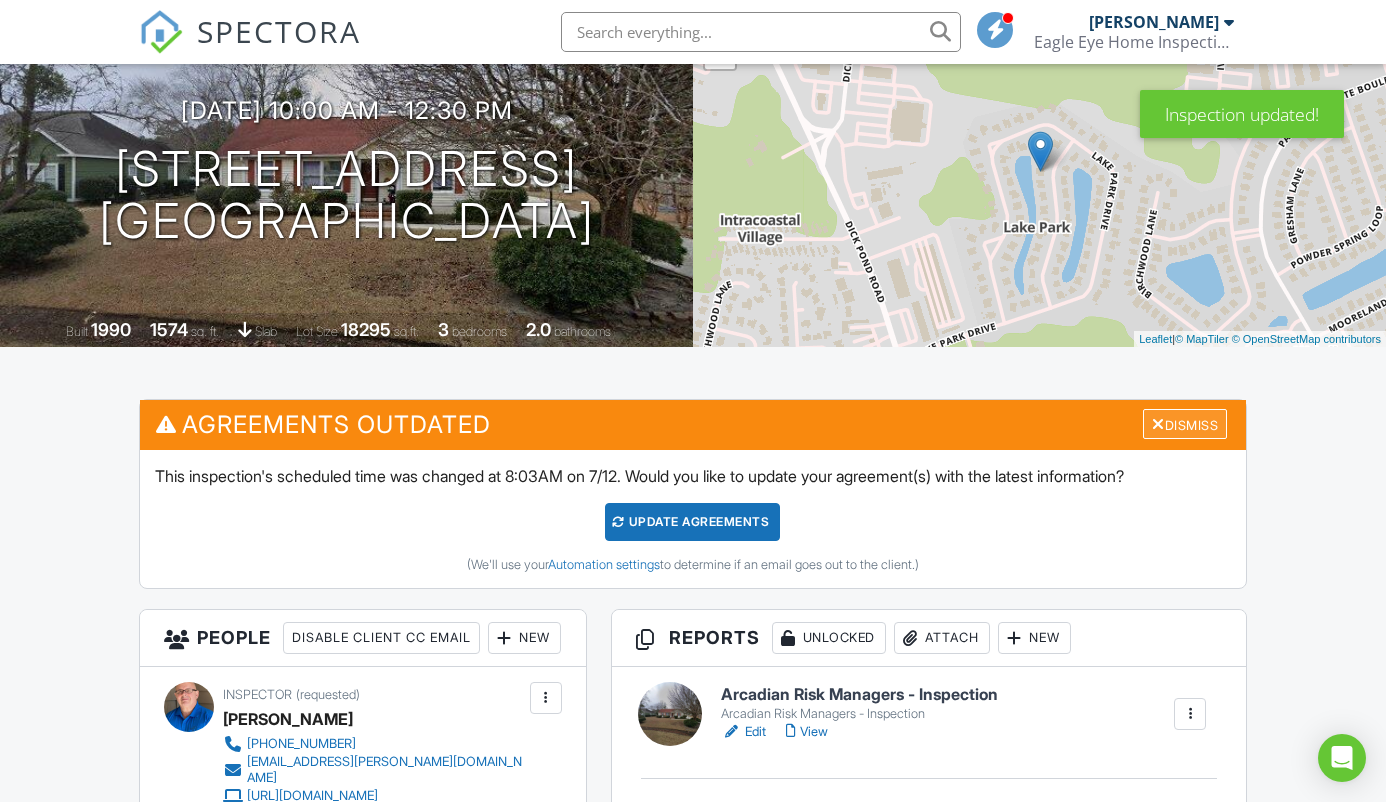 drag, startPoint x: 1193, startPoint y: 417, endPoint x: 1186, endPoint y: 427, distance: 12.206555 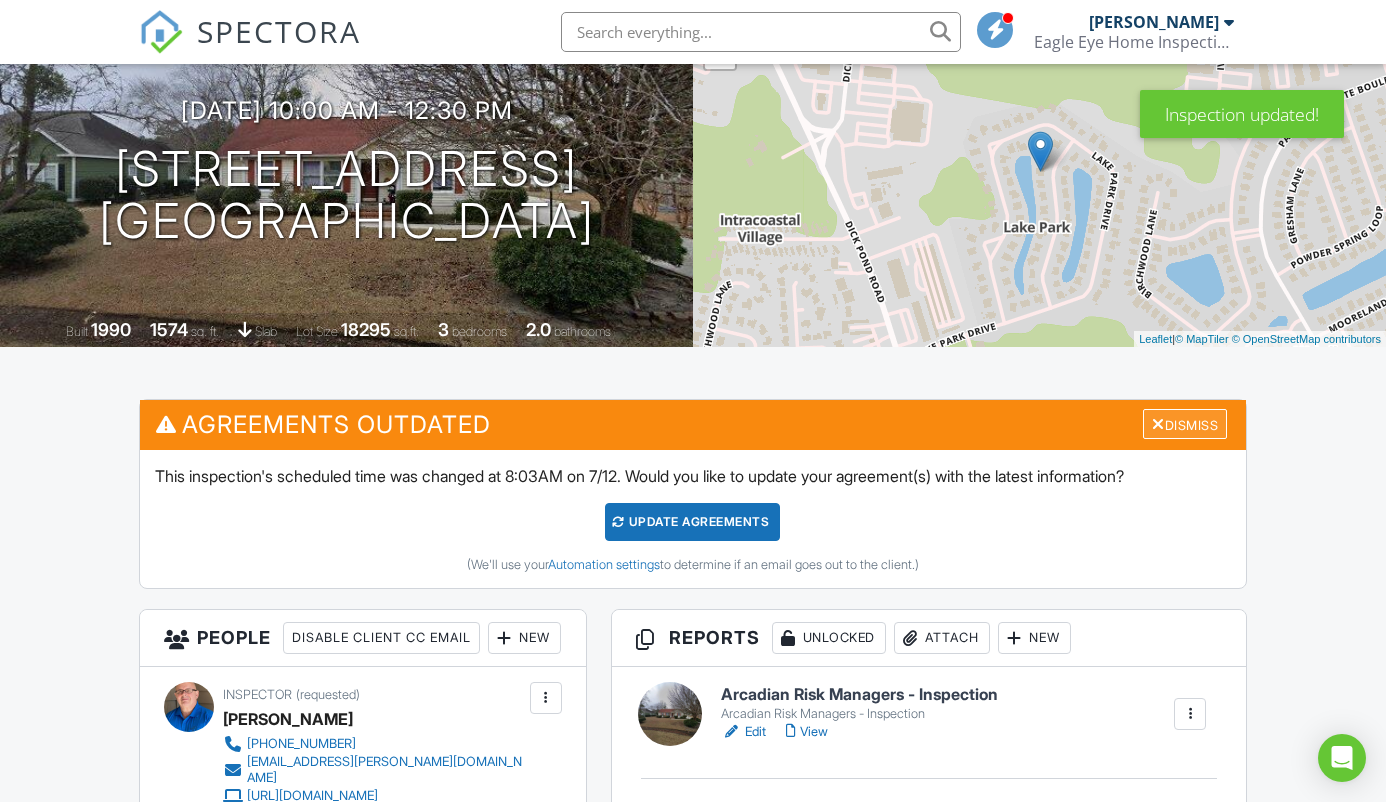 click on "Dismiss" at bounding box center (1185, 424) 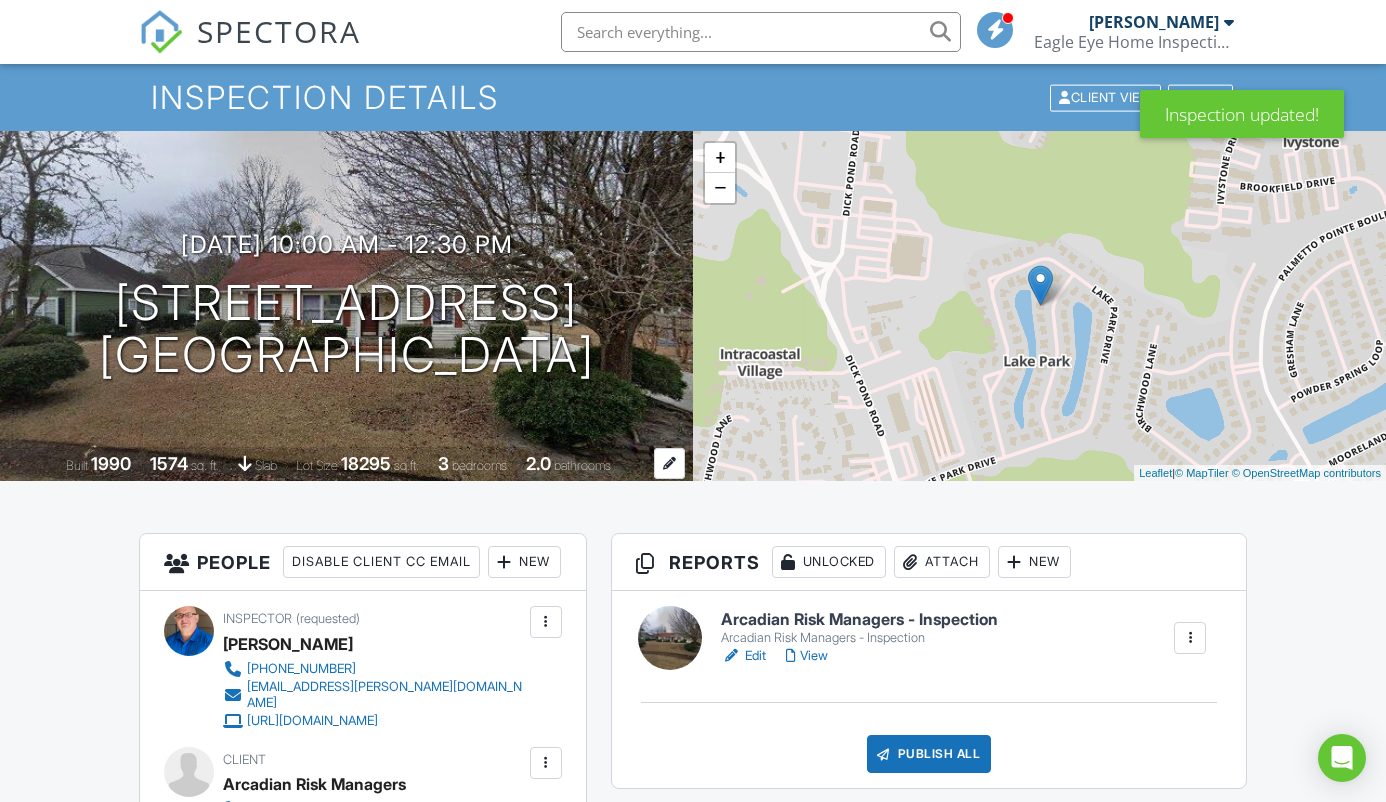scroll, scrollTop: 0, scrollLeft: 0, axis: both 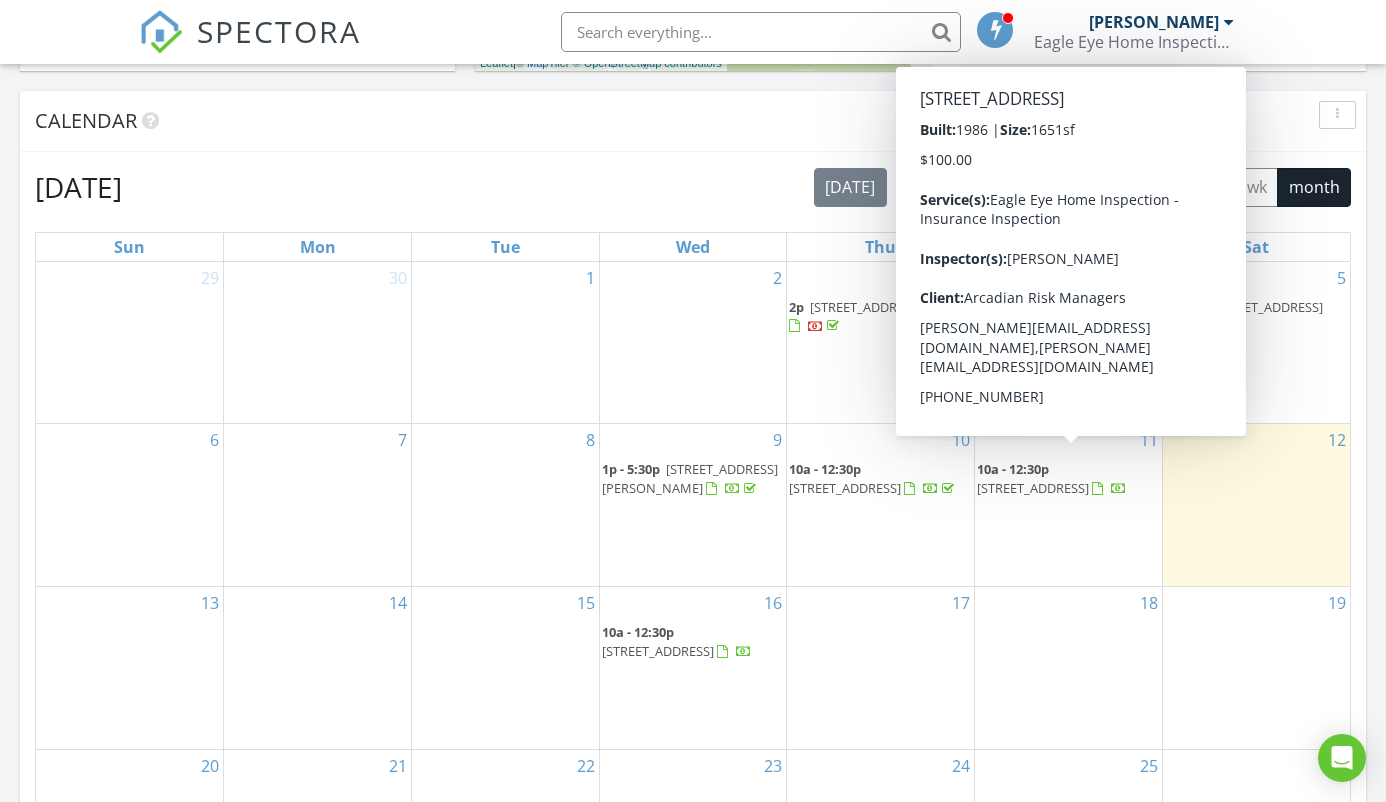 click at bounding box center (1097, 489) 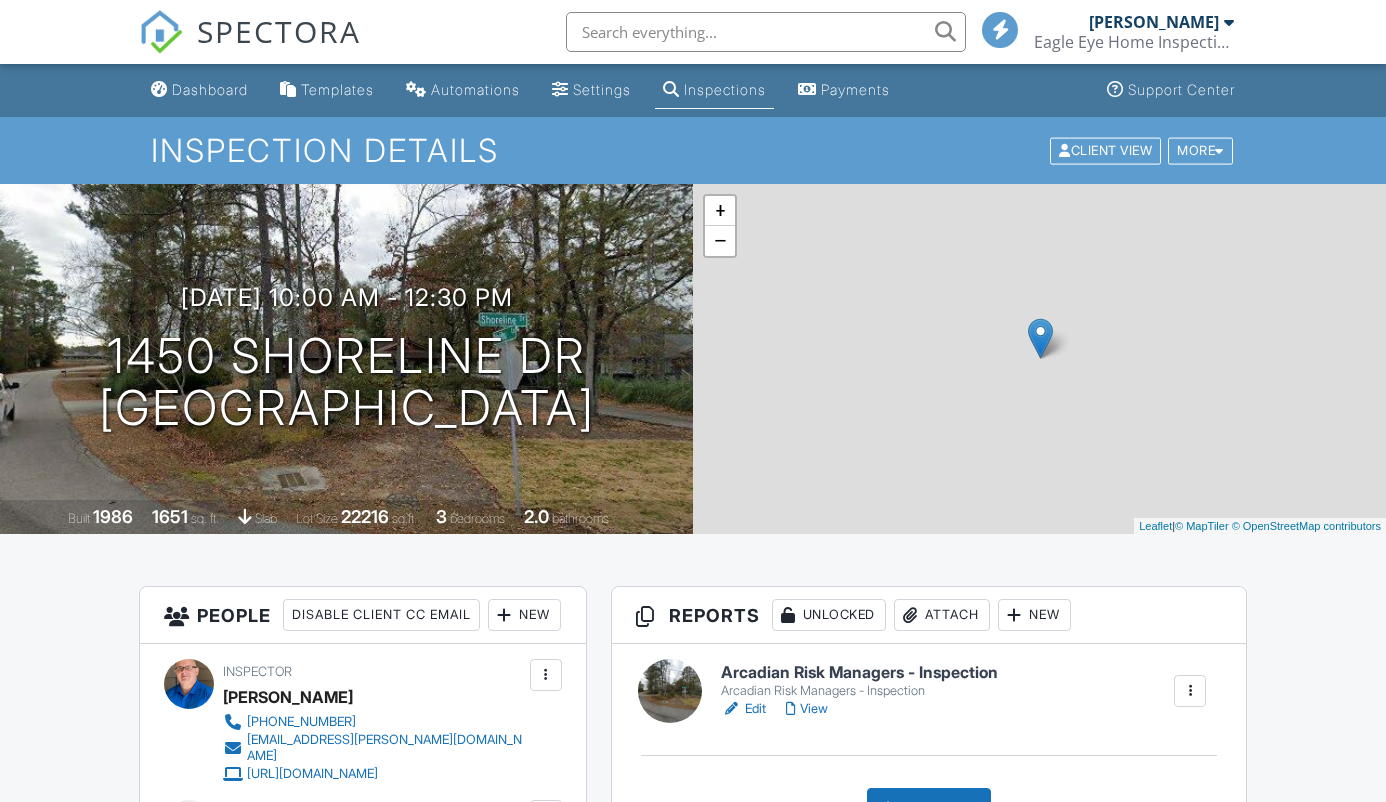 scroll, scrollTop: 0, scrollLeft: 0, axis: both 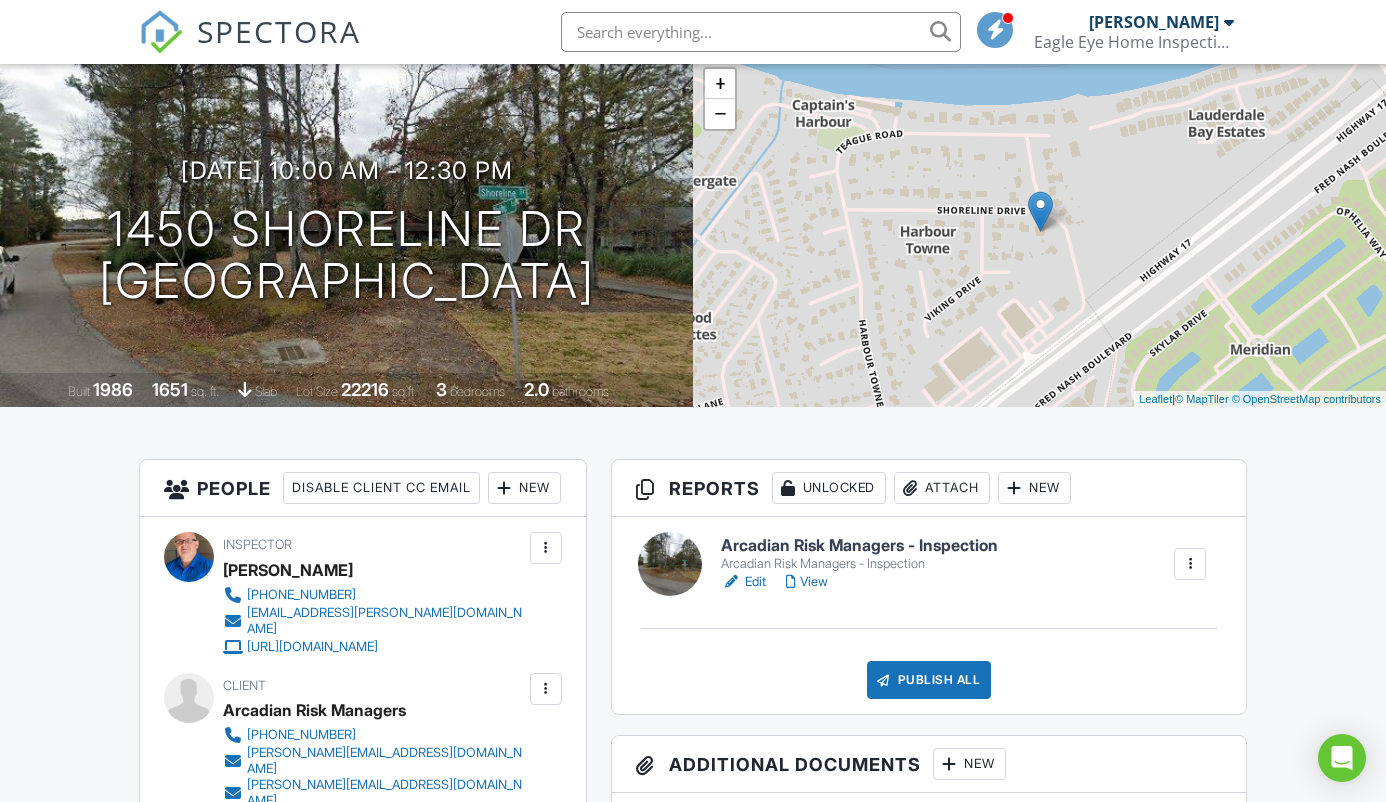 click on "Edit" at bounding box center [743, 582] 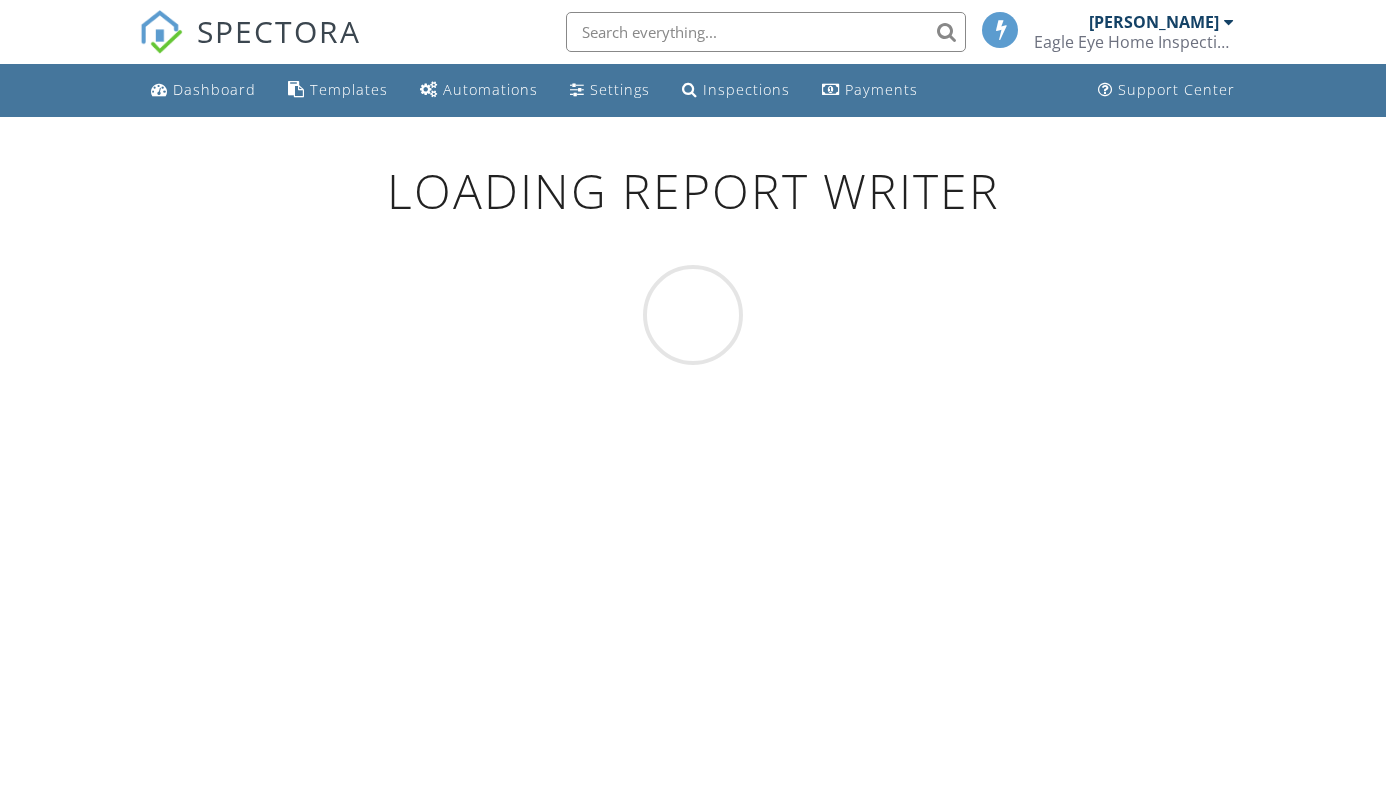 scroll, scrollTop: 0, scrollLeft: 0, axis: both 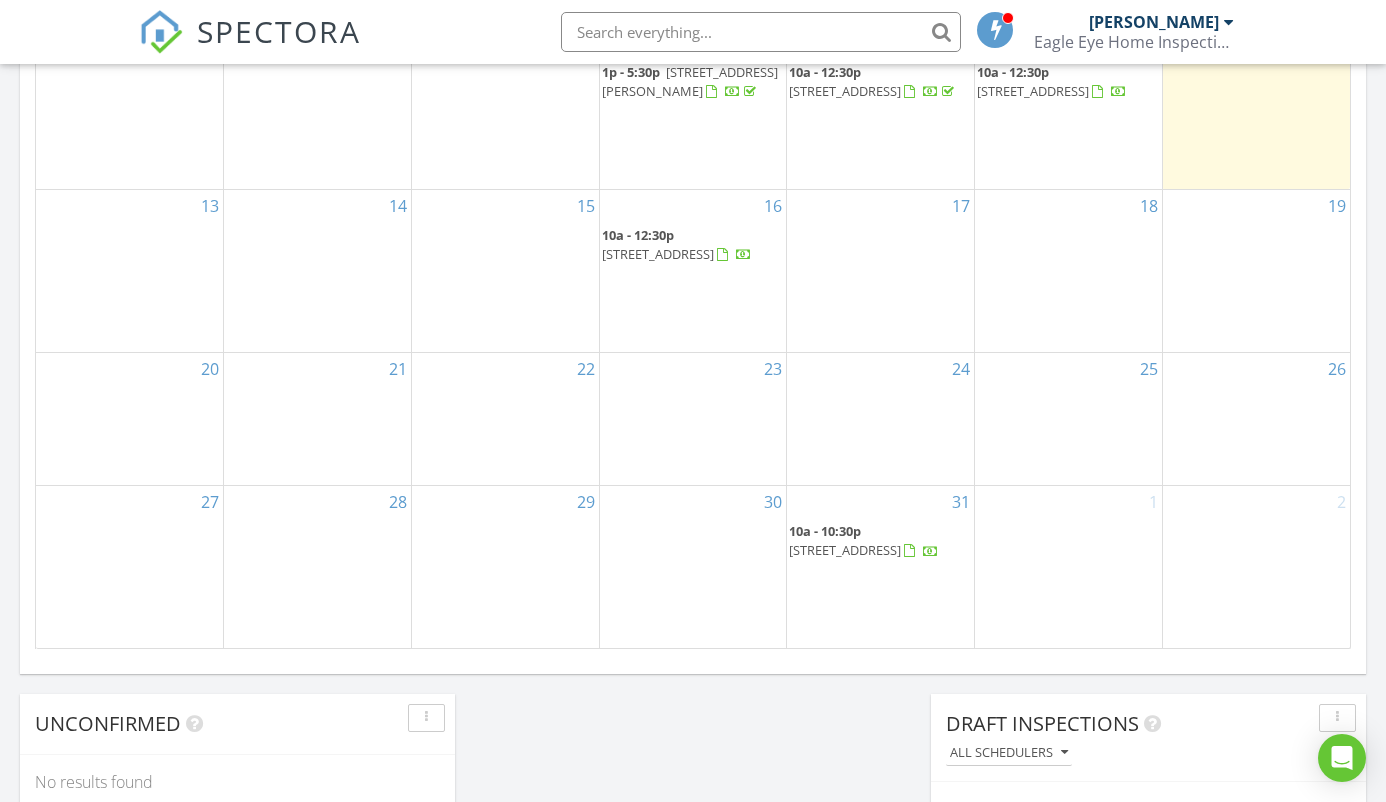 click at bounding box center (722, 255) 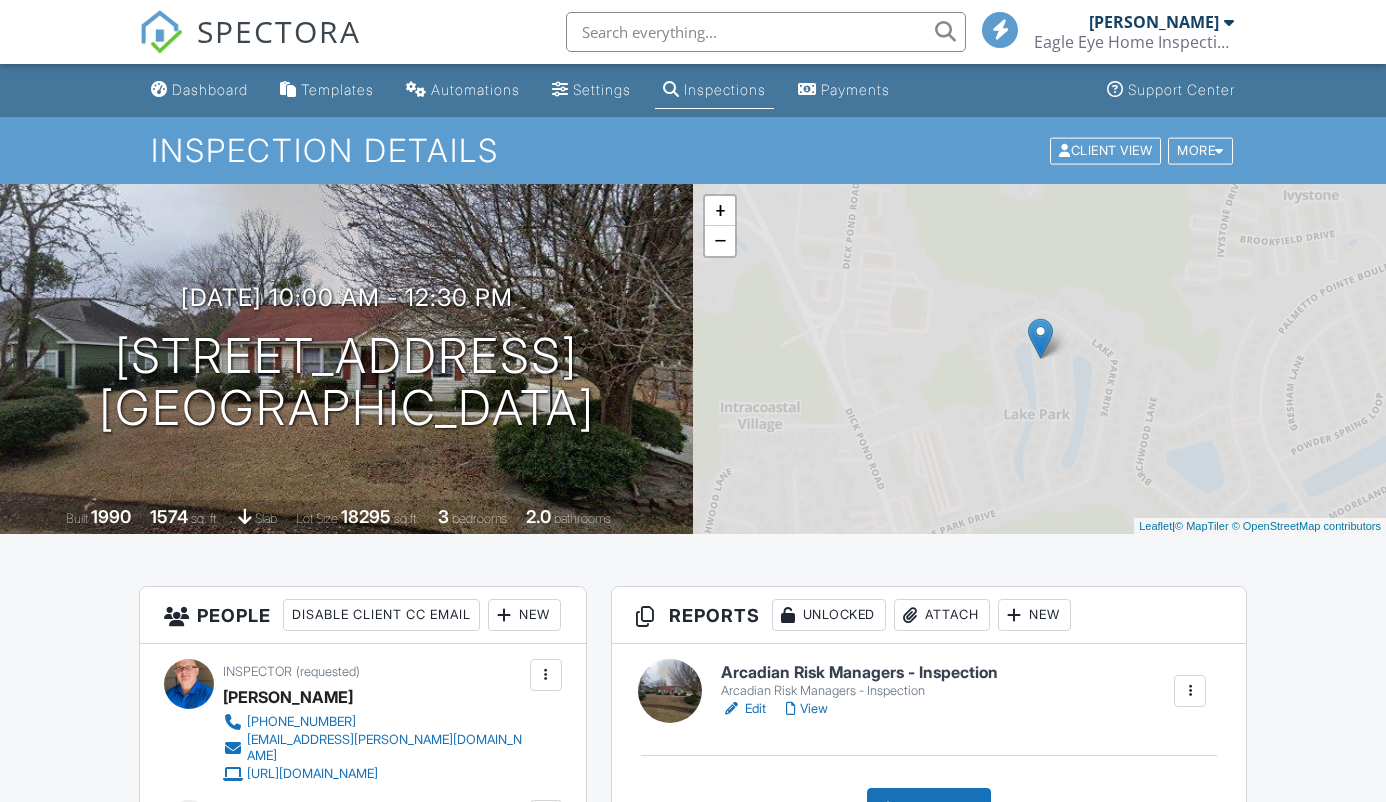 scroll, scrollTop: 0, scrollLeft: 0, axis: both 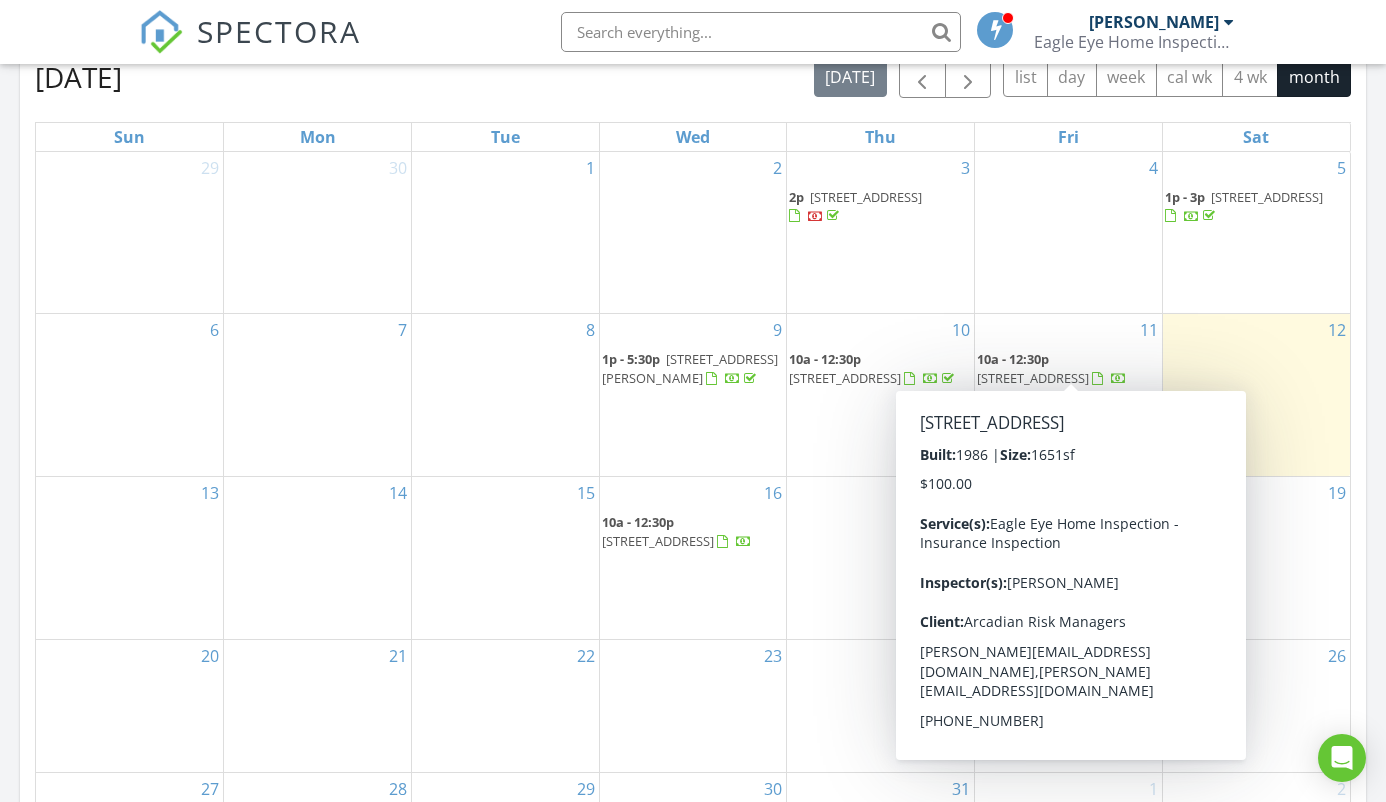 click at bounding box center (1097, 379) 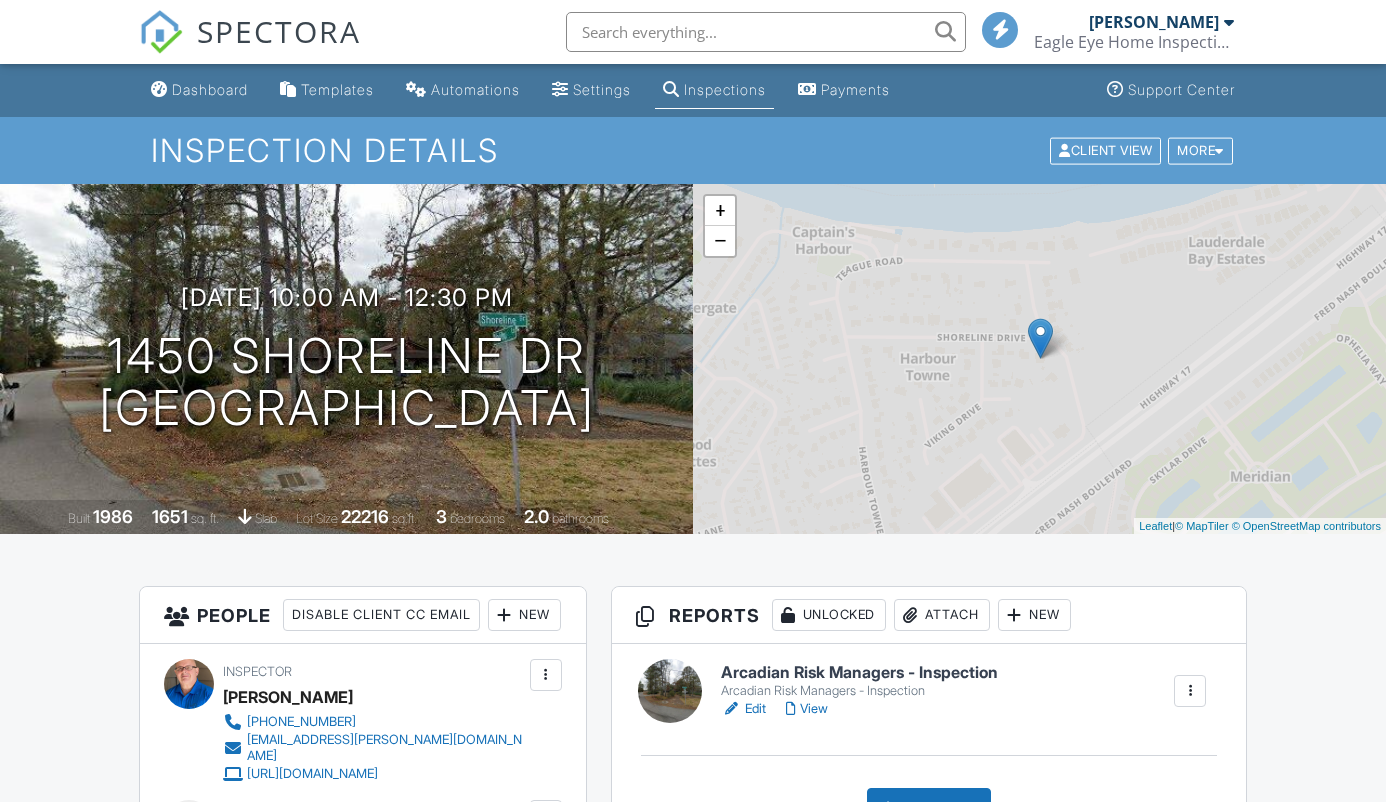 scroll, scrollTop: 0, scrollLeft: 0, axis: both 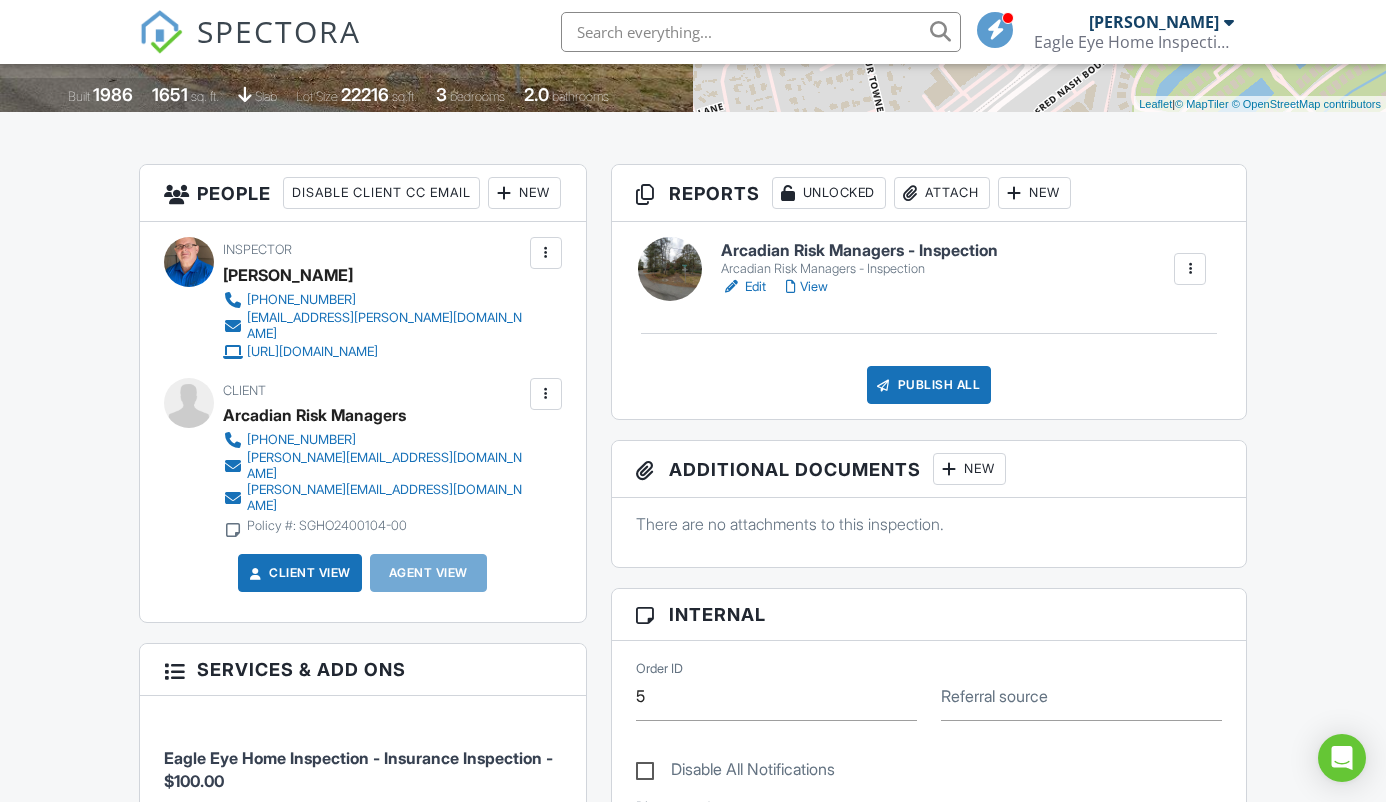 click at bounding box center [546, 394] 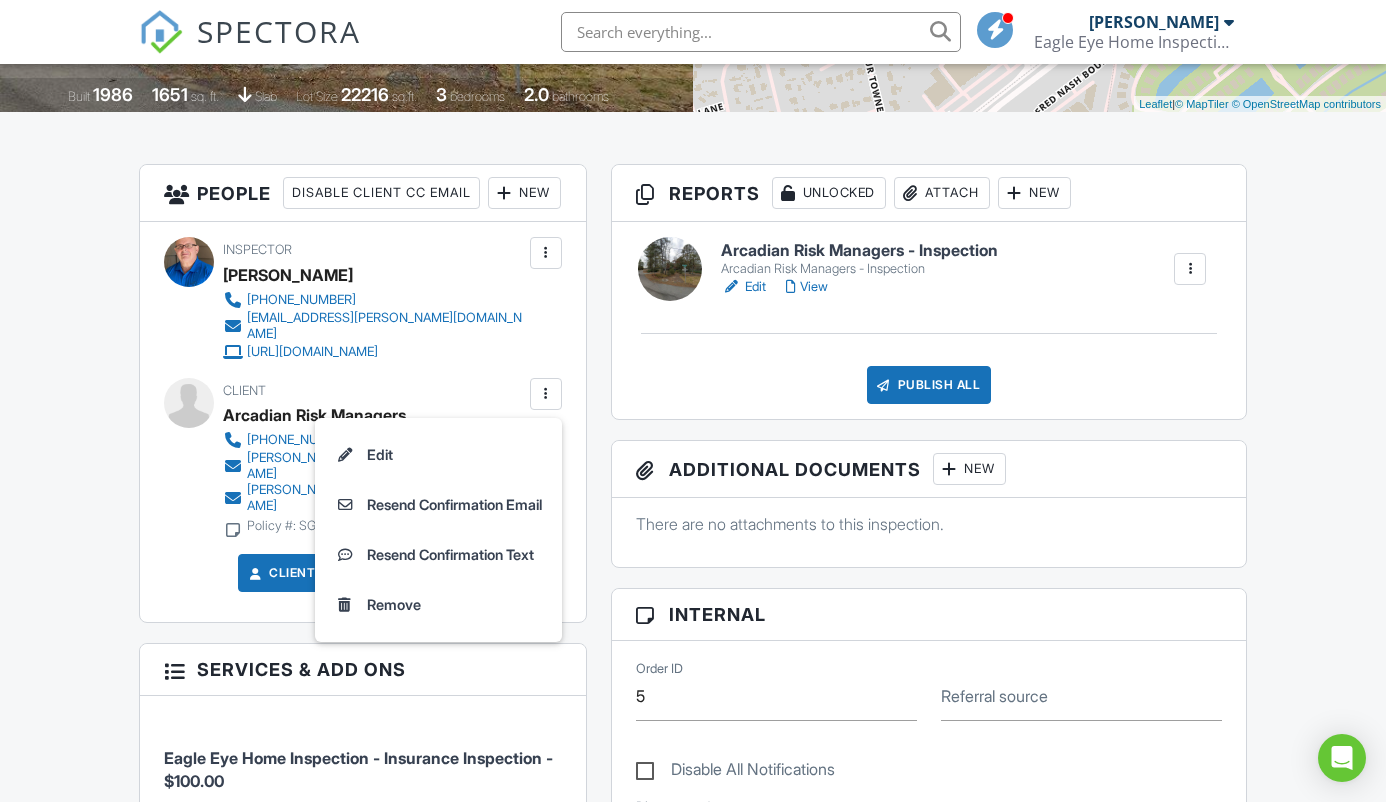 click on "Edit" at bounding box center (438, 455) 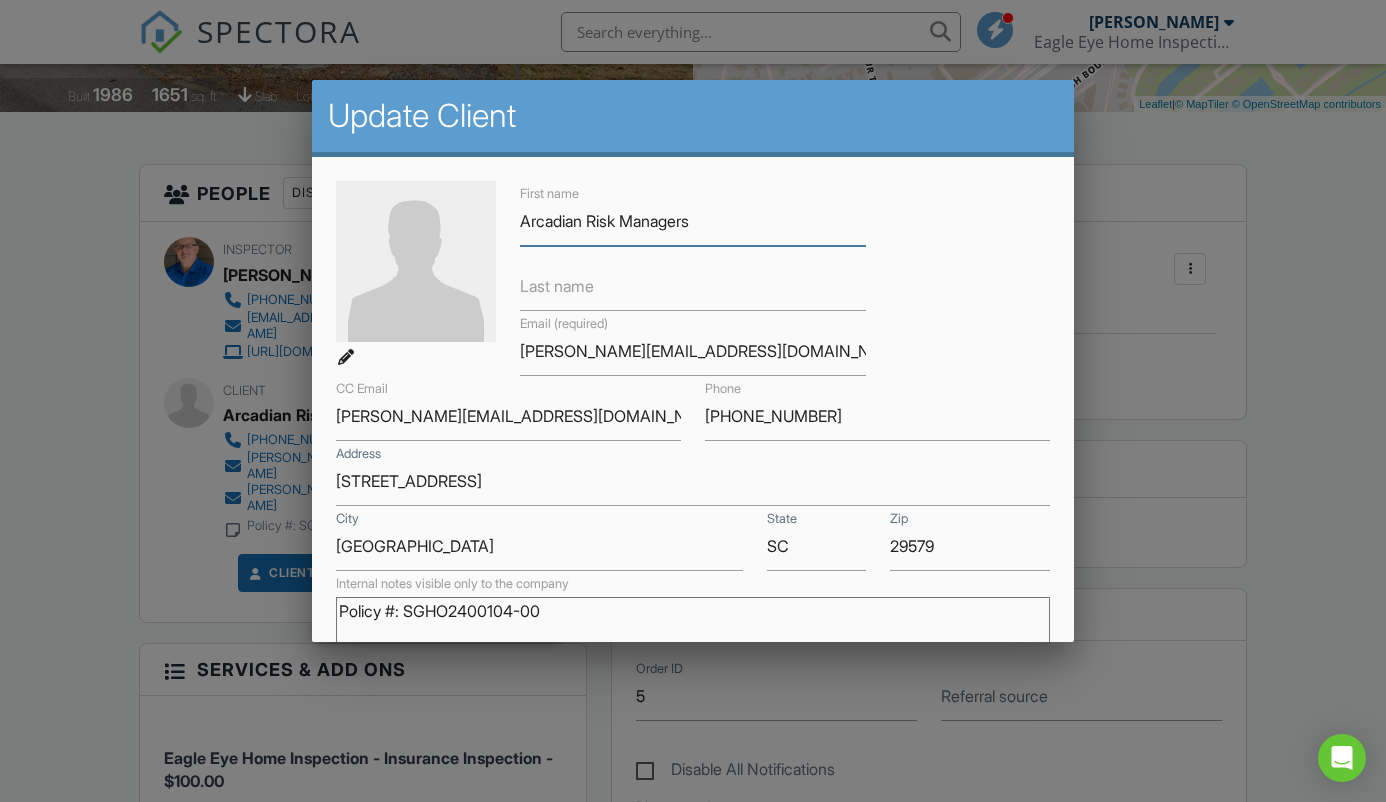 scroll, scrollTop: 1, scrollLeft: 0, axis: vertical 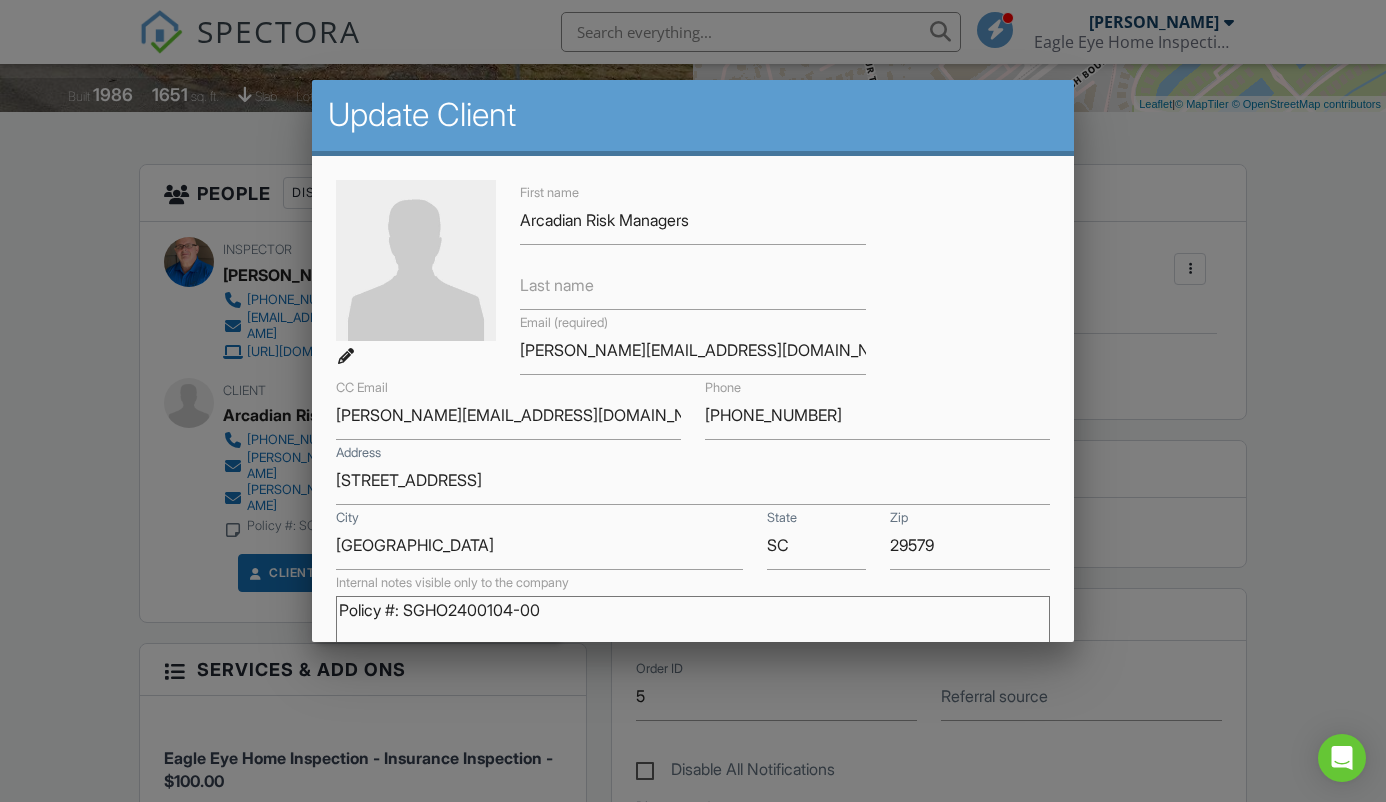 click on "Policy #: SGHO2400104-00" at bounding box center [693, 646] 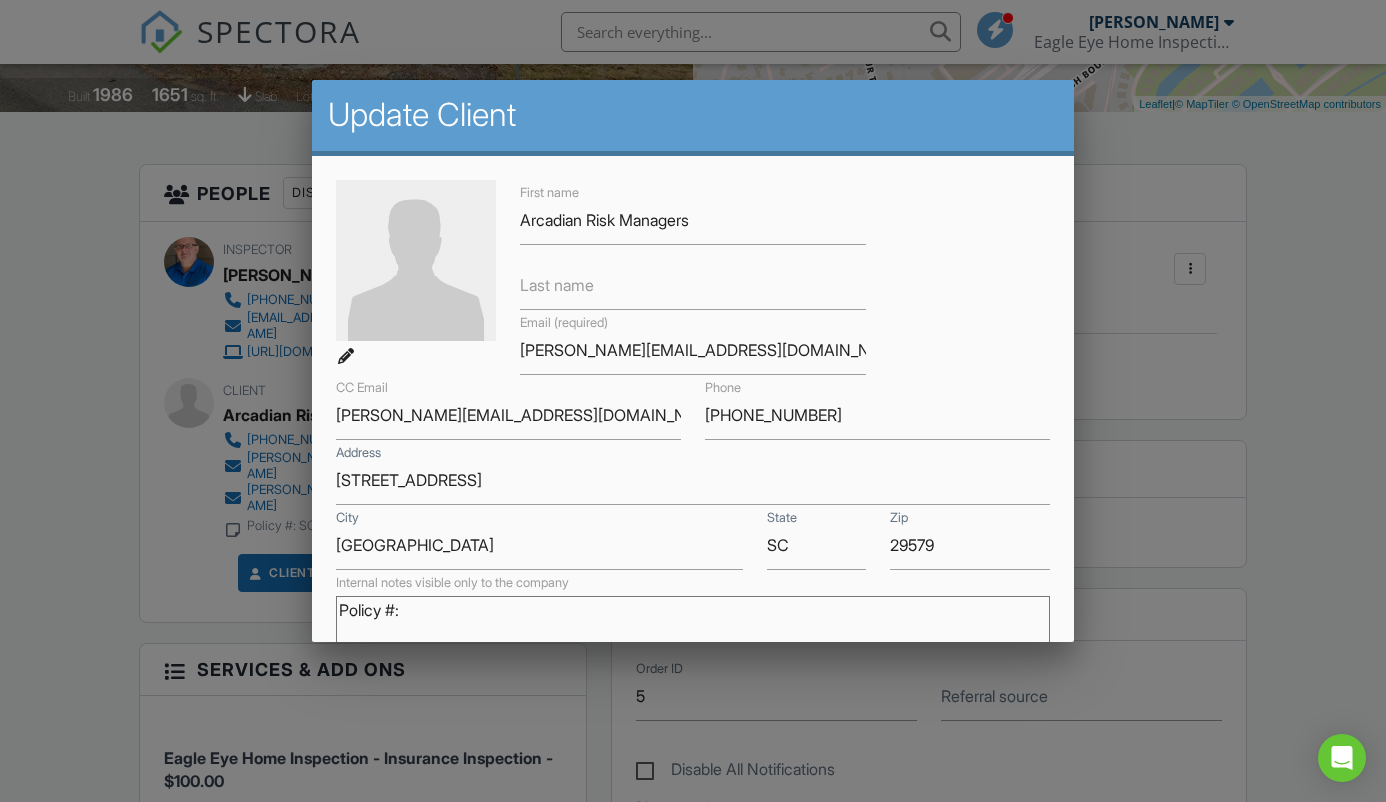 paste on "SGHO2400106-00" 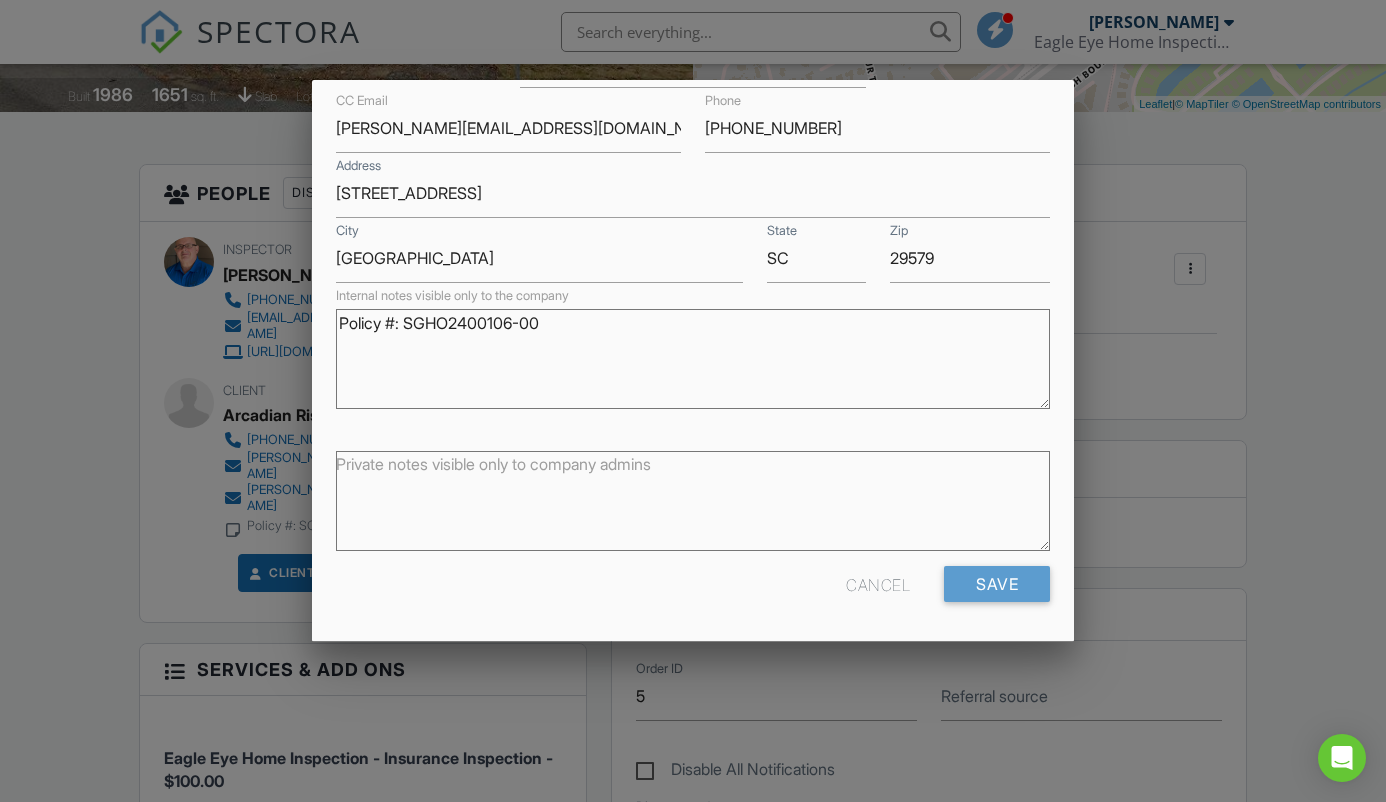 scroll, scrollTop: 288, scrollLeft: 0, axis: vertical 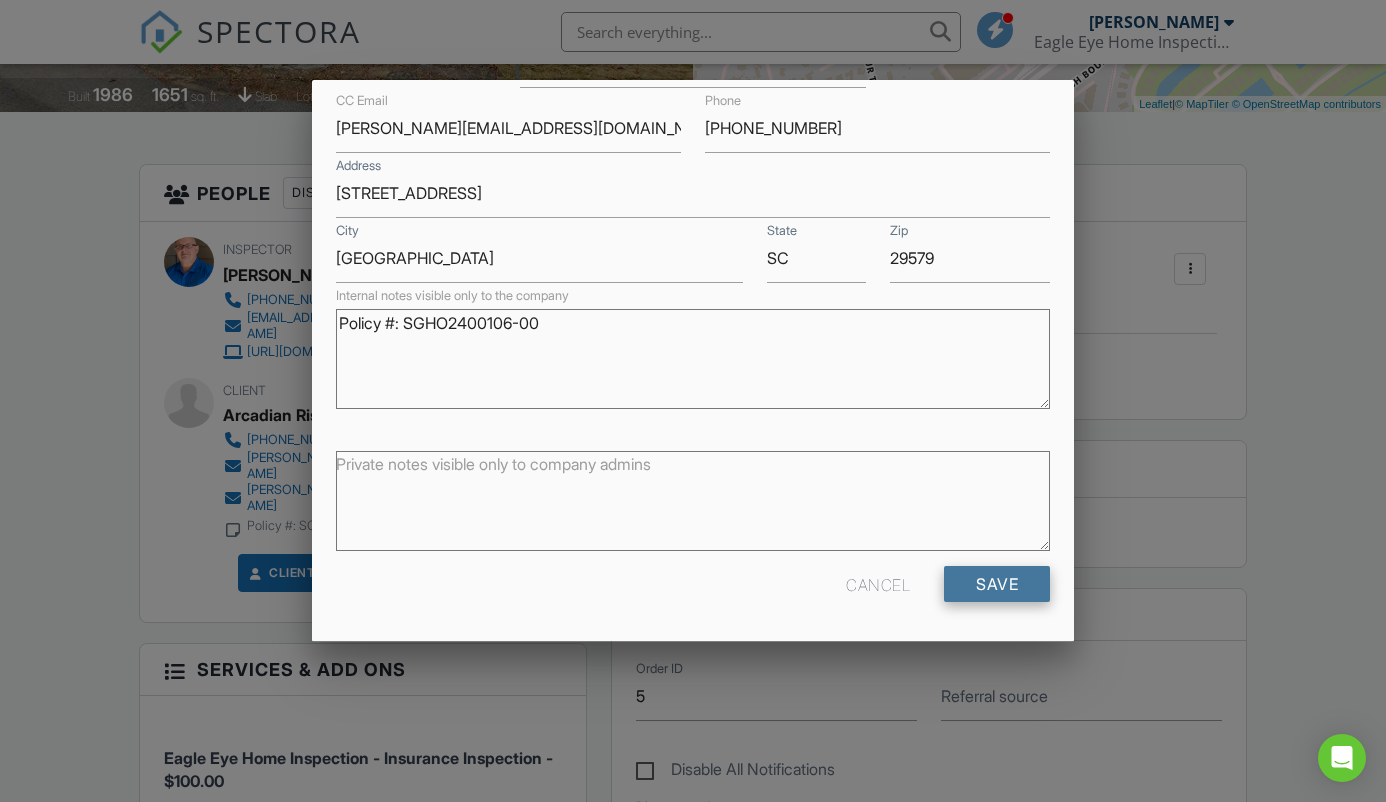 type on "Policy #: SGHO2400106-00" 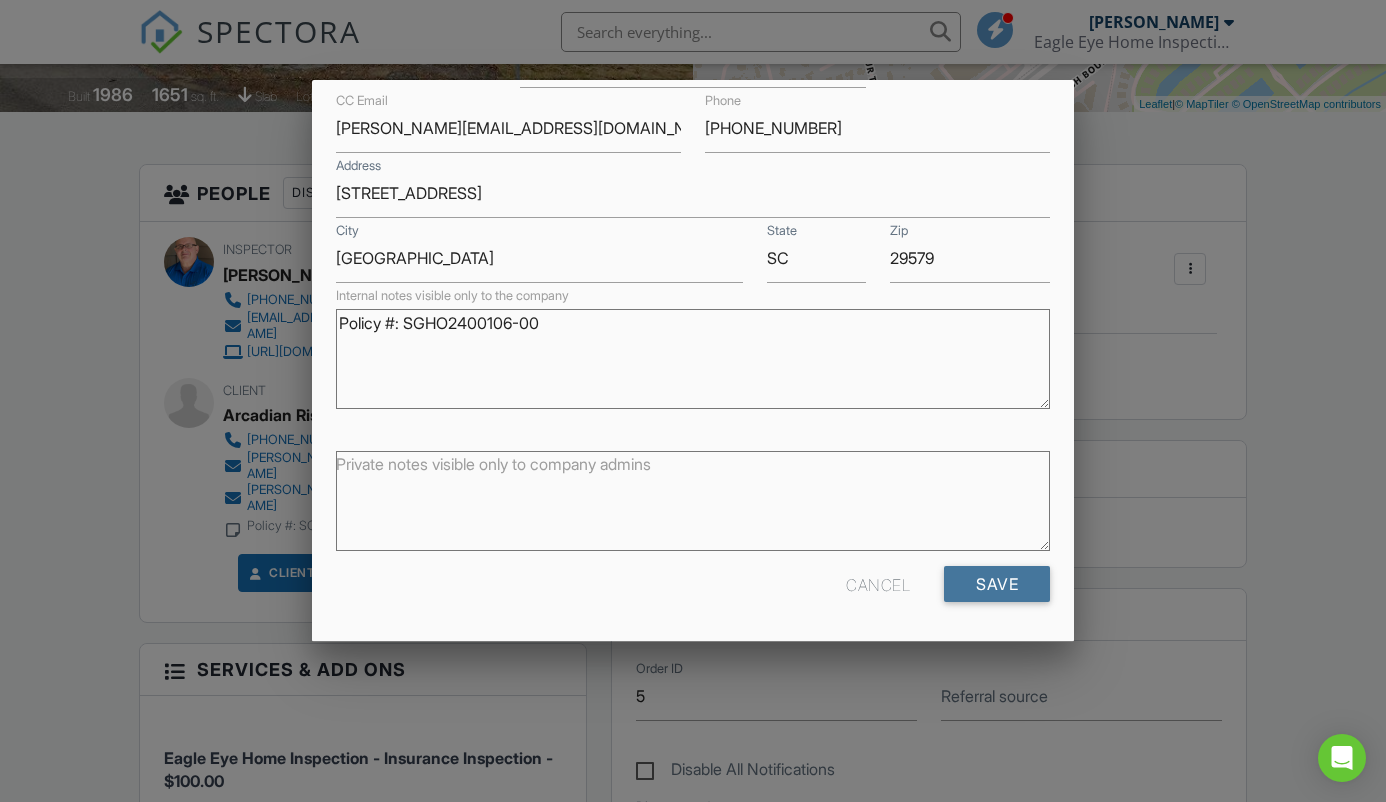 click on "Save" at bounding box center [997, 584] 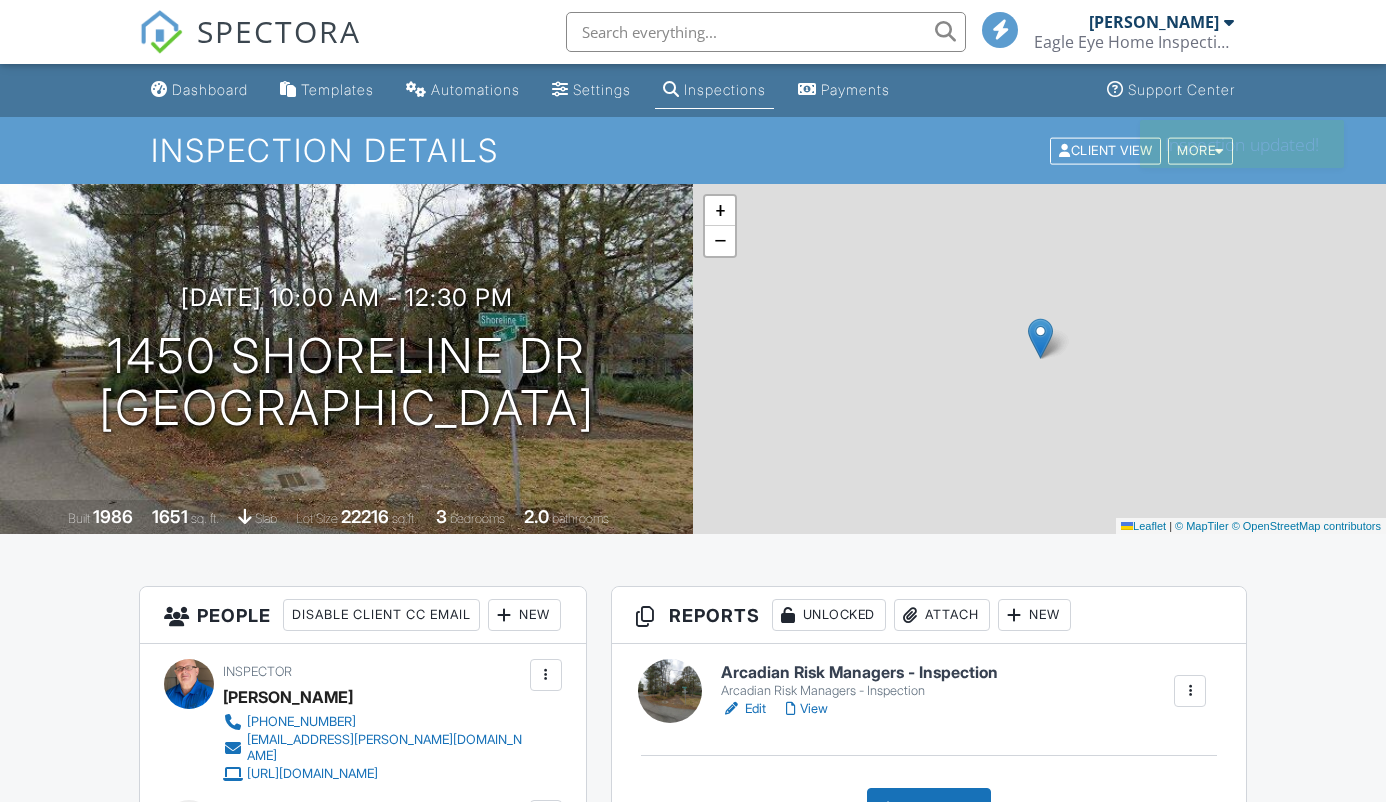 scroll, scrollTop: 0, scrollLeft: 0, axis: both 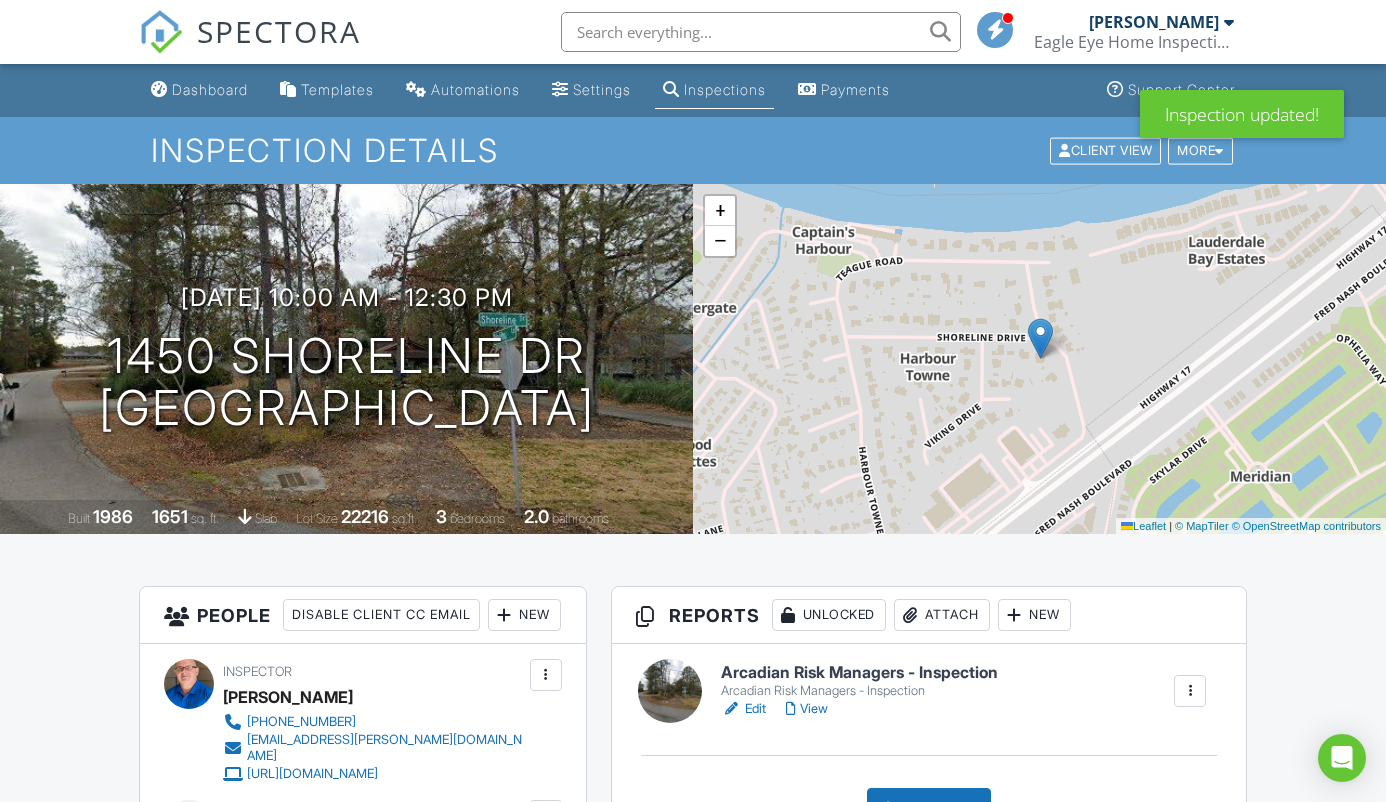 click on "Edit" at bounding box center [743, 709] 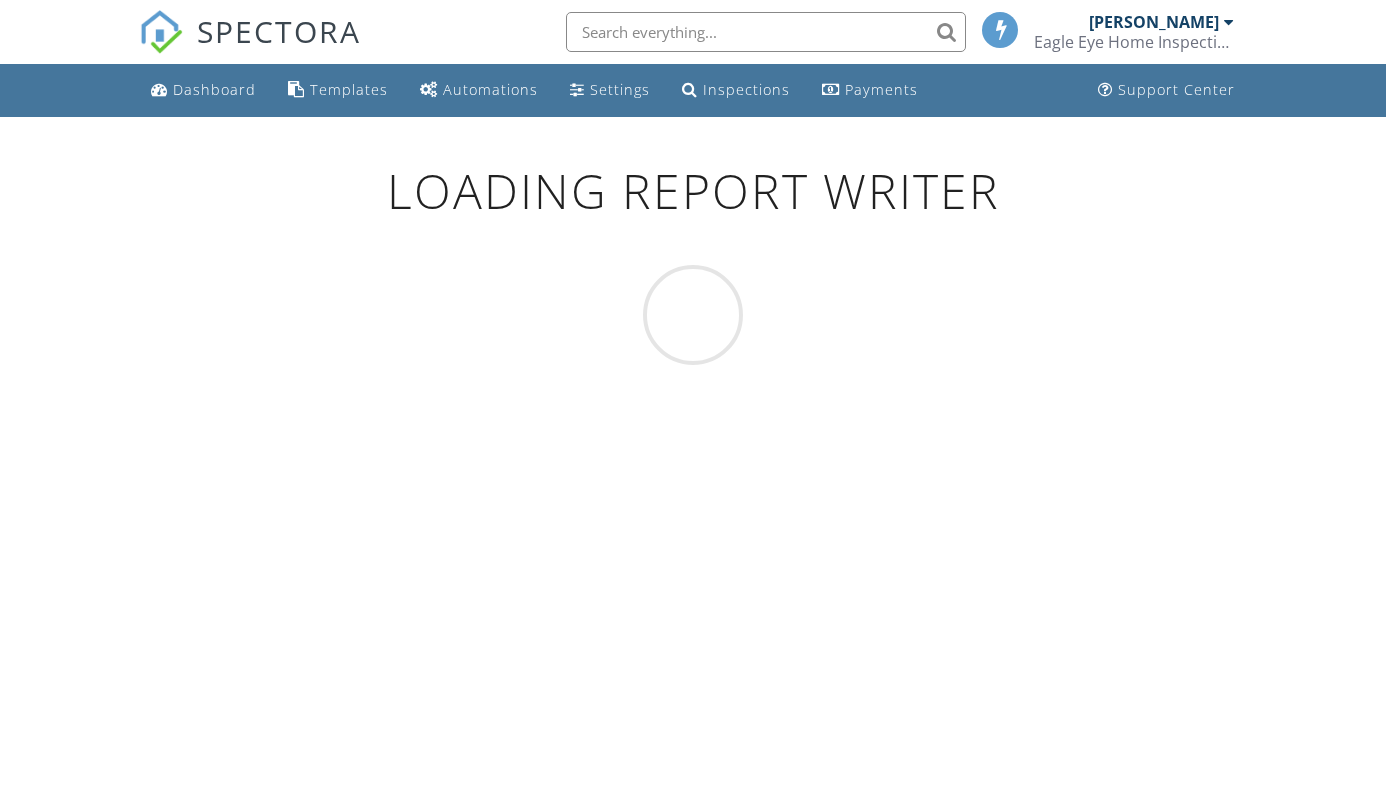 scroll, scrollTop: 0, scrollLeft: 0, axis: both 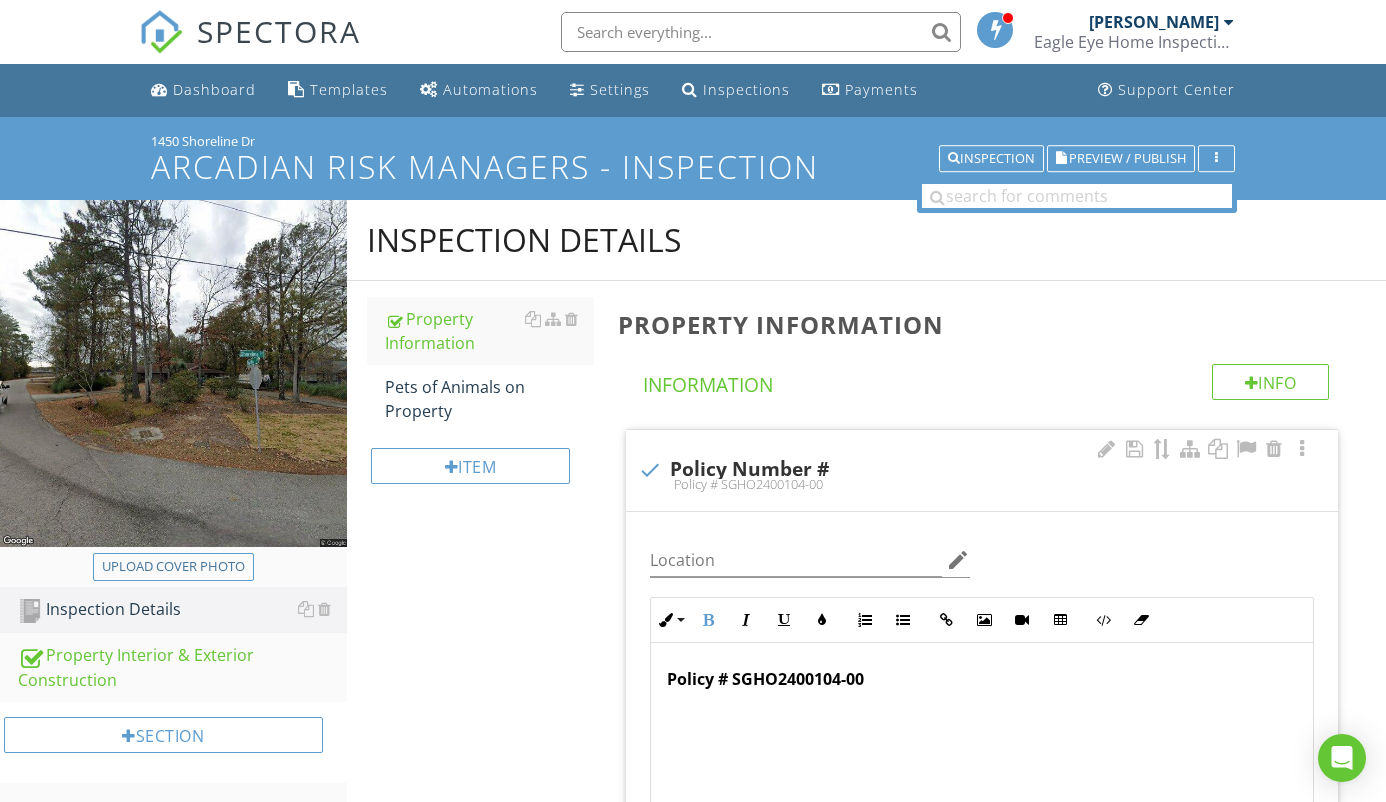 click on "Policy # SGHO2400104-00" at bounding box center (982, 679) 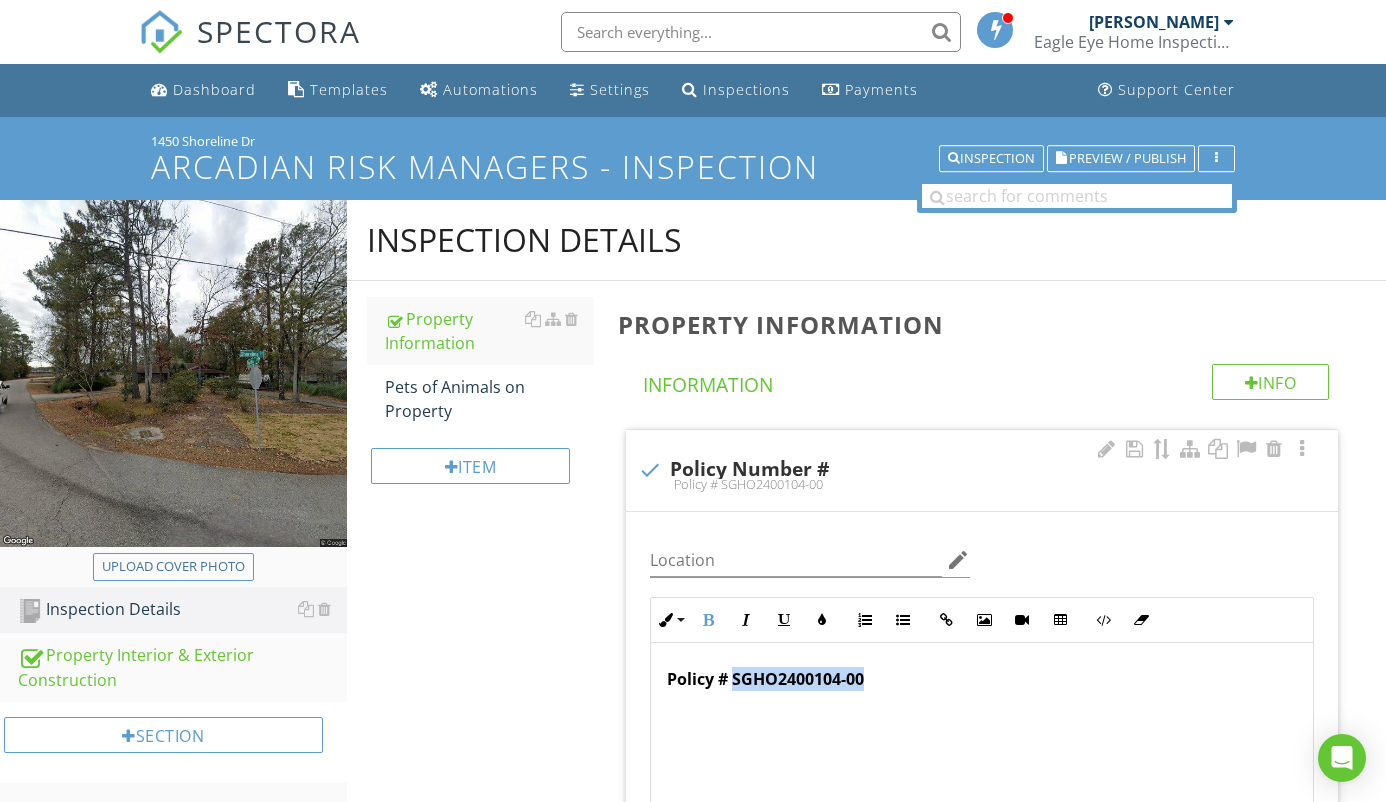 drag, startPoint x: 874, startPoint y: 681, endPoint x: 736, endPoint y: 681, distance: 138 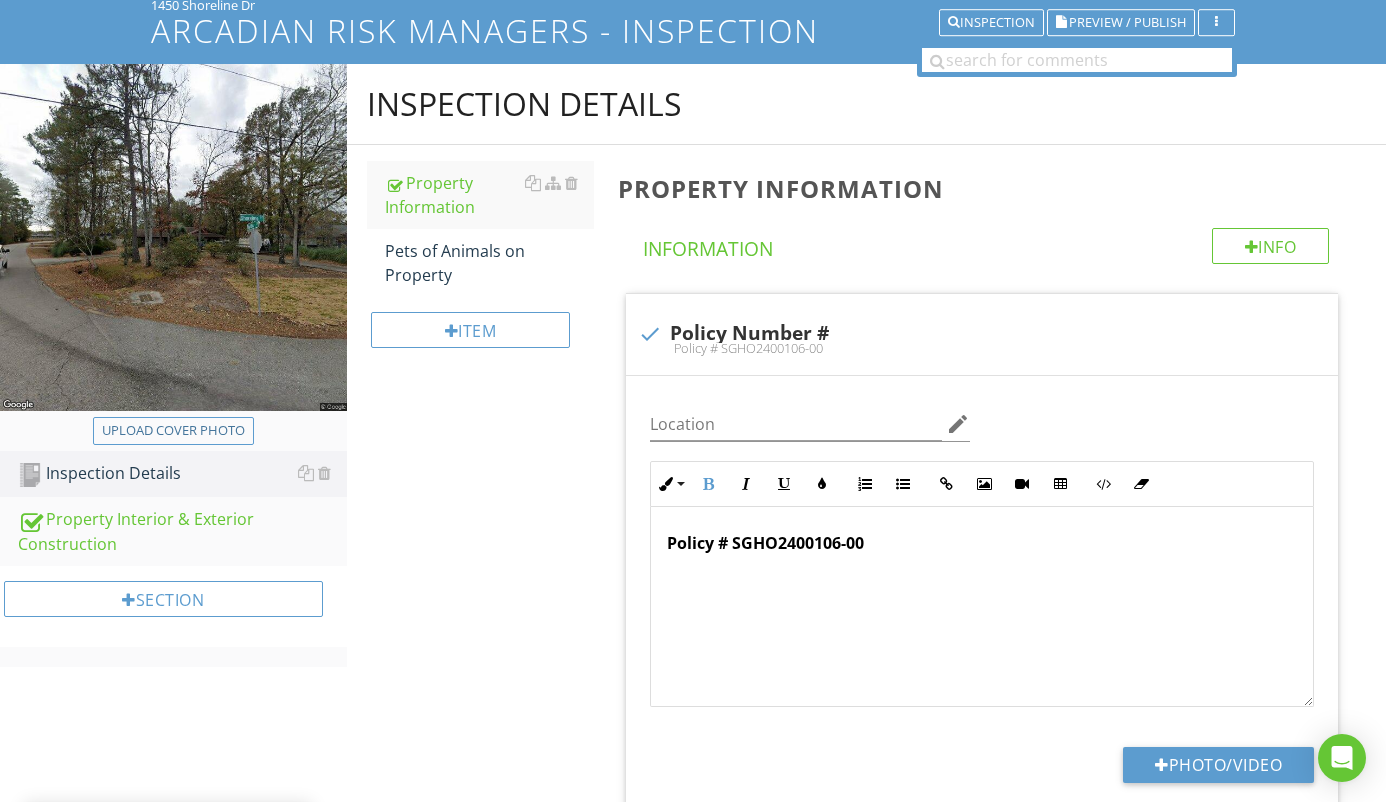 scroll, scrollTop: 134, scrollLeft: 0, axis: vertical 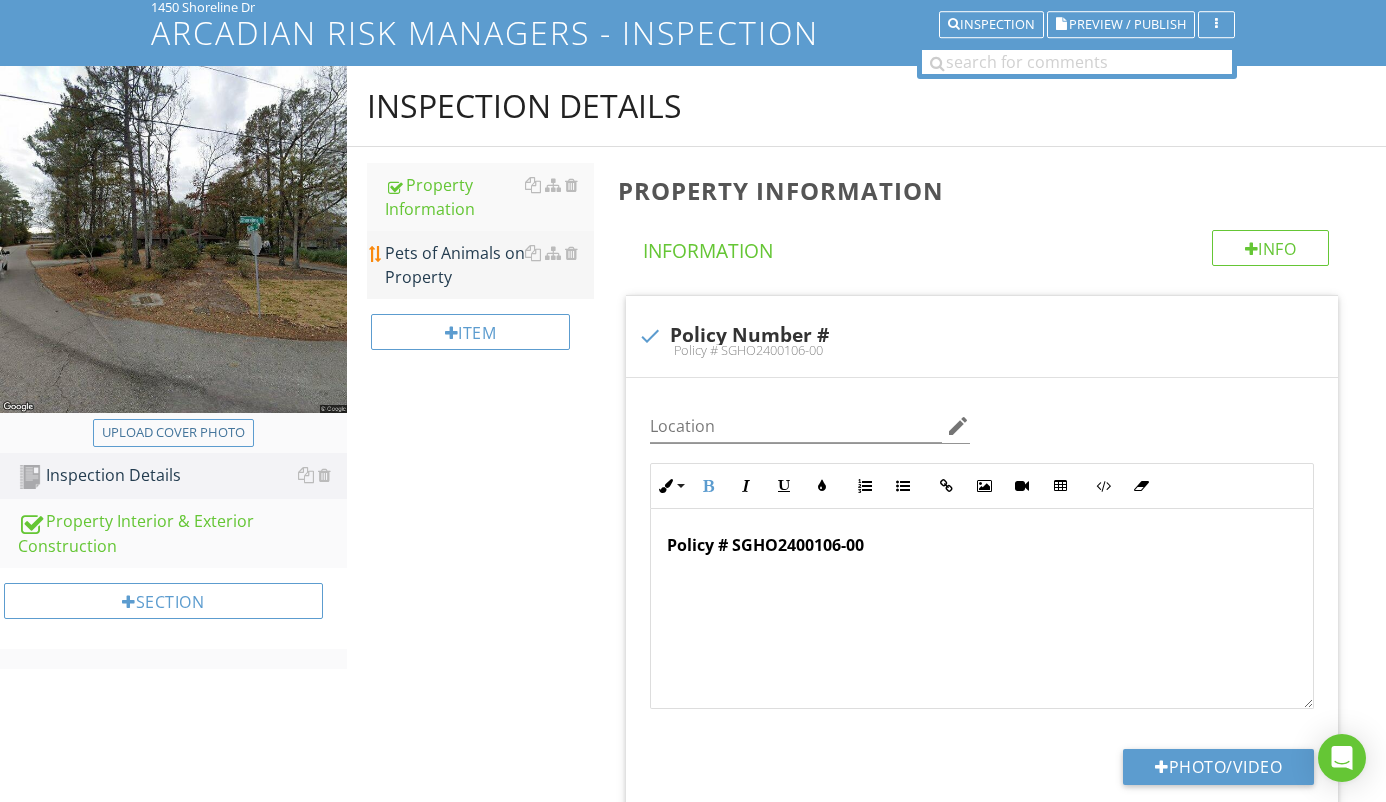 click on "Pets of Animals on Property" at bounding box center (490, 265) 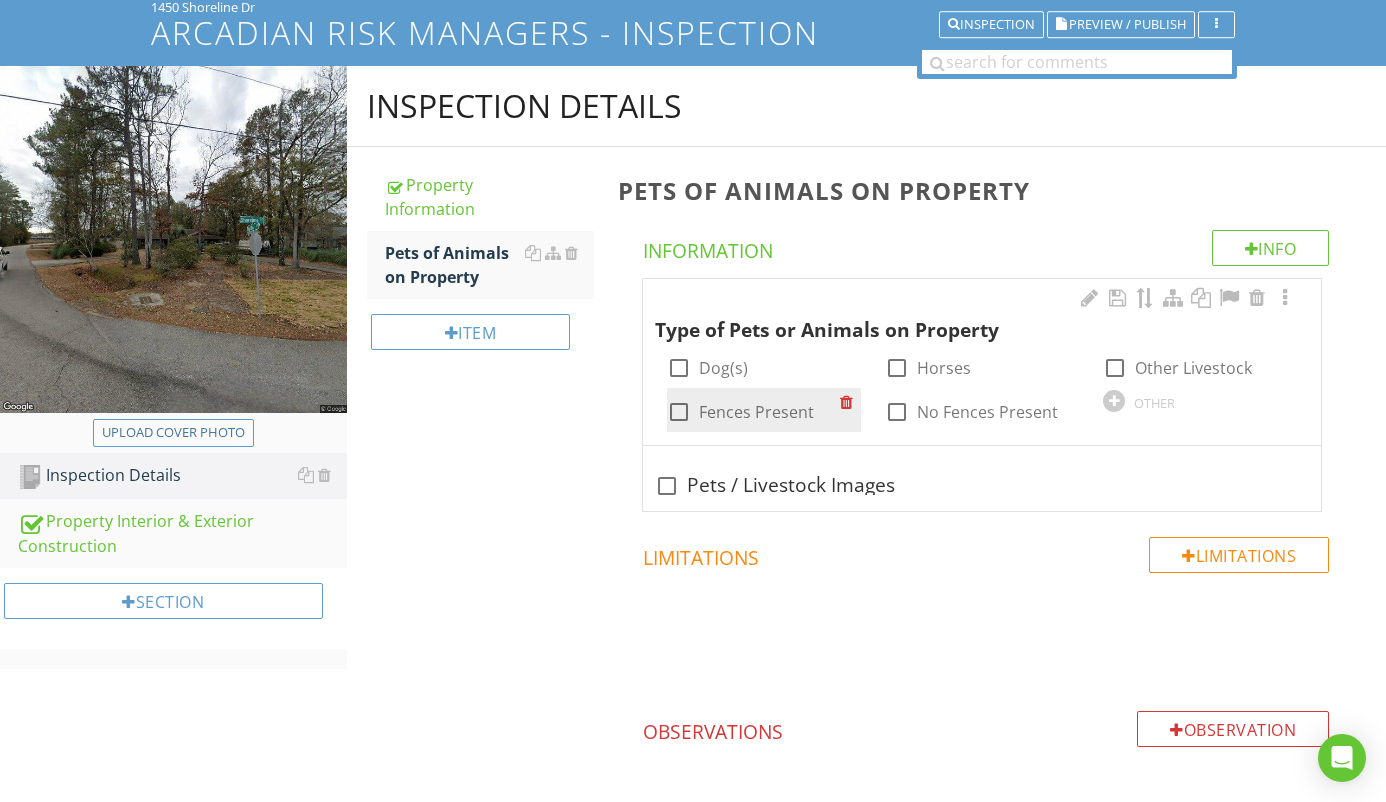 click at bounding box center [679, 412] 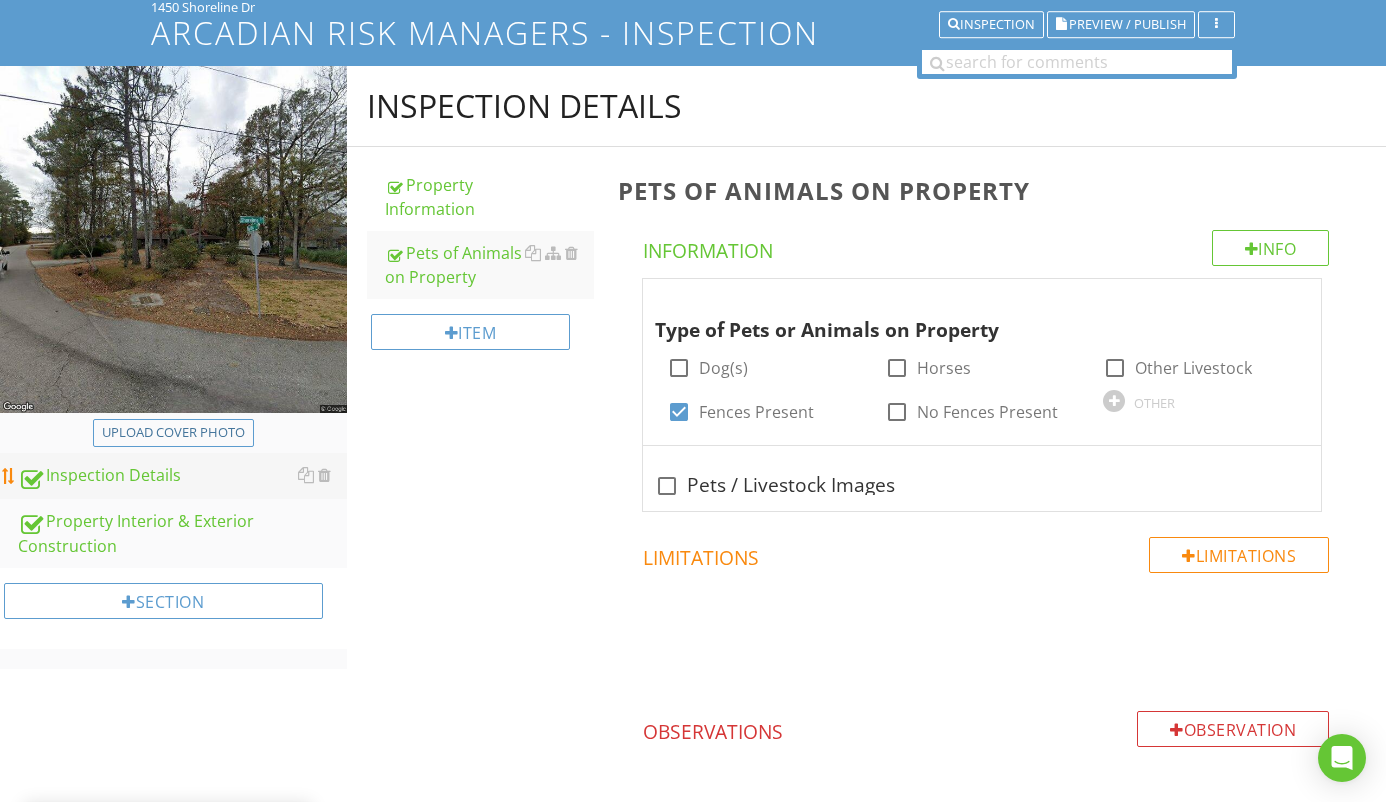 click on "Inspection Details" at bounding box center (182, 476) 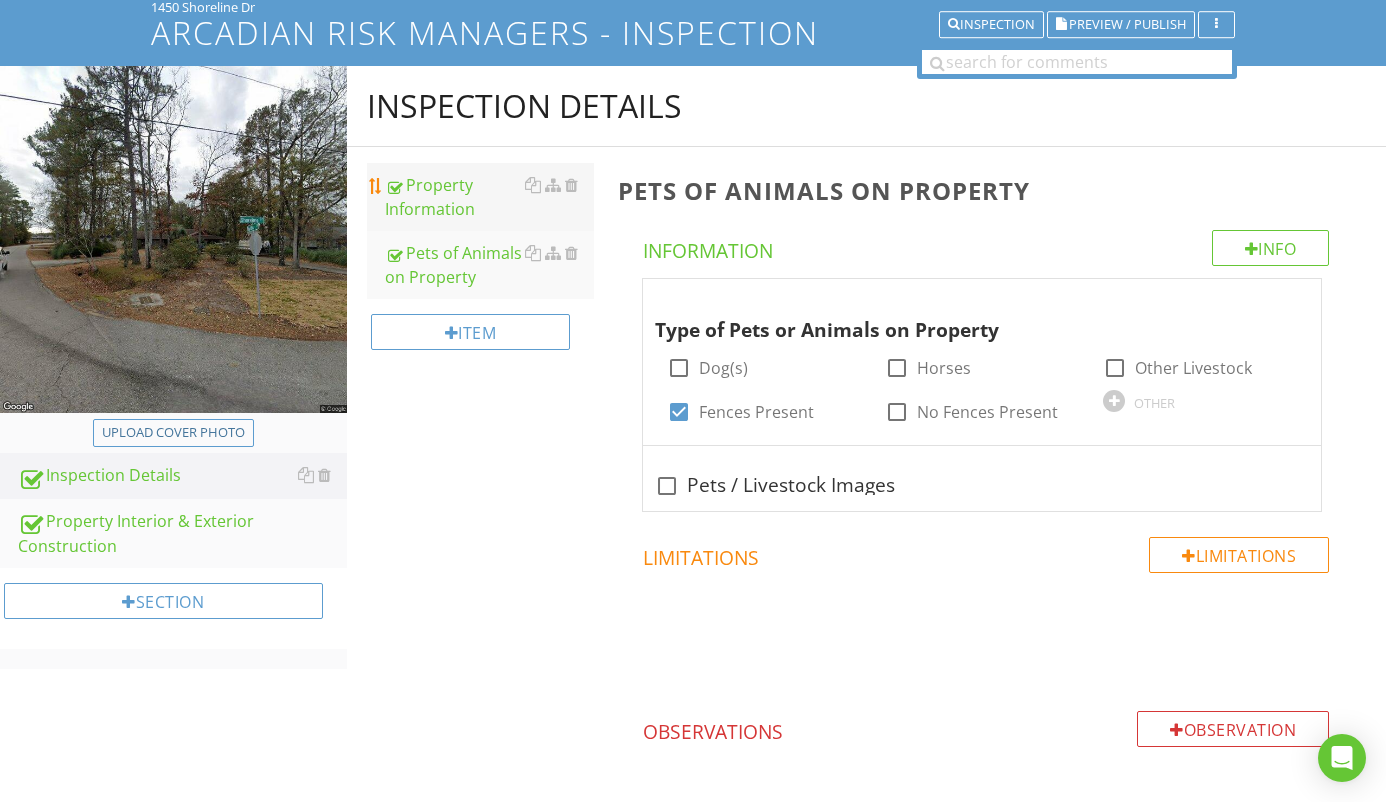 click on "Property Information" at bounding box center [490, 197] 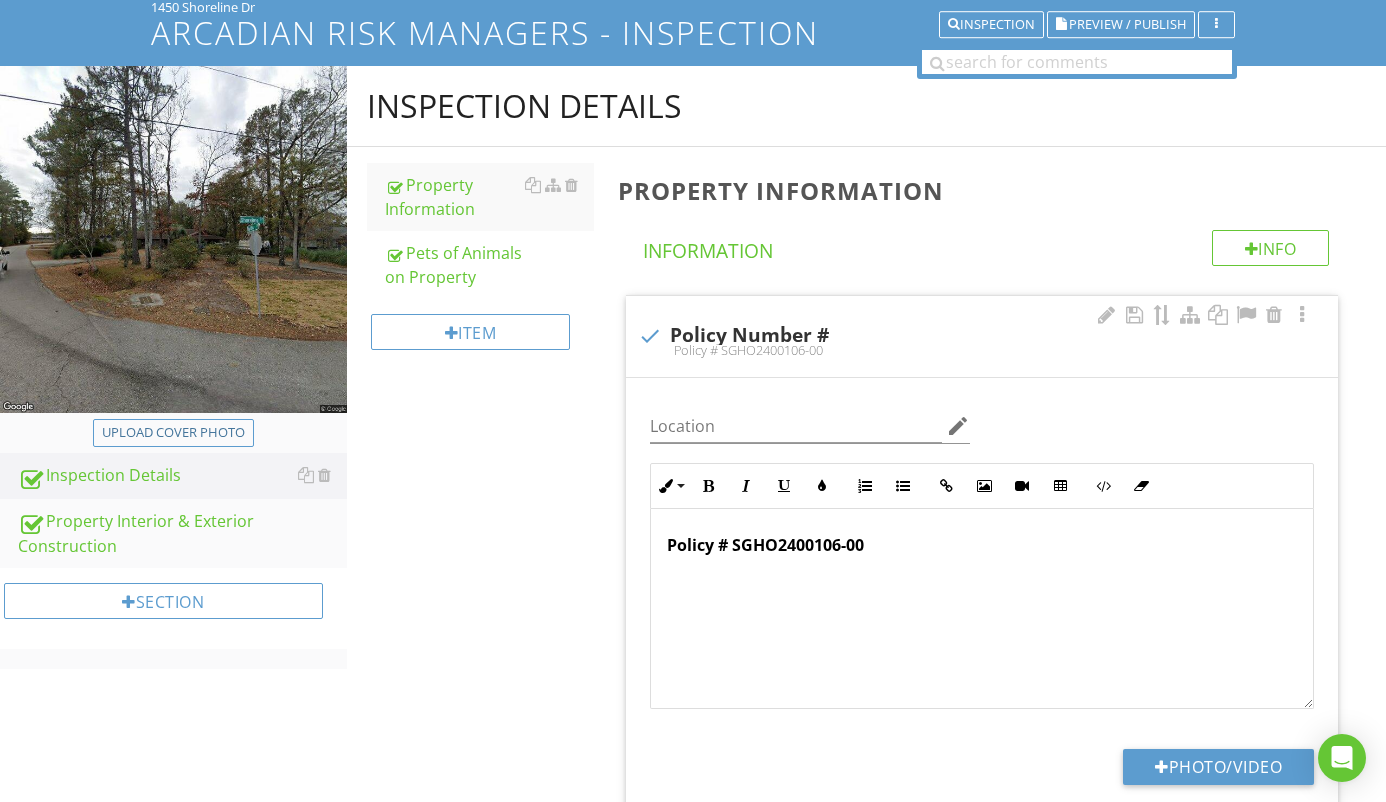 scroll, scrollTop: 1, scrollLeft: 0, axis: vertical 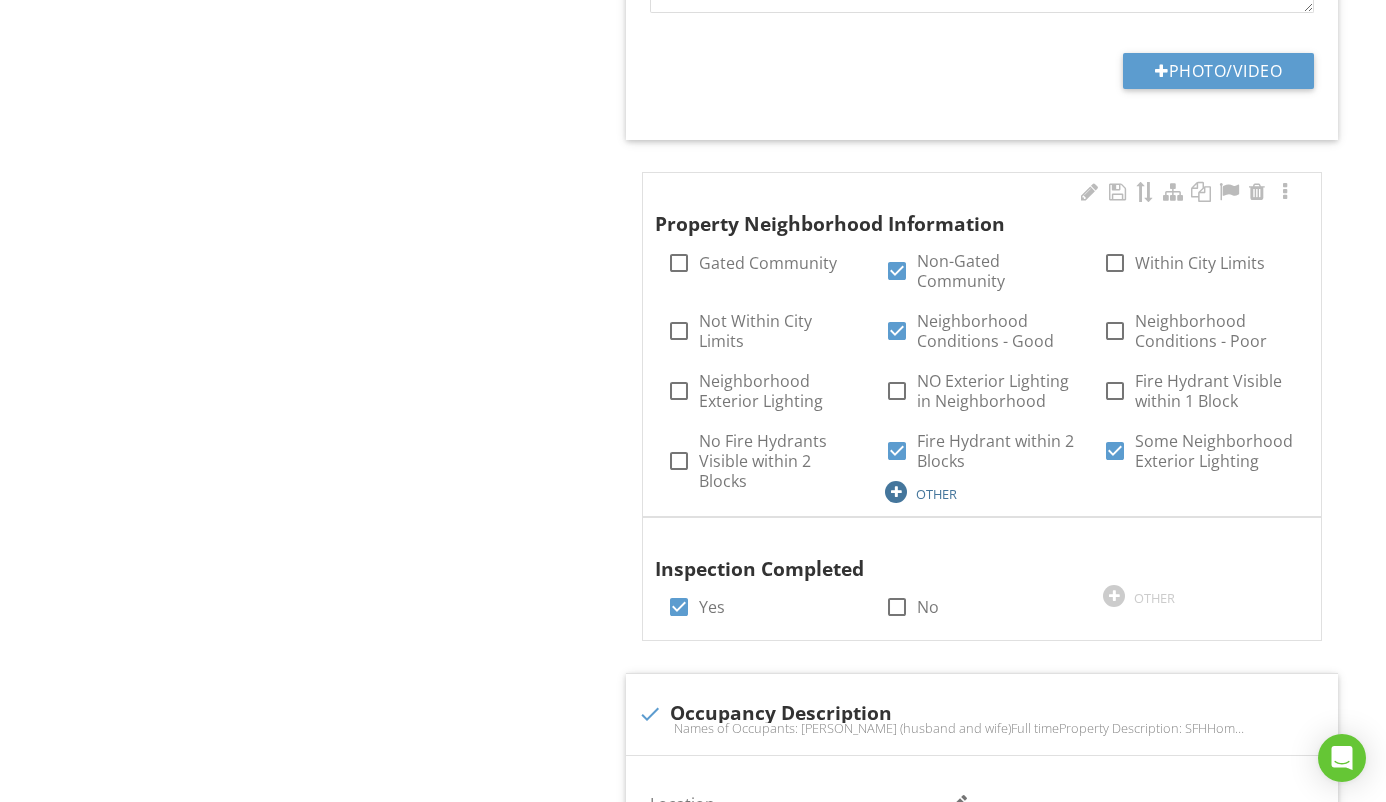 click at bounding box center [896, 492] 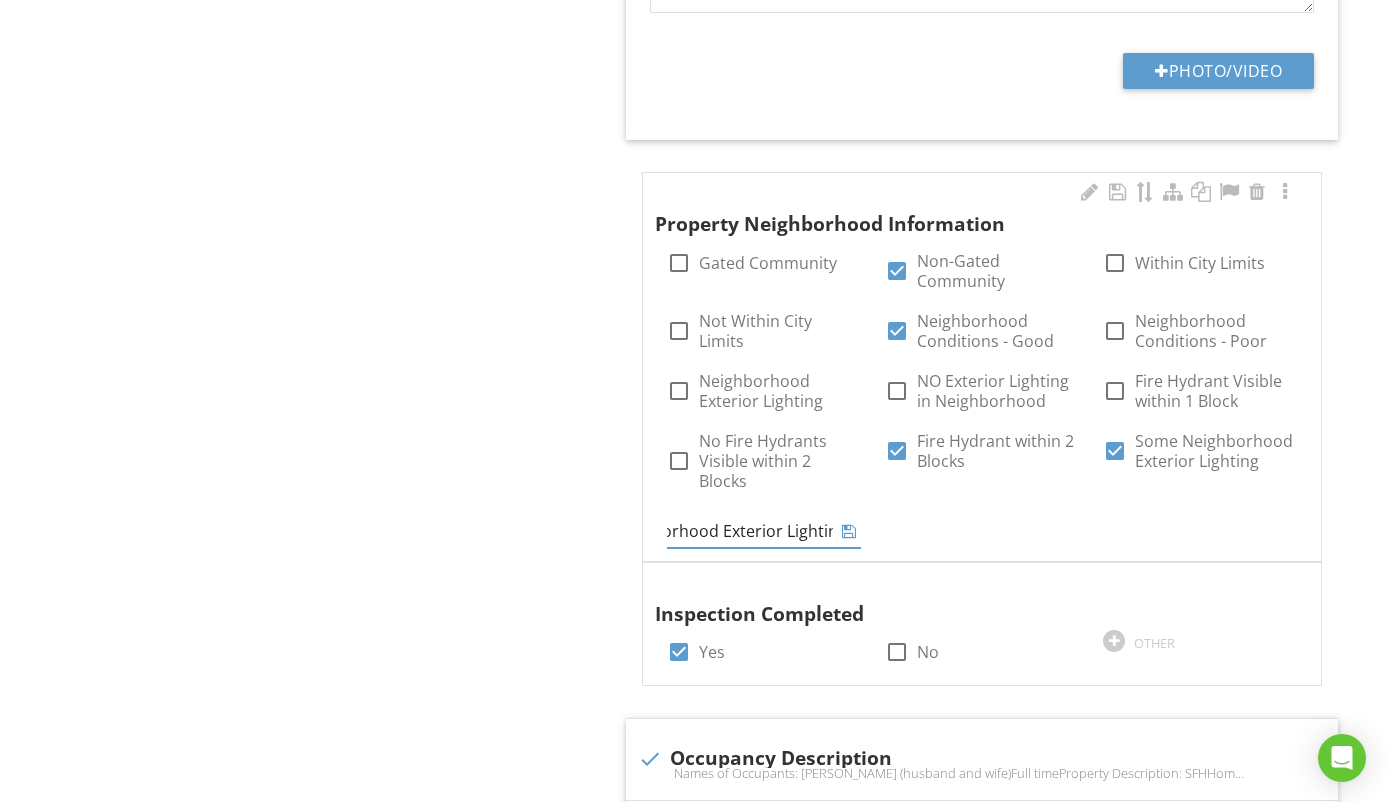 type on "Some Neighborhood Exterior Lighting" 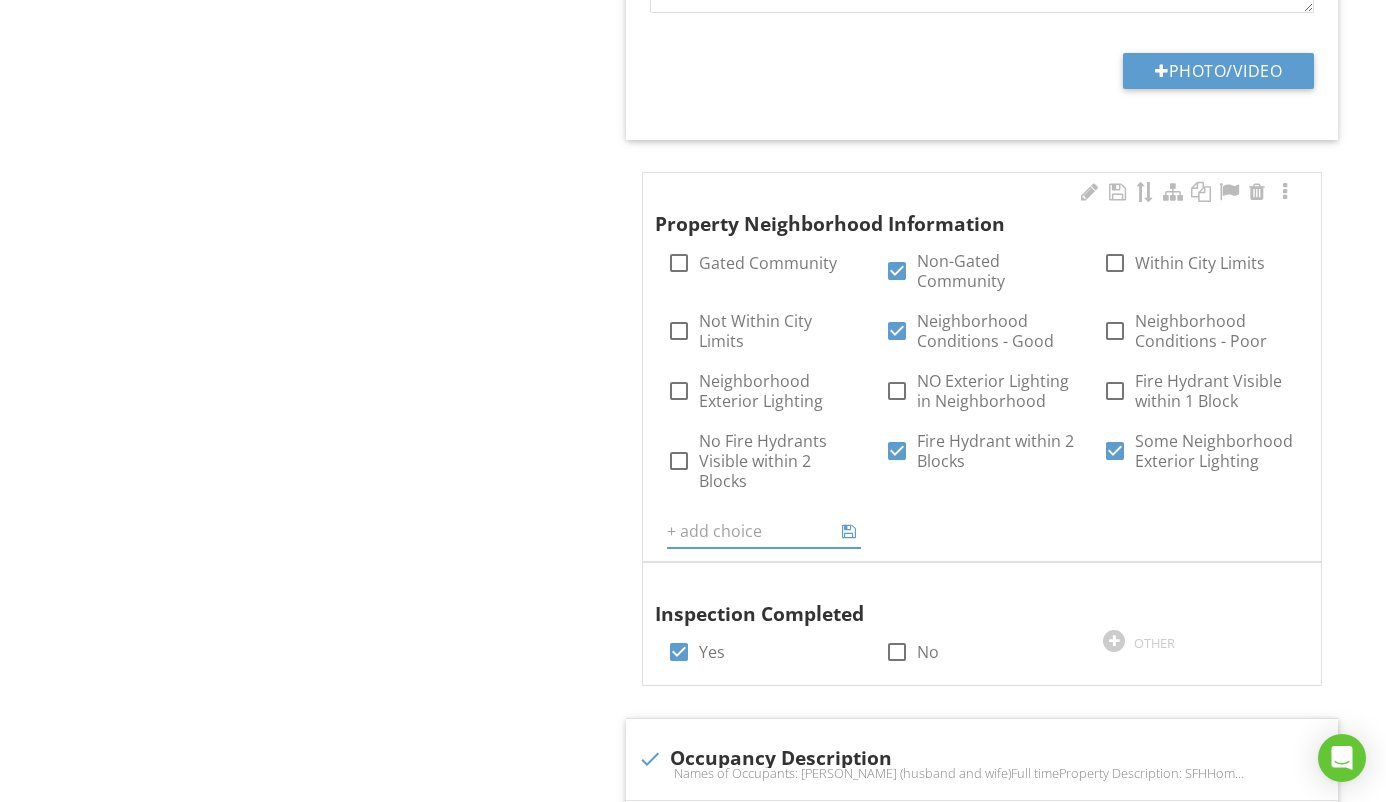 click on "Property Neighborhood Information
check_box_outline_blank Gated Community   check_box Non-Gated Community   check_box_outline_blank Within City Limits   check_box_outline_blank Not Within City Limits   check_box Neighborhood Conditions - Good   check_box_outline_blank Neighborhood Conditions - Poor   check_box_outline_blank Neighborhood Exterior Lighting   check_box_outline_blank NO Exterior Lighting in Neighborhood   check_box_outline_blank Fire Hydrant Visible within 1 Block   check_box_outline_blank No Fire Hydrants Visible within 2 Blocks   check_box Fire Hydrant within 2 Blocks   check_box Some Neighborhood Exterior Lighting         OTHER" at bounding box center (982, 363) 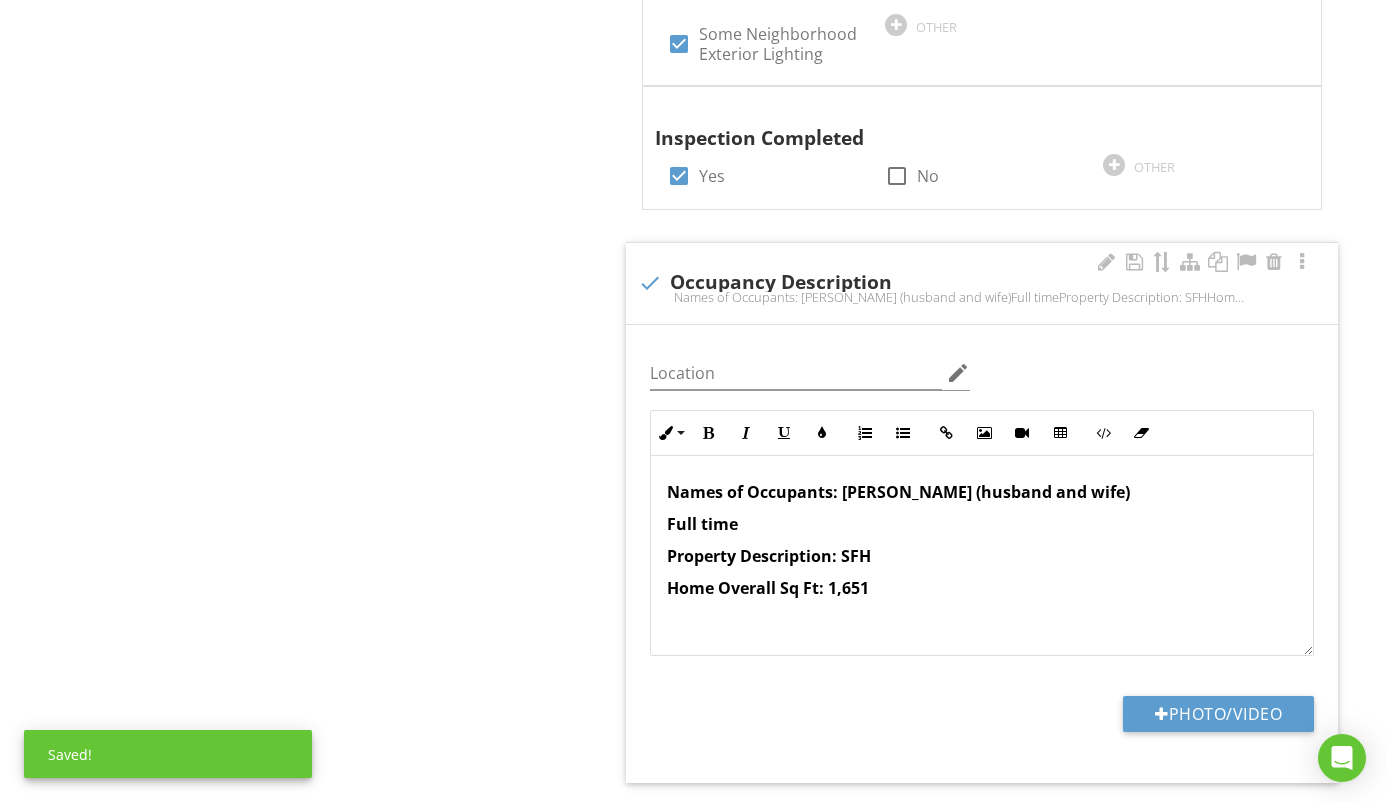 scroll, scrollTop: 2493, scrollLeft: 0, axis: vertical 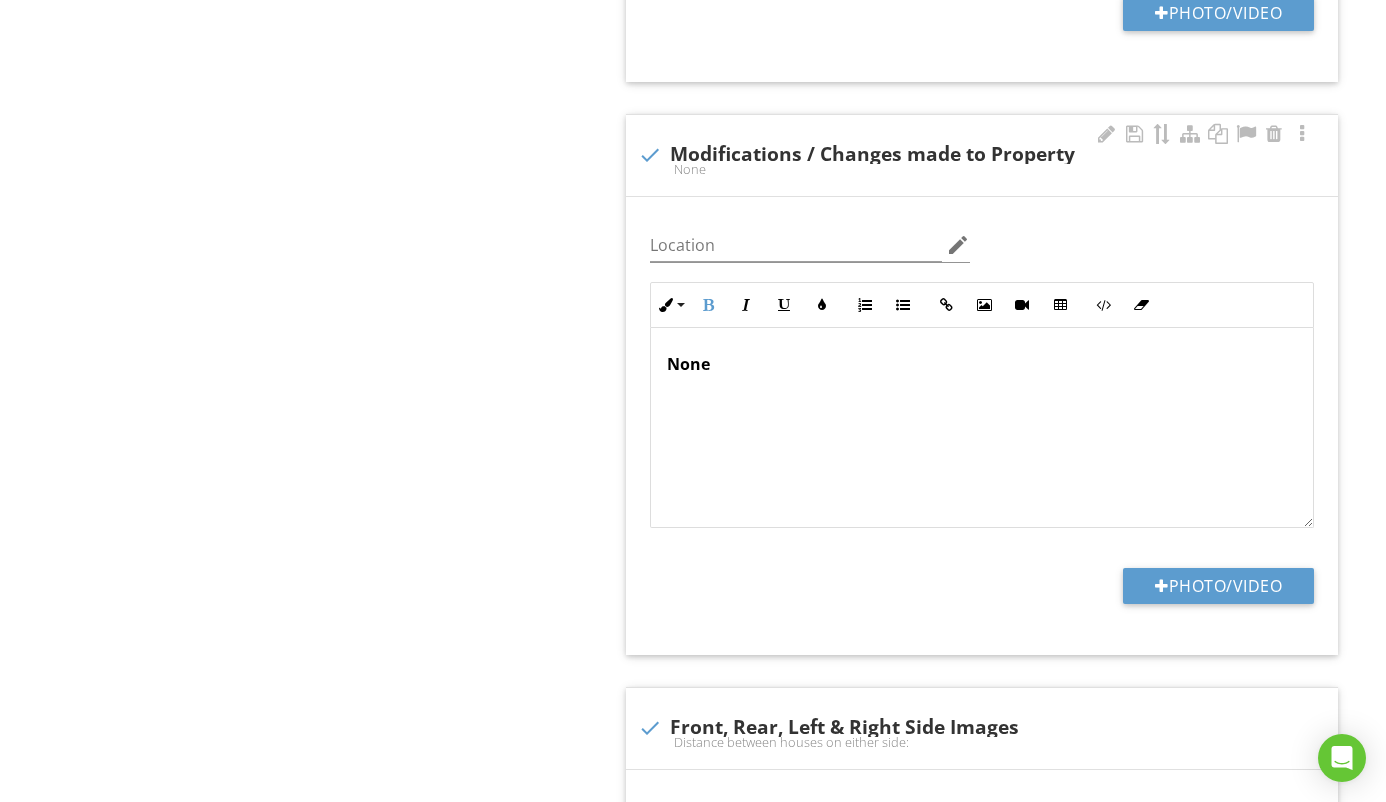 click on "None" at bounding box center [982, 364] 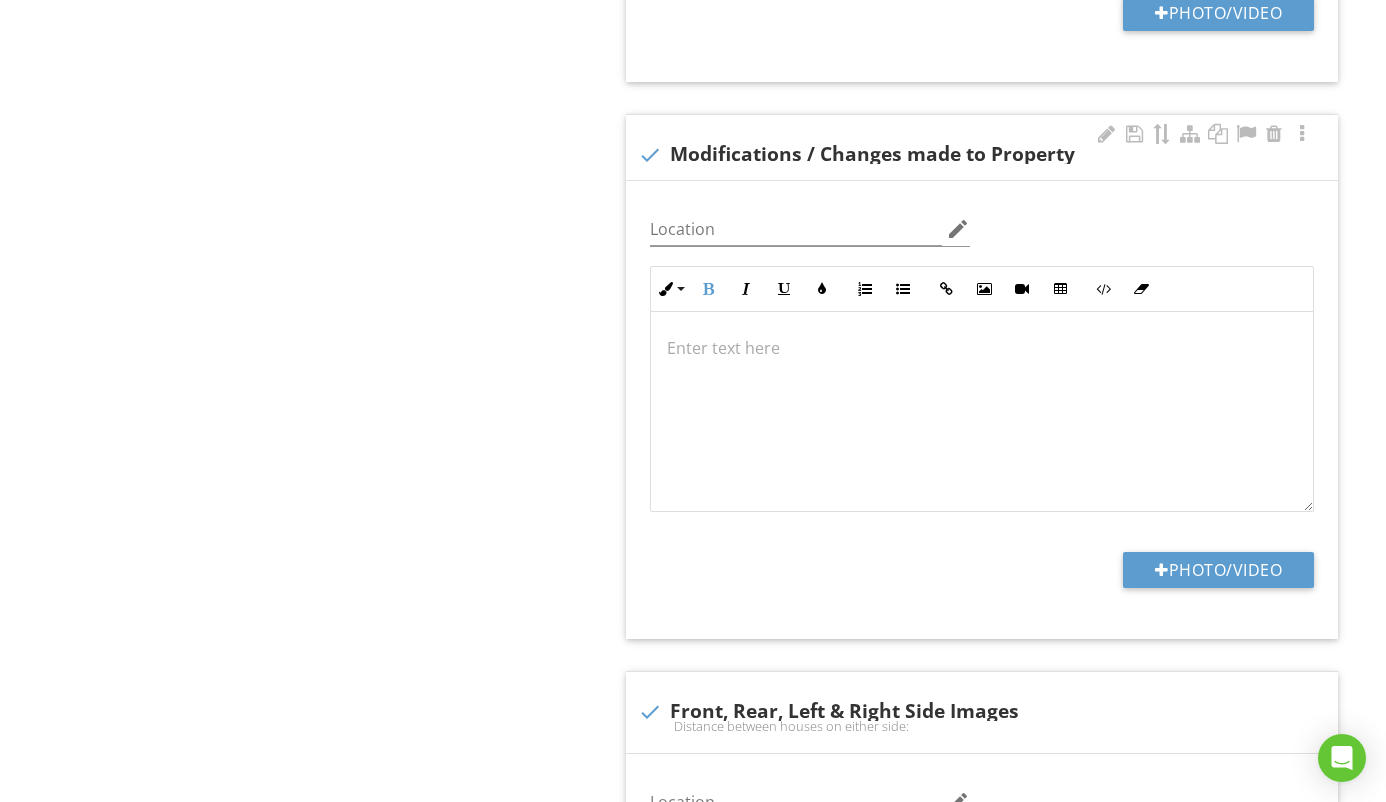 scroll, scrollTop: 3148, scrollLeft: 0, axis: vertical 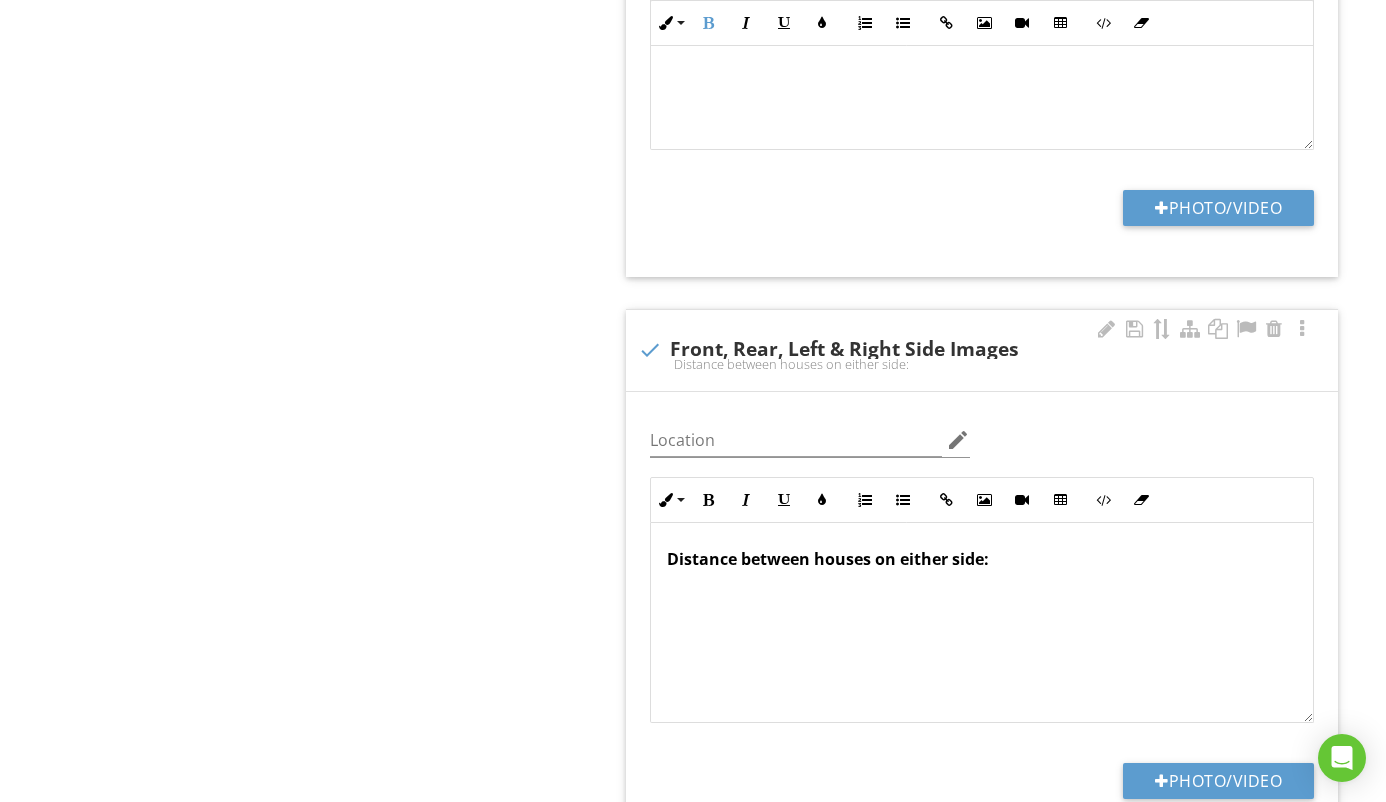 click on "Distance between houses on either side:" at bounding box center [982, 559] 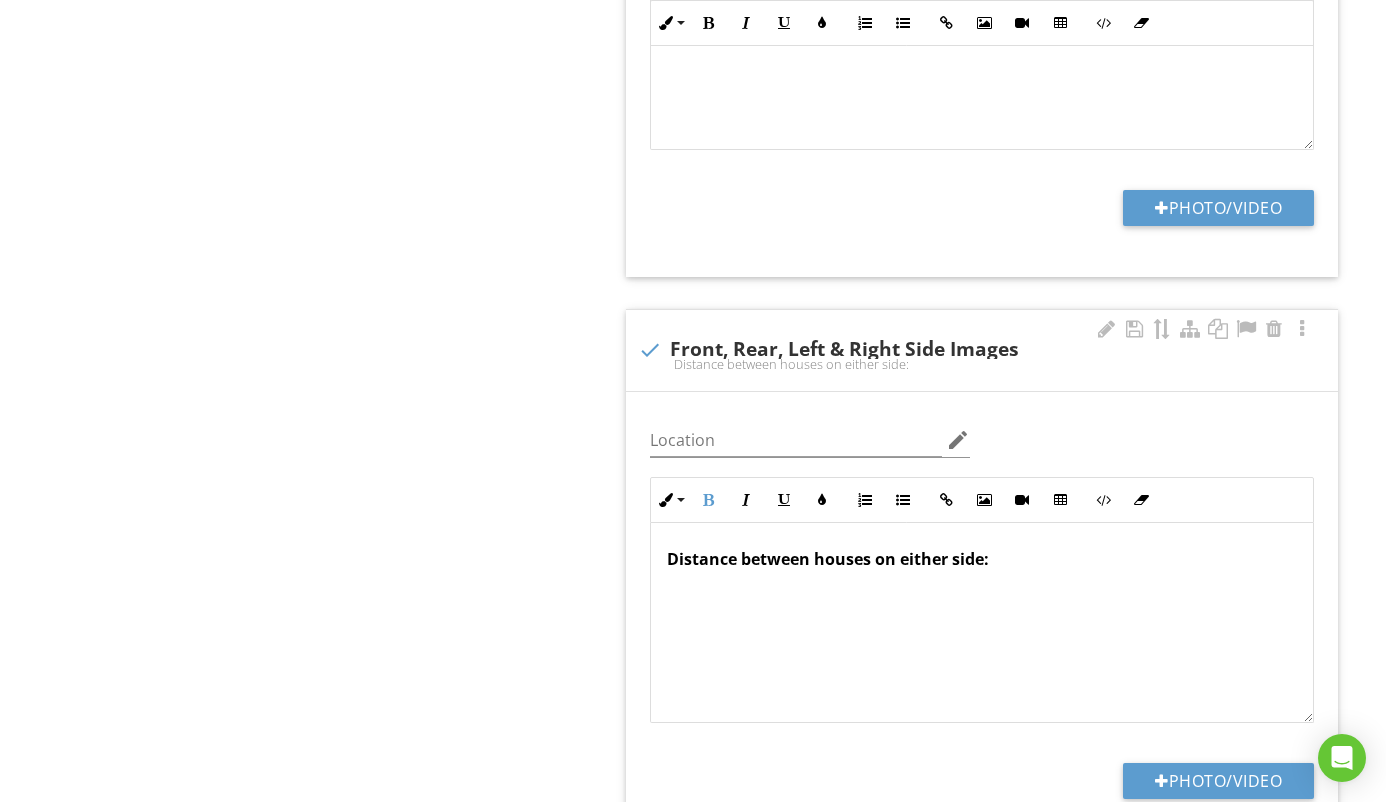 type 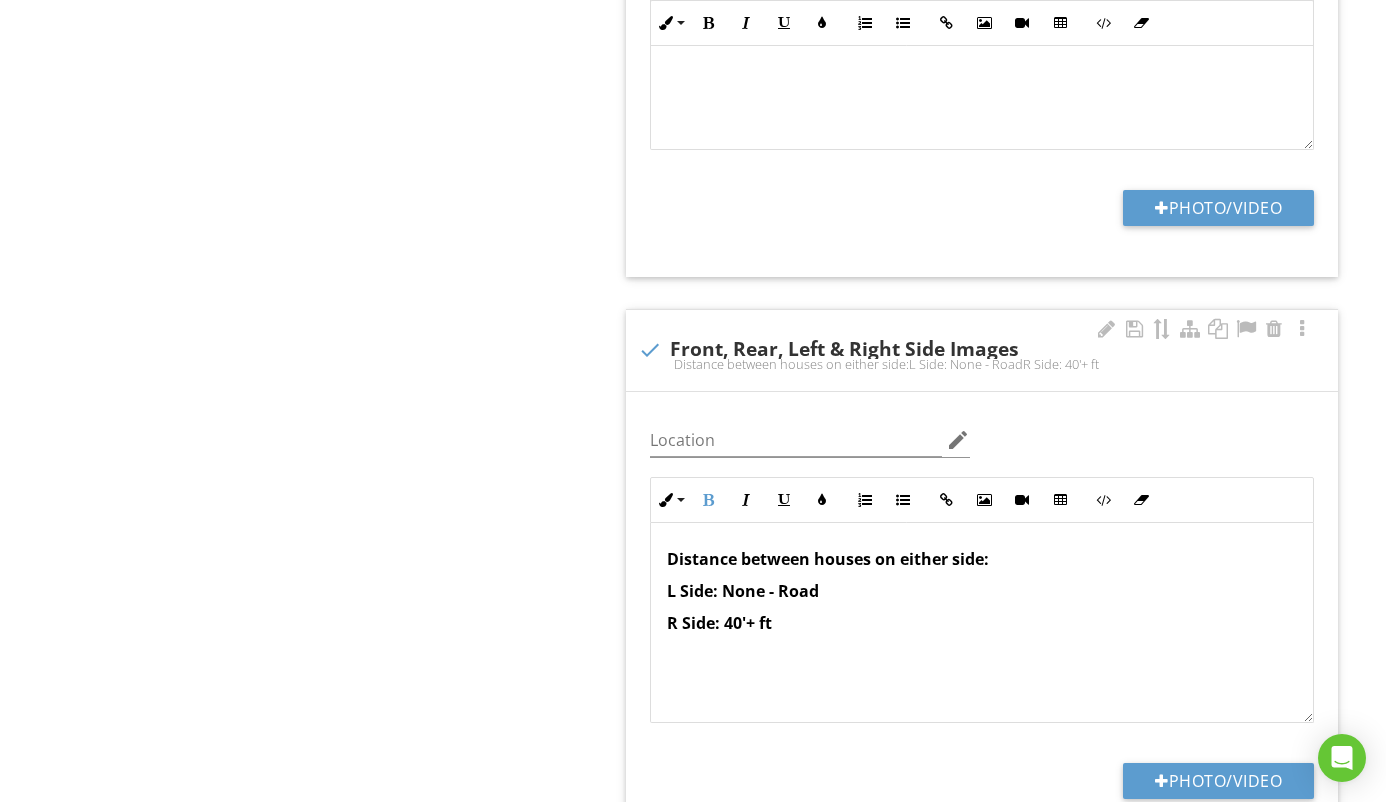 scroll, scrollTop: 1, scrollLeft: 0, axis: vertical 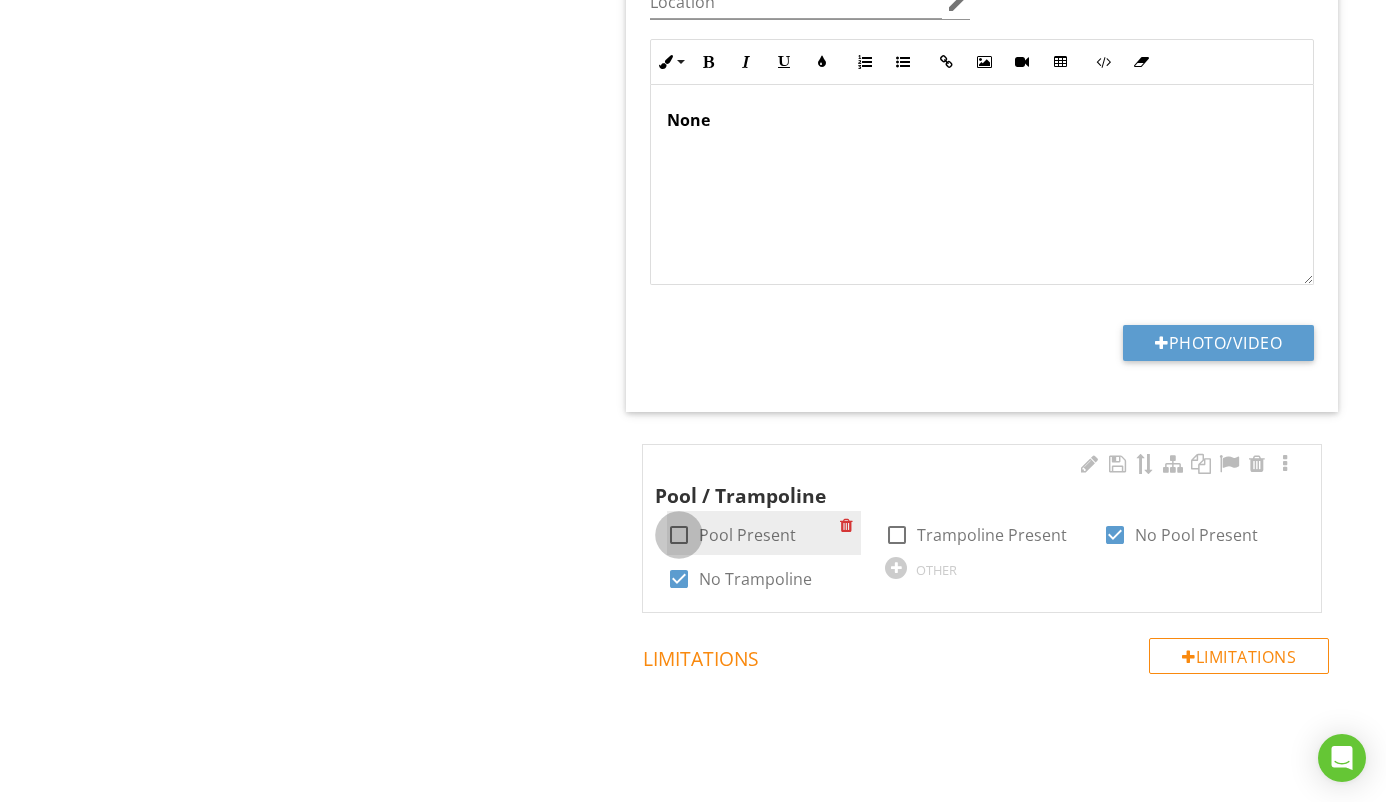 click at bounding box center (679, 535) 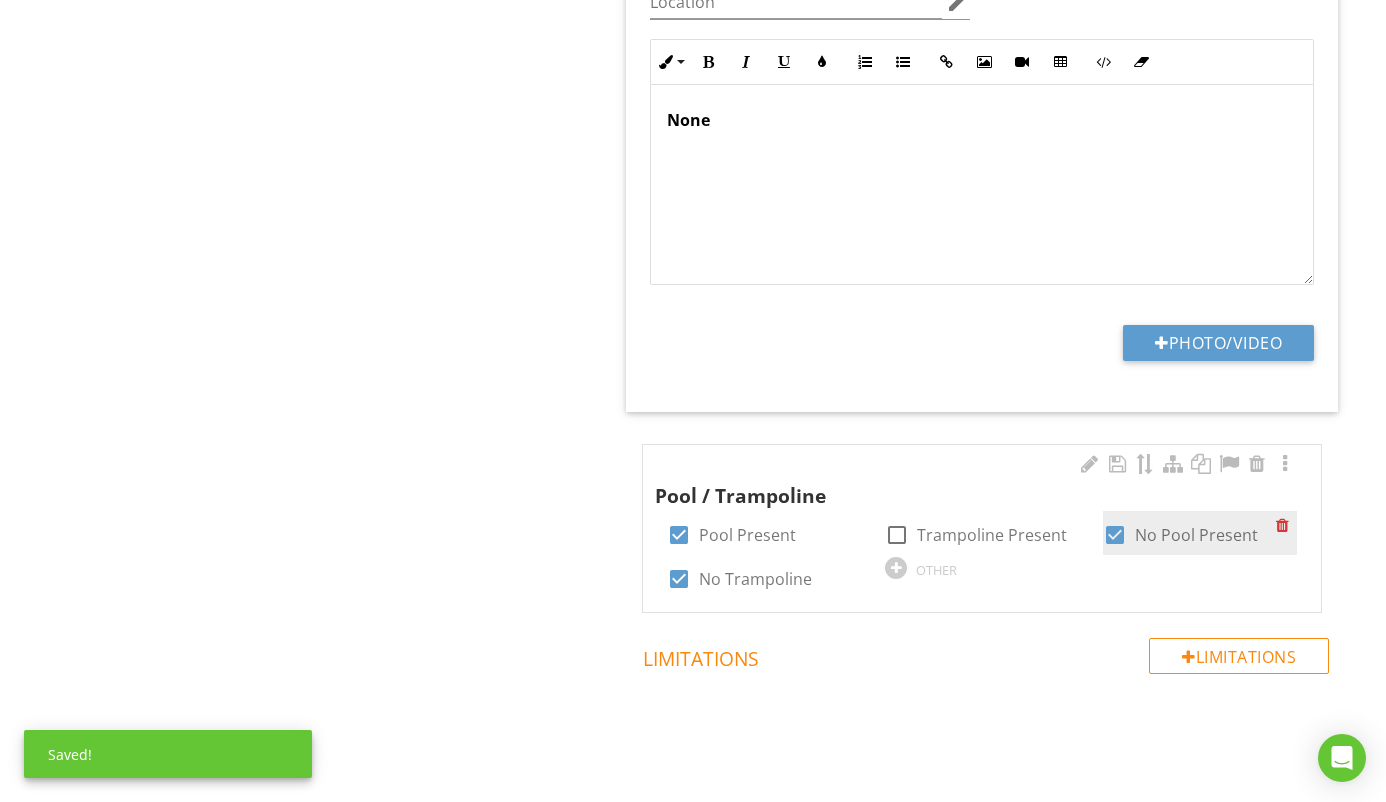 click at bounding box center (1115, 535) 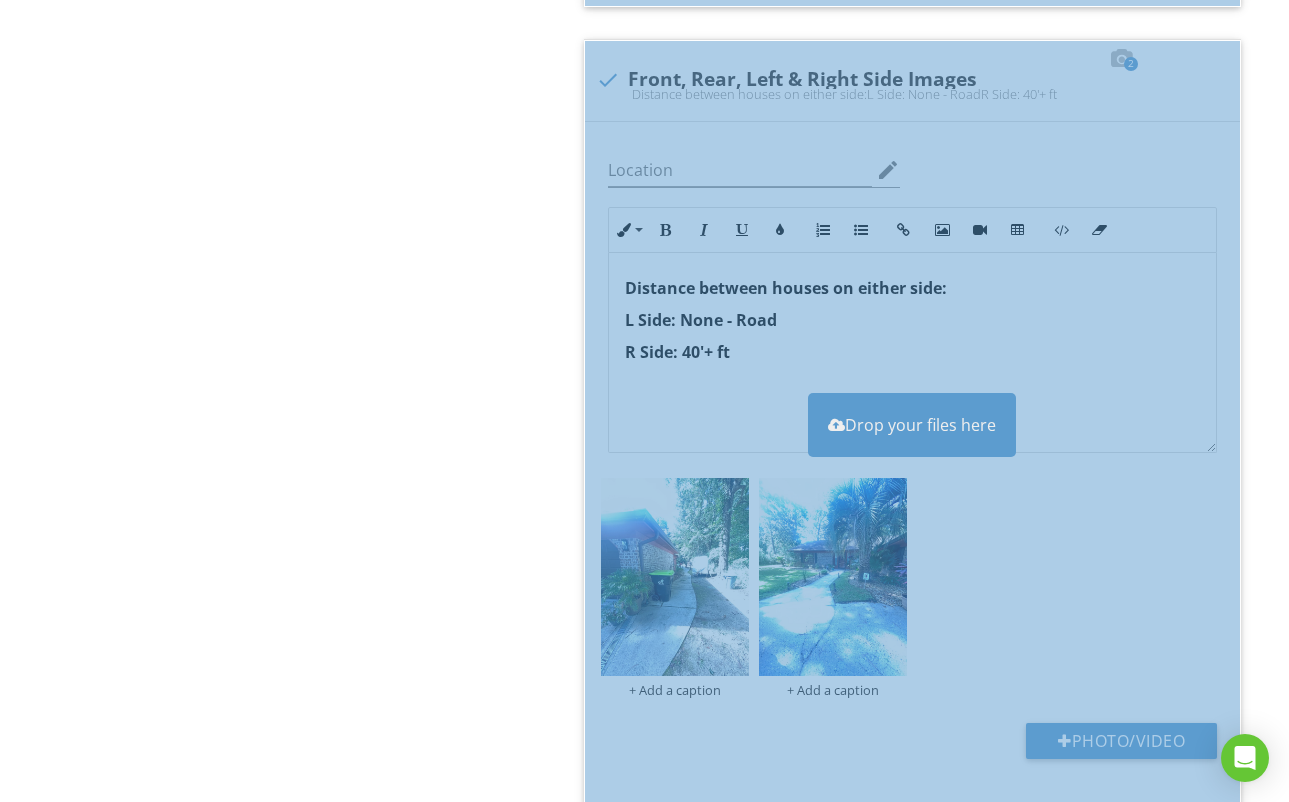 scroll, scrollTop: 3829, scrollLeft: 0, axis: vertical 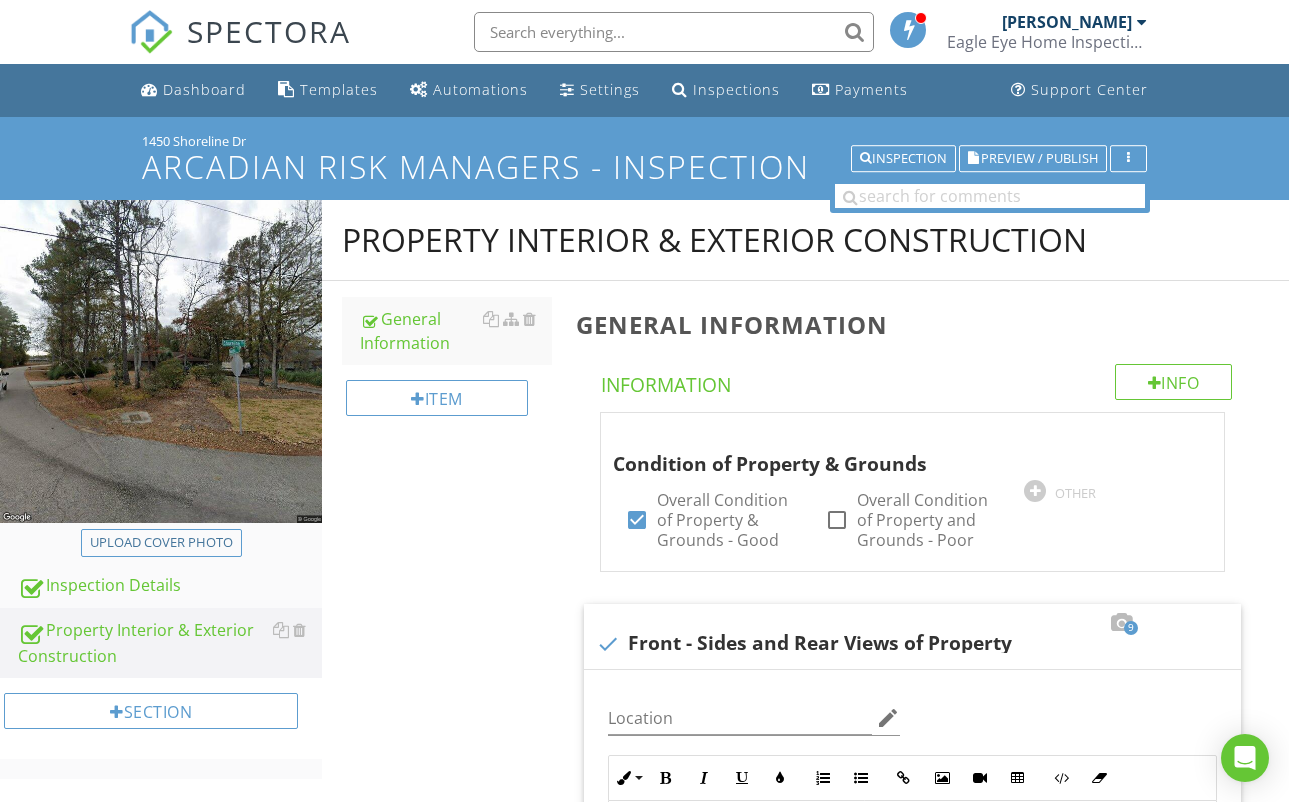 type 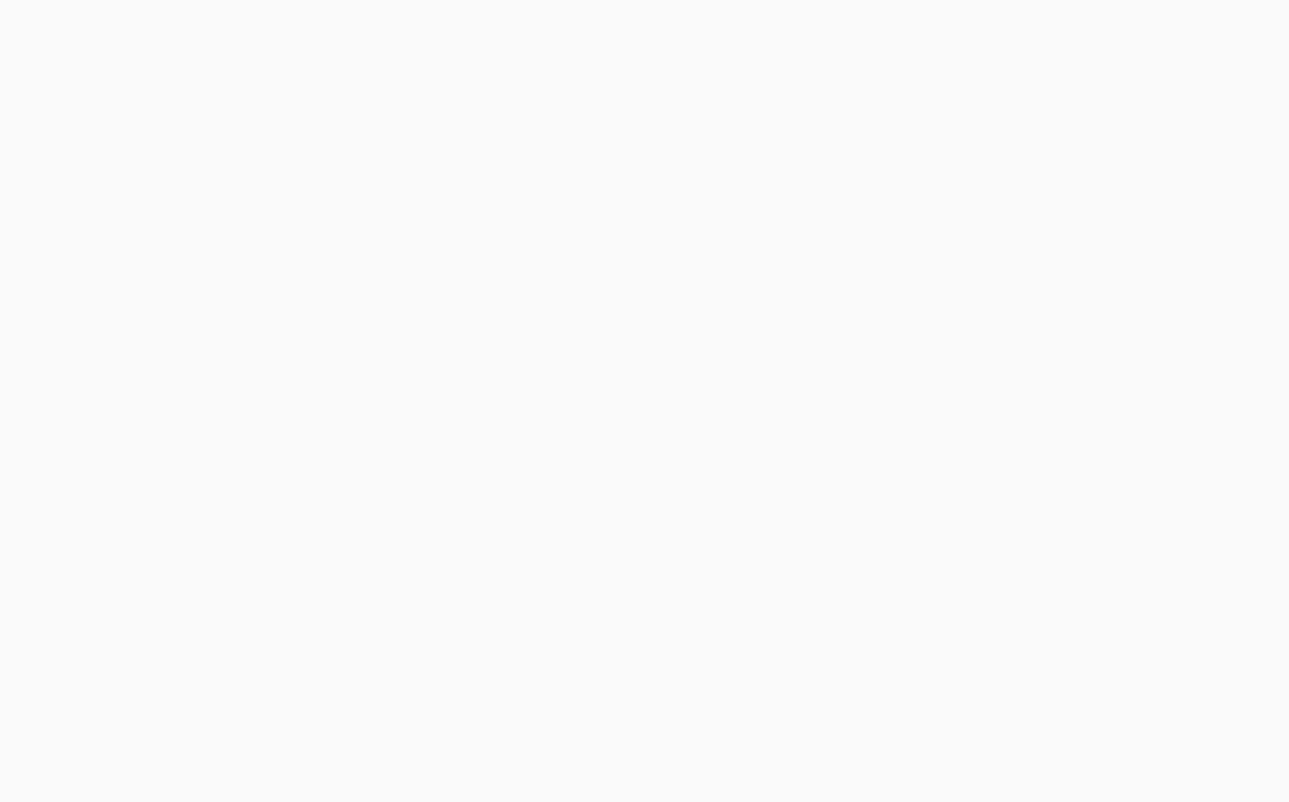 scroll, scrollTop: 0, scrollLeft: 0, axis: both 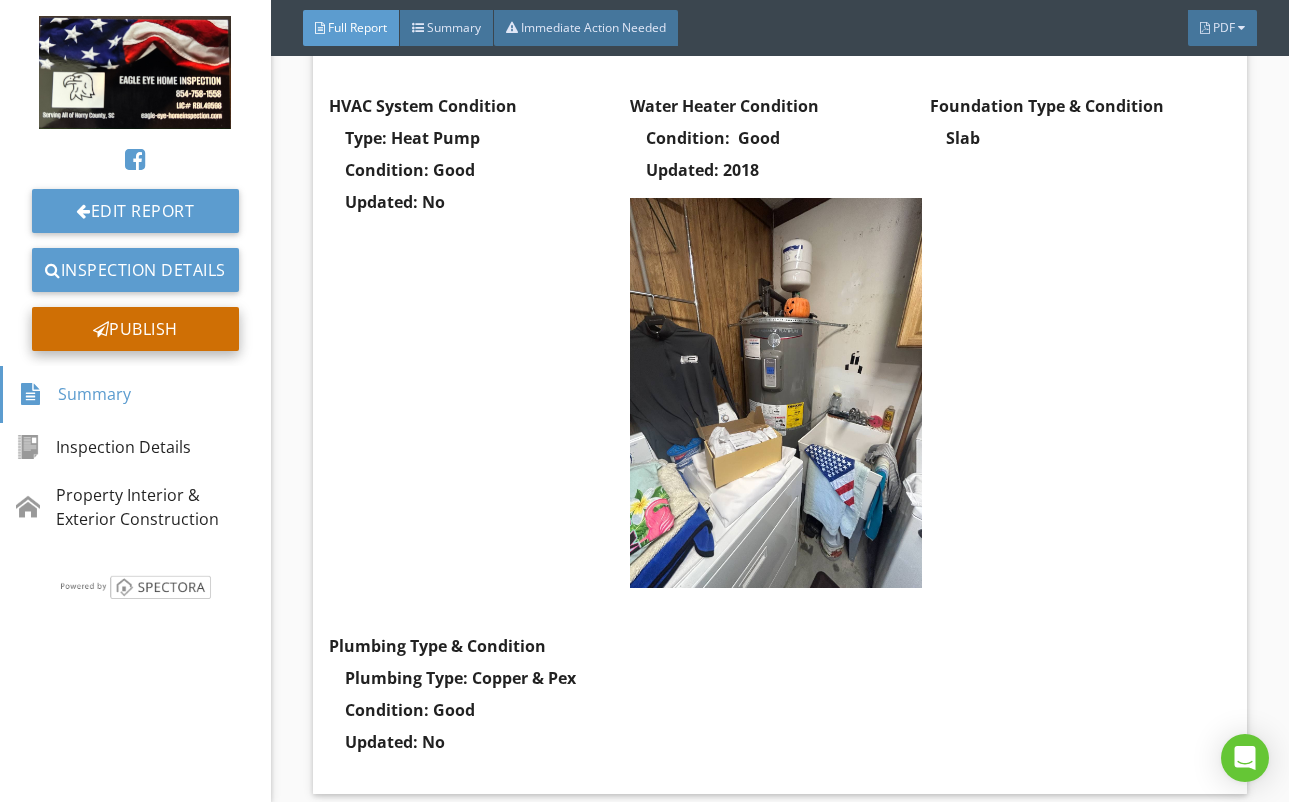click on "Publish" at bounding box center (135, 329) 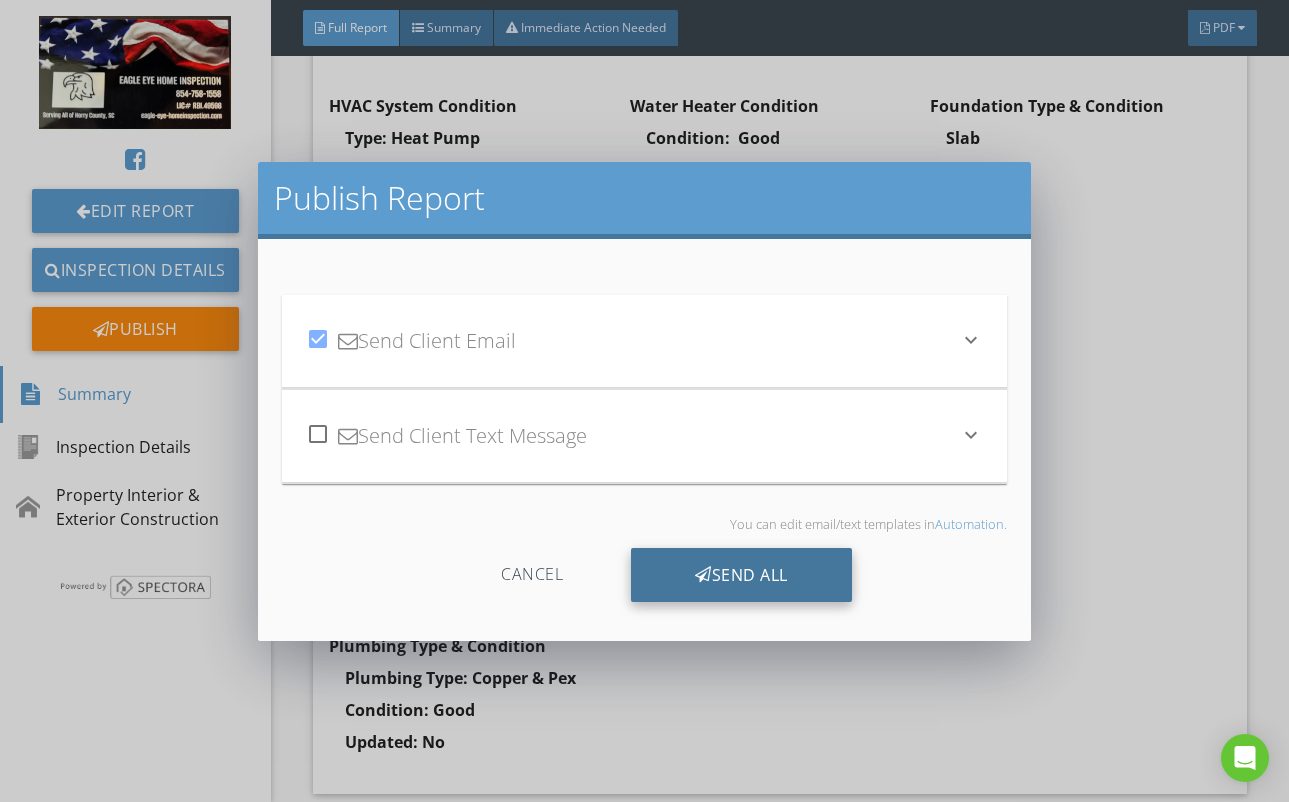 click on "Send All" at bounding box center (741, 575) 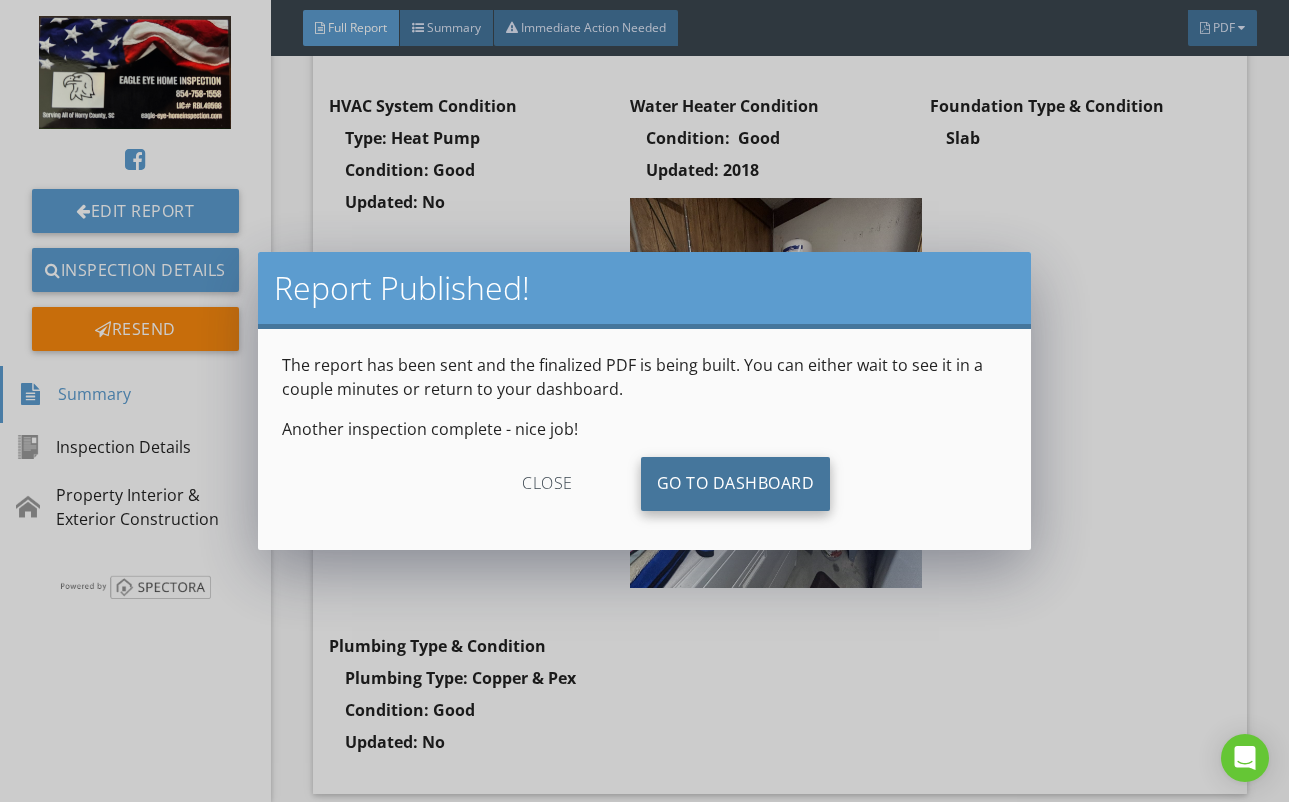 click on "Go To Dashboard" at bounding box center [736, 484] 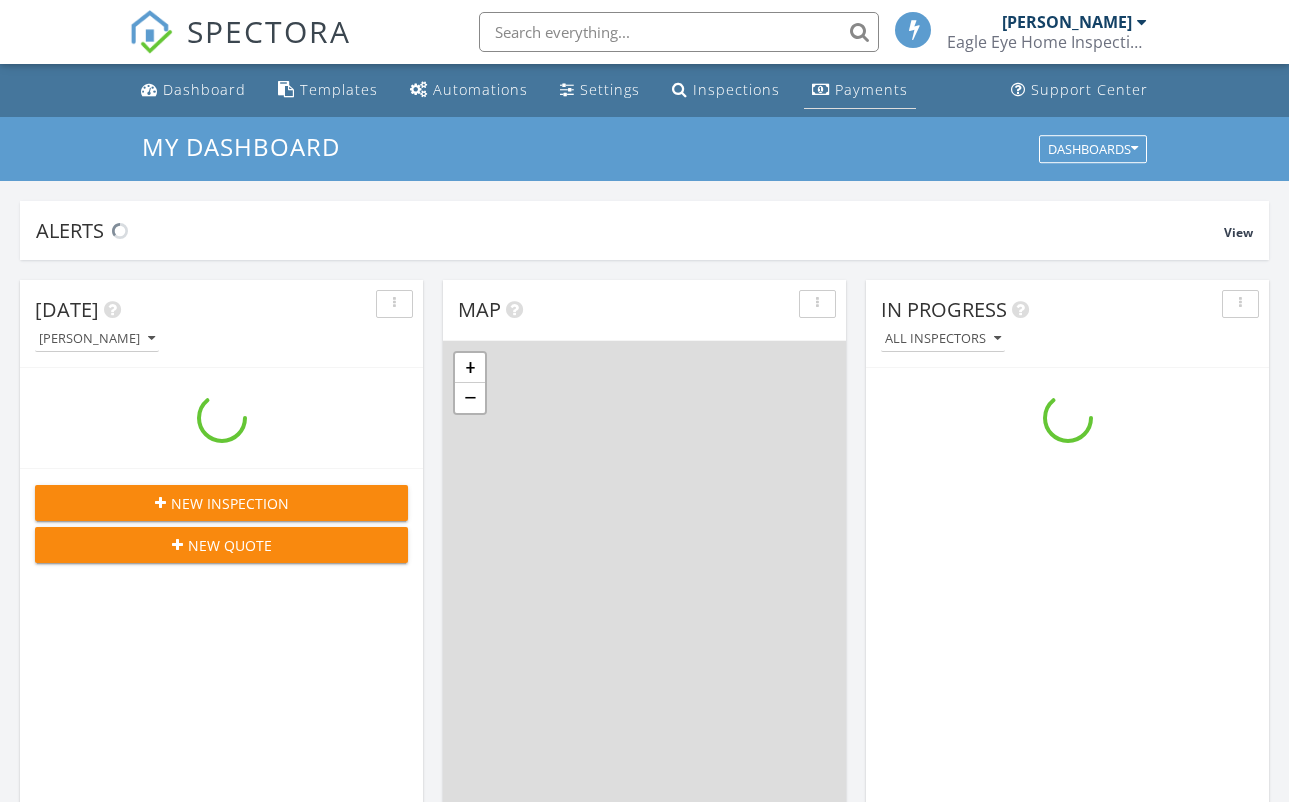 scroll, scrollTop: 0, scrollLeft: 0, axis: both 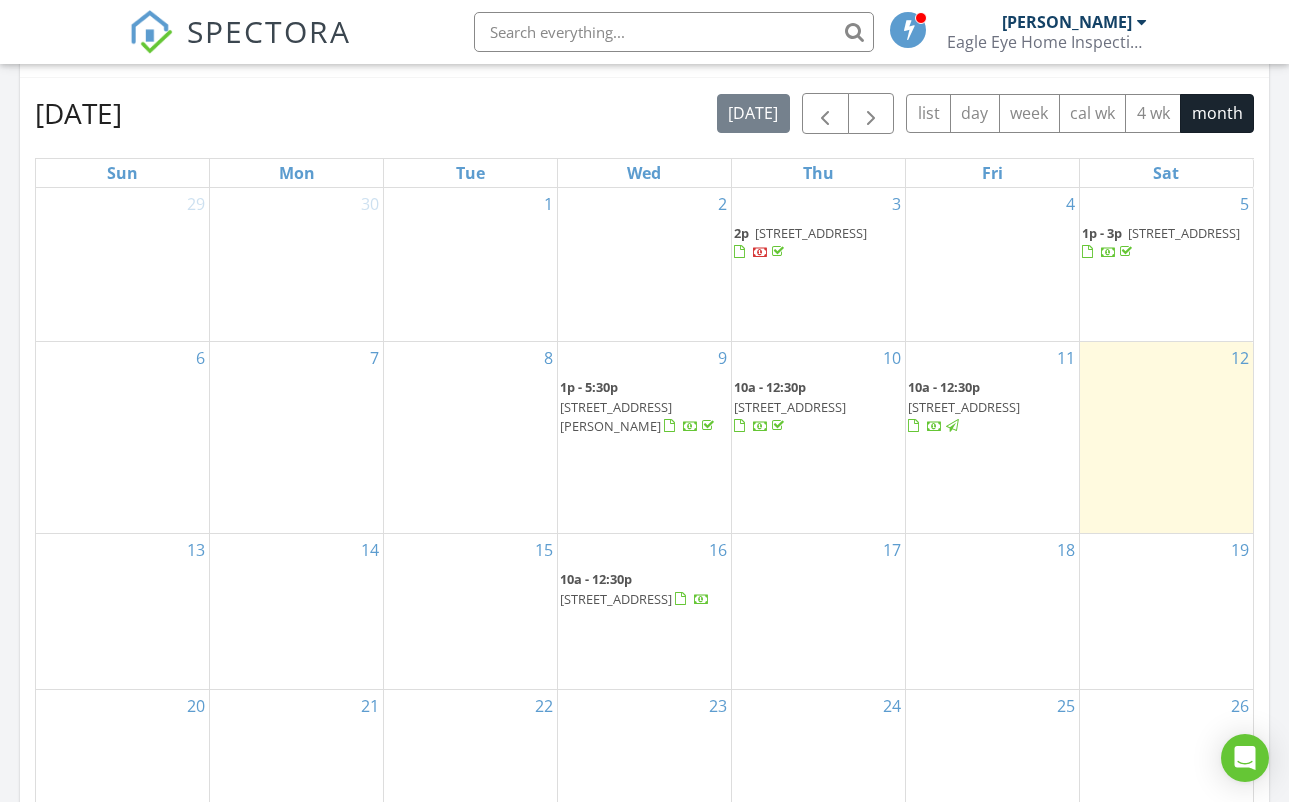 click at bounding box center [674, 32] 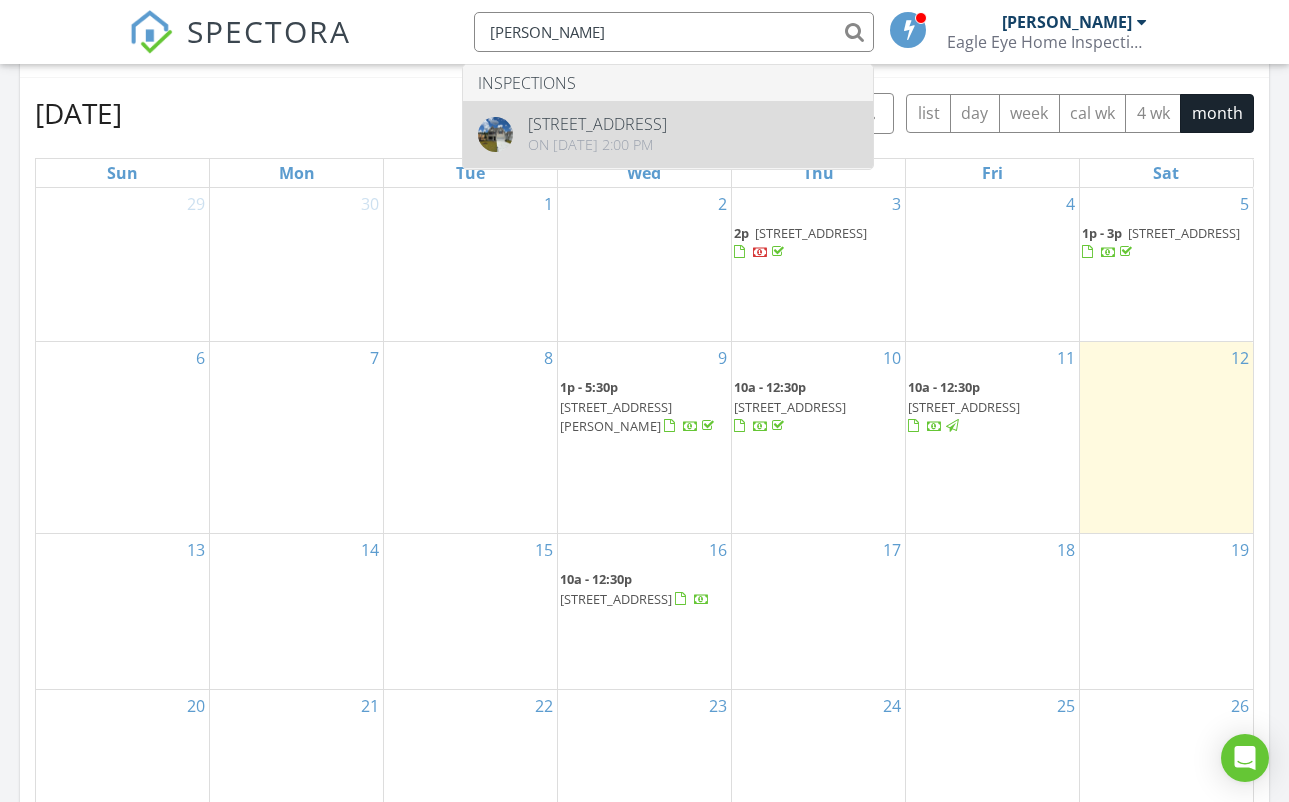 type on "[PERSON_NAME]" 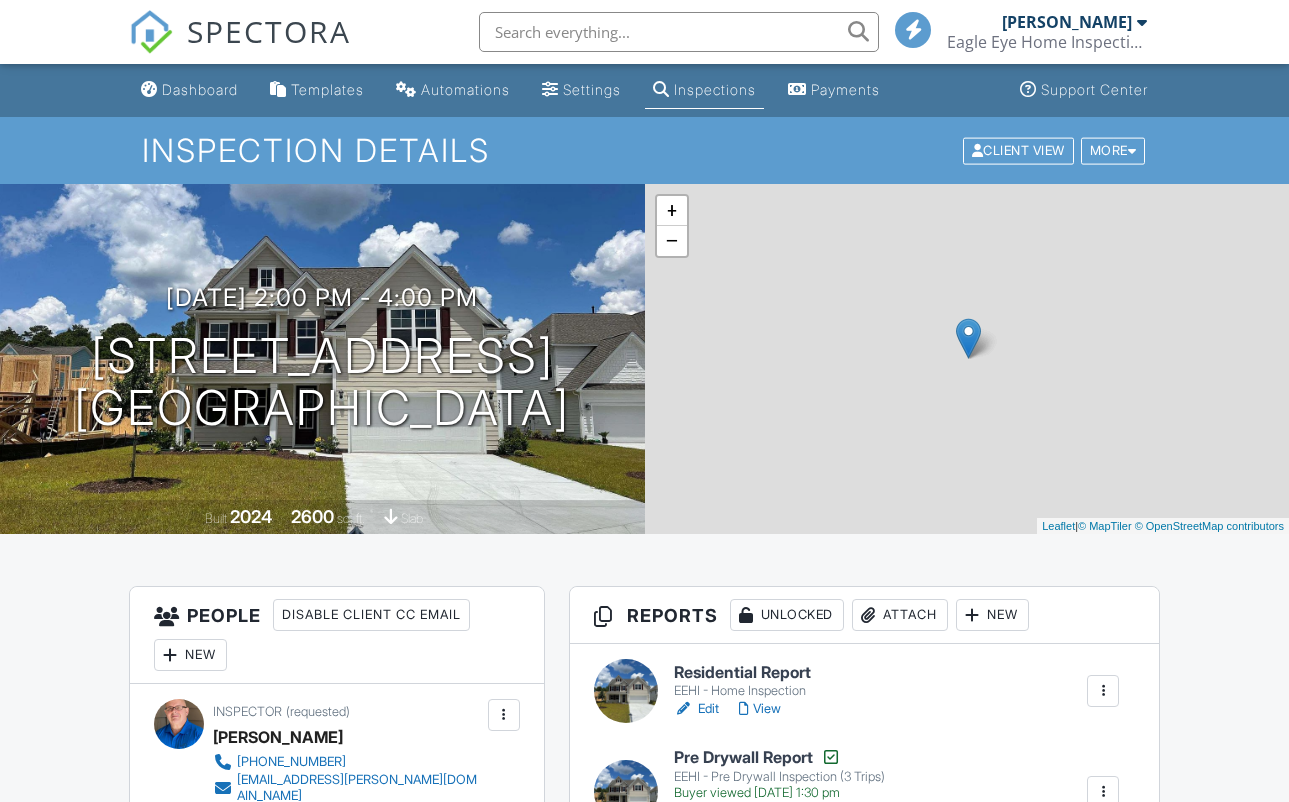 scroll, scrollTop: 0, scrollLeft: 0, axis: both 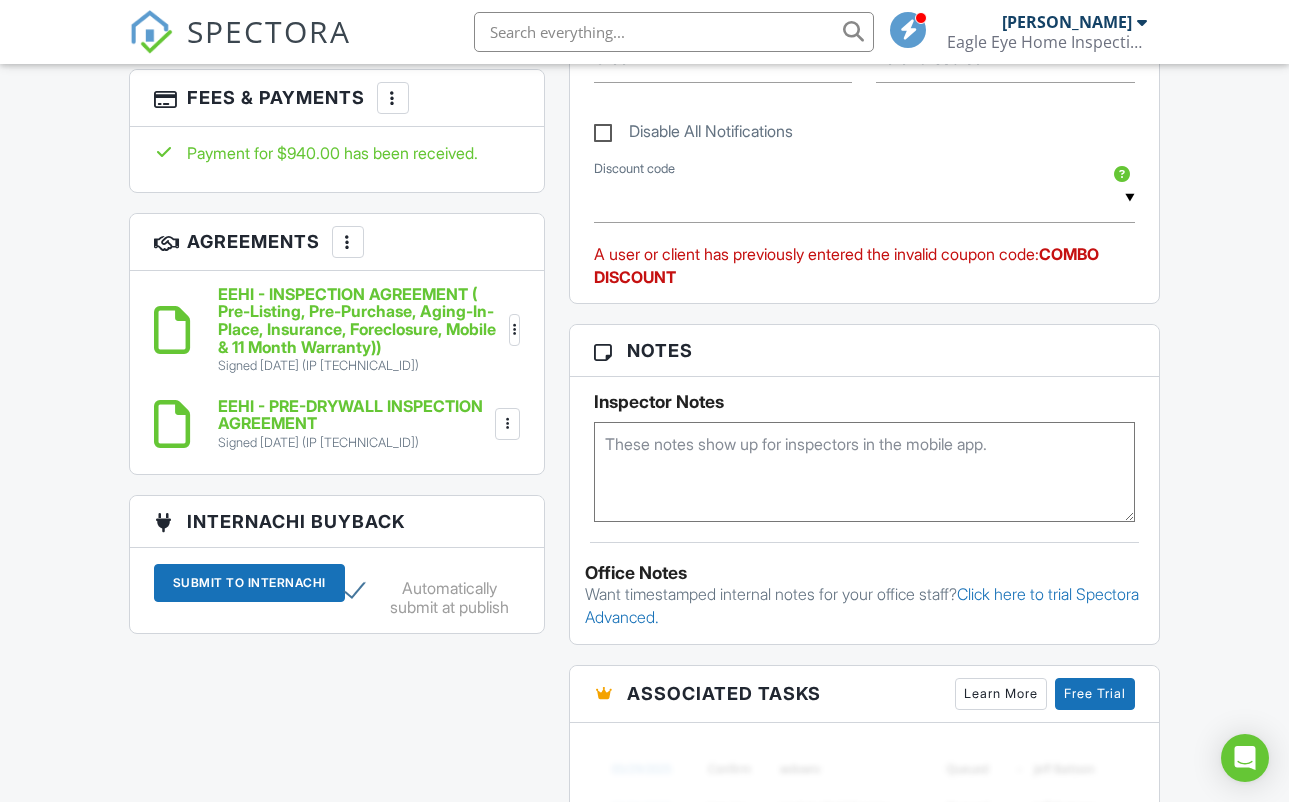 drag, startPoint x: 355, startPoint y: 589, endPoint x: 436, endPoint y: 585, distance: 81.09871 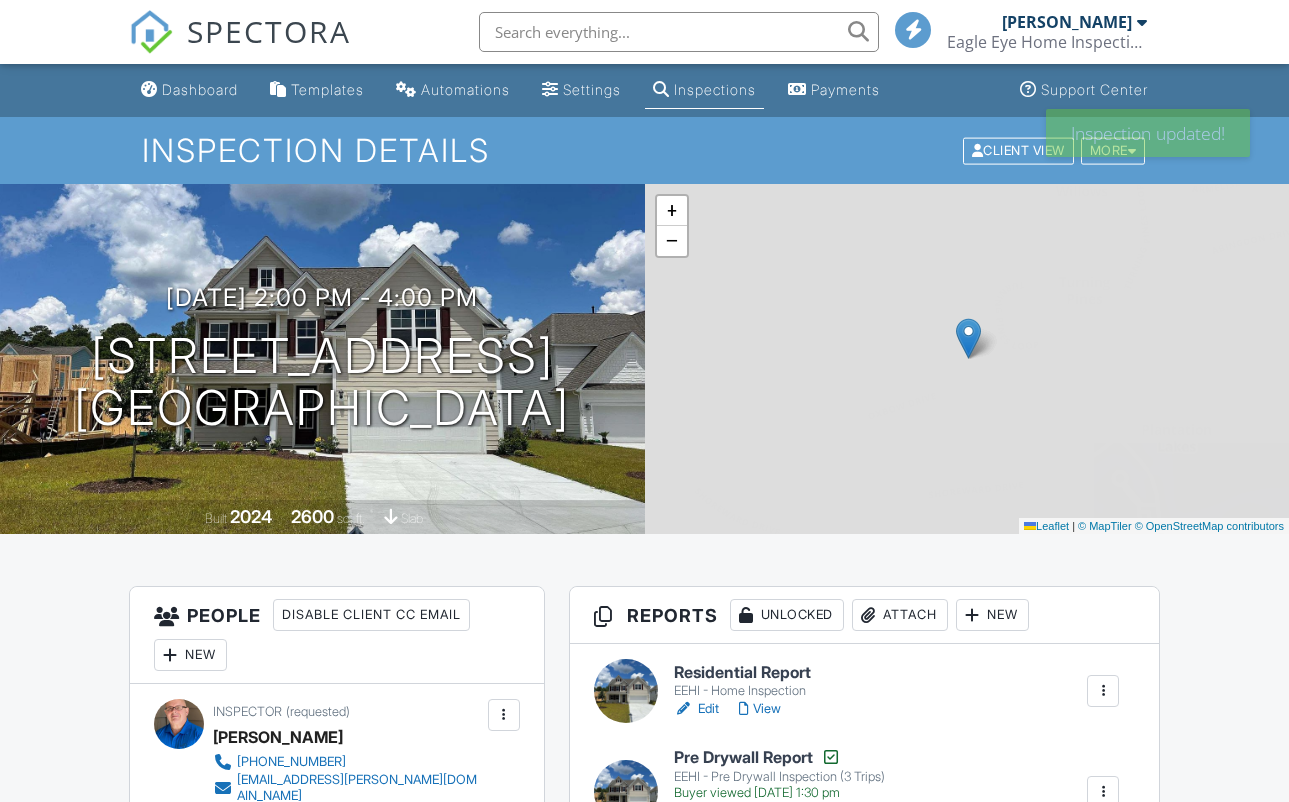 scroll, scrollTop: 0, scrollLeft: 0, axis: both 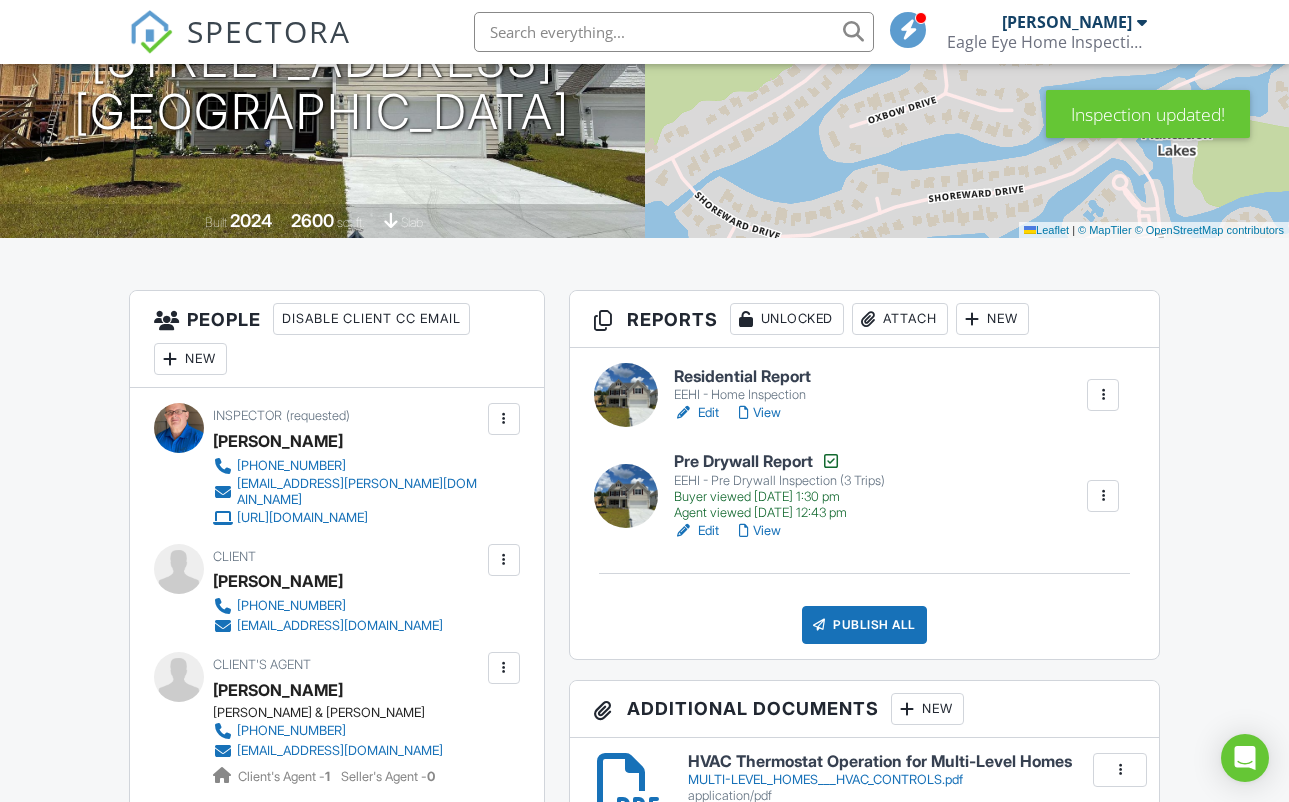 click on "Edit" at bounding box center [696, 413] 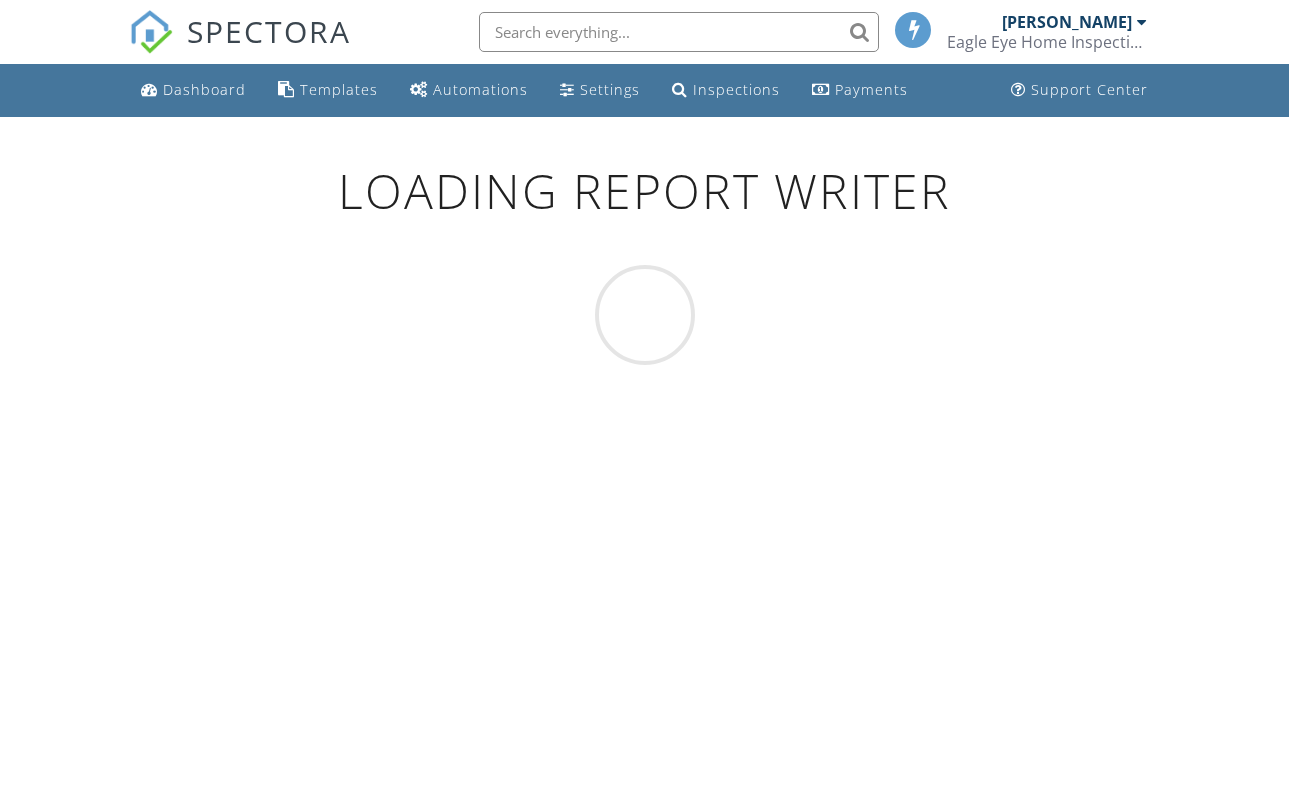 scroll, scrollTop: 0, scrollLeft: 0, axis: both 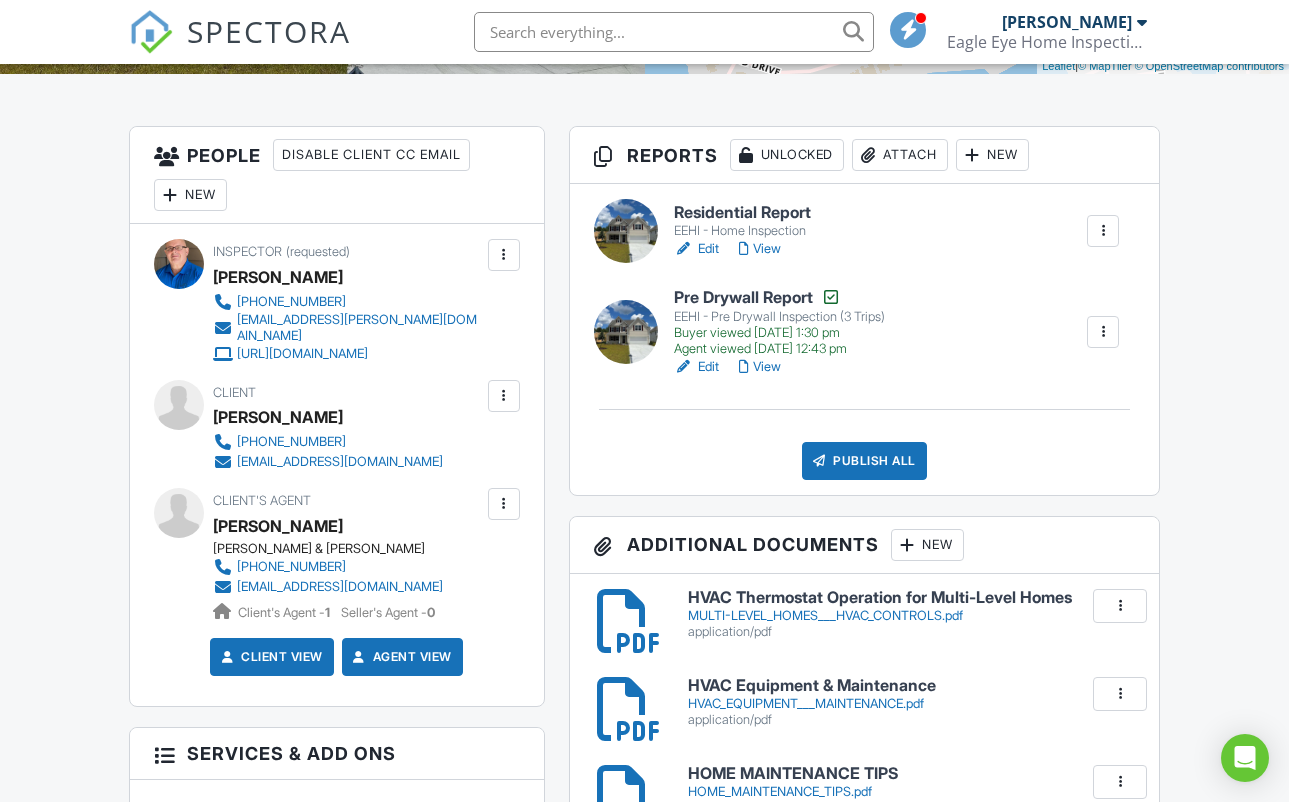 click at bounding box center (504, 396) 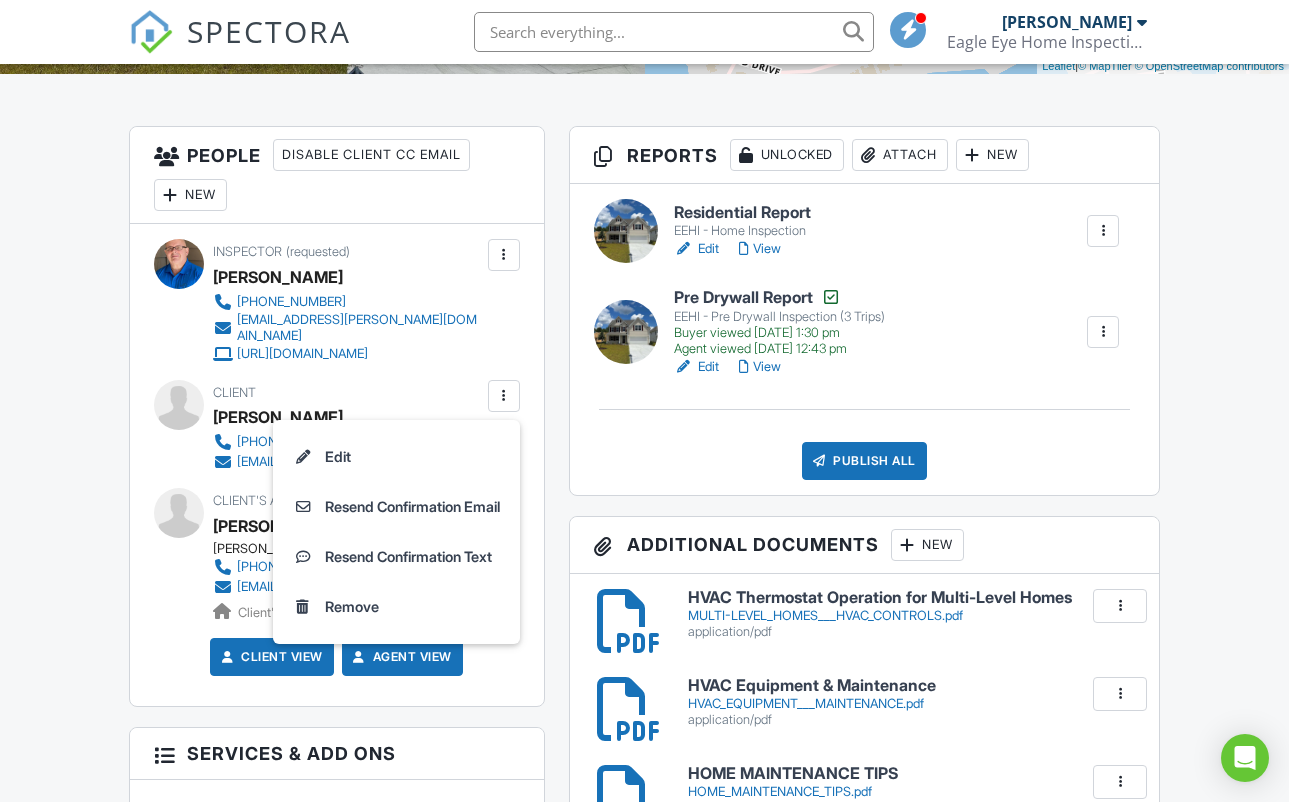 click on "Inspector
(requested)
Bobby Bush
843-360-2483
eagleeye.bobby@gmail.com
http://www.eagle-eye-homeinspection.com" at bounding box center [396, 301] 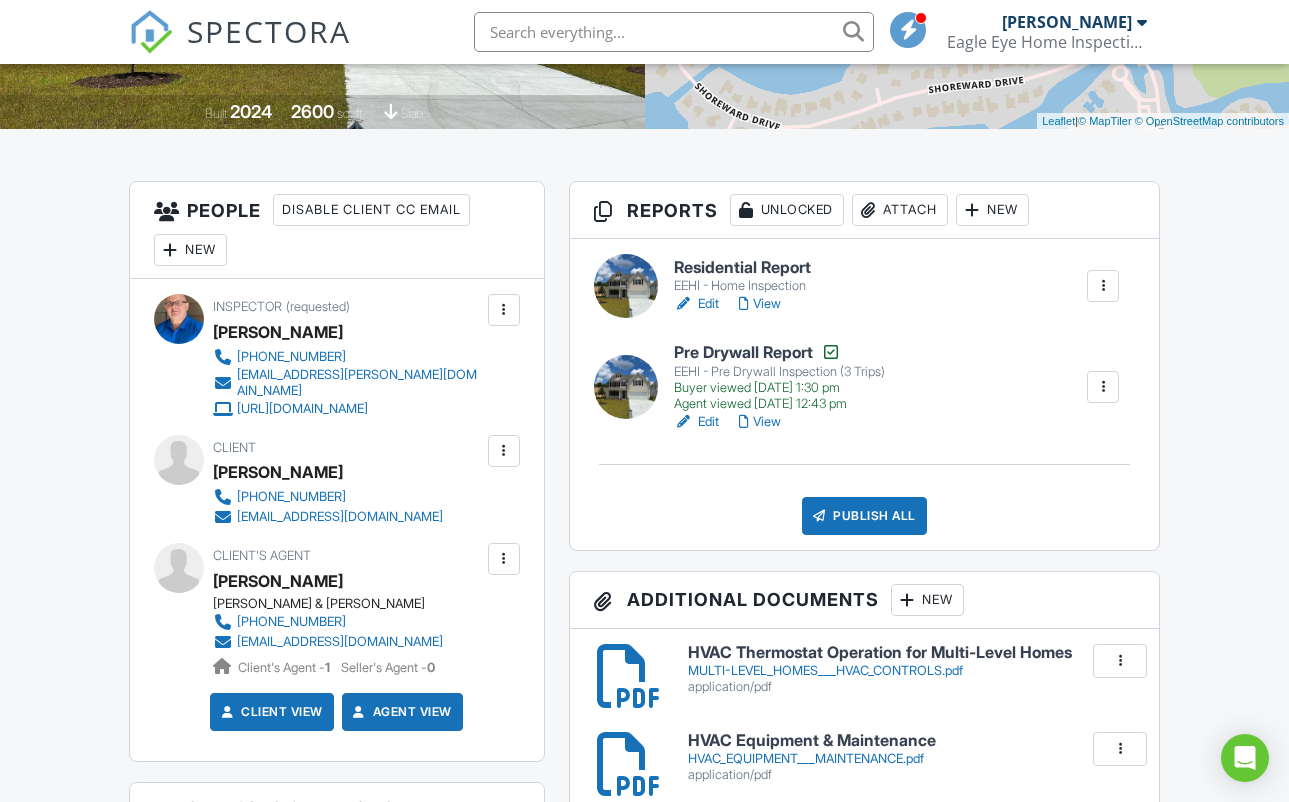 scroll, scrollTop: 400, scrollLeft: 0, axis: vertical 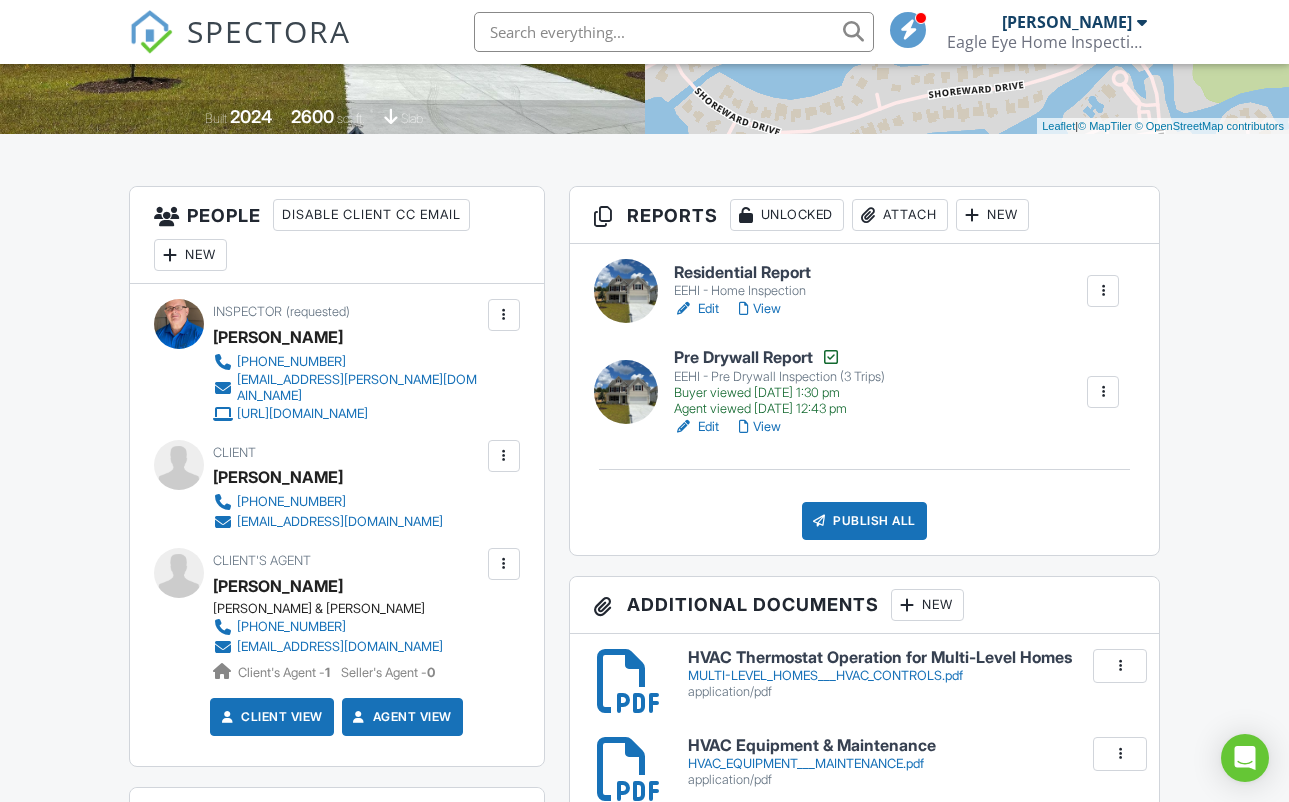 click on "Edit" at bounding box center [696, 309] 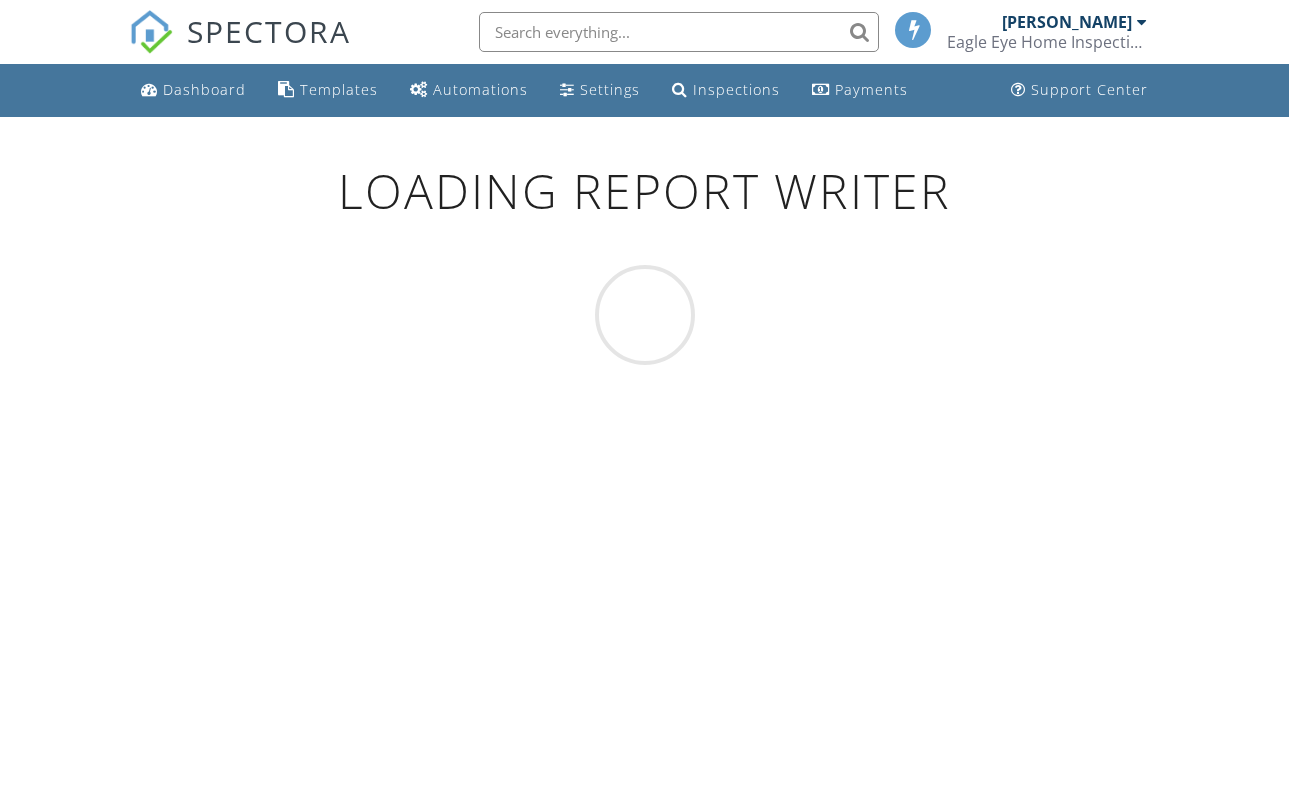 scroll, scrollTop: 0, scrollLeft: 0, axis: both 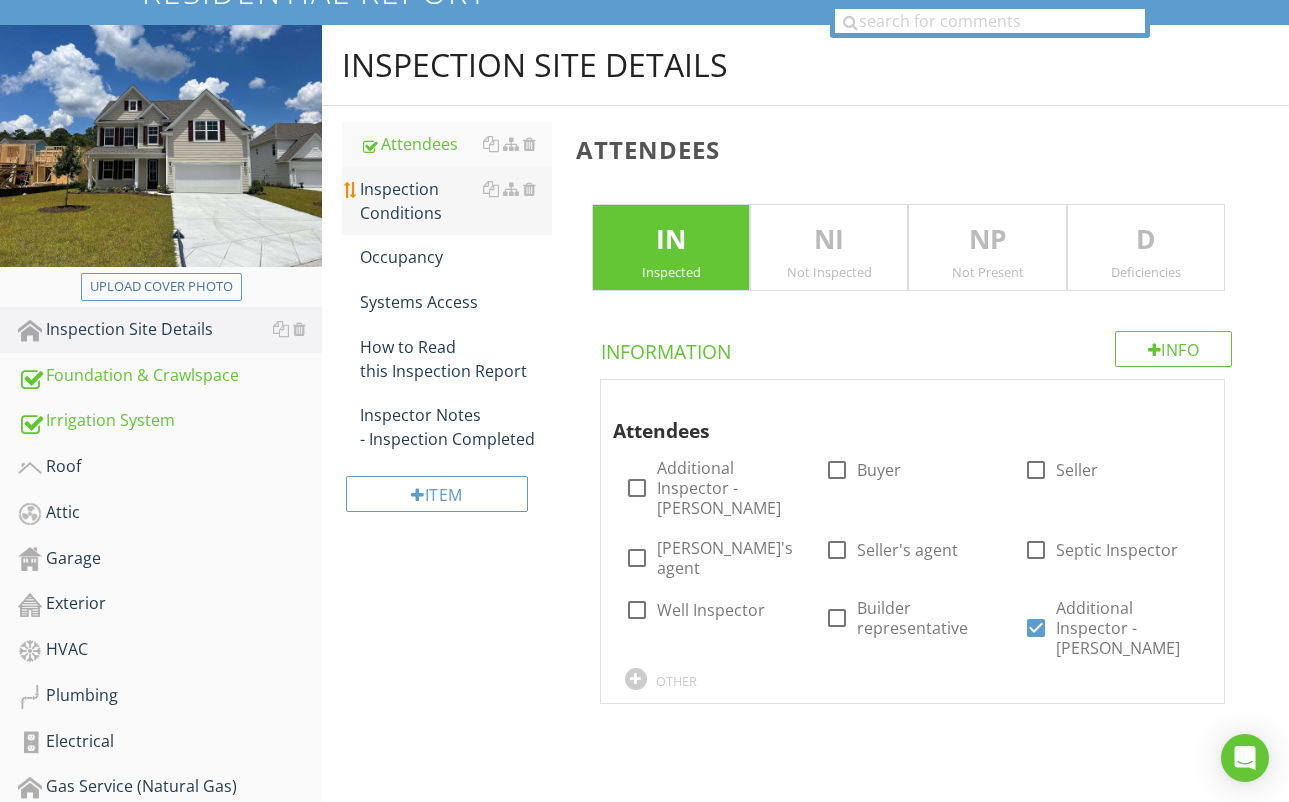 click on "Inspection Conditions" at bounding box center [456, 201] 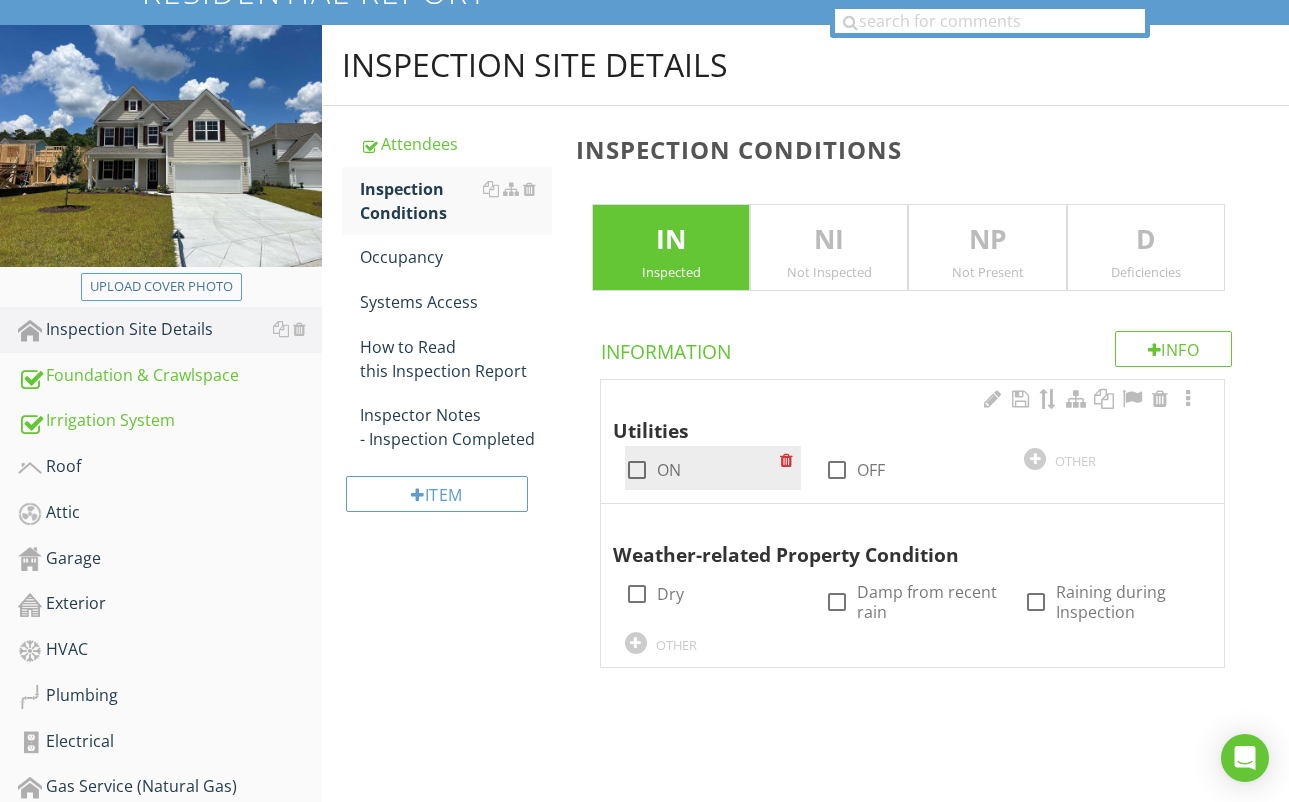 click at bounding box center (637, 470) 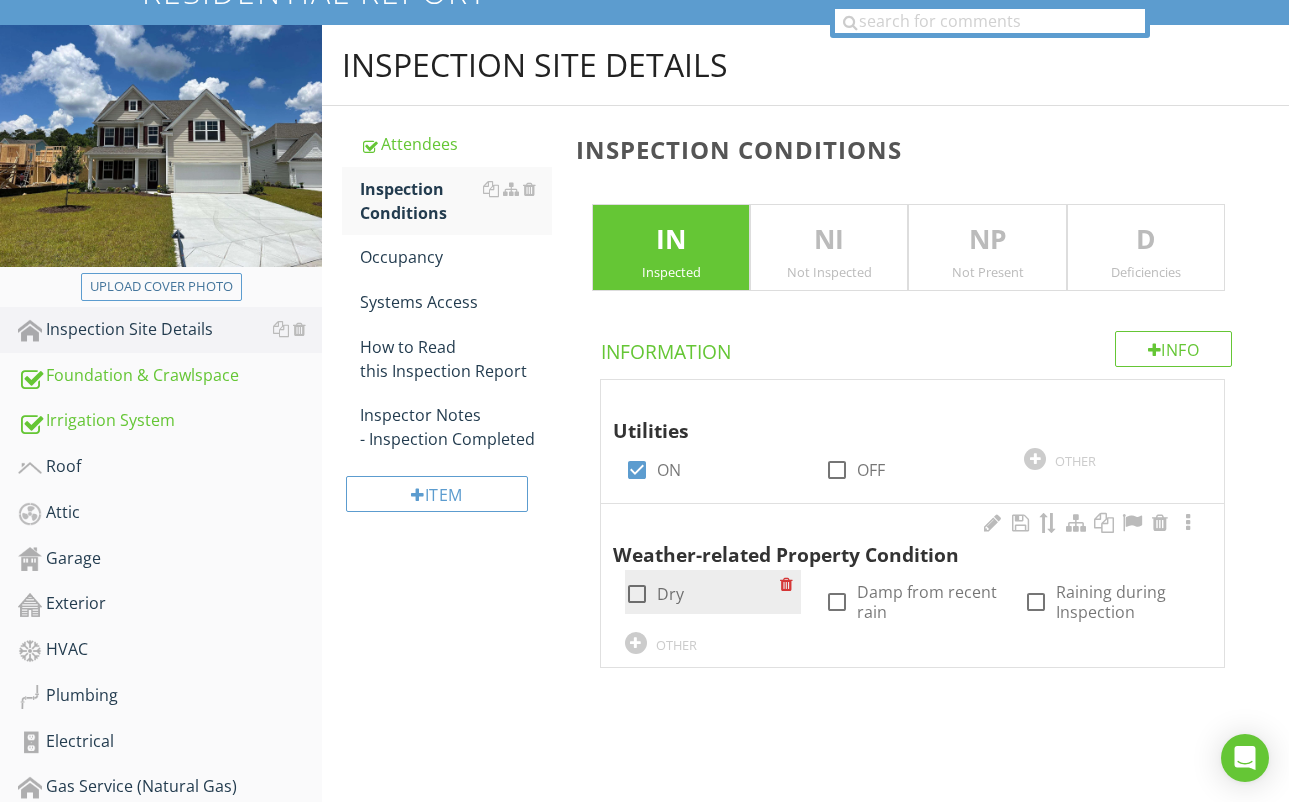click at bounding box center (637, 594) 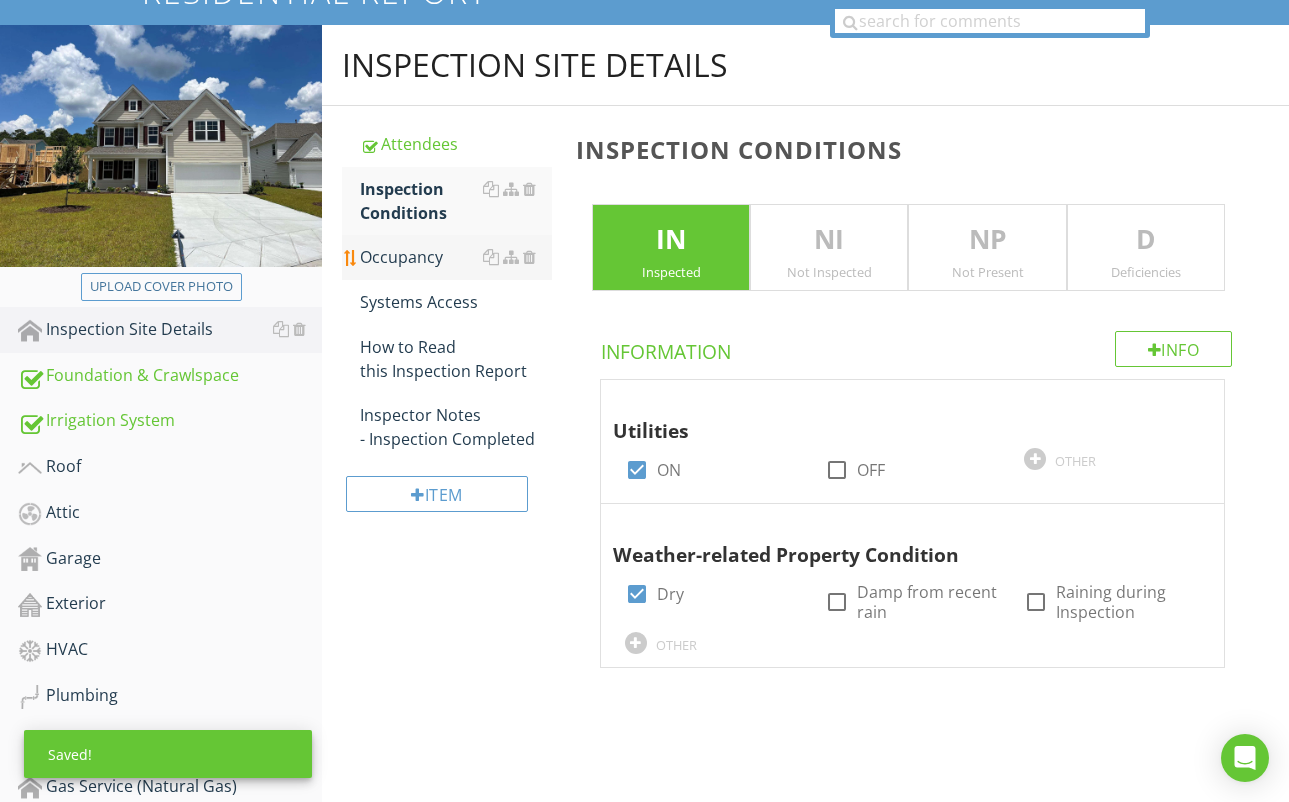click on "Occupancy" at bounding box center (456, 257) 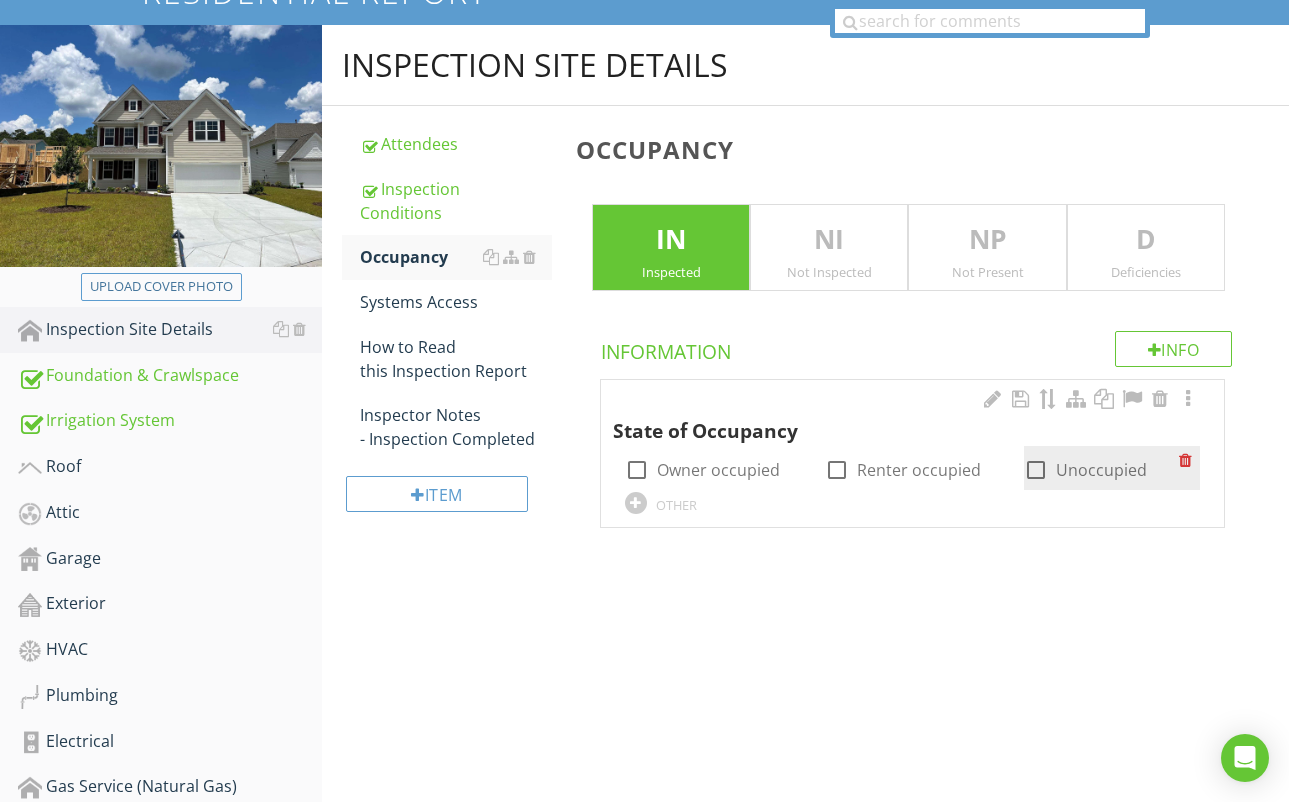 click at bounding box center [1036, 470] 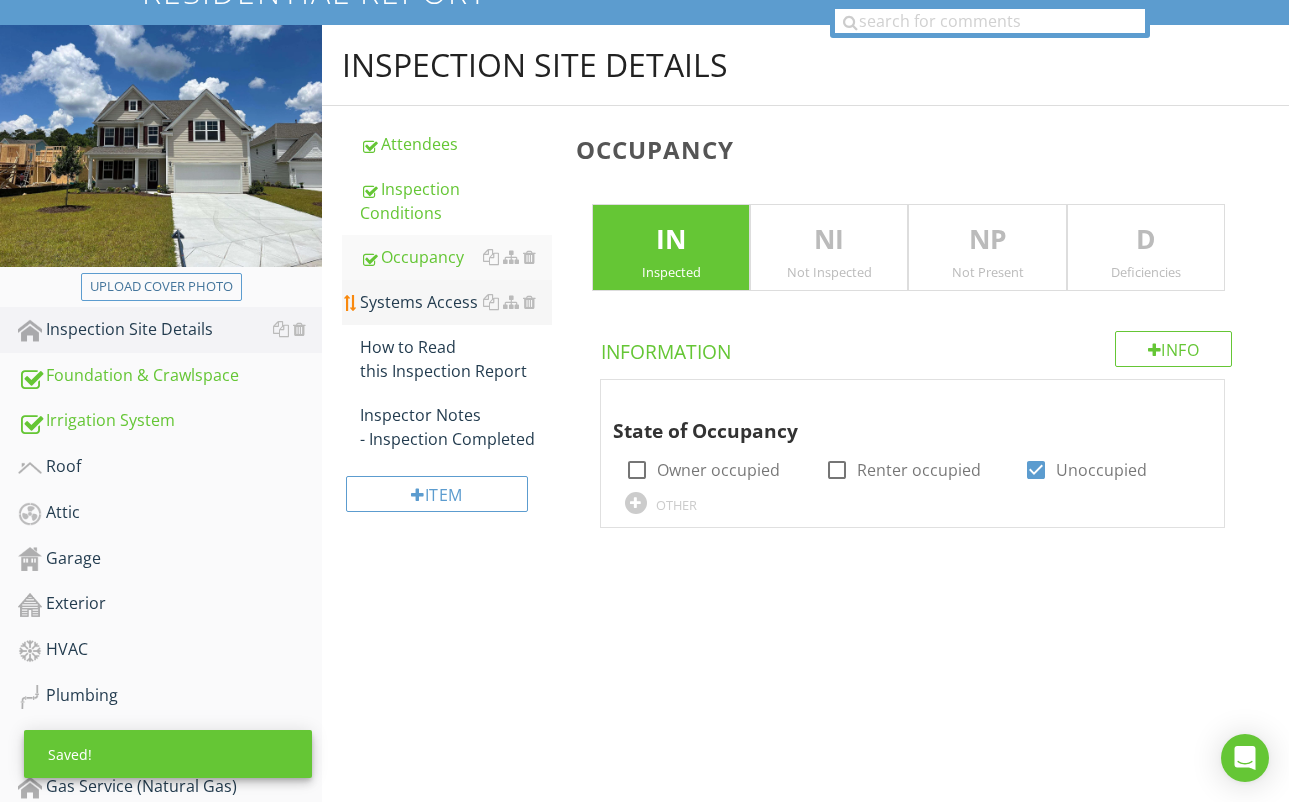 click on "Systems Access" at bounding box center [456, 302] 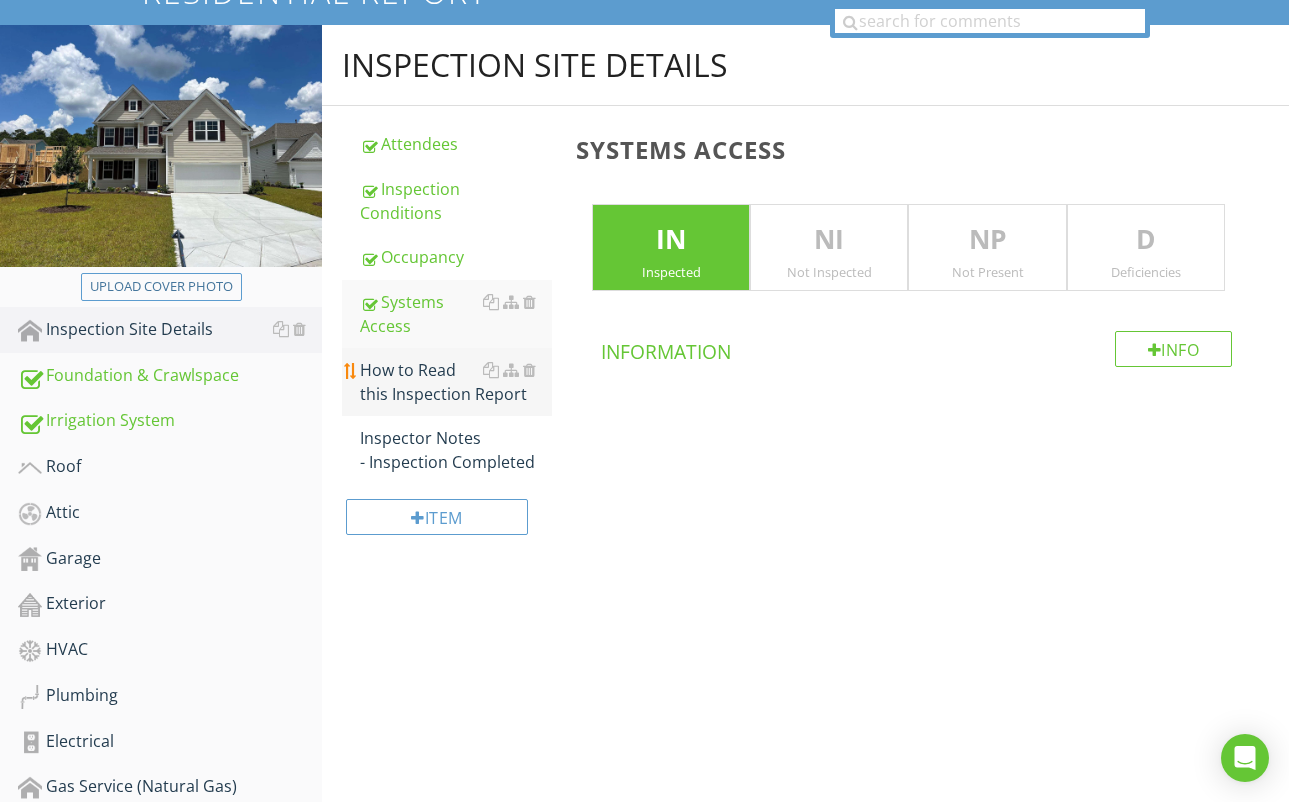 click on "How to Read this Inspection Report" at bounding box center [456, 382] 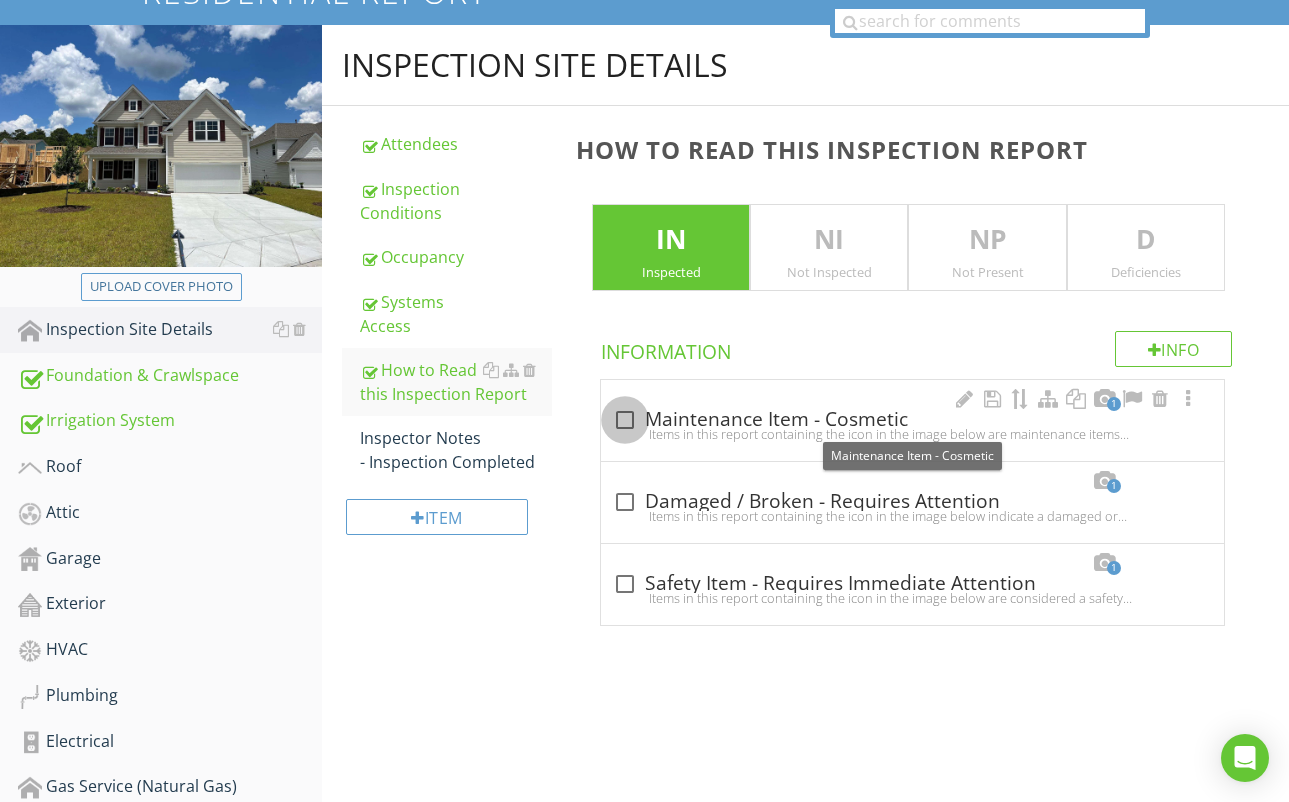 click at bounding box center [625, 420] 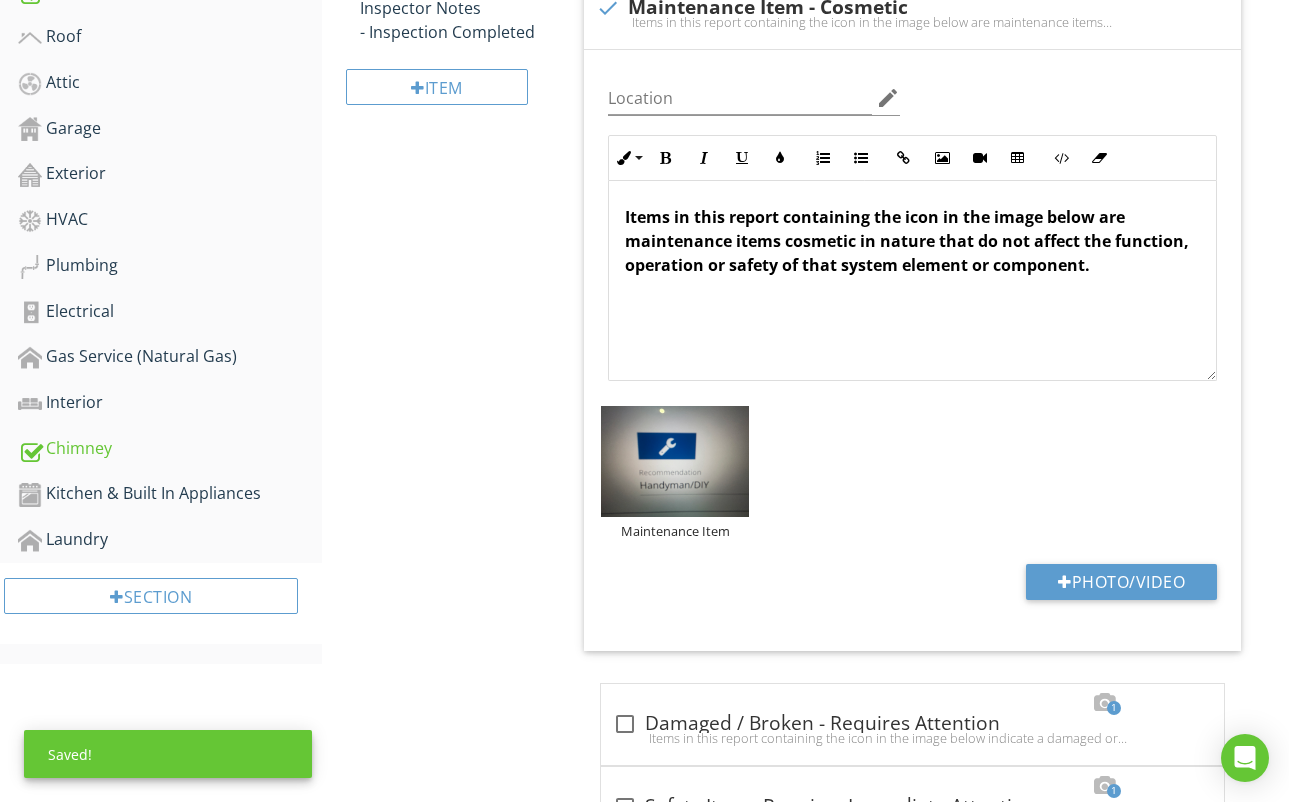 scroll, scrollTop: 702, scrollLeft: 0, axis: vertical 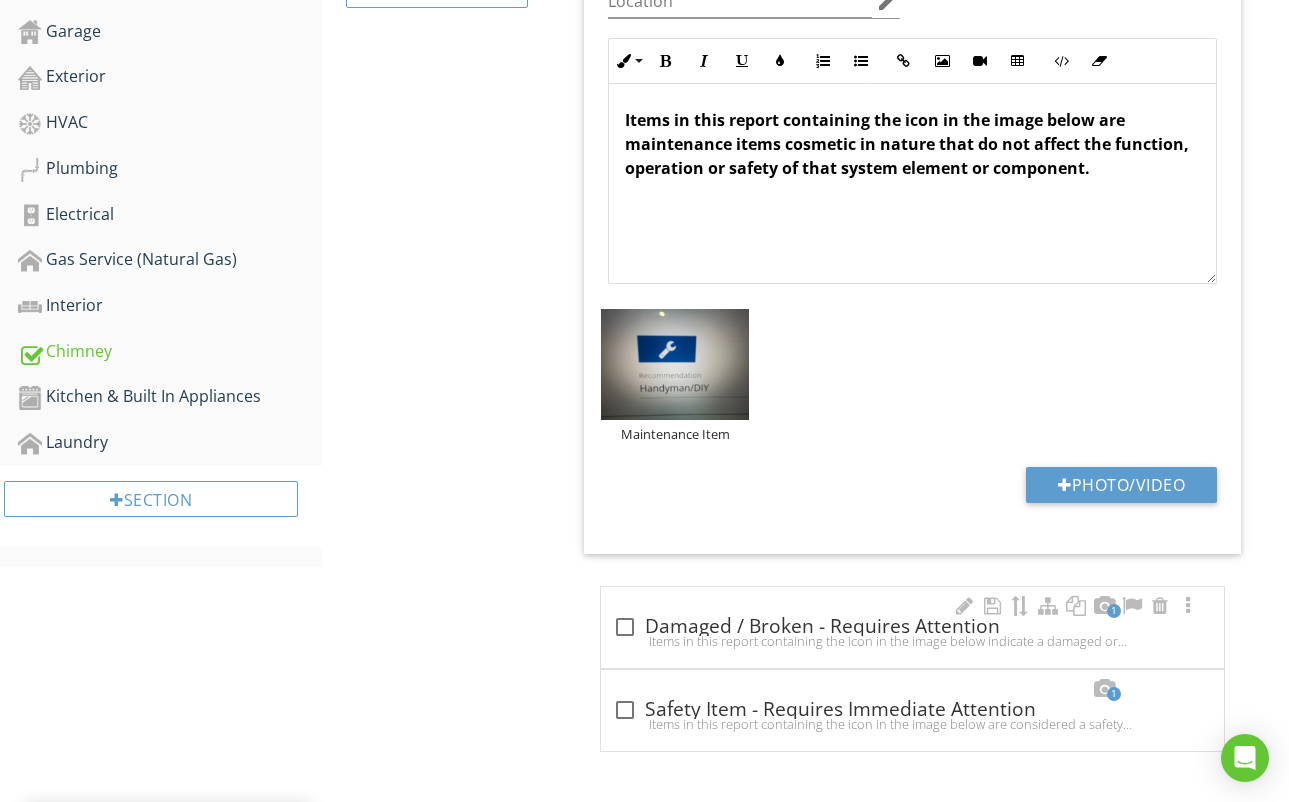 drag, startPoint x: 623, startPoint y: 617, endPoint x: 625, endPoint y: 642, distance: 25.079872 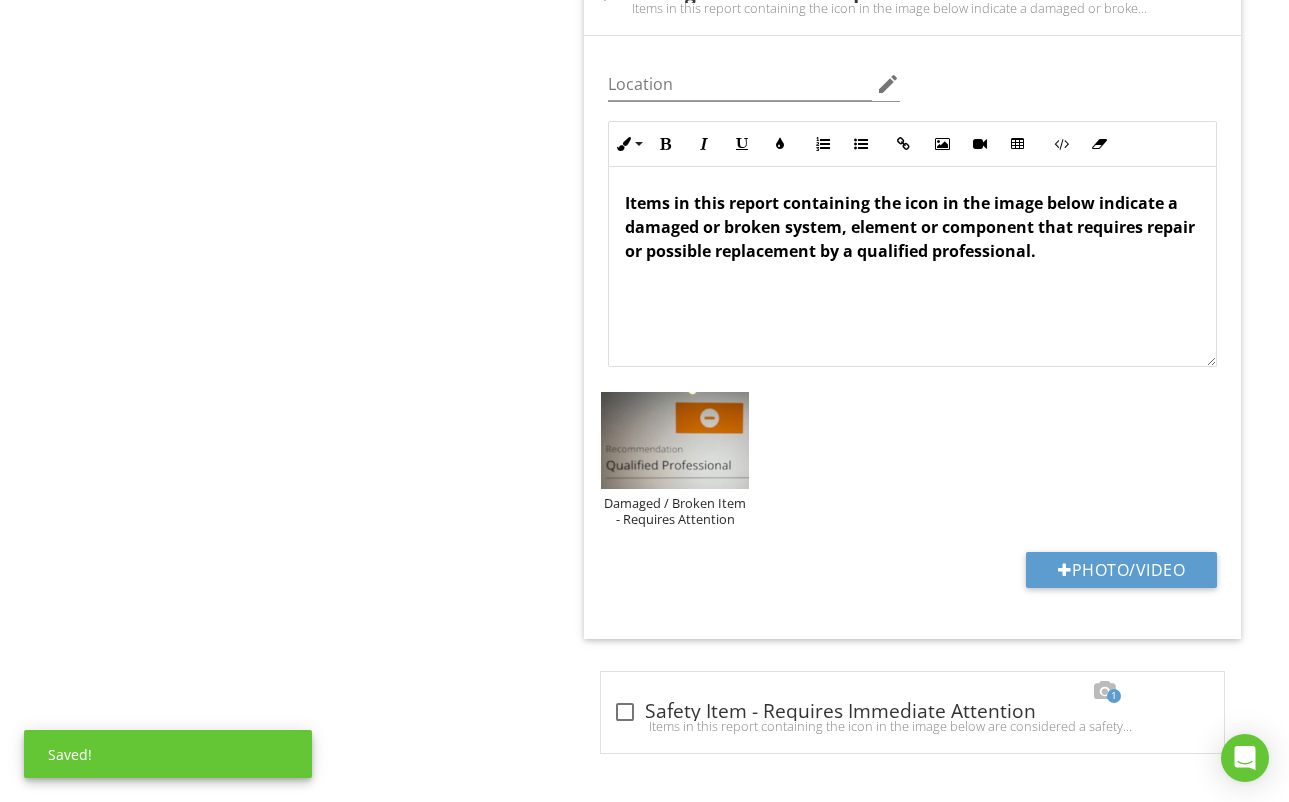 scroll, scrollTop: 1337, scrollLeft: 0, axis: vertical 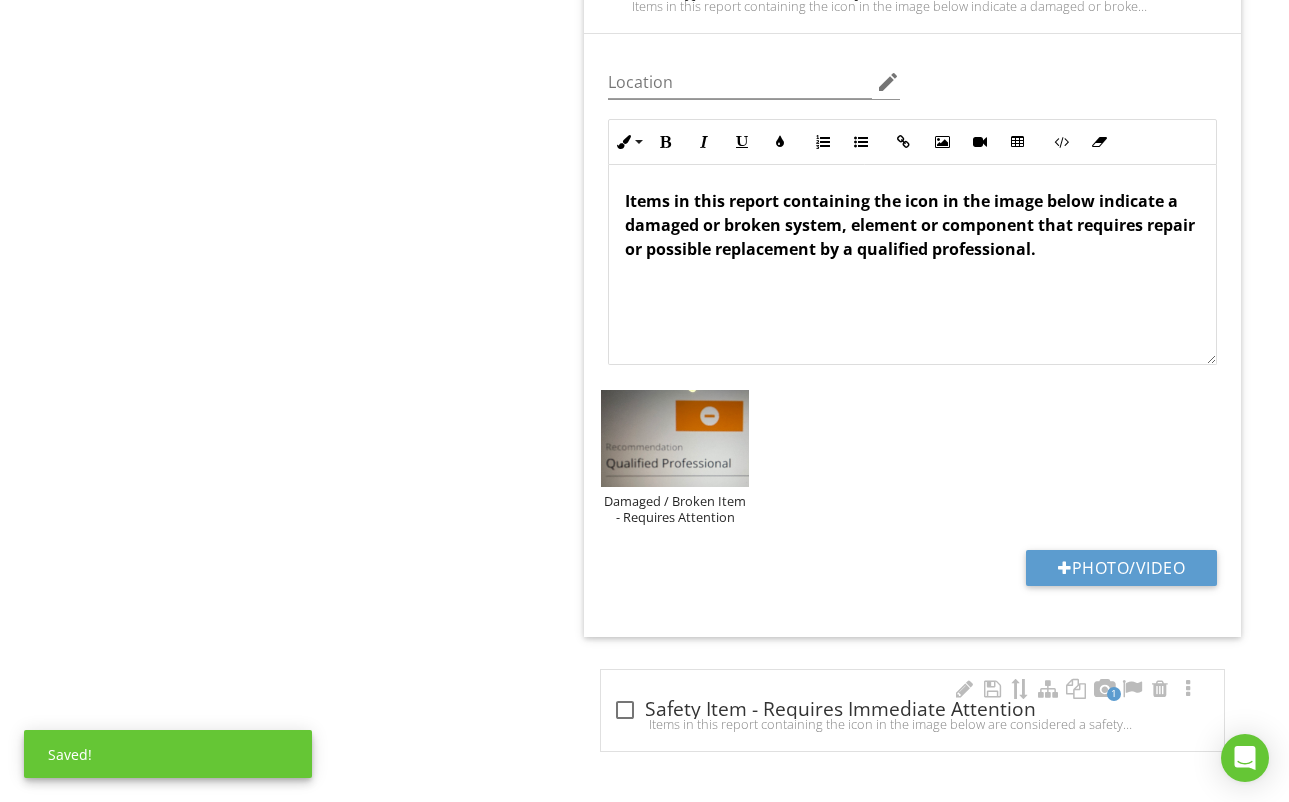 click at bounding box center [625, 710] 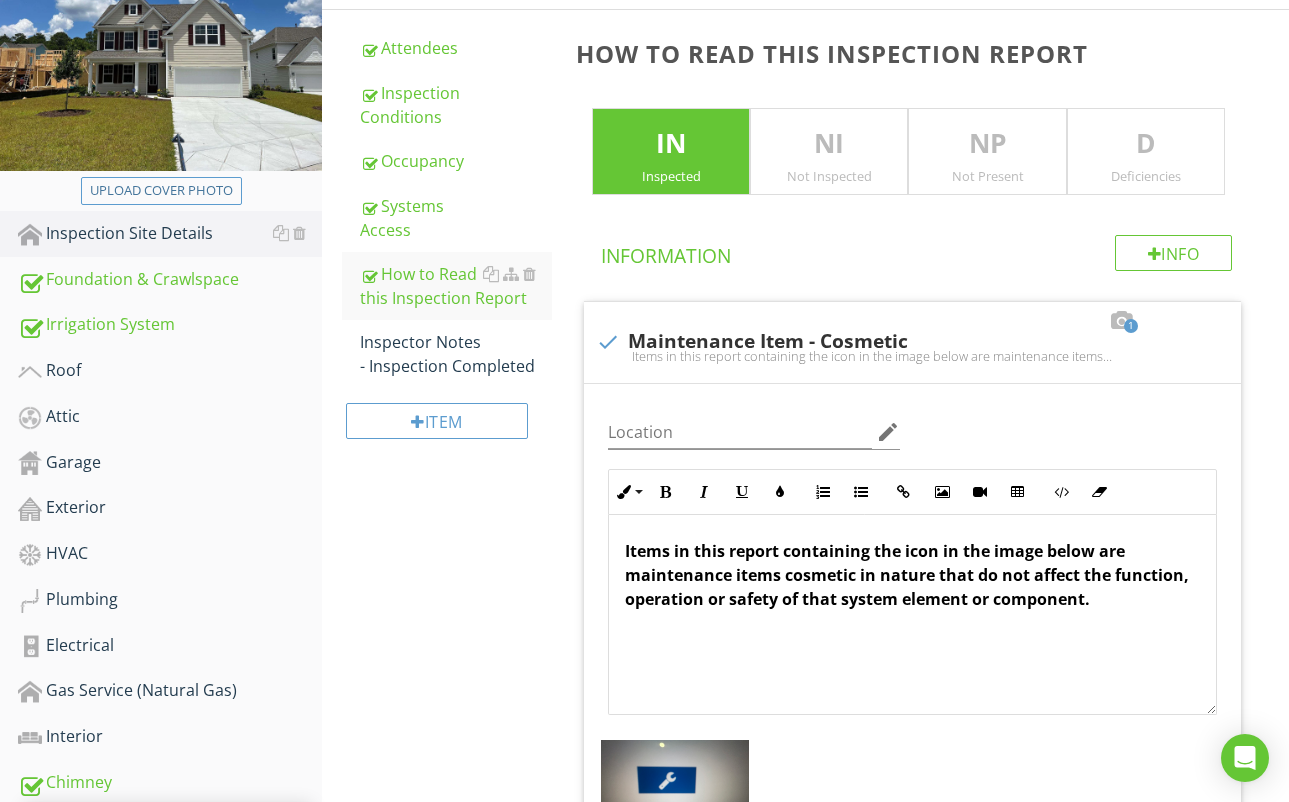 scroll, scrollTop: 254, scrollLeft: 0, axis: vertical 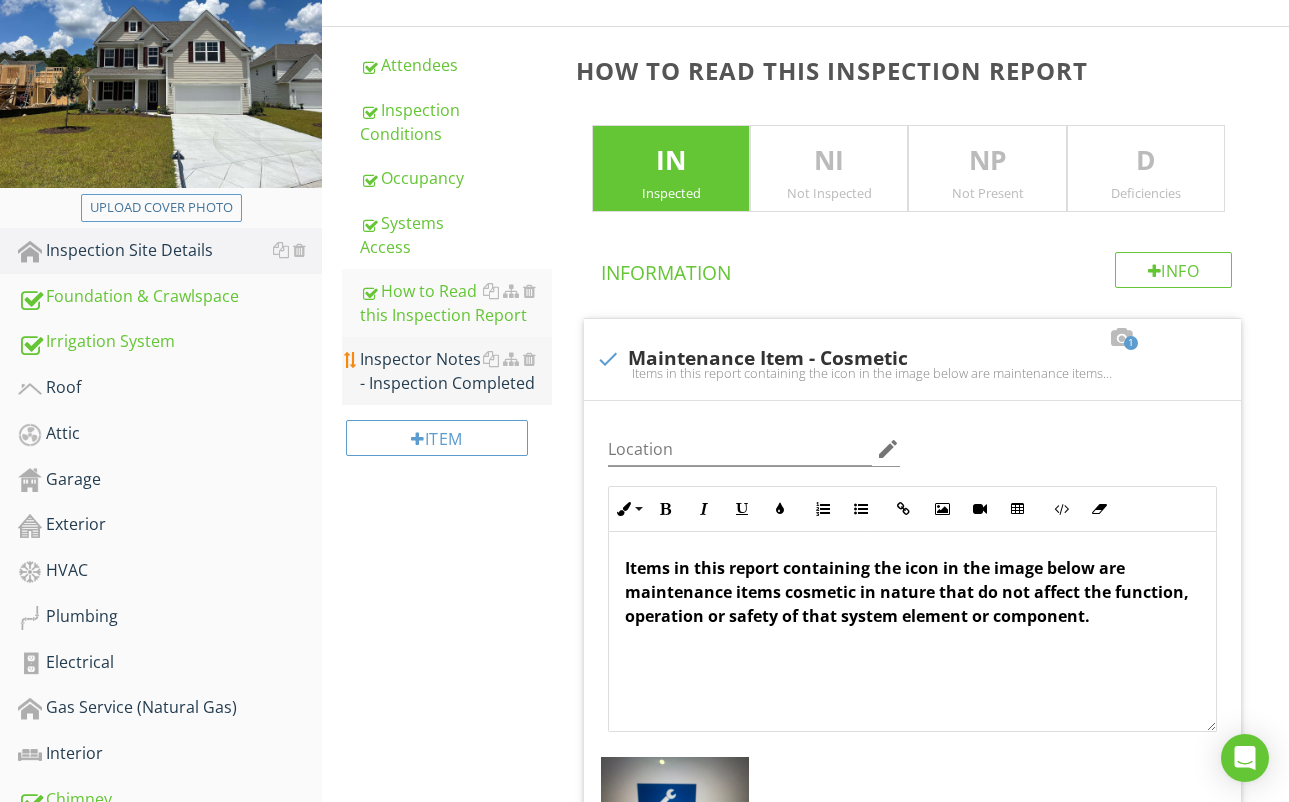 click on "Inspector Notes - Inspection Completed" at bounding box center [456, 371] 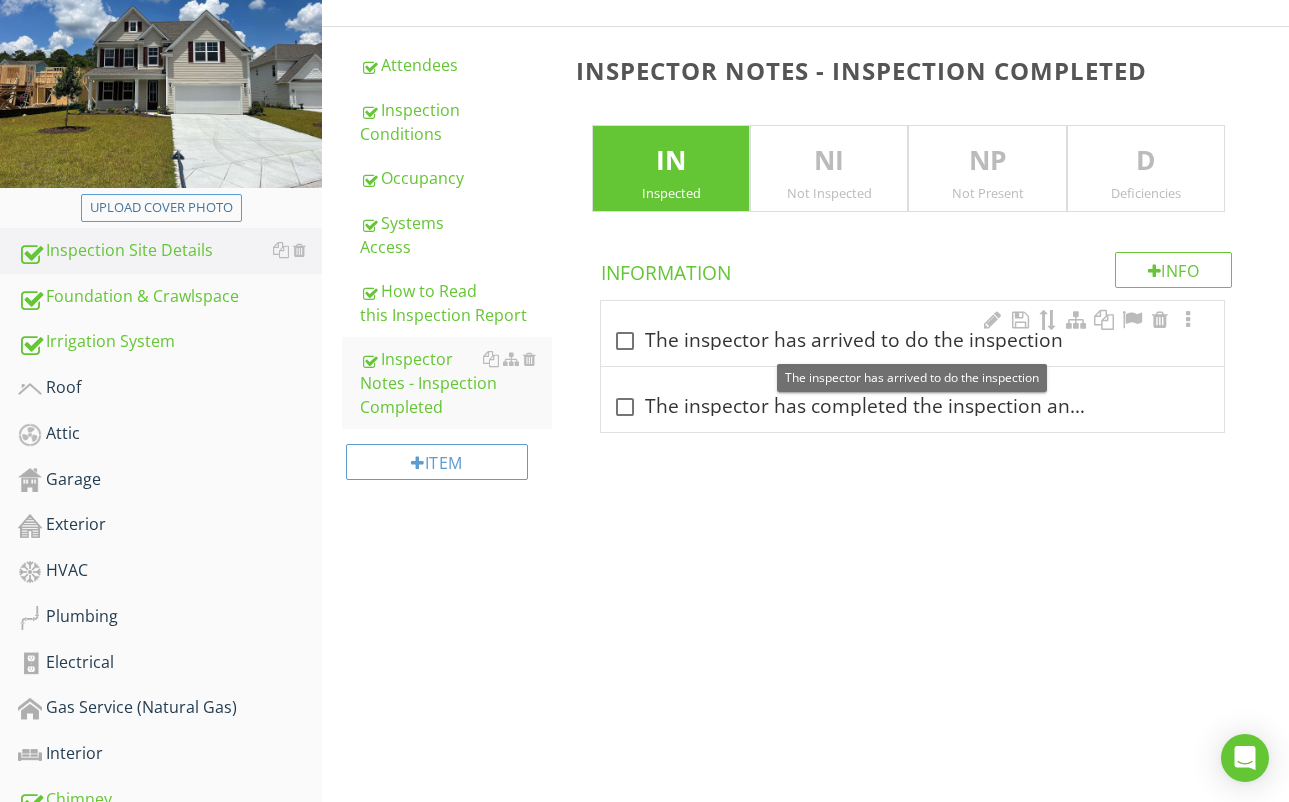 click at bounding box center (625, 341) 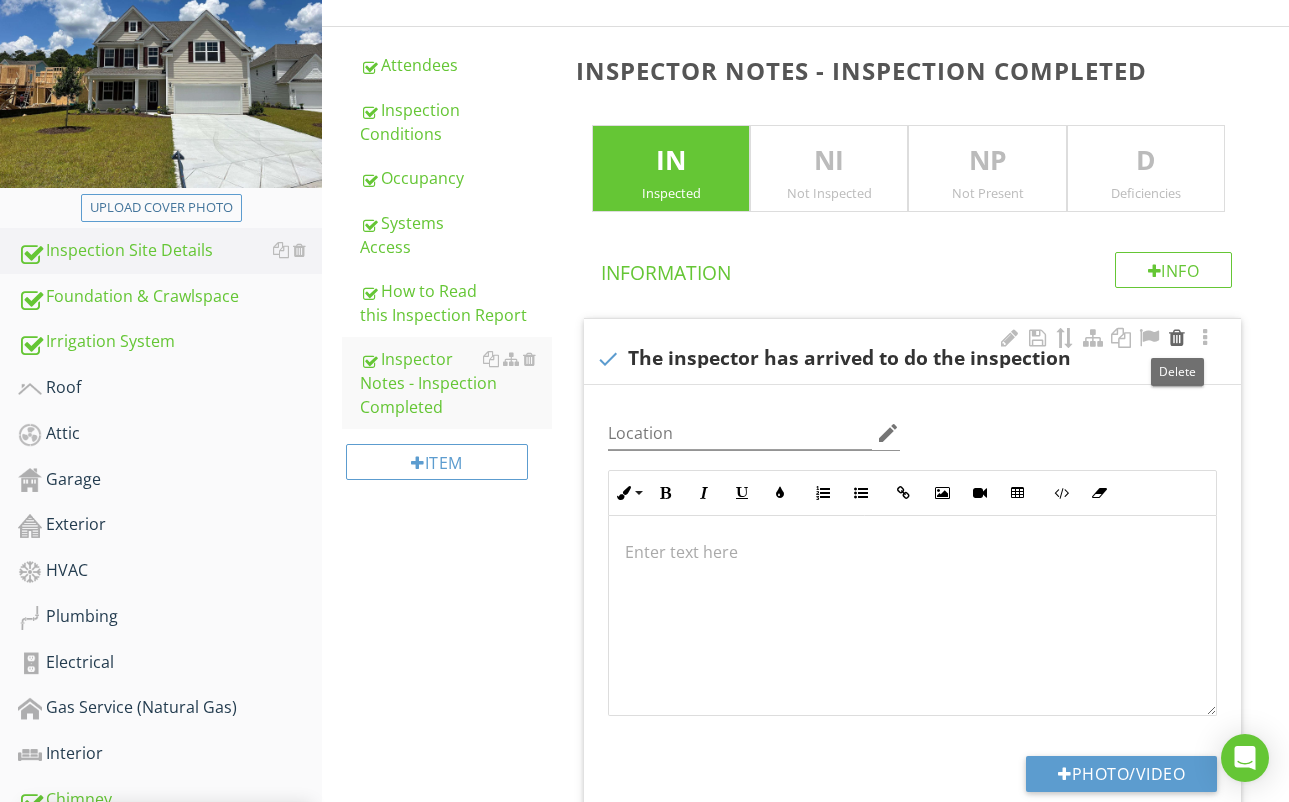 click at bounding box center (1177, 338) 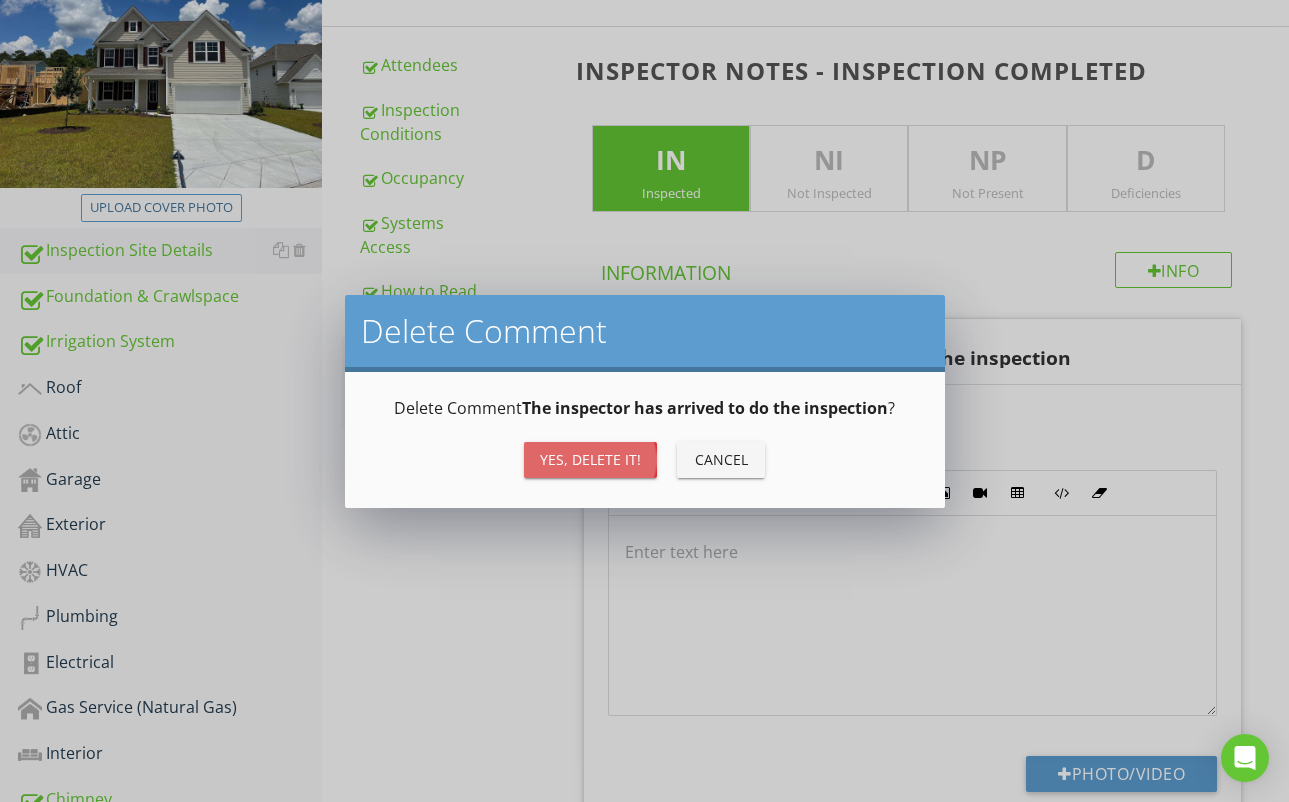 click on "Yes, Delete it!" at bounding box center [590, 459] 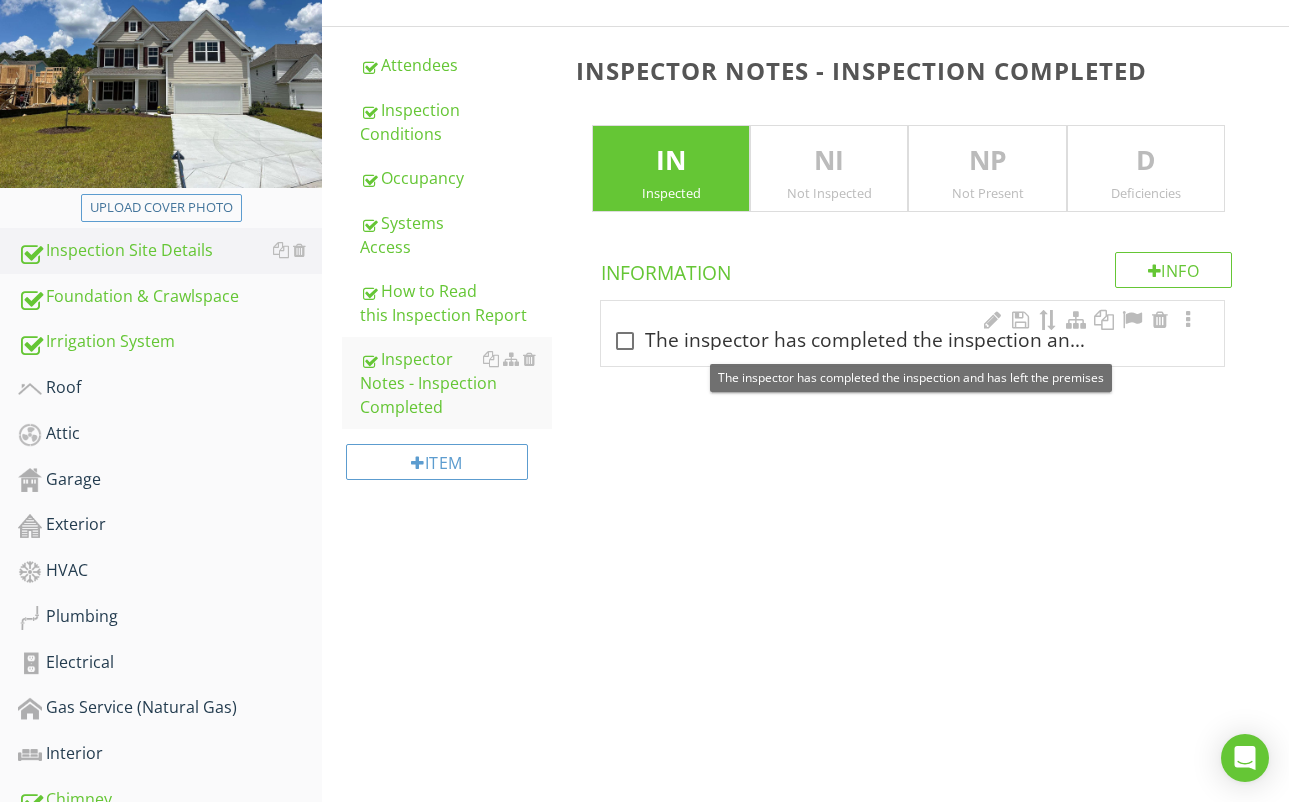 click at bounding box center [625, 341] 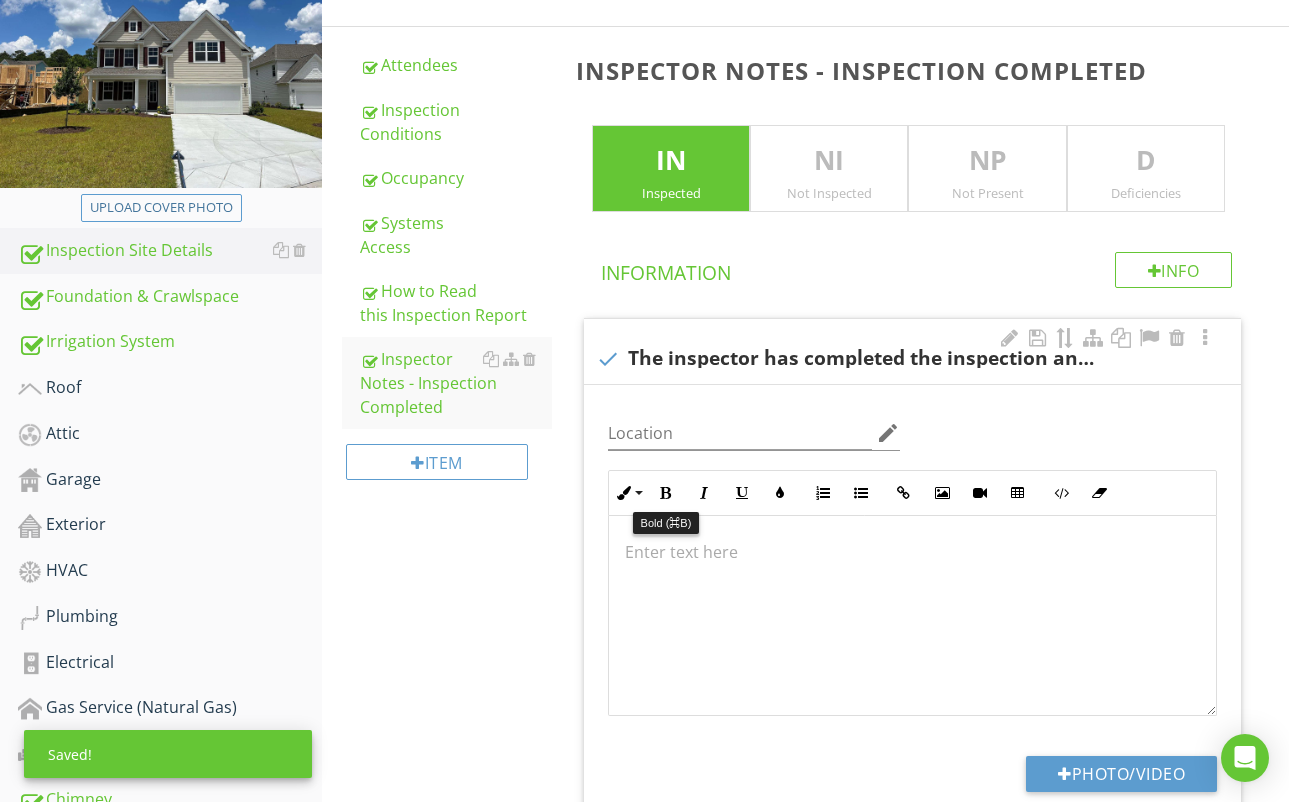 click at bounding box center [666, 493] 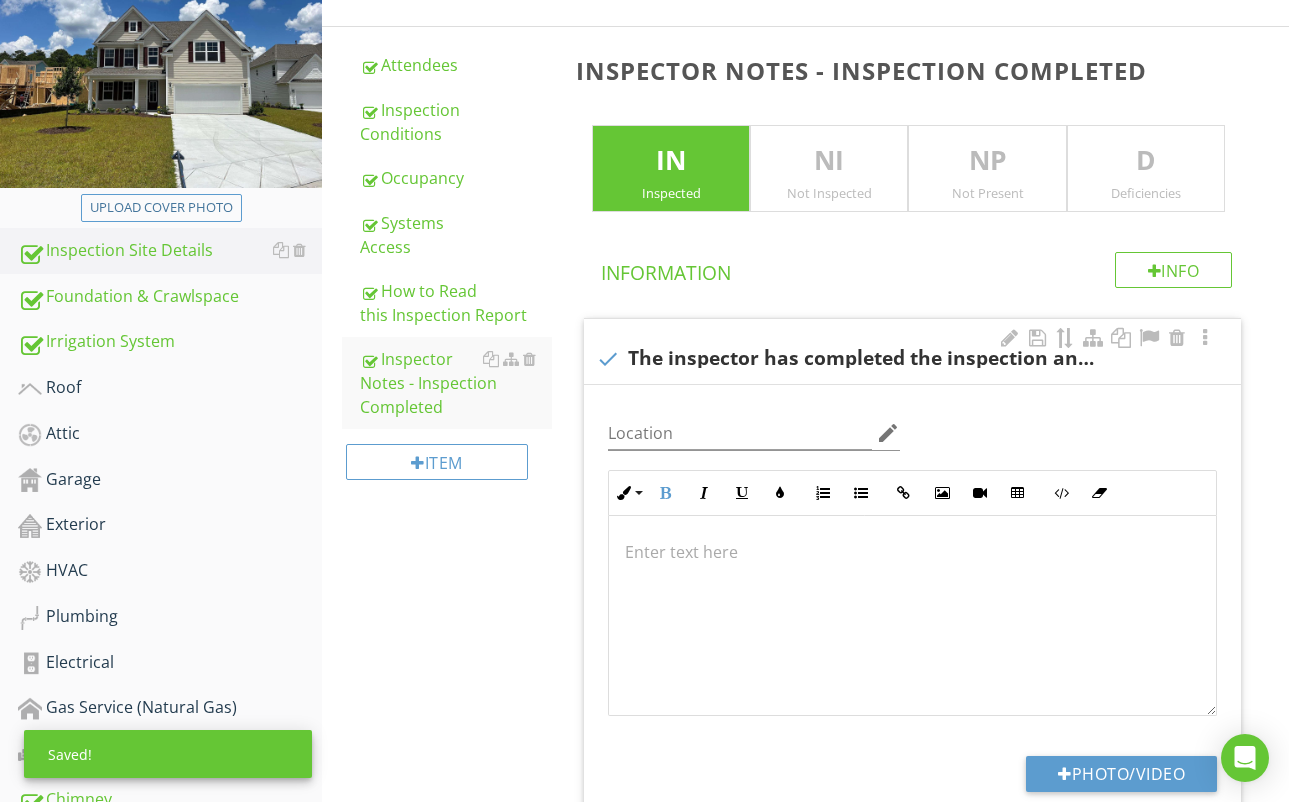 type 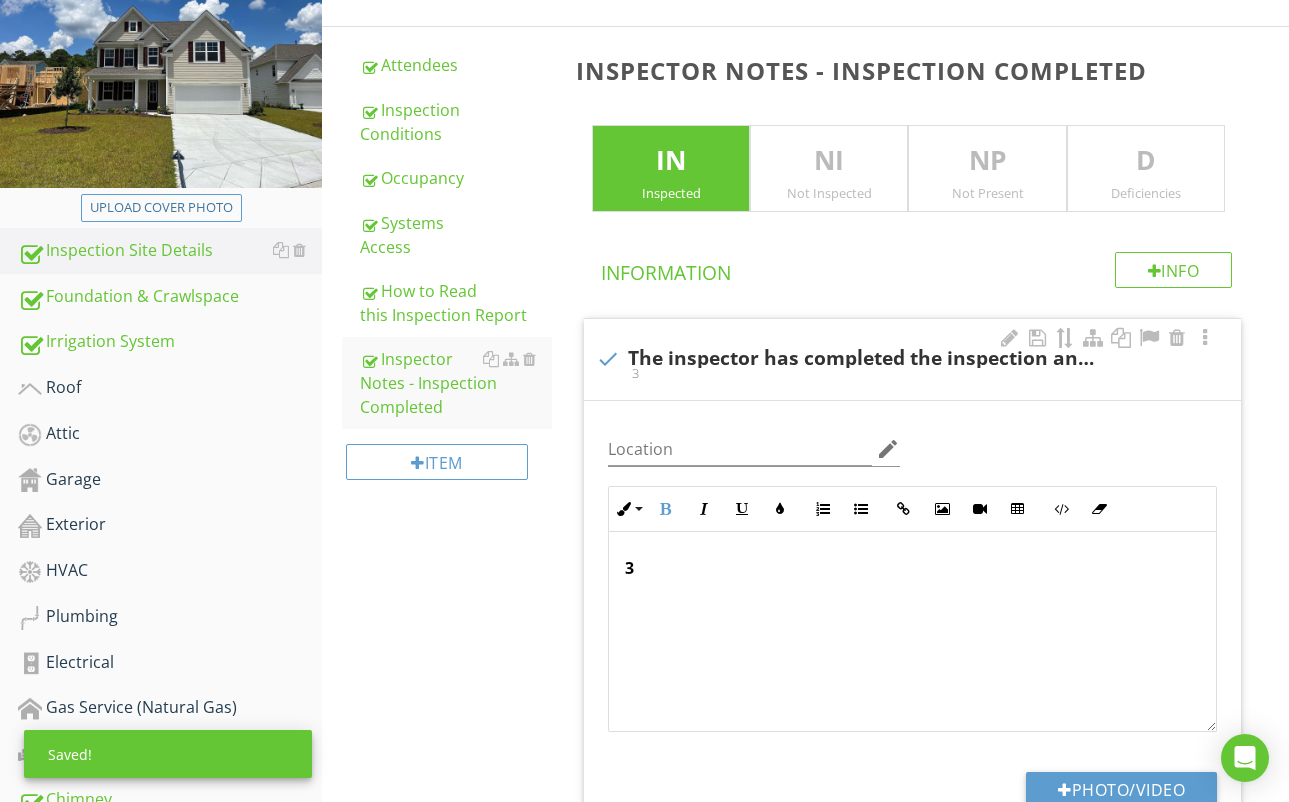 scroll, scrollTop: 270, scrollLeft: 0, axis: vertical 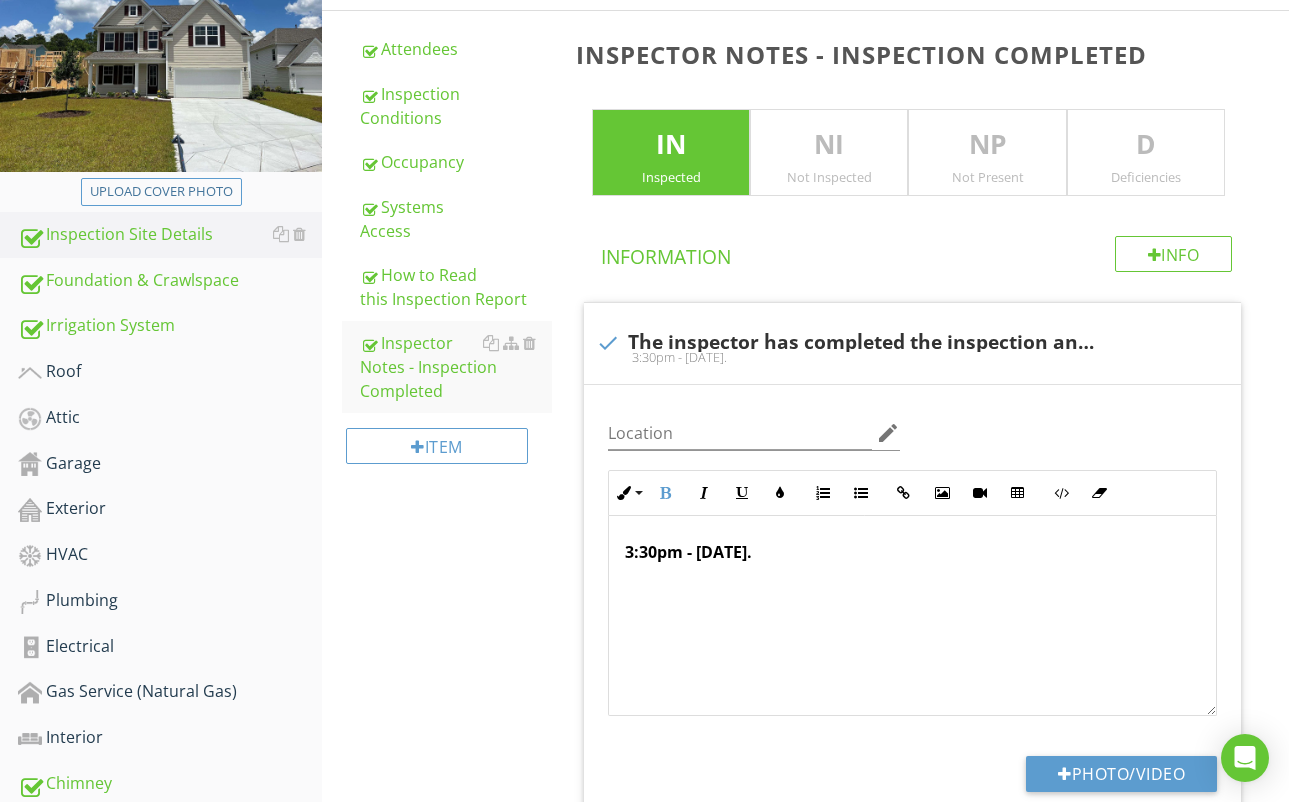 click on "Inspection Site Details
Attendees
Inspection Conditions
Occupancy
Systems Access
How to Read this Inspection Report
Inspector Notes - Inspection Completed
Item
Inspector Notes - Inspection Completed
IN   Inspected NI   Not Inspected NP   Not Present D   Deficiencies
Info
Information                       check
The inspector has completed the inspection and has left the premises
3:30pm - Friday July 11th.
Location edit       Inline Style XLarge Large Normal Small Light Small/Light Bold Italic Underline Colors Ordered List Unordered List Insert Link Insert Image Insert Video Insert Table Code View Clear Formatting Enter text here" at bounding box center [805, 427] 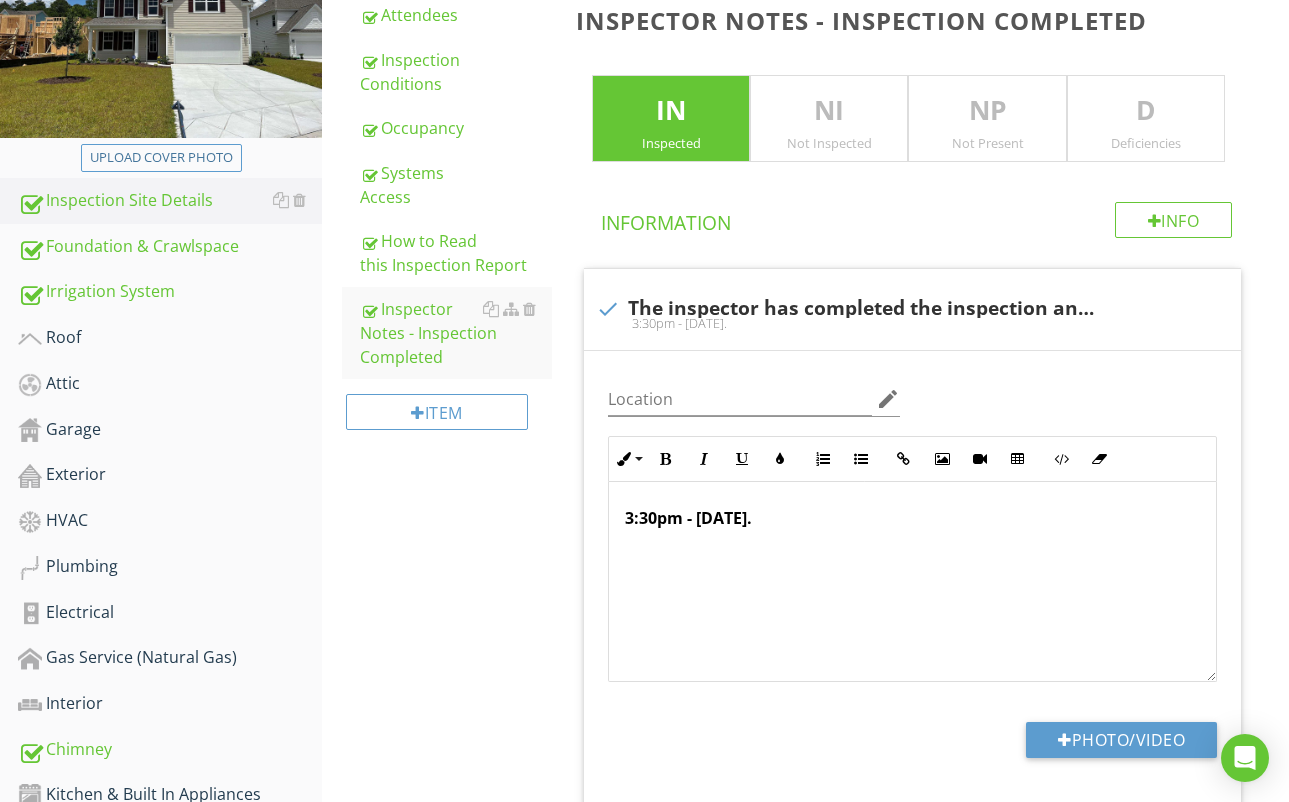 scroll, scrollTop: 217, scrollLeft: 0, axis: vertical 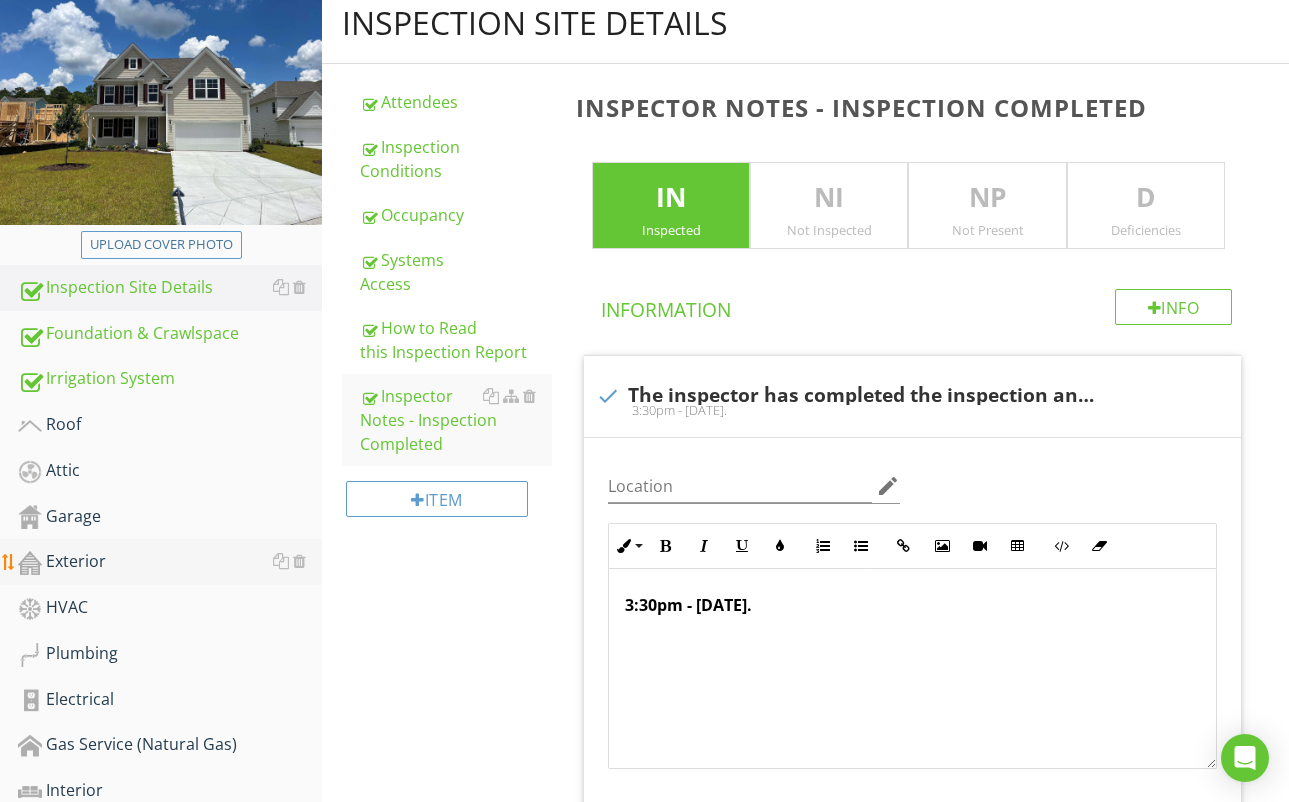 click on "Exterior" at bounding box center [170, 562] 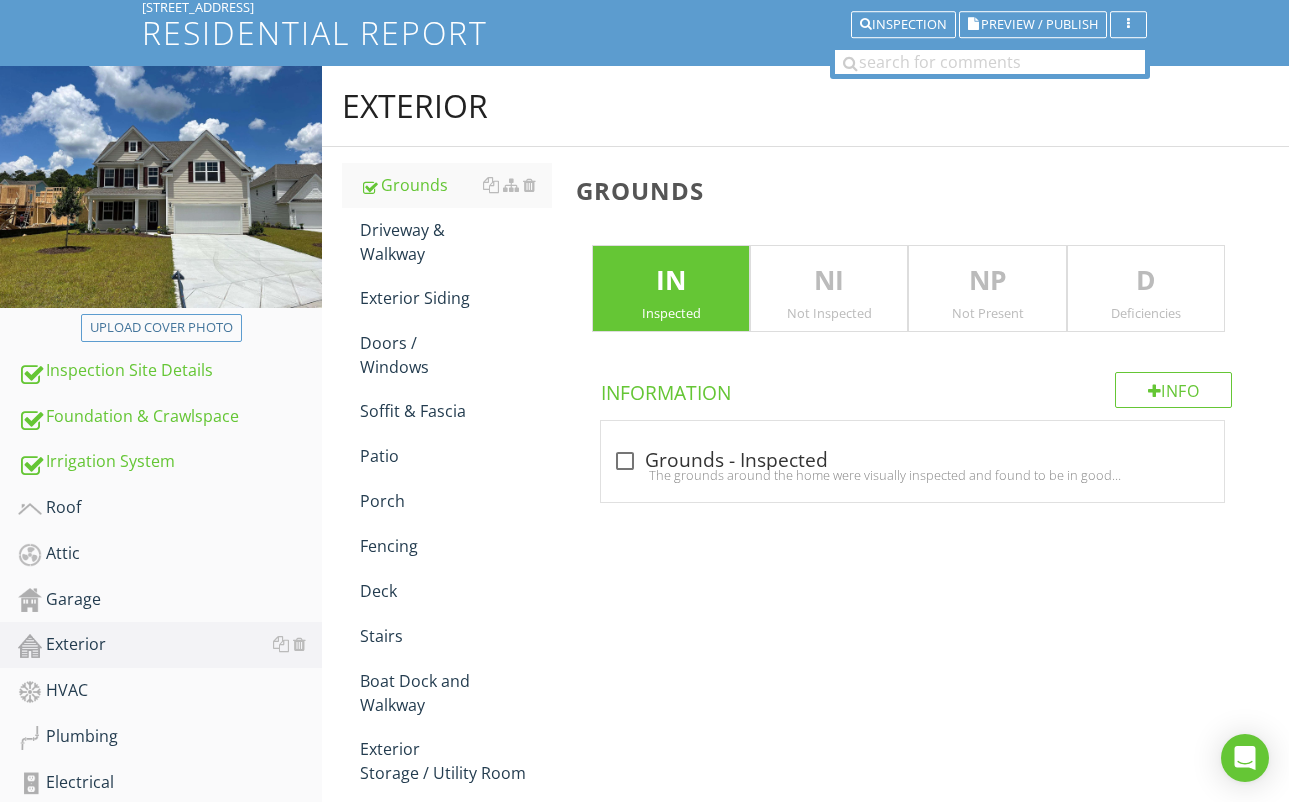 scroll, scrollTop: 102, scrollLeft: 0, axis: vertical 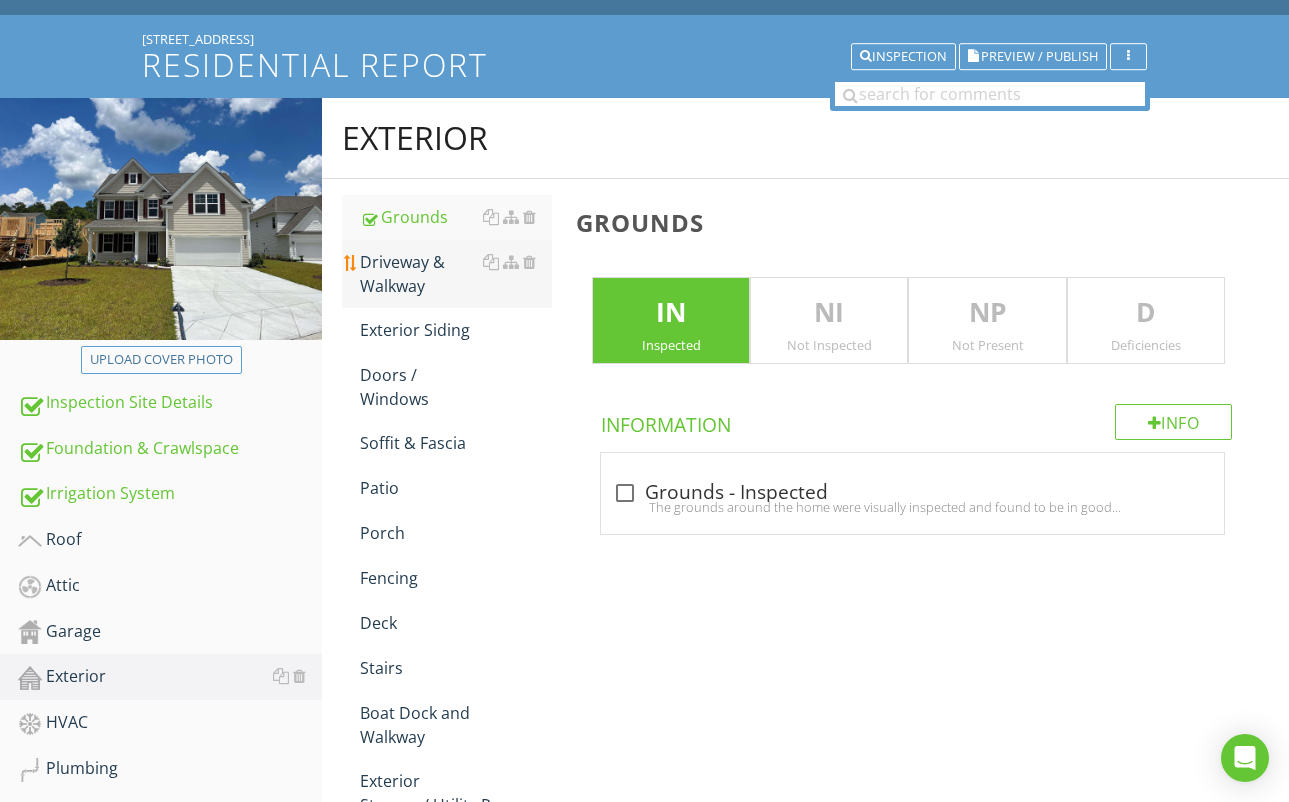 click on "Driveway & Walkway" at bounding box center [456, 274] 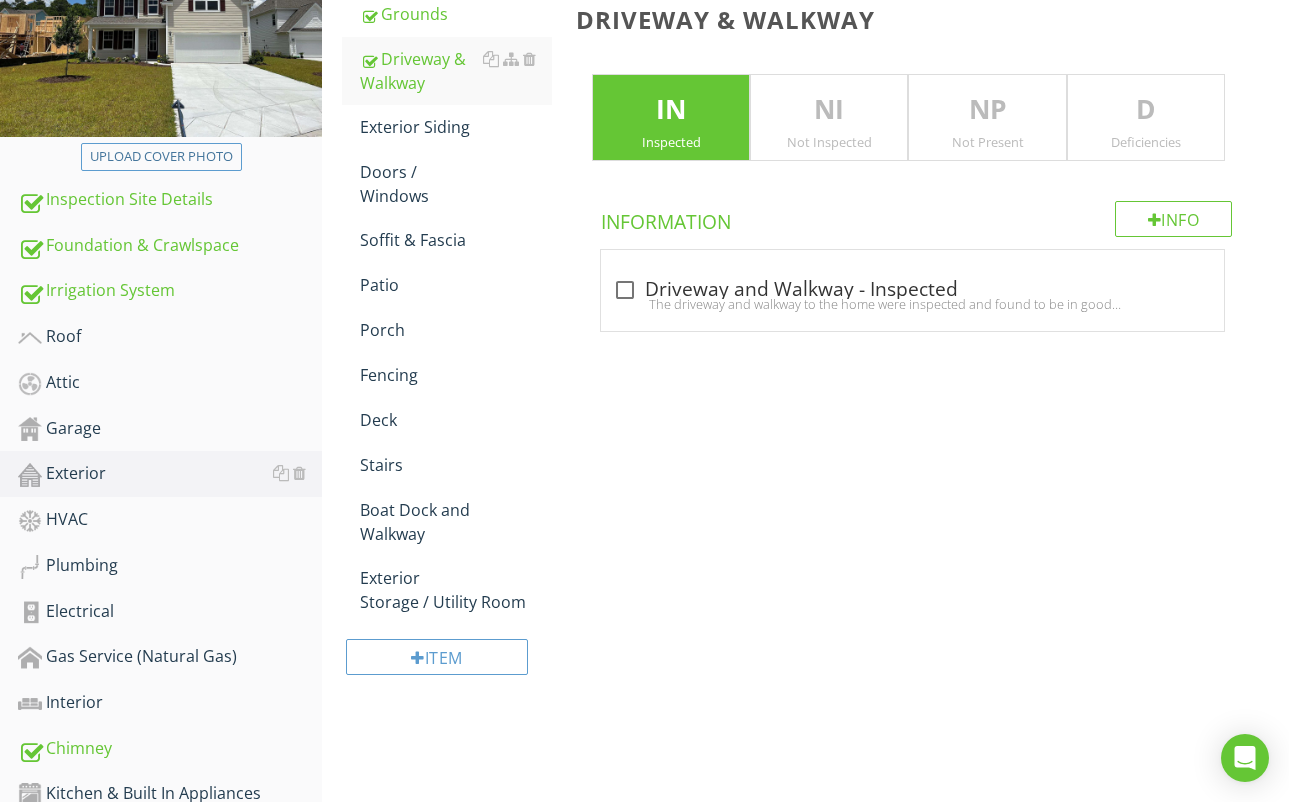 scroll, scrollTop: 314, scrollLeft: 0, axis: vertical 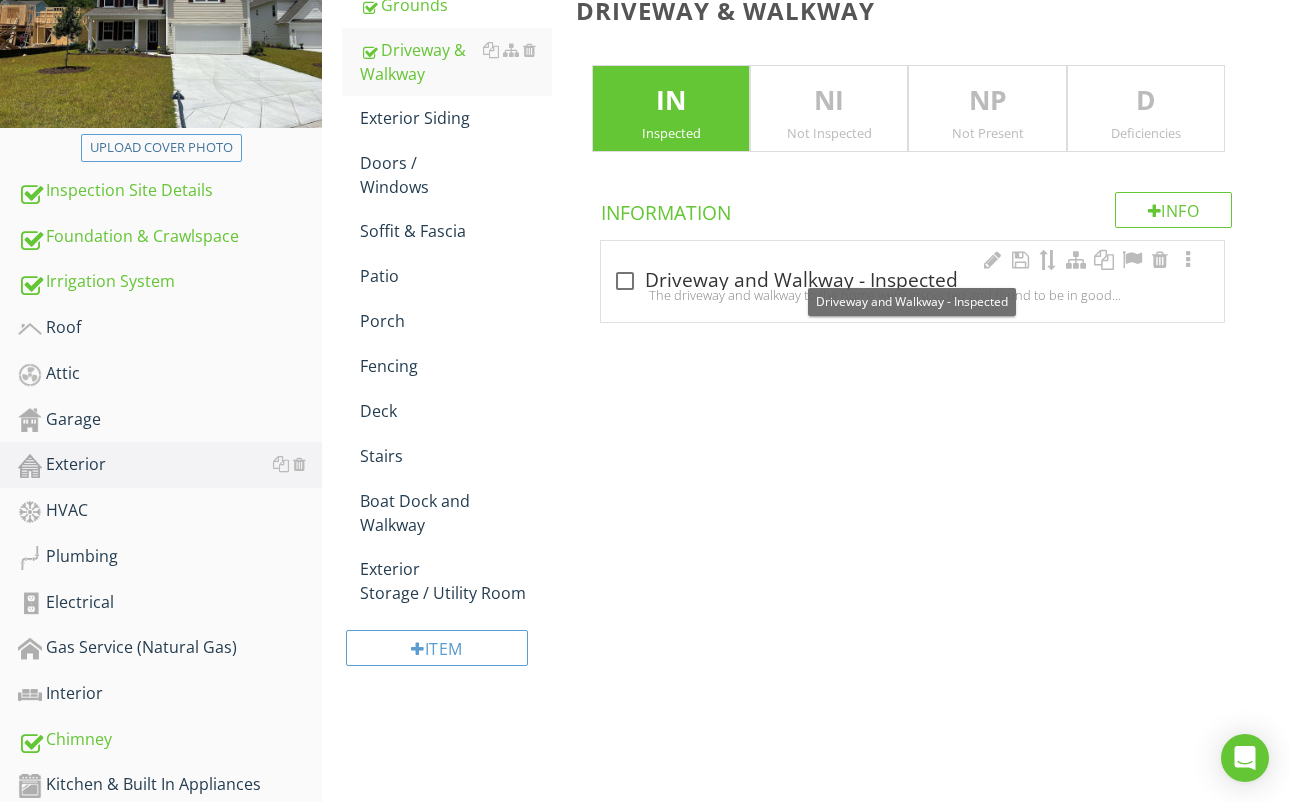 click at bounding box center (625, 281) 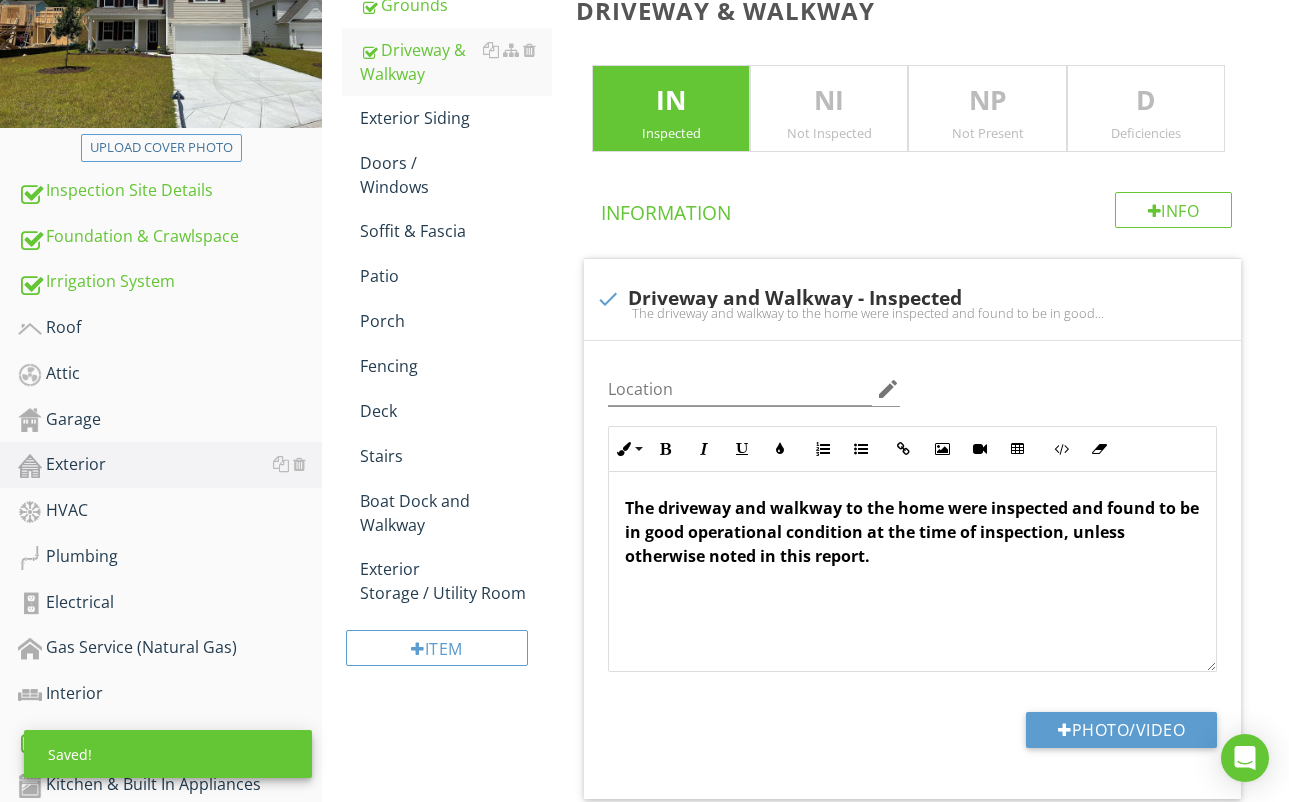 click on "Deficiencies" at bounding box center [1146, 133] 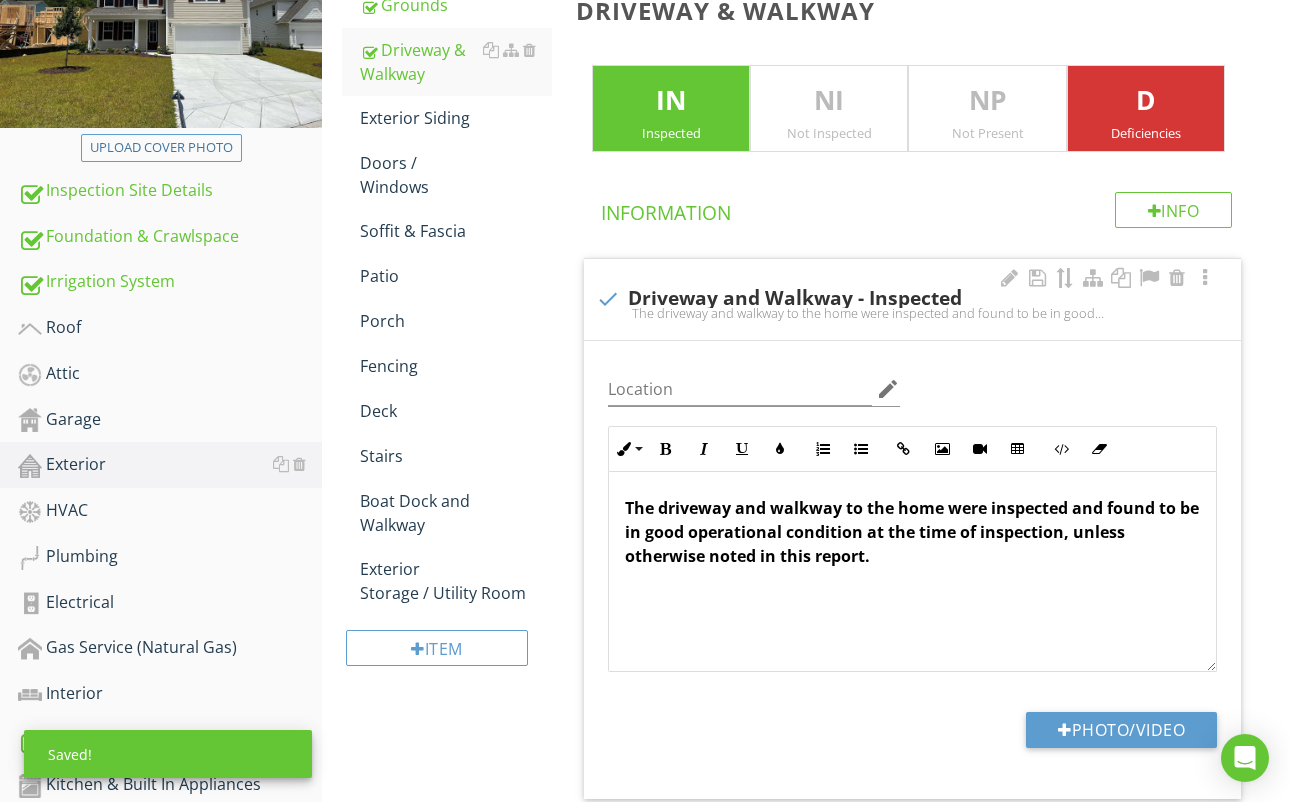 scroll, scrollTop: 1, scrollLeft: 0, axis: vertical 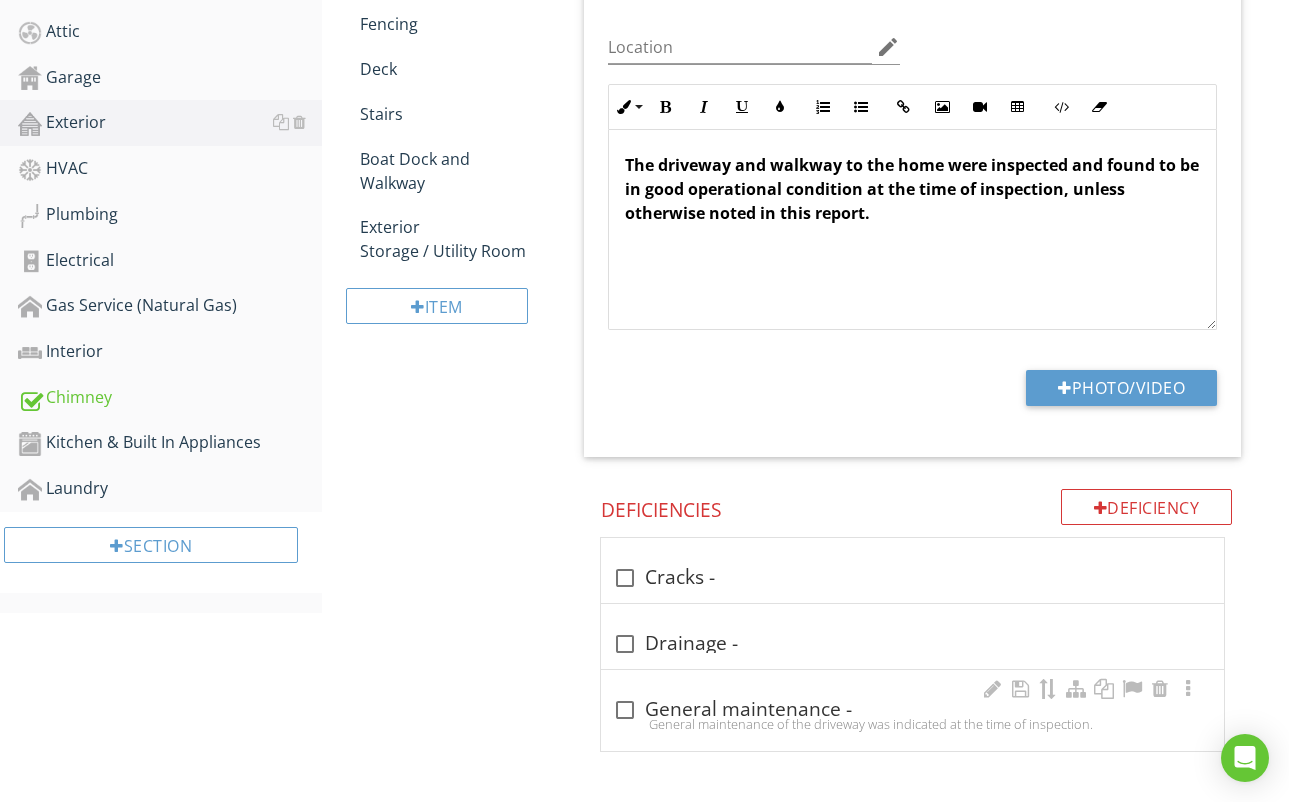 click at bounding box center [625, 710] 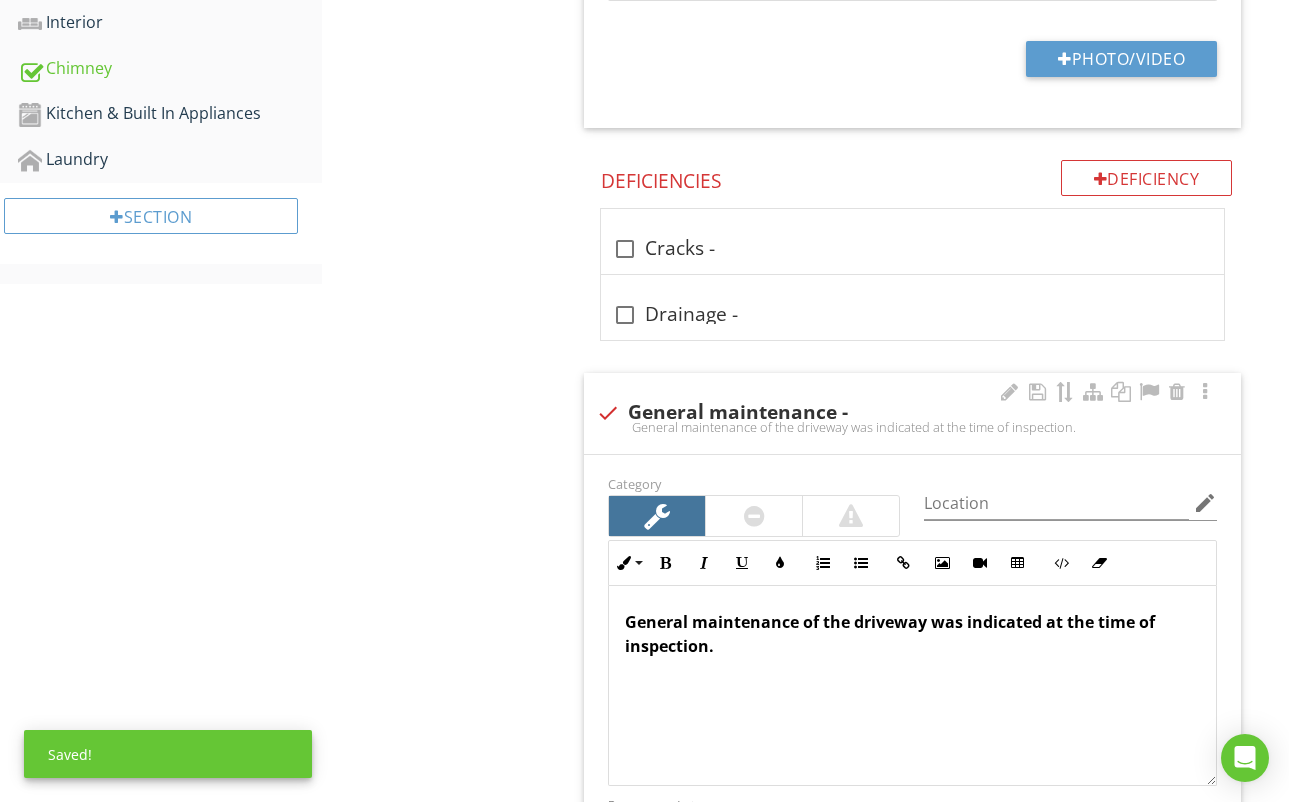 scroll, scrollTop: 999, scrollLeft: 0, axis: vertical 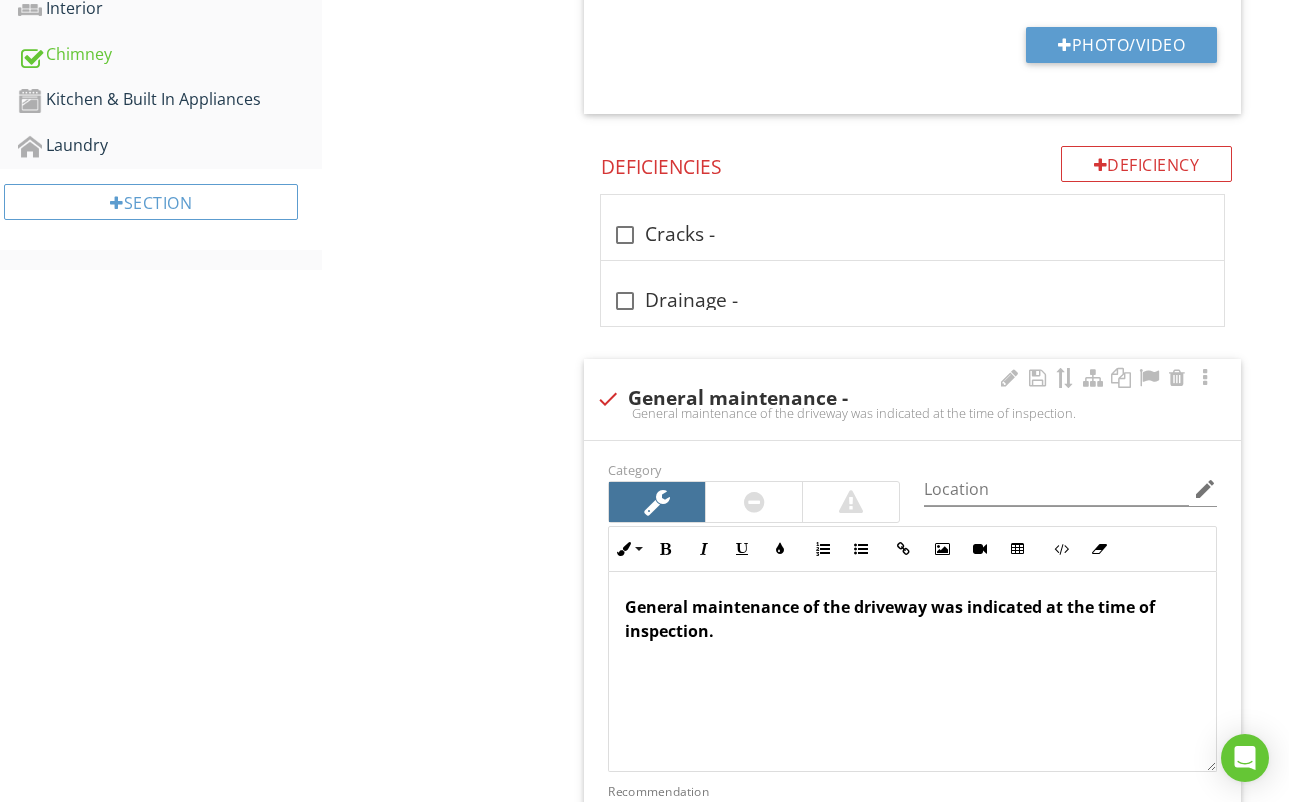 click on "General maintenance of the driveway was indicated at the time of inspection." at bounding box center (890, 619) 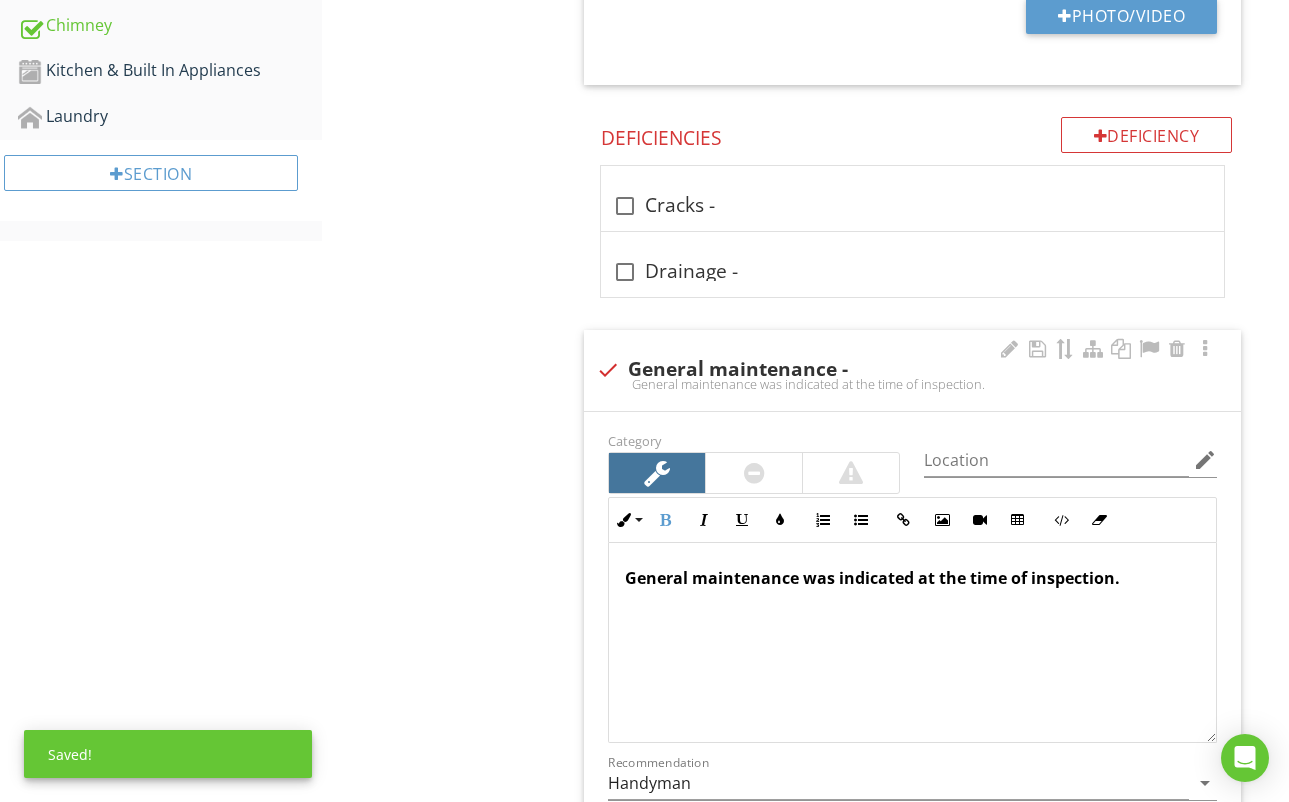 scroll, scrollTop: 1059, scrollLeft: 0, axis: vertical 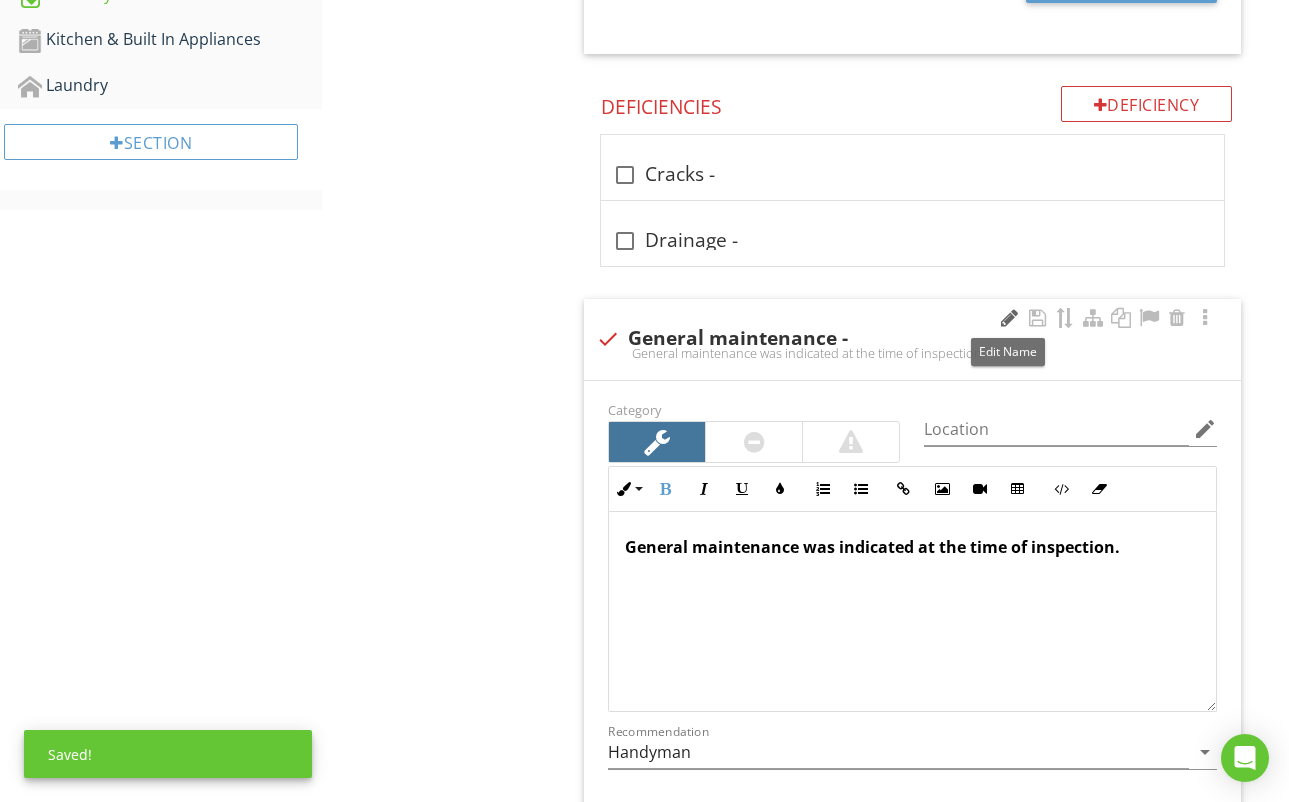 click at bounding box center (1009, 318) 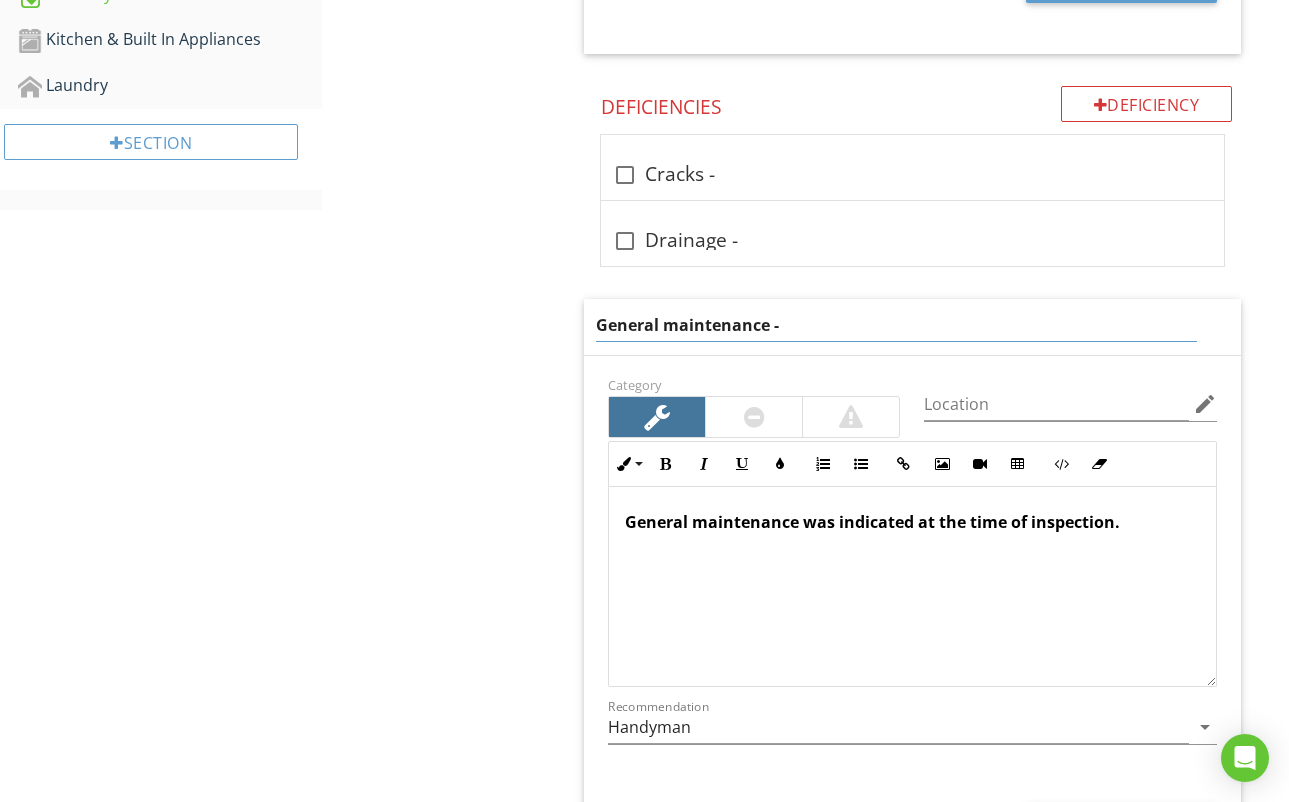 drag, startPoint x: 751, startPoint y: 325, endPoint x: 590, endPoint y: 328, distance: 161.02795 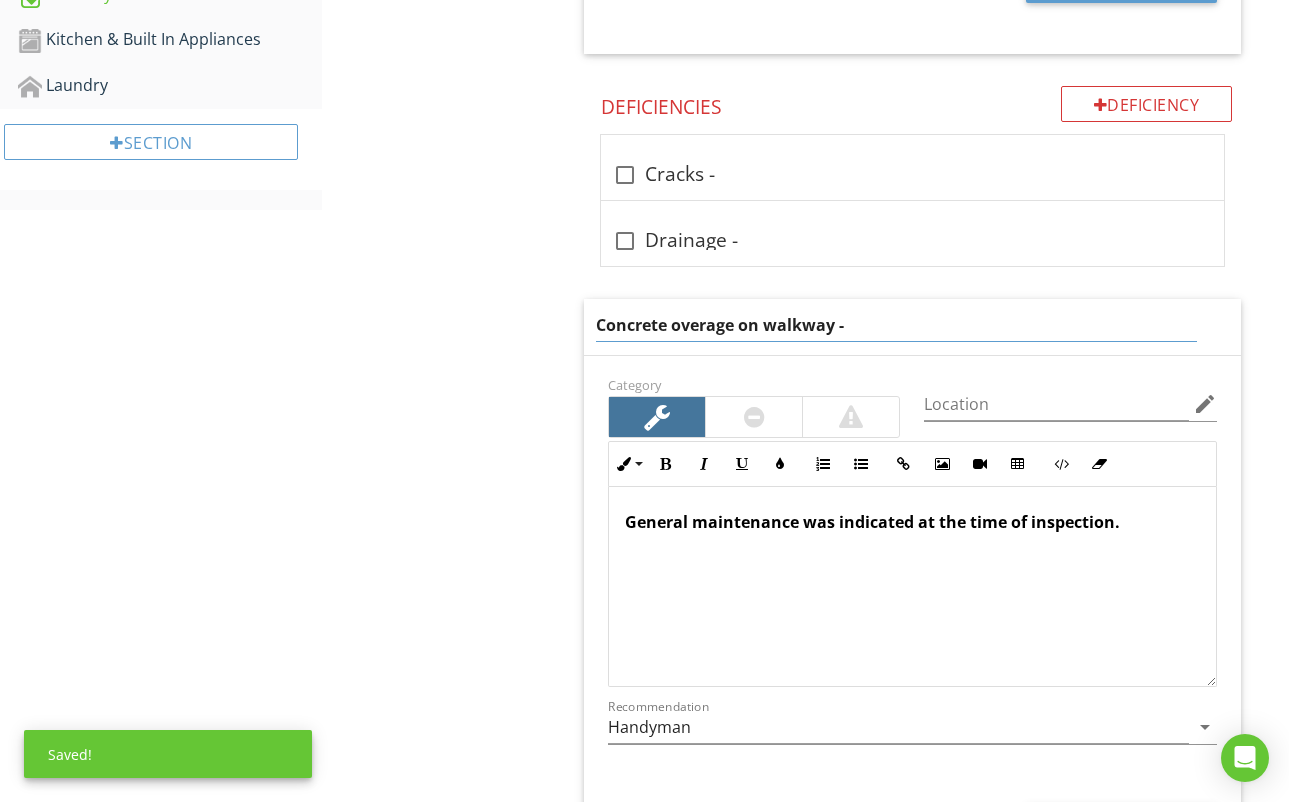 click on "Concrete overage on walkway -" at bounding box center (896, 325) 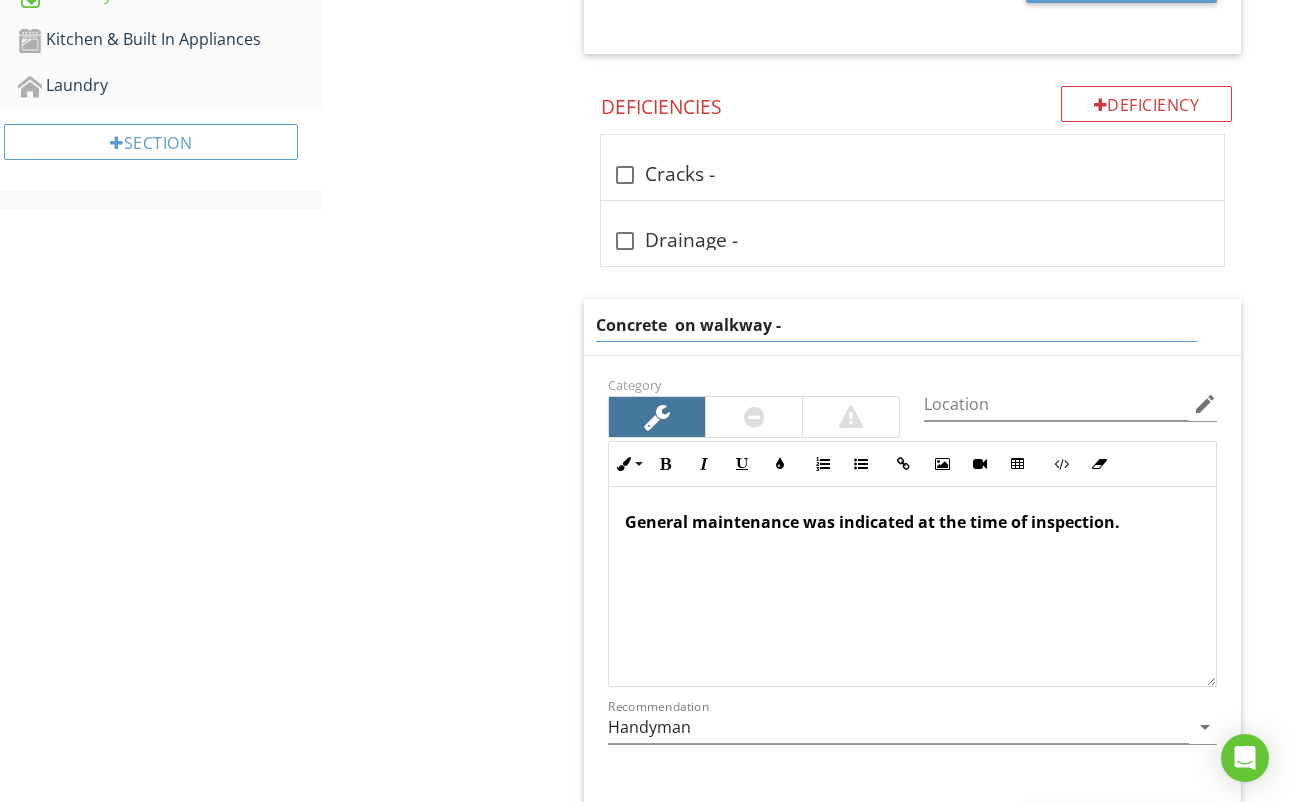 type on "Concrete on walkway -" 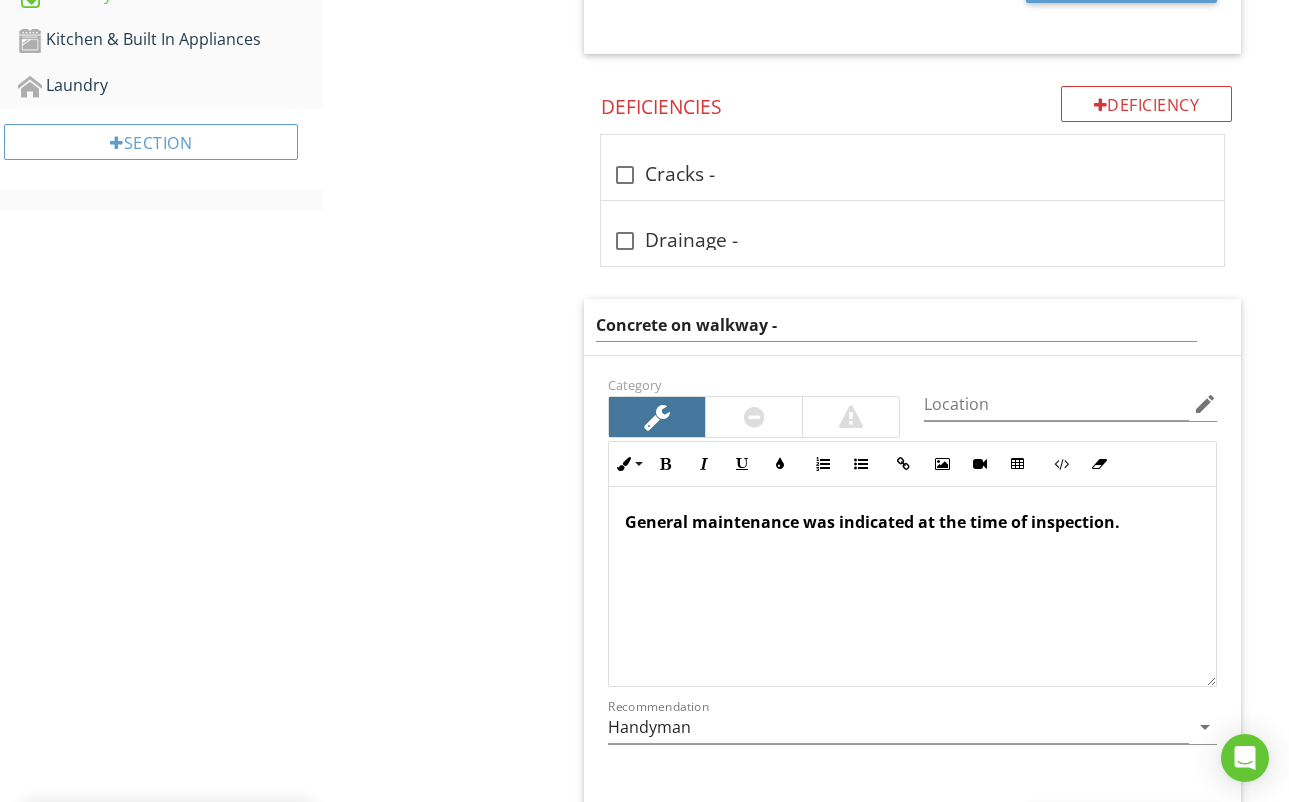 click on "General maintenance was indicated at the time of inspection." at bounding box center (912, 586) 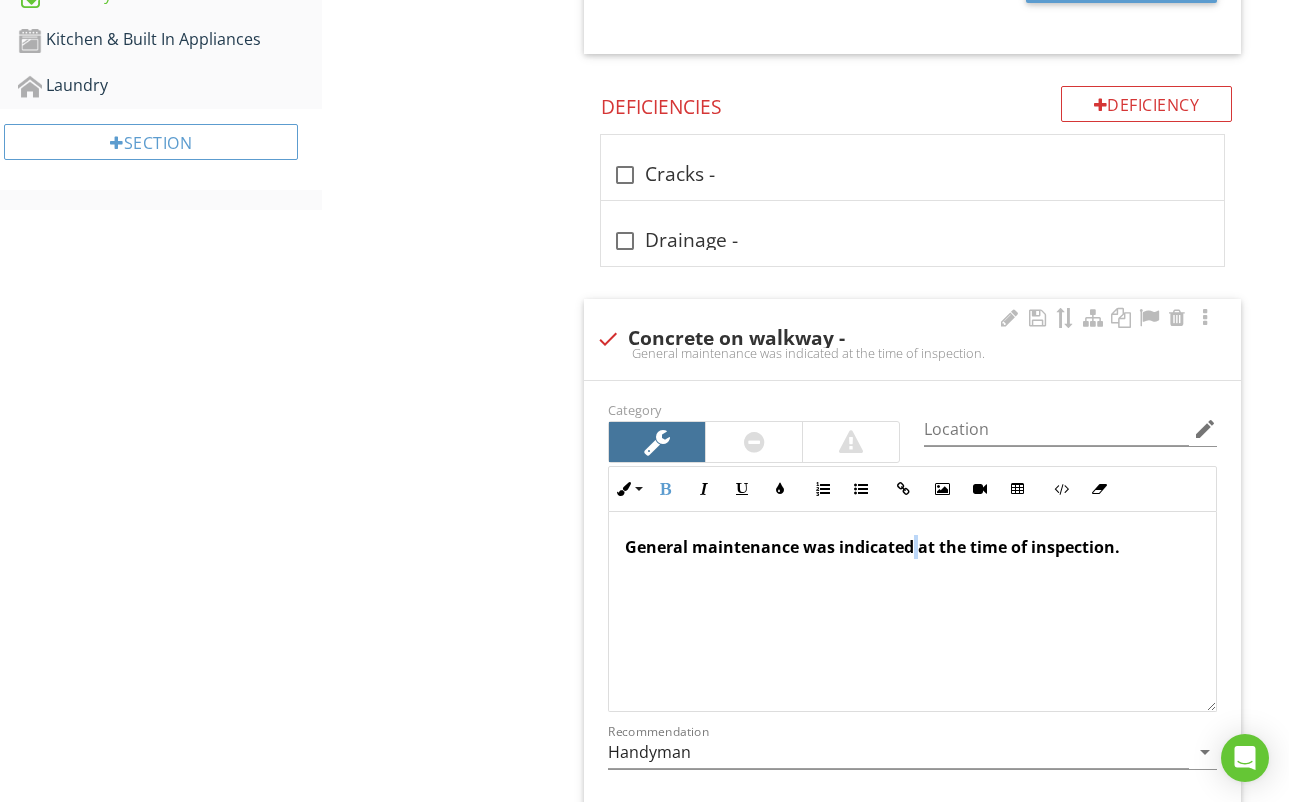 click on "General maintenance was indicated at the time of inspection." at bounding box center [872, 547] 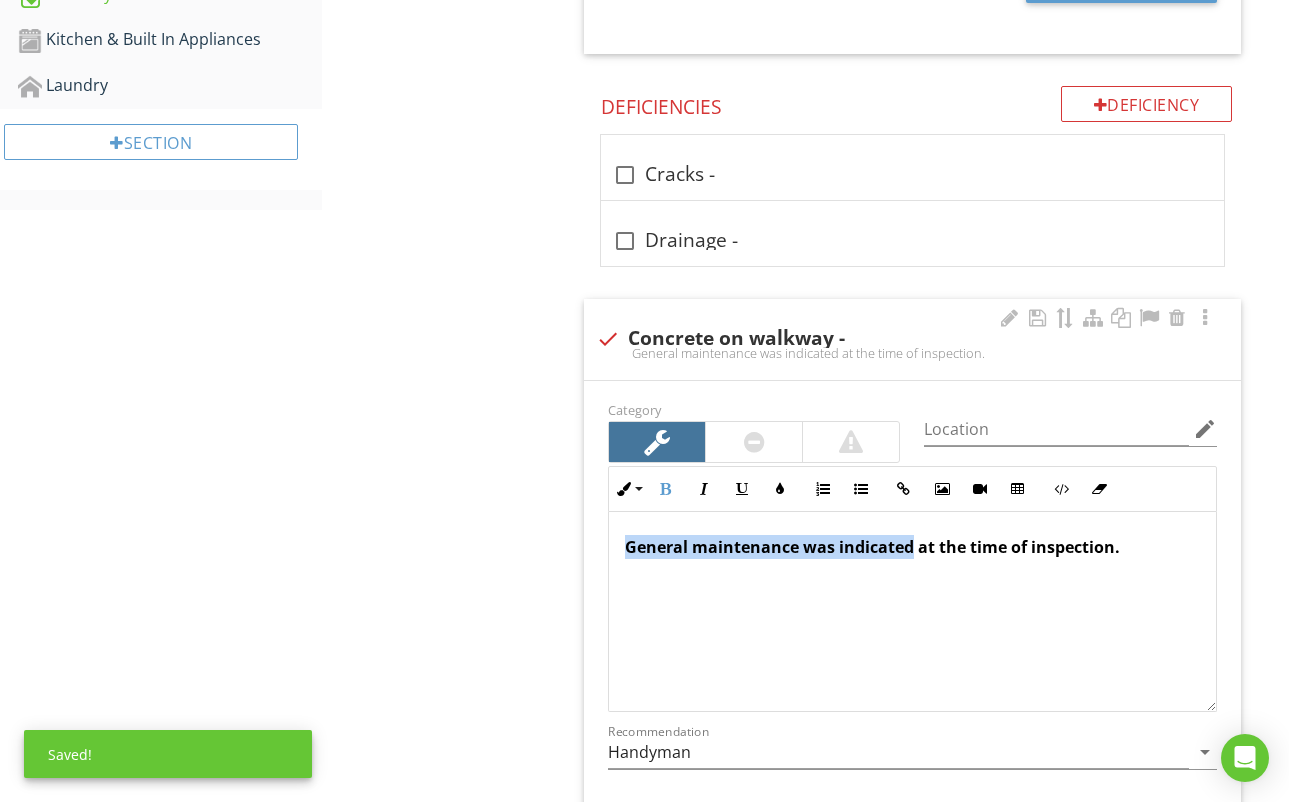 drag, startPoint x: 909, startPoint y: 548, endPoint x: 618, endPoint y: 558, distance: 291.17178 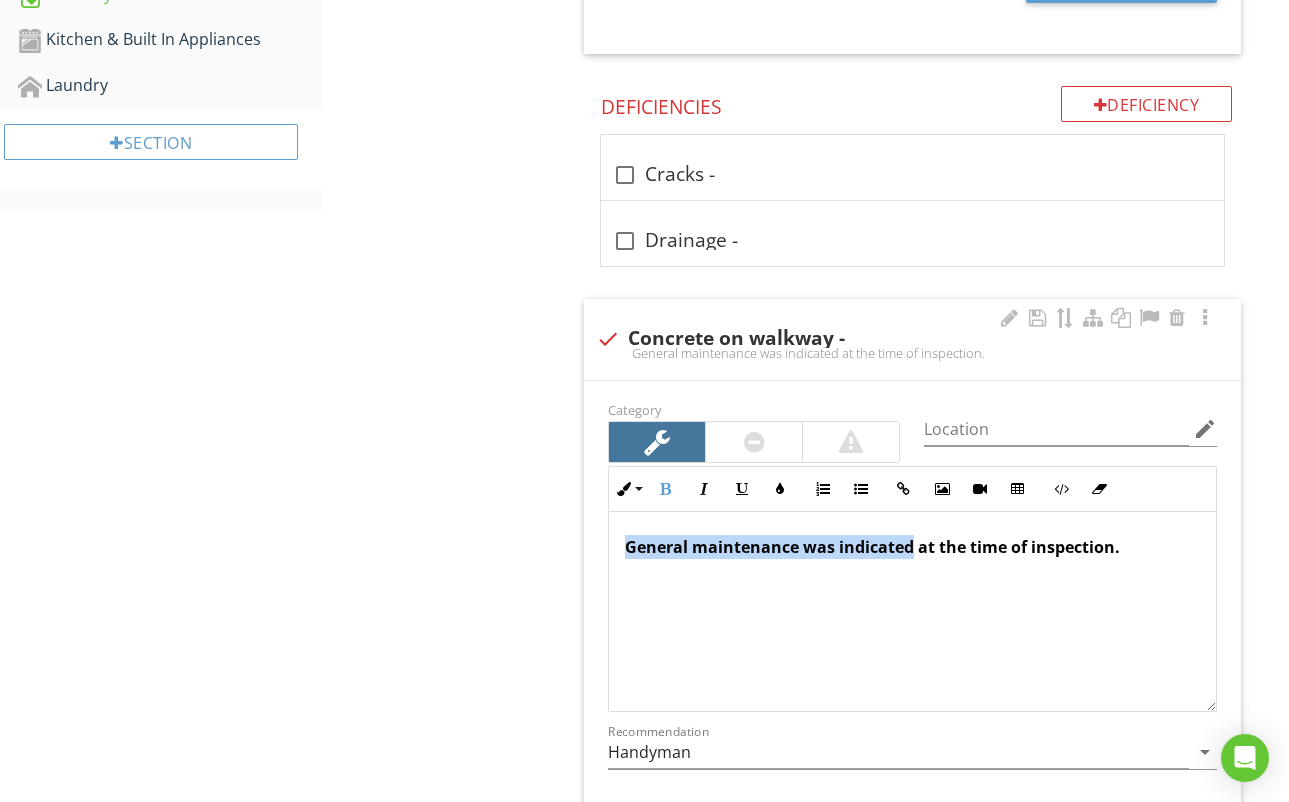 type 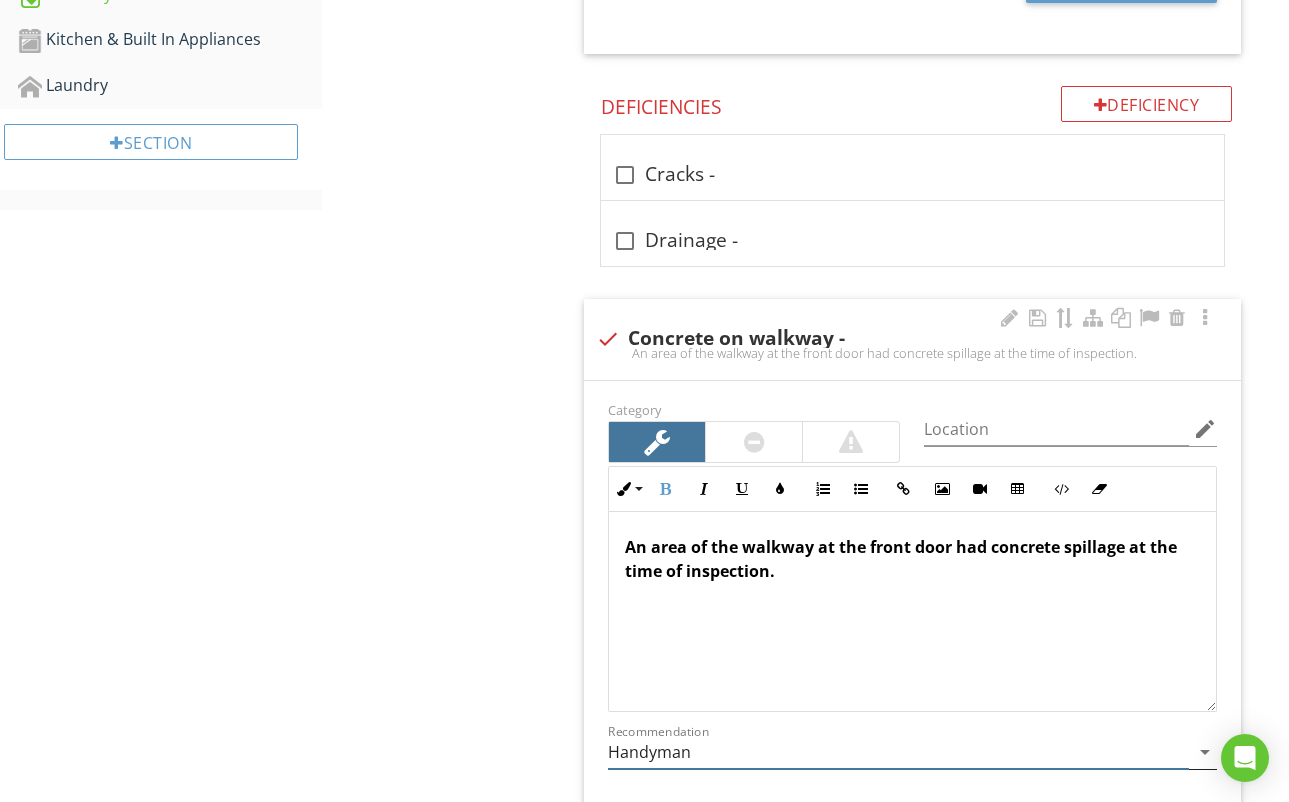 click on "Handyman" at bounding box center [898, 752] 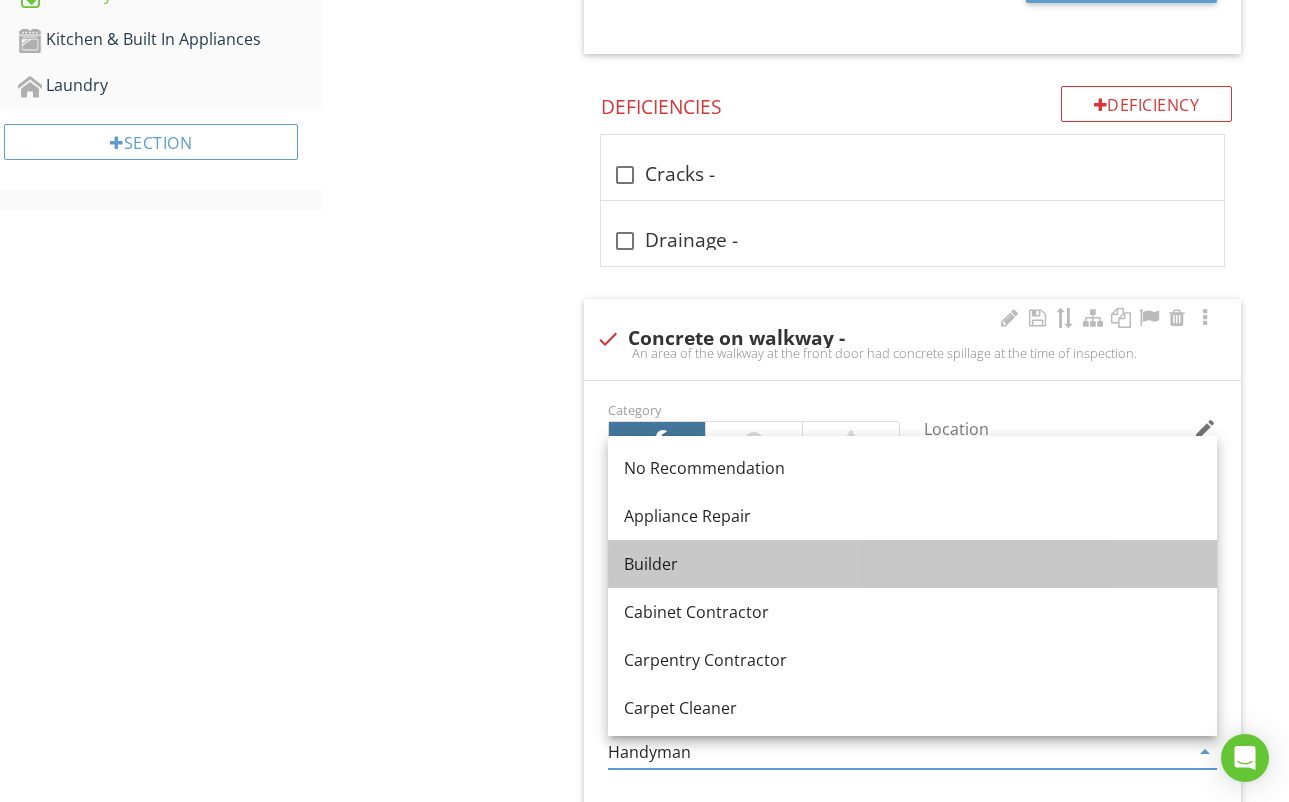drag, startPoint x: 727, startPoint y: 566, endPoint x: 742, endPoint y: 564, distance: 15.132746 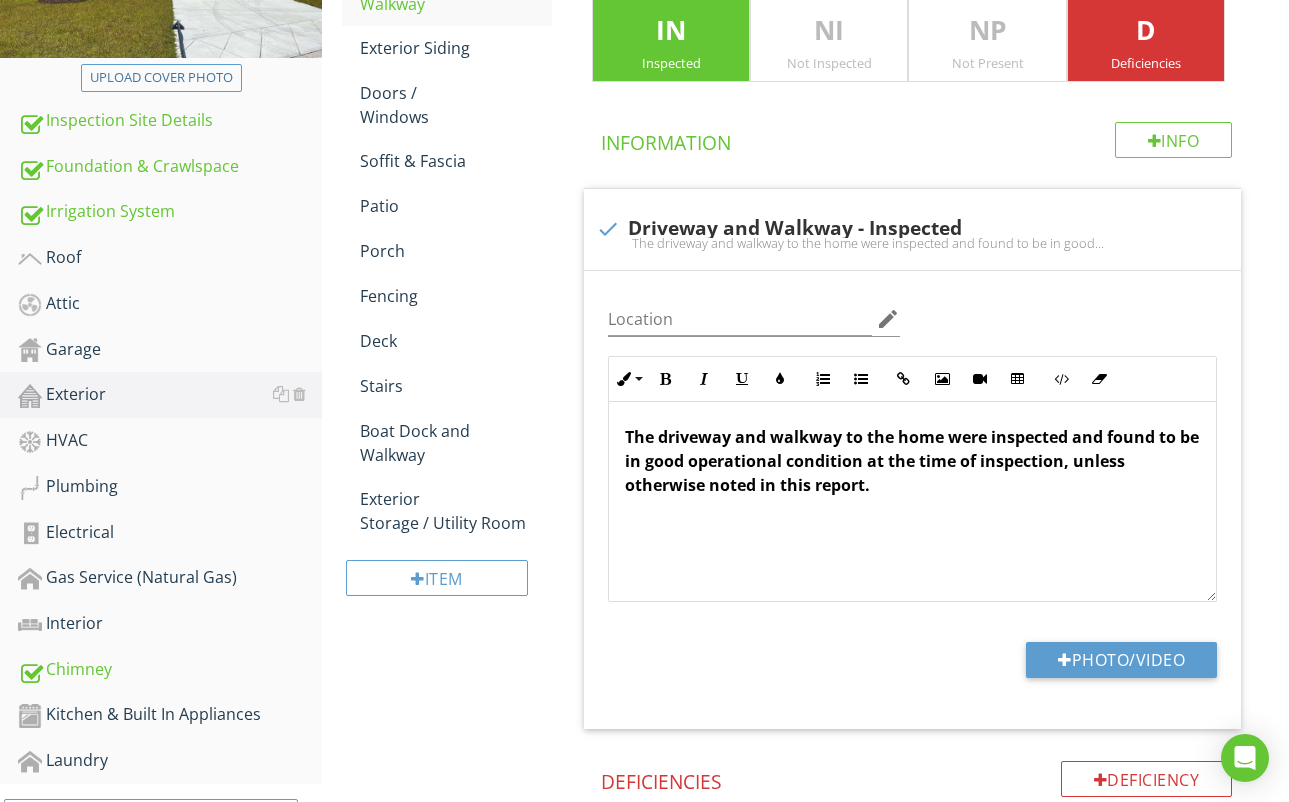 scroll, scrollTop: 396, scrollLeft: 0, axis: vertical 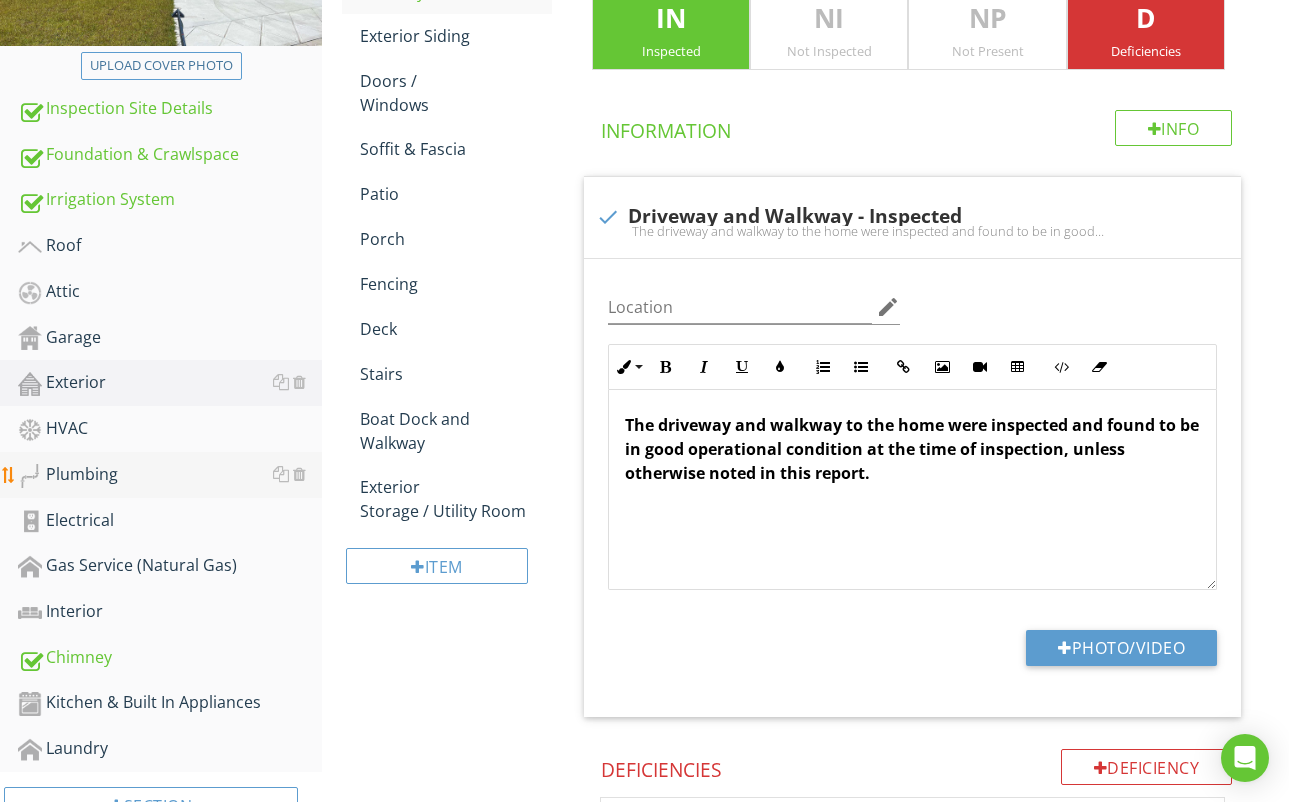 click on "Plumbing" at bounding box center [170, 475] 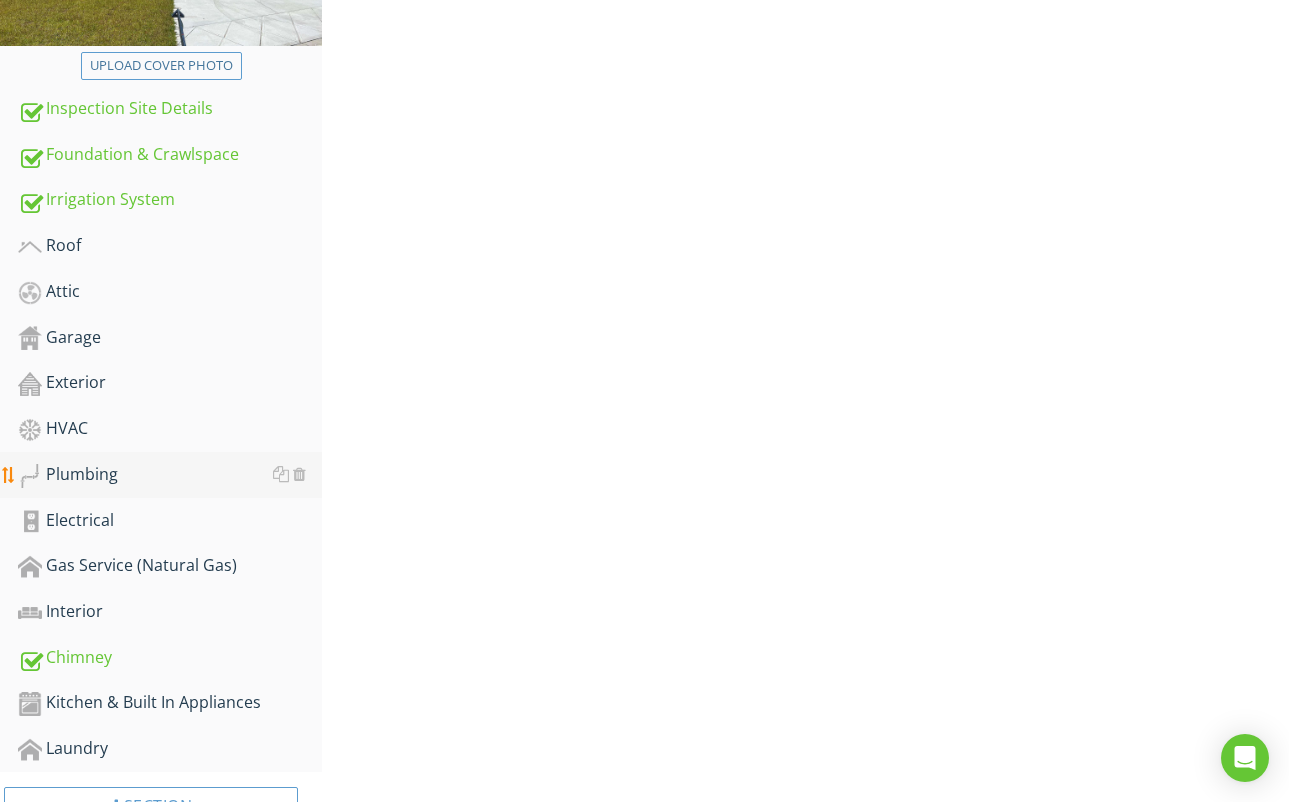 click on "Plumbing" at bounding box center (170, 475) 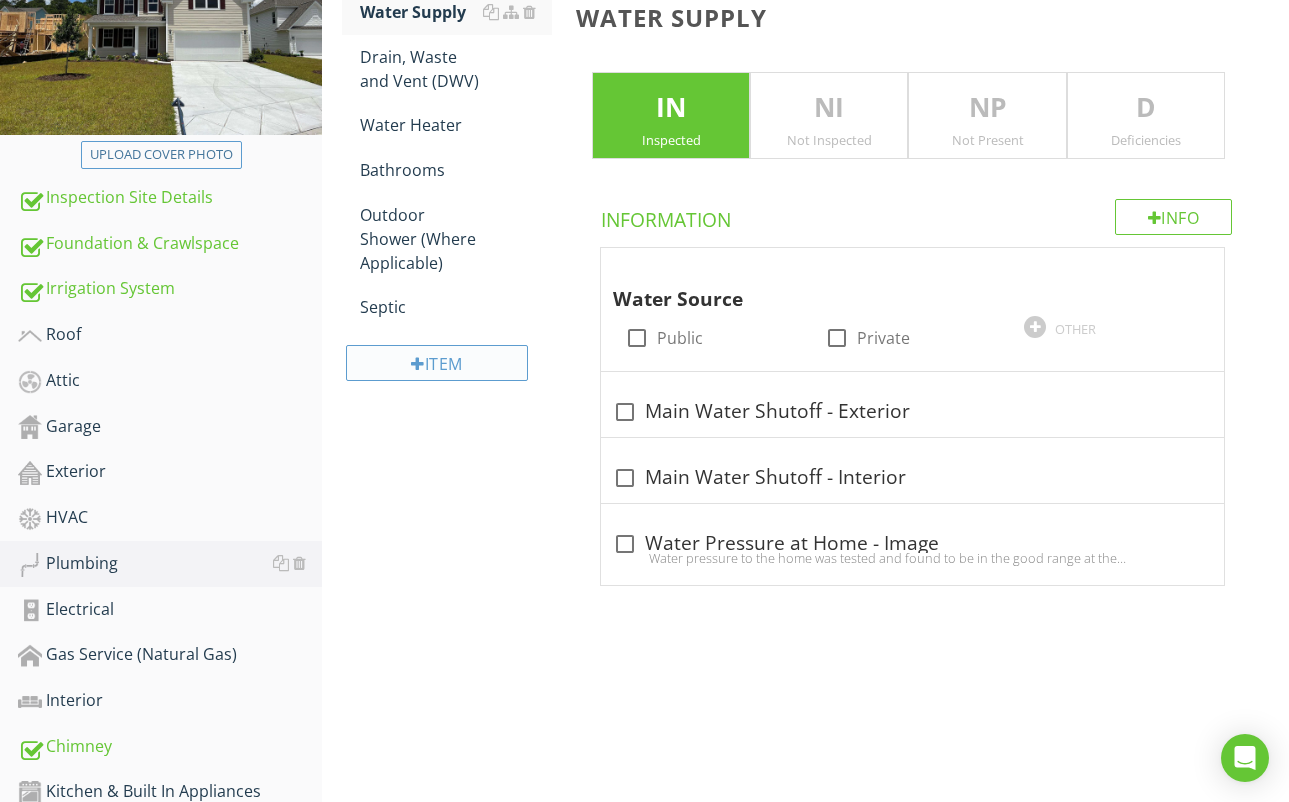 scroll, scrollTop: 271, scrollLeft: 0, axis: vertical 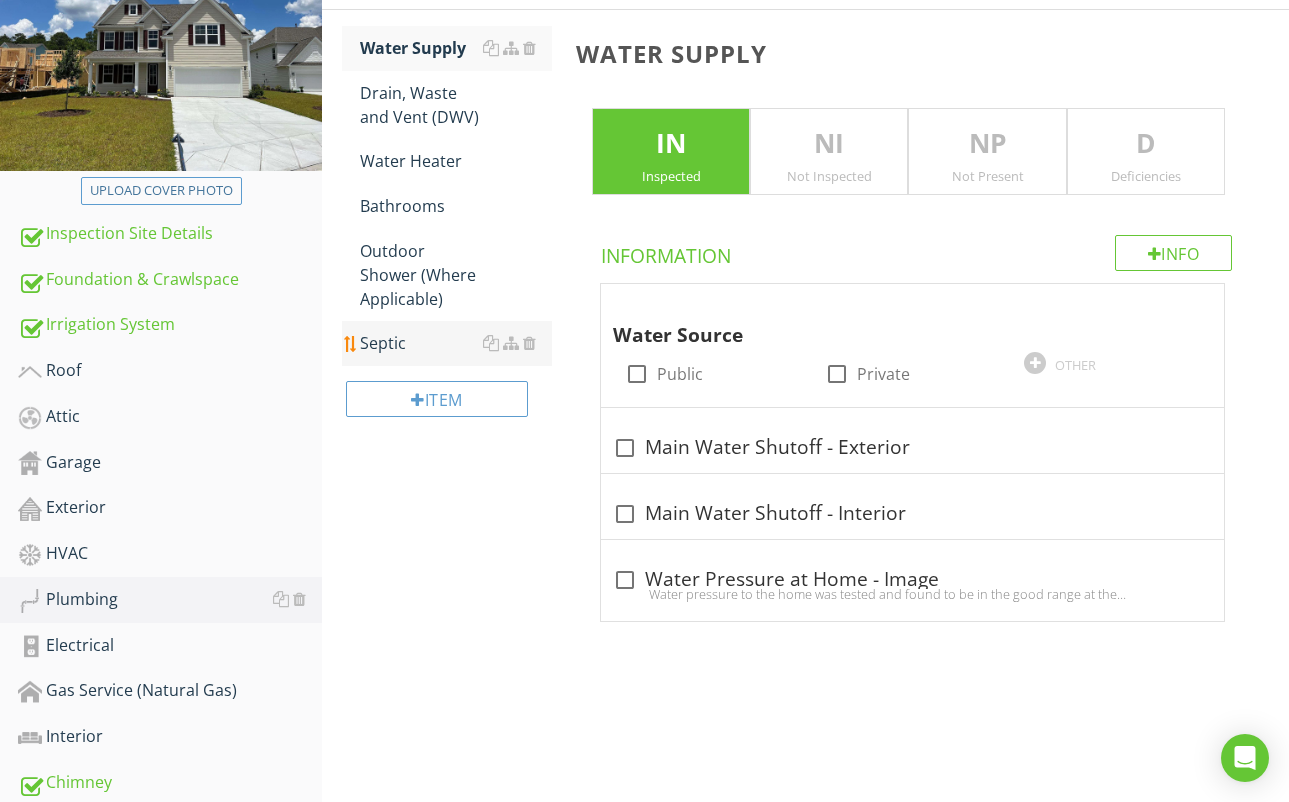 click on "Septic" at bounding box center (456, 343) 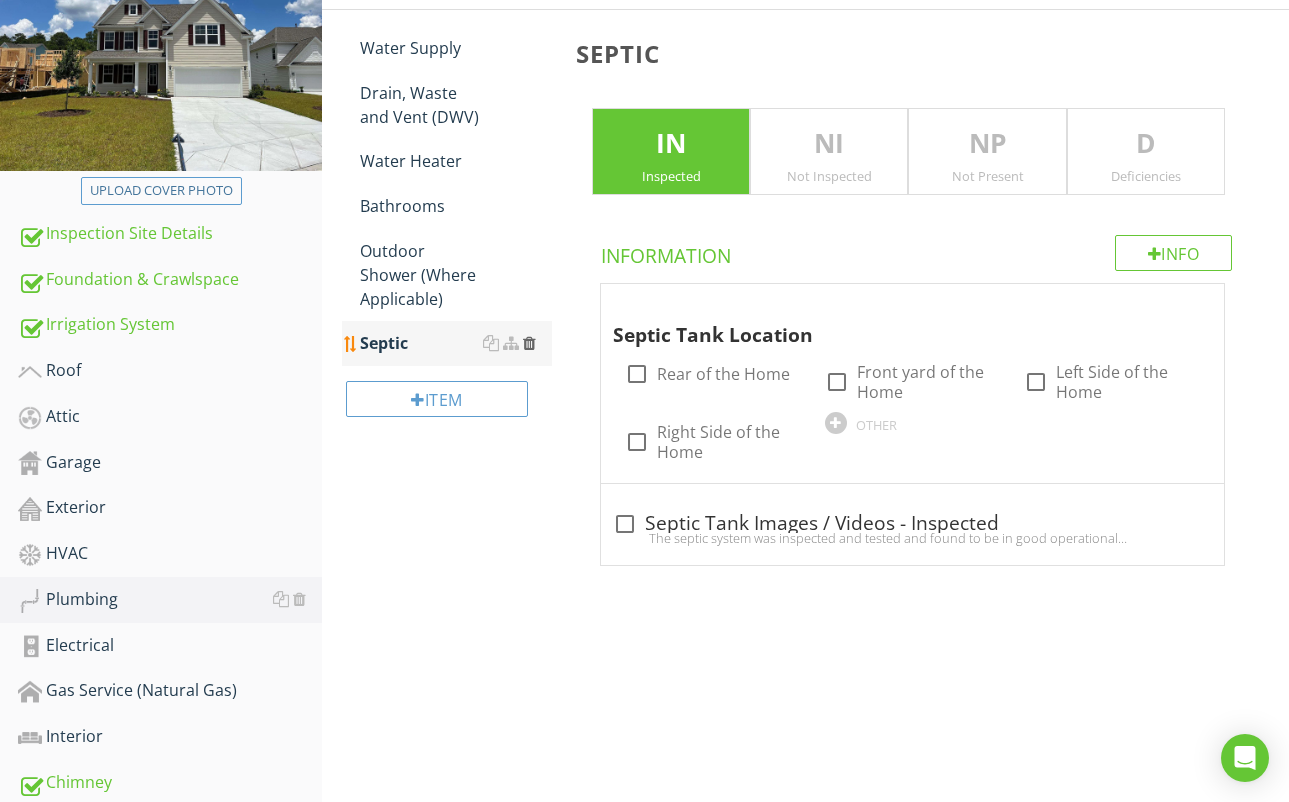 click at bounding box center (529, 343) 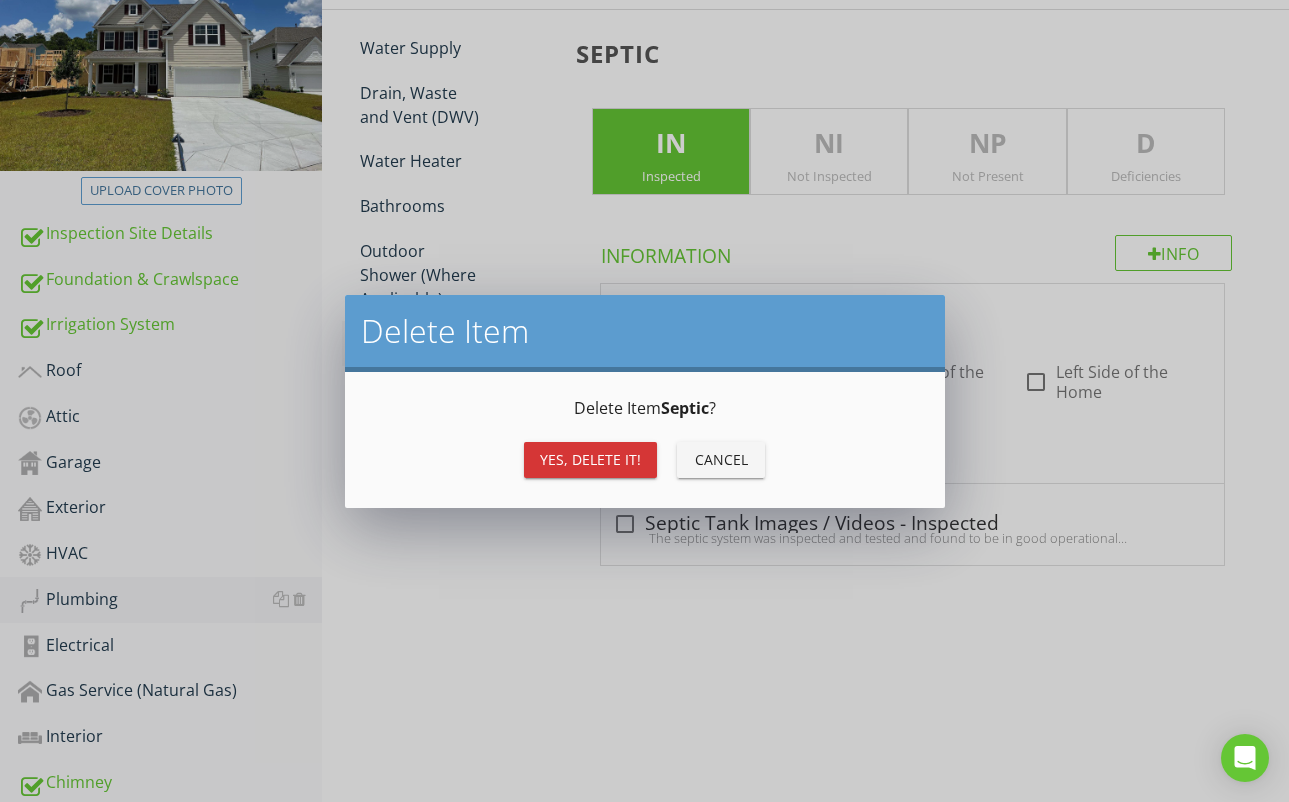 click on "Yes, Delete it!" at bounding box center [590, 459] 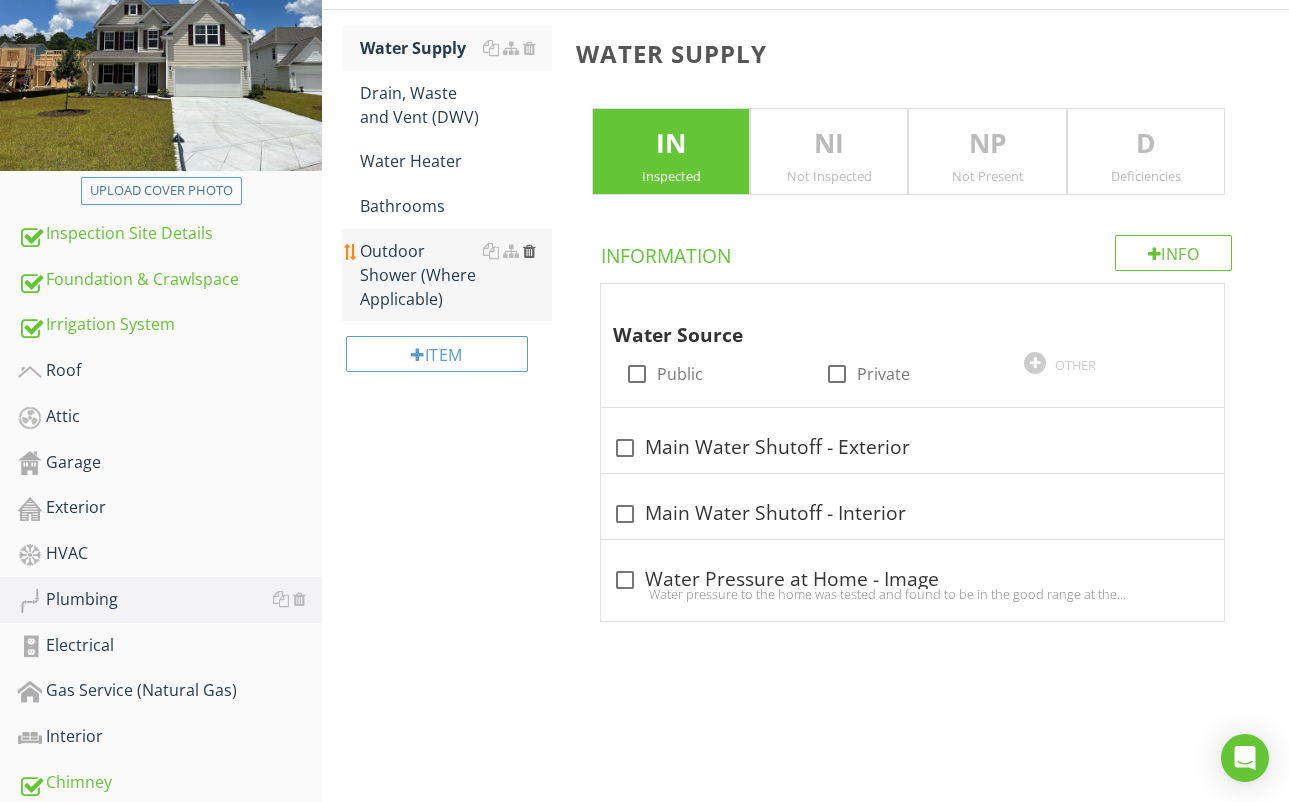 click at bounding box center (529, 251) 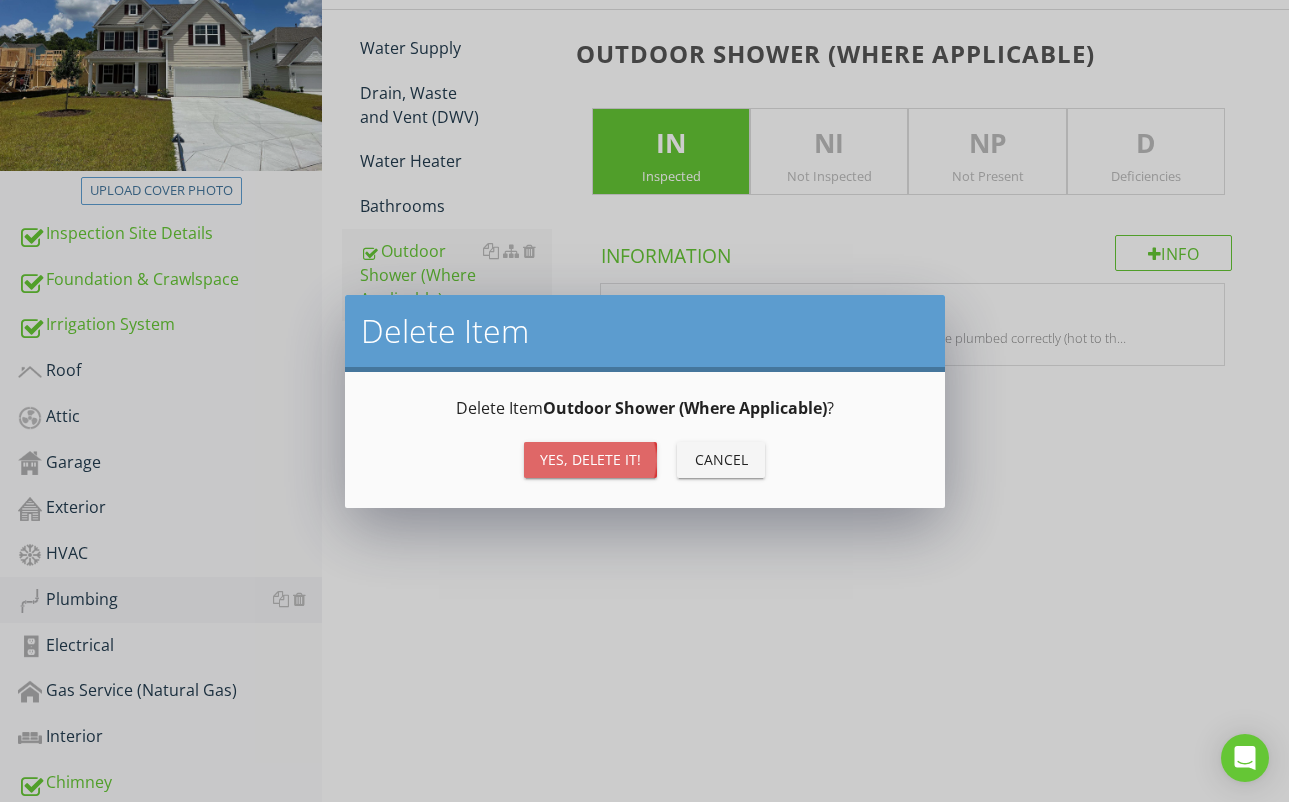 click on "Yes, Delete it!" at bounding box center (590, 459) 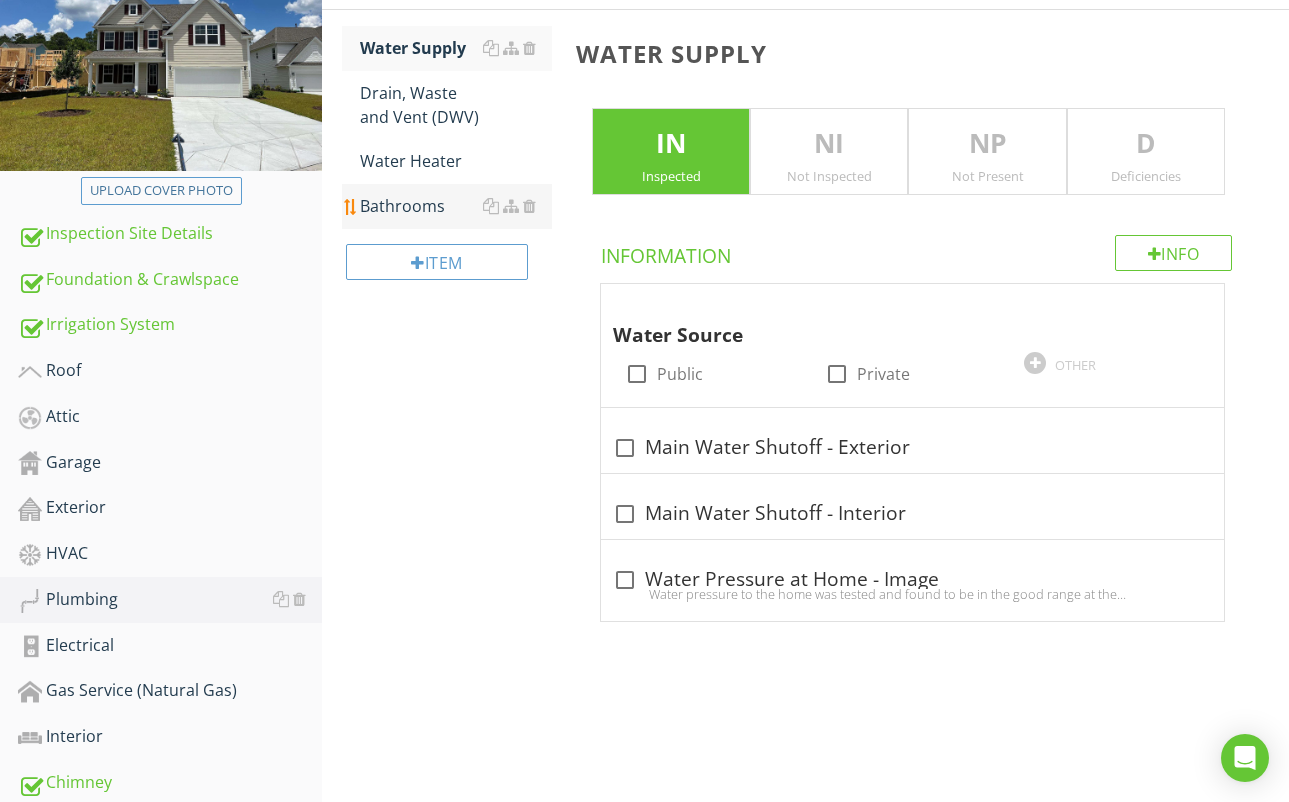 click on "Bathrooms" at bounding box center (456, 206) 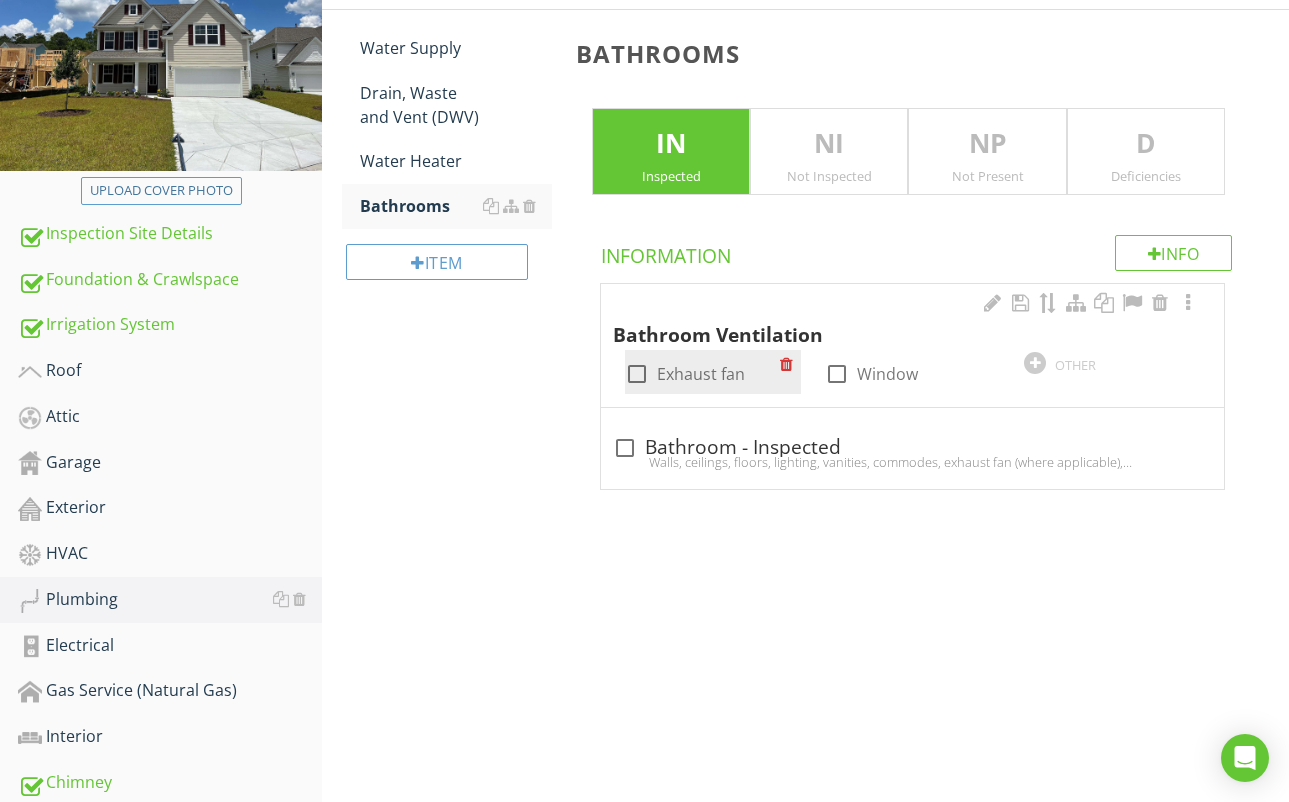 click at bounding box center [637, 374] 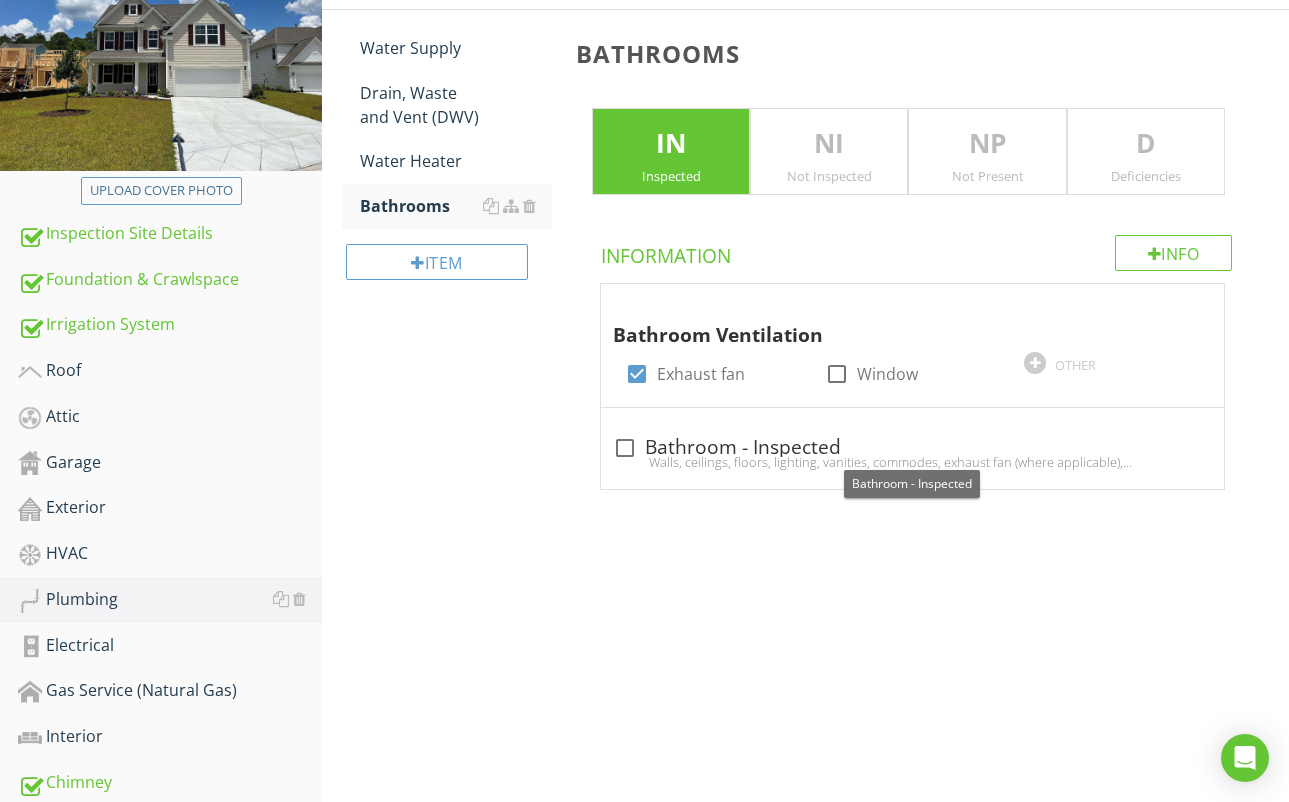 drag, startPoint x: 623, startPoint y: 453, endPoint x: 723, endPoint y: 426, distance: 103.58089 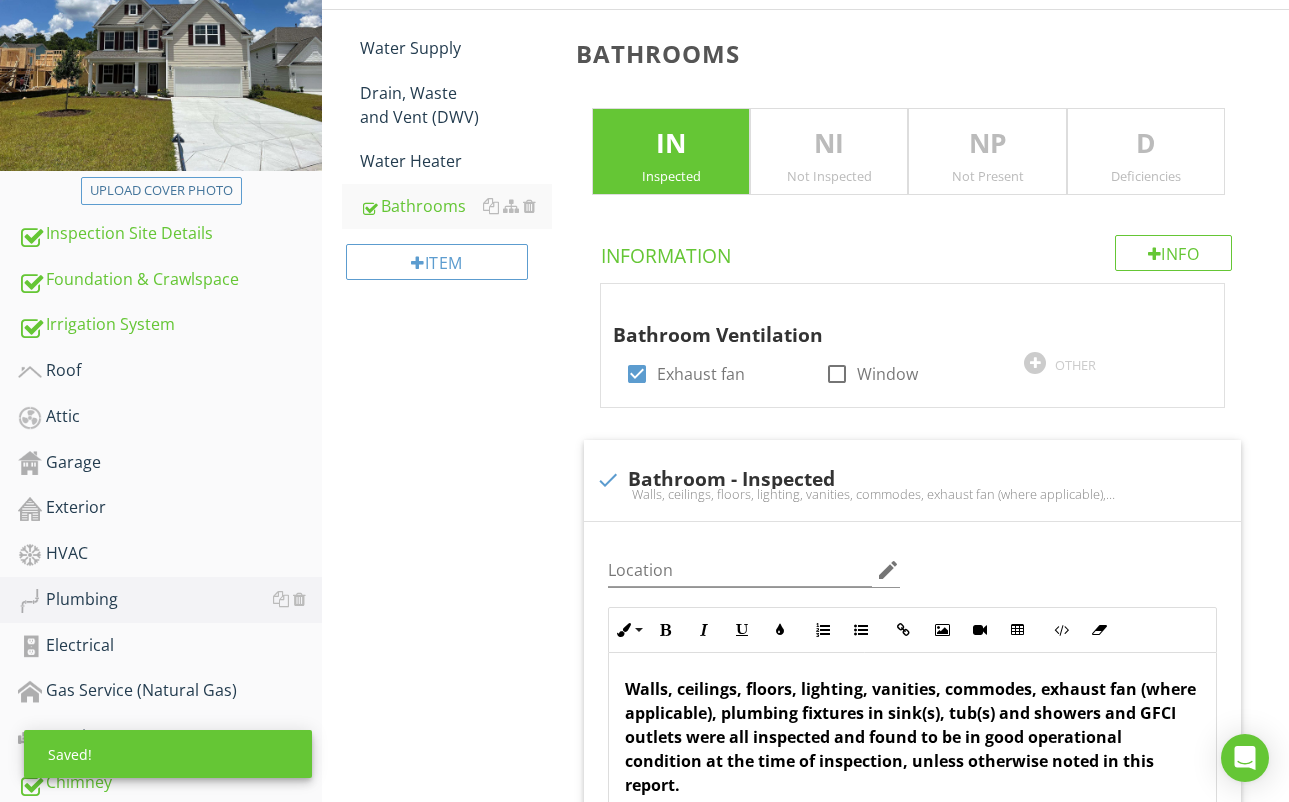 click on "Deficiencies" at bounding box center (1146, 176) 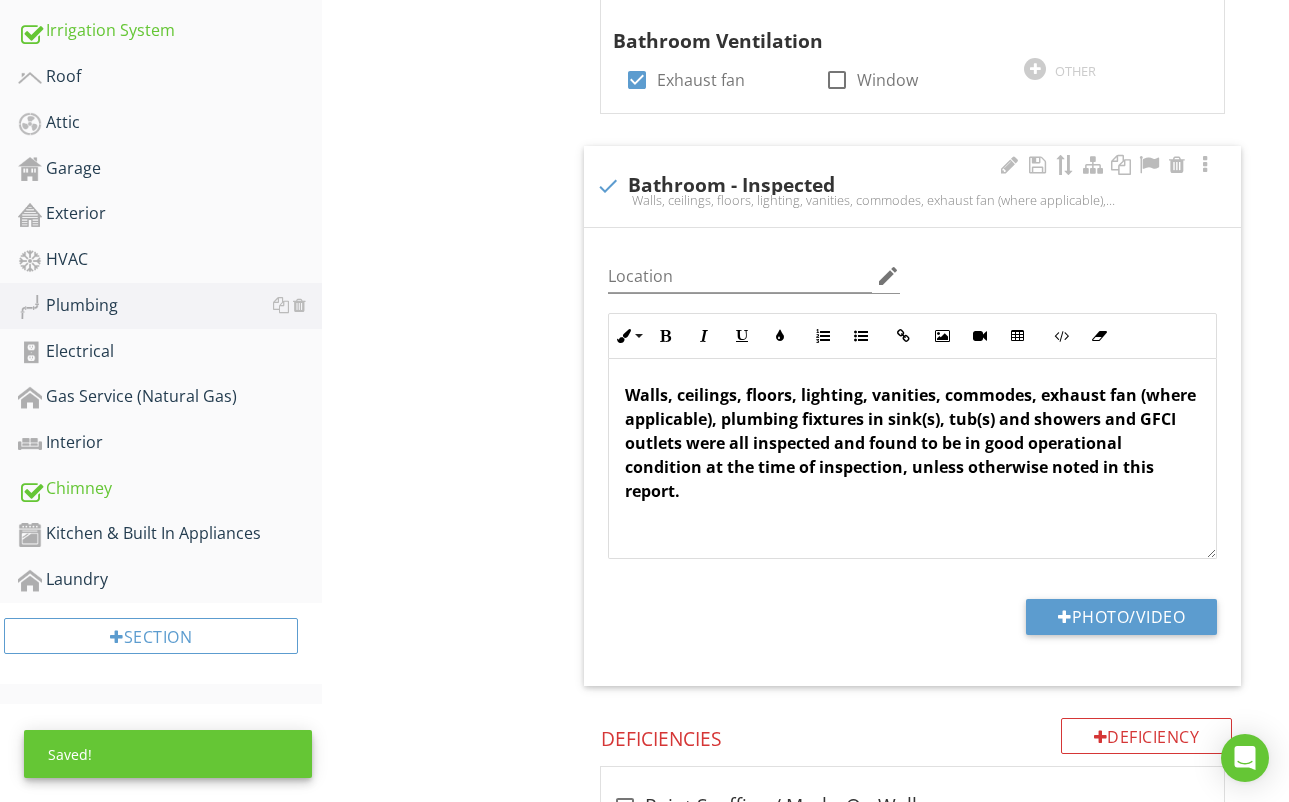 scroll, scrollTop: 583, scrollLeft: 0, axis: vertical 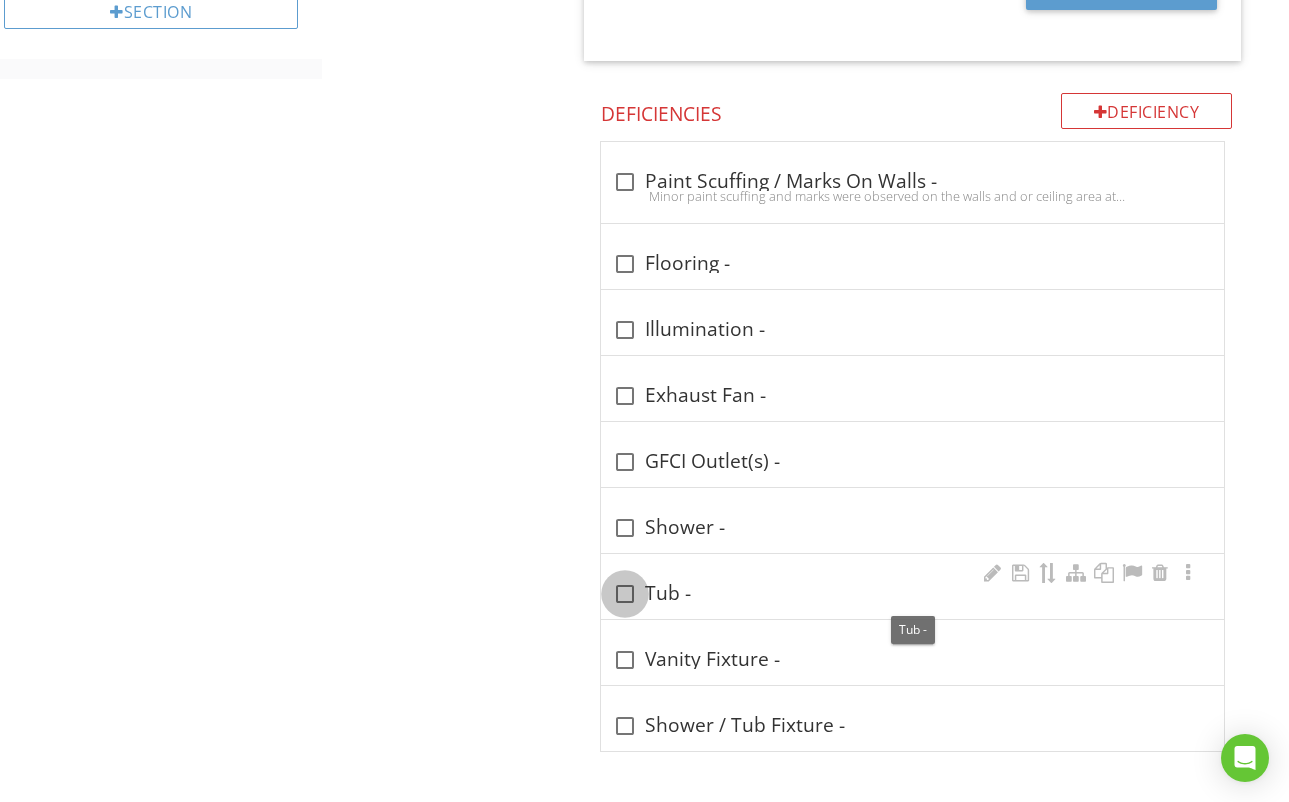 drag, startPoint x: 630, startPoint y: 593, endPoint x: 652, endPoint y: 592, distance: 22.022715 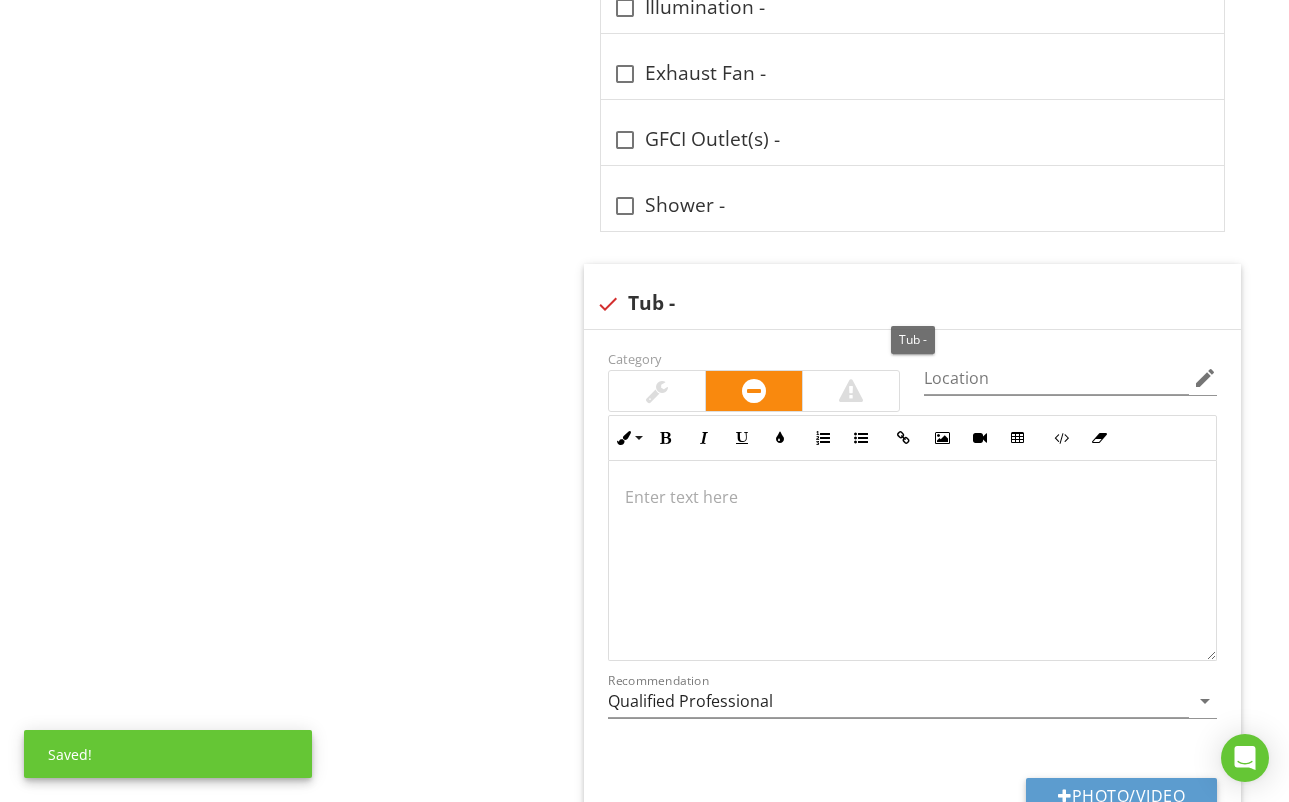 scroll, scrollTop: 1542, scrollLeft: 0, axis: vertical 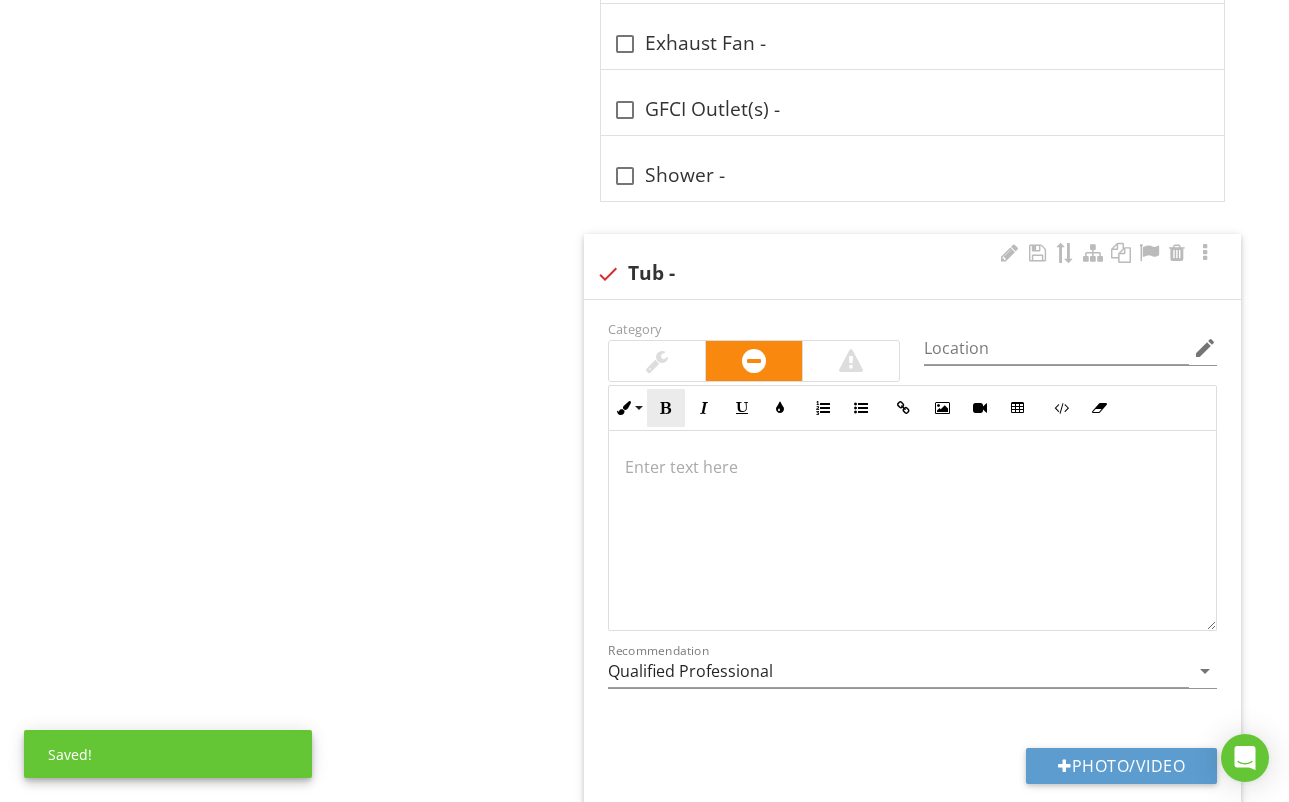 drag, startPoint x: 680, startPoint y: 365, endPoint x: 676, endPoint y: 410, distance: 45.17743 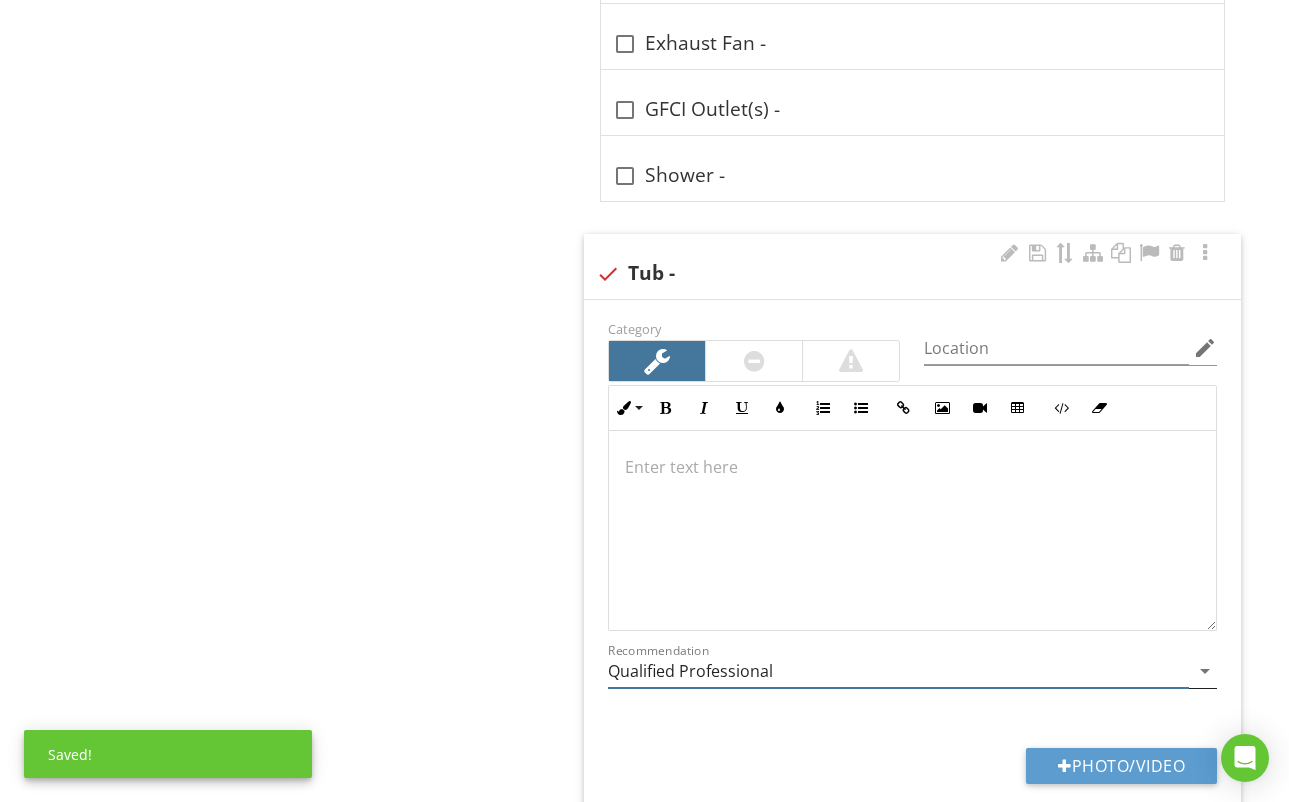 click on "Qualified Professional" at bounding box center (898, 671) 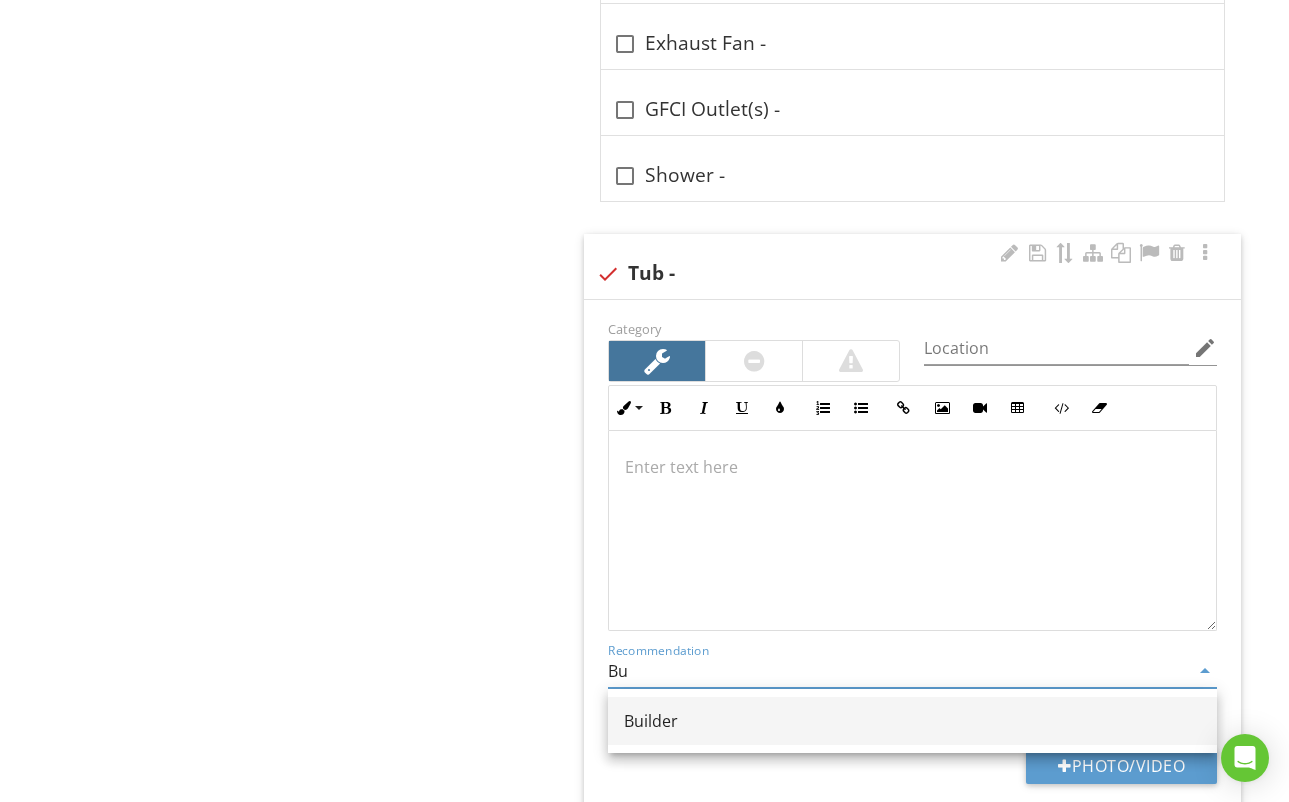 drag, startPoint x: 738, startPoint y: 714, endPoint x: 709, endPoint y: 636, distance: 83.21658 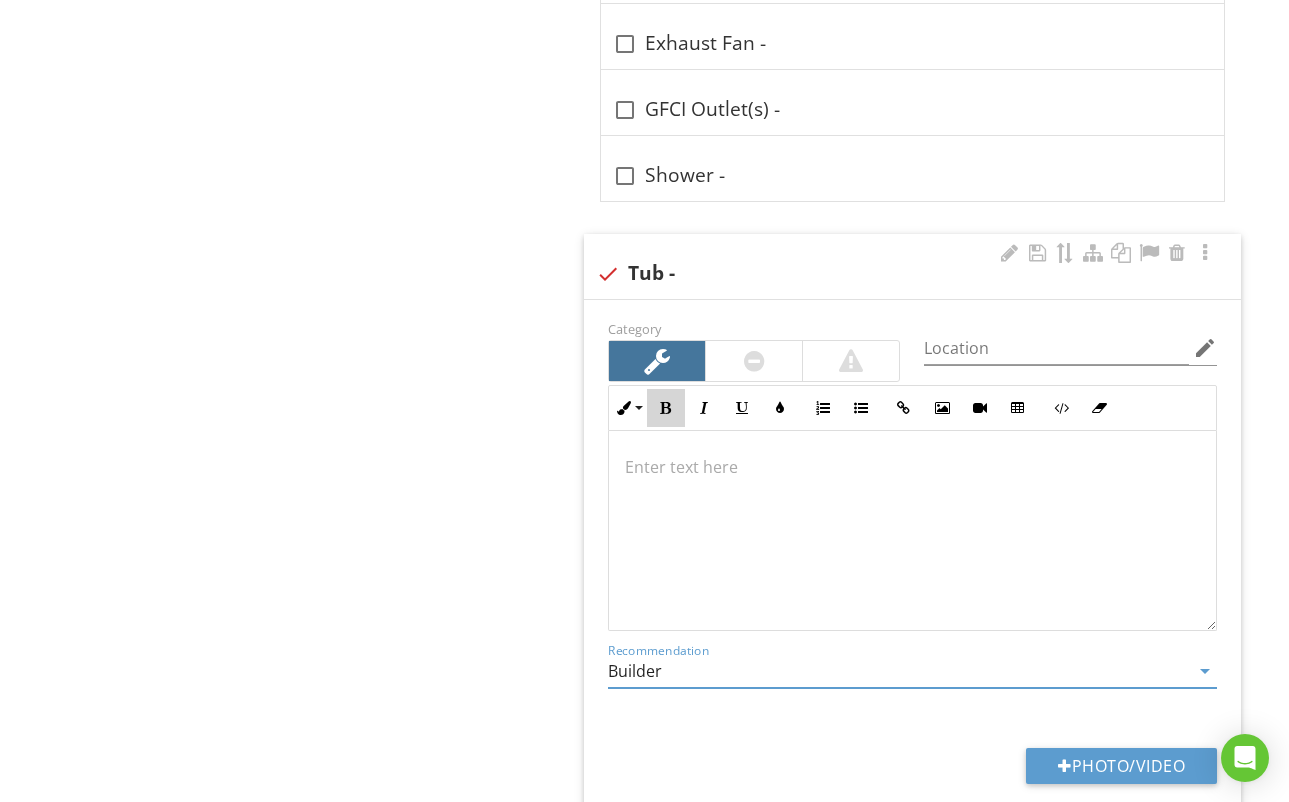 type on "Builder" 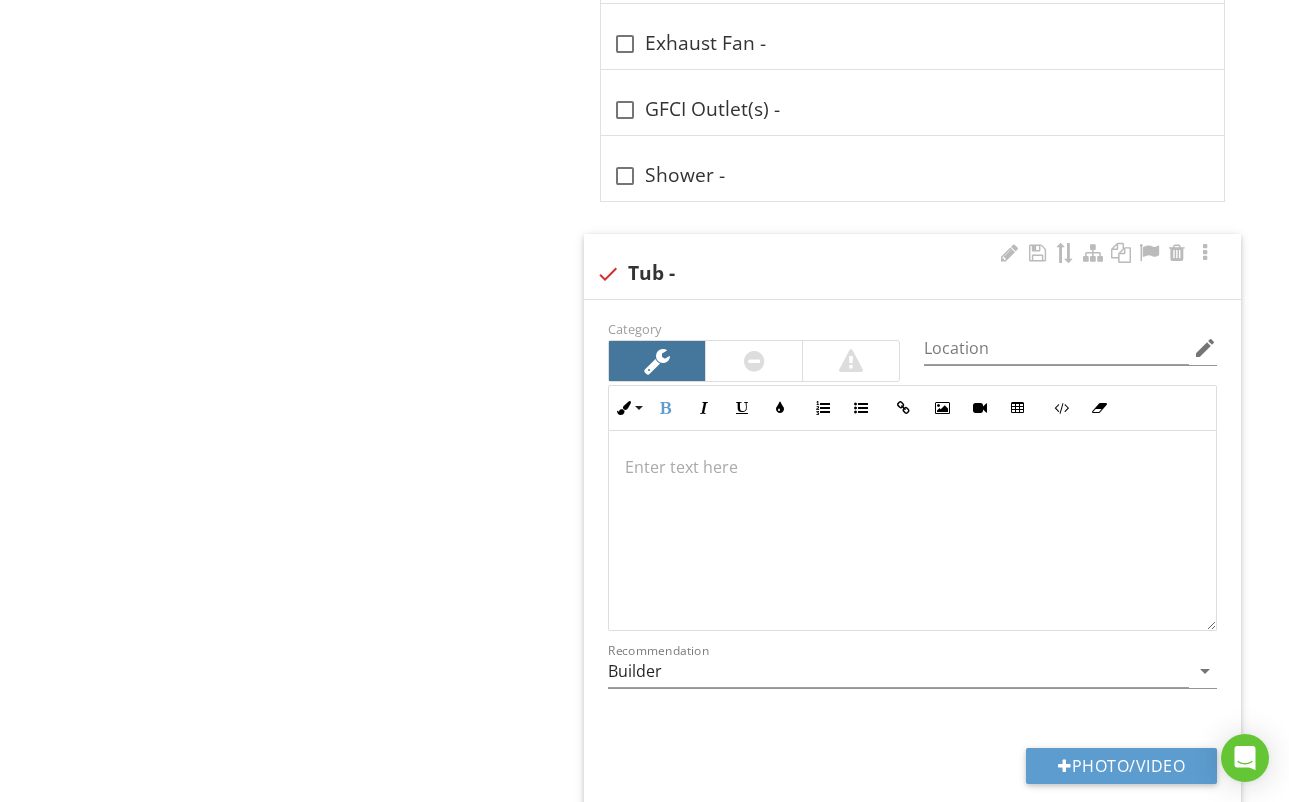 click on "​" at bounding box center [912, 467] 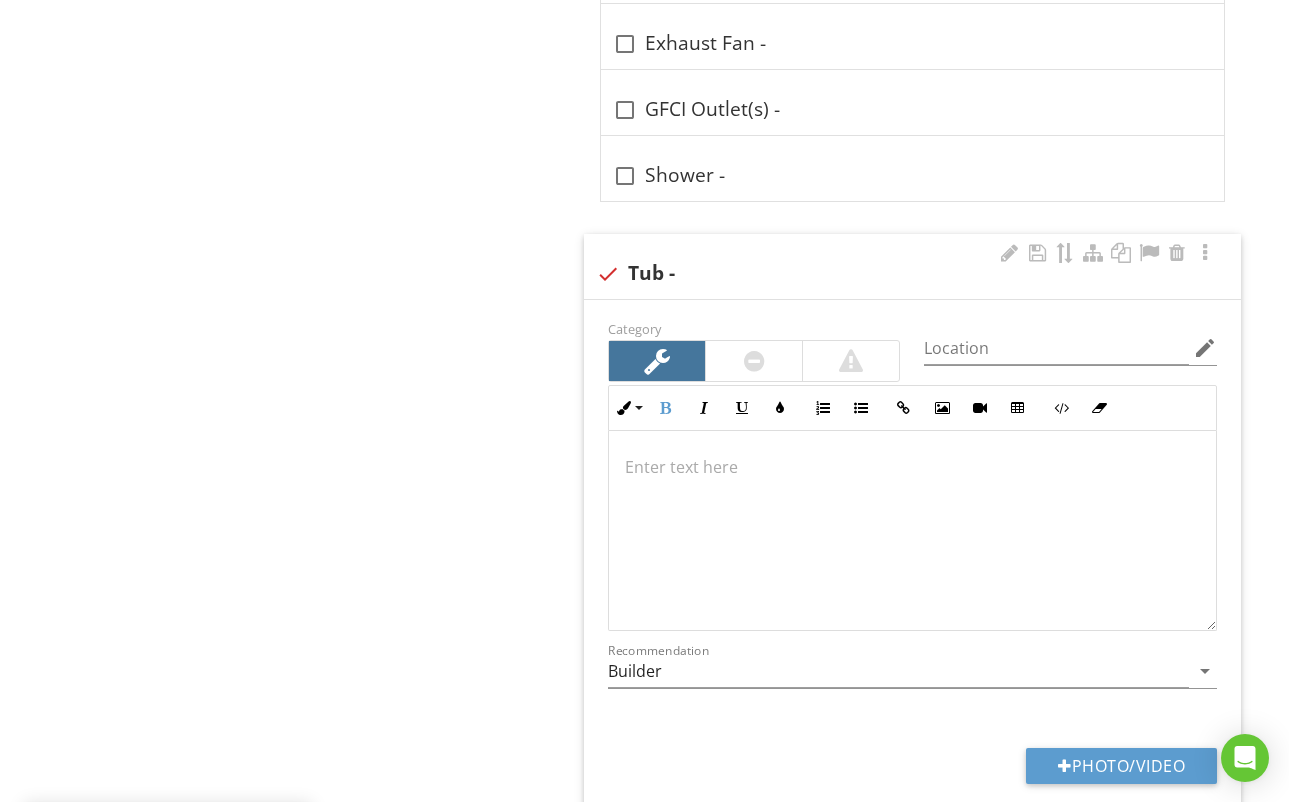 type 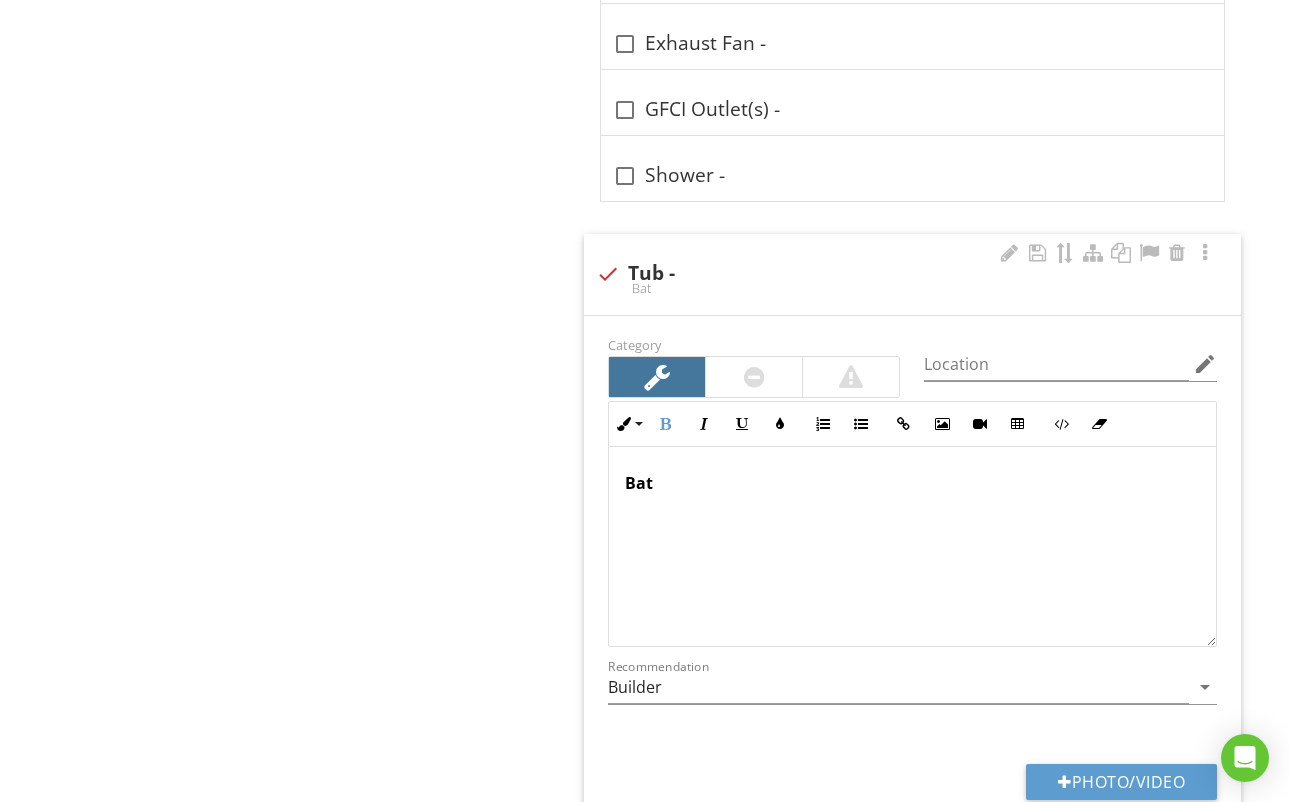 scroll, scrollTop: 1558, scrollLeft: 0, axis: vertical 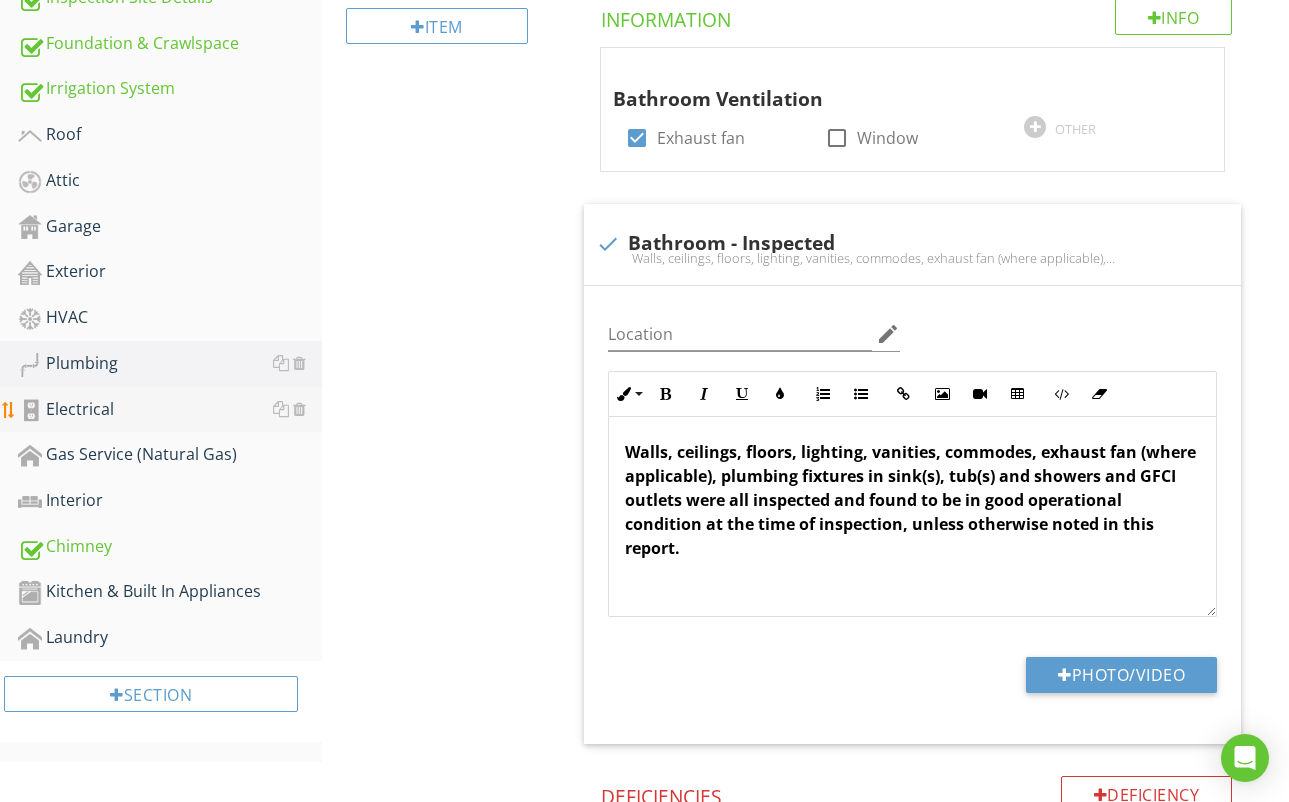 click on "Electrical" at bounding box center (170, 410) 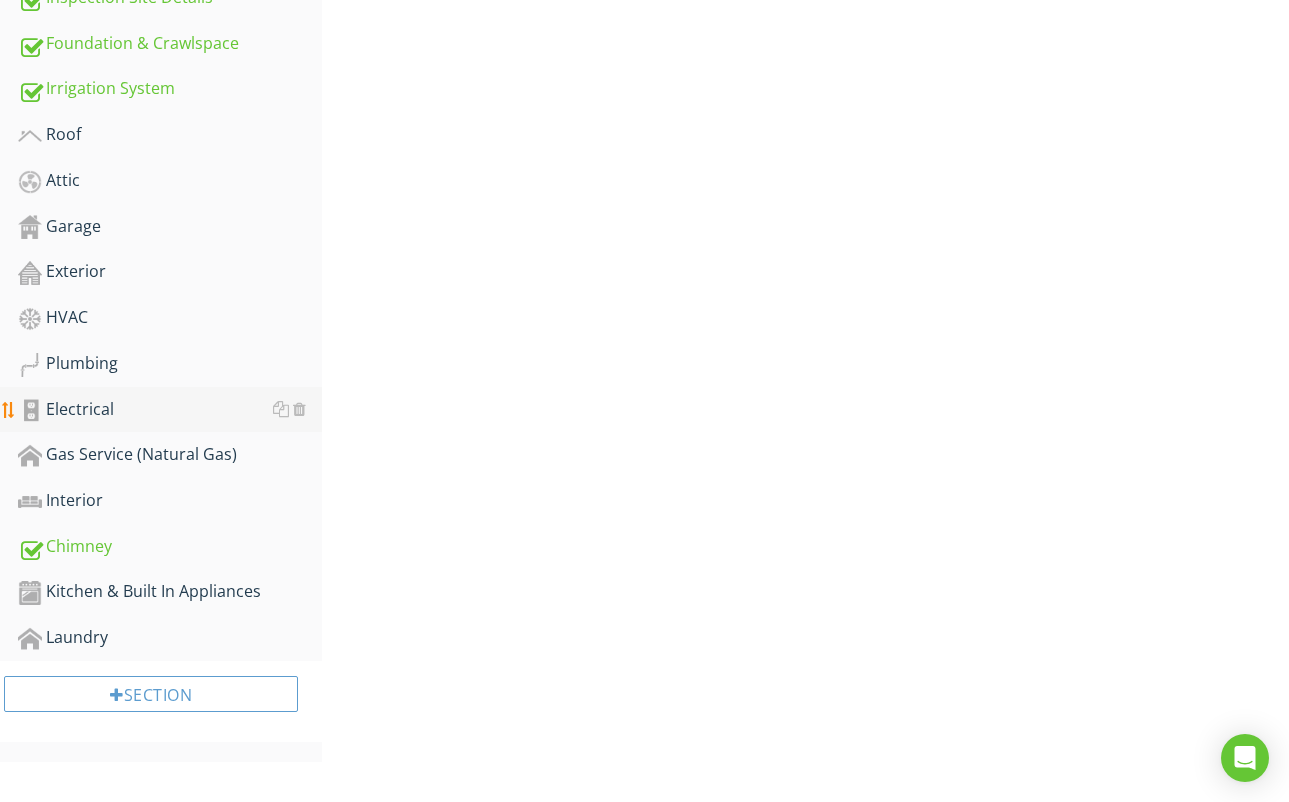 click on "Electrical" at bounding box center [170, 410] 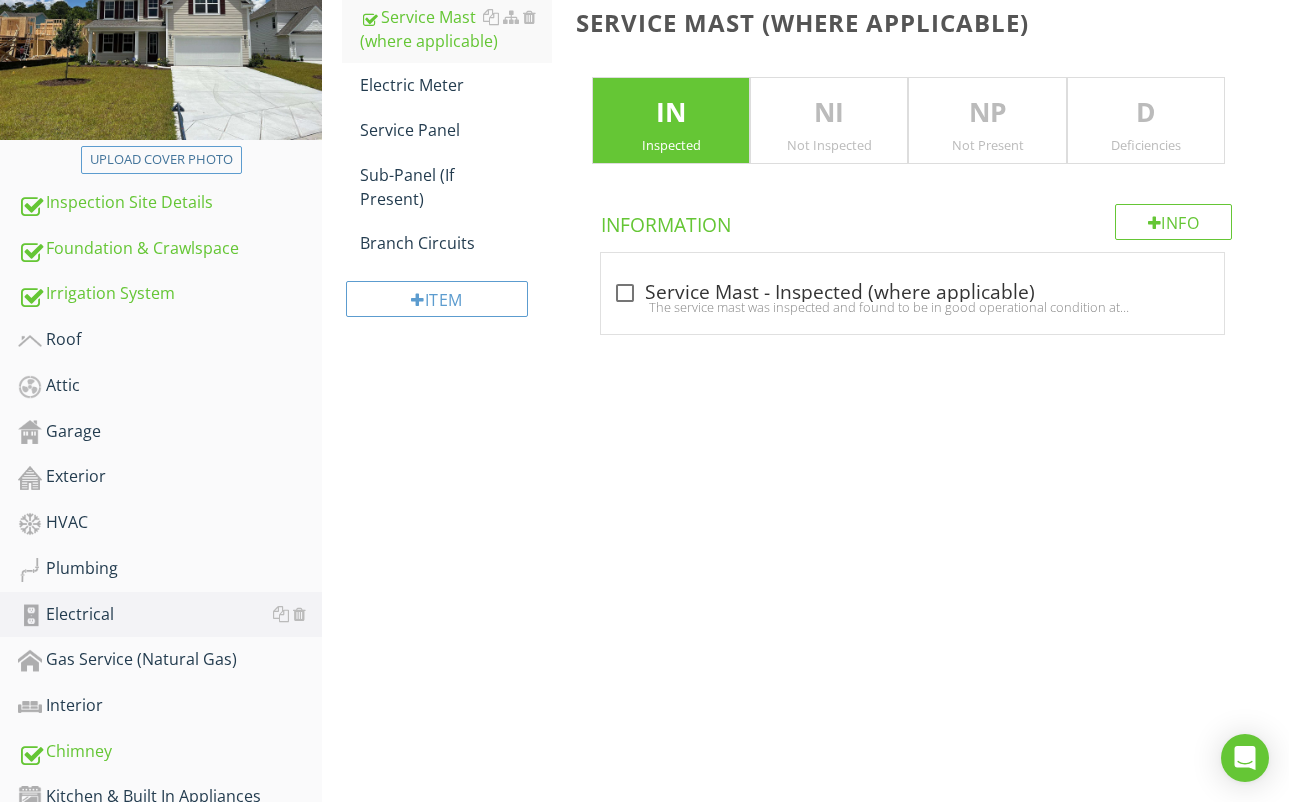 scroll, scrollTop: 267, scrollLeft: 0, axis: vertical 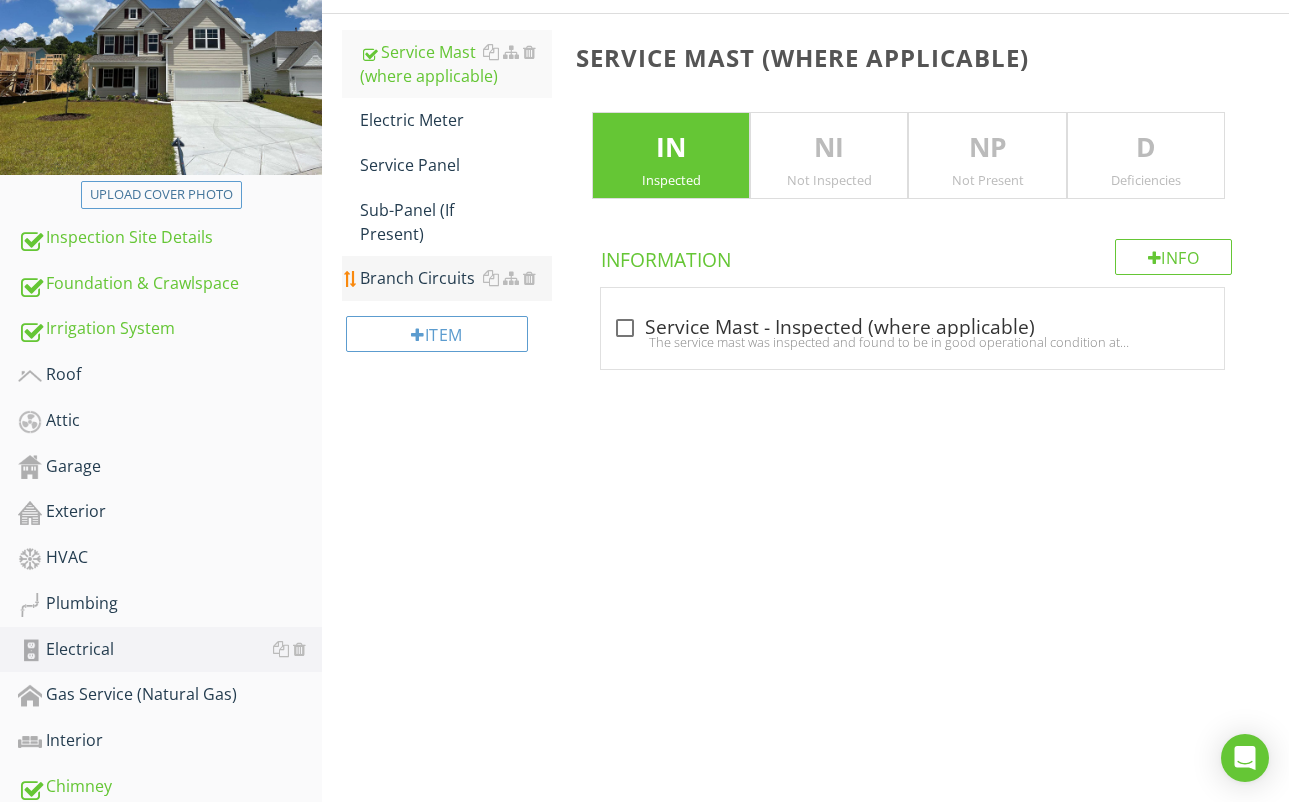 click on "Branch Circuits" at bounding box center [456, 278] 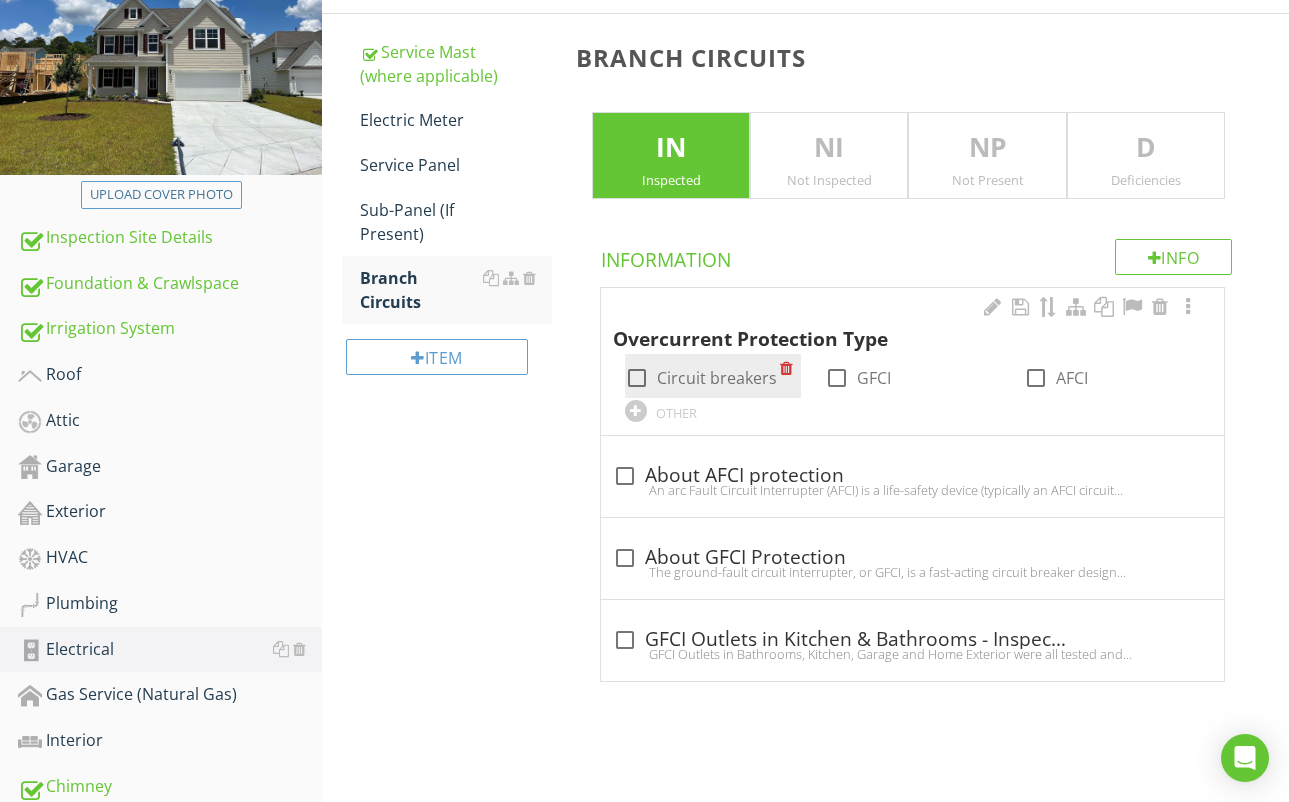 click at bounding box center (637, 378) 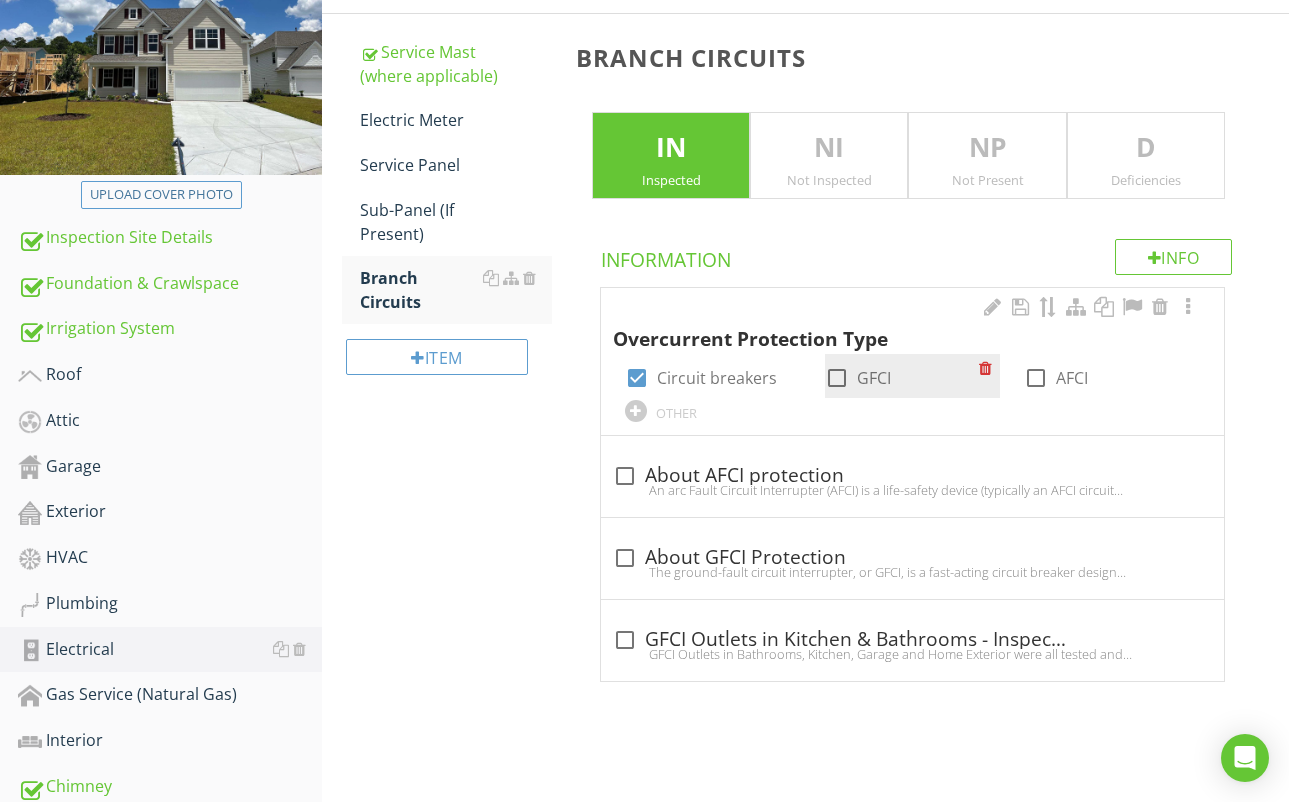 drag, startPoint x: 846, startPoint y: 375, endPoint x: 927, endPoint y: 385, distance: 81.61495 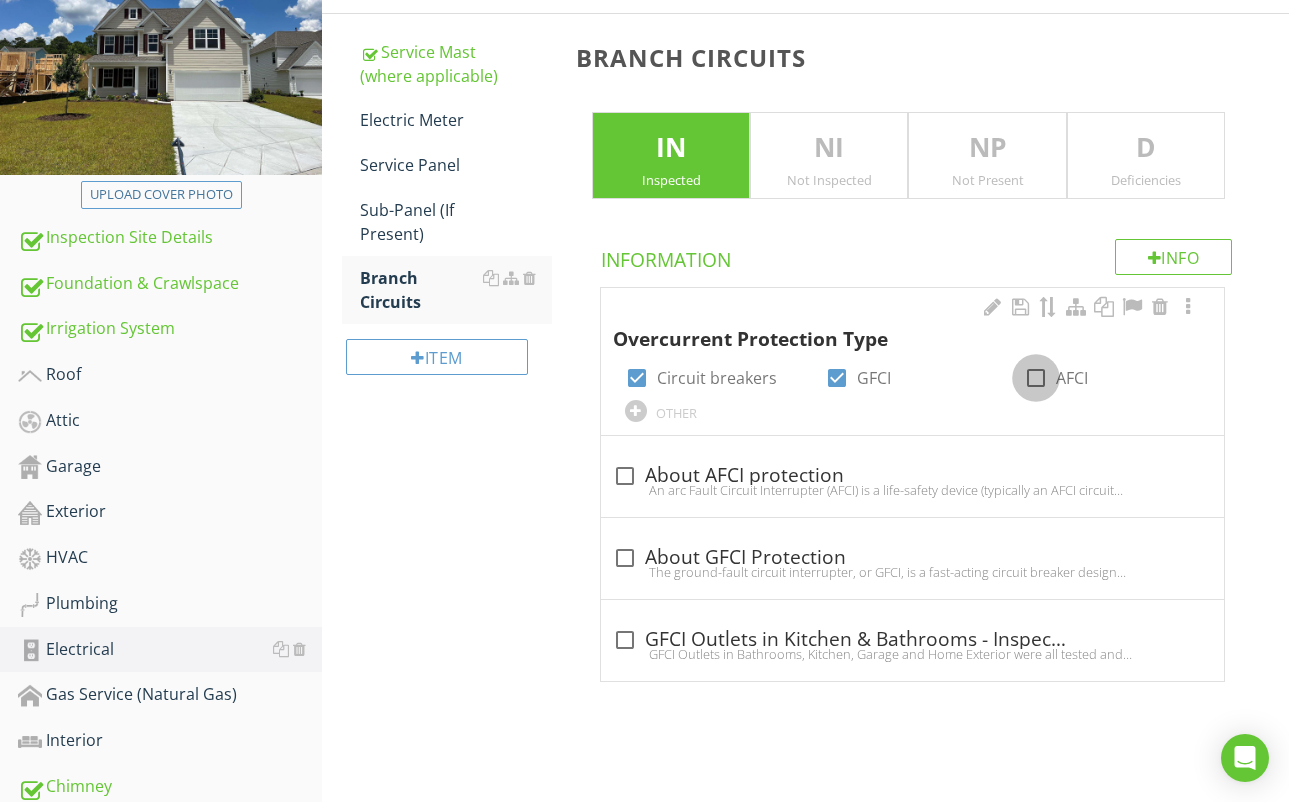 drag, startPoint x: 1038, startPoint y: 379, endPoint x: 1008, endPoint y: 397, distance: 34.98571 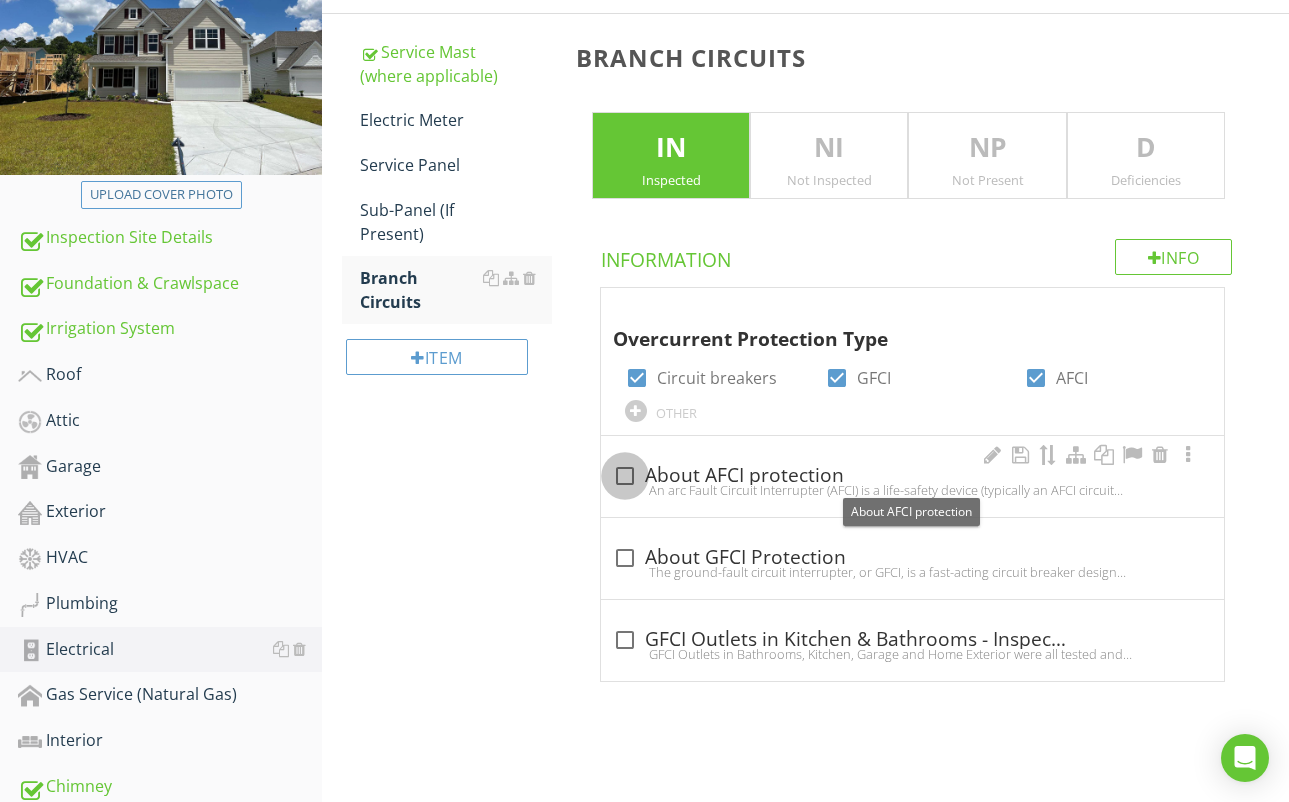 drag, startPoint x: 628, startPoint y: 472, endPoint x: 621, endPoint y: 515, distance: 43.56604 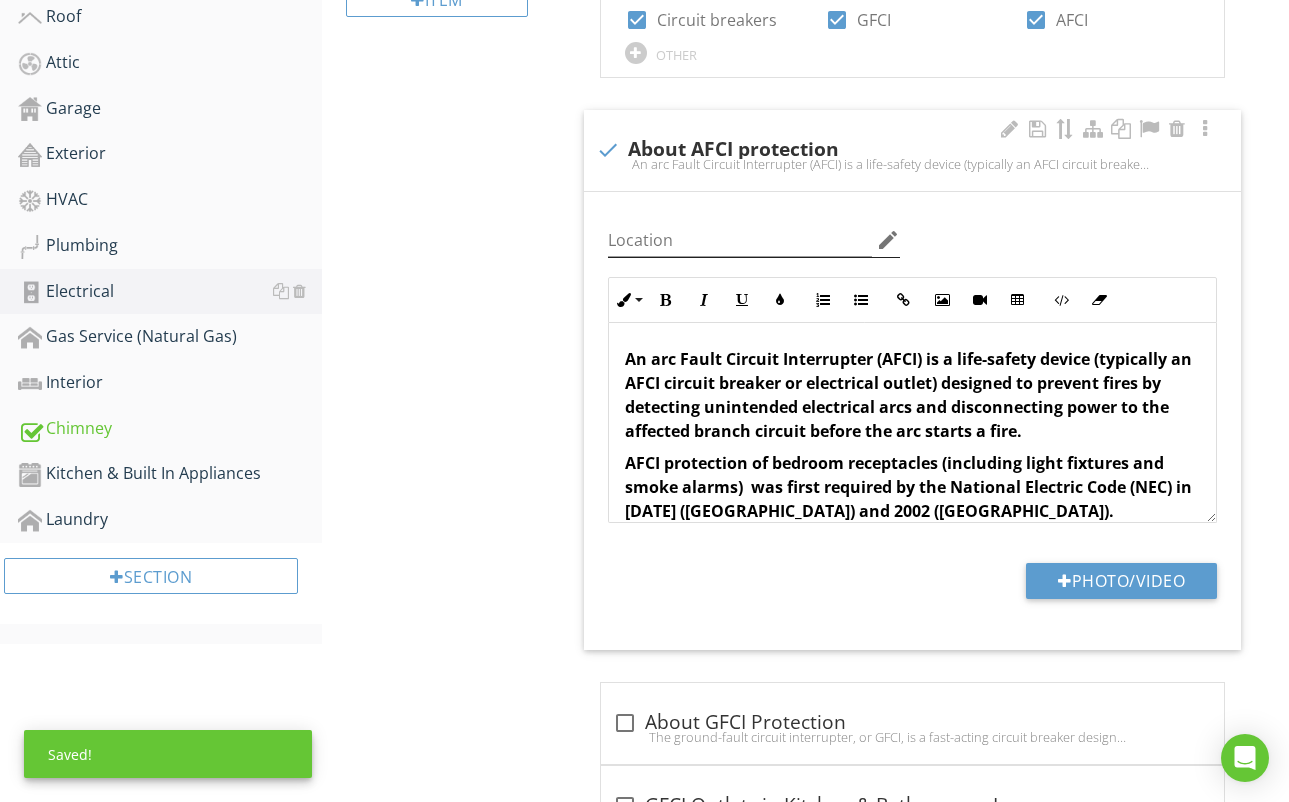 scroll, scrollTop: 721, scrollLeft: 0, axis: vertical 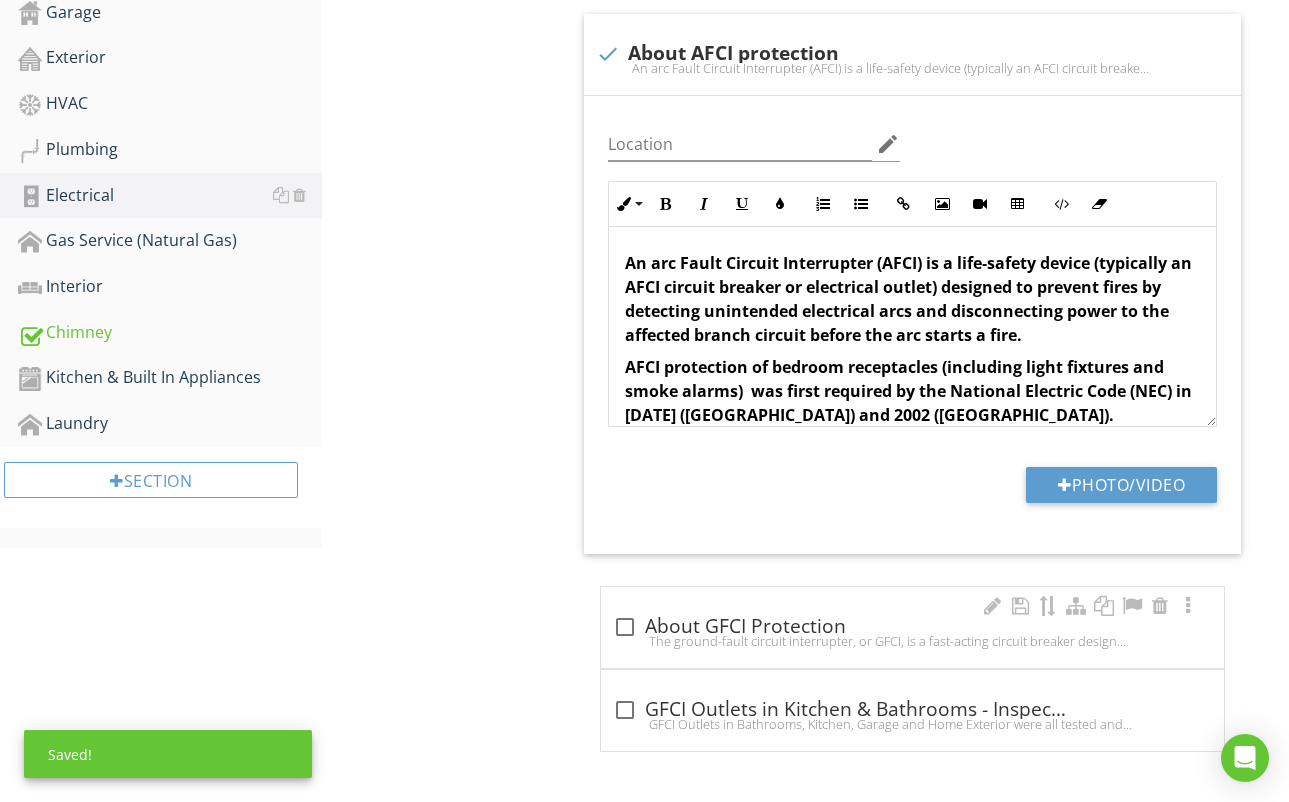 click on "check_box_outline_blank
About GFCI Protection
The ground-fault circuit interrupter, or GFCI, is a fast-acting circuit breaker designed to shut off electric power in the event of a ground-fault.GFCI protection is required for 125-volt to 250-volt receptacles supplied by single-phase branch circuits rated 150 volts or less to the ground. GFCI receptacles are required in bathrooms, garages, crawl spaces, basements, laundry rooms and areas where a water source is present.The NEC mandates GFCI protection in bathrooms, garages, outdoor receptacles, crawl spaces, basements, kitchens and anything within six feet of a sink or water source." at bounding box center (912, 627) 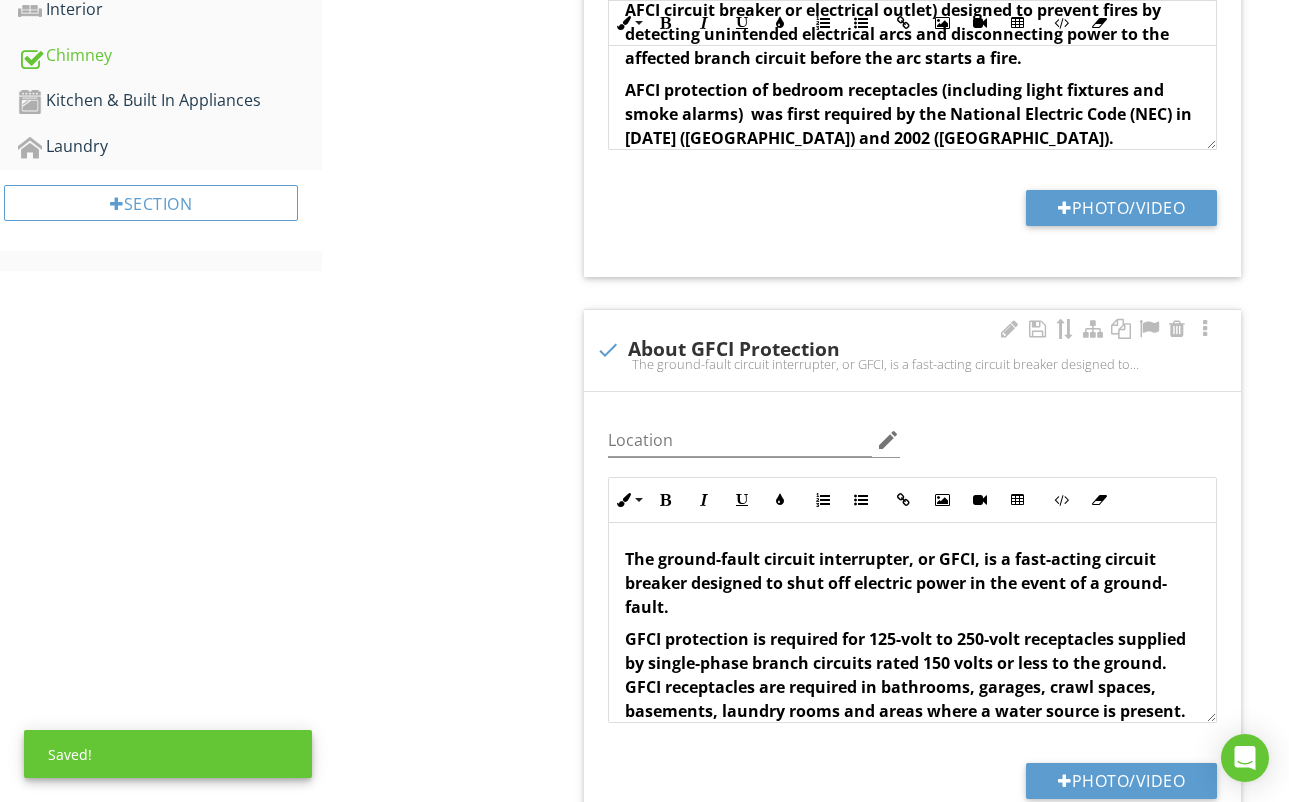 scroll, scrollTop: 1030, scrollLeft: 0, axis: vertical 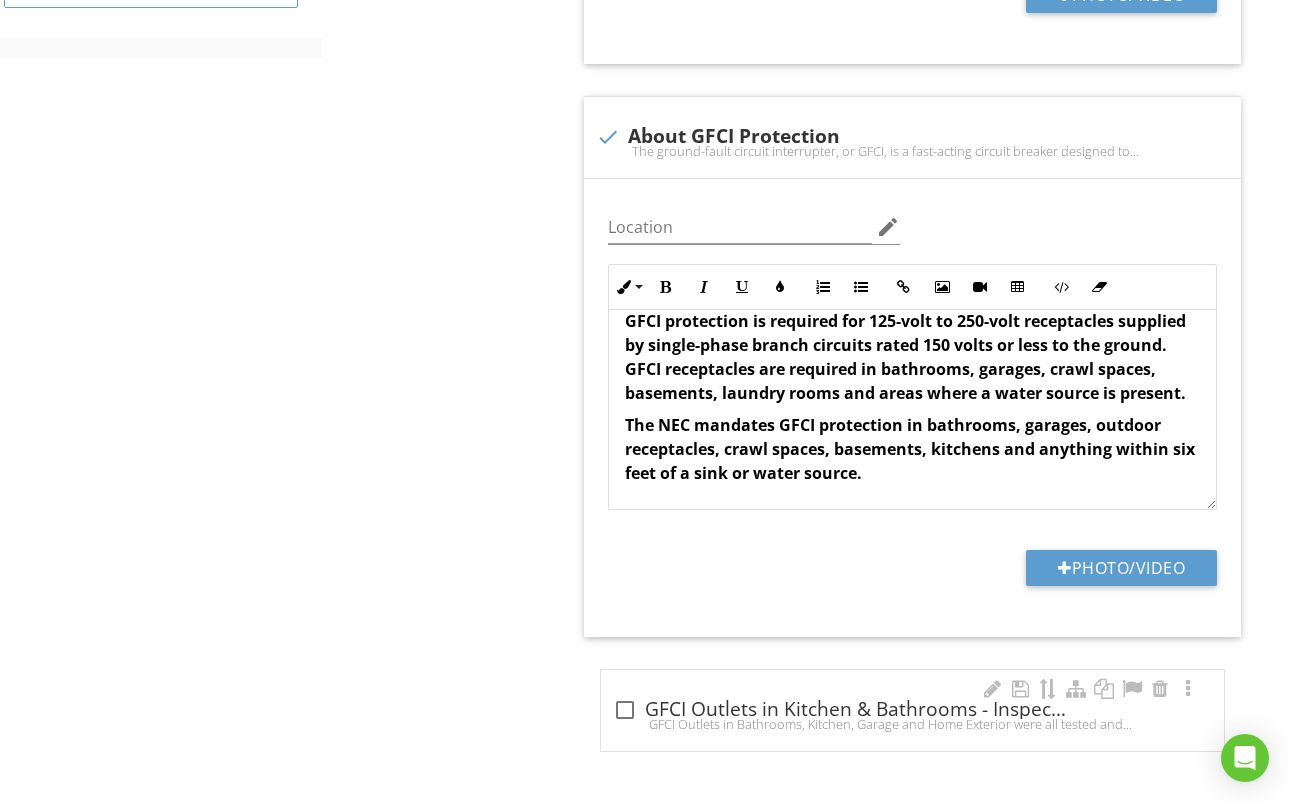 click at bounding box center (625, 710) 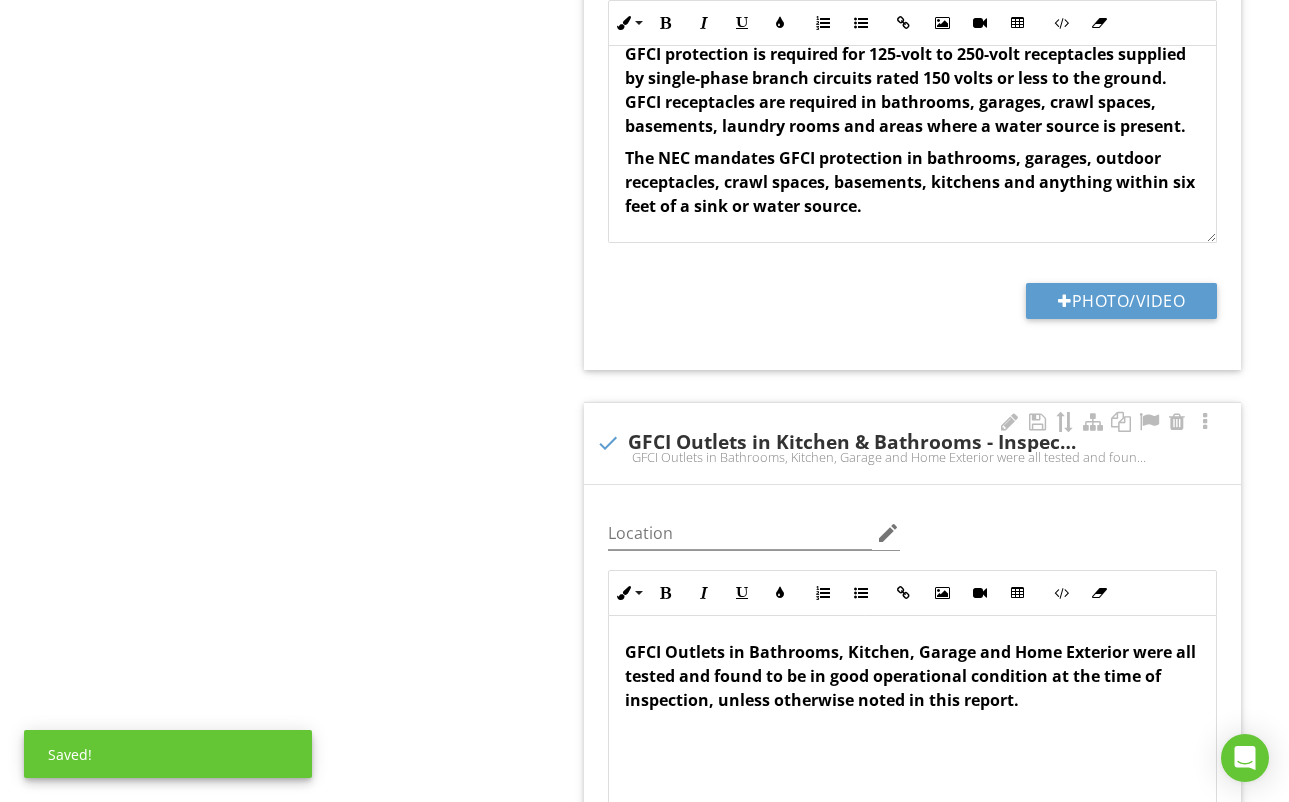 scroll, scrollTop: 1483, scrollLeft: 0, axis: vertical 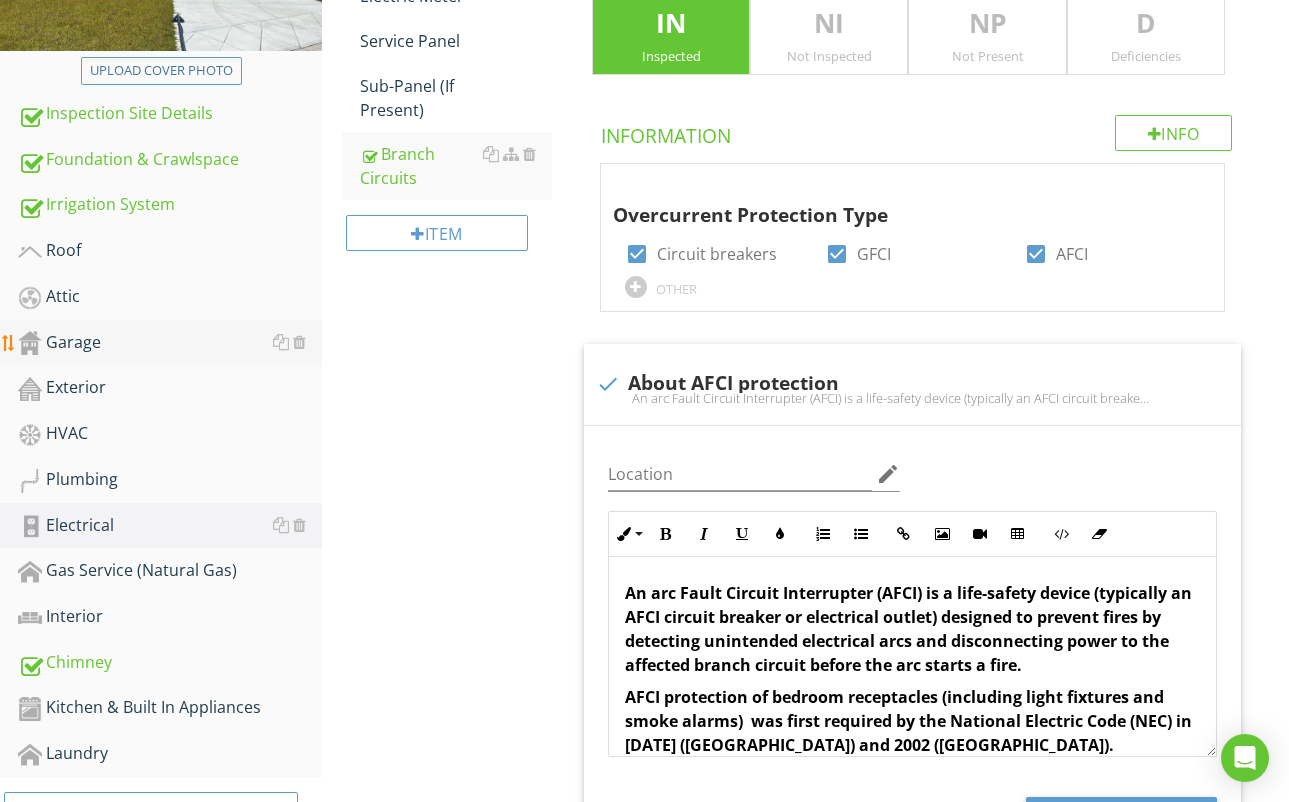 click on "Garage" at bounding box center [170, 343] 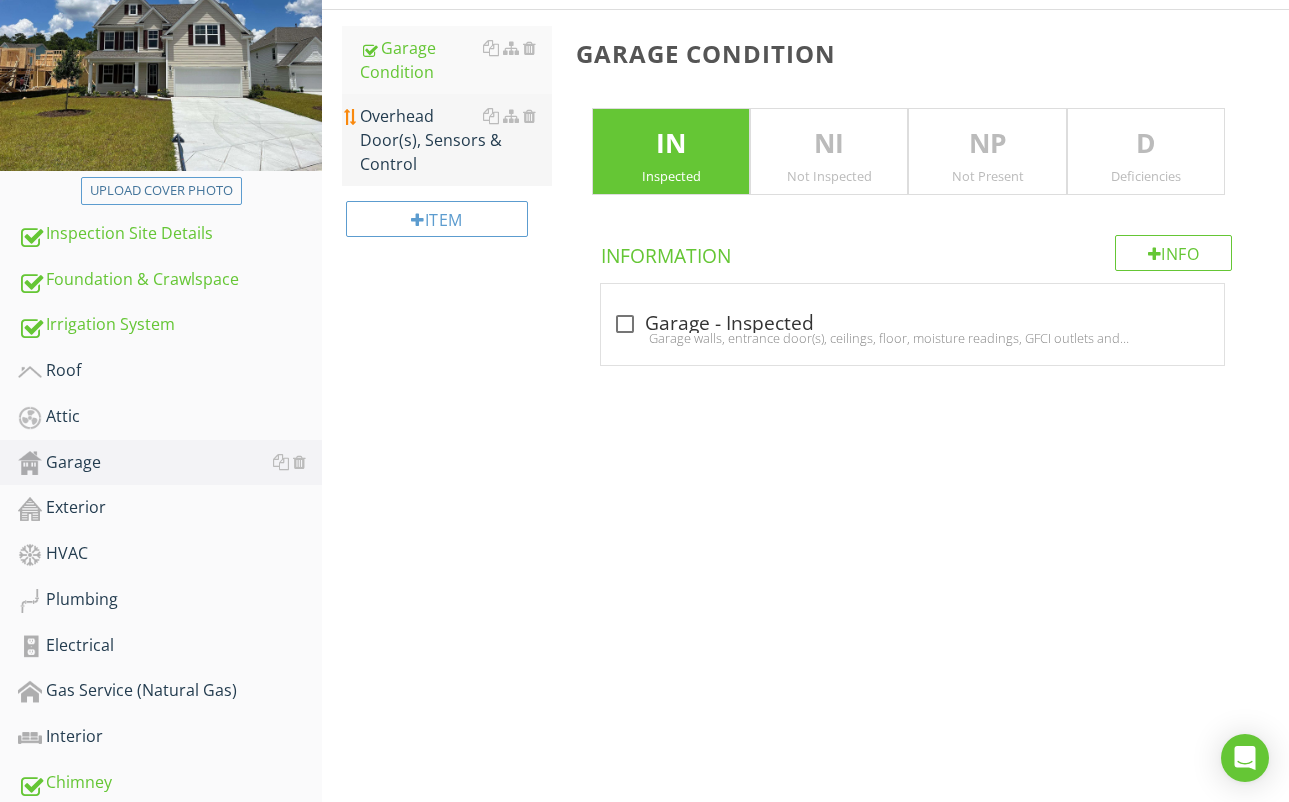 scroll, scrollTop: 232, scrollLeft: 0, axis: vertical 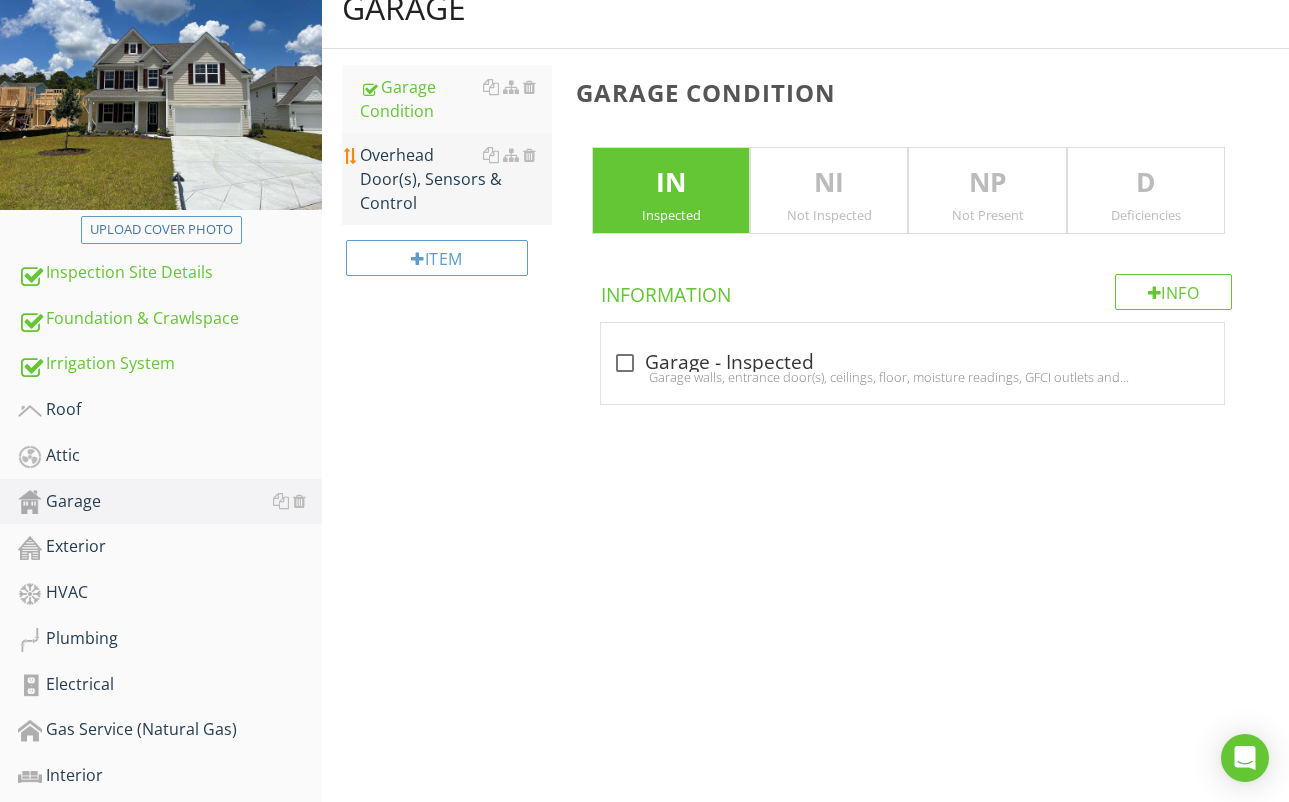 click on "Overhead Door(s), Sensors & Control" at bounding box center (456, 179) 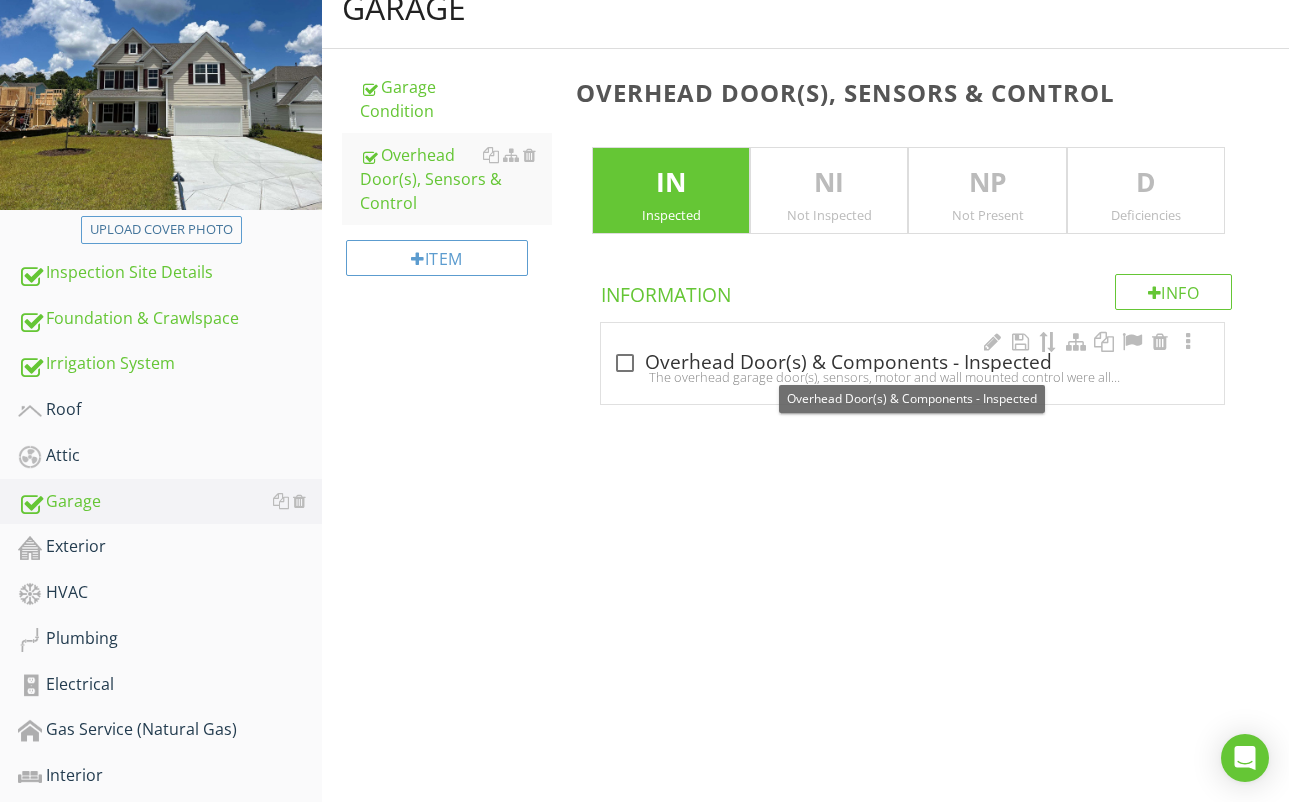 drag, startPoint x: 632, startPoint y: 358, endPoint x: 802, endPoint y: 372, distance: 170.5755 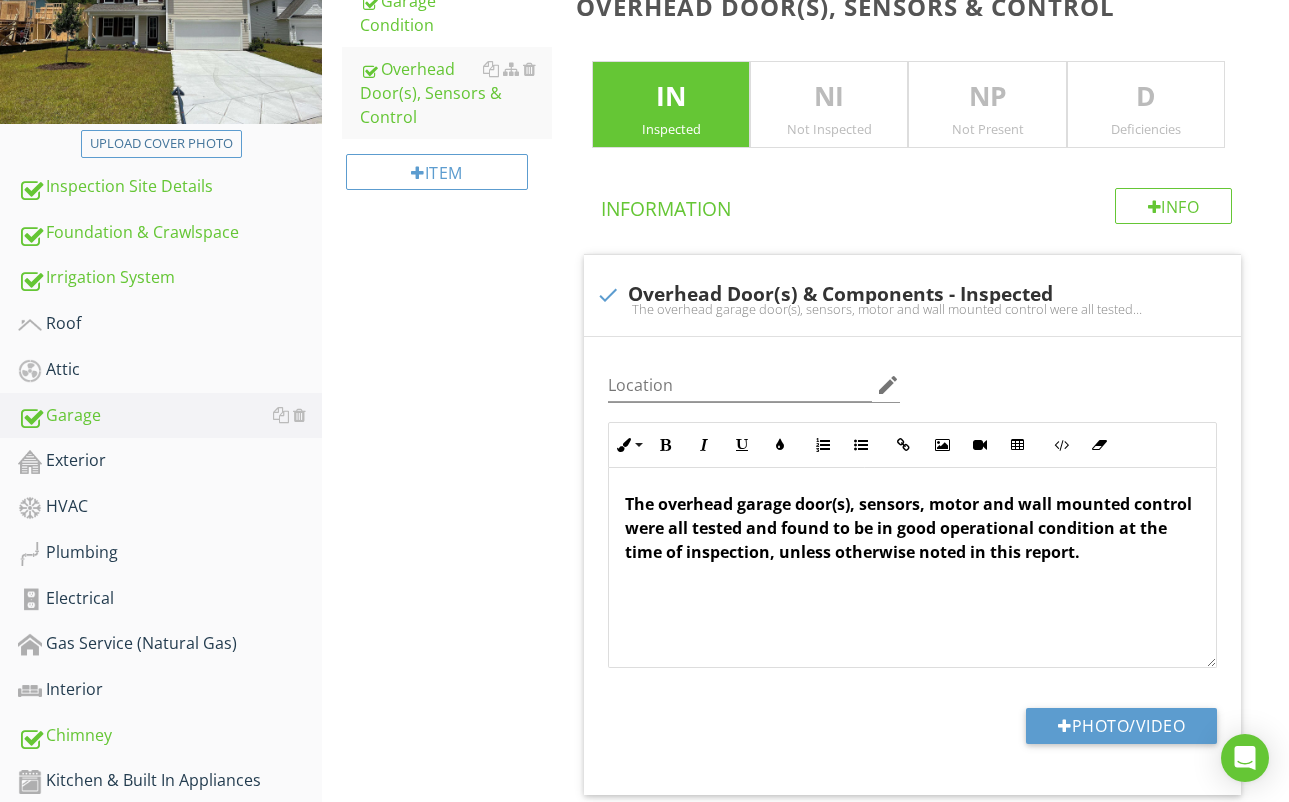 scroll, scrollTop: 283, scrollLeft: 0, axis: vertical 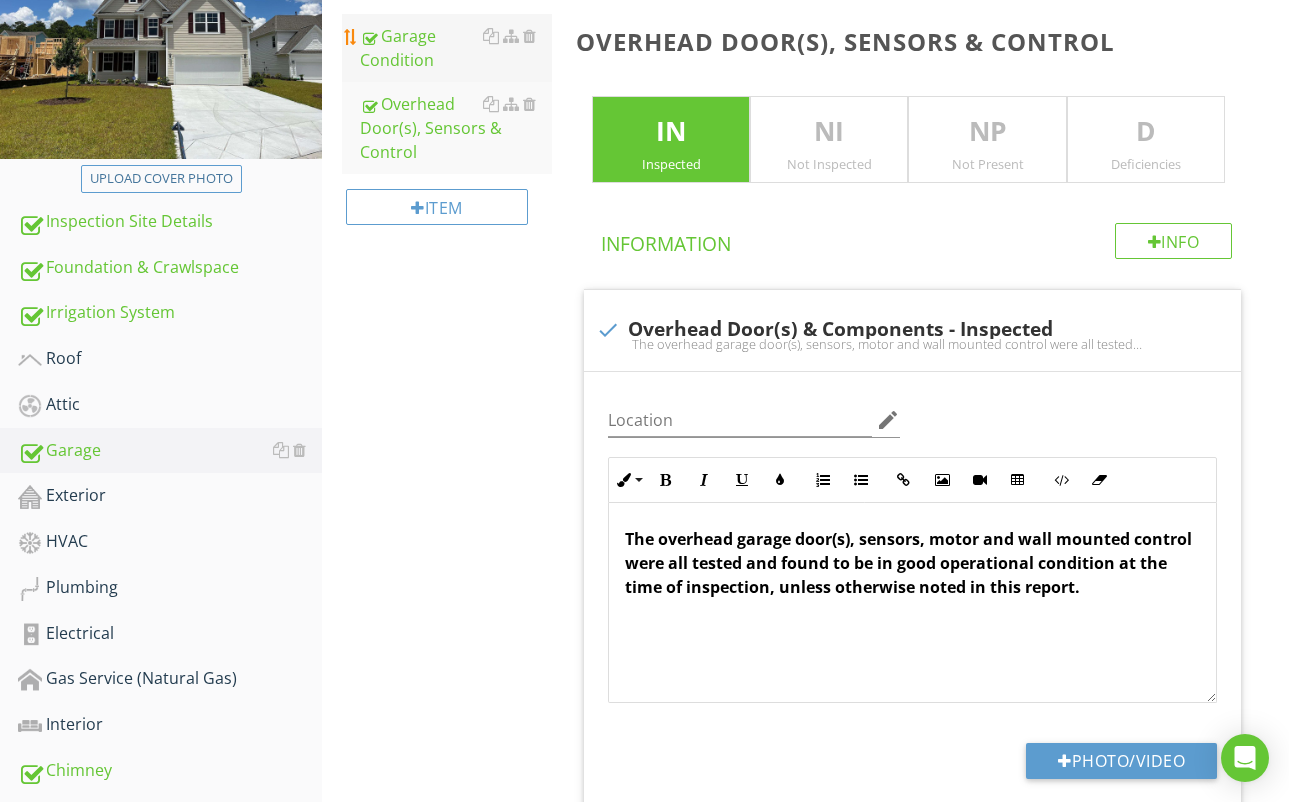 click on "Garage Condition" at bounding box center (456, 48) 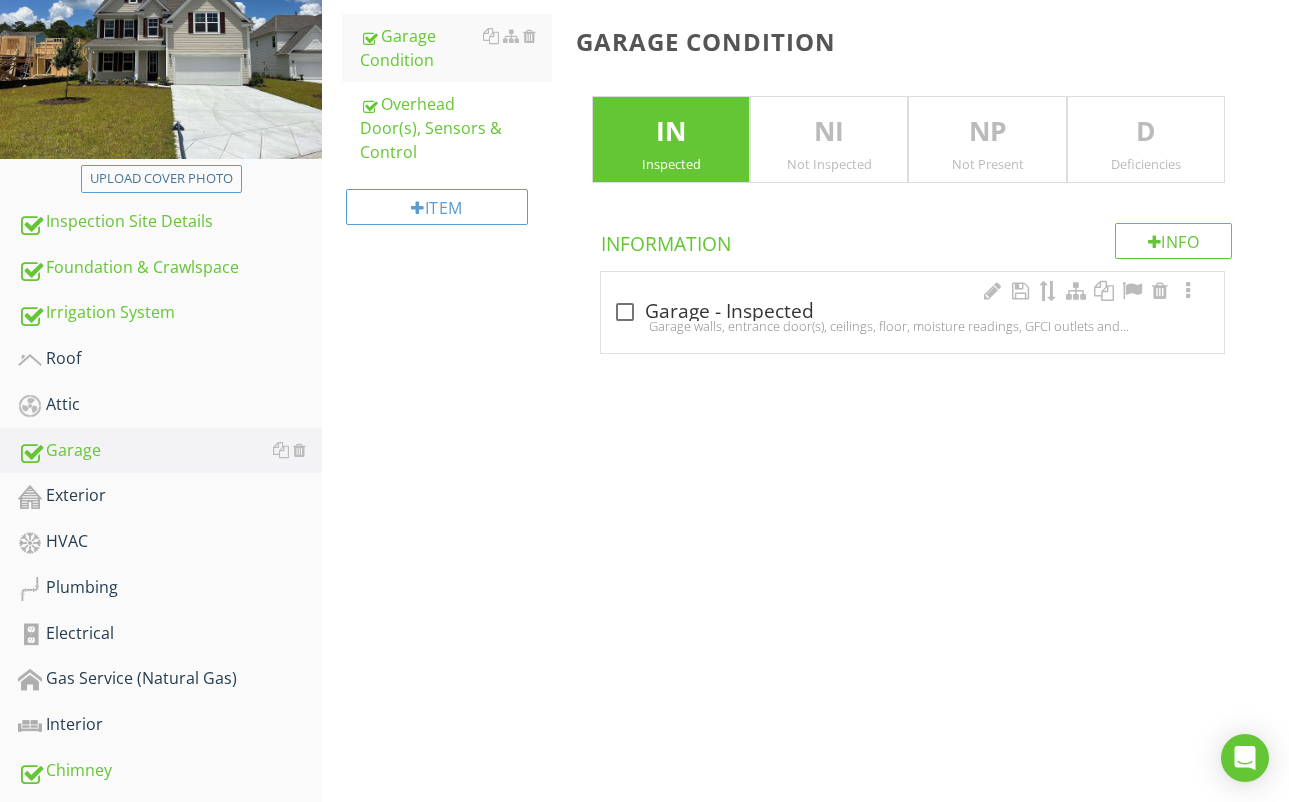 click at bounding box center [625, 312] 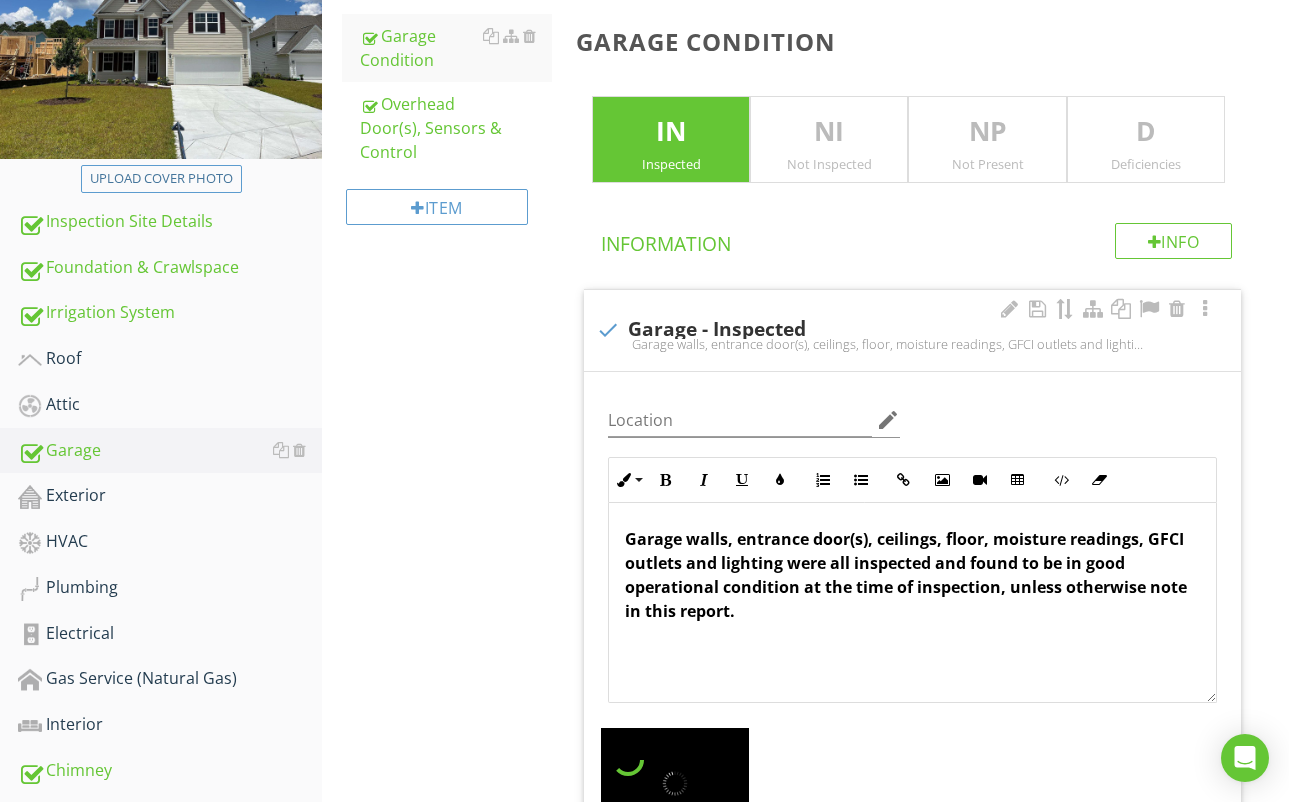 scroll, scrollTop: 1, scrollLeft: 0, axis: vertical 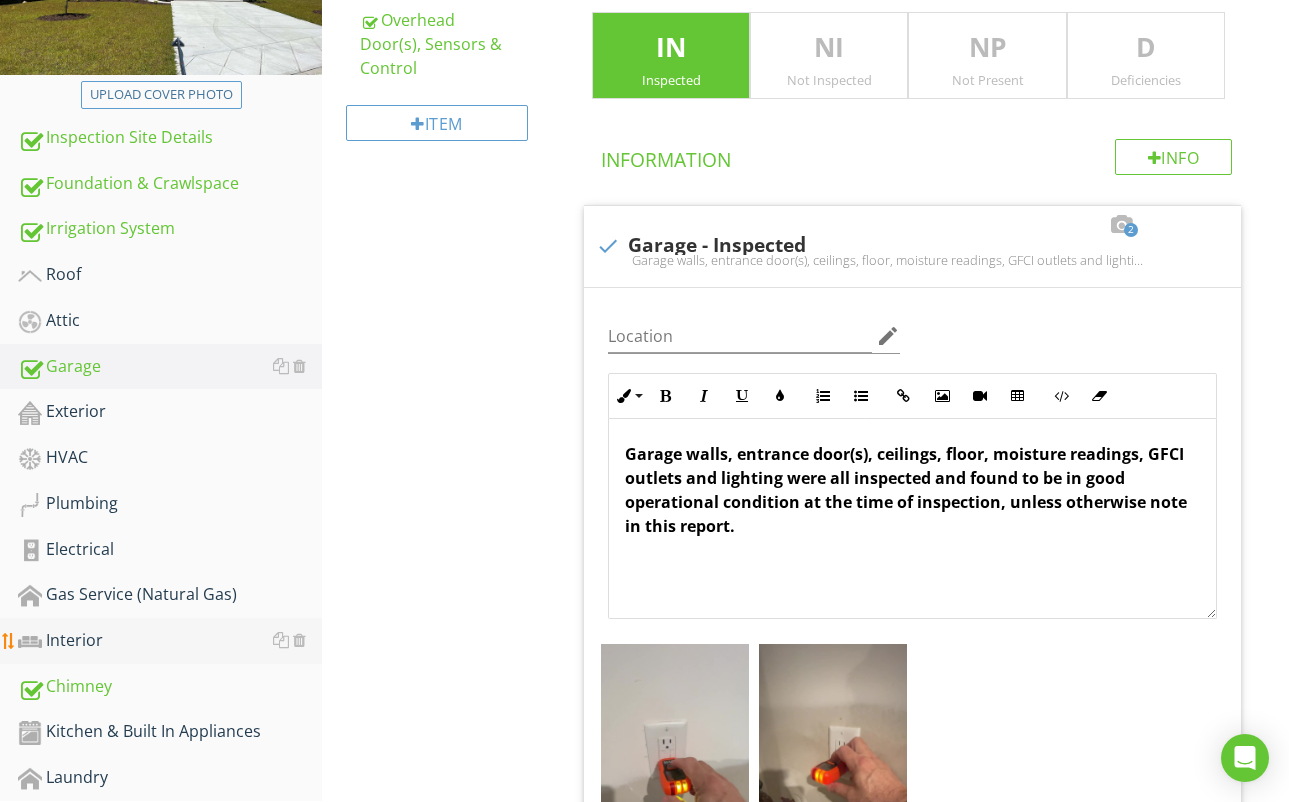 click on "Interior" at bounding box center (170, 641) 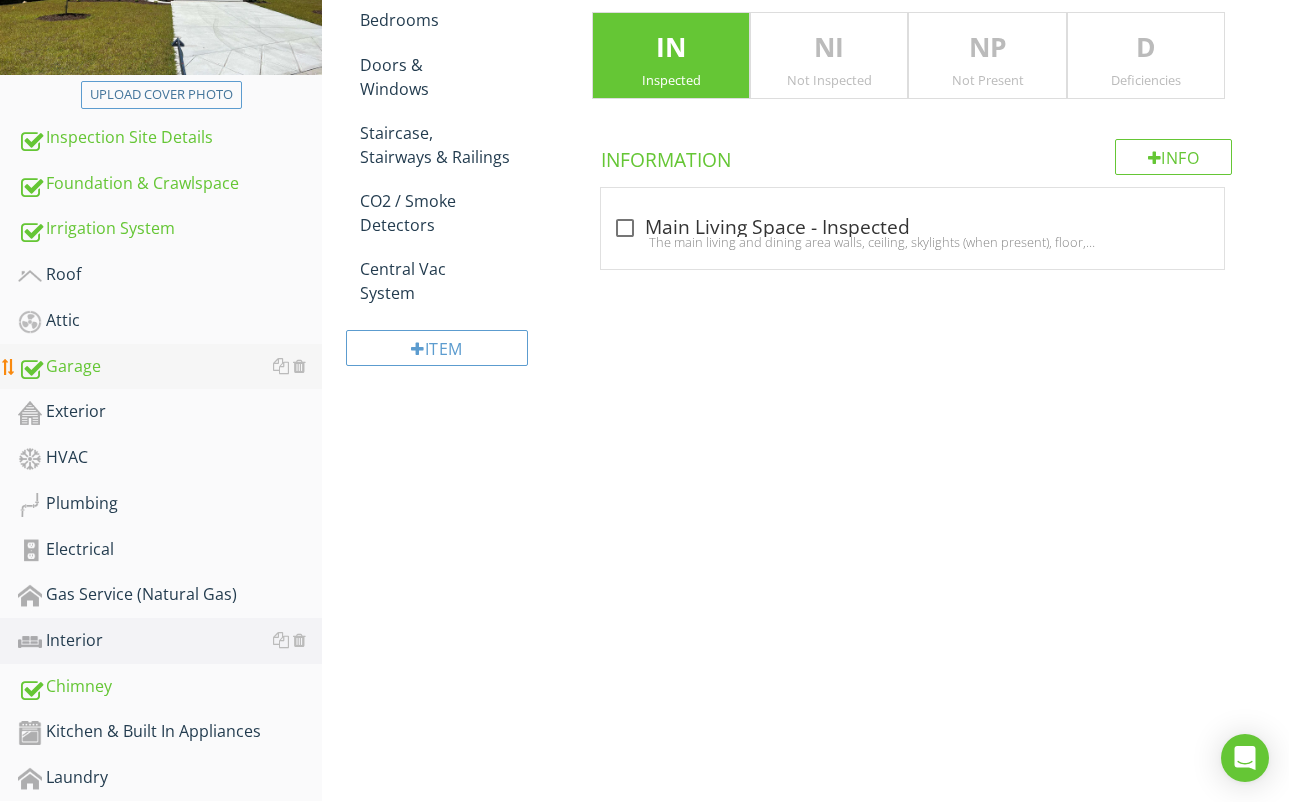 click on "Garage" at bounding box center (170, 367) 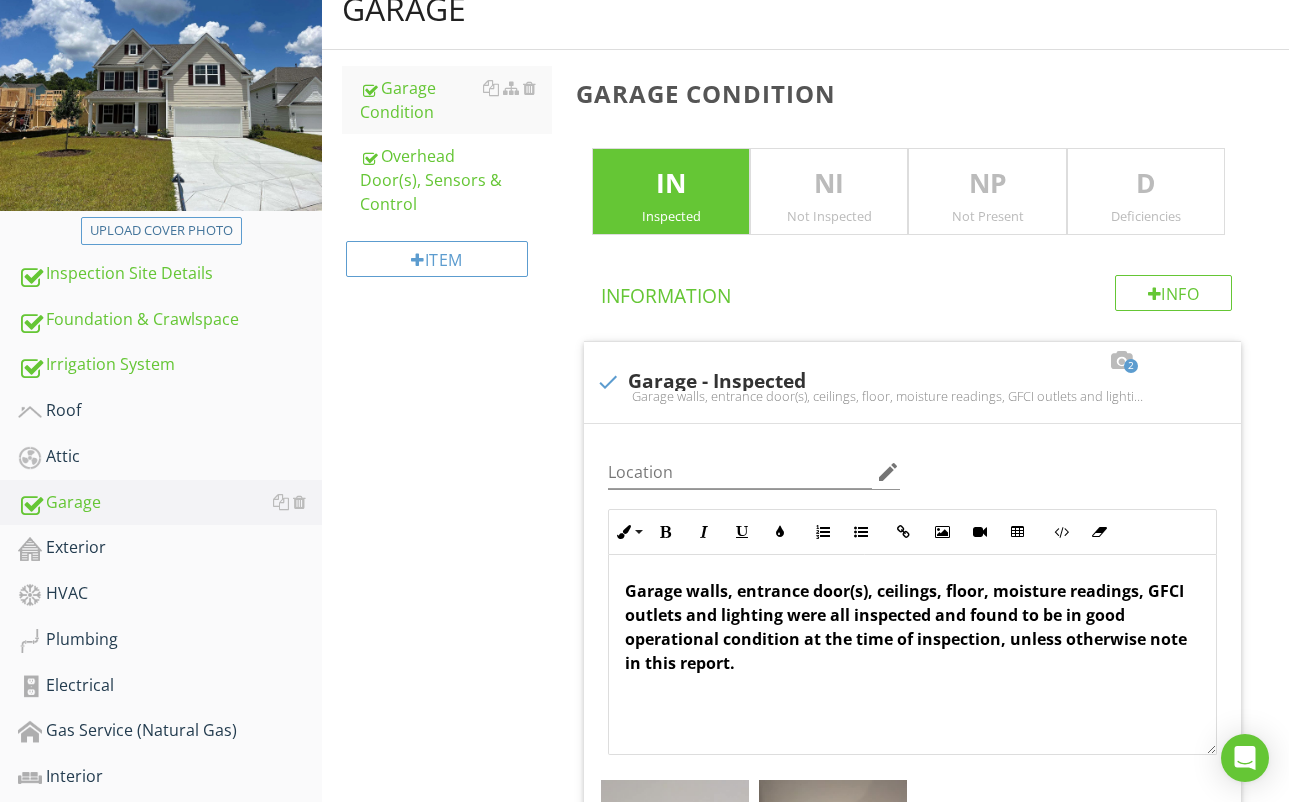 scroll, scrollTop: 213, scrollLeft: 0, axis: vertical 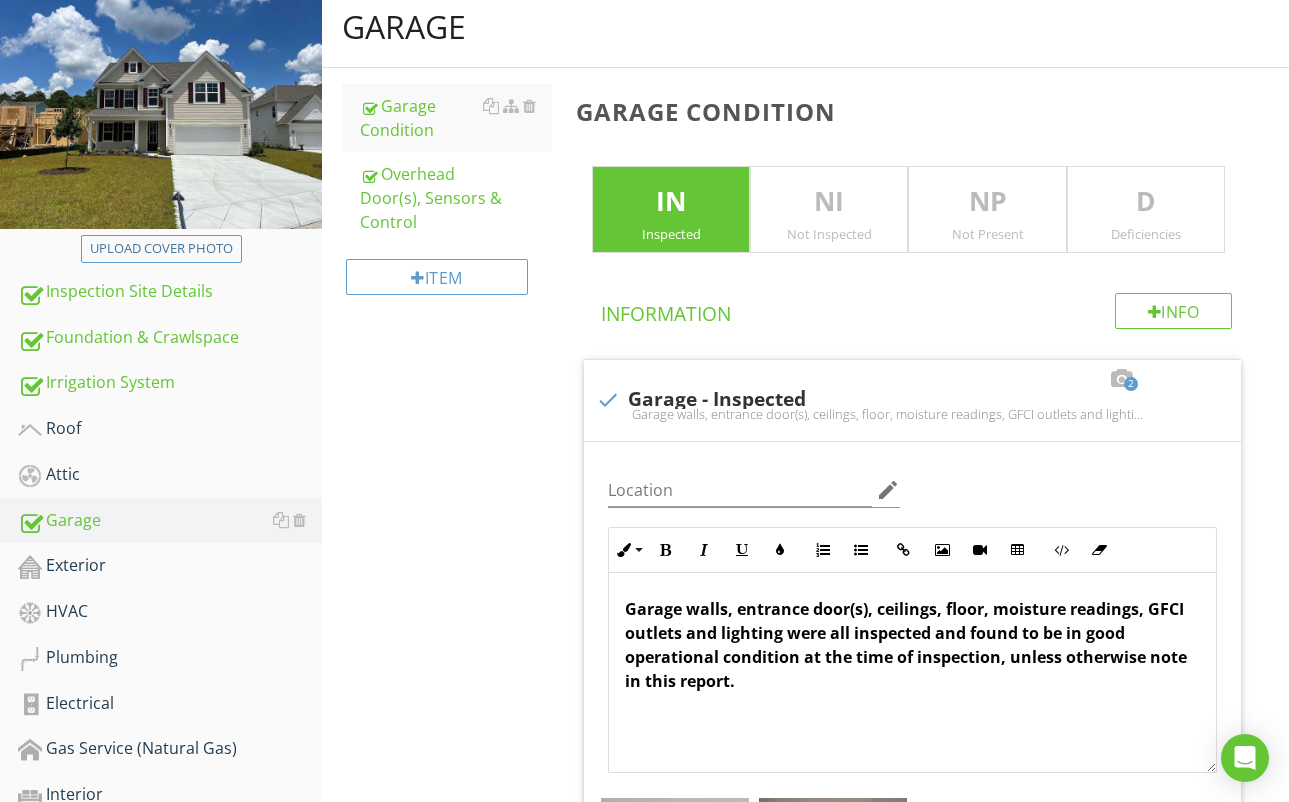 click on "D" at bounding box center (1146, 202) 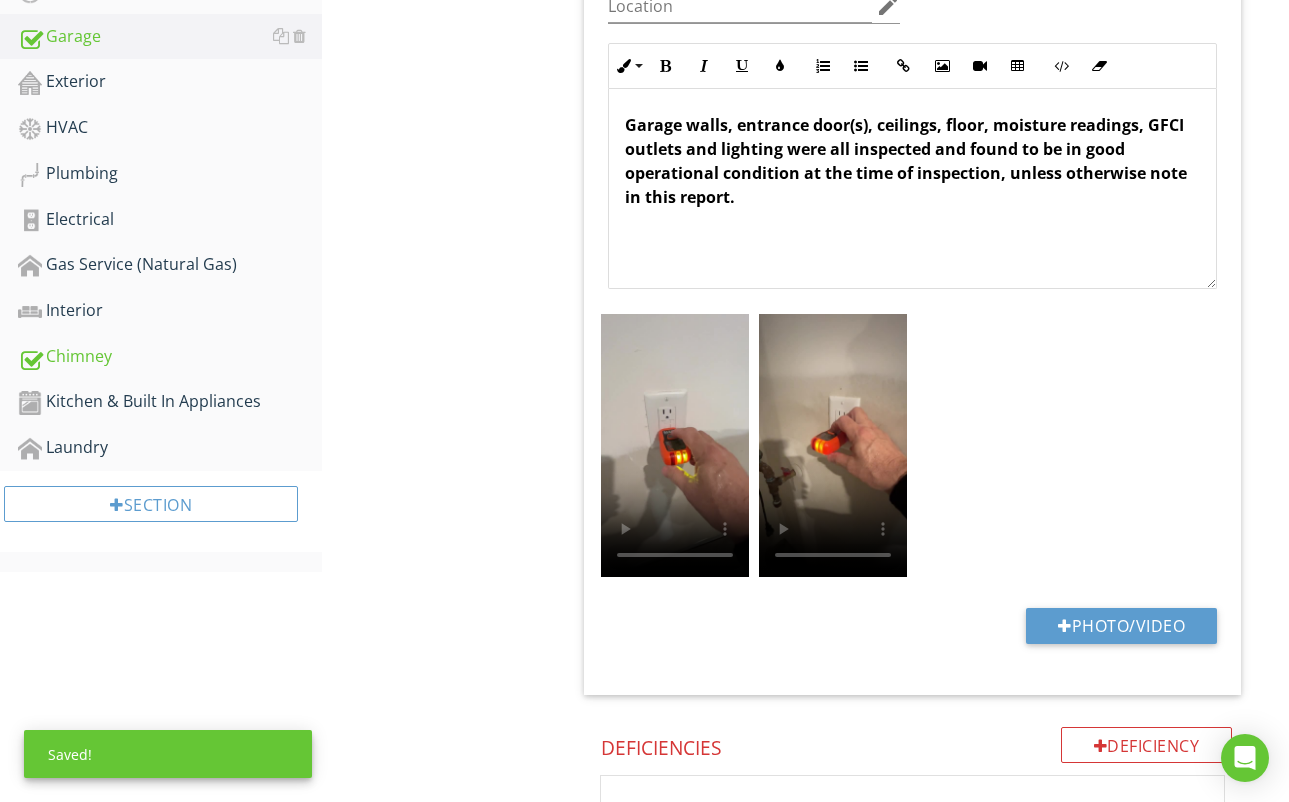 scroll, scrollTop: 730, scrollLeft: 0, axis: vertical 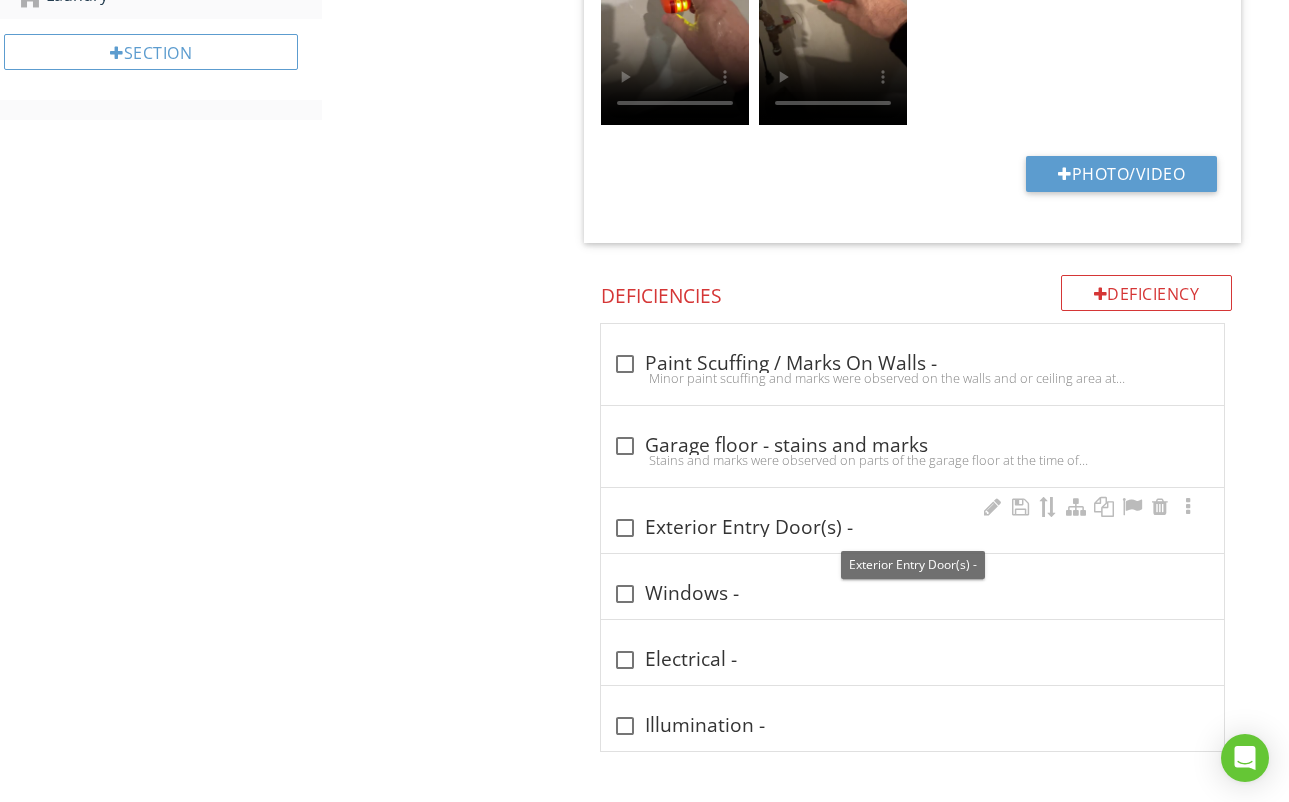 click at bounding box center (625, 528) 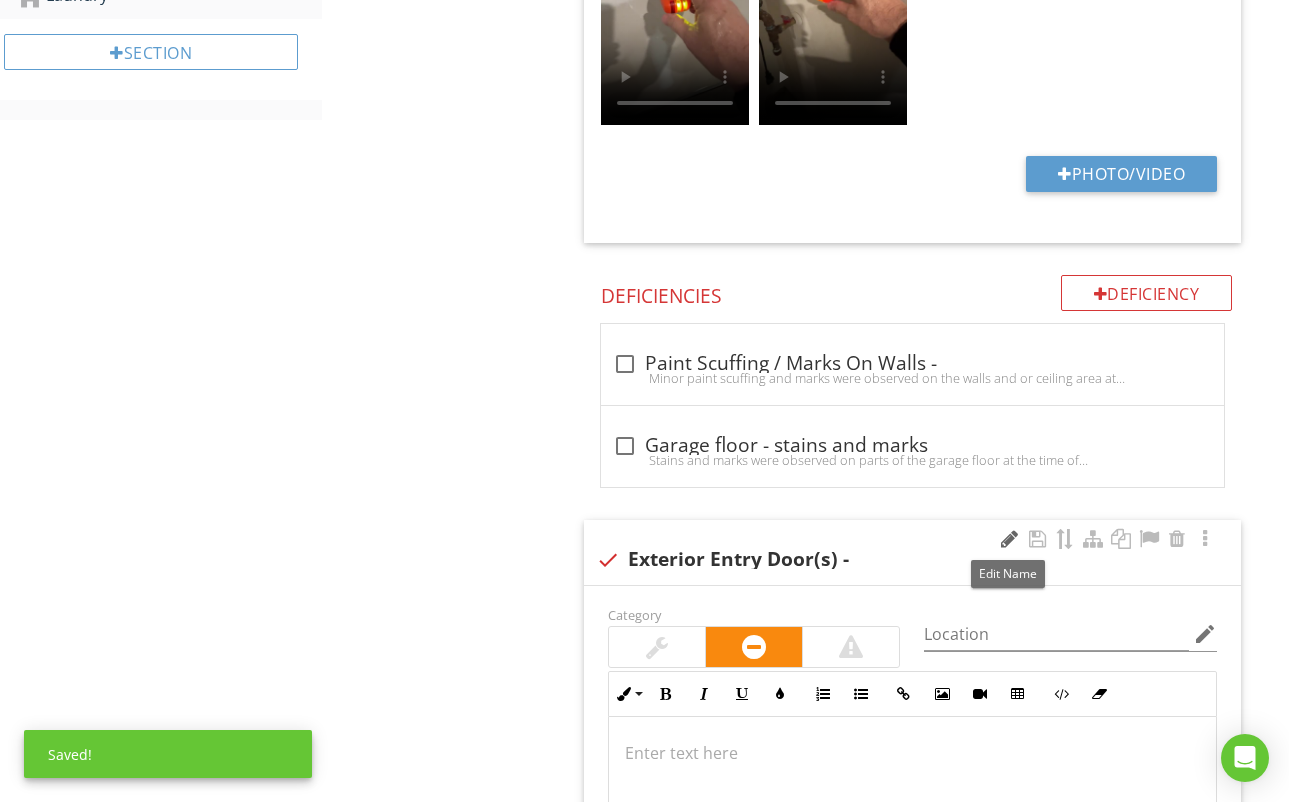 click at bounding box center [1009, 539] 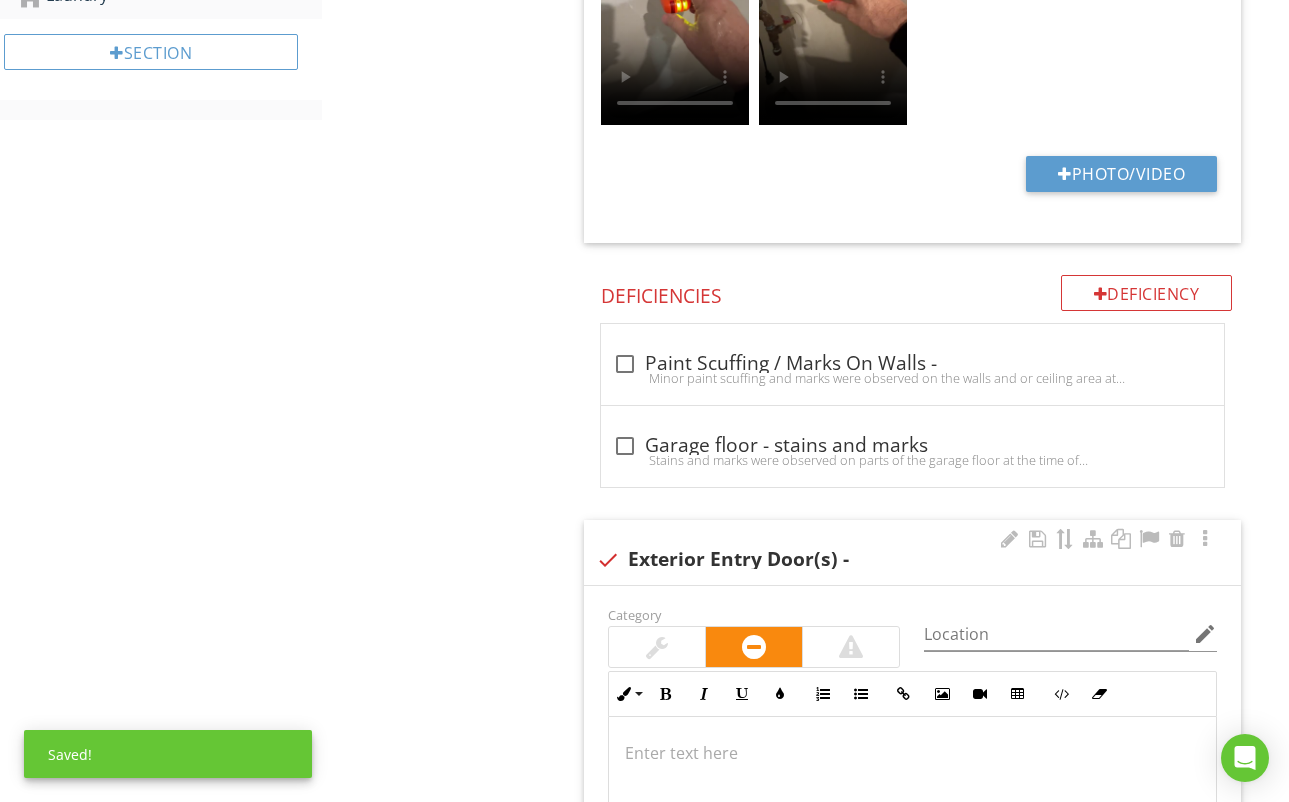 drag, startPoint x: 663, startPoint y: 643, endPoint x: 667, endPoint y: 632, distance: 11.7046995 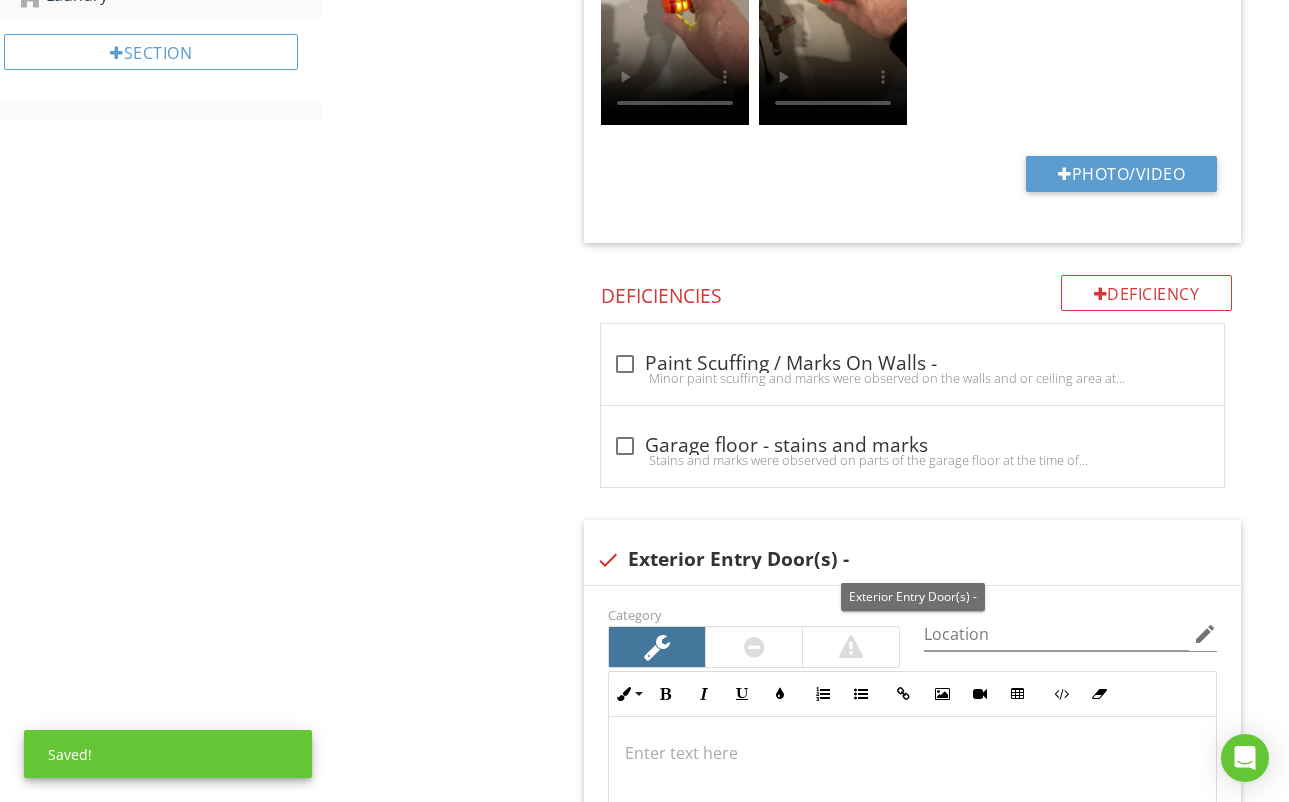 click at bounding box center (1009, 539) 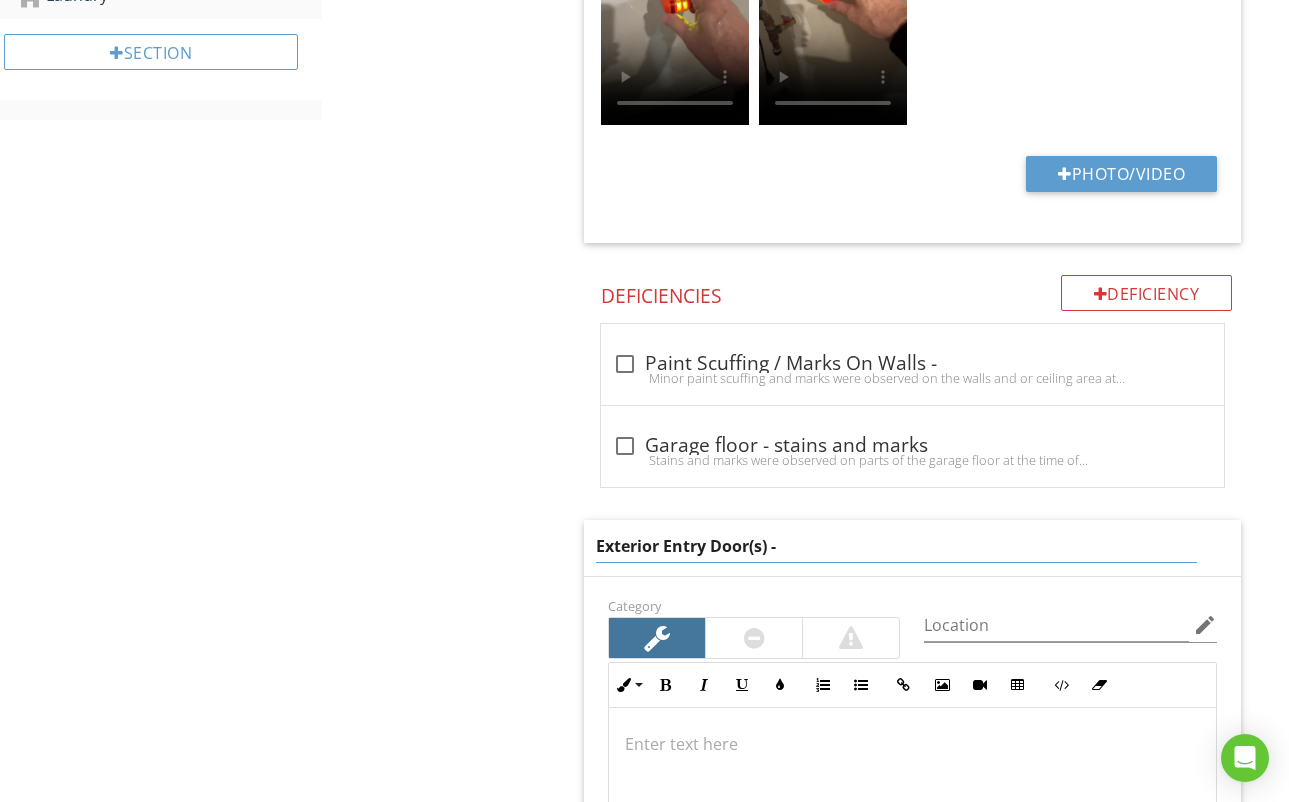 click on "Exterior Entry Door(s) -" at bounding box center [896, 546] 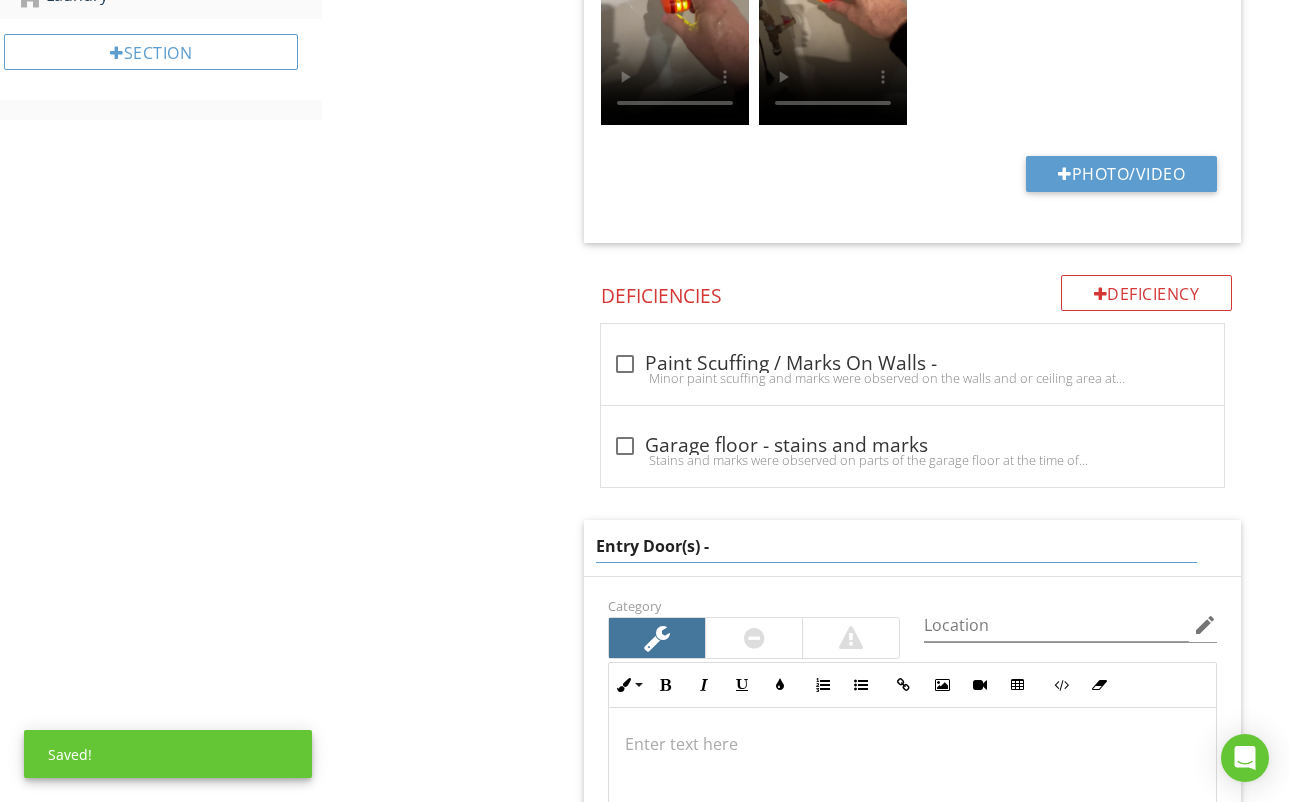 drag, startPoint x: 703, startPoint y: 546, endPoint x: 699, endPoint y: 560, distance: 14.56022 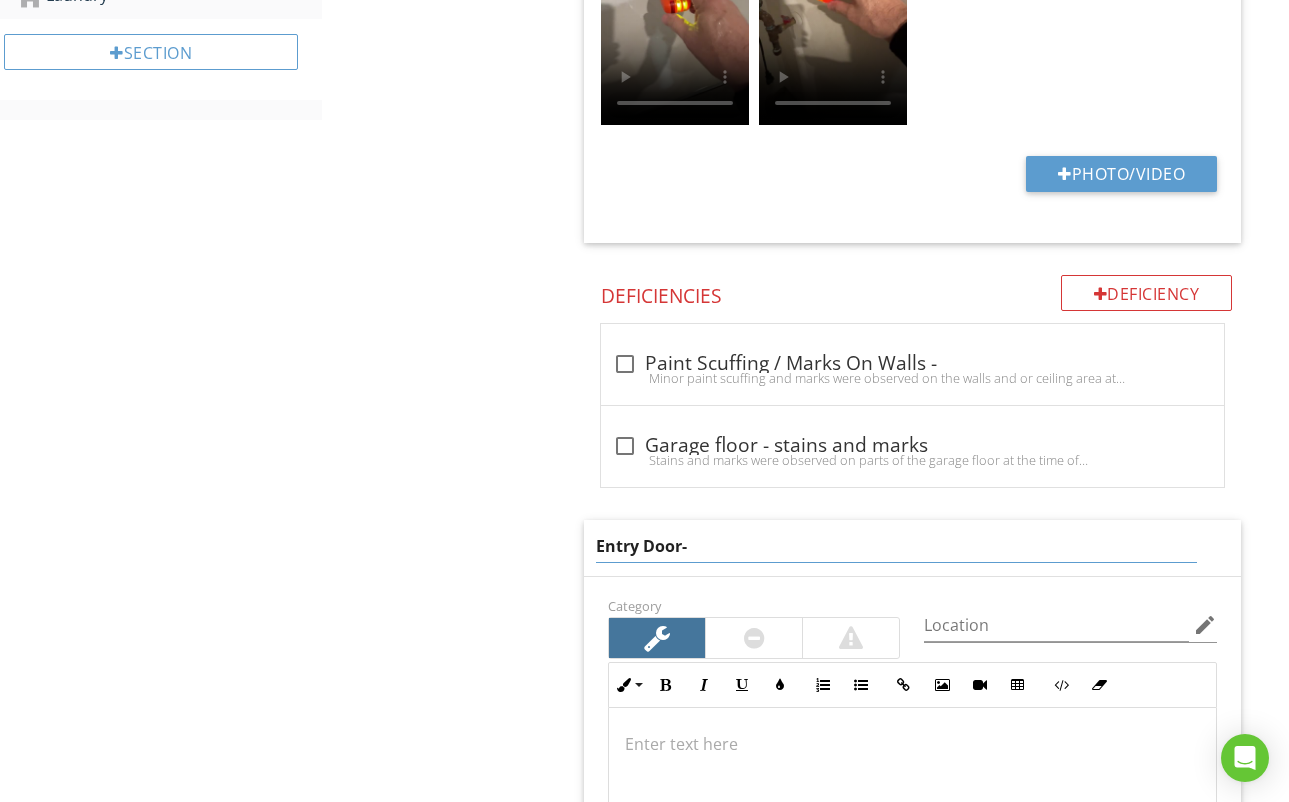 type on "Entry Door -" 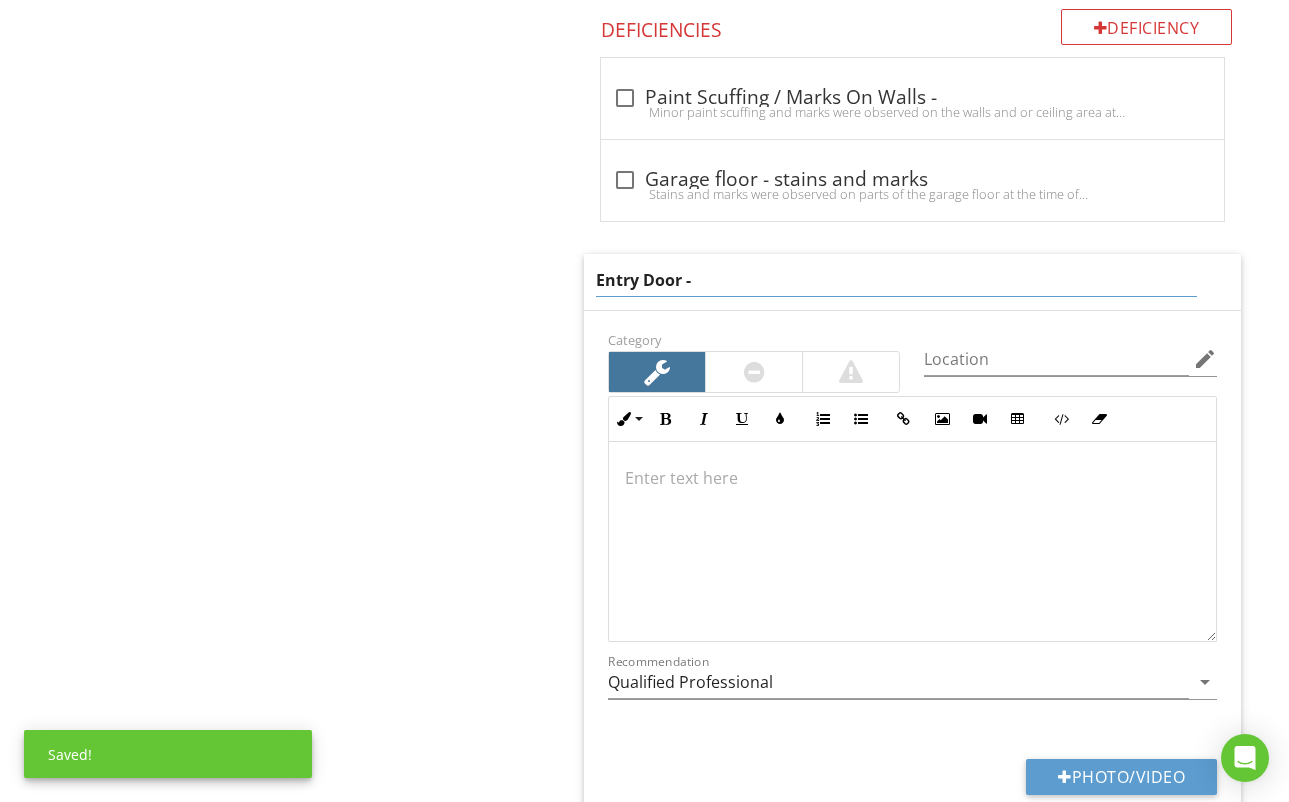 scroll, scrollTop: 1438, scrollLeft: 0, axis: vertical 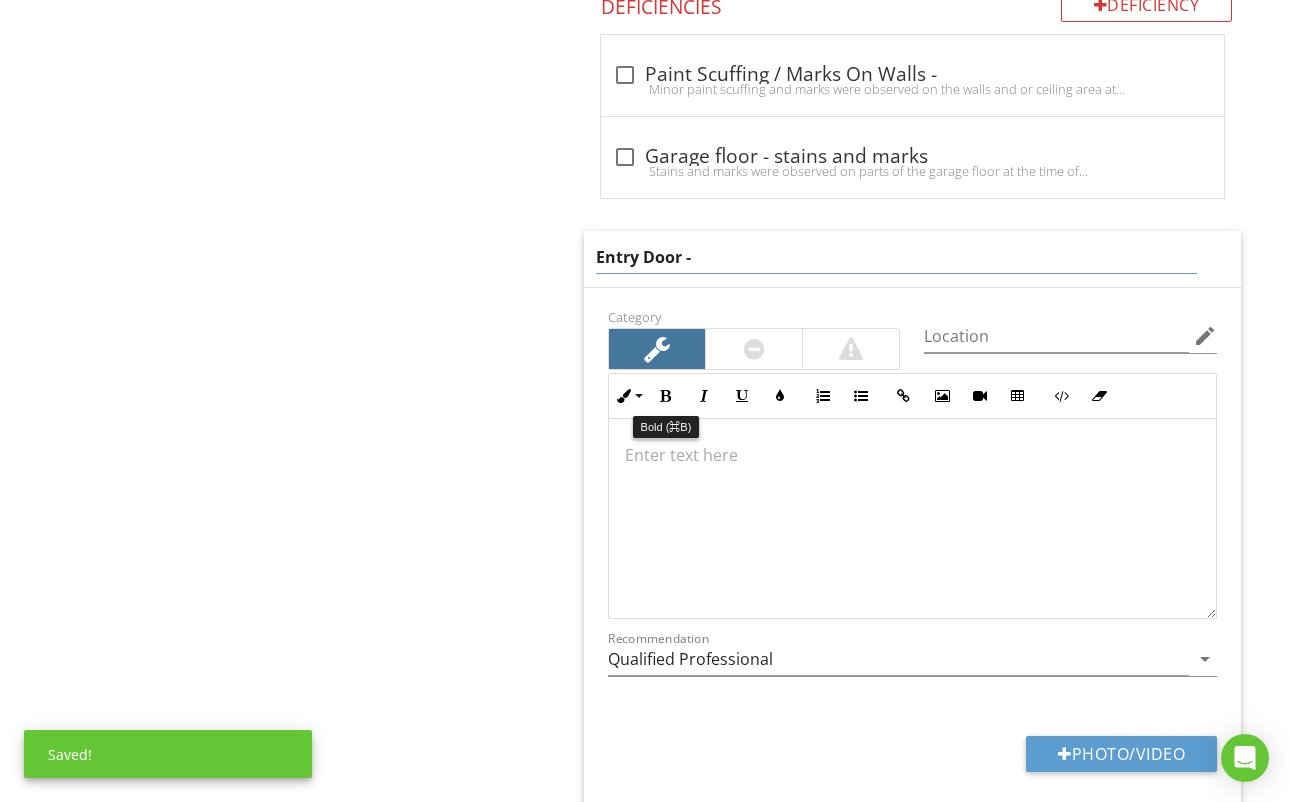 drag, startPoint x: 666, startPoint y: 398, endPoint x: 675, endPoint y: 429, distance: 32.280025 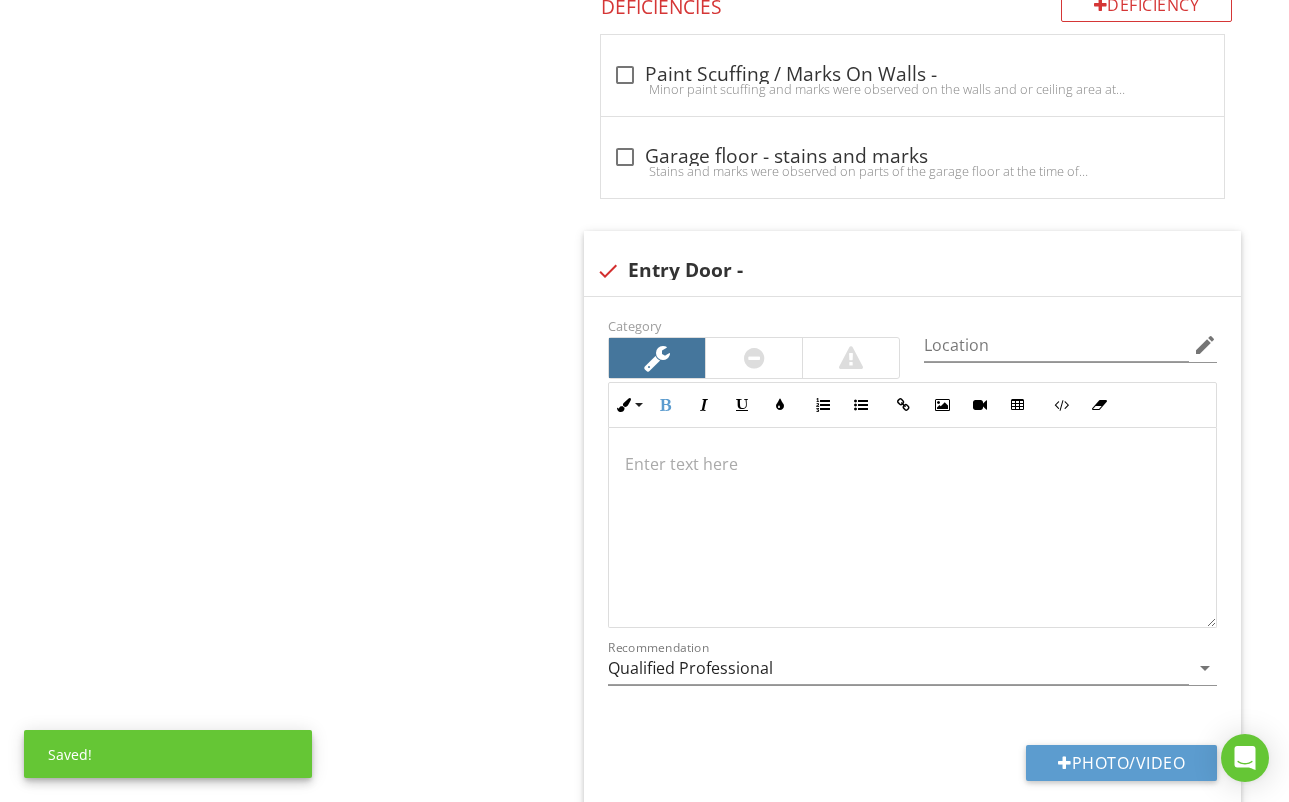 scroll, scrollTop: 1447, scrollLeft: 0, axis: vertical 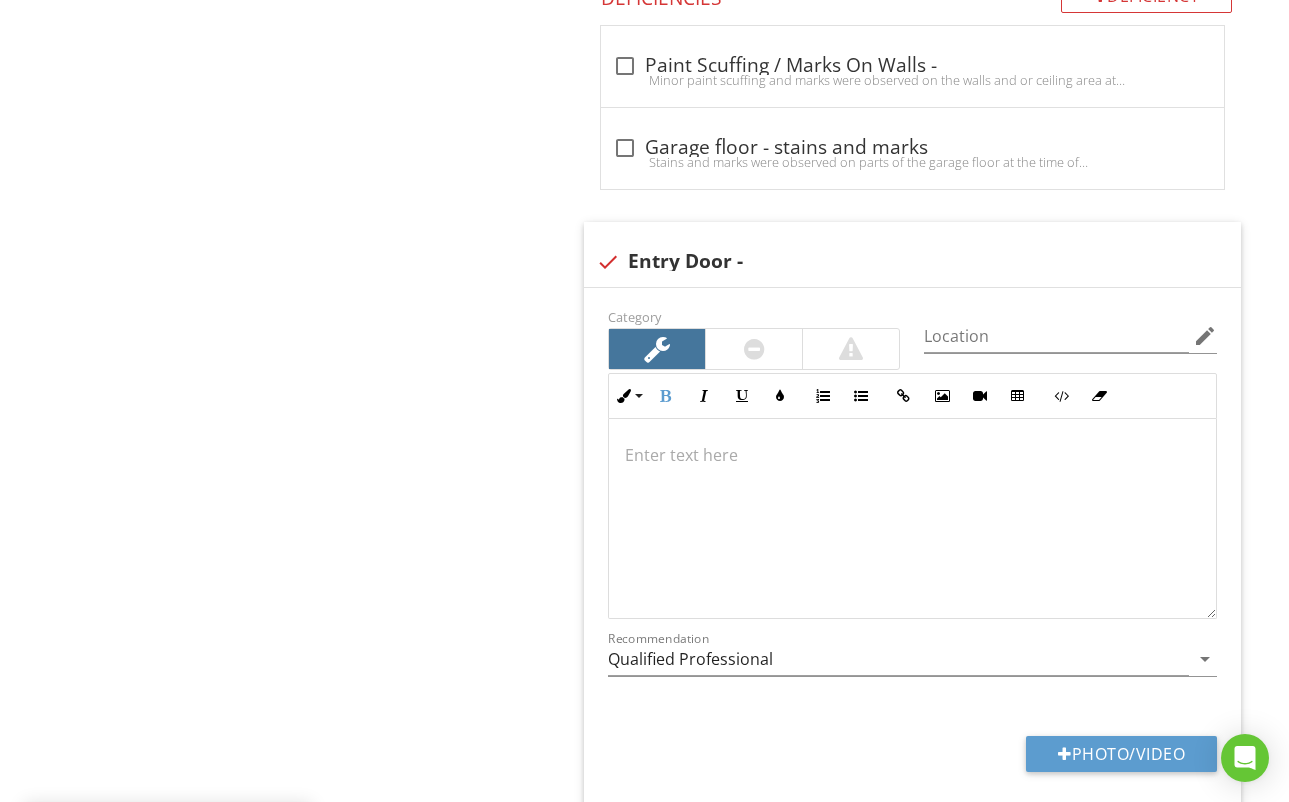 click on "​" at bounding box center (912, 455) 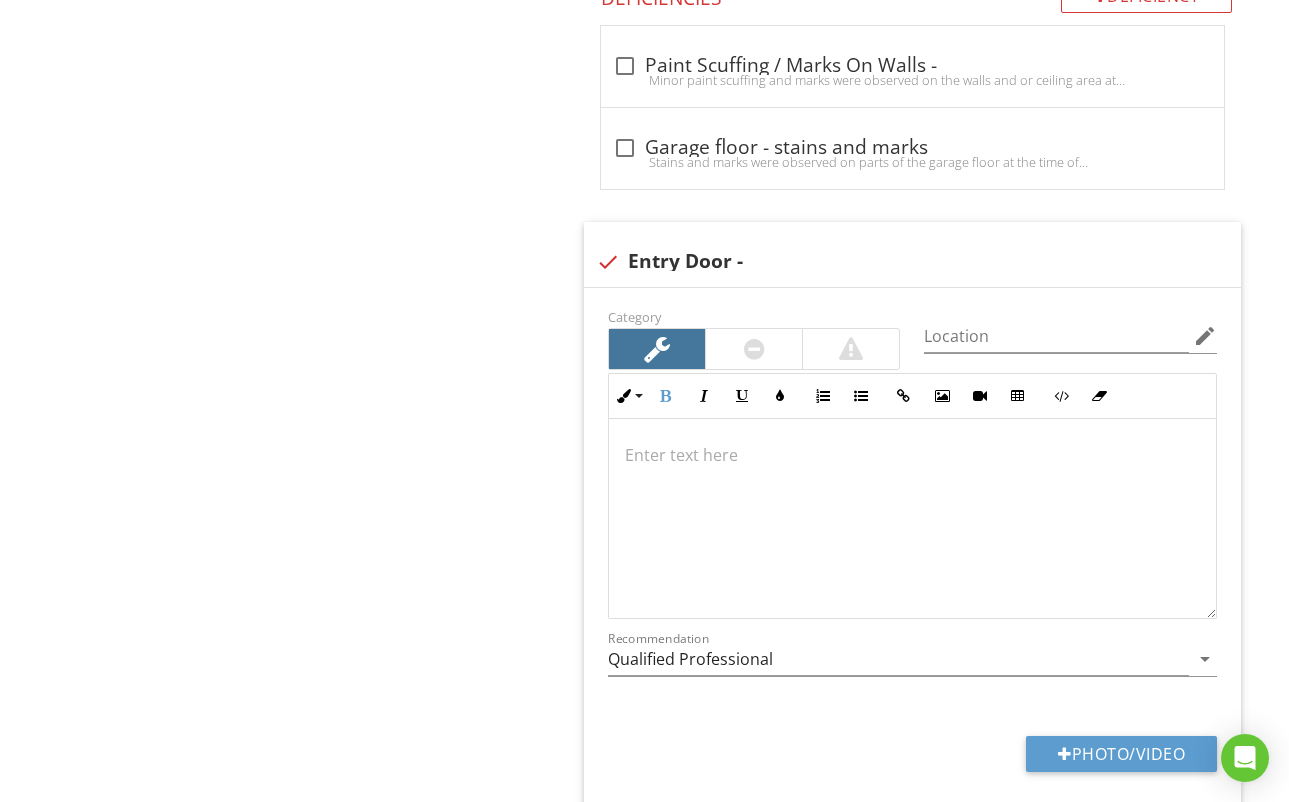 type 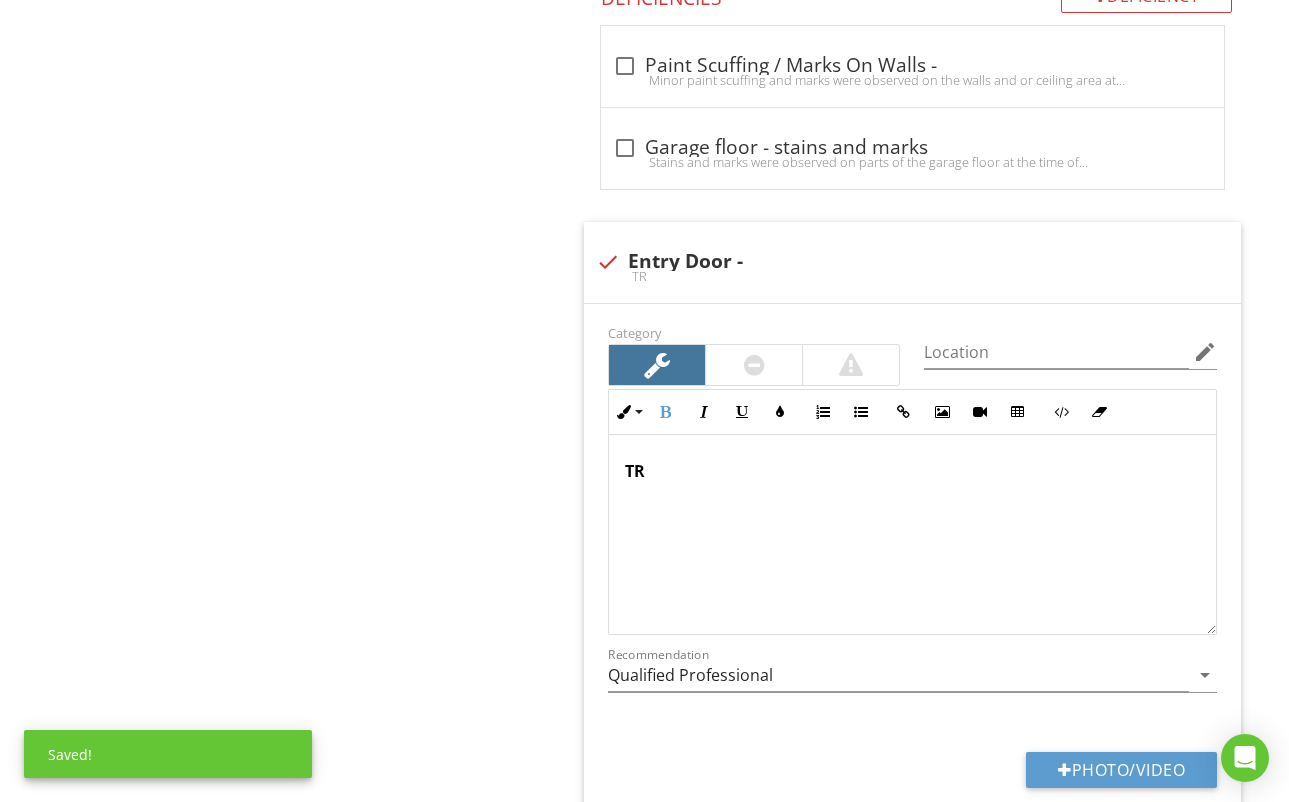 scroll, scrollTop: 1463, scrollLeft: 0, axis: vertical 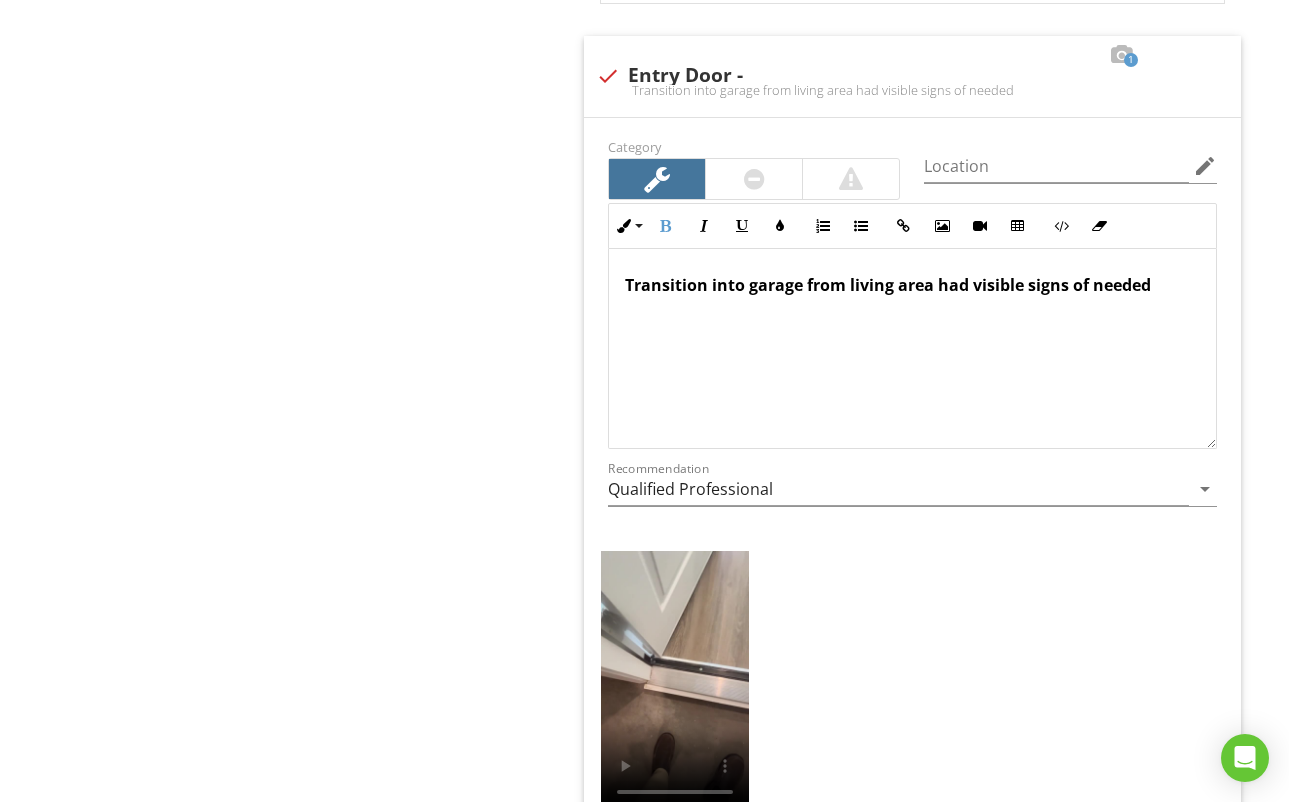 click on "Transition into garage from living area had visible signs of needed" at bounding box center (912, 285) 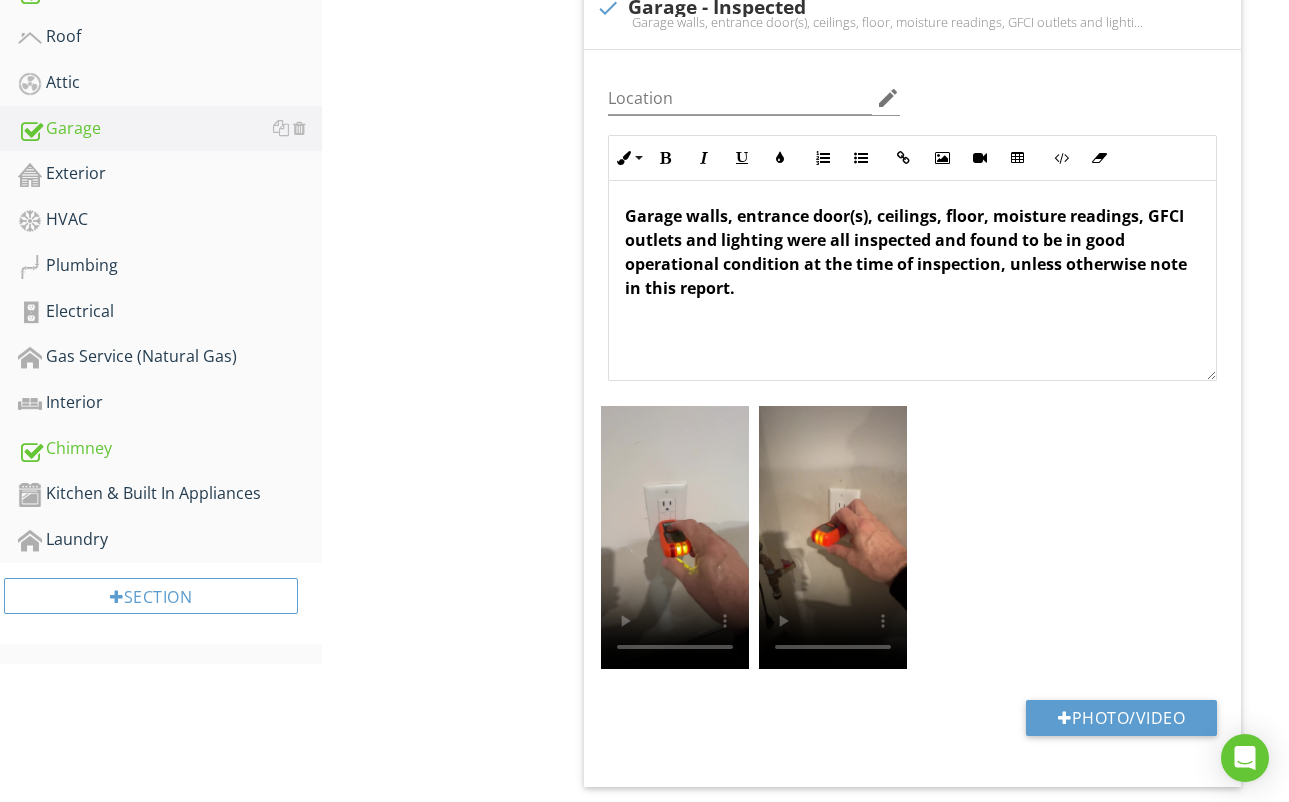 scroll, scrollTop: 532, scrollLeft: 0, axis: vertical 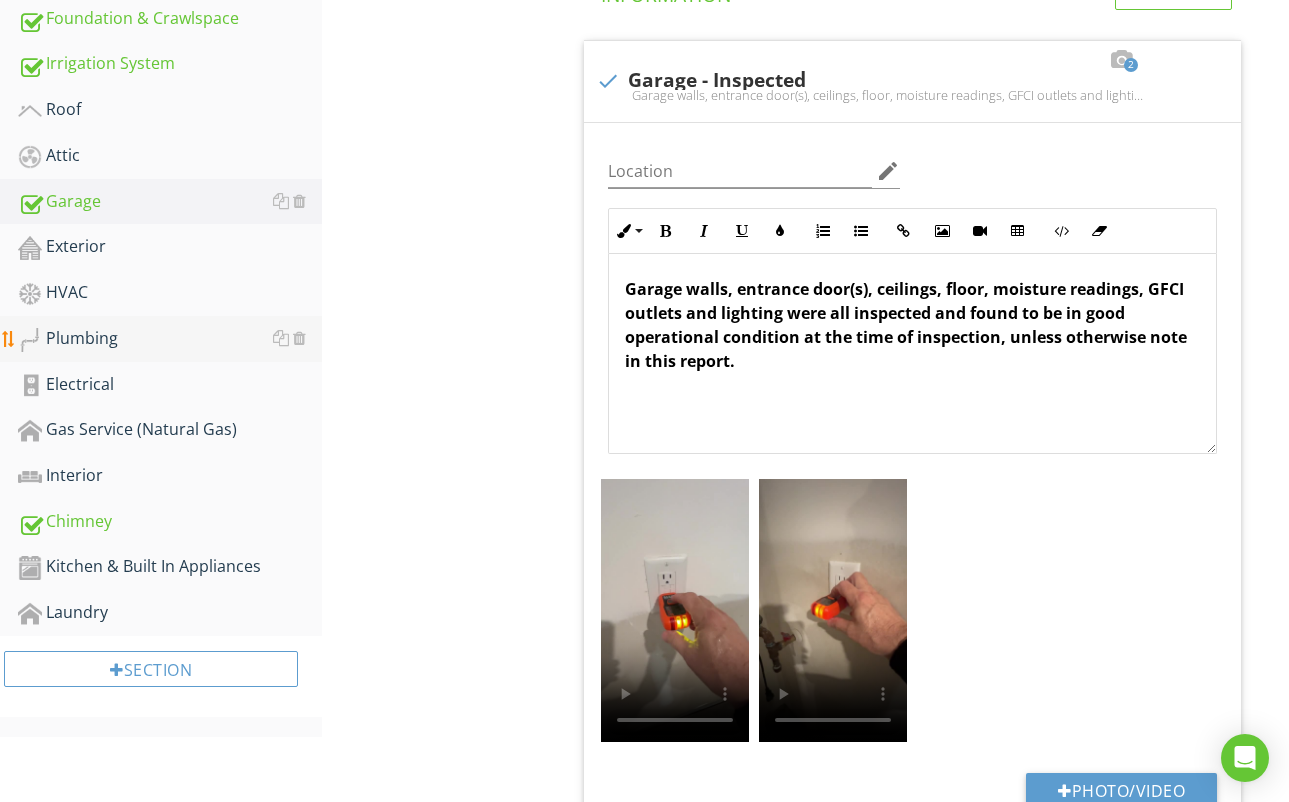 click on "Plumbing" at bounding box center [170, 339] 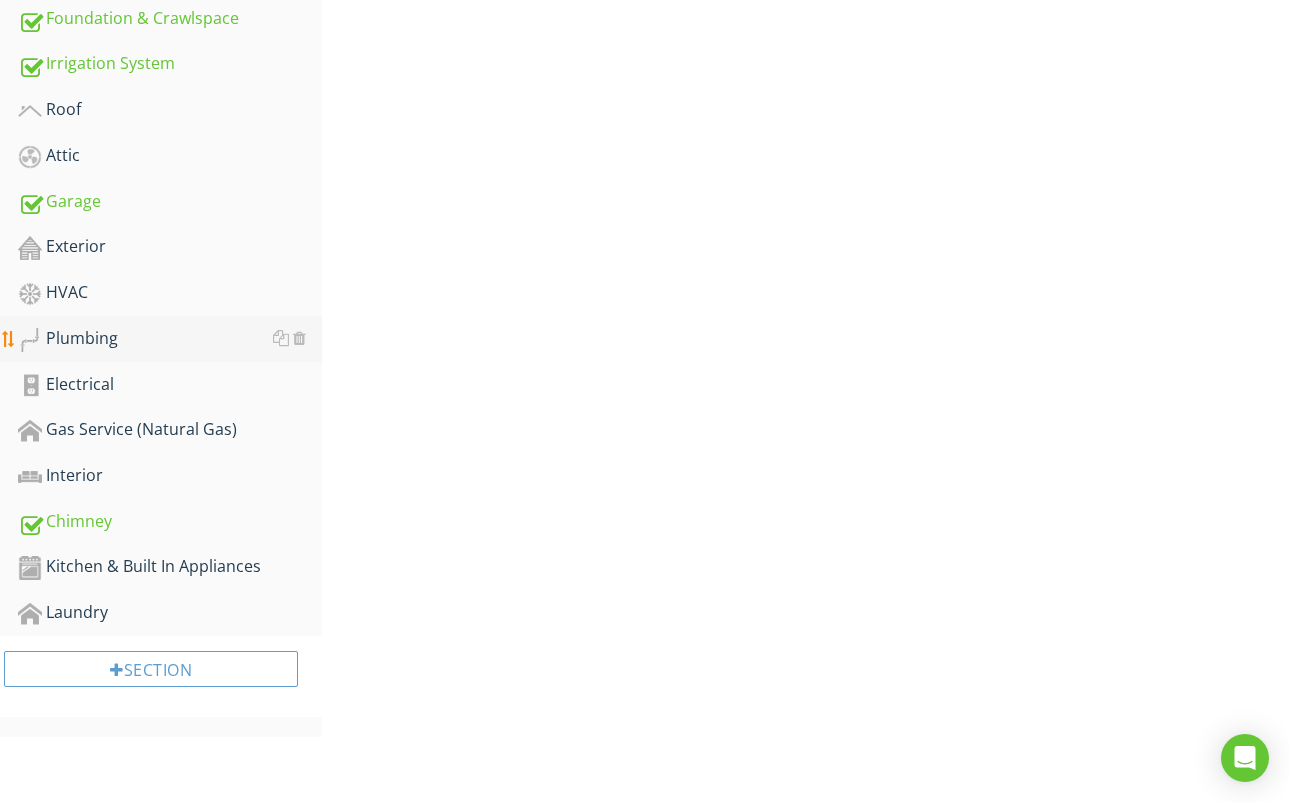 click on "Plumbing" at bounding box center (170, 339) 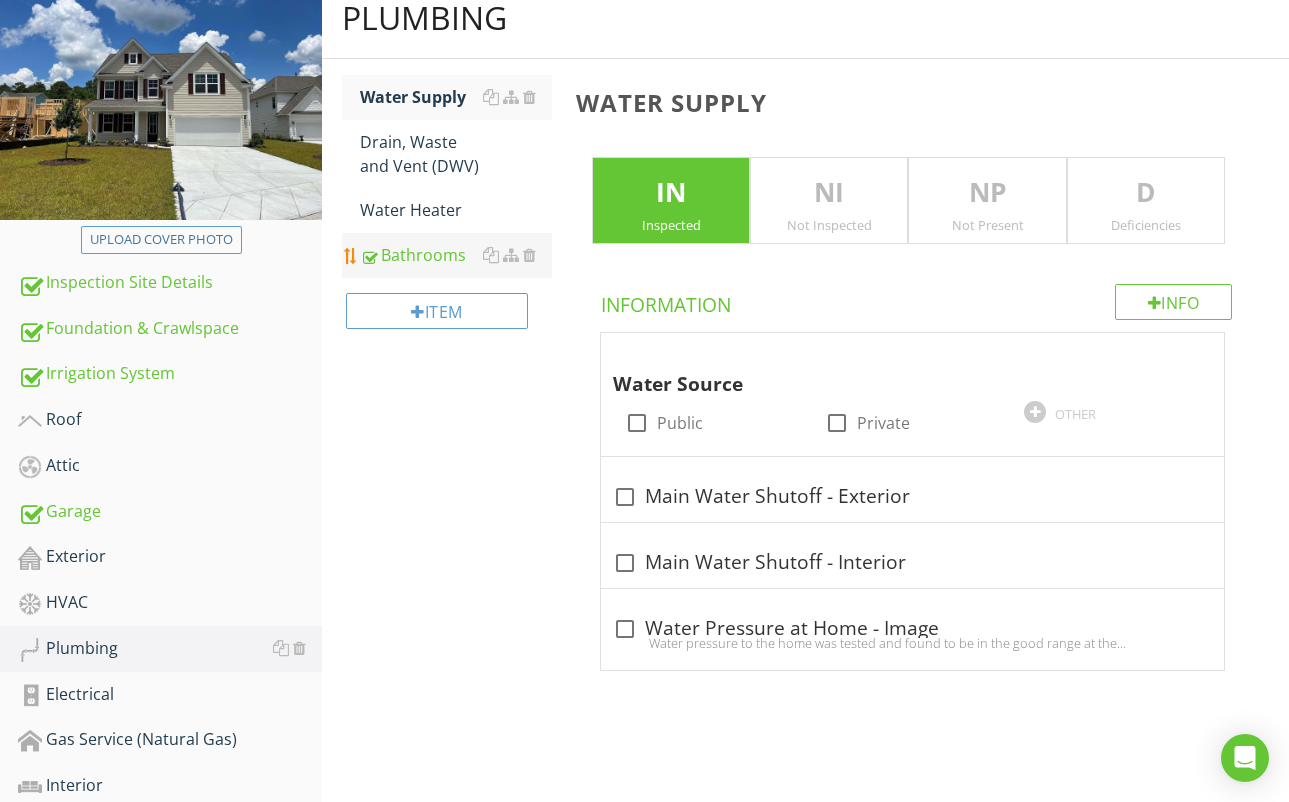 scroll, scrollTop: 217, scrollLeft: 0, axis: vertical 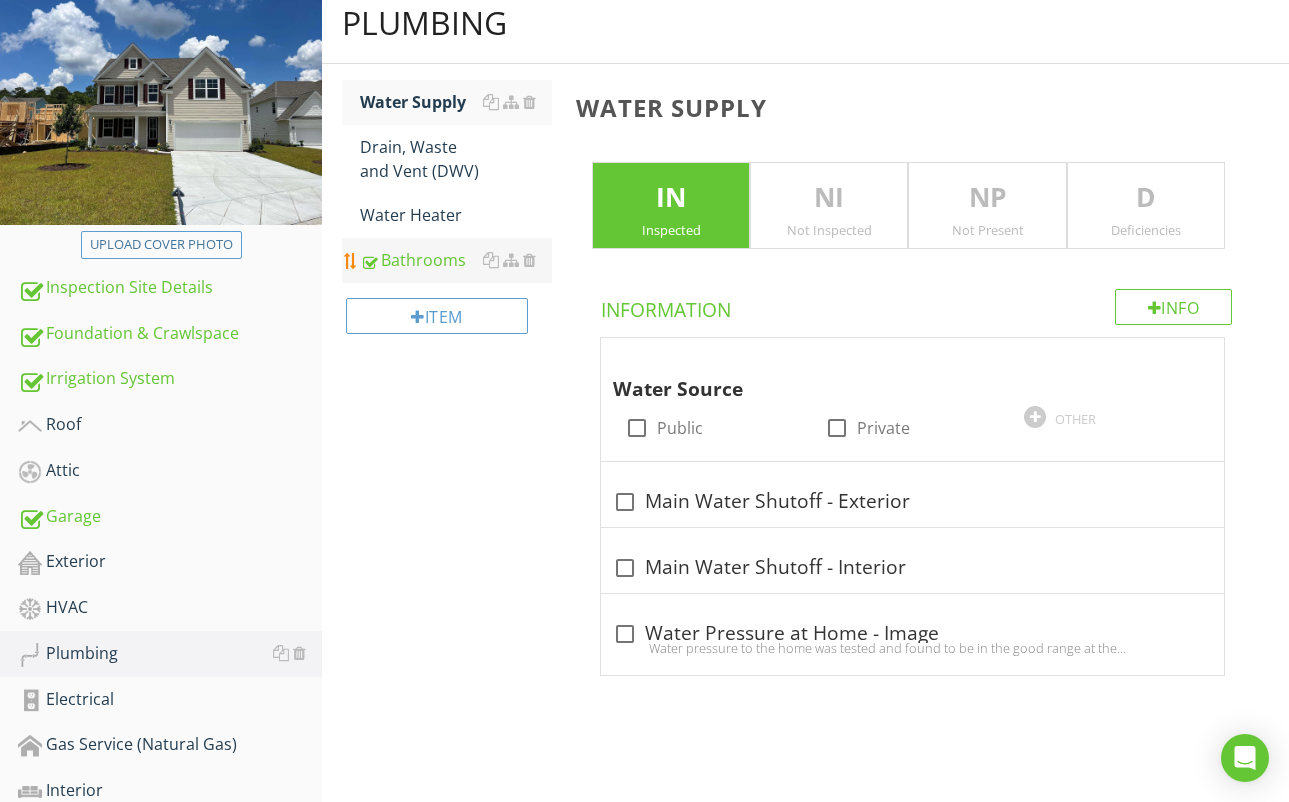 click on "Bathrooms" at bounding box center [456, 260] 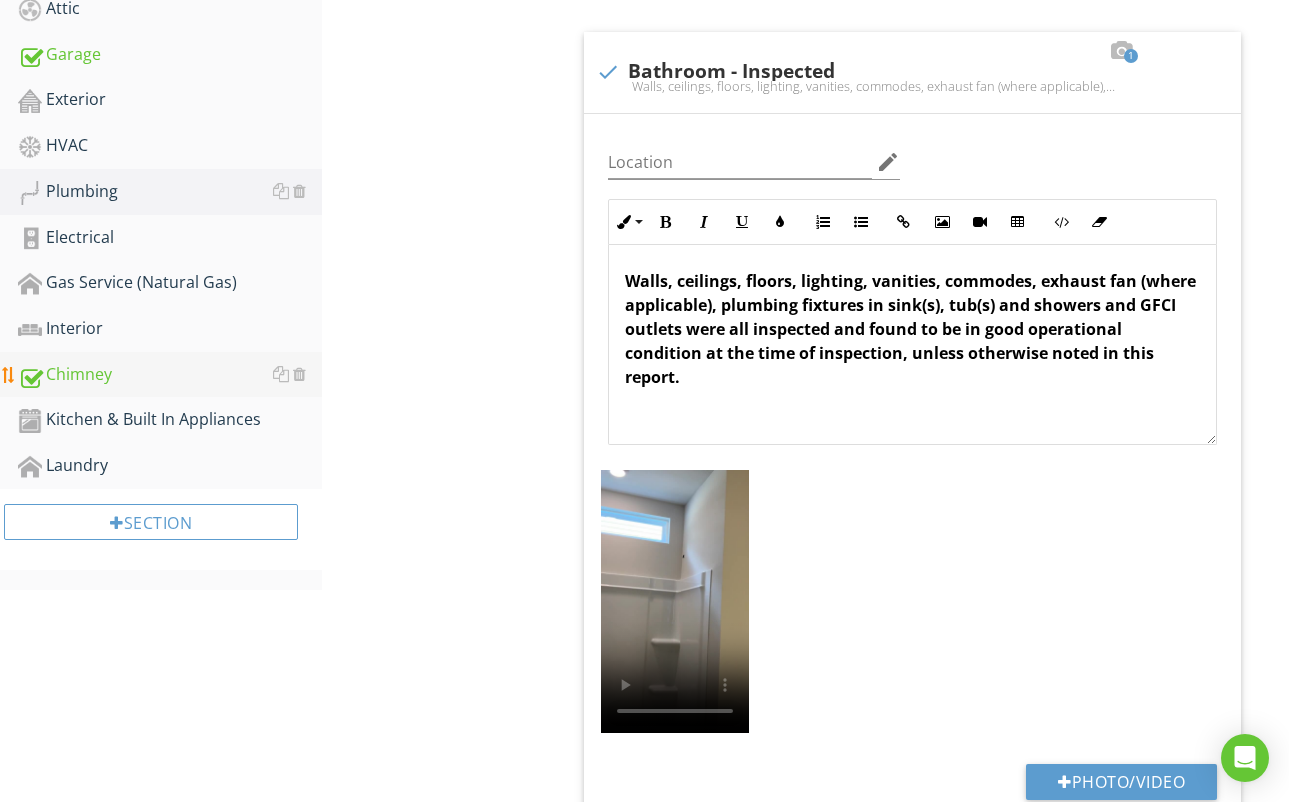 scroll, scrollTop: 633, scrollLeft: 0, axis: vertical 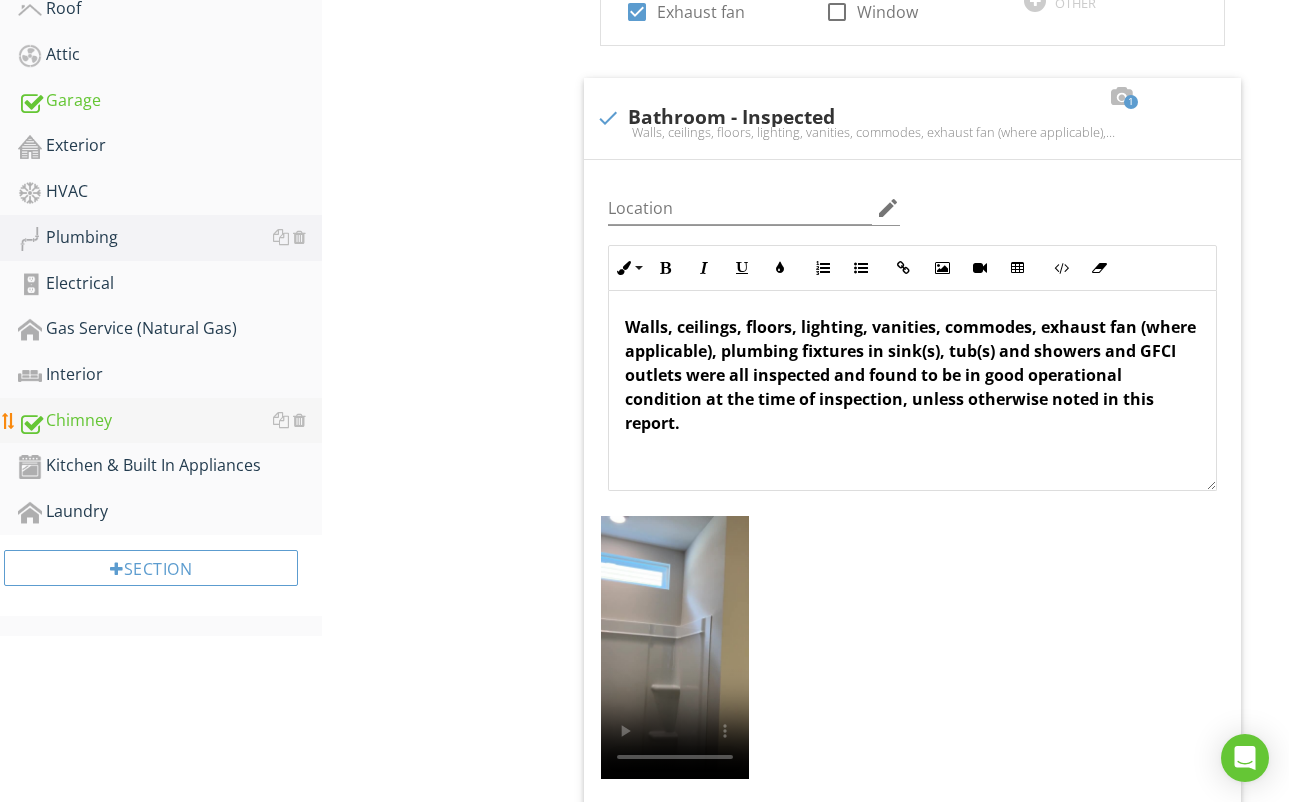 click on "Chimney" at bounding box center (170, 421) 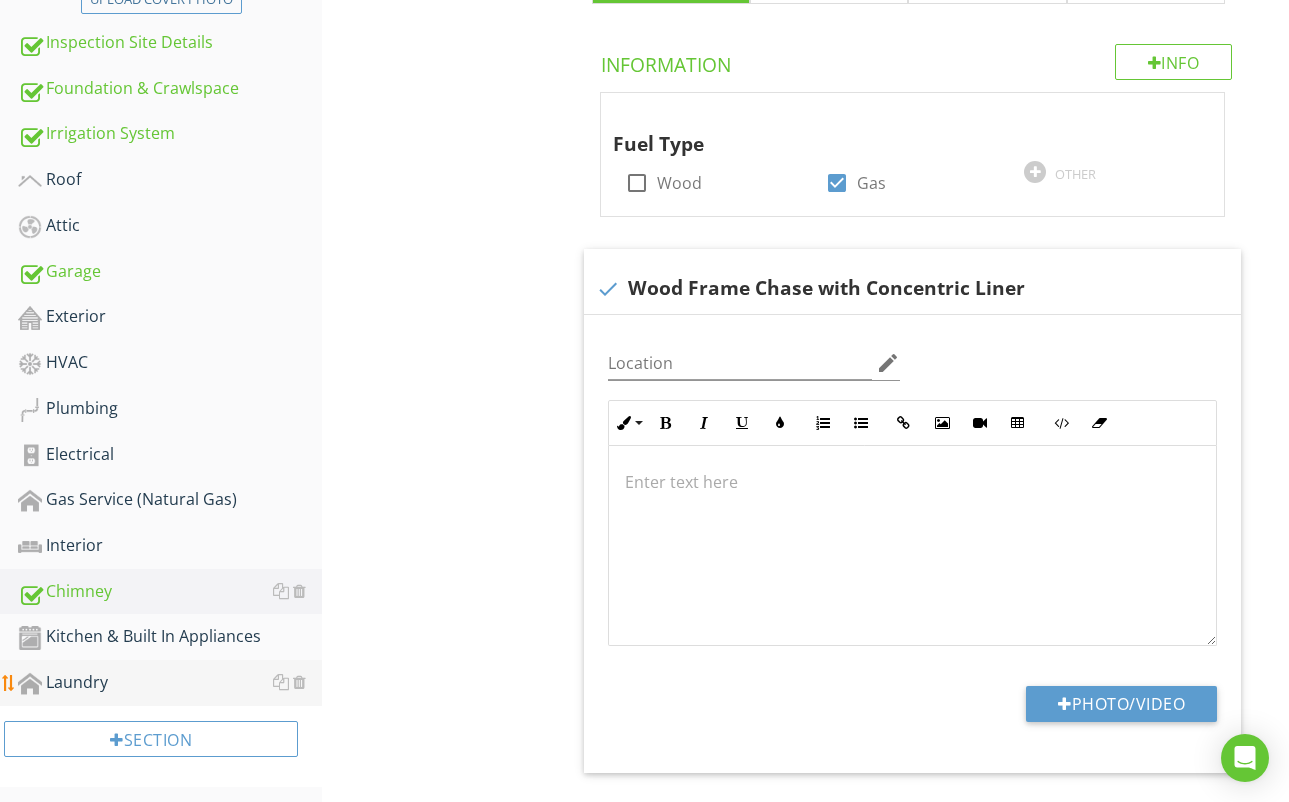 scroll, scrollTop: 482, scrollLeft: 0, axis: vertical 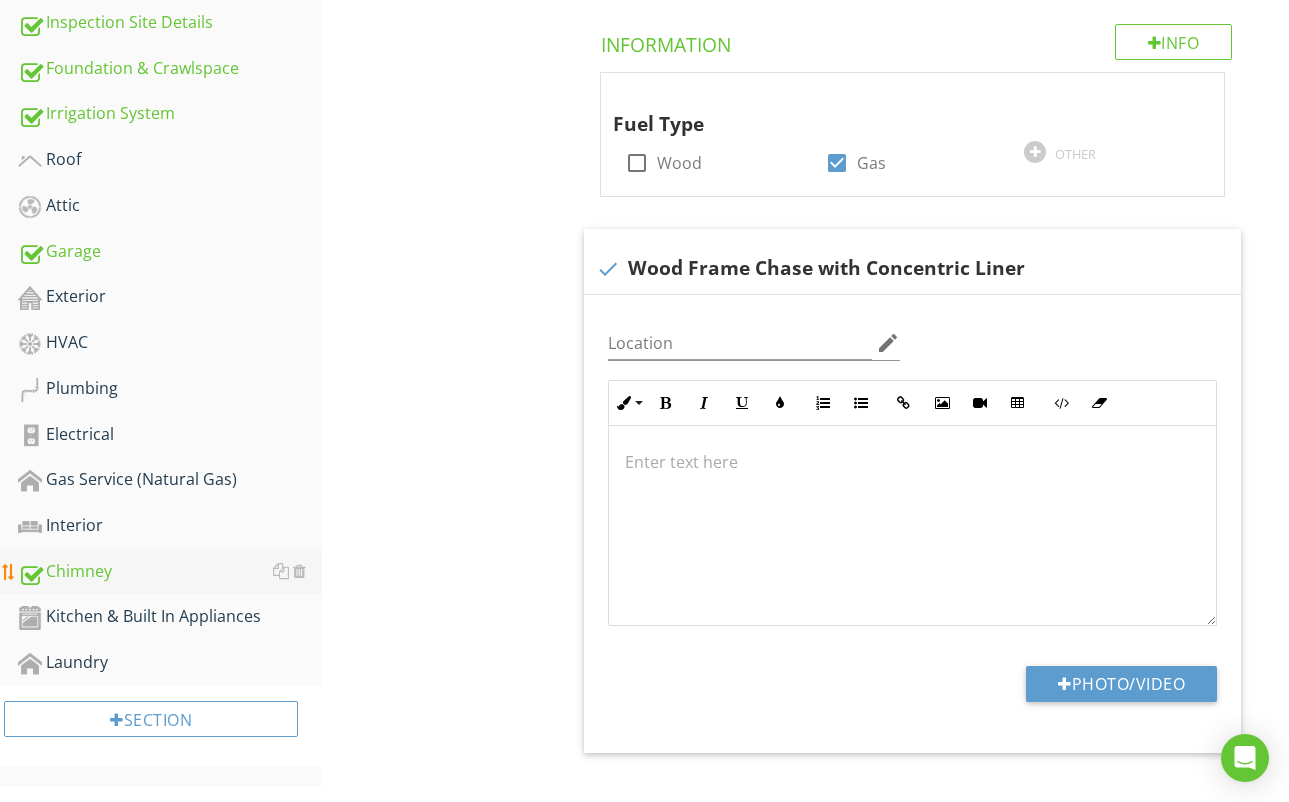 drag, startPoint x: 246, startPoint y: 568, endPoint x: 259, endPoint y: 569, distance: 13.038404 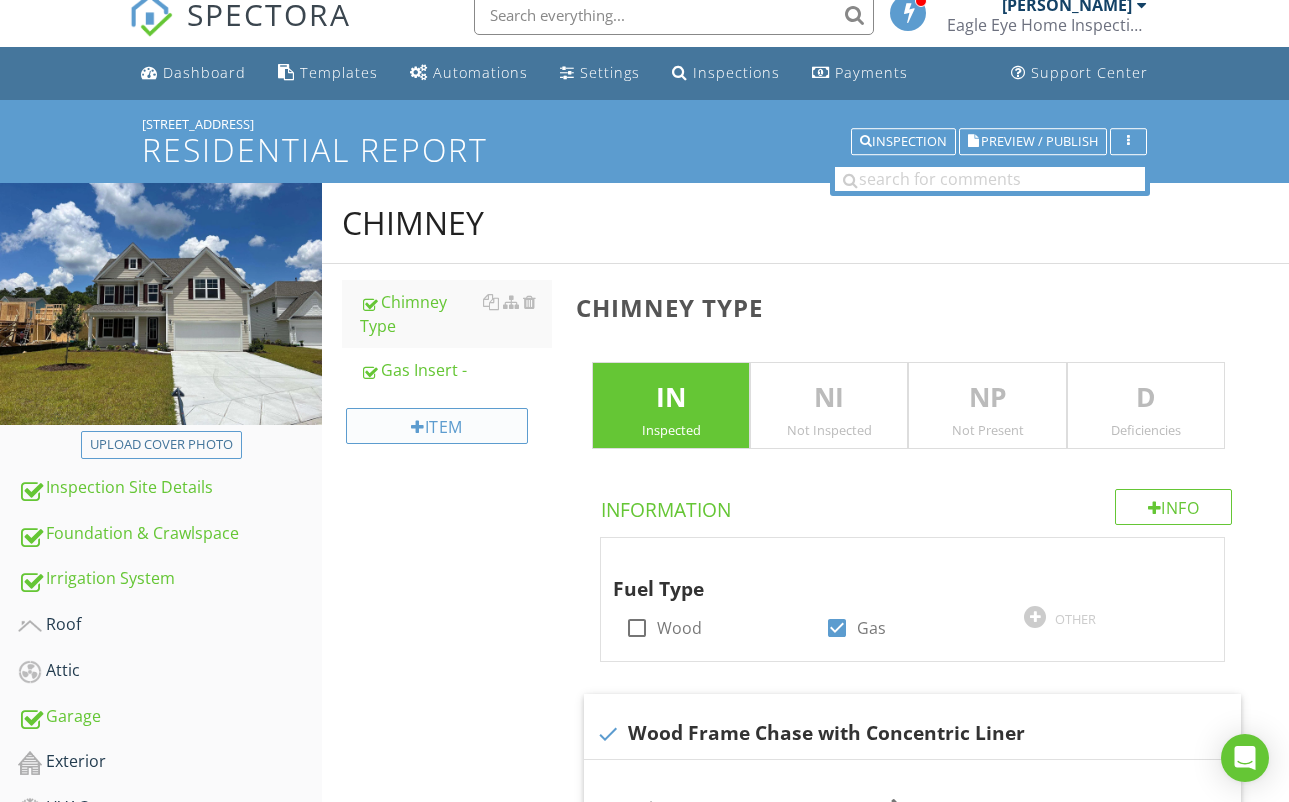 scroll, scrollTop: 0, scrollLeft: 0, axis: both 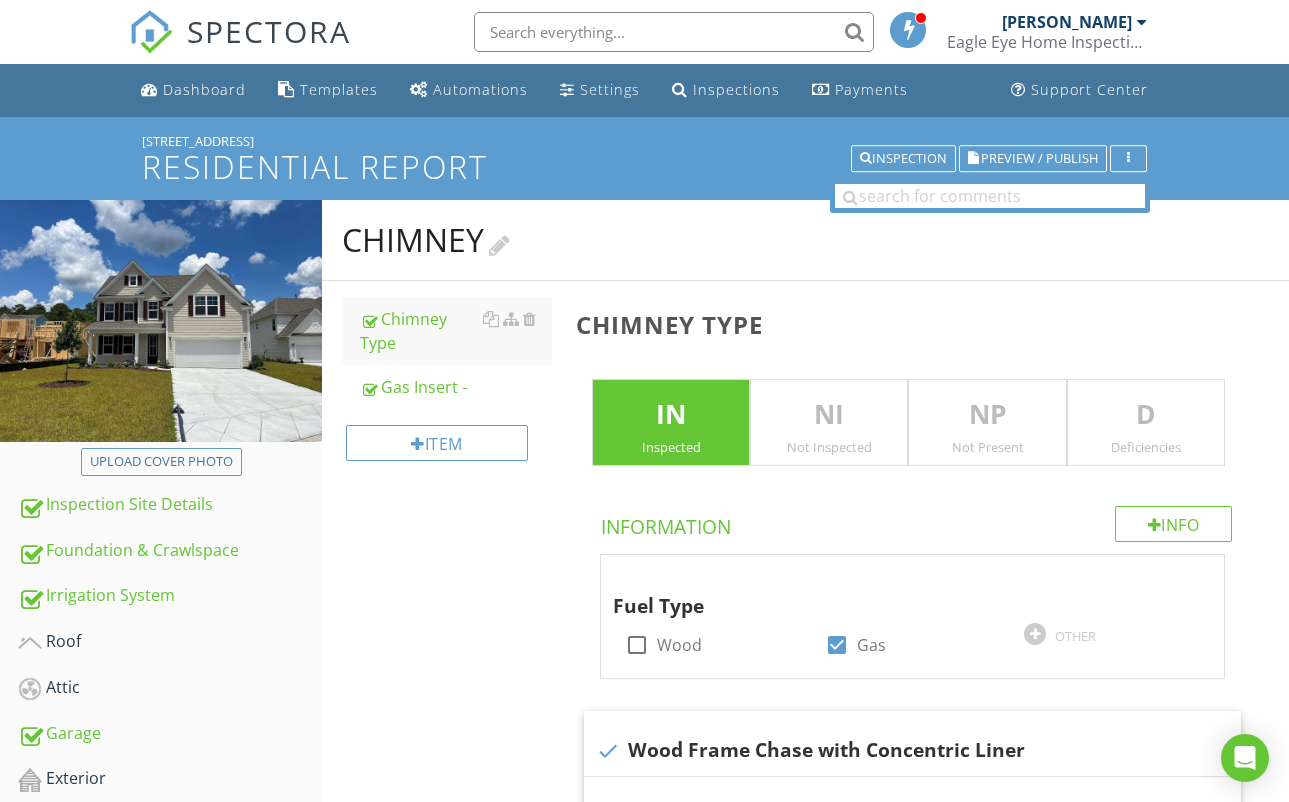 click at bounding box center (499, 243) 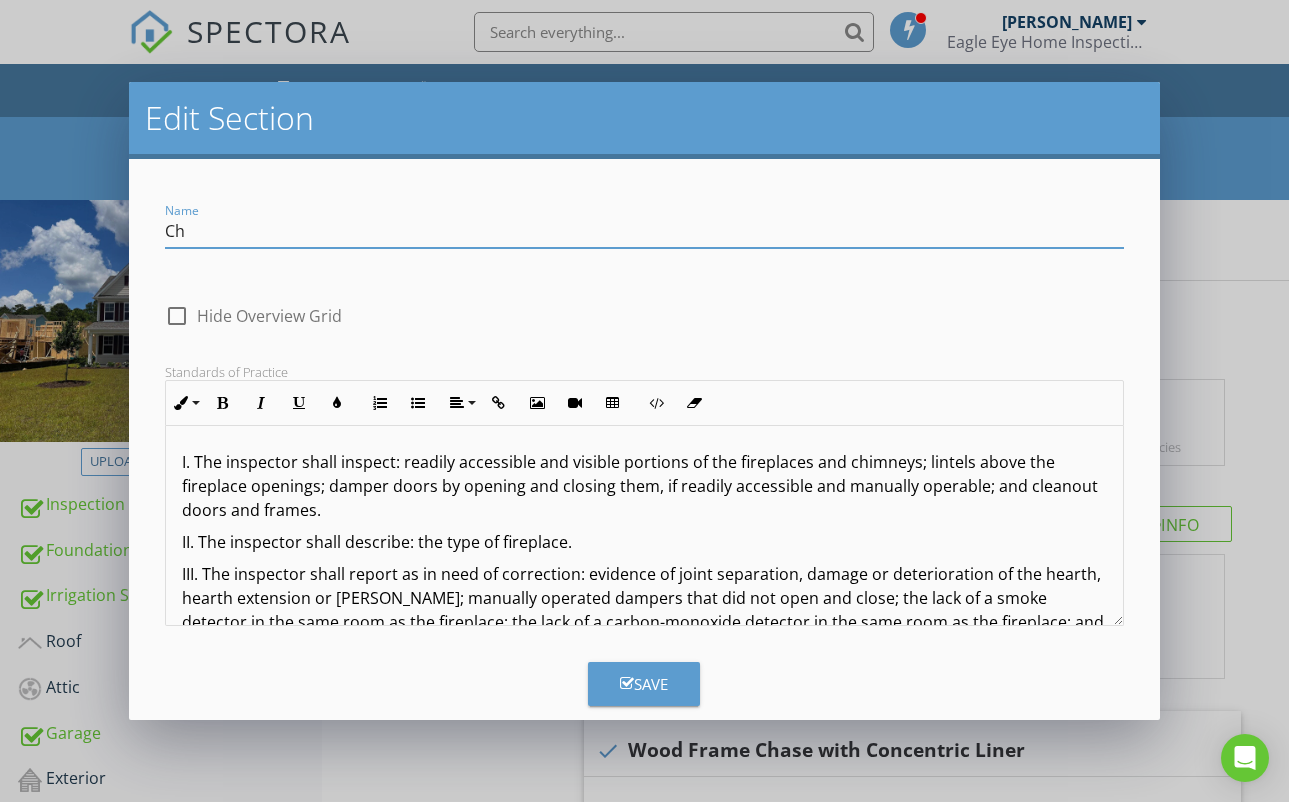 type on "C" 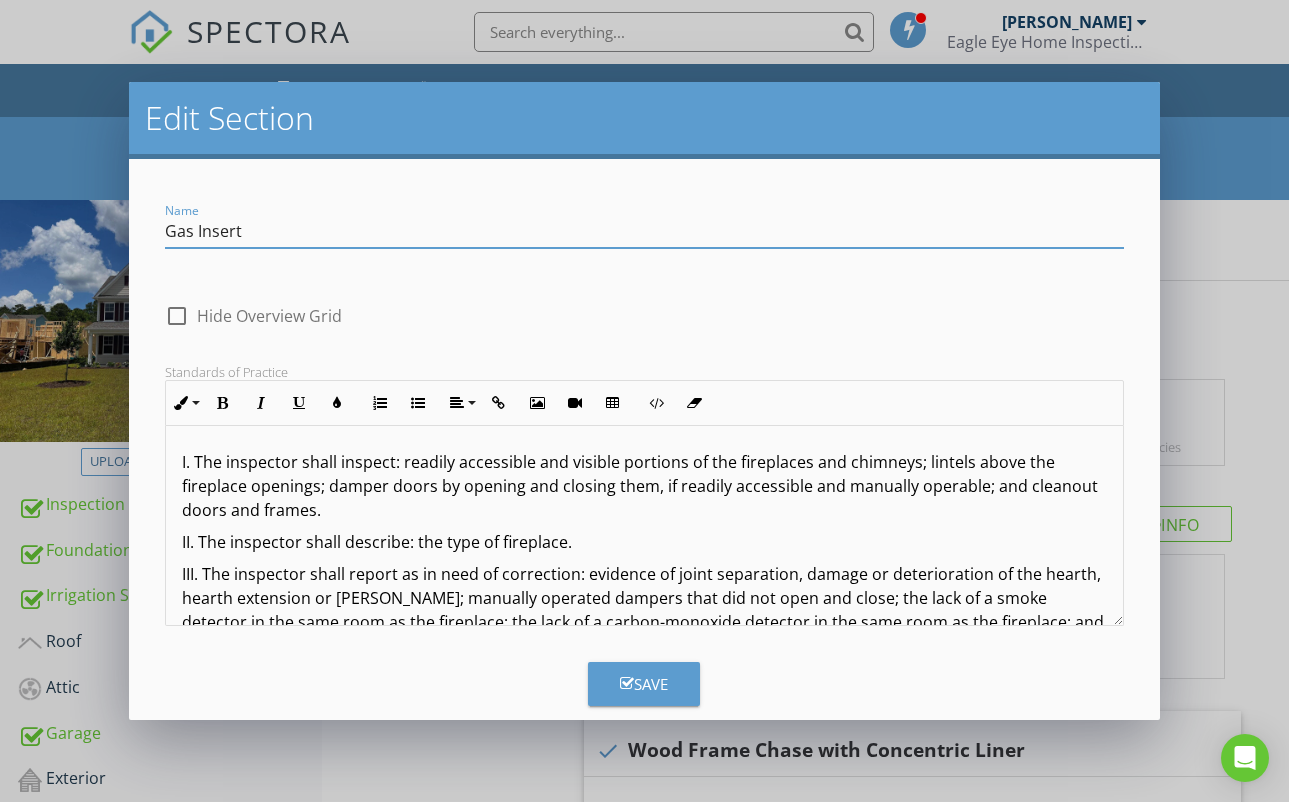 type on "Gas Insert -" 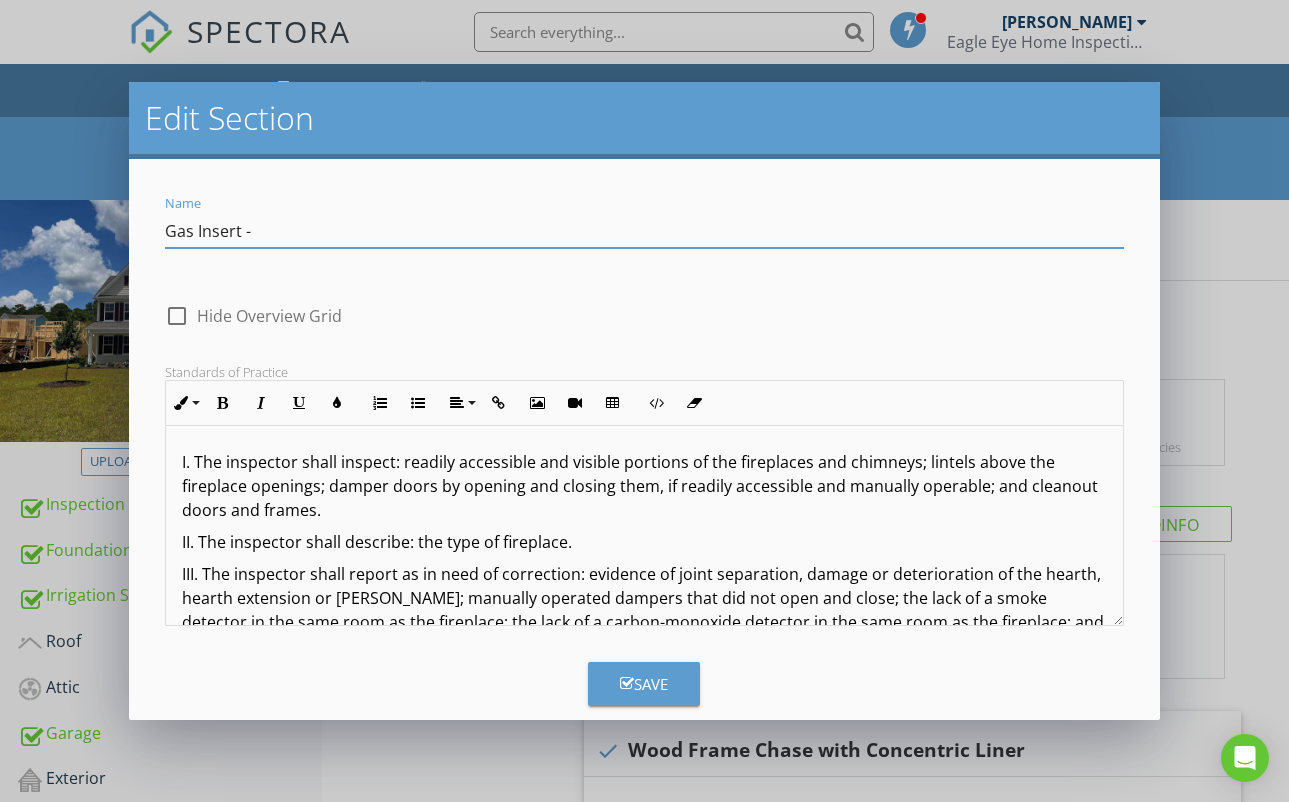 click on "Save" at bounding box center (644, 684) 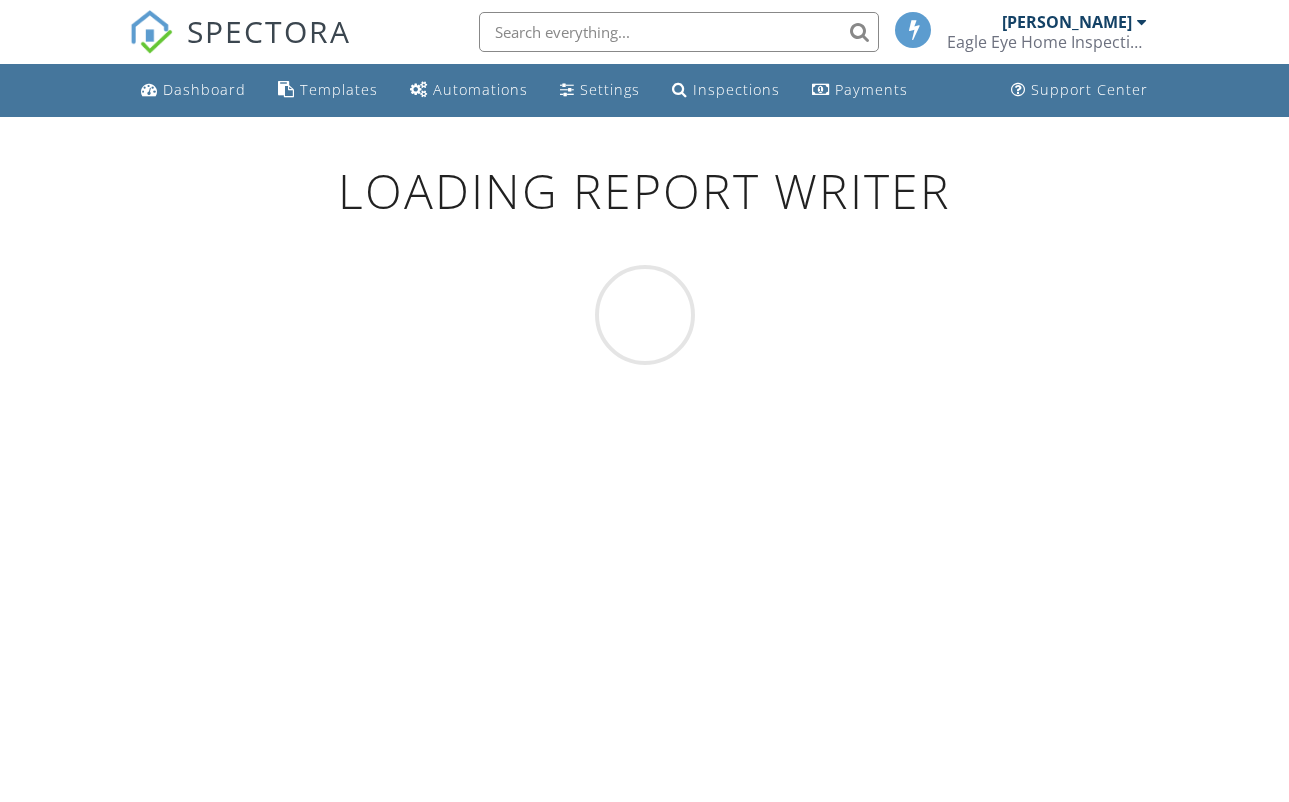 scroll, scrollTop: 0, scrollLeft: 0, axis: both 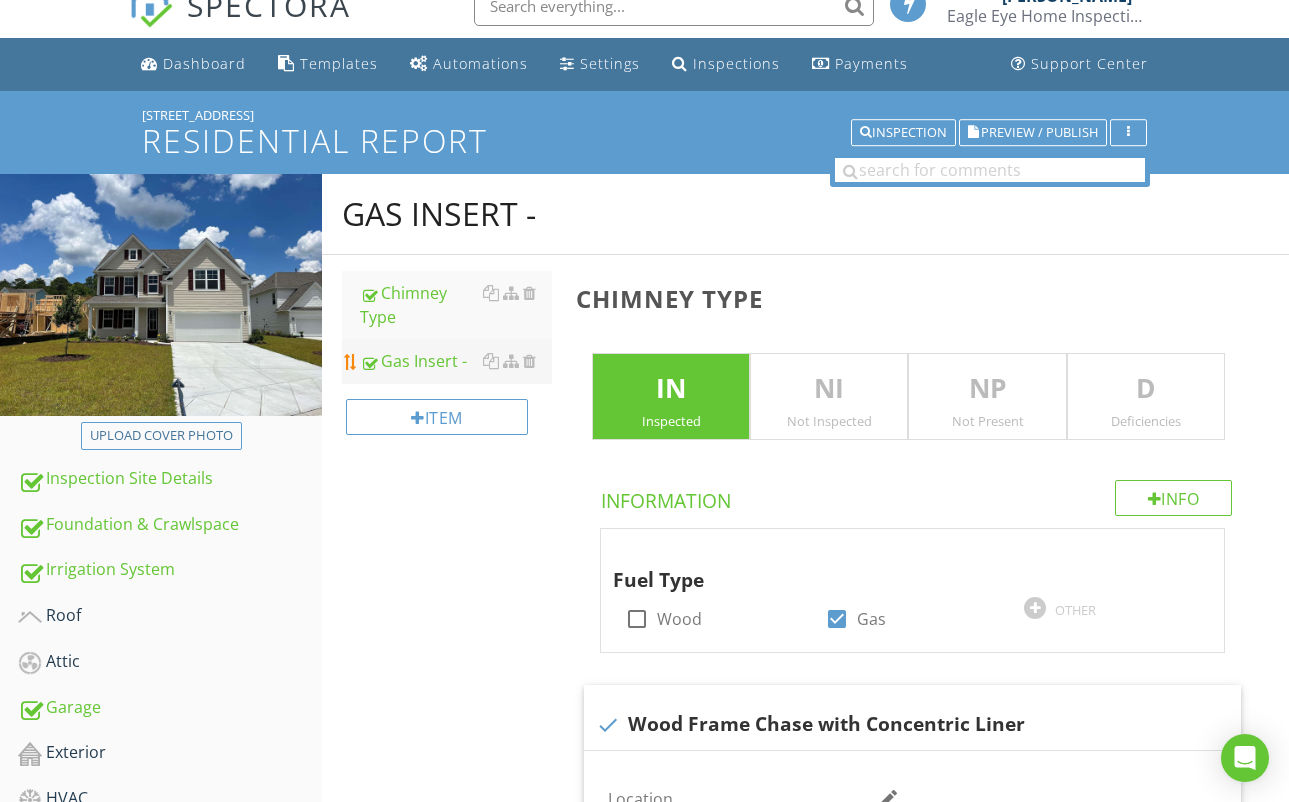 click on "Gas Insert -" at bounding box center [456, 361] 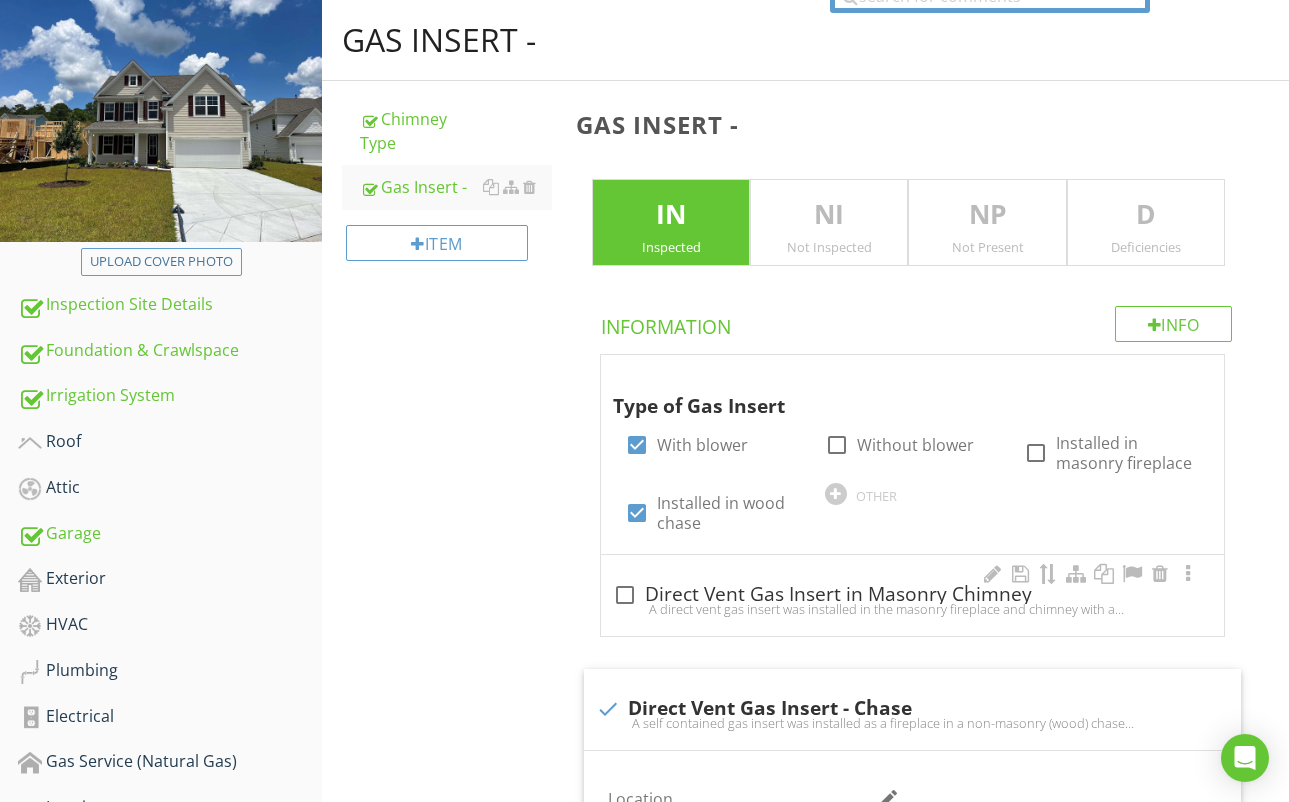 scroll, scrollTop: 206, scrollLeft: 0, axis: vertical 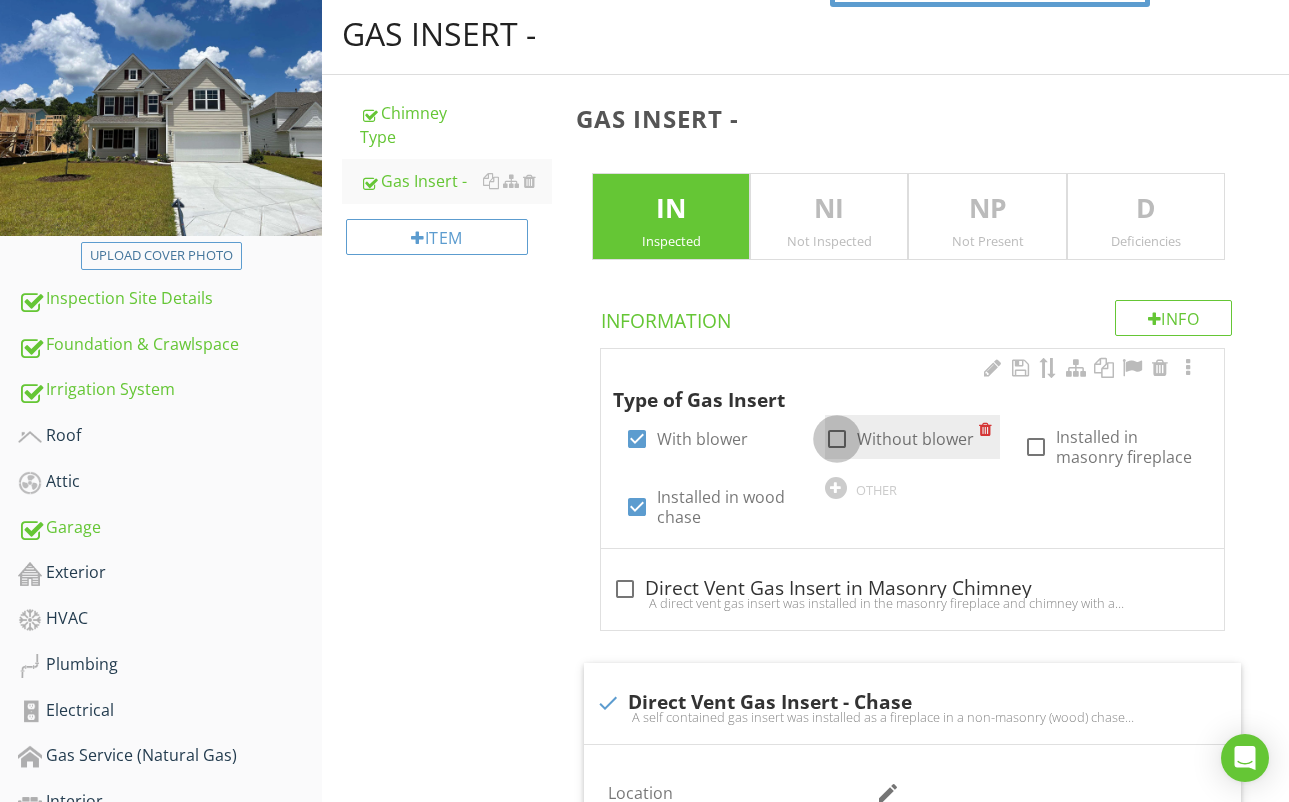 click at bounding box center [837, 439] 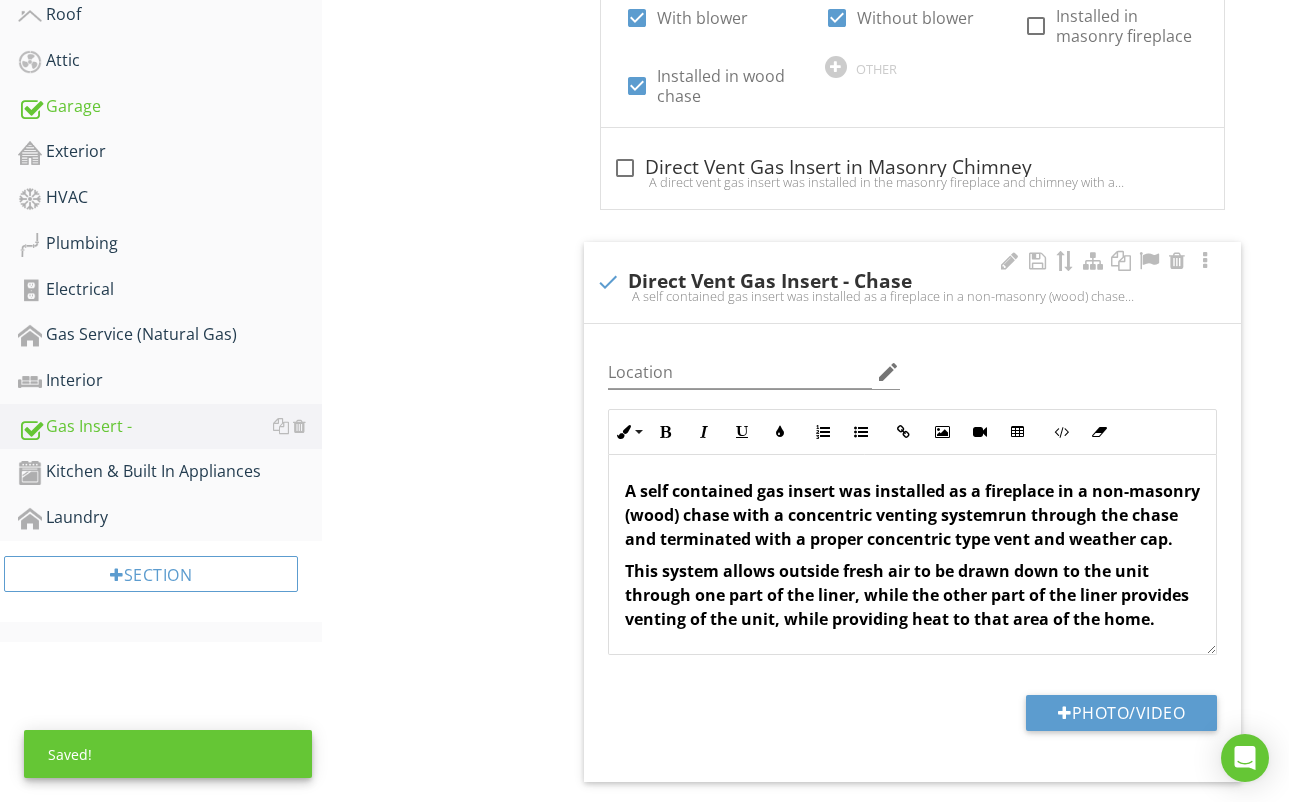 scroll, scrollTop: 640, scrollLeft: 0, axis: vertical 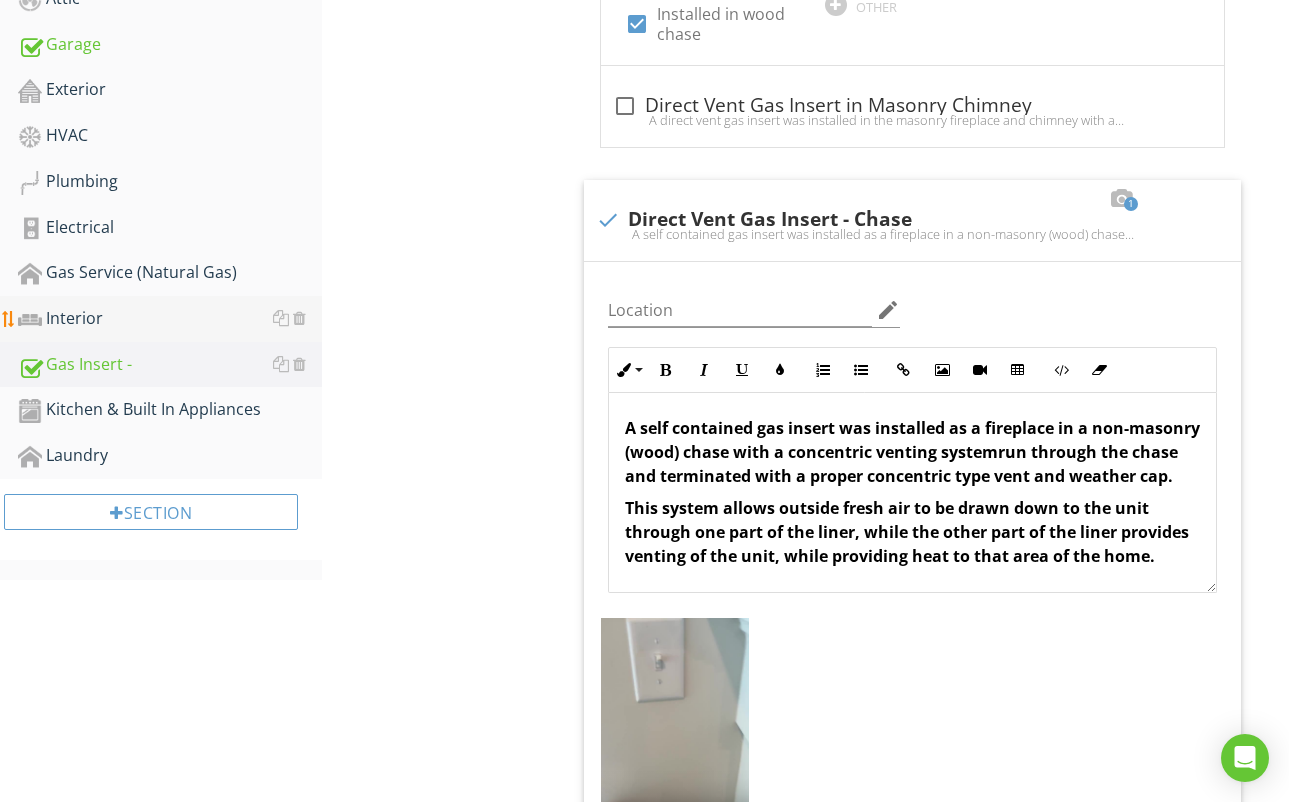 click on "Interior" at bounding box center [170, 319] 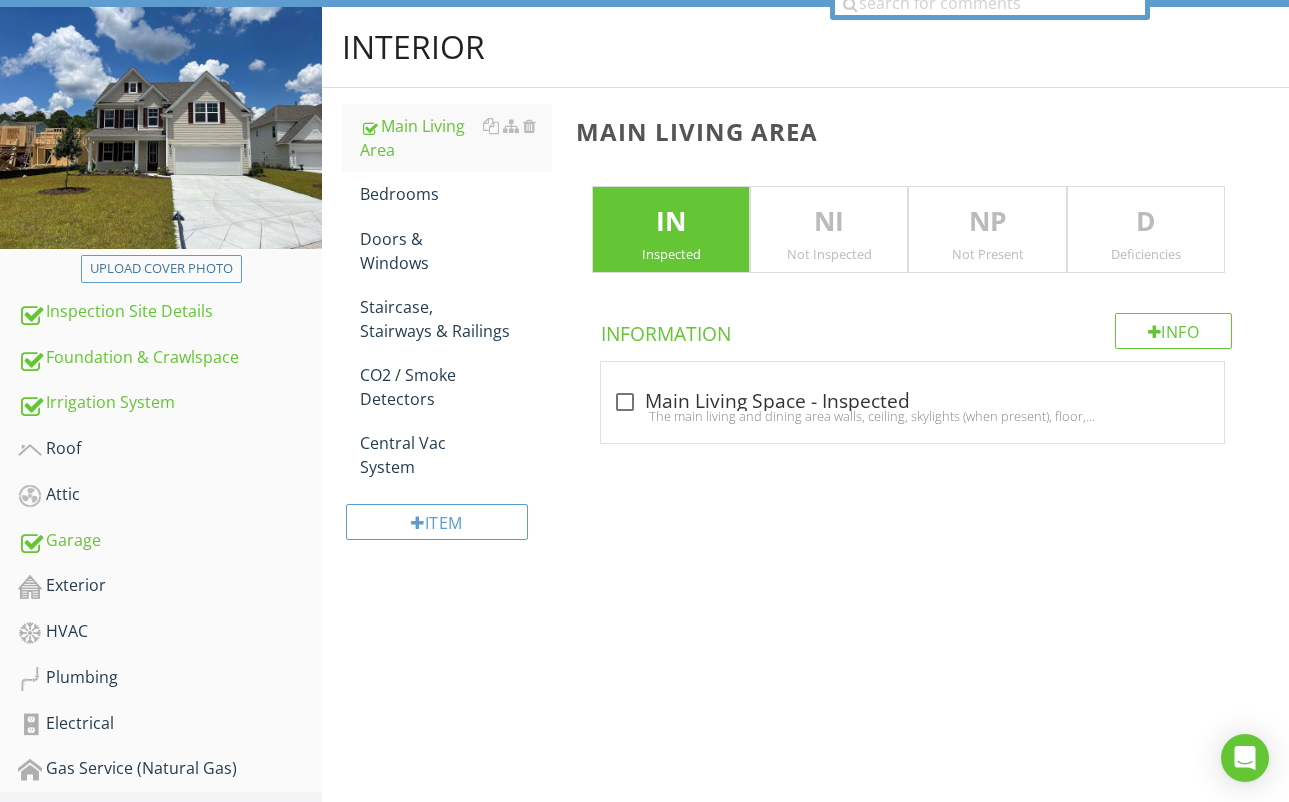 scroll, scrollTop: 175, scrollLeft: 0, axis: vertical 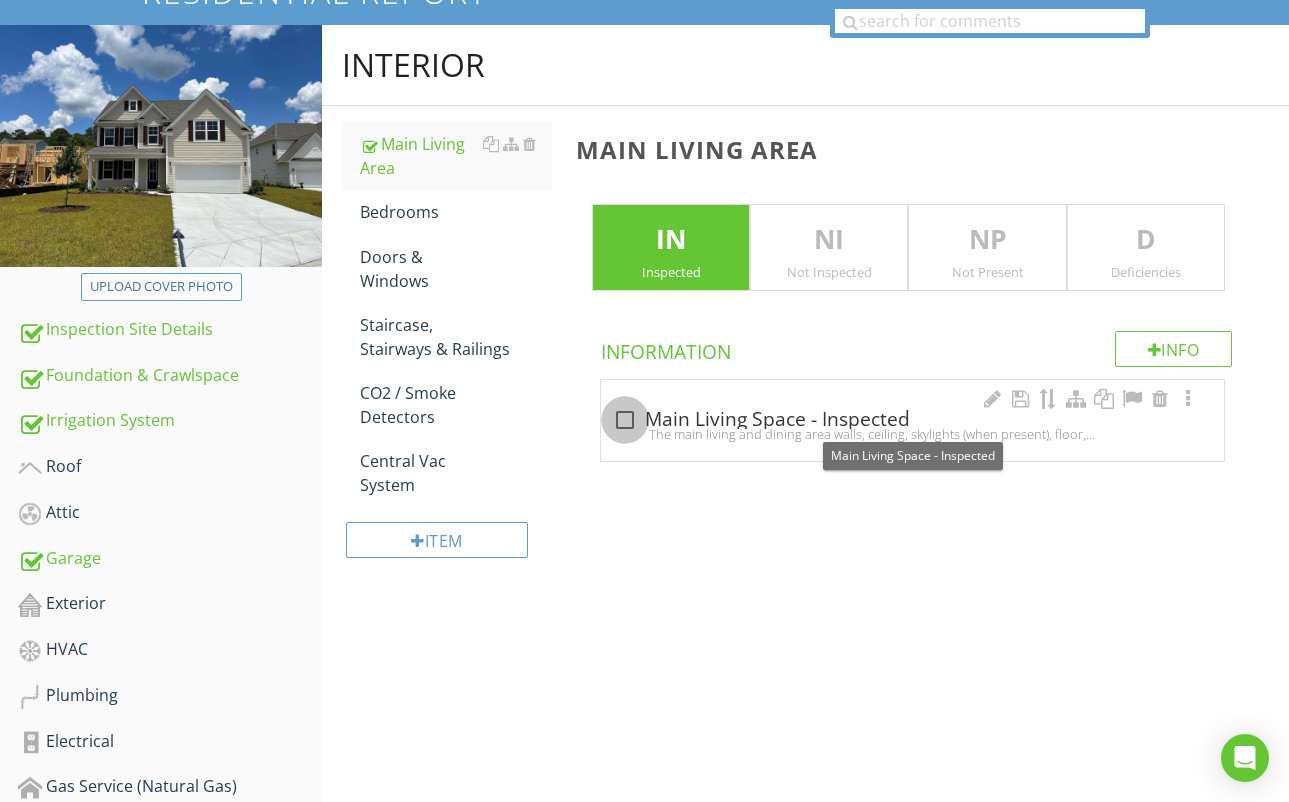 drag, startPoint x: 629, startPoint y: 420, endPoint x: 640, endPoint y: 419, distance: 11.045361 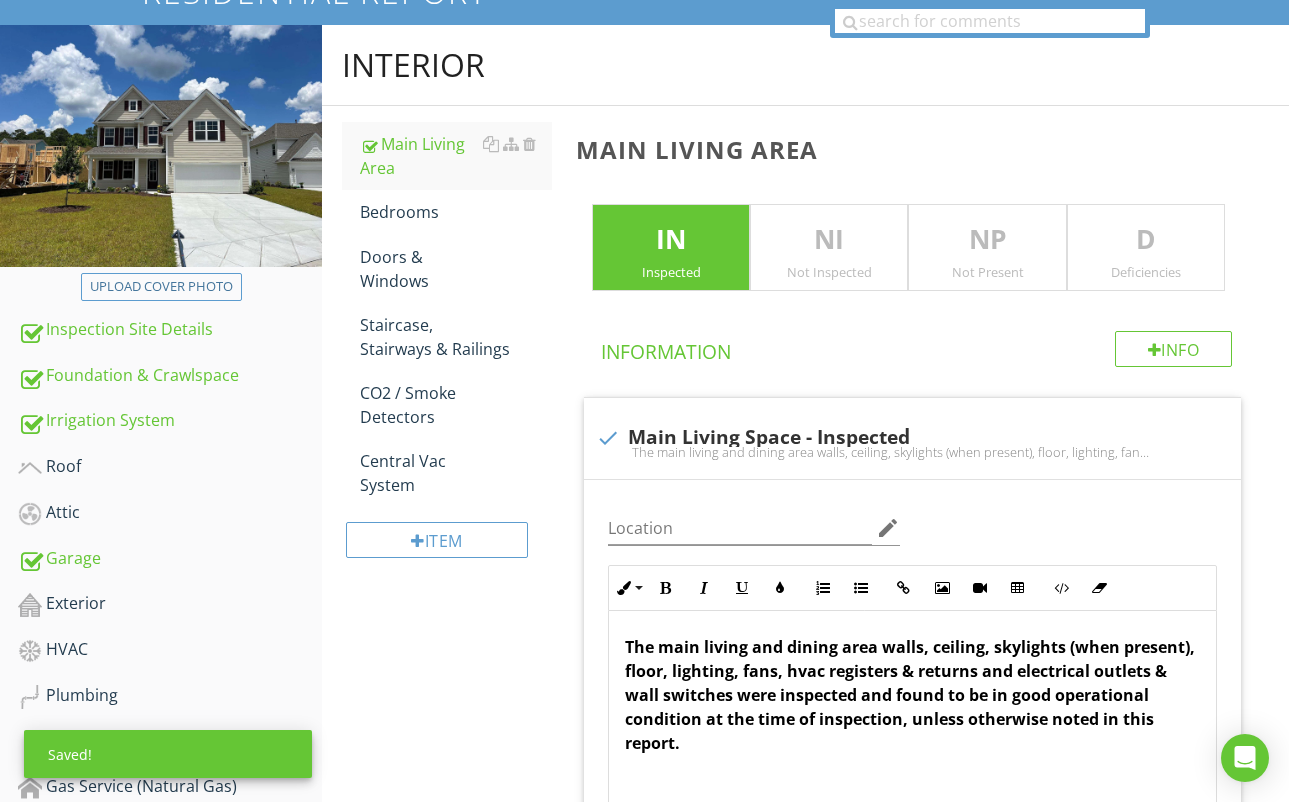drag, startPoint x: 1096, startPoint y: 265, endPoint x: 1092, endPoint y: 284, distance: 19.416489 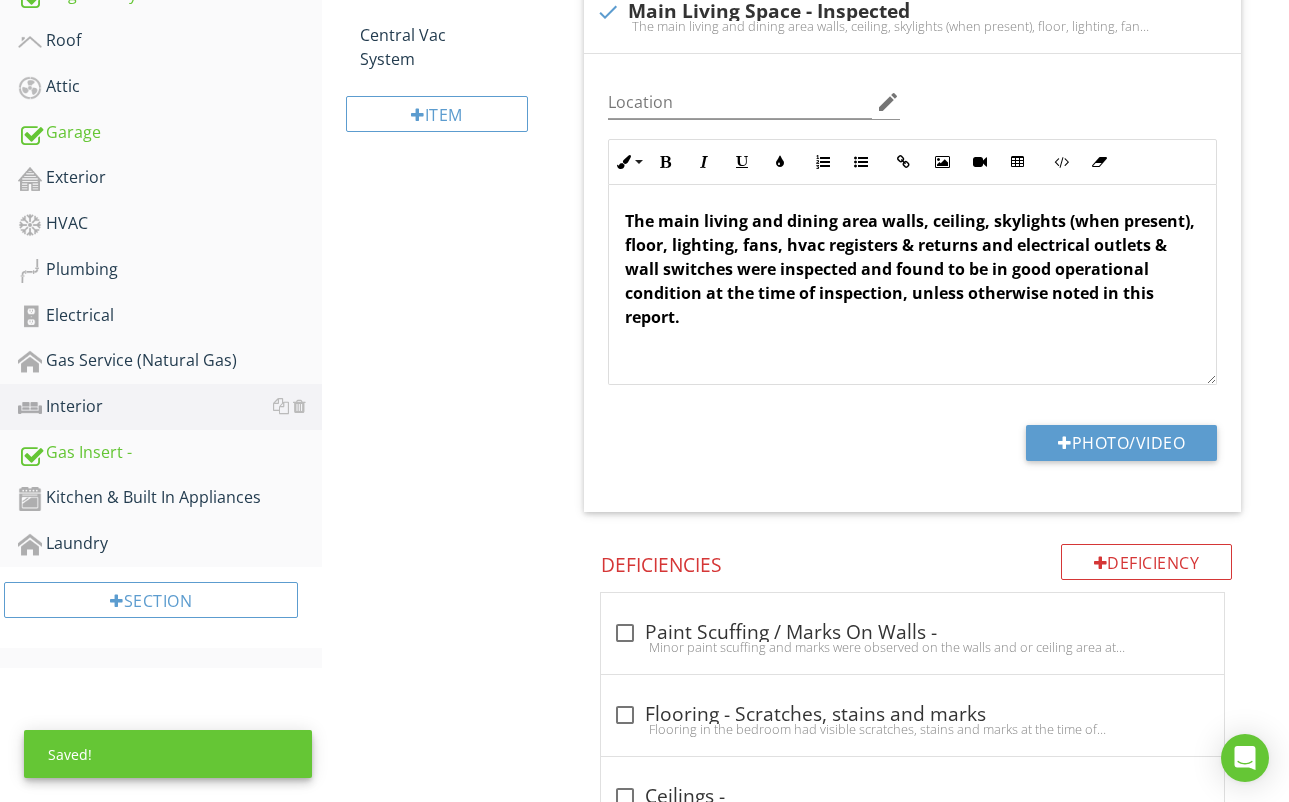 scroll, scrollTop: 672, scrollLeft: 0, axis: vertical 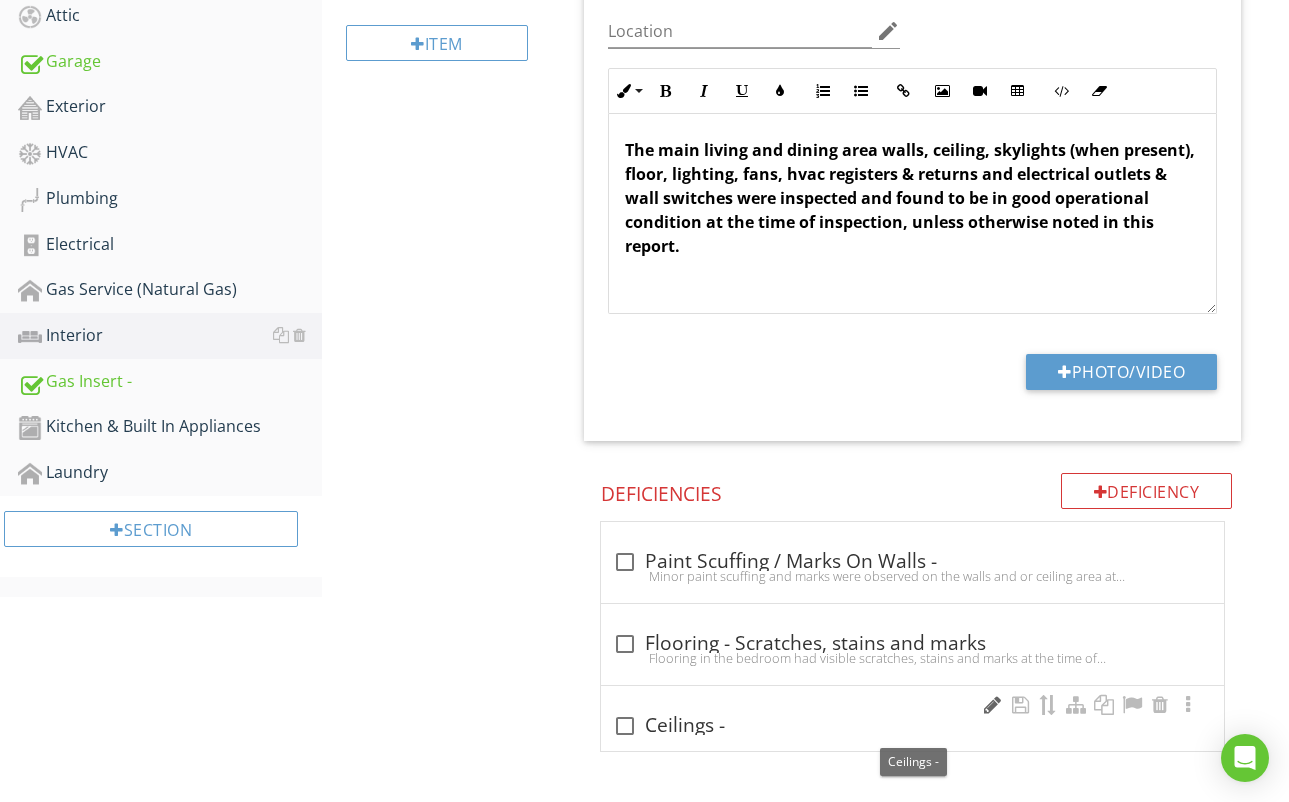 click at bounding box center (992, 705) 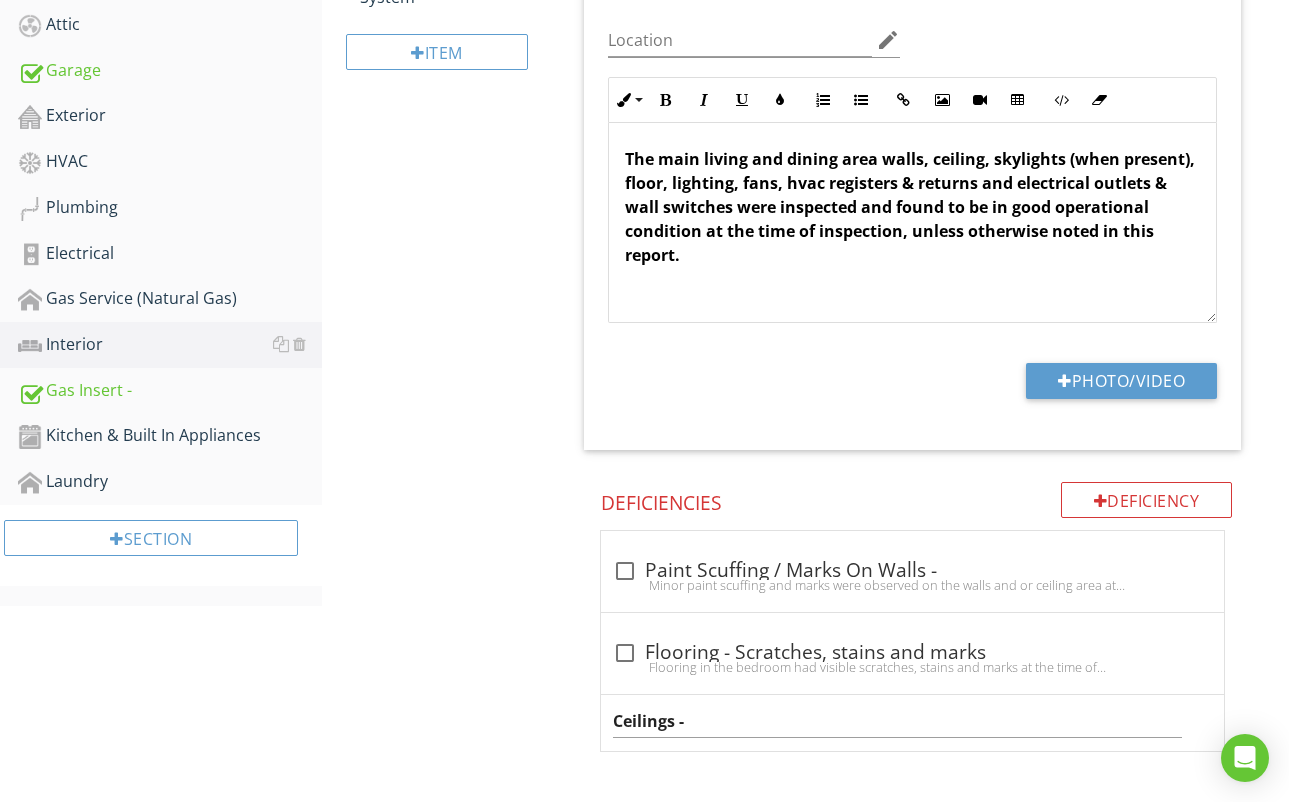 scroll, scrollTop: 663, scrollLeft: 0, axis: vertical 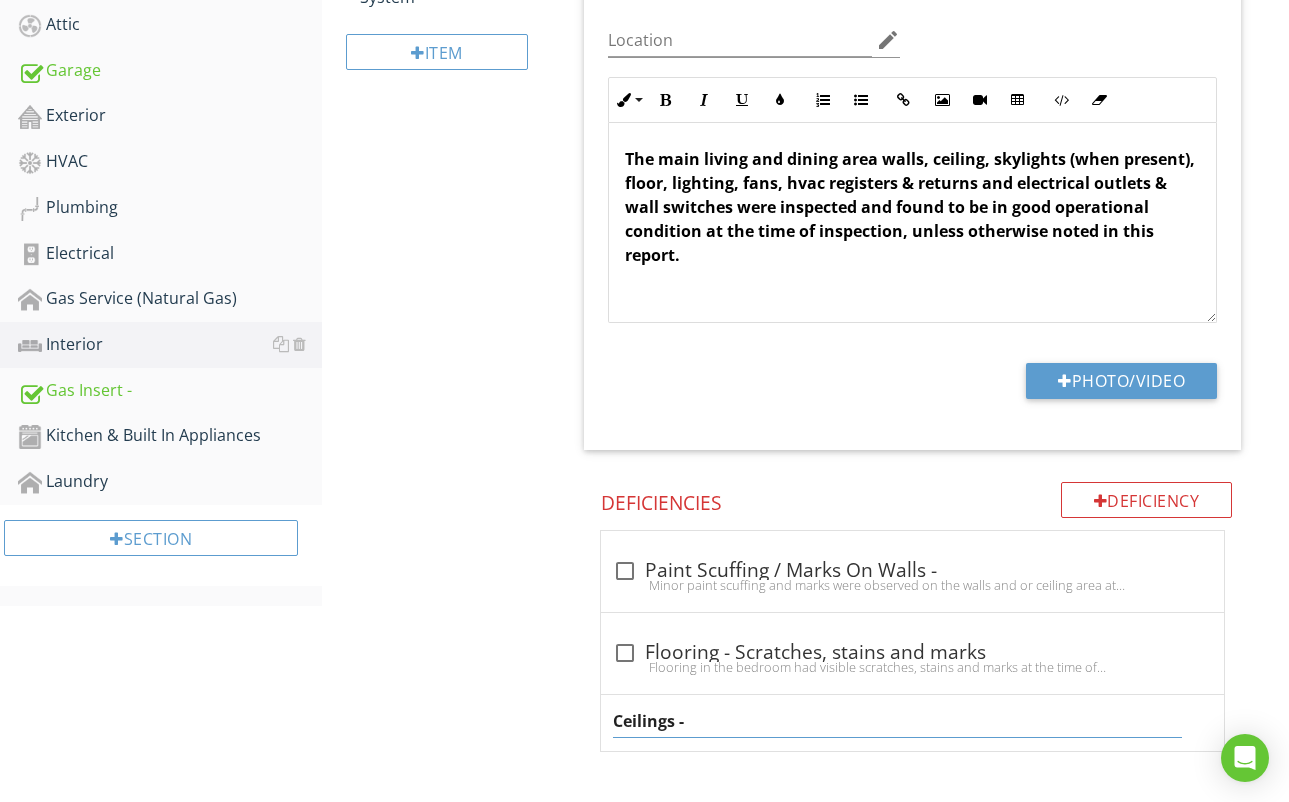 drag, startPoint x: 673, startPoint y: 722, endPoint x: 611, endPoint y: 721, distance: 62.008064 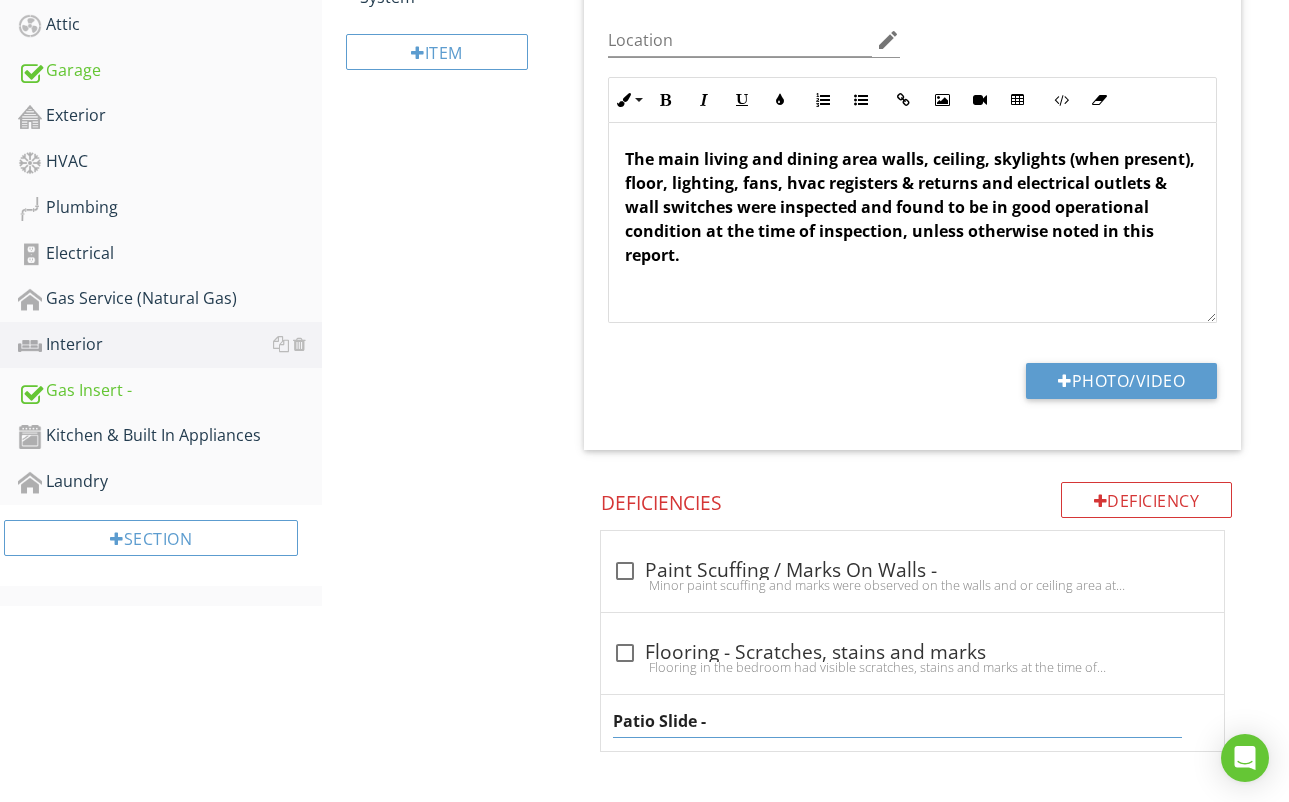 type on "Patio Slider -" 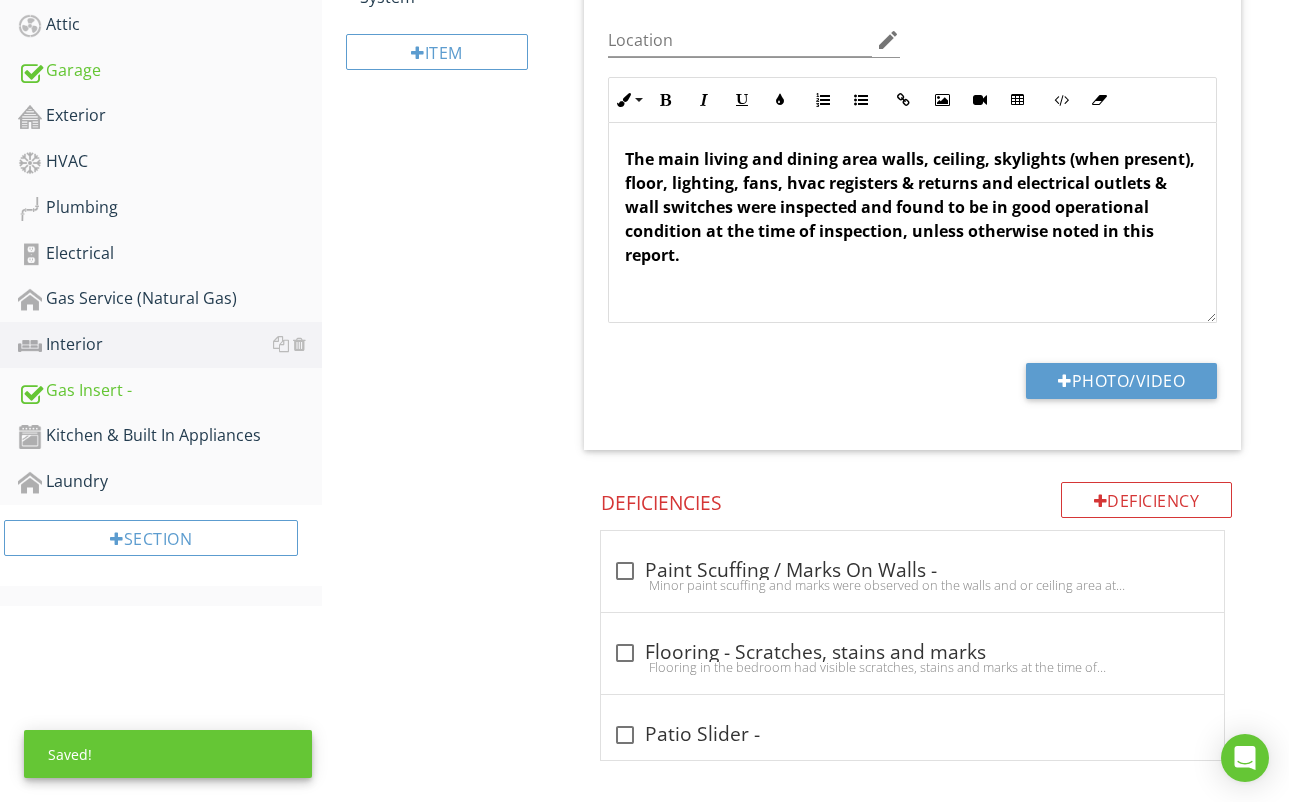 click on "Interior
Main Living Area
Bedrooms
Doors & Windows
Staircase, Stairways & Railings
CO2 / Smoke Detectors
Central Vac System
Item
Main Living Area
IN   Inspected NI   Not Inspected NP   Not Present D   Deficiencies
Info
Information                       check
Main Living Space - Inspected
The main living and dining area walls, ceiling, skylights (when present), floor, lighting, fans, hvac registers  returns and electrical outlets  wall switches were inspected and found to be in good operational condition at the time of inspection, unless otherwise noted in this report.
Location edit       Inline Style XLarge Large Normal Small" at bounding box center [805, 174] 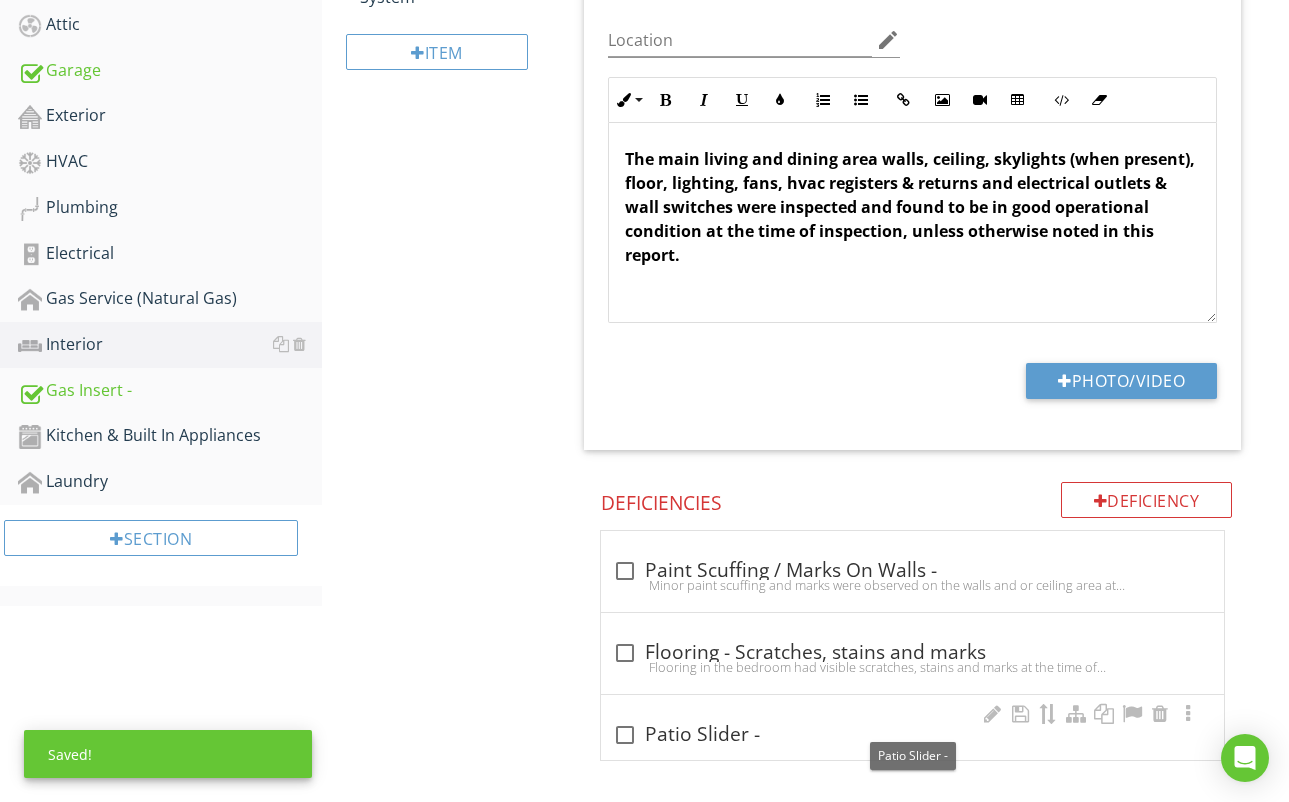 click at bounding box center [625, 735] 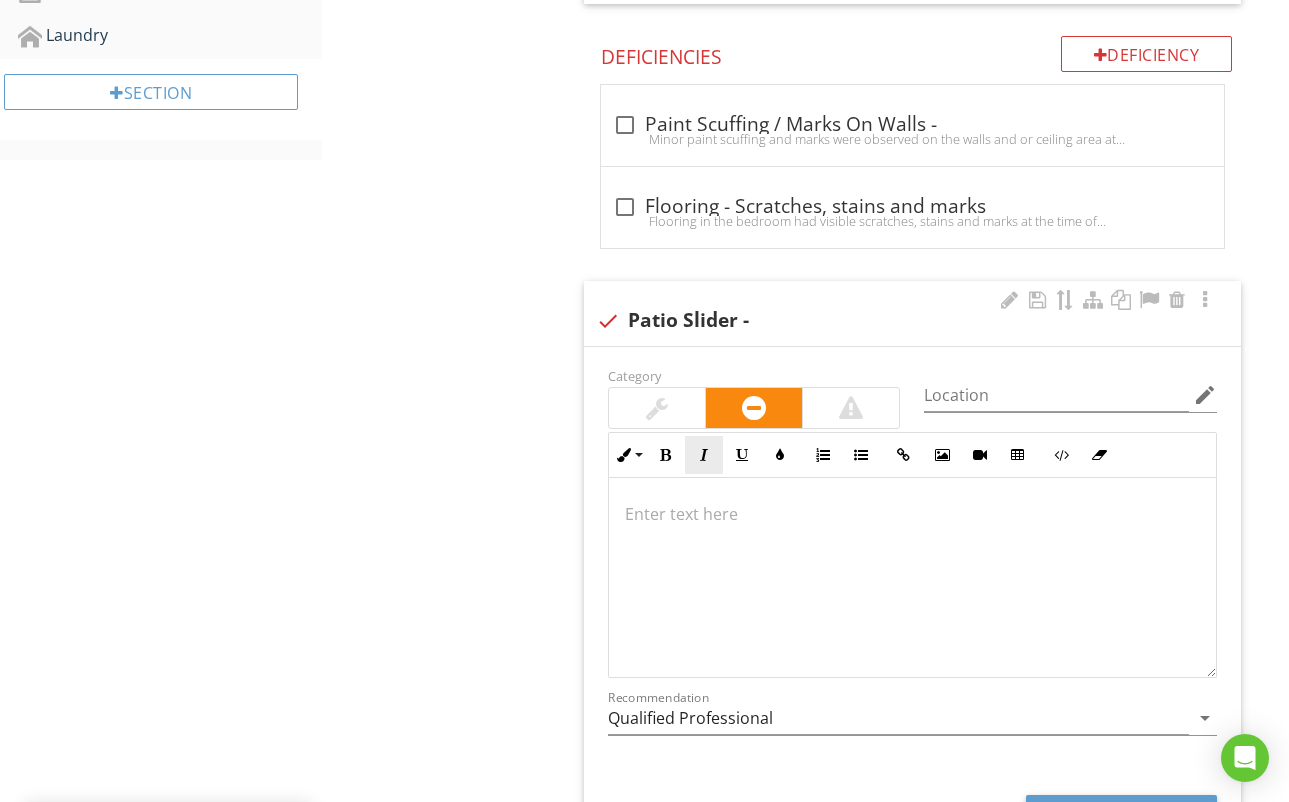 scroll, scrollTop: 1113, scrollLeft: 0, axis: vertical 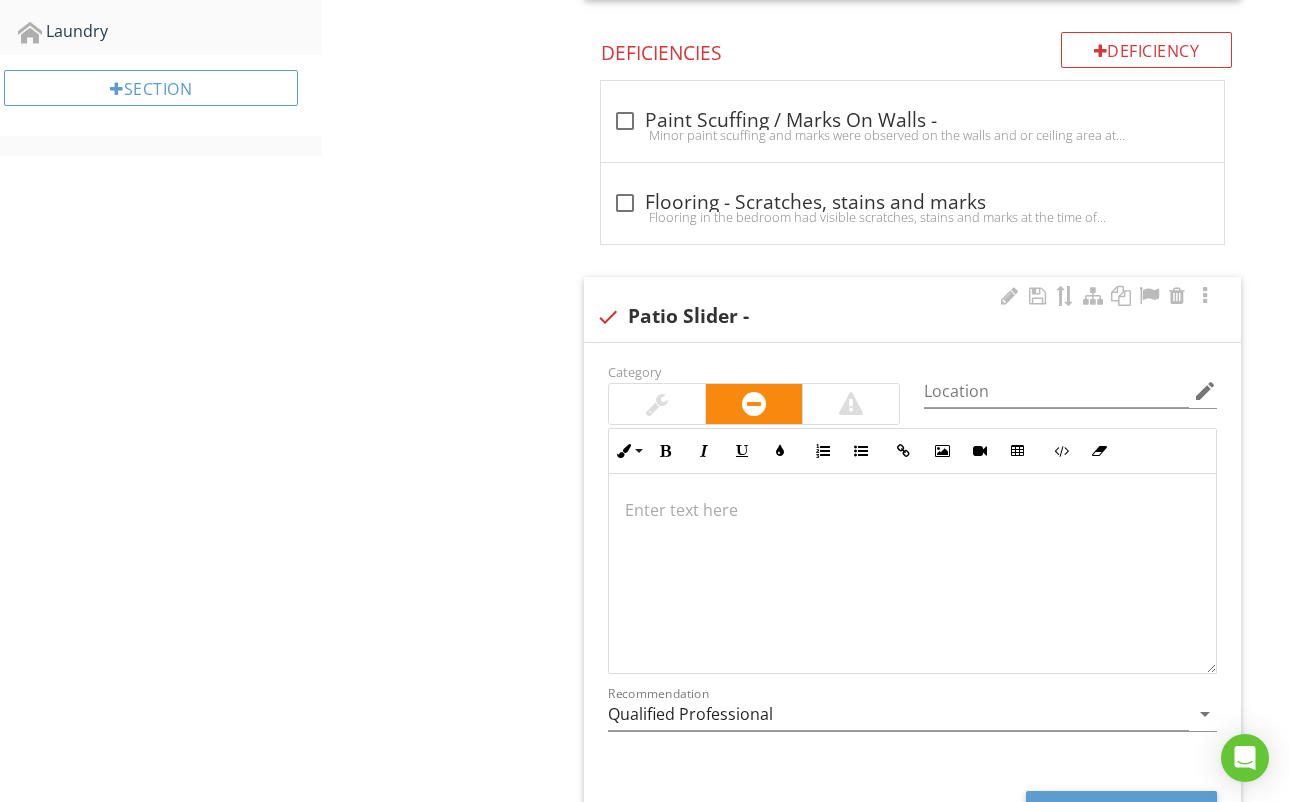 drag, startPoint x: 668, startPoint y: 400, endPoint x: 676, endPoint y: 422, distance: 23.409399 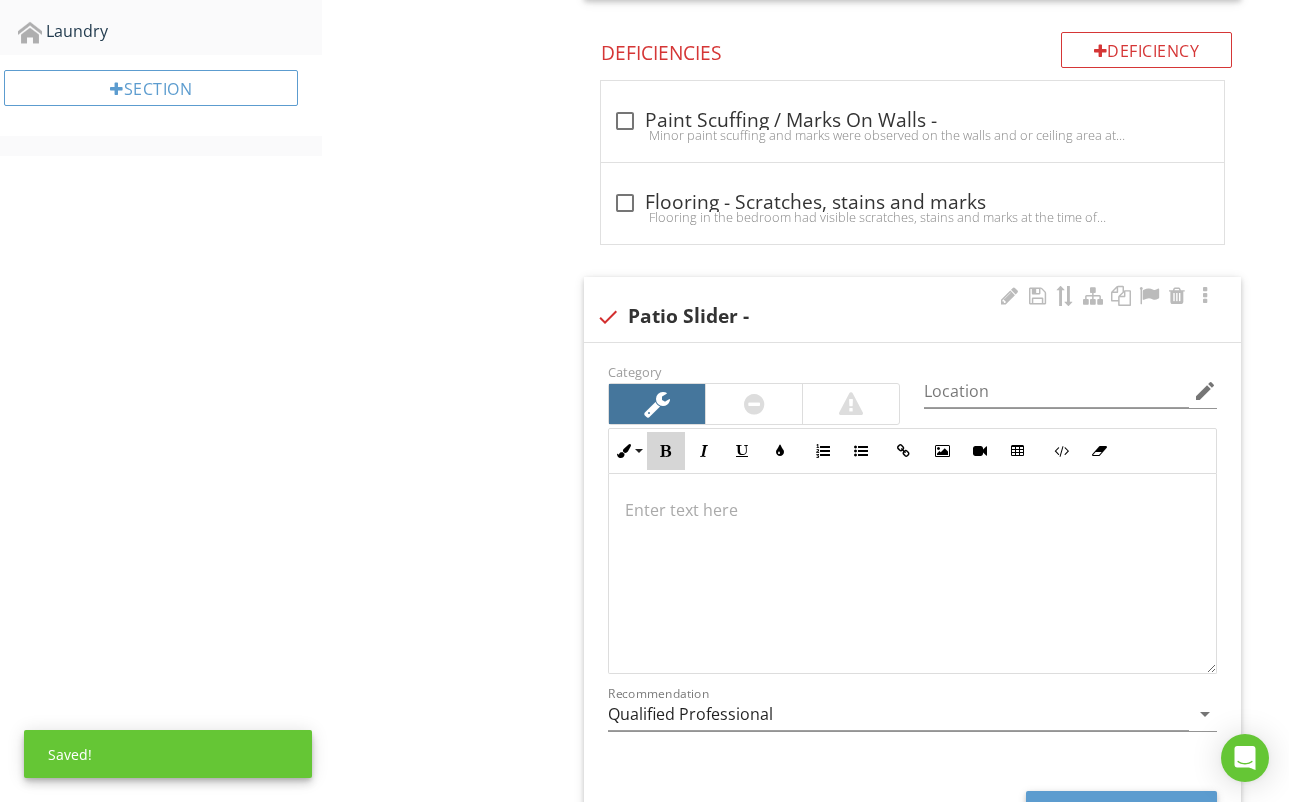 click at bounding box center (666, 451) 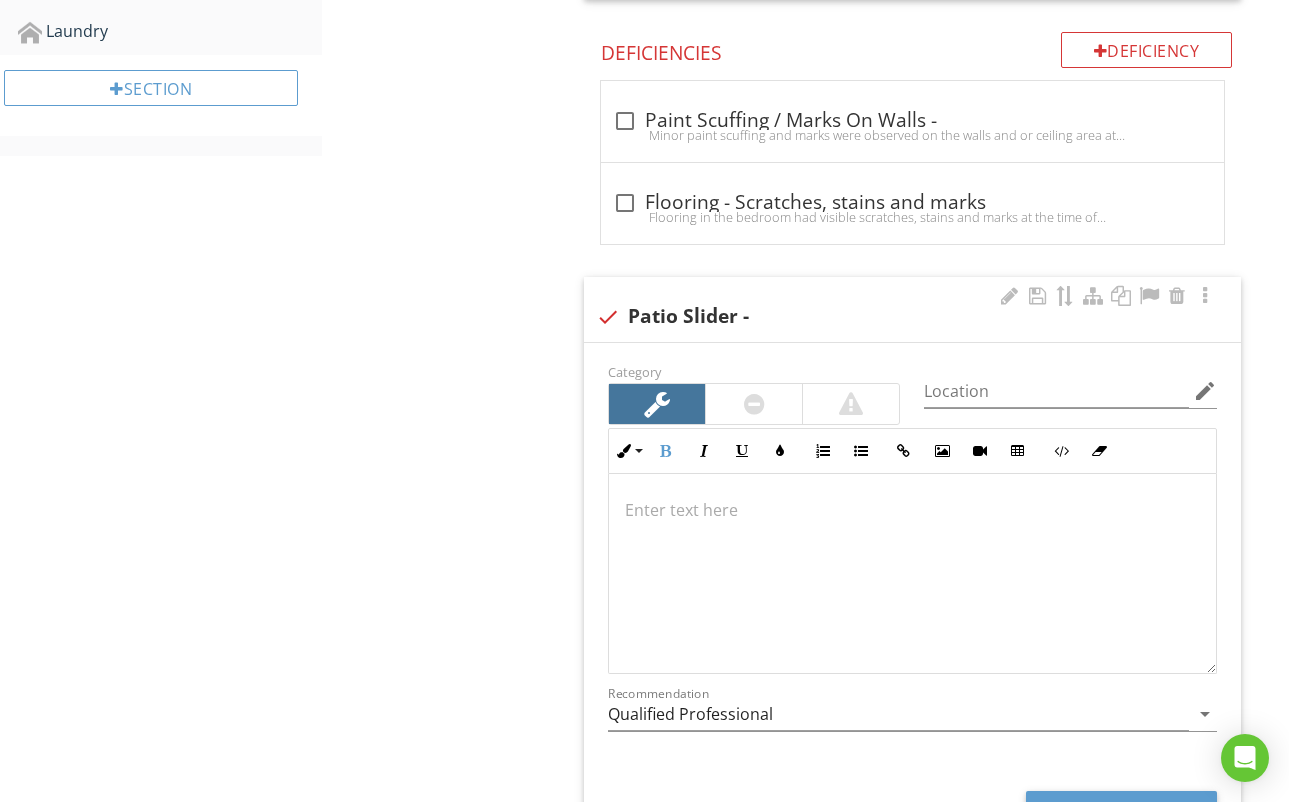 type 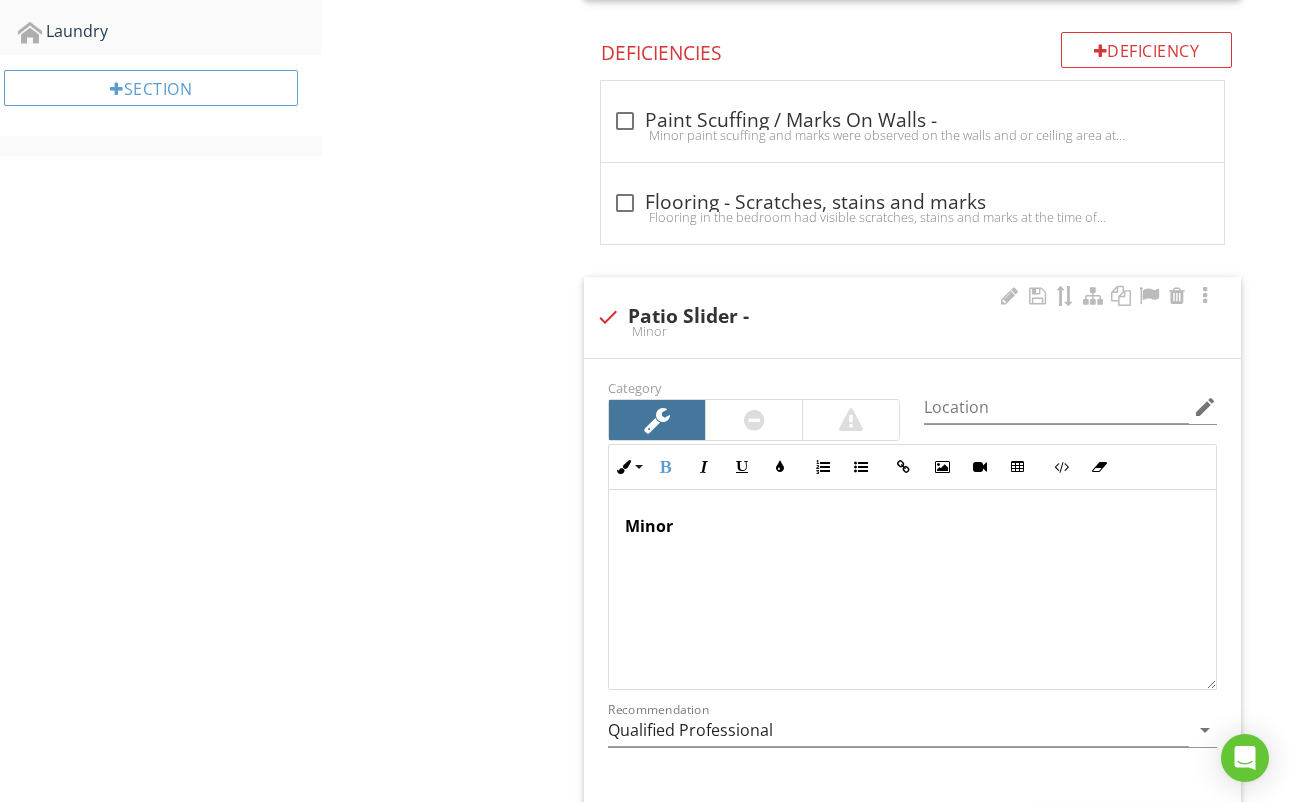 scroll, scrollTop: 1129, scrollLeft: 0, axis: vertical 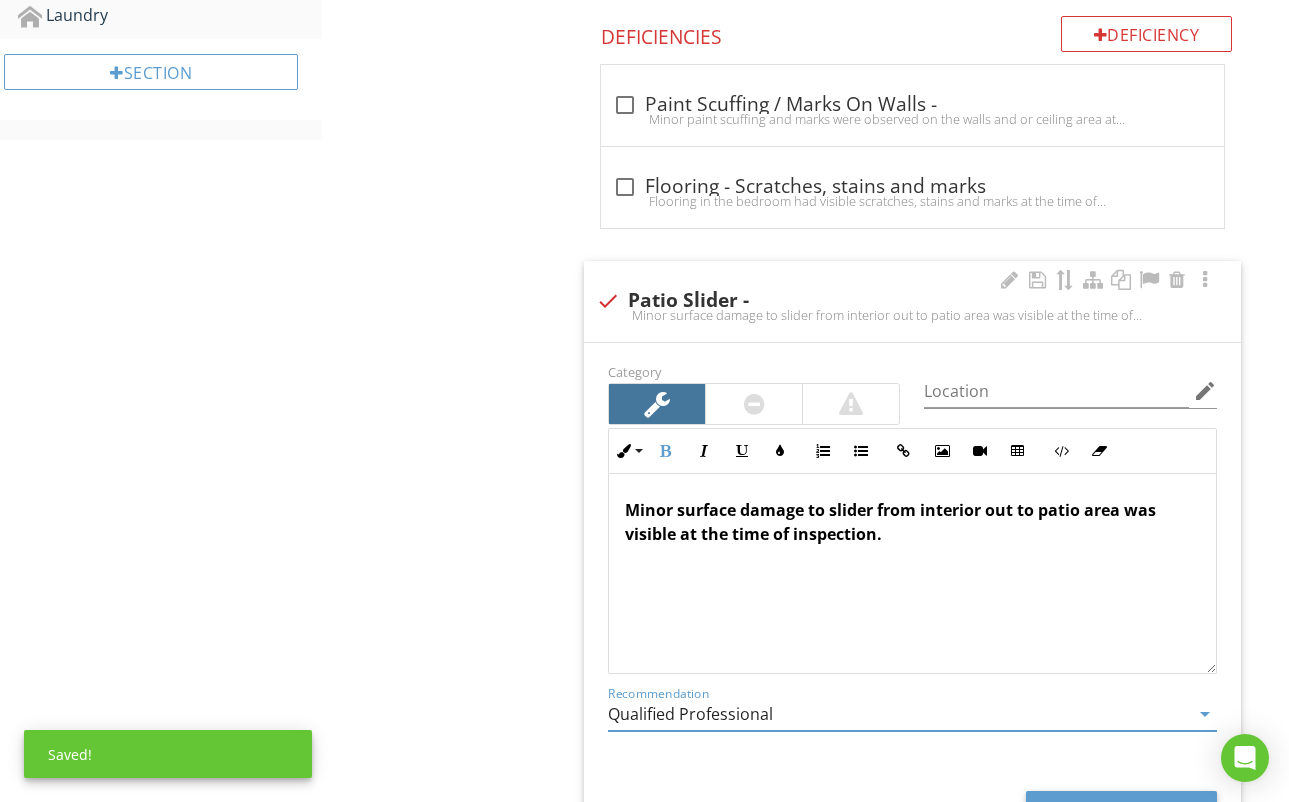 drag, startPoint x: 798, startPoint y: 706, endPoint x: 786, endPoint y: 717, distance: 16.27882 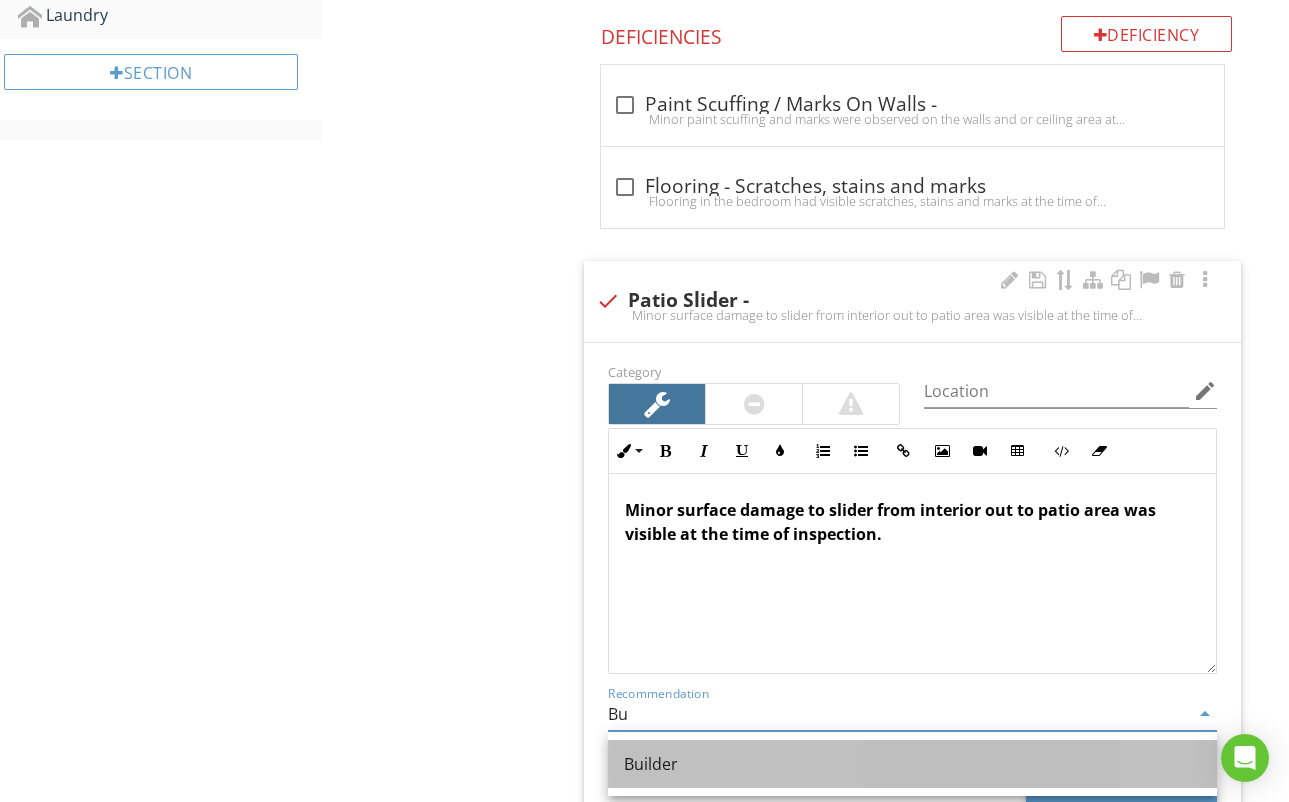 drag, startPoint x: 731, startPoint y: 753, endPoint x: 774, endPoint y: 692, distance: 74.63243 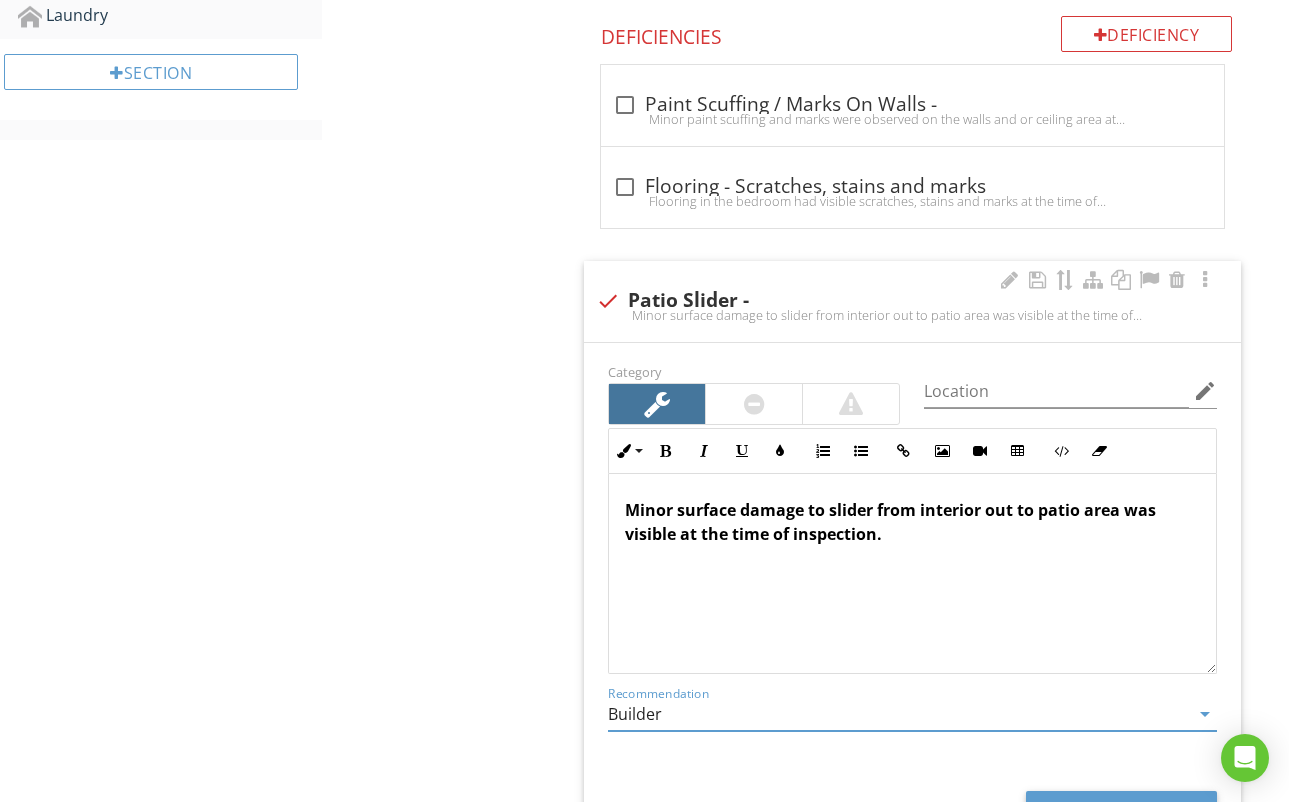 type on "Builder" 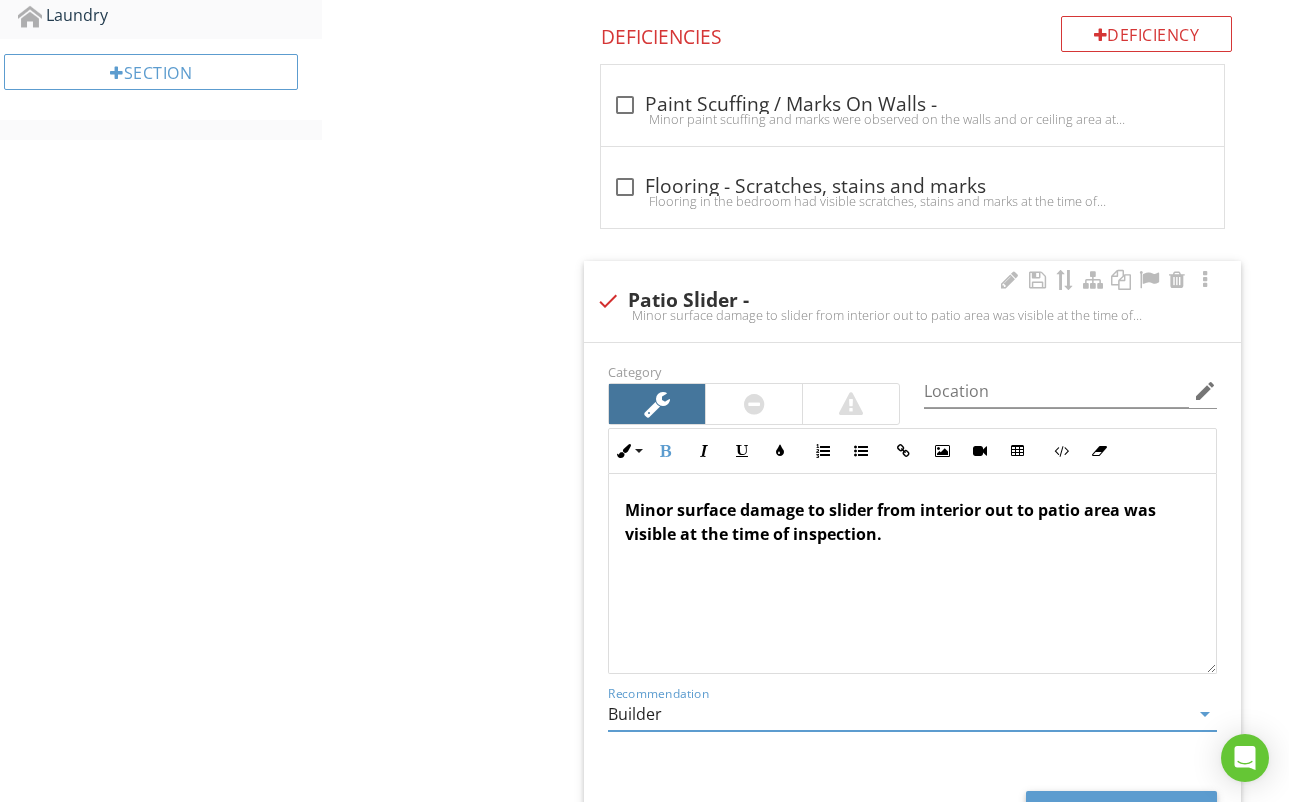 drag, startPoint x: 846, startPoint y: 601, endPoint x: 983, endPoint y: 595, distance: 137.13132 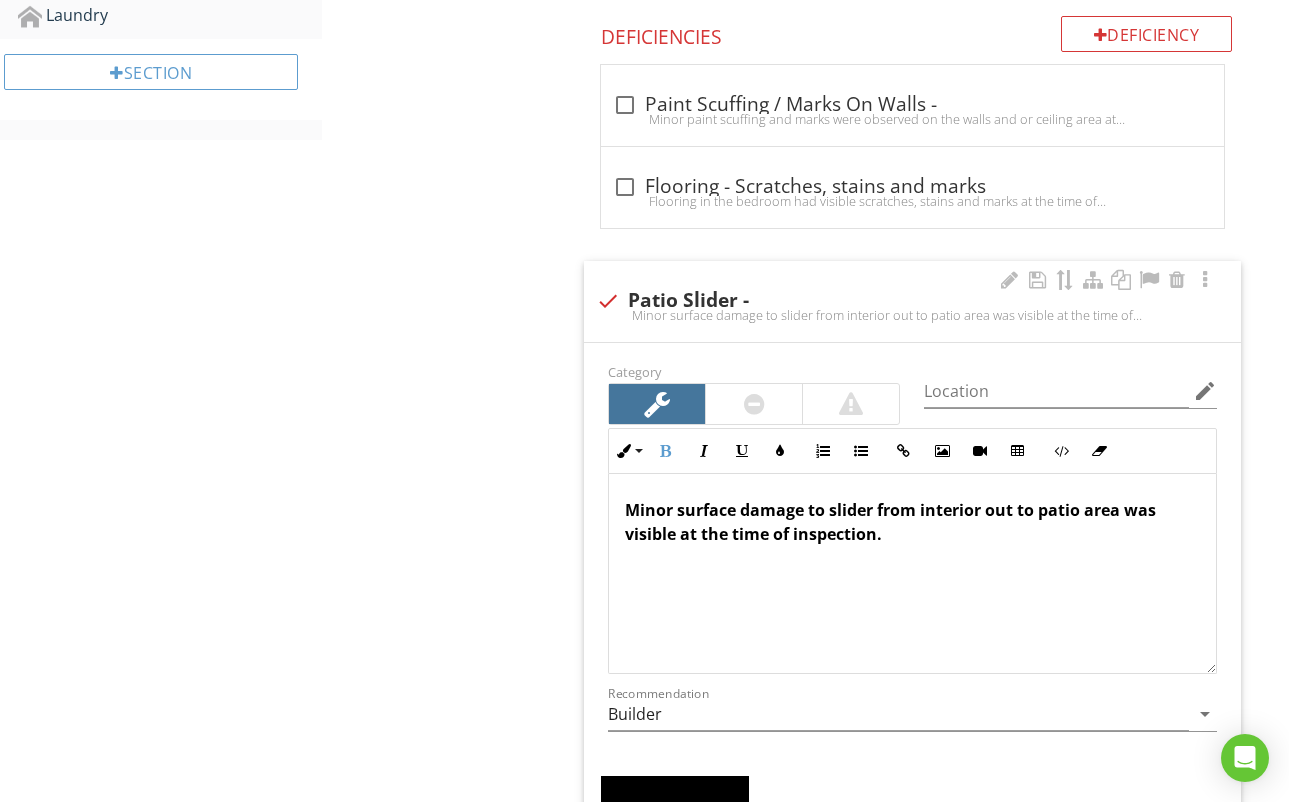 scroll, scrollTop: 1, scrollLeft: 0, axis: vertical 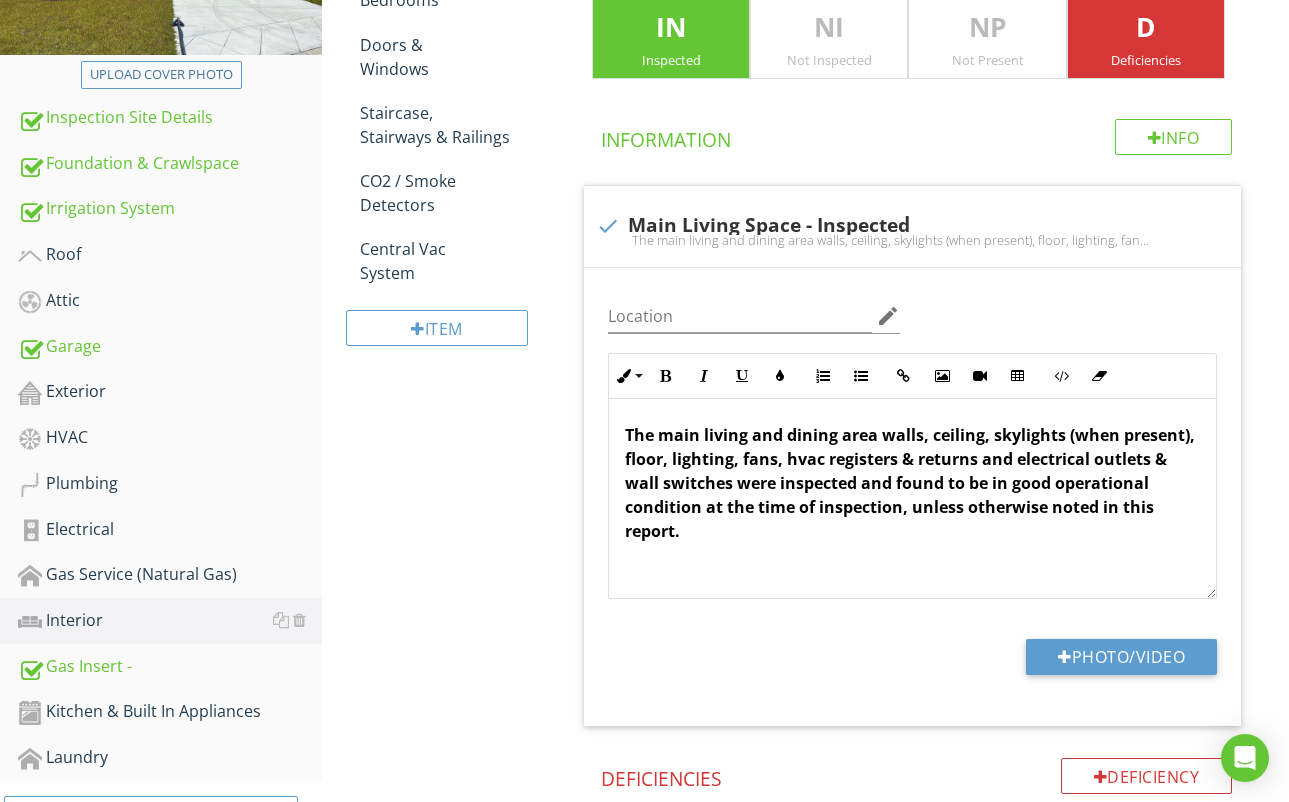click on "Interior
Main Living Area
Bedrooms
Doors & Windows
Staircase, Stairways & Railings
CO2 / Smoke Detectors
Central Vac System
Item
Main Living Area
IN   Inspected NI   Not Inspected NP   Not Present D   Deficiencies
Info
Information                       check
Main Living Space - Inspected
The main living and dining area walls, ceiling, skylights (when present), floor, lighting, fans, hvac registers  returns and electrical outlets  wall switches were inspected and found to be in good operational condition at the time of inspection, unless otherwise noted in this report.
Location edit       Inline Style XLarge Large Normal Small" at bounding box center [805, 897] 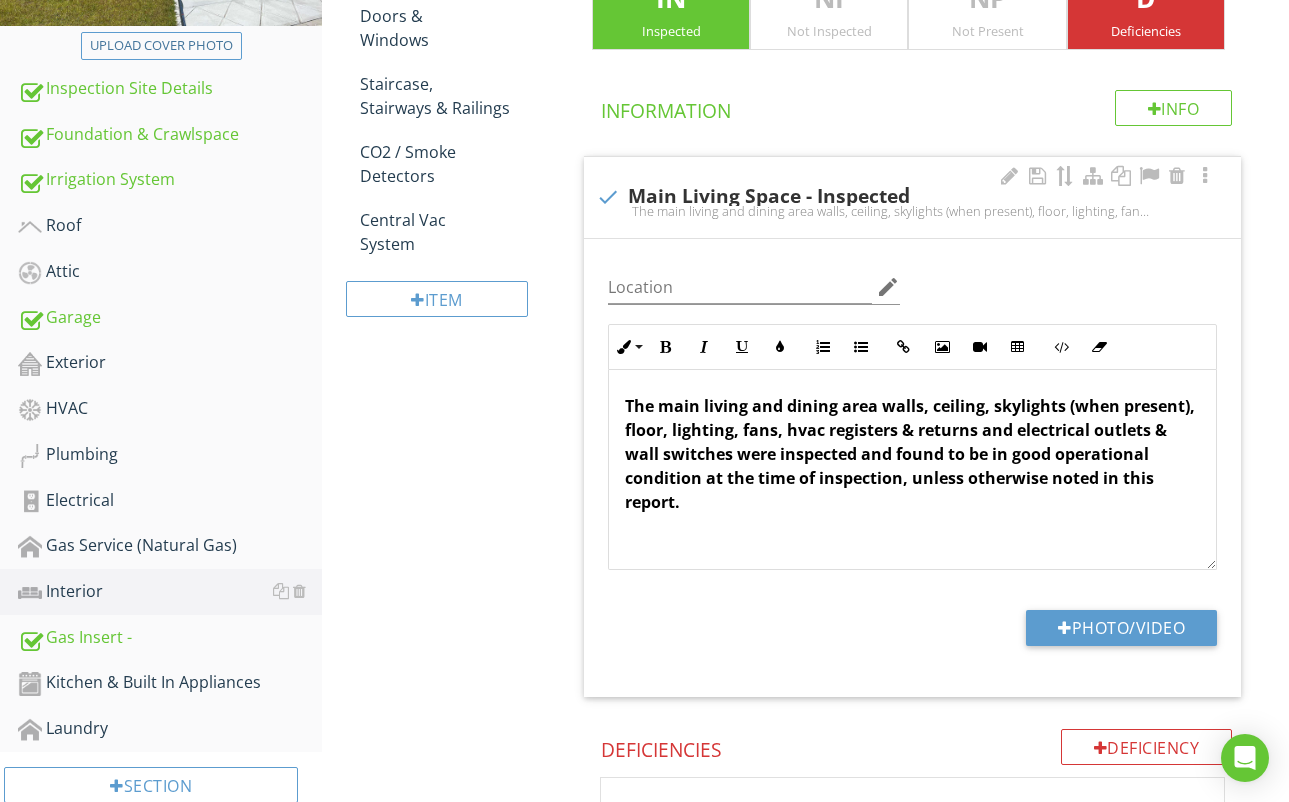 scroll, scrollTop: 420, scrollLeft: 0, axis: vertical 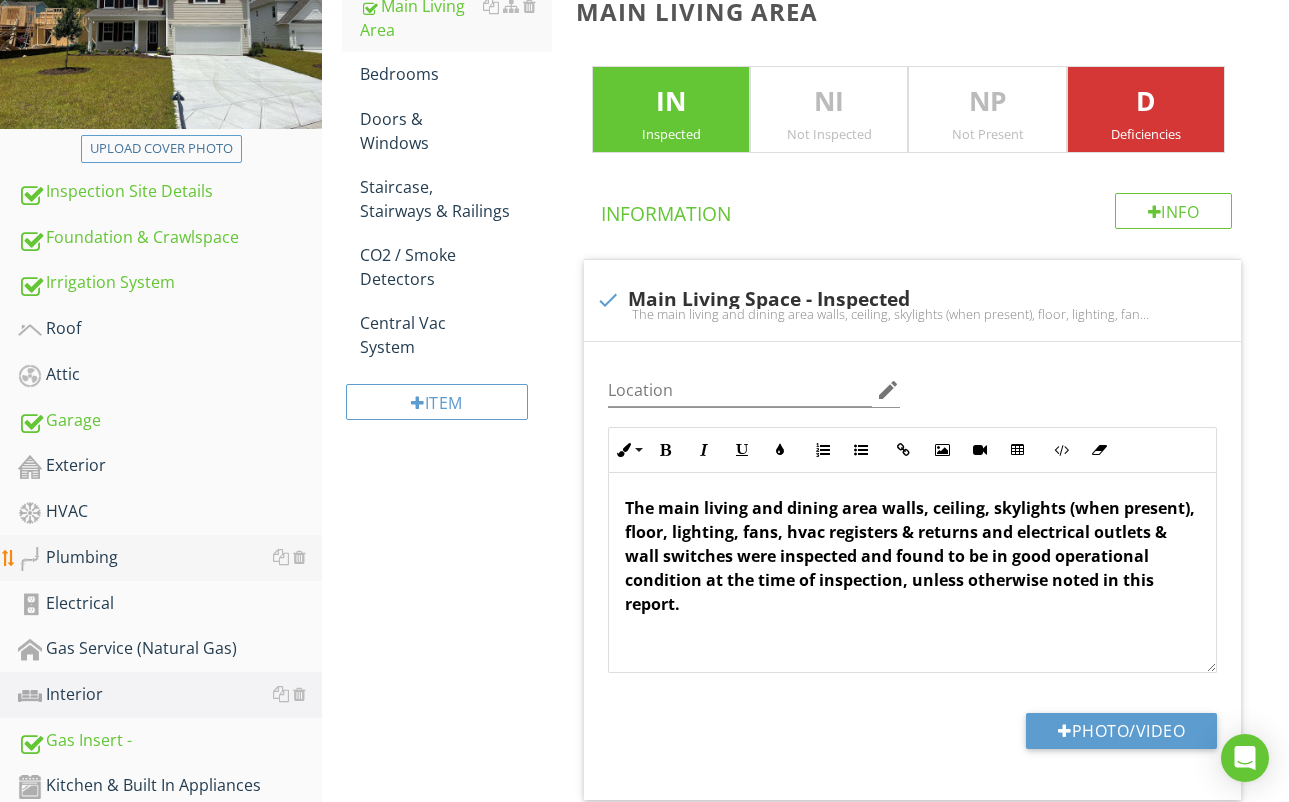 click on "Plumbing" at bounding box center (170, 558) 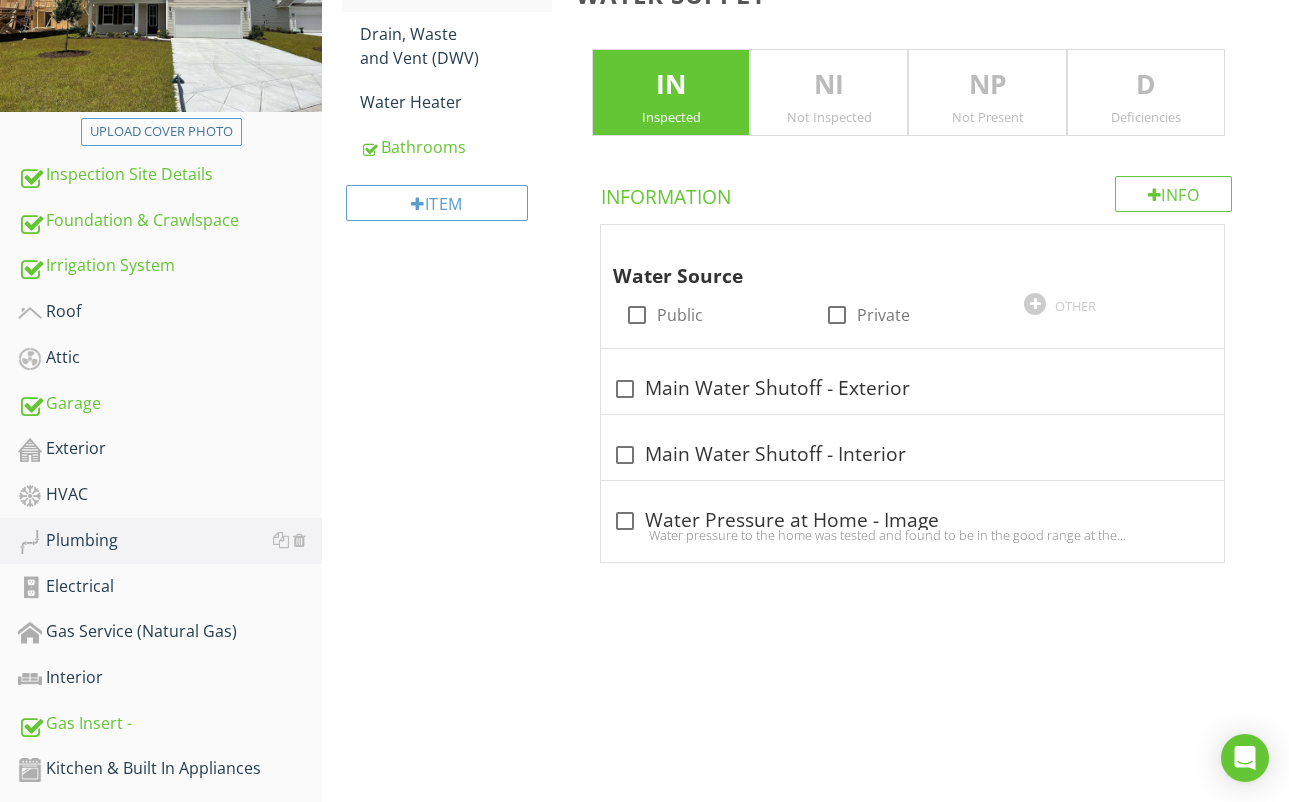 scroll, scrollTop: 347, scrollLeft: 0, axis: vertical 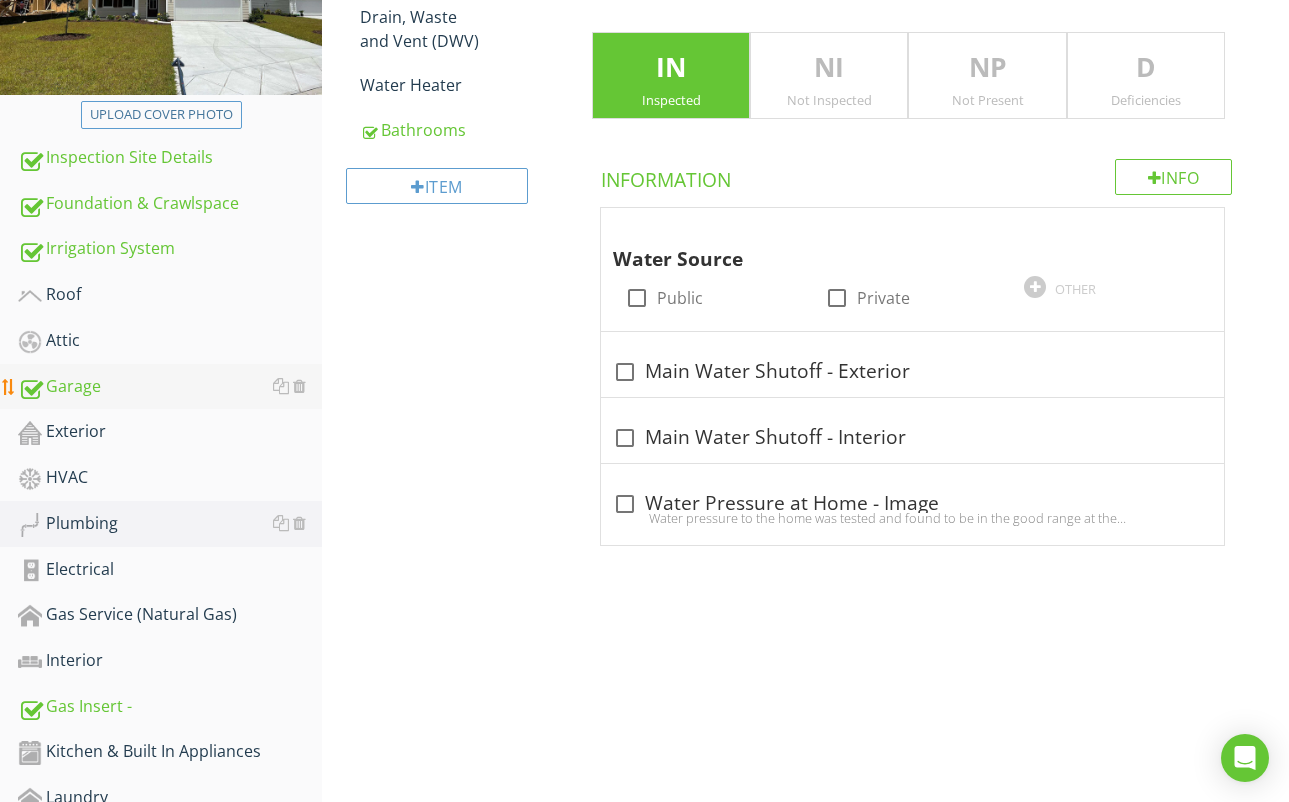 click on "Garage" at bounding box center (170, 387) 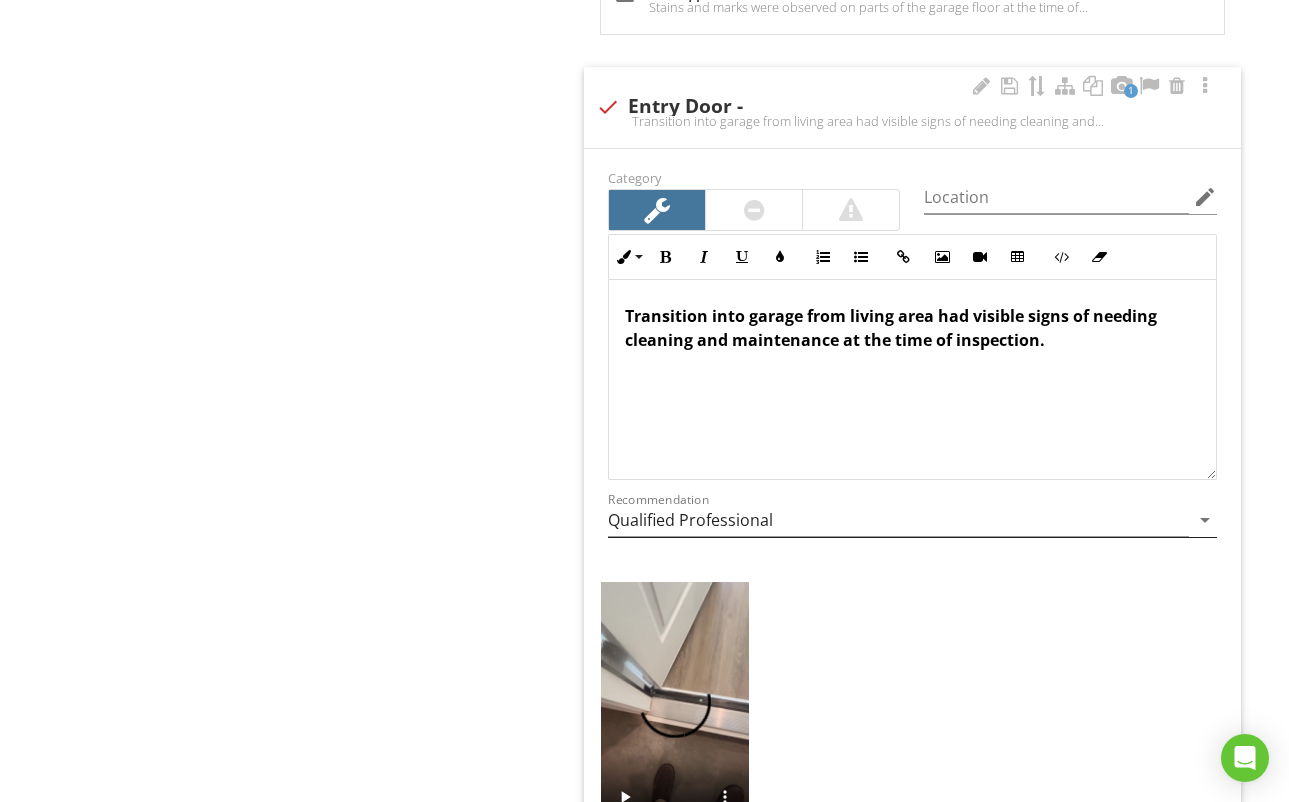 scroll, scrollTop: 1606, scrollLeft: 0, axis: vertical 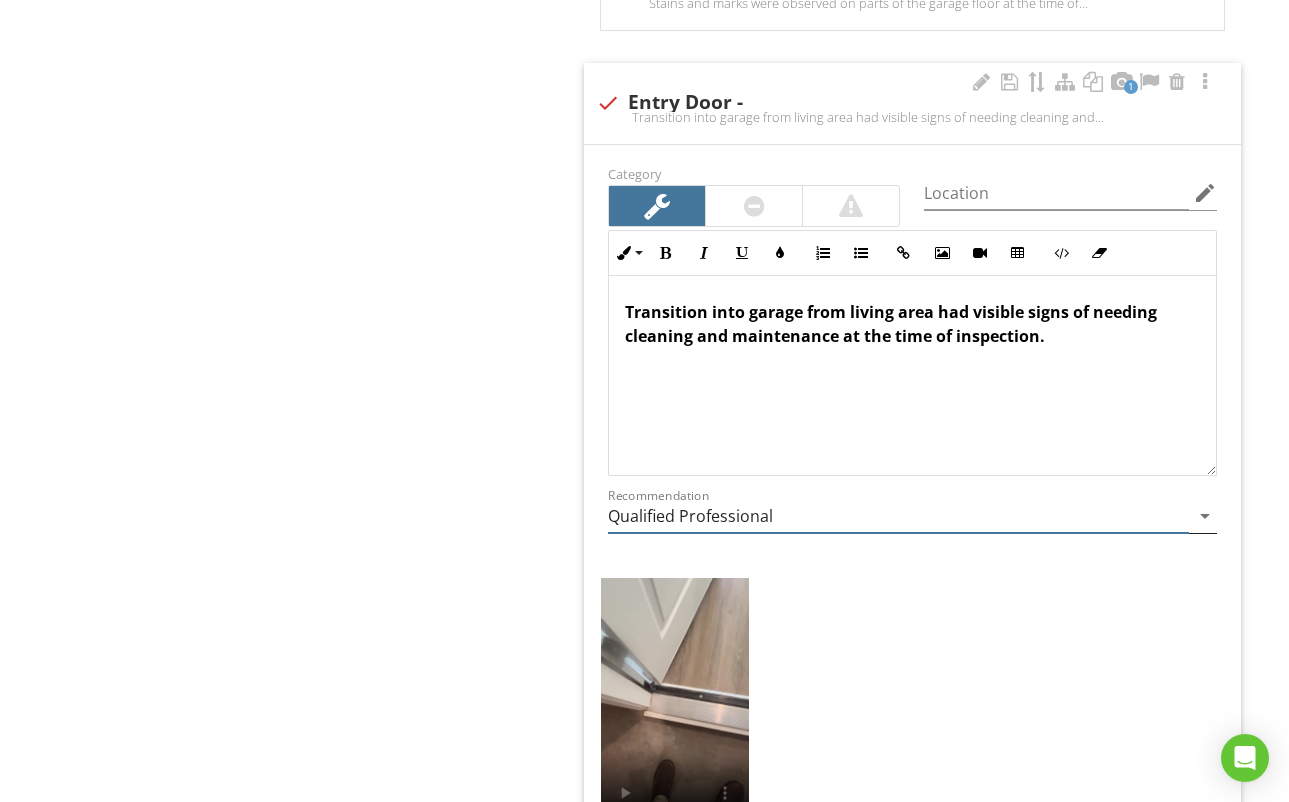 click on "Qualified Professional" at bounding box center [898, 516] 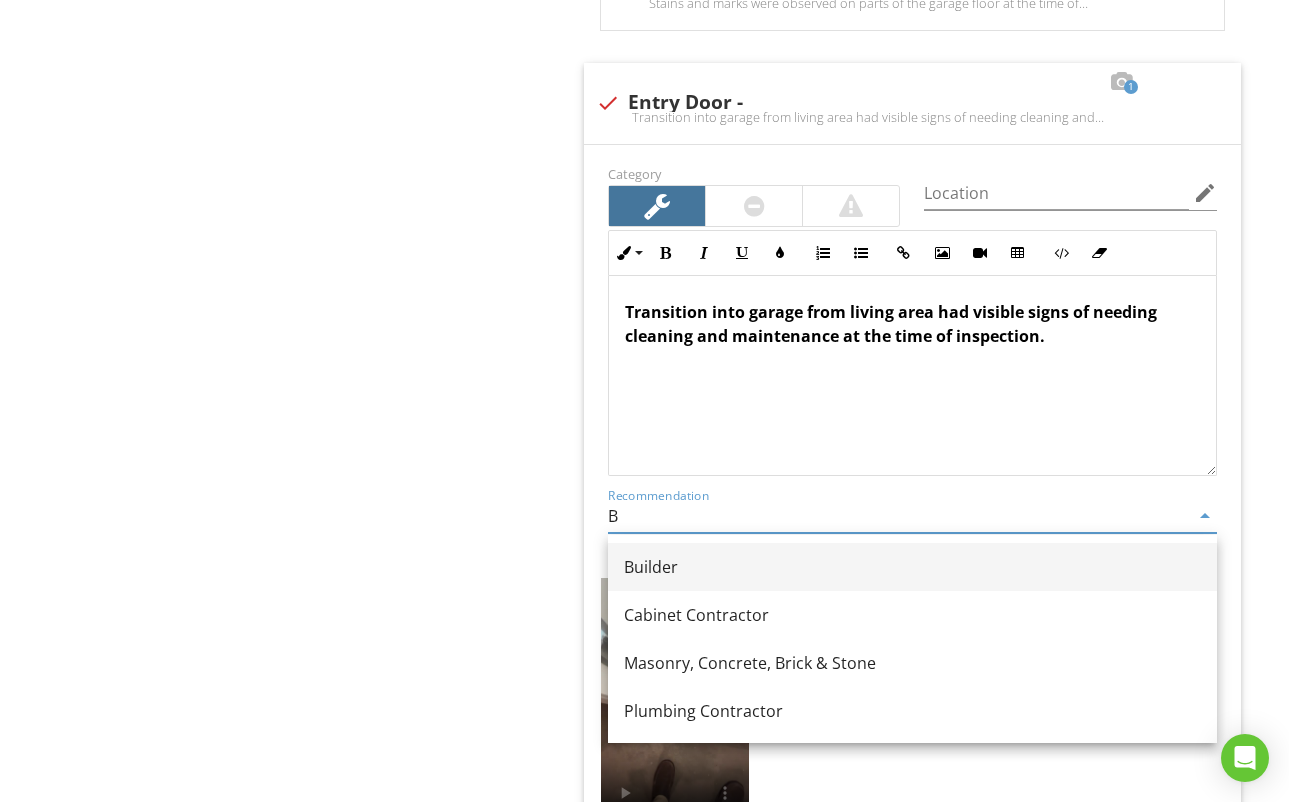 click on "Builder" at bounding box center [912, 567] 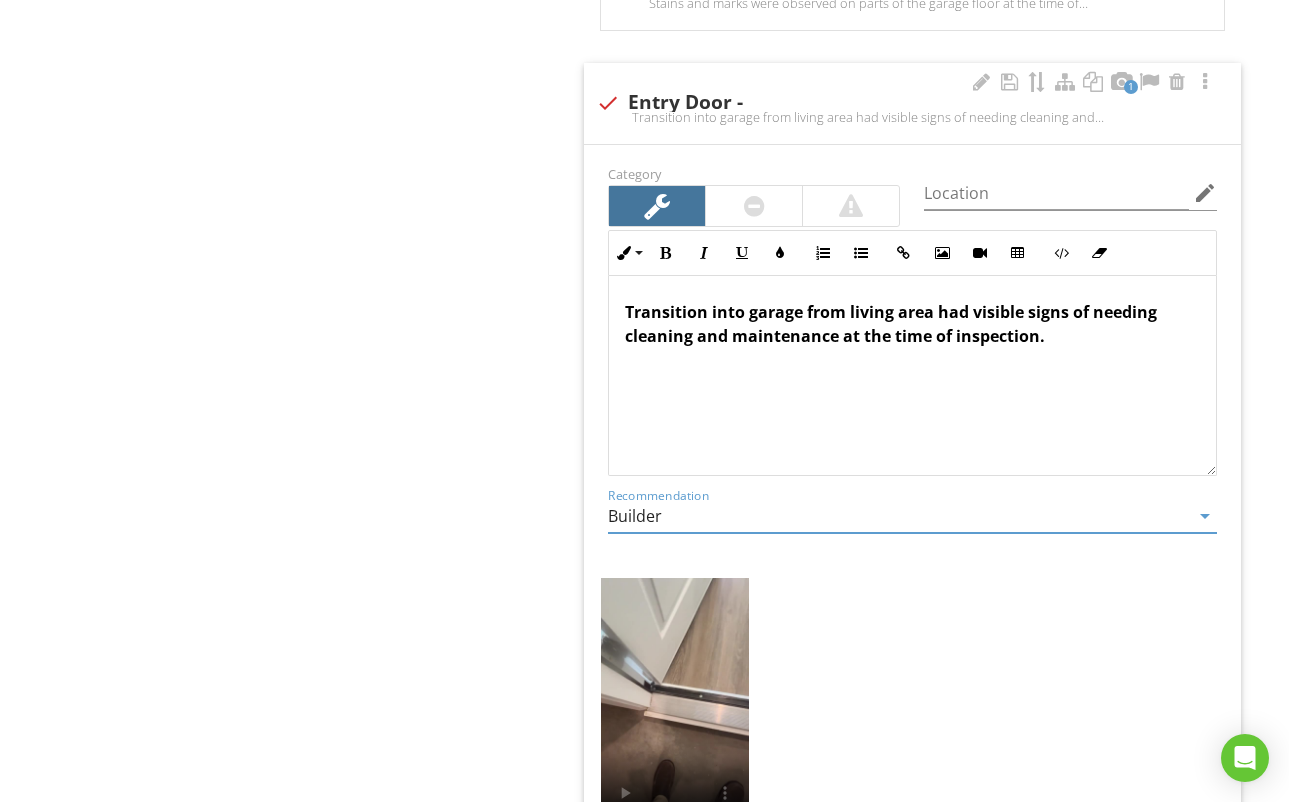 type on "Builder" 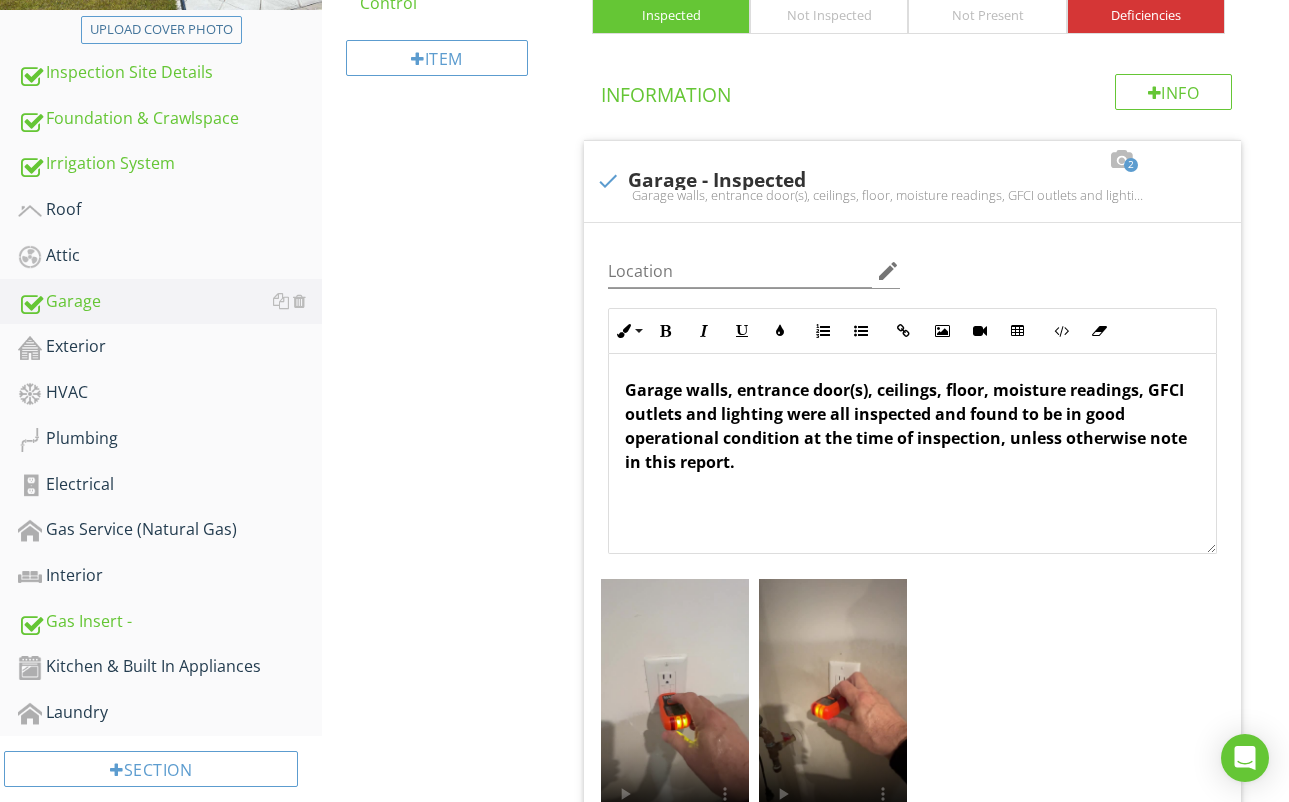 scroll, scrollTop: 435, scrollLeft: 0, axis: vertical 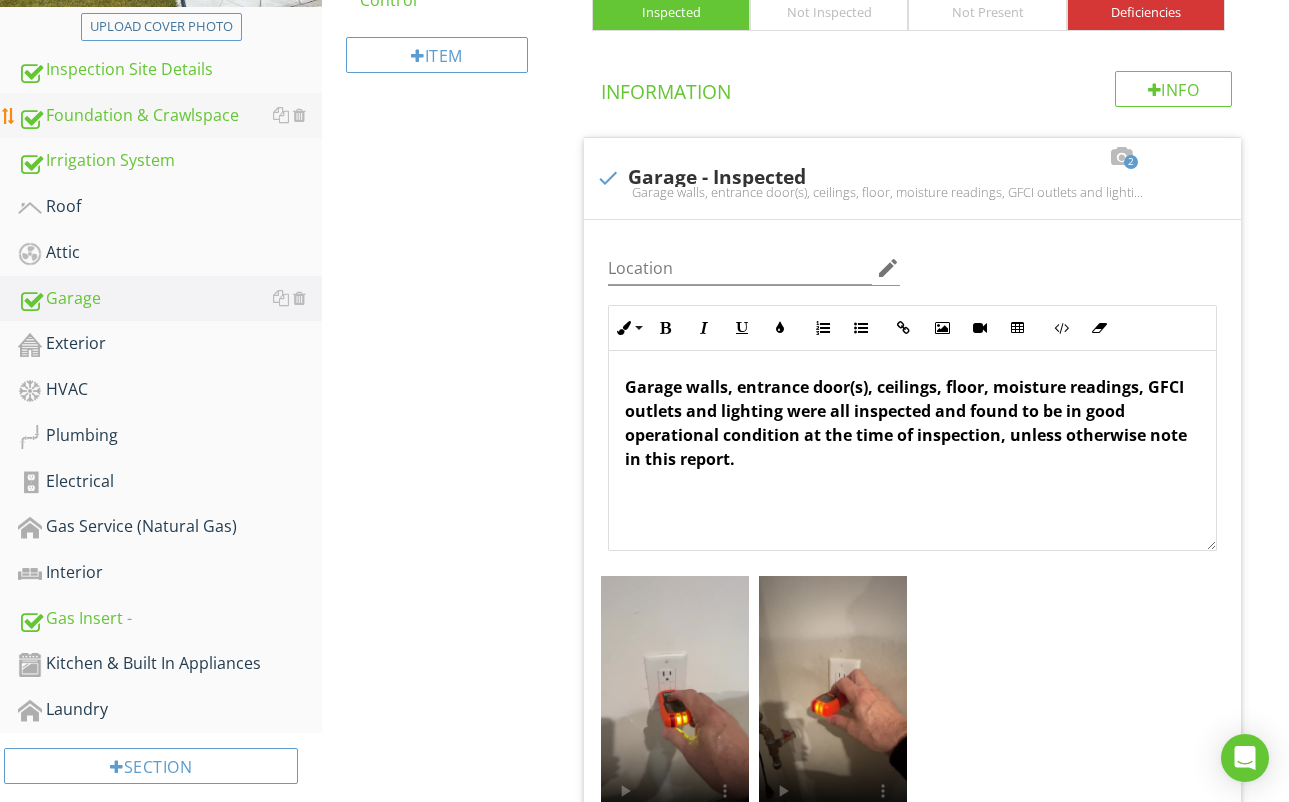 click on "Foundation & Crawlspace" at bounding box center [170, 116] 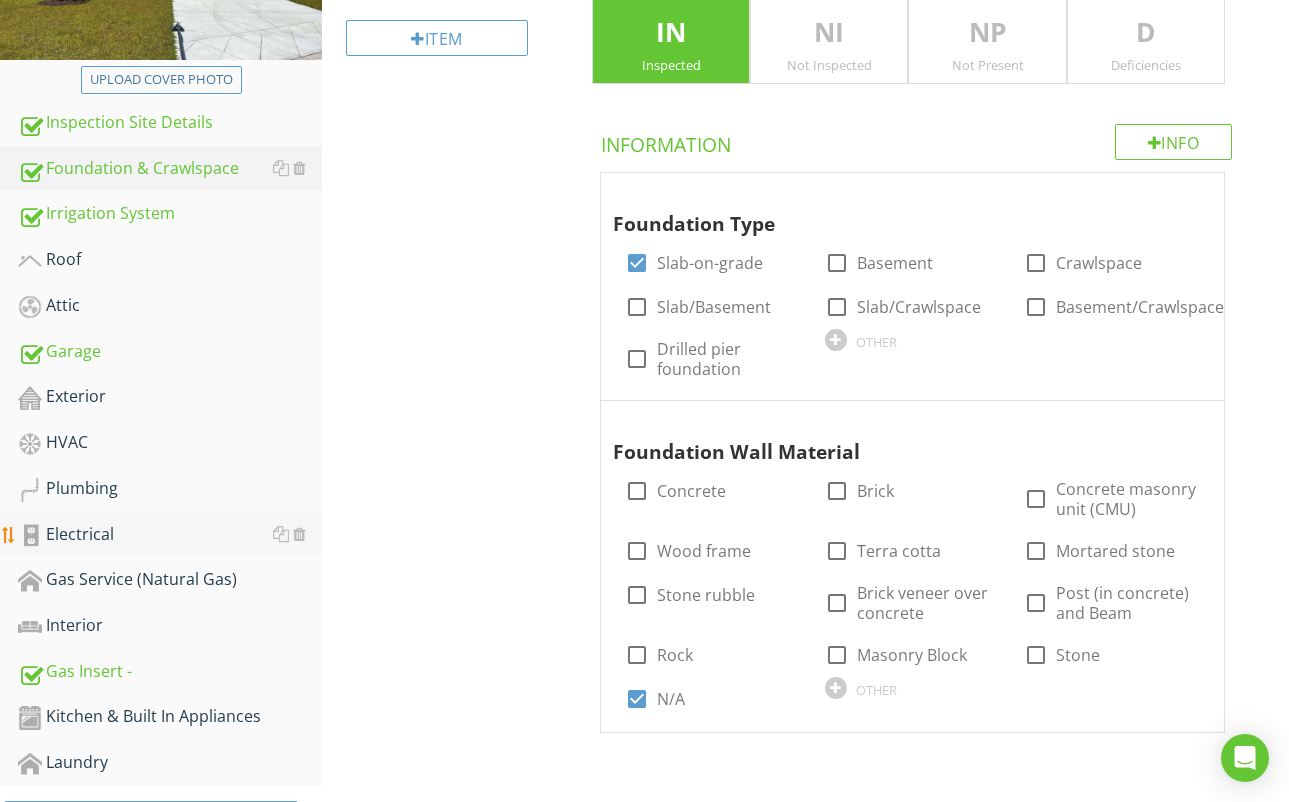 scroll, scrollTop: 386, scrollLeft: 0, axis: vertical 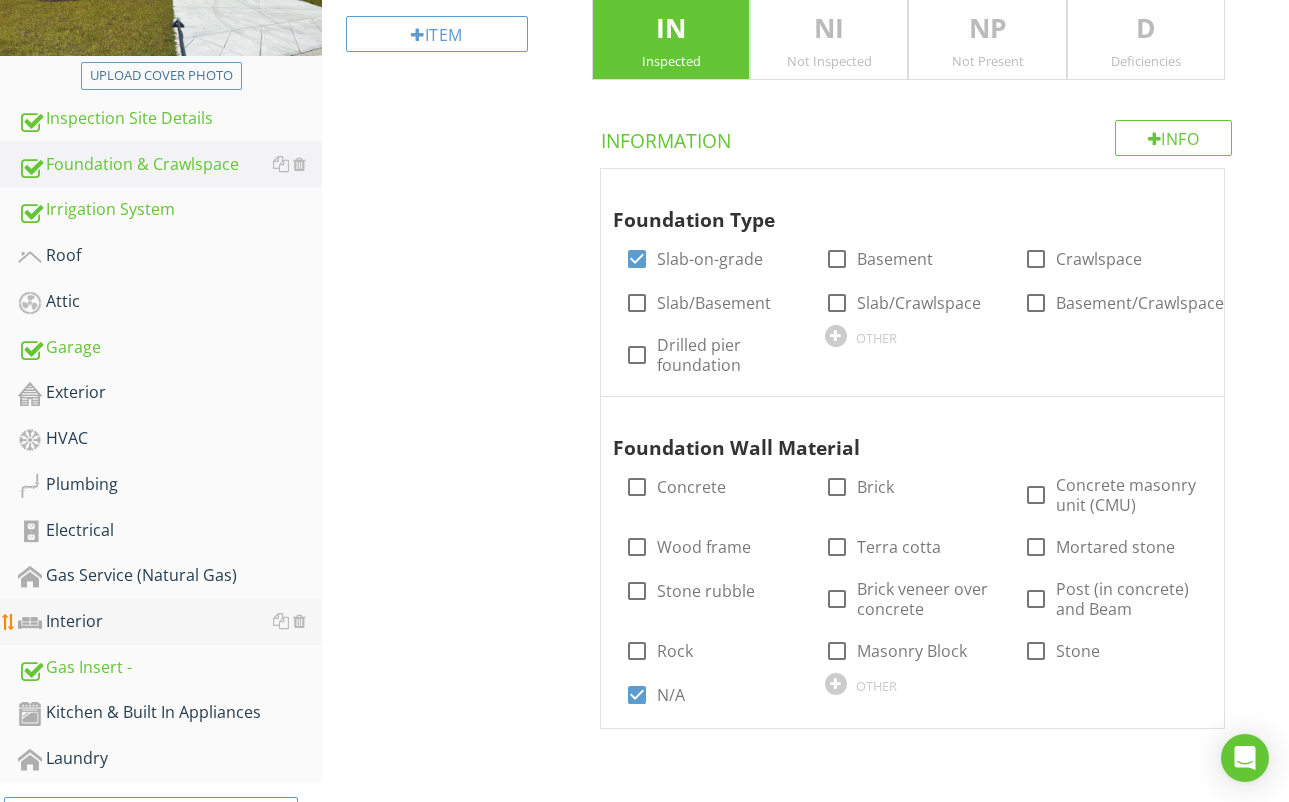 click on "Interior" at bounding box center [170, 622] 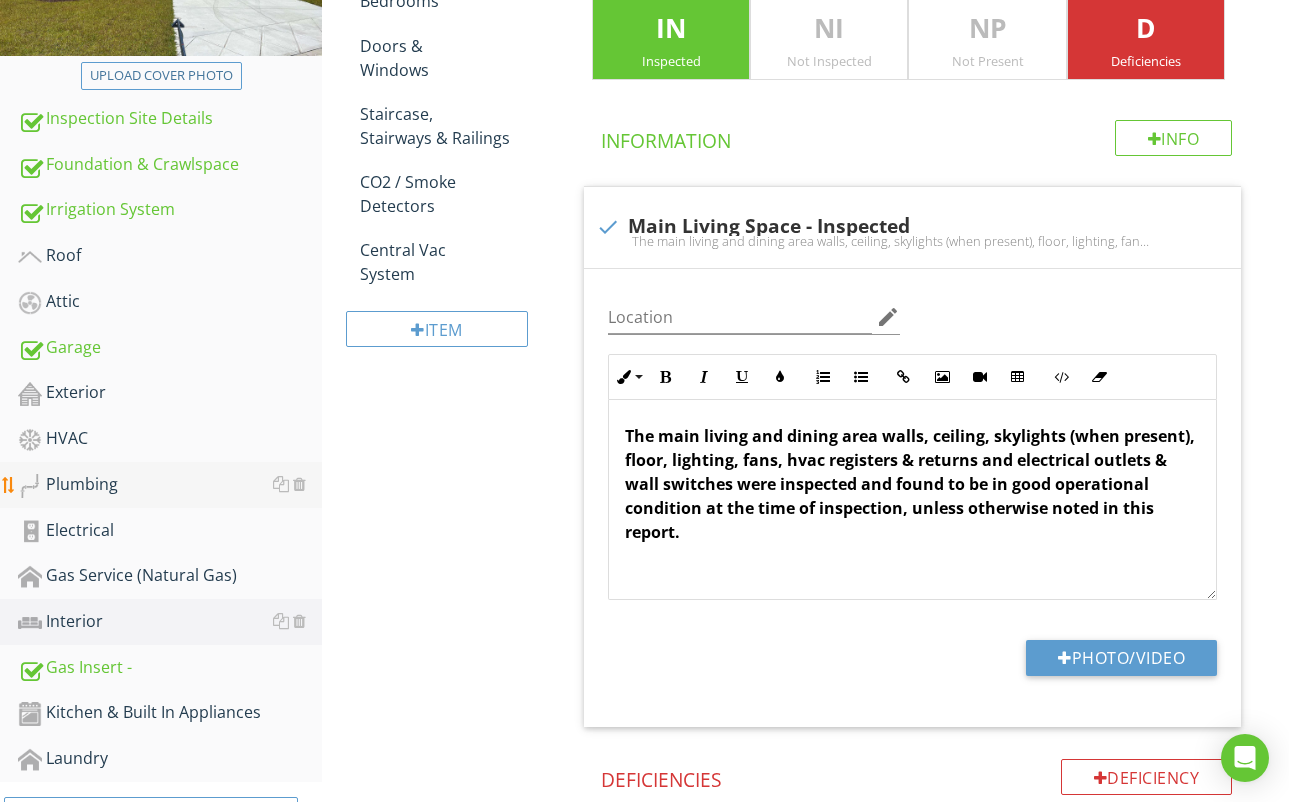 click on "Plumbing" at bounding box center [170, 485] 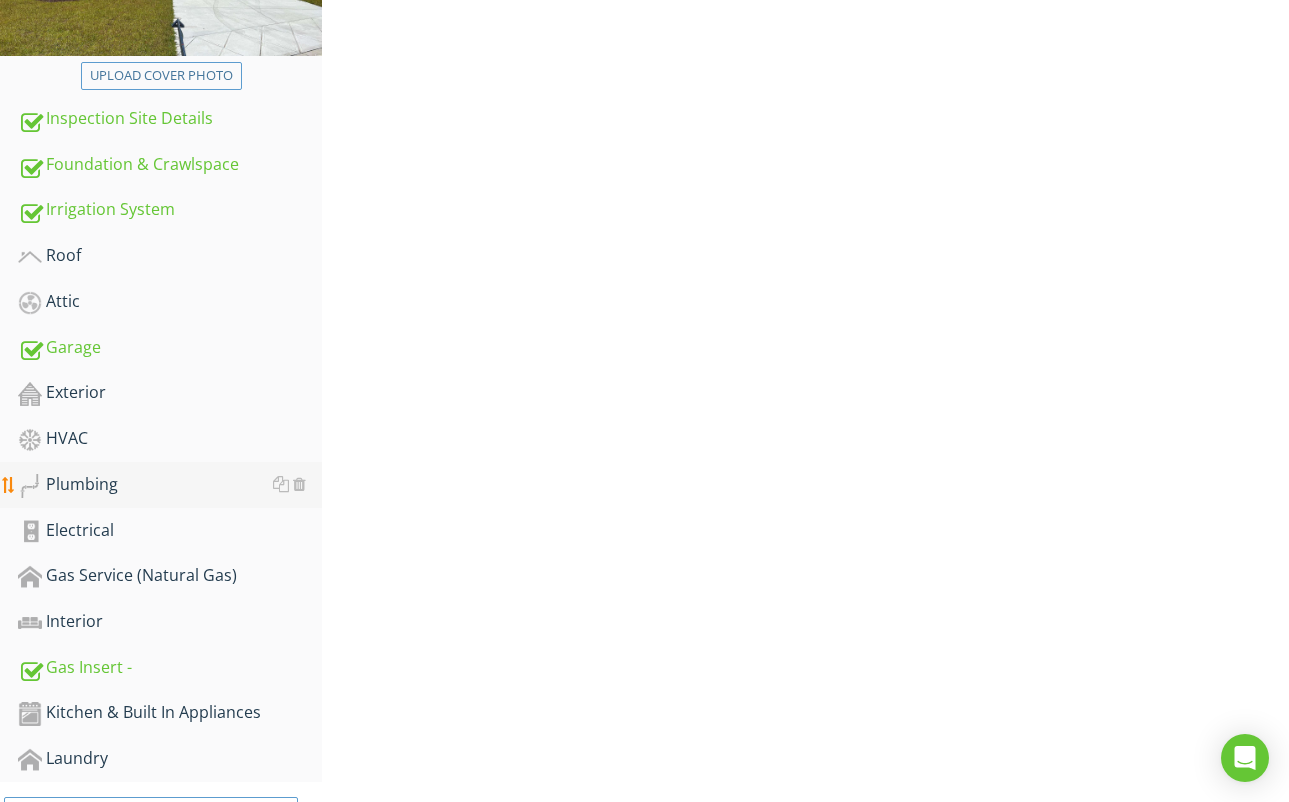 click on "Plumbing" at bounding box center [170, 485] 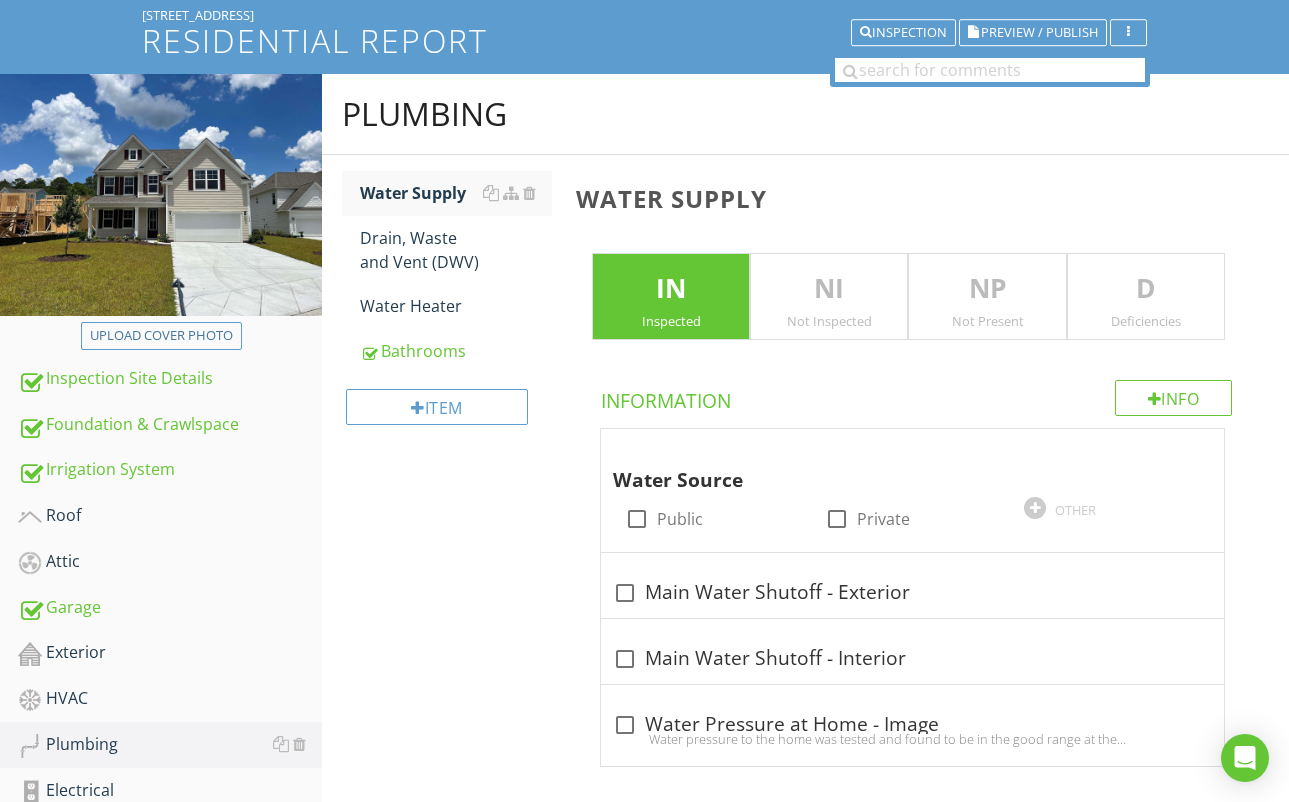 scroll, scrollTop: 69, scrollLeft: 0, axis: vertical 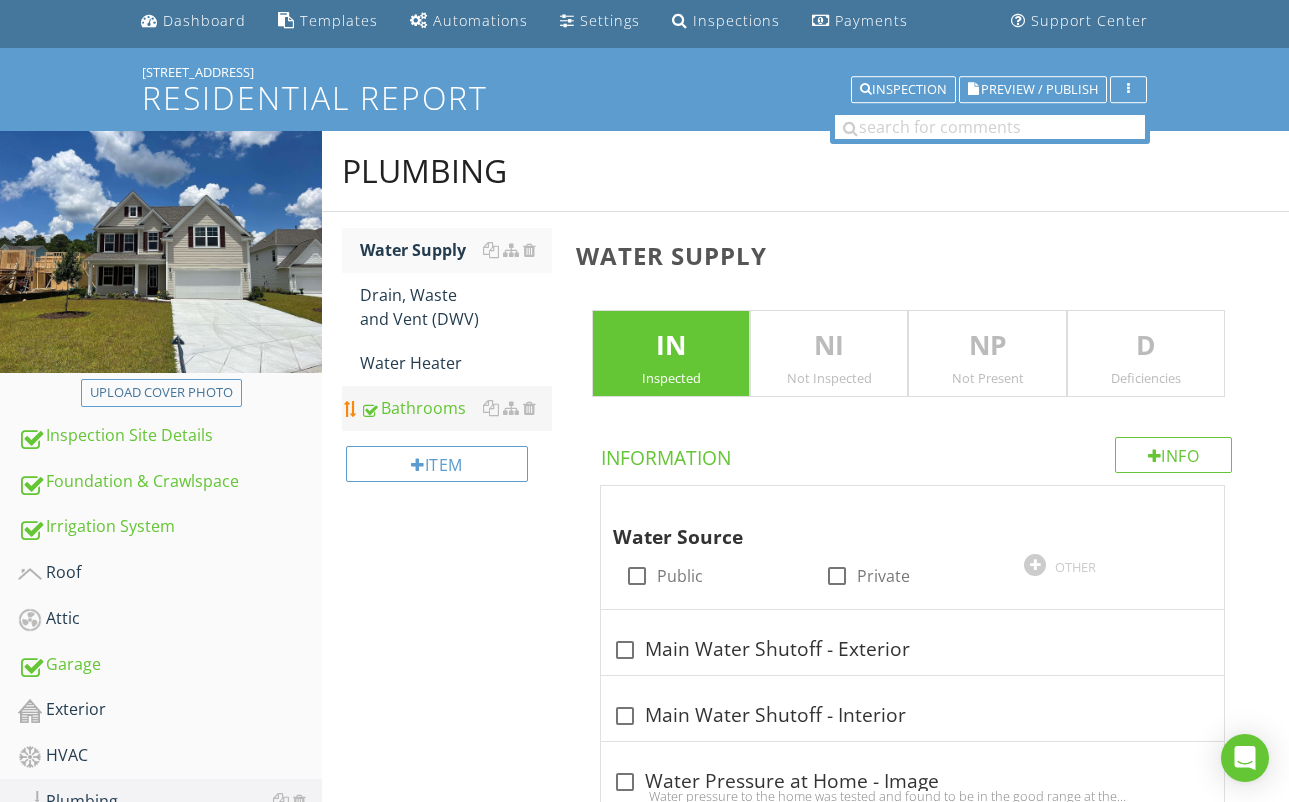 click on "Bathrooms" at bounding box center (456, 408) 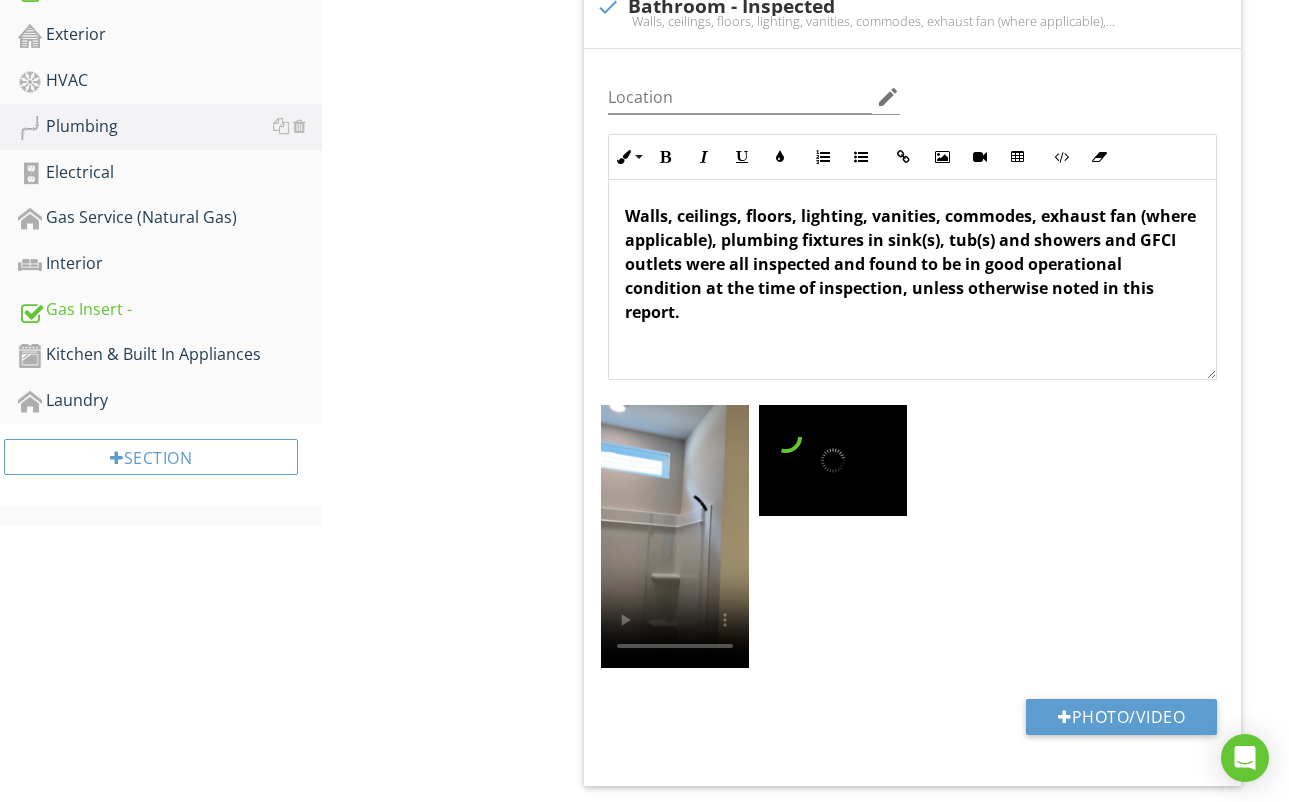 scroll, scrollTop: 748, scrollLeft: 0, axis: vertical 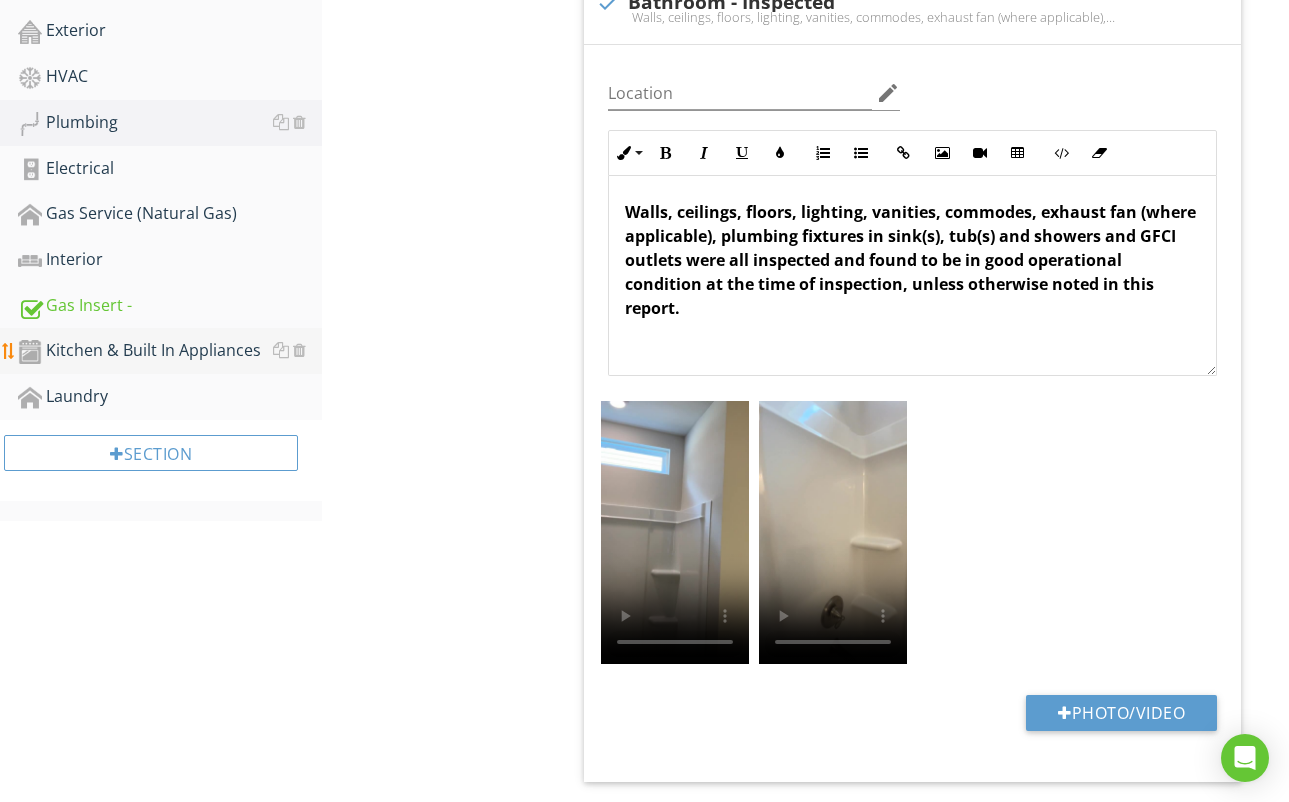 click on "Kitchen & Built In Appliances" at bounding box center (170, 351) 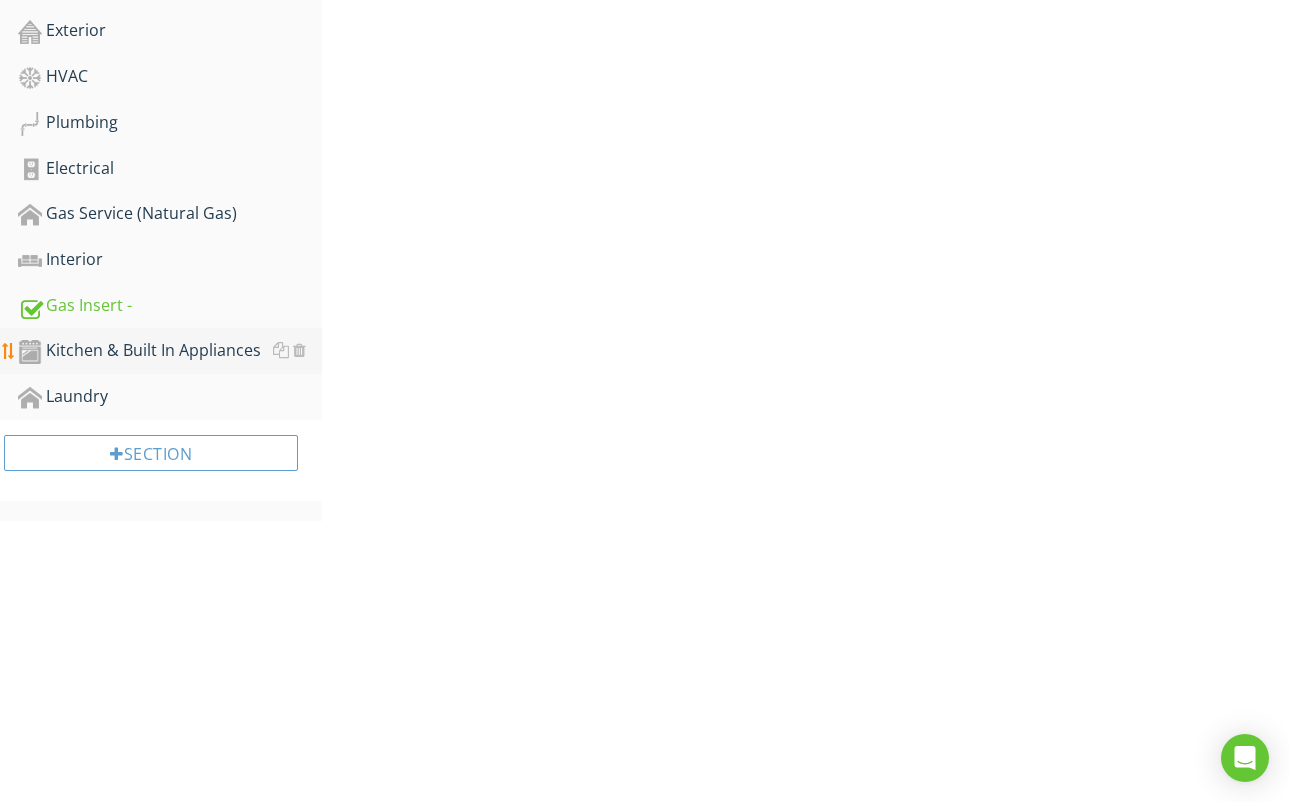 click on "Kitchen & Built In Appliances" at bounding box center (170, 351) 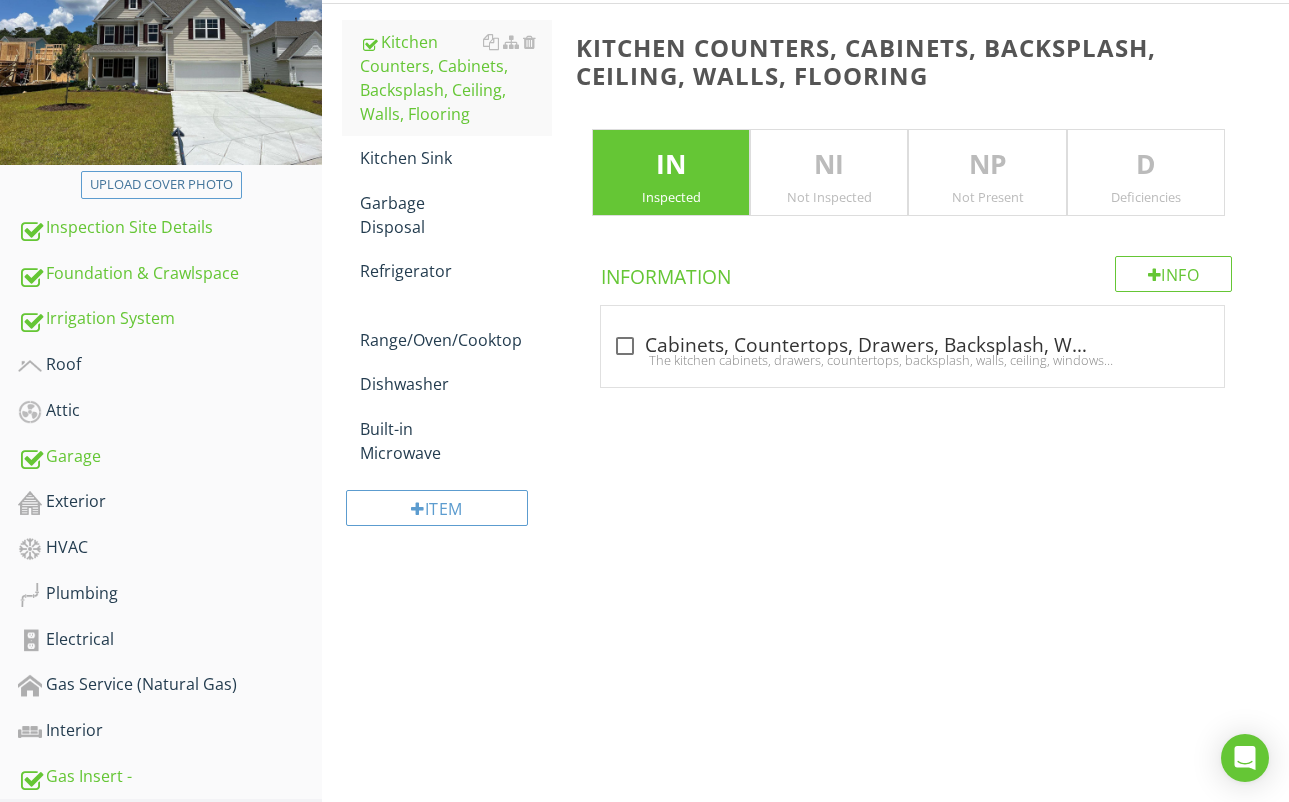 scroll, scrollTop: 272, scrollLeft: 0, axis: vertical 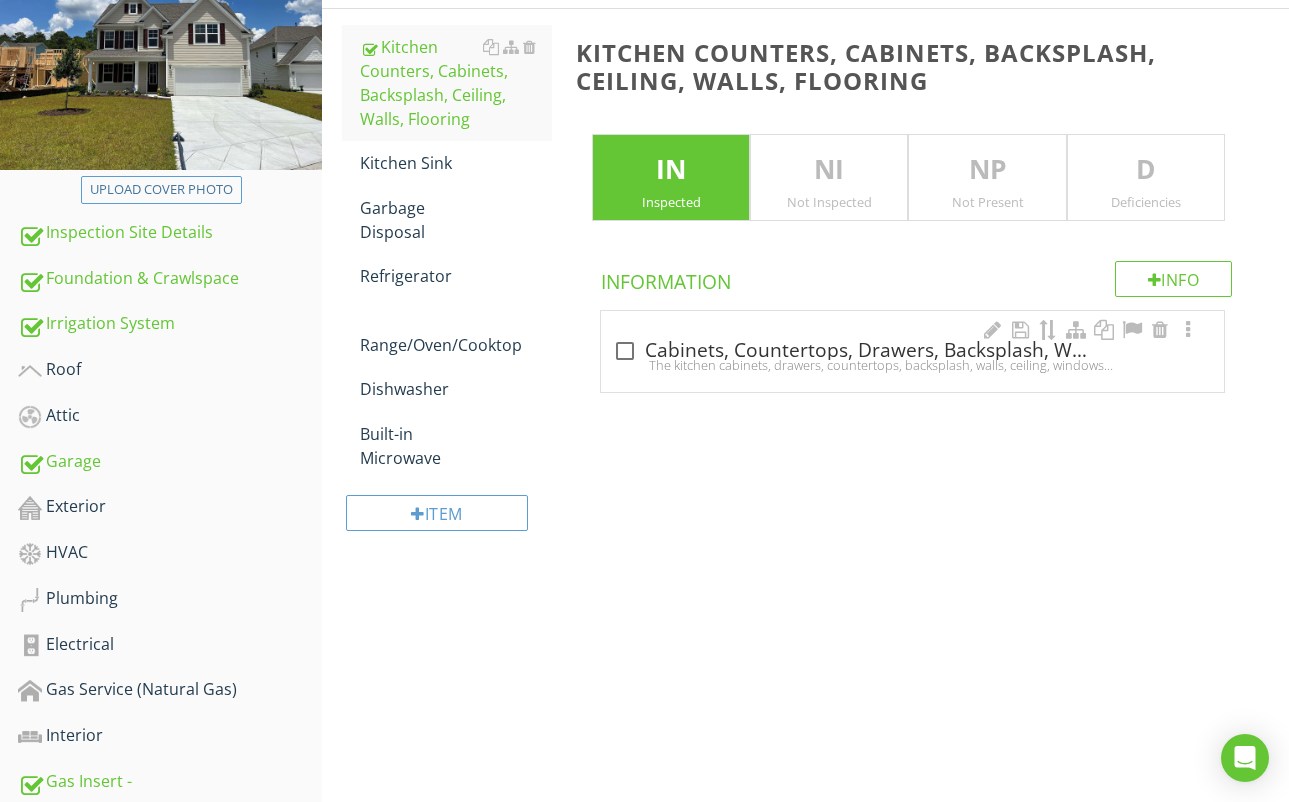 click on "The kitchen cabinets, drawers, countertops, backsplash, walls, ceiling, windows (where applicable), lighting and GFCIs were all inspected and found to be in good operational condition at the time of inspection, unless otherwise noted in this report." at bounding box center (912, 365) 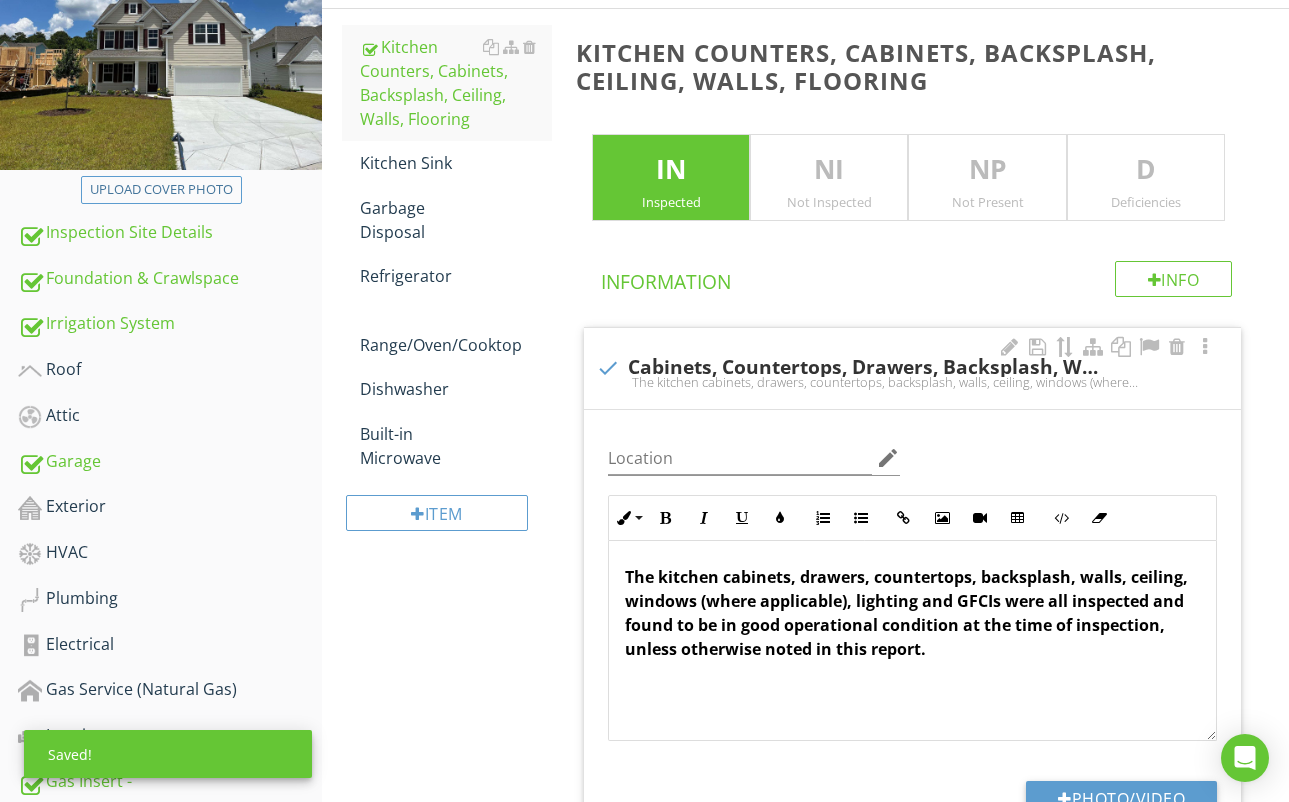scroll, scrollTop: 1, scrollLeft: 0, axis: vertical 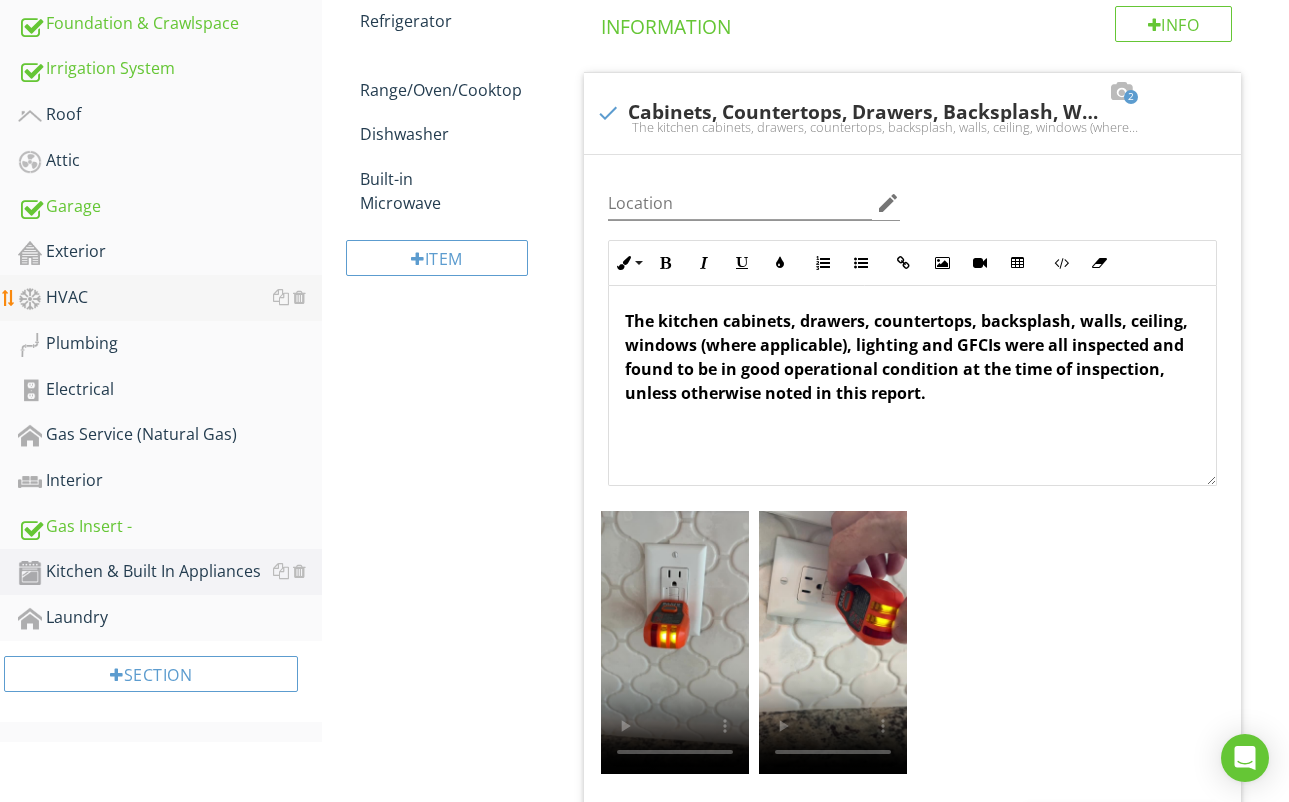 click on "HVAC" at bounding box center (170, 298) 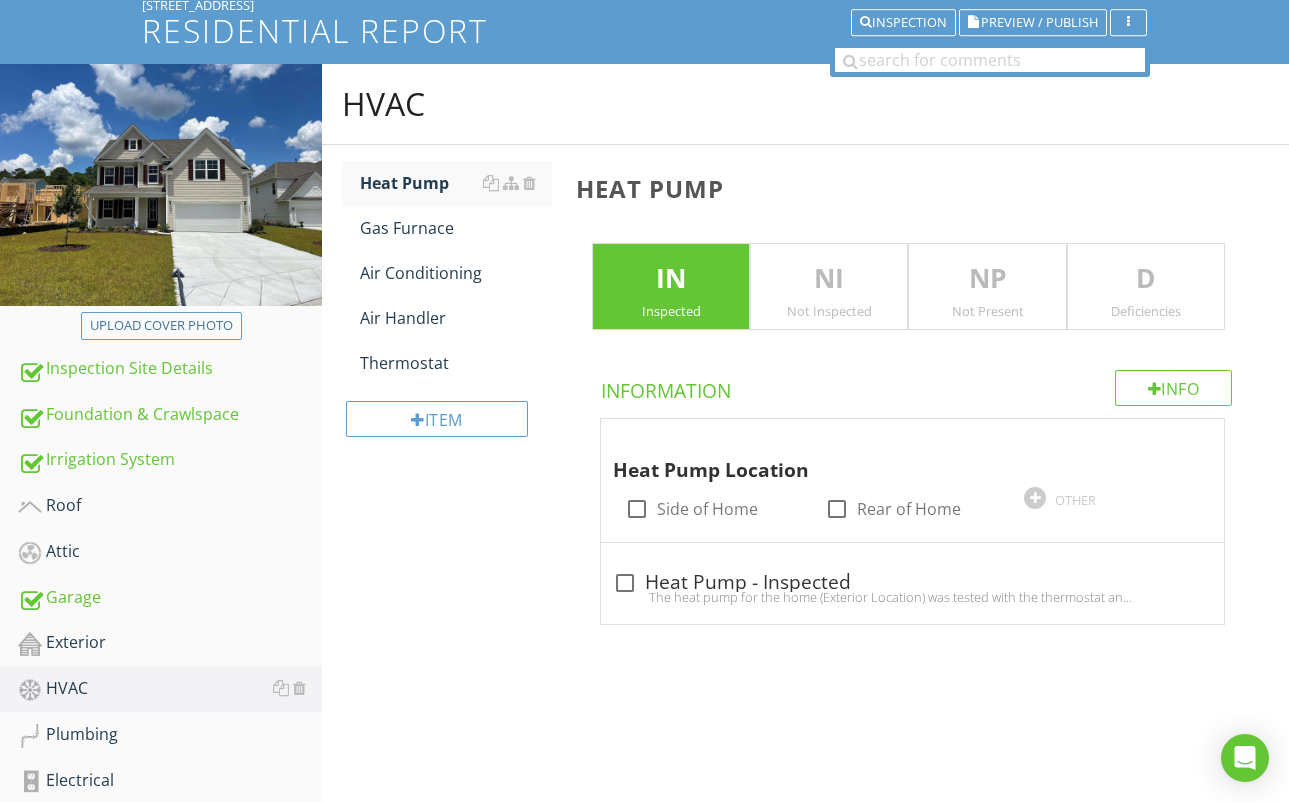 scroll, scrollTop: 122, scrollLeft: 0, axis: vertical 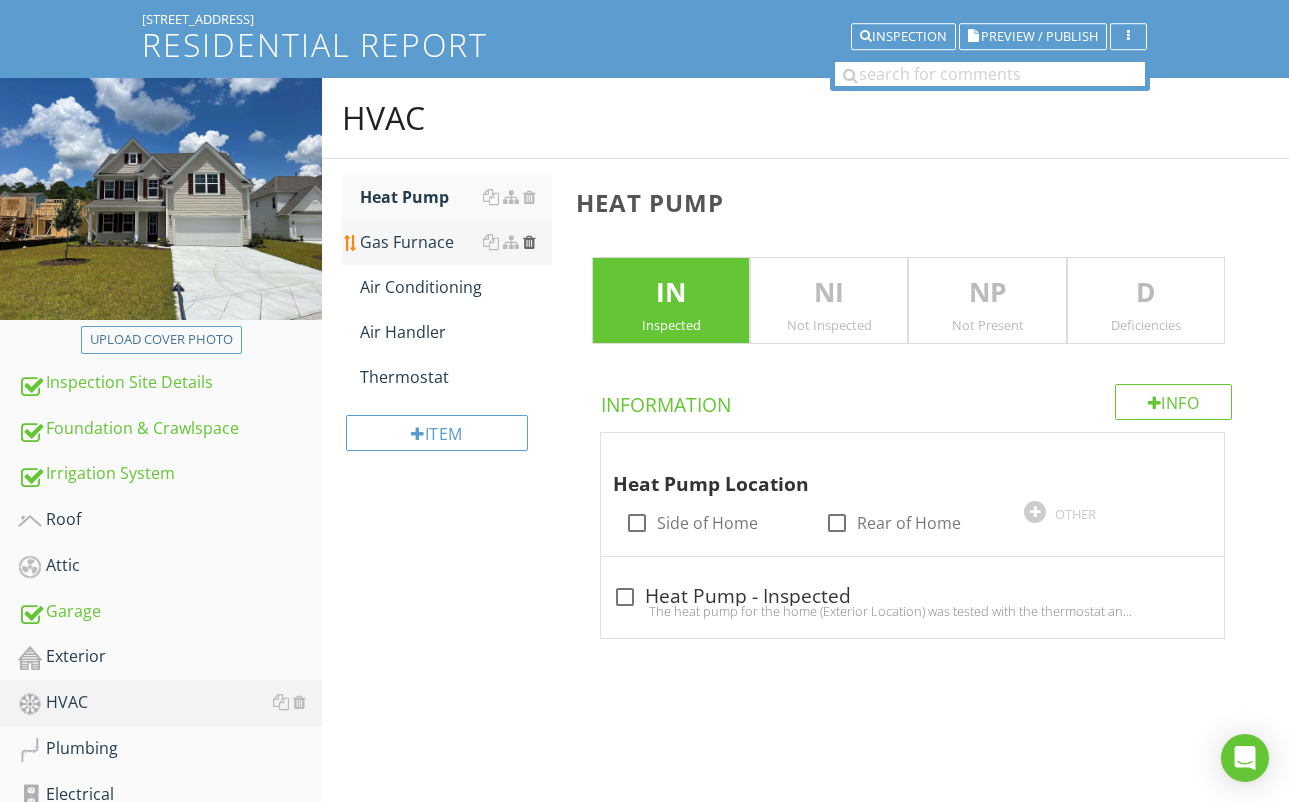click at bounding box center (529, 242) 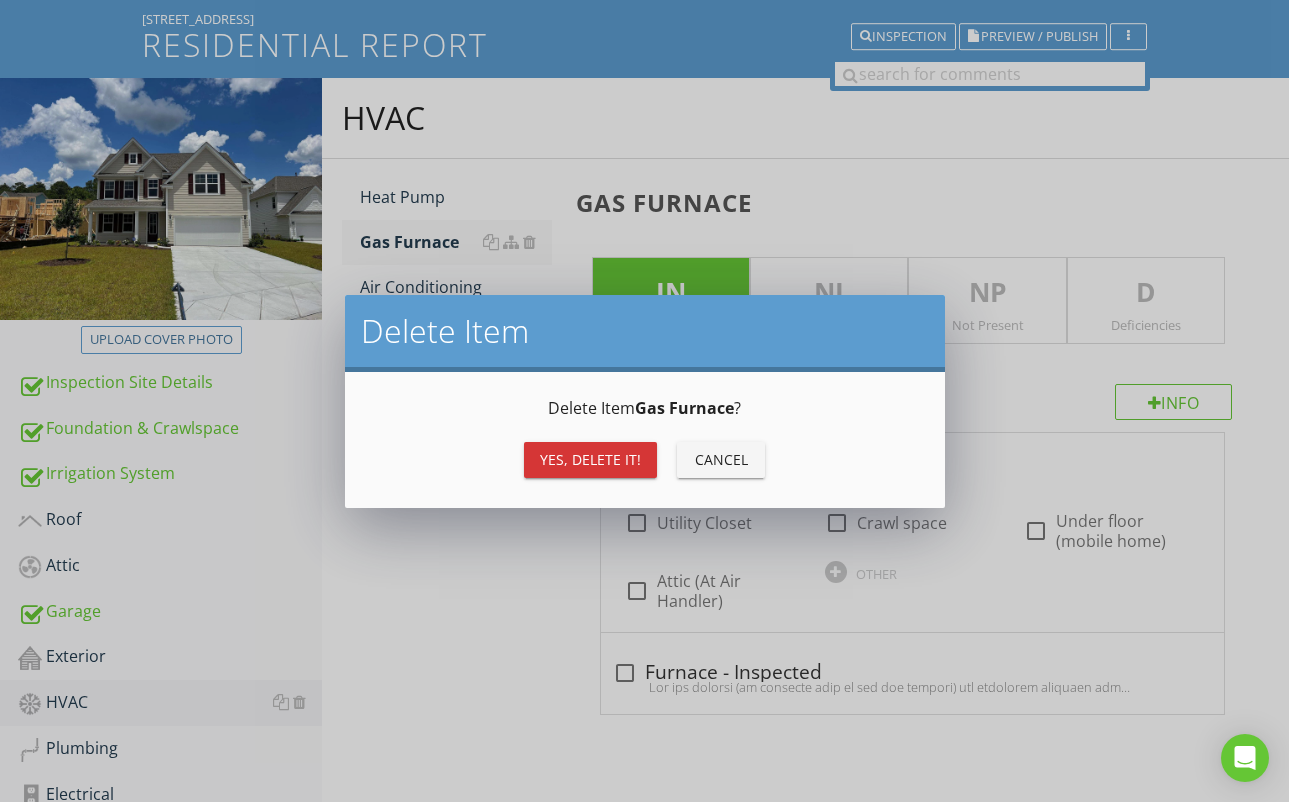 click on "Yes, Delete it!" at bounding box center (590, 460) 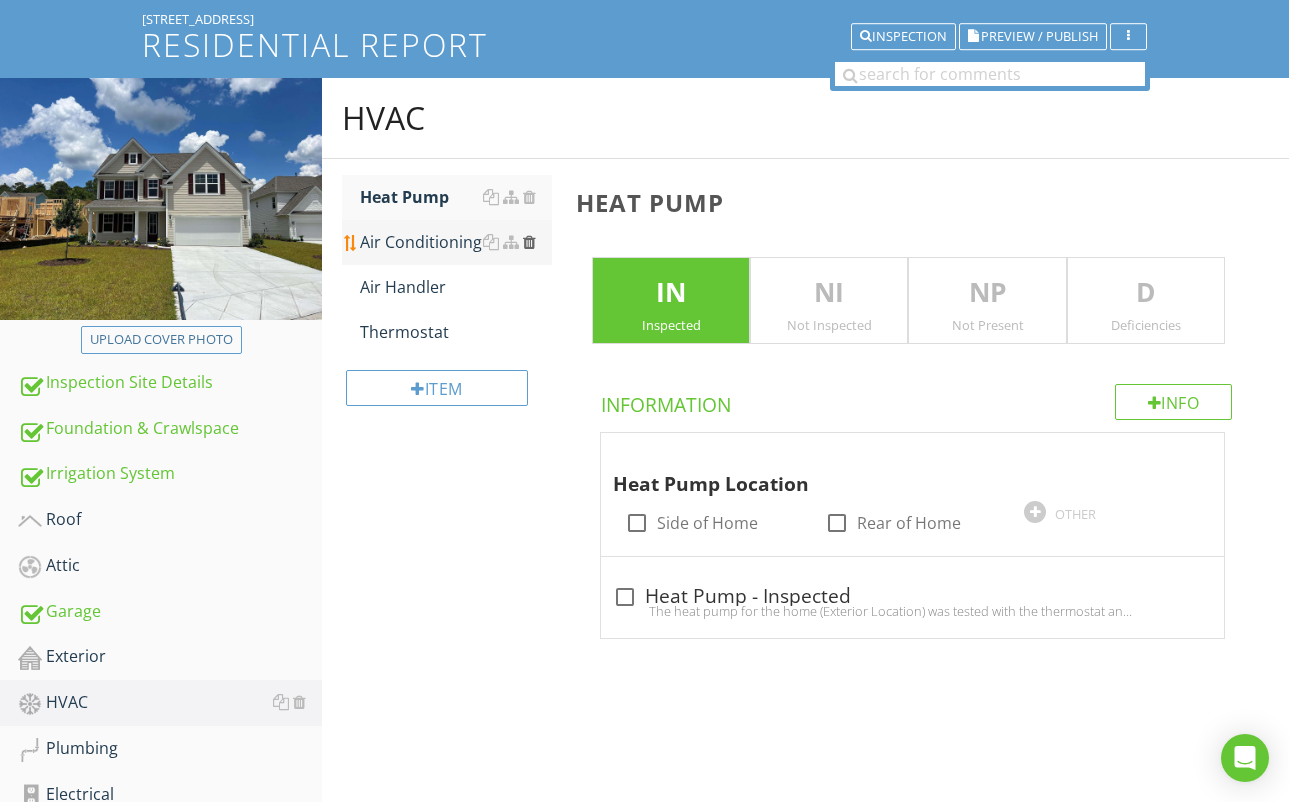 click at bounding box center (529, 242) 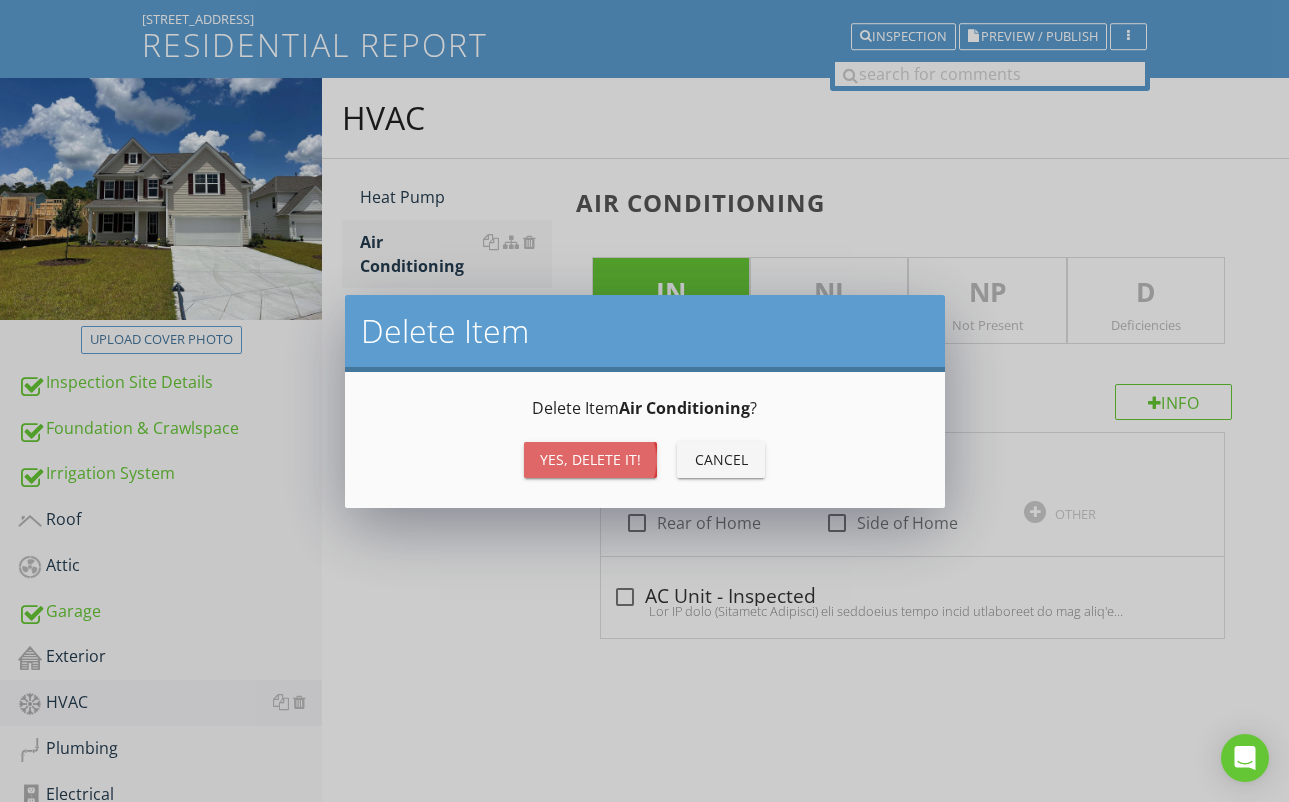 click on "Yes, Delete it!" at bounding box center (590, 459) 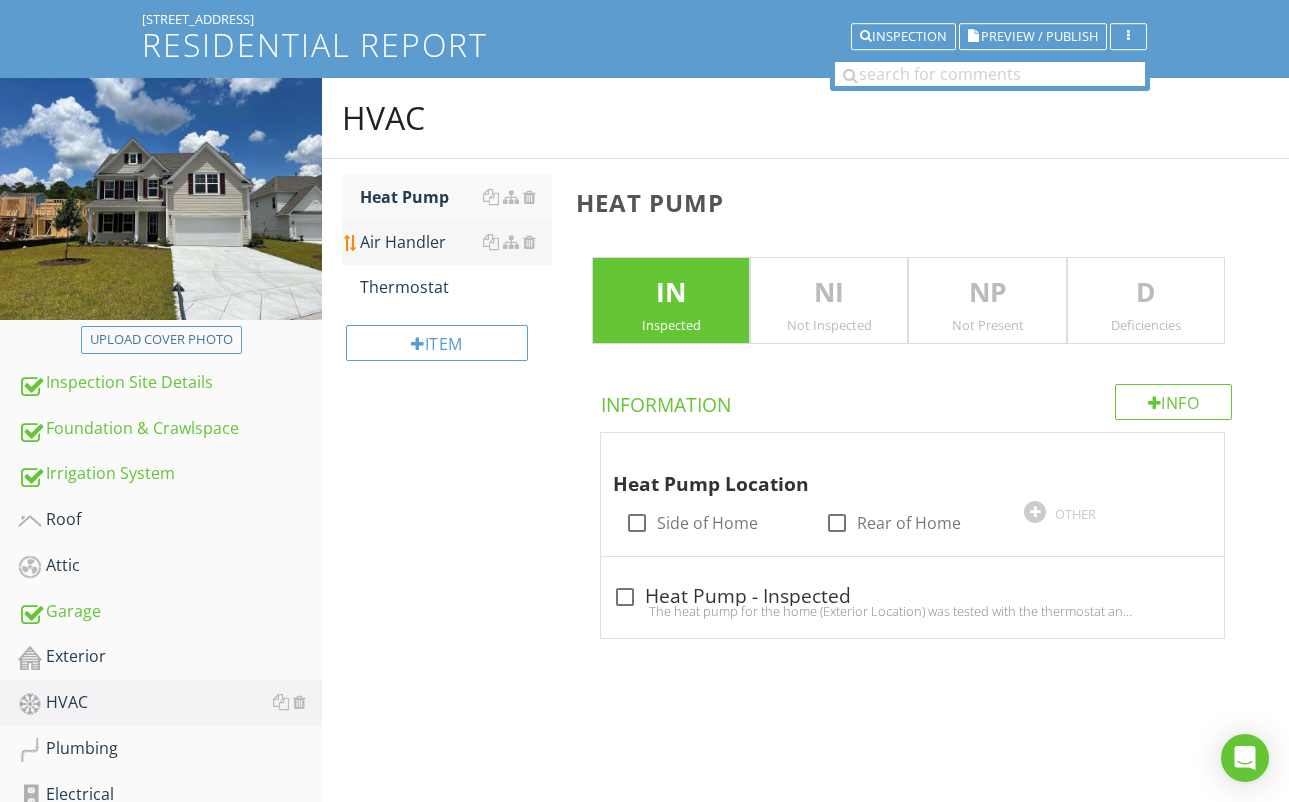 click on "Air Handler" at bounding box center [456, 242] 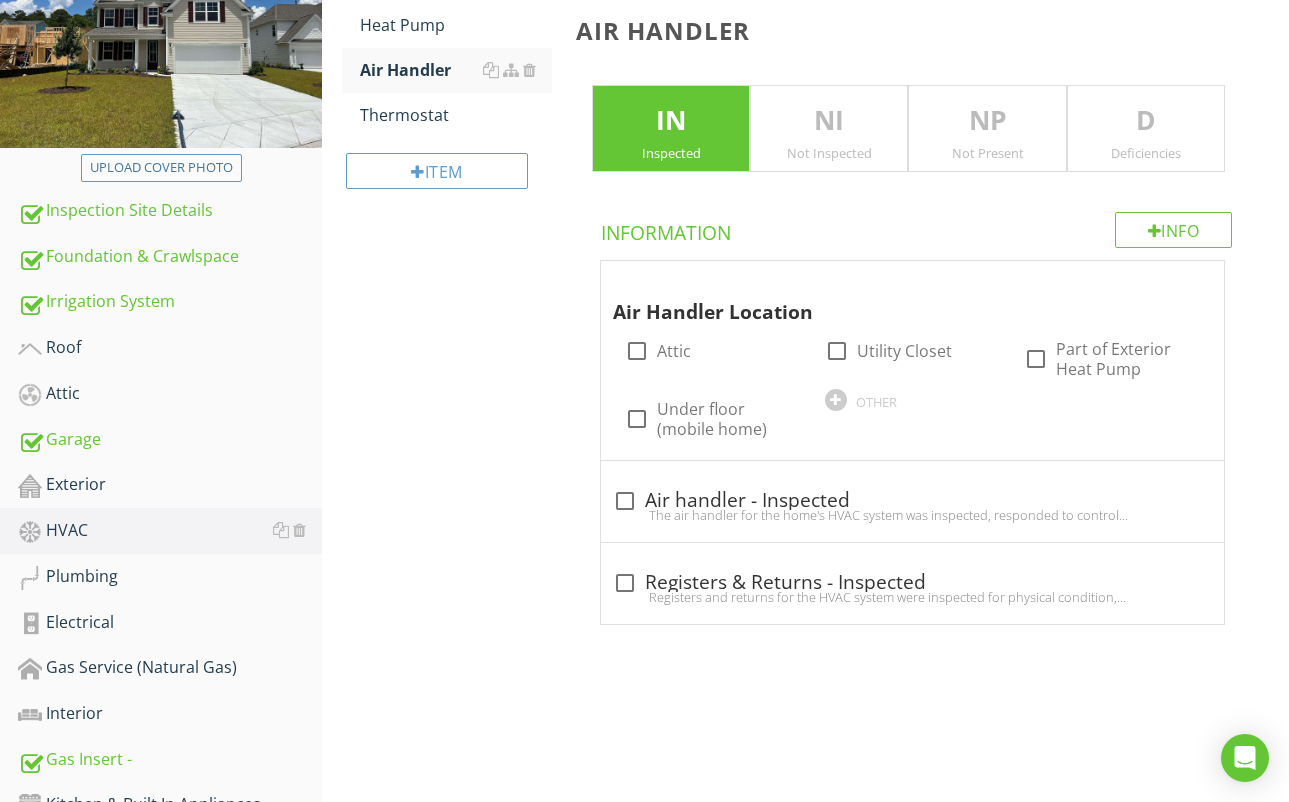 scroll, scrollTop: 289, scrollLeft: 0, axis: vertical 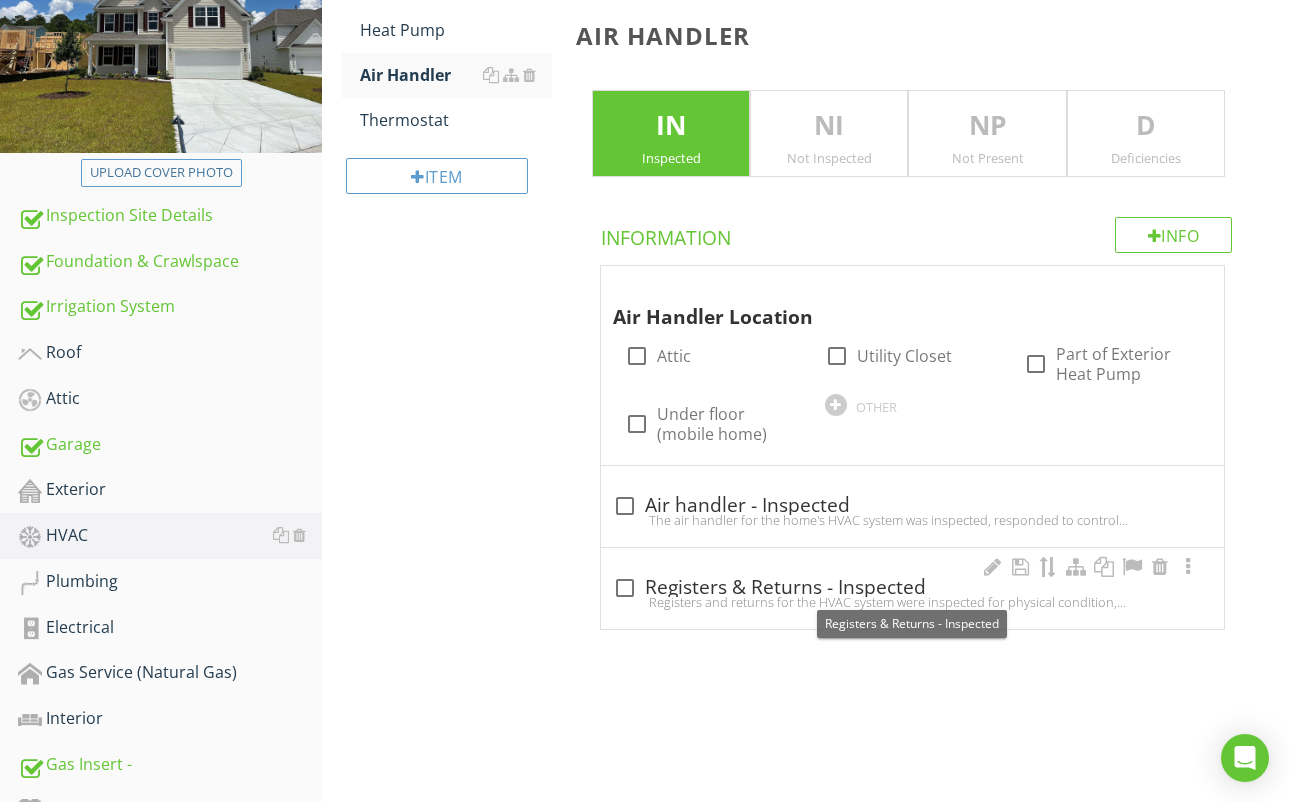 click at bounding box center (625, 588) 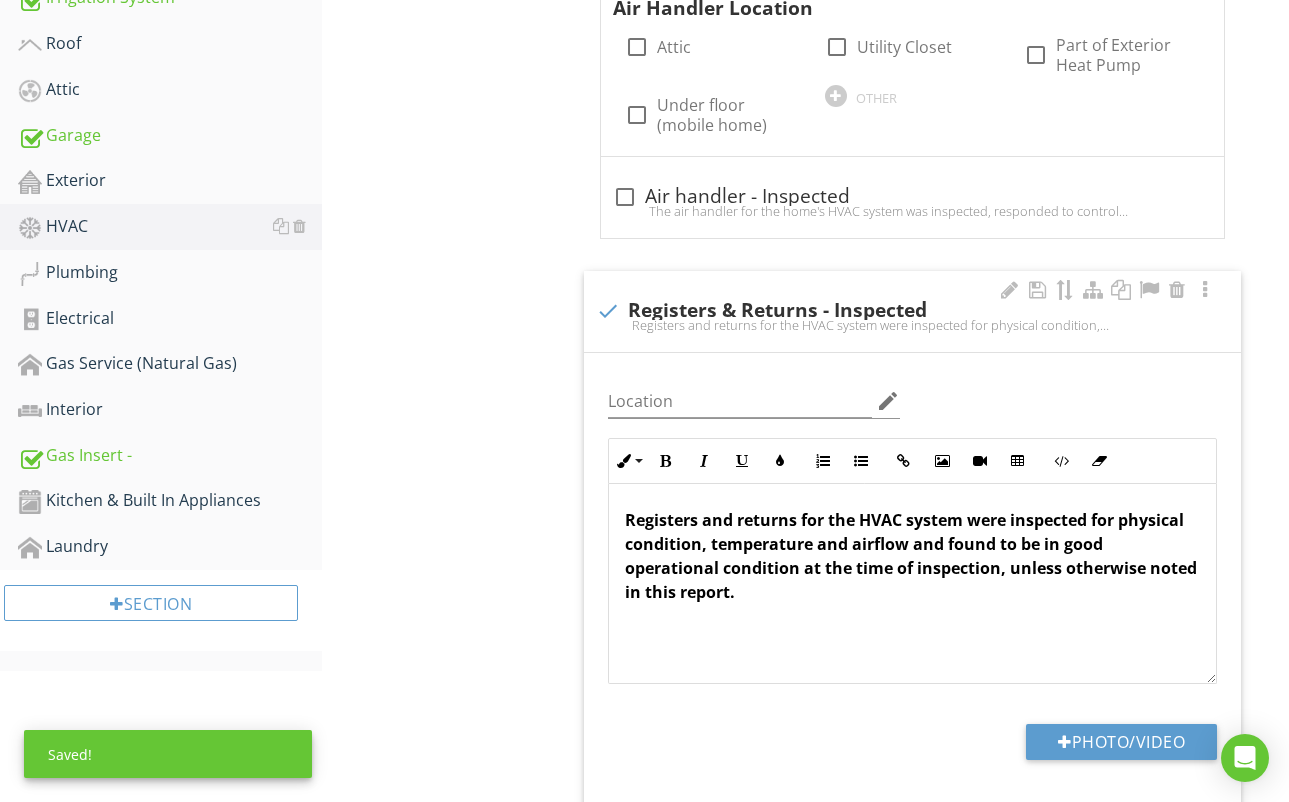 scroll, scrollTop: 615, scrollLeft: 0, axis: vertical 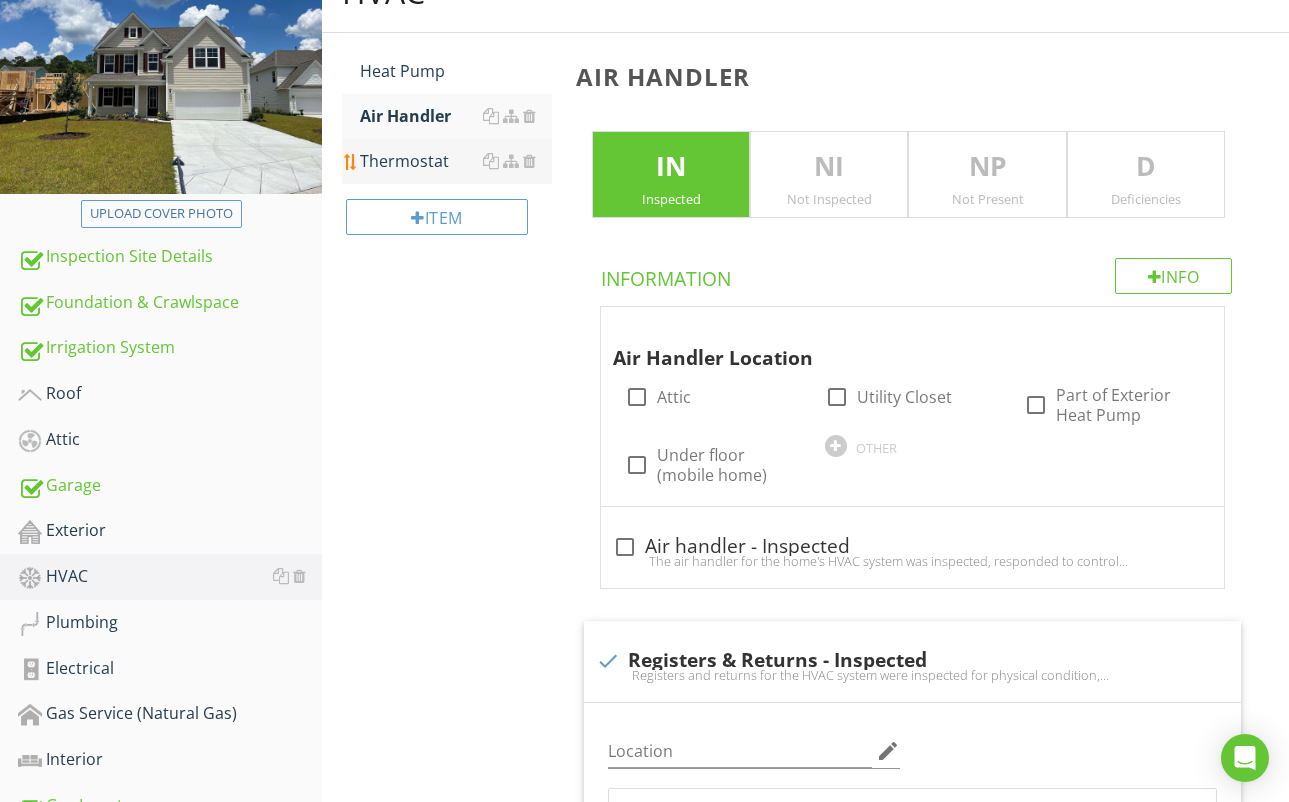 click on "Thermostat" at bounding box center [456, 161] 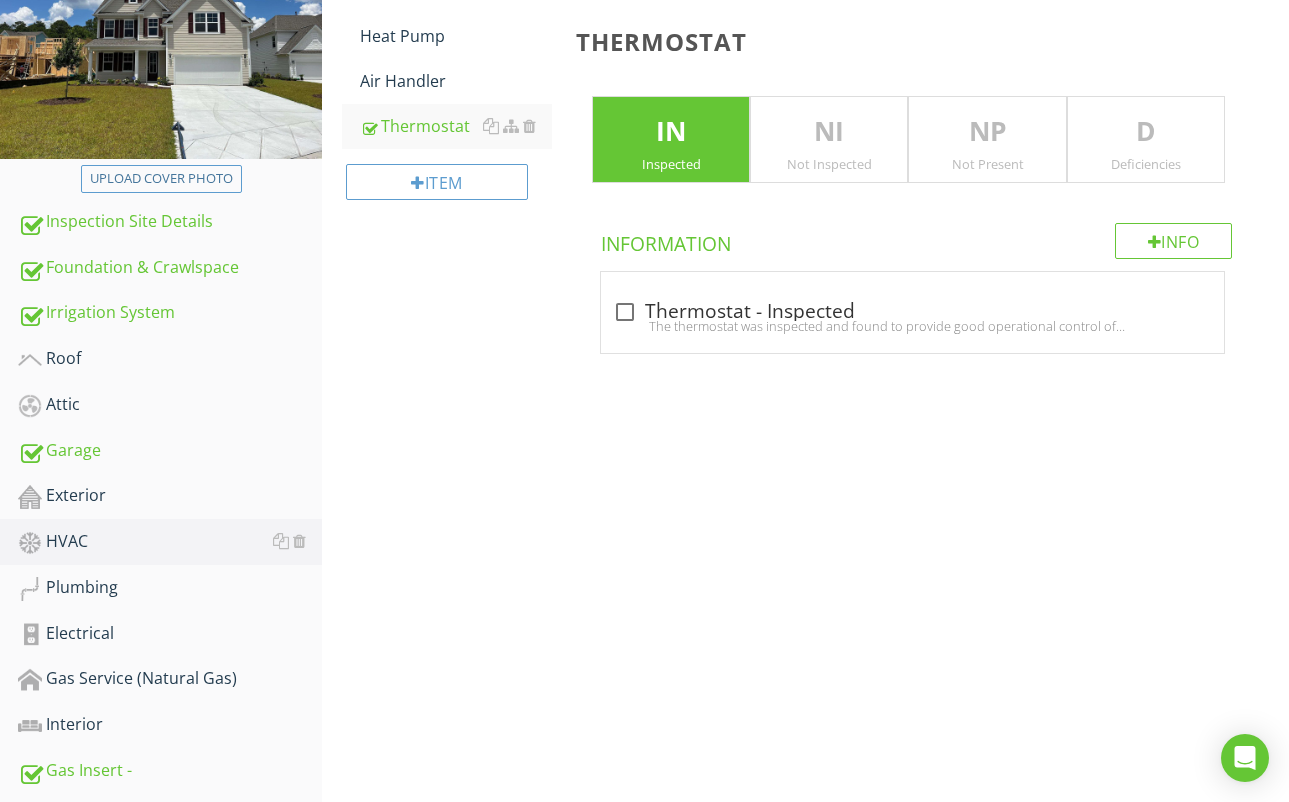 scroll, scrollTop: 289, scrollLeft: 0, axis: vertical 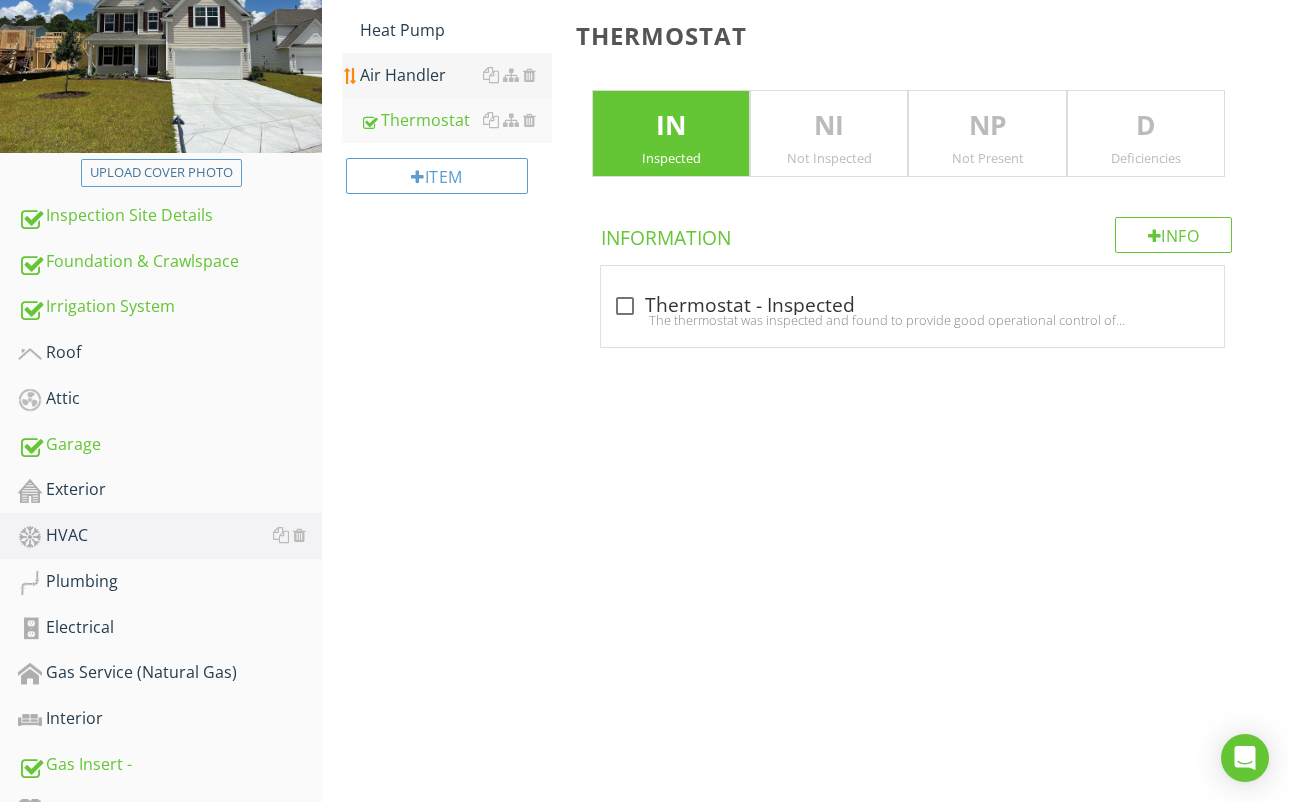 click on "Air Handler" at bounding box center [456, 75] 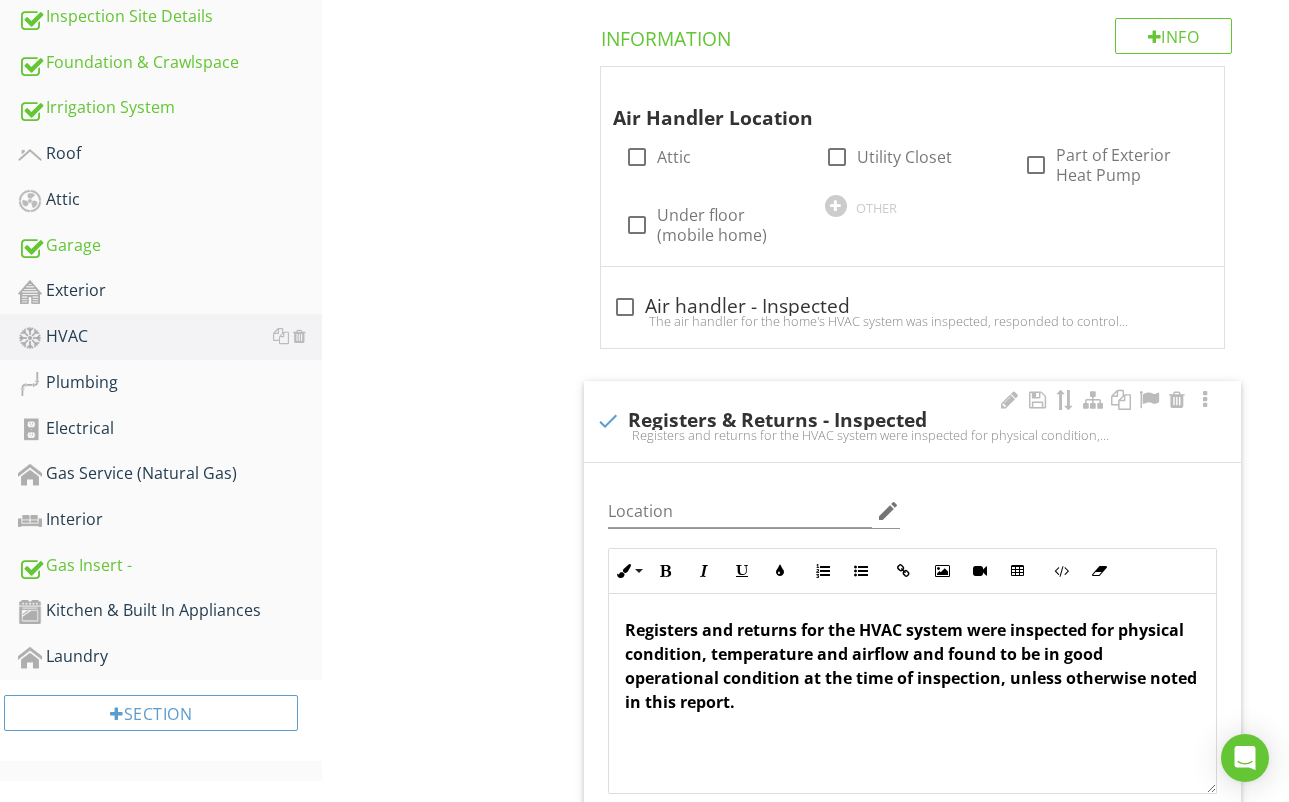 scroll, scrollTop: 489, scrollLeft: 0, axis: vertical 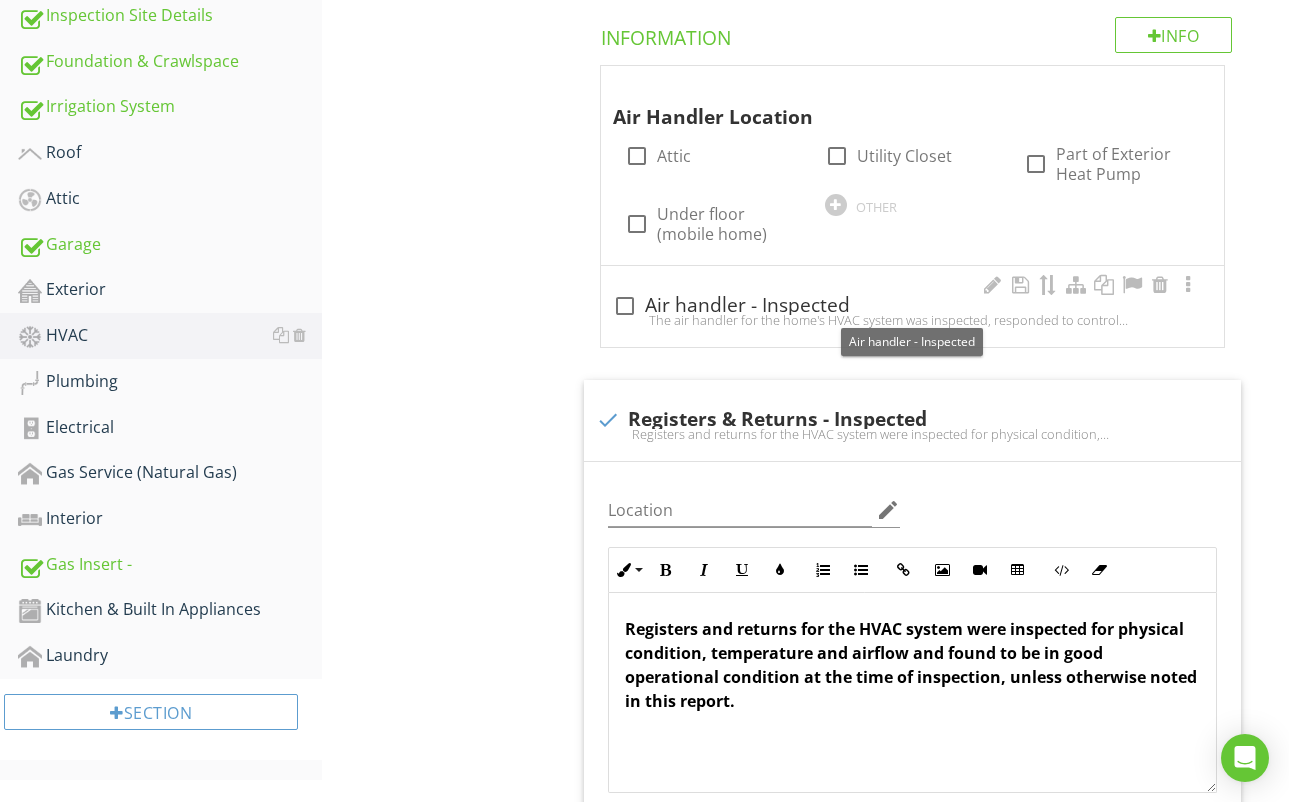 drag, startPoint x: 625, startPoint y: 306, endPoint x: 704, endPoint y: 357, distance: 94.031906 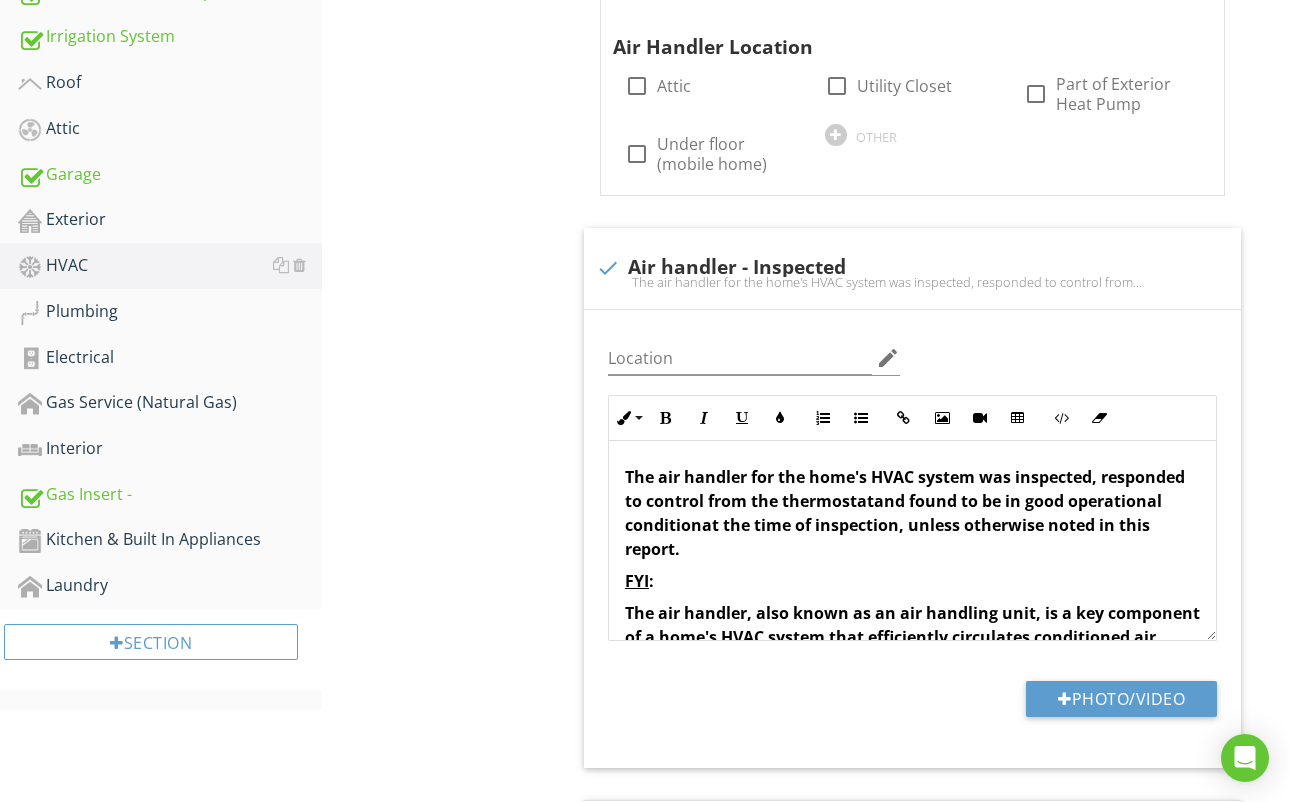 scroll, scrollTop: 546, scrollLeft: 0, axis: vertical 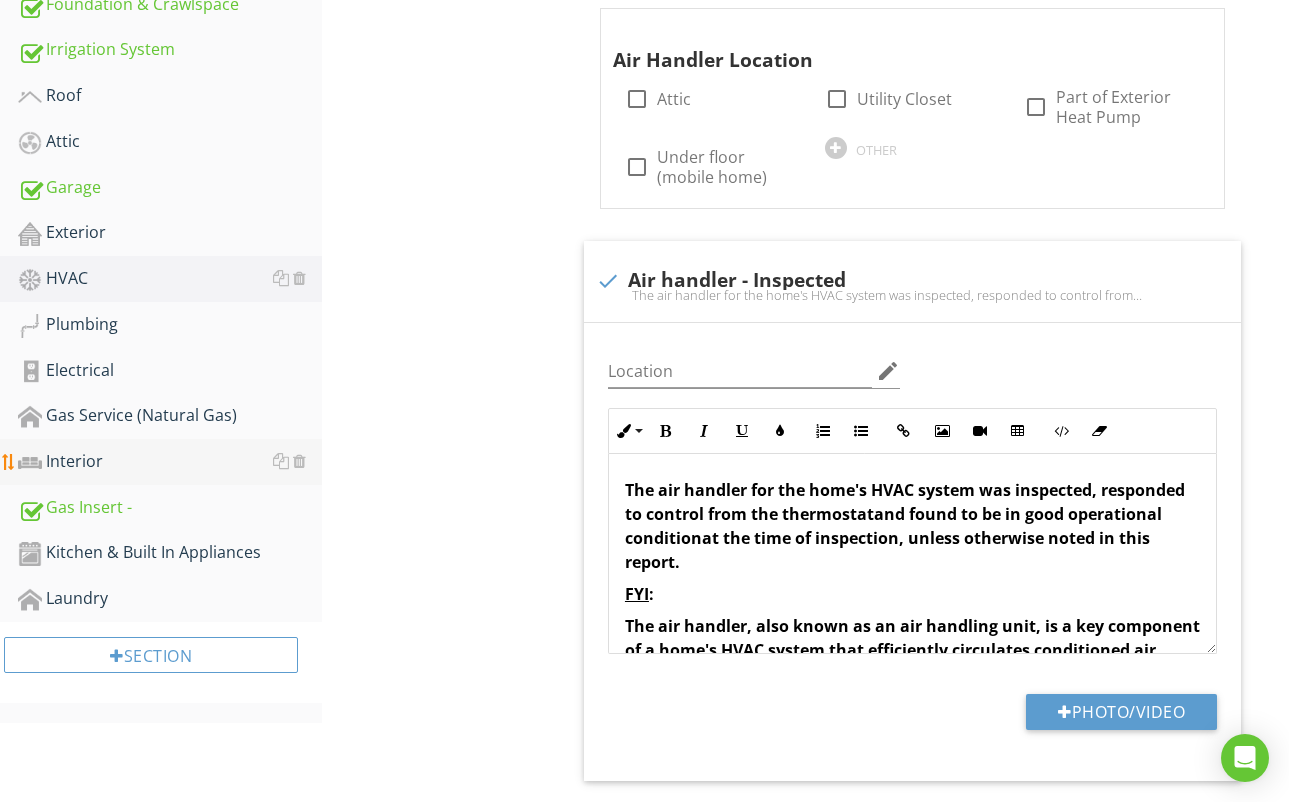 click on "Interior" at bounding box center (170, 462) 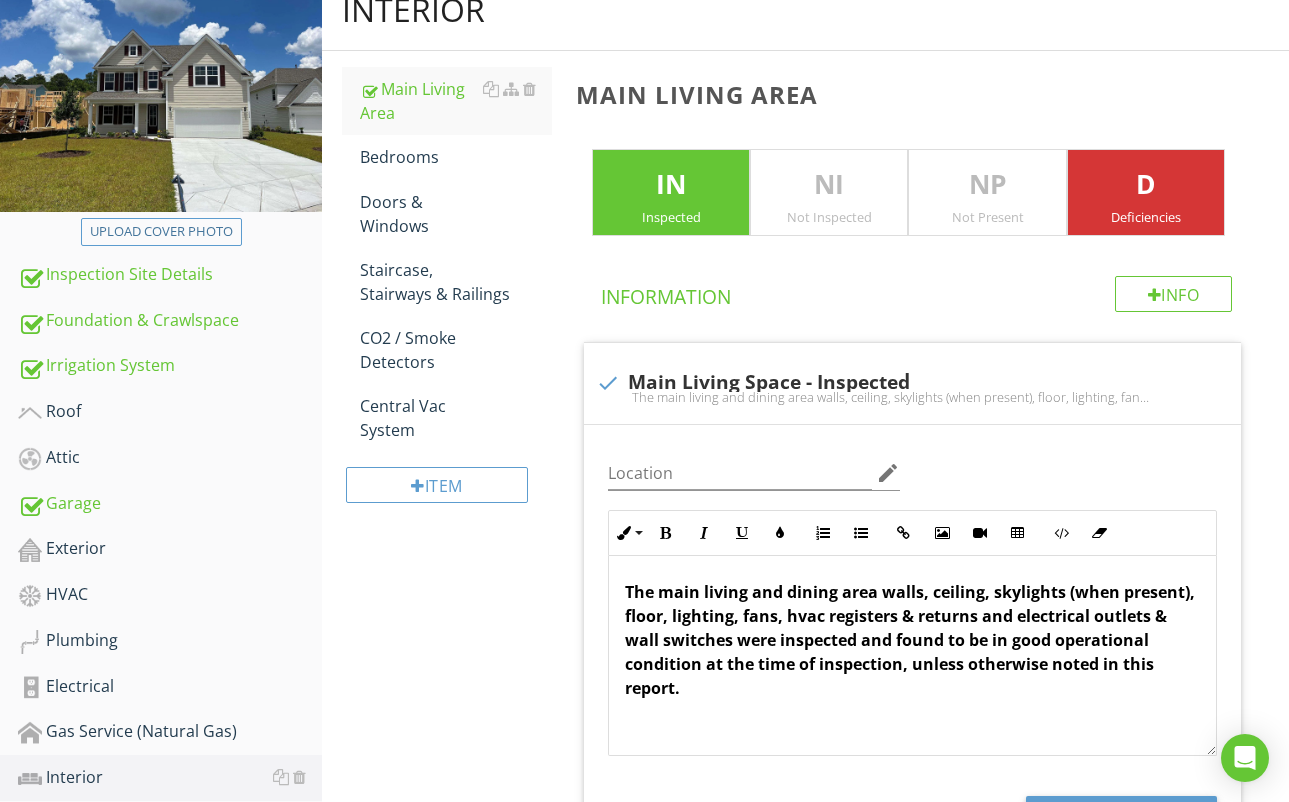 scroll, scrollTop: 213, scrollLeft: 0, axis: vertical 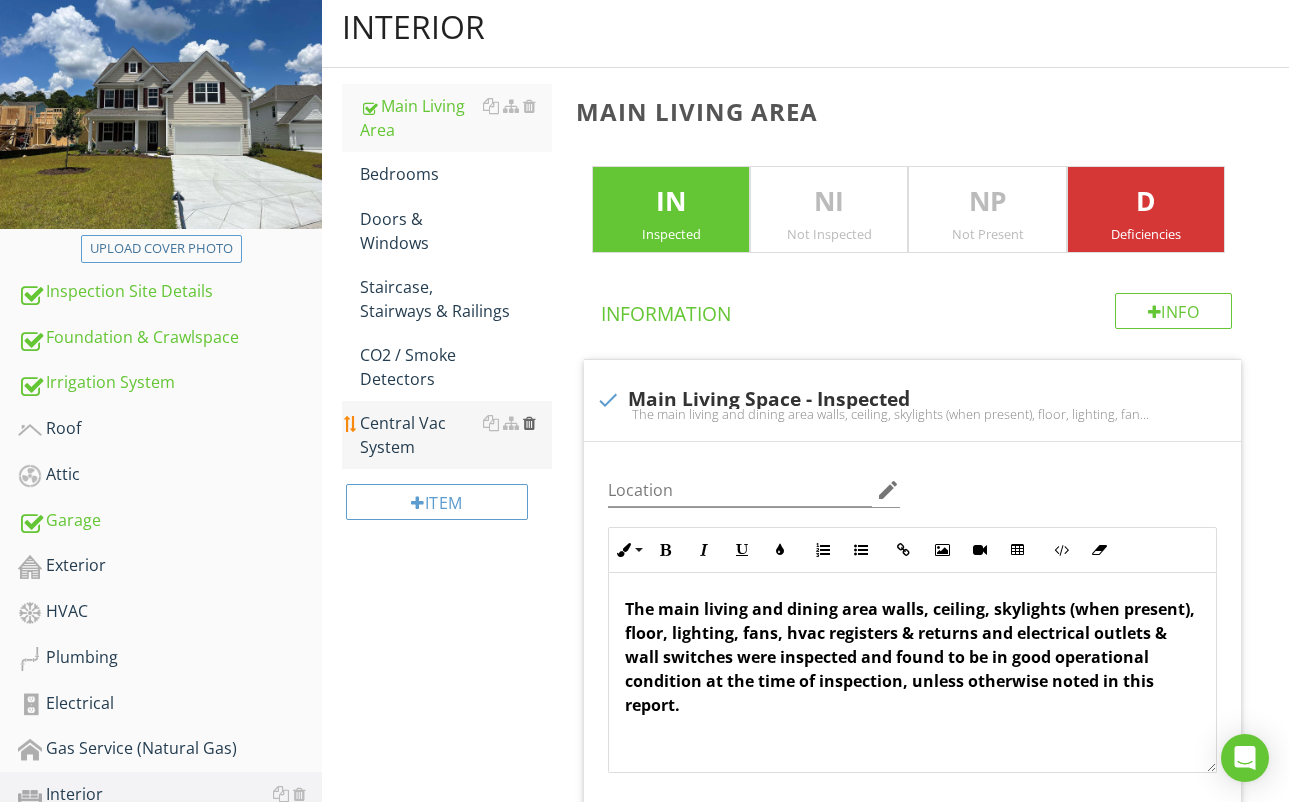 click at bounding box center (529, 423) 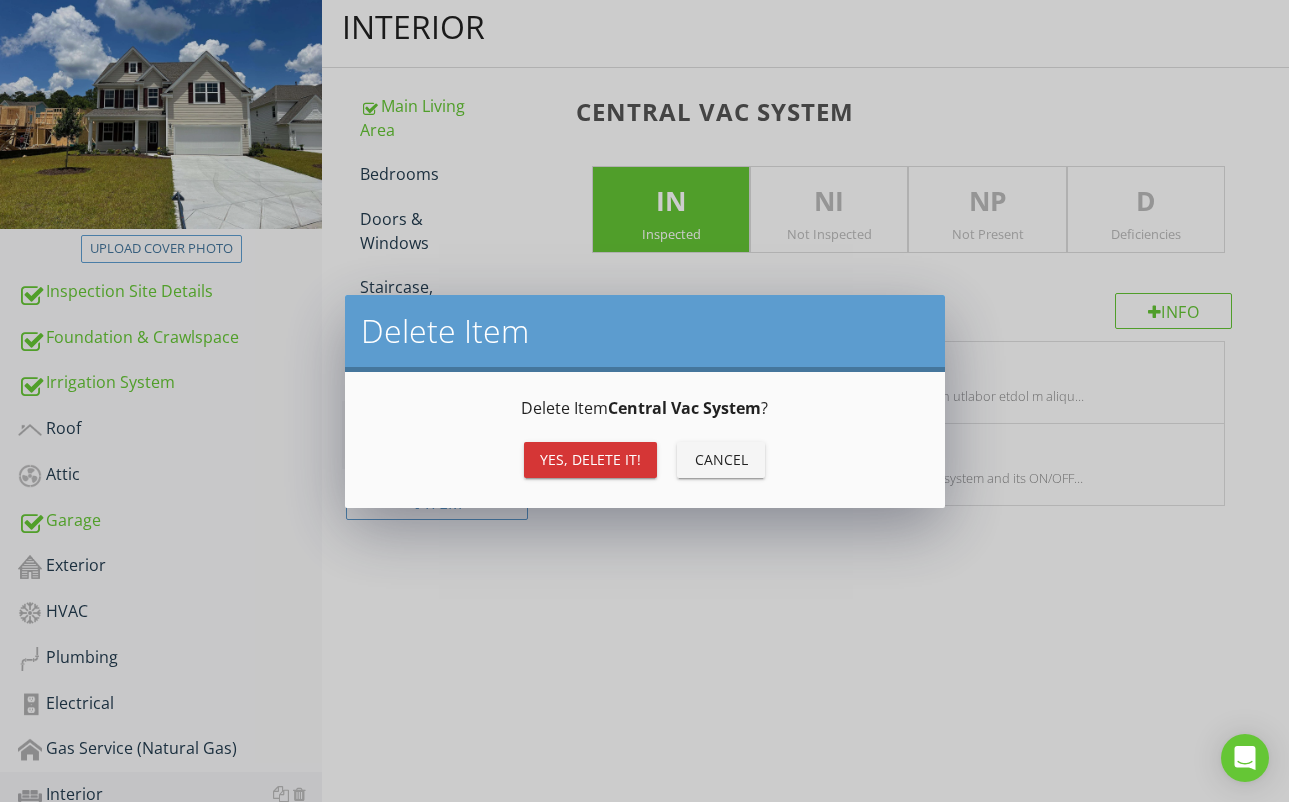 click on "Yes, Delete it!" at bounding box center (590, 459) 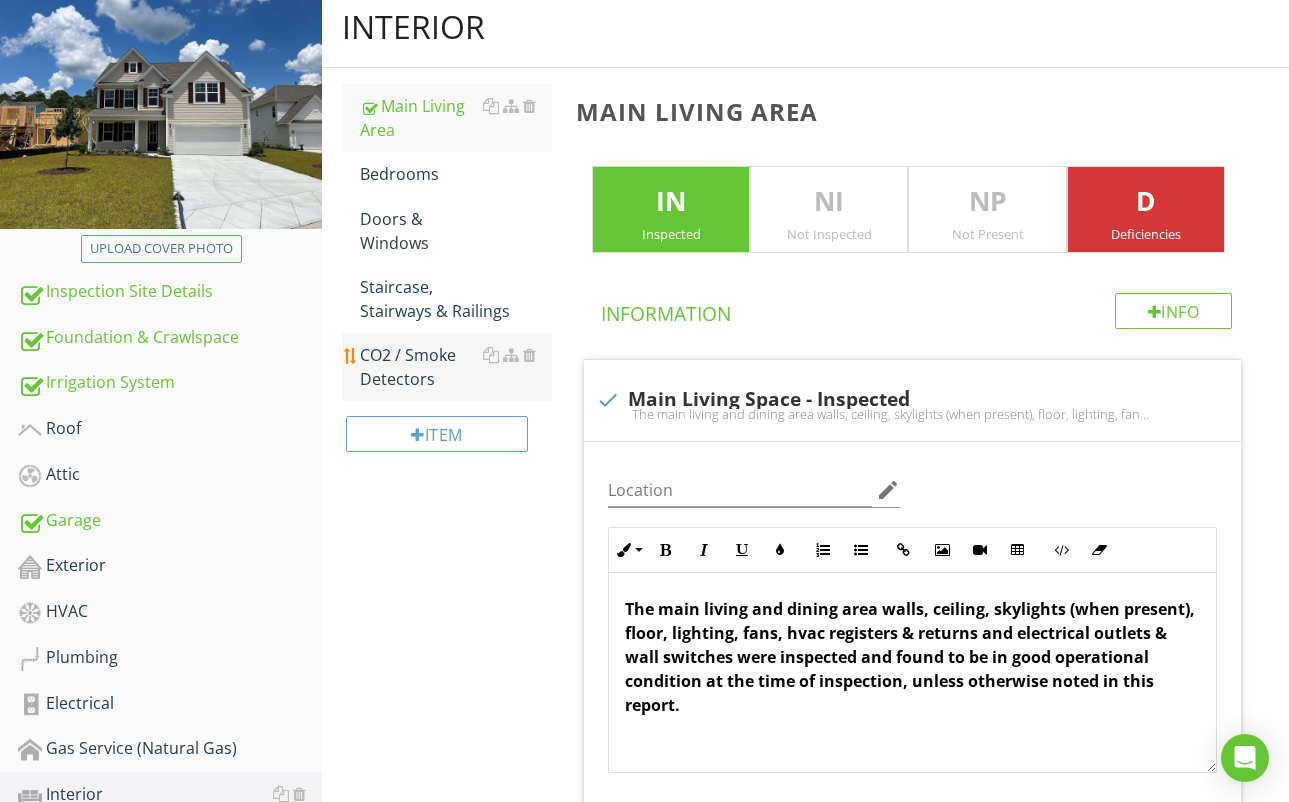 click on "CO2 / Smoke Detectors" at bounding box center (456, 367) 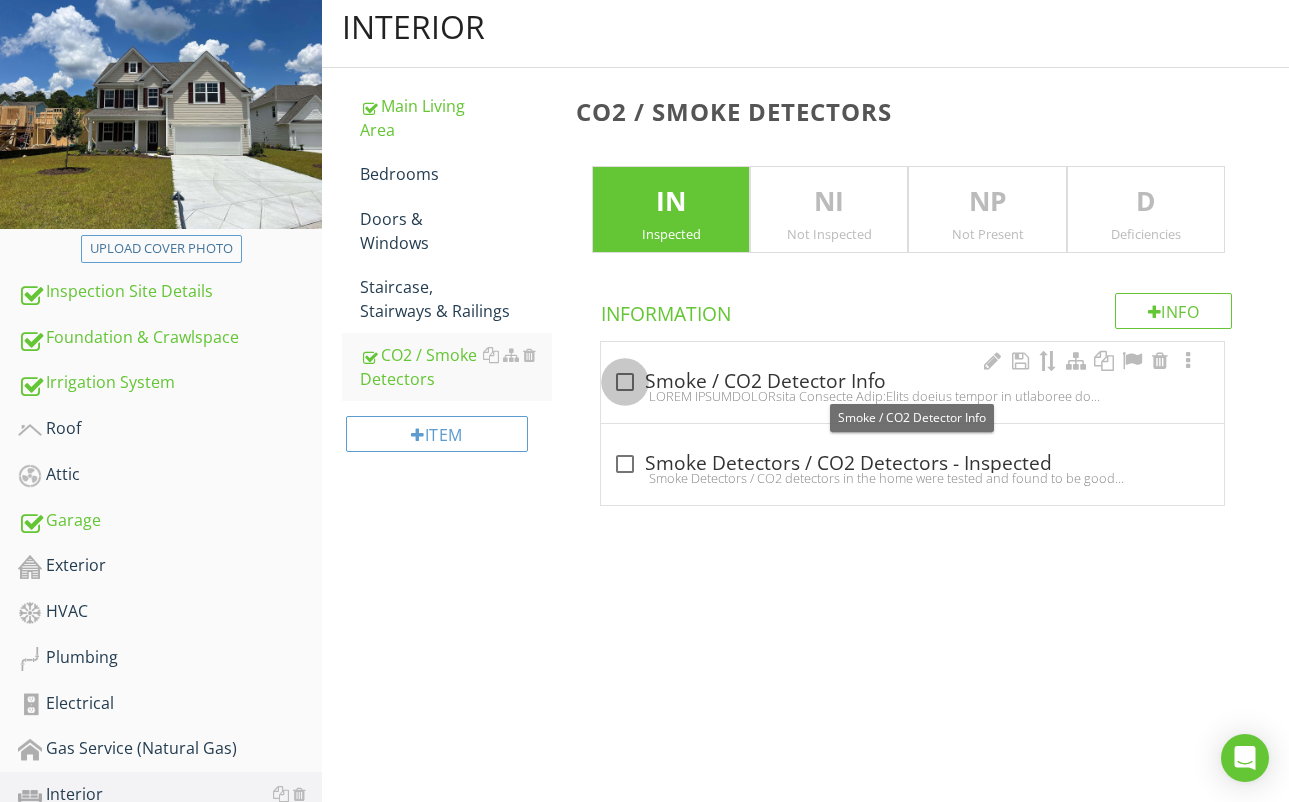 drag, startPoint x: 618, startPoint y: 381, endPoint x: 623, endPoint y: 401, distance: 20.615528 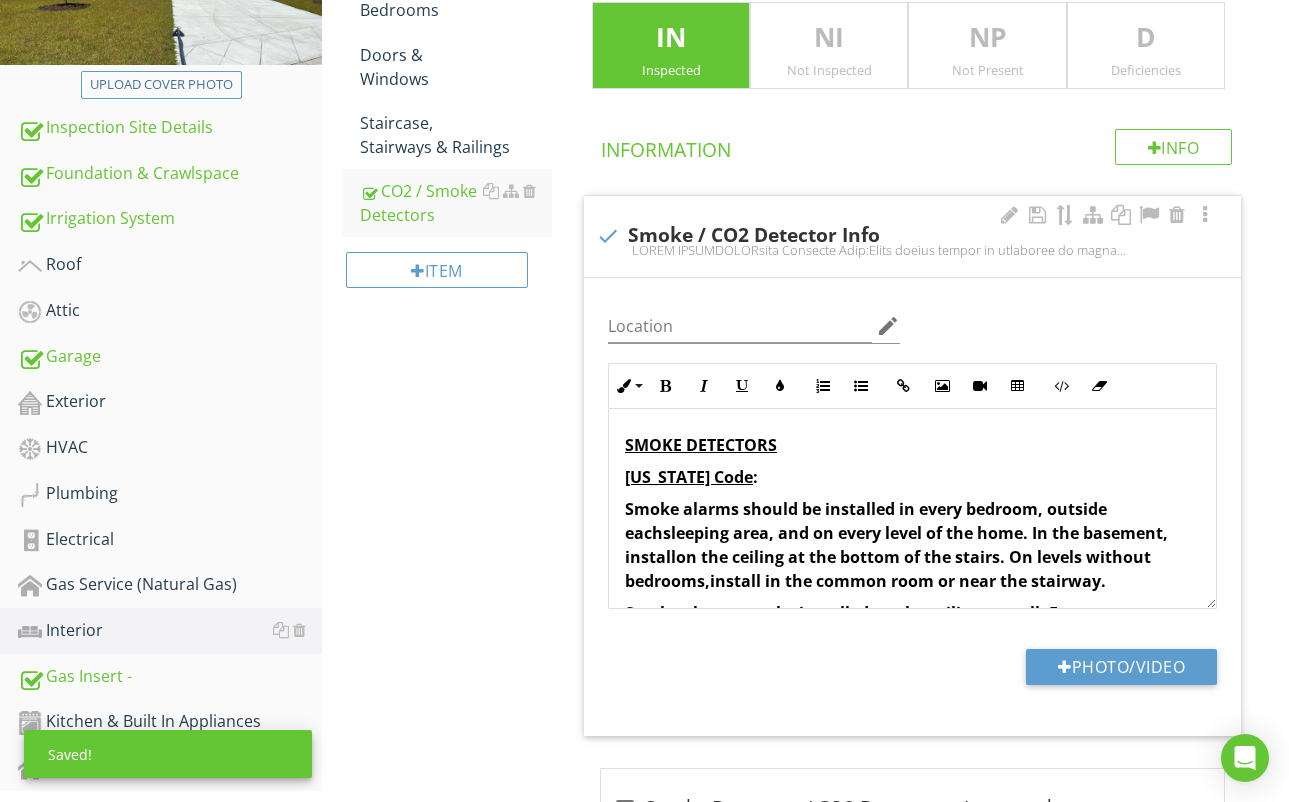 scroll, scrollTop: 476, scrollLeft: 0, axis: vertical 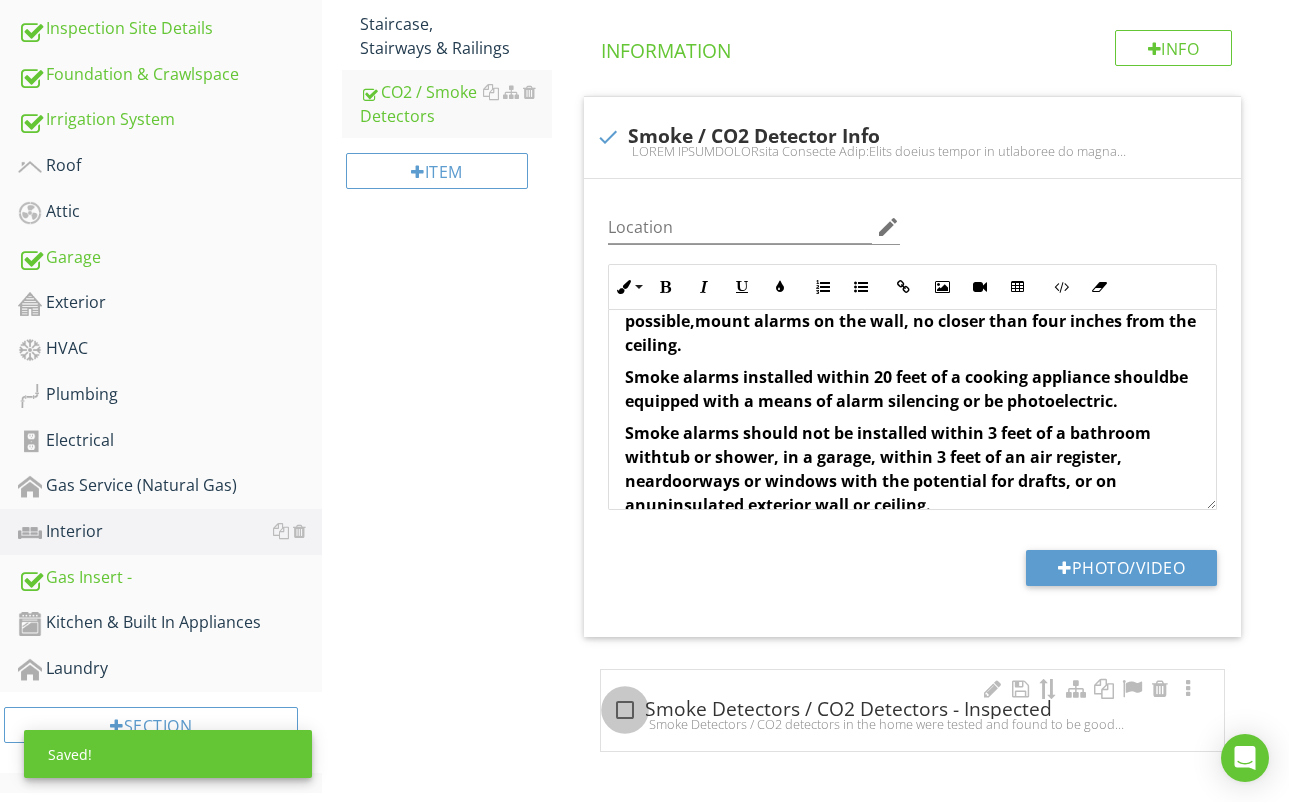 click at bounding box center [625, 710] 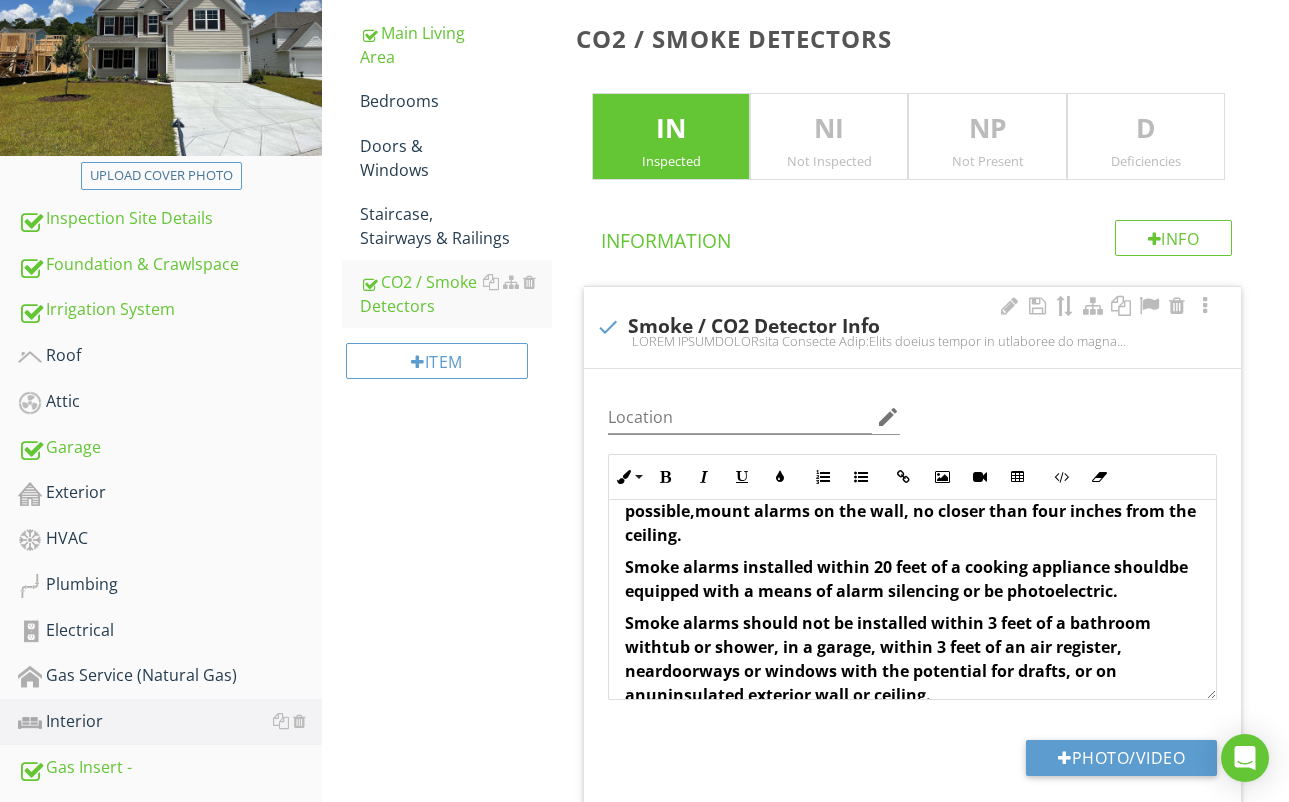 scroll, scrollTop: 253, scrollLeft: 0, axis: vertical 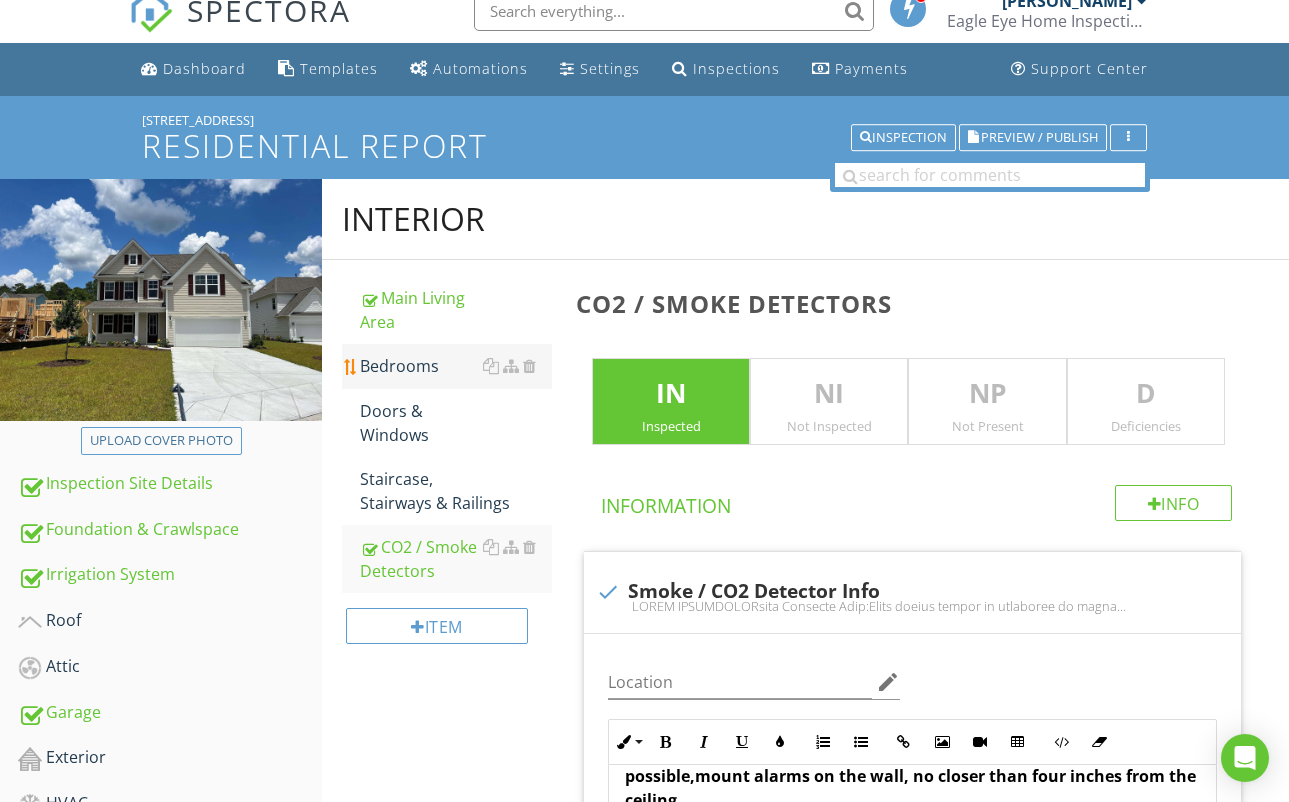 click on "Bedrooms" at bounding box center (456, 366) 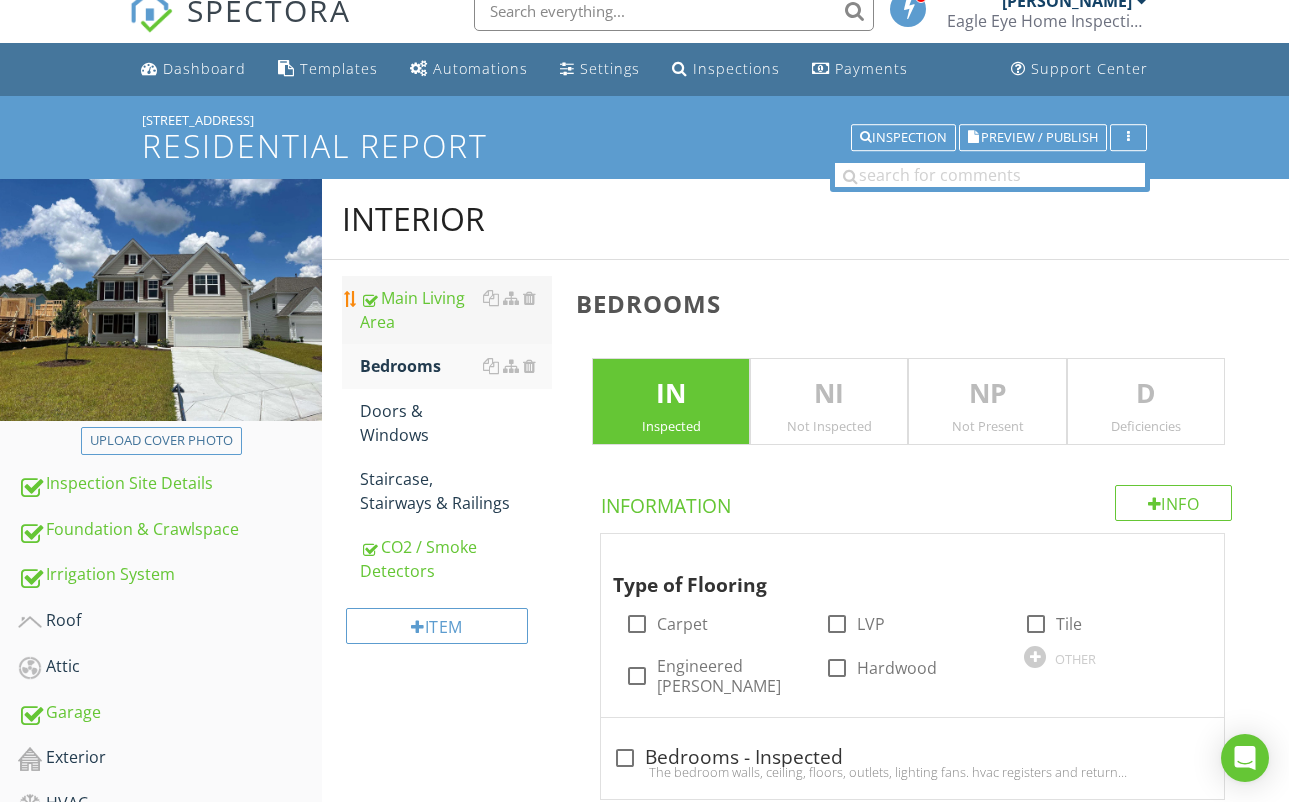 click on "Main Living Area" at bounding box center [456, 310] 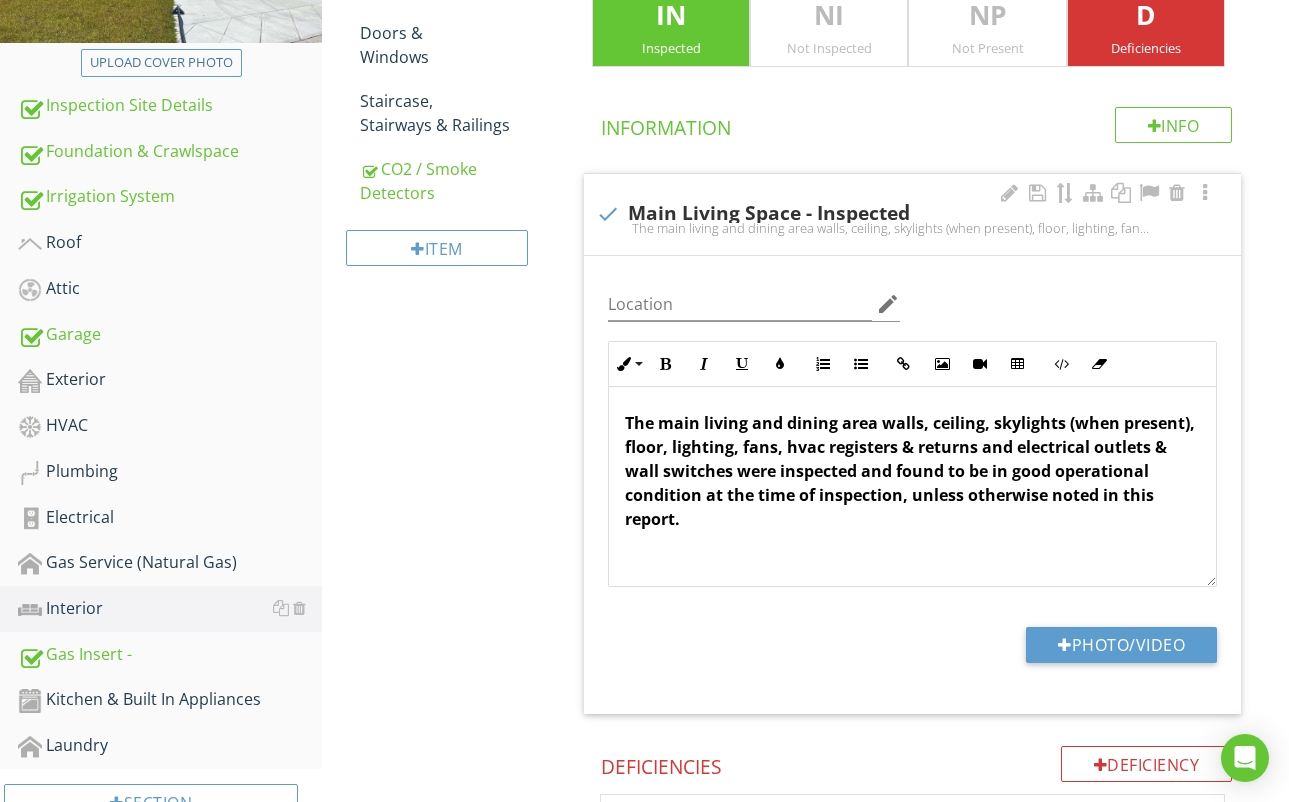 scroll, scrollTop: 427, scrollLeft: 0, axis: vertical 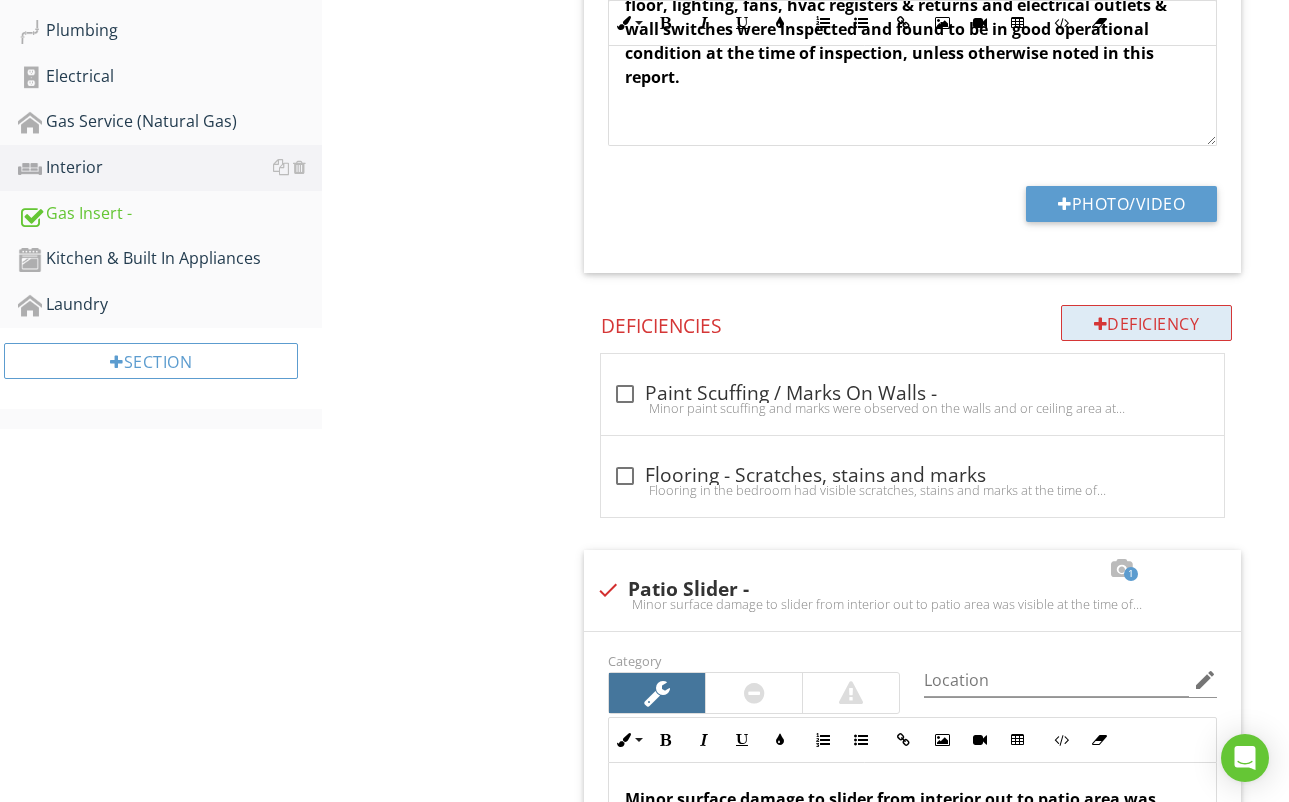 click on "Deficiency" at bounding box center [1147, 323] 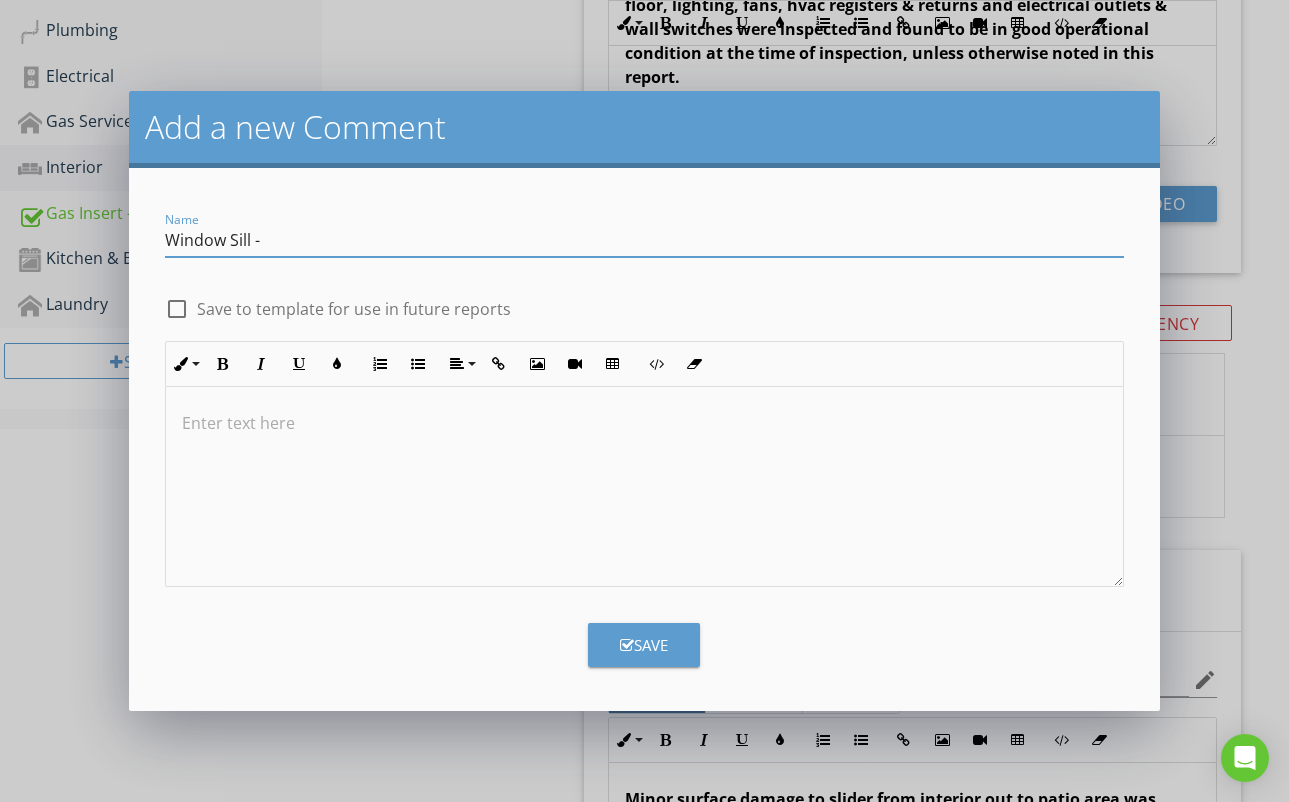 type on "Window sill -" 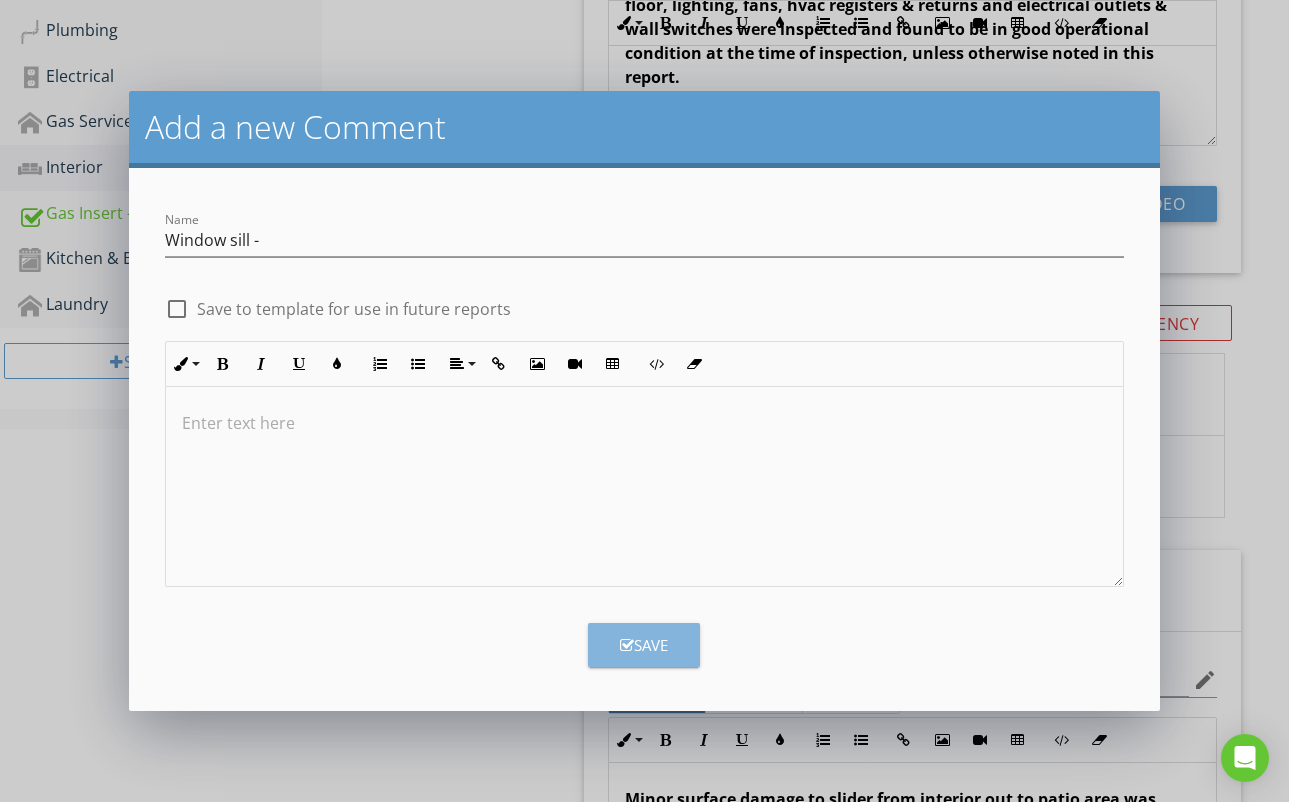 click on "Save" at bounding box center [644, 645] 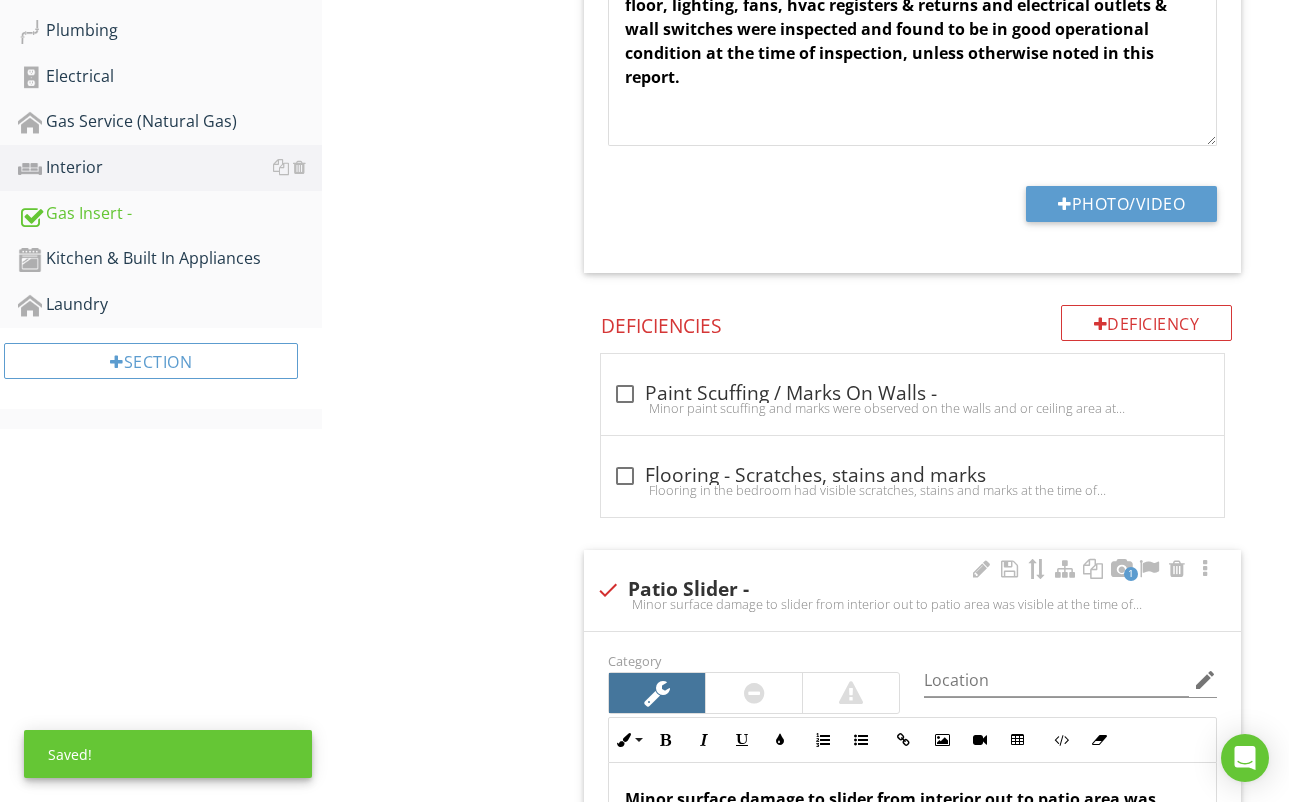 scroll, scrollTop: 2200, scrollLeft: 0, axis: vertical 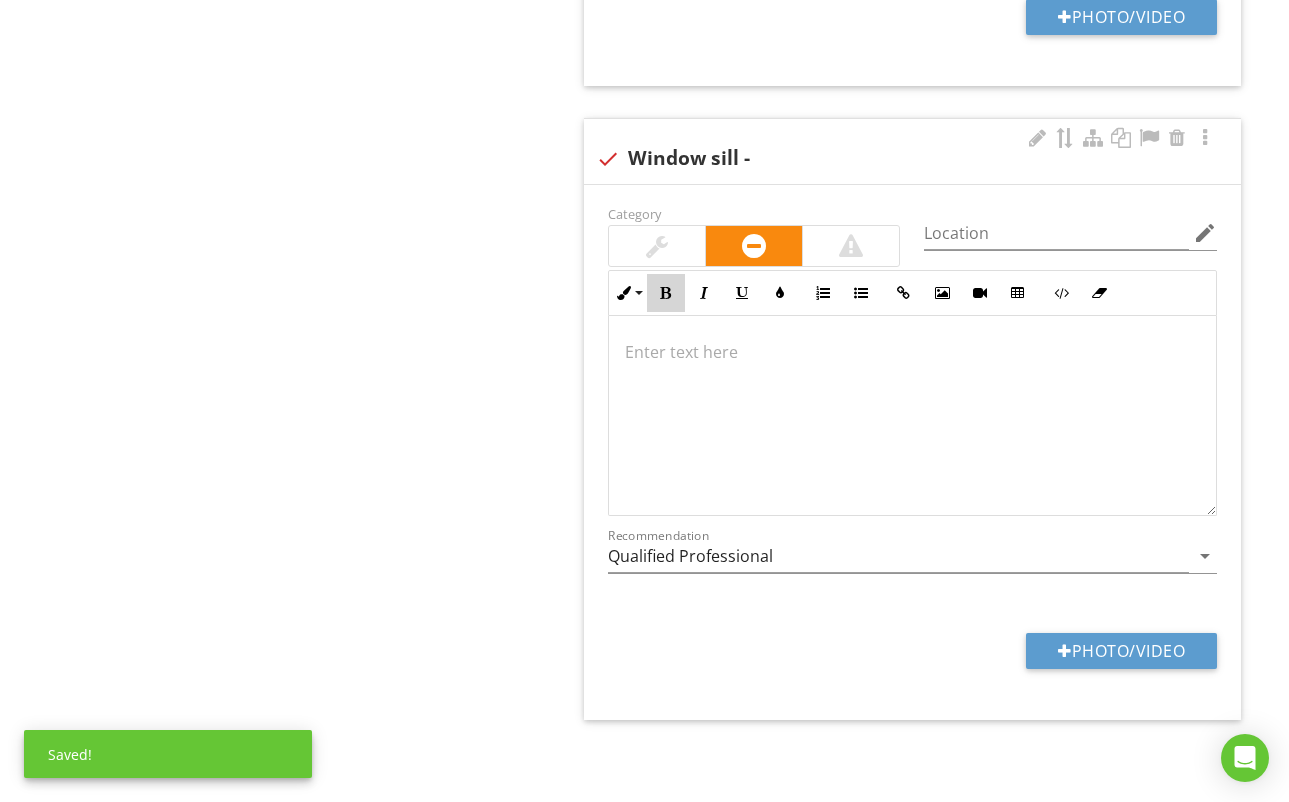 drag, startPoint x: 676, startPoint y: 283, endPoint x: 676, endPoint y: 272, distance: 11 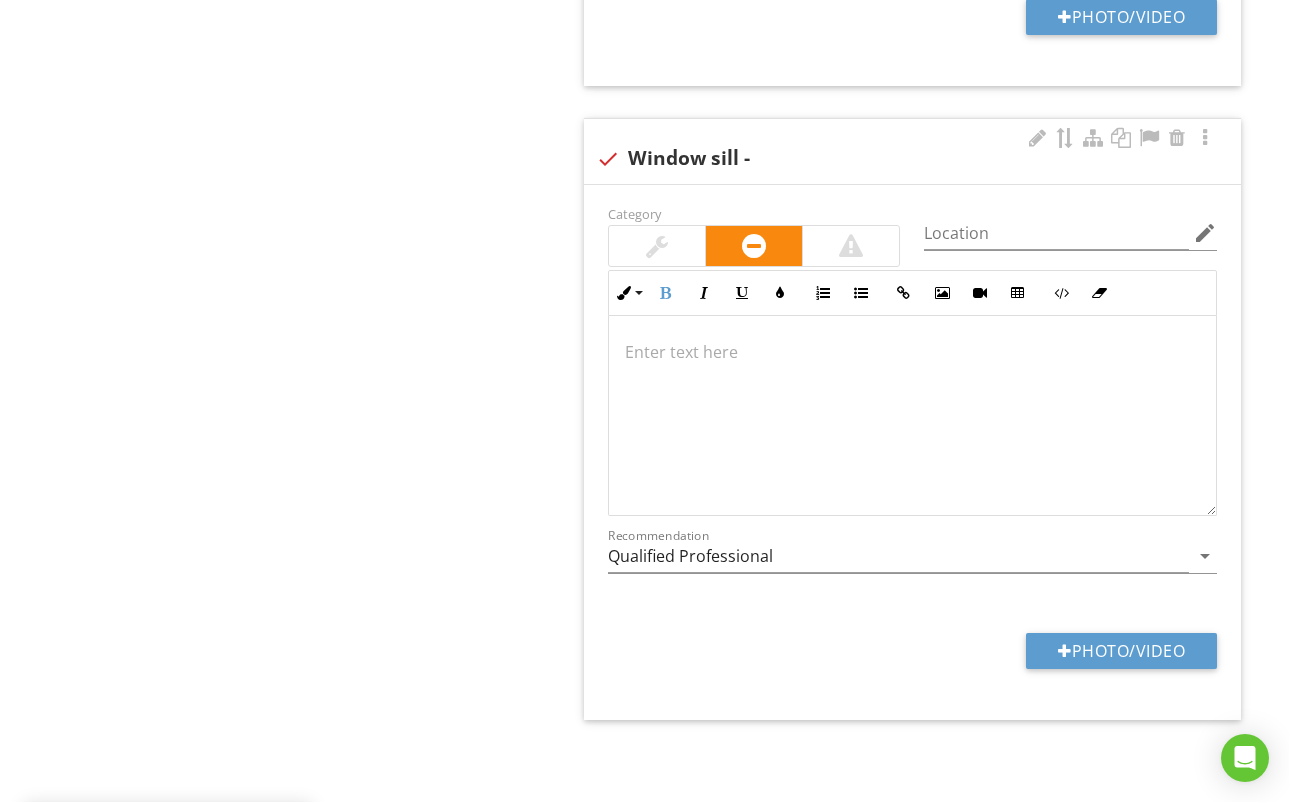 drag, startPoint x: 676, startPoint y: 263, endPoint x: 695, endPoint y: 329, distance: 68.68042 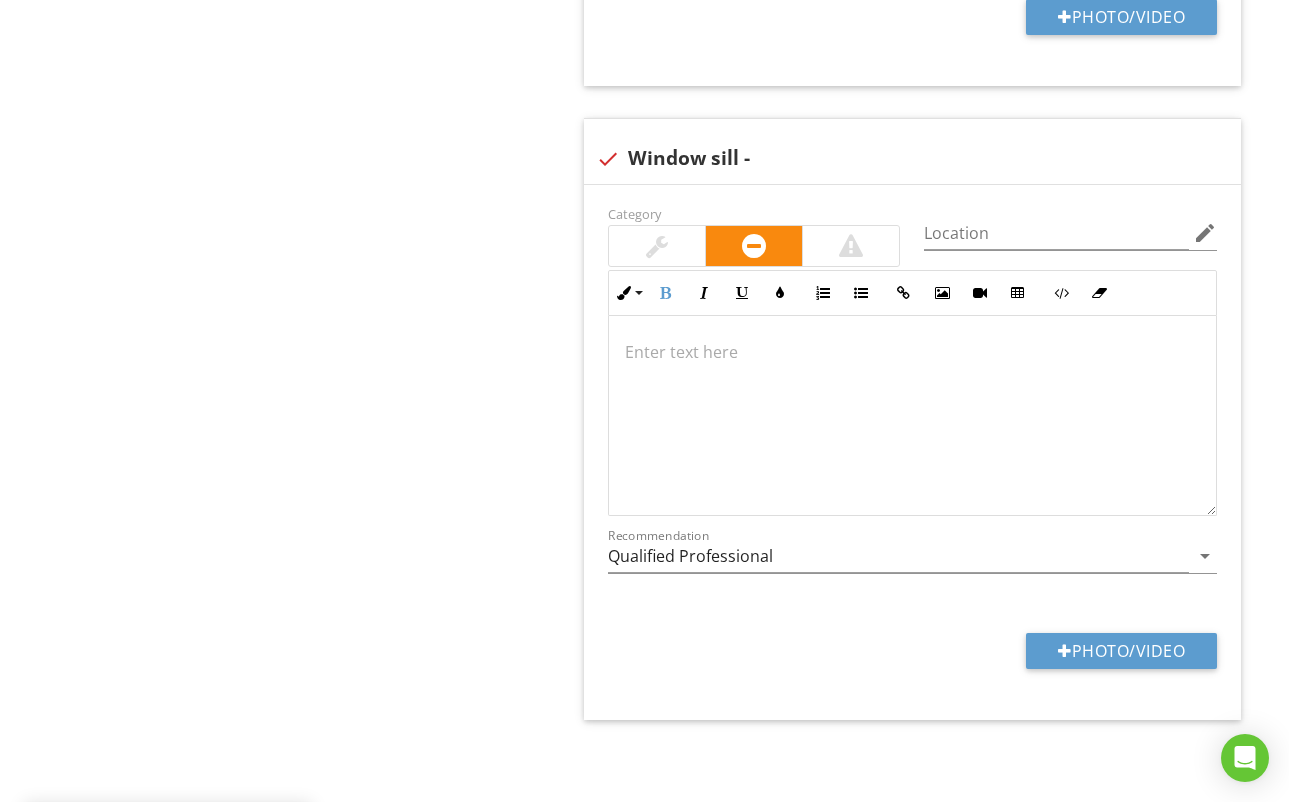 click at bounding box center (657, 246) 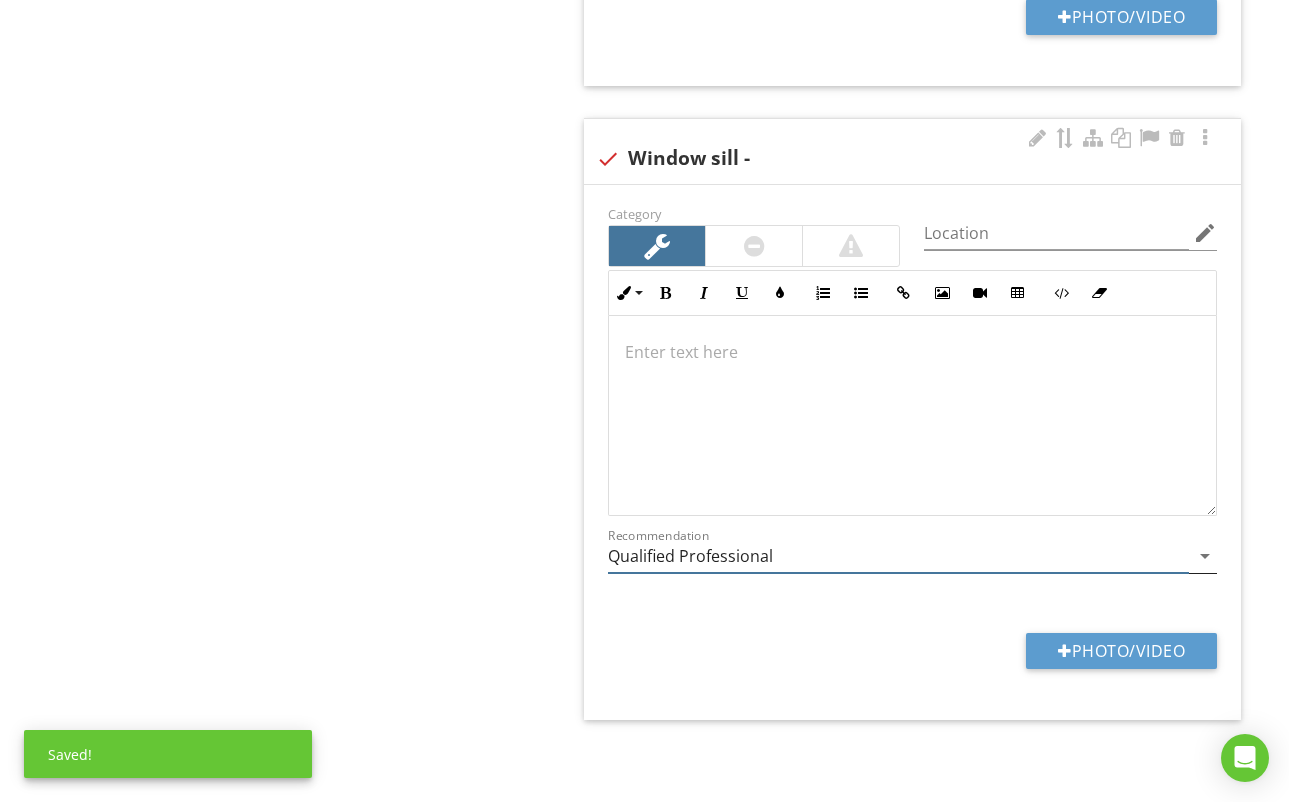 click on "Qualified Professional" at bounding box center (898, 556) 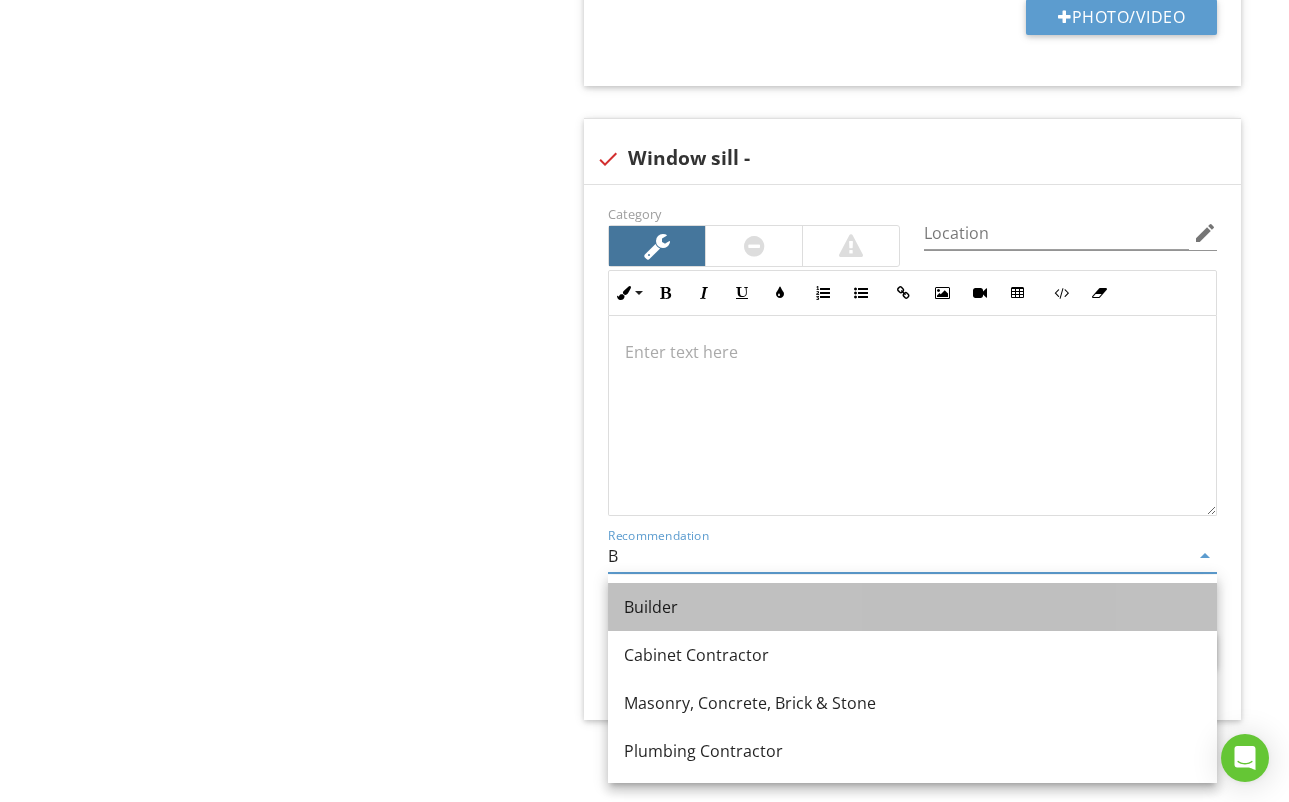 click on "Builder" at bounding box center (912, 607) 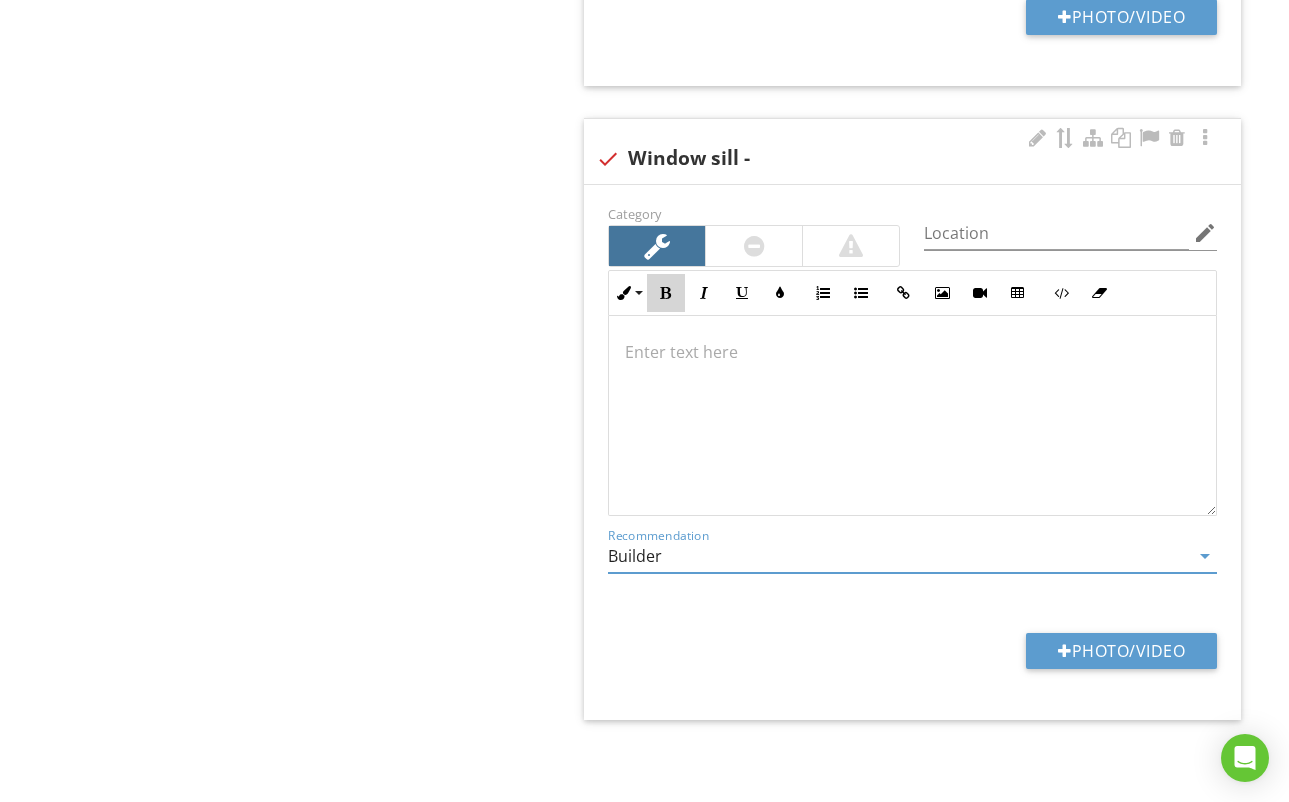 drag, startPoint x: 664, startPoint y: 289, endPoint x: 680, endPoint y: 357, distance: 69.856995 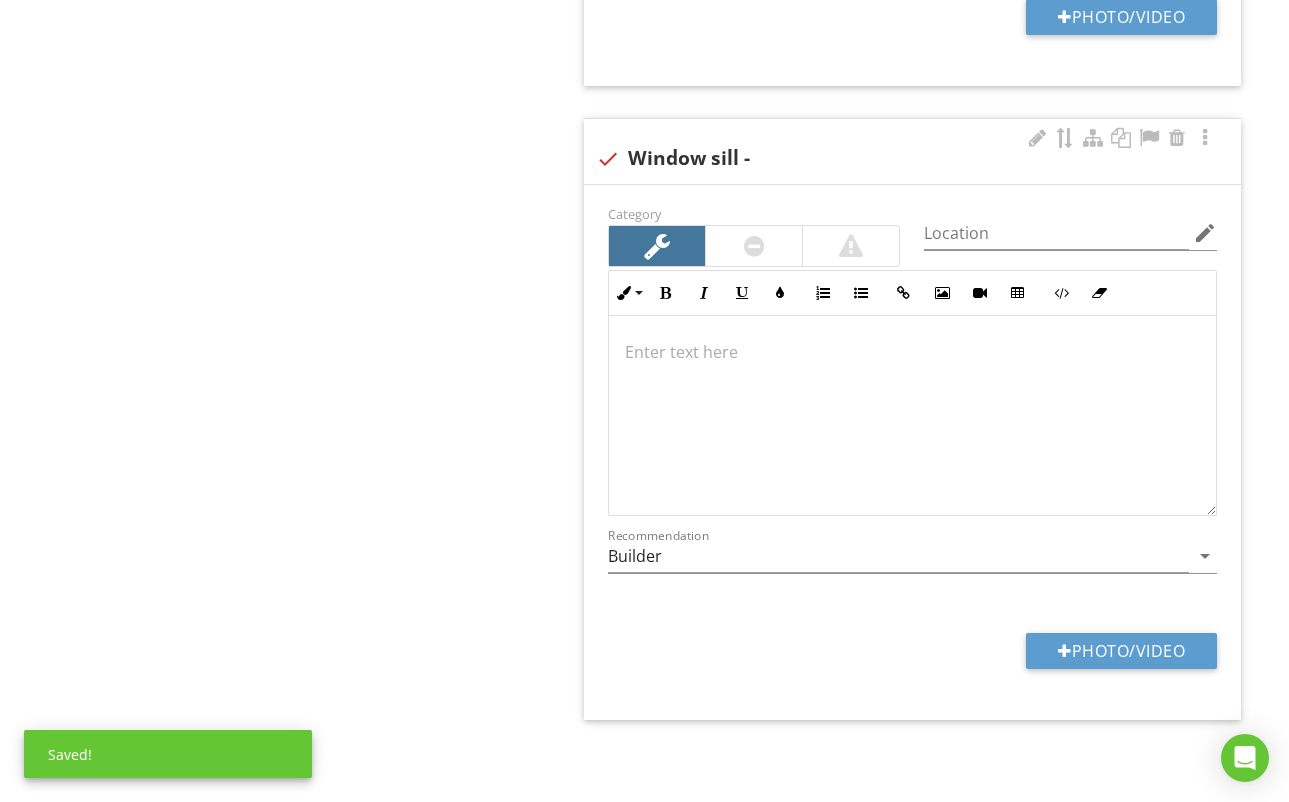 type 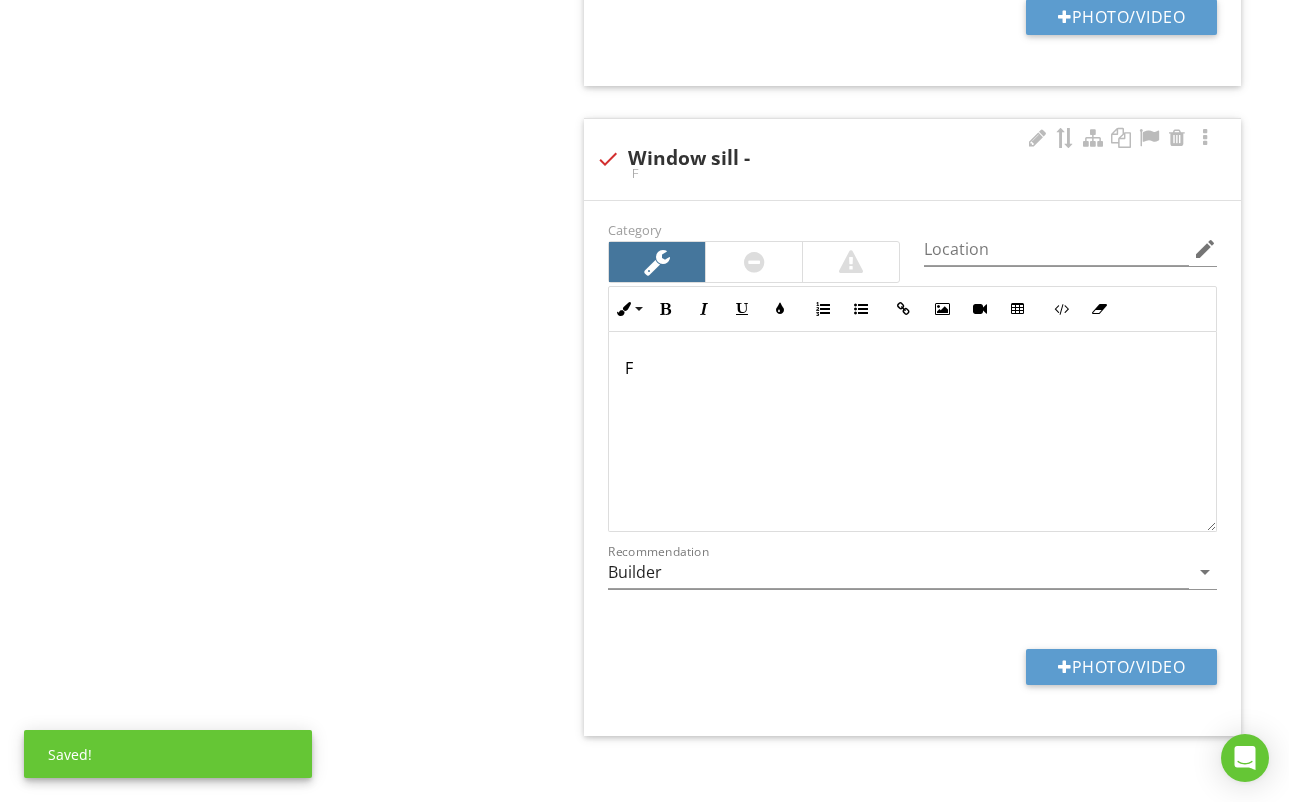 scroll, scrollTop: 2216, scrollLeft: 0, axis: vertical 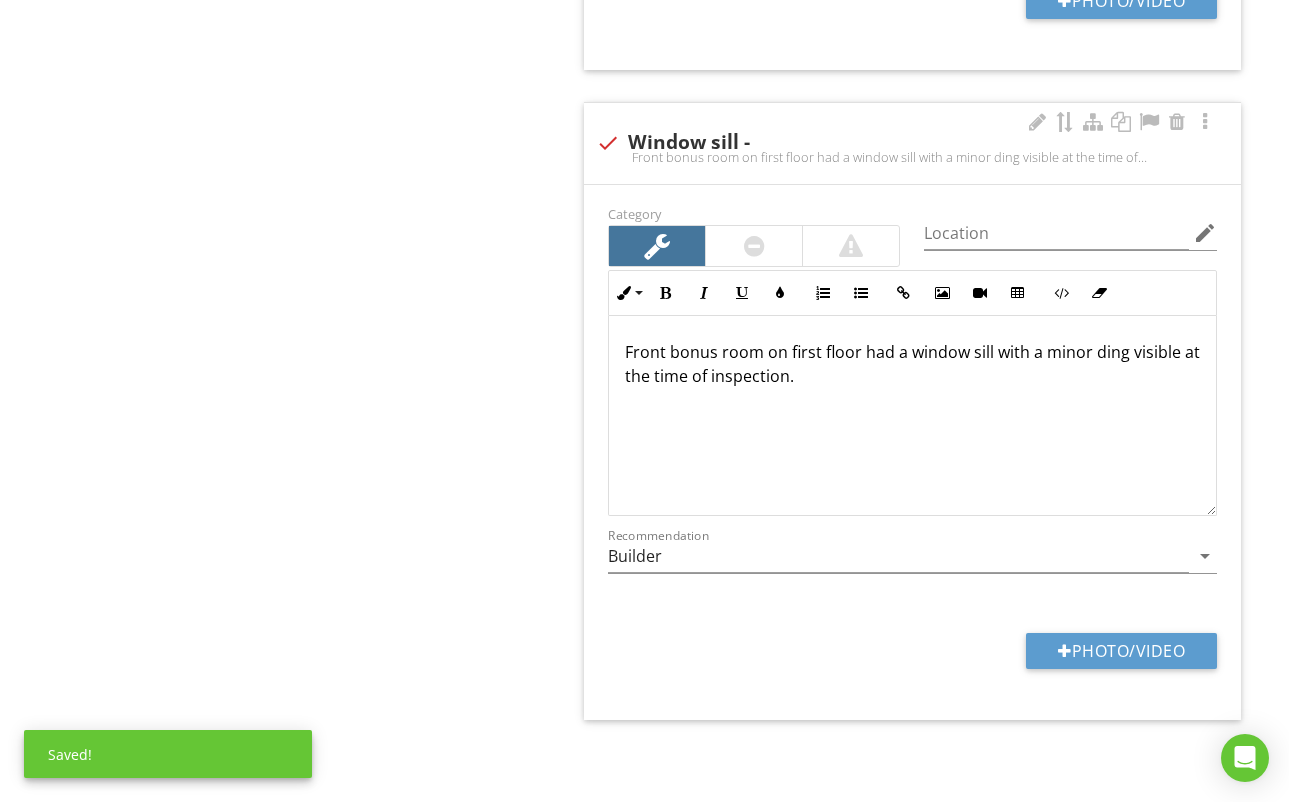 drag, startPoint x: 645, startPoint y: 355, endPoint x: 755, endPoint y: 335, distance: 111.8034 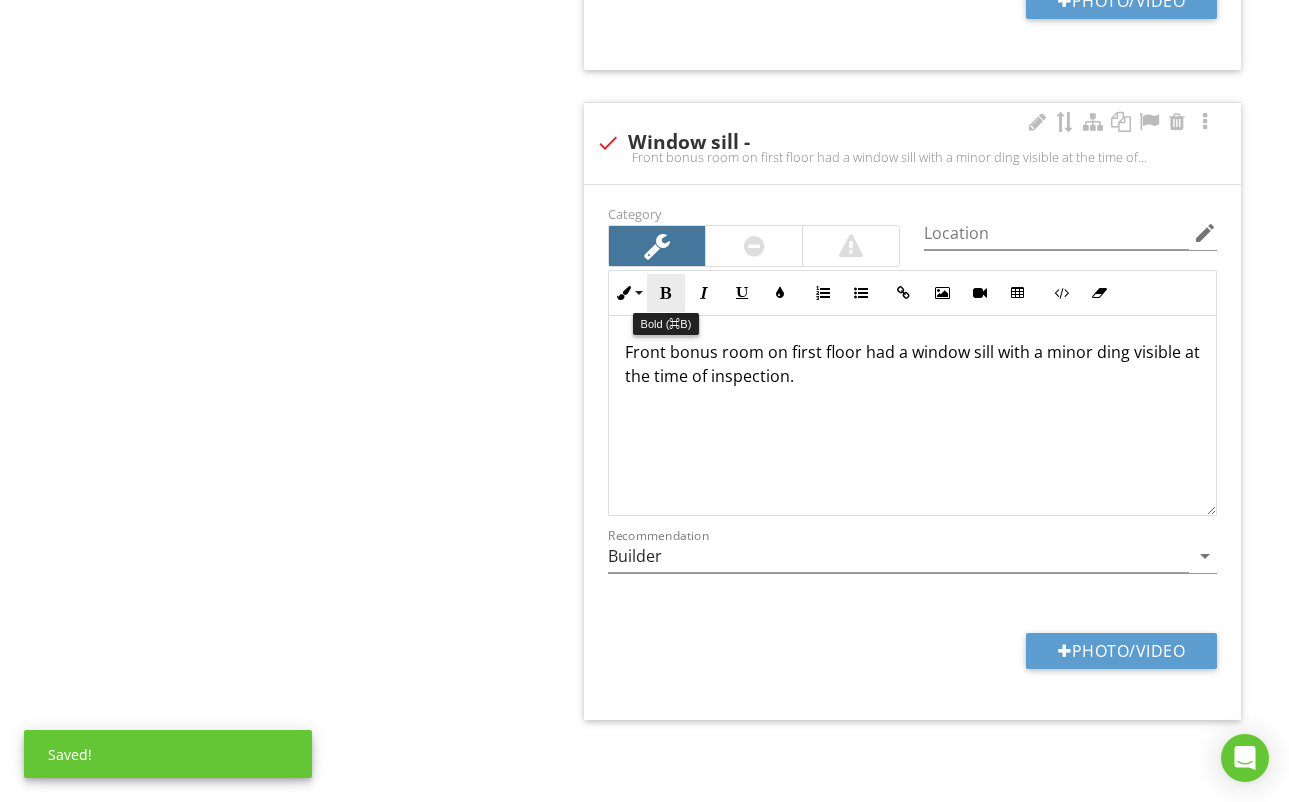 click at bounding box center (666, 293) 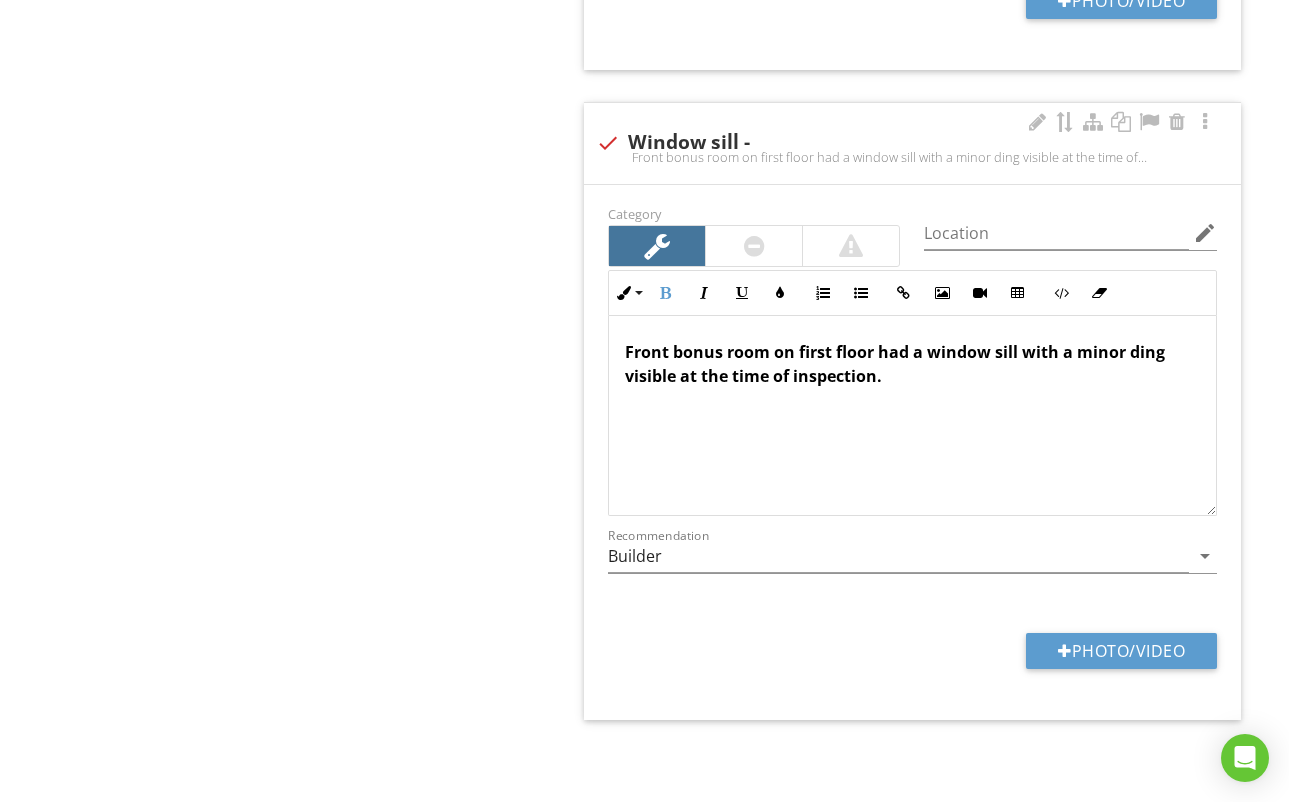 drag, startPoint x: 1045, startPoint y: 460, endPoint x: 1055, endPoint y: 470, distance: 14.142136 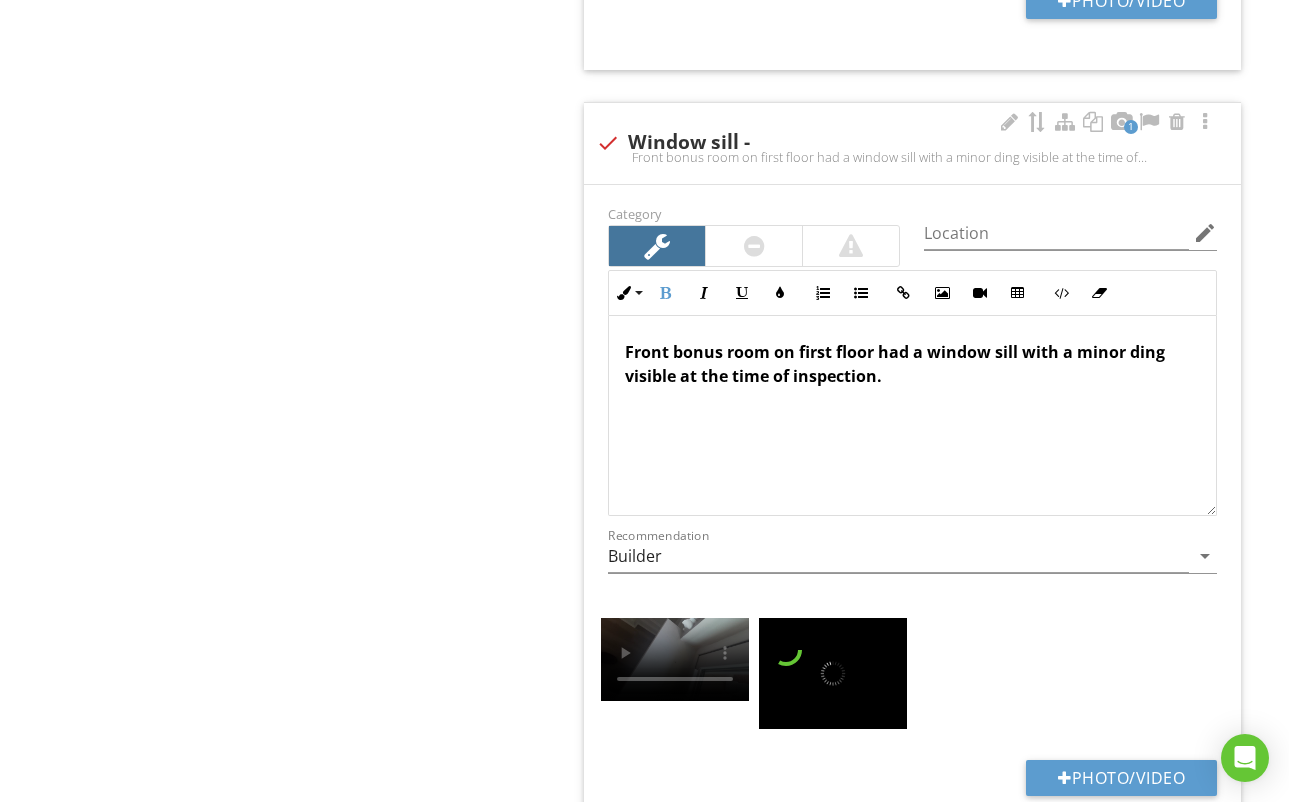 click on "Front bonus room on first floor had a window sill with a minor ding visible at the time of inspection." at bounding box center [895, 364] 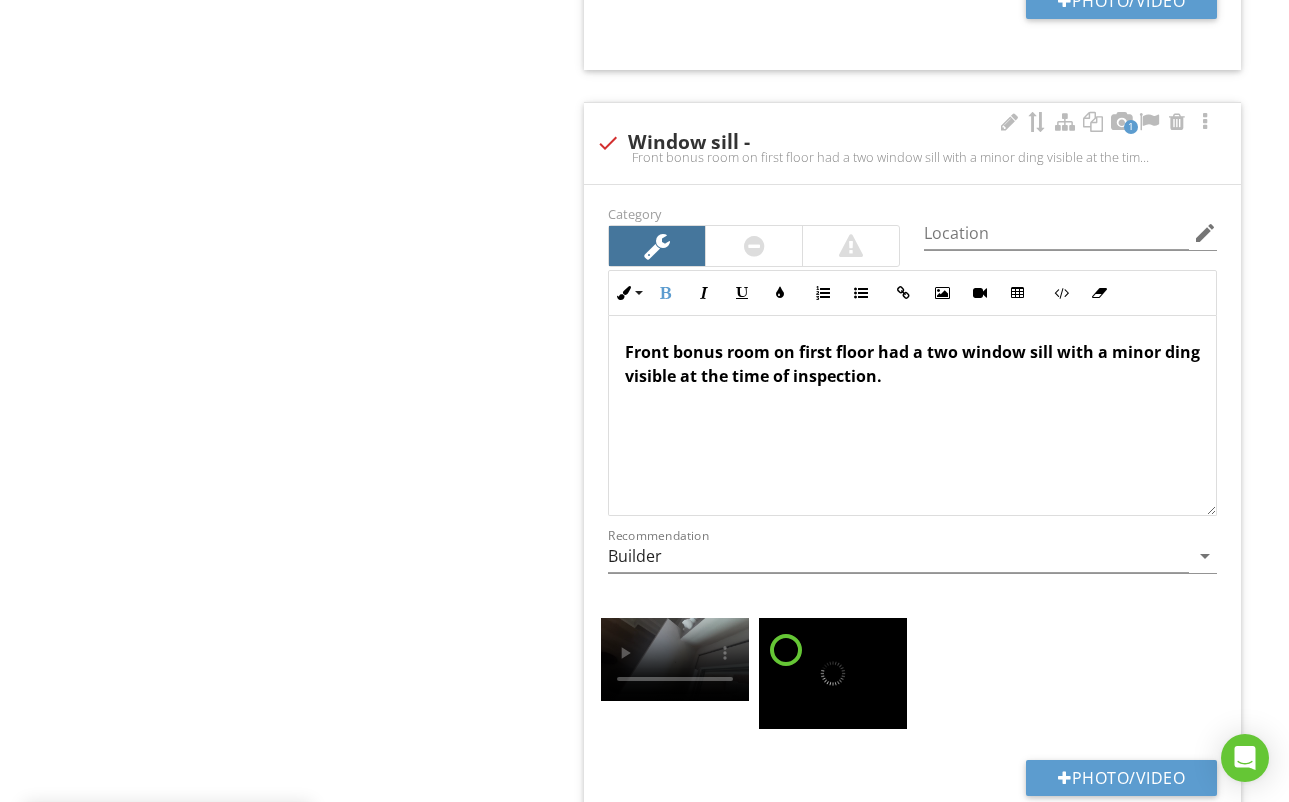 click on "Front bonus room on first floor had a two window sill with a minor ding visible at the time of inspection." at bounding box center (912, 364) 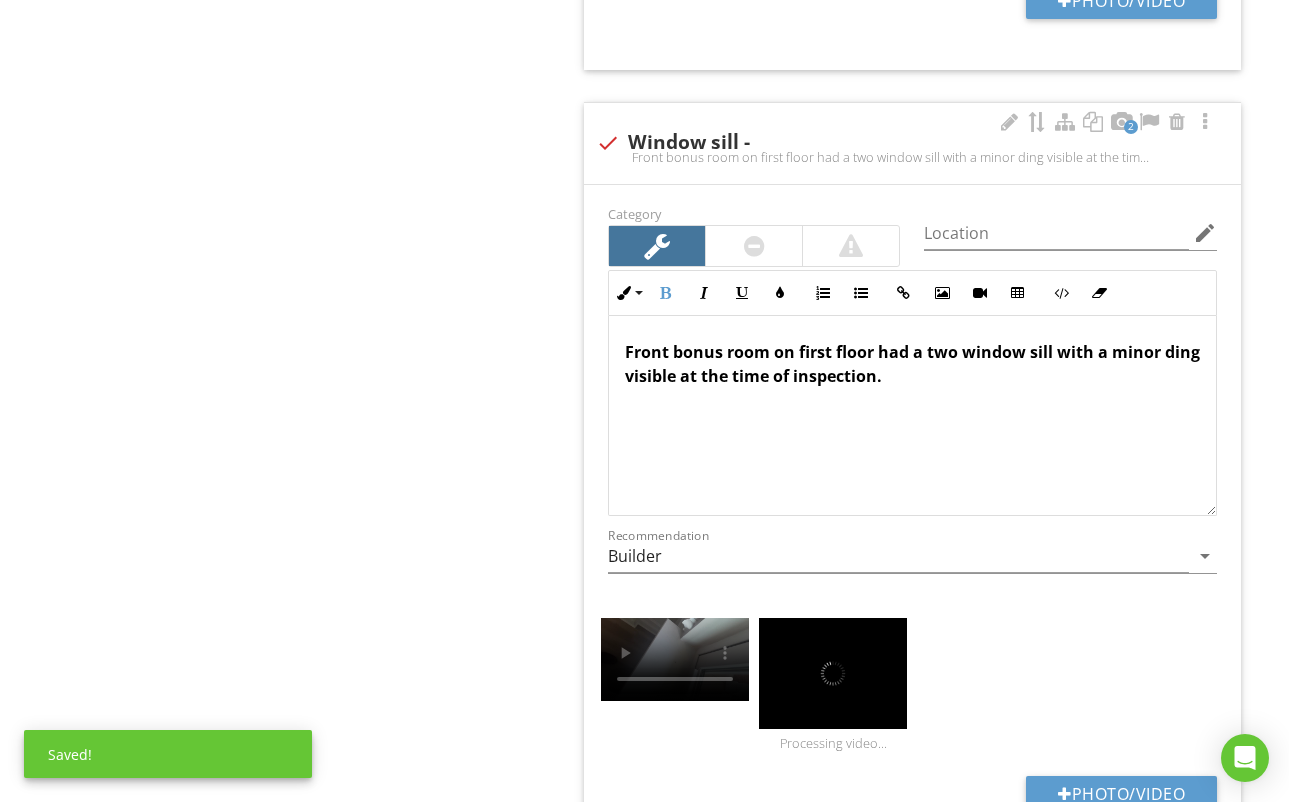 click on "Front bonus room on first floor had a two window sill with a minor ding visible at the time of inspection." at bounding box center [912, 364] 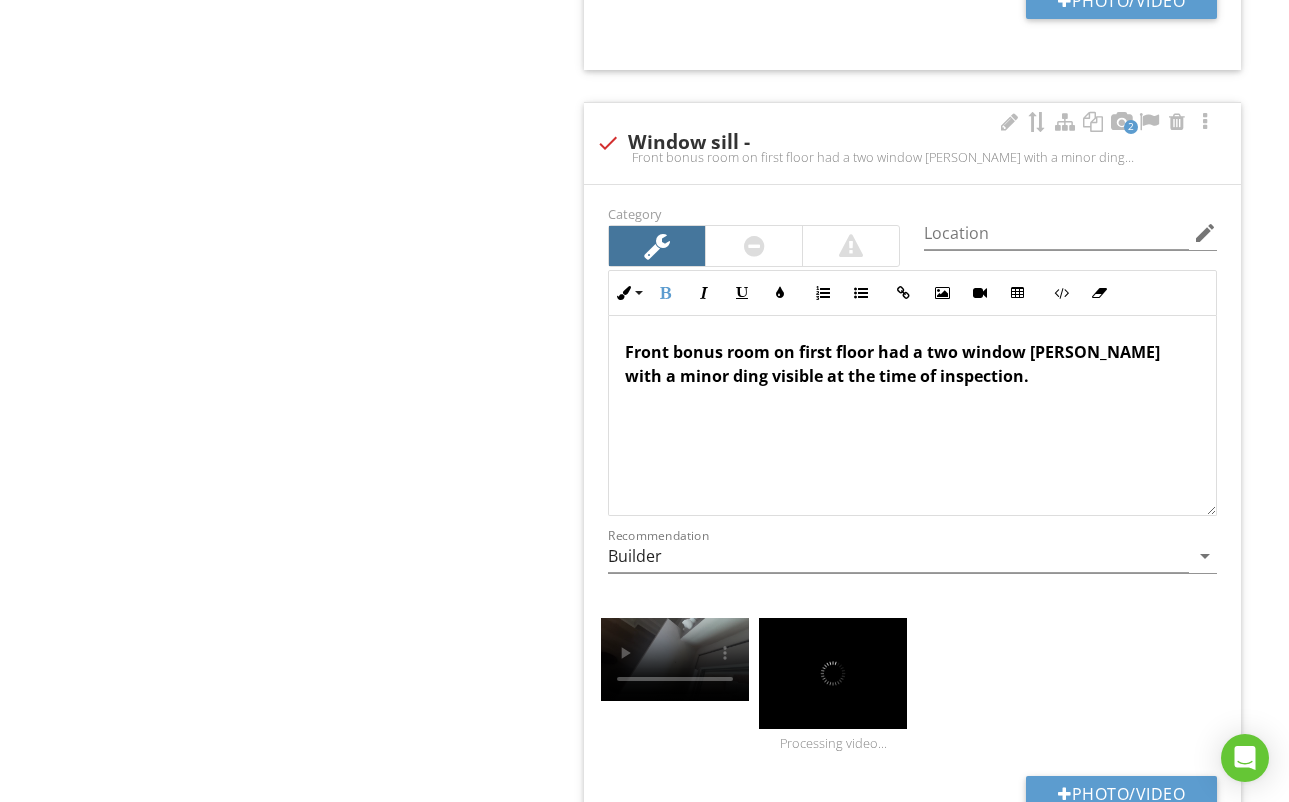 click on "Front bonus room on first floor had a two window sills with a minor ding visible at the time of inspection." at bounding box center (892, 364) 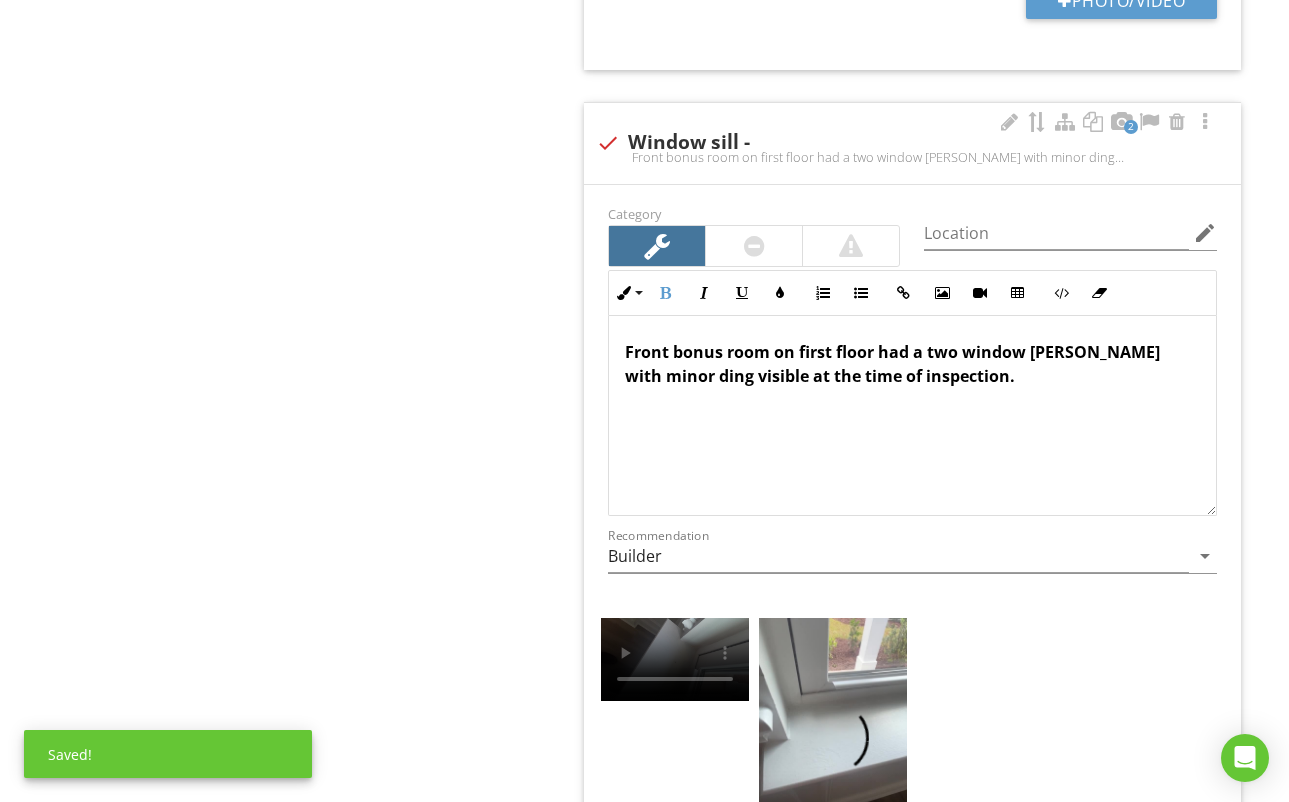 scroll, scrollTop: 1, scrollLeft: 0, axis: vertical 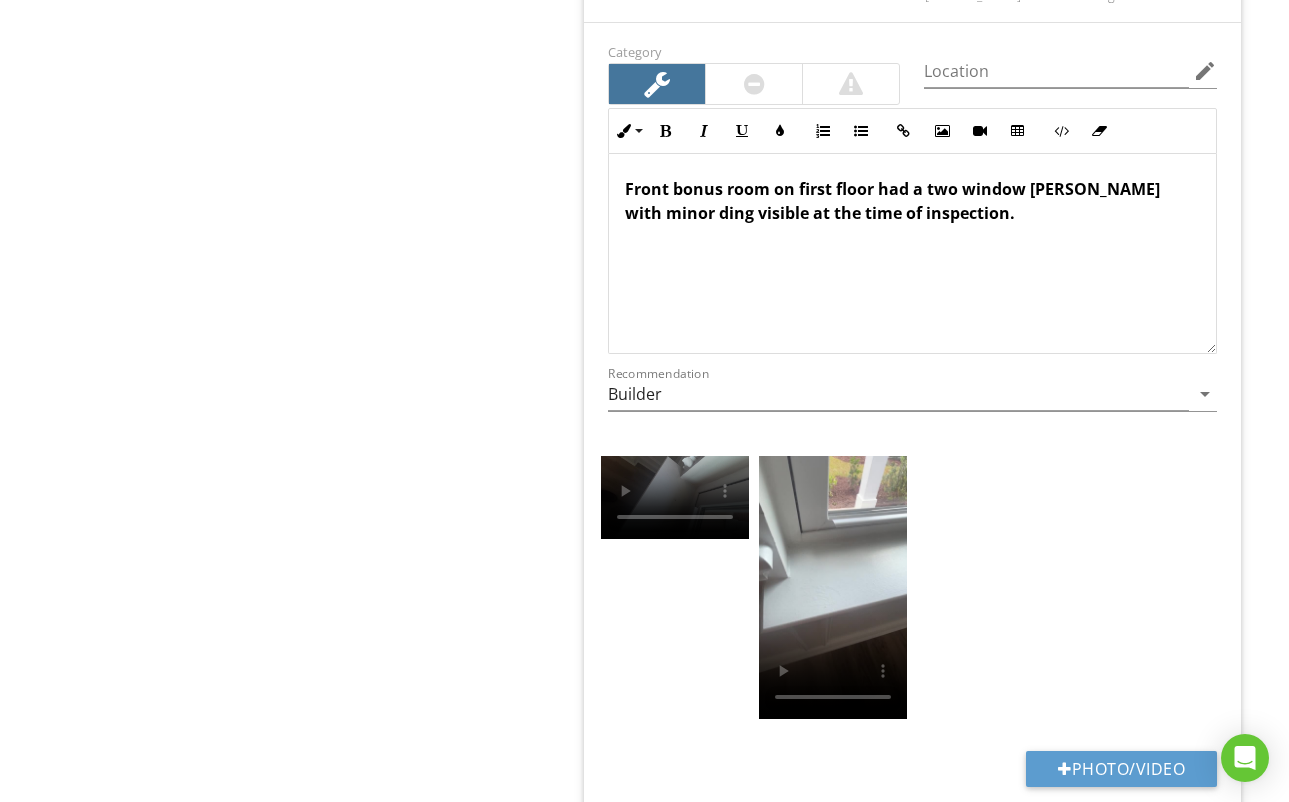 click on "Front bonus room on first floor had a two window sills with minor ding visible at the time of inspection." at bounding box center [892, 201] 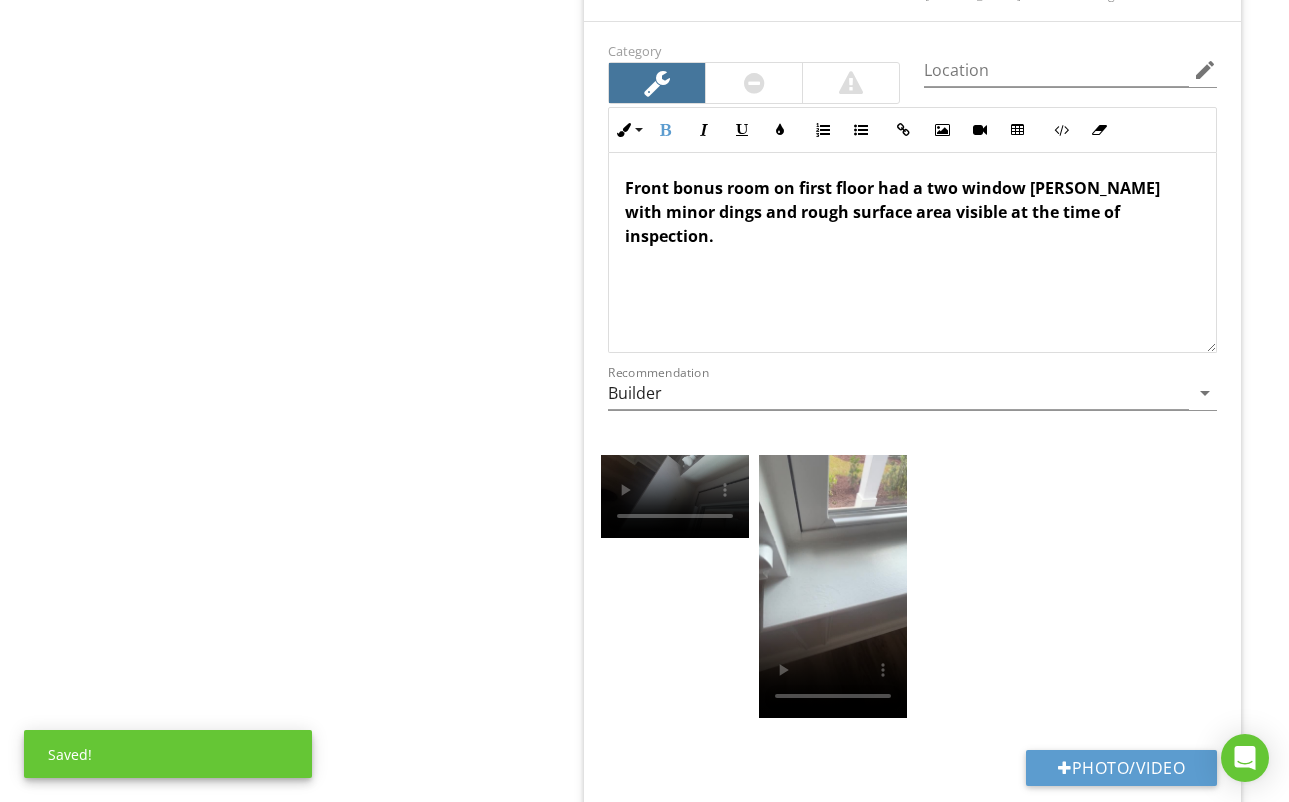 scroll, scrollTop: 2381, scrollLeft: 0, axis: vertical 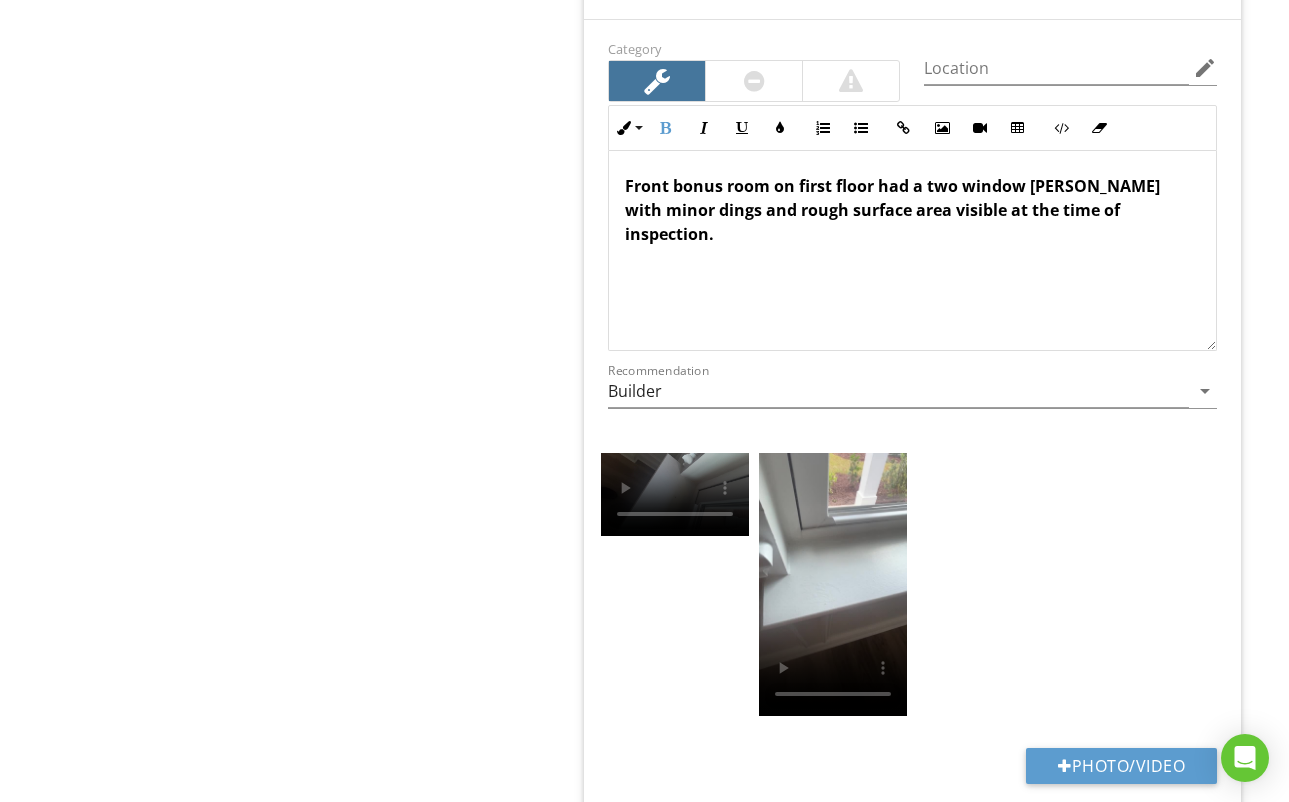 click on "Front bonus room on first floor had a two window sills with minor dings and rough surface area visible at the time of inspection." at bounding box center (892, 210) 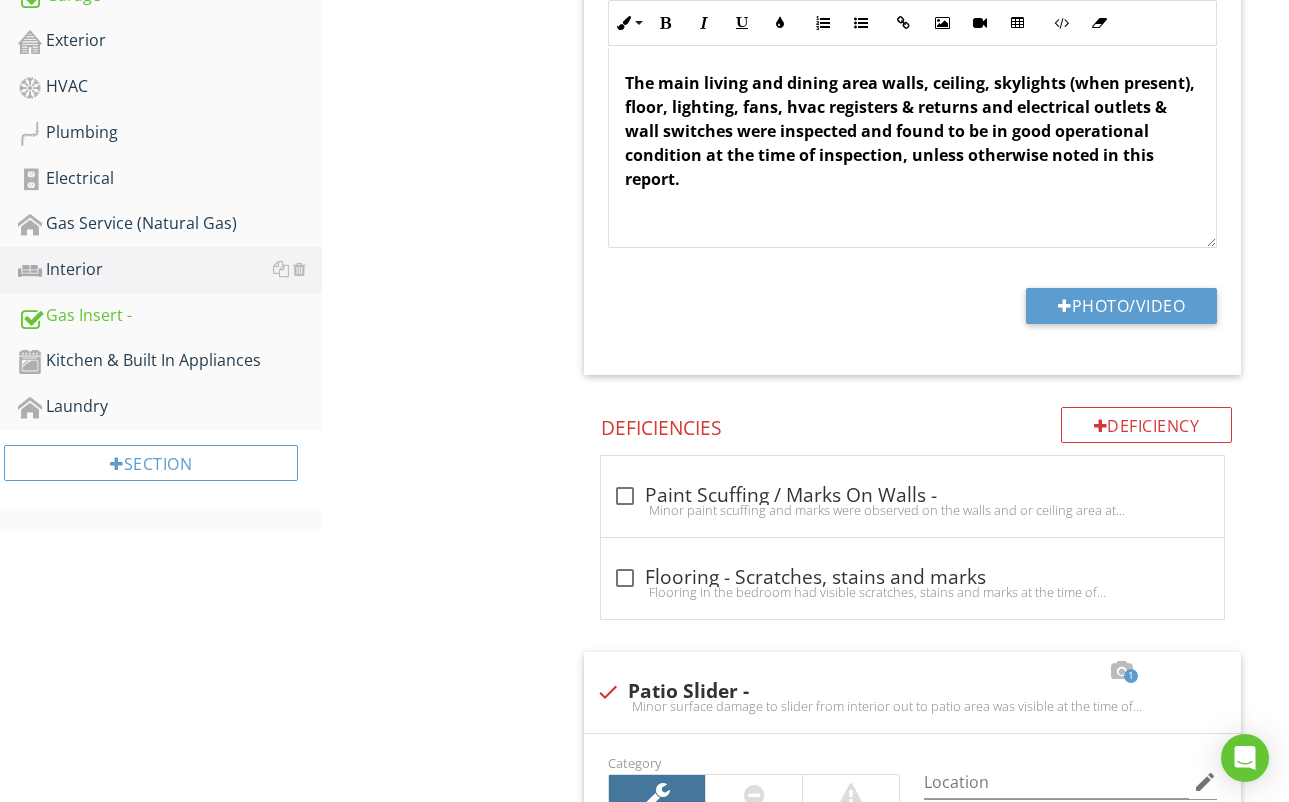 scroll, scrollTop: 719, scrollLeft: 0, axis: vertical 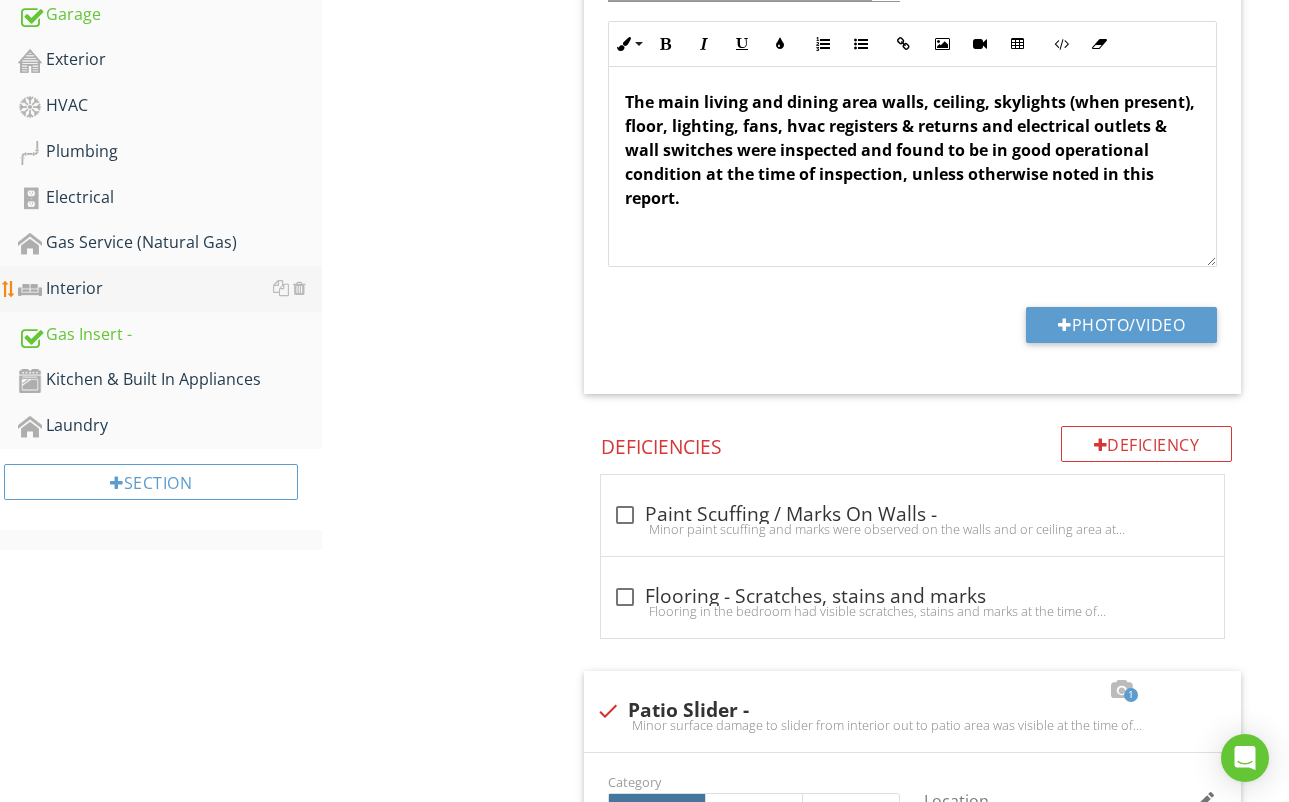 click on "Interior" at bounding box center (170, 289) 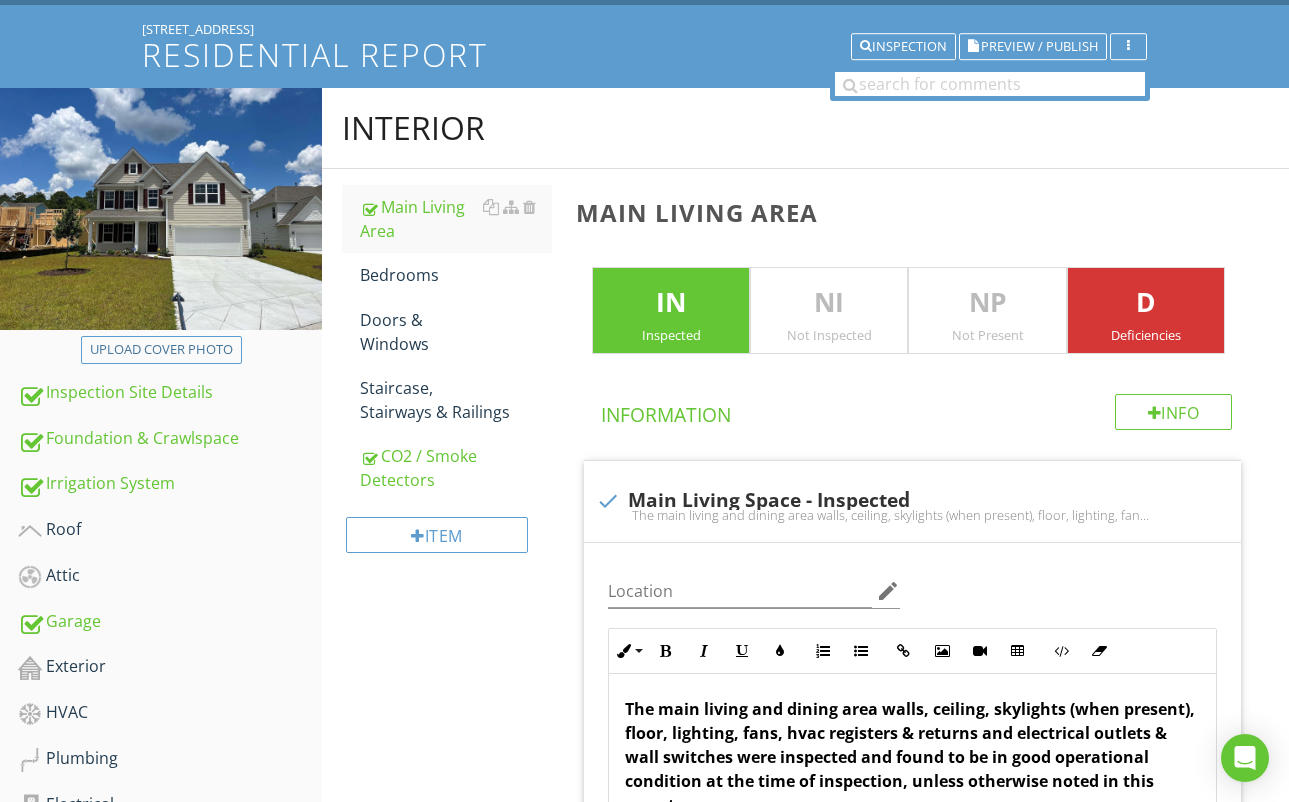scroll, scrollTop: 0, scrollLeft: 0, axis: both 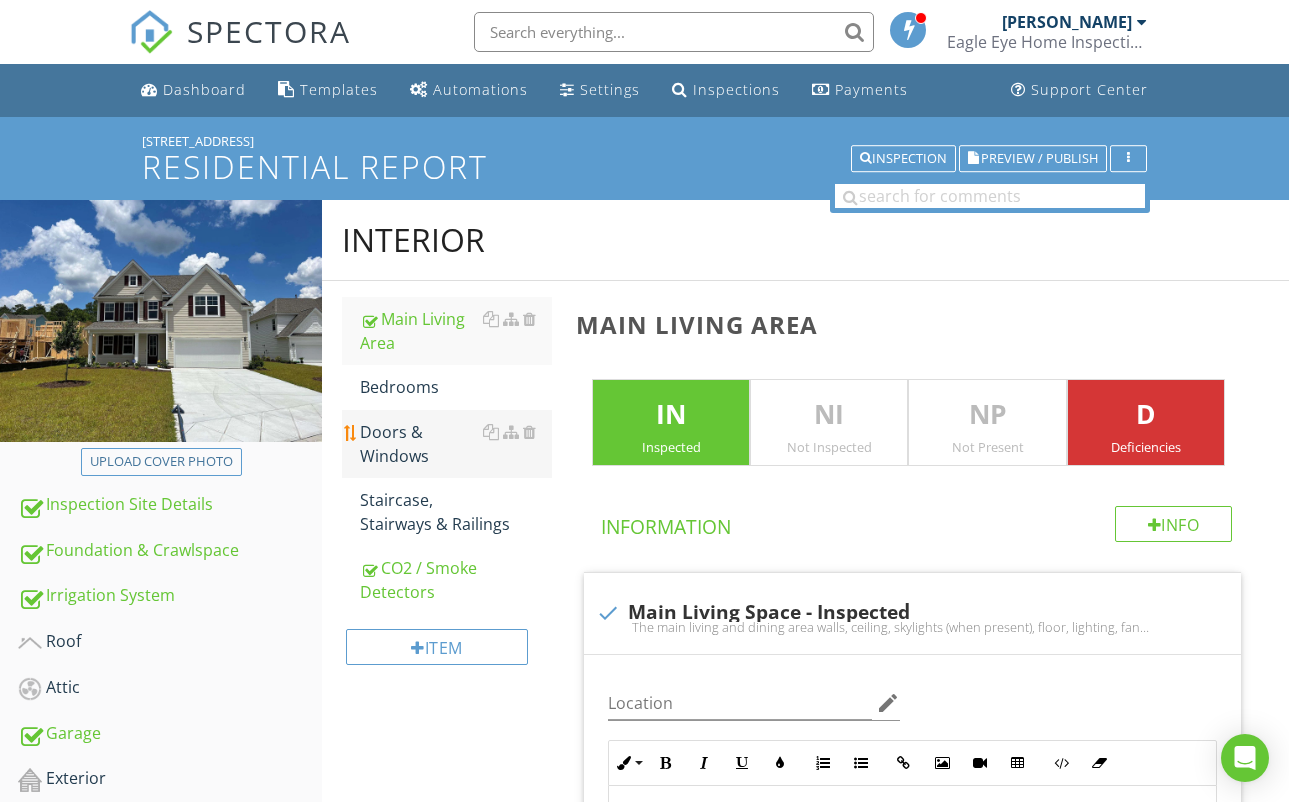 drag, startPoint x: 423, startPoint y: 423, endPoint x: 457, endPoint y: 437, distance: 36.769554 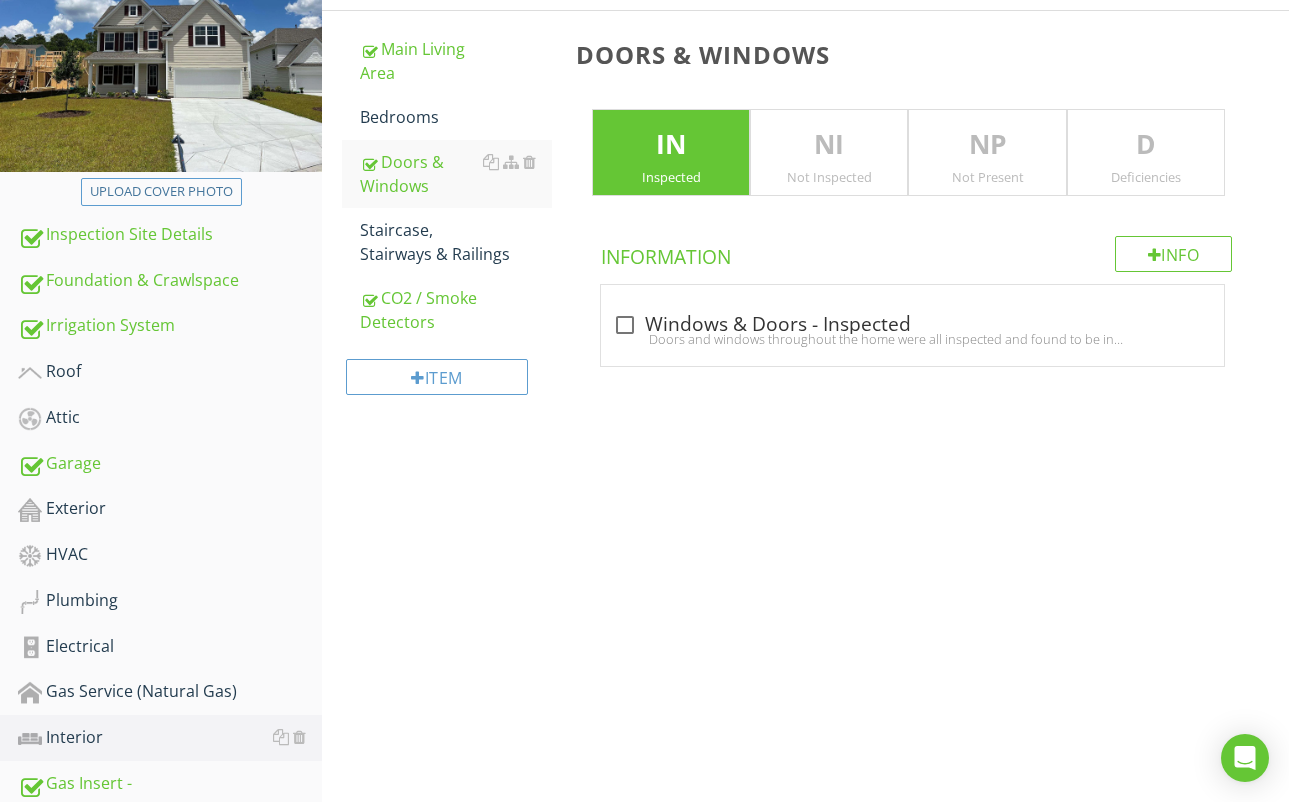 scroll, scrollTop: 272, scrollLeft: 0, axis: vertical 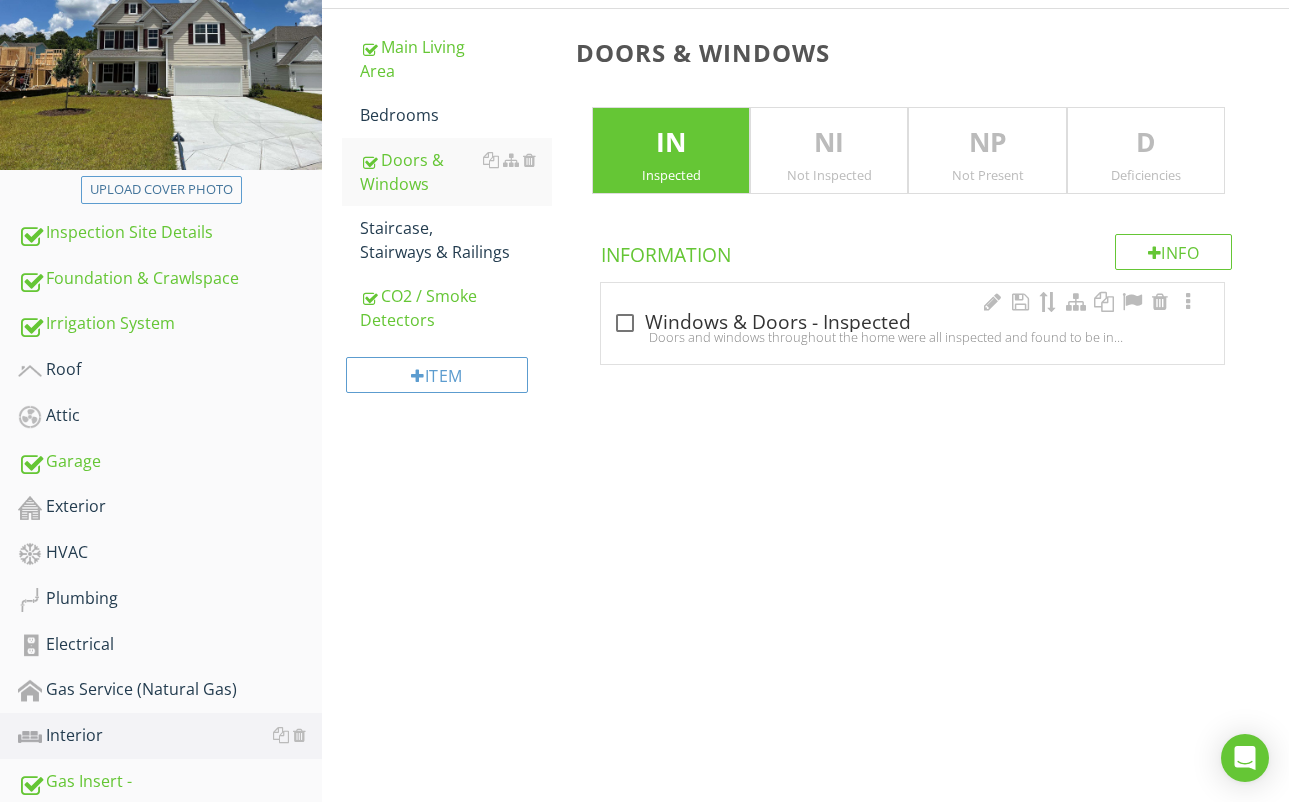 click at bounding box center (625, 323) 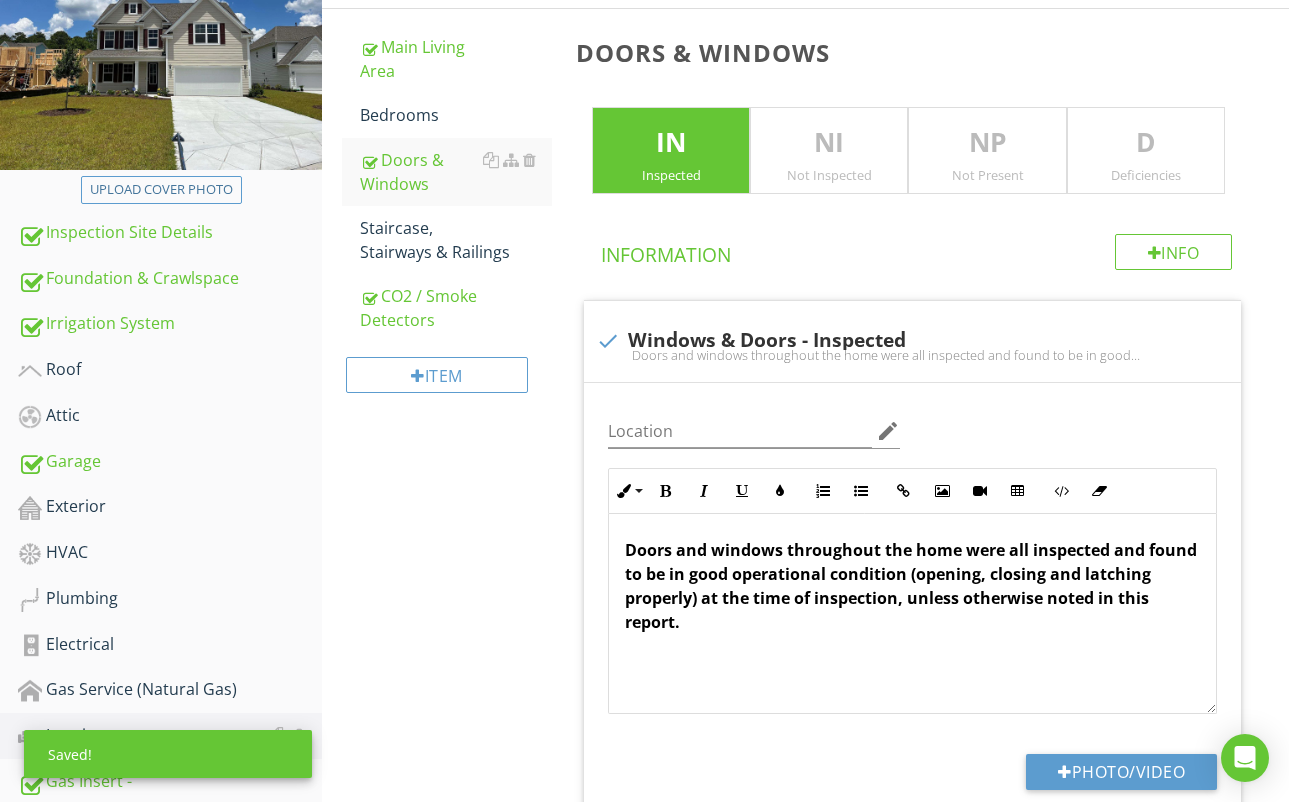 click on "Deficiencies" at bounding box center [1146, 175] 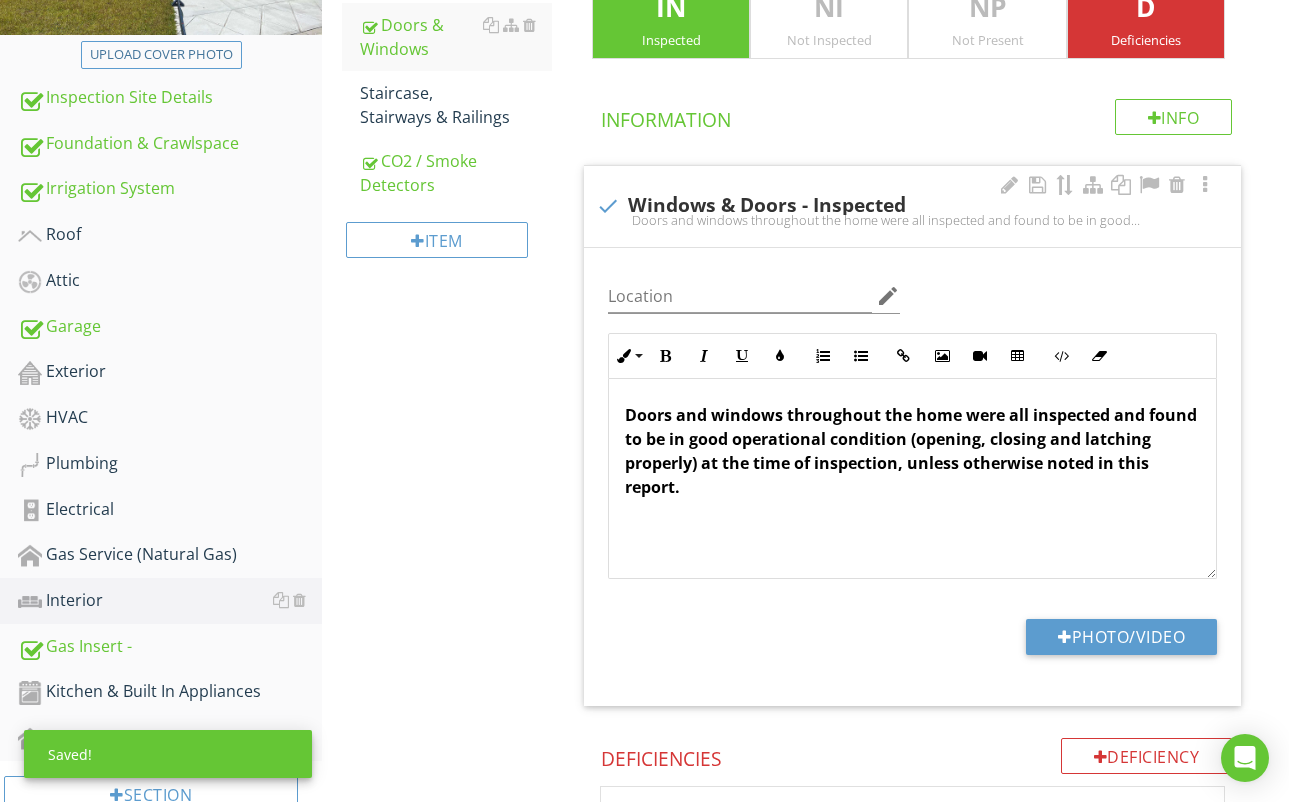scroll, scrollTop: 541, scrollLeft: 0, axis: vertical 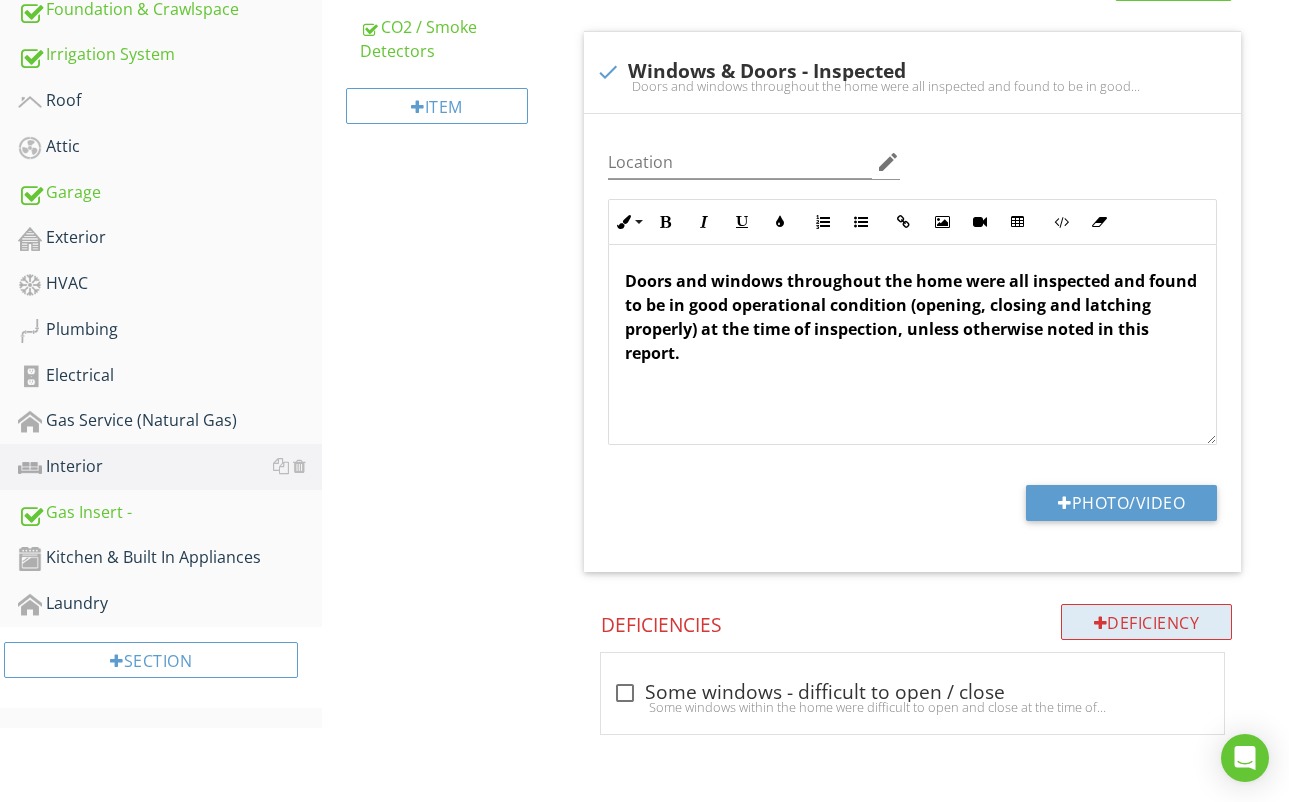 click on "Deficiency" at bounding box center (1147, 622) 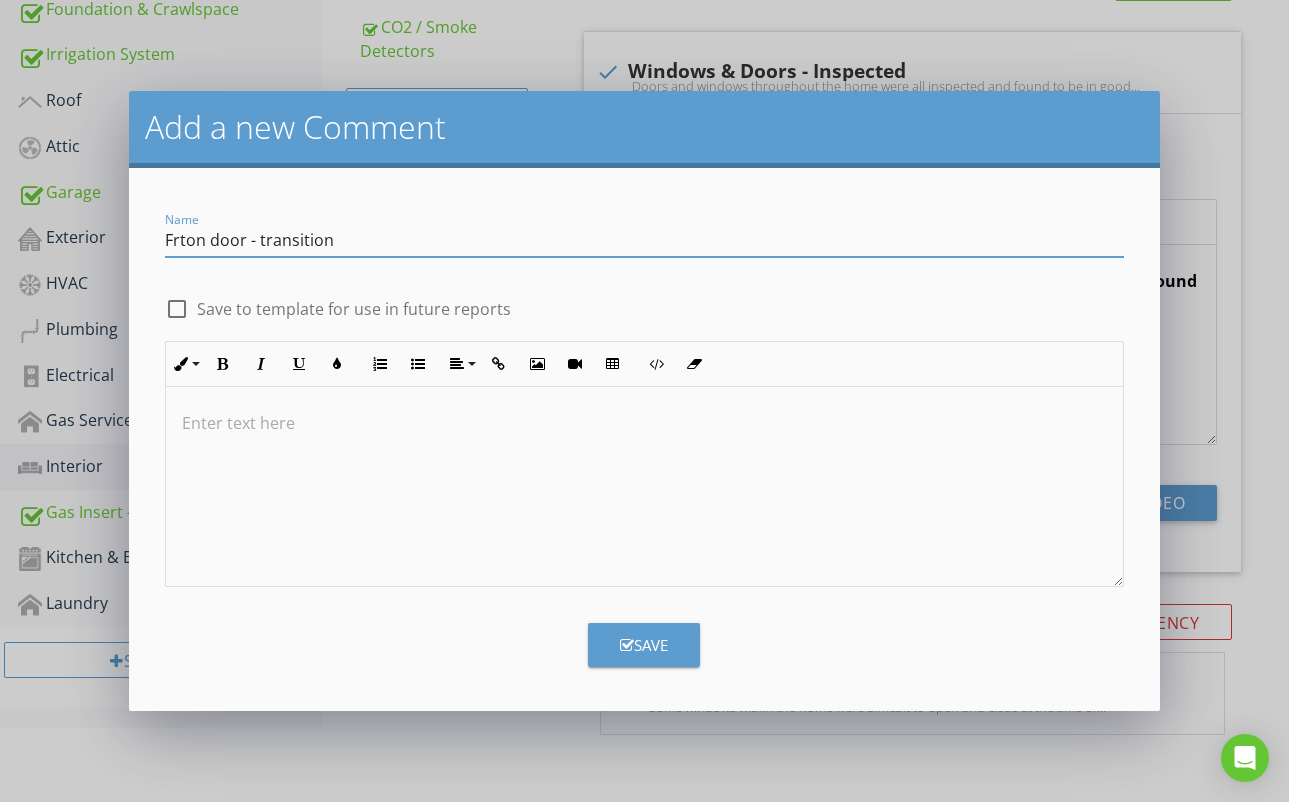 click on "Frton door - transition" at bounding box center (644, 240) 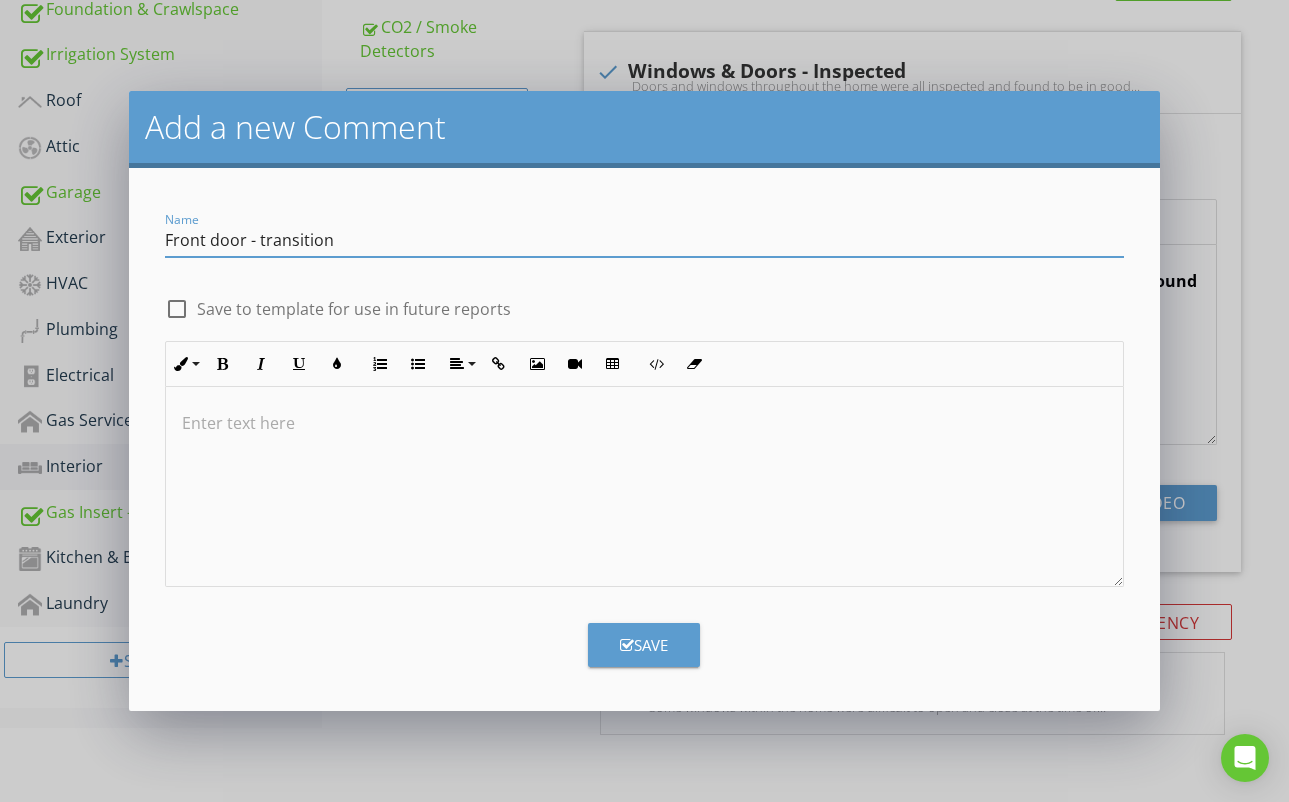 type on "Front door - transition" 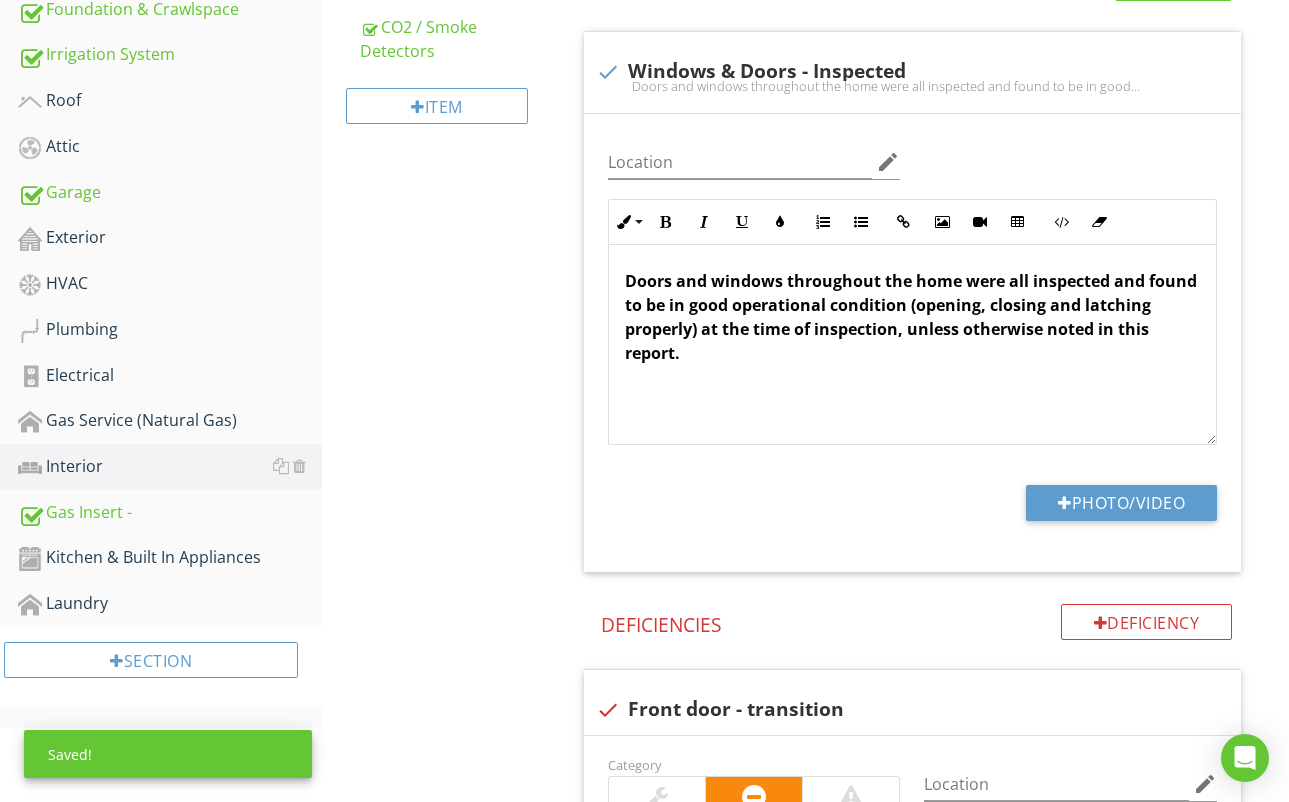 scroll, scrollTop: 1175, scrollLeft: 0, axis: vertical 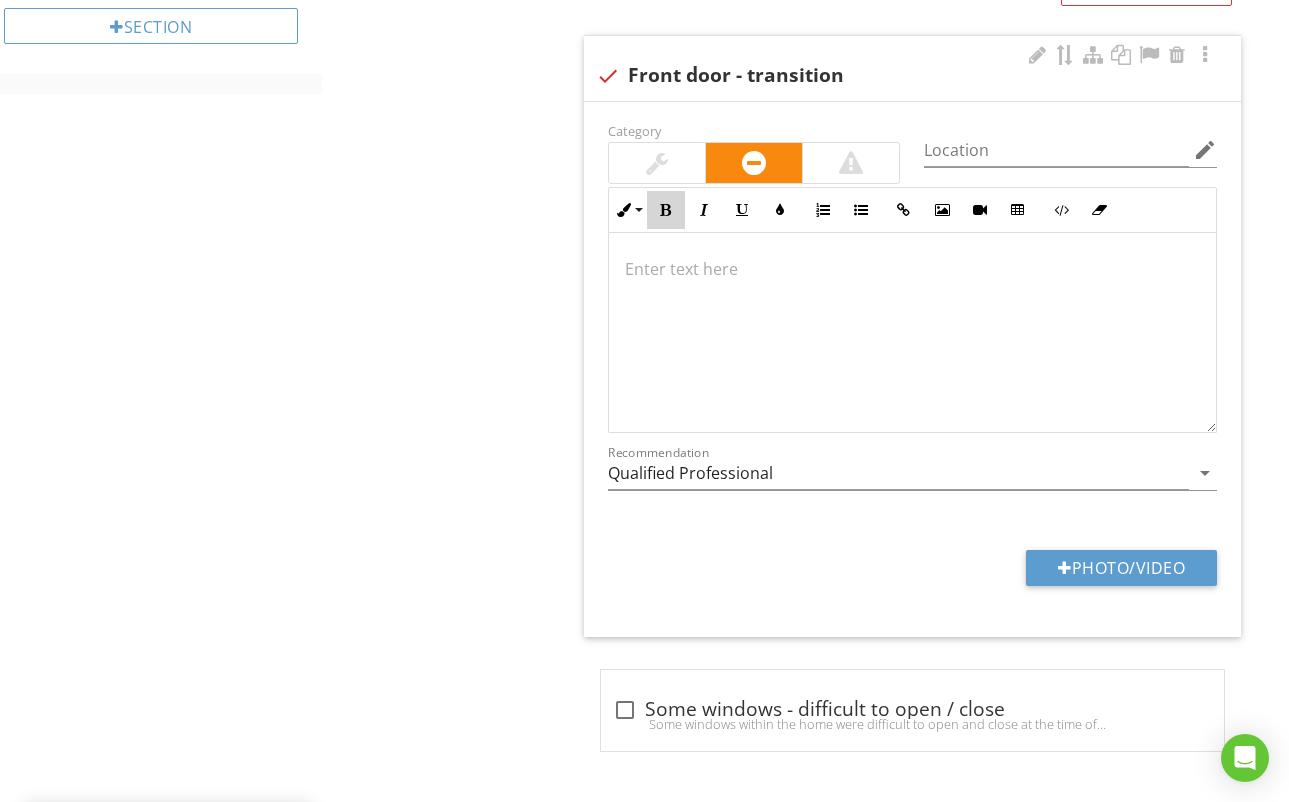 drag, startPoint x: 659, startPoint y: 204, endPoint x: 669, endPoint y: 279, distance: 75.66373 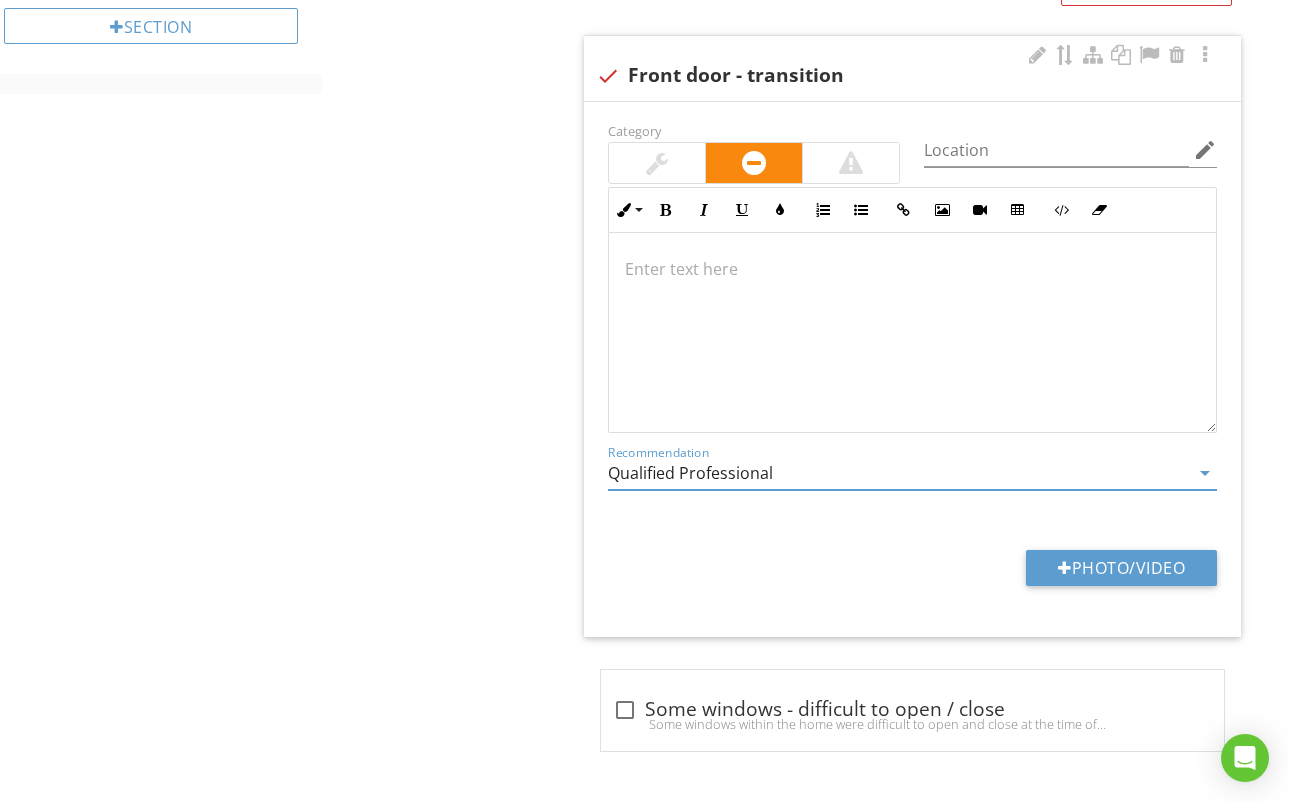 click on "Qualified Professional" at bounding box center [898, 473] 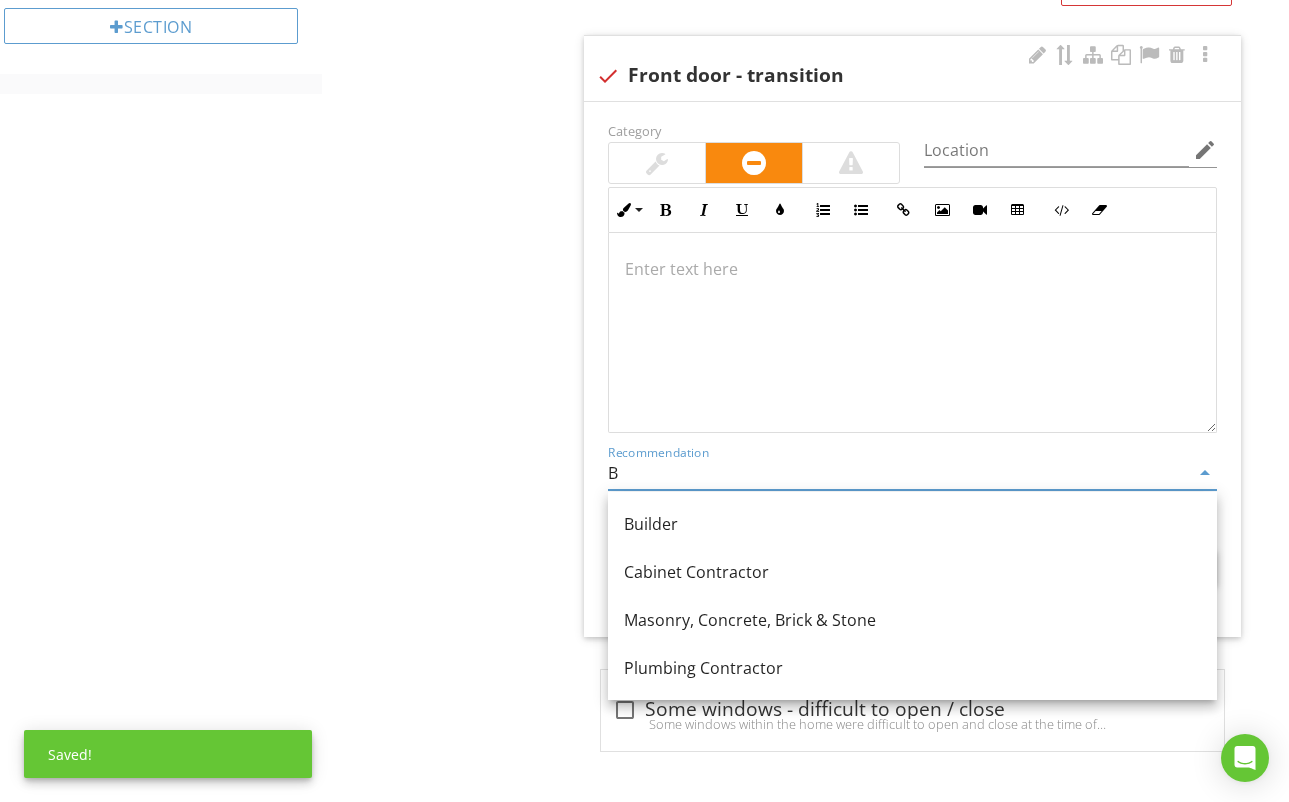 click on "Builder" at bounding box center (912, 524) 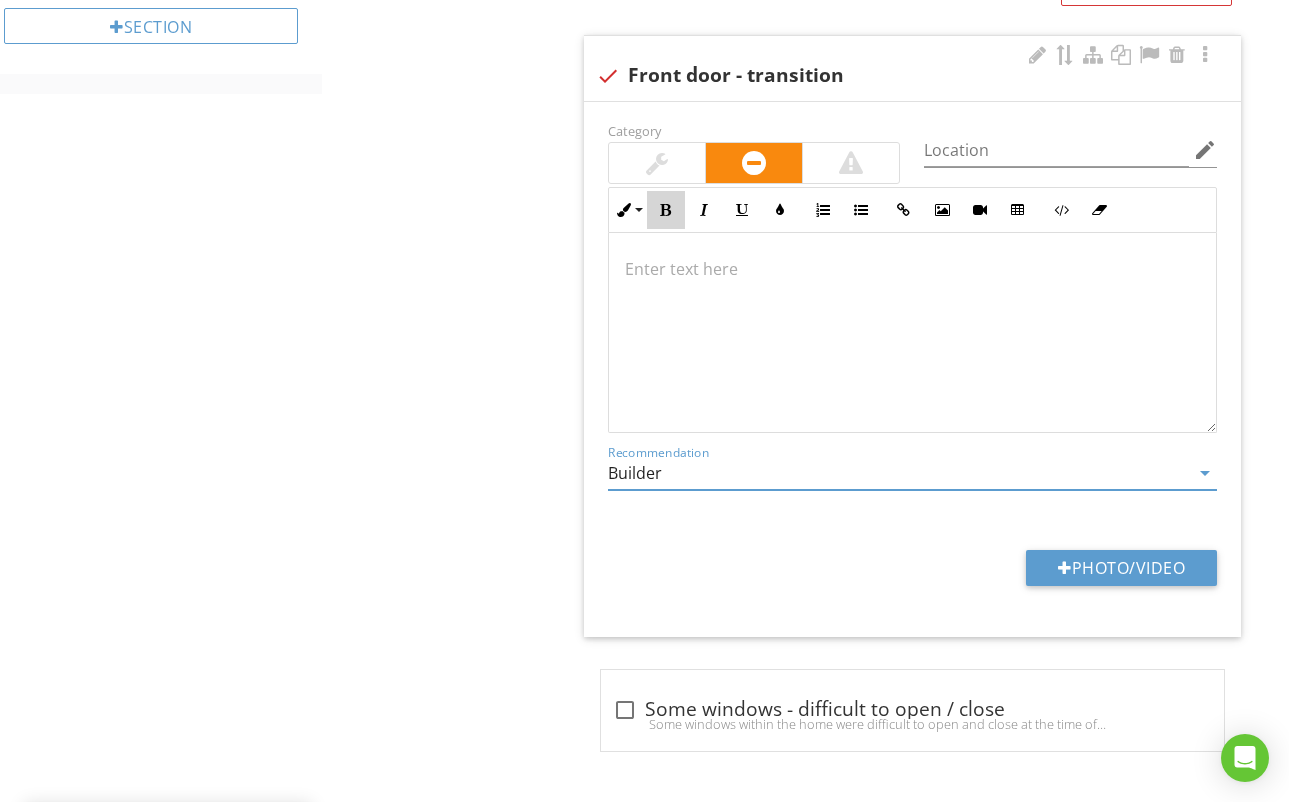 type on "Builder" 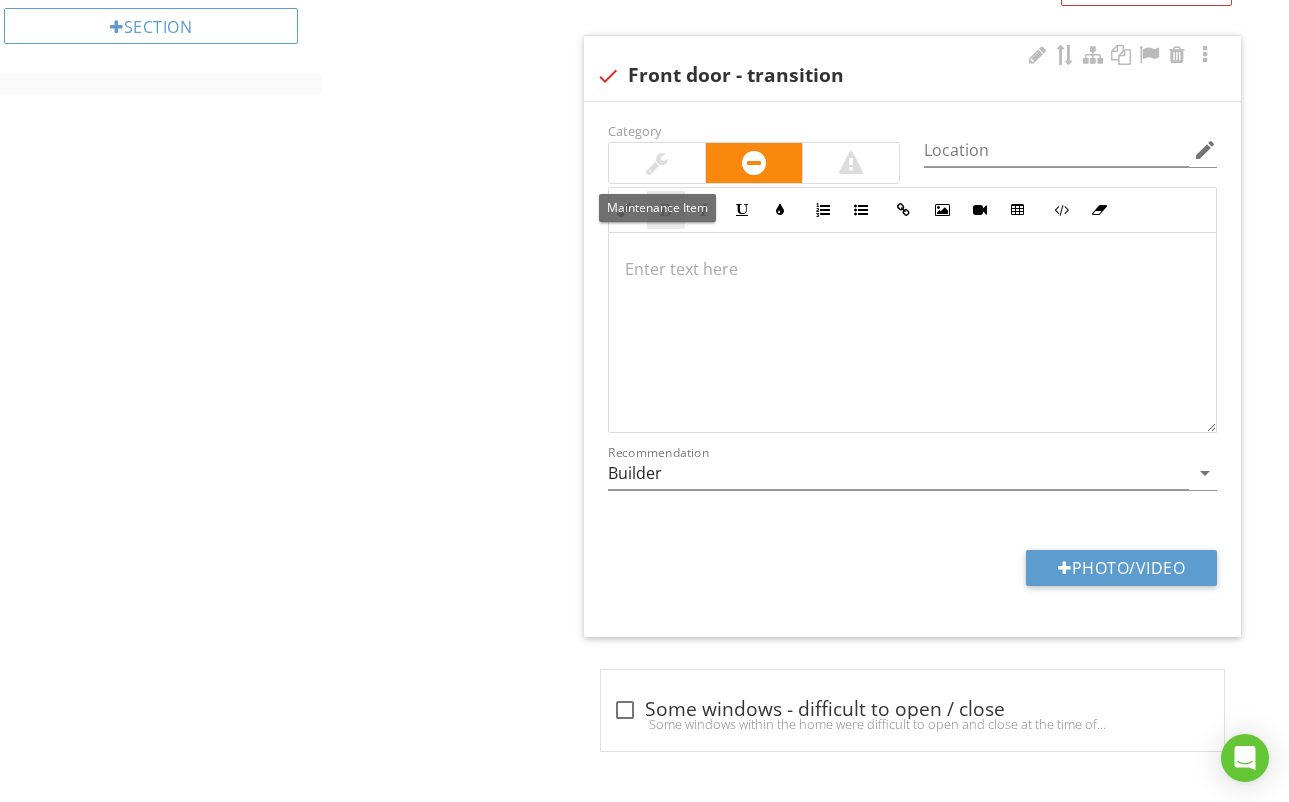 drag, startPoint x: 679, startPoint y: 170, endPoint x: 679, endPoint y: 209, distance: 39 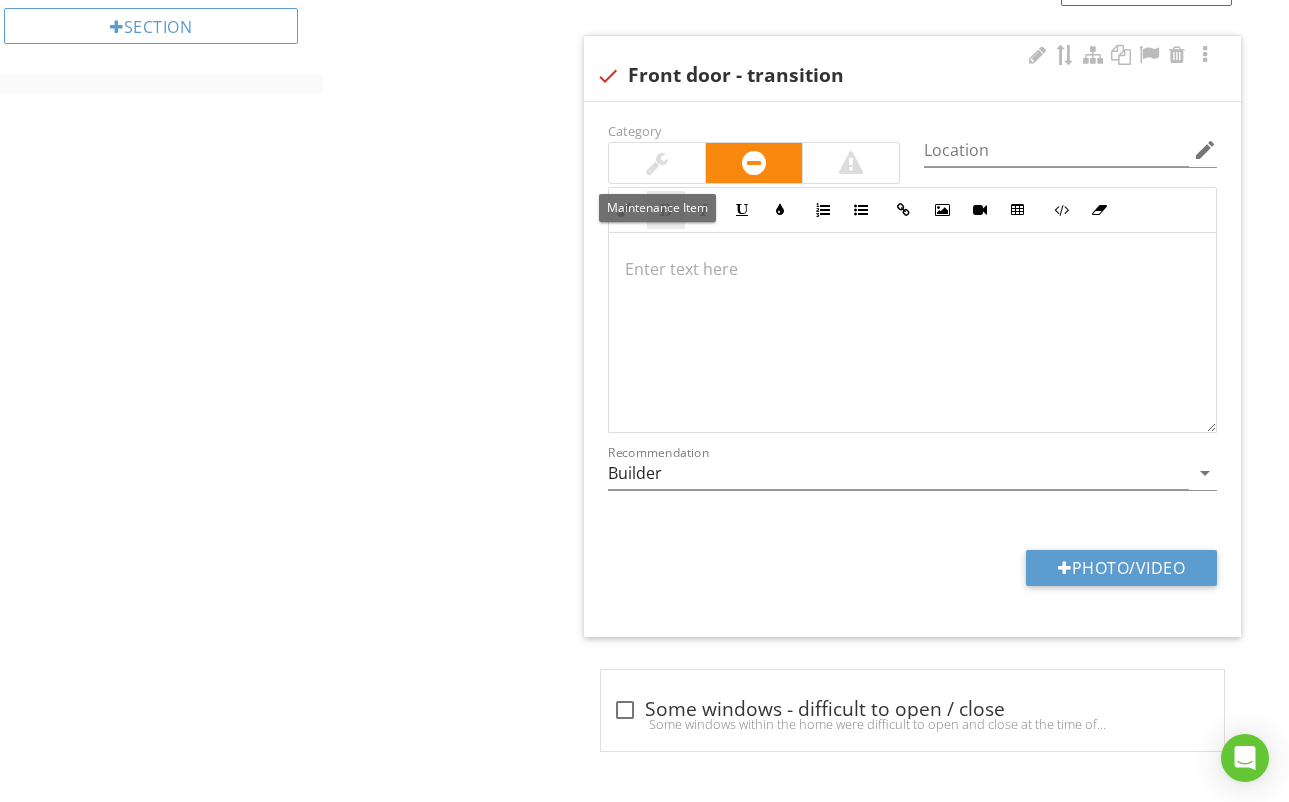 click at bounding box center (657, 163) 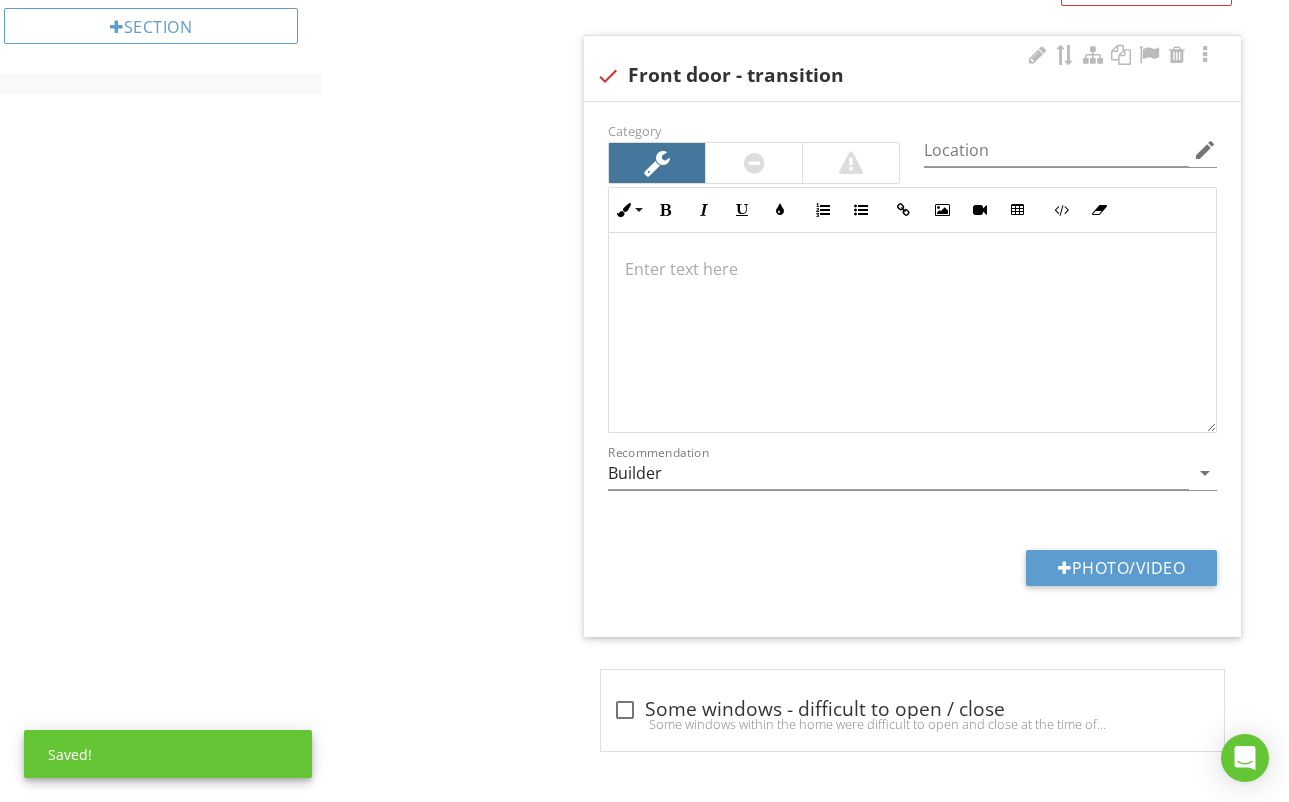 click on "​​​​ ​" at bounding box center (912, 333) 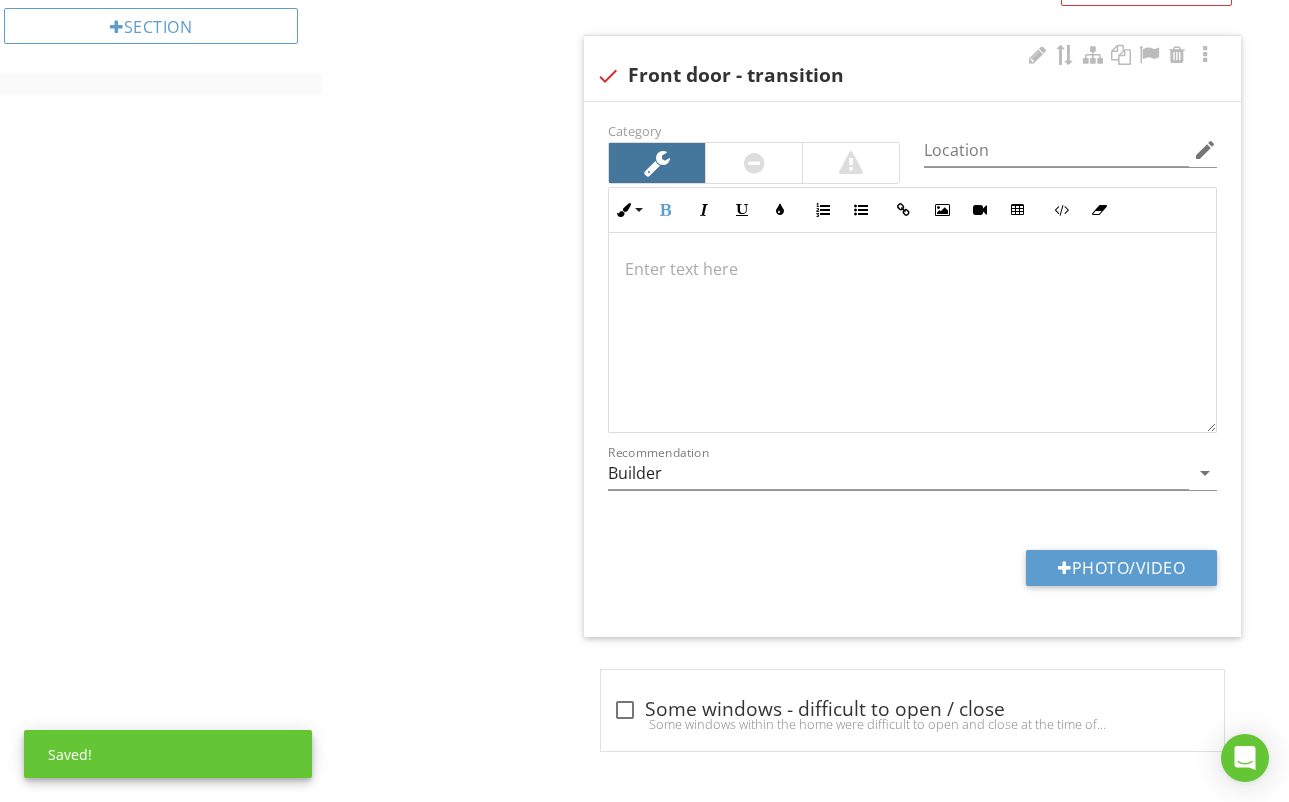 type 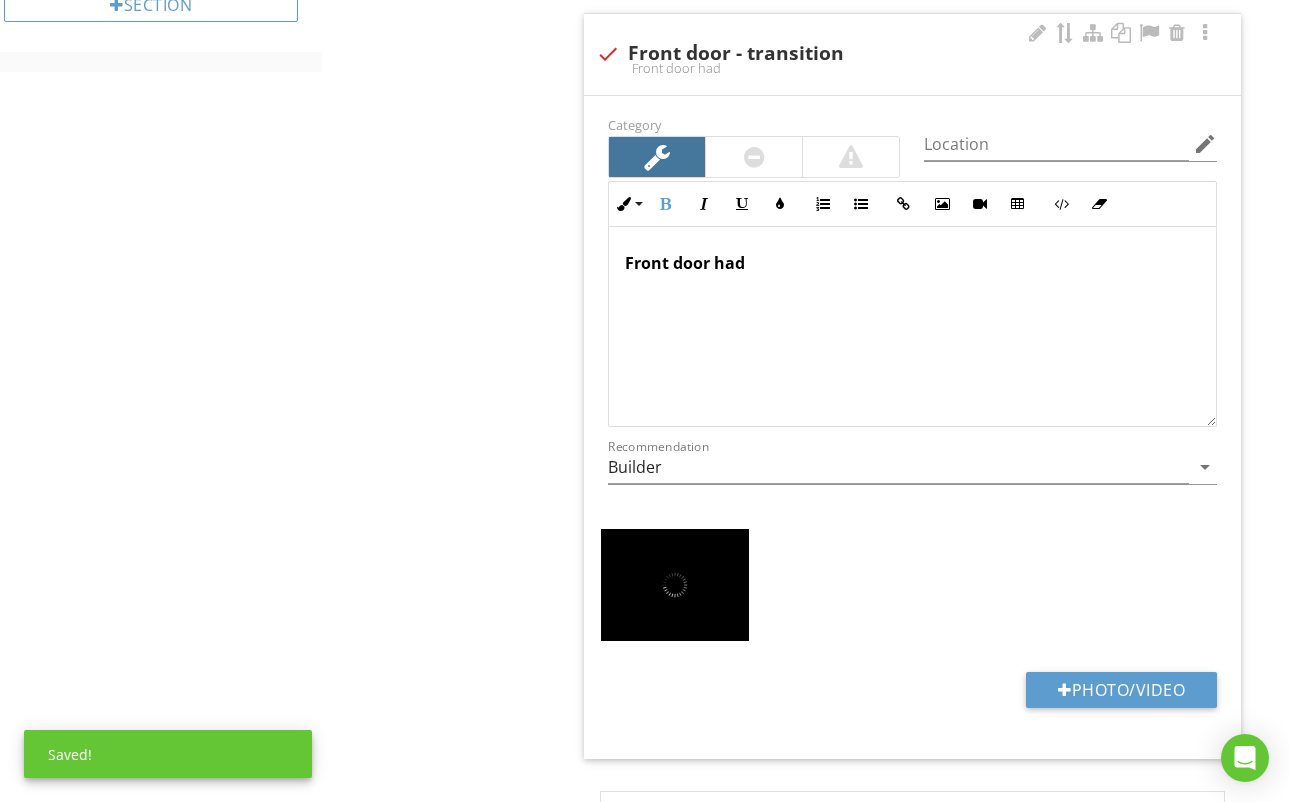 scroll, scrollTop: 1200, scrollLeft: 0, axis: vertical 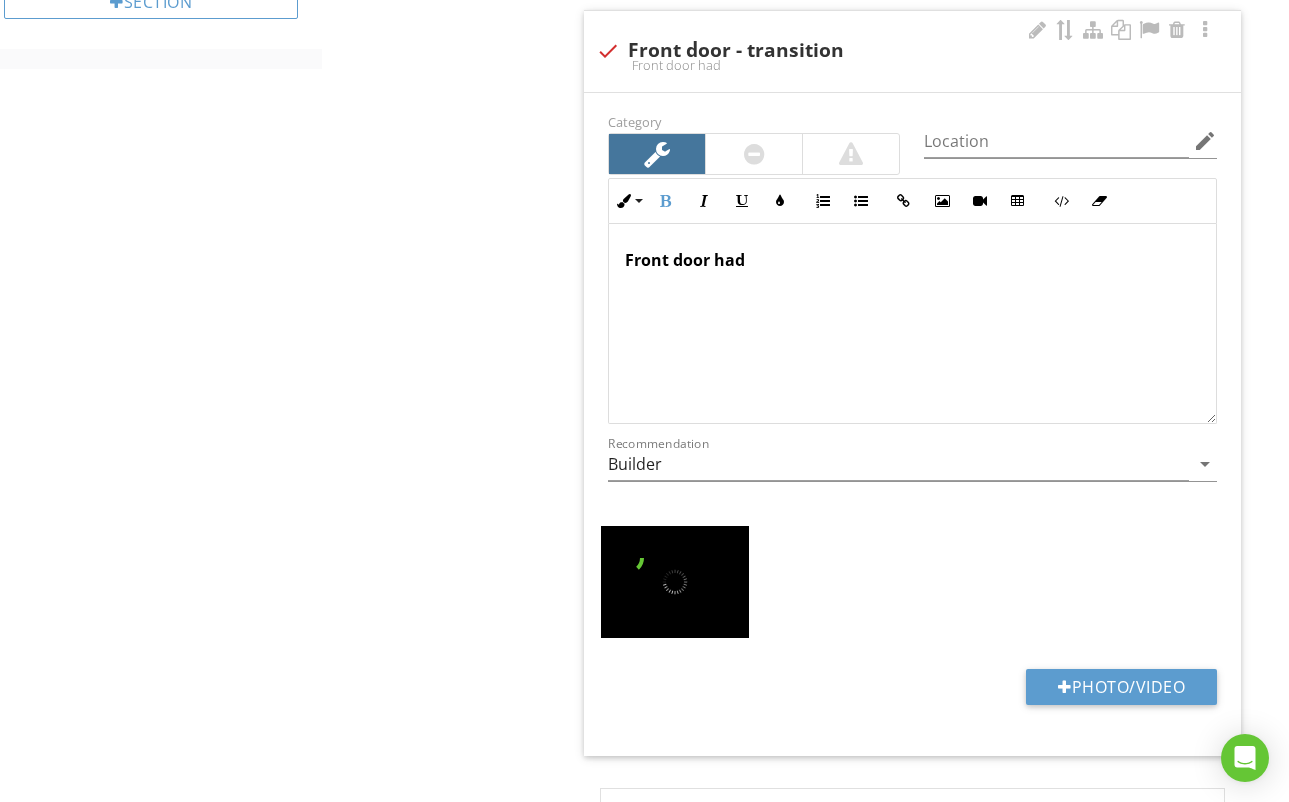 click on "​​​​ Front door had" at bounding box center (912, 260) 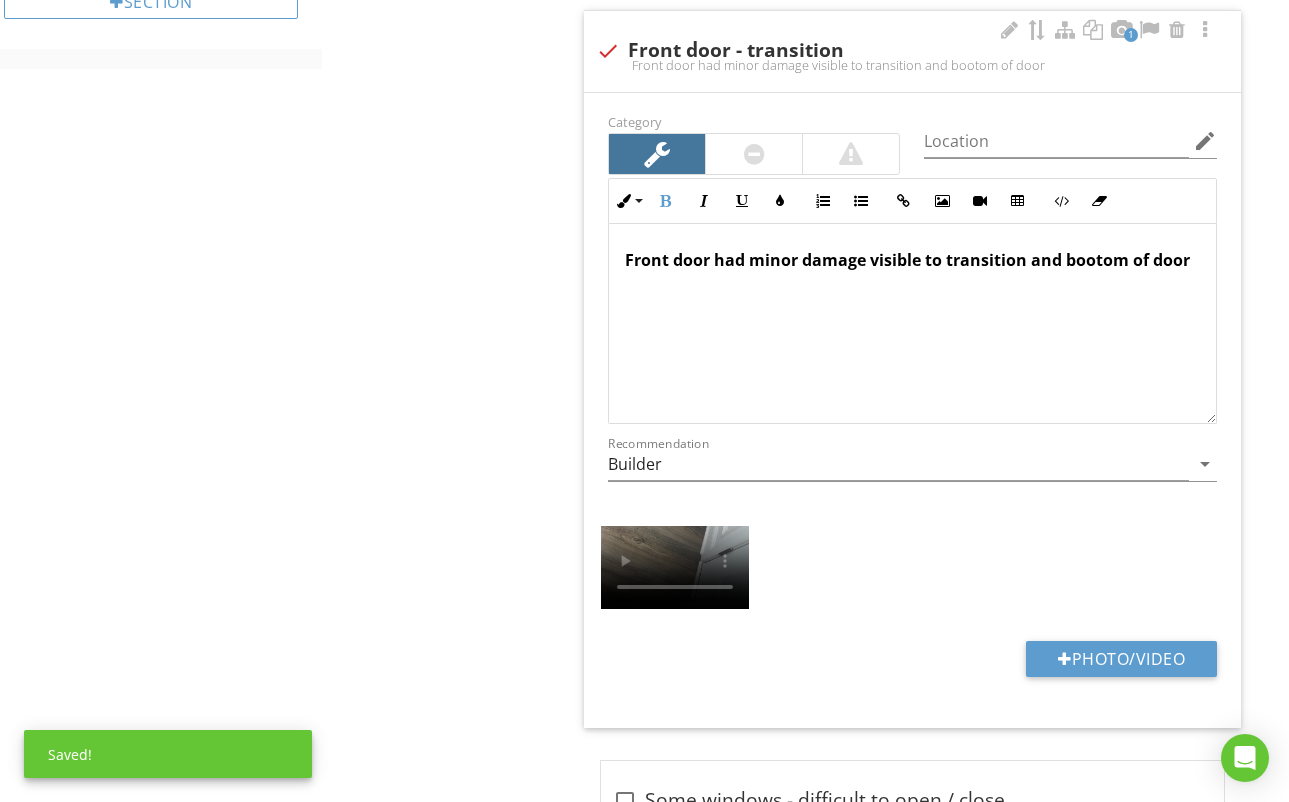click on "Front door had minor damage visible to transition and bootom of door" at bounding box center (907, 260) 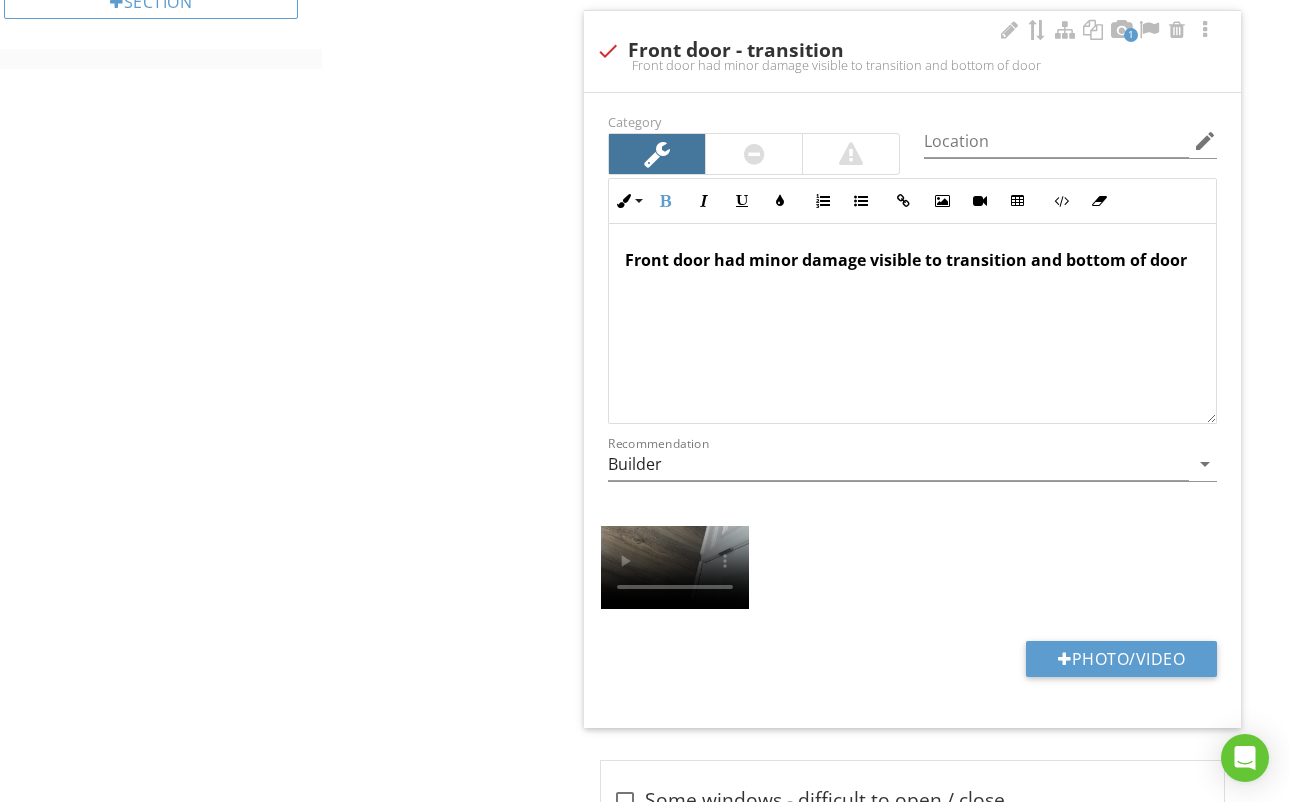 click on "​​​​ Front door had minor damage visible to transition and bottom of door" at bounding box center [912, 260] 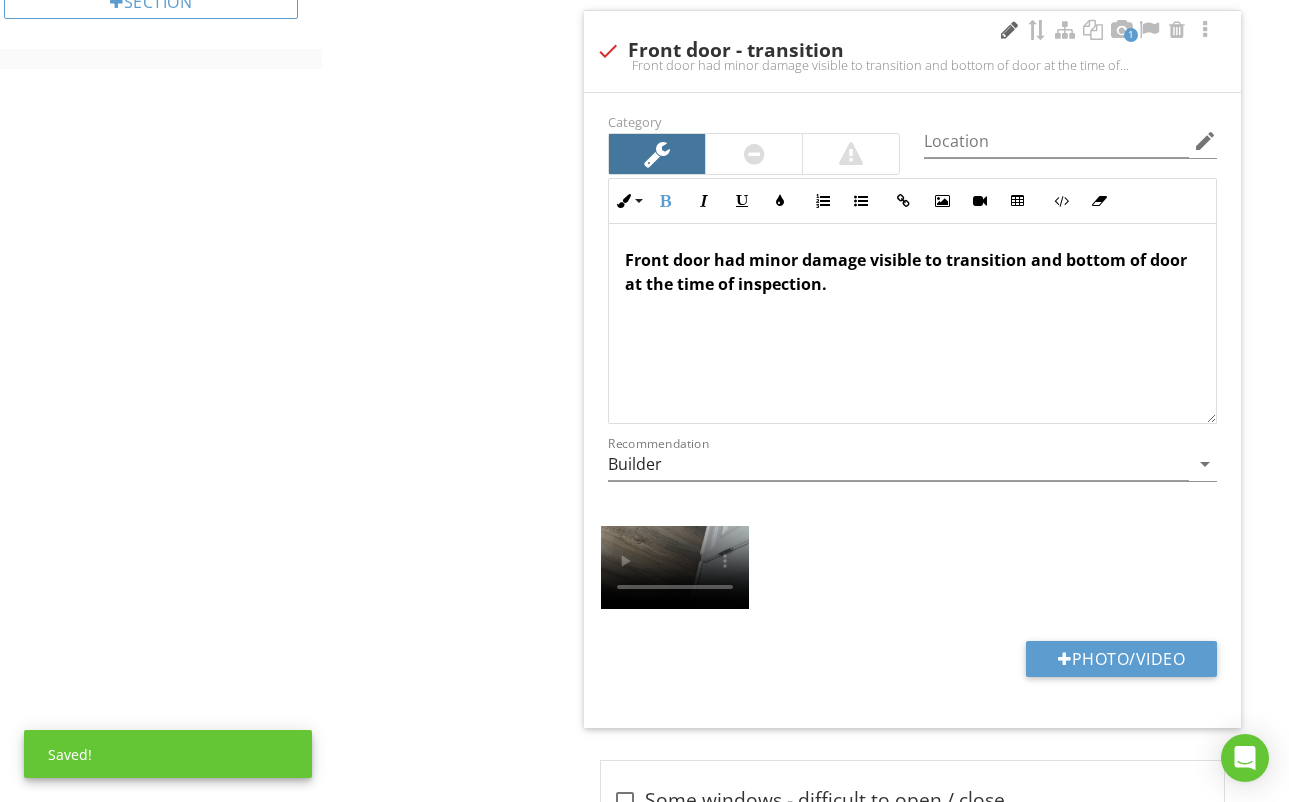 click at bounding box center [1009, 30] 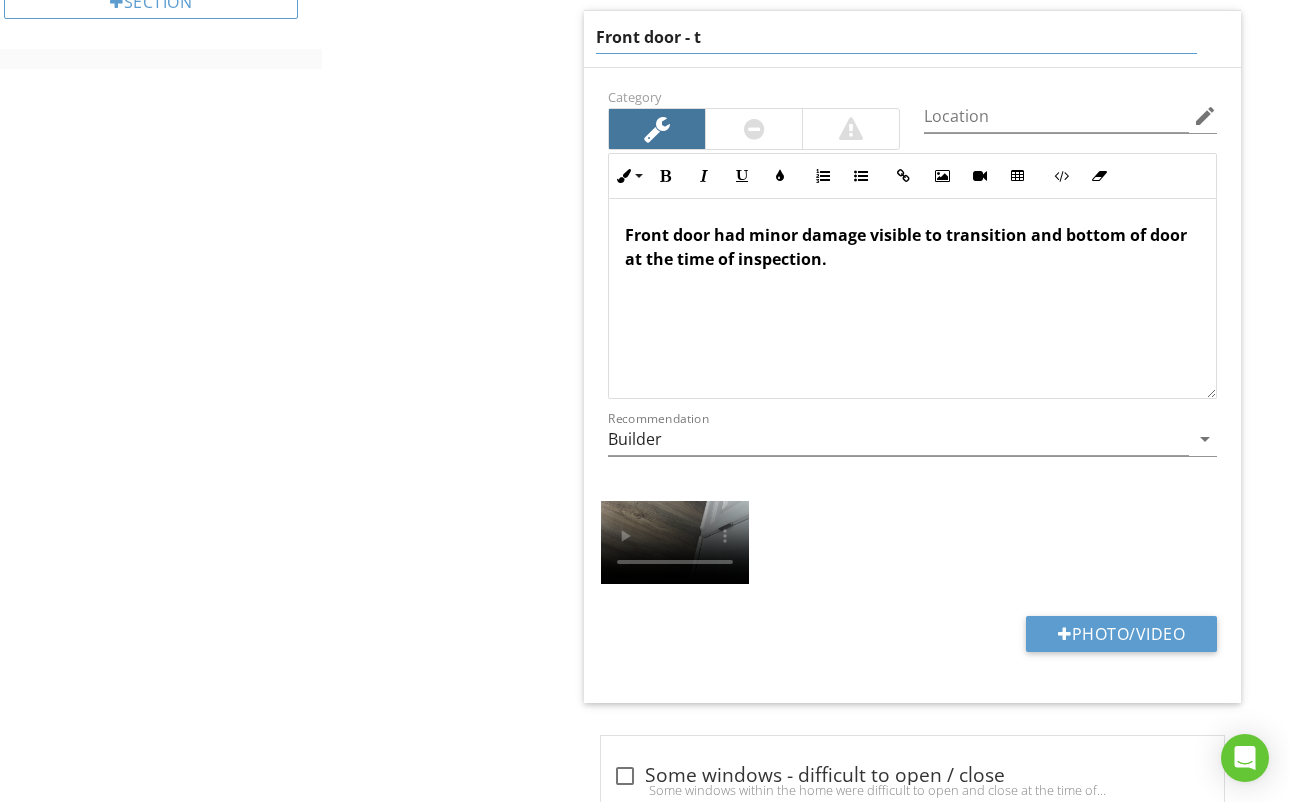 type on "Front door -" 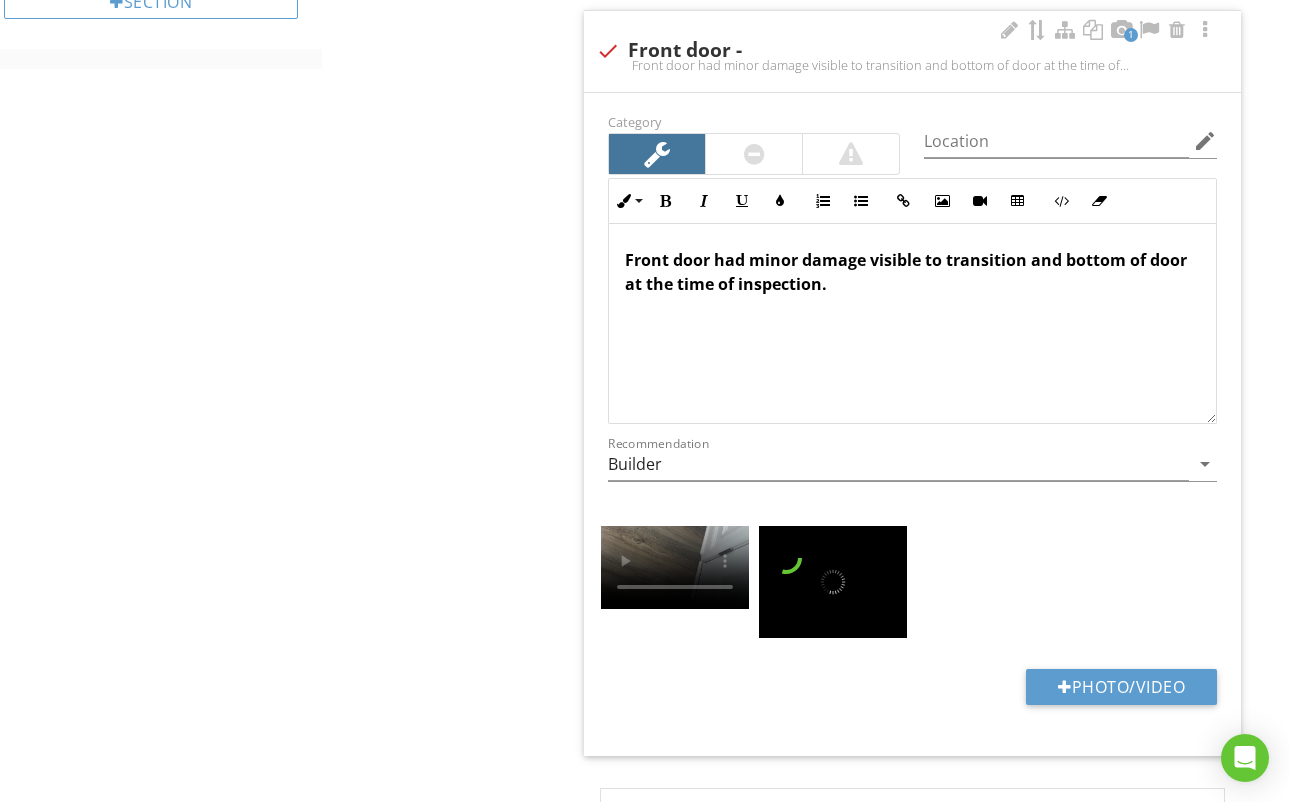 click on "​​​​ Front door had minor damage visible to transition and bottom of door at the time of inspection." at bounding box center (912, 272) 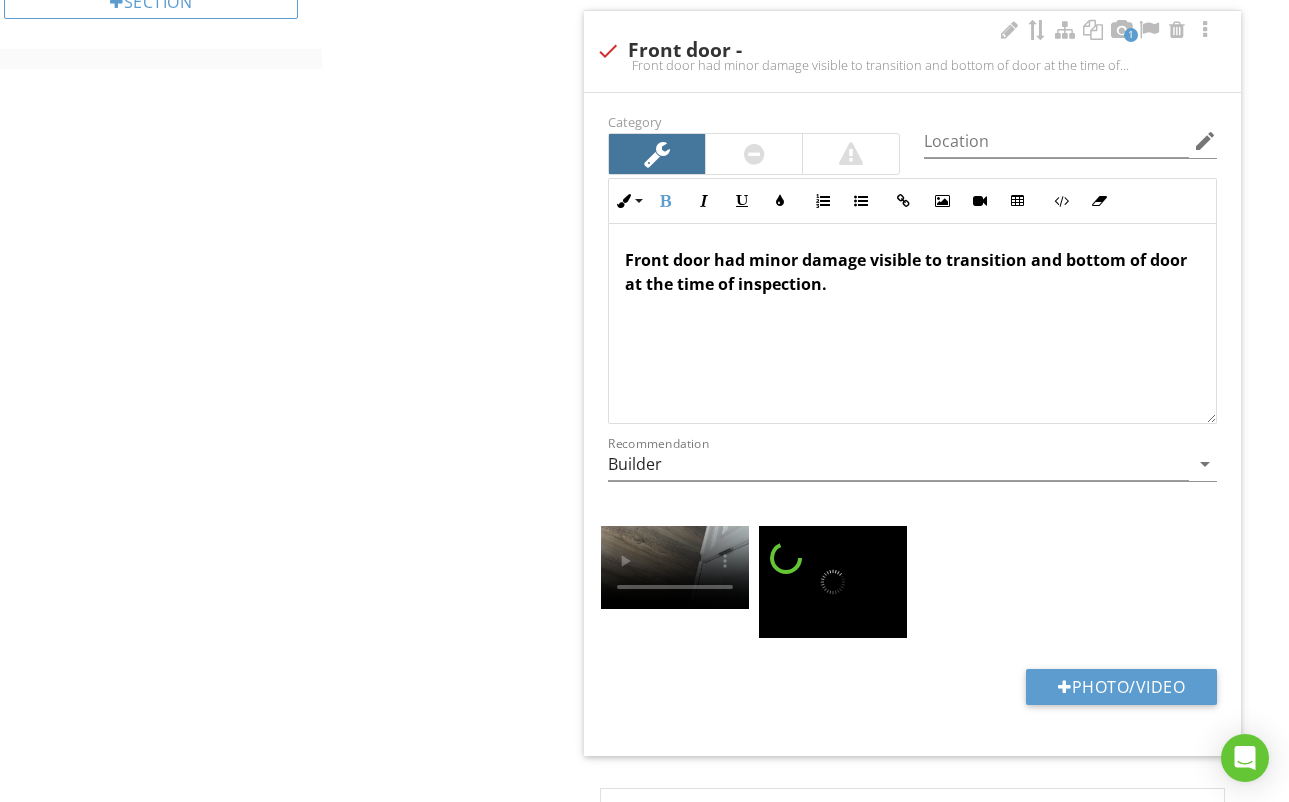drag, startPoint x: 1185, startPoint y: 266, endPoint x: 1203, endPoint y: 272, distance: 18.973665 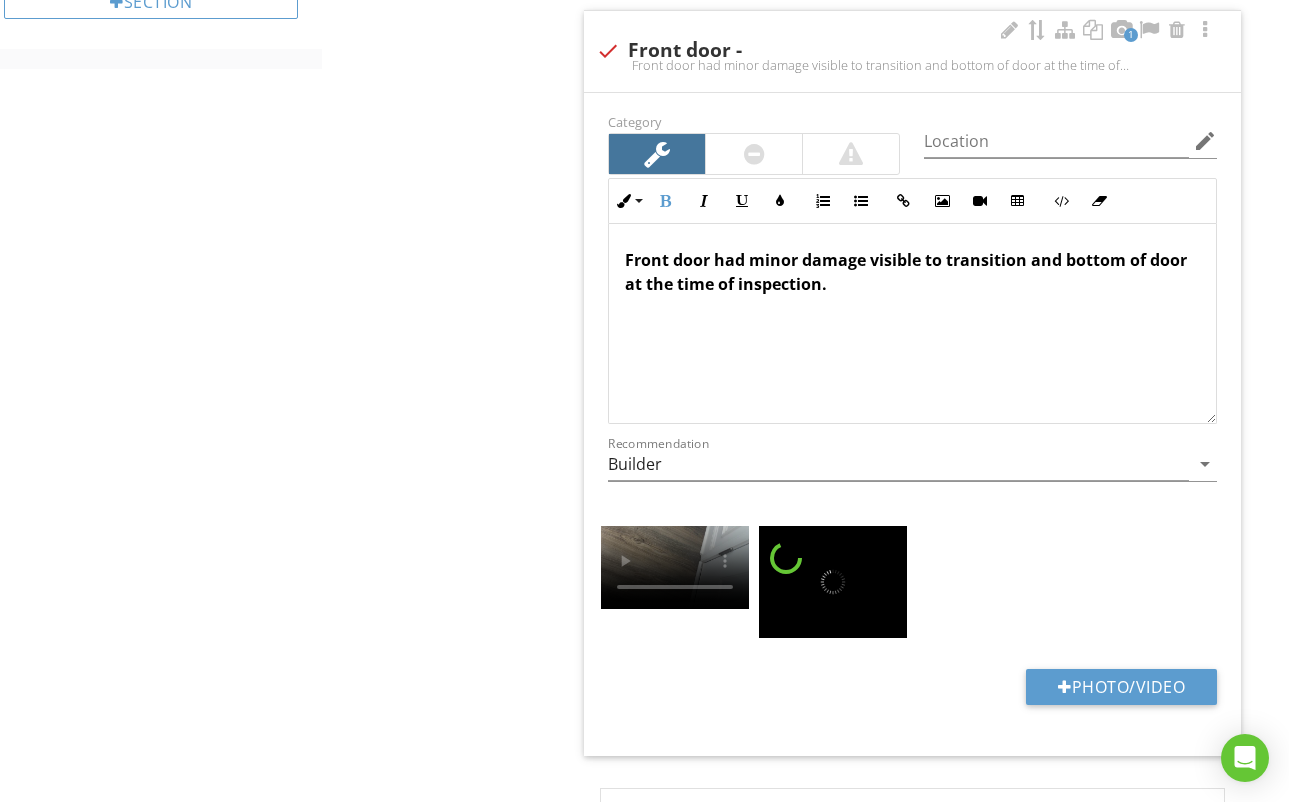 click on "​​​​ Front door had minor damage visible to transition and bottom of door at the time of inspection." at bounding box center (912, 272) 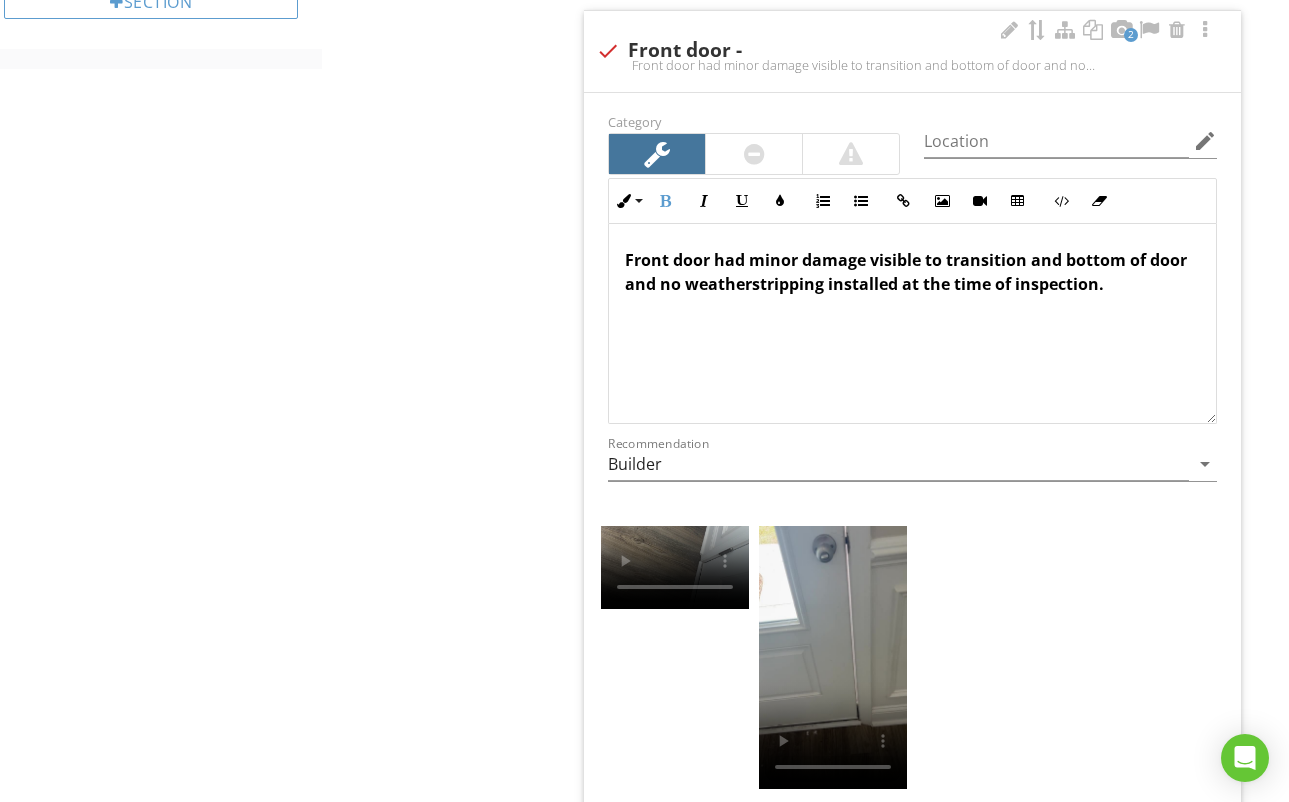 click on "​​​​ Front door had minor damage visible to transition and bottom of door and no weatherstripping installed at the time of inspection." at bounding box center [912, 272] 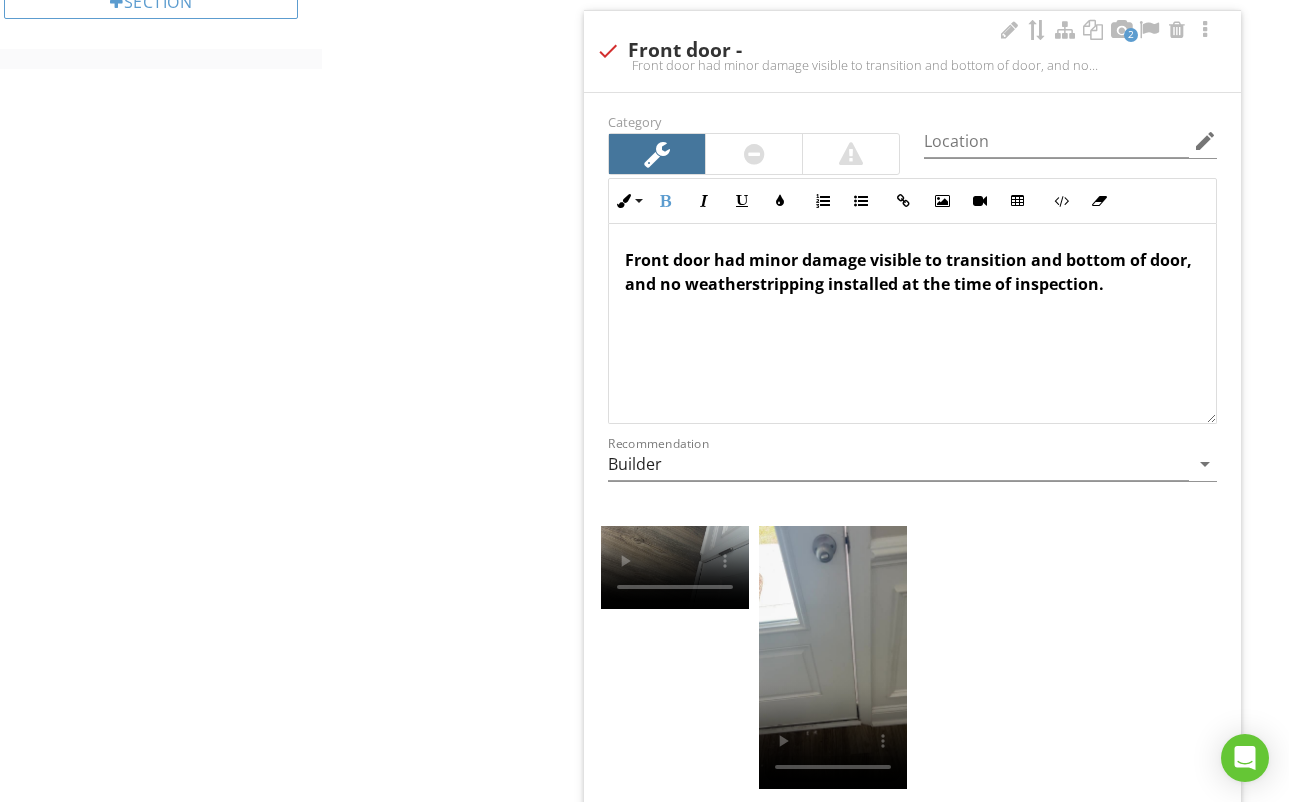 scroll, scrollTop: 1, scrollLeft: 0, axis: vertical 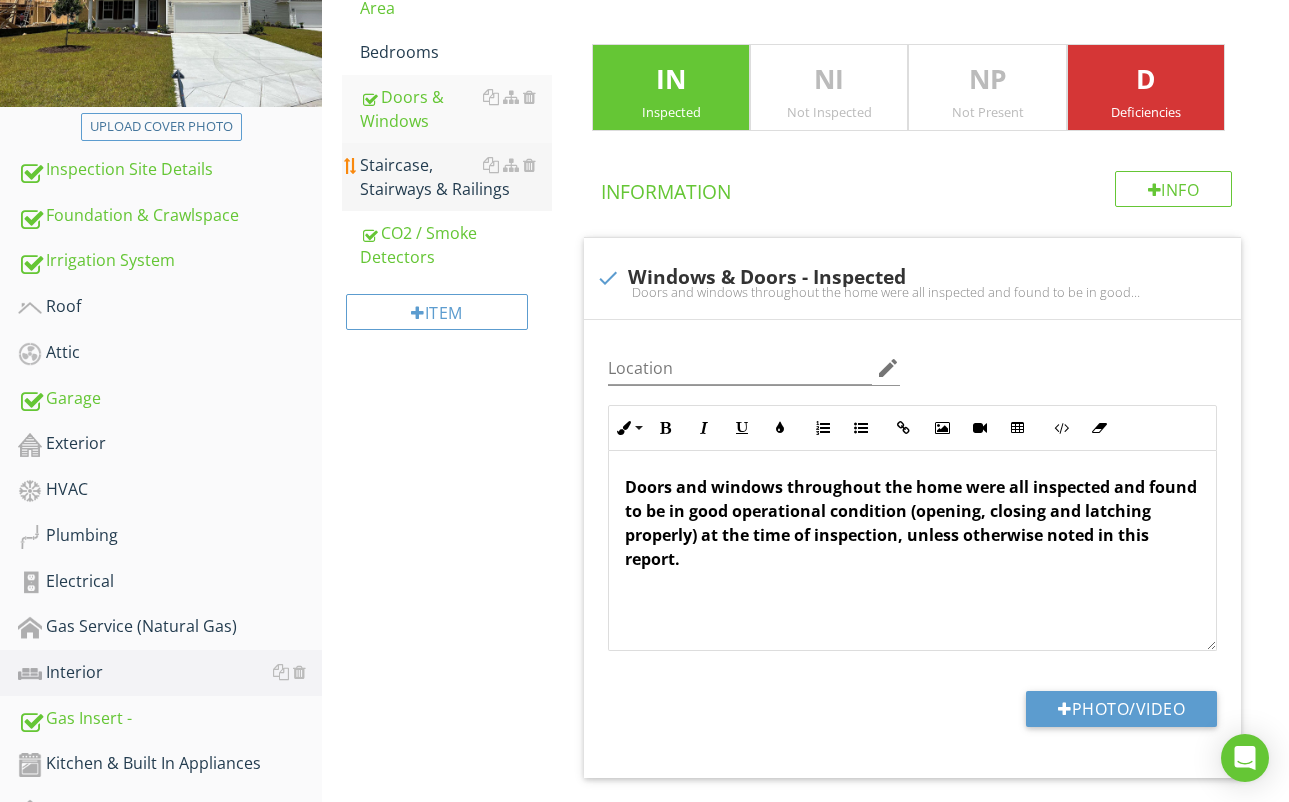 click on "Staircase, Stairways & Railings" at bounding box center (456, 177) 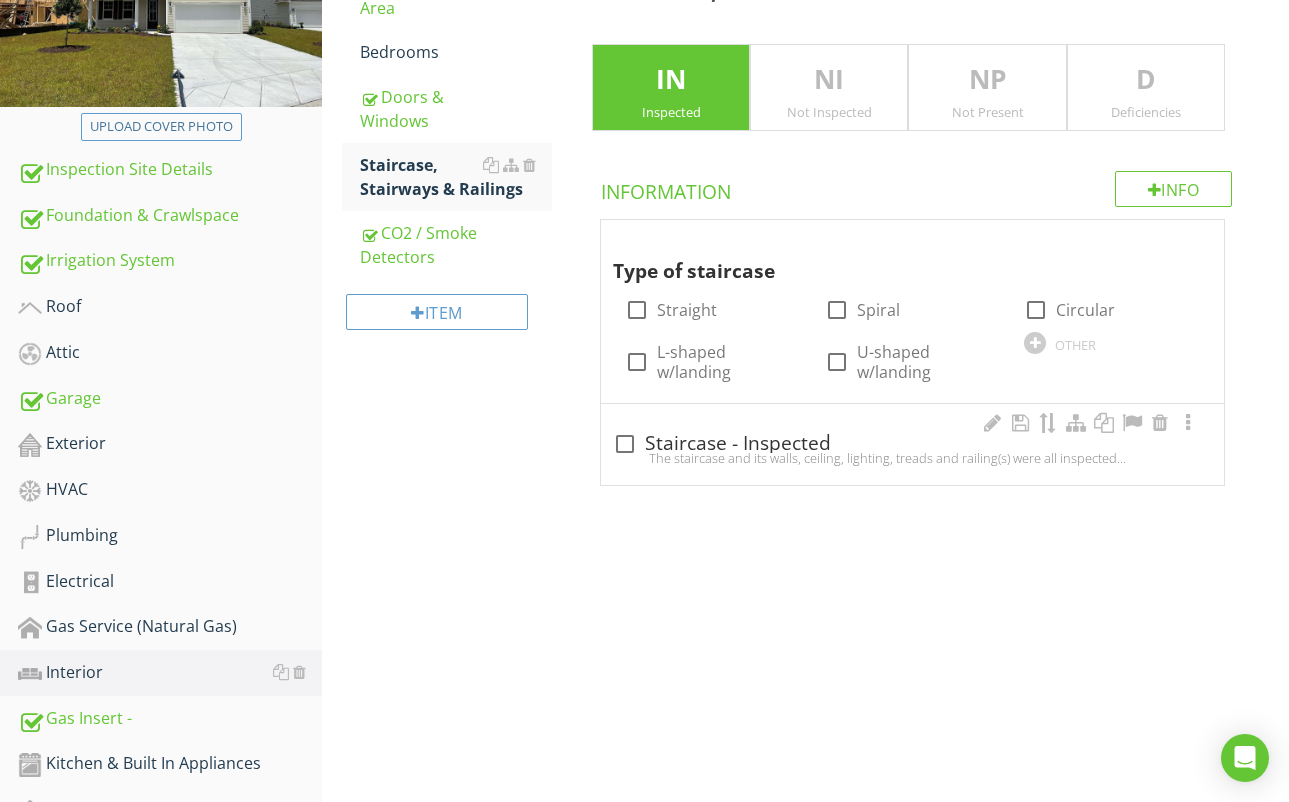 scroll, scrollTop: 336, scrollLeft: 0, axis: vertical 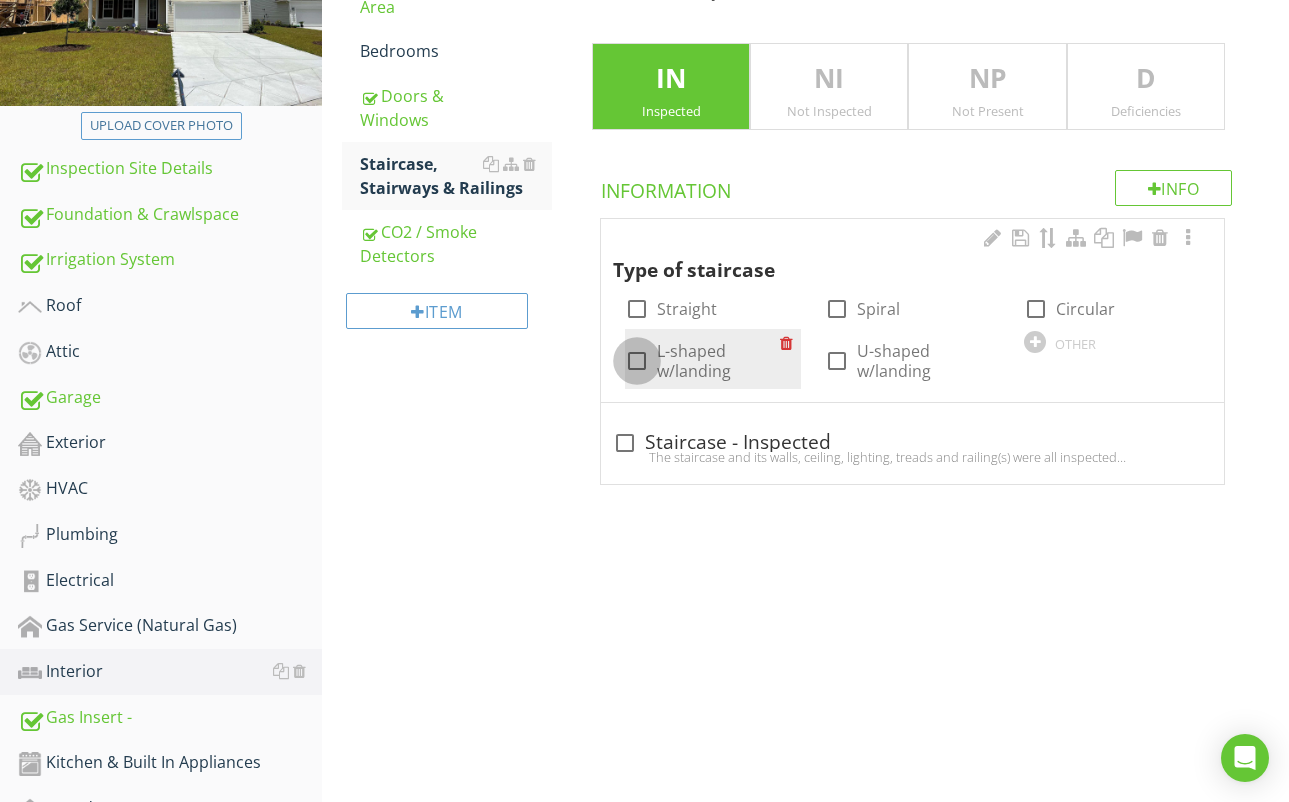 click at bounding box center [637, 361] 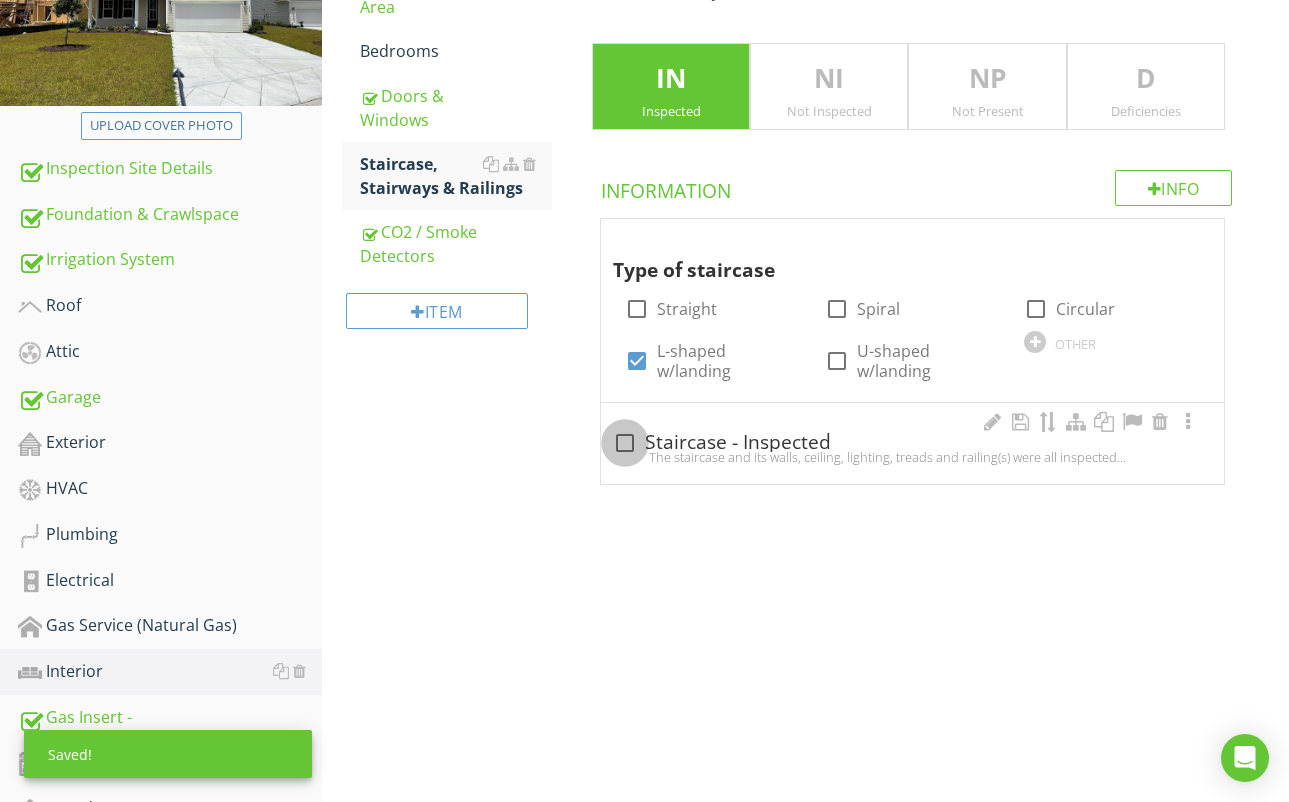 drag, startPoint x: 630, startPoint y: 443, endPoint x: 672, endPoint y: 439, distance: 42.190044 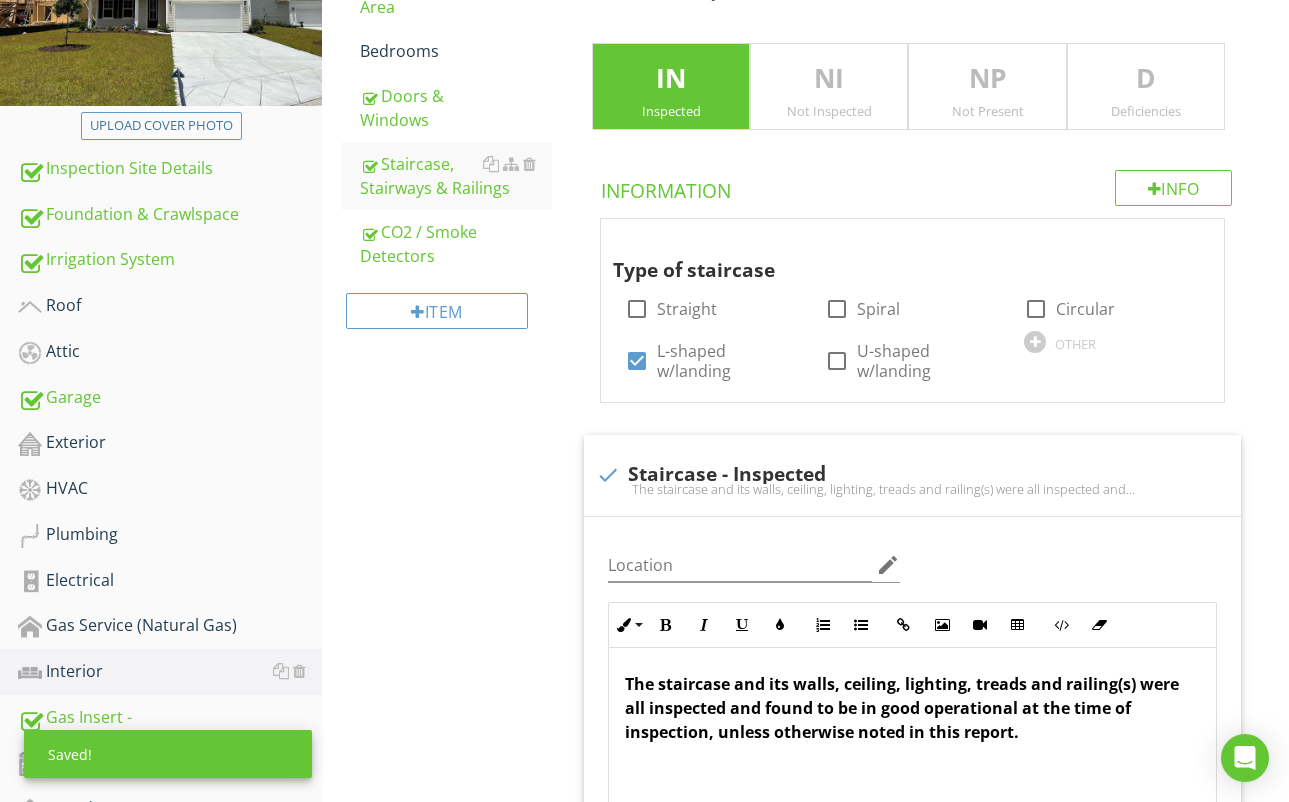 click on "D" at bounding box center (1146, 79) 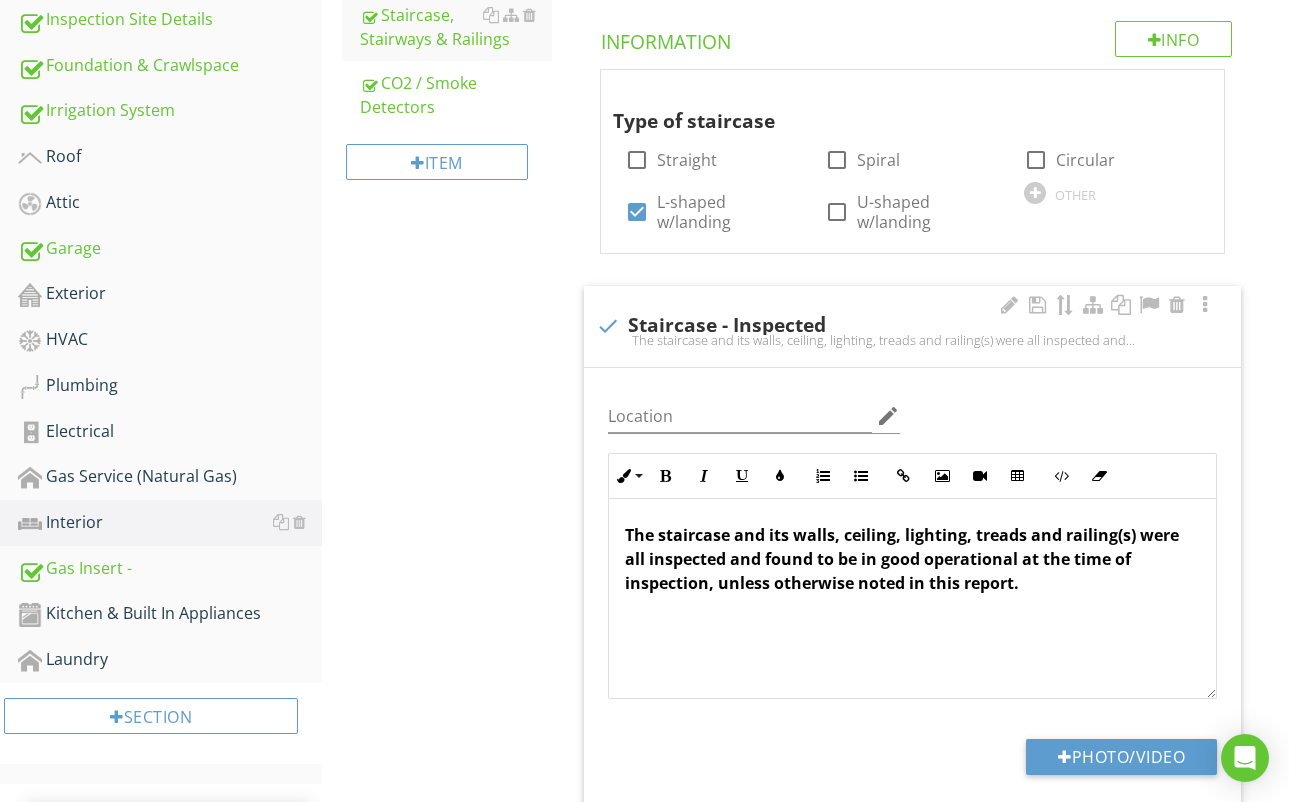 scroll, scrollTop: 920, scrollLeft: 0, axis: vertical 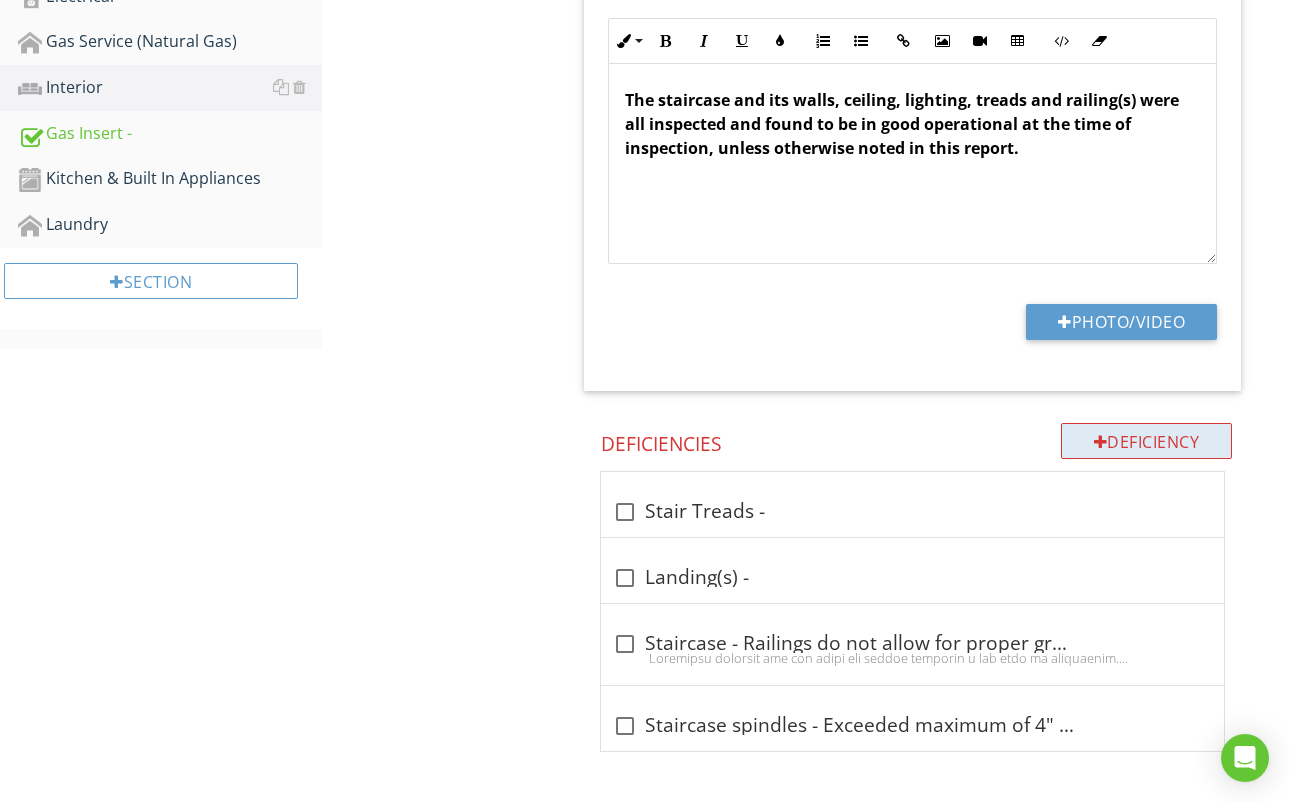 click on "Deficiency" at bounding box center (1147, 441) 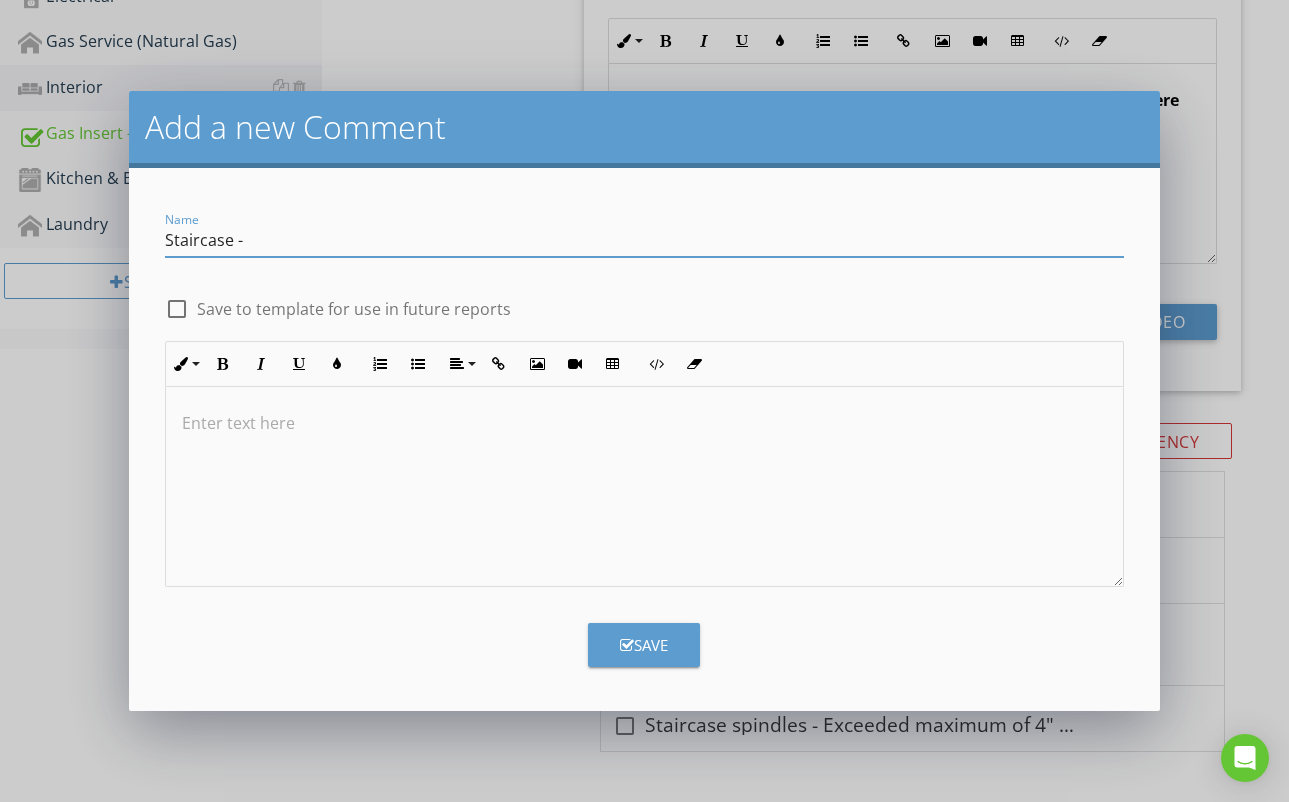 type on "Staircase -" 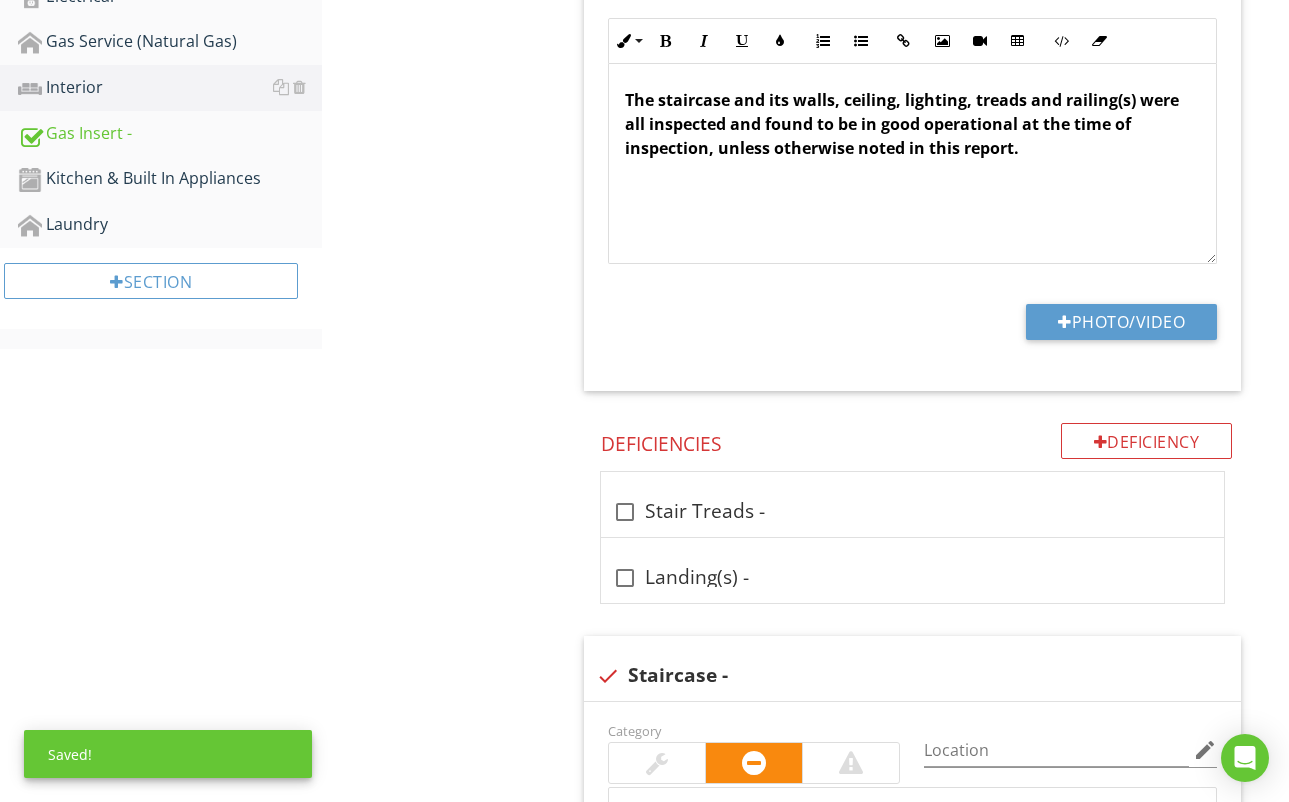 scroll, scrollTop: 1556, scrollLeft: 0, axis: vertical 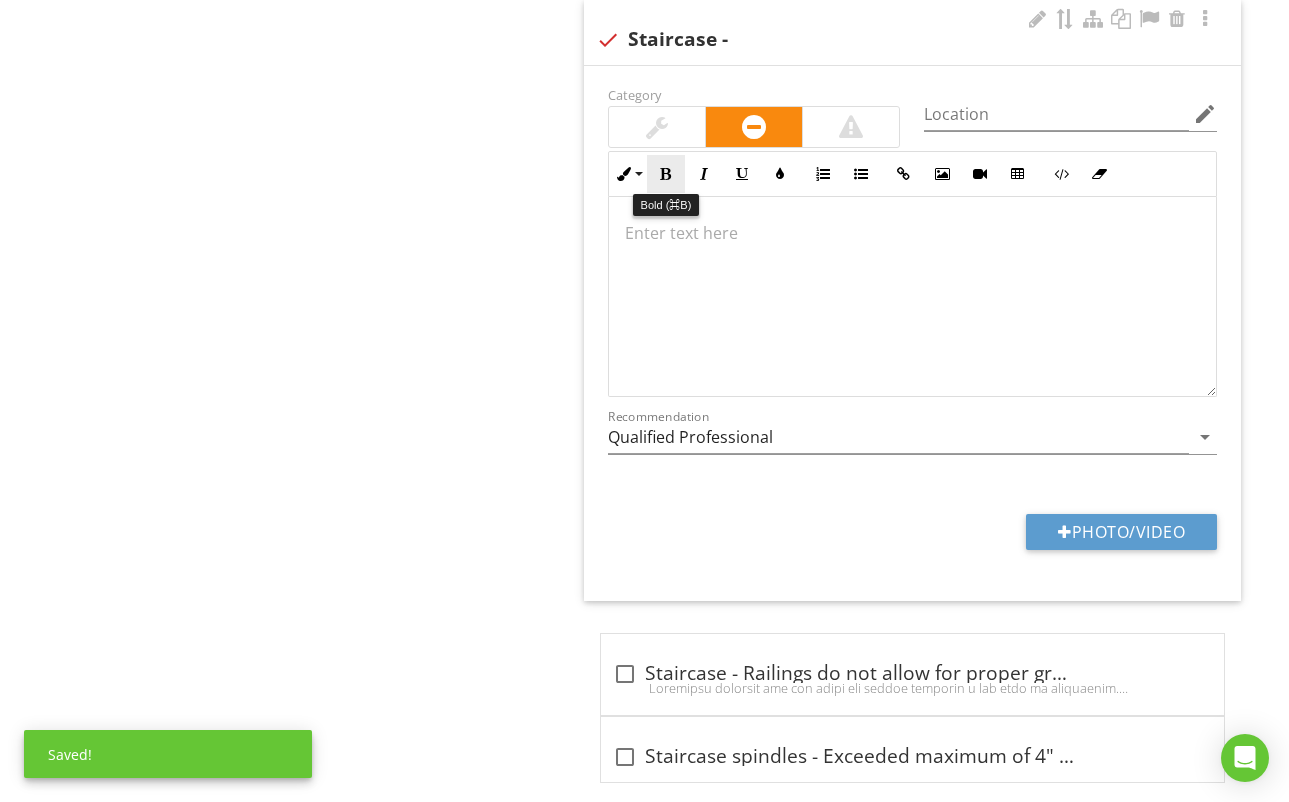 drag, startPoint x: 664, startPoint y: 180, endPoint x: 666, endPoint y: 157, distance: 23.086792 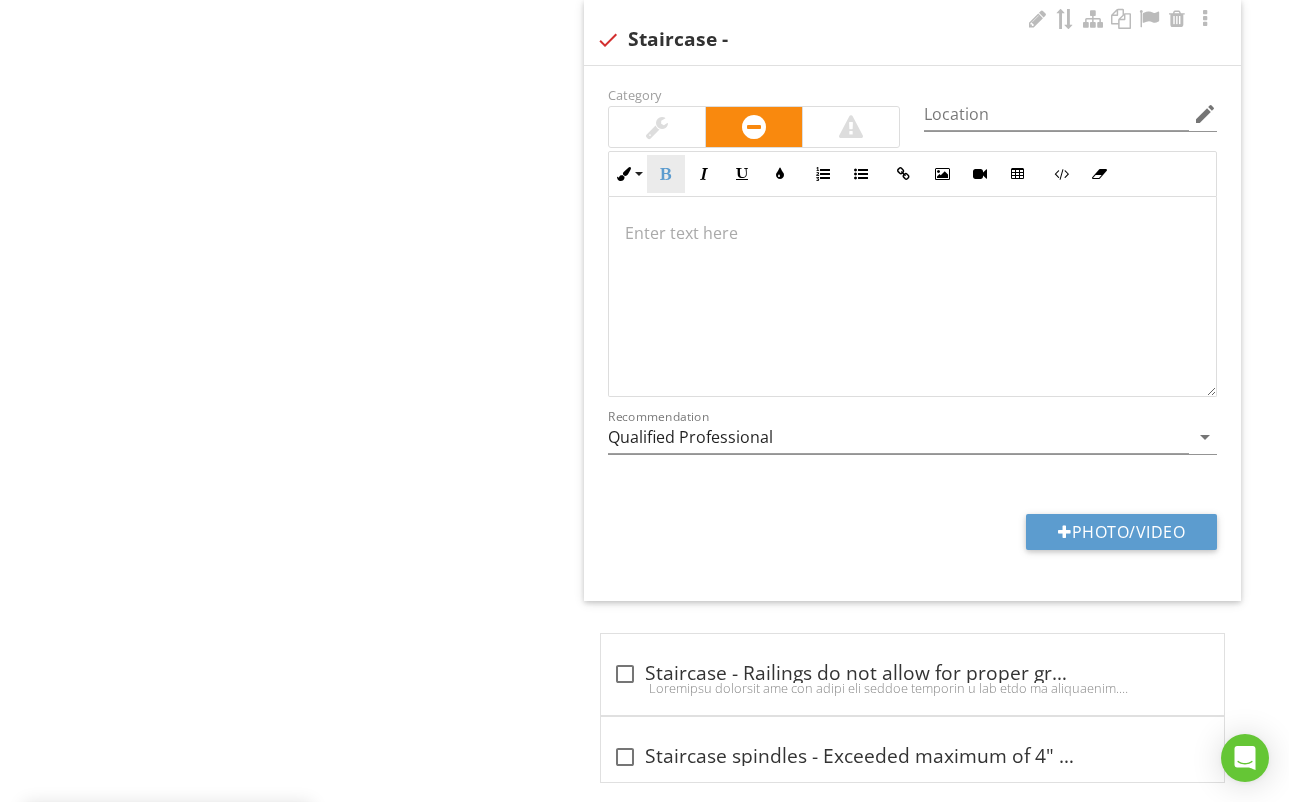 drag, startPoint x: 668, startPoint y: 128, endPoint x: 668, endPoint y: 179, distance: 51 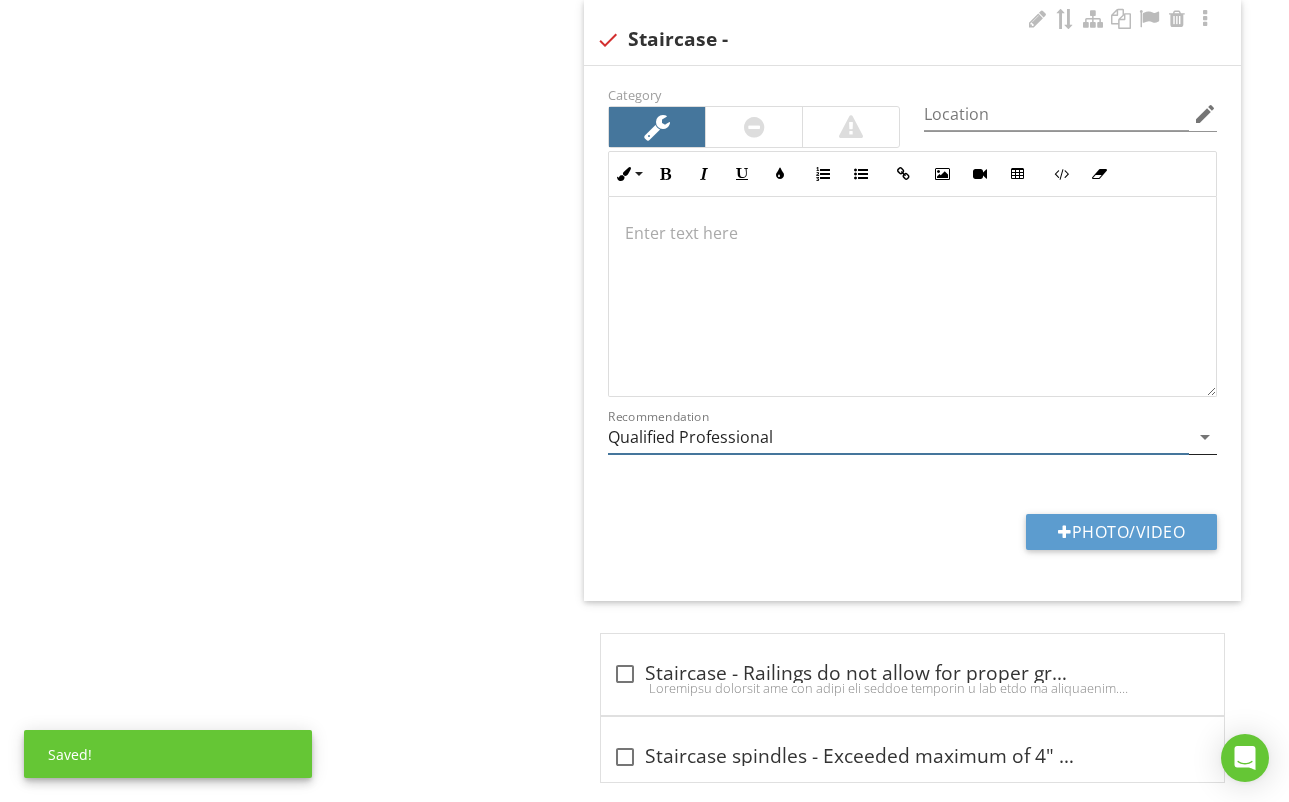 click on "Qualified Professional" at bounding box center [898, 437] 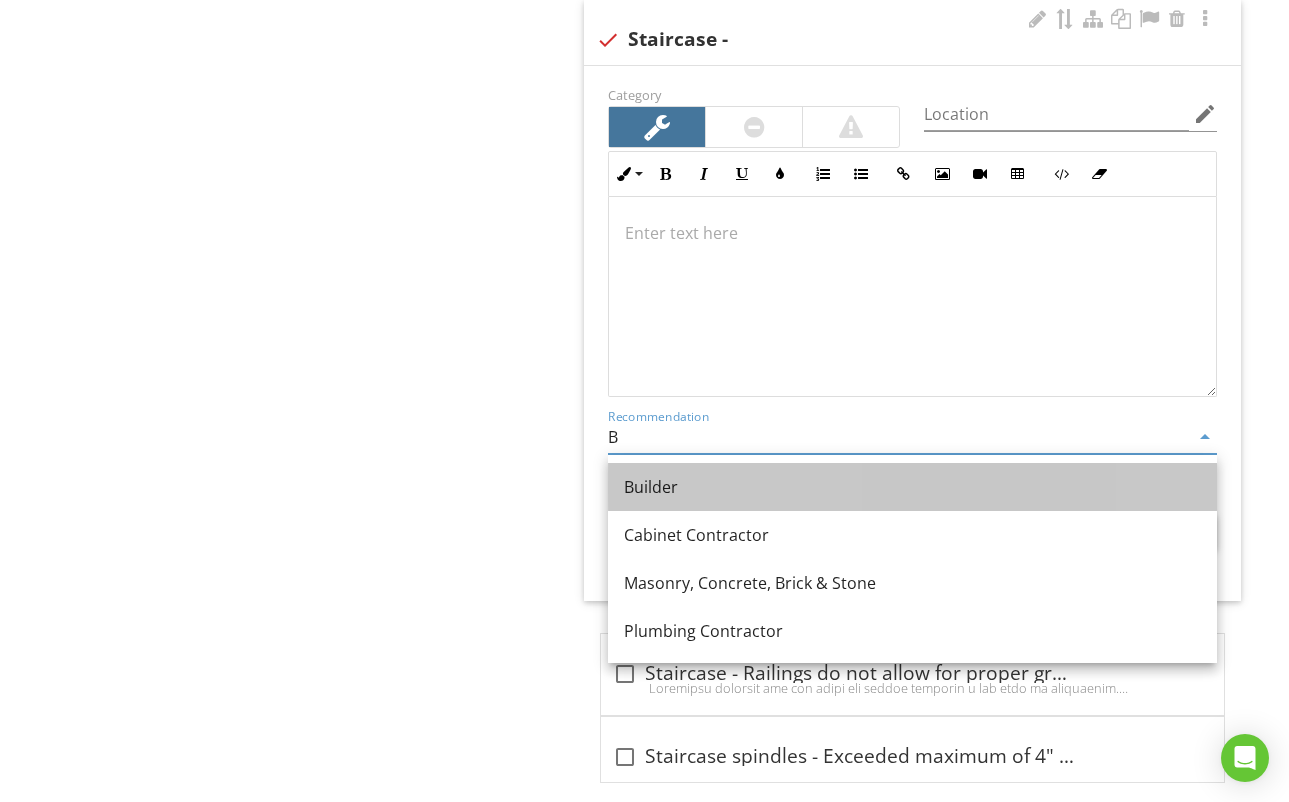 click on "Builder" at bounding box center [912, 487] 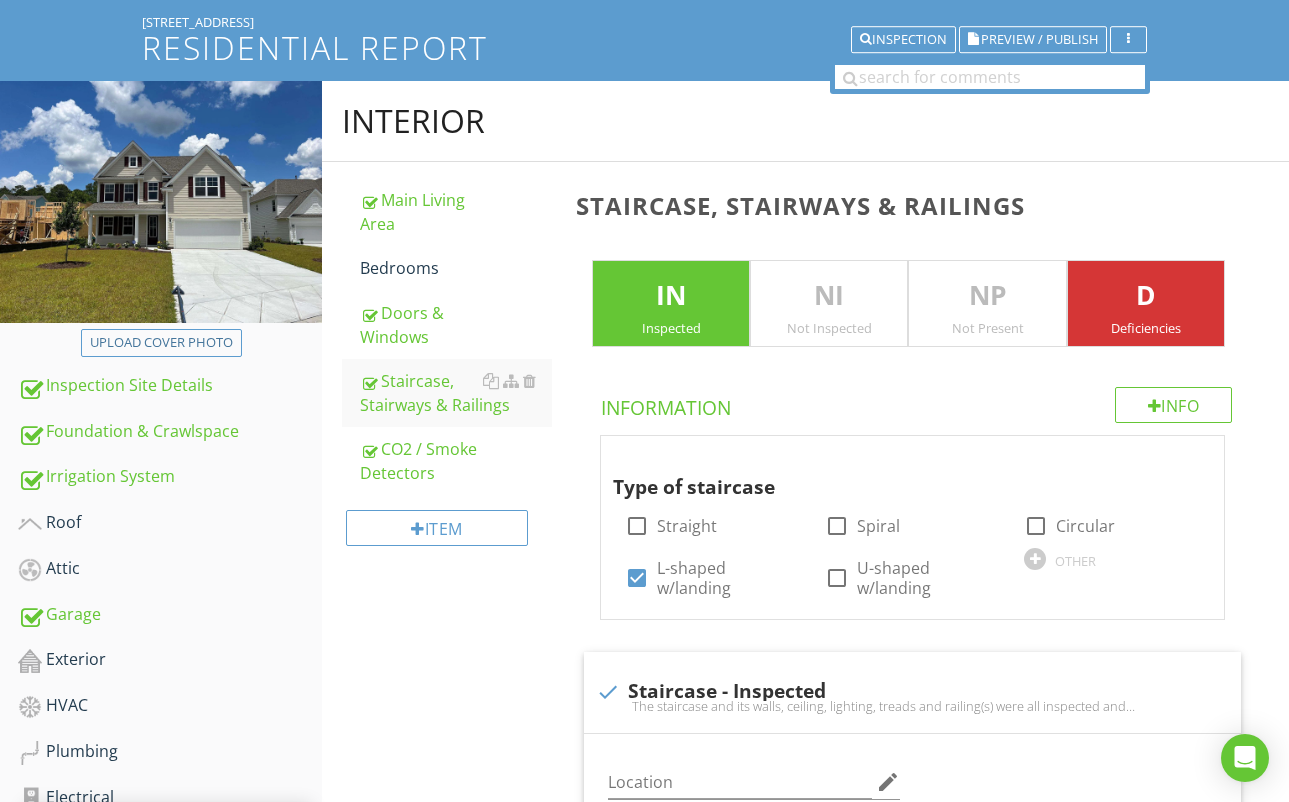 scroll, scrollTop: 46, scrollLeft: 0, axis: vertical 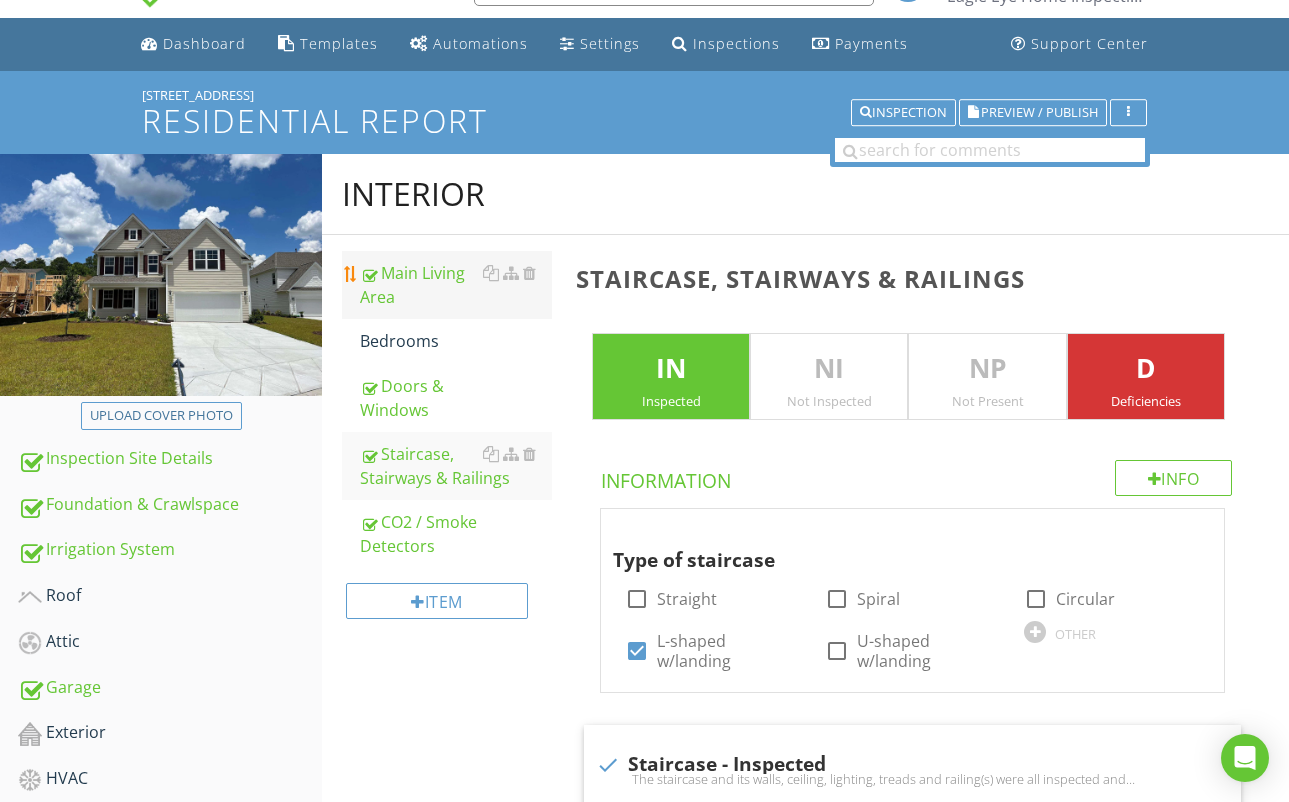type on "Builder" 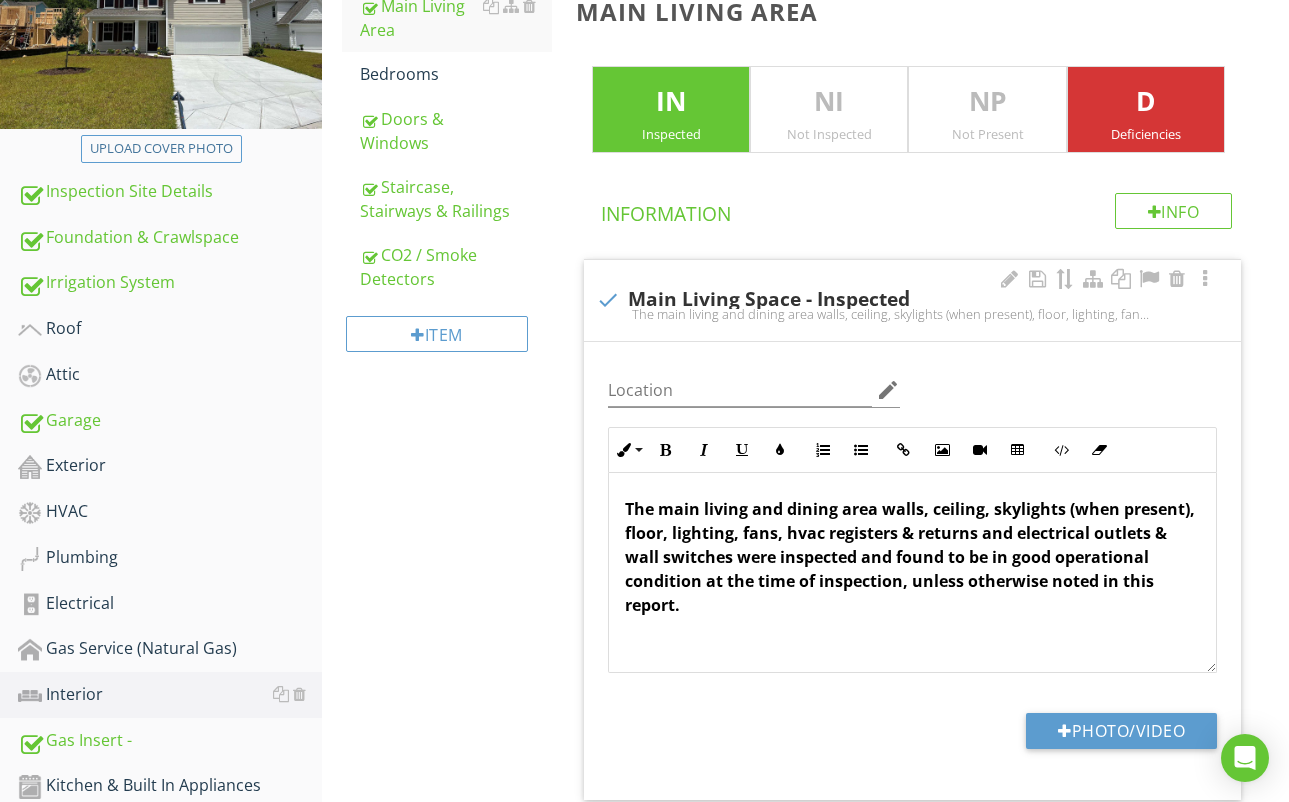 scroll, scrollTop: 327, scrollLeft: 0, axis: vertical 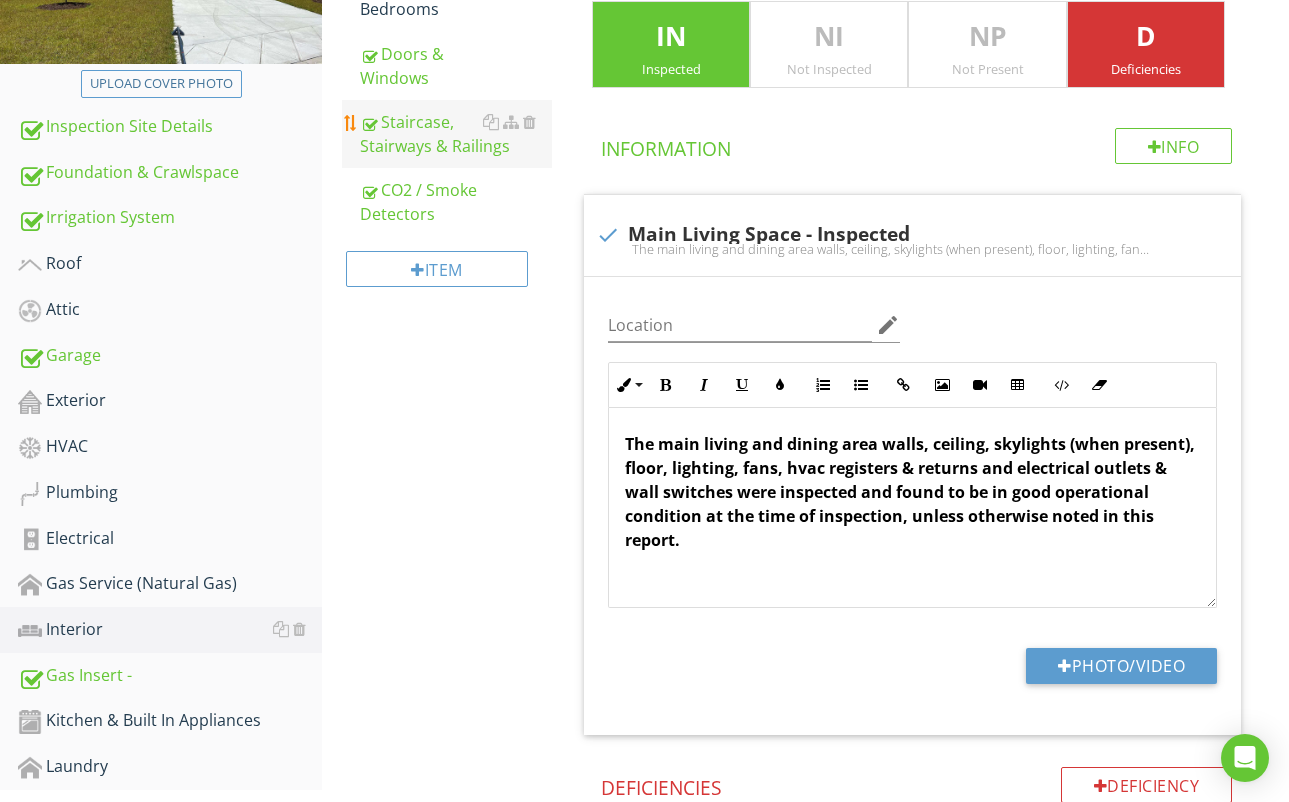 click on "Staircase, Stairways & Railings" at bounding box center [456, 134] 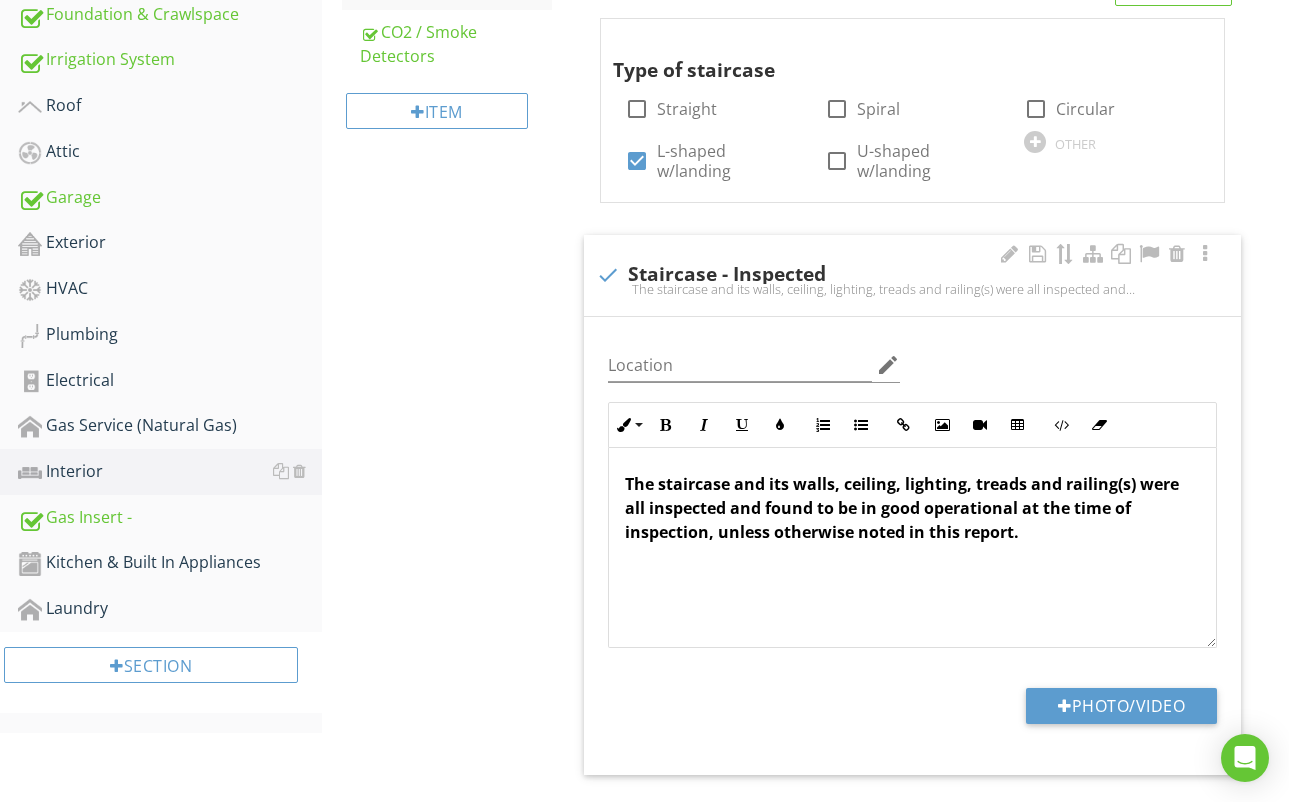 scroll, scrollTop: 540, scrollLeft: 0, axis: vertical 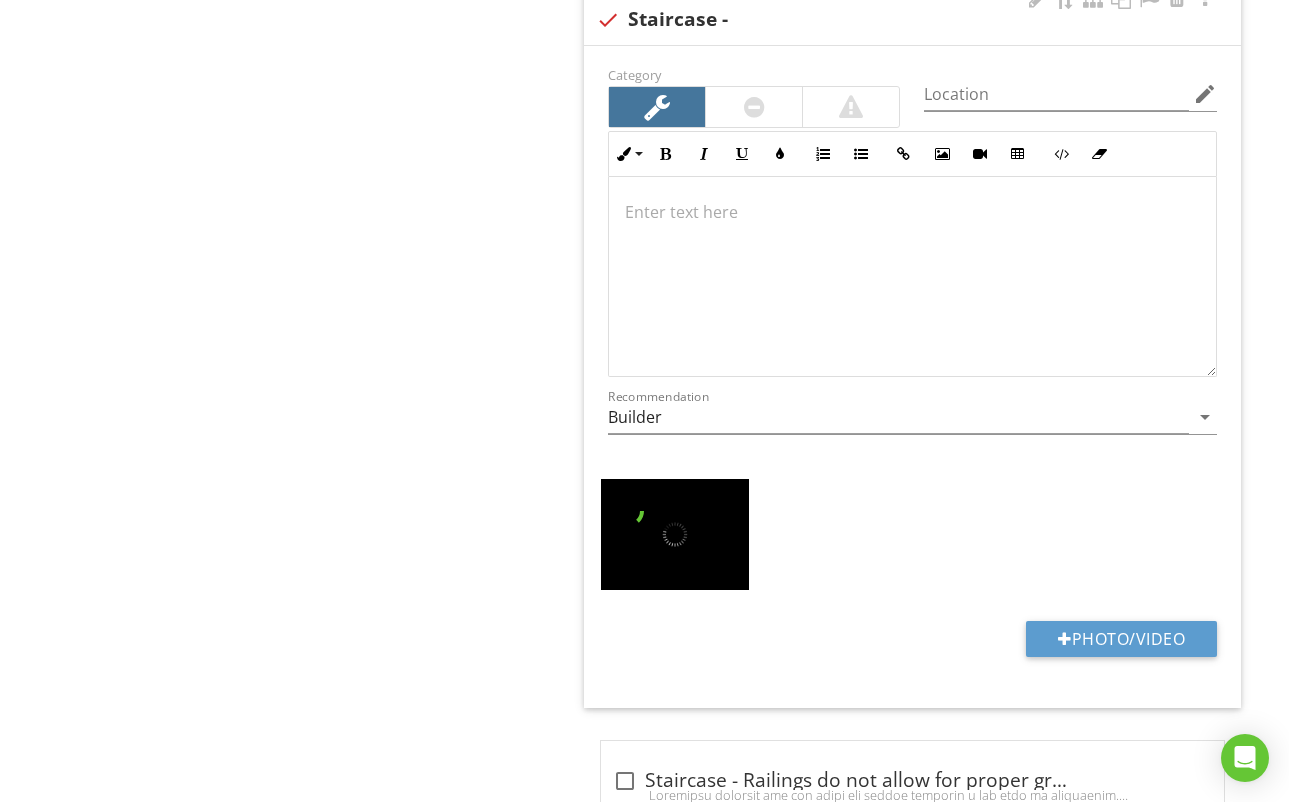 click at bounding box center [912, 212] 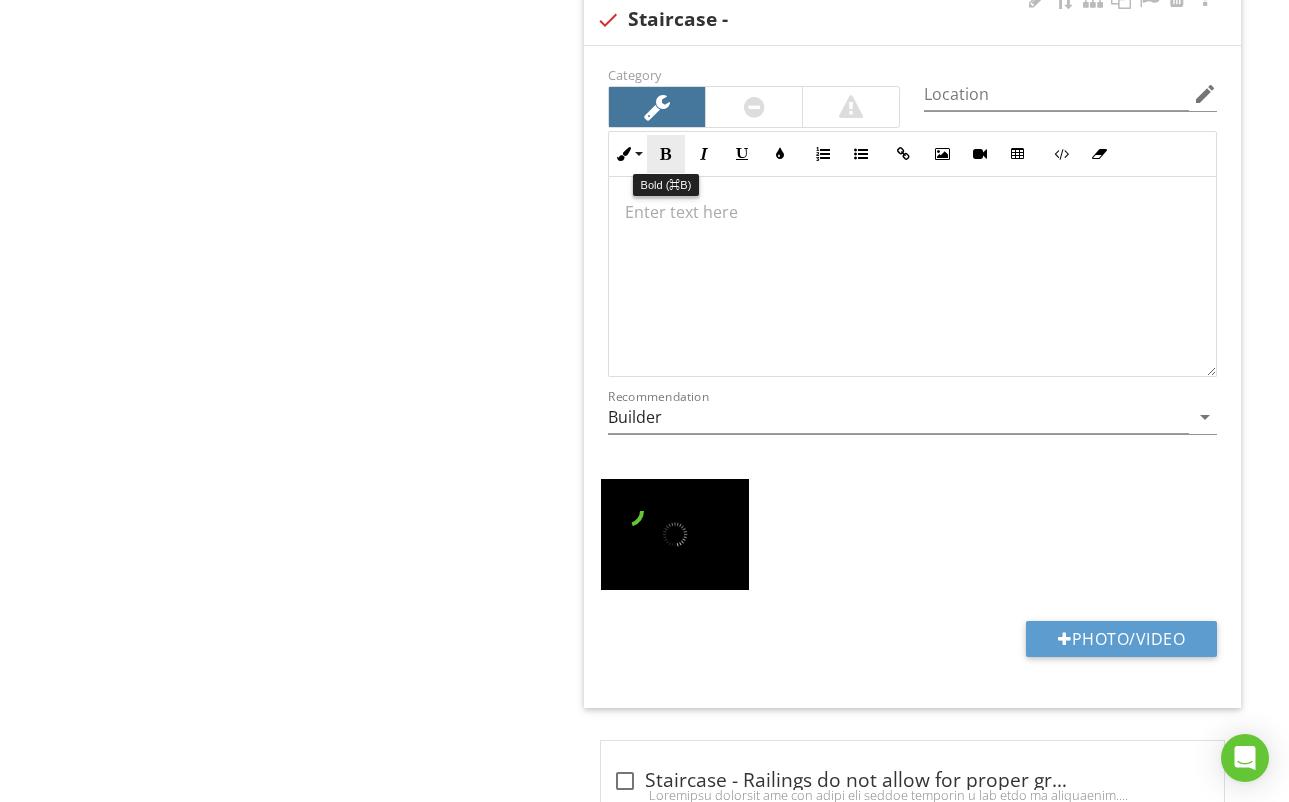 click at bounding box center [666, 154] 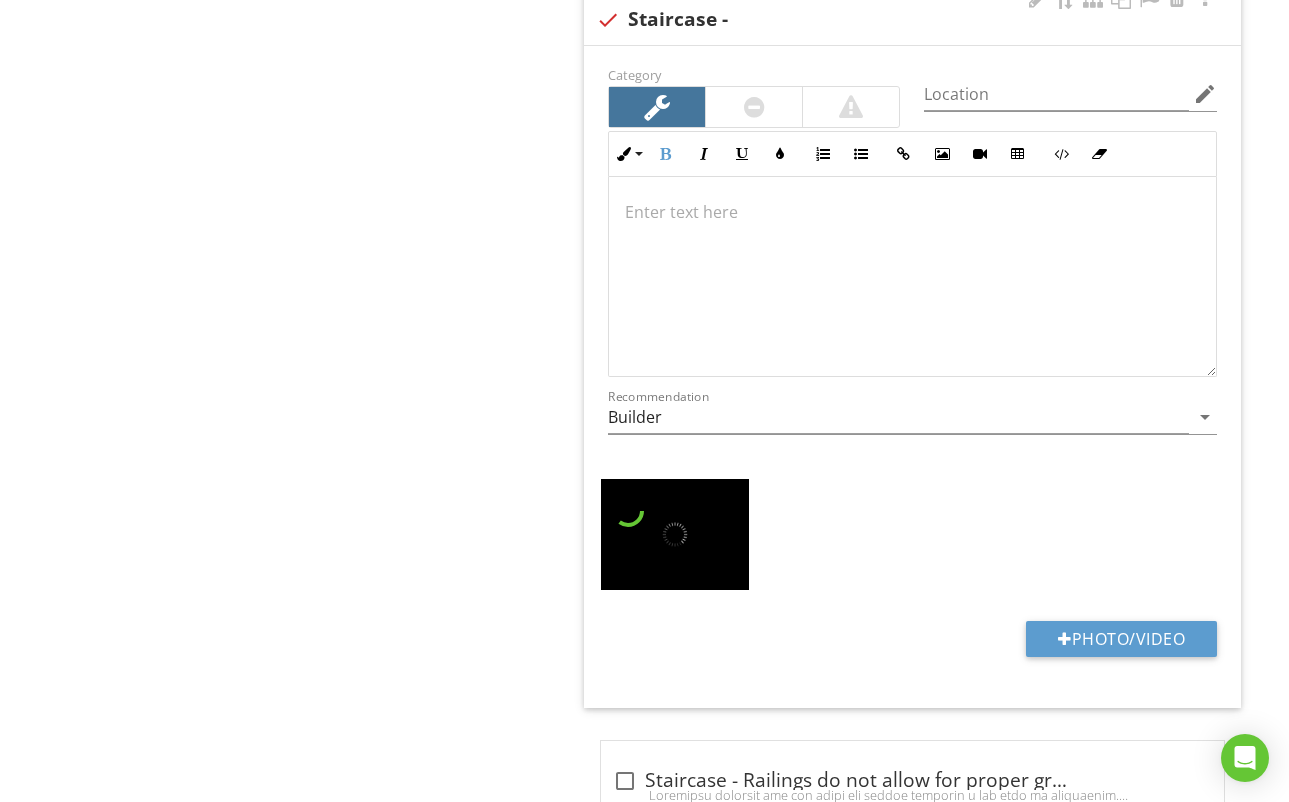 type 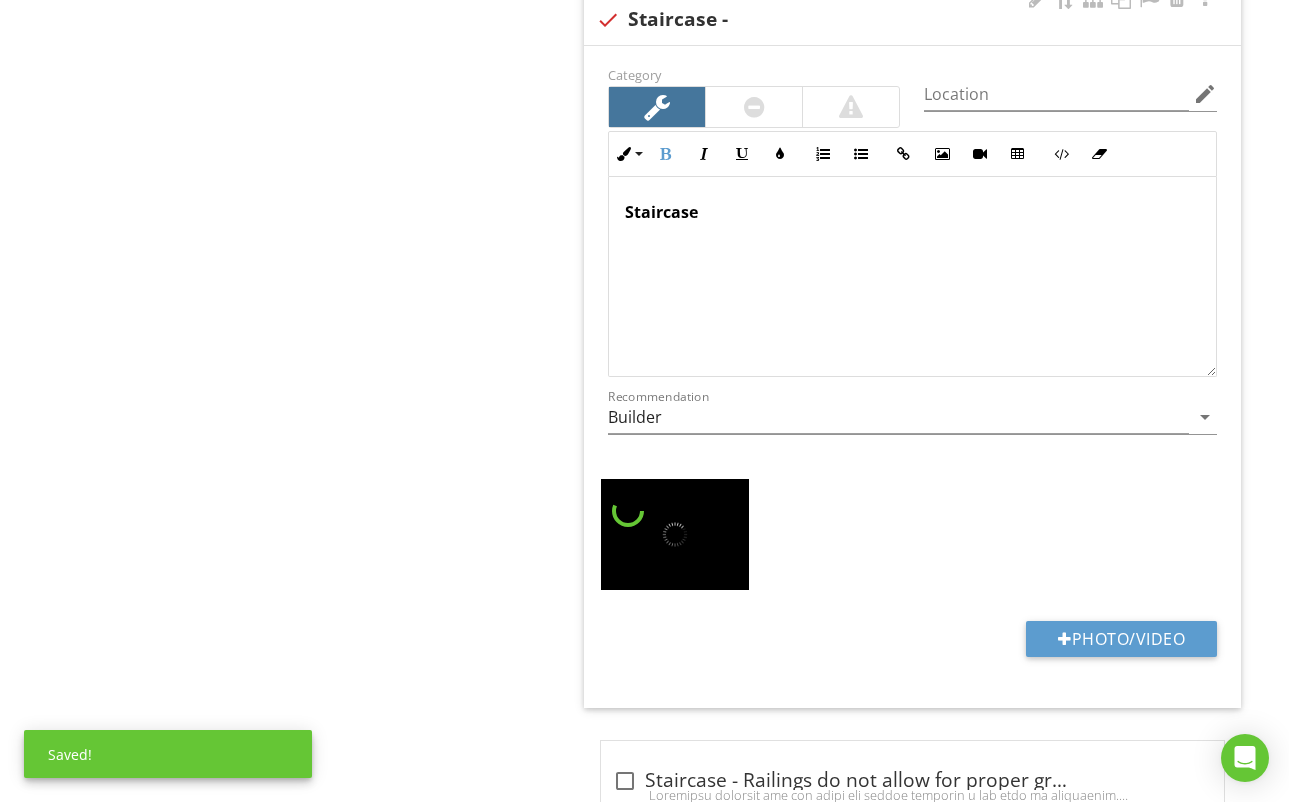 scroll, scrollTop: 1592, scrollLeft: 0, axis: vertical 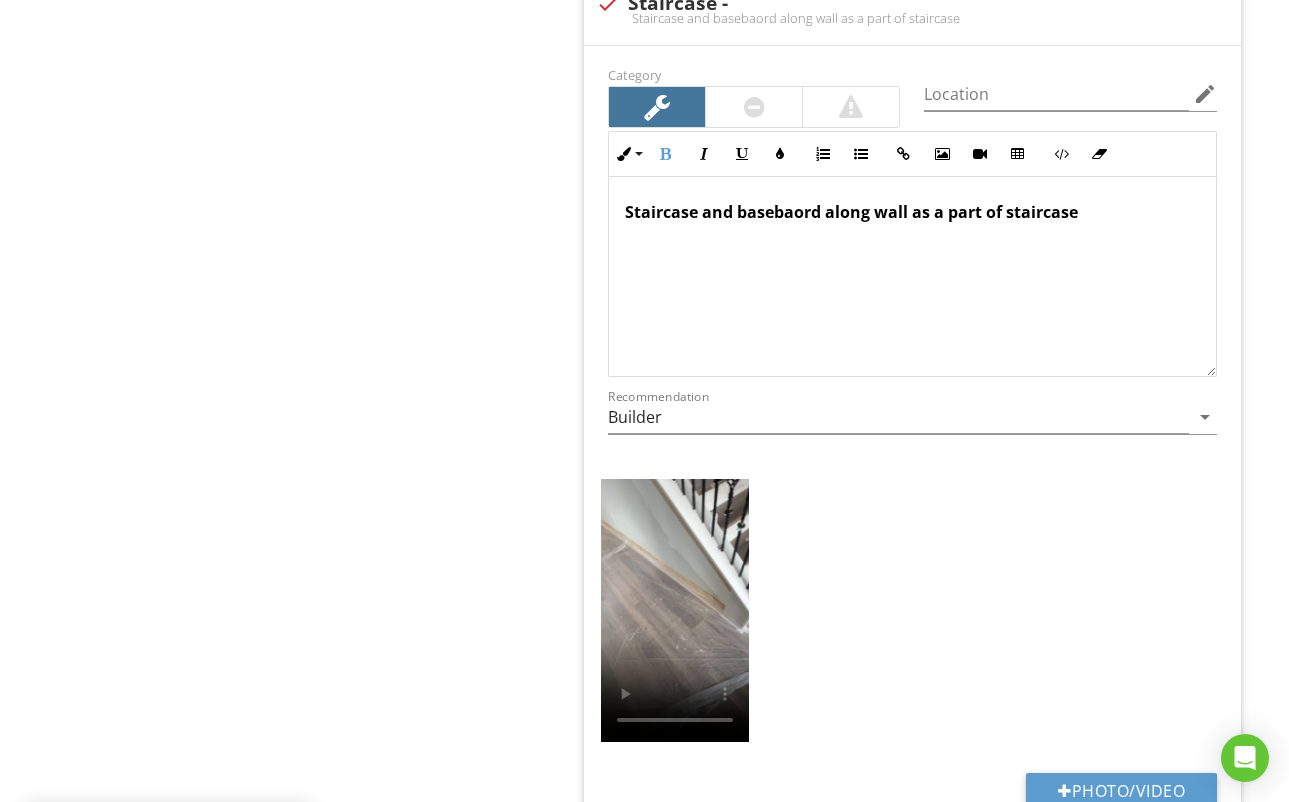 click on "Staircase and basebaord along wall as a part of staircase" at bounding box center [851, 212] 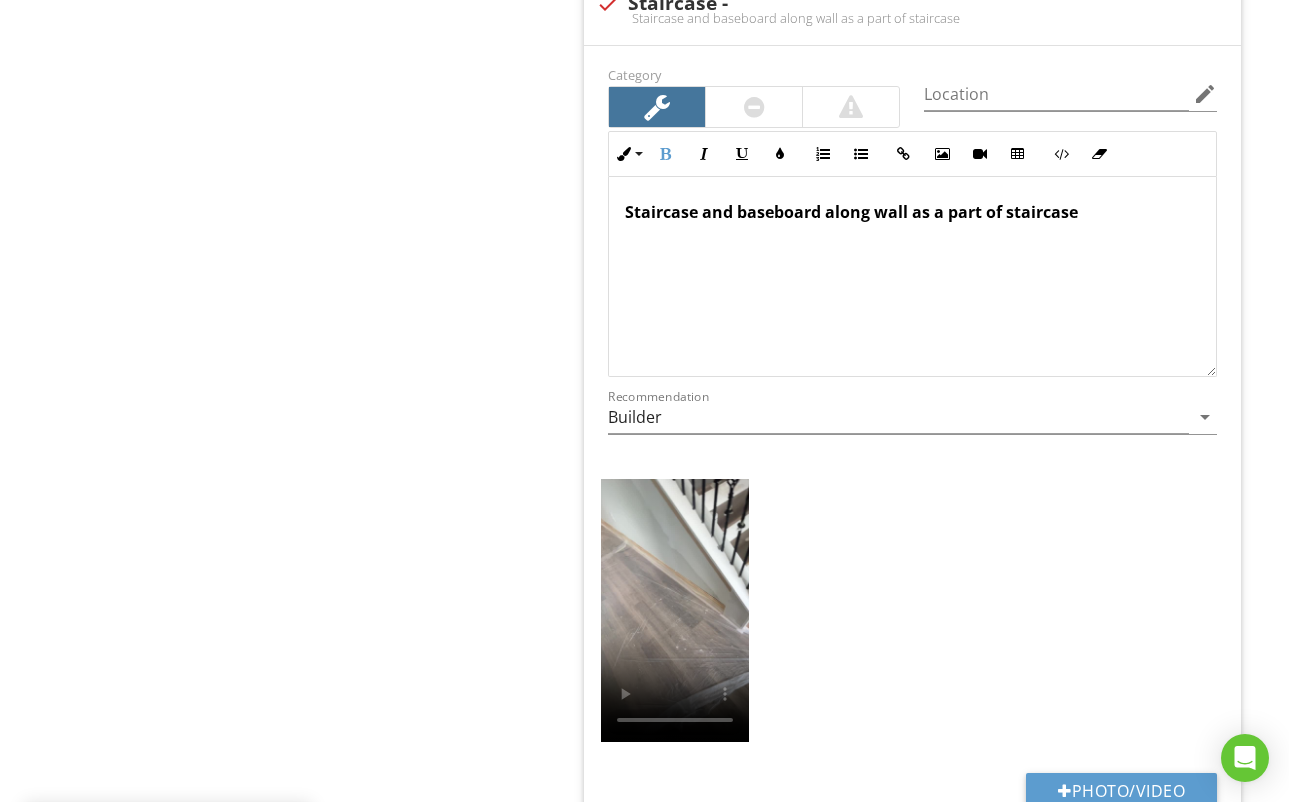 click on "Staircase and baseboard along wall as a part of staircase" at bounding box center [912, 212] 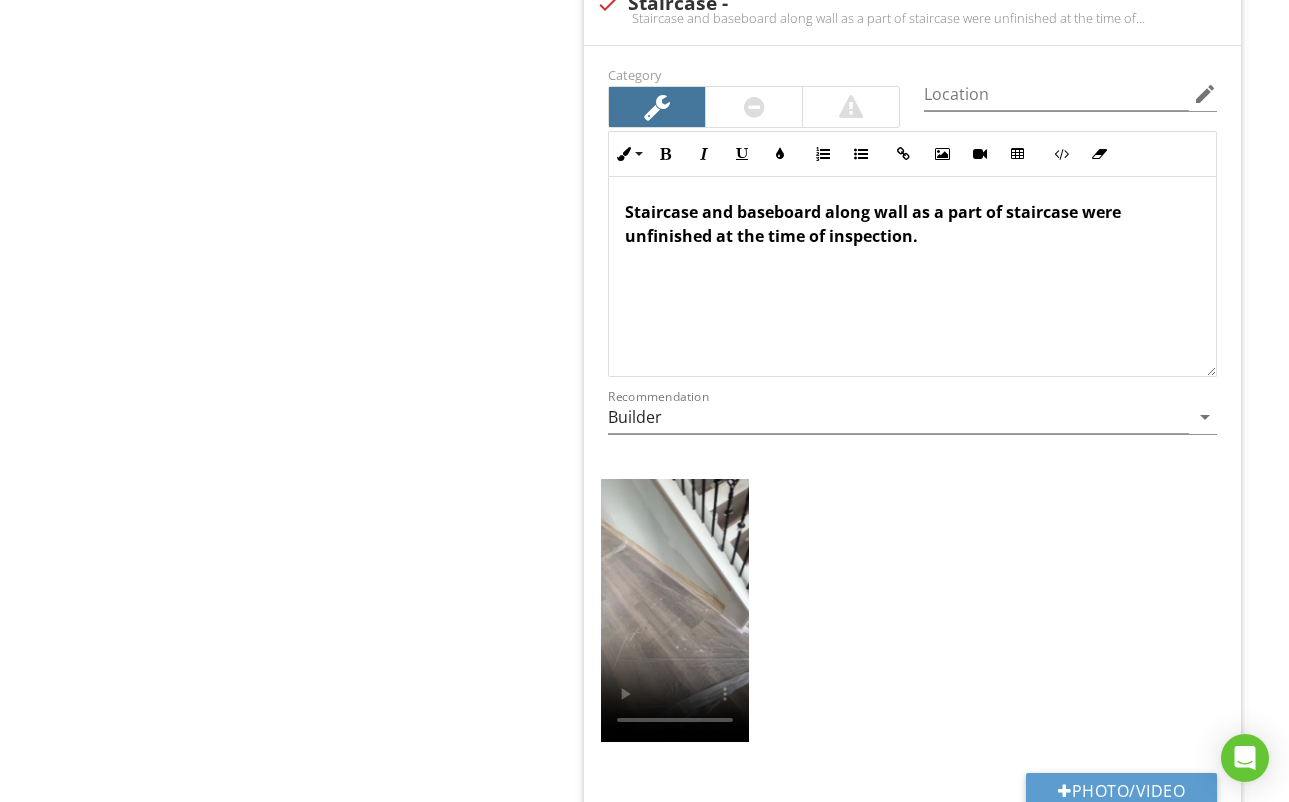 scroll, scrollTop: 0, scrollLeft: 0, axis: both 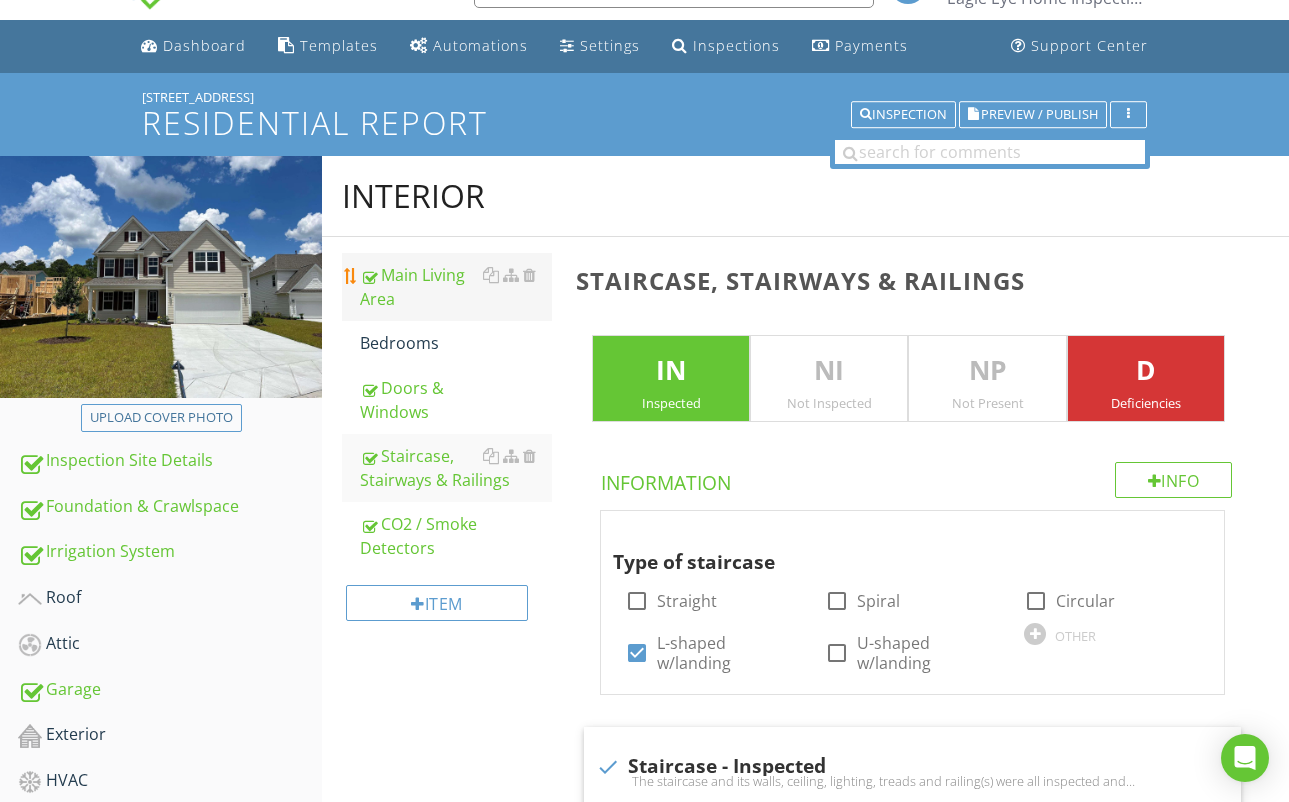 click on "Main Living Area" at bounding box center [456, 287] 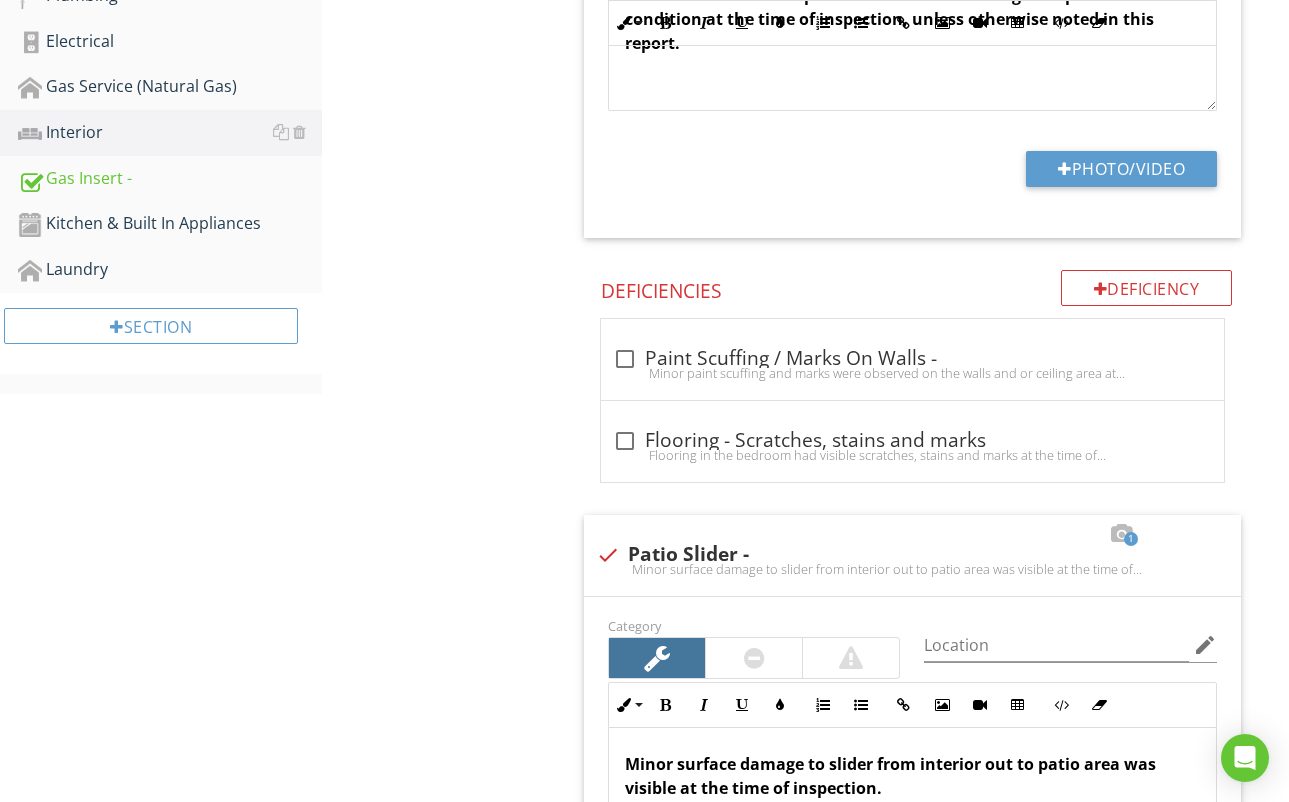 scroll, scrollTop: 864, scrollLeft: 0, axis: vertical 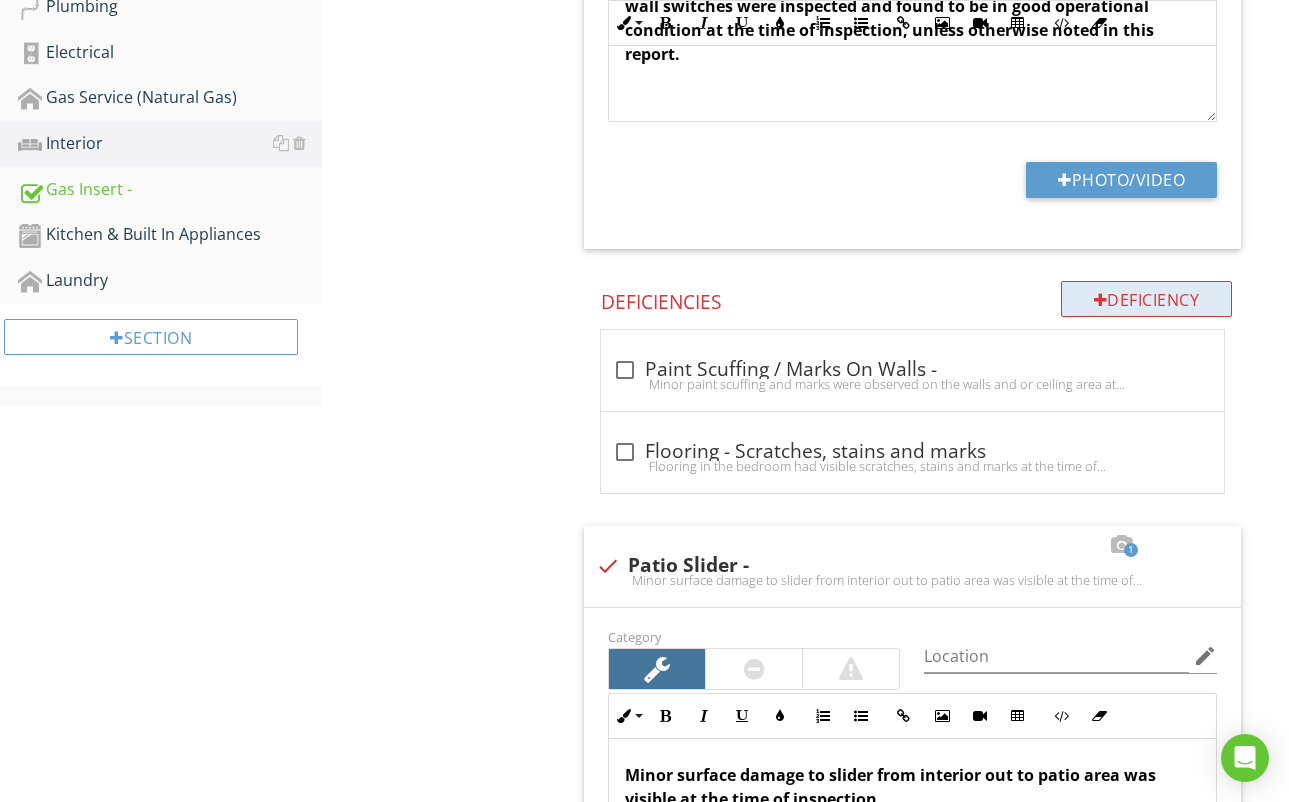 click on "Deficiency" at bounding box center (1147, 299) 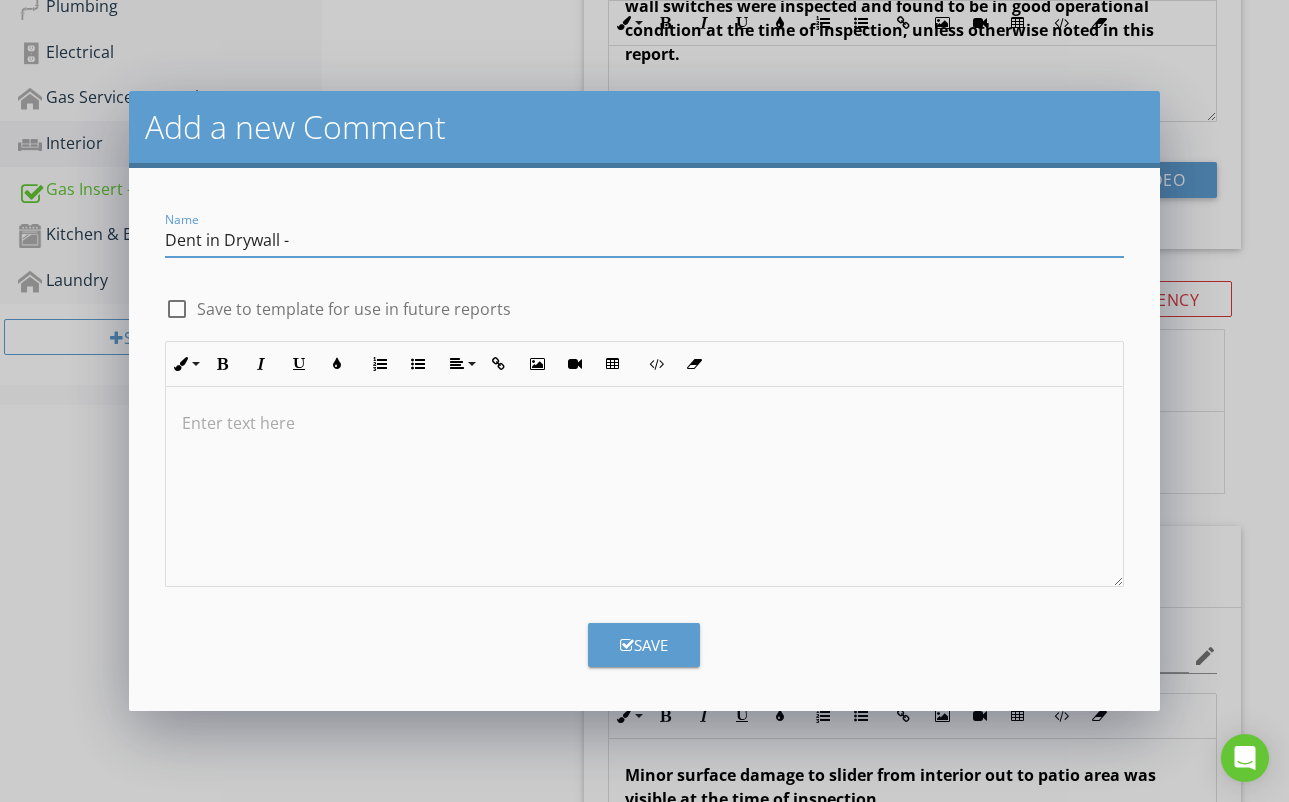 type on "Dent in Drywall -" 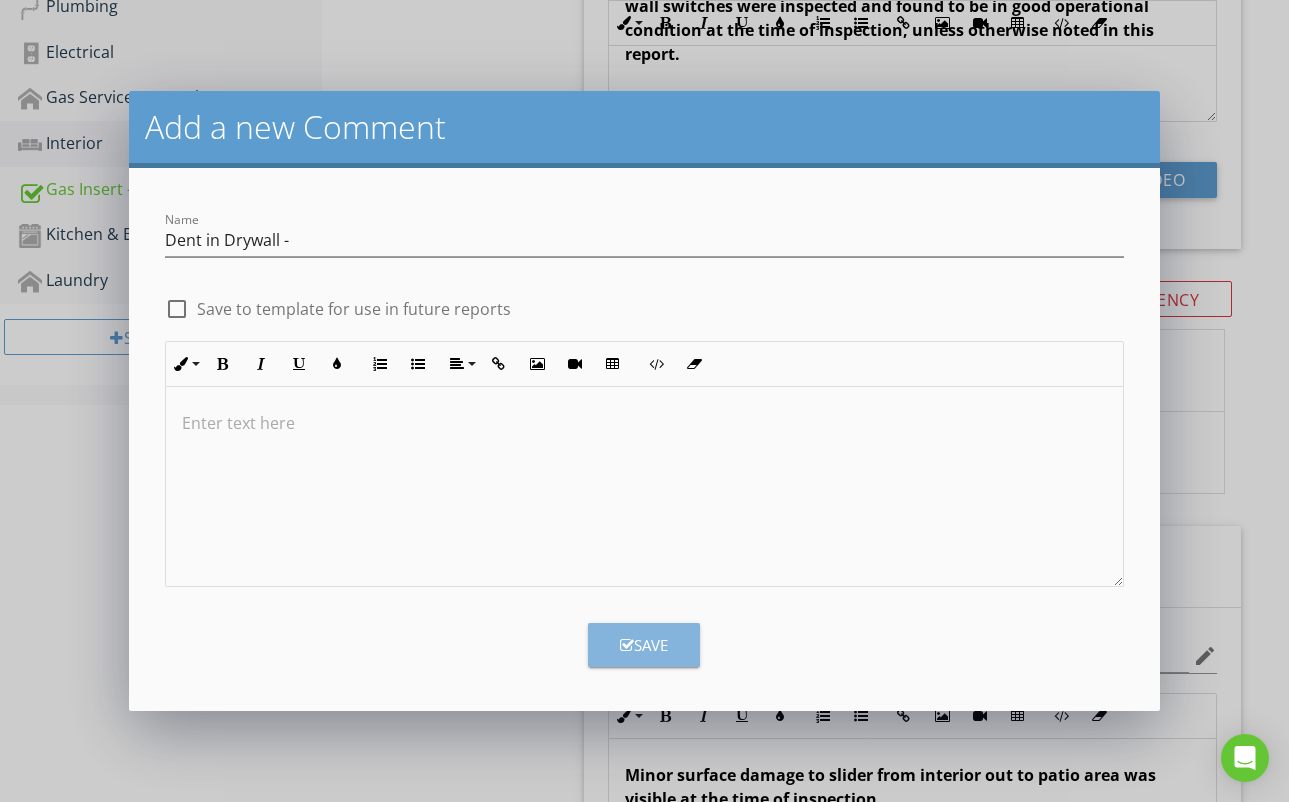 click on "Save" at bounding box center (644, 645) 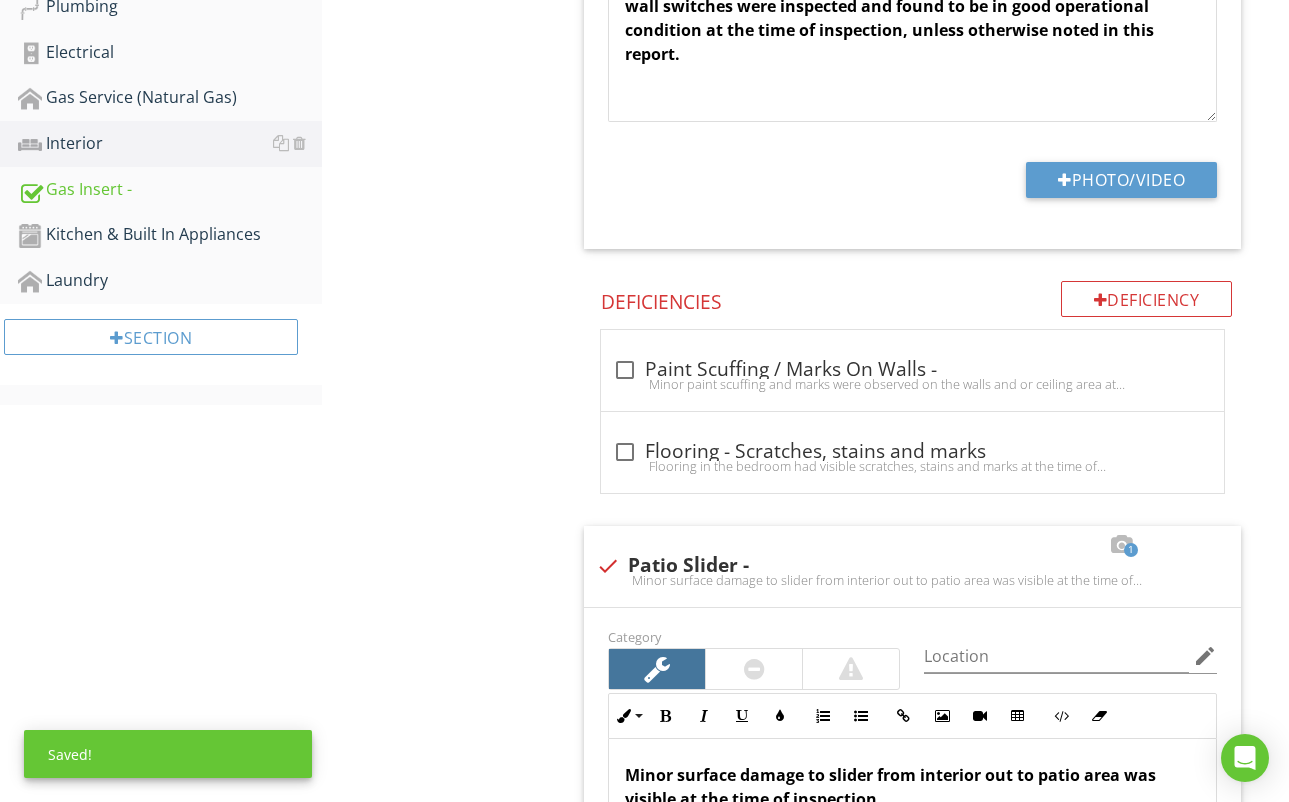 scroll, scrollTop: 3129, scrollLeft: 0, axis: vertical 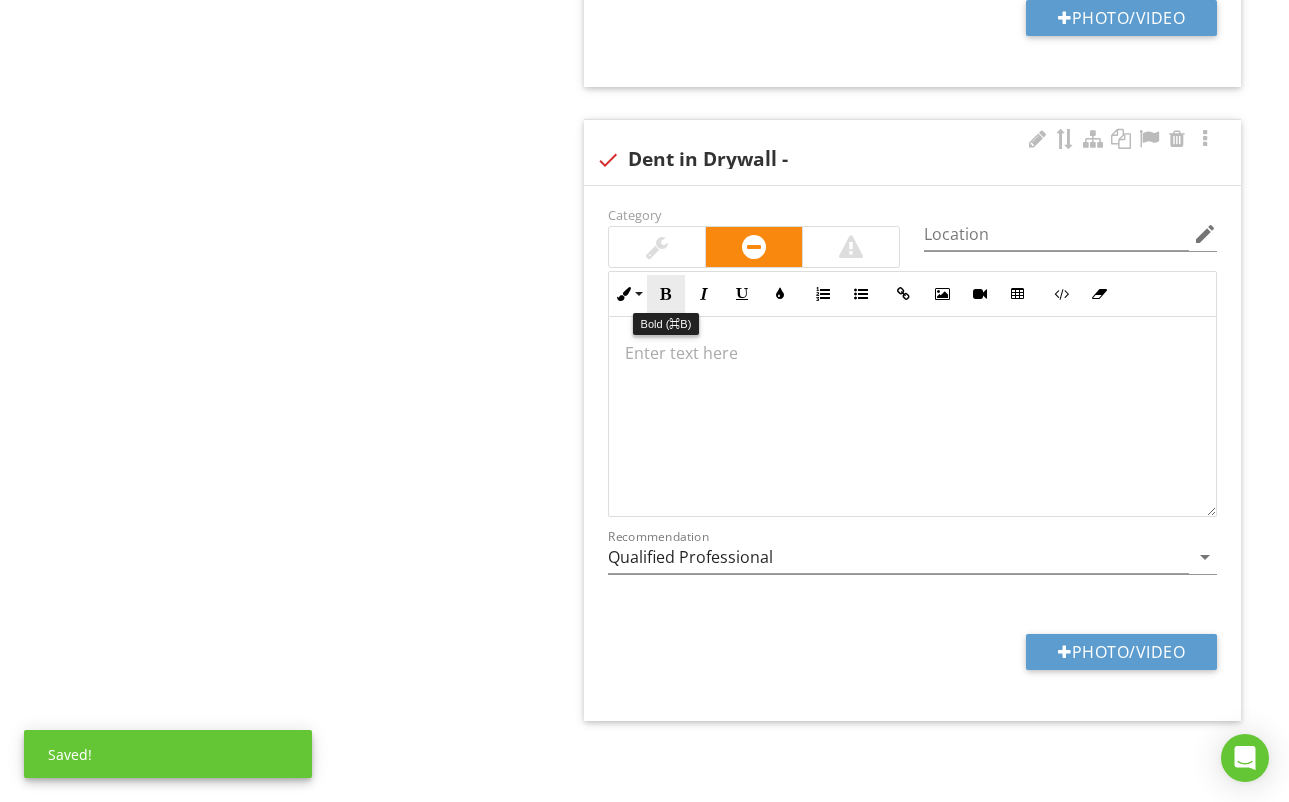 drag, startPoint x: 666, startPoint y: 293, endPoint x: 666, endPoint y: 274, distance: 19 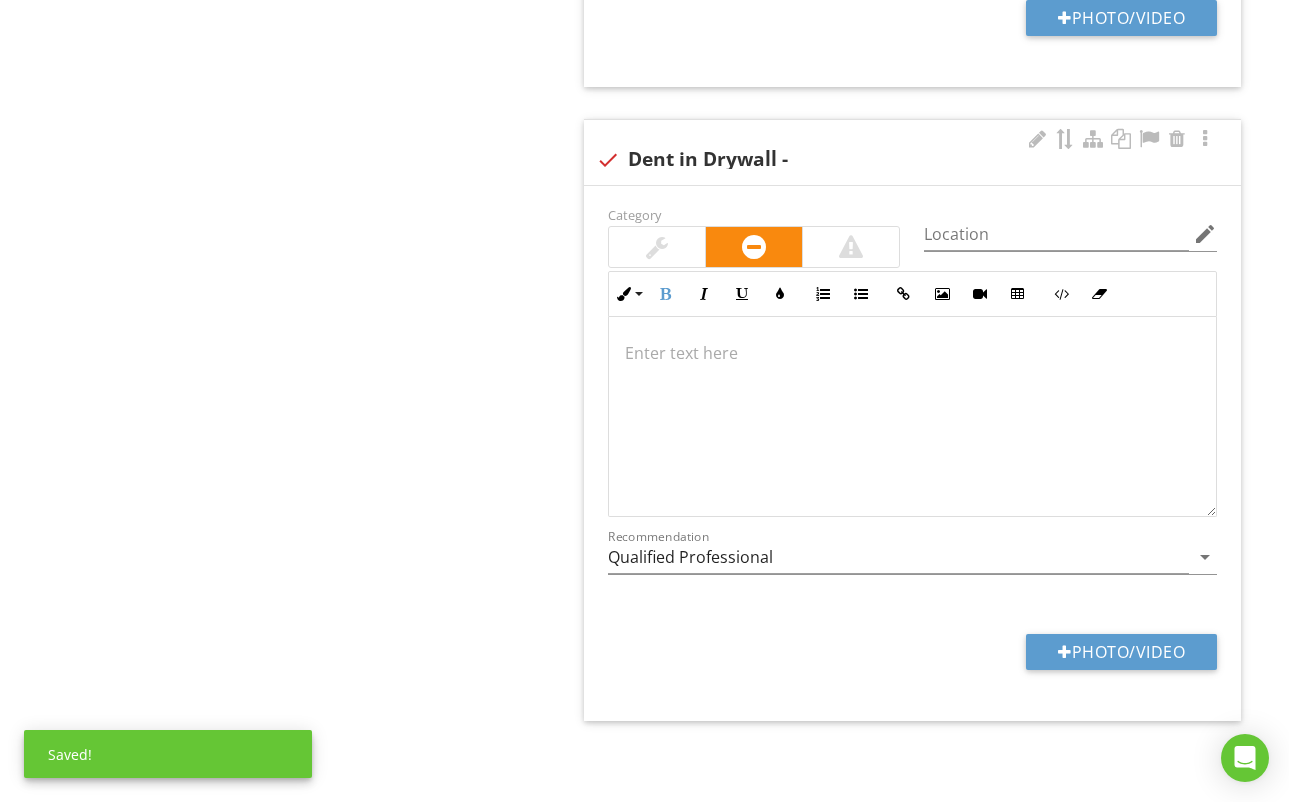 click at bounding box center [657, 247] 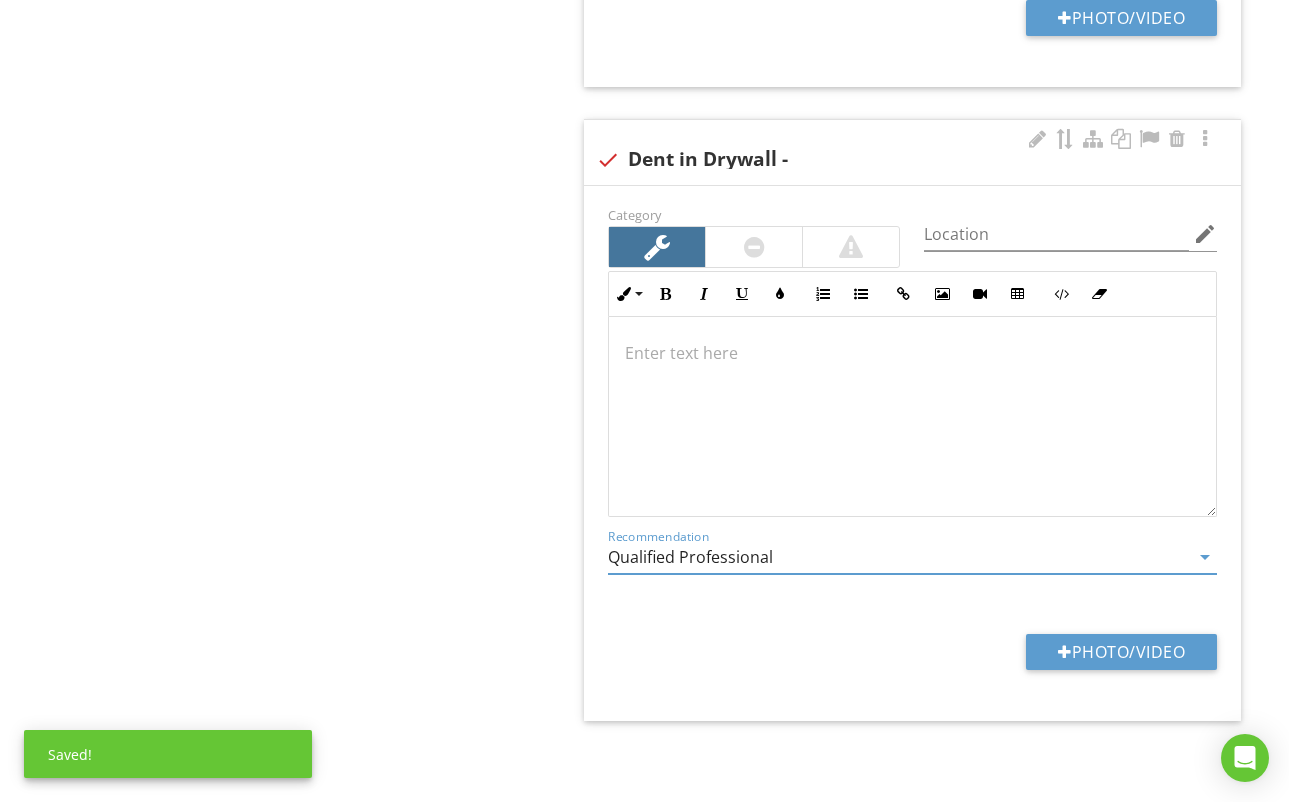 click on "Qualified Professional" at bounding box center (898, 557) 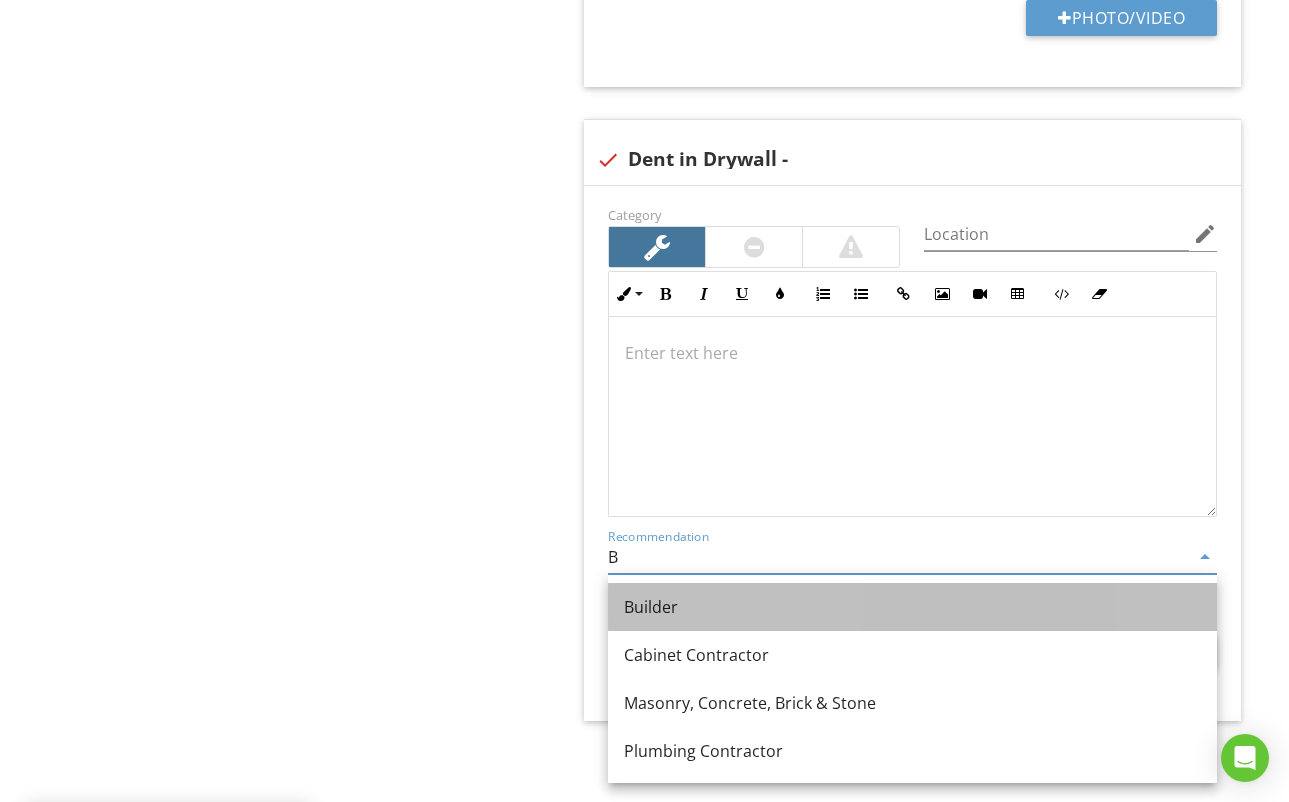 click on "Builder" at bounding box center (912, 607) 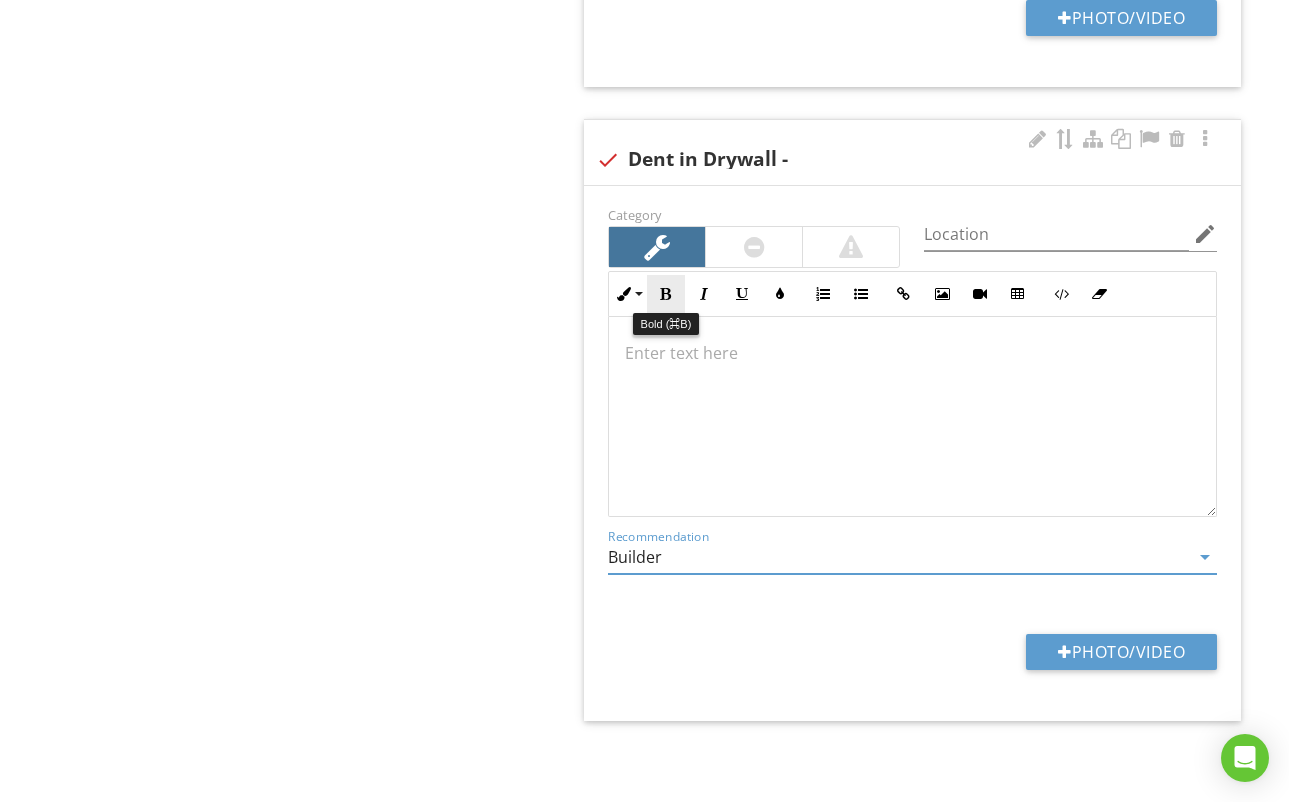 drag, startPoint x: 663, startPoint y: 290, endPoint x: 661, endPoint y: 309, distance: 19.104973 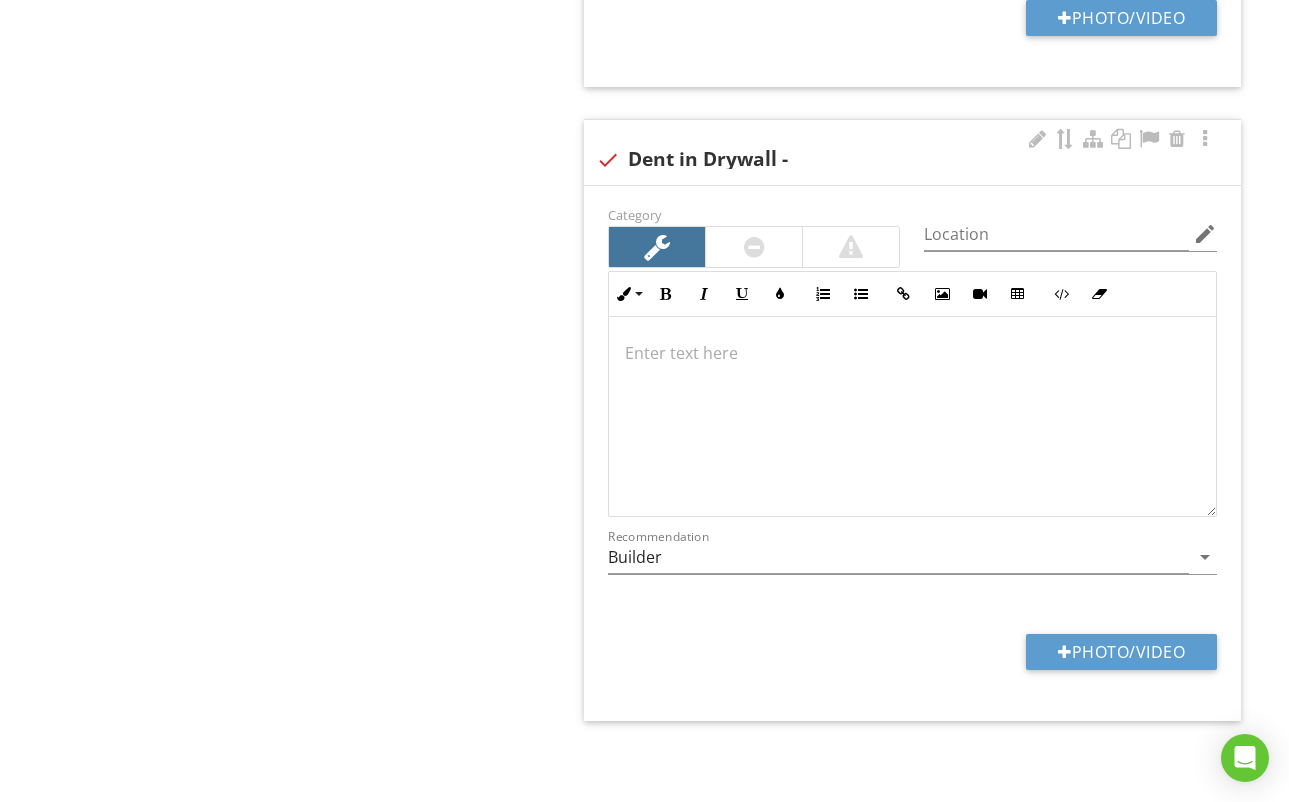 click on "​​​​ ​" at bounding box center (912, 353) 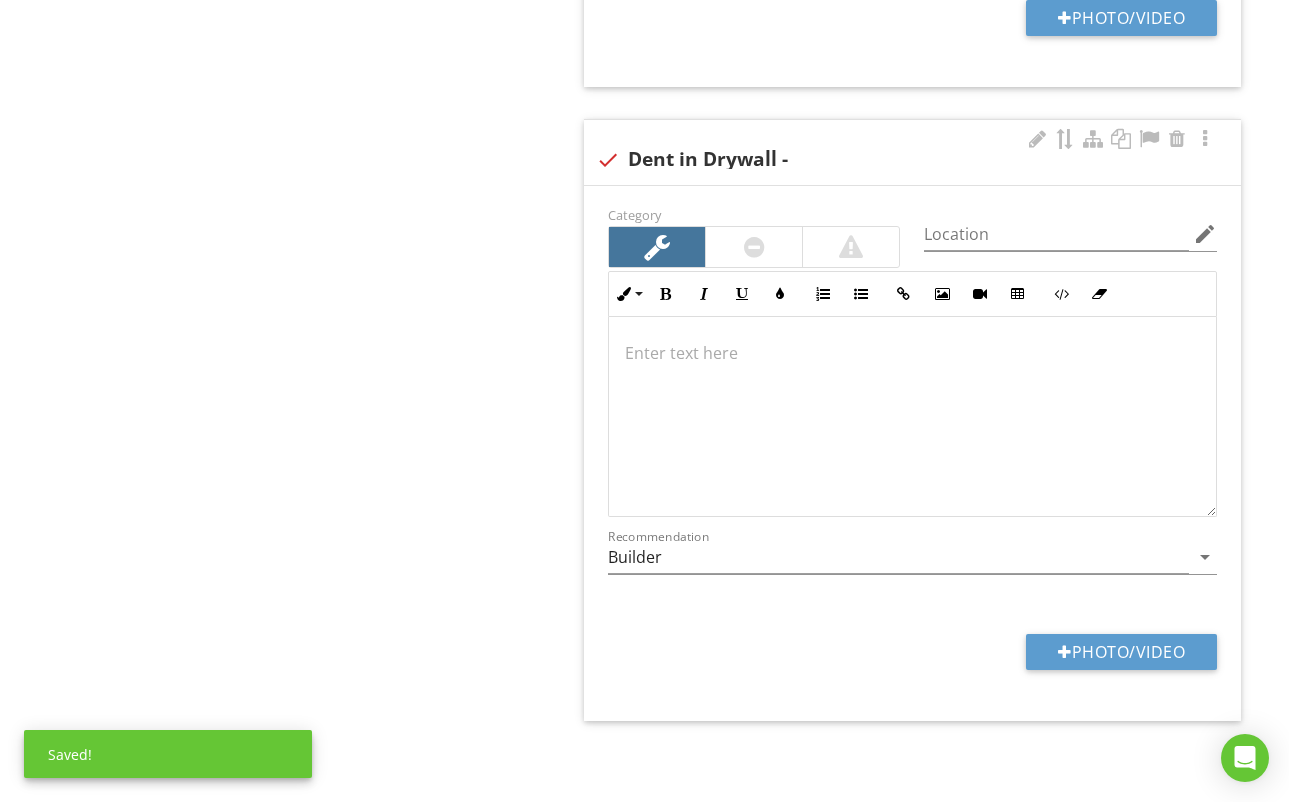 type 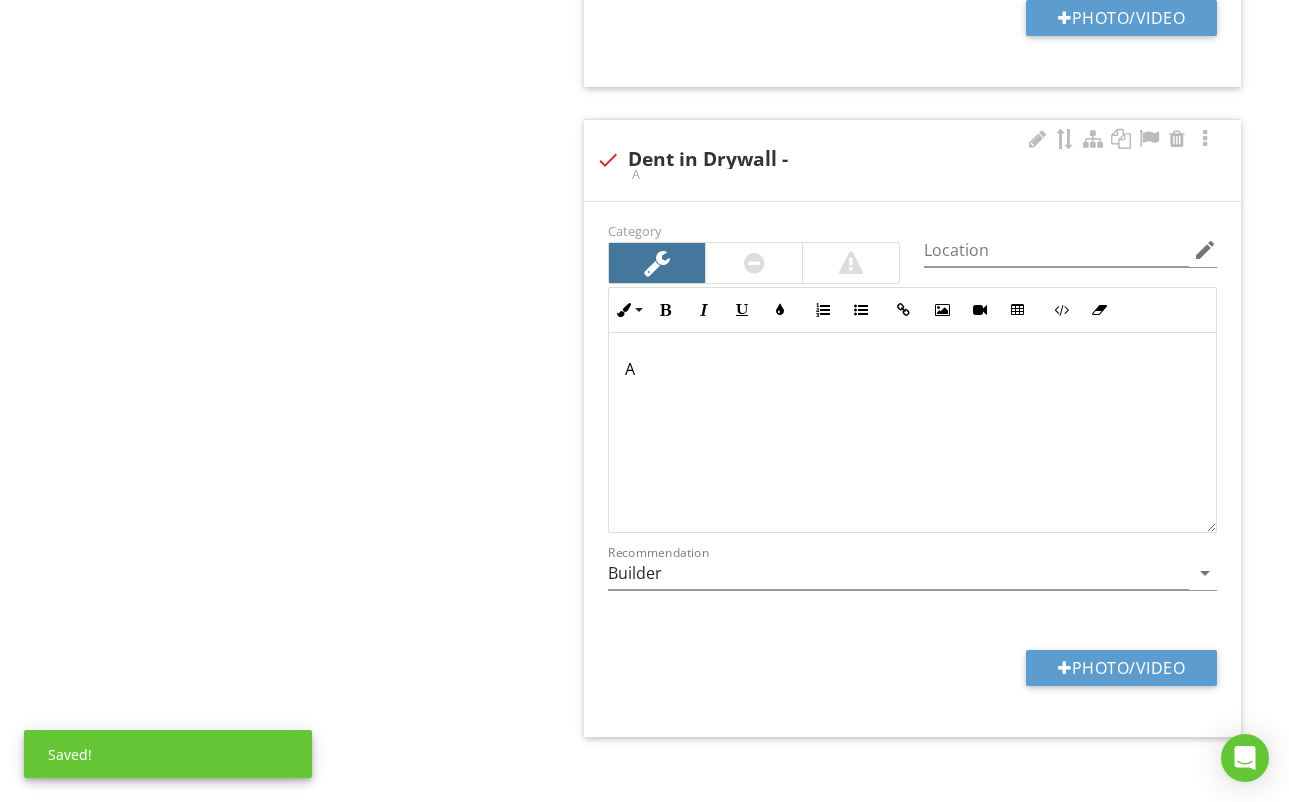 scroll, scrollTop: 3145, scrollLeft: 0, axis: vertical 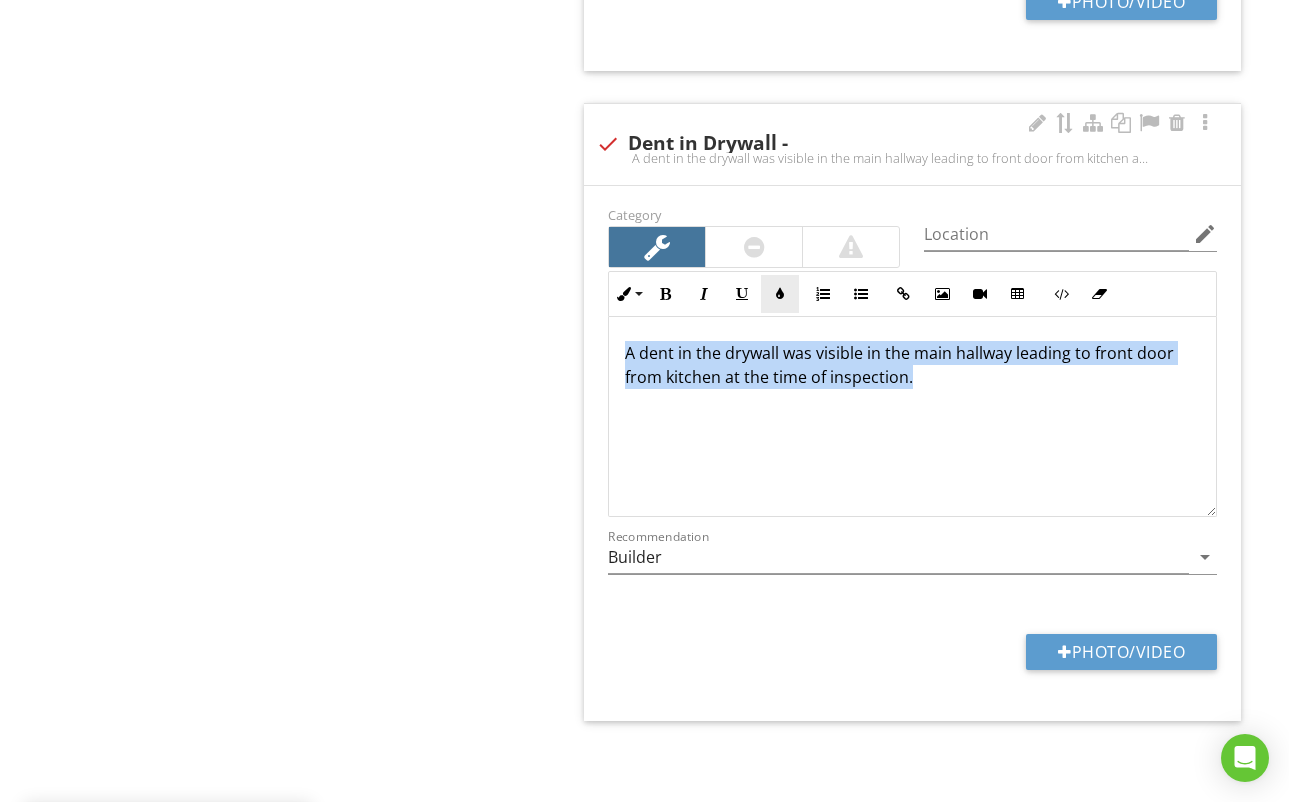 drag, startPoint x: 622, startPoint y: 352, endPoint x: 787, endPoint y: 312, distance: 169.77927 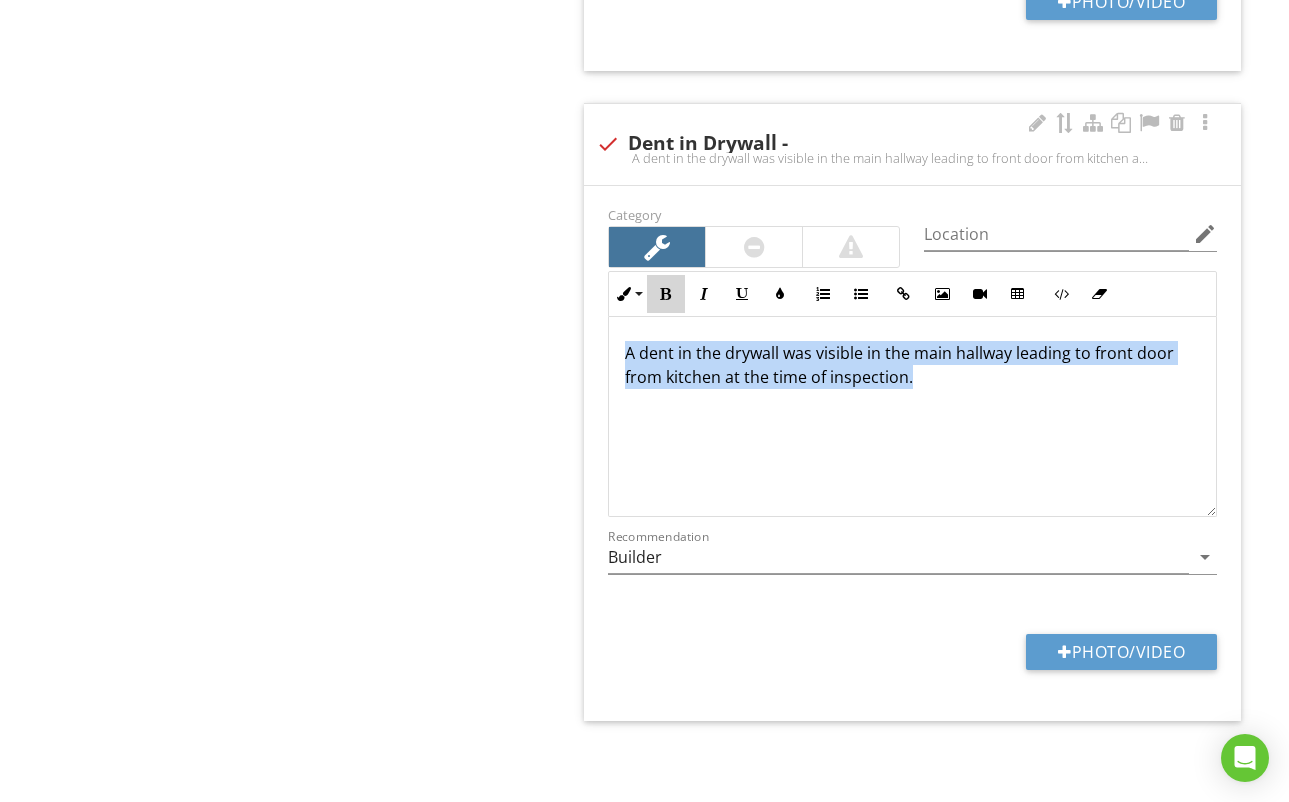 drag, startPoint x: 667, startPoint y: 287, endPoint x: 785, endPoint y: 336, distance: 127.769325 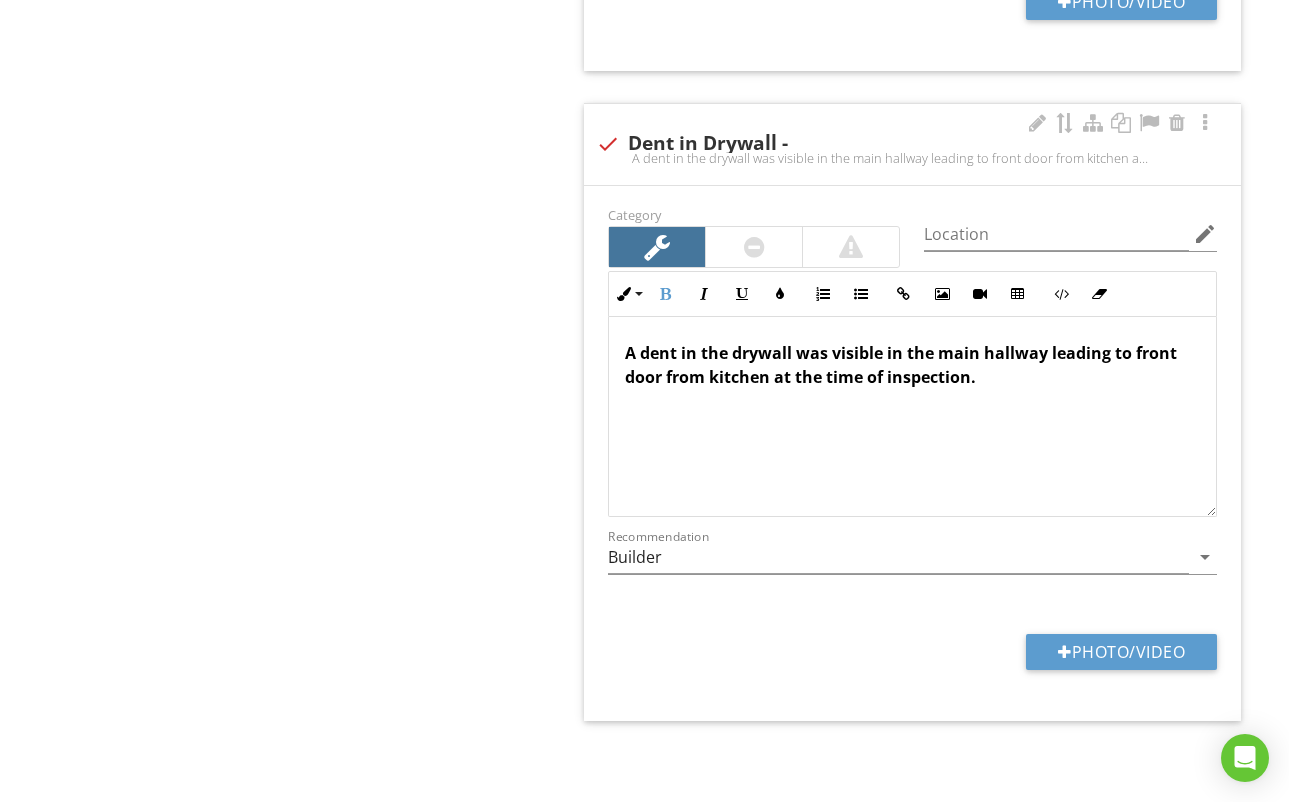 drag, startPoint x: 978, startPoint y: 392, endPoint x: 1160, endPoint y: 431, distance: 186.13167 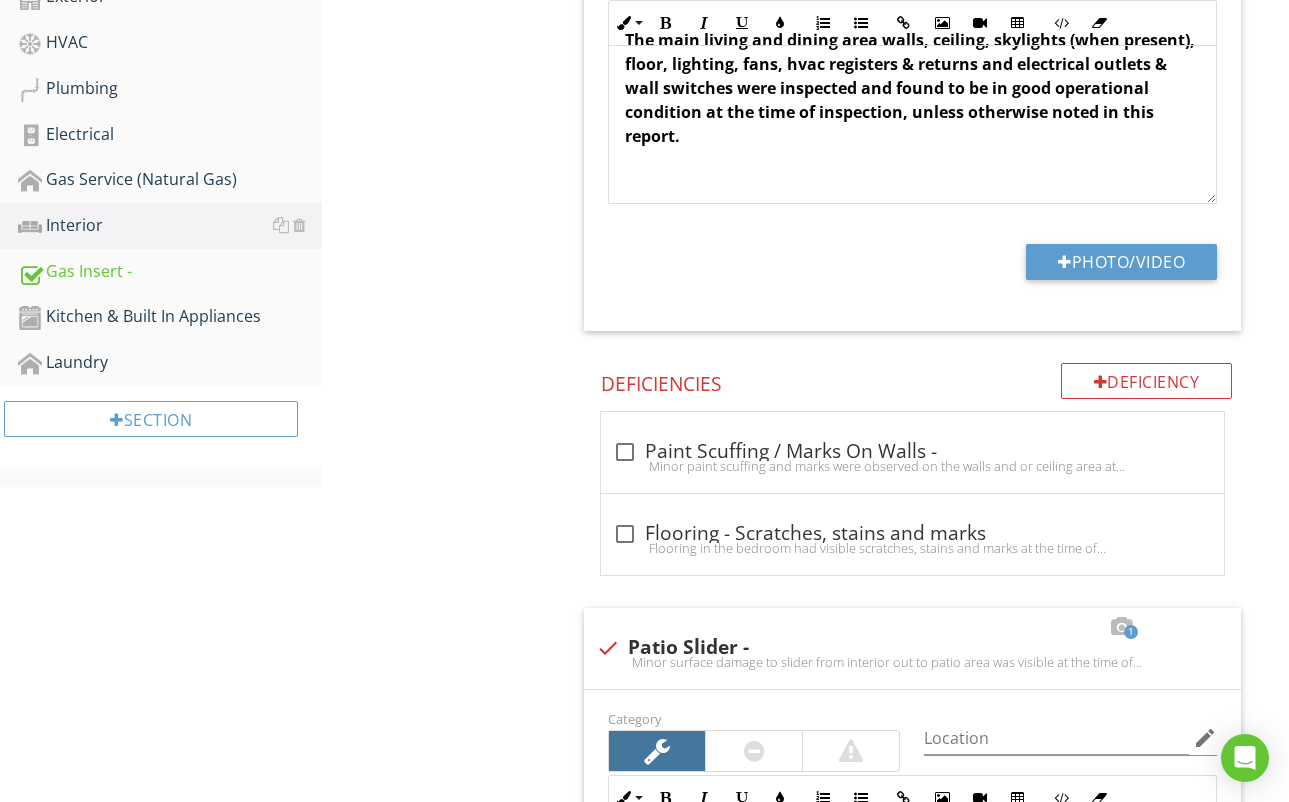 scroll, scrollTop: 763, scrollLeft: 0, axis: vertical 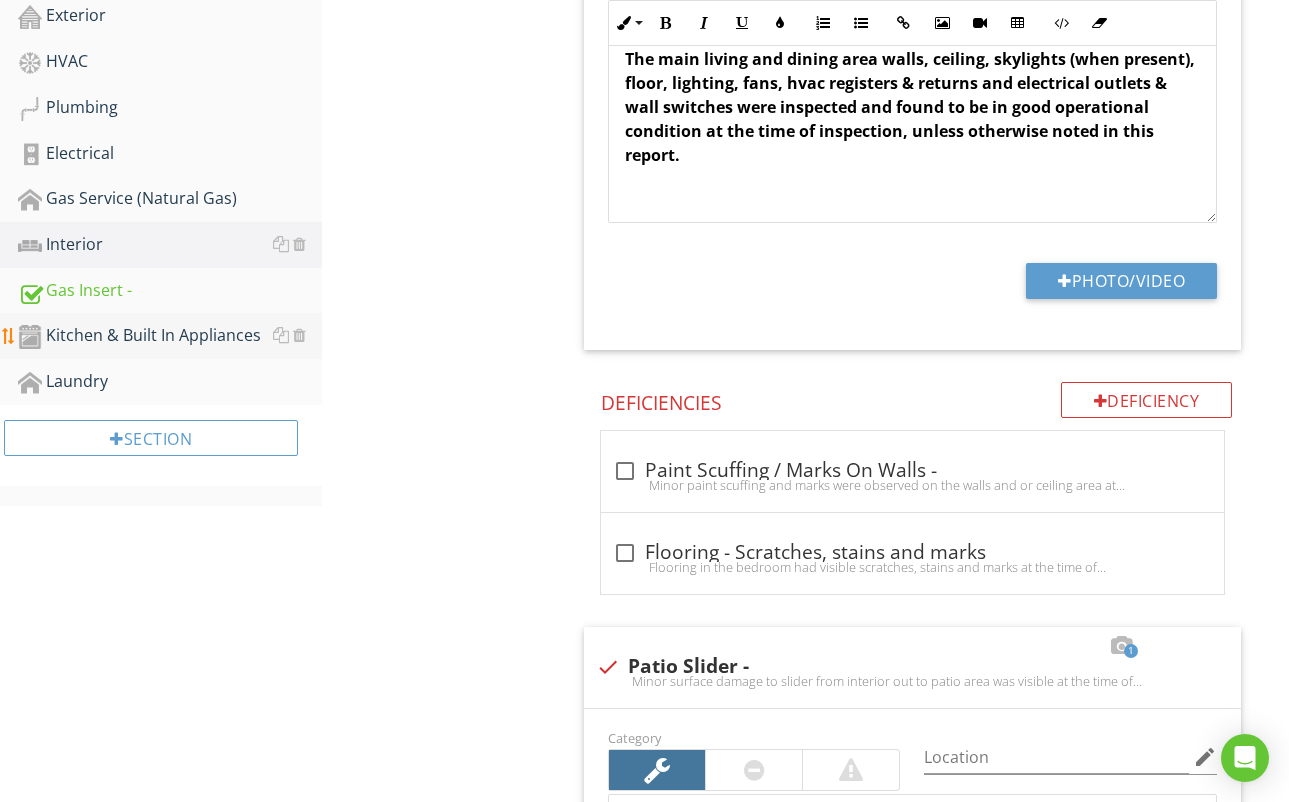 click on "Kitchen & Built In Appliances" at bounding box center [170, 336] 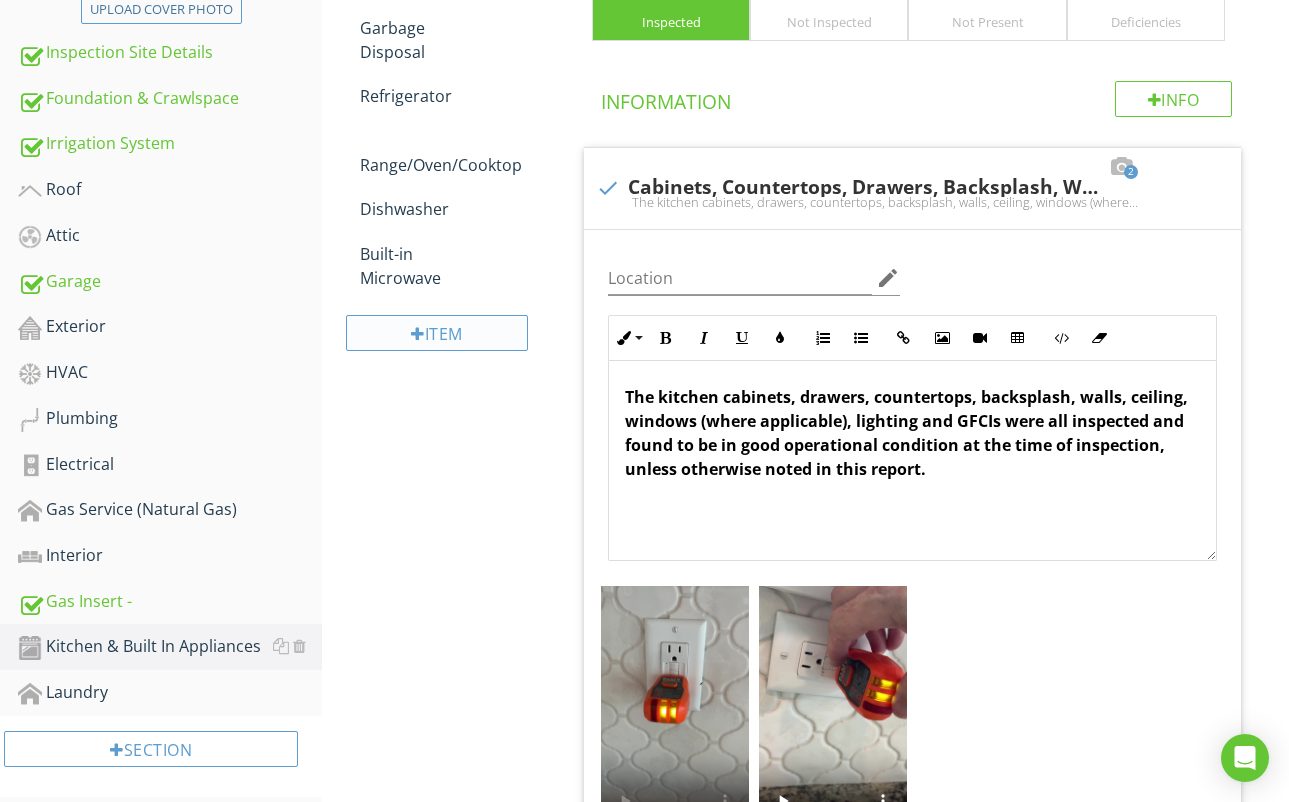 scroll, scrollTop: 439, scrollLeft: 0, axis: vertical 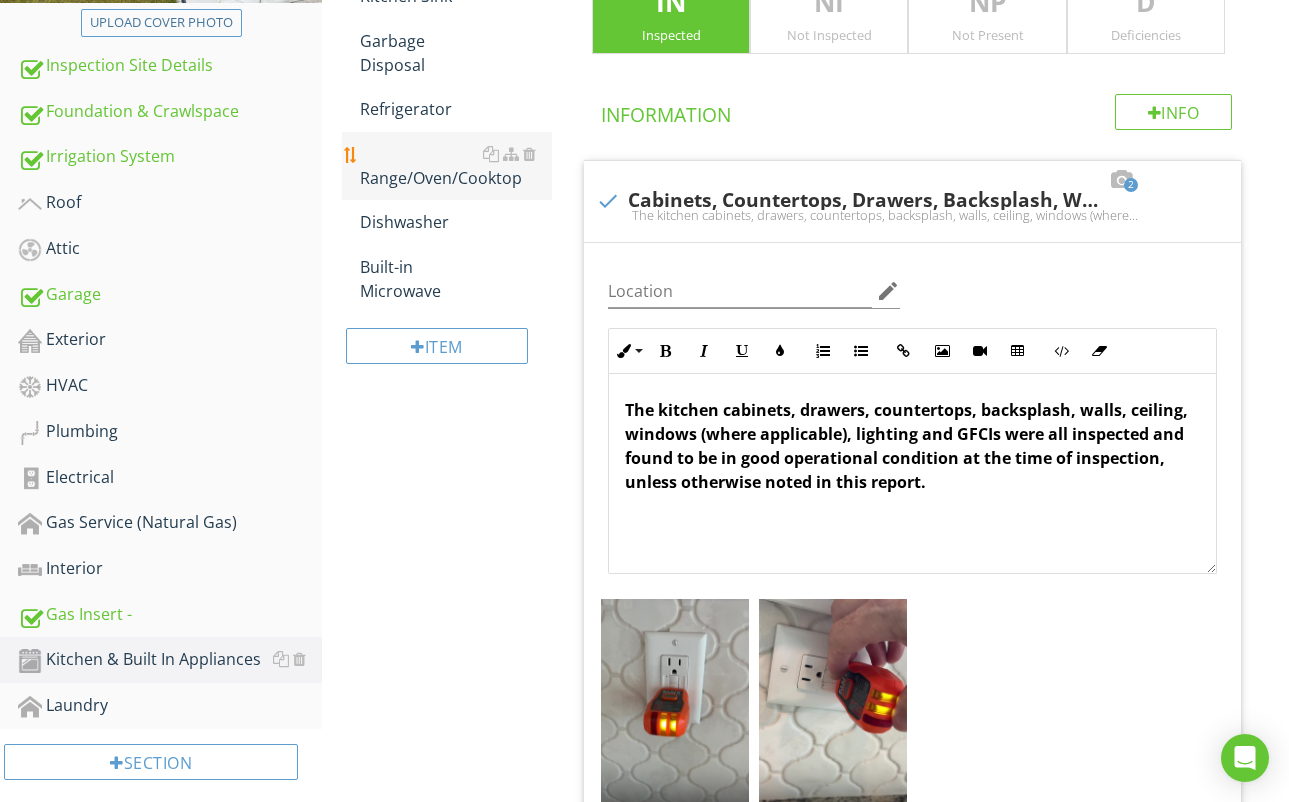 drag, startPoint x: 443, startPoint y: 167, endPoint x: 489, endPoint y: 181, distance: 48.08326 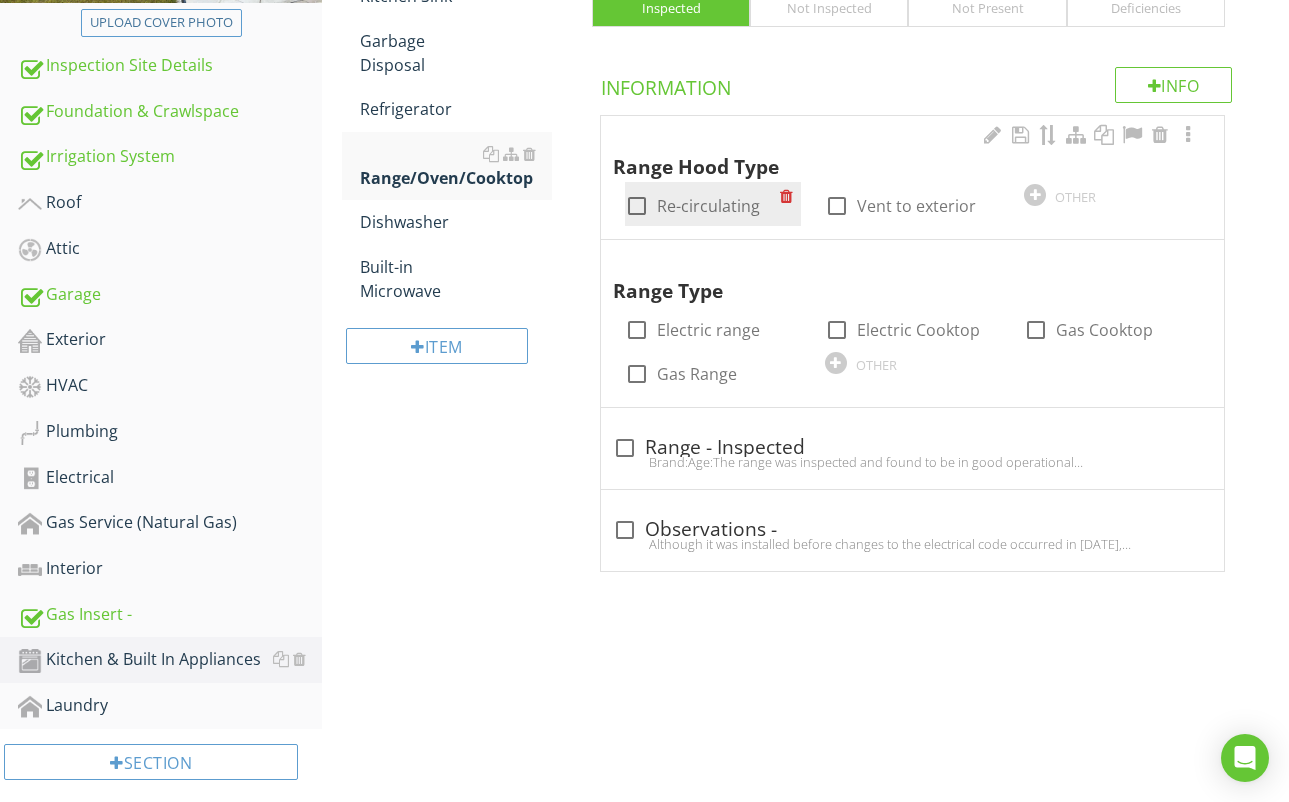click at bounding box center (637, 206) 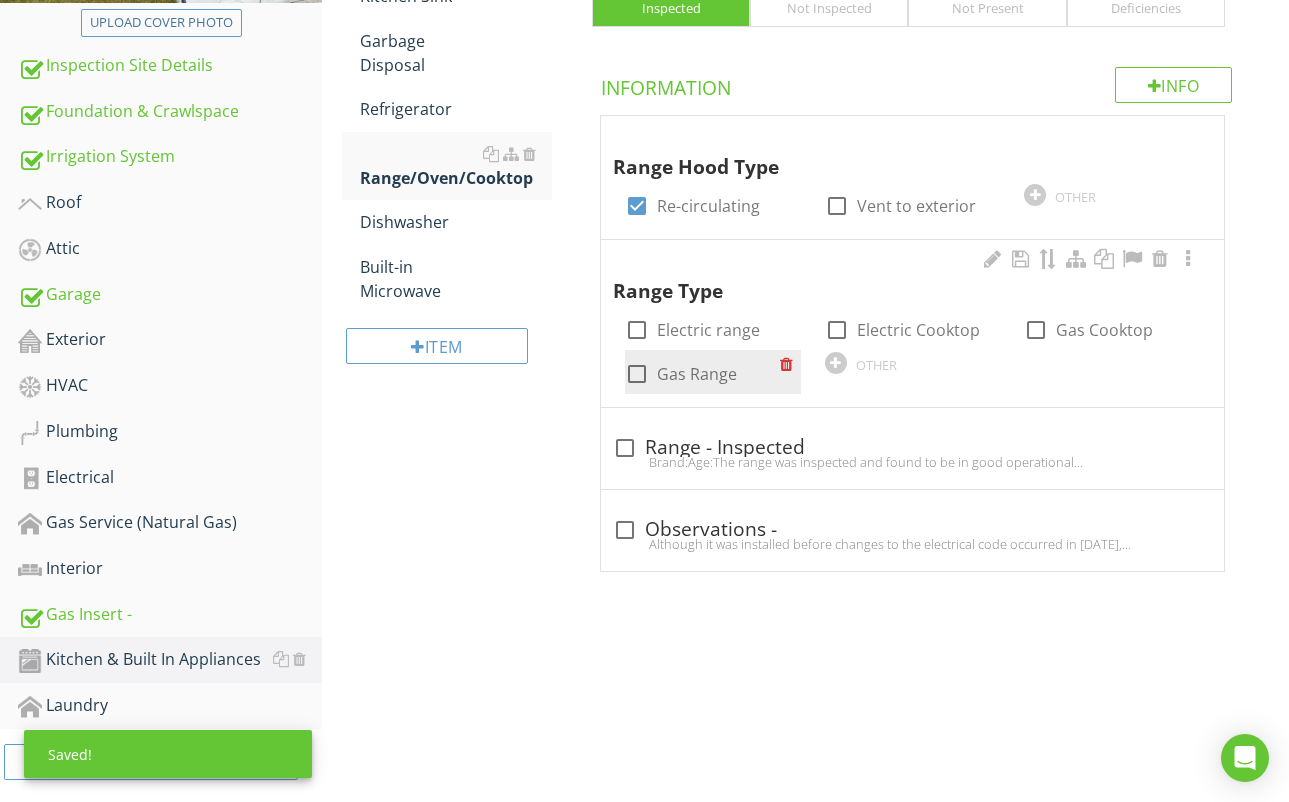 click at bounding box center [637, 374] 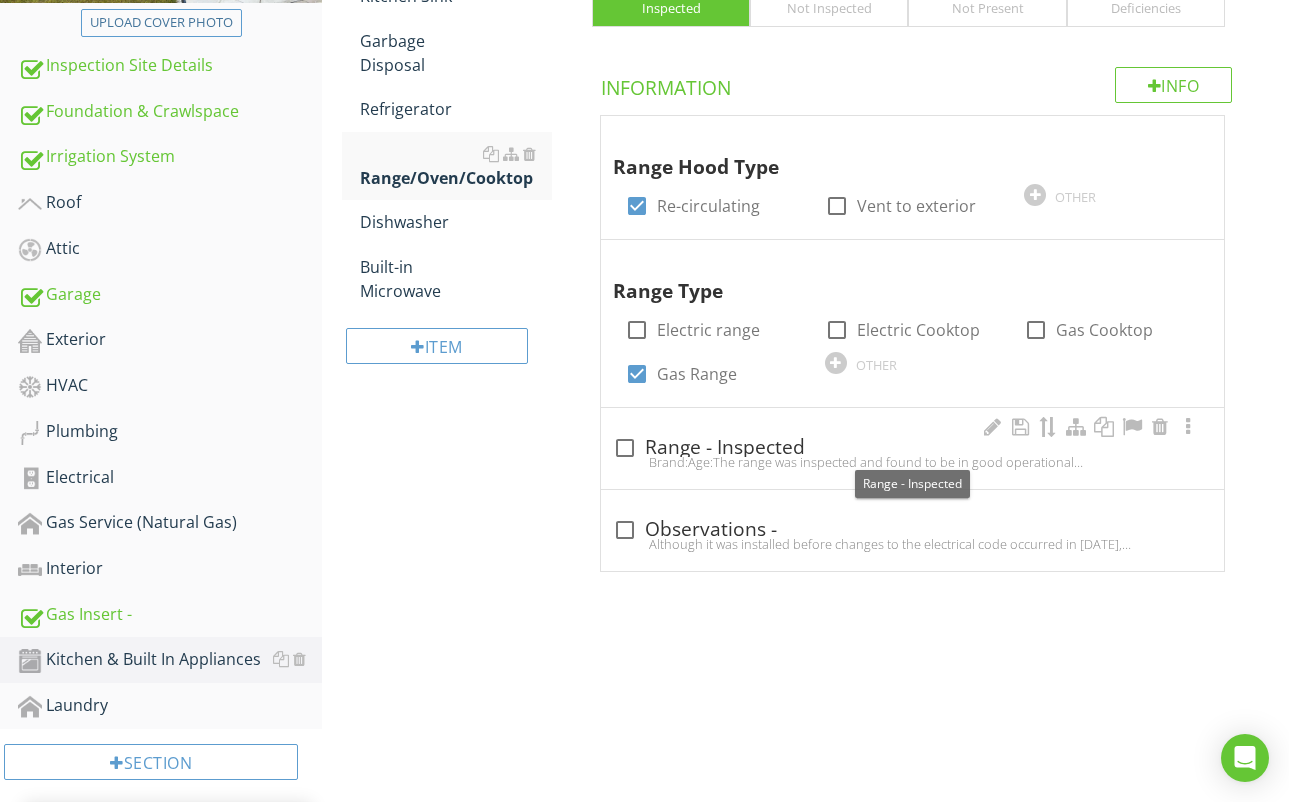 click at bounding box center (625, 448) 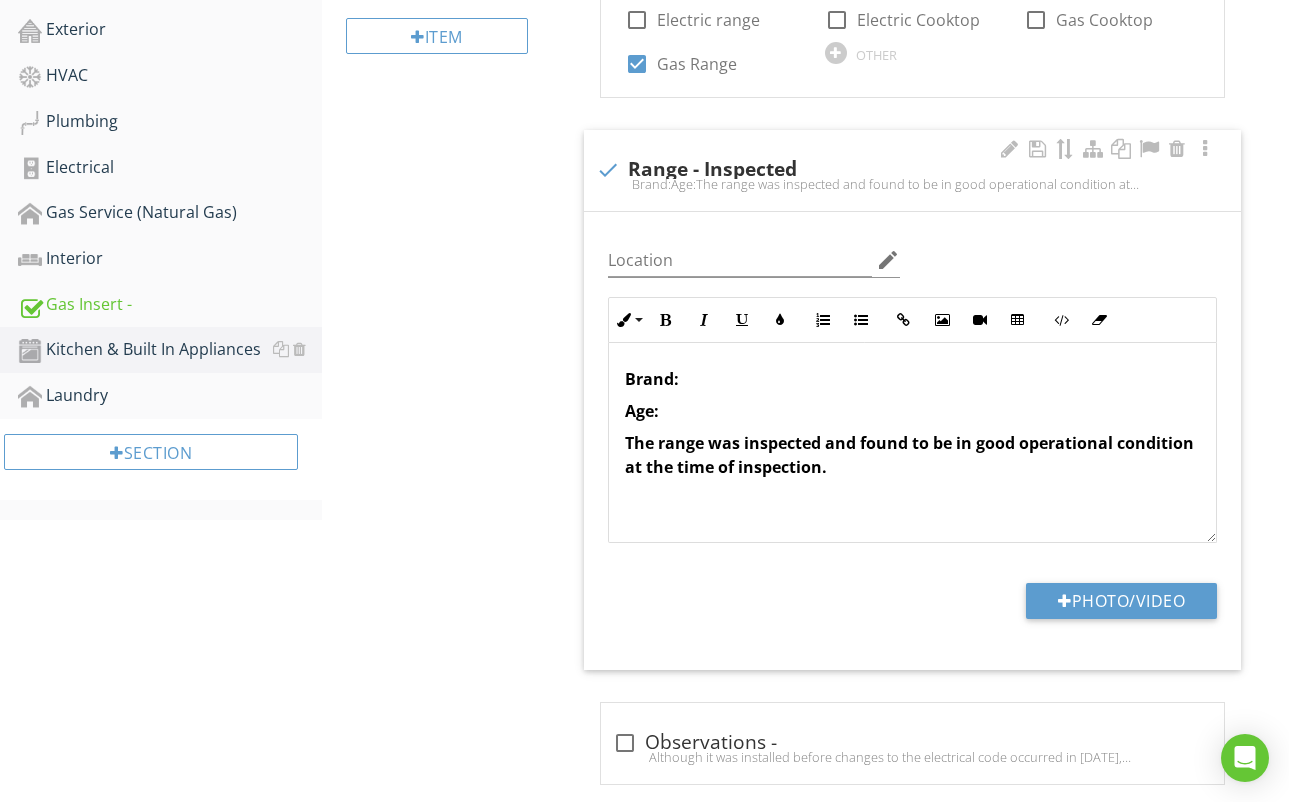 scroll, scrollTop: 781, scrollLeft: 0, axis: vertical 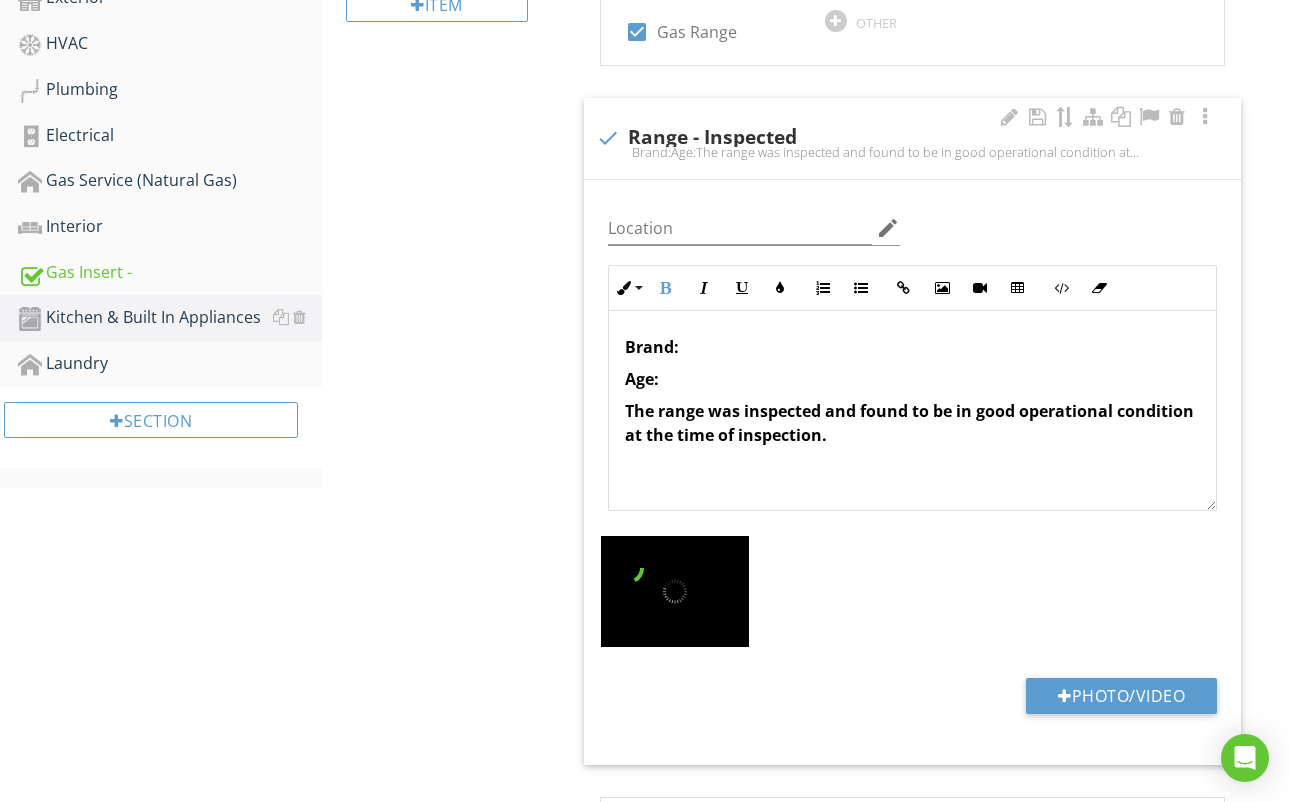 click on "Age:" at bounding box center (912, 379) 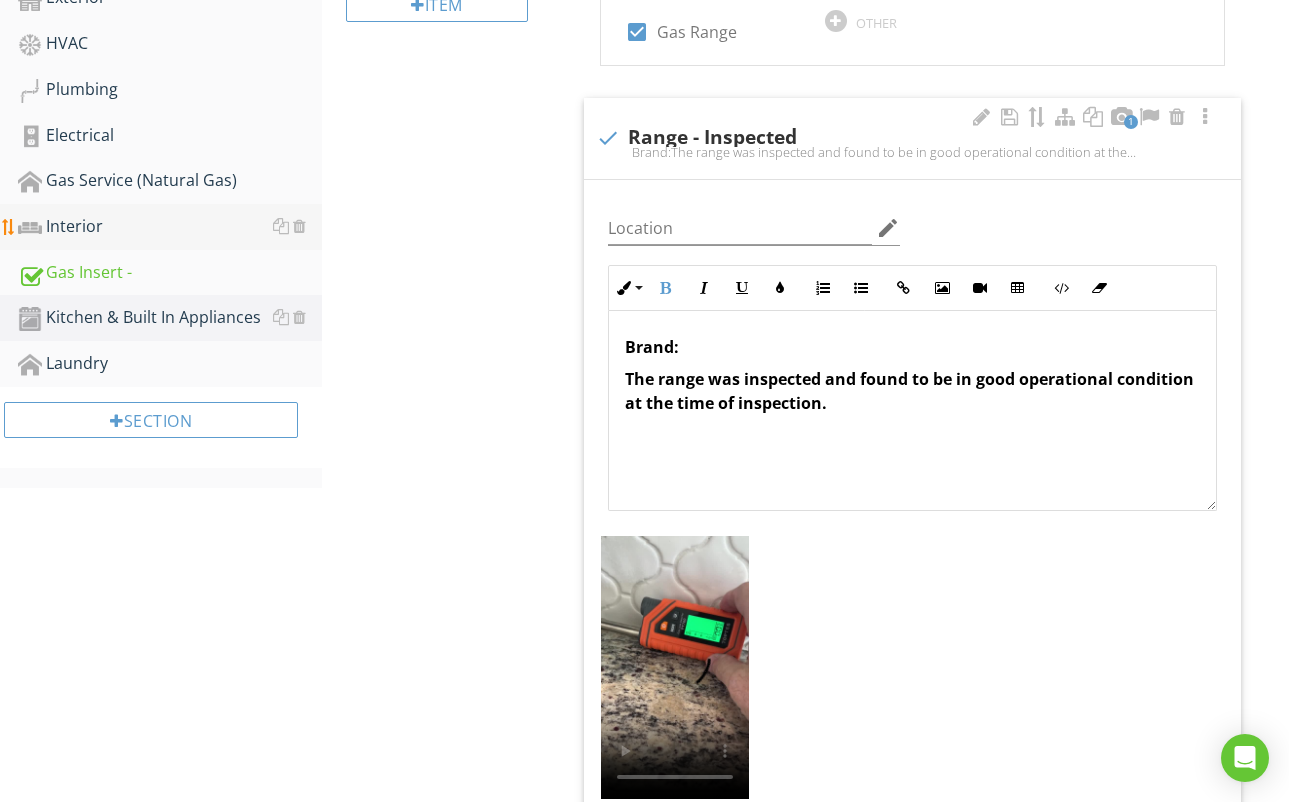 scroll, scrollTop: 778, scrollLeft: 0, axis: vertical 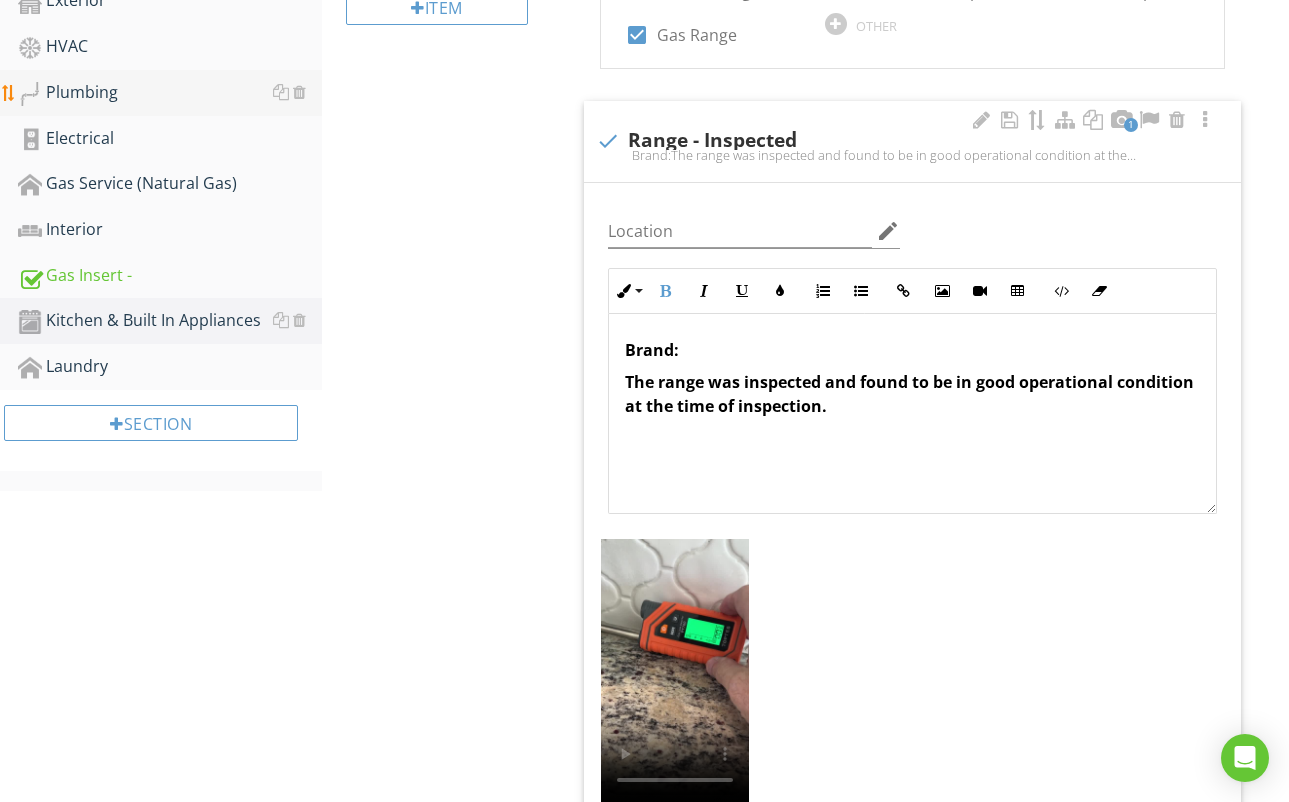 click on "Plumbing" at bounding box center [170, 93] 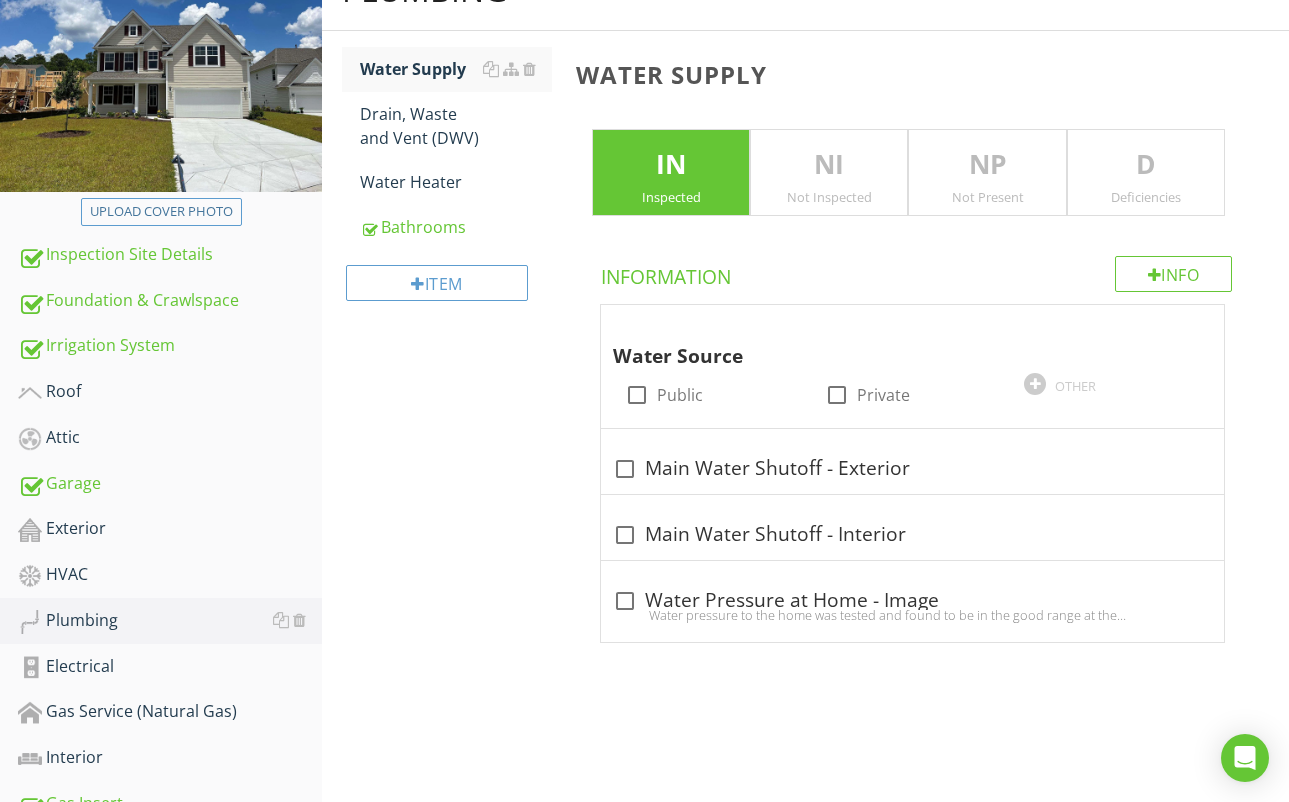 scroll, scrollTop: 172, scrollLeft: 0, axis: vertical 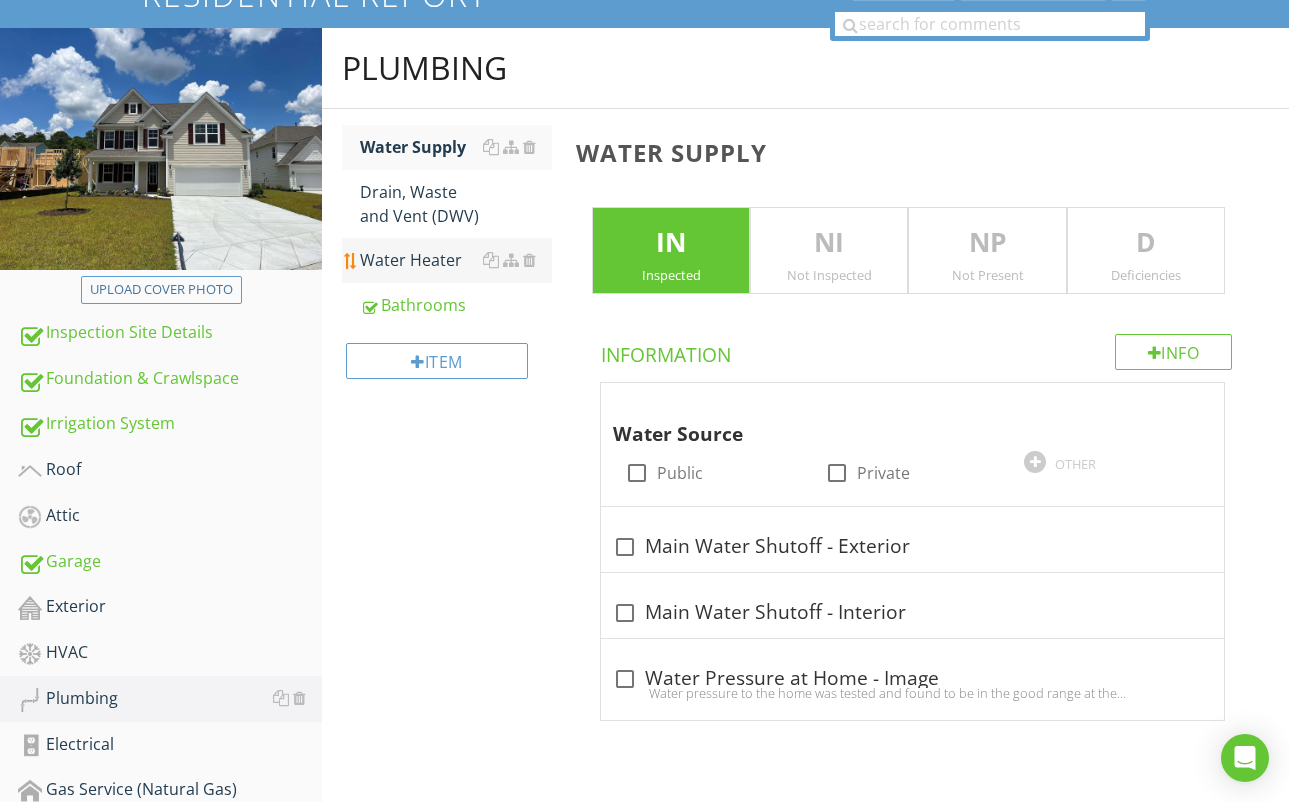 click on "Water Heater" at bounding box center (456, 260) 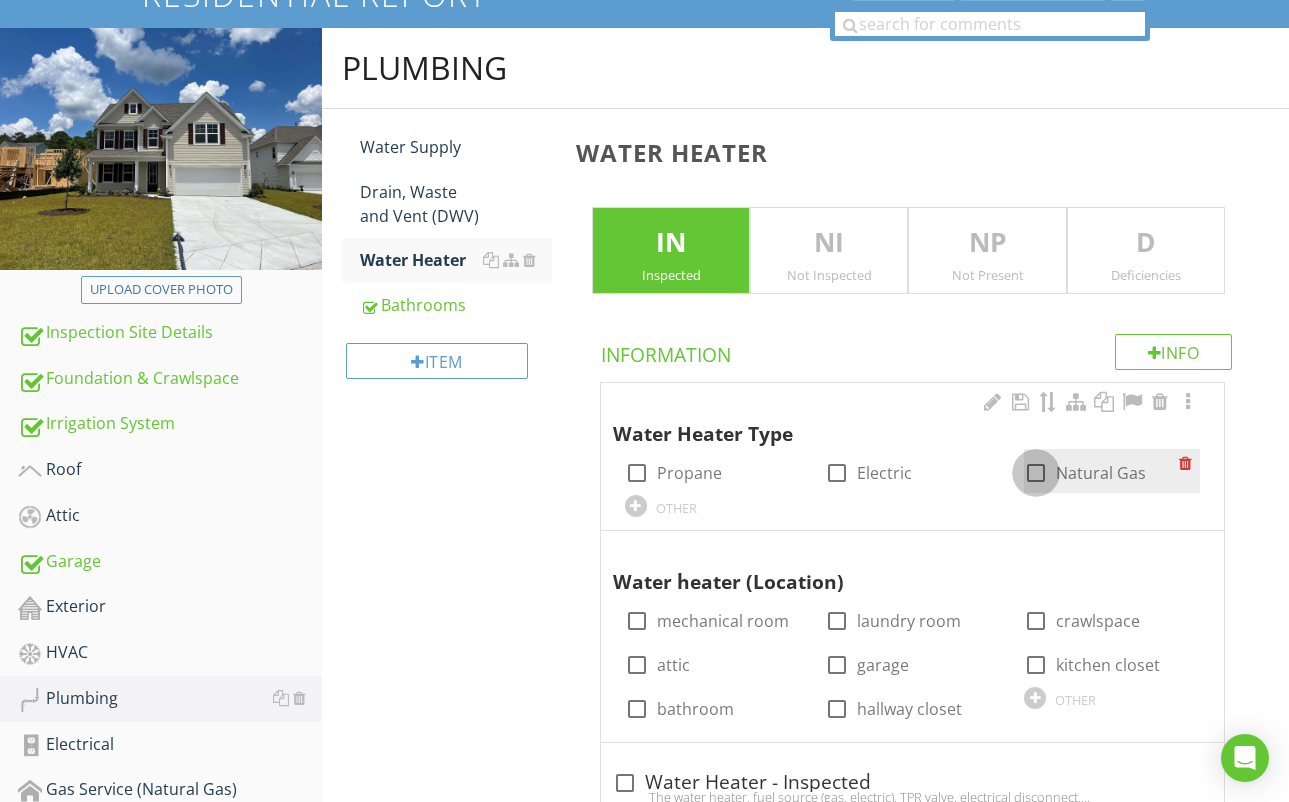 click at bounding box center (1036, 473) 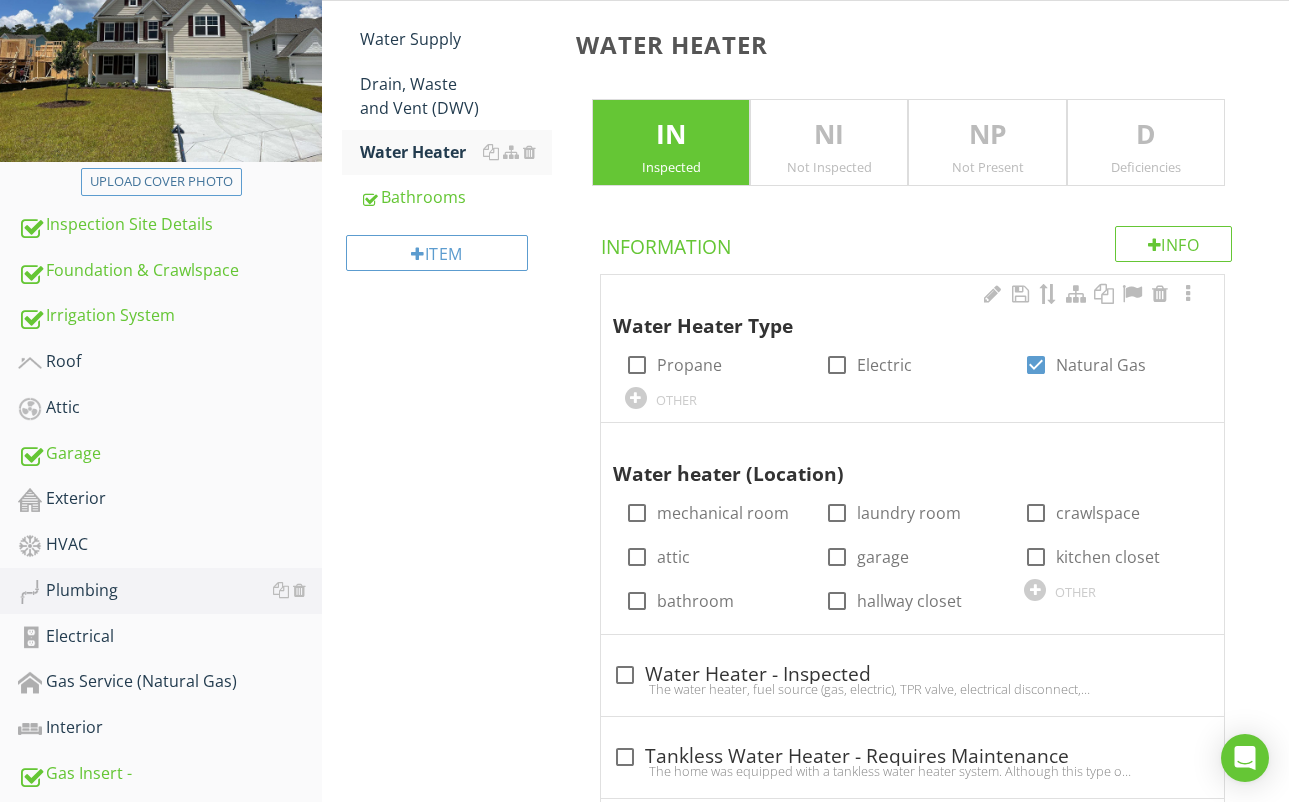 scroll, scrollTop: 344, scrollLeft: 0, axis: vertical 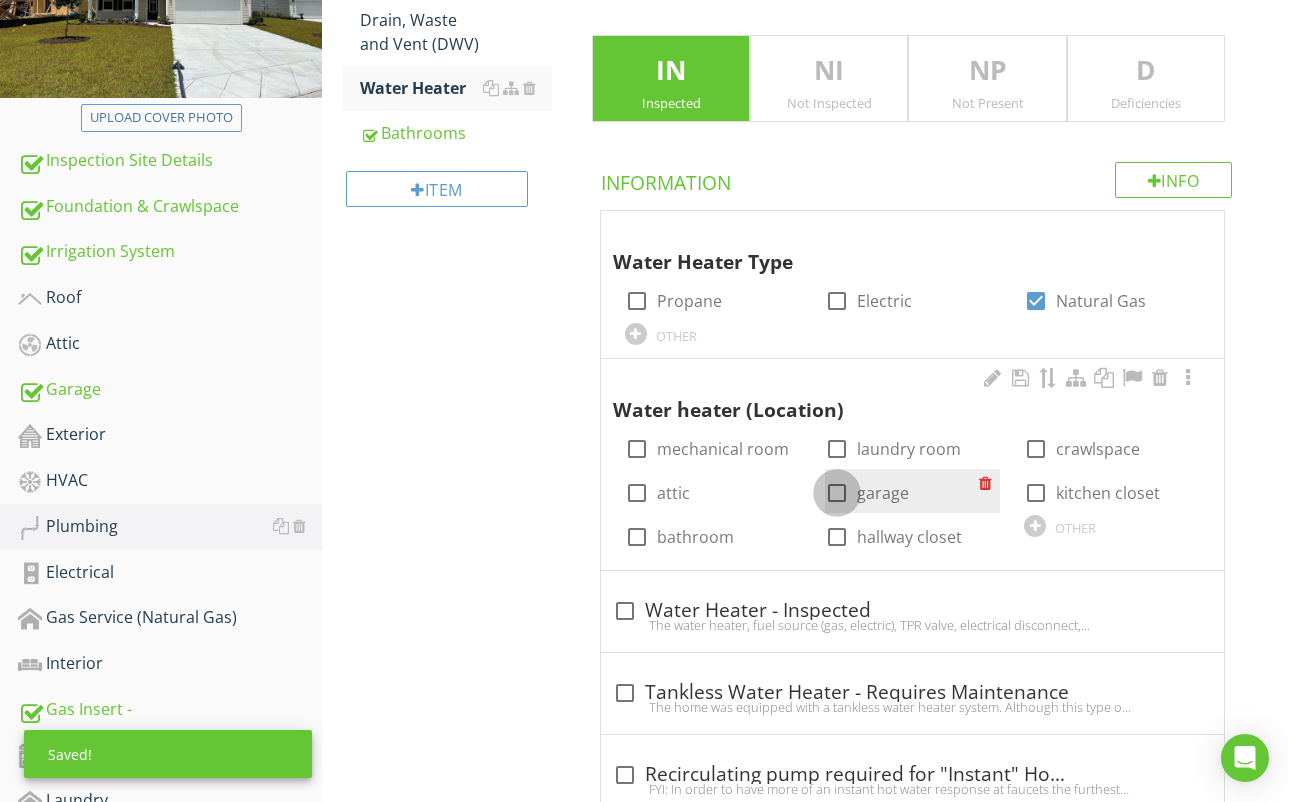 click at bounding box center [837, 493] 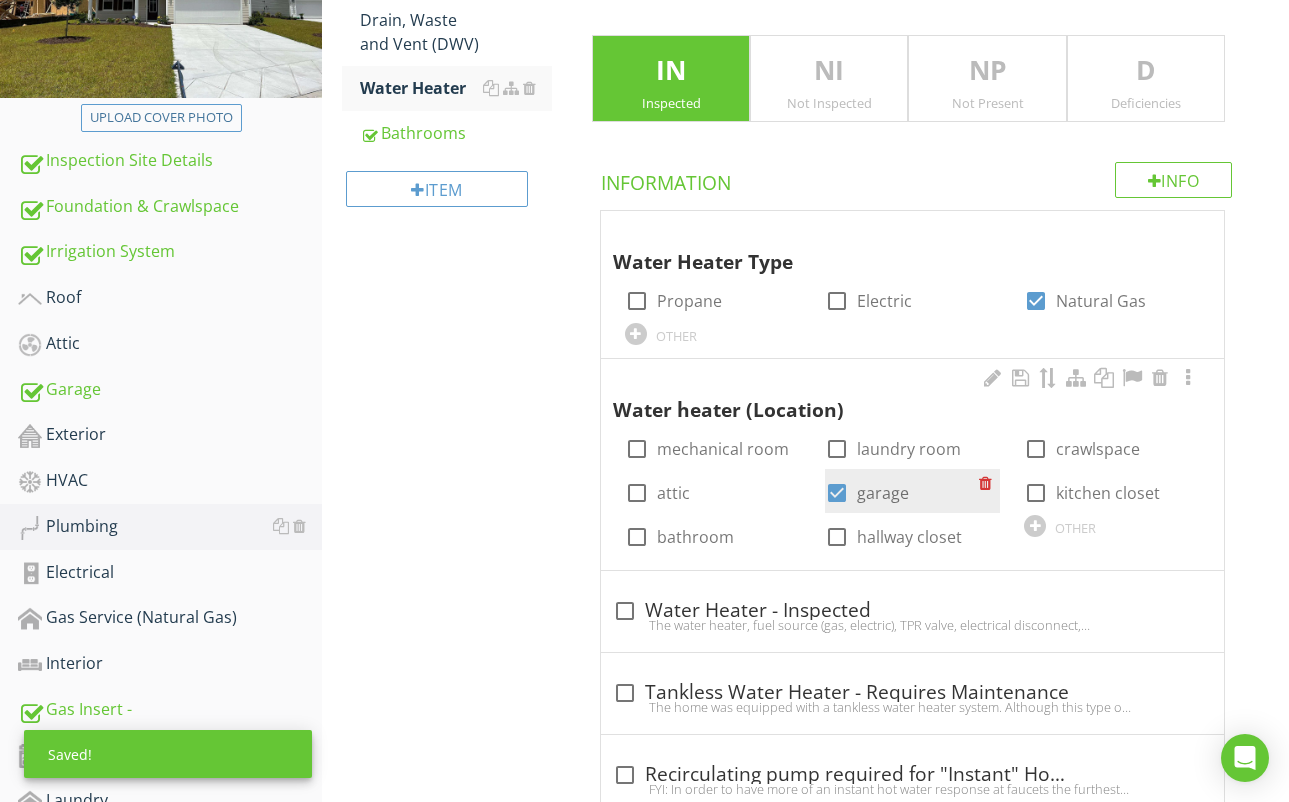 scroll, scrollTop: 400, scrollLeft: 0, axis: vertical 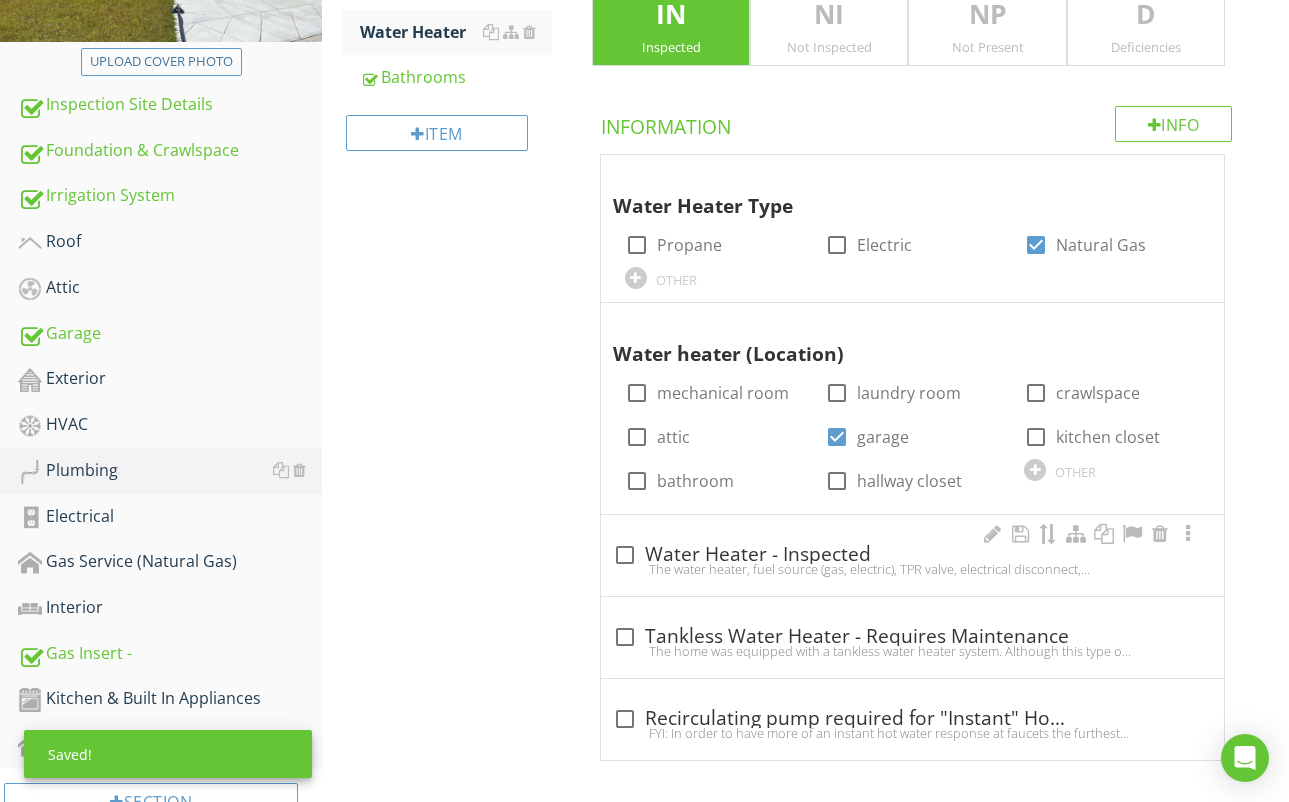 click at bounding box center [625, 555] 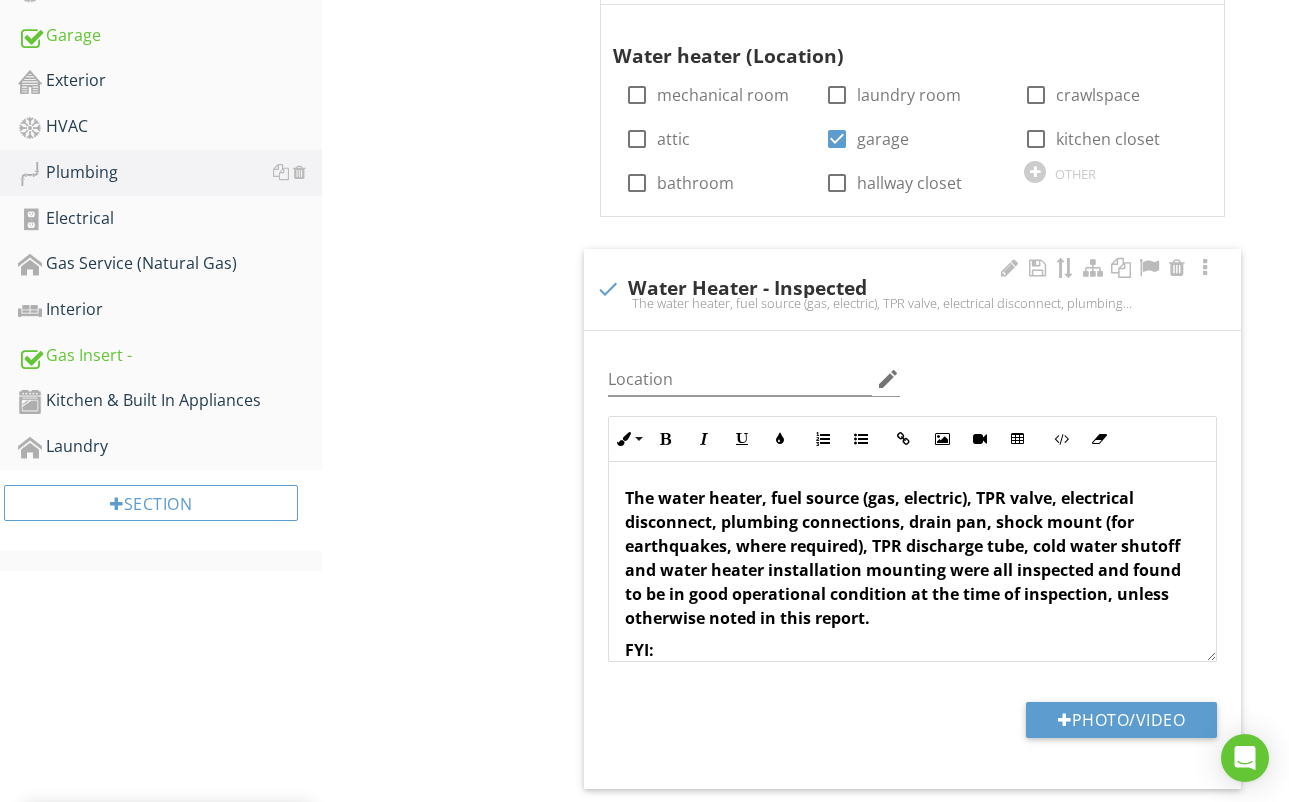 scroll, scrollTop: 728, scrollLeft: 0, axis: vertical 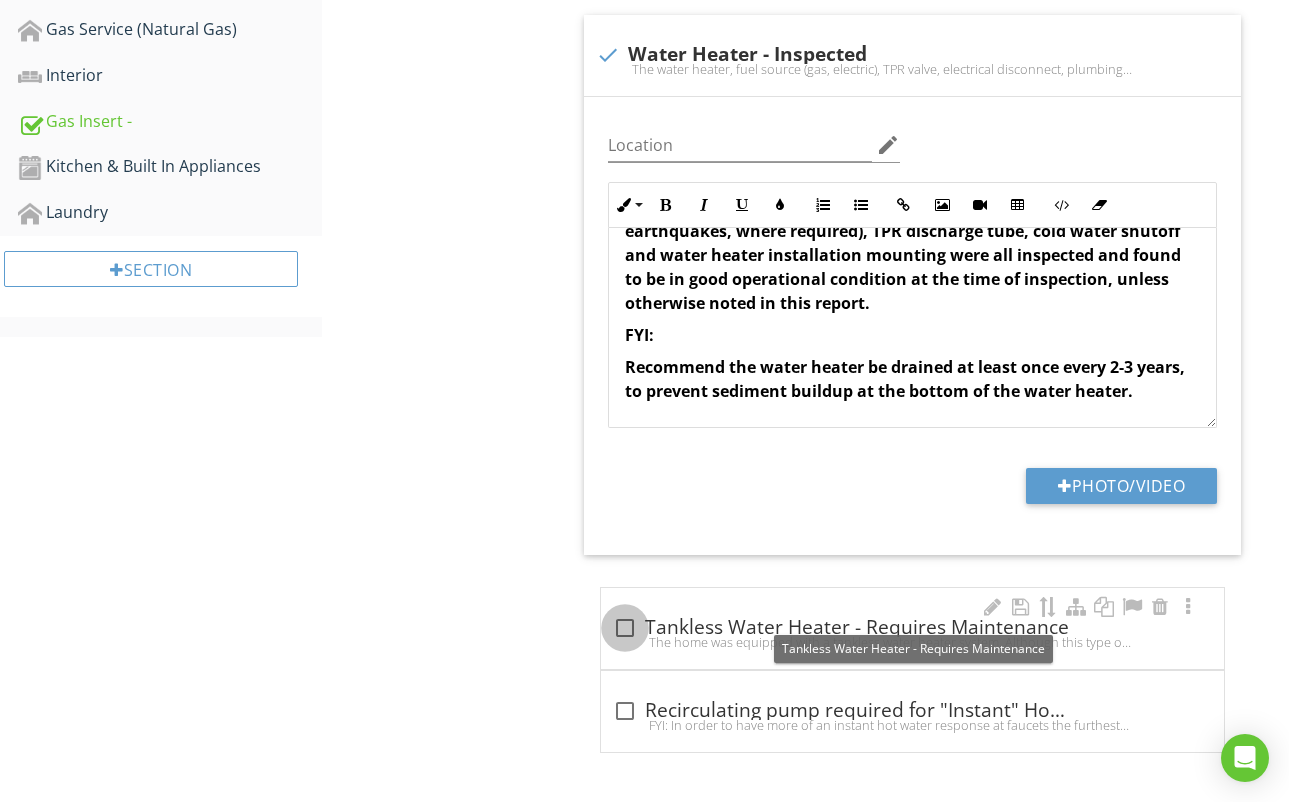 drag, startPoint x: 620, startPoint y: 625, endPoint x: 672, endPoint y: 626, distance: 52.009613 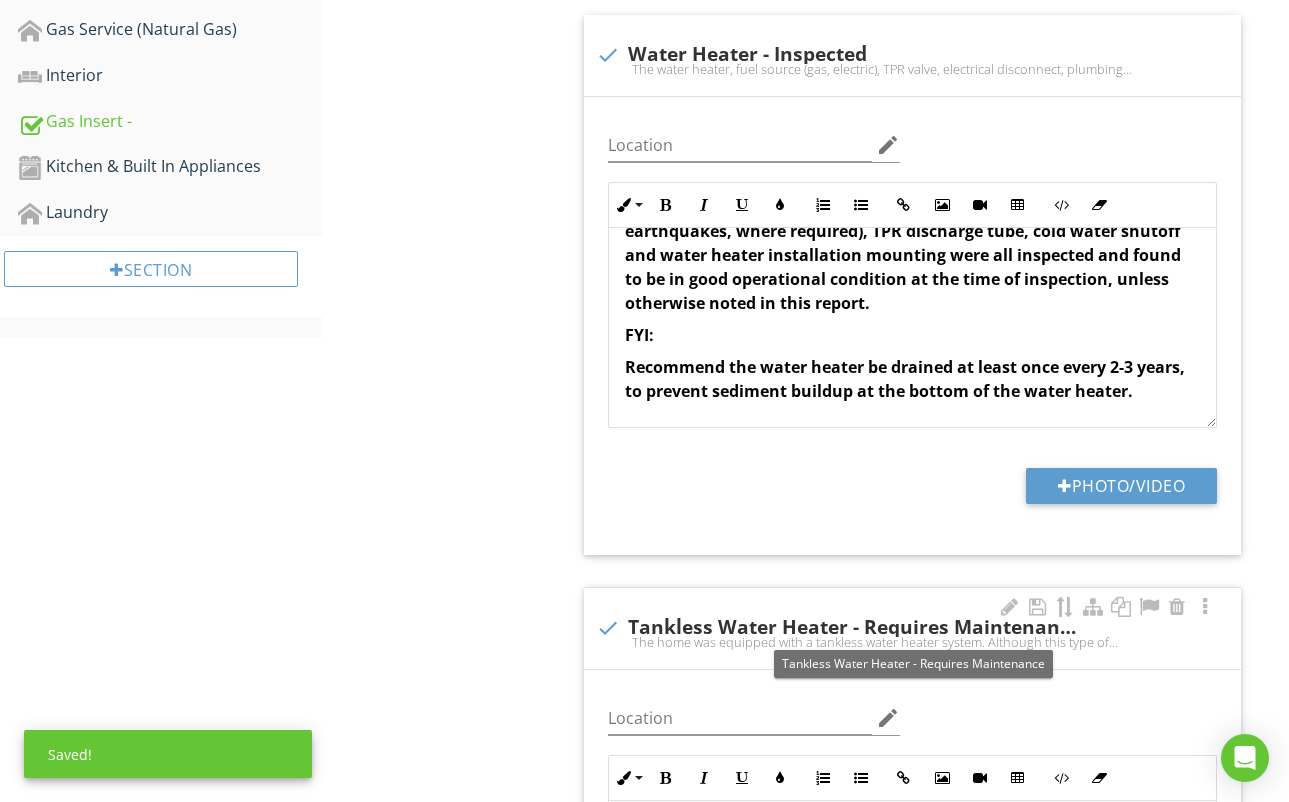 scroll, scrollTop: 933, scrollLeft: 0, axis: vertical 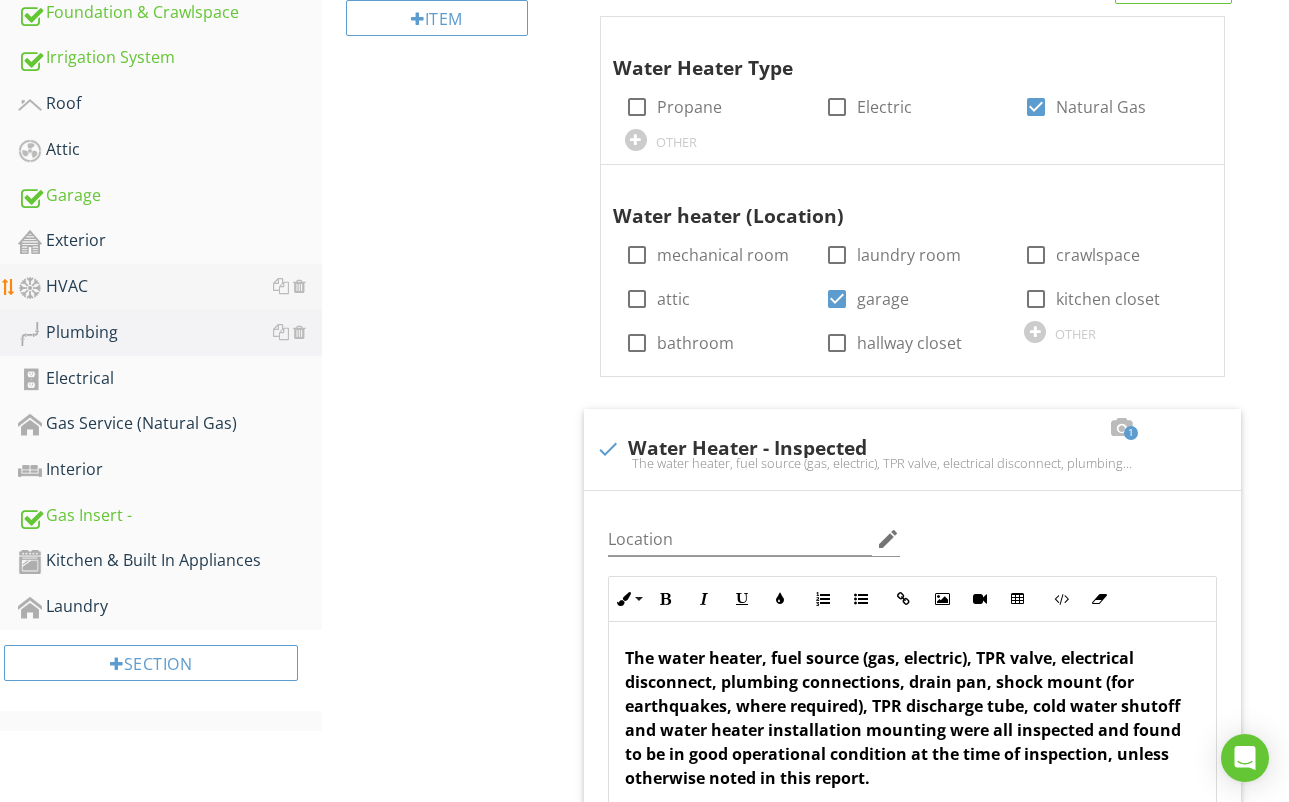 click on "HVAC" at bounding box center [170, 287] 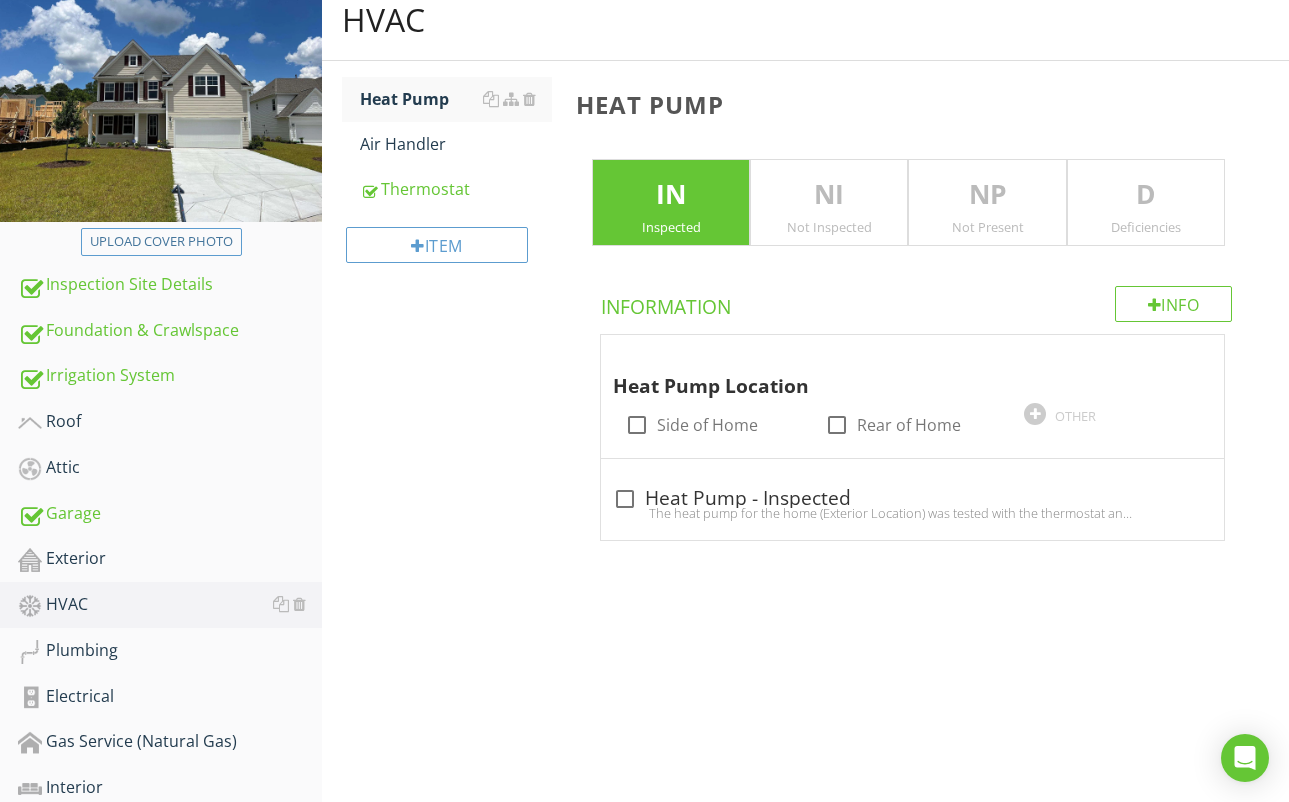 scroll, scrollTop: 197, scrollLeft: 0, axis: vertical 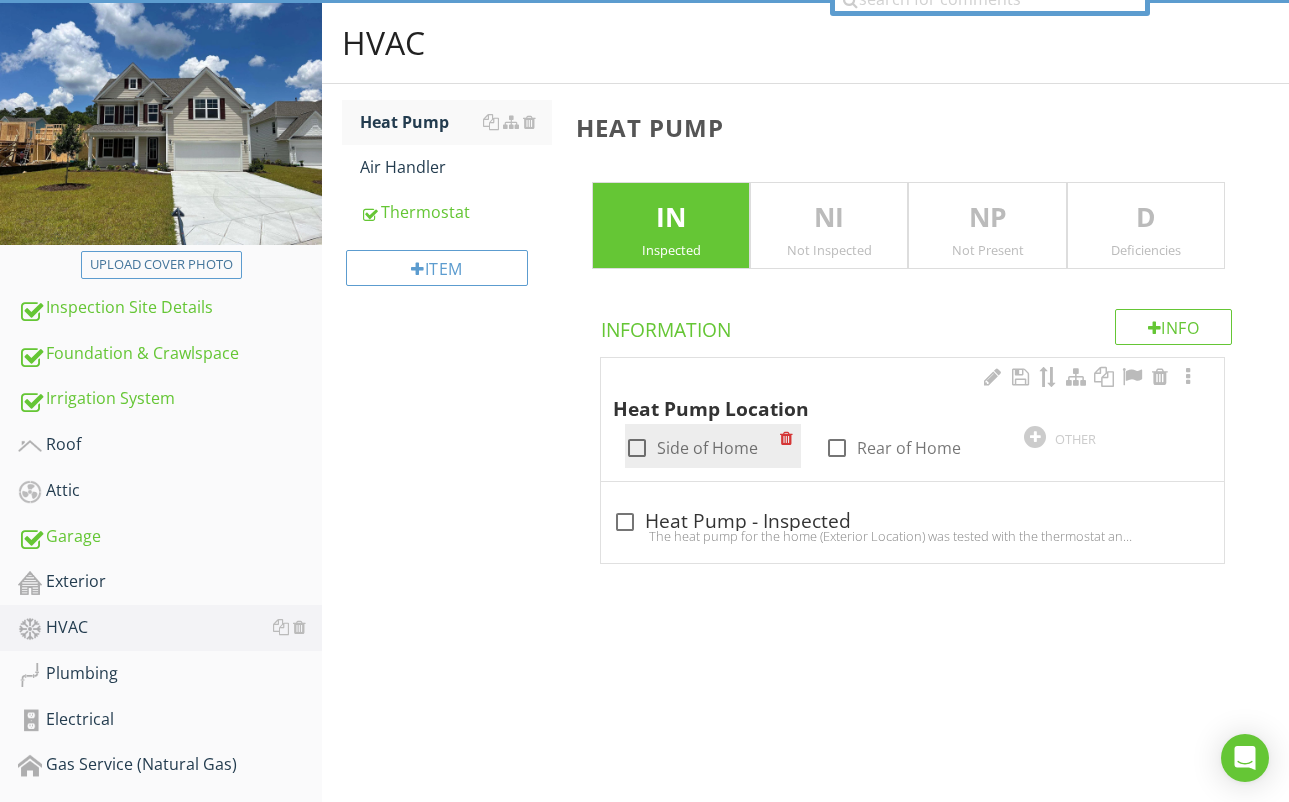 click at bounding box center (637, 448) 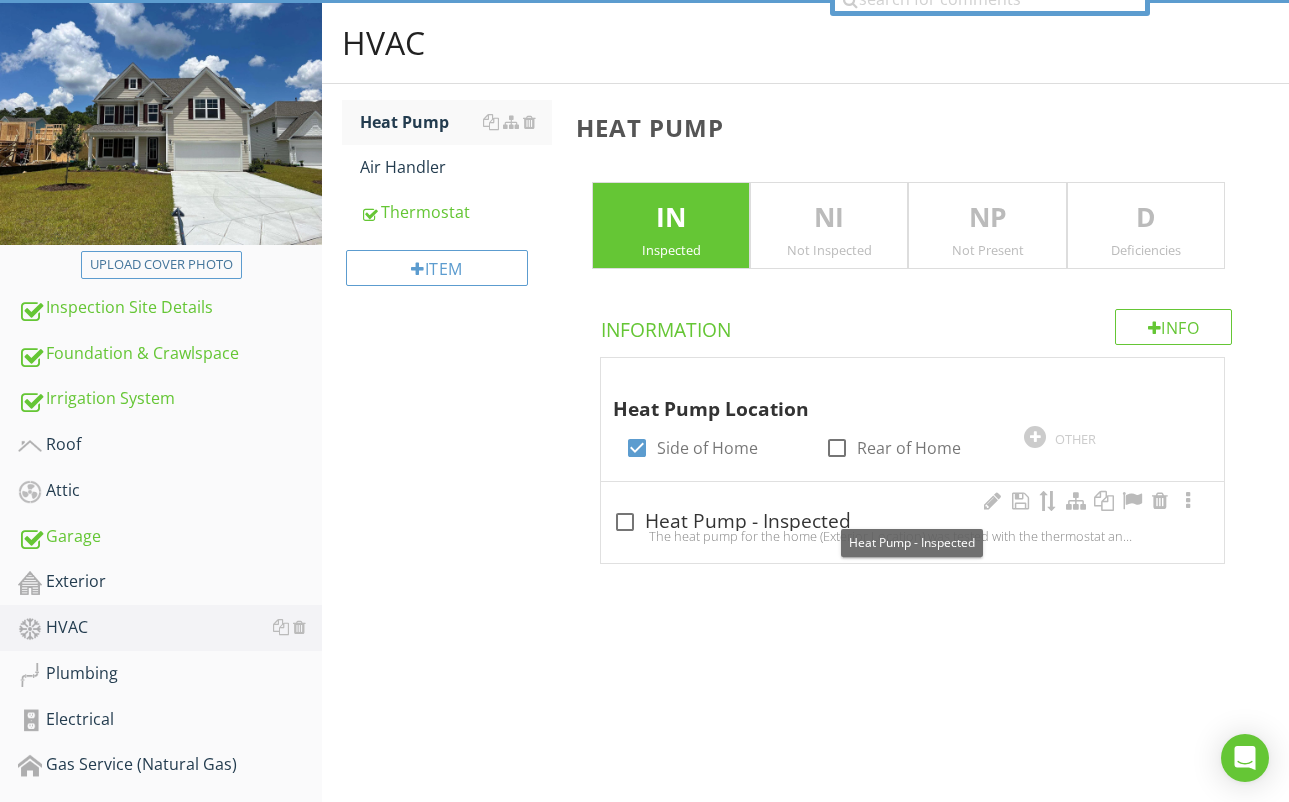 click at bounding box center (625, 522) 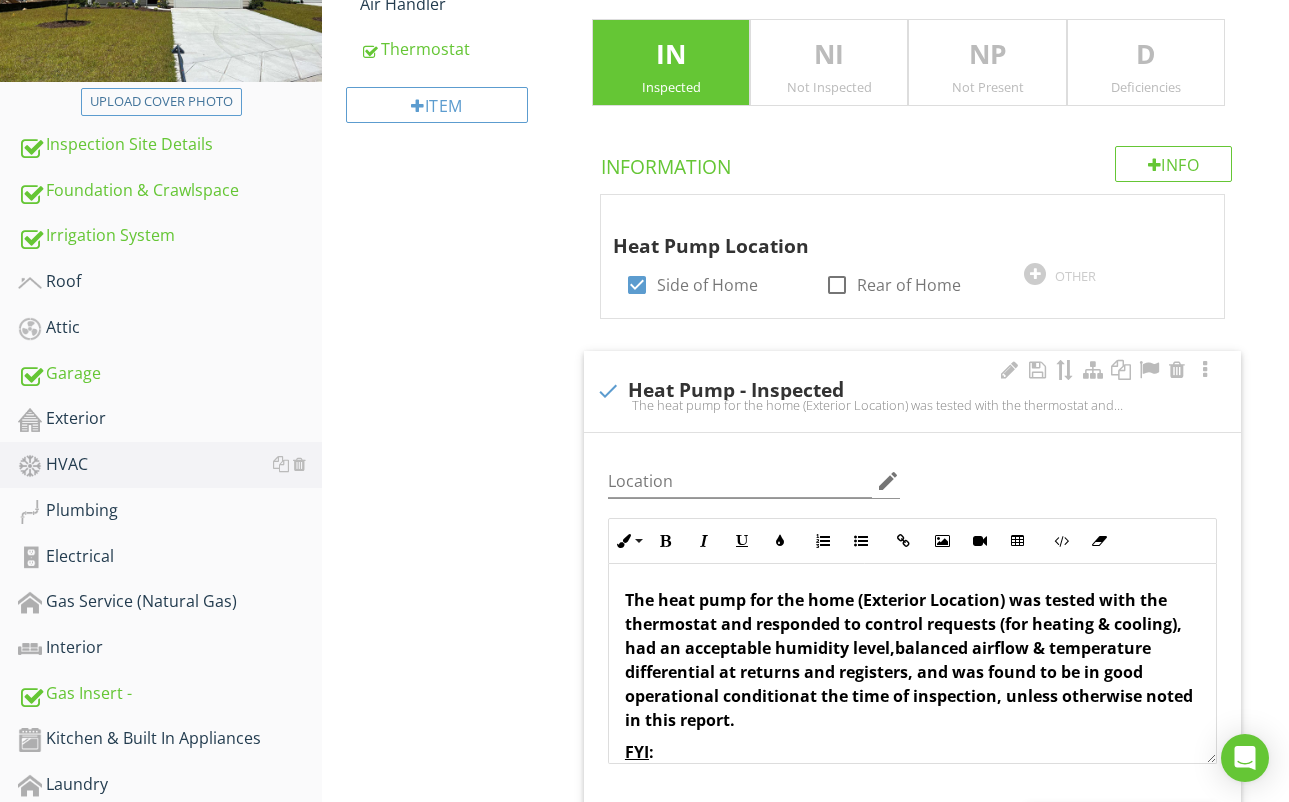 scroll, scrollTop: 399, scrollLeft: 0, axis: vertical 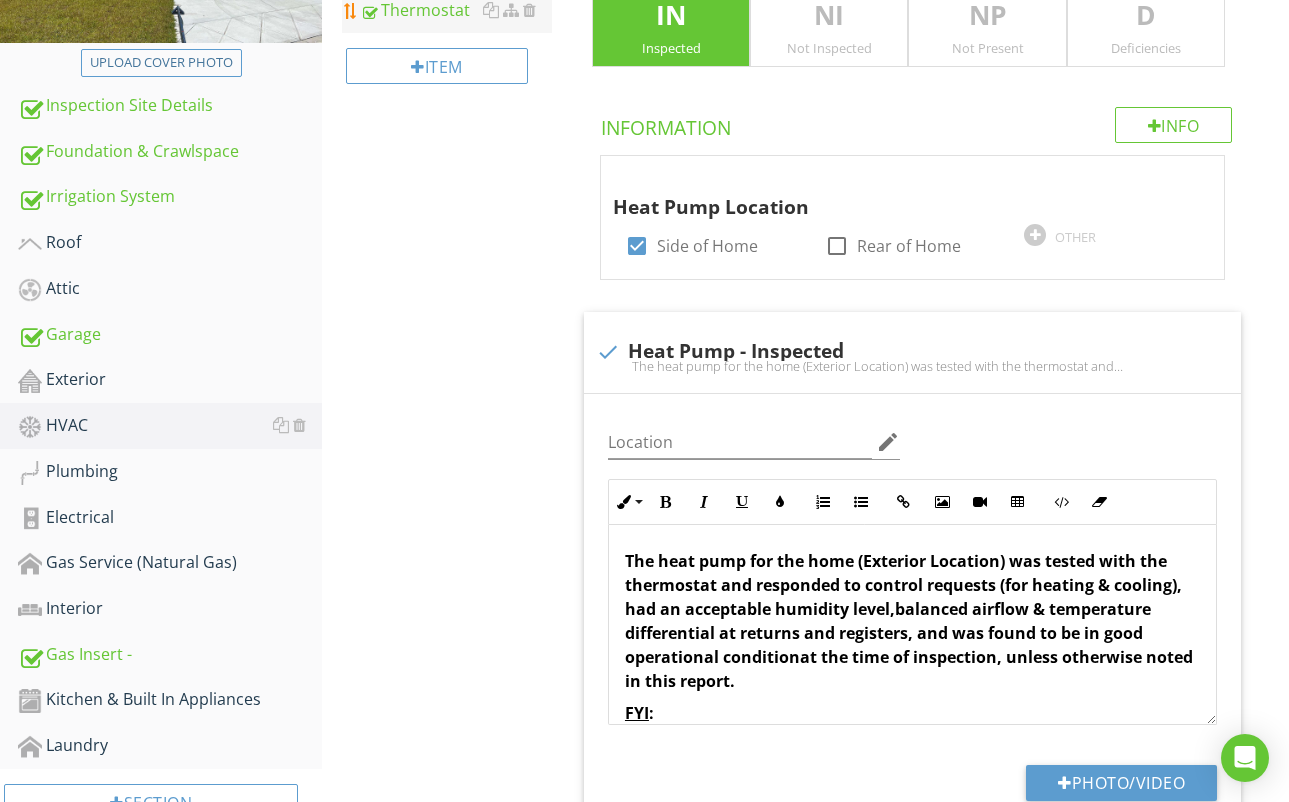 click on "Thermostat" at bounding box center [456, 10] 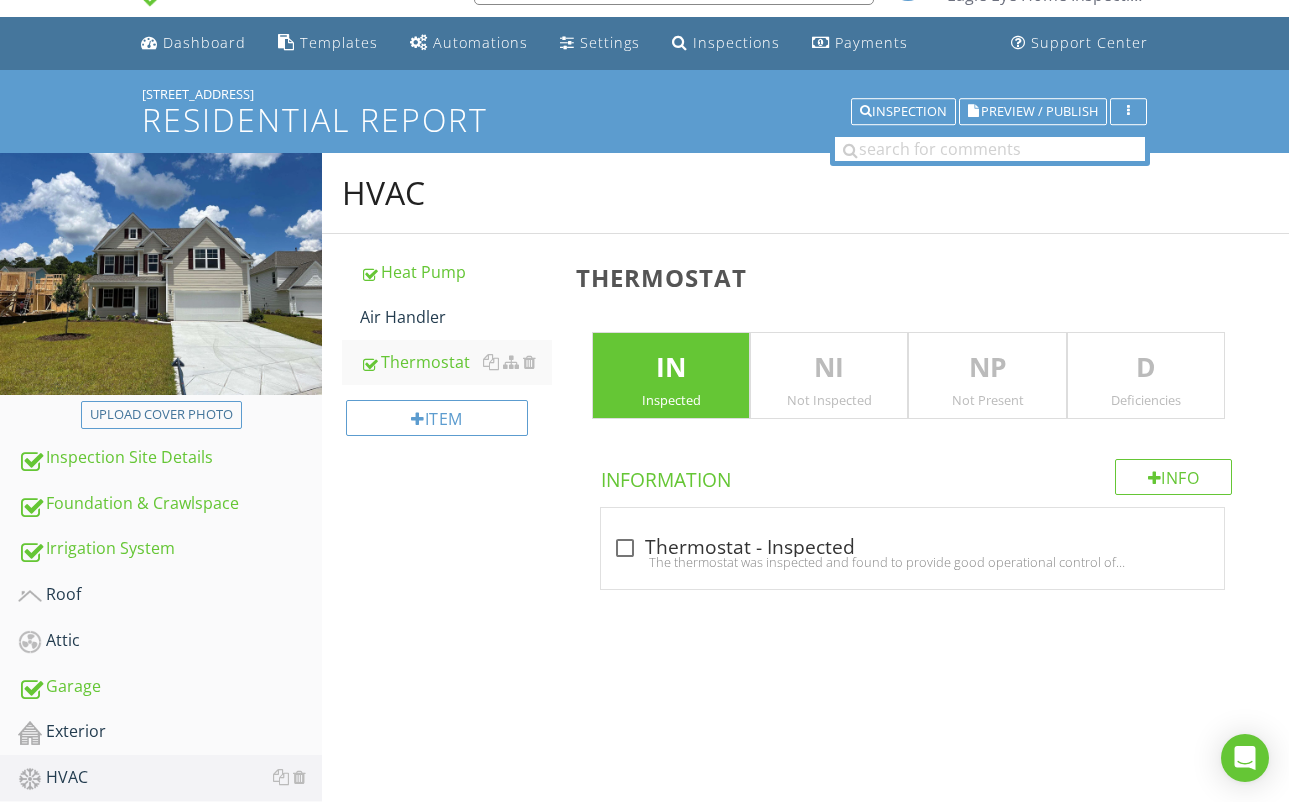 scroll, scrollTop: 8, scrollLeft: 0, axis: vertical 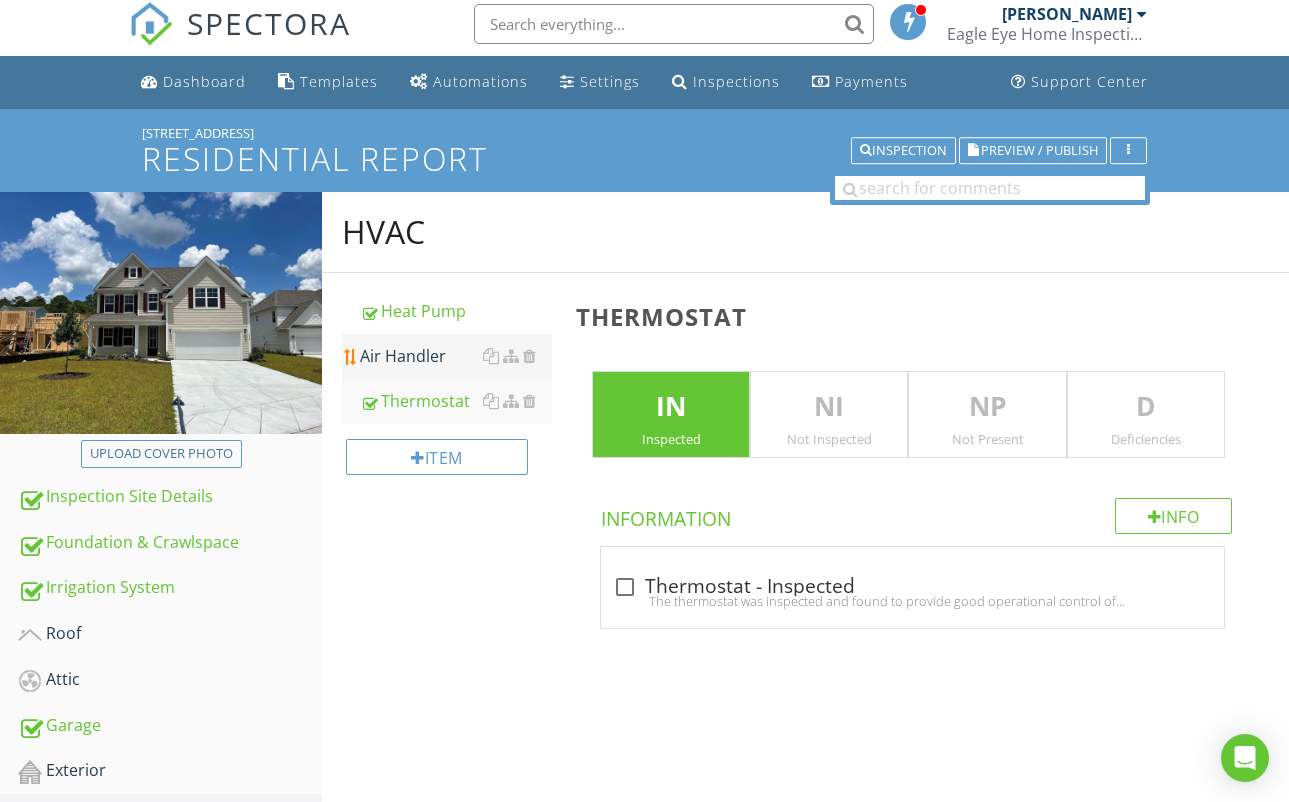 click on "Air Handler" at bounding box center (456, 356) 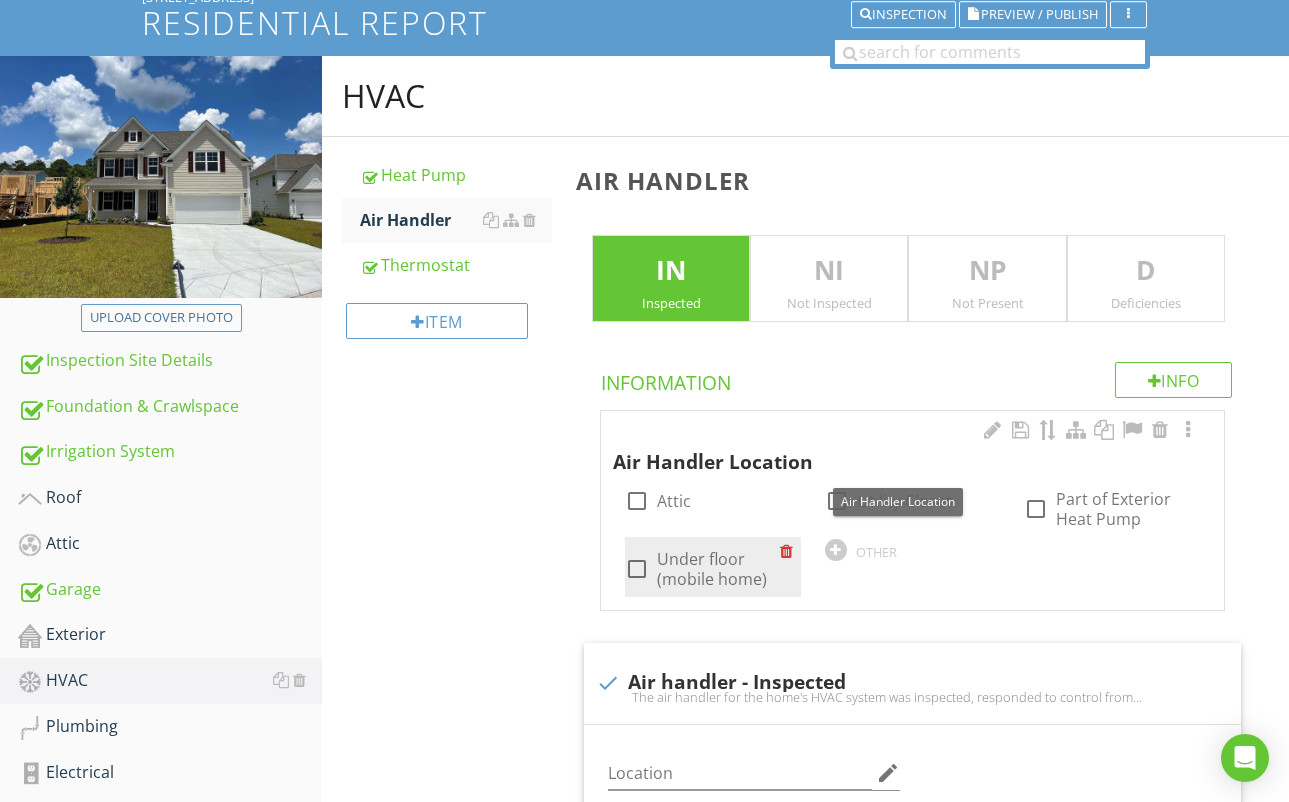 scroll, scrollTop: 148, scrollLeft: 0, axis: vertical 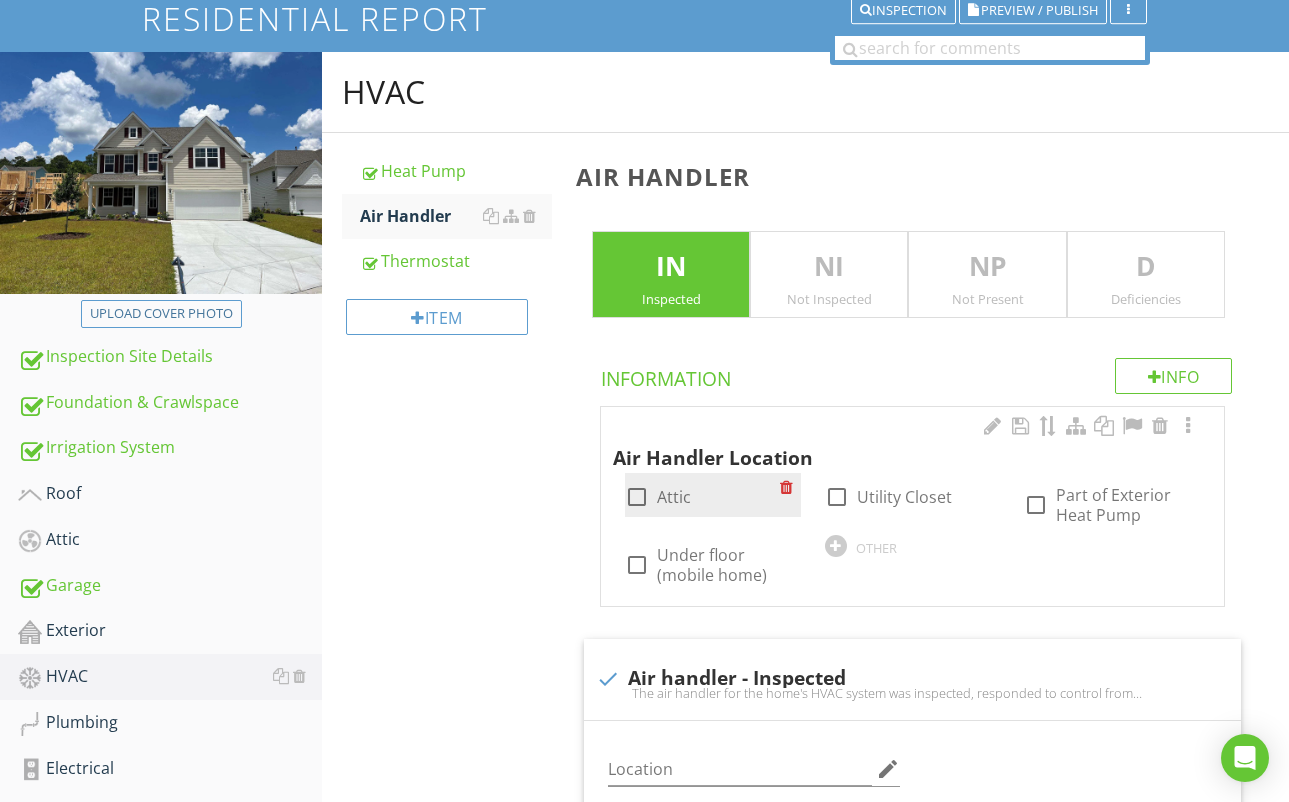 click at bounding box center [637, 497] 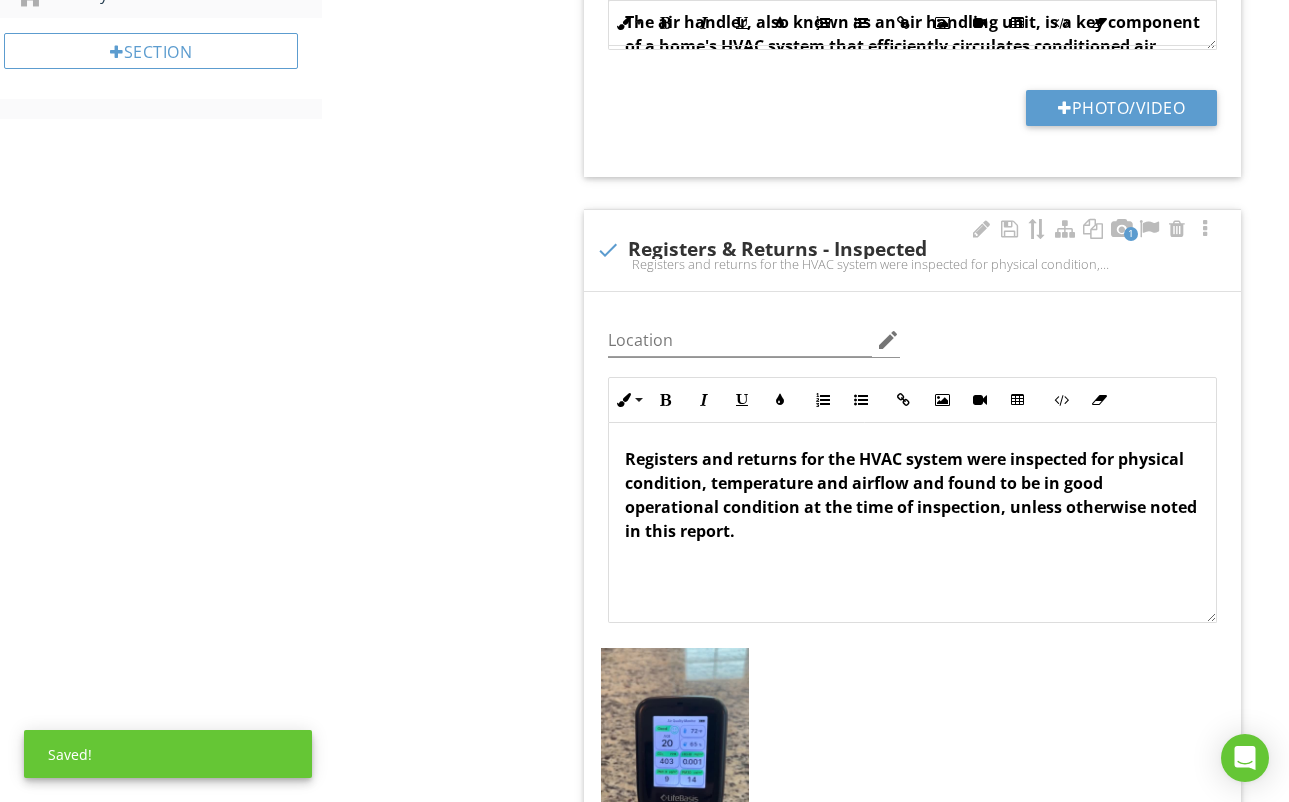 scroll, scrollTop: 1156, scrollLeft: 0, axis: vertical 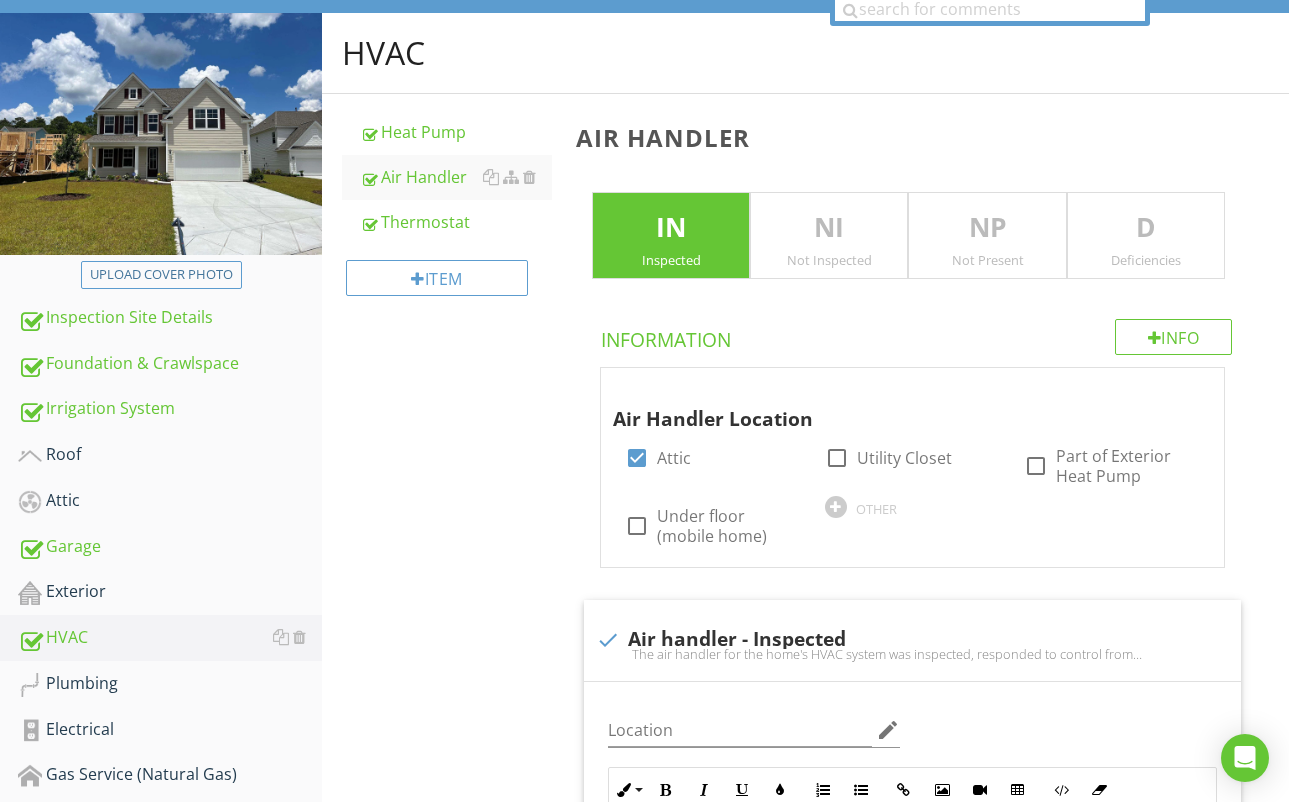 click on "Deficiencies" at bounding box center (1146, 260) 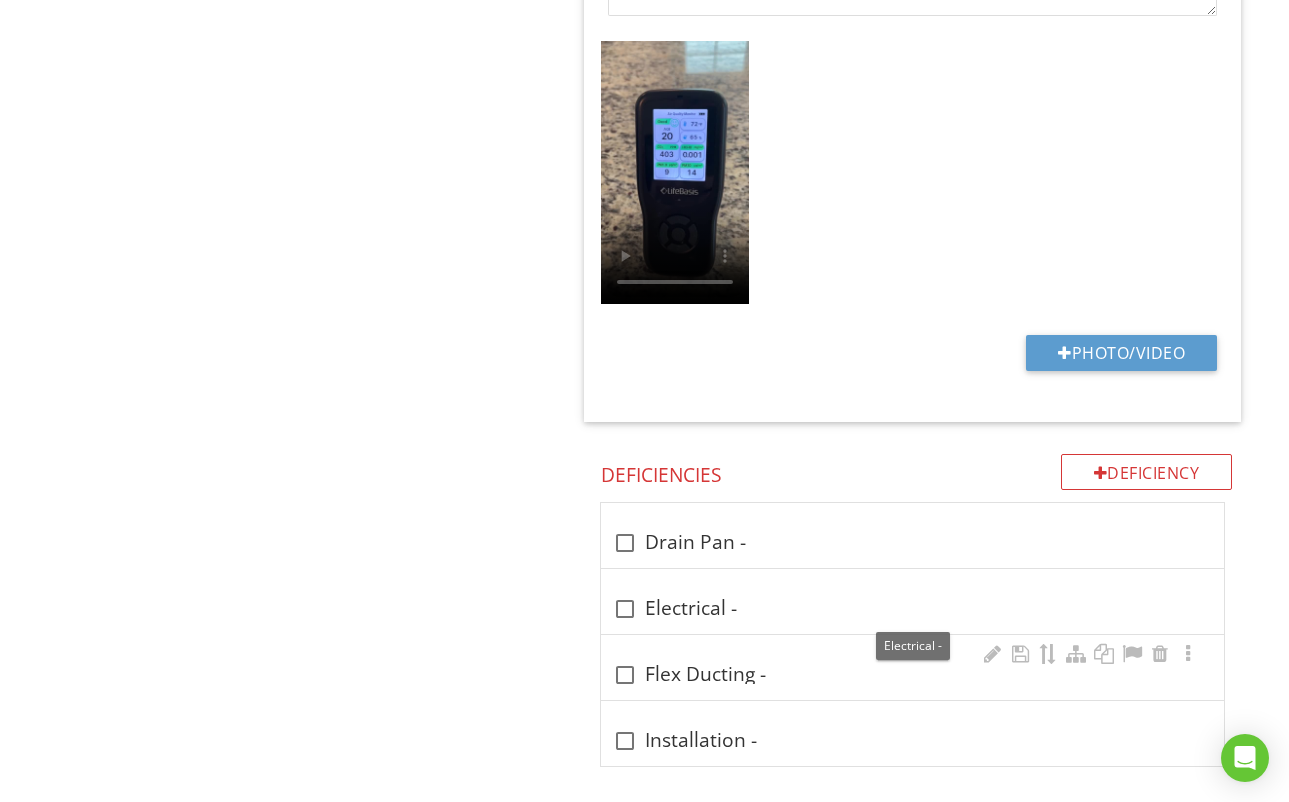 scroll, scrollTop: 1772, scrollLeft: 0, axis: vertical 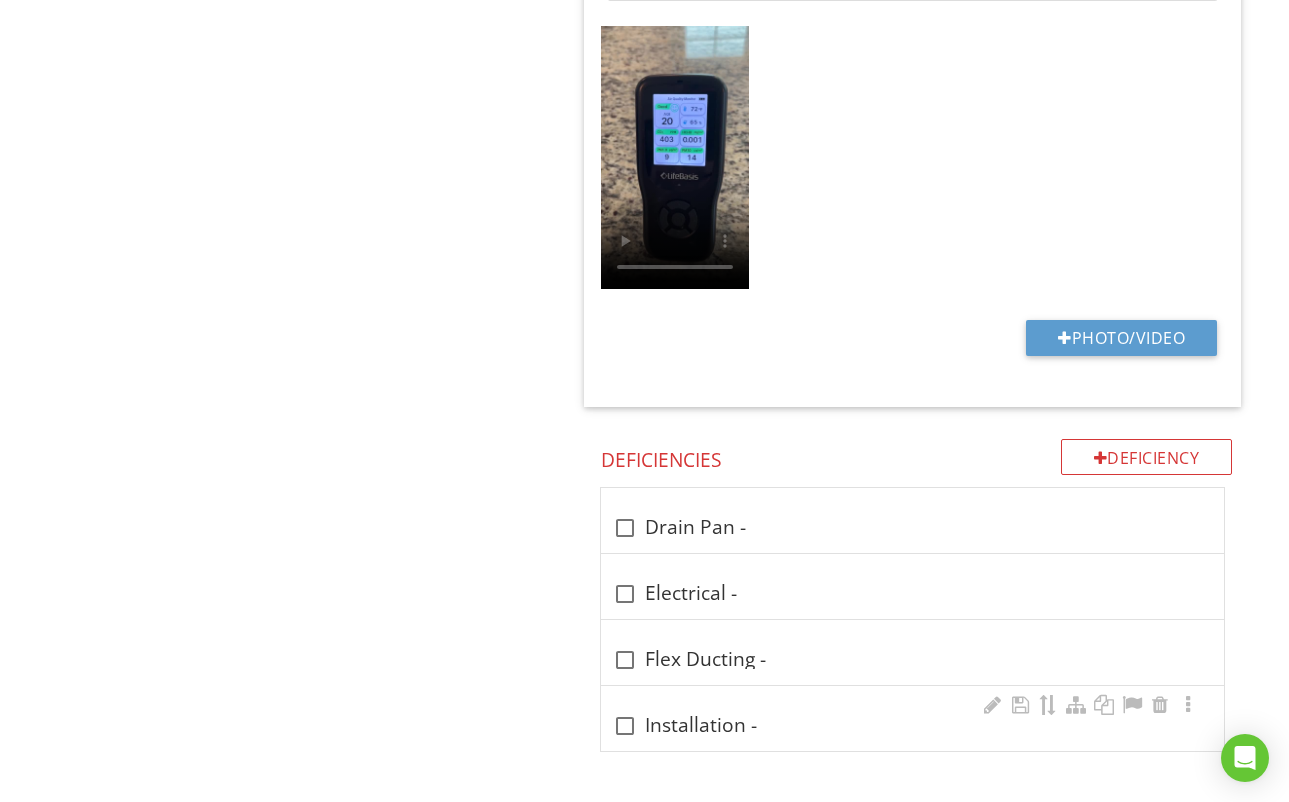 click at bounding box center [625, 726] 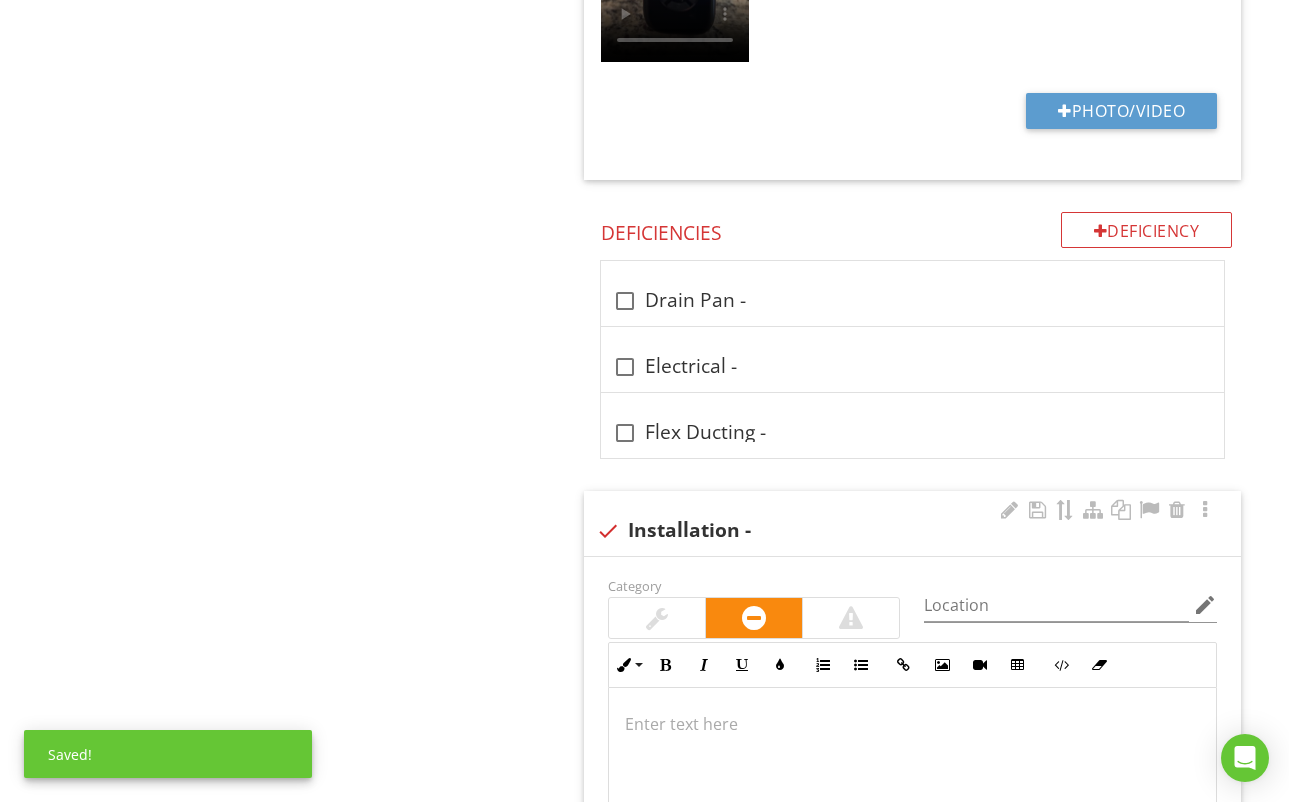 scroll, scrollTop: 2011, scrollLeft: 0, axis: vertical 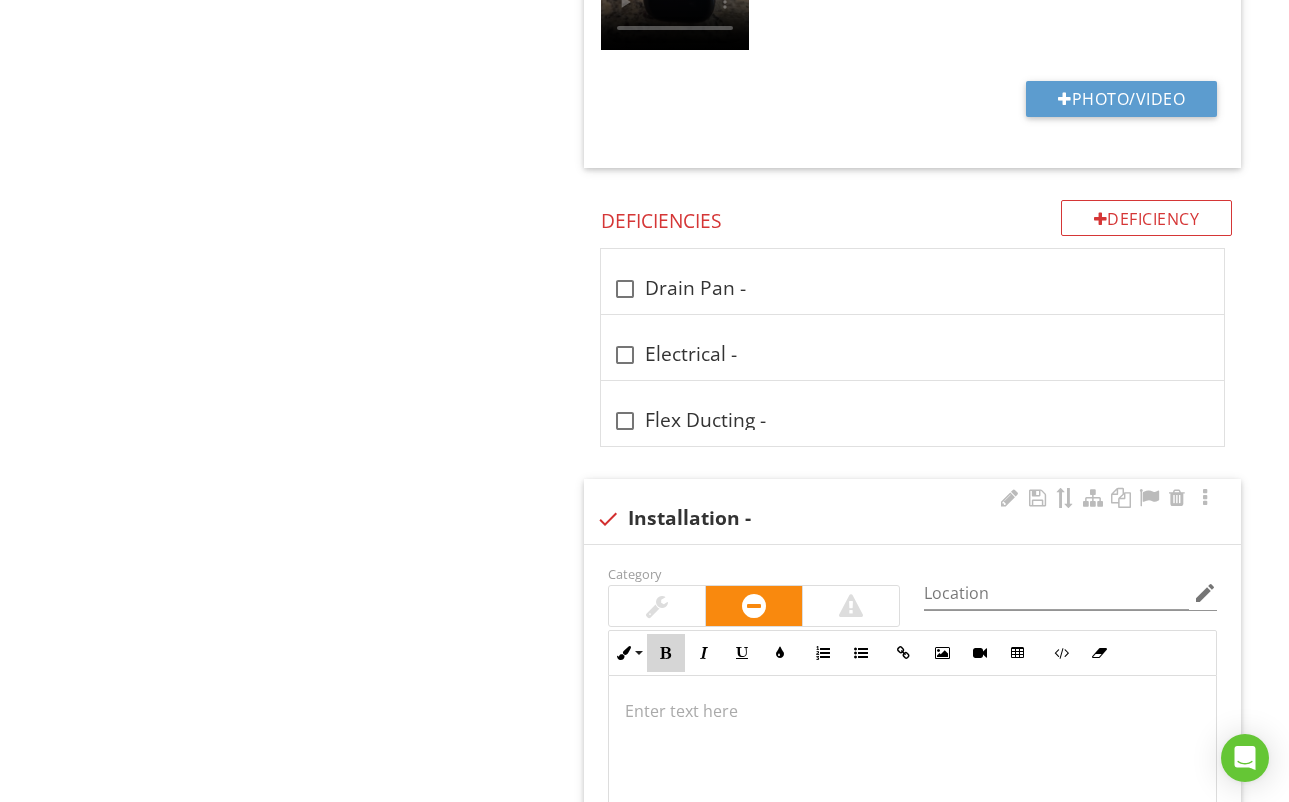 drag, startPoint x: 669, startPoint y: 659, endPoint x: 682, endPoint y: 679, distance: 23.853722 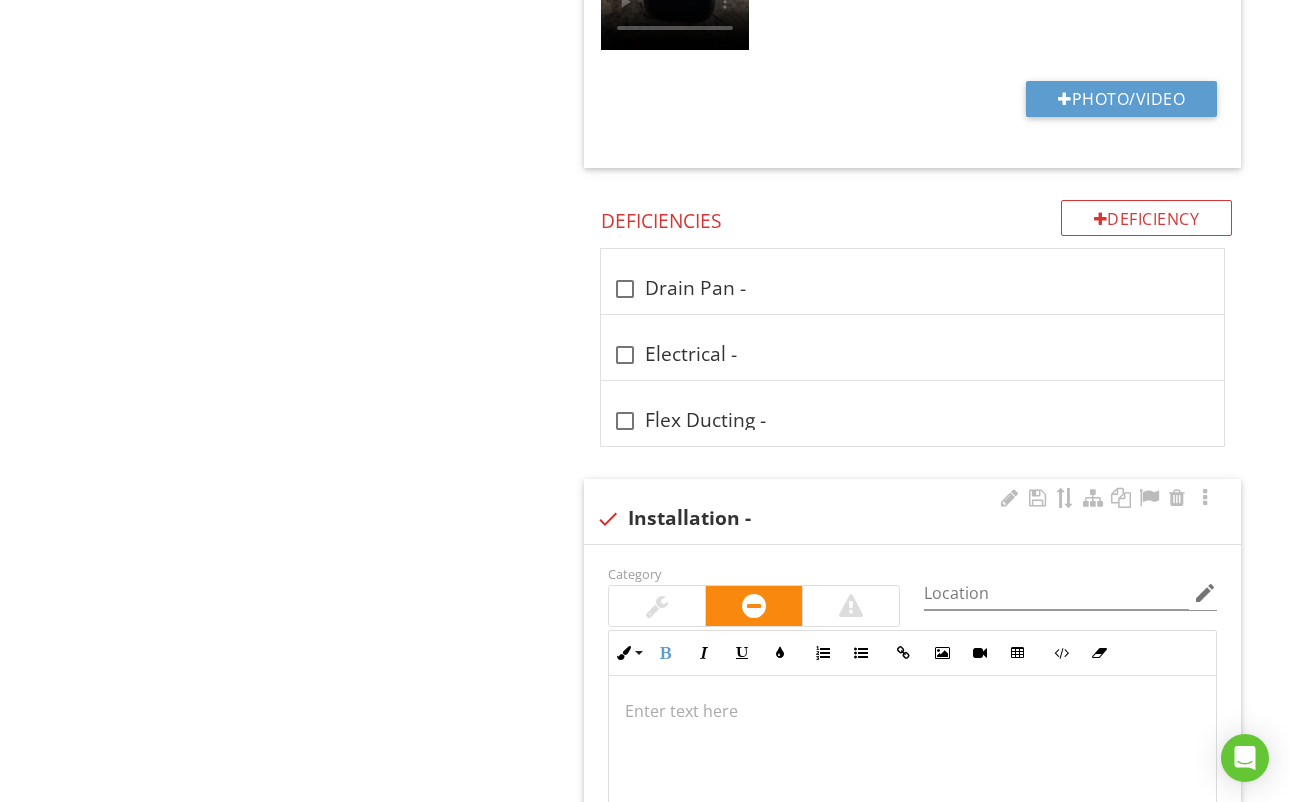 click on "​" at bounding box center [912, 775] 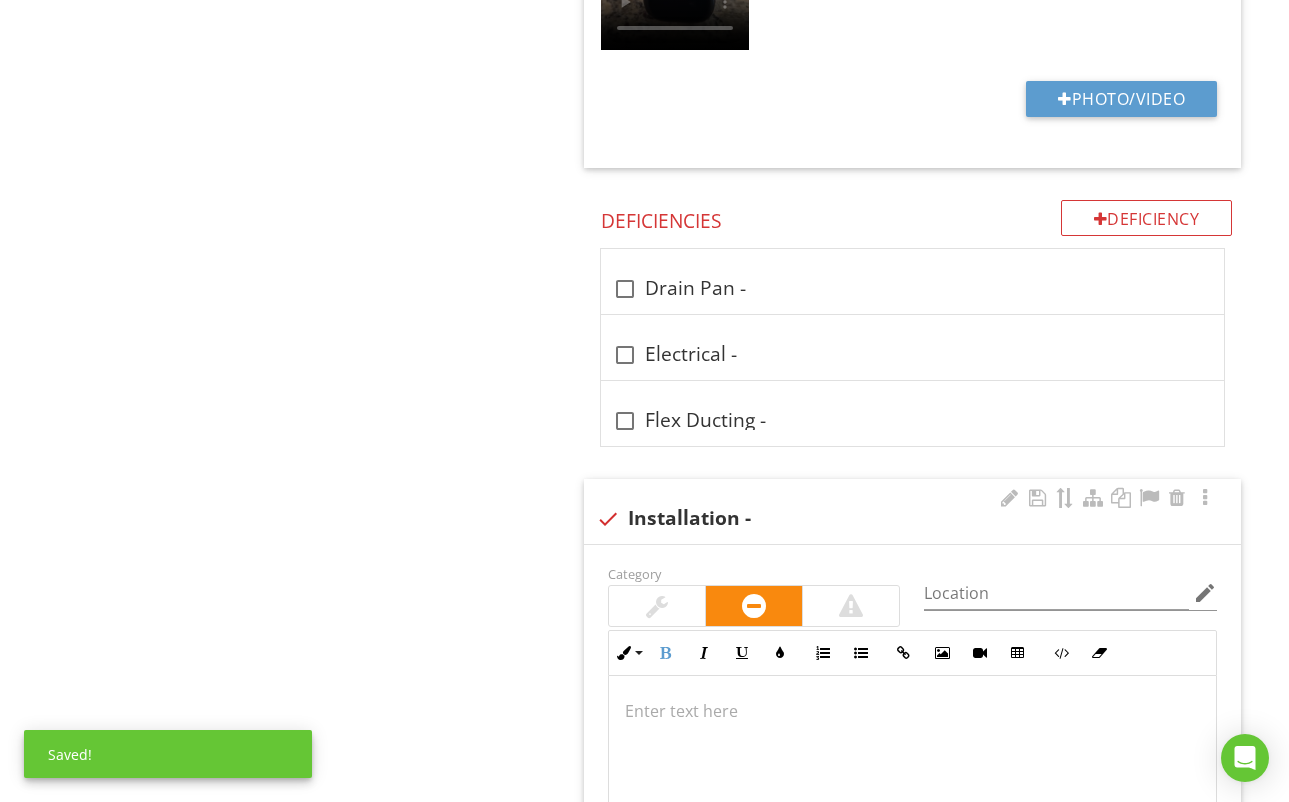 type 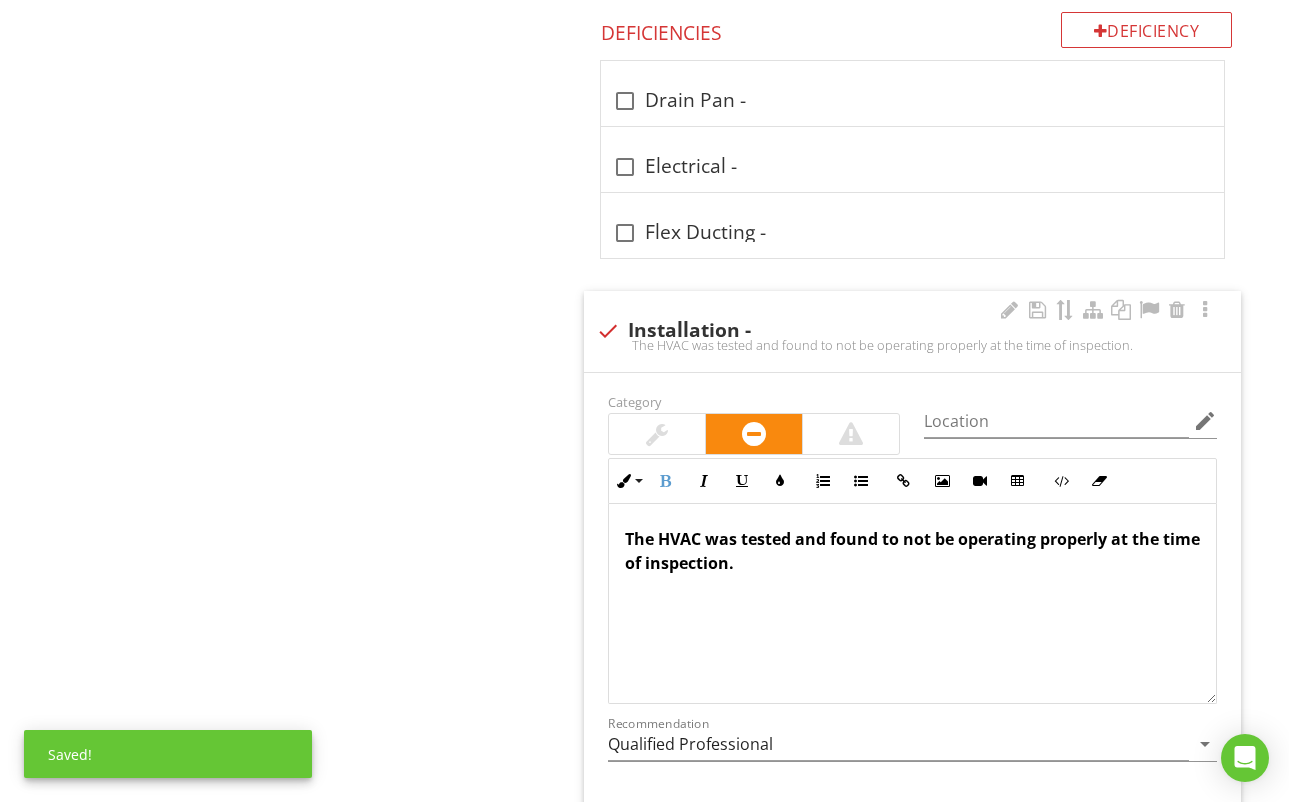 scroll, scrollTop: 2209, scrollLeft: 0, axis: vertical 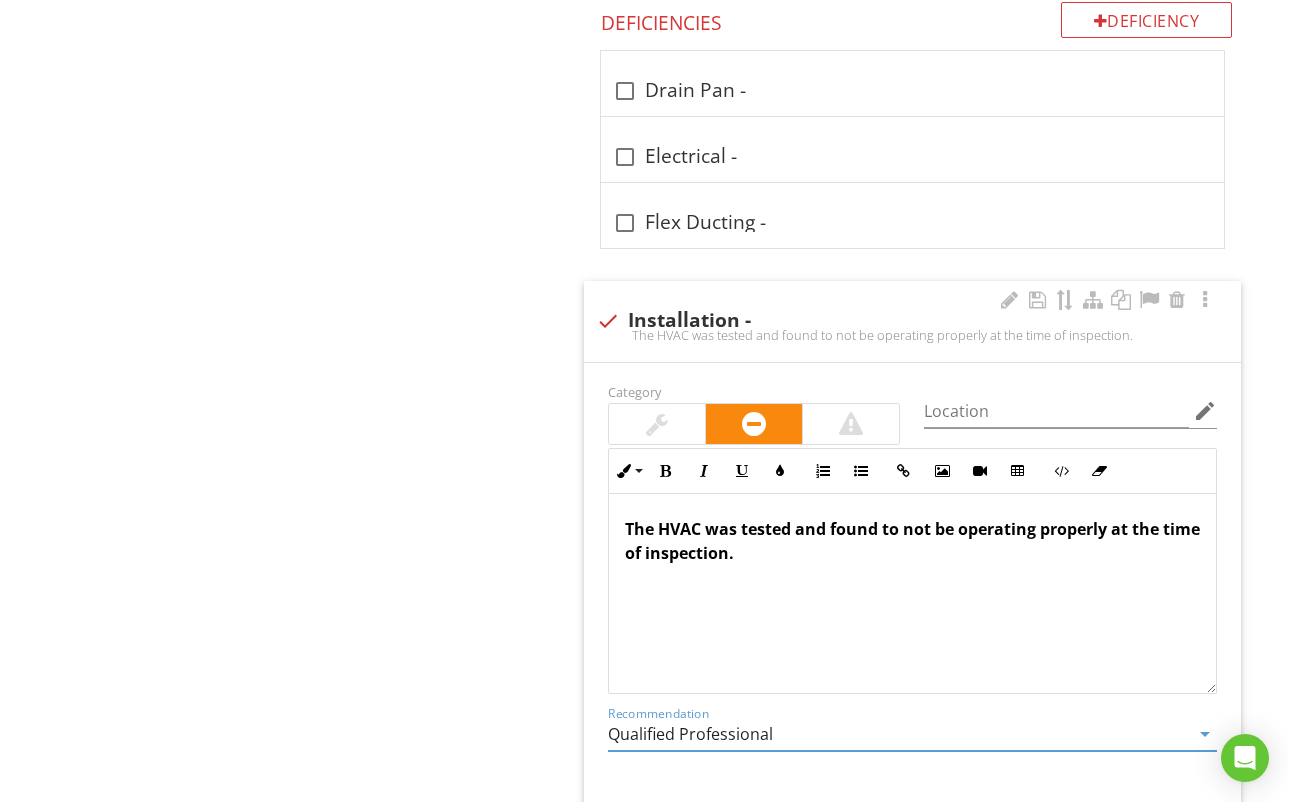click on "Qualified Professional" at bounding box center (898, 734) 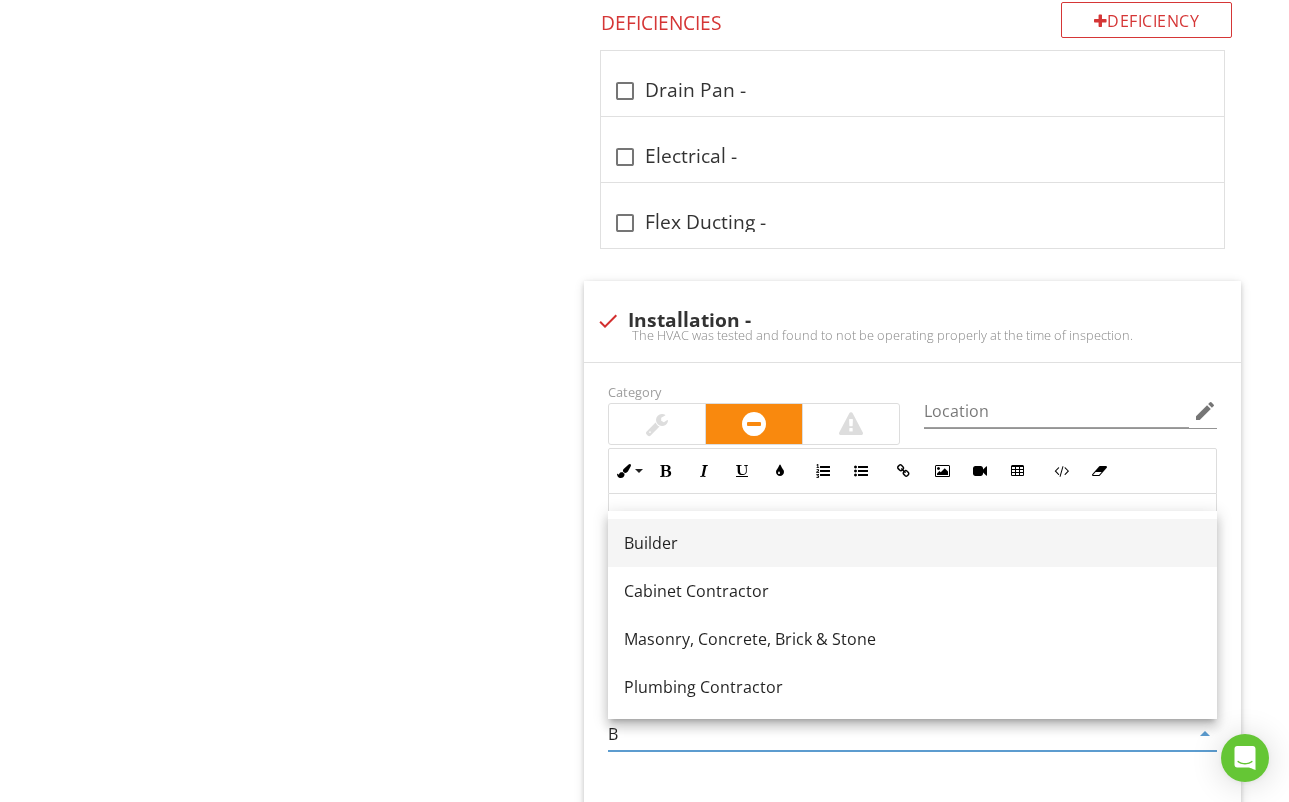 click on "Builder" at bounding box center [912, 543] 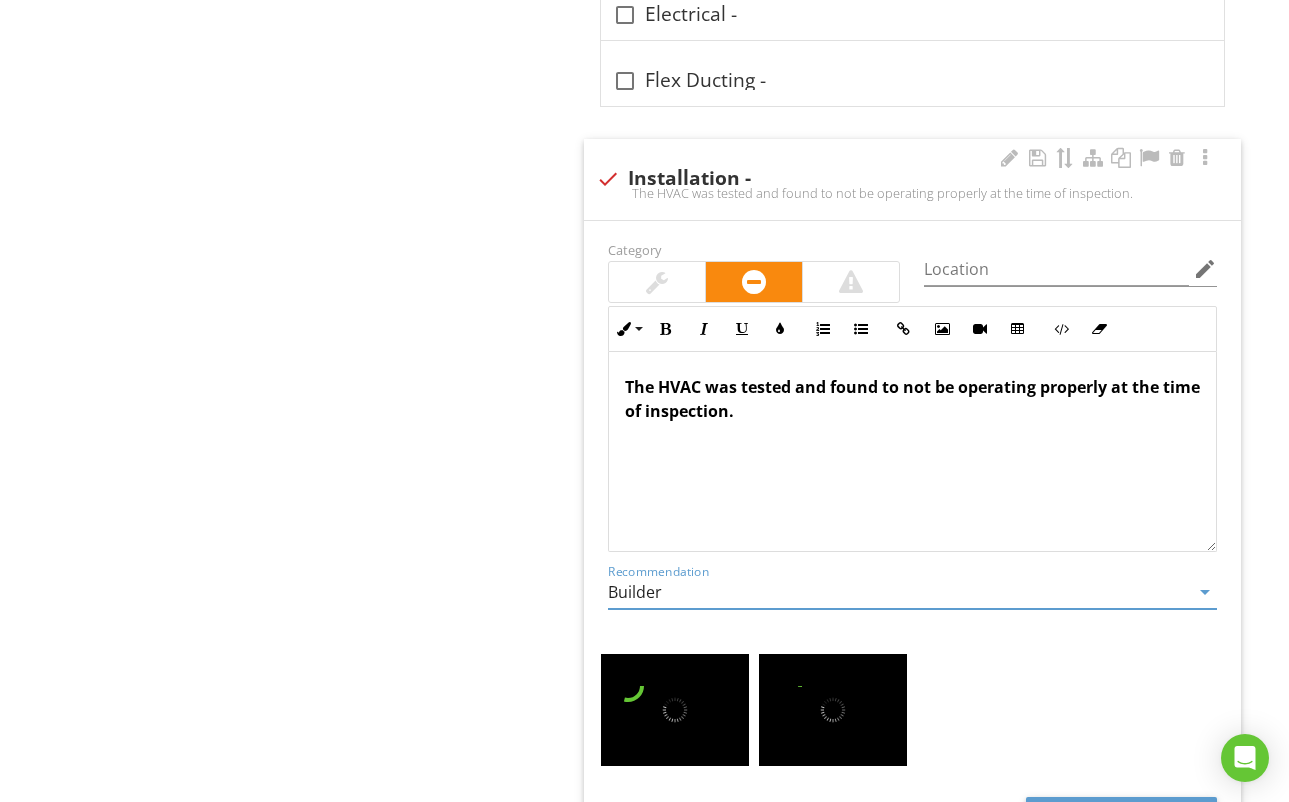 scroll, scrollTop: 2380, scrollLeft: 0, axis: vertical 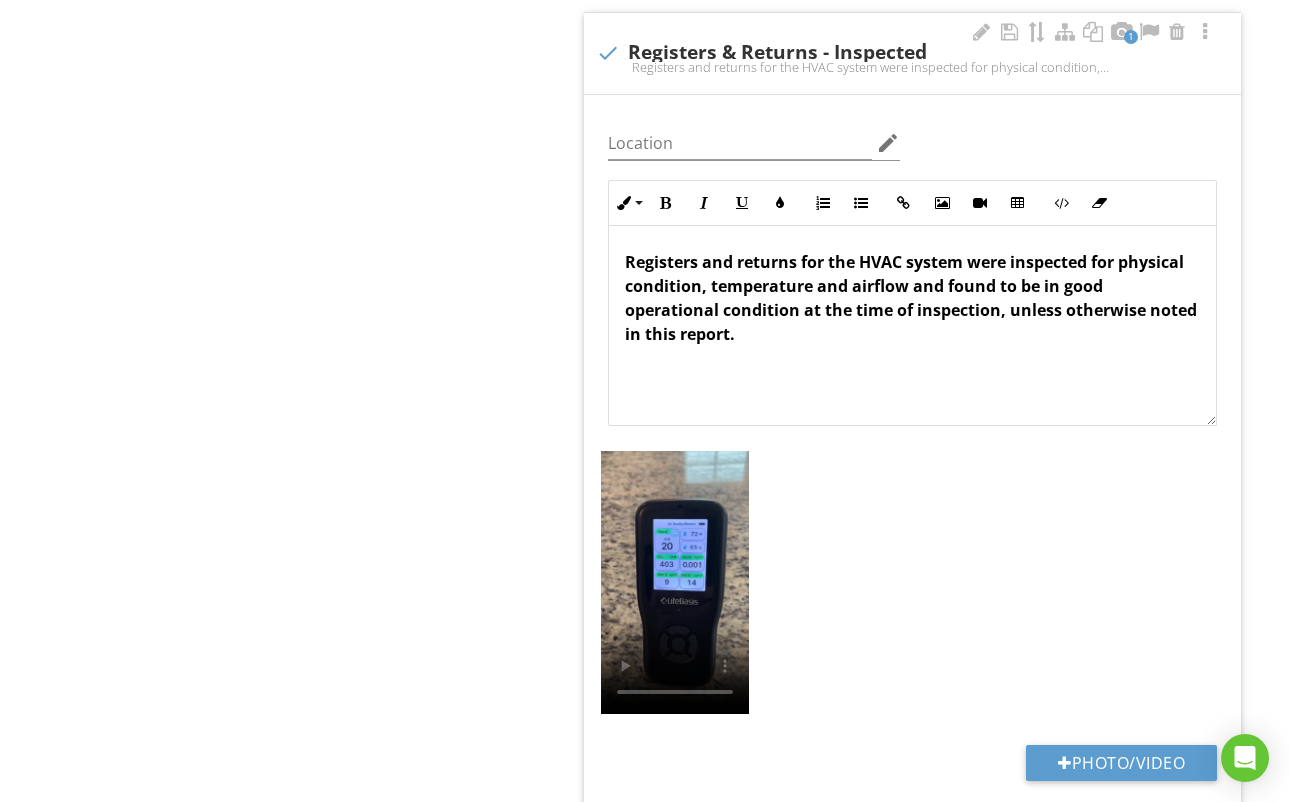 type on "Builder" 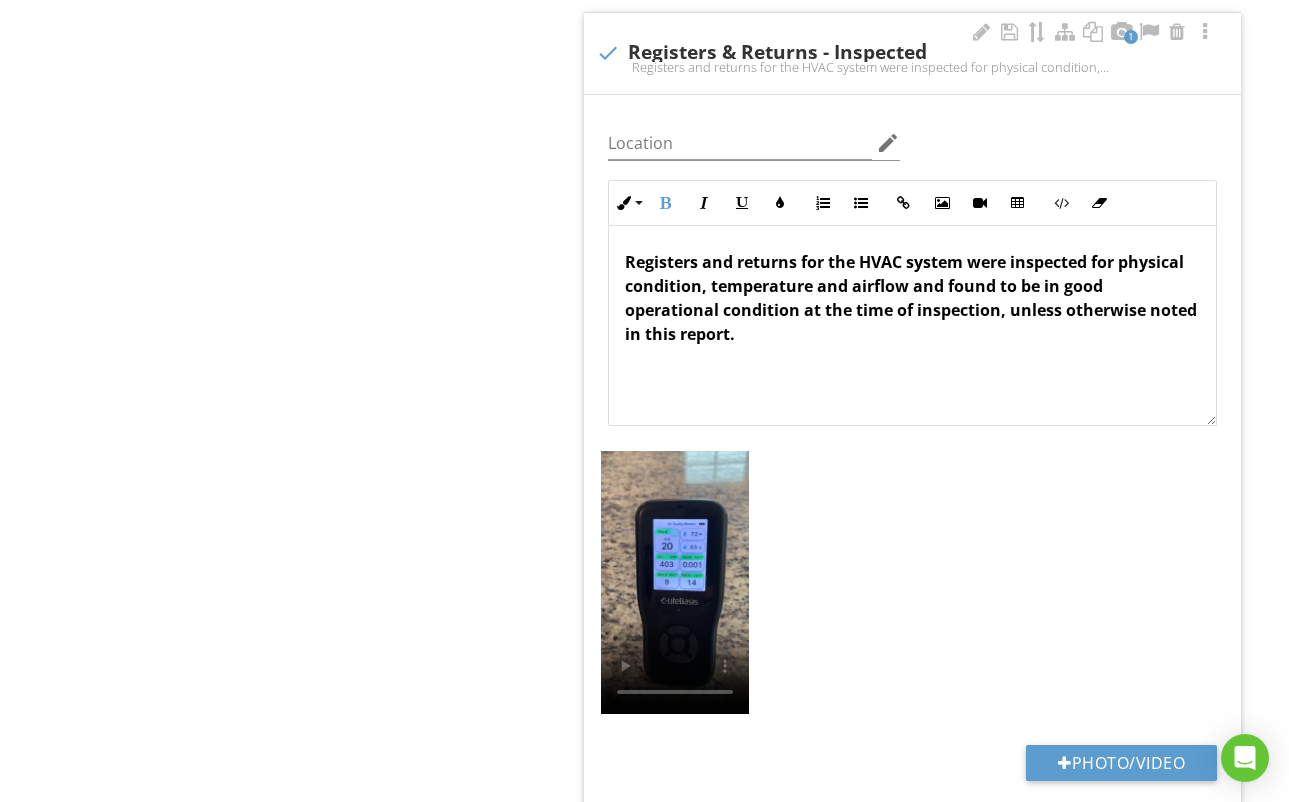 type 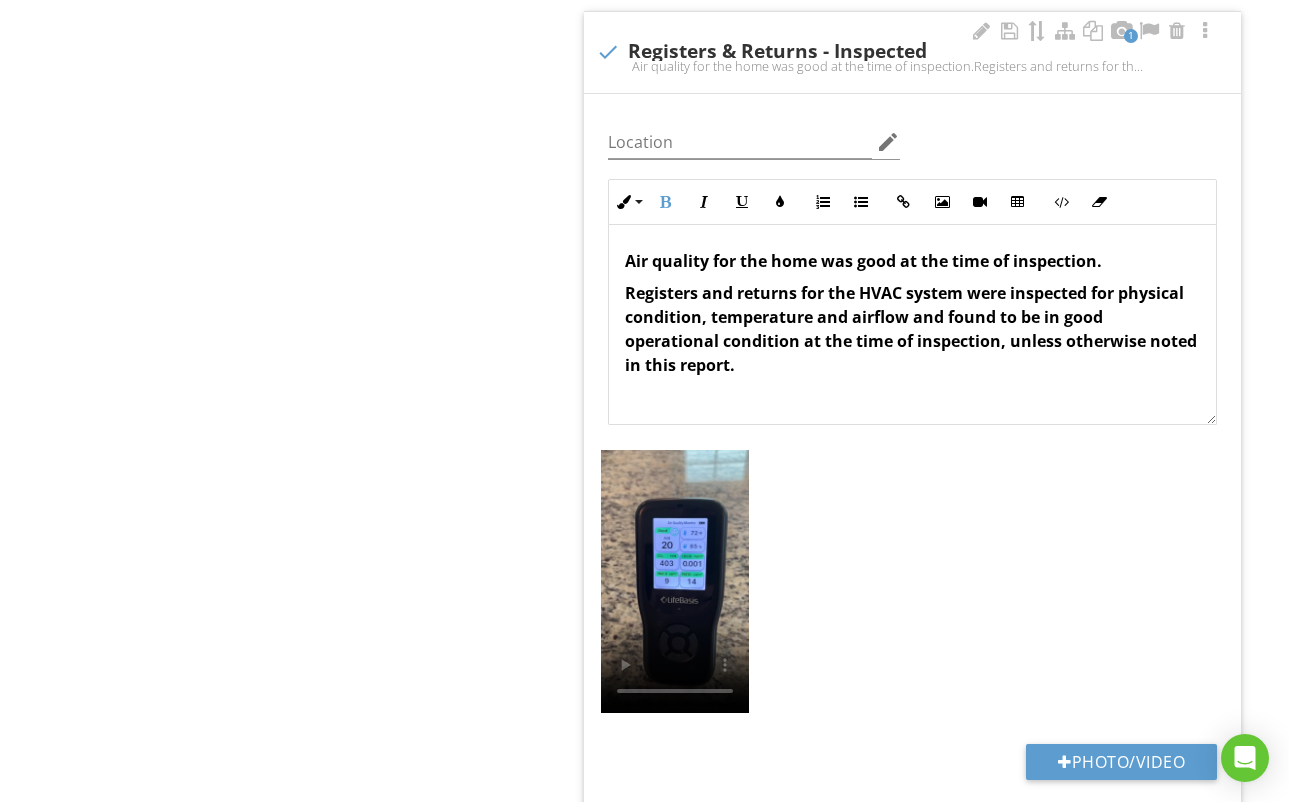 scroll, scrollTop: 1349, scrollLeft: 0, axis: vertical 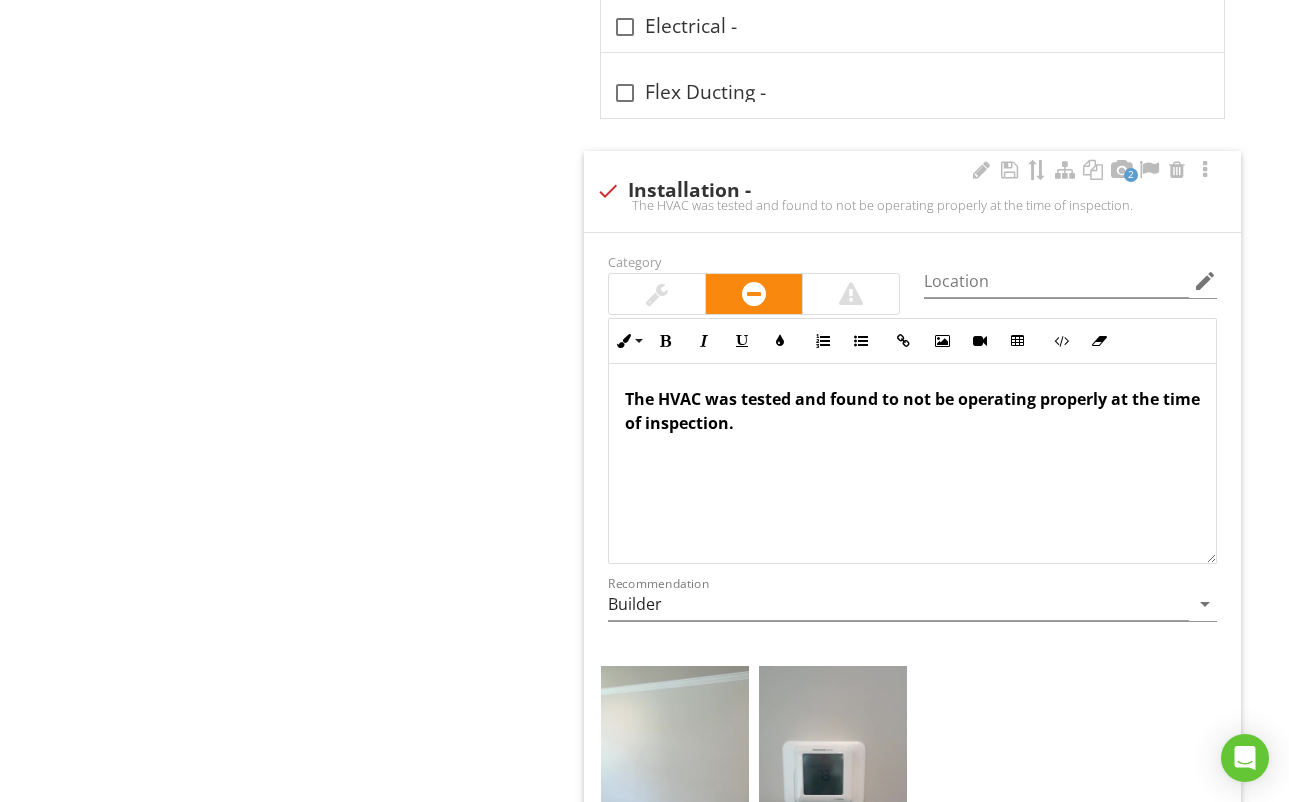 click at bounding box center [657, 294] 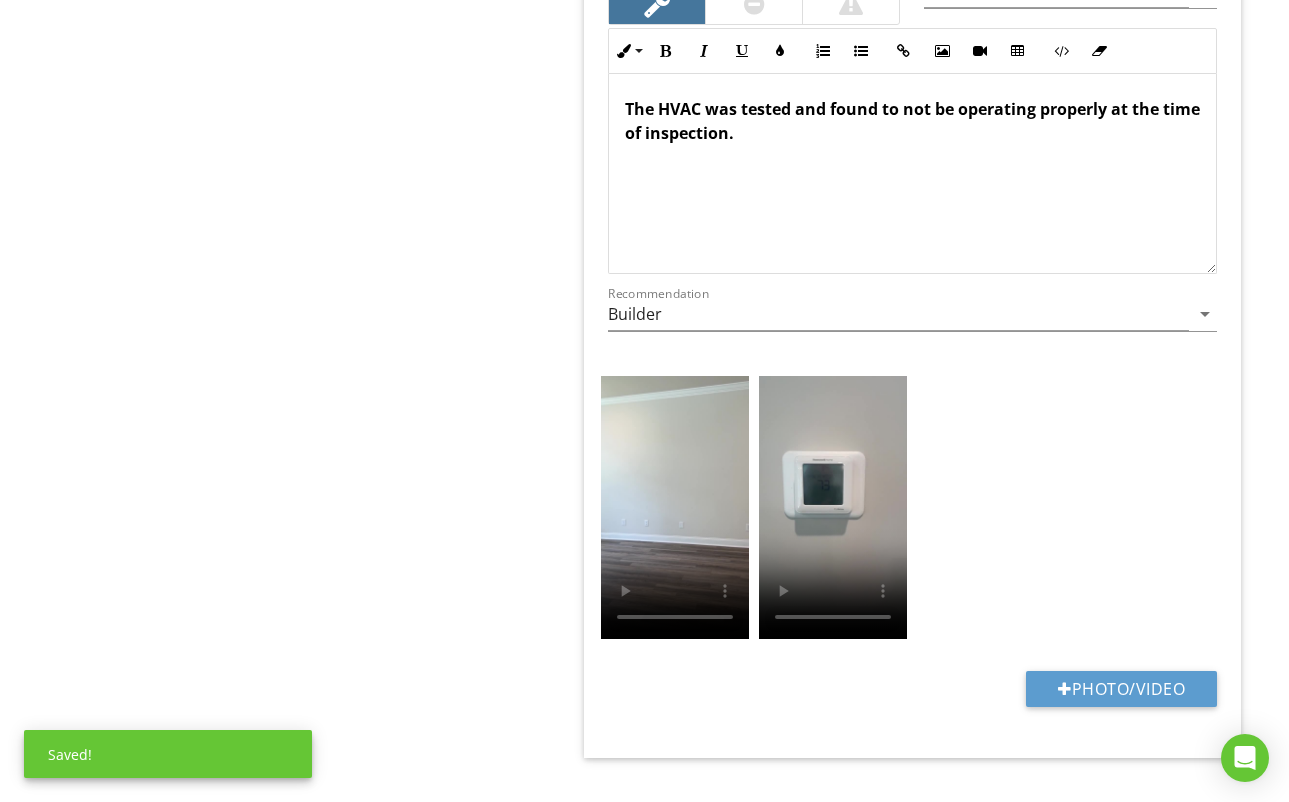 scroll, scrollTop: 2630, scrollLeft: 0, axis: vertical 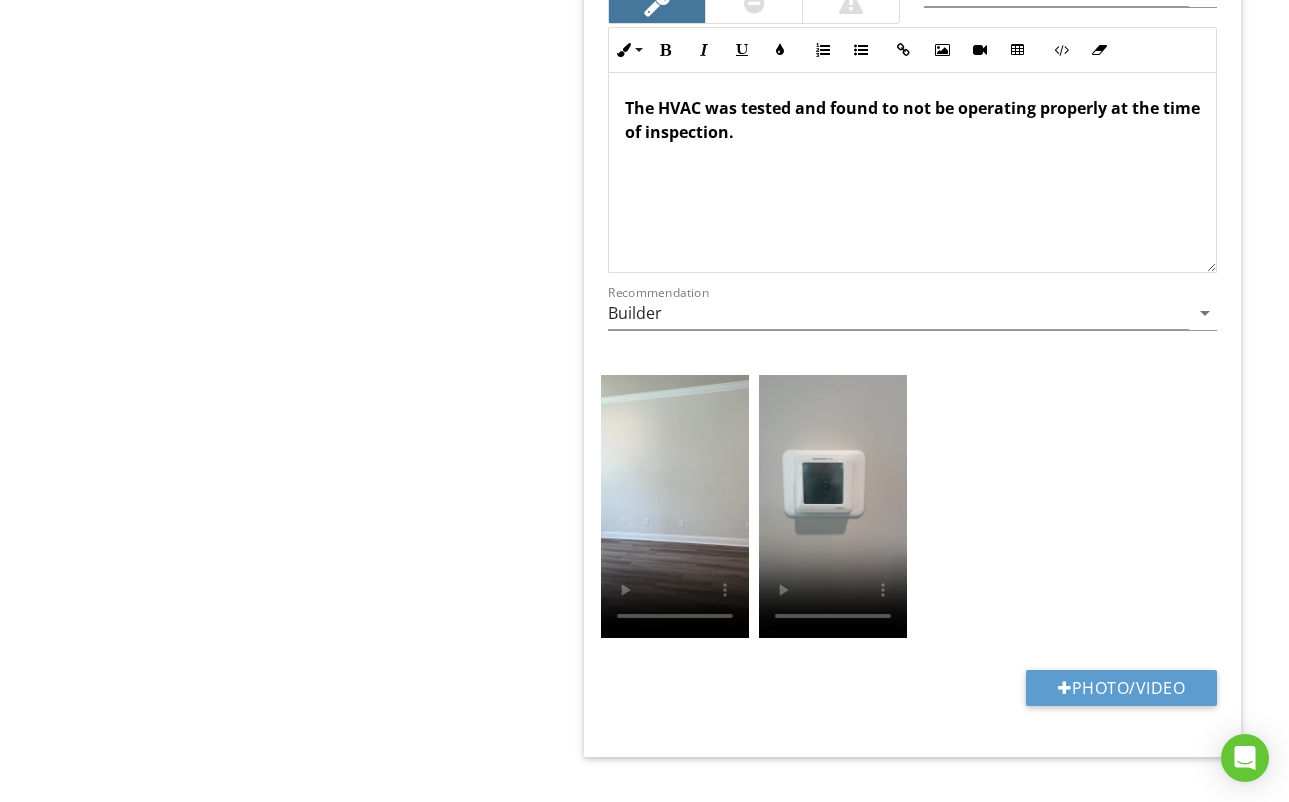 click on "The HVAC was tested and found to not be operating properly at the time of inspection." at bounding box center [912, 120] 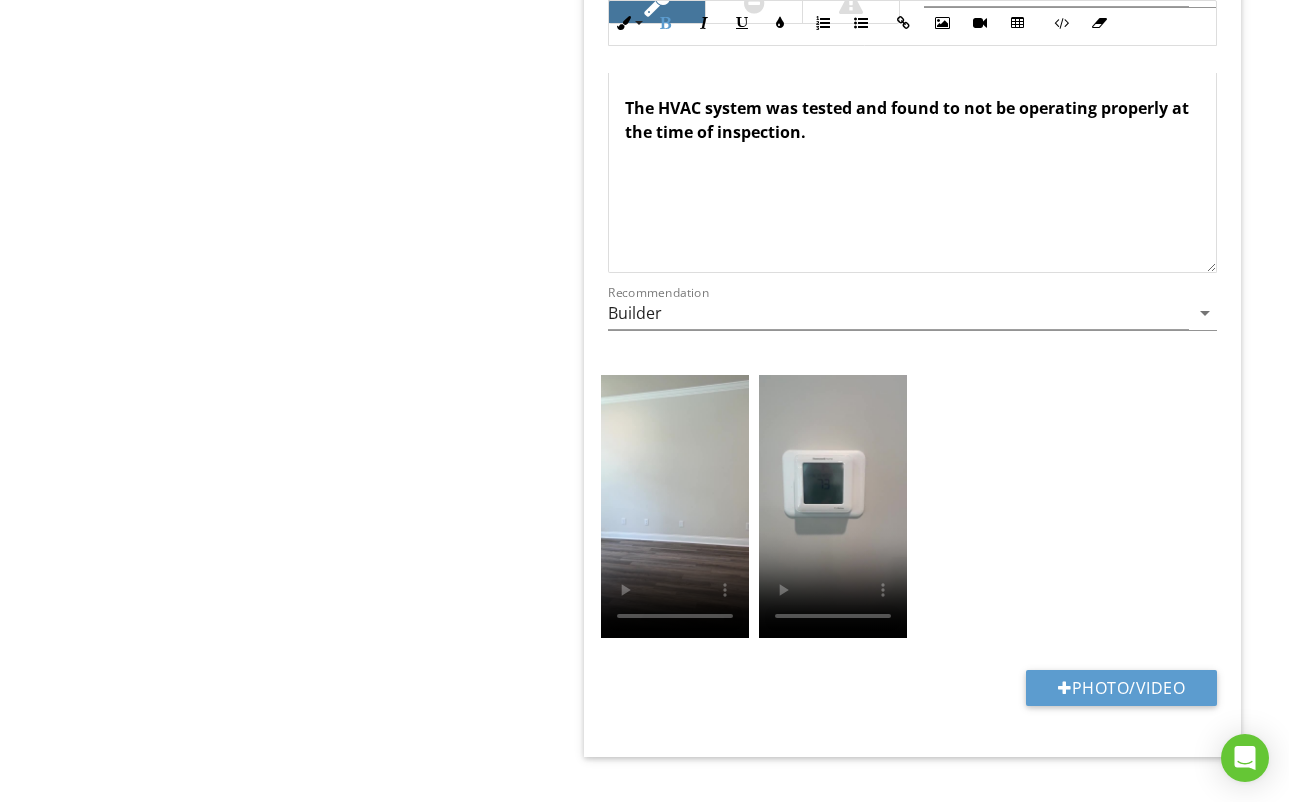 scroll, scrollTop: 2667, scrollLeft: 0, axis: vertical 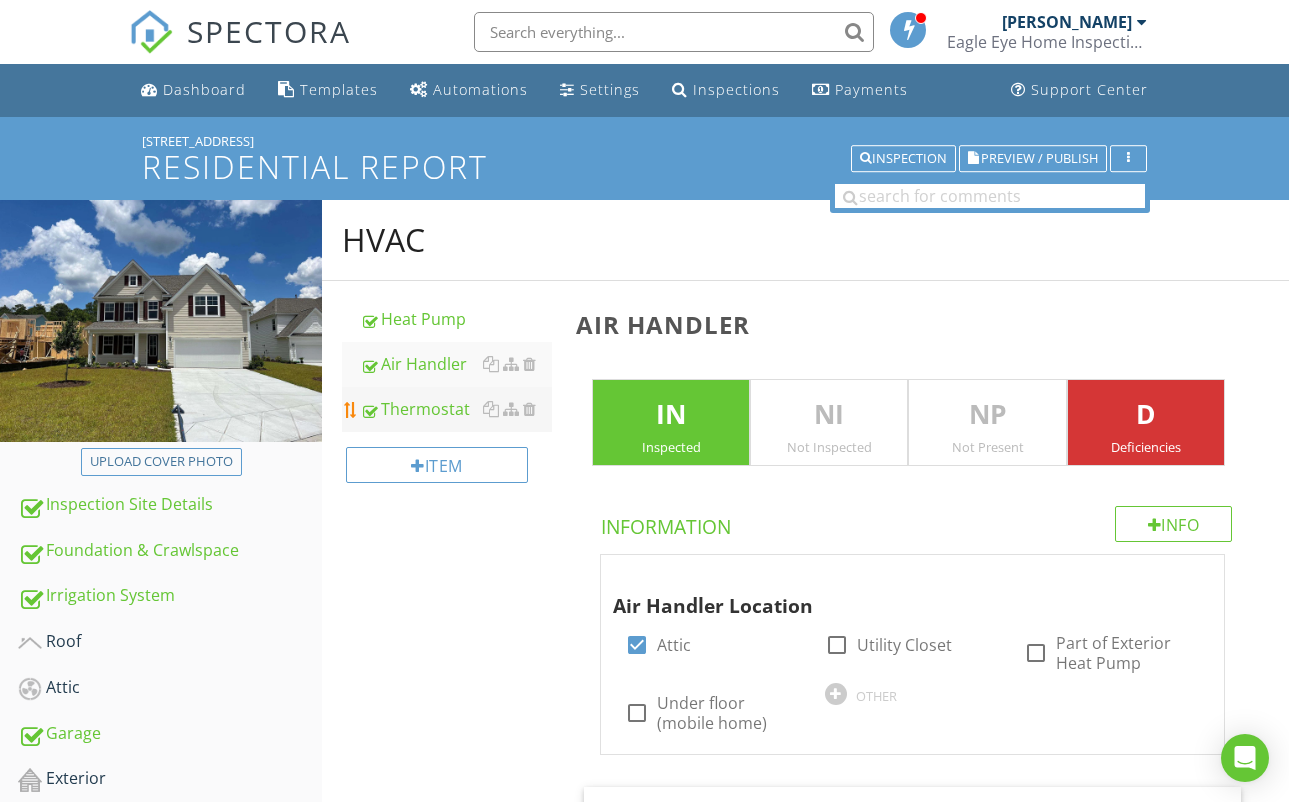 click on "Thermostat" at bounding box center (456, 409) 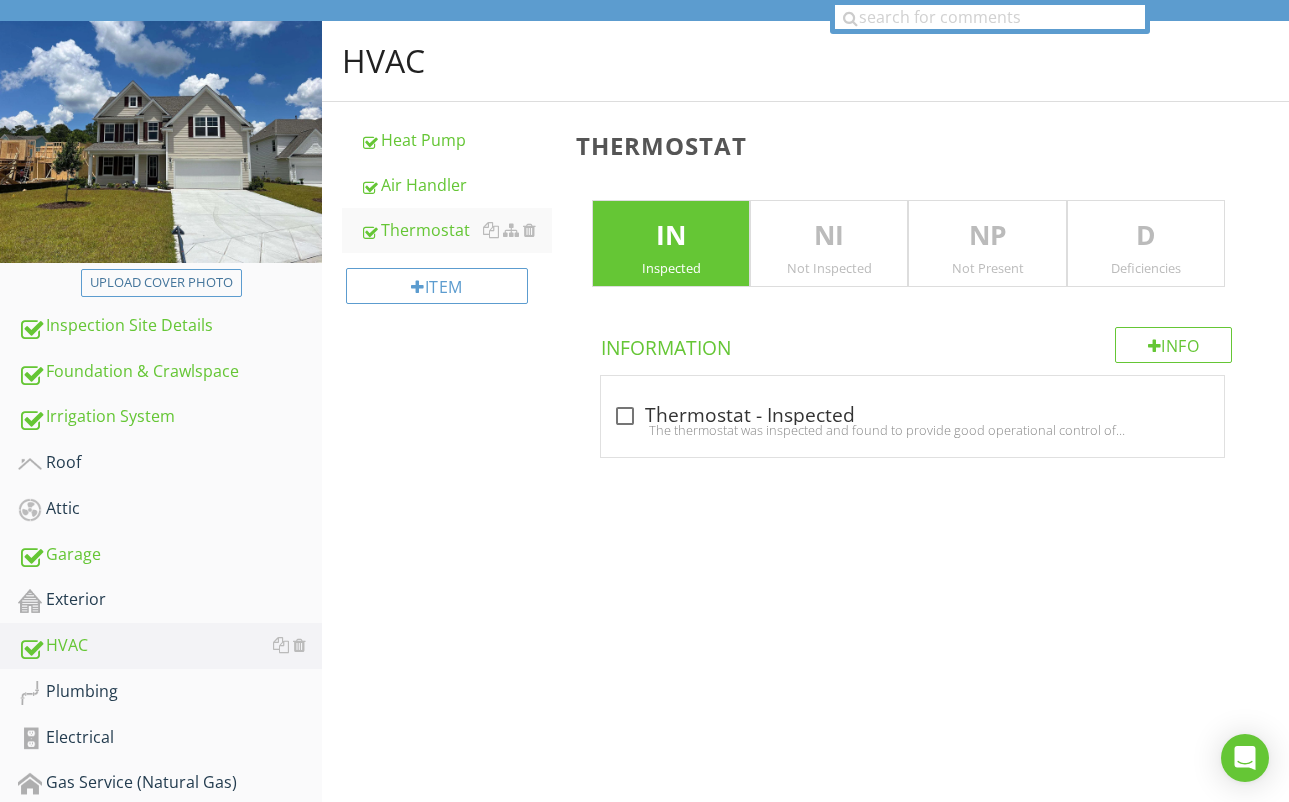 scroll, scrollTop: 186, scrollLeft: 0, axis: vertical 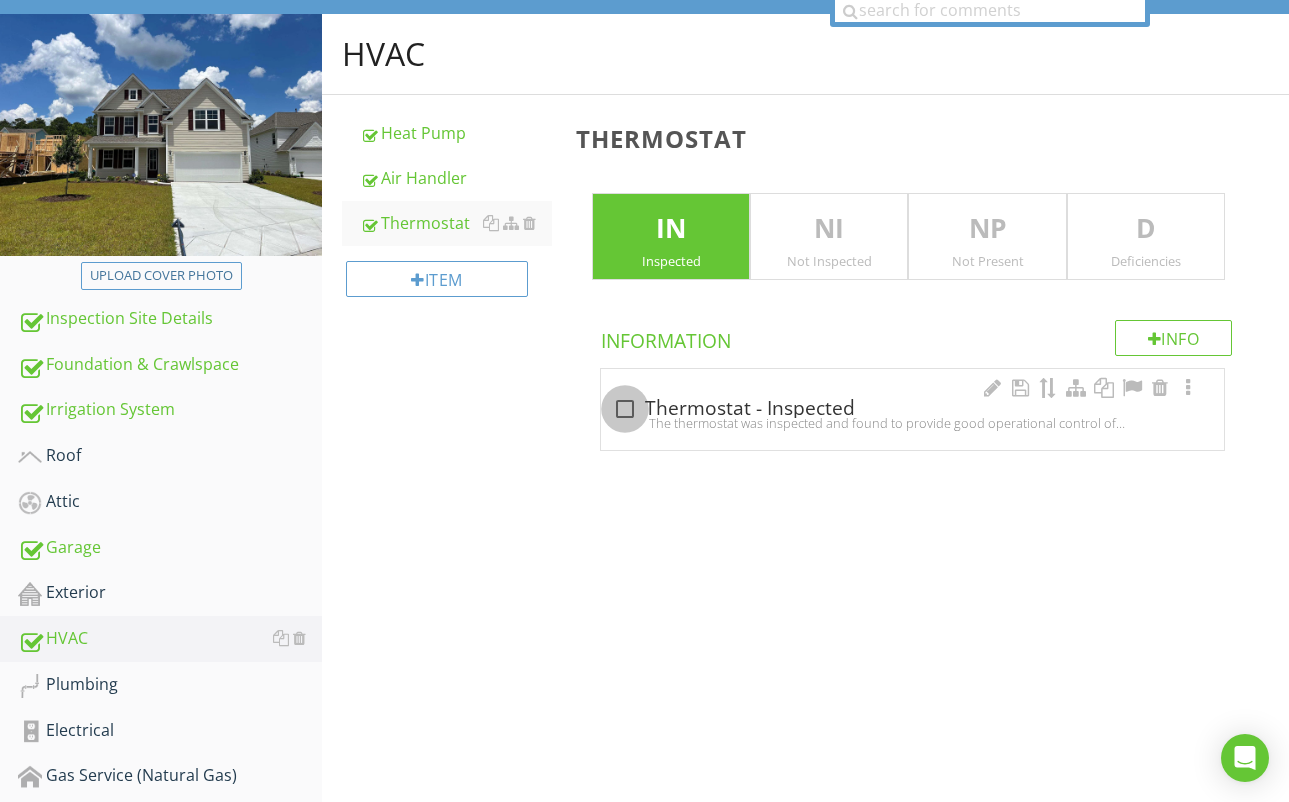 drag, startPoint x: 625, startPoint y: 409, endPoint x: 652, endPoint y: 405, distance: 27.294687 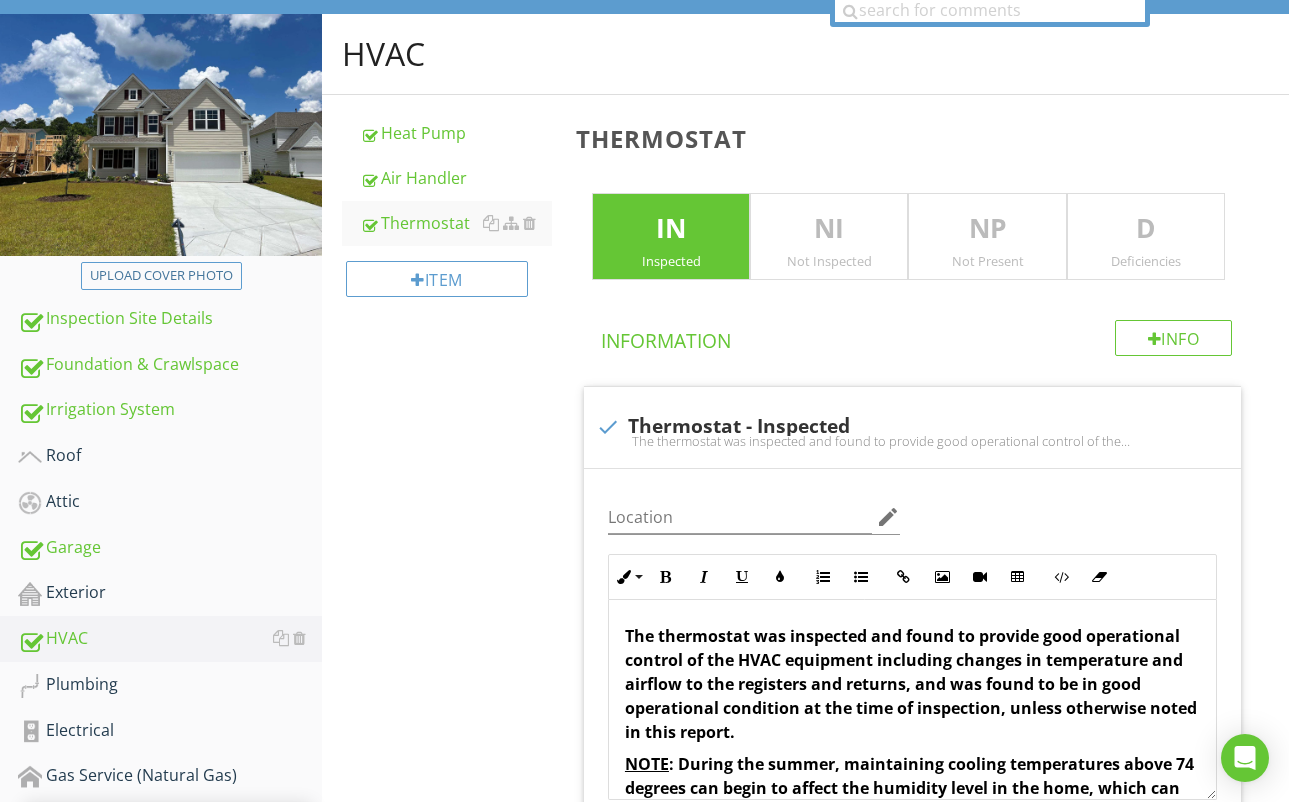 click on "Deficiencies" at bounding box center [1146, 261] 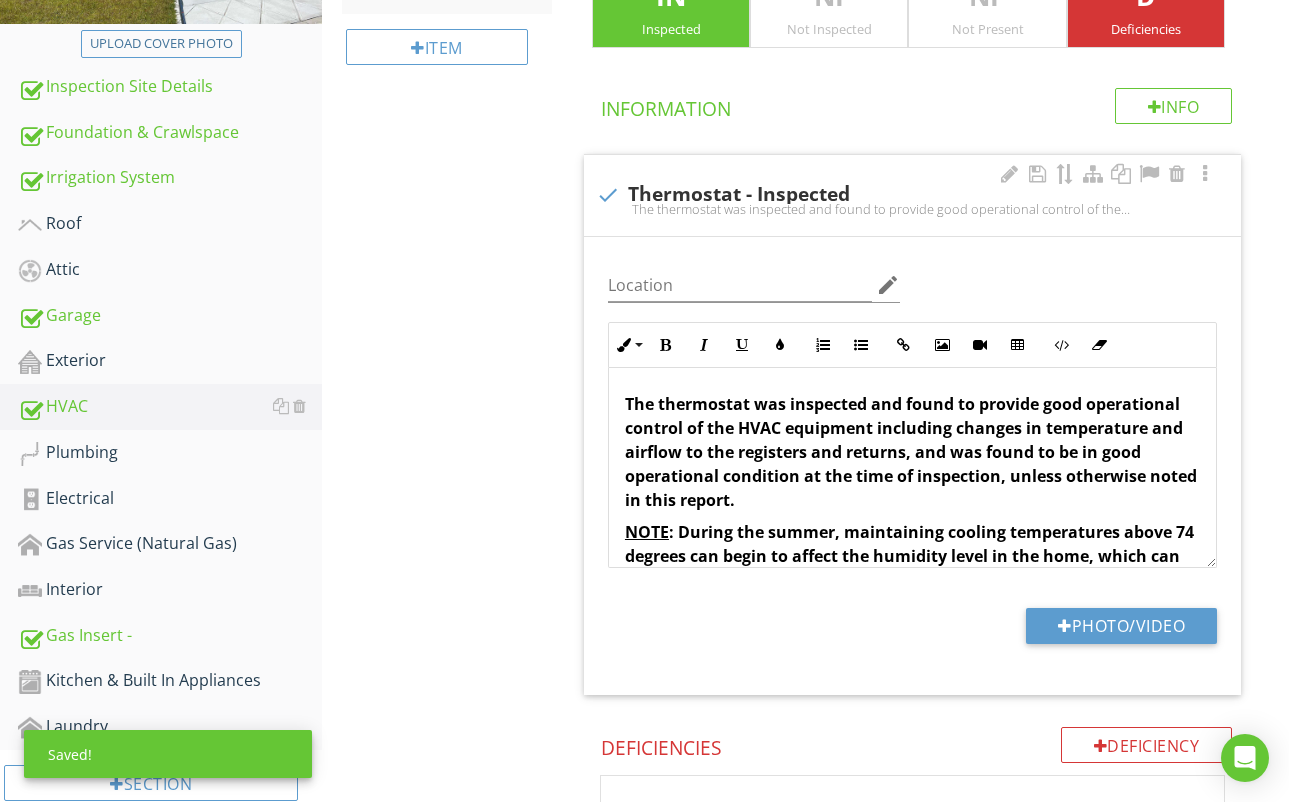 scroll, scrollTop: 574, scrollLeft: 0, axis: vertical 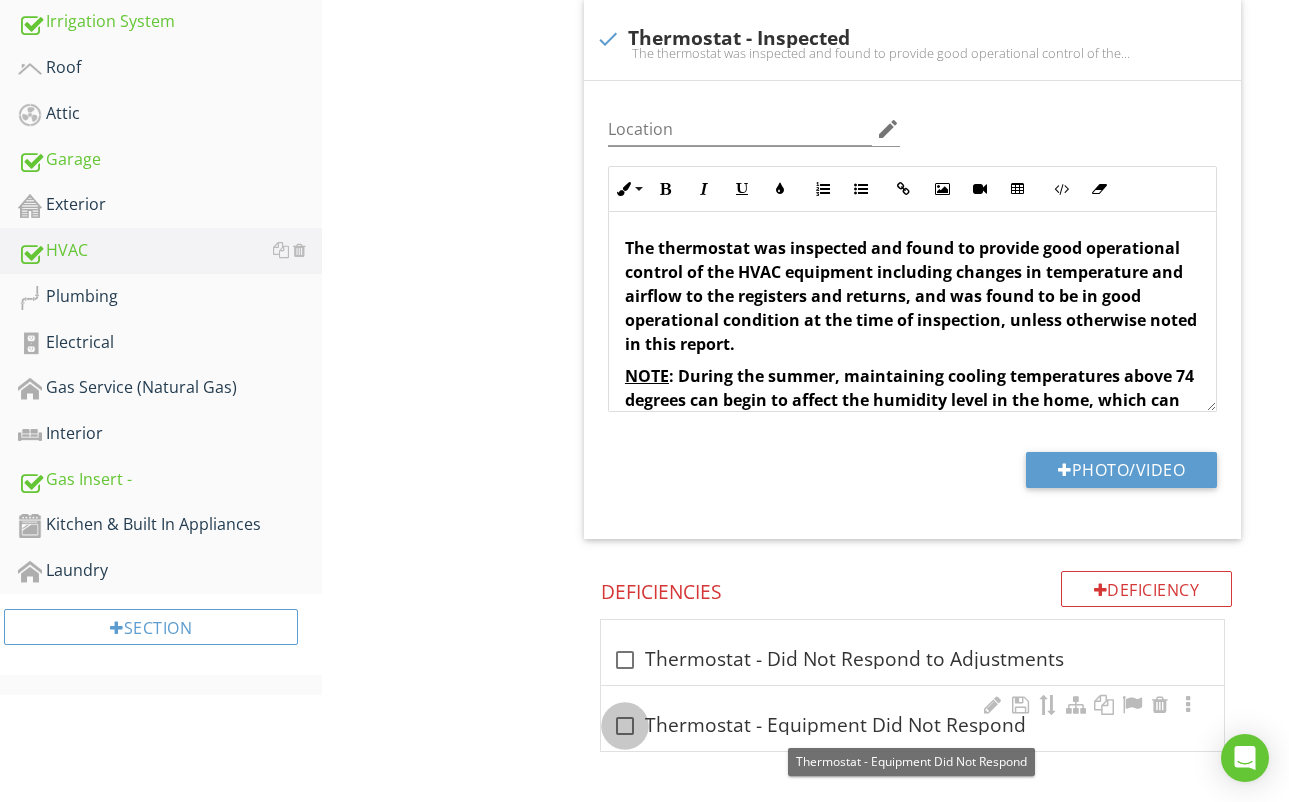 click at bounding box center [625, 726] 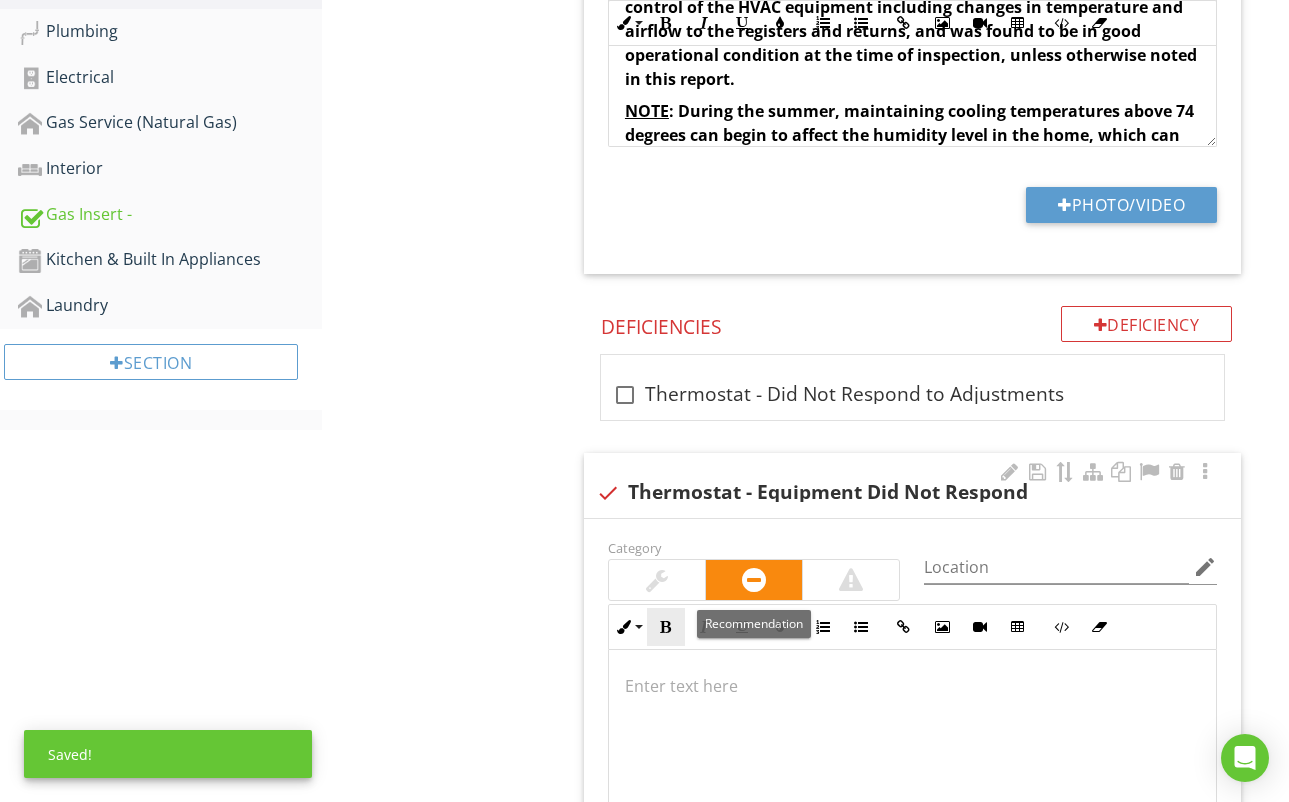 scroll, scrollTop: 863, scrollLeft: 0, axis: vertical 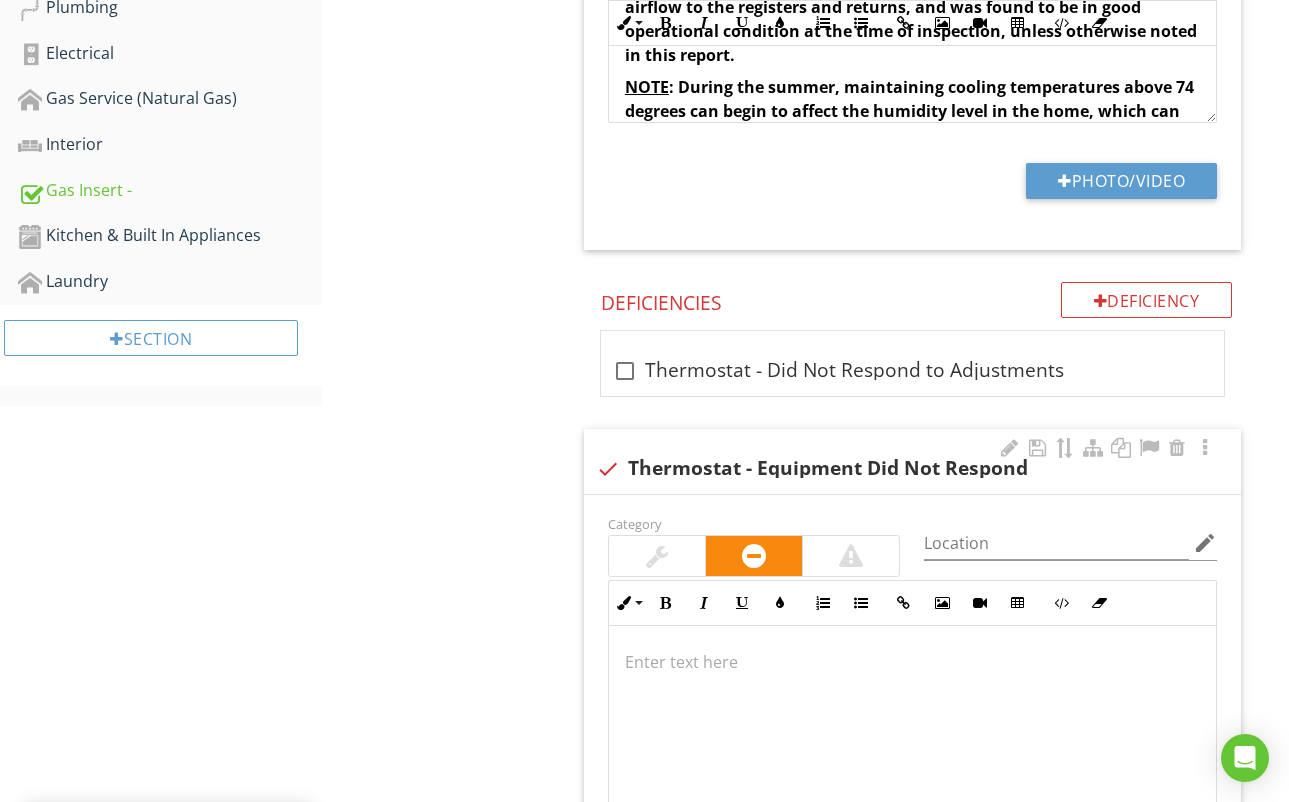 click at bounding box center [657, 556] 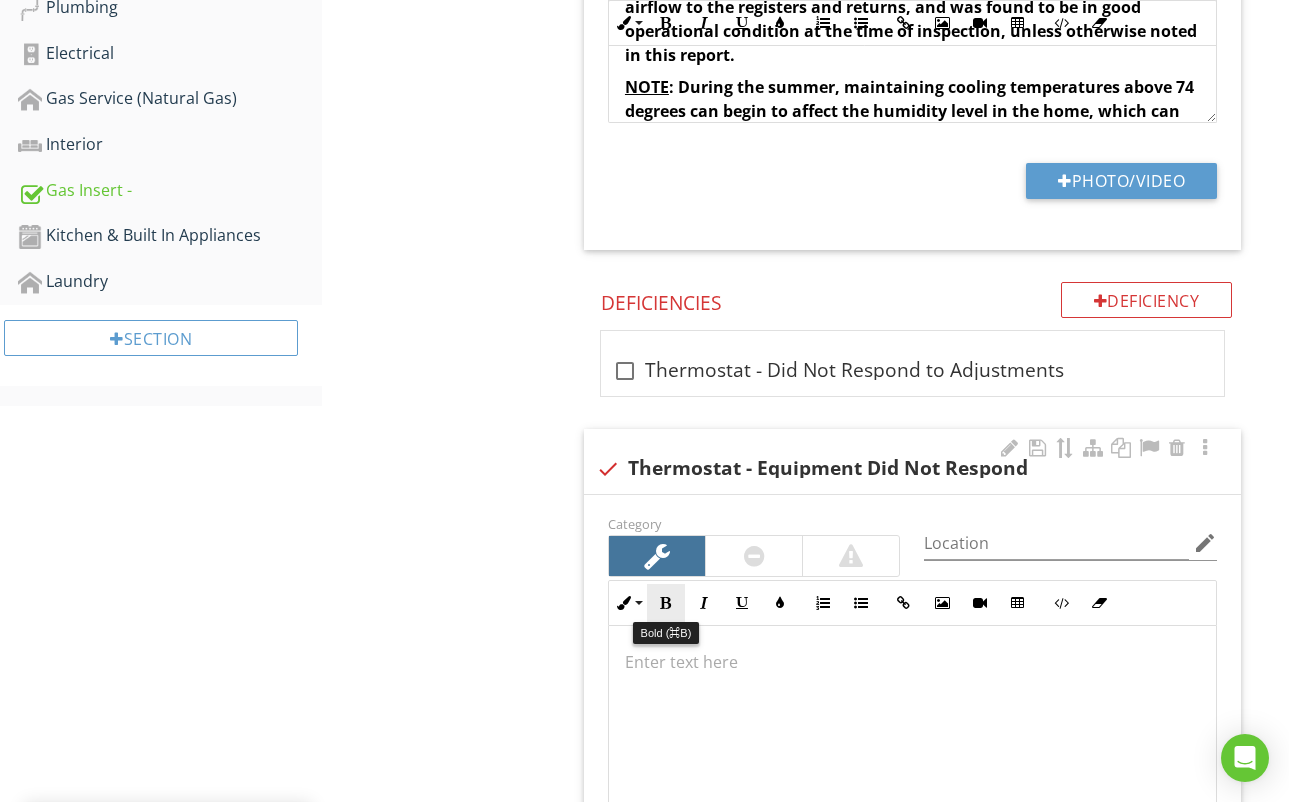 click at bounding box center [666, 603] 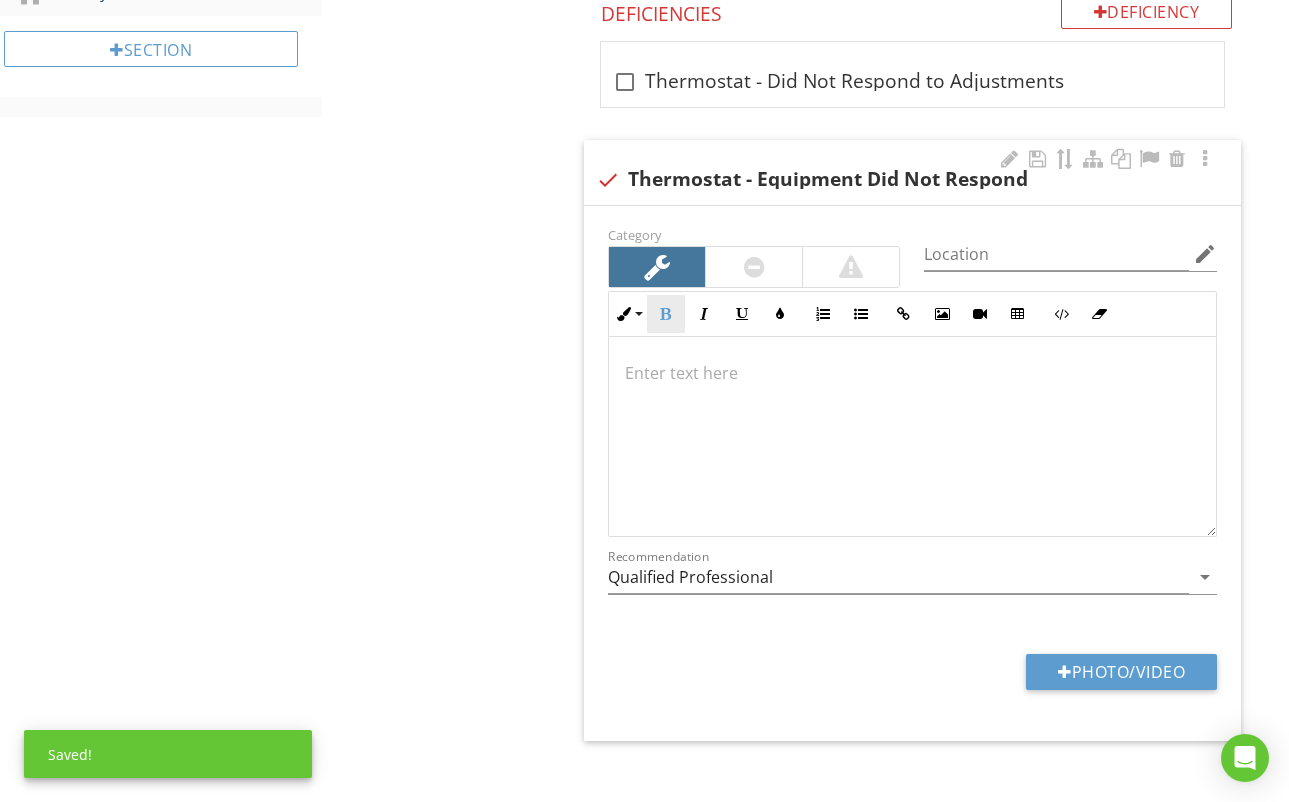 scroll, scrollTop: 1173, scrollLeft: 0, axis: vertical 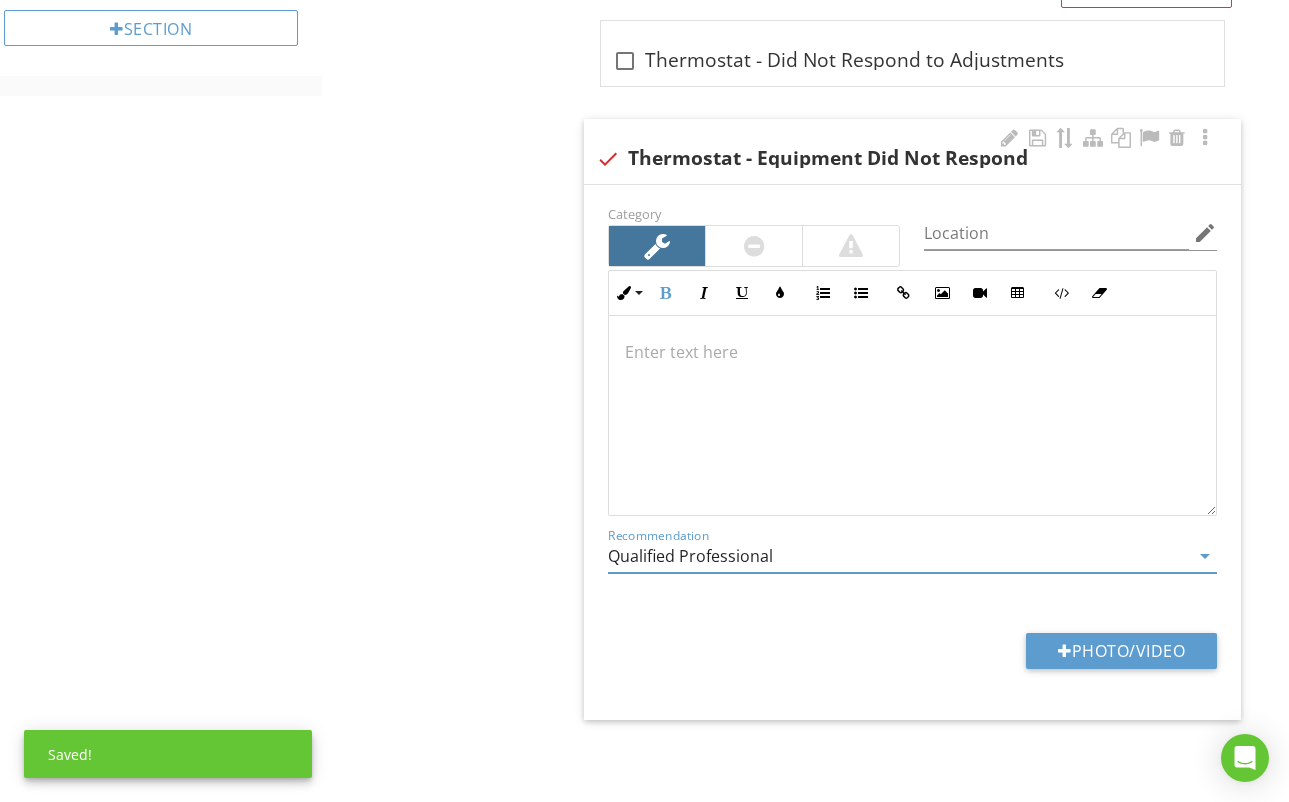 click on "Qualified Professional" at bounding box center [898, 556] 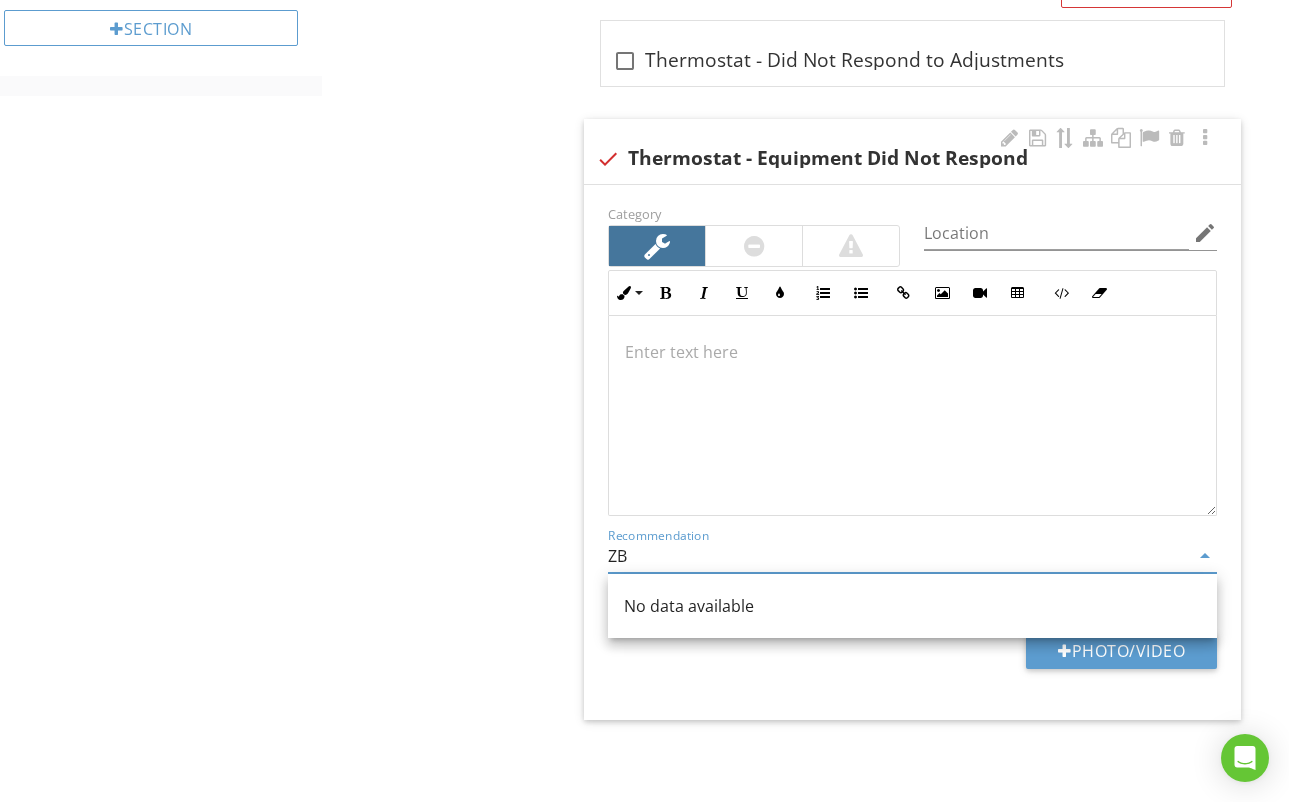 type on "Z" 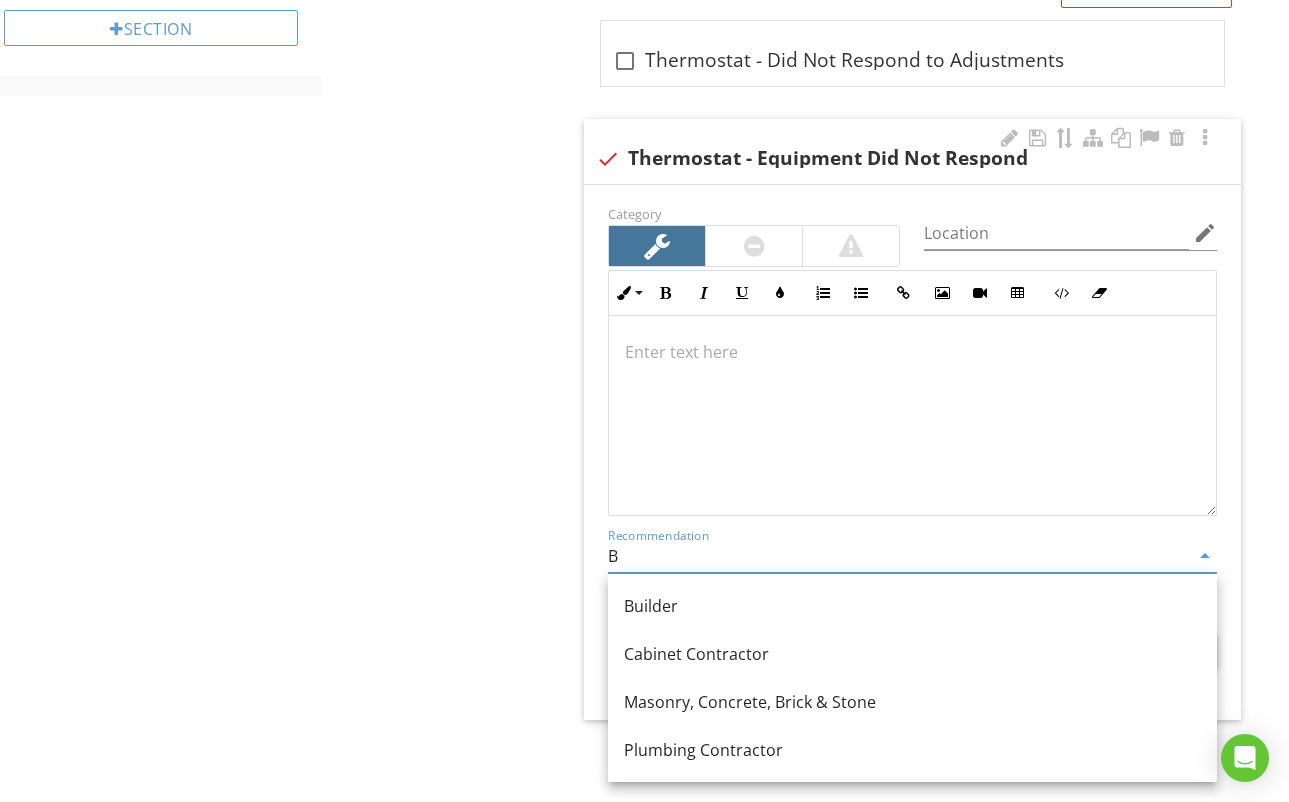 click on "Builder" at bounding box center (912, 606) 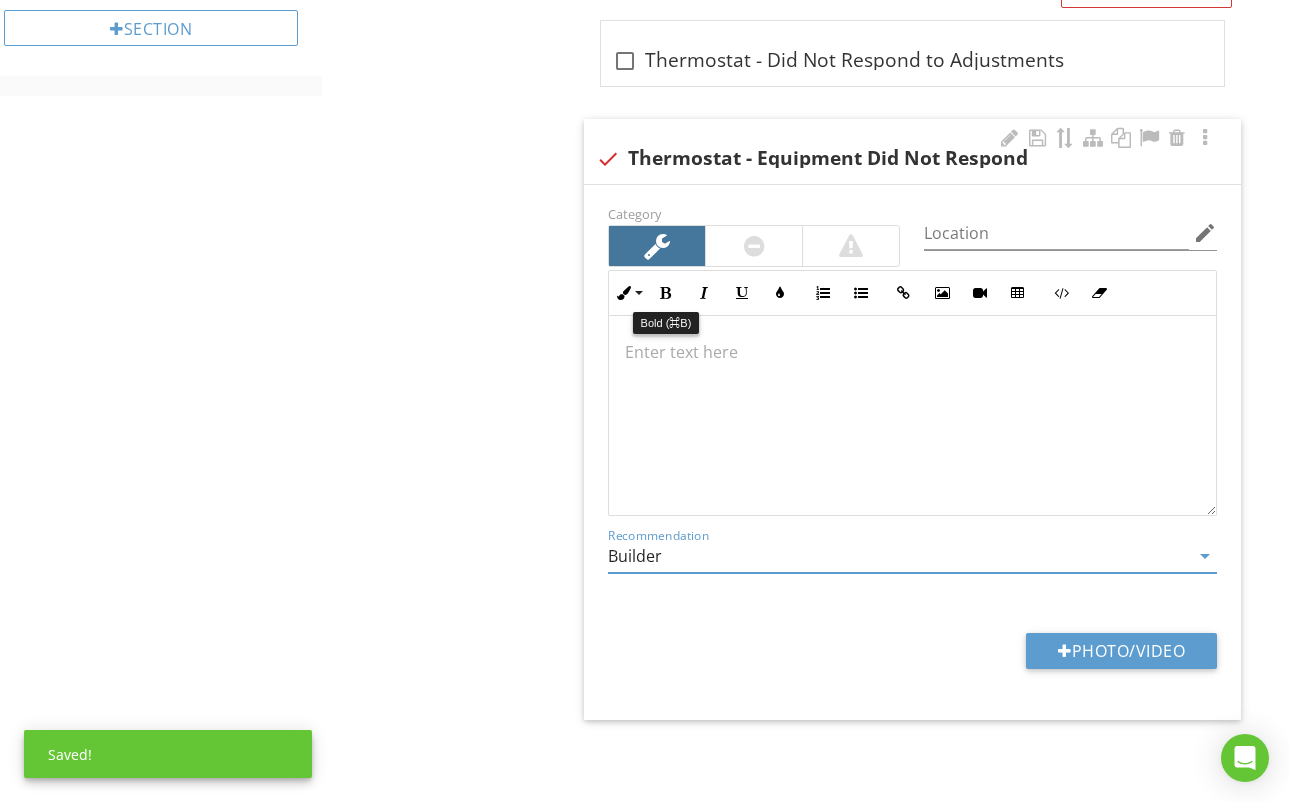 drag, startPoint x: 666, startPoint y: 298, endPoint x: 694, endPoint y: 353, distance: 61.7171 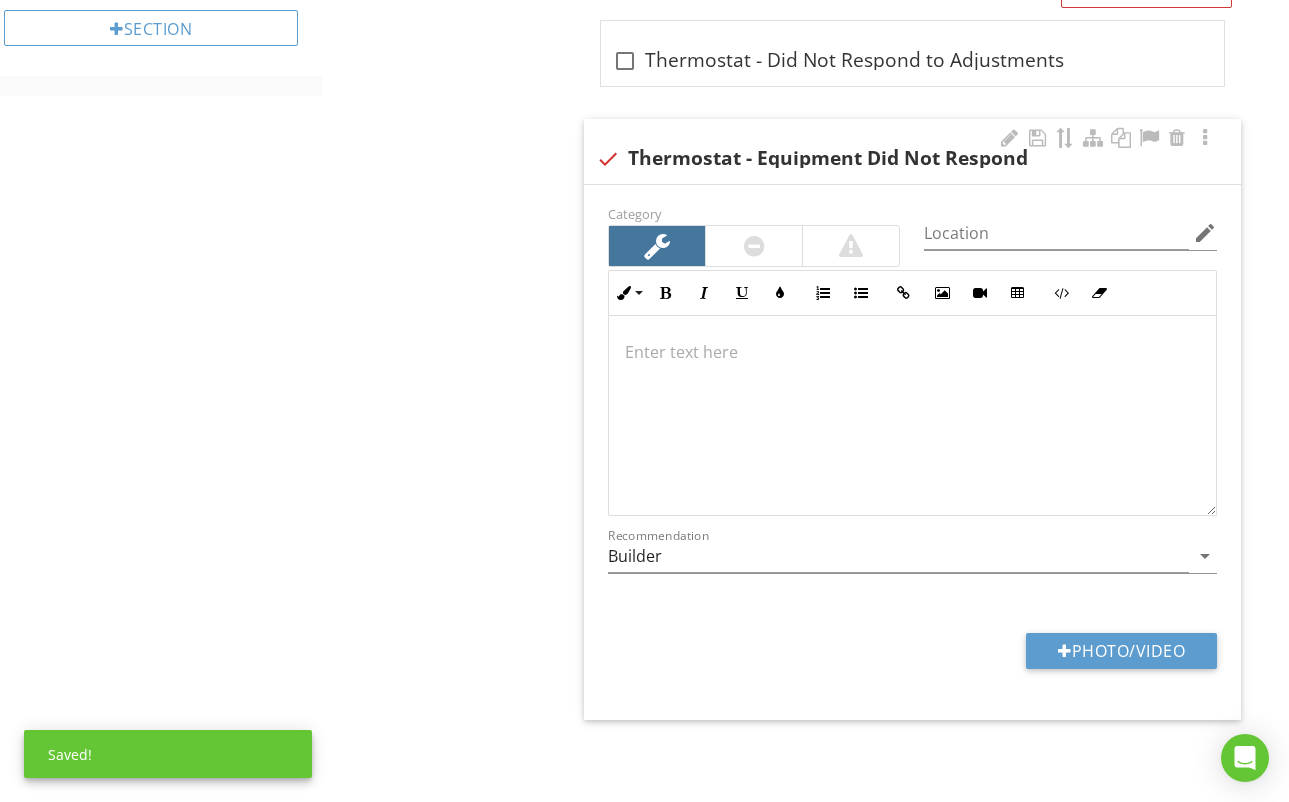click on "​​​​ ​" at bounding box center [912, 352] 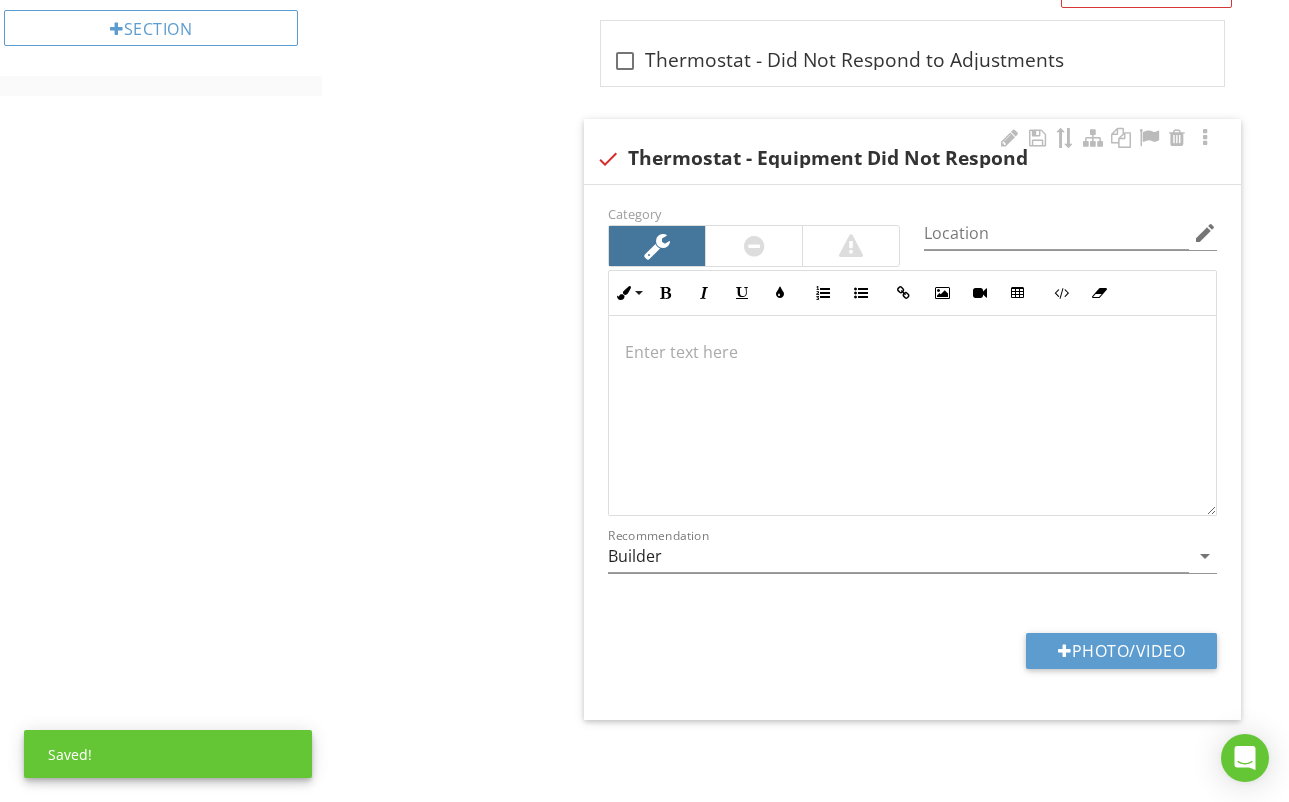 type 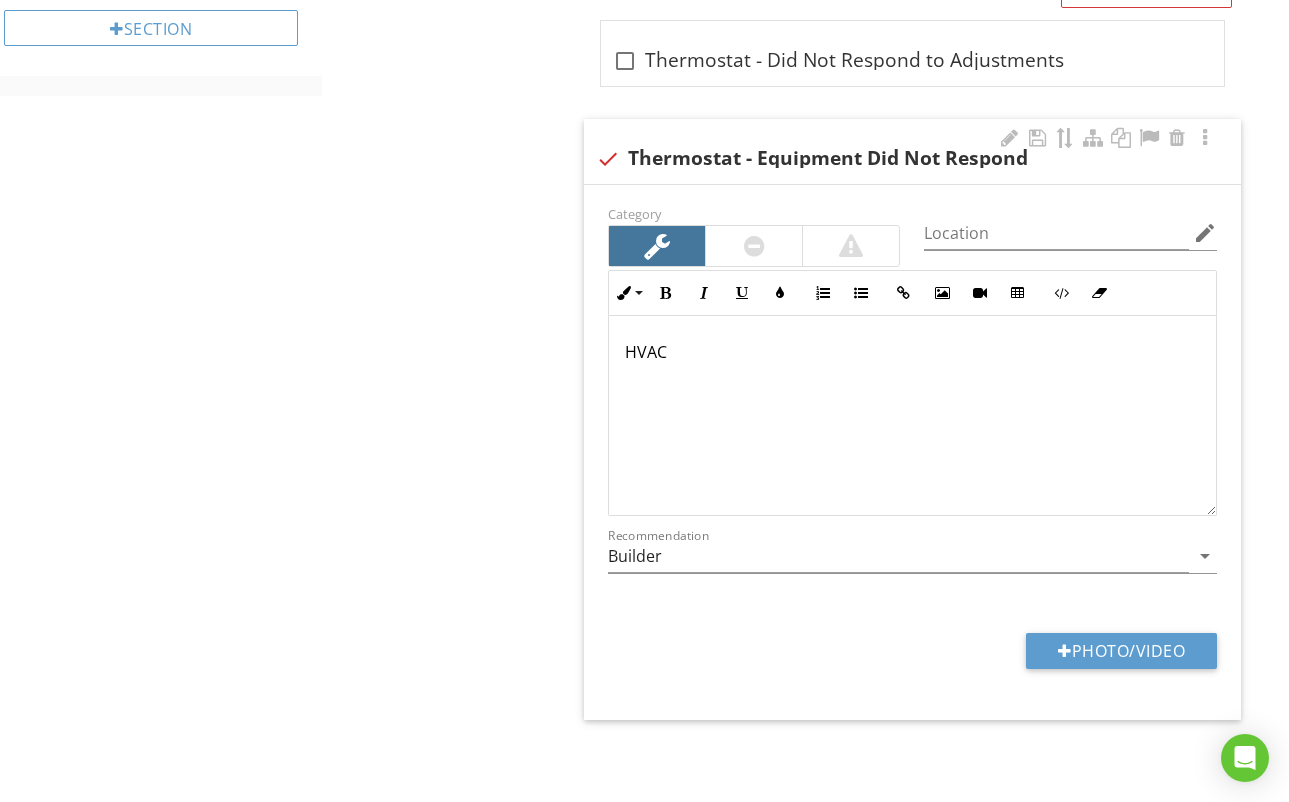scroll, scrollTop: 1189, scrollLeft: 0, axis: vertical 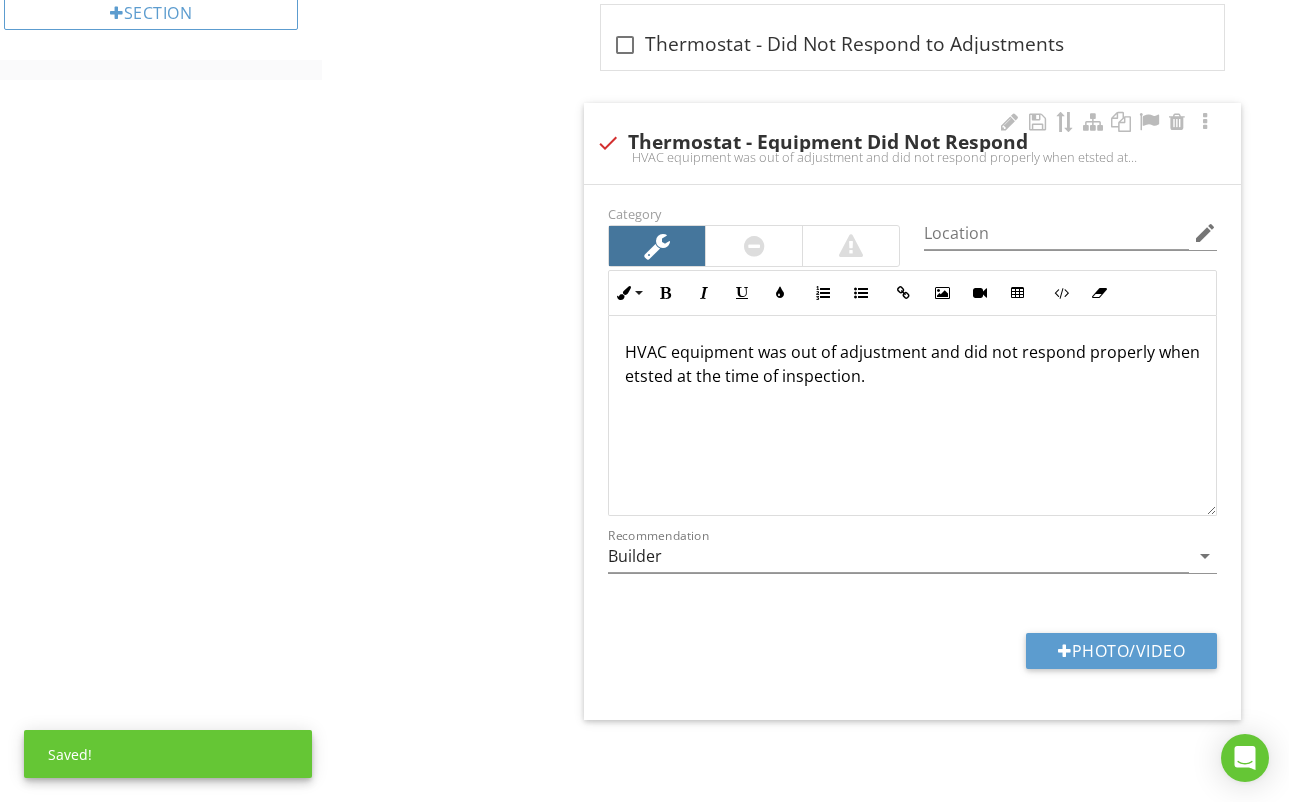 click on "​​​​HVAC equipment was out of adjustment and did not respond properly when etsted at the time of inspection.  ​" at bounding box center (912, 364) 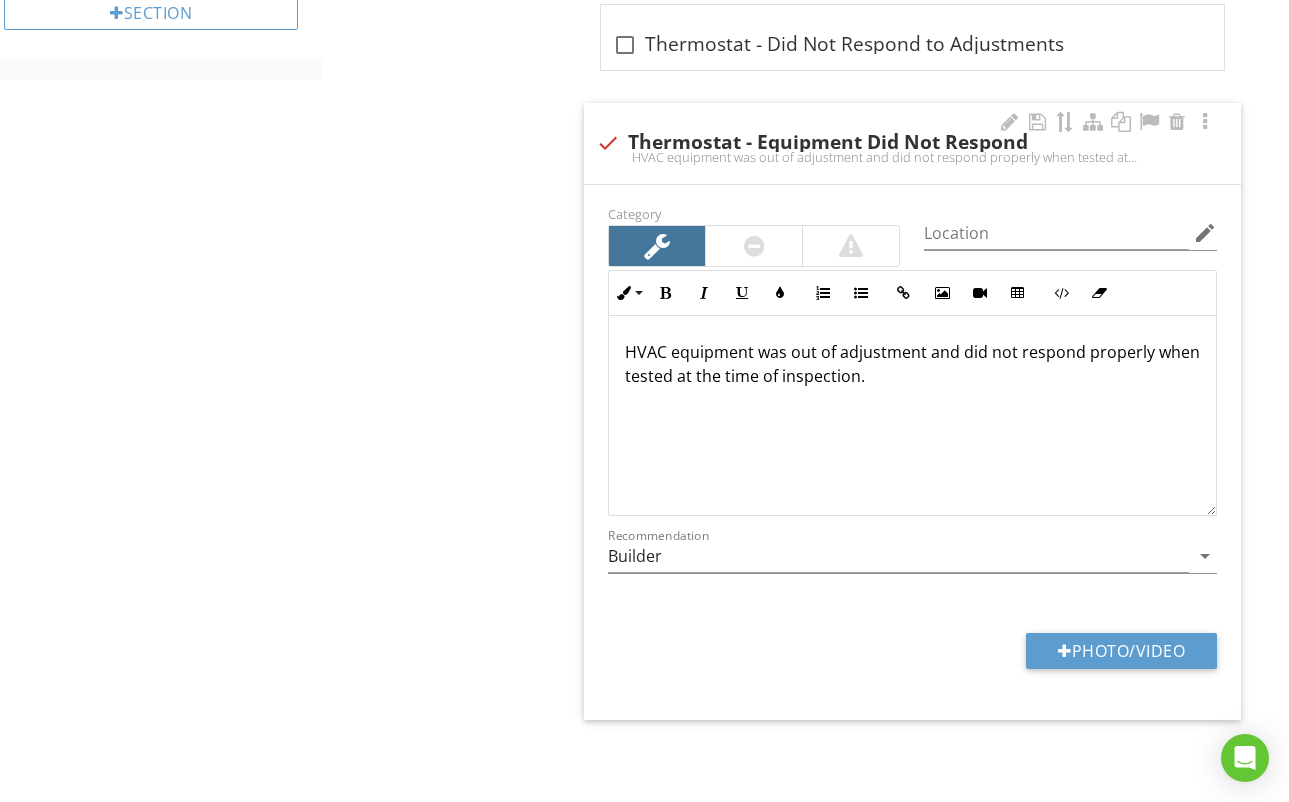 click on "HVAC equipment was out of adjustment and did not respond properly when tested at the time of inspection." at bounding box center [912, 364] 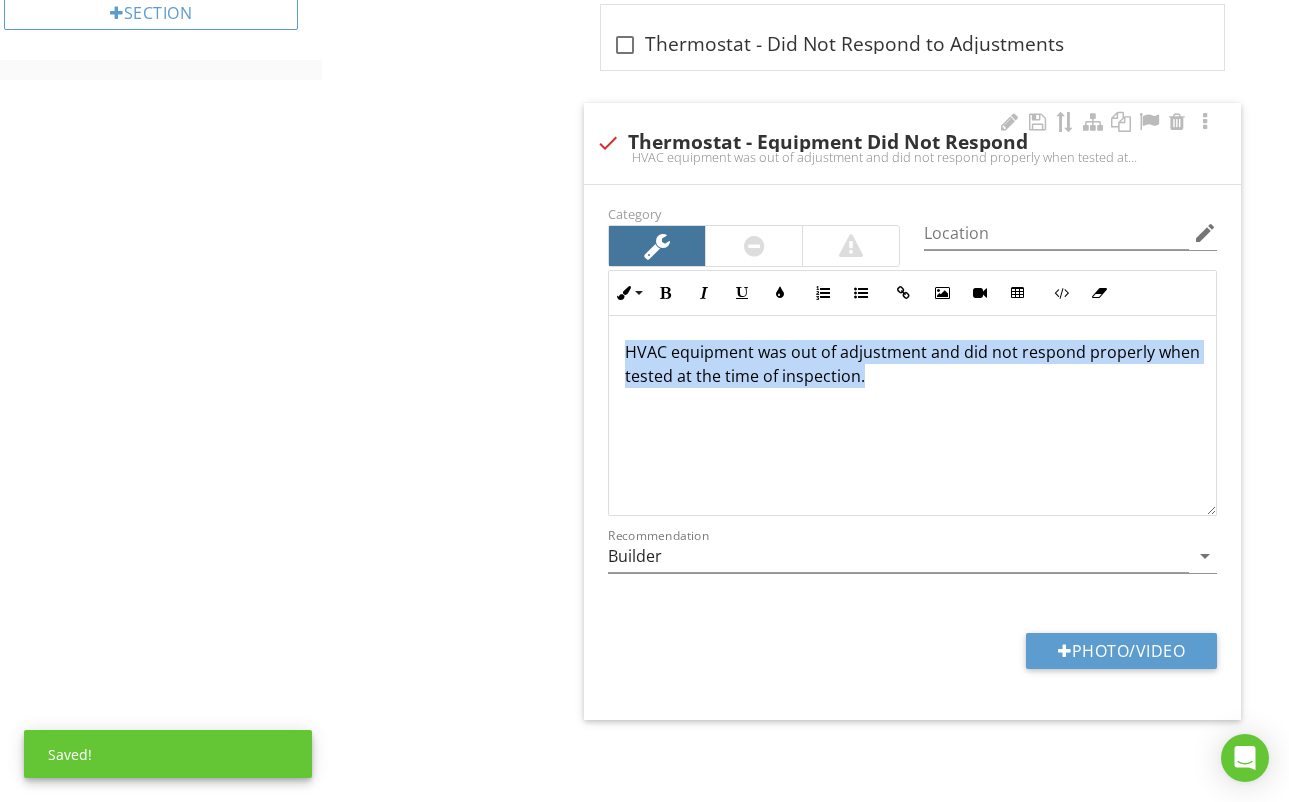 drag, startPoint x: 624, startPoint y: 354, endPoint x: 916, endPoint y: 404, distance: 296.2499 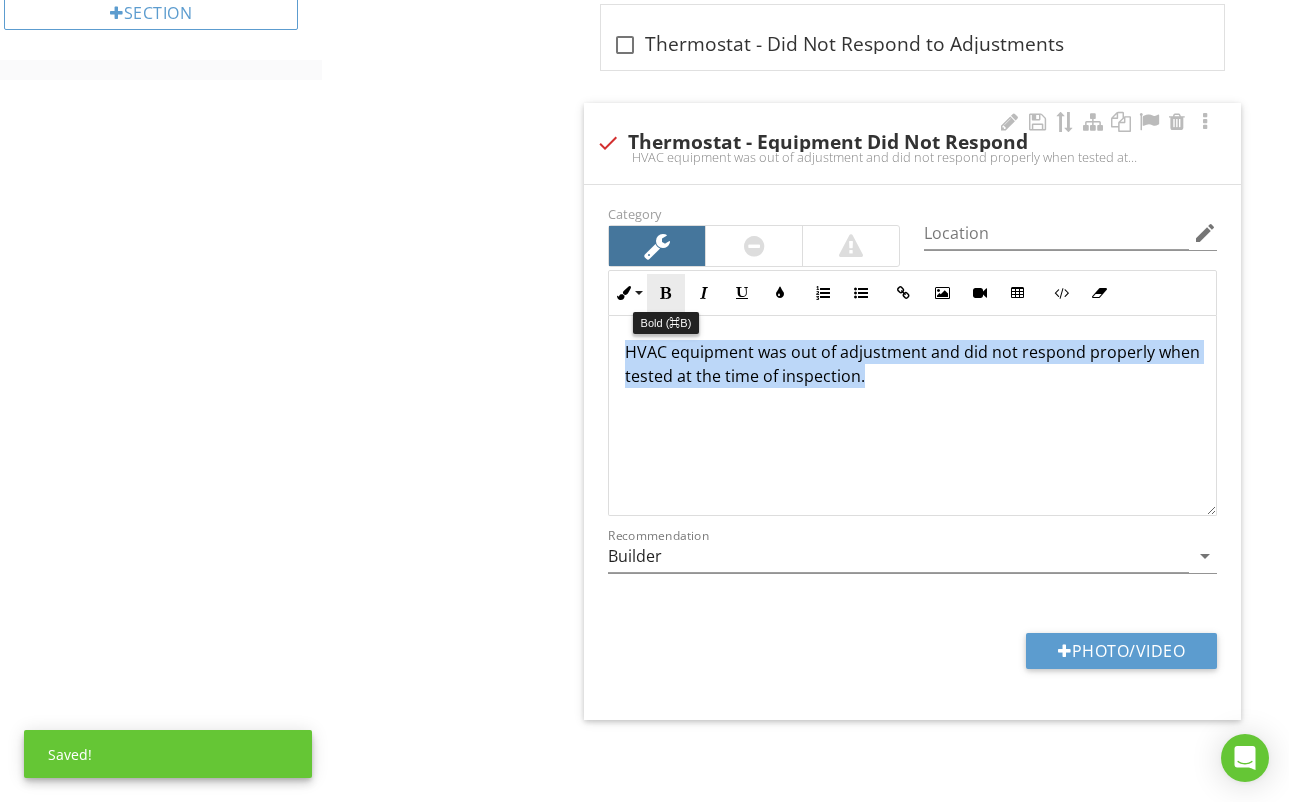click at bounding box center (666, 293) 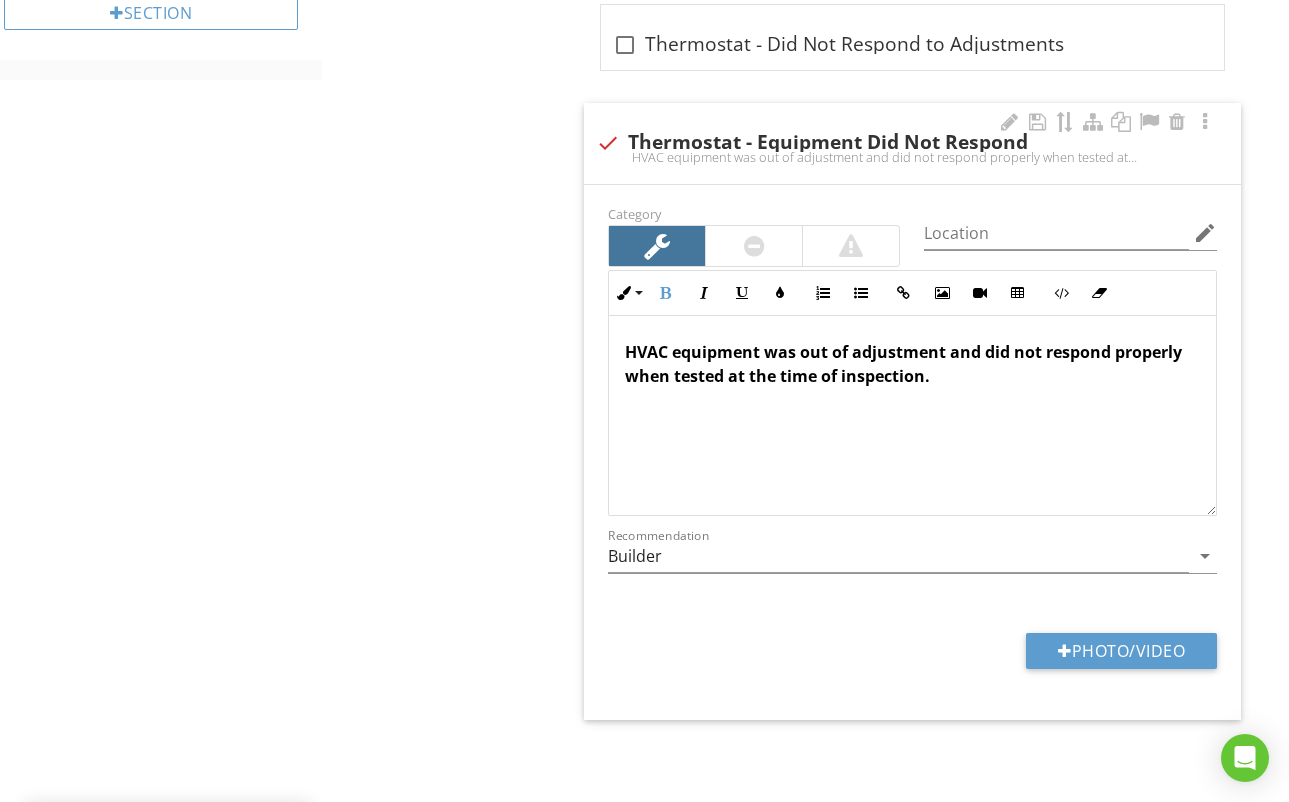 click on "HVAC equipment was out of adjustment and did not respond properly when tested at the time of inspection." at bounding box center (912, 416) 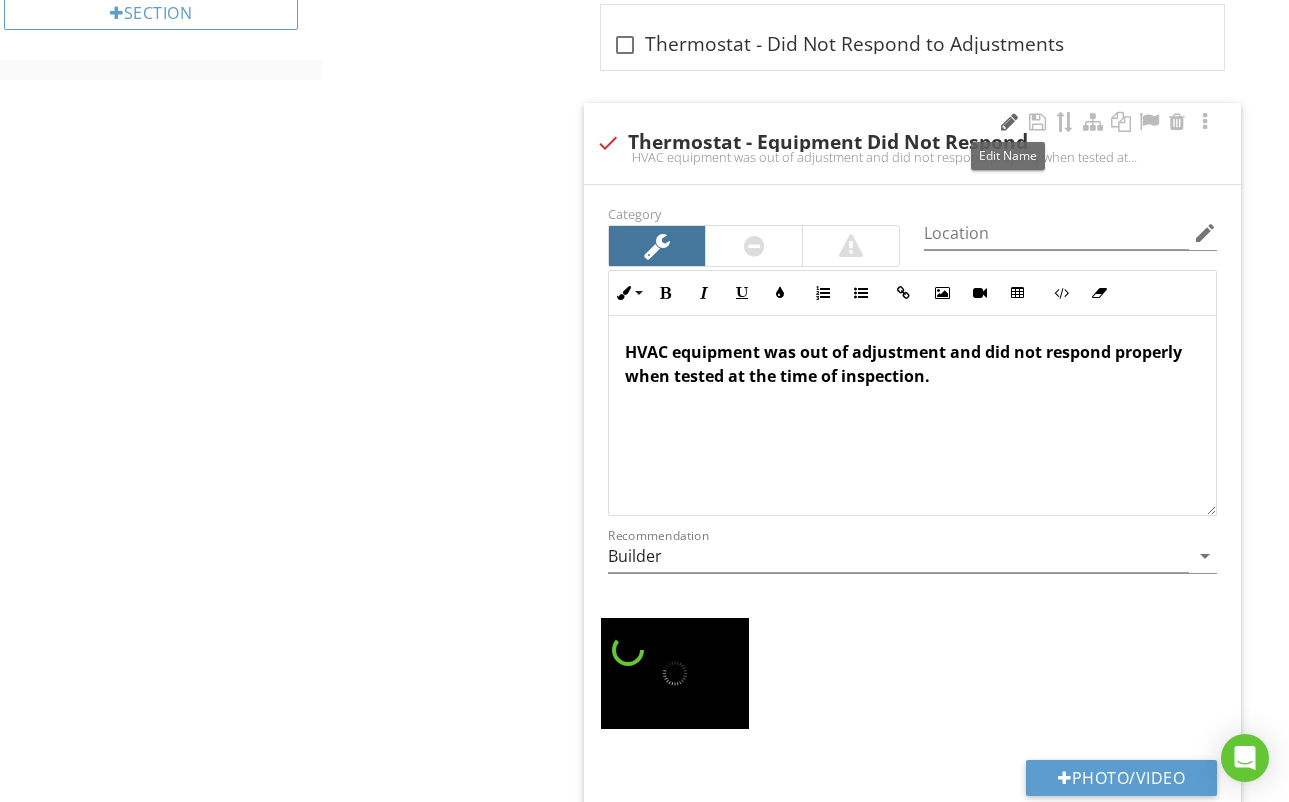 click at bounding box center [1009, 122] 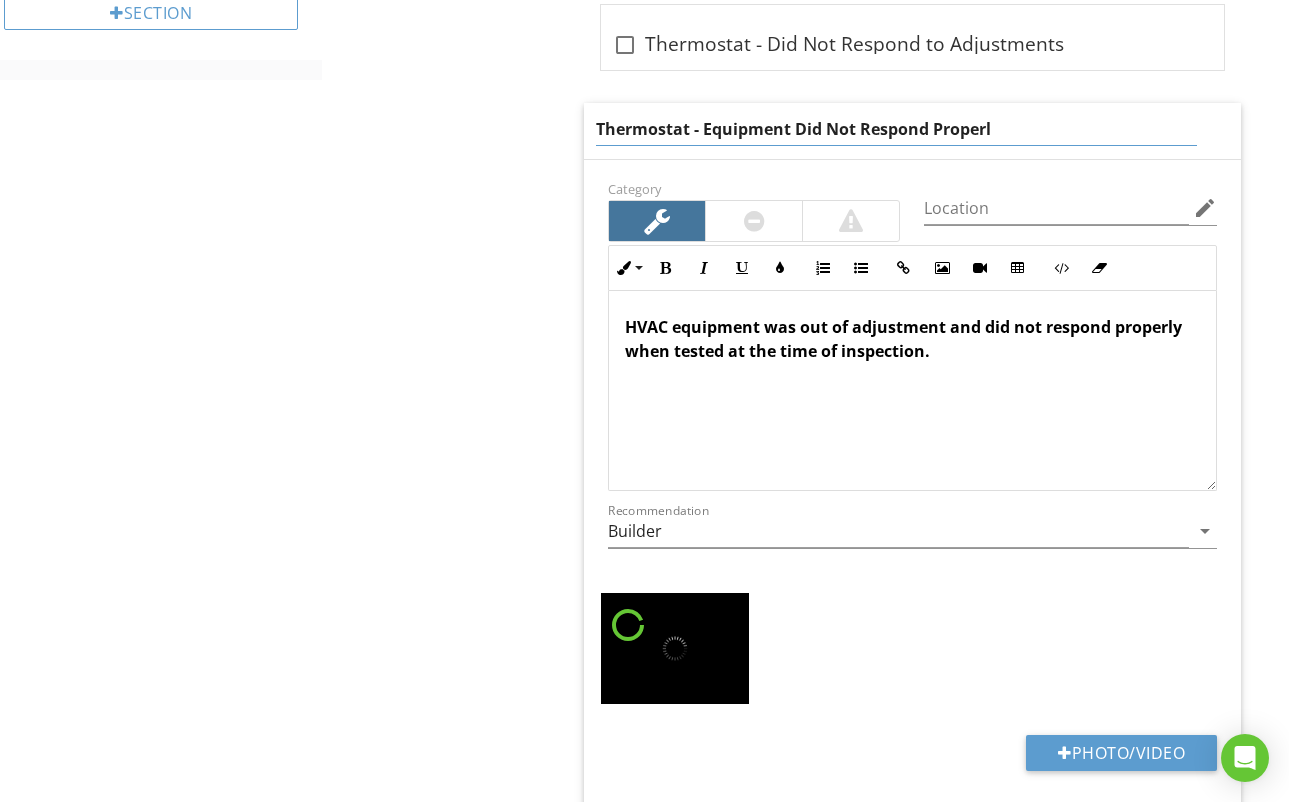 type on "Thermostat - Equipment Did Not Respond Properly" 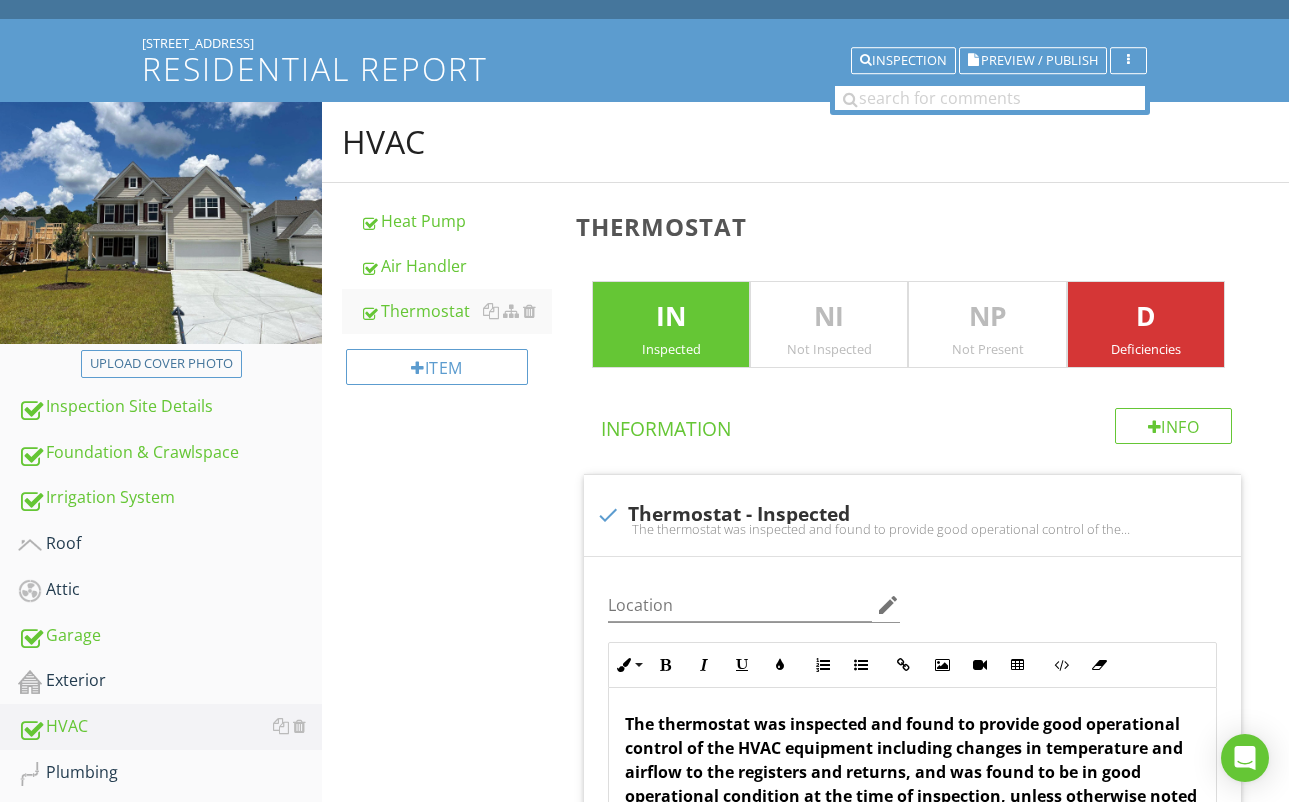 scroll, scrollTop: 0, scrollLeft: 0, axis: both 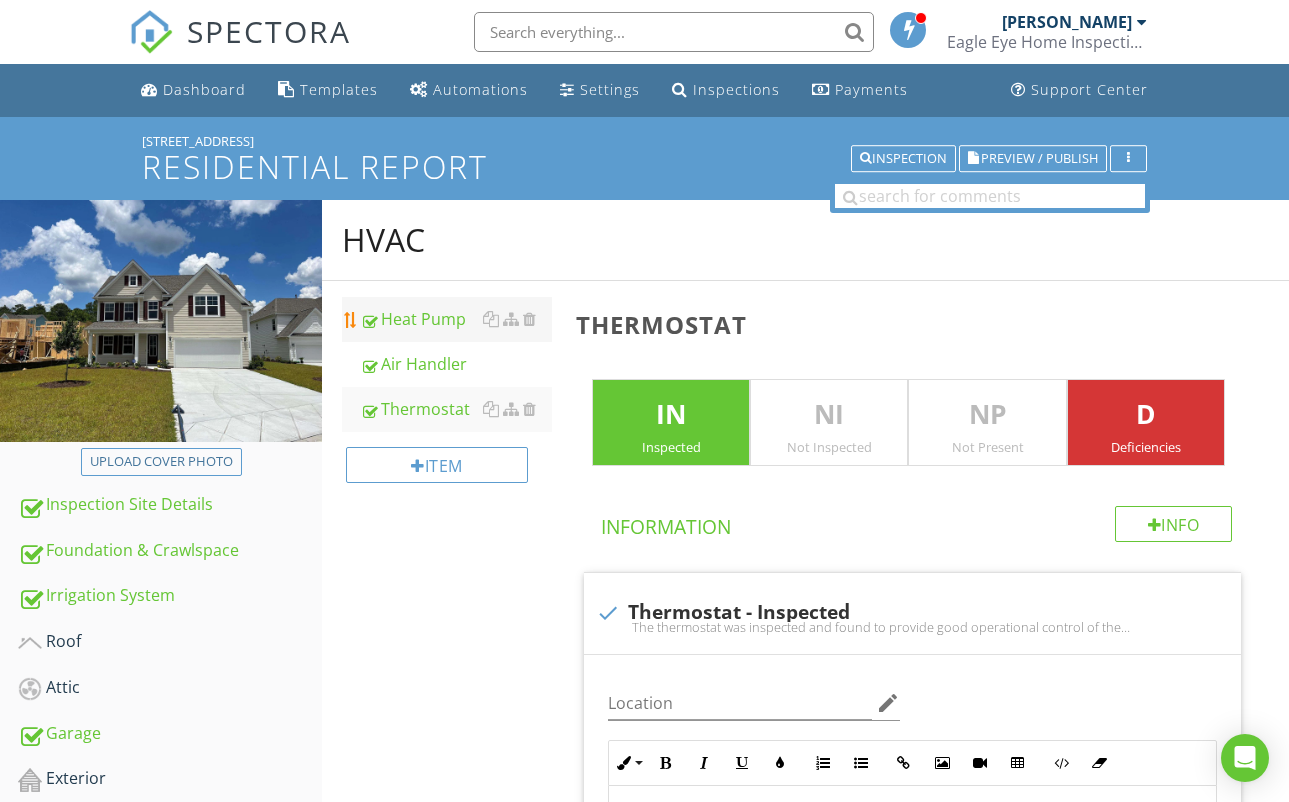 click on "Heat Pump" at bounding box center (456, 319) 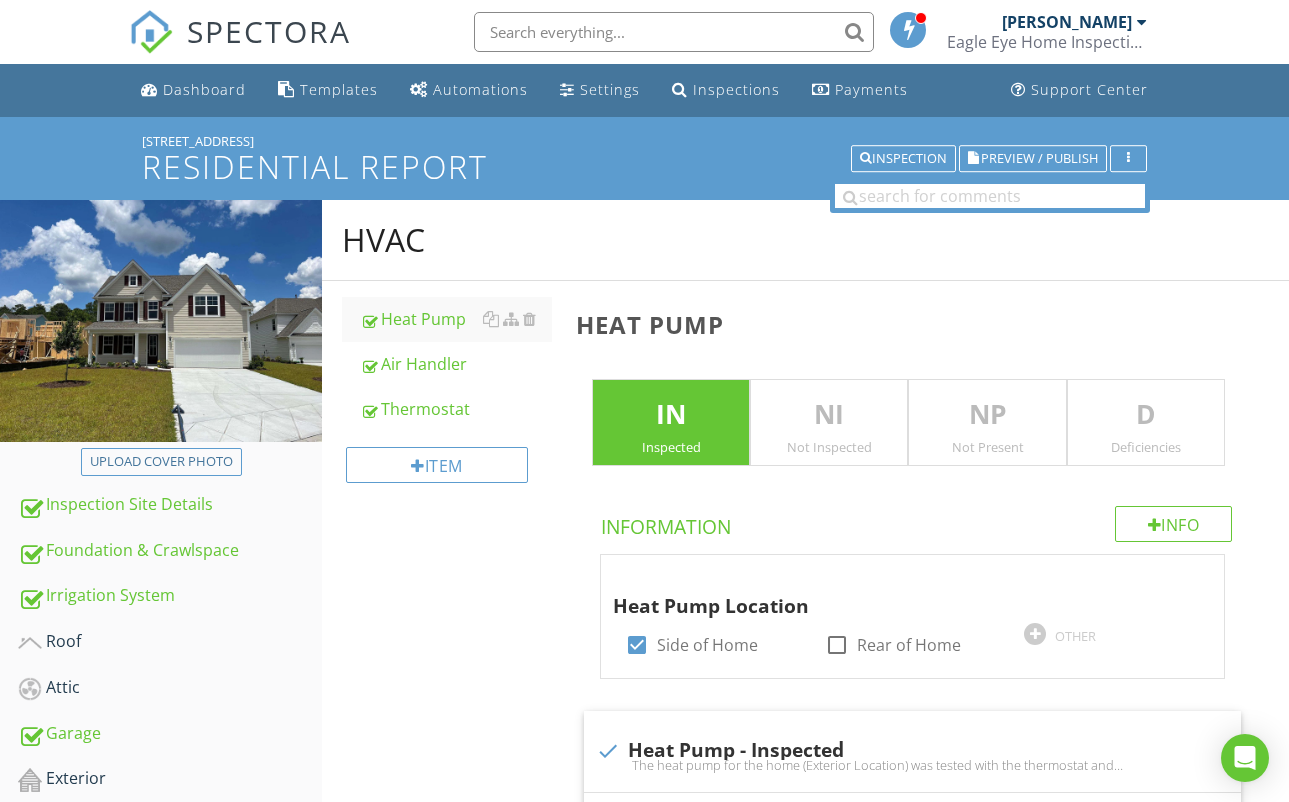 click on "D" at bounding box center [1146, 415] 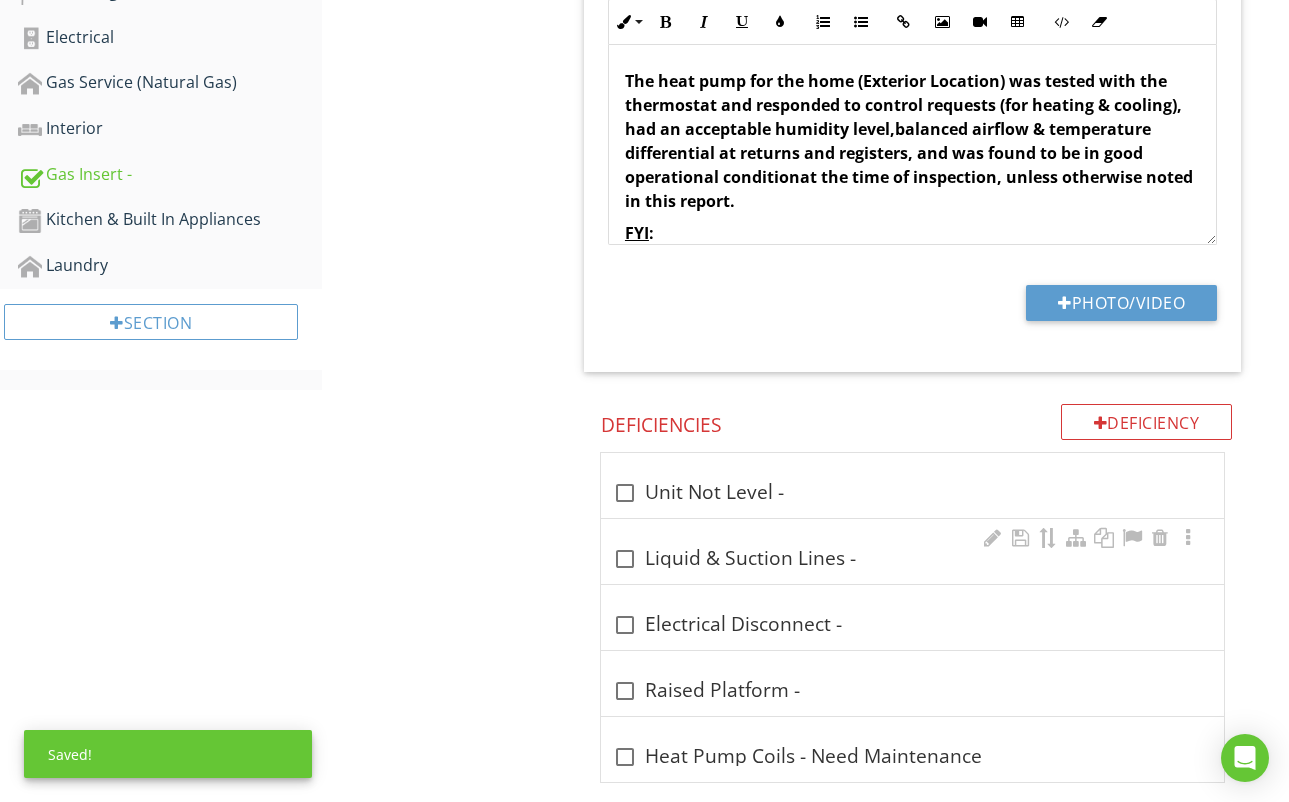 scroll, scrollTop: 910, scrollLeft: 0, axis: vertical 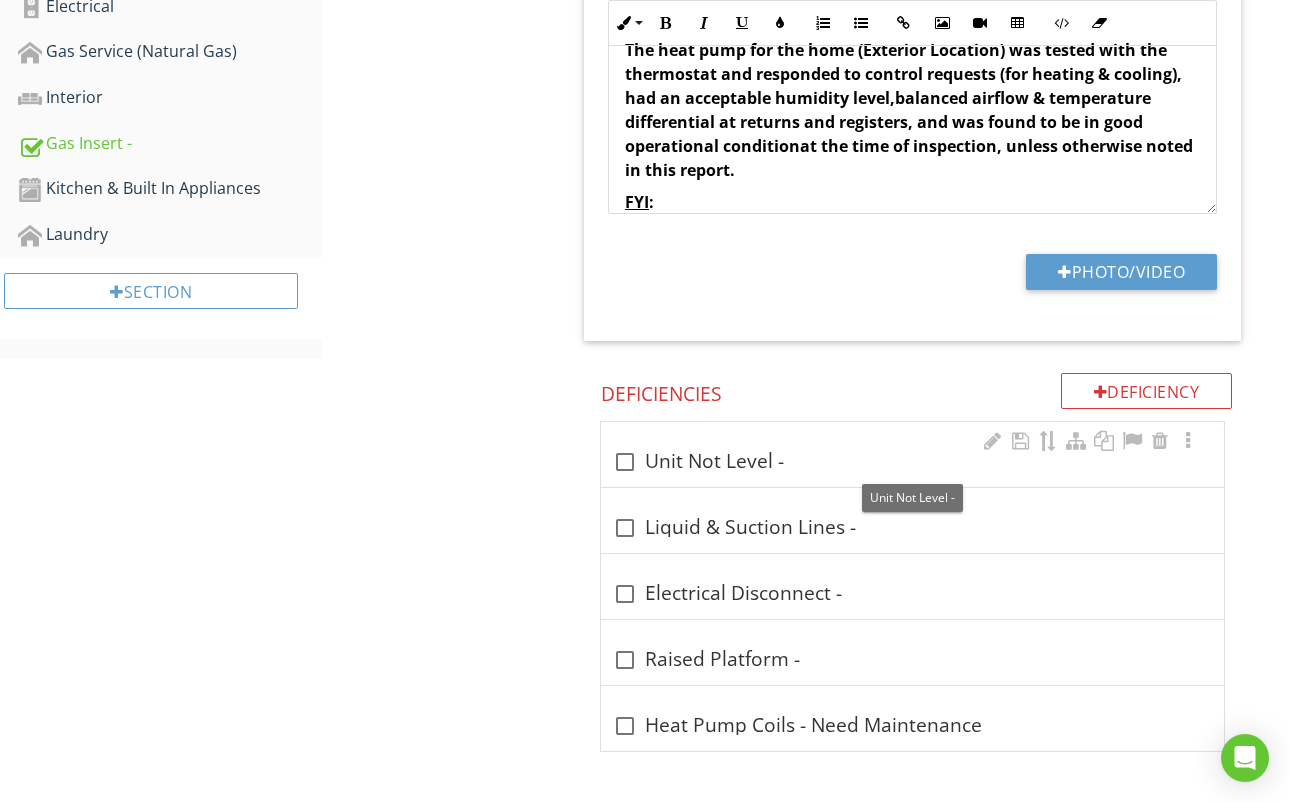 click at bounding box center (625, 462) 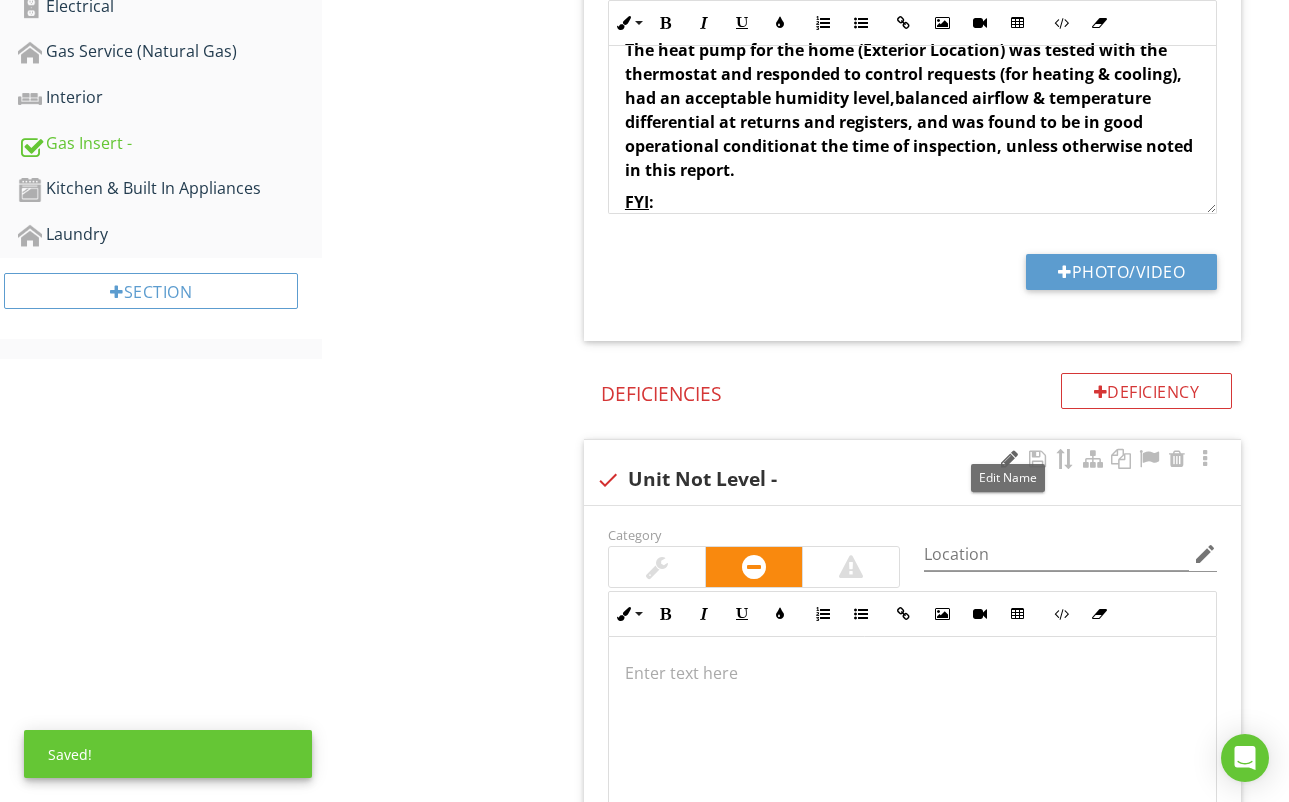 click at bounding box center [1009, 459] 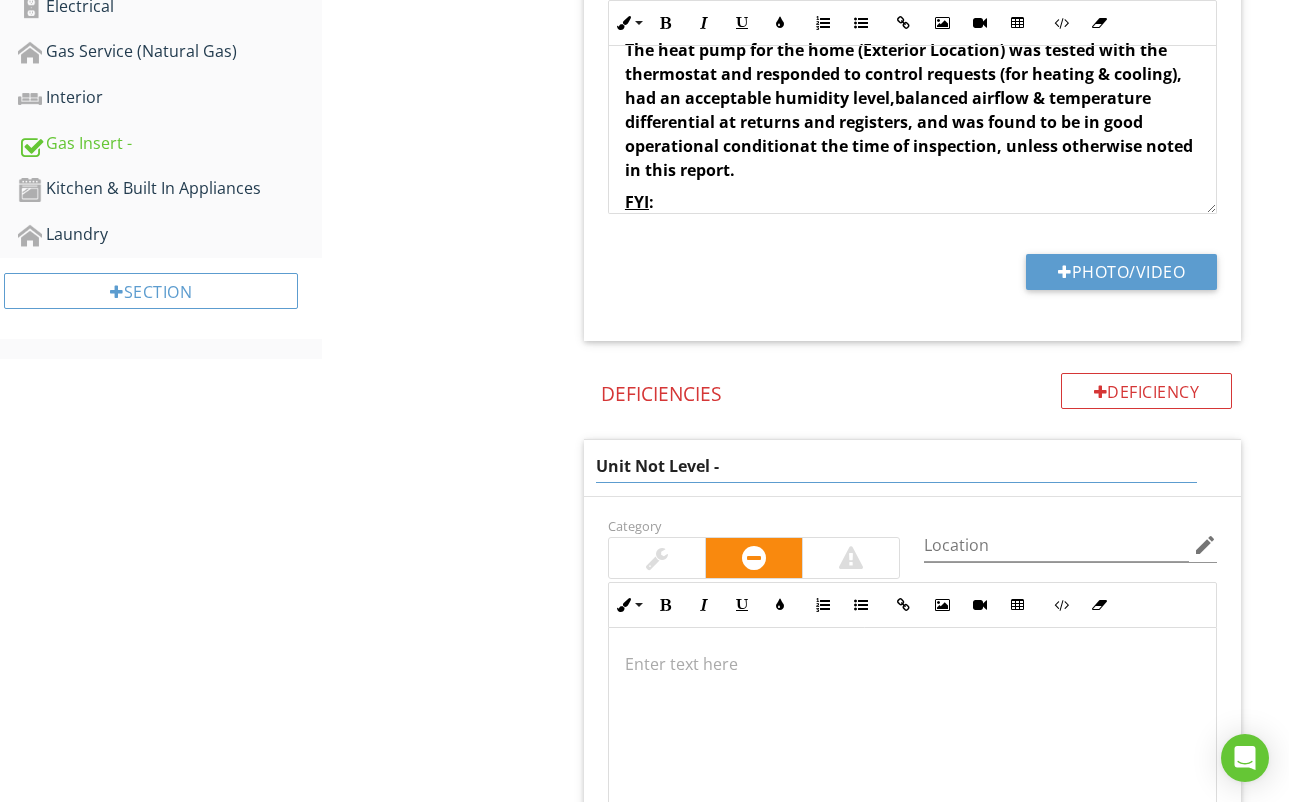 drag, startPoint x: 711, startPoint y: 466, endPoint x: 575, endPoint y: 466, distance: 136 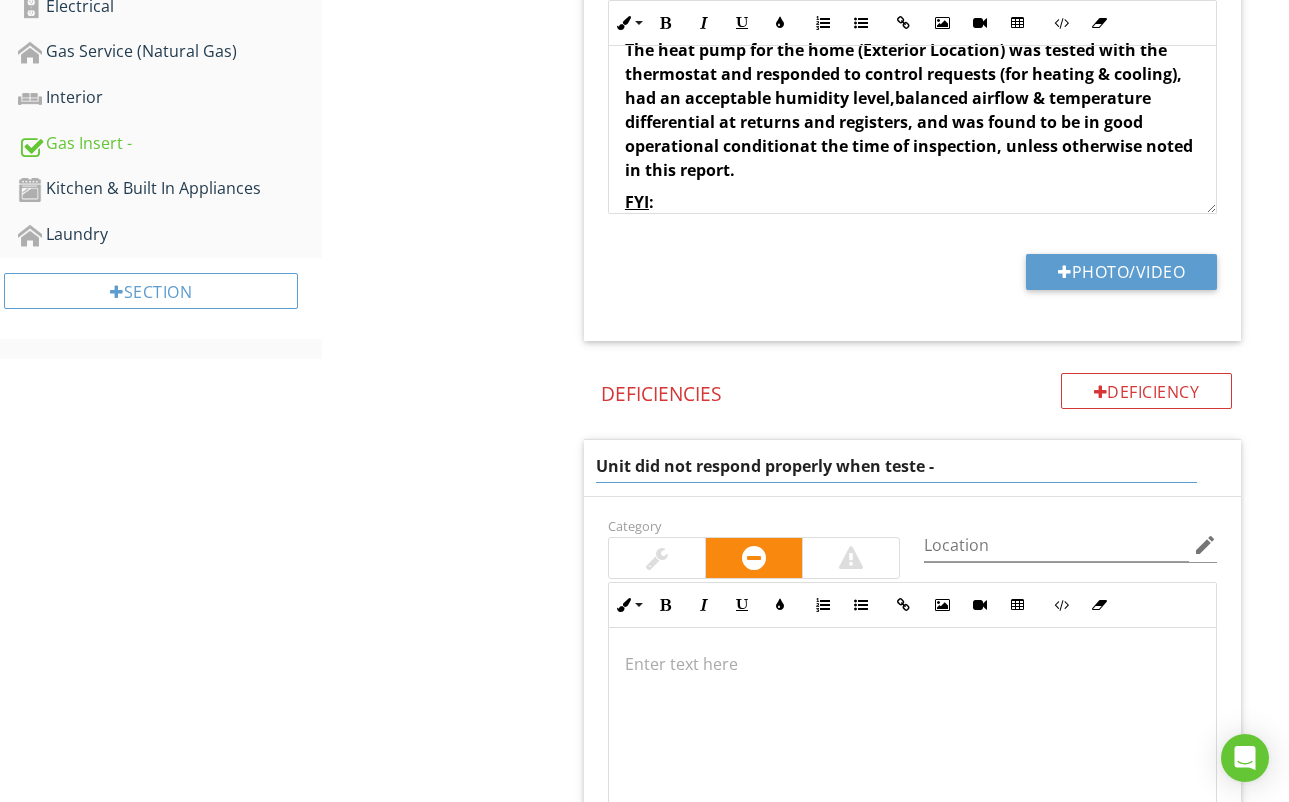 type on "Unit did not respond properly when tested -" 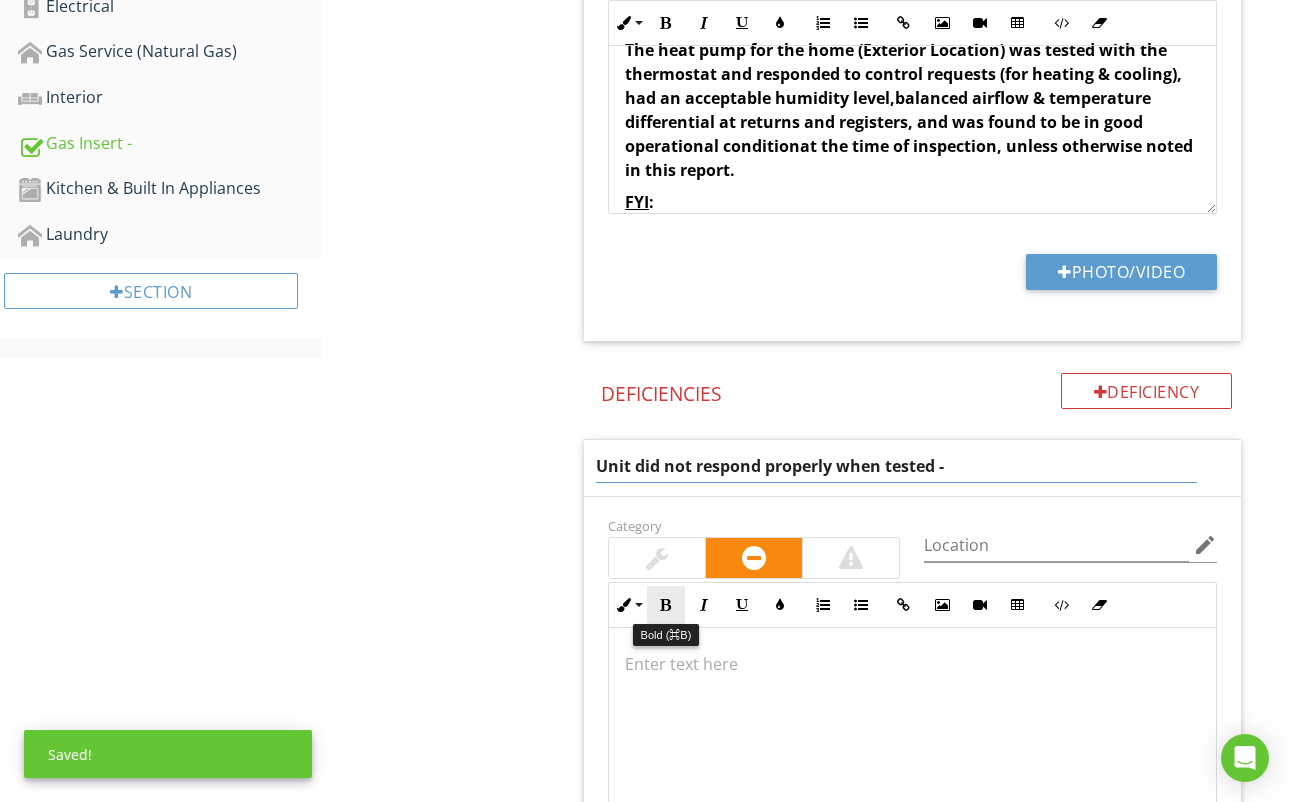 click at bounding box center (666, 605) 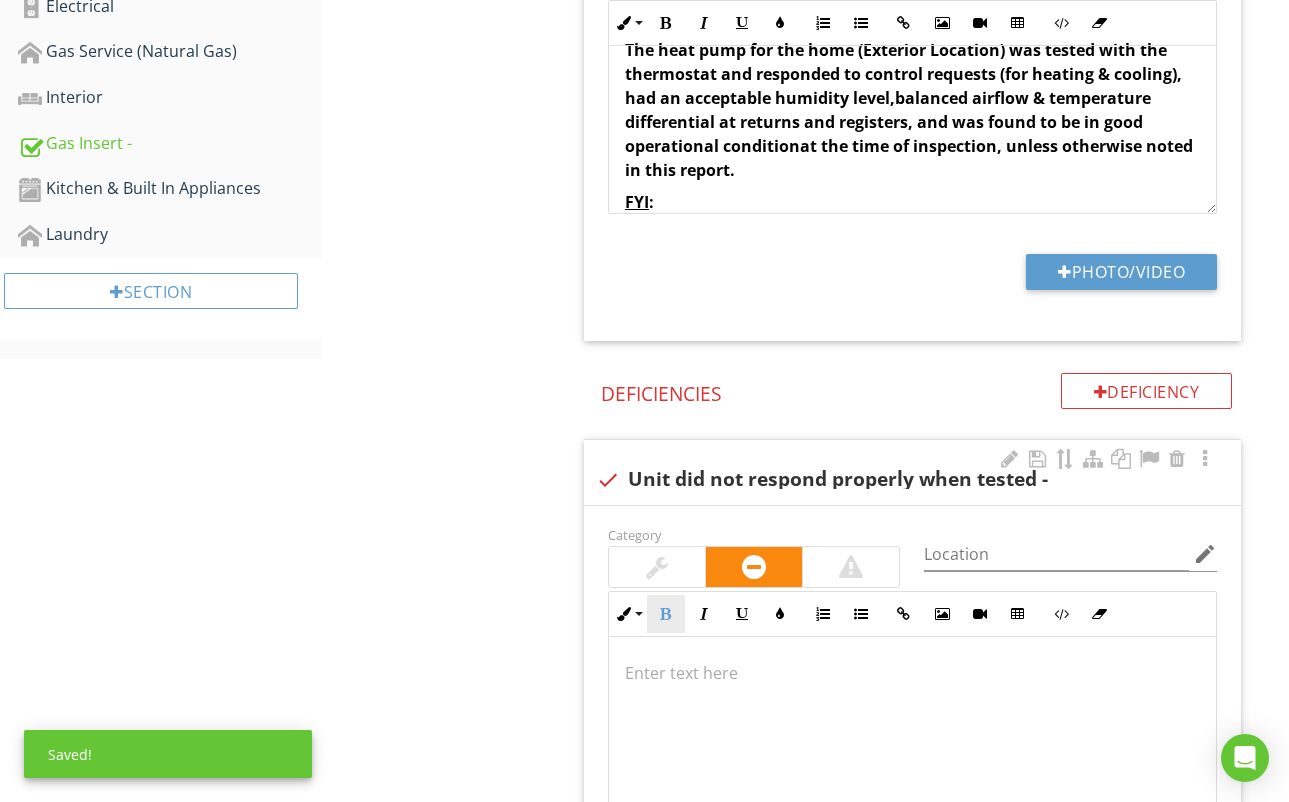 scroll, scrollTop: 919, scrollLeft: 0, axis: vertical 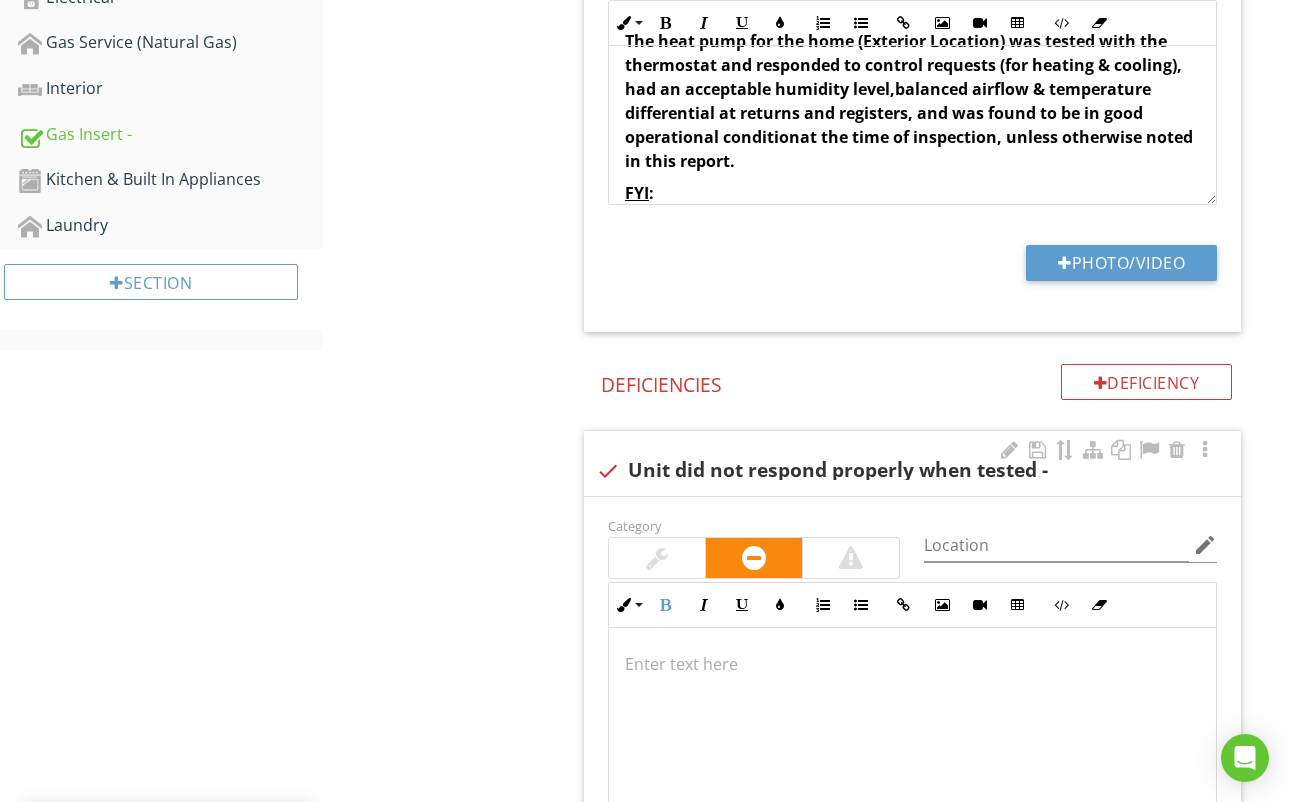 click at bounding box center [657, 558] 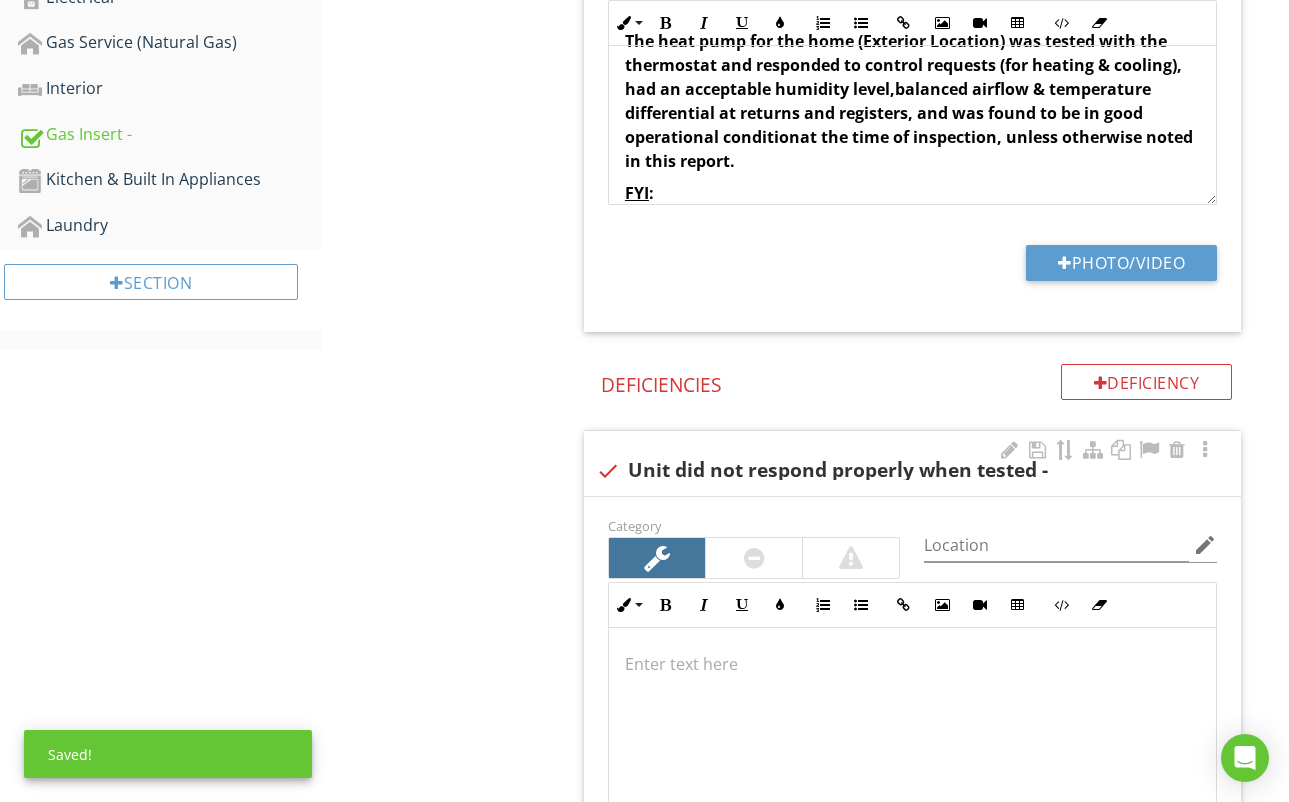 scroll, scrollTop: 1, scrollLeft: 0, axis: vertical 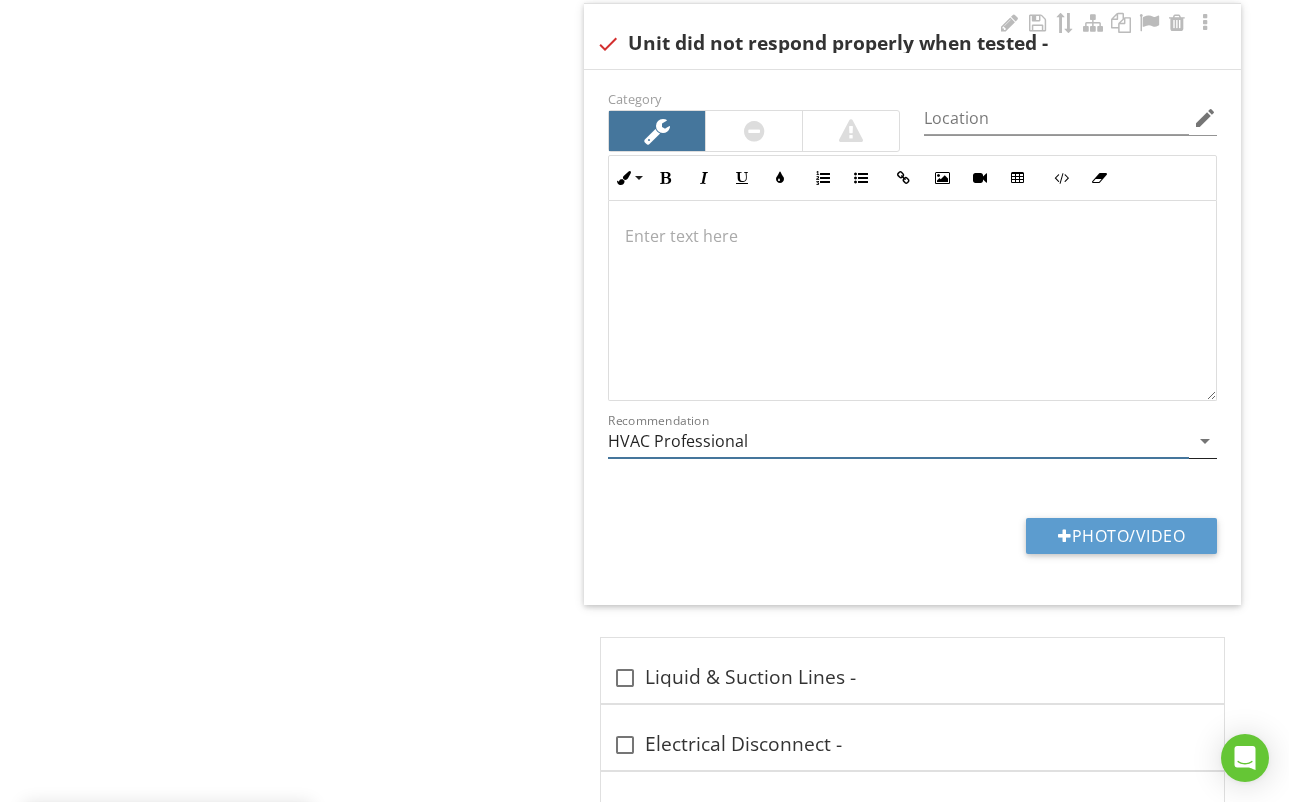 click on "HVAC Professional" at bounding box center [898, 441] 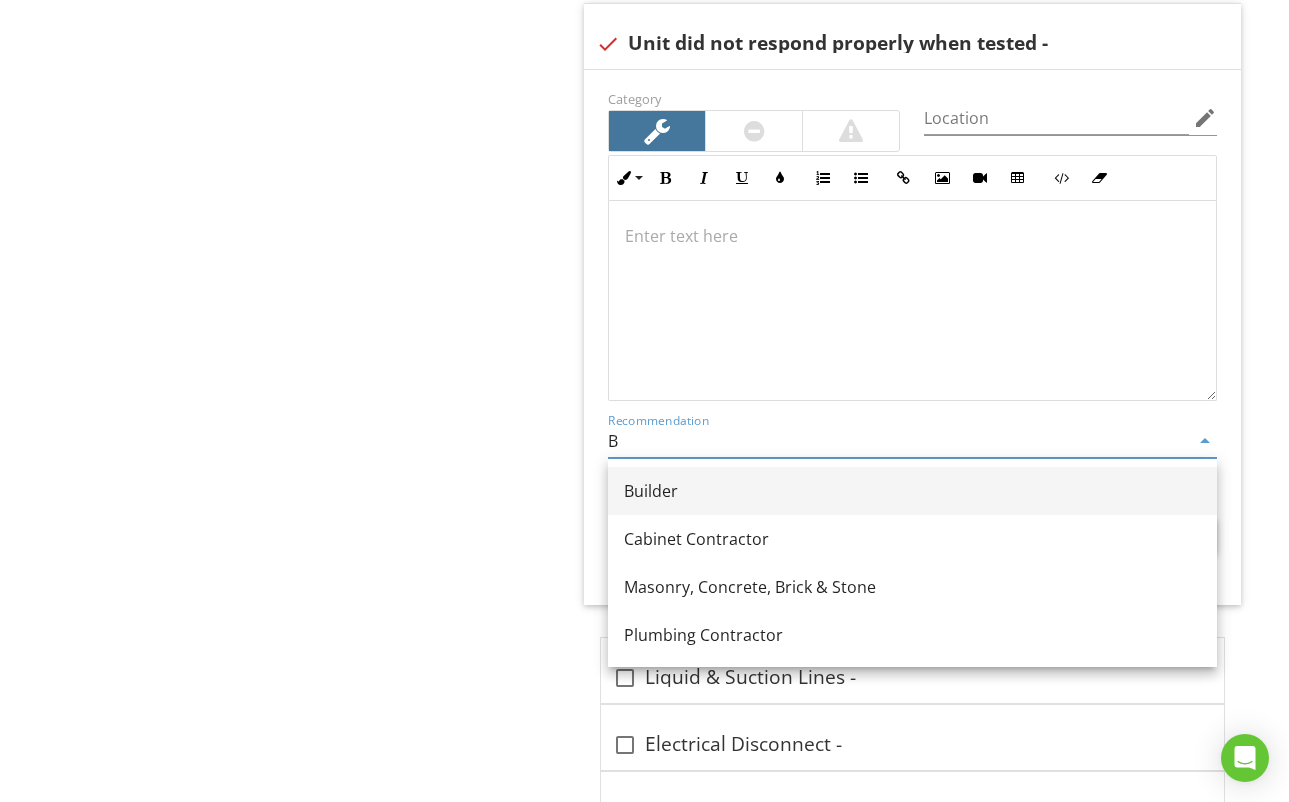 click on "Builder" at bounding box center (912, 491) 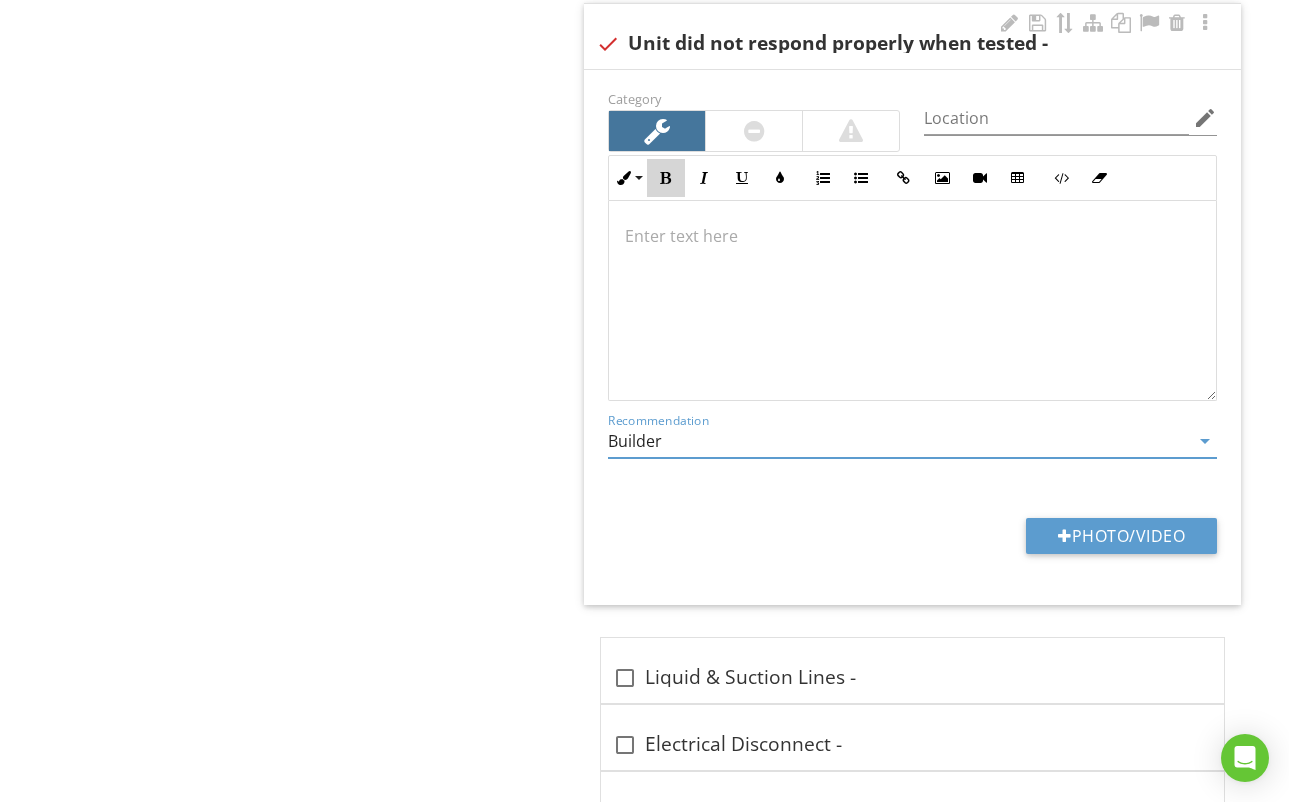 drag, startPoint x: 671, startPoint y: 188, endPoint x: 668, endPoint y: 230, distance: 42.107006 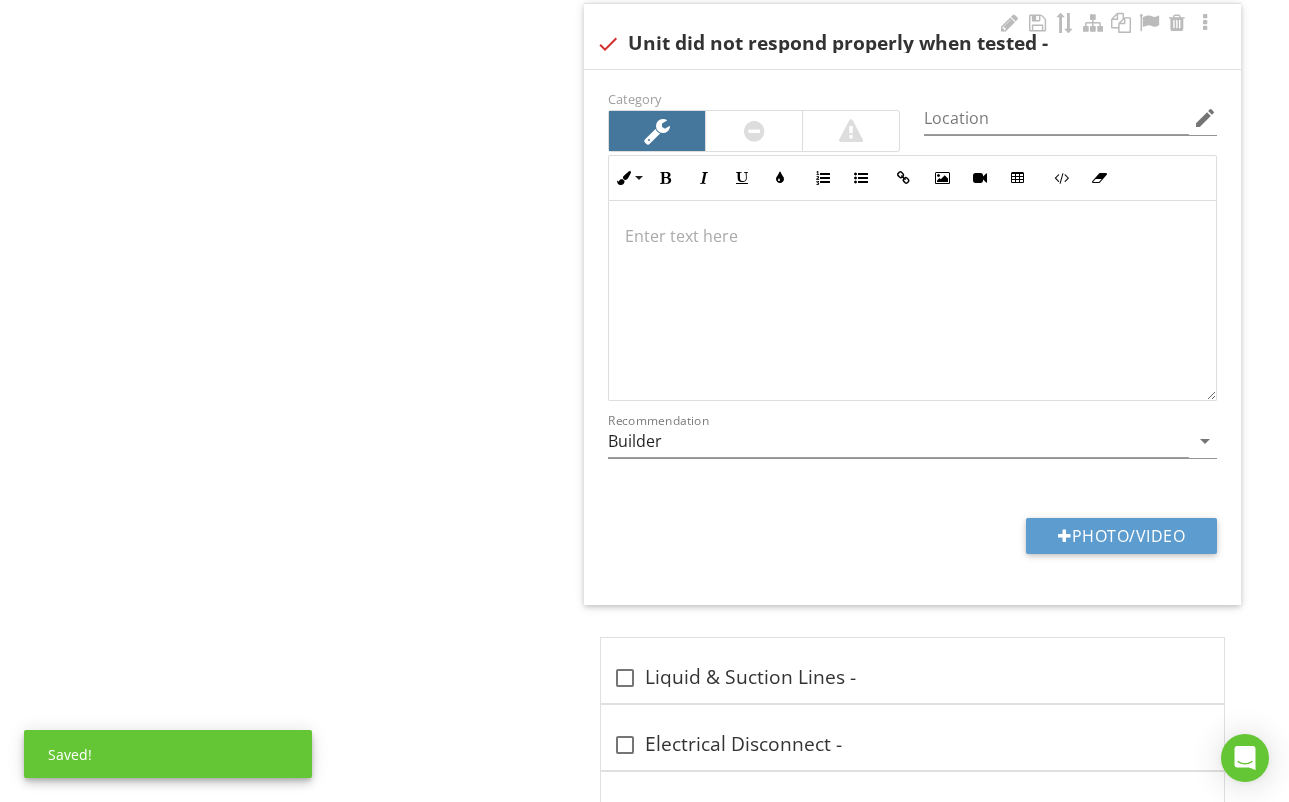 click on "​​​​ ​" at bounding box center [912, 236] 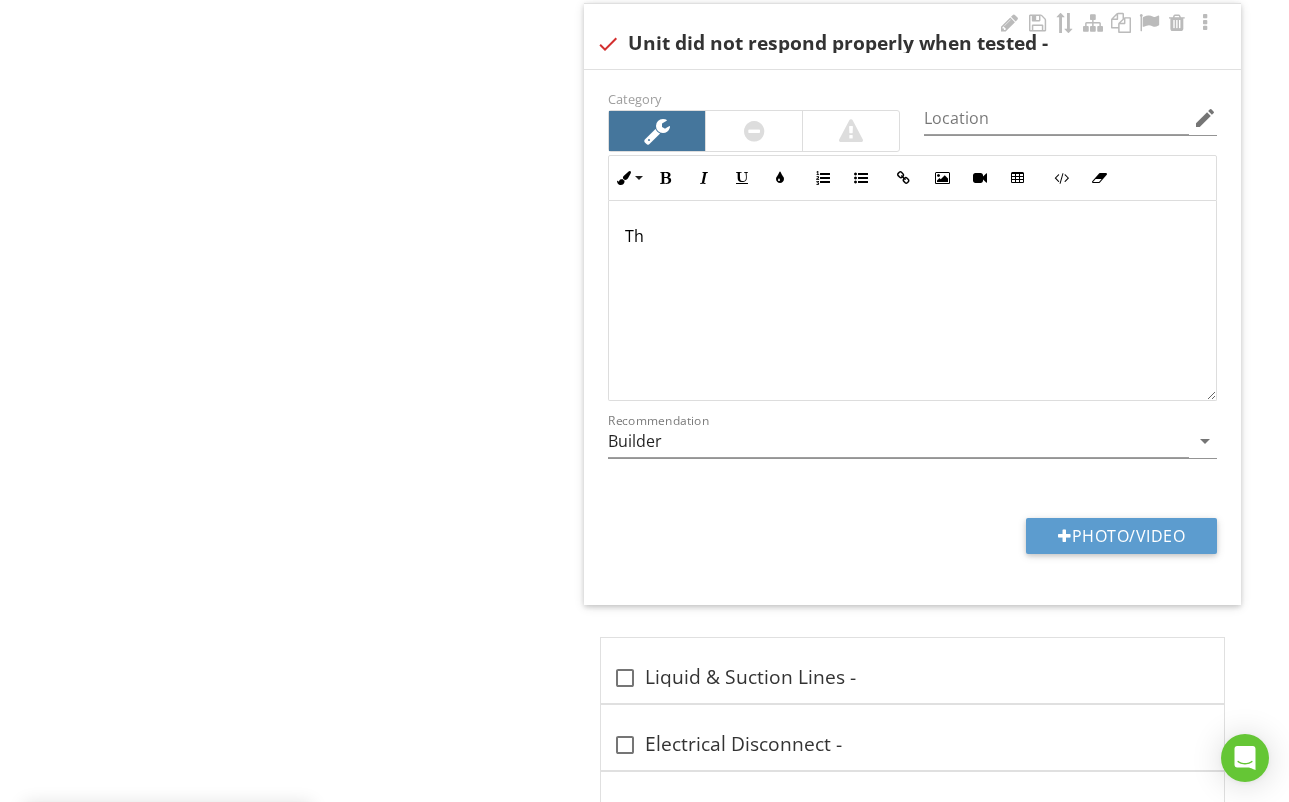 scroll, scrollTop: 1362, scrollLeft: 0, axis: vertical 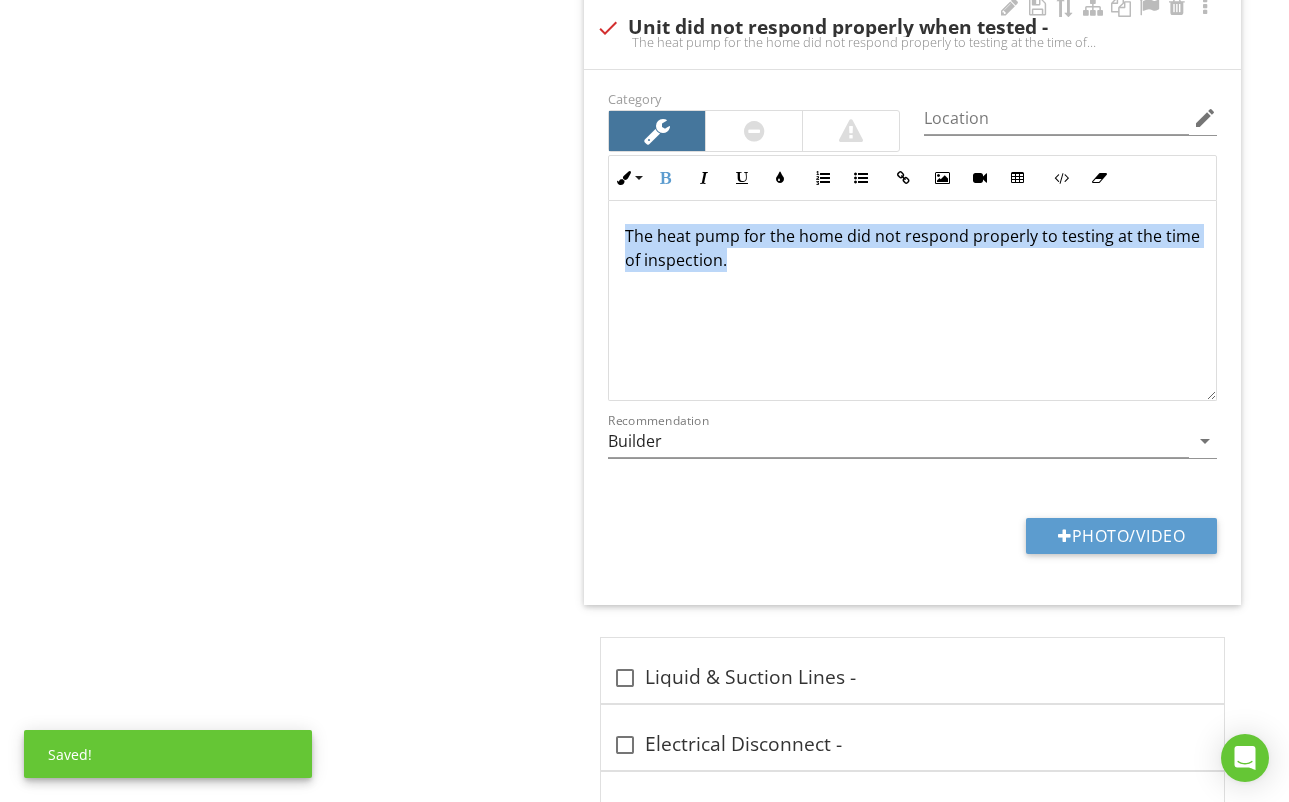 drag, startPoint x: 624, startPoint y: 238, endPoint x: 792, endPoint y: 284, distance: 174.1838 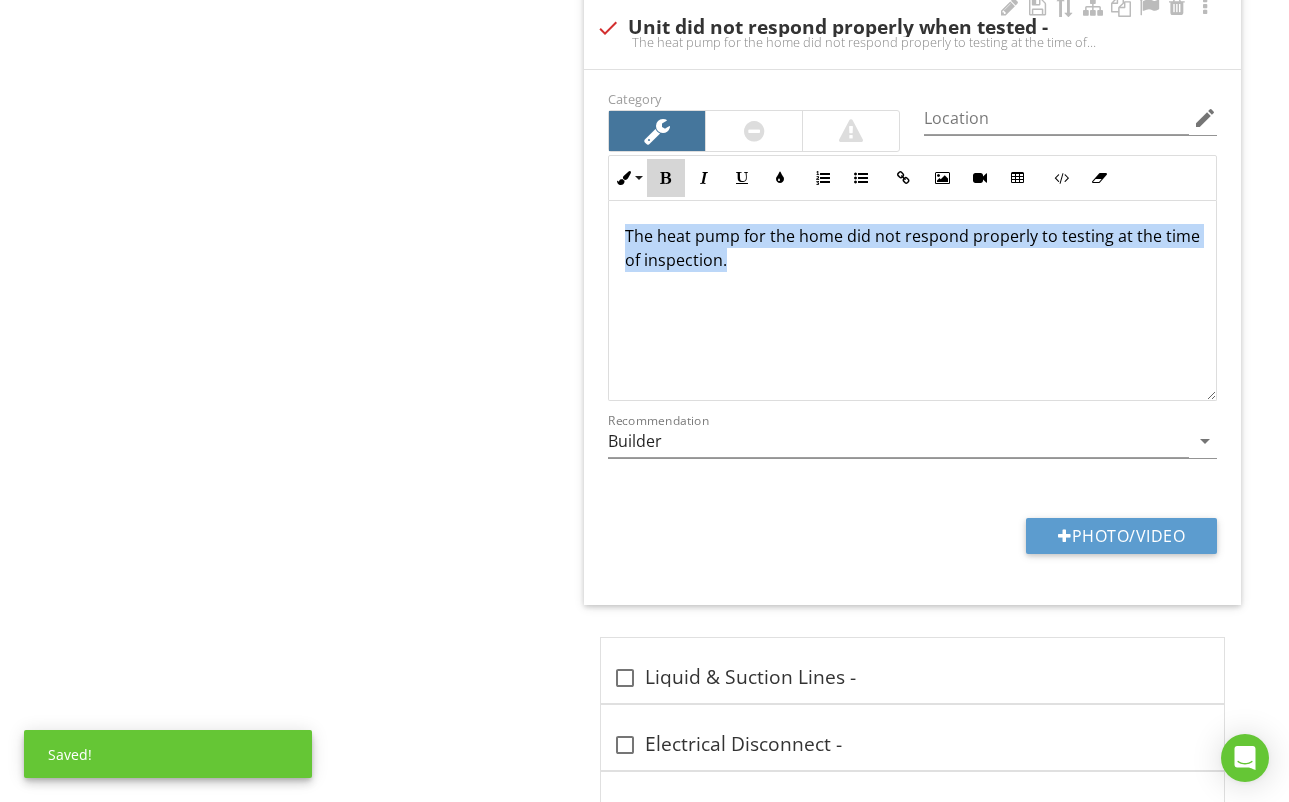 drag, startPoint x: 668, startPoint y: 169, endPoint x: 703, endPoint y: 214, distance: 57.00877 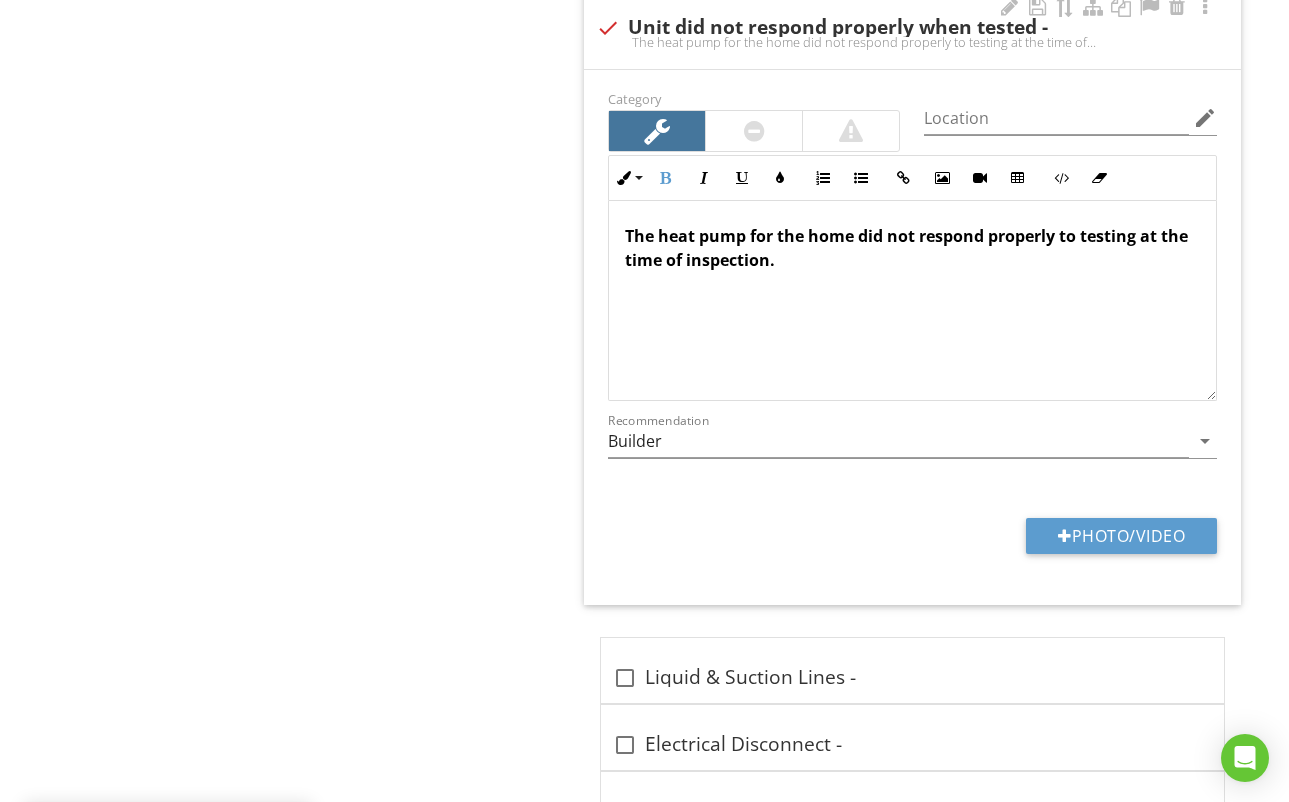 click on "​​​​The heat pump for the home did not respond properly to testing at the time of inspection. ​" at bounding box center (912, 300) 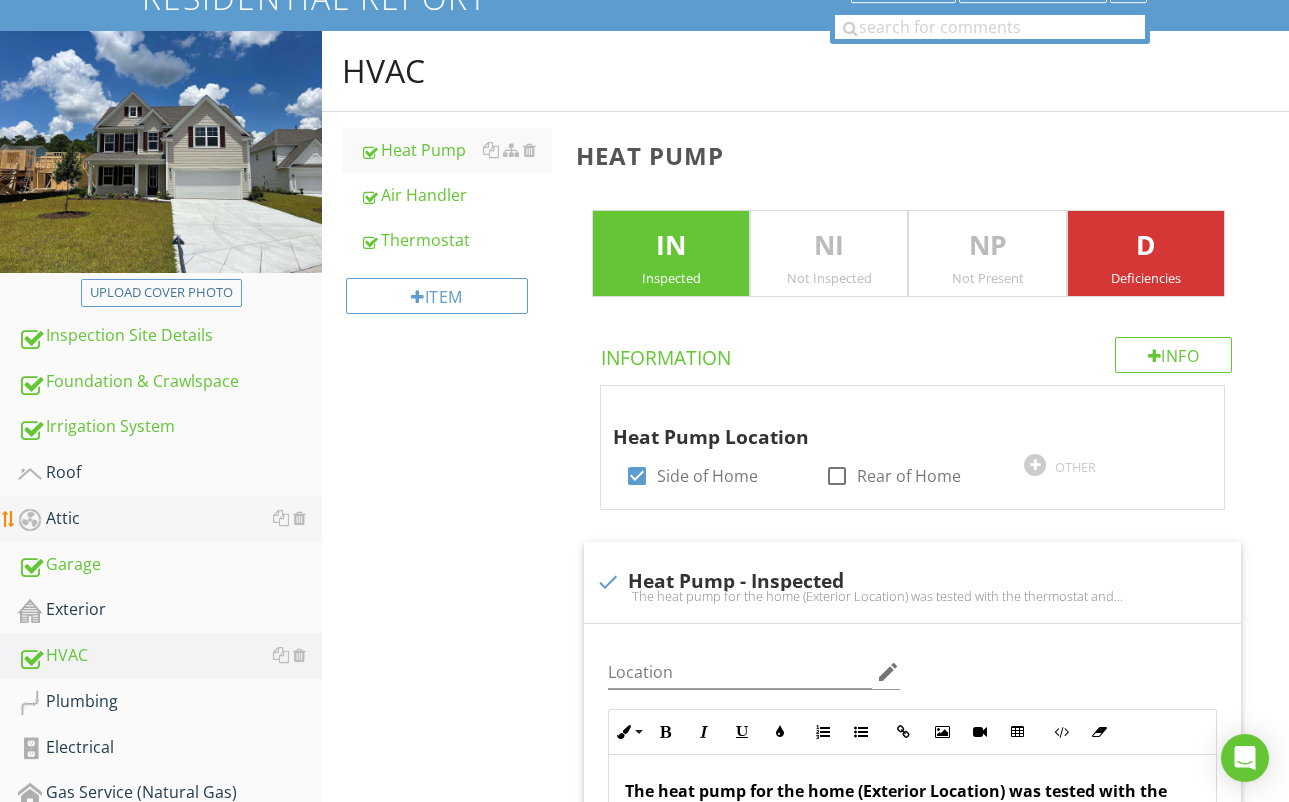 scroll, scrollTop: 135, scrollLeft: 0, axis: vertical 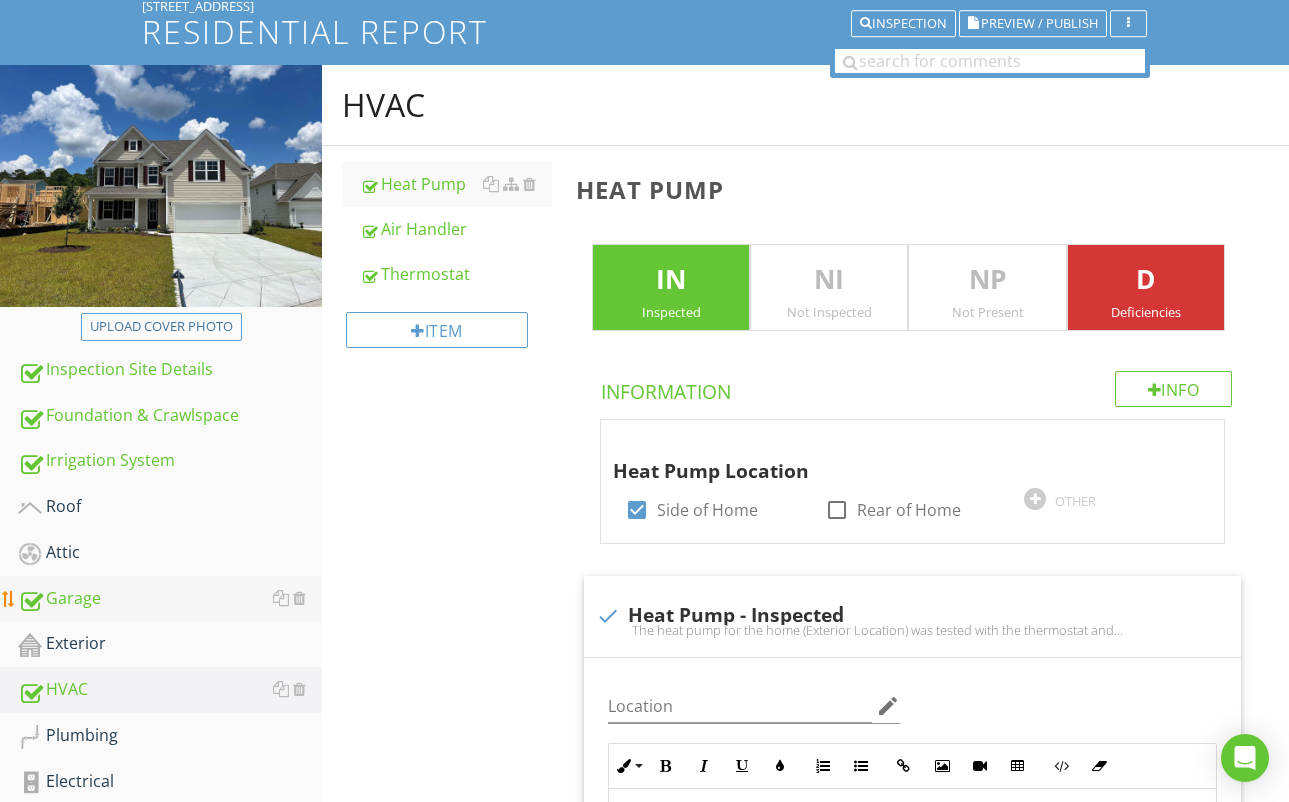 click on "Garage" at bounding box center (170, 599) 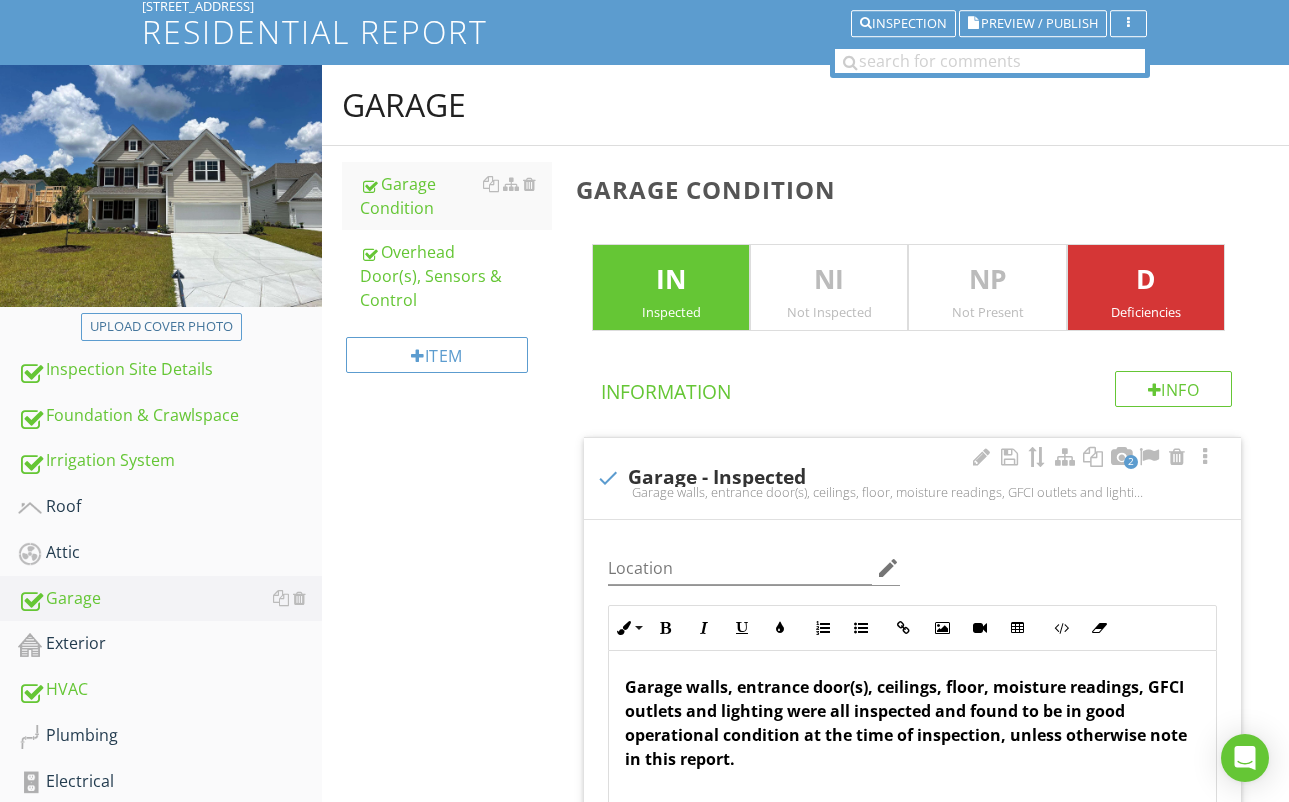 scroll, scrollTop: 136, scrollLeft: 0, axis: vertical 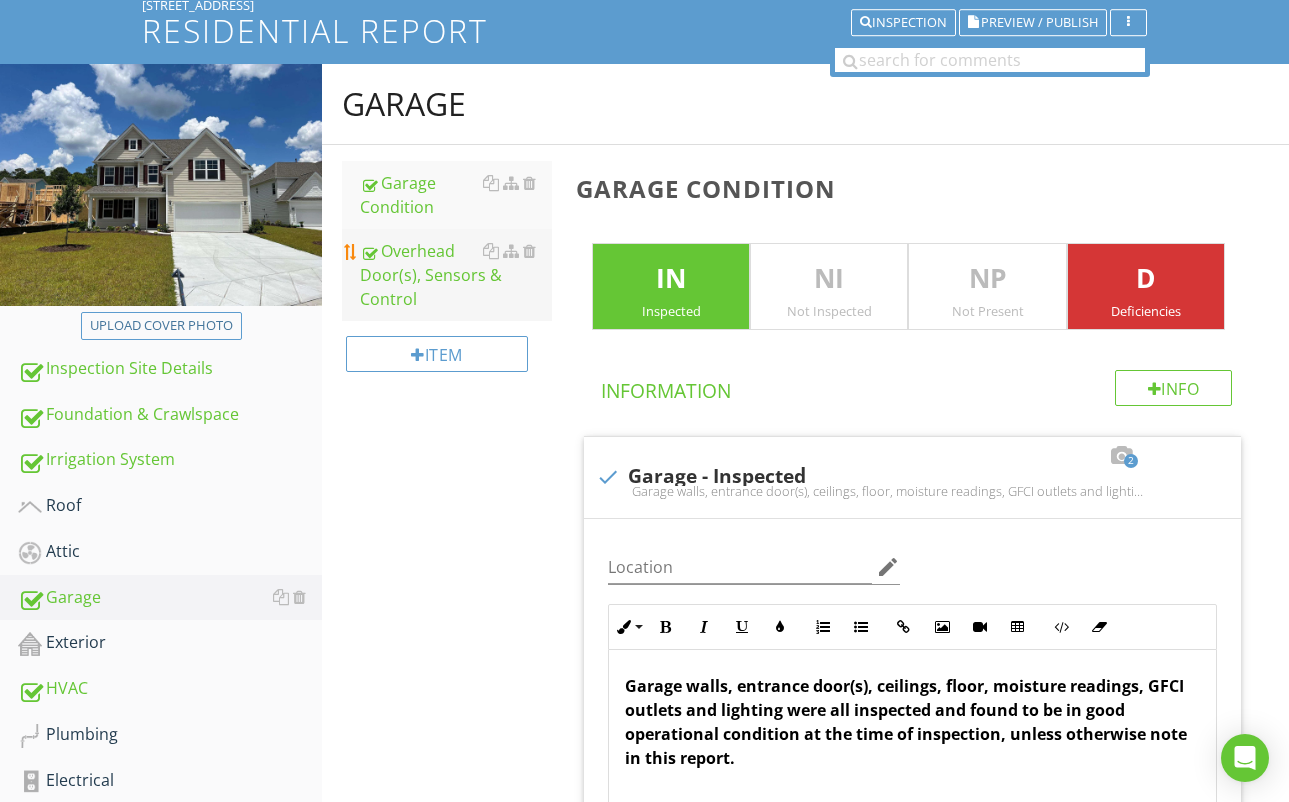 click on "Overhead Door(s), Sensors & Control" at bounding box center (456, 275) 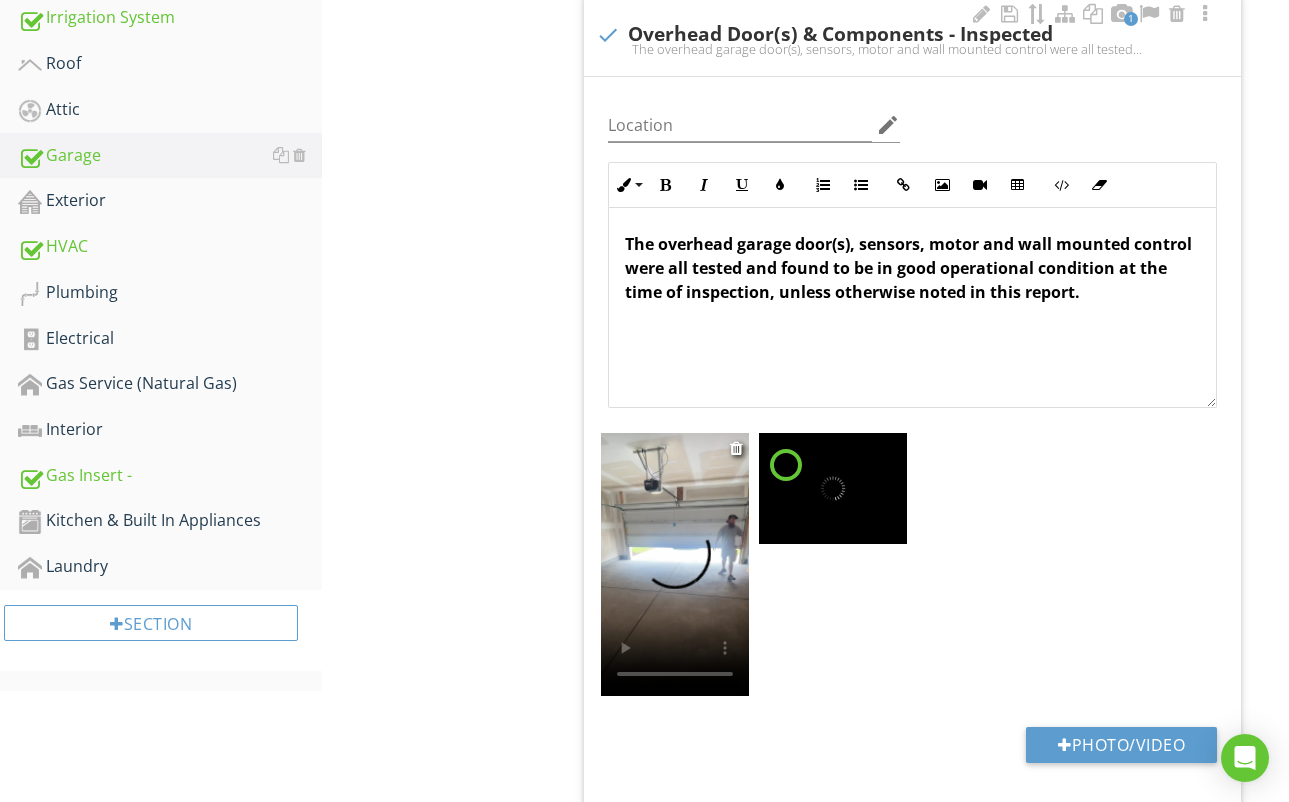 scroll, scrollTop: 584, scrollLeft: 0, axis: vertical 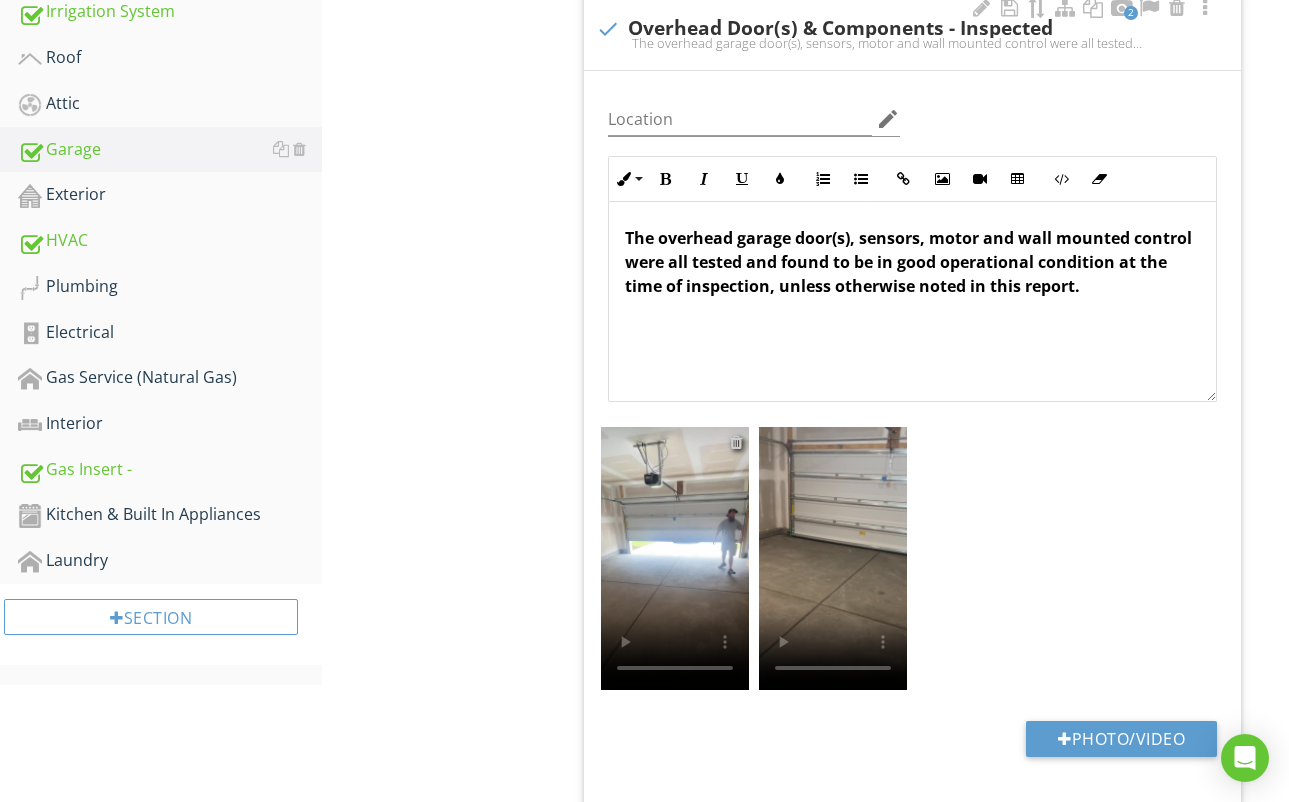 click at bounding box center (736, 442) 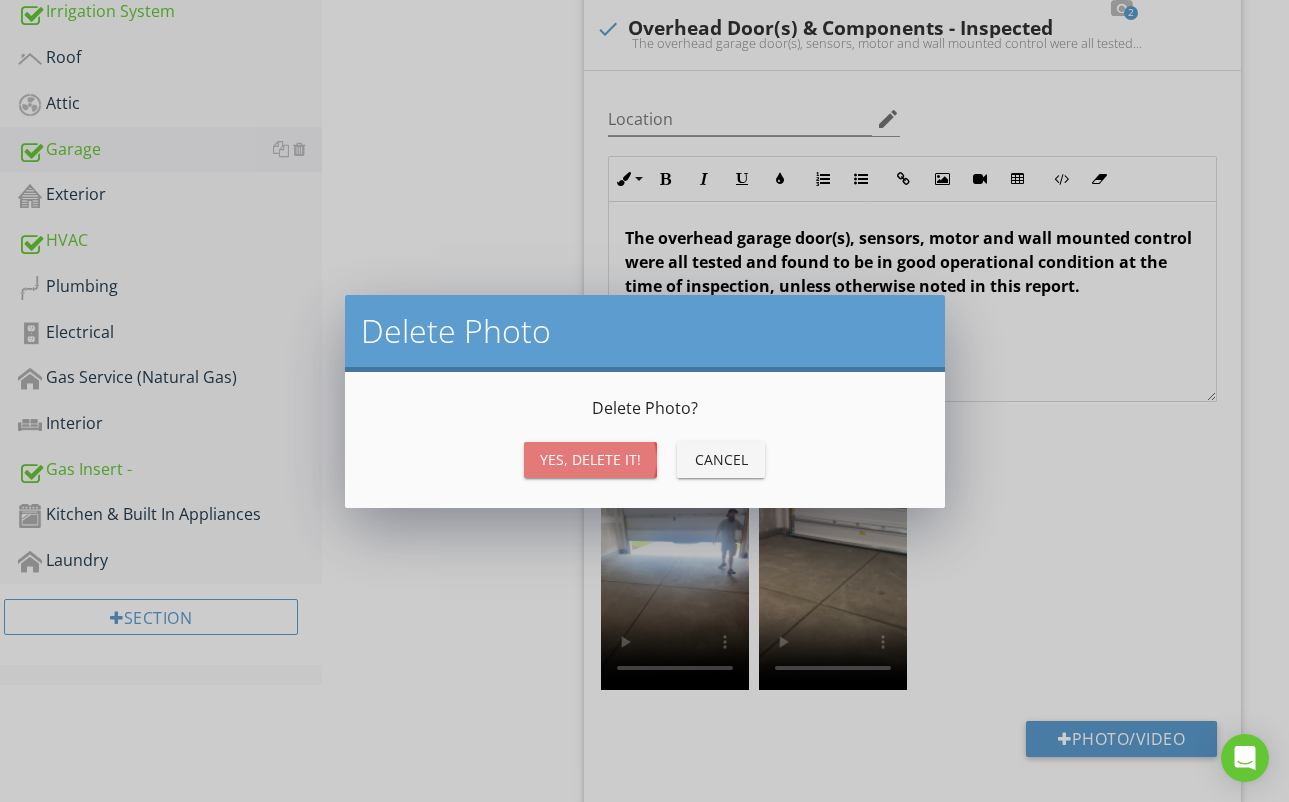 drag, startPoint x: 615, startPoint y: 455, endPoint x: 779, endPoint y: 496, distance: 169.04733 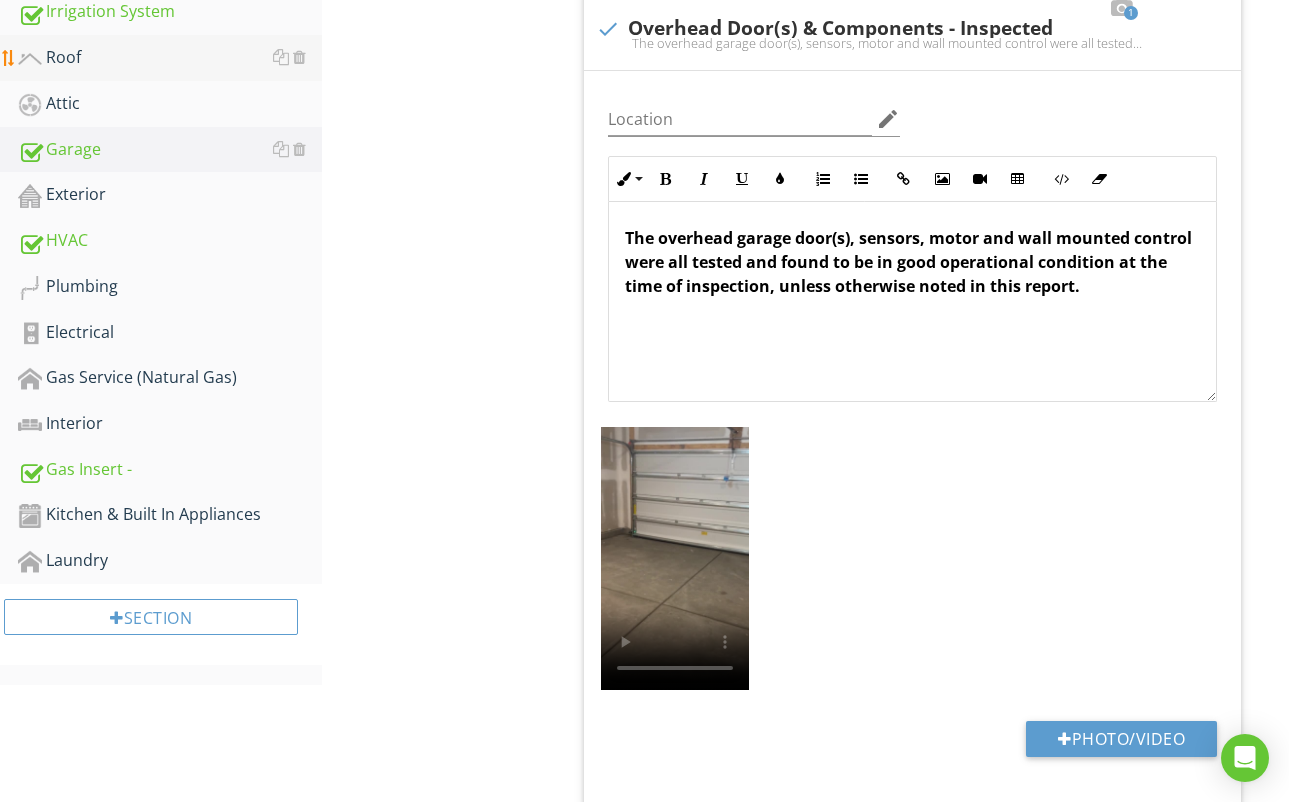 click on "Roof" at bounding box center (170, 58) 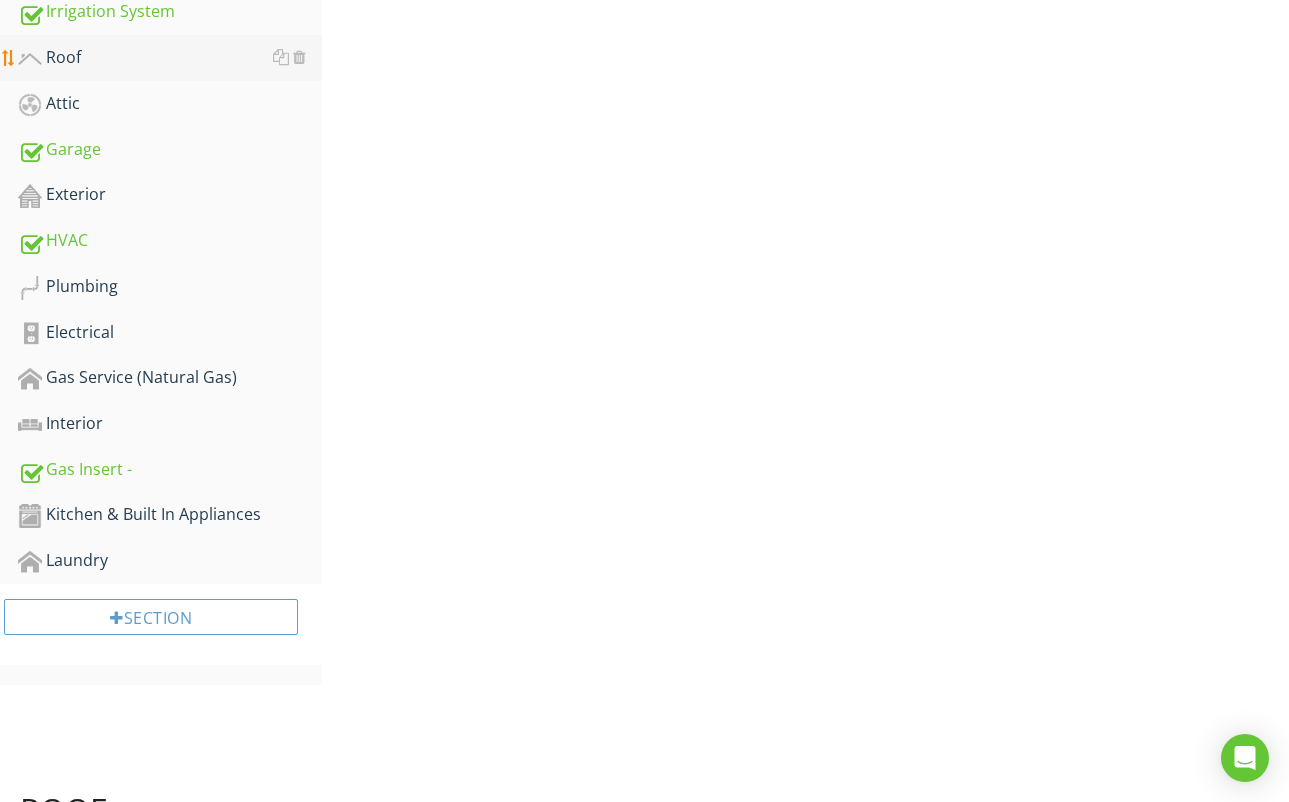 click on "Roof" at bounding box center (170, 58) 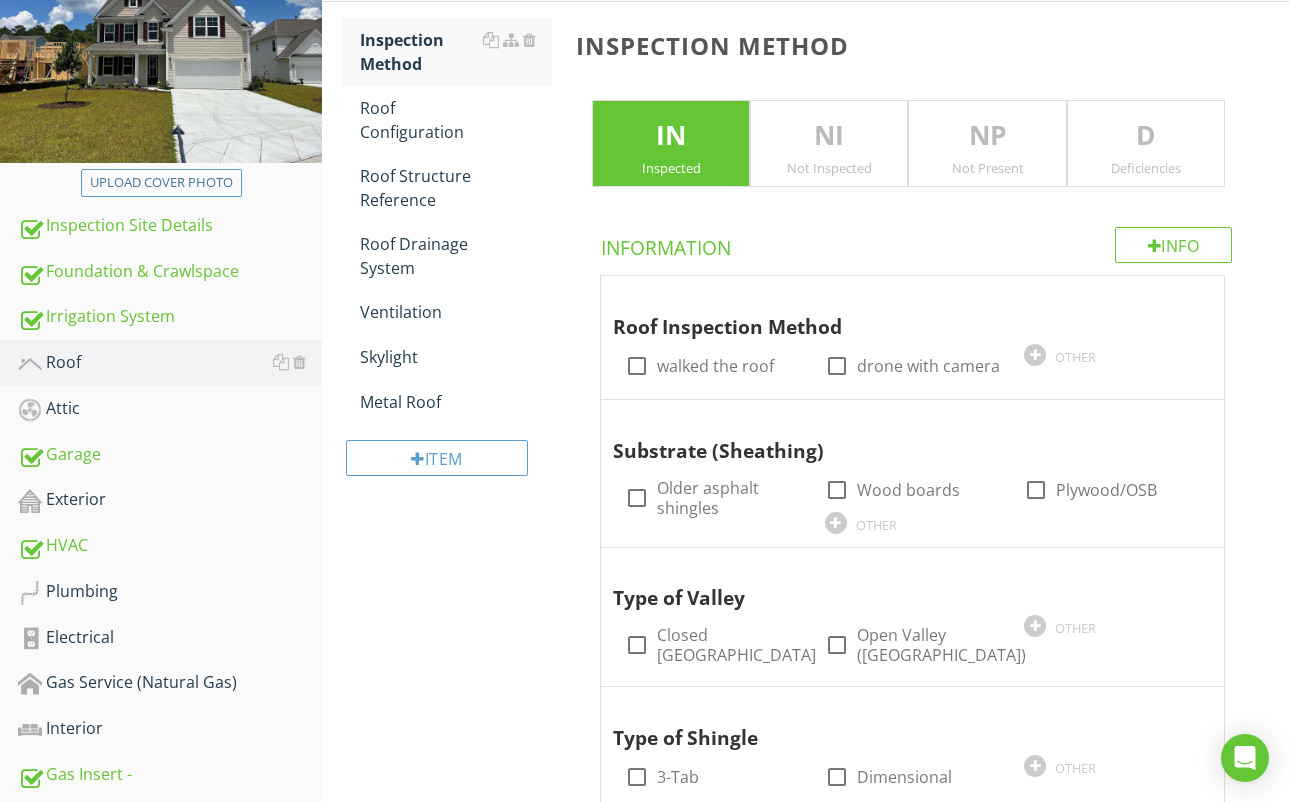 scroll, scrollTop: 257, scrollLeft: 0, axis: vertical 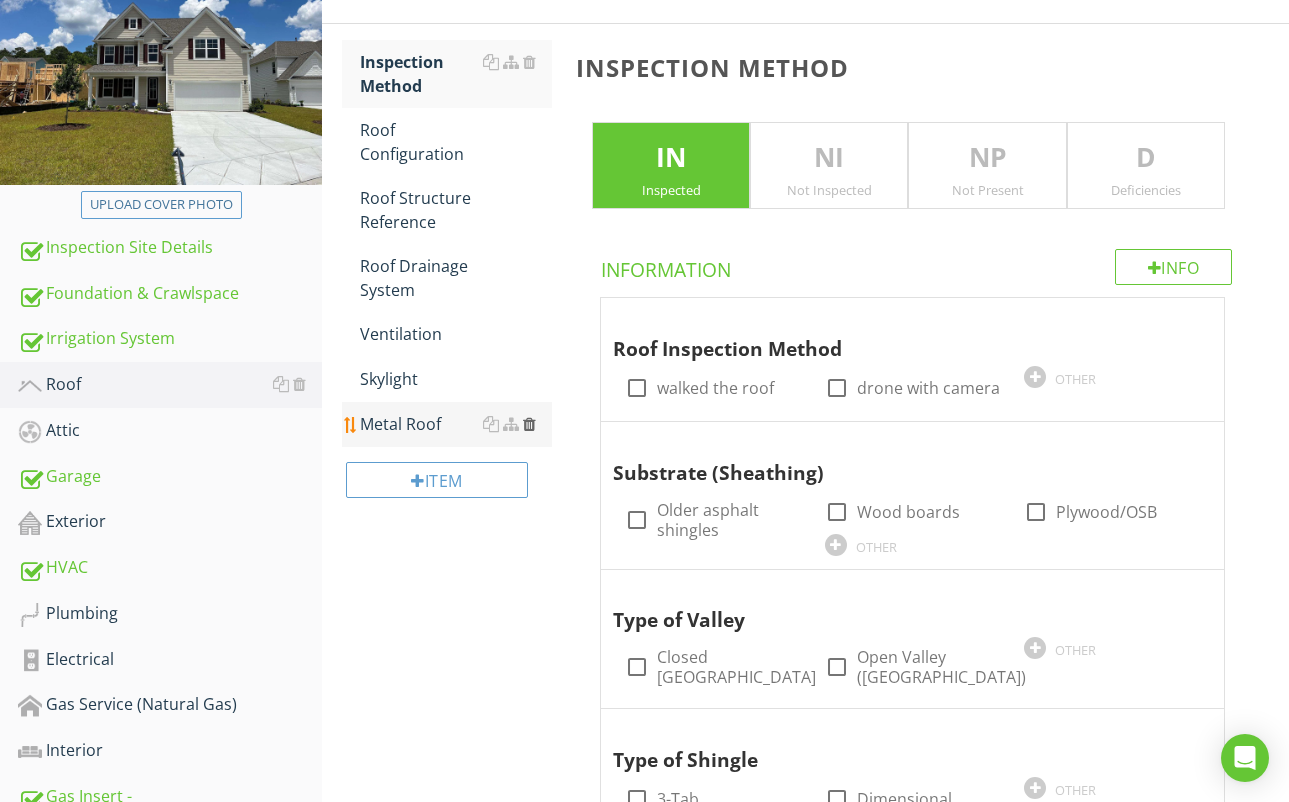 click at bounding box center (529, 424) 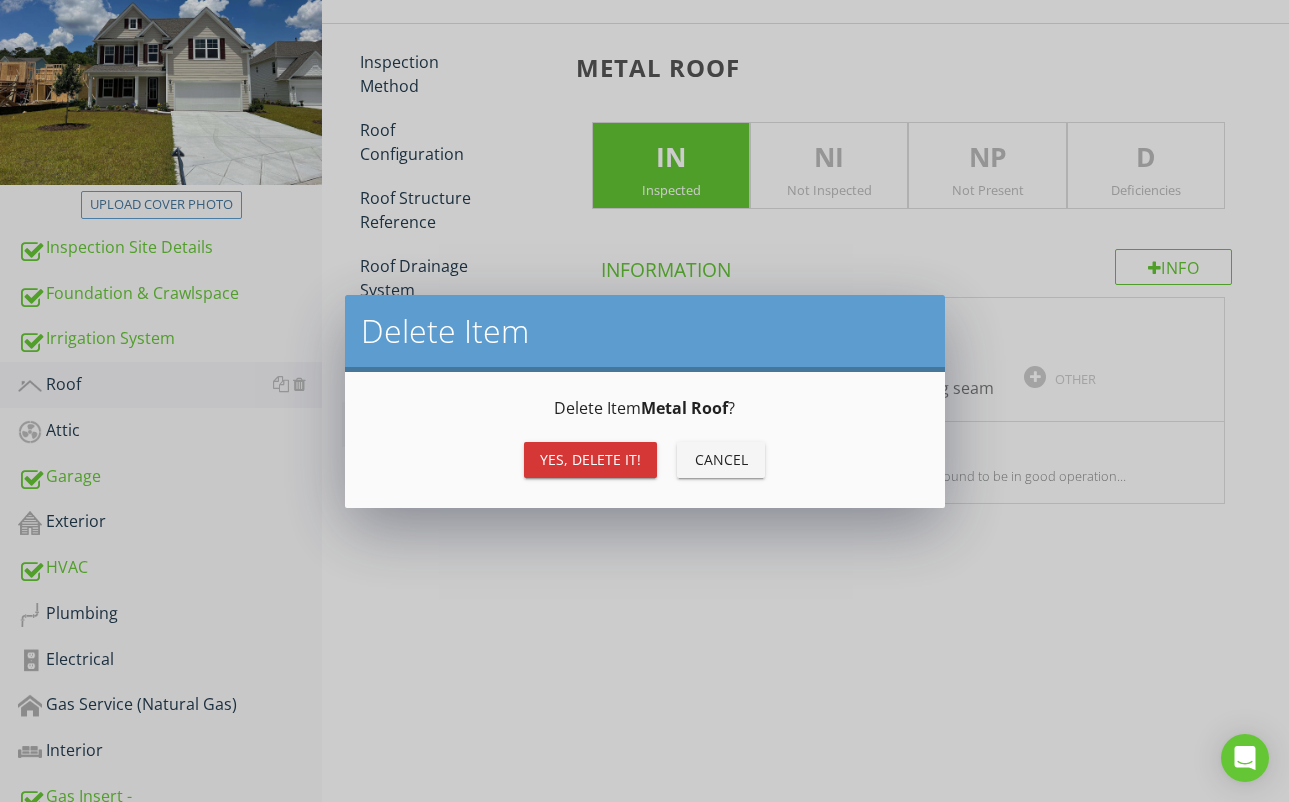 click on "Yes, Delete it!" at bounding box center [590, 459] 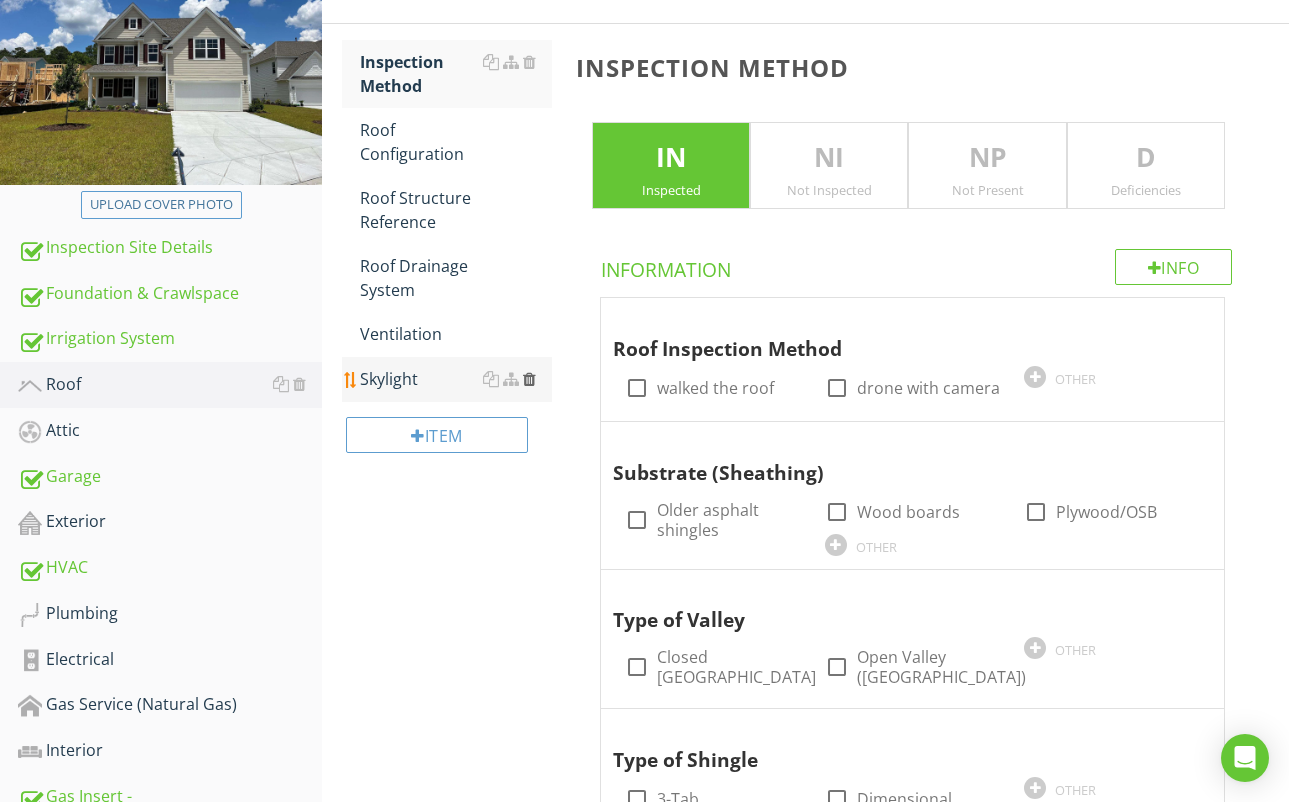 click at bounding box center [529, 379] 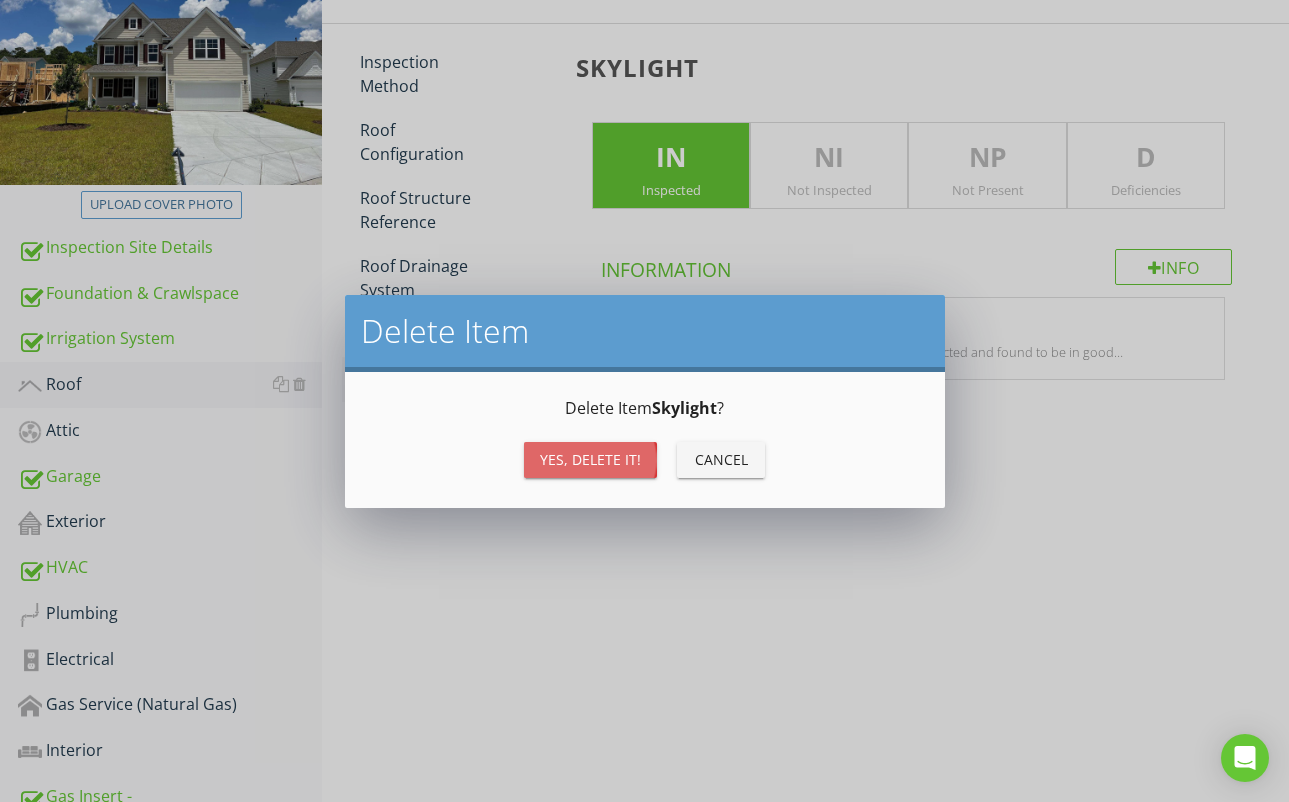 click on "Yes, Delete it!" at bounding box center (590, 459) 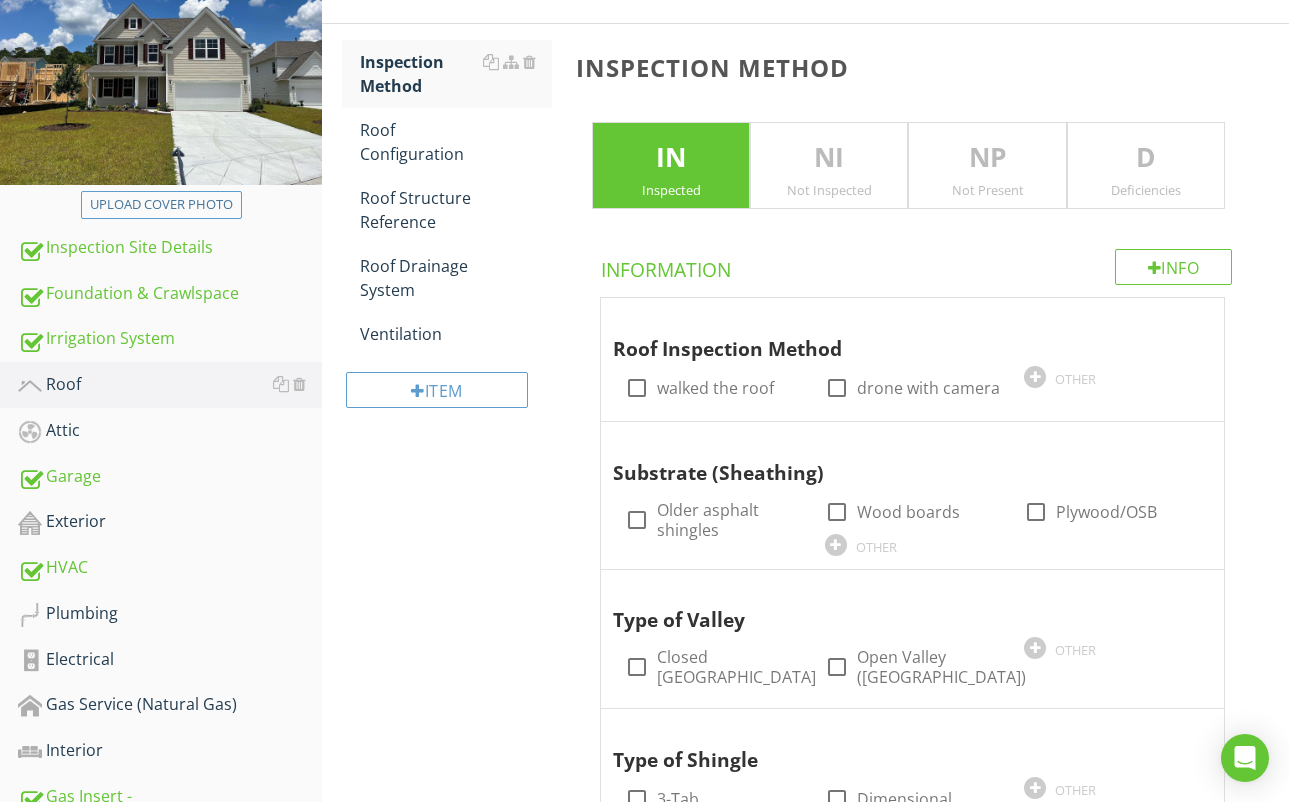click on "Roof
Inspection Method
Roof Configuration
Roof Structure Reference
Roof Drainage System
Ventilation
Item
Inspection Method
IN   Inspected NI   Not Inspected NP   Not Present D   Deficiencies
Info
Information
Roof Inspection Method
check_box_outline_blank walked the roof   check_box_outline_blank drone with camera         OTHER
Substrate (Sheathing)
check_box_outline_blank Older asphalt shingles   check_box_outline_blank Wood boards   check_box_outline_blank Plywood/OSB         OTHER
Type of Valley
check_box_outline_blank Closed Cut Valley" at bounding box center [805, 756] 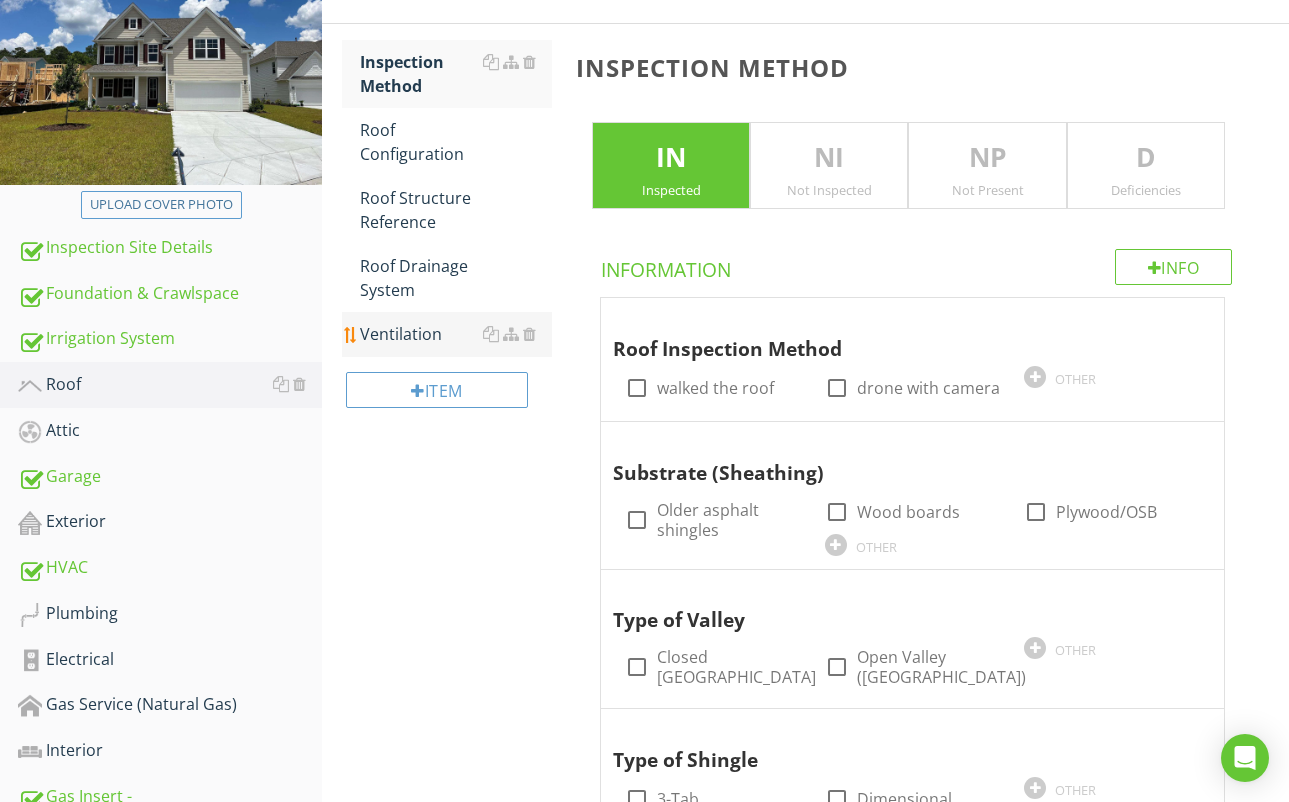 click on "Ventilation" at bounding box center [456, 334] 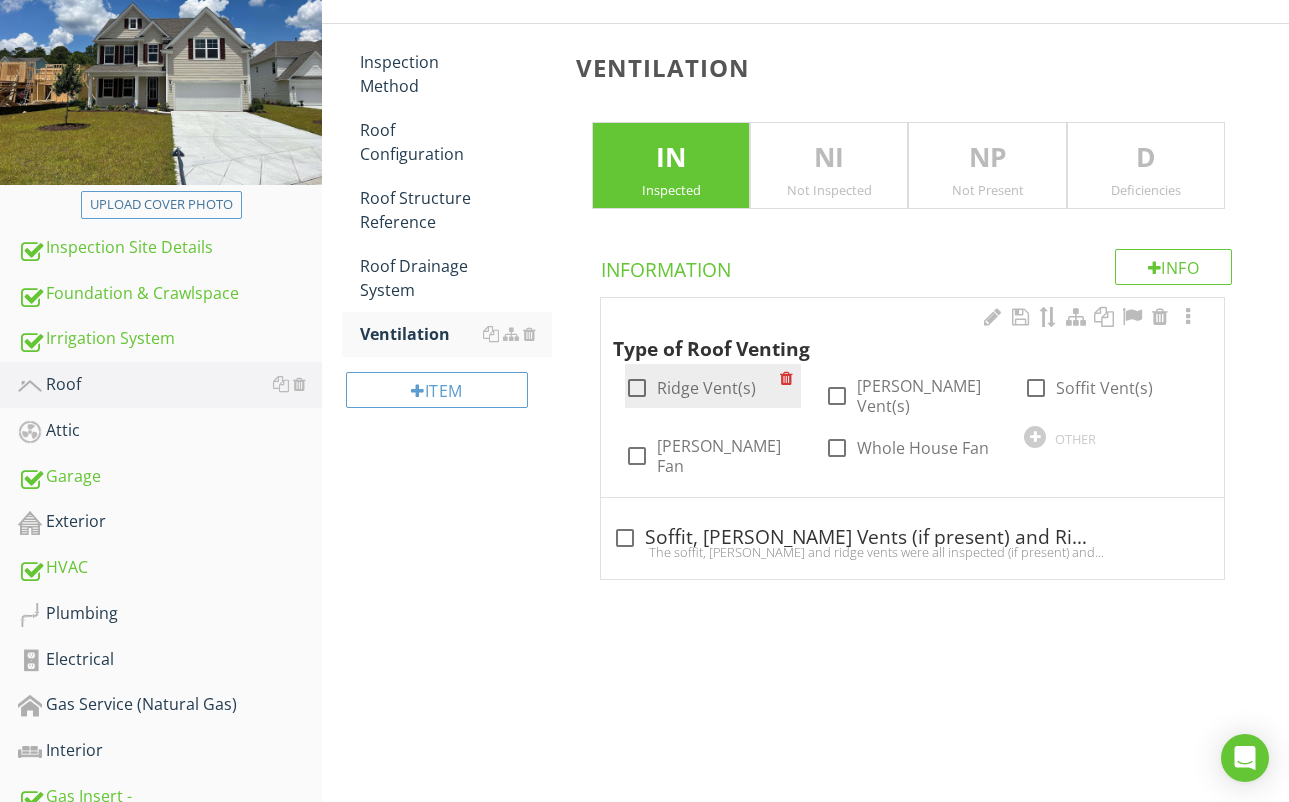 click at bounding box center [637, 388] 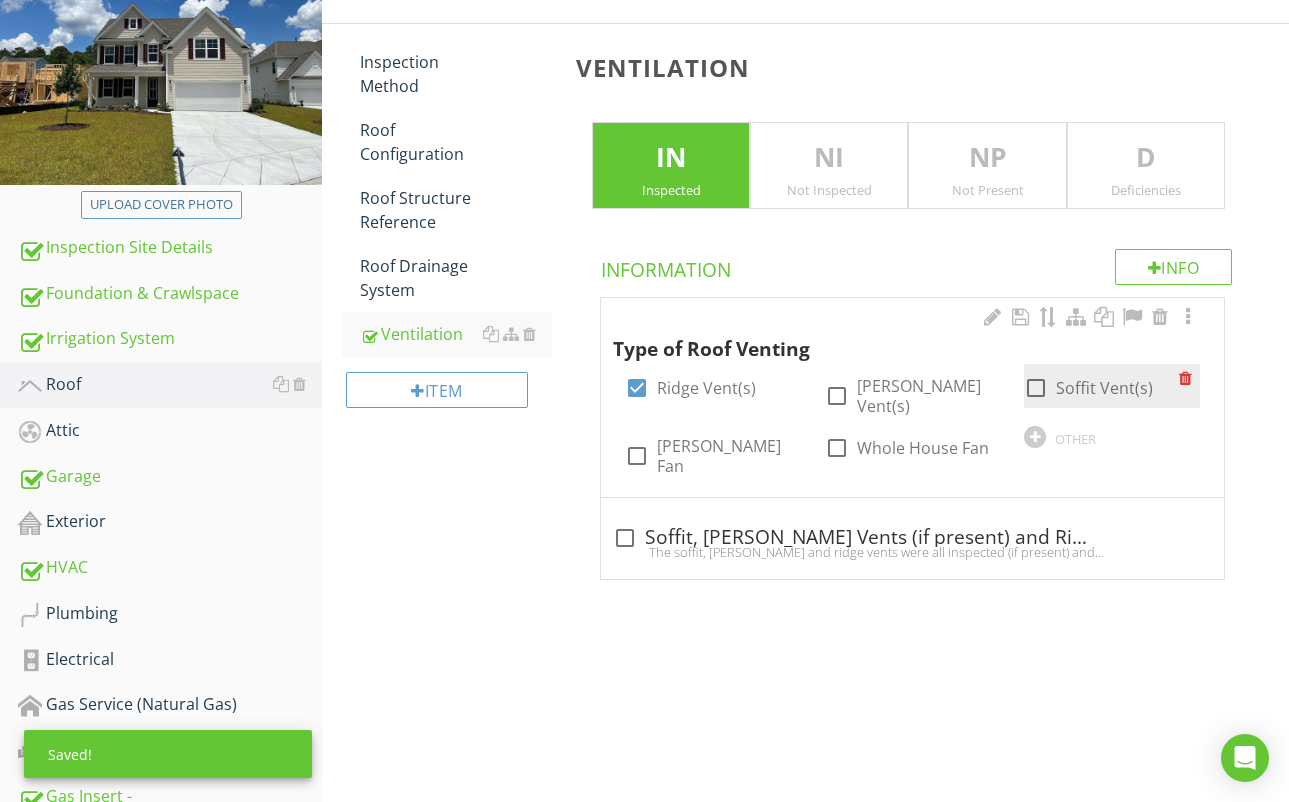 click at bounding box center [1036, 388] 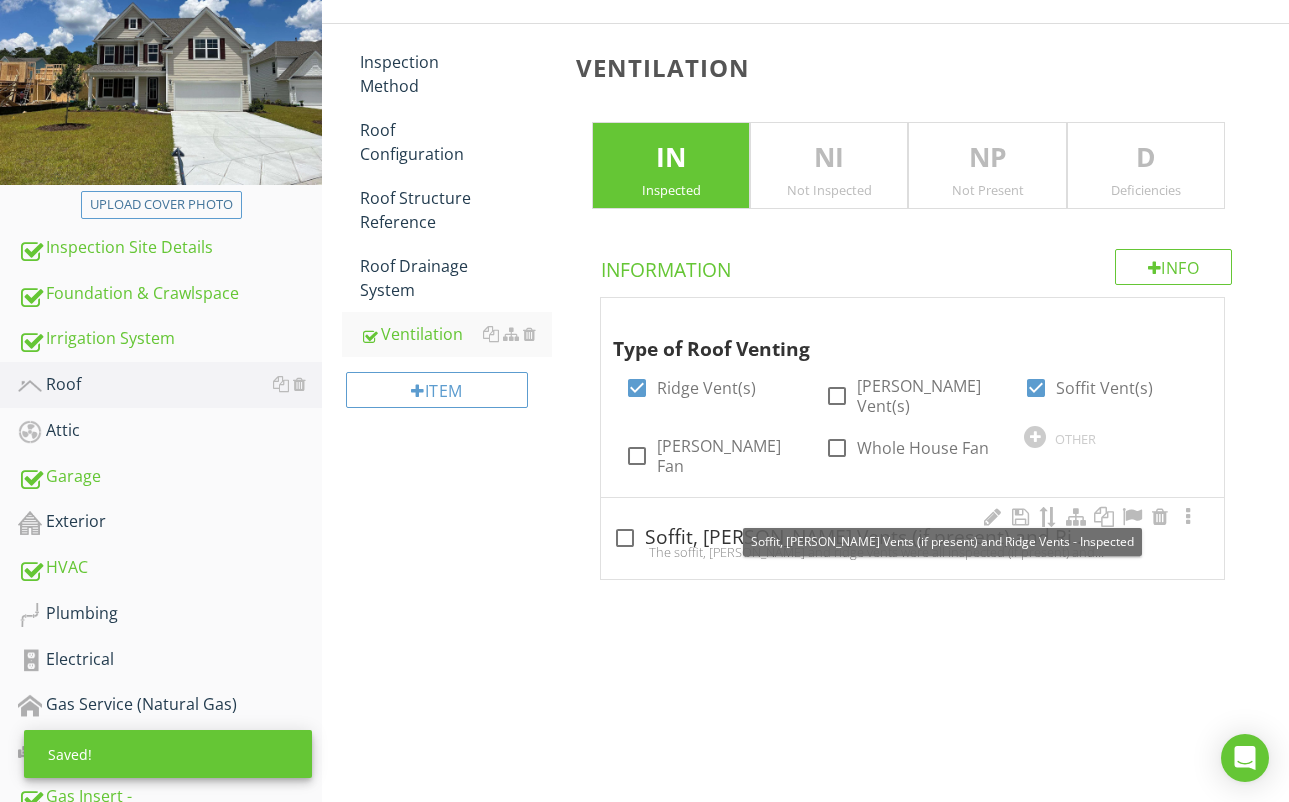 click at bounding box center [625, 538] 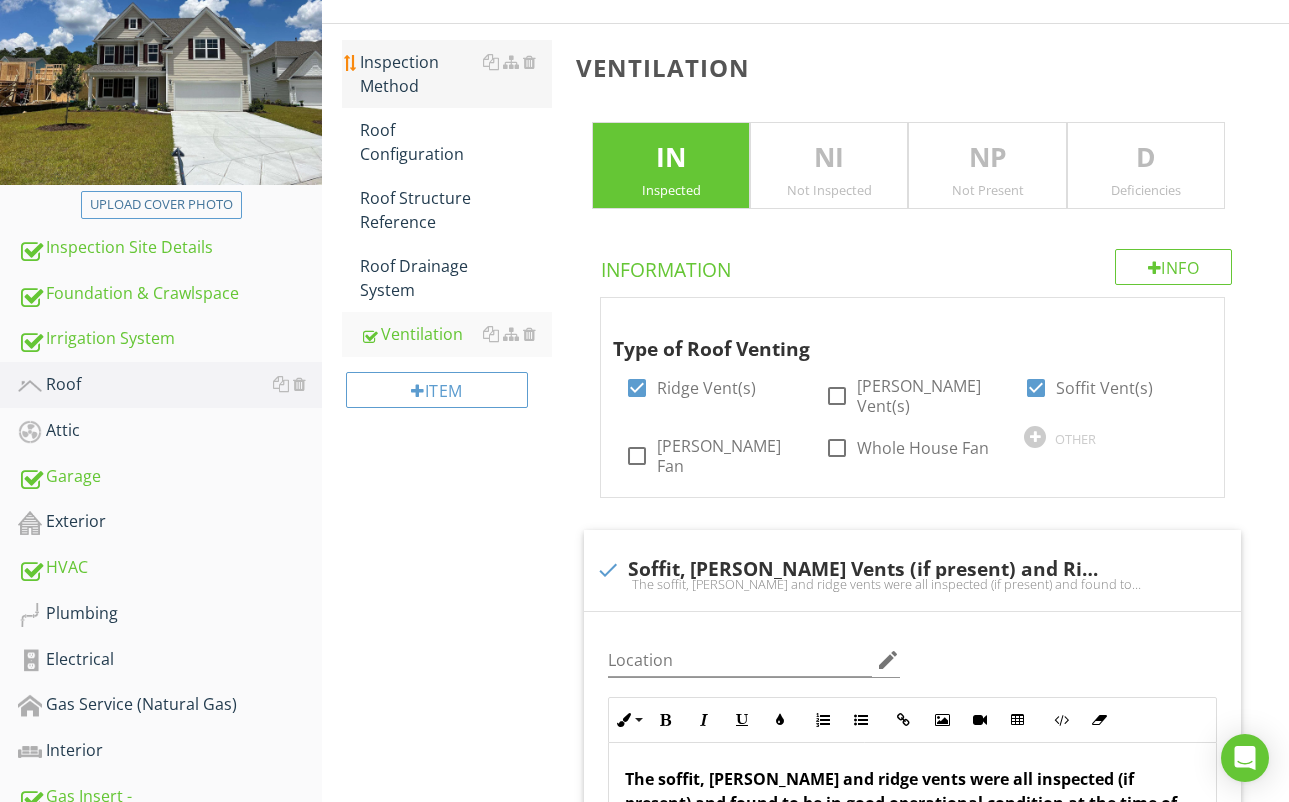 click on "Inspection Method" at bounding box center (456, 74) 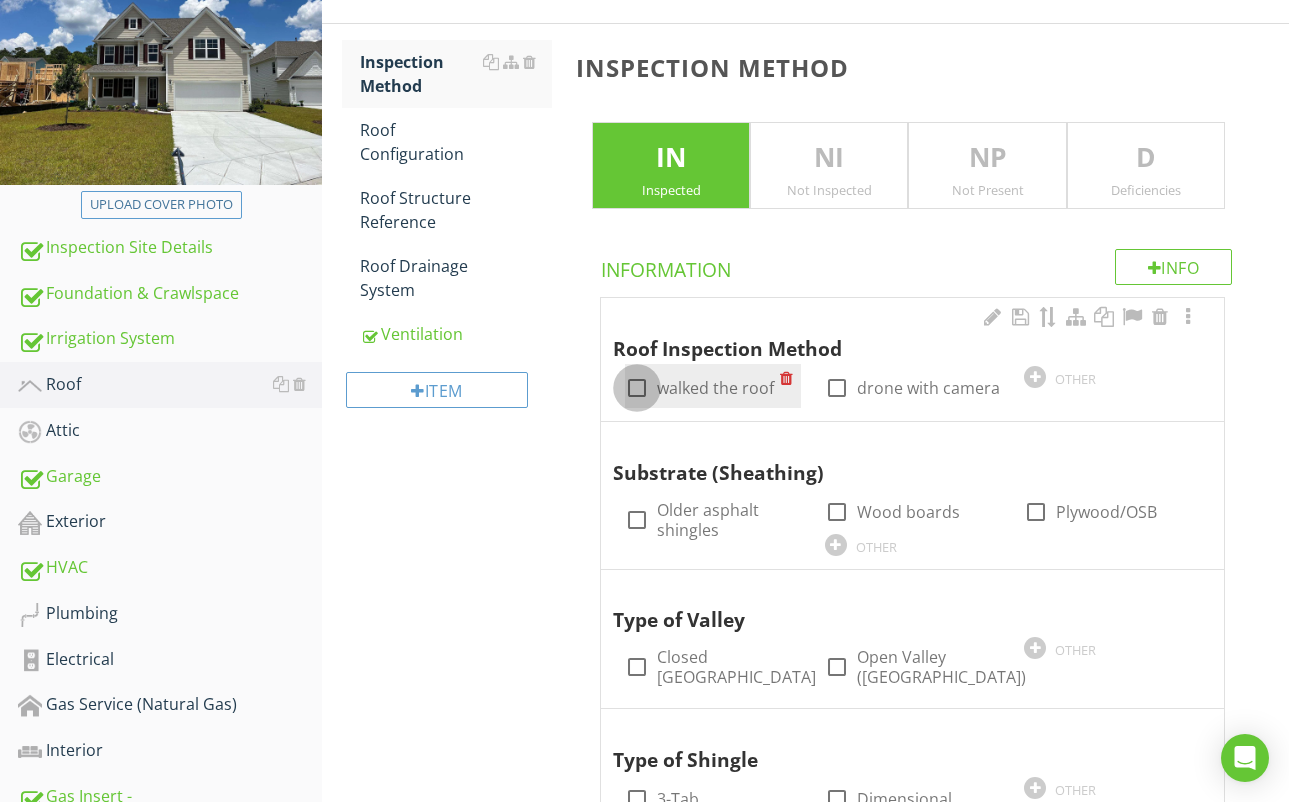 drag, startPoint x: 635, startPoint y: 389, endPoint x: 665, endPoint y: 398, distance: 31.320919 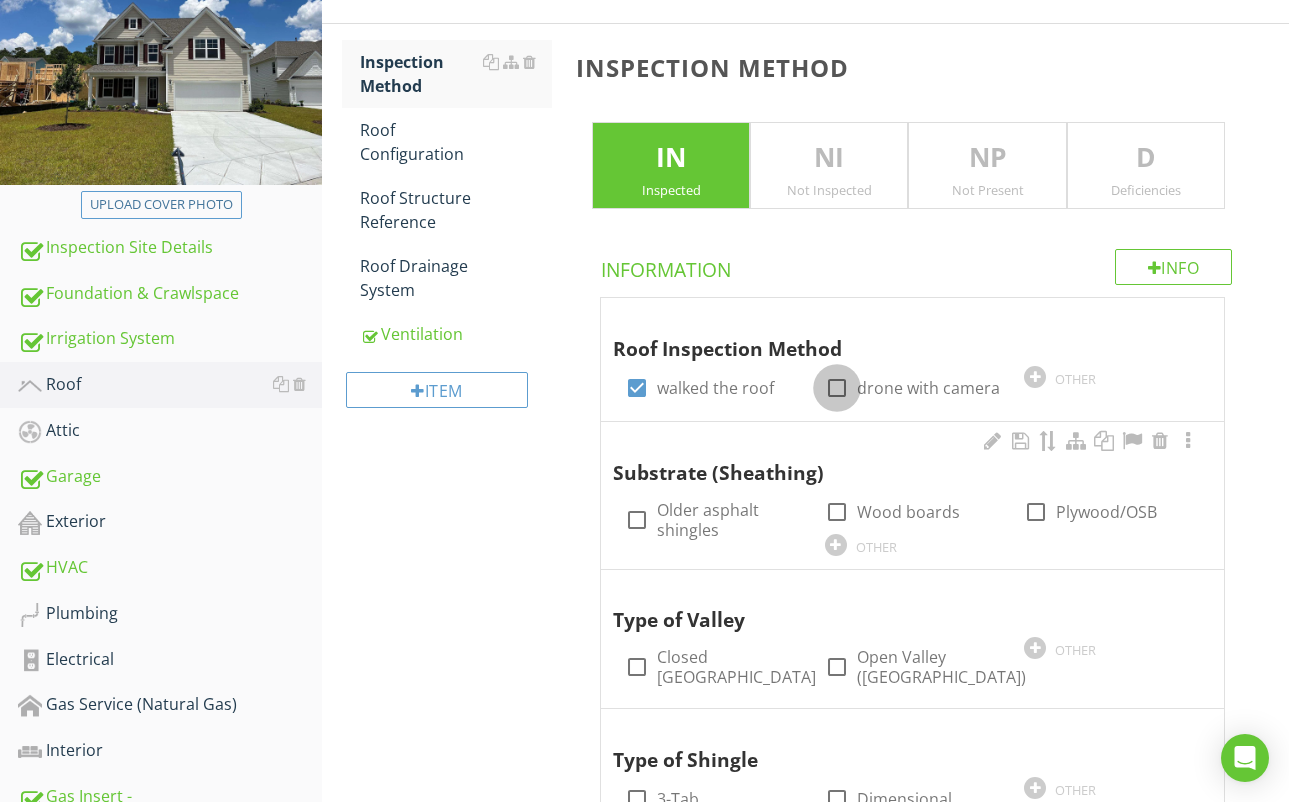 drag, startPoint x: 836, startPoint y: 397, endPoint x: 808, endPoint y: 429, distance: 42.520584 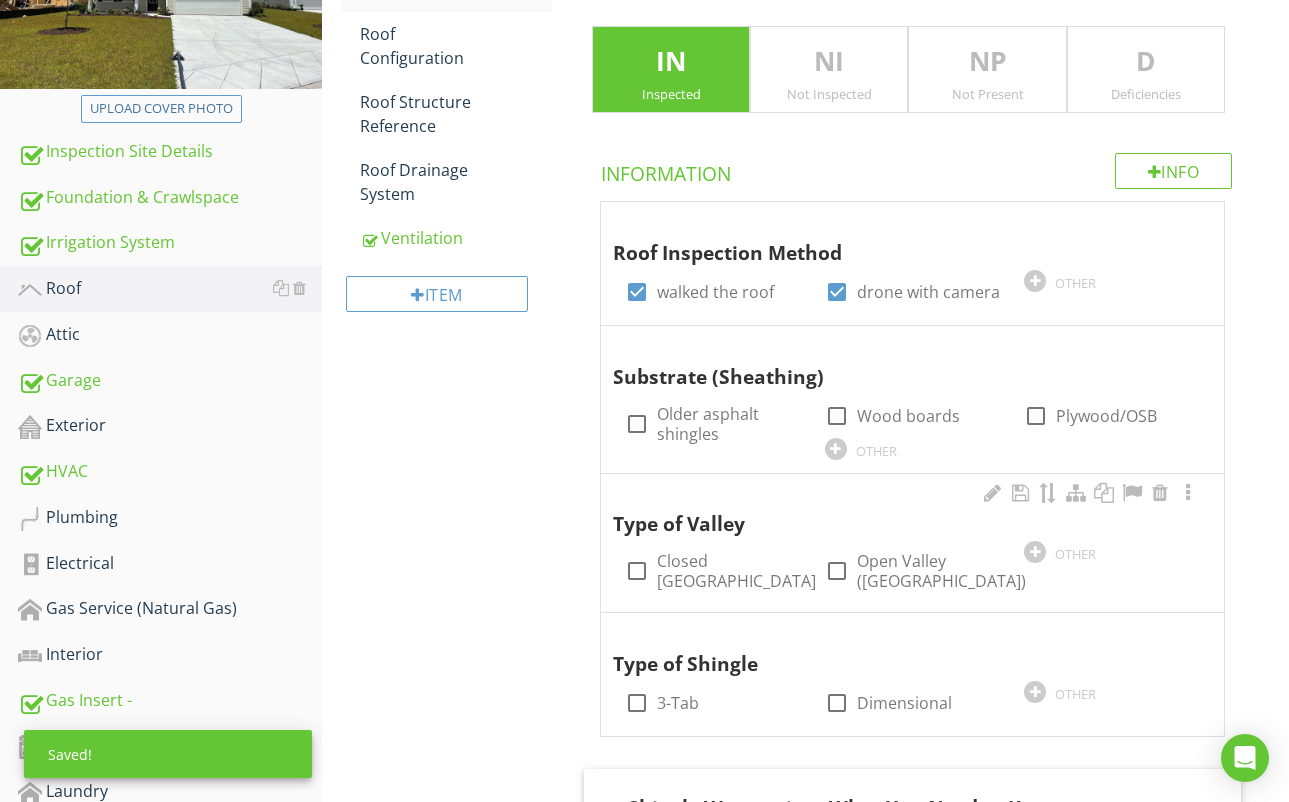 scroll, scrollTop: 368, scrollLeft: 0, axis: vertical 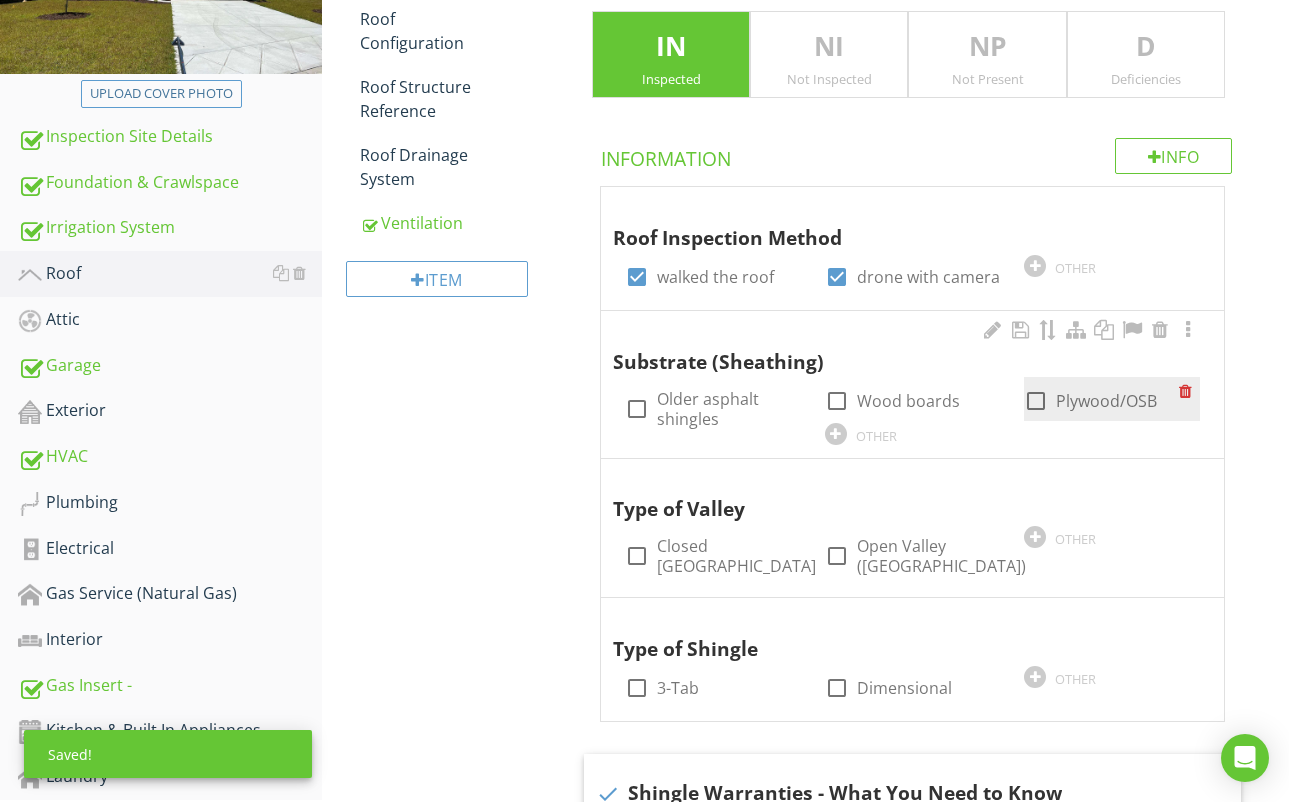 drag, startPoint x: 1043, startPoint y: 402, endPoint x: 1033, endPoint y: 416, distance: 17.20465 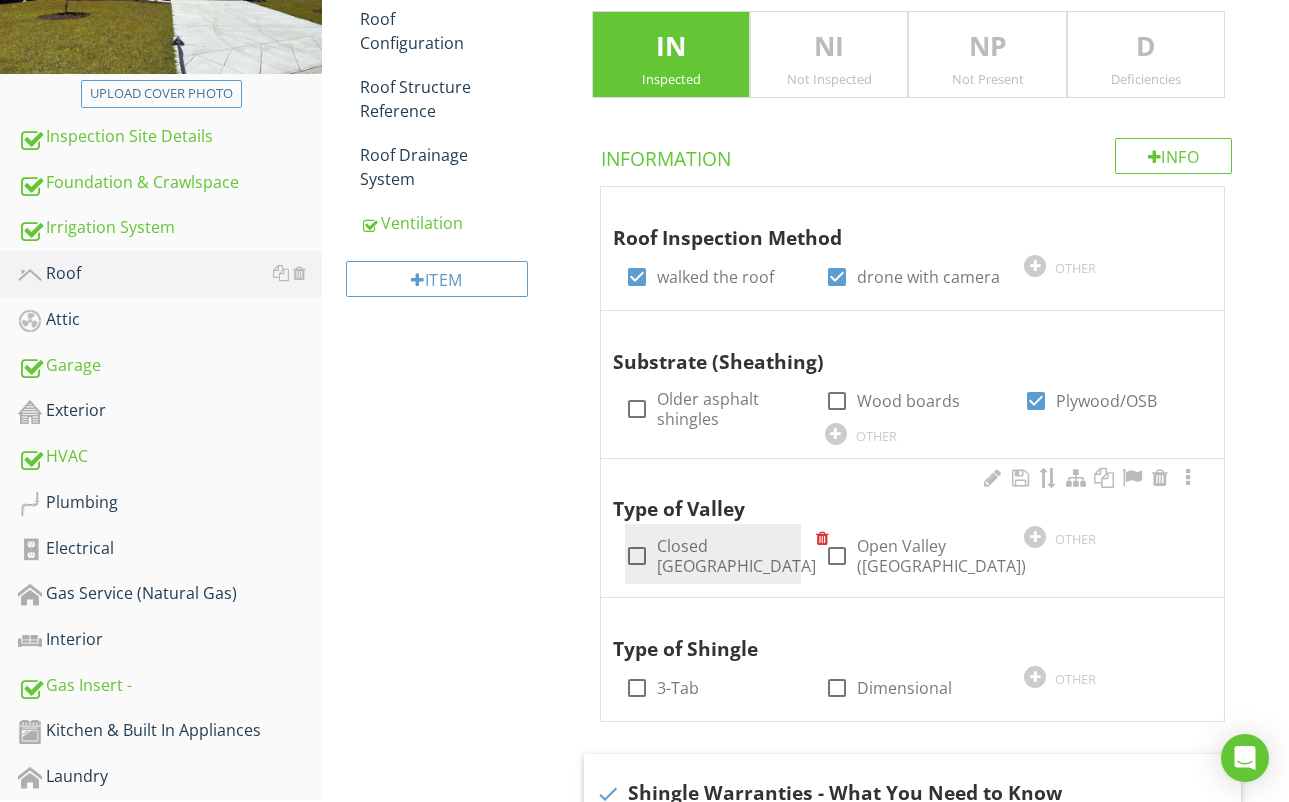 click on "check_box_outline_blank Closed Cut Valley" at bounding box center [720, 556] 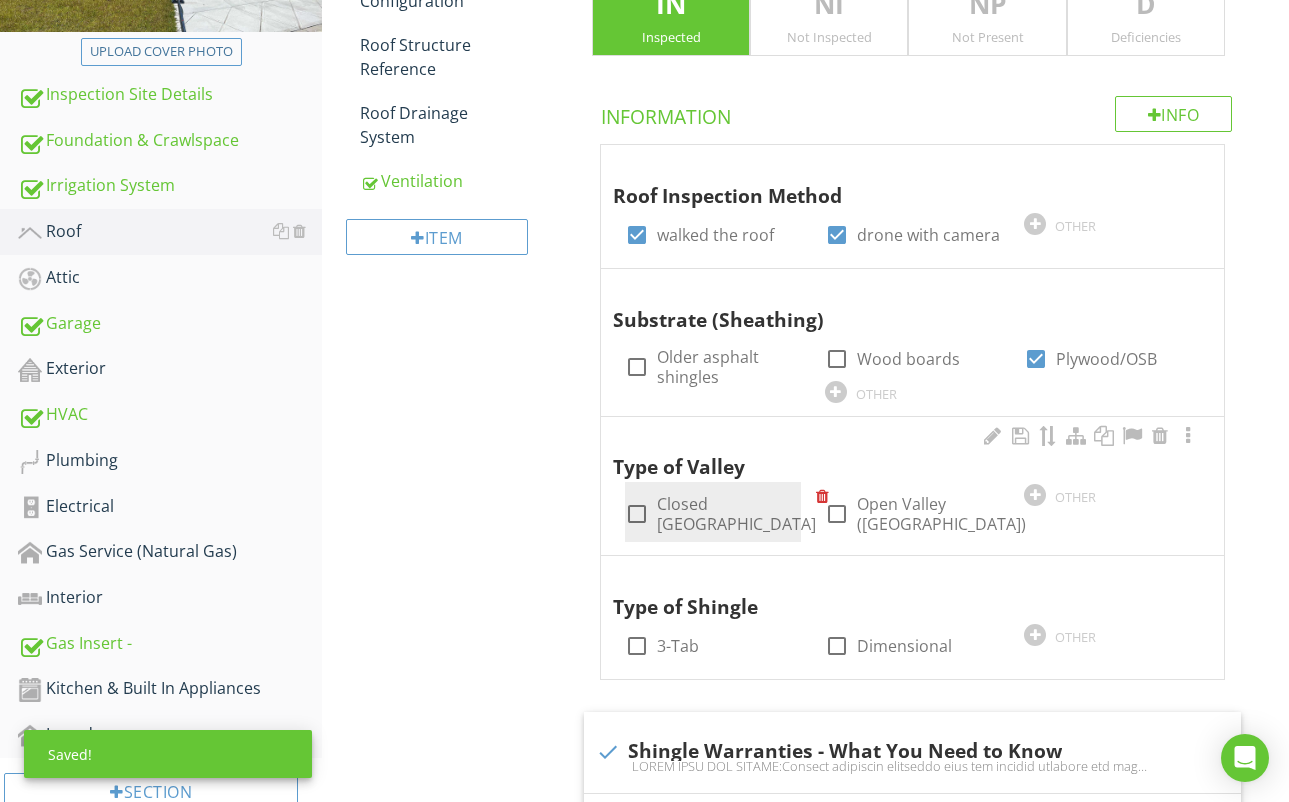 click at bounding box center [637, 514] 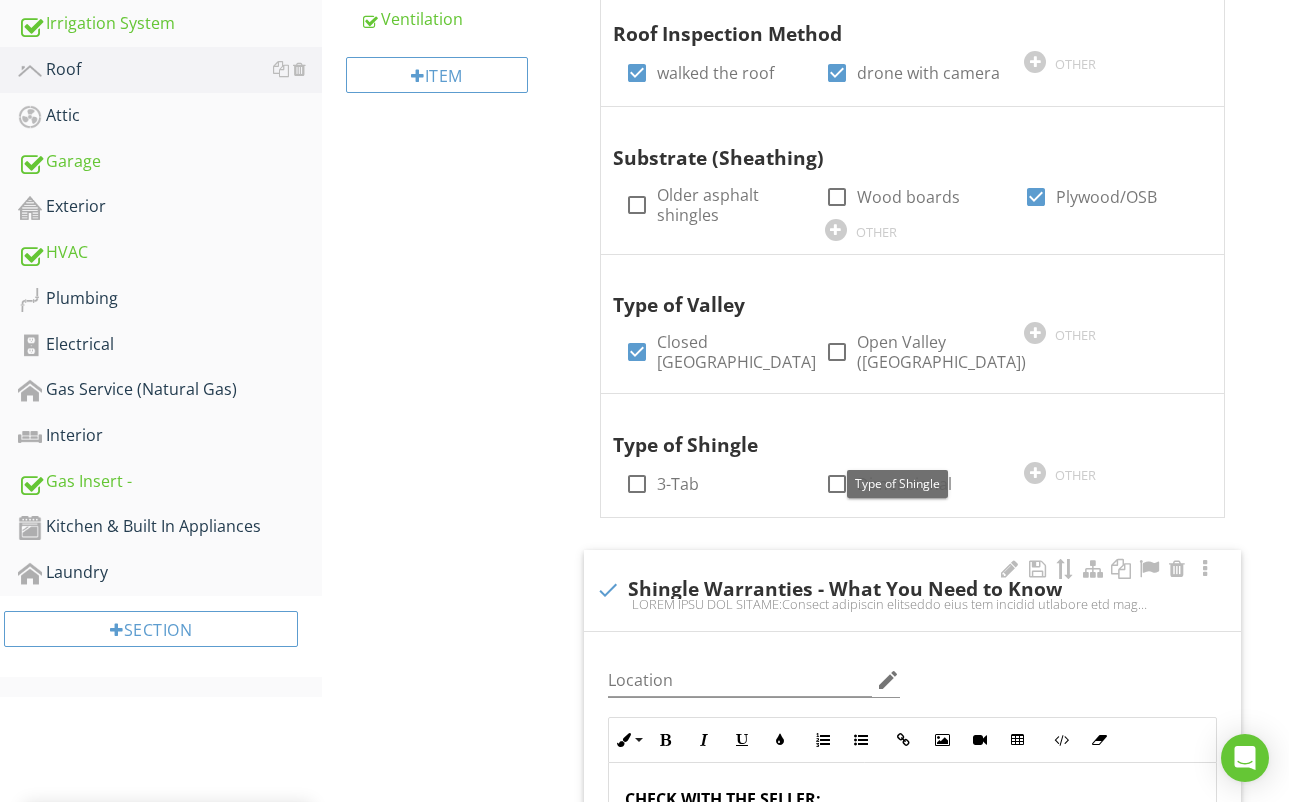 scroll, scrollTop: 582, scrollLeft: 0, axis: vertical 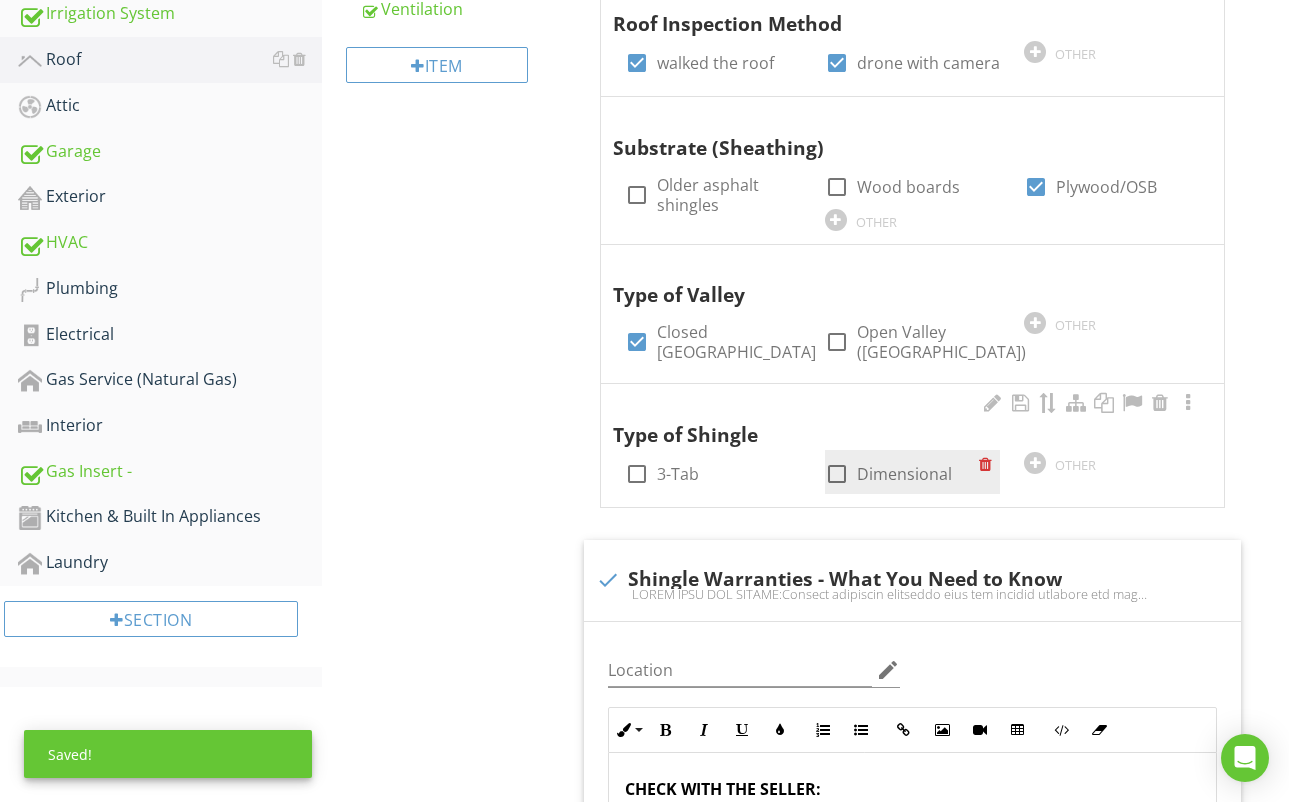 click at bounding box center (837, 474) 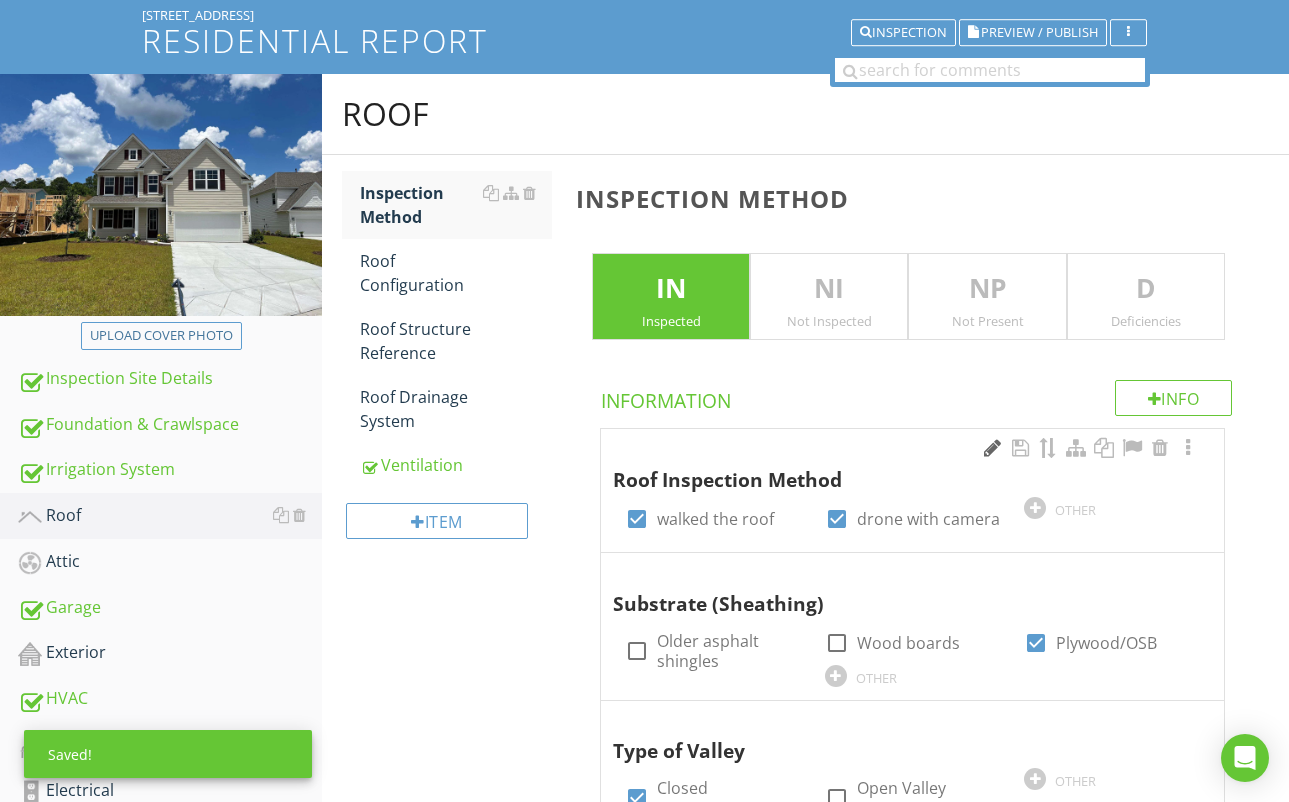 scroll, scrollTop: 118, scrollLeft: 0, axis: vertical 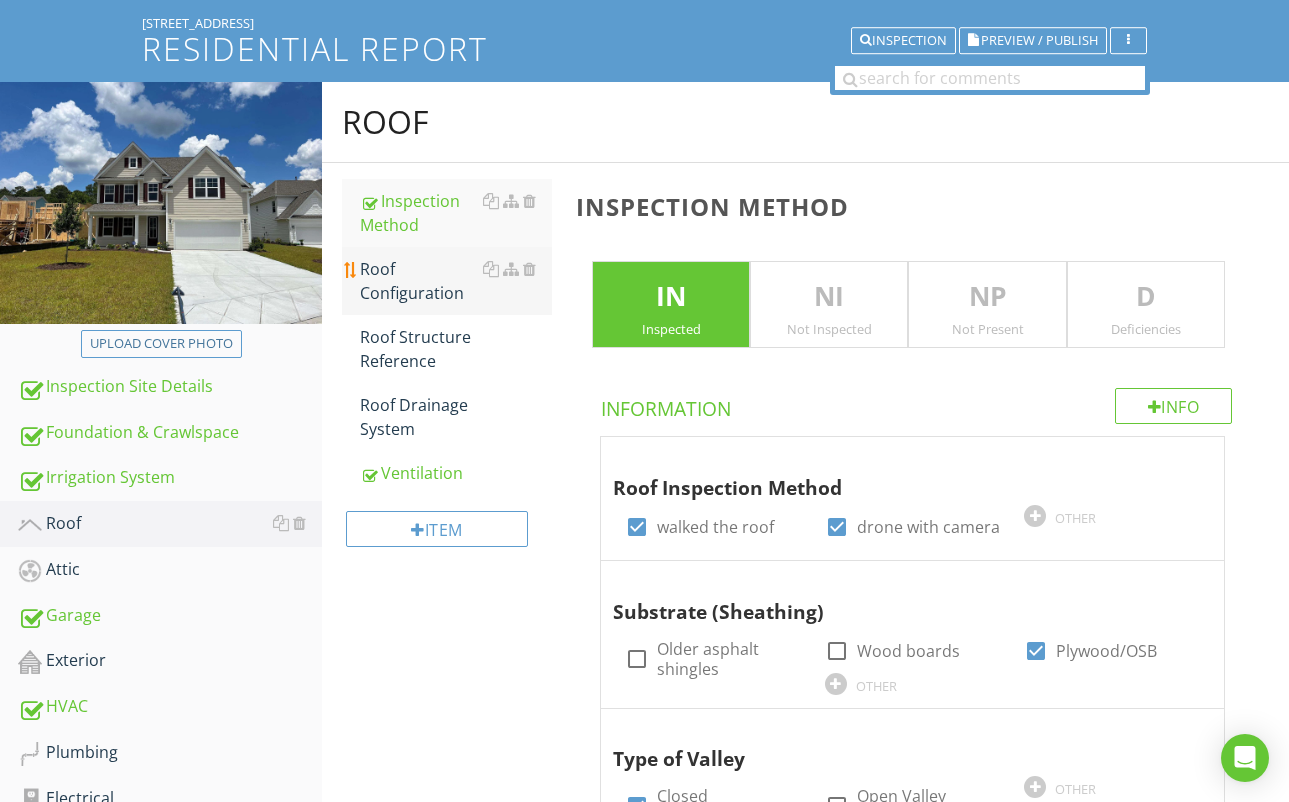 click on "Roof Configuration" at bounding box center (456, 281) 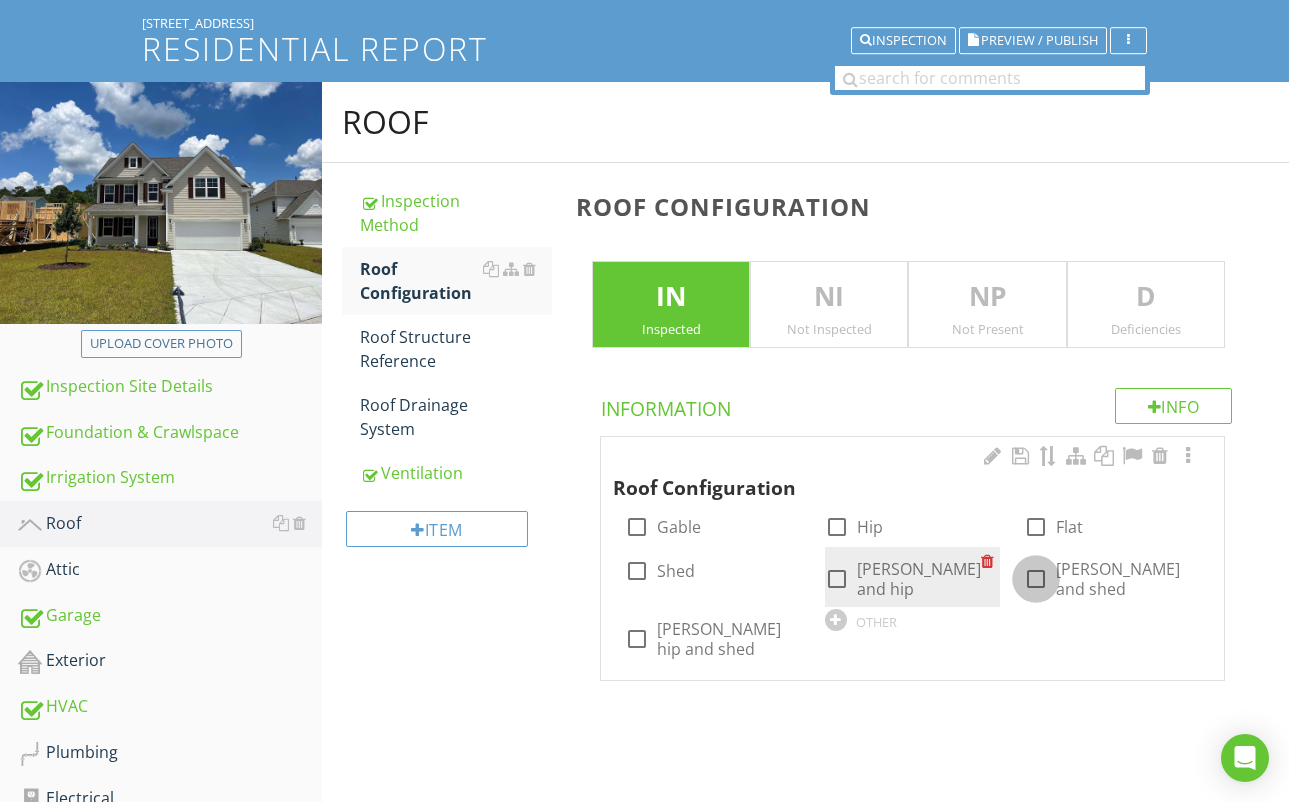 drag, startPoint x: 1041, startPoint y: 578, endPoint x: 938, endPoint y: 583, distance: 103.121284 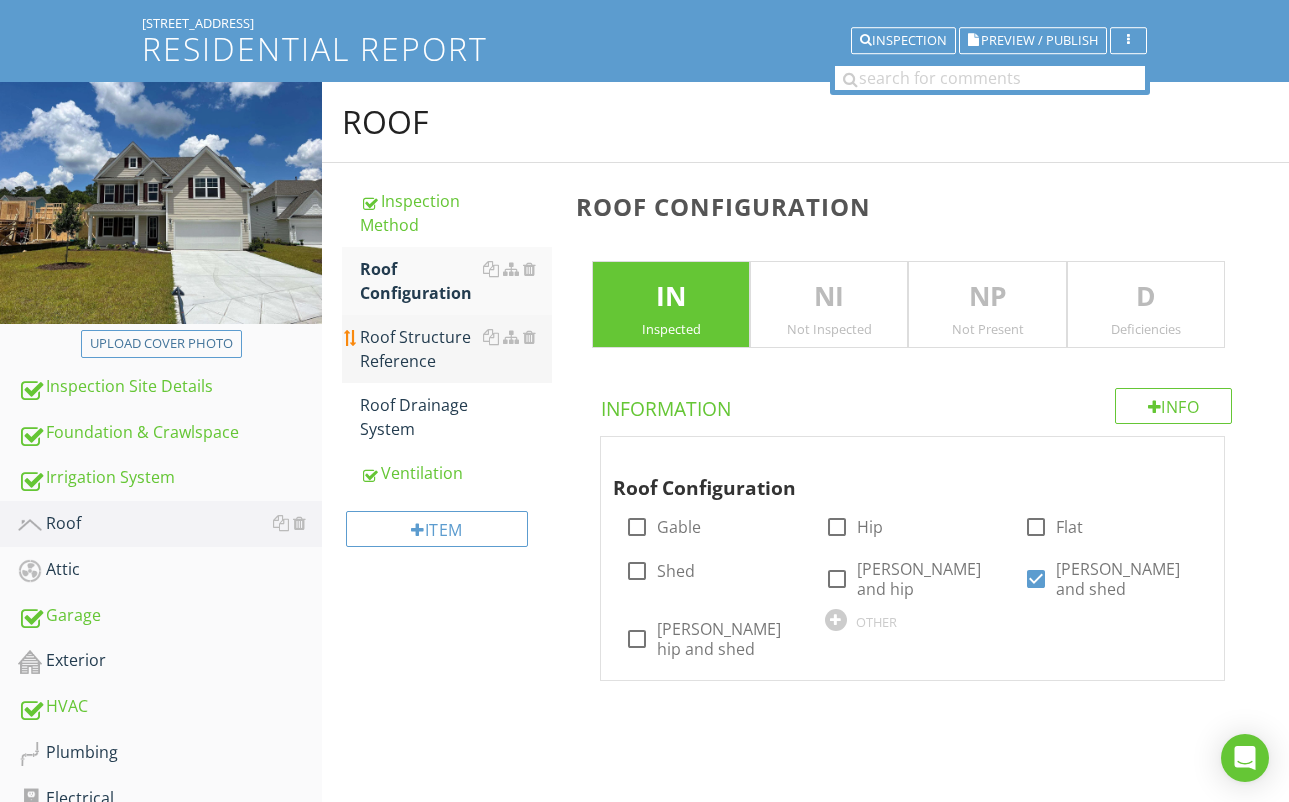 click on "Roof Structure Reference" at bounding box center (456, 349) 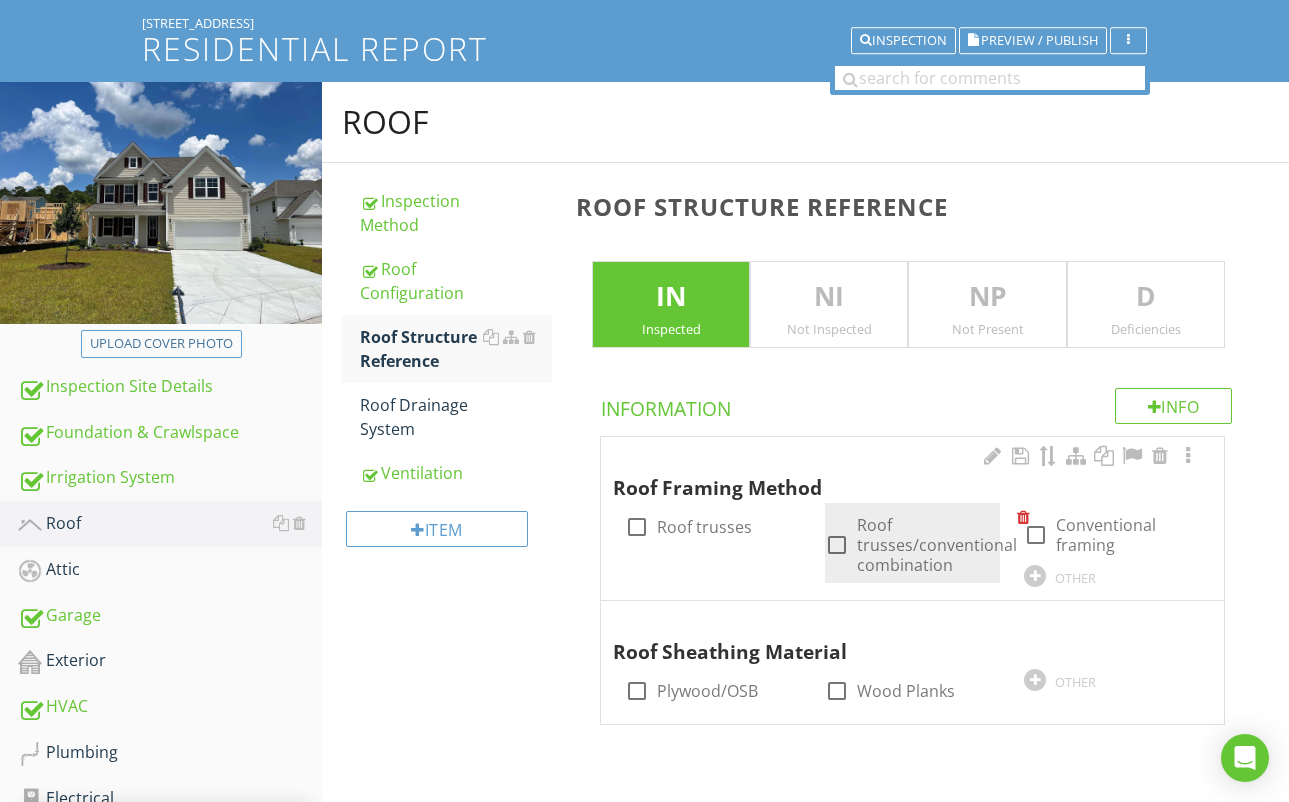 click at bounding box center (837, 545) 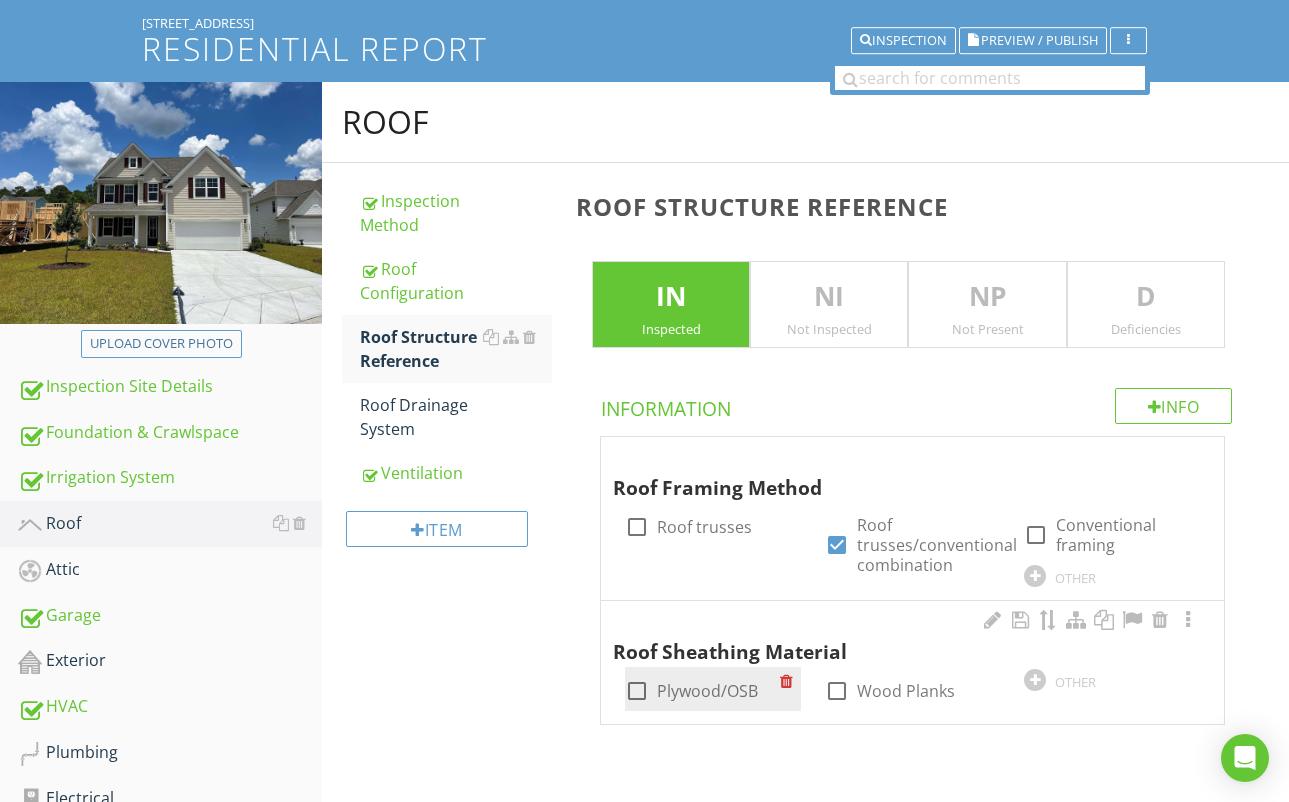 click at bounding box center (637, 691) 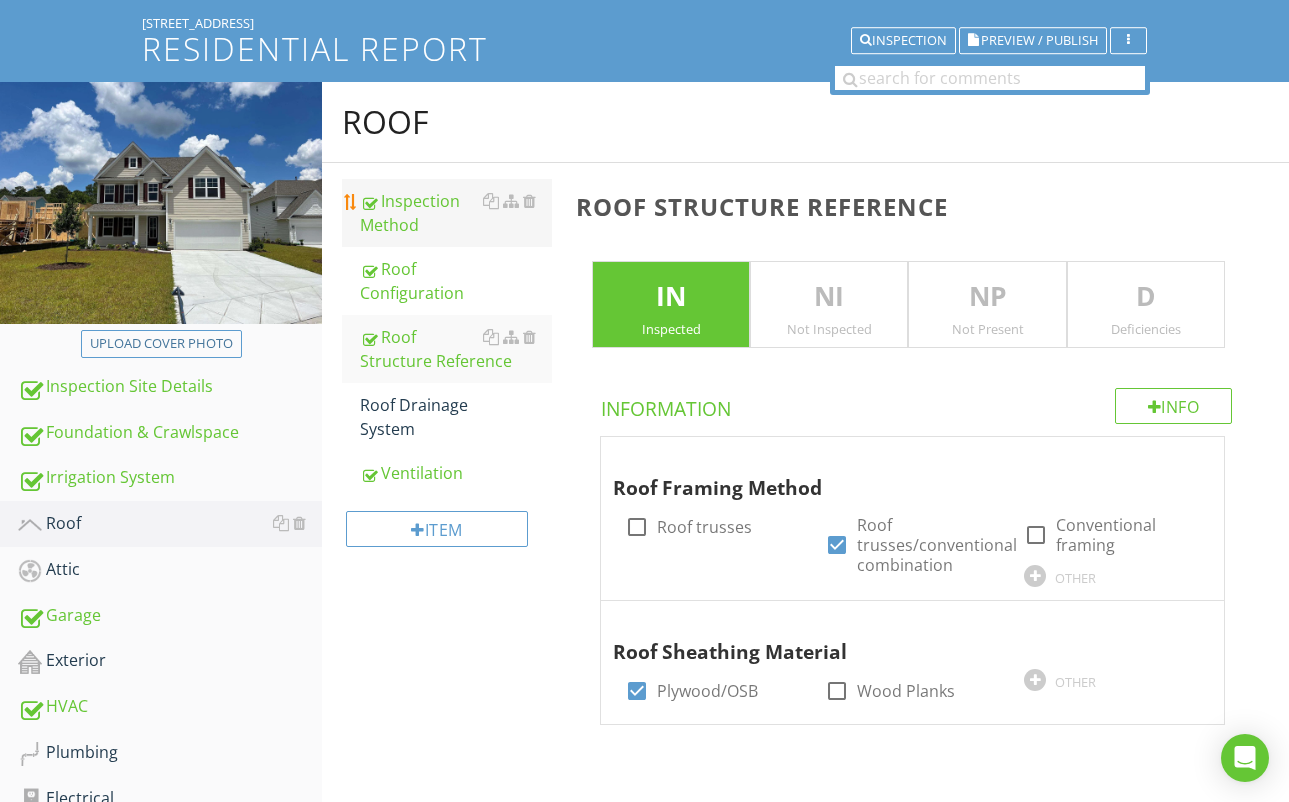 click on "Inspection Method" at bounding box center (456, 213) 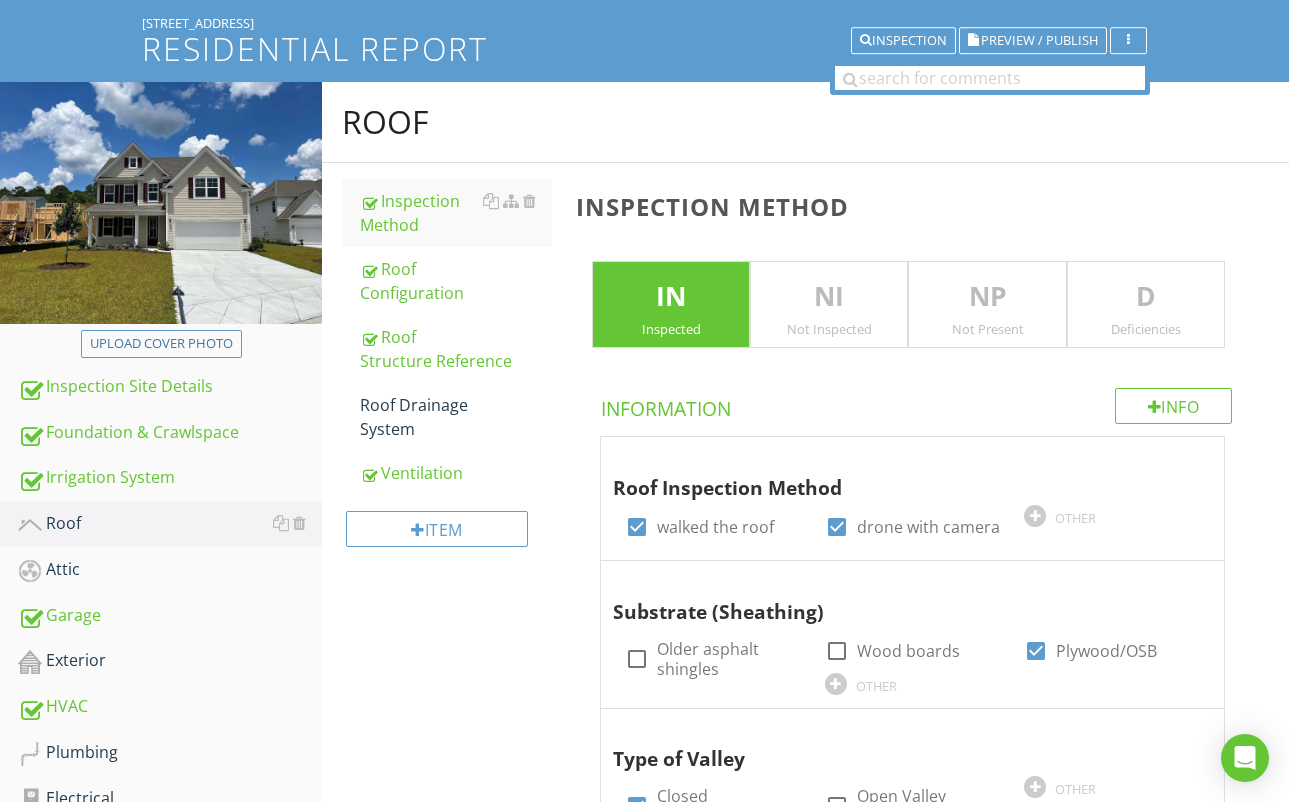 click on "D" at bounding box center (1146, 297) 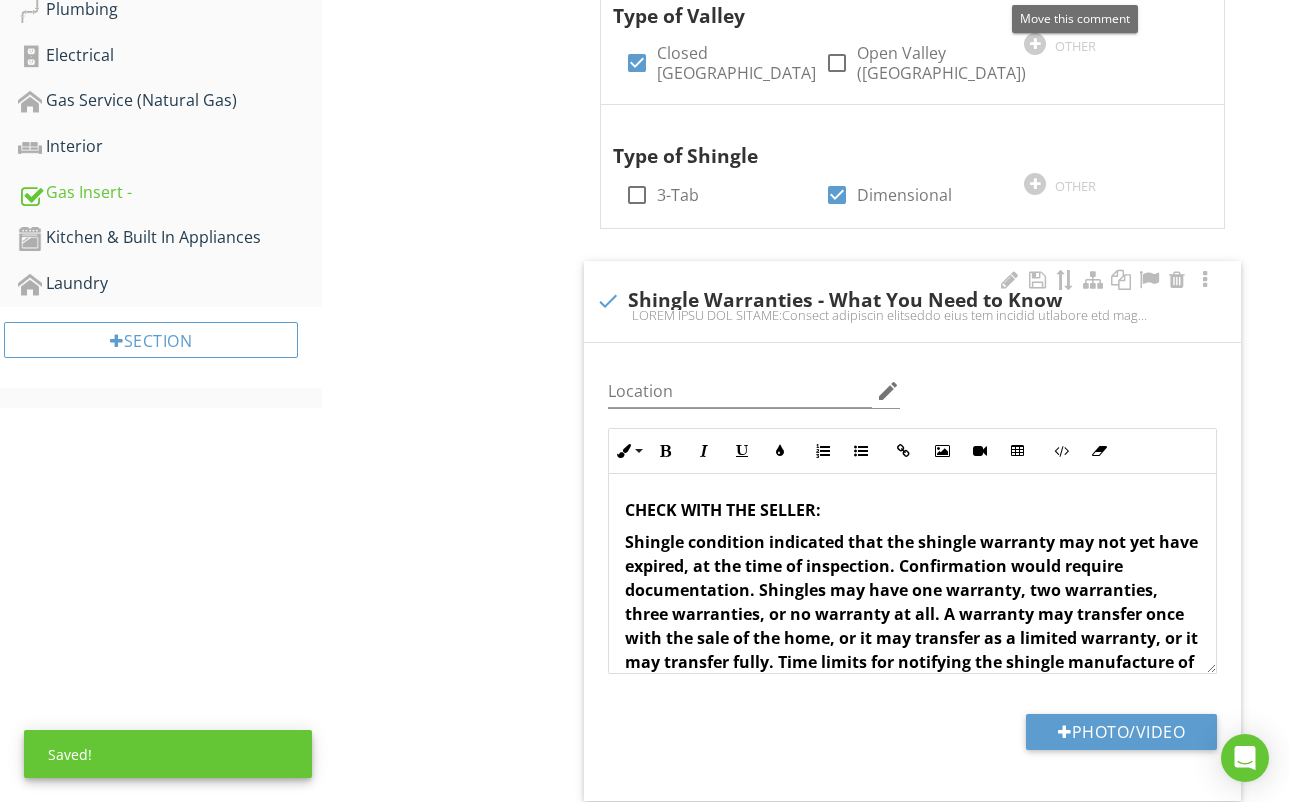 scroll, scrollTop: 941, scrollLeft: 0, axis: vertical 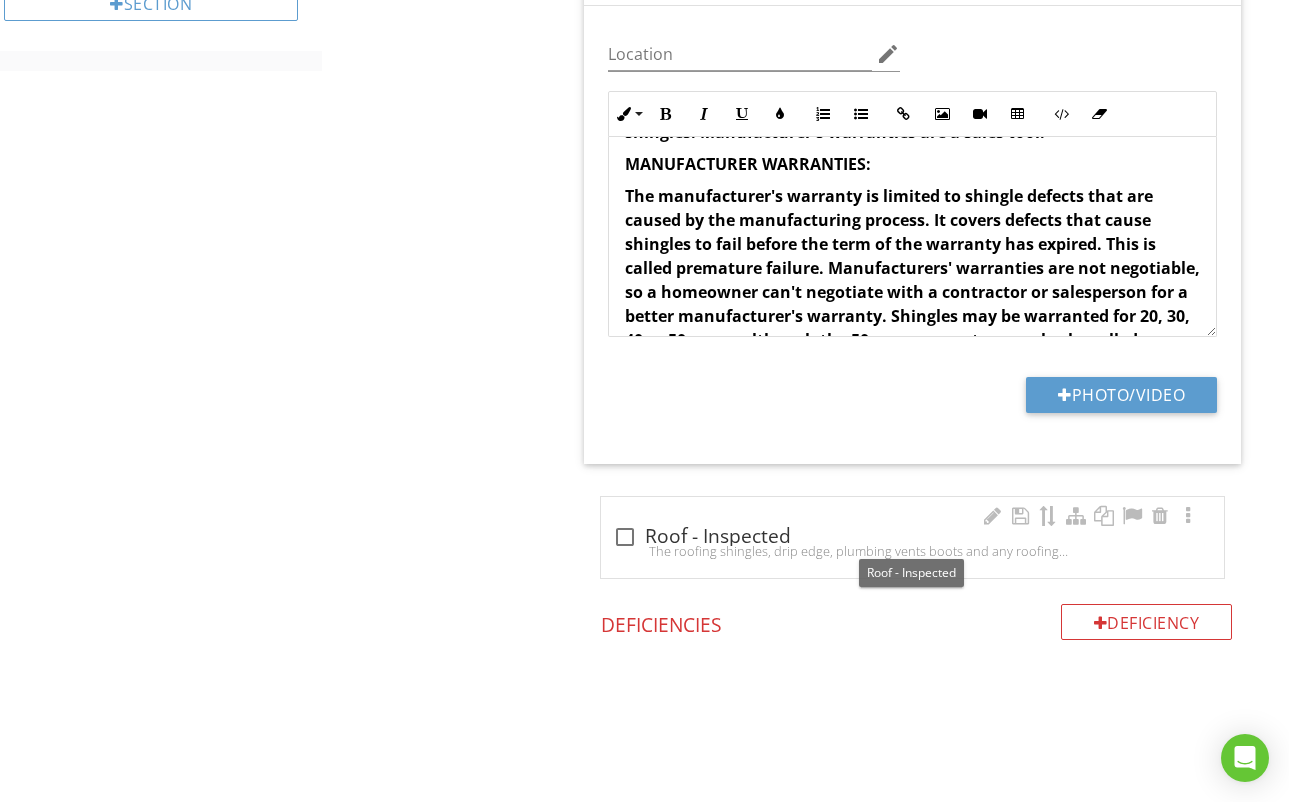 click at bounding box center (625, 537) 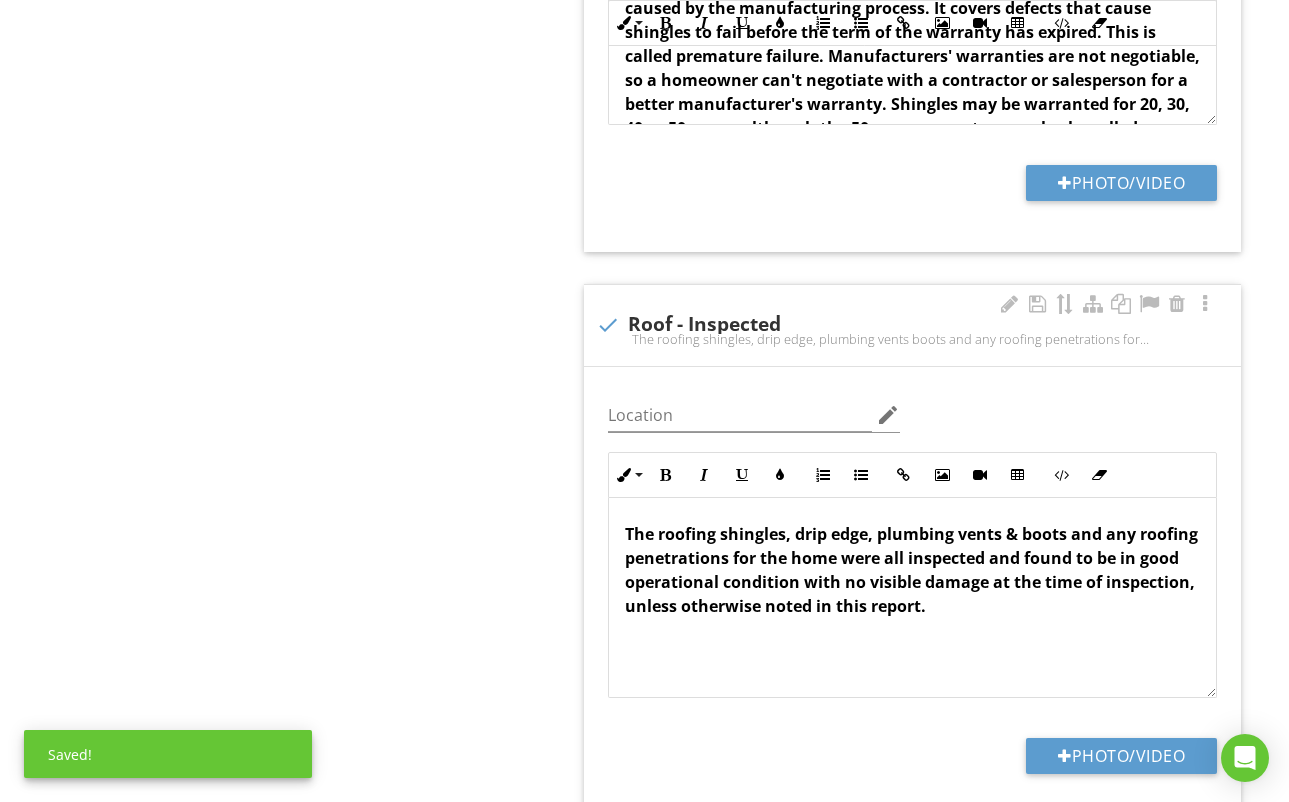 scroll, scrollTop: 1418, scrollLeft: 0, axis: vertical 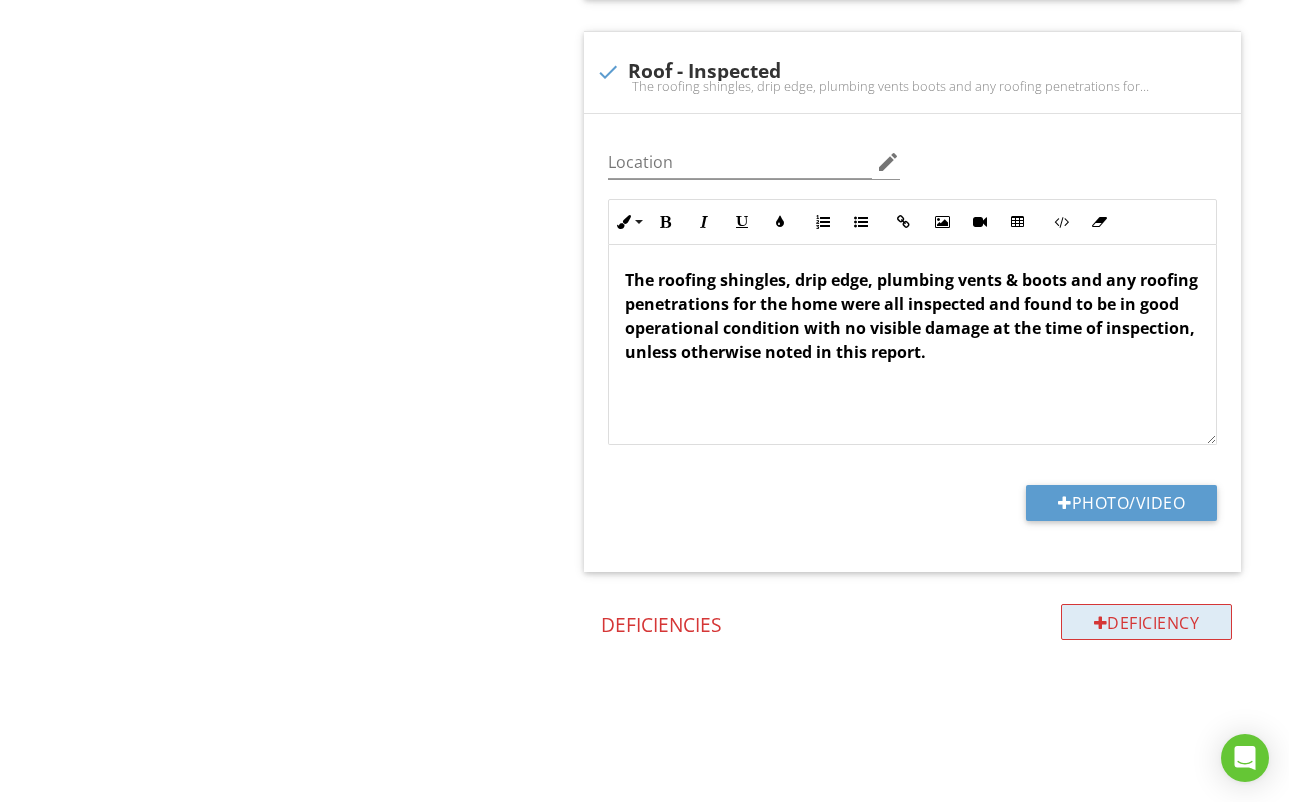 click on "Deficiency" at bounding box center [1147, 622] 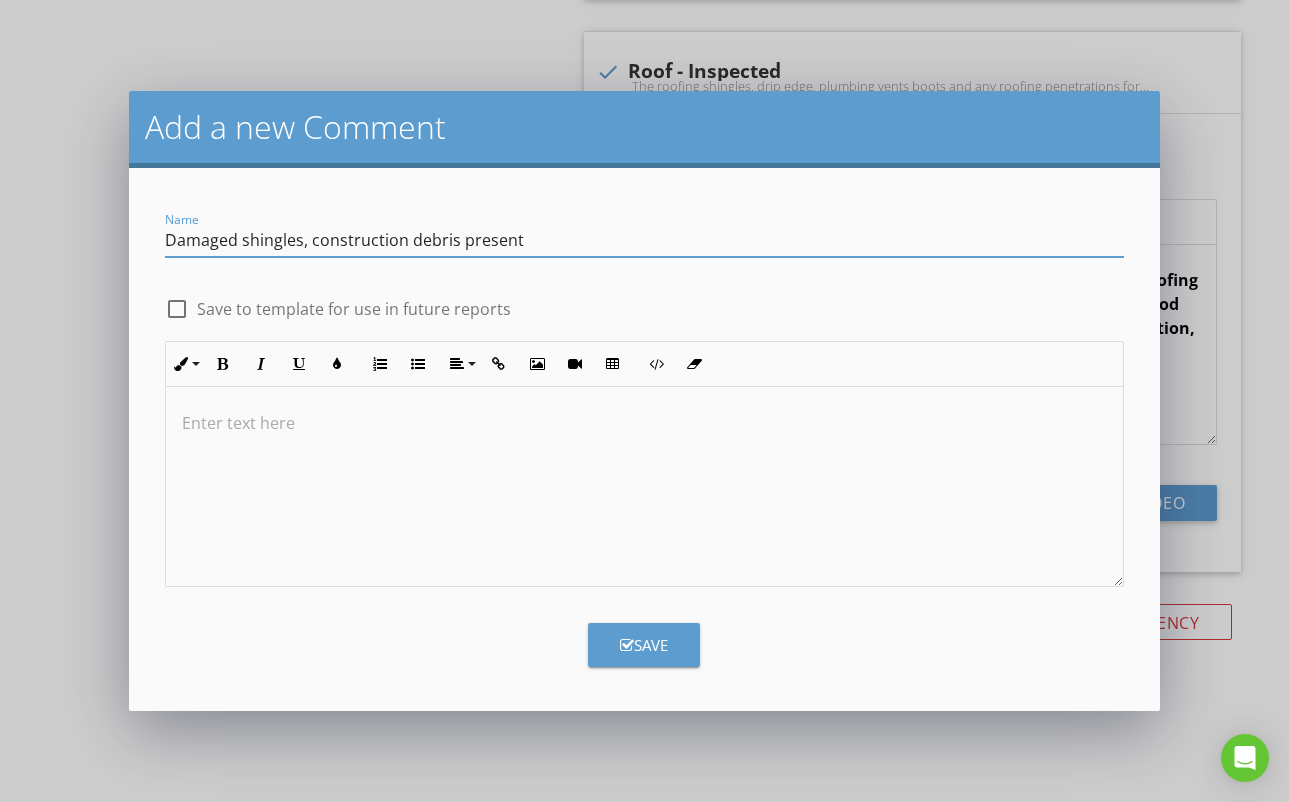type on "Damaged shingles, construction debris present" 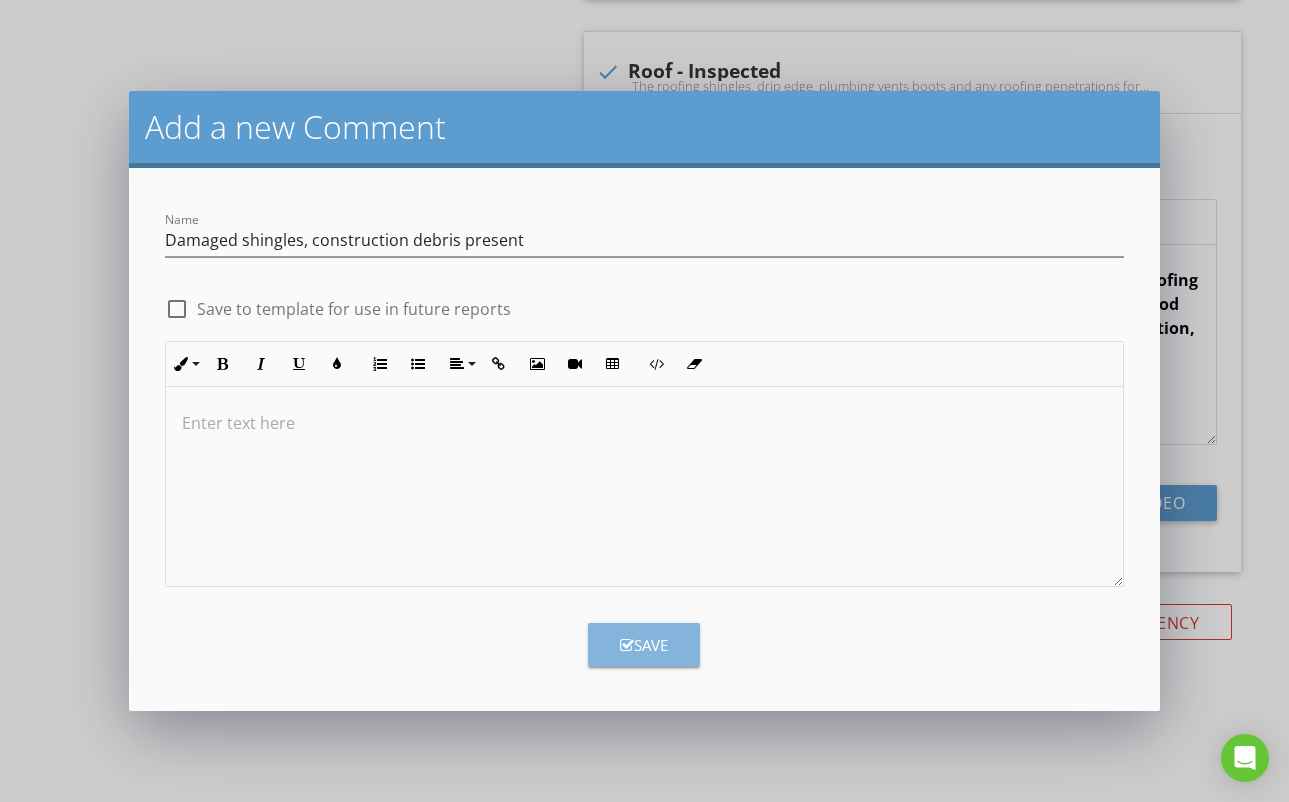 click on "Save" at bounding box center [644, 645] 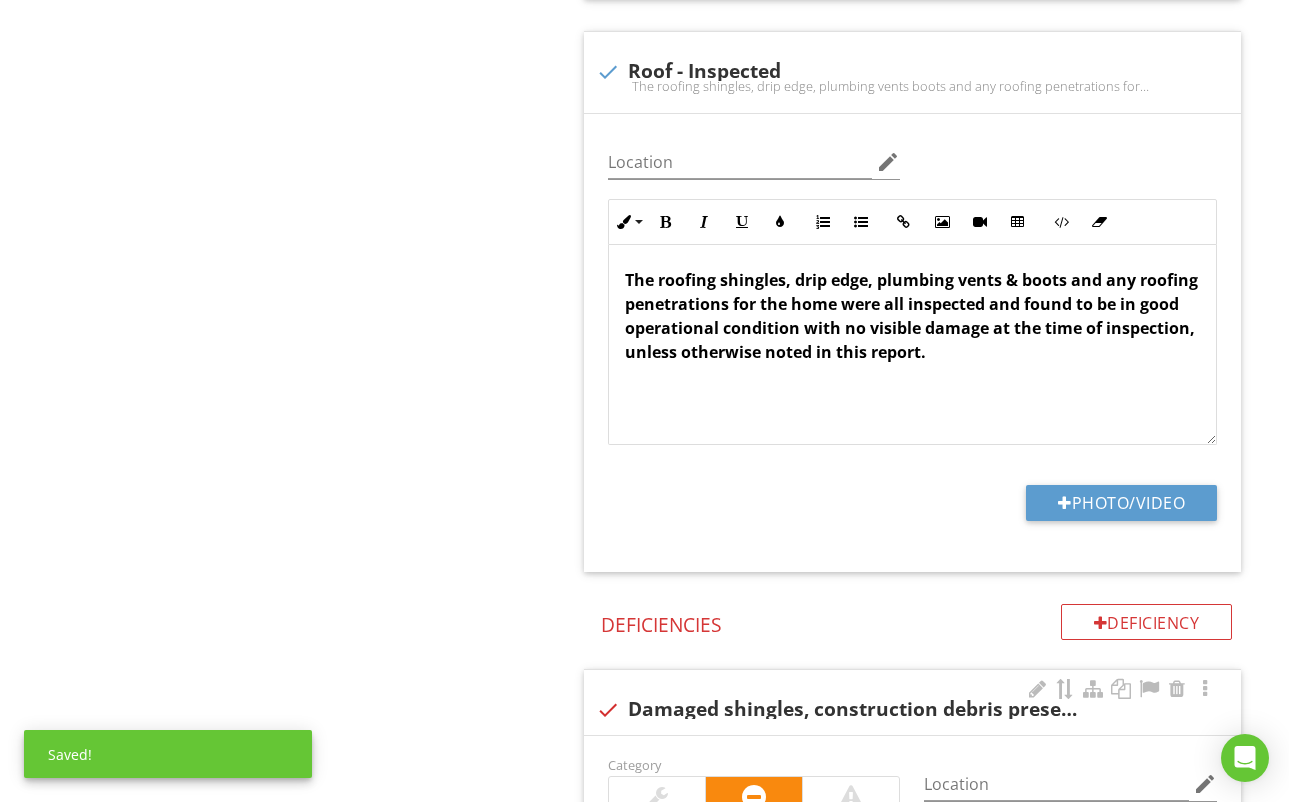 scroll, scrollTop: 2214, scrollLeft: 0, axis: vertical 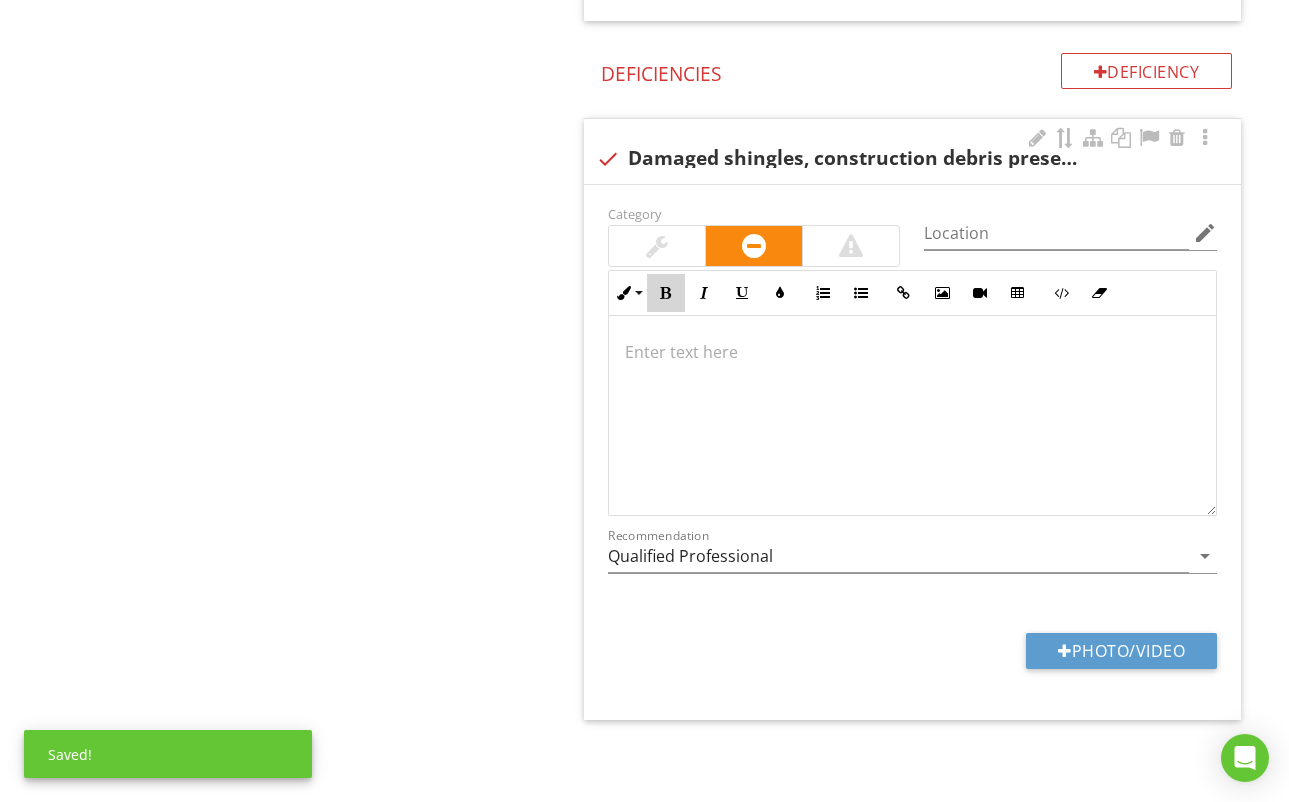 drag, startPoint x: 668, startPoint y: 307, endPoint x: 687, endPoint y: 384, distance: 79.30952 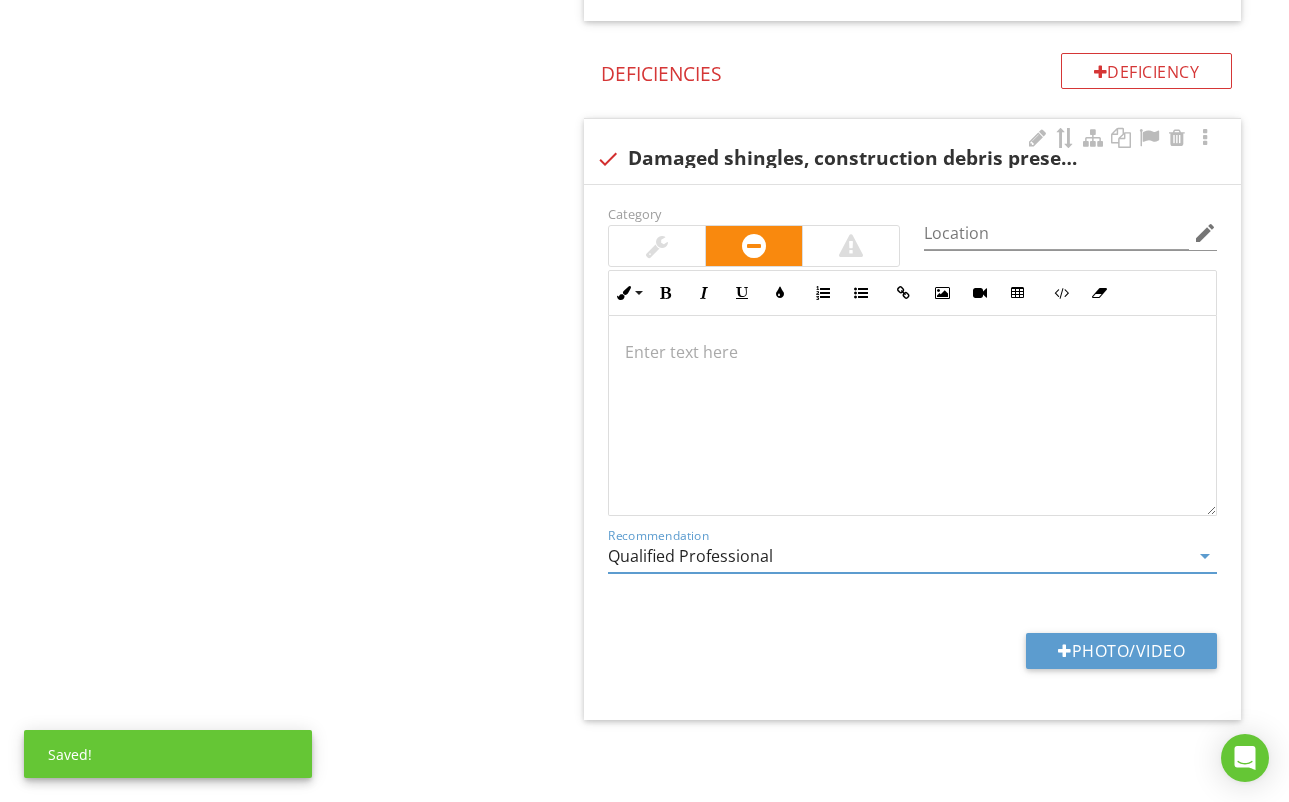 drag, startPoint x: 800, startPoint y: 559, endPoint x: 857, endPoint y: 568, distance: 57.706154 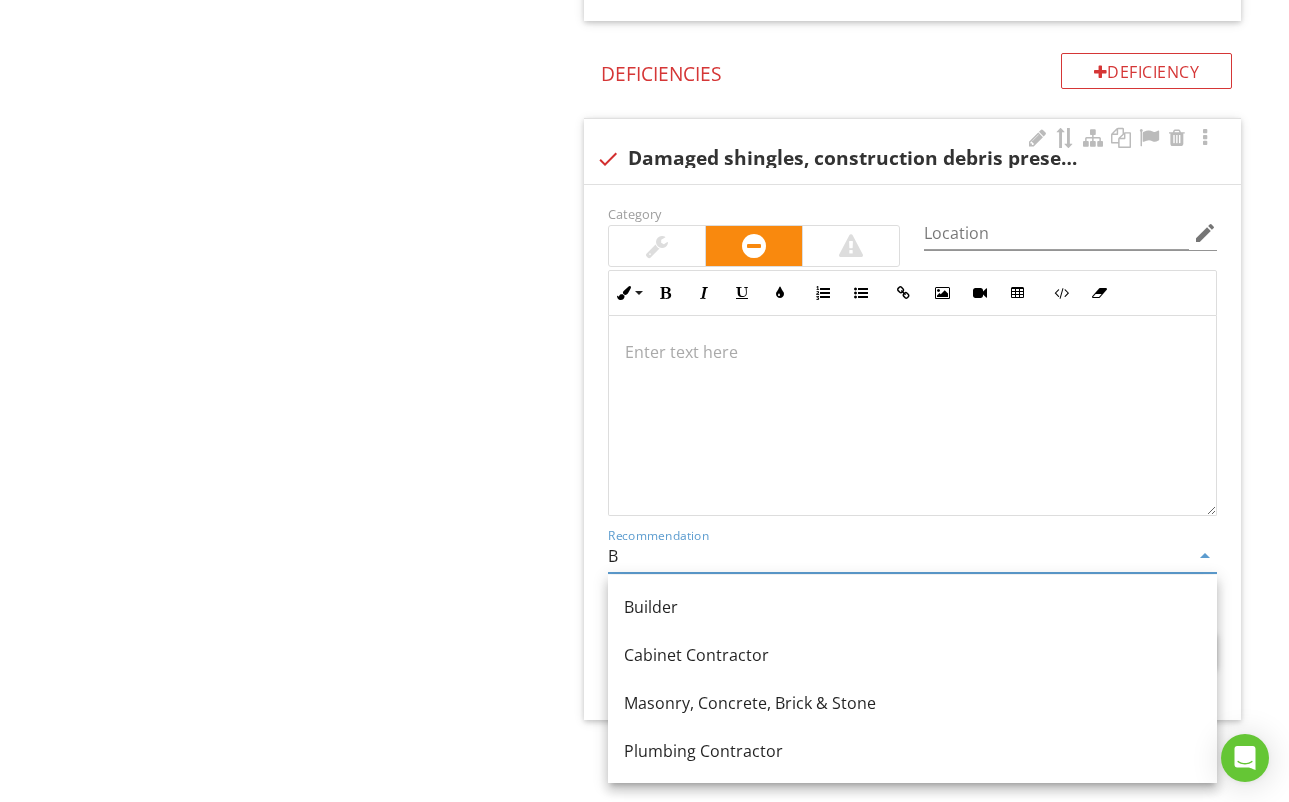 click on "Builder" at bounding box center (912, 607) 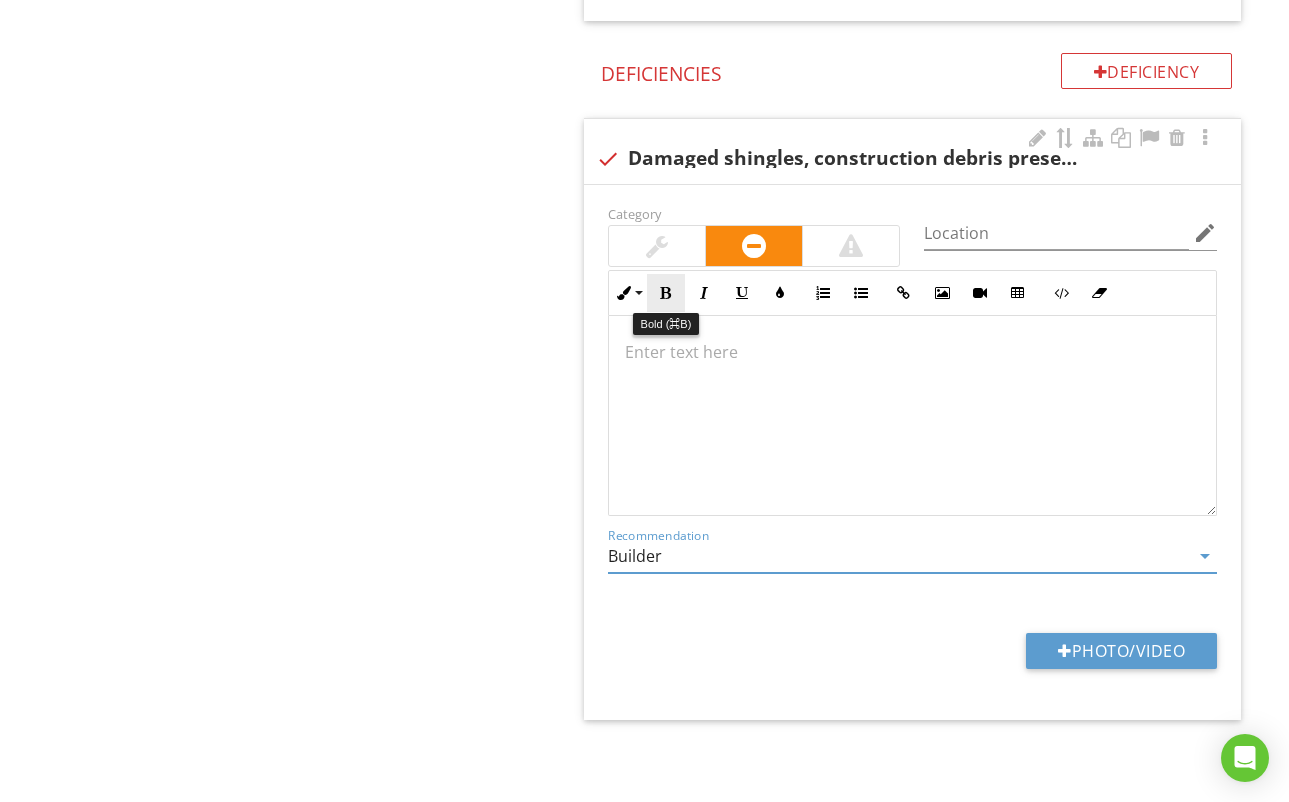 type on "Builder" 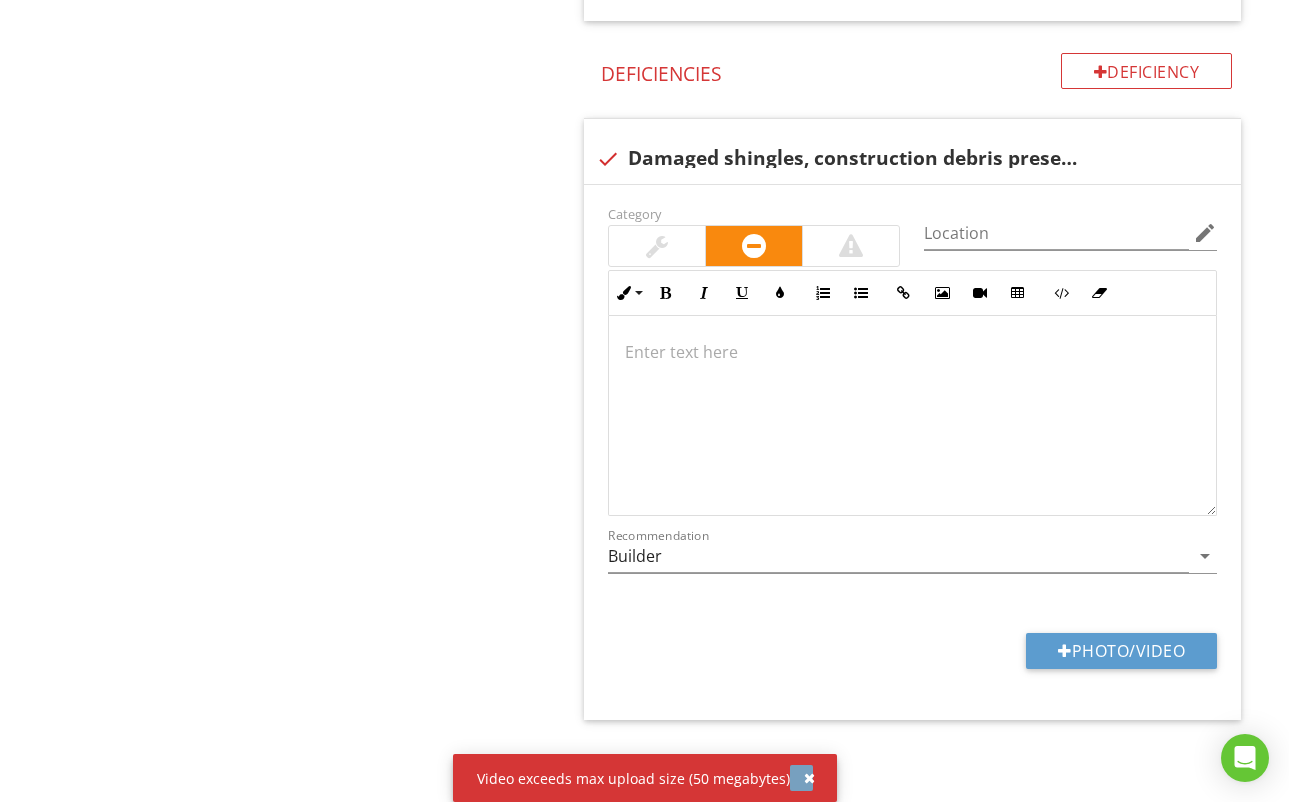 click at bounding box center (809, 778) 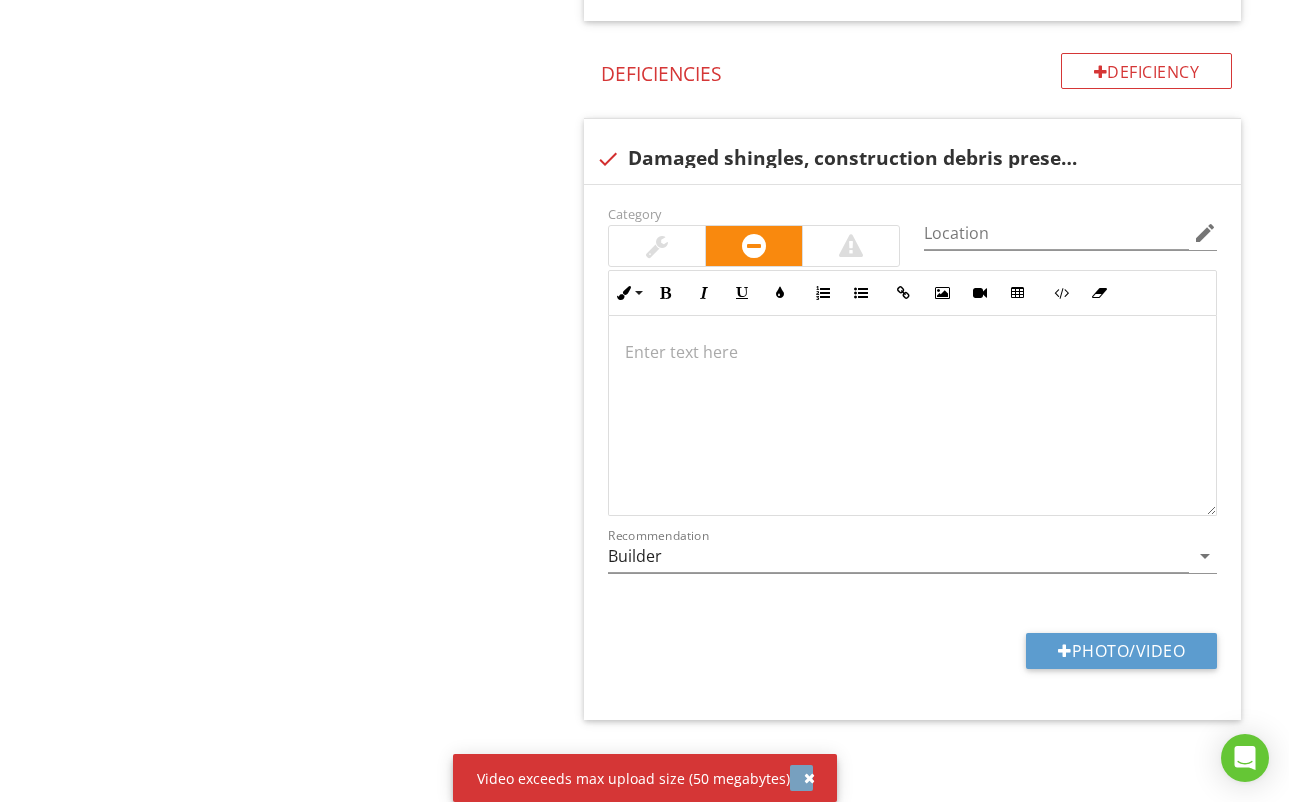 click at bounding box center [809, 778] 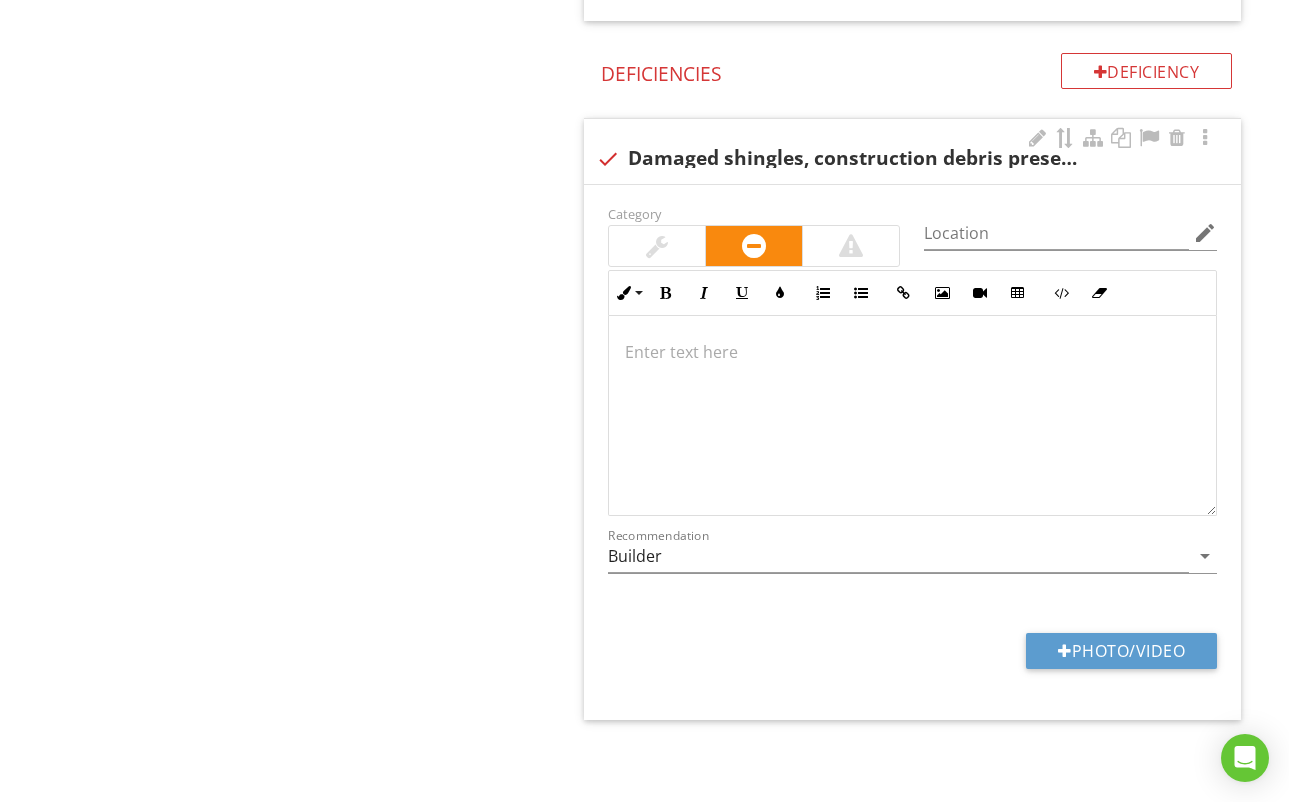 click at bounding box center (657, 246) 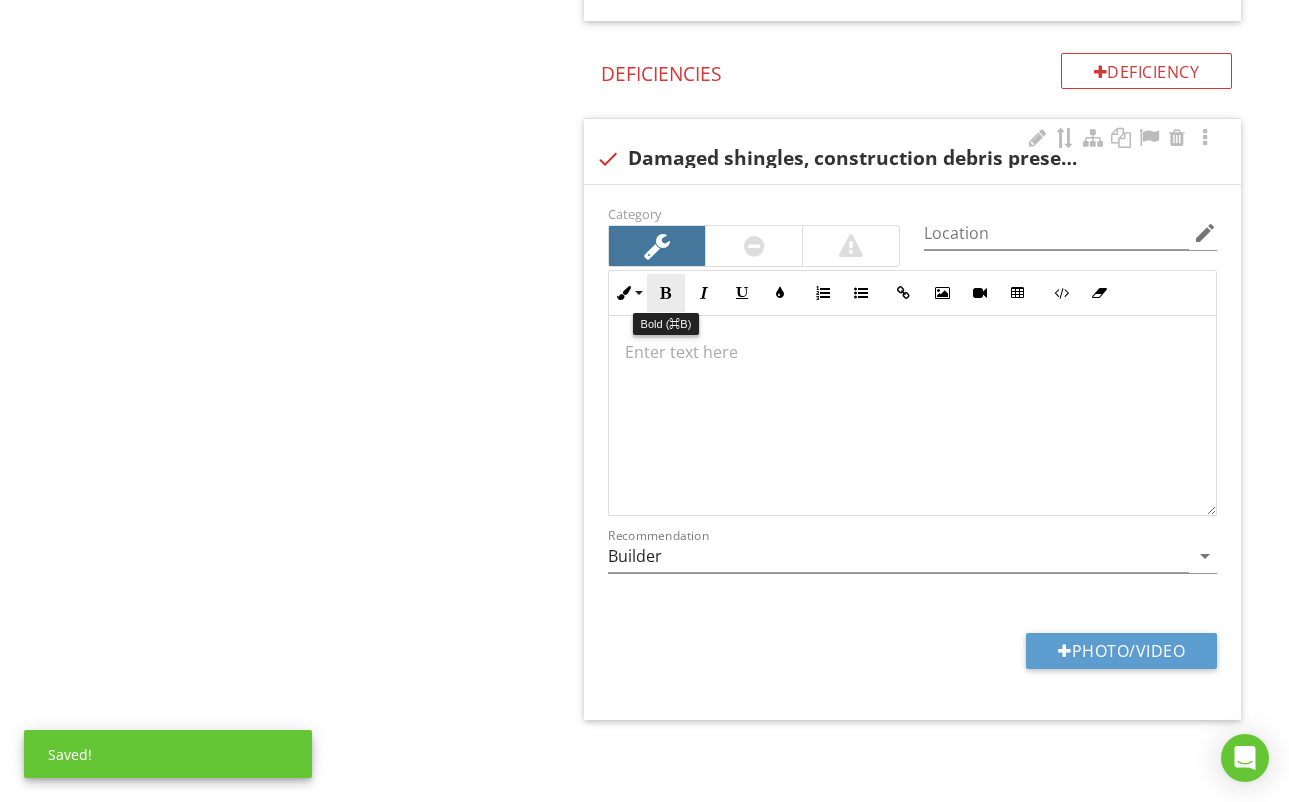 click on "Bold" at bounding box center (666, 293) 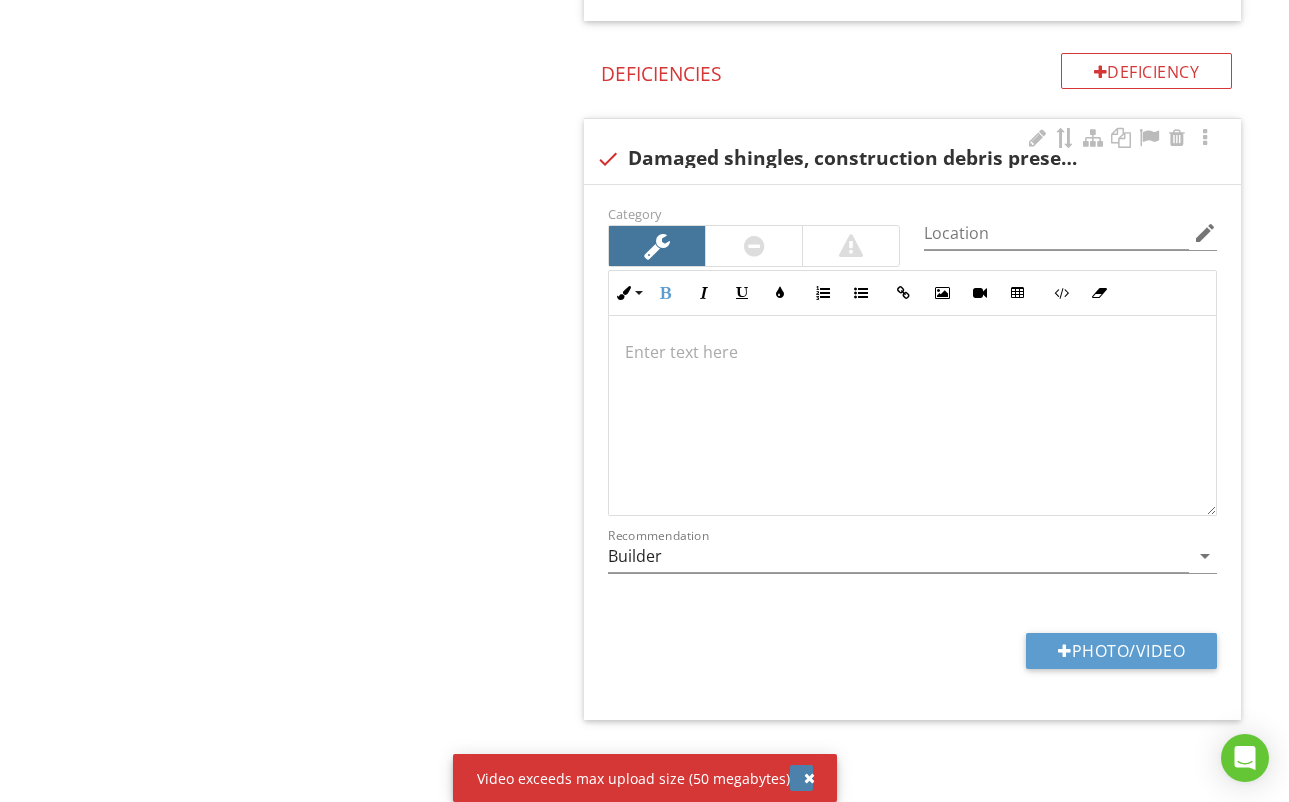 click at bounding box center [809, 778] 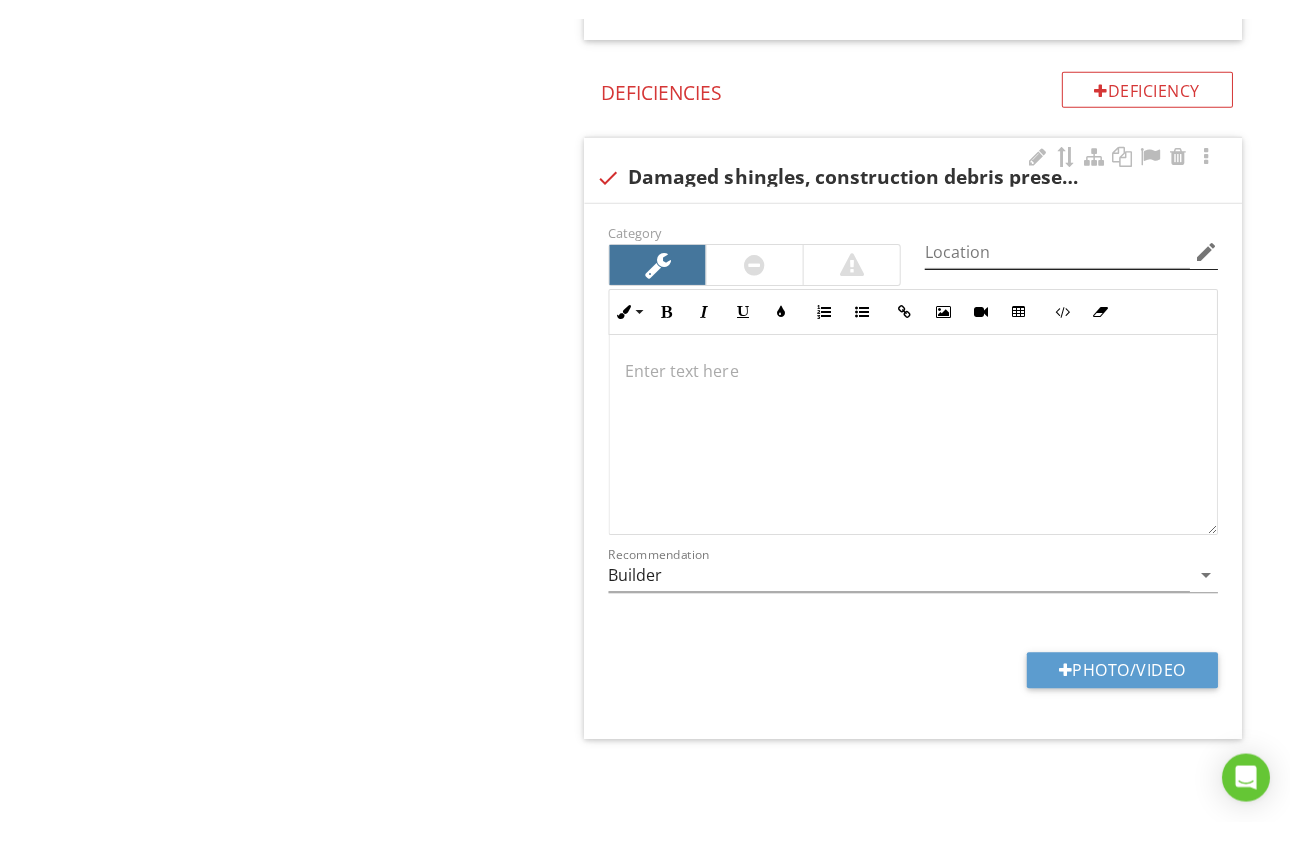 scroll, scrollTop: 2175, scrollLeft: 0, axis: vertical 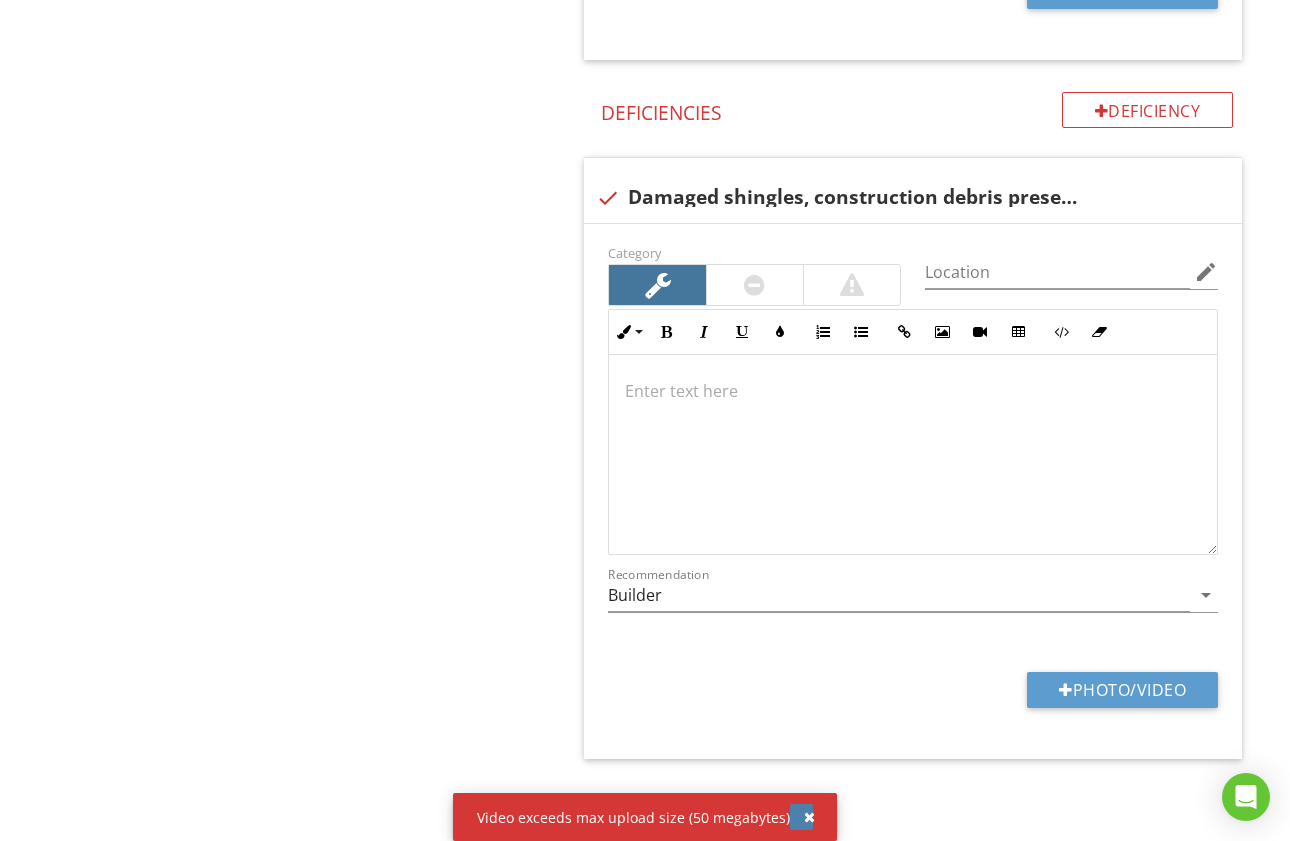click at bounding box center (809, 817) 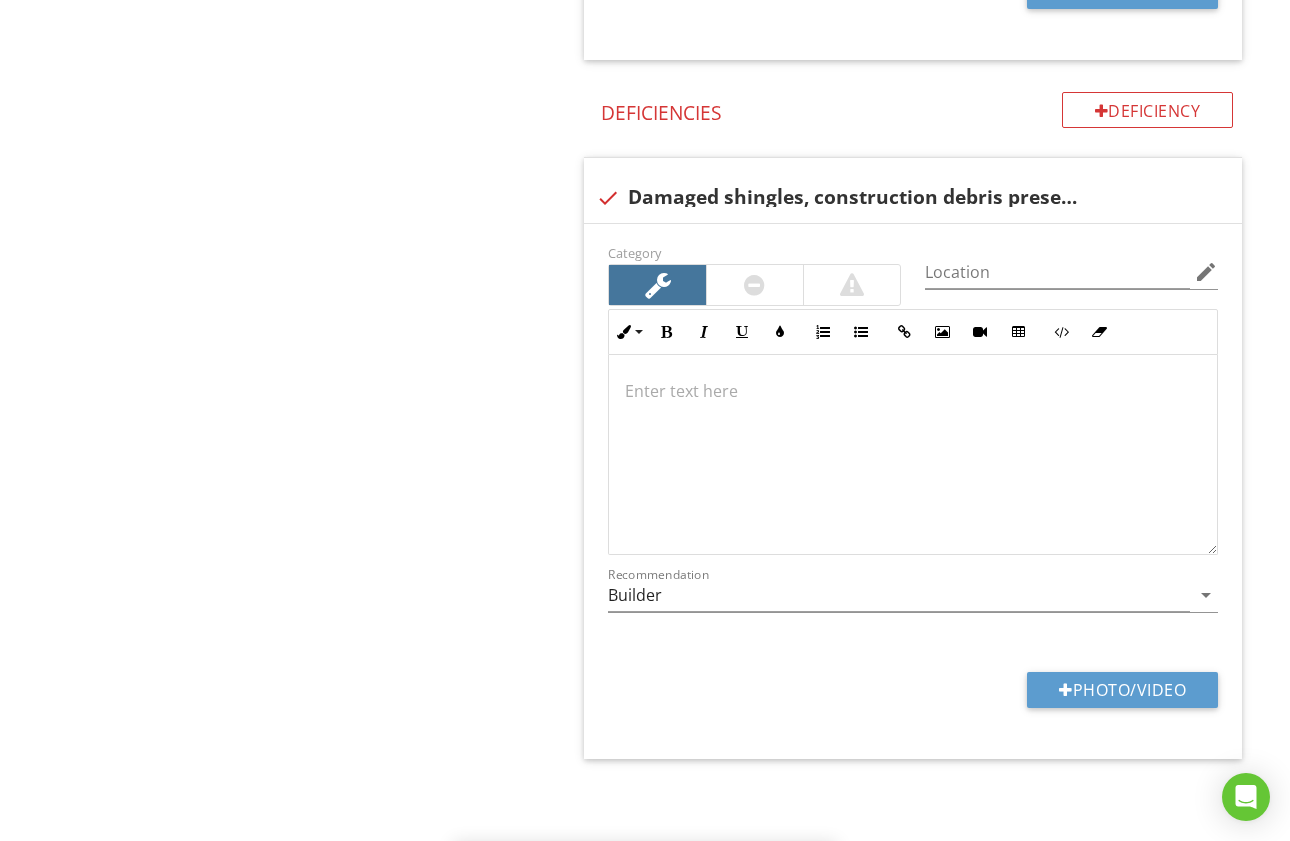 click on "Roof
Inspection Method
Roof Configuration
Roof Structure Reference
Roof Drainage System
Ventilation
Item
Inspection Method
IN   Inspected NI   Not Inspected NP   Not Present D   Deficiencies
Info
Information
Roof Inspection Method
check_box walked the roof   check_box drone with camera         OTHER
Substrate (Sheathing)
check_box_outline_blank Older asphalt shingles   check_box_outline_blank Wood boards   check_box Plywood/OSB         OTHER
Type of Valley
check_box Closed Cut Valley   check_box_outline_blank         OTHER" at bounding box center (807, -567) 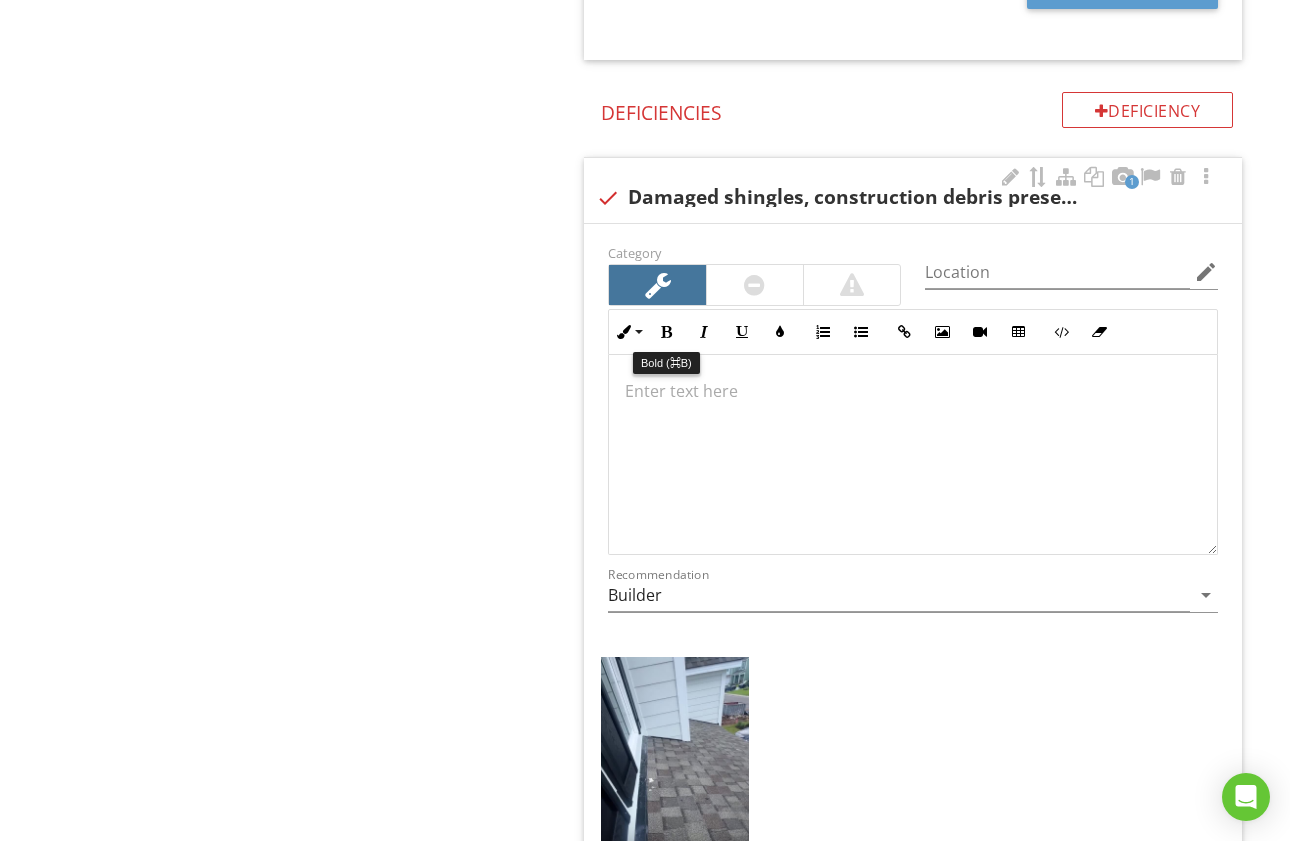 drag, startPoint x: 667, startPoint y: 336, endPoint x: 678, endPoint y: 380, distance: 45.35416 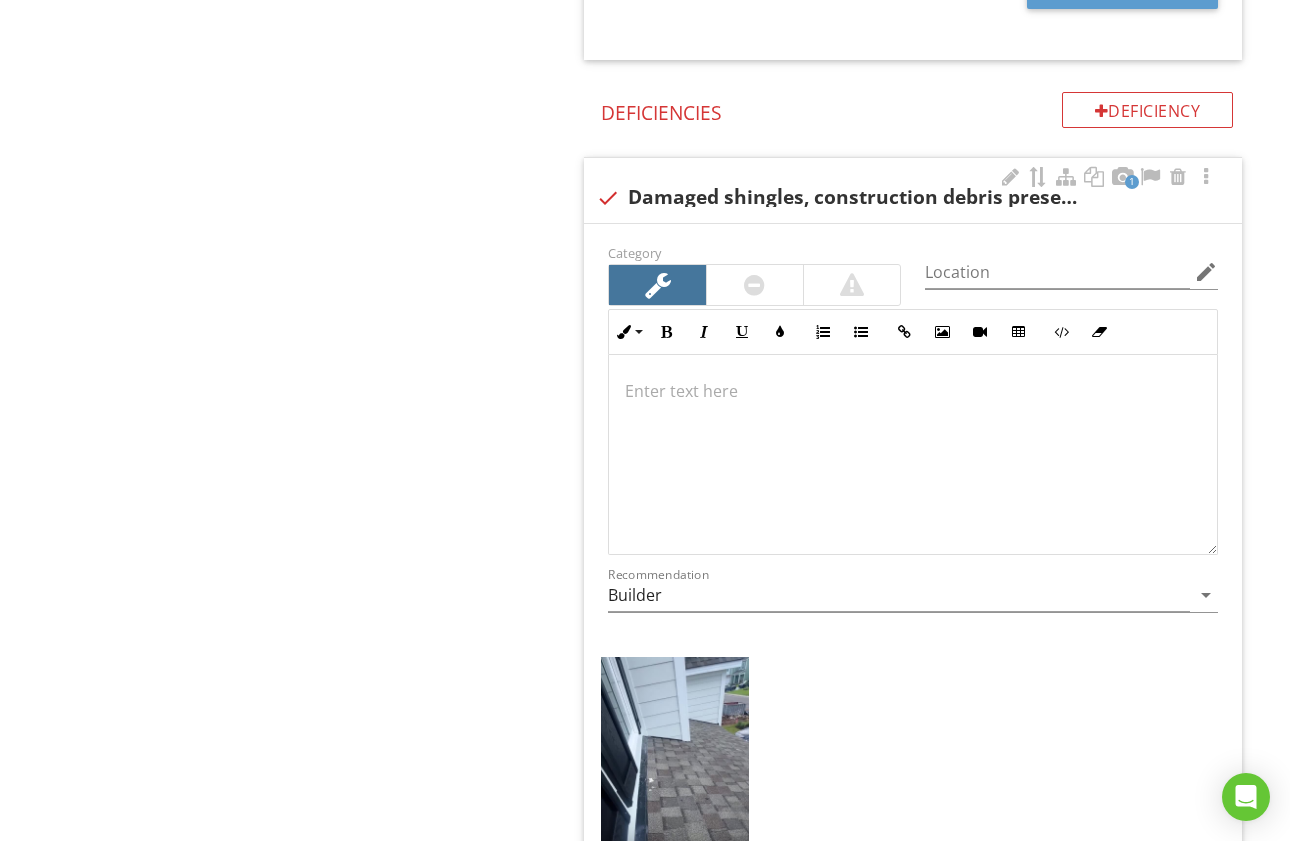 type 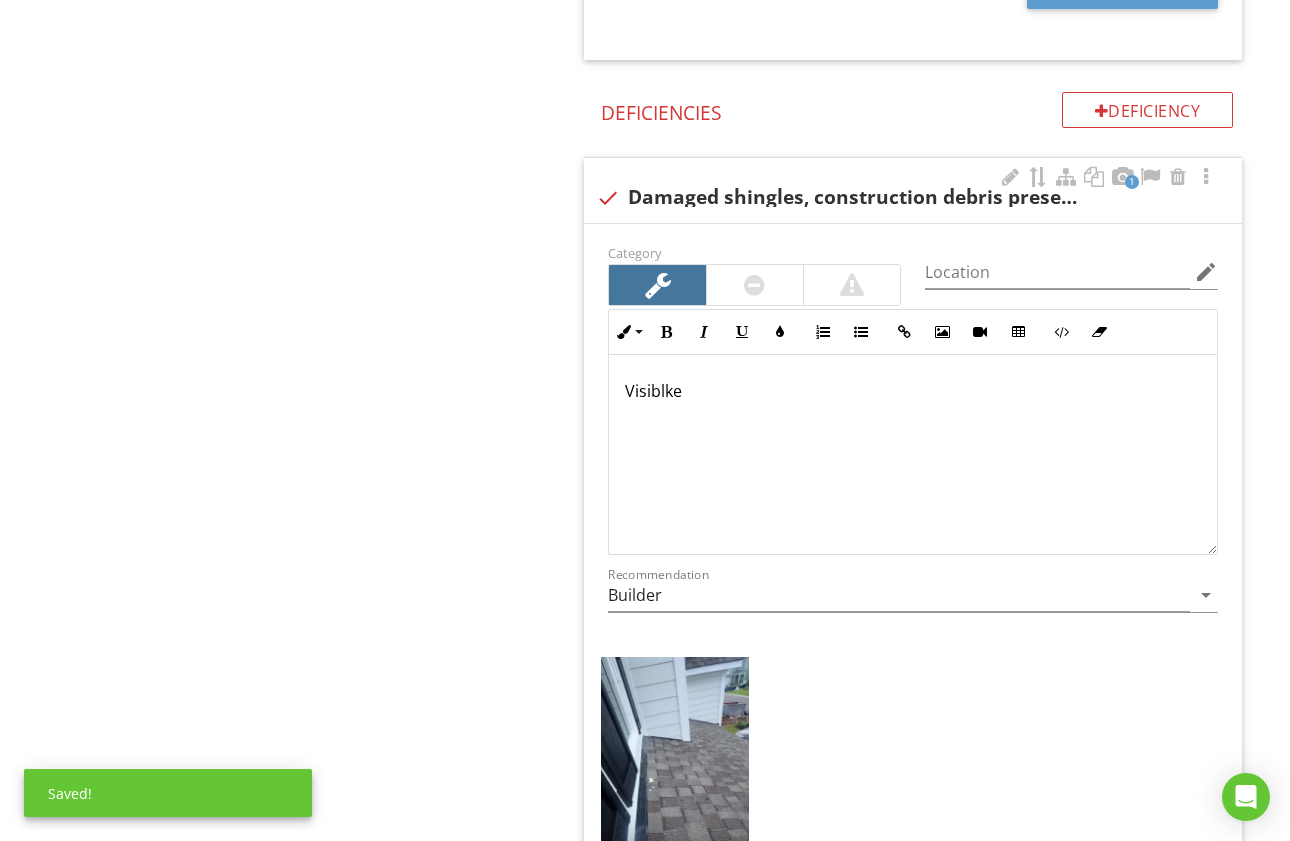 scroll, scrollTop: 2191, scrollLeft: 0, axis: vertical 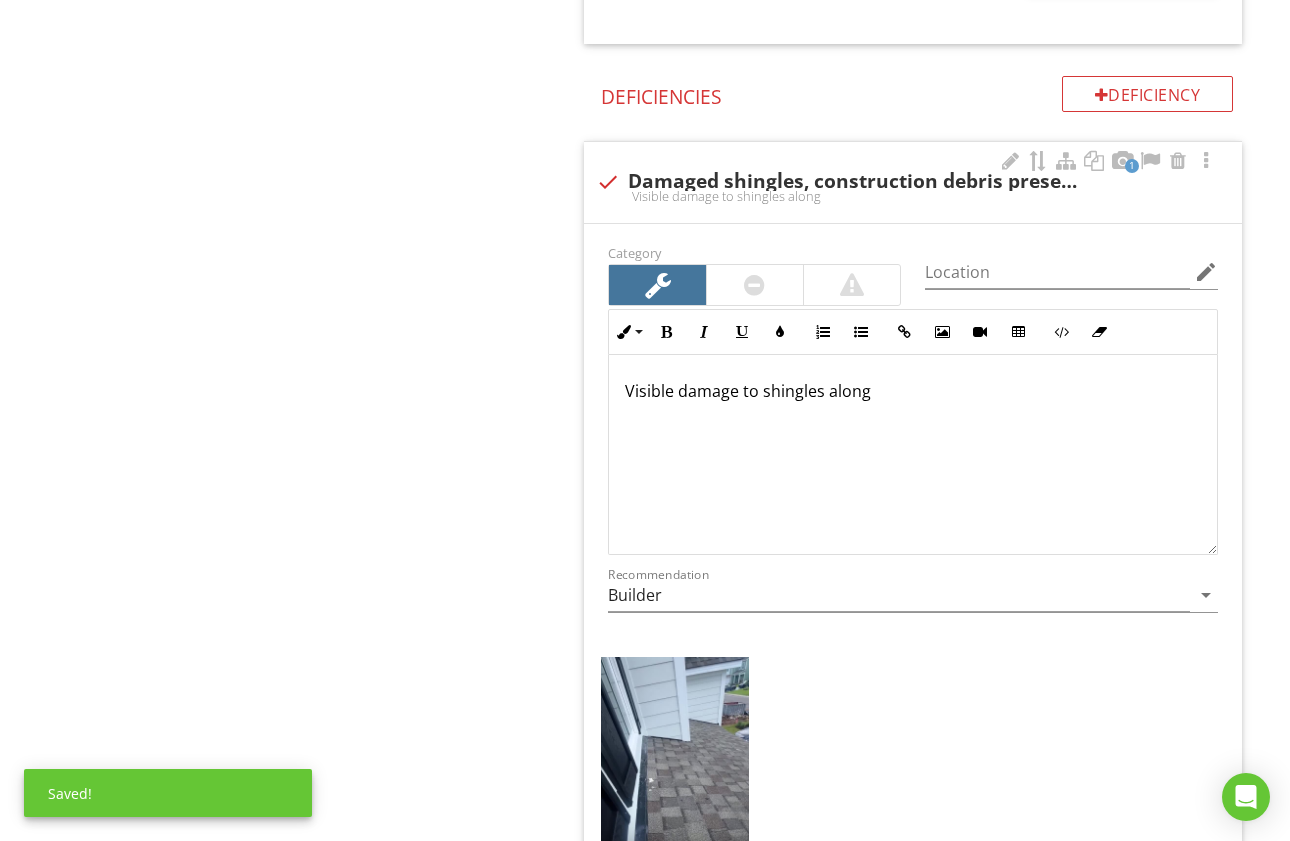 click on "Visible damage to shingles along" at bounding box center (913, 391) 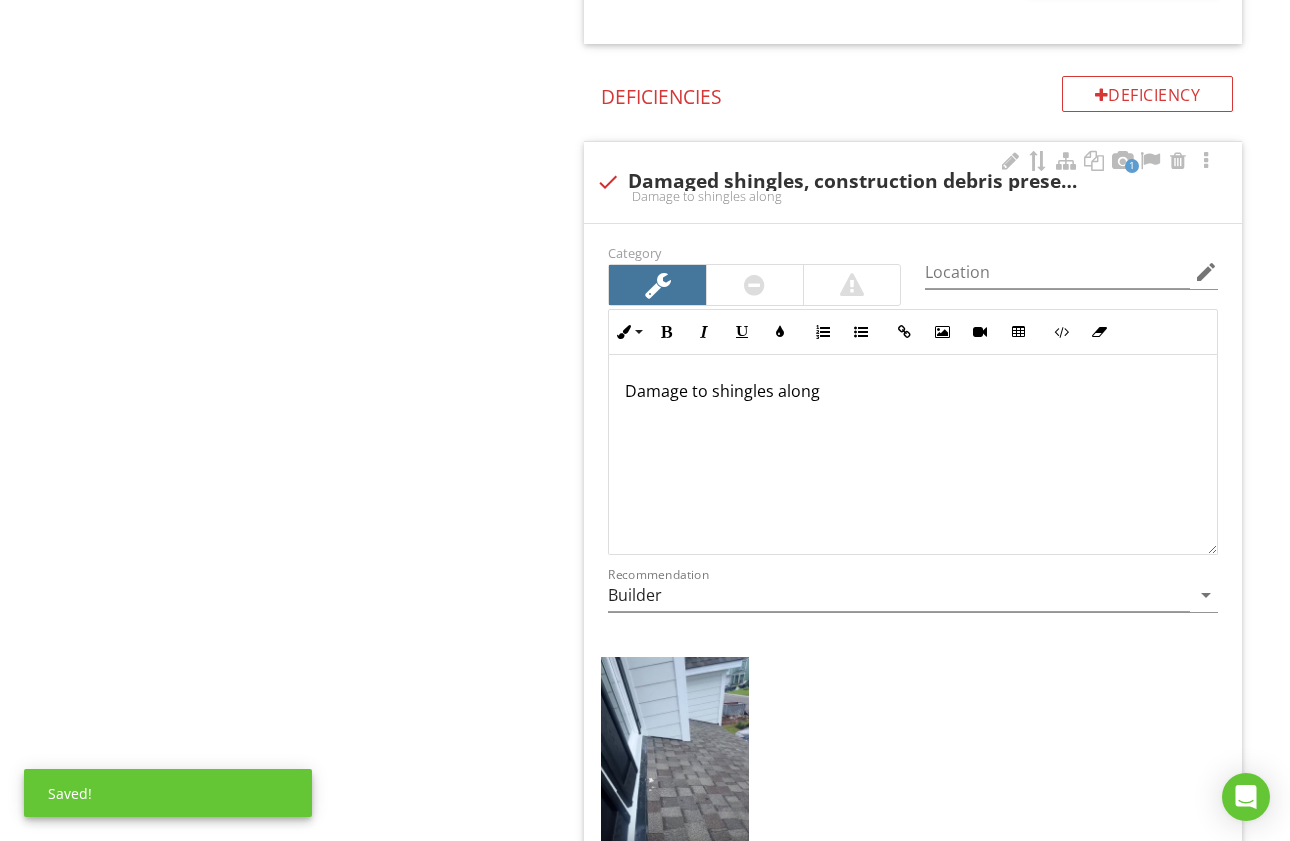 click on "Damage to shingles along" at bounding box center (913, 391) 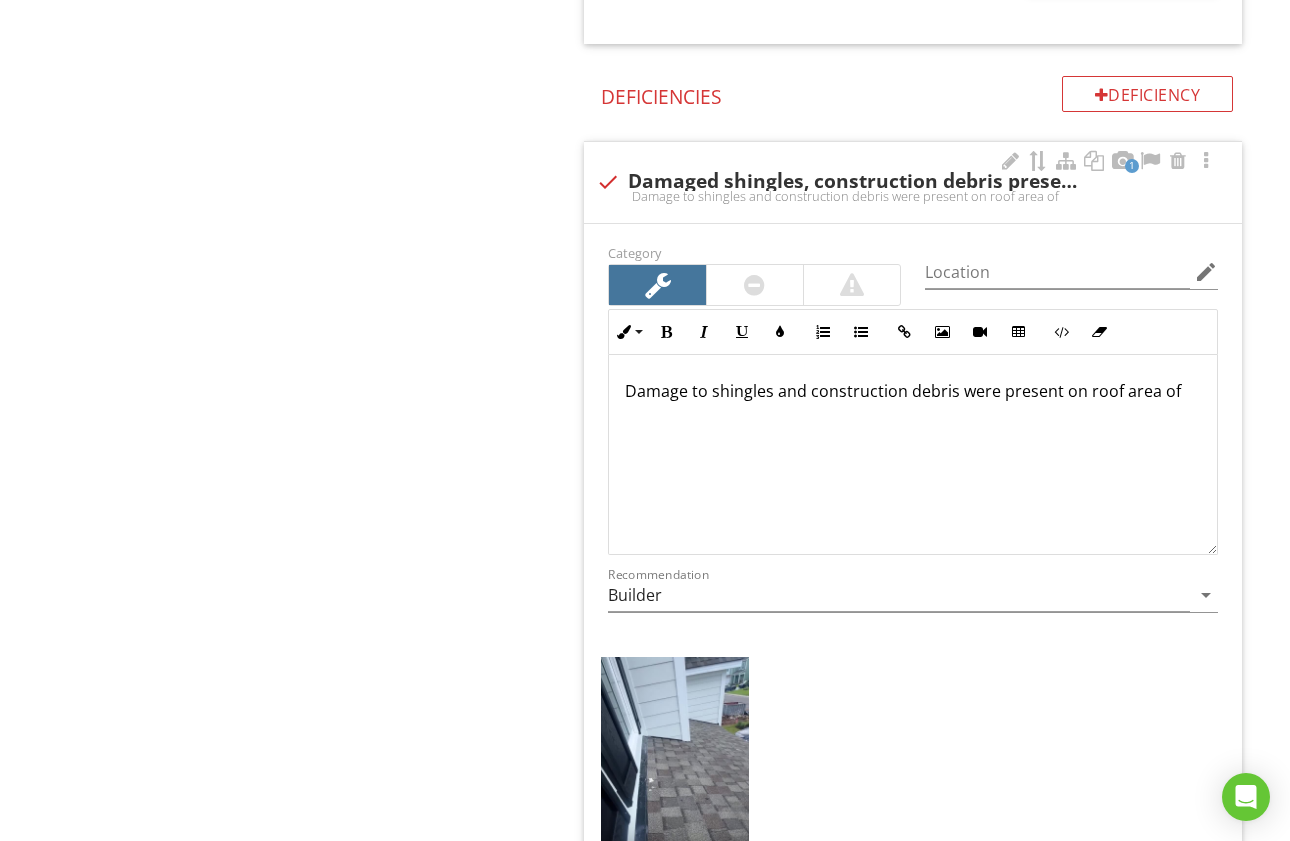 click on "Damage to shingles and construction debris were present on roof area of" at bounding box center [913, 391] 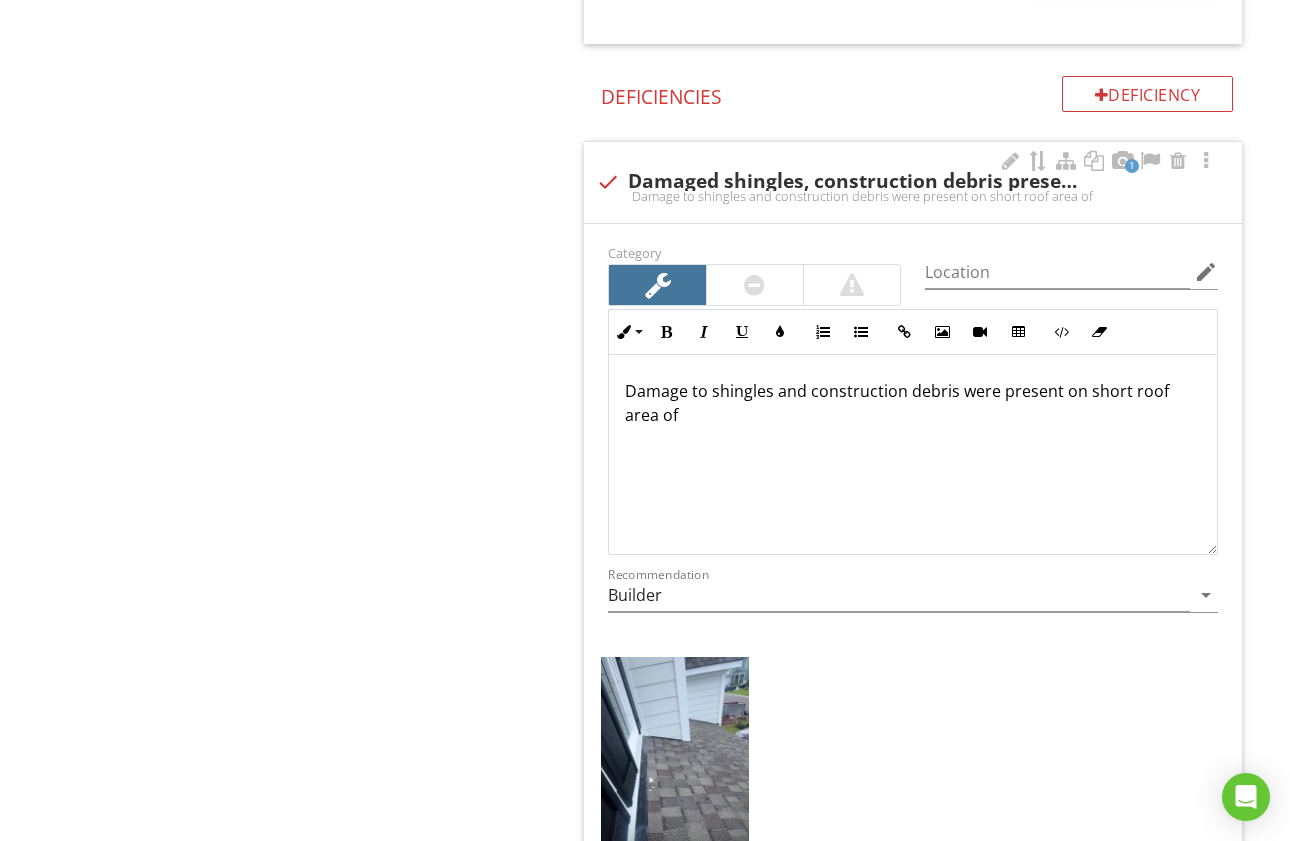 click on "Damage to shingles and construction debris were present on short roof area of" at bounding box center (913, 403) 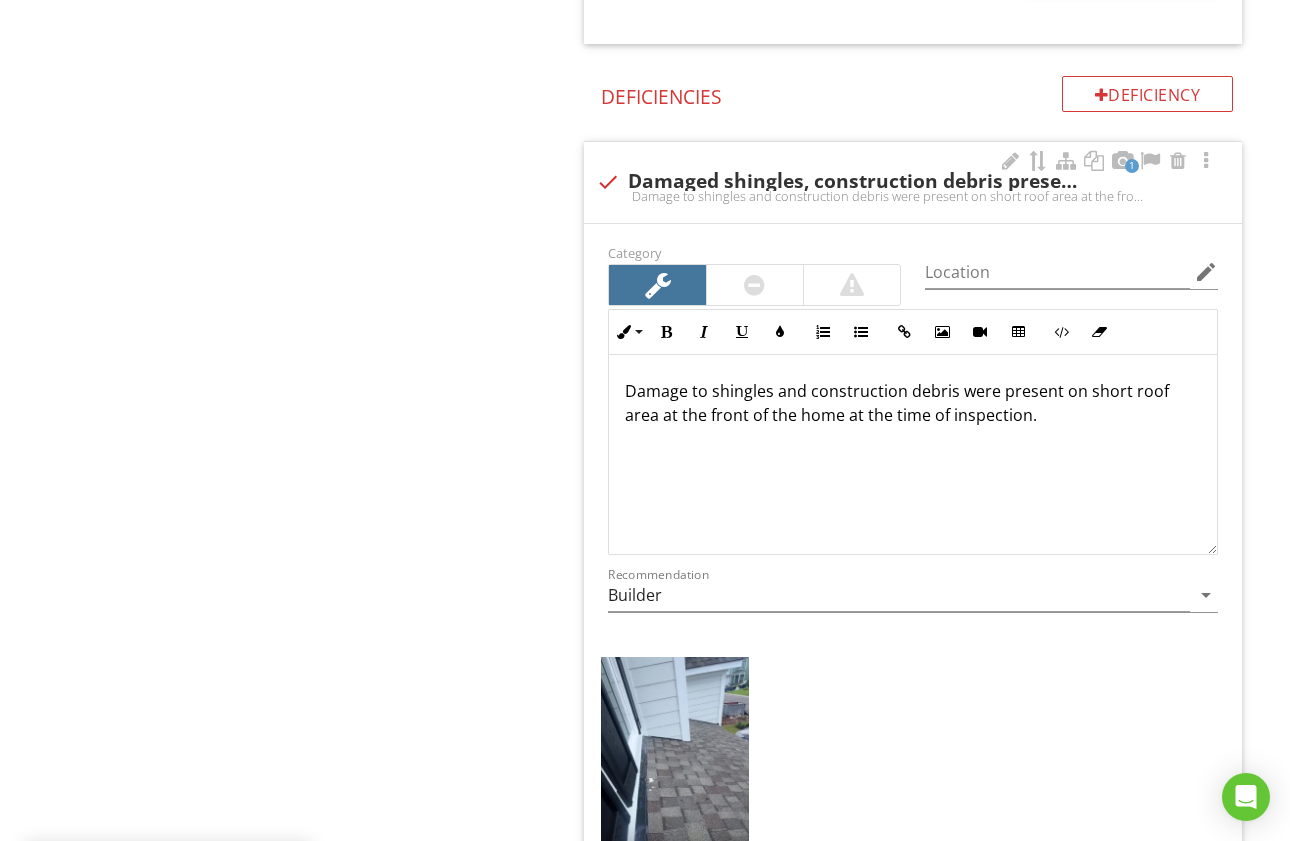 drag, startPoint x: 619, startPoint y: 393, endPoint x: 1020, endPoint y: 416, distance: 401.65906 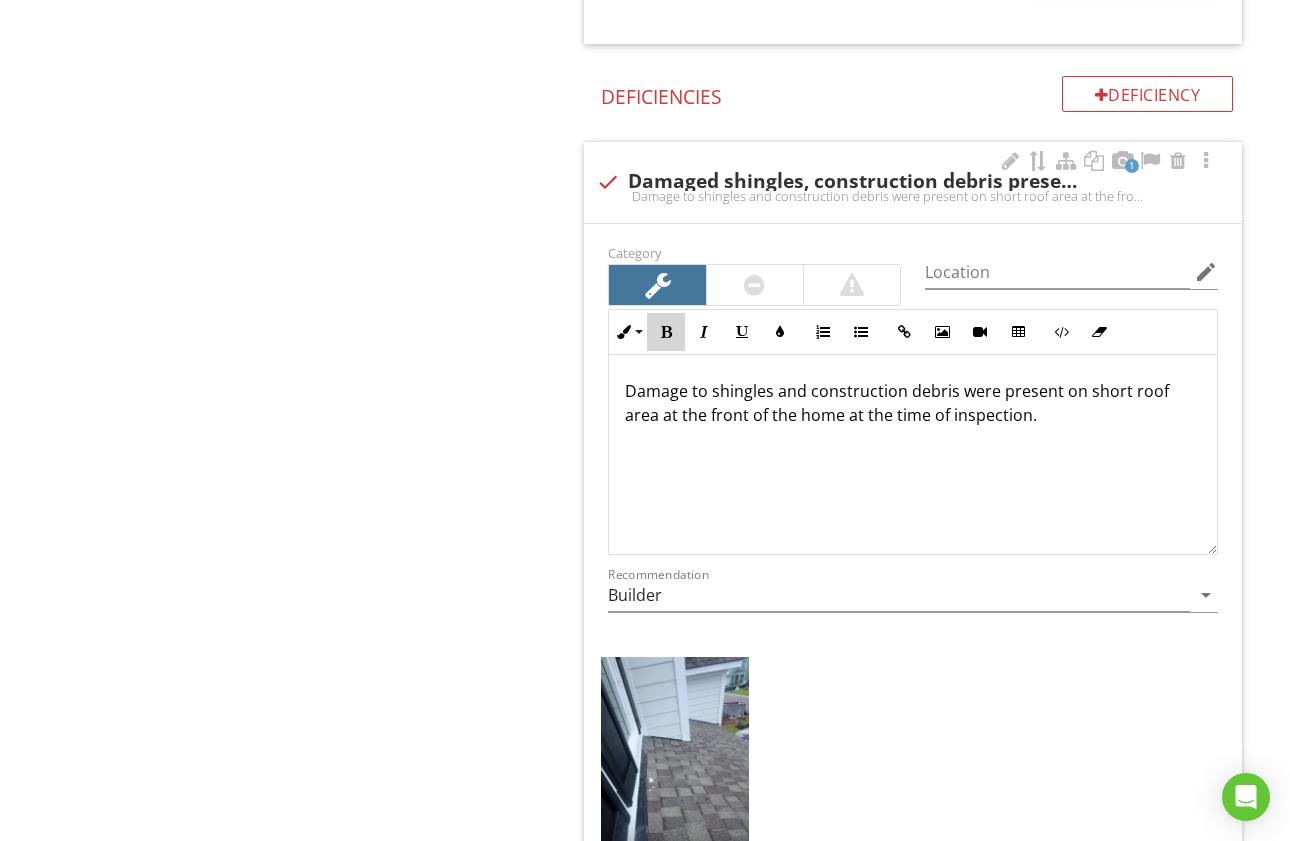 drag, startPoint x: 662, startPoint y: 338, endPoint x: 823, endPoint y: 402, distance: 173.25415 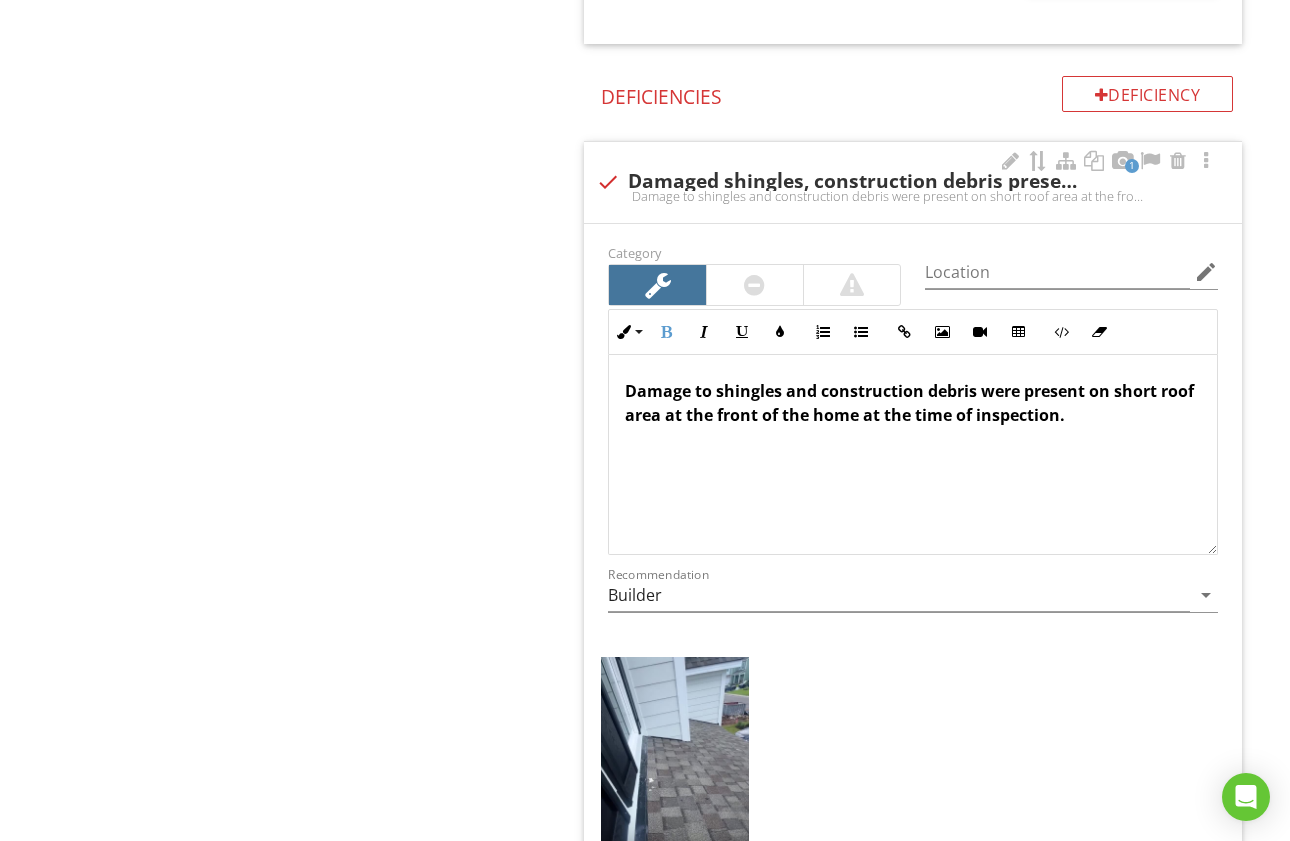 click on "Damage to shingles and construction debris were present on short roof area at the front of the home at the time of inspection." at bounding box center [913, 455] 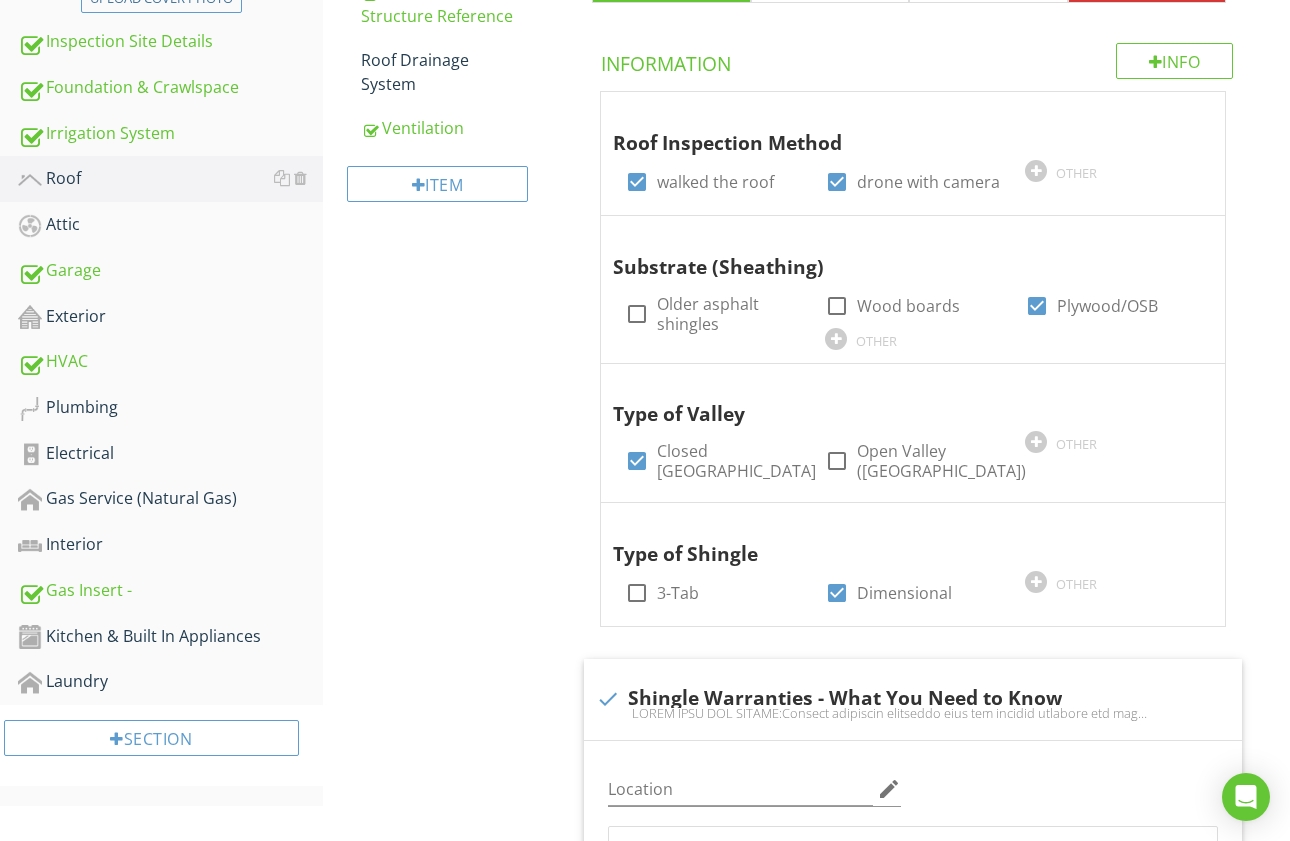scroll, scrollTop: 472, scrollLeft: 0, axis: vertical 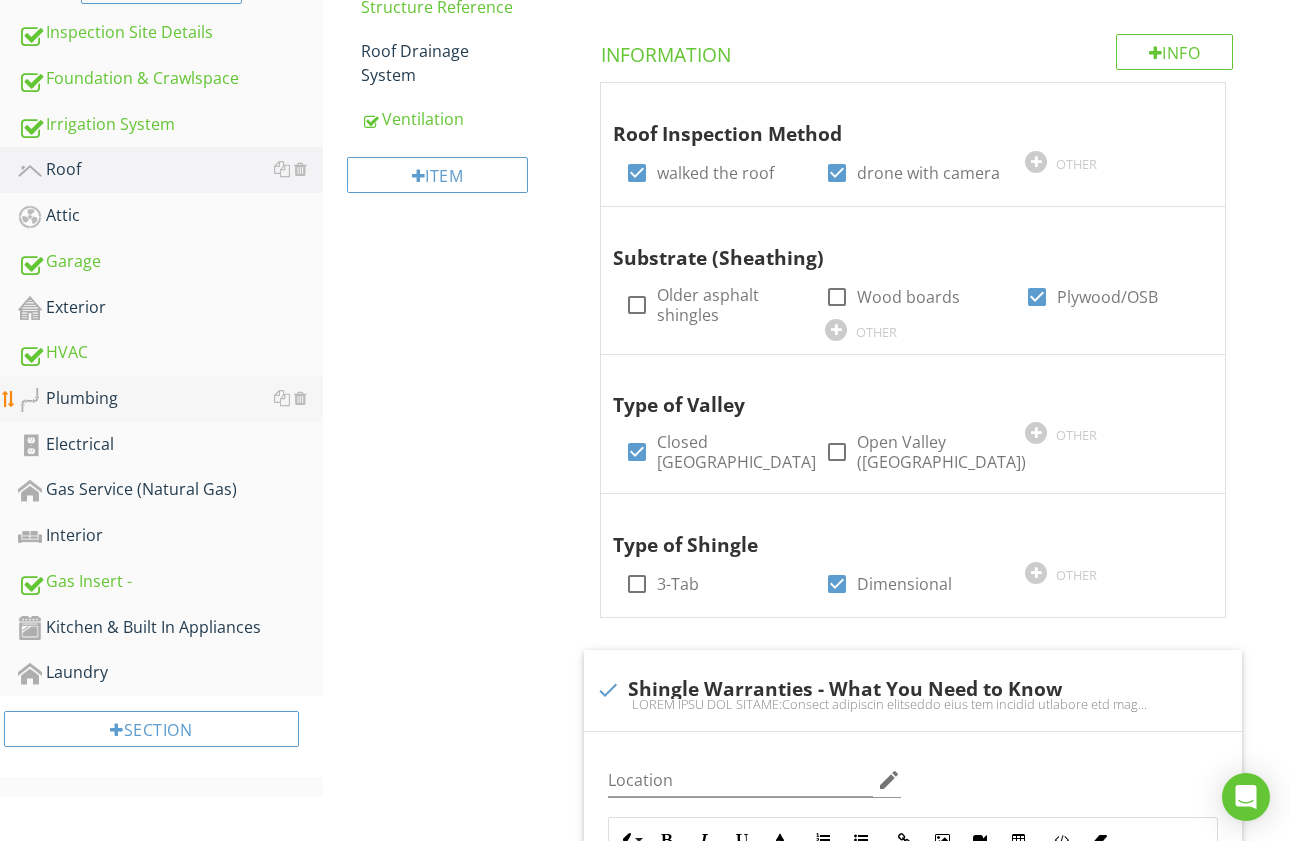 click on "Plumbing" at bounding box center (170, 399) 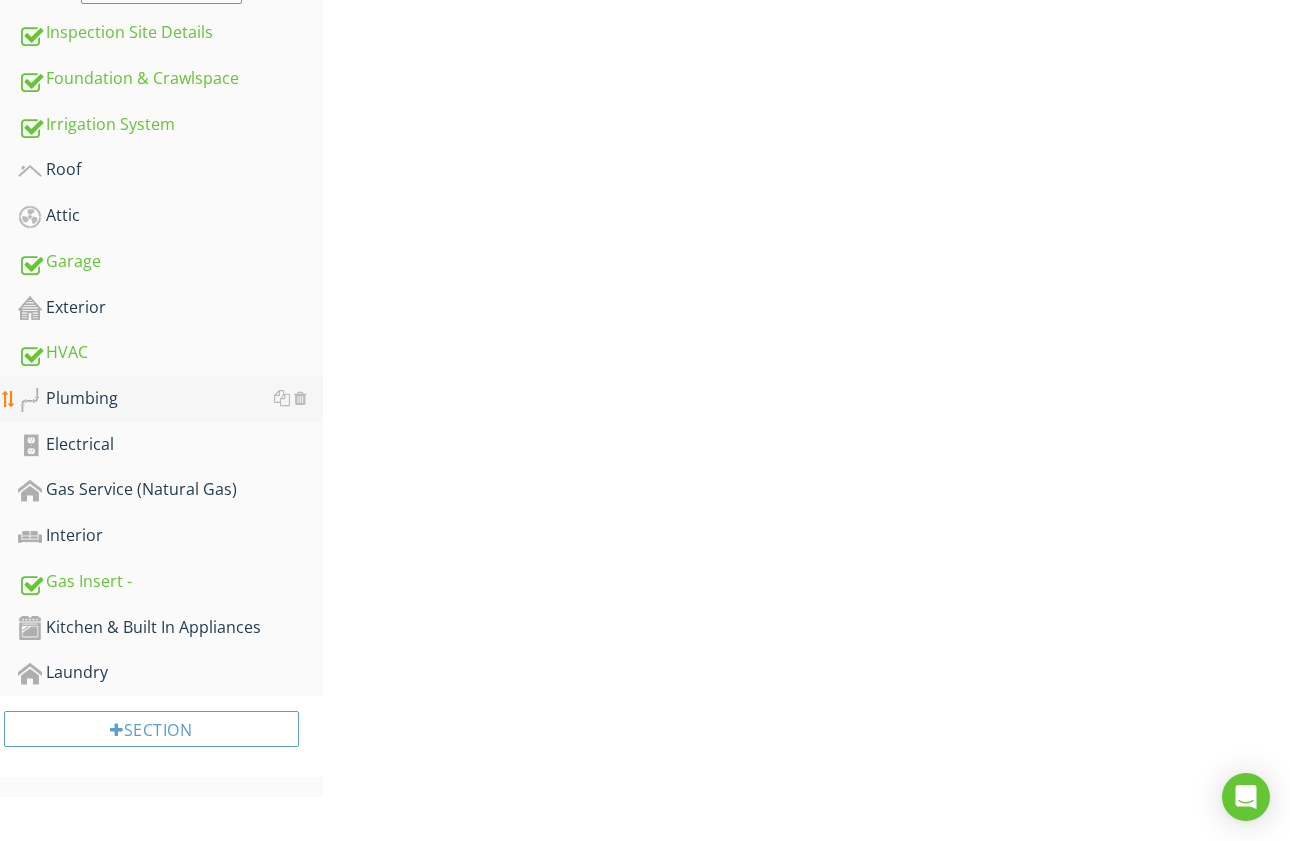 click on "Plumbing" at bounding box center (170, 399) 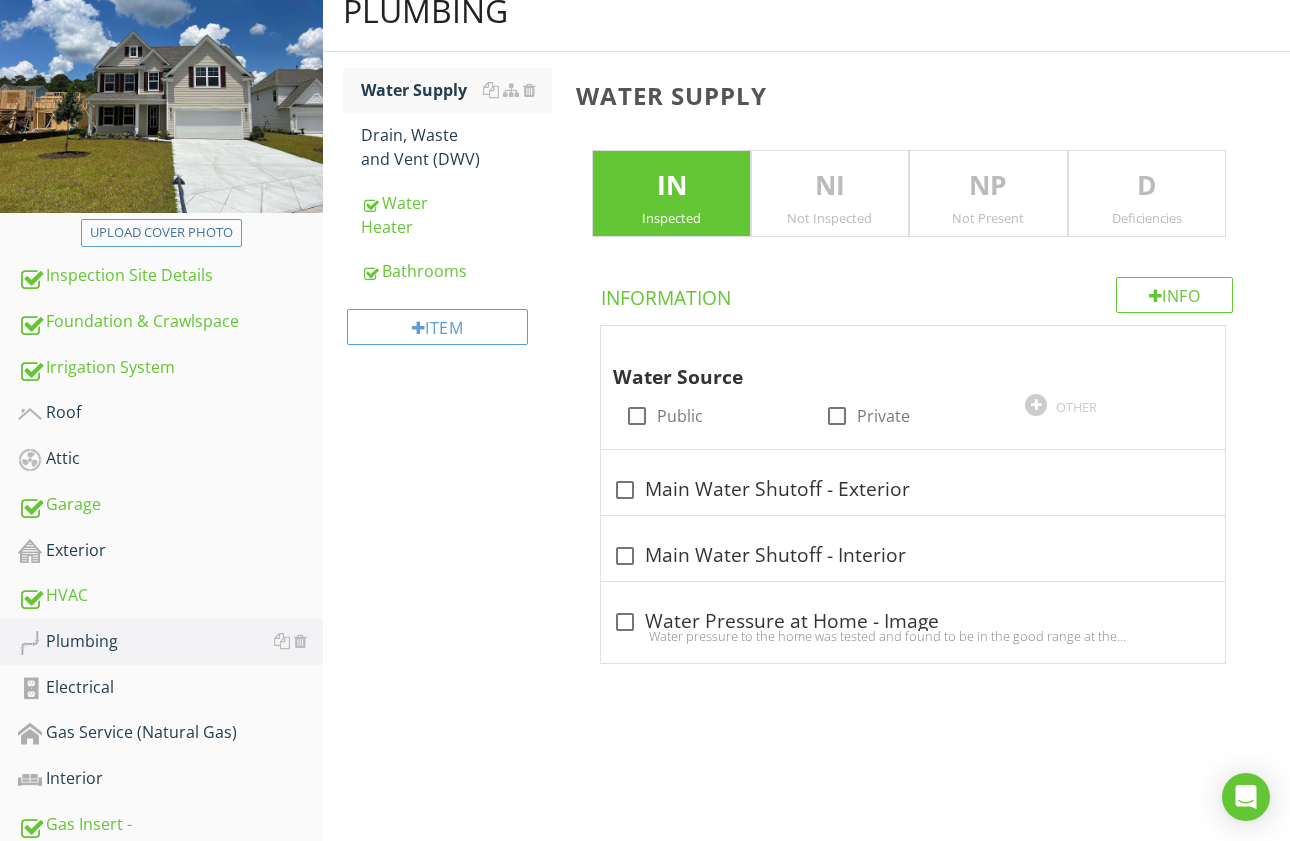 scroll, scrollTop: 210, scrollLeft: 0, axis: vertical 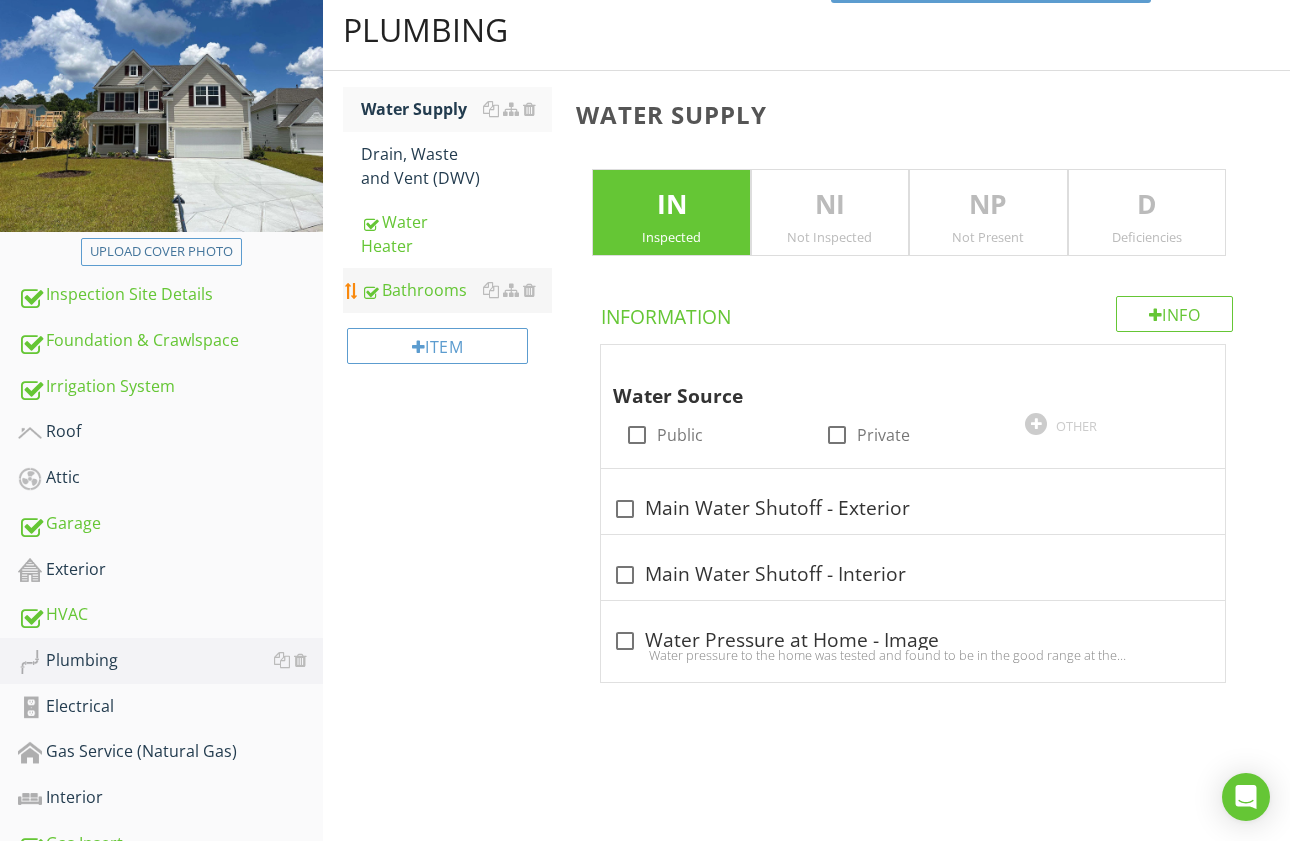 drag, startPoint x: 456, startPoint y: 275, endPoint x: 475, endPoint y: 283, distance: 20.615528 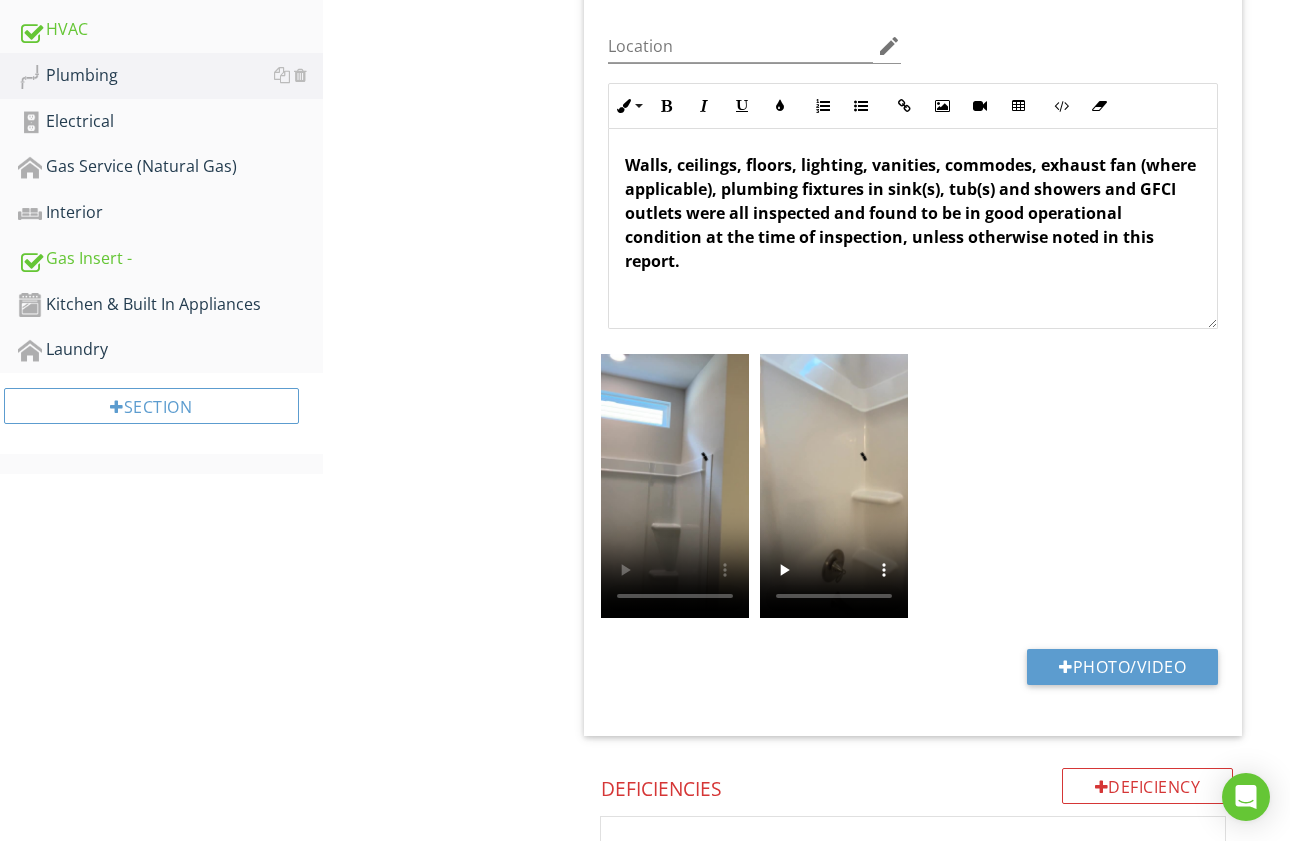 scroll, scrollTop: 808, scrollLeft: 0, axis: vertical 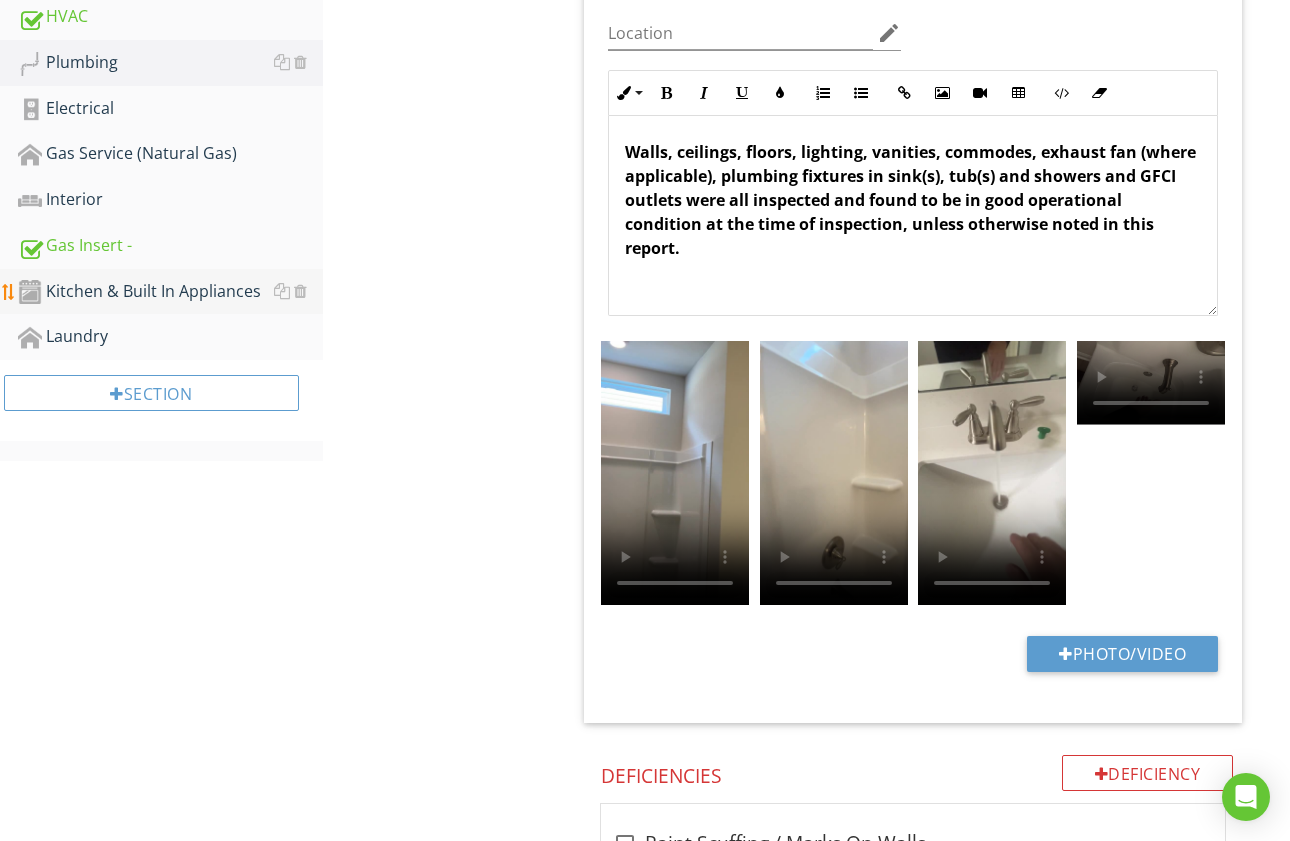 click on "Kitchen & Built In Appliances" at bounding box center (170, 292) 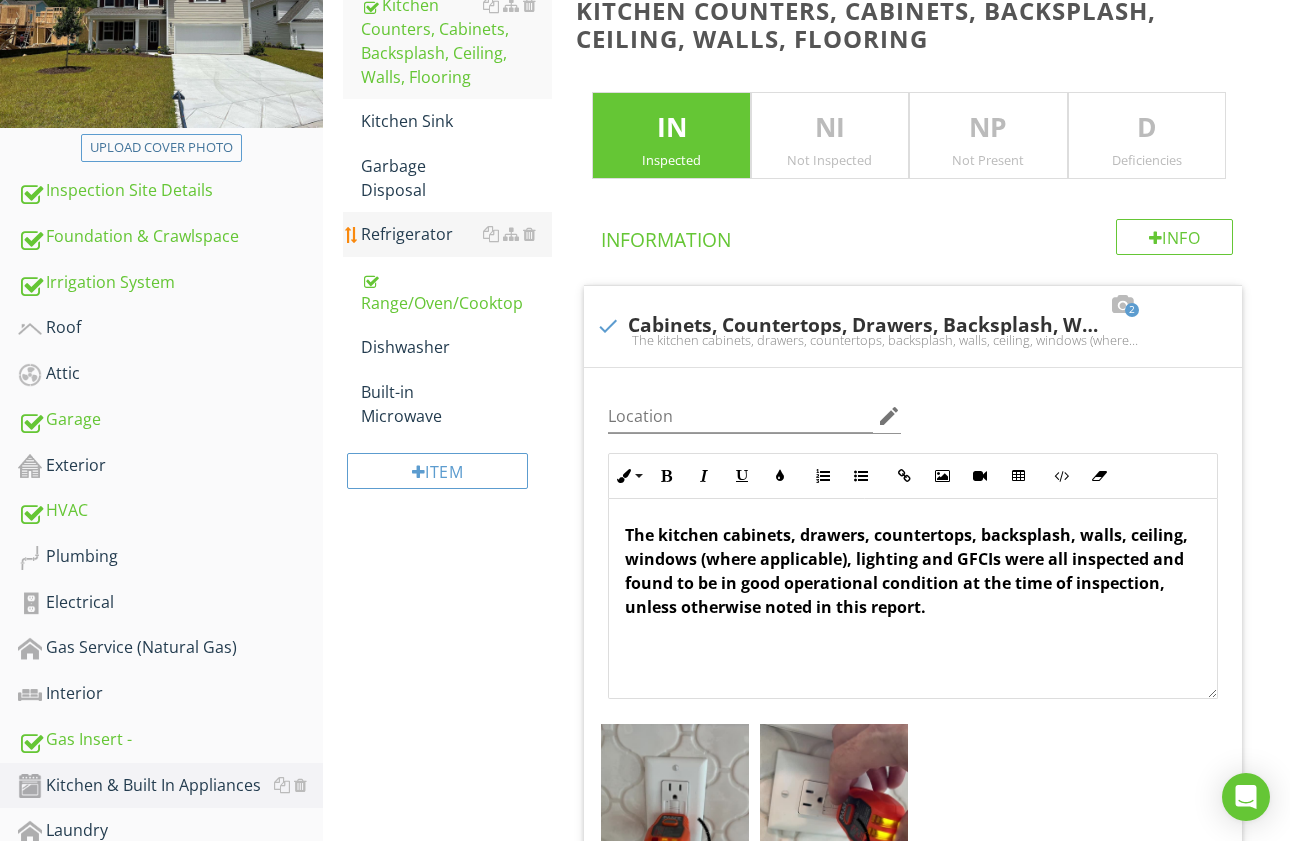 scroll, scrollTop: 310, scrollLeft: 0, axis: vertical 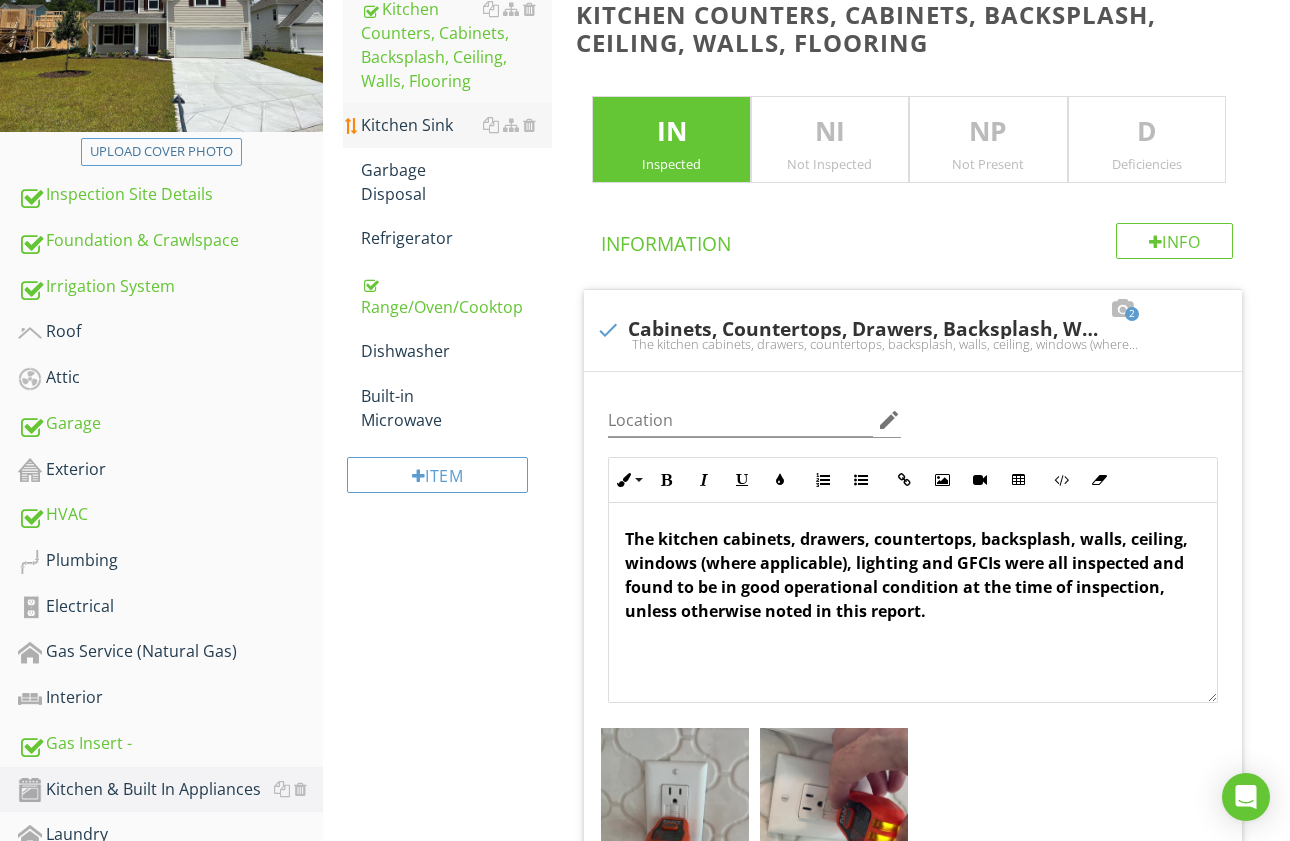 click on "Kitchen Sink" at bounding box center (457, 125) 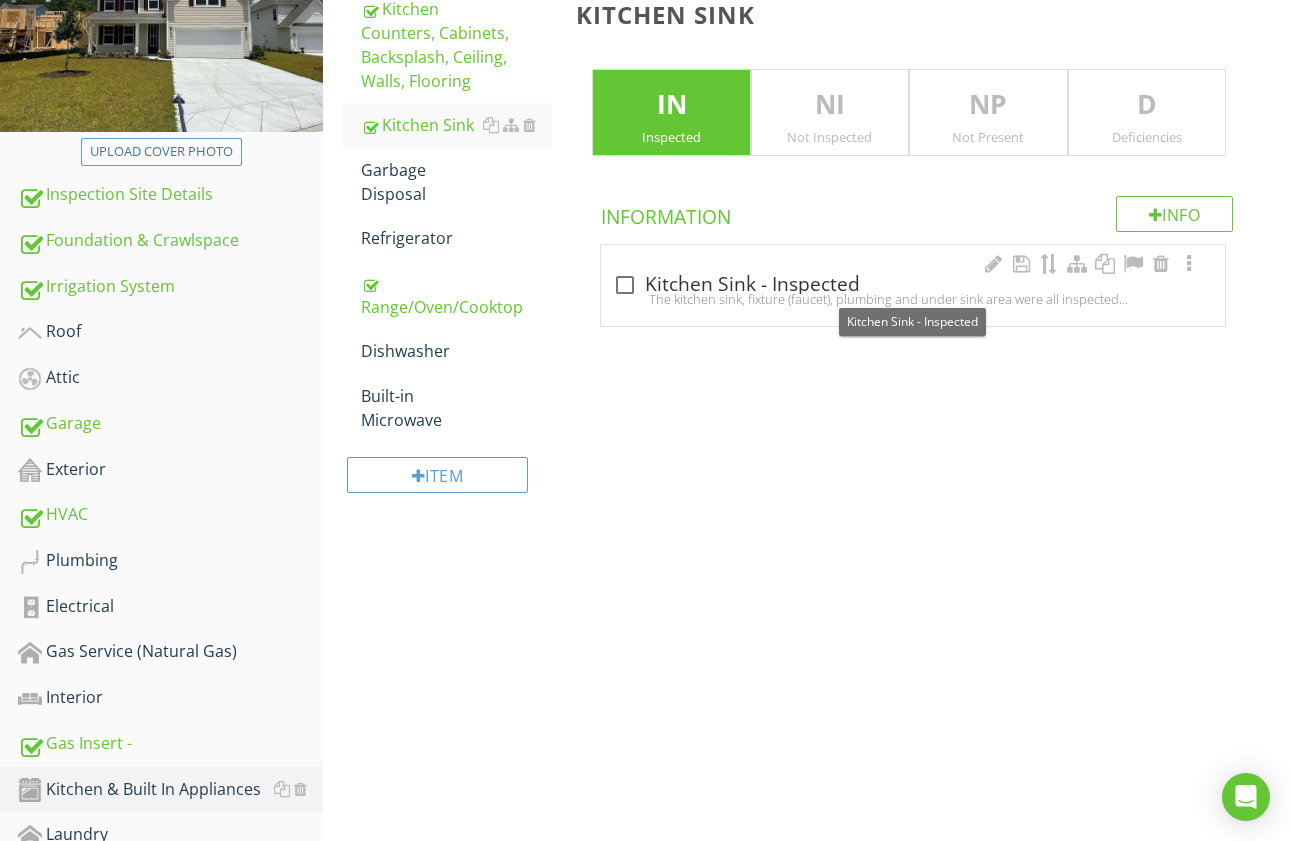 click at bounding box center (625, 285) 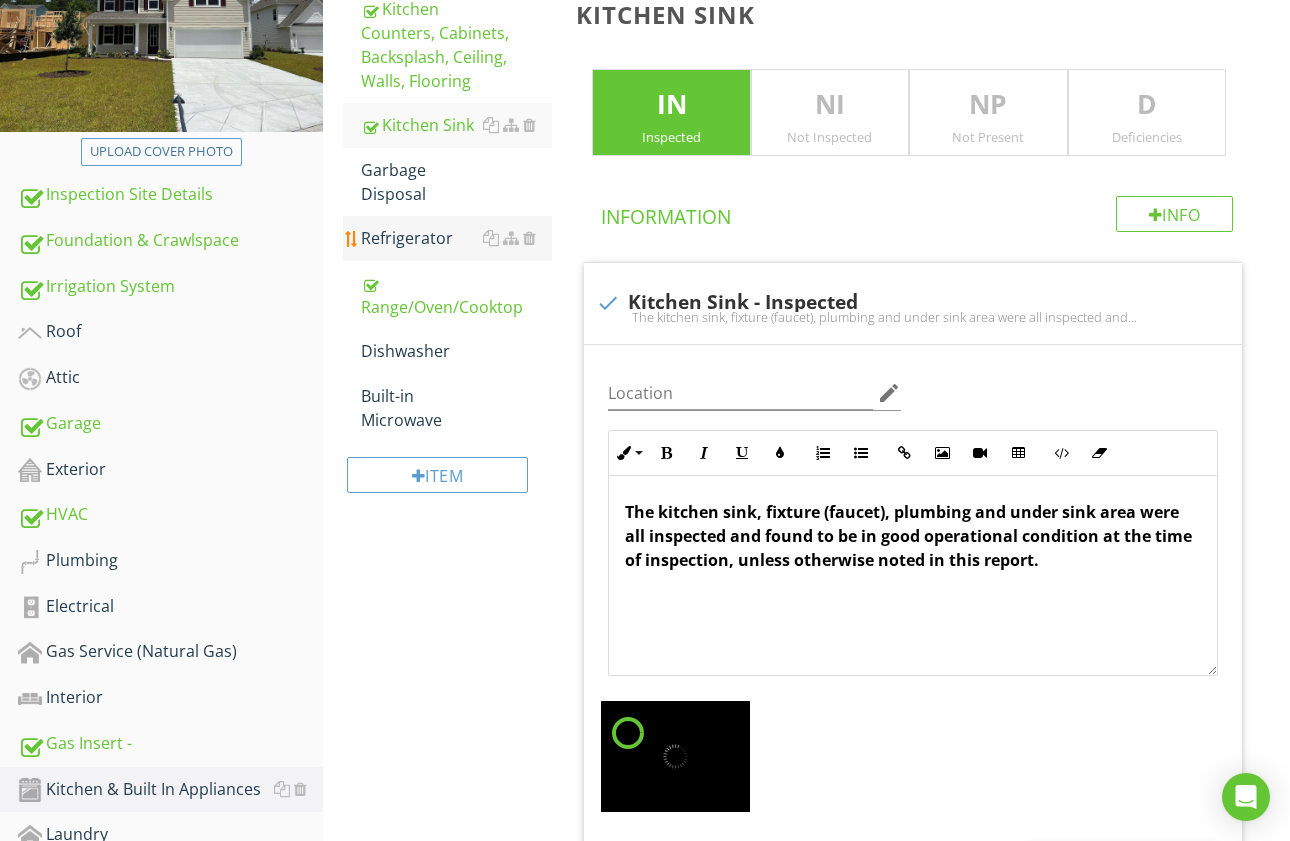 click on "Refrigerator" at bounding box center [457, 238] 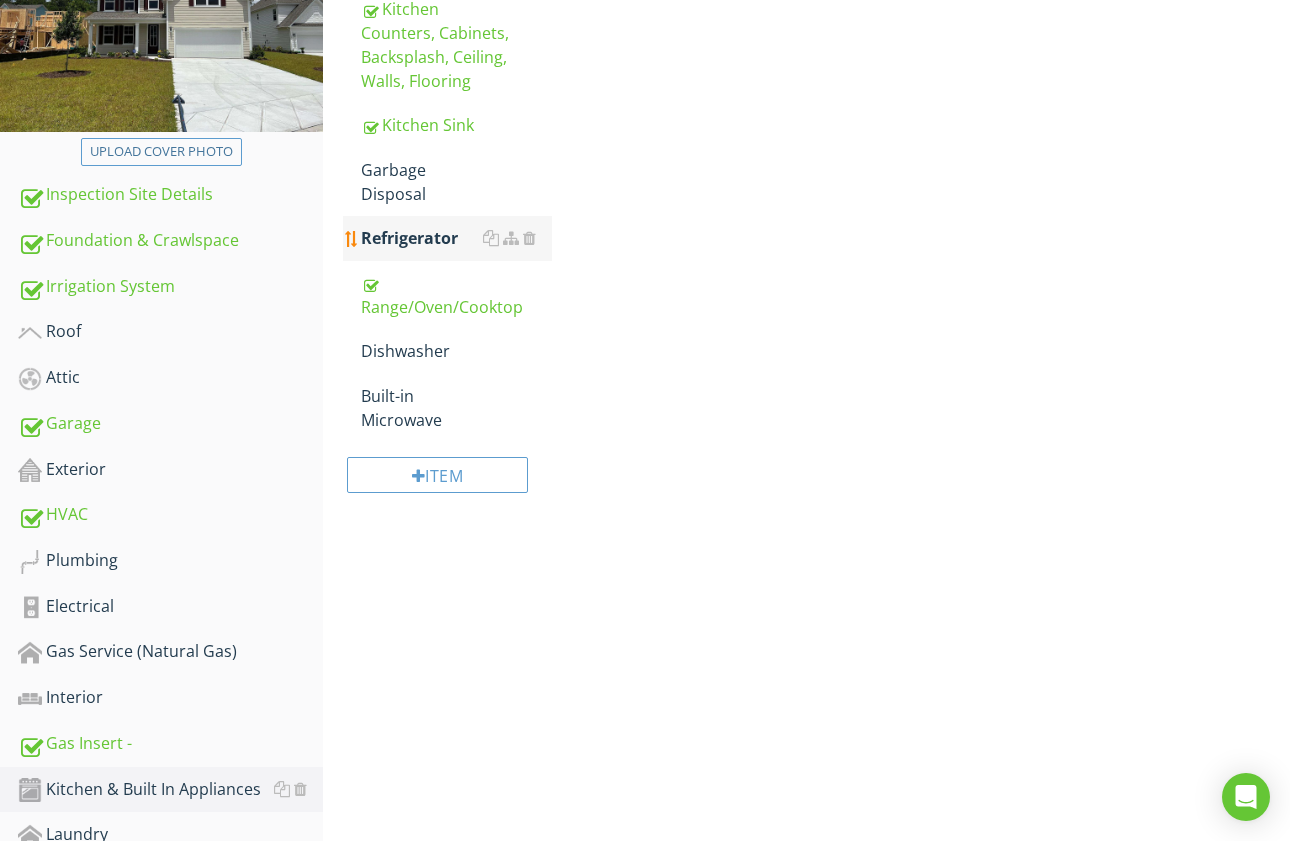 click on "Refrigerator" at bounding box center (457, 238) 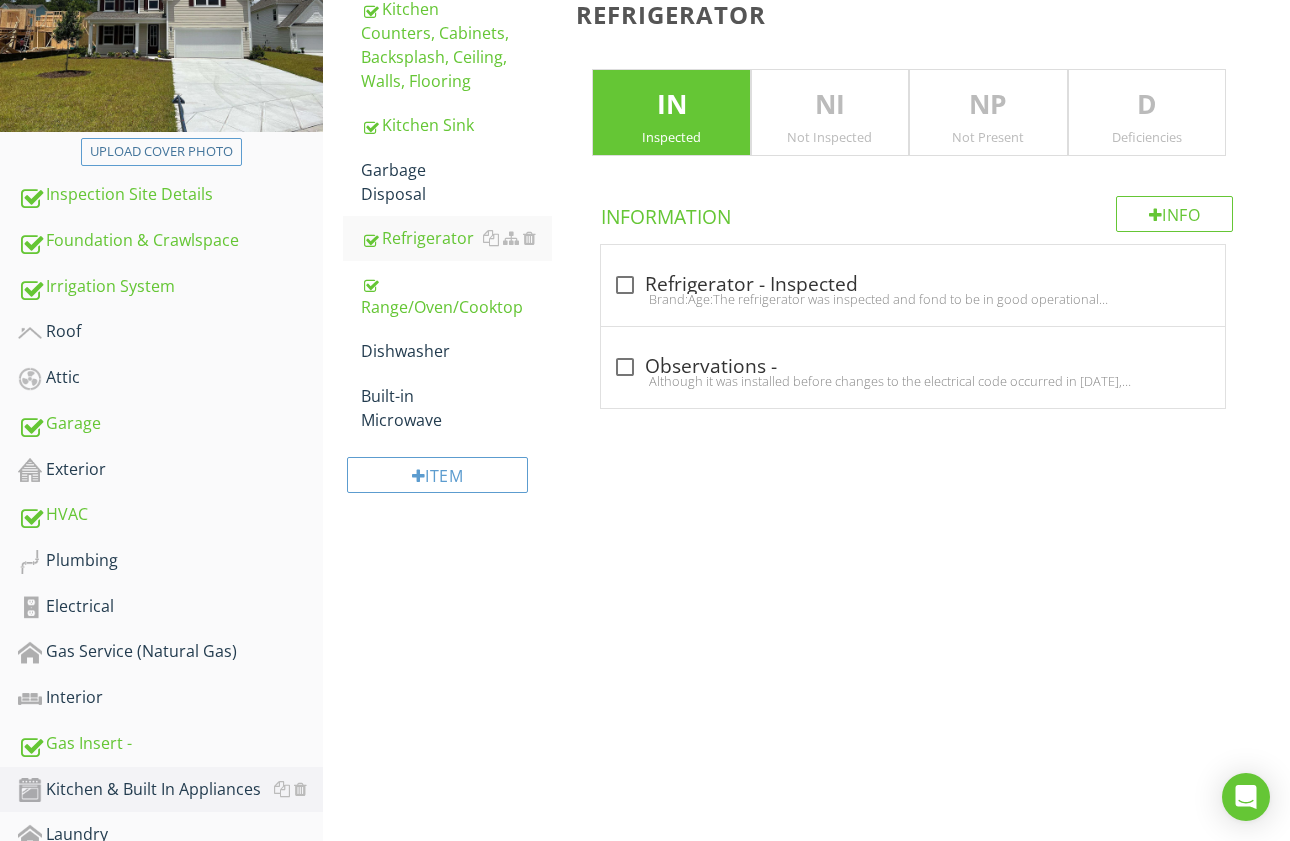 click on "NP   Not Present" at bounding box center [988, 113] 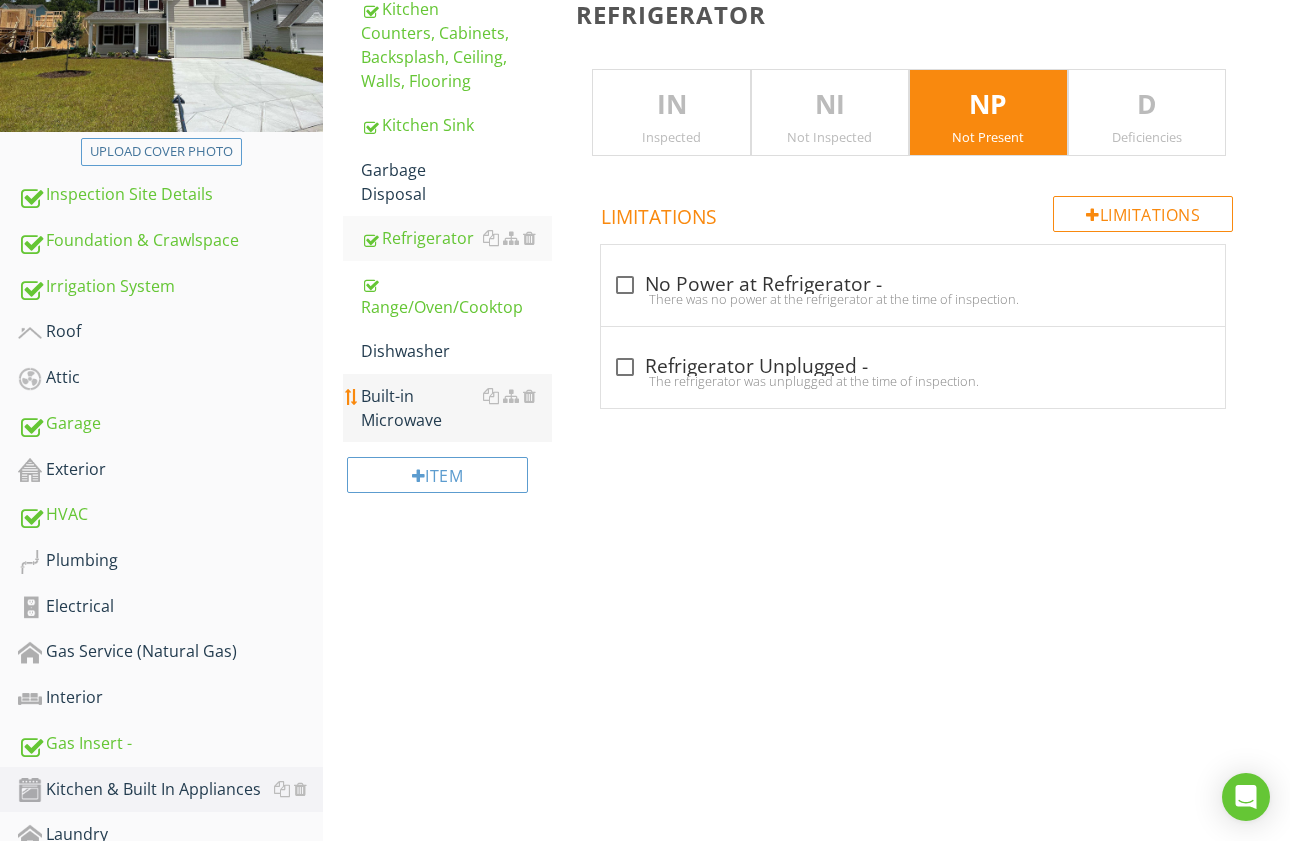 click on "Built-in Microwave" at bounding box center (457, 408) 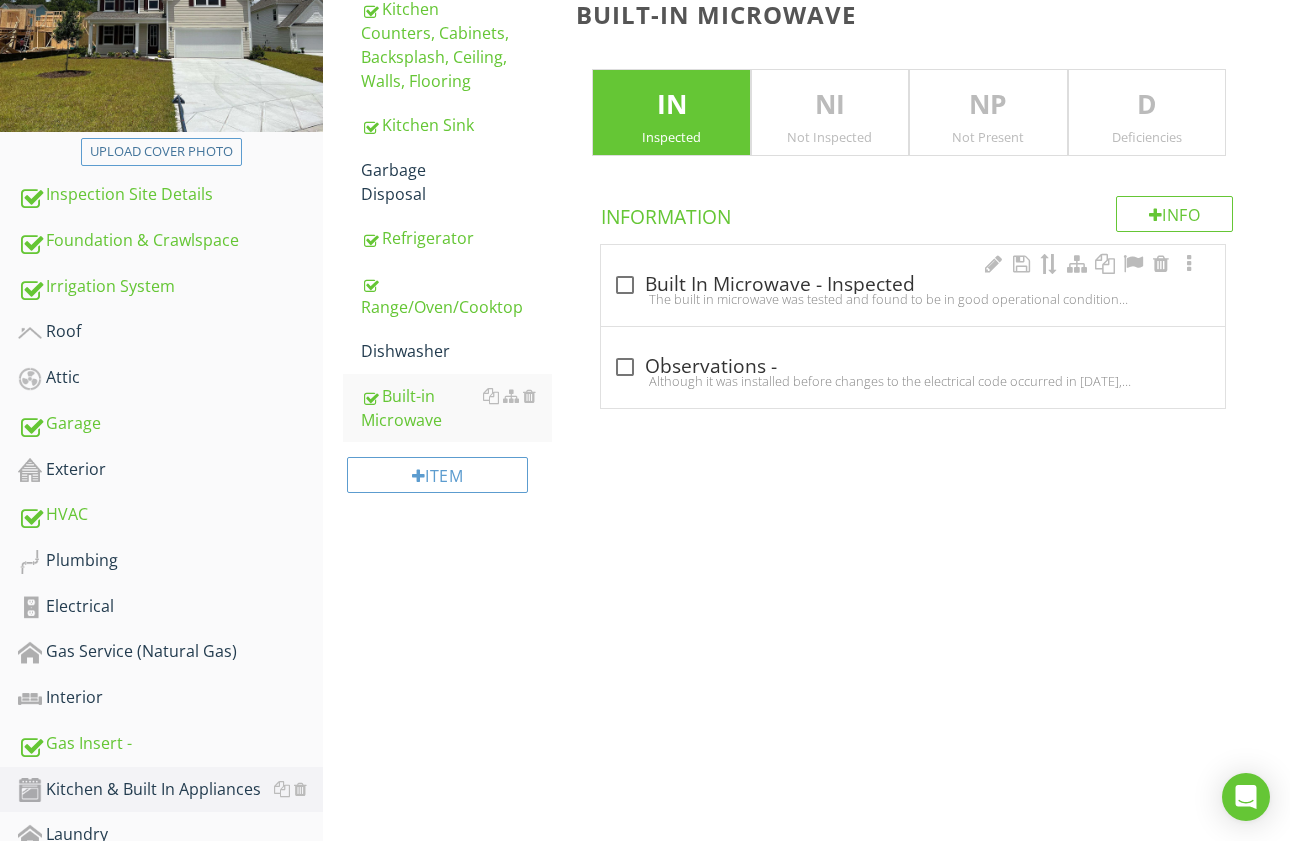 click at bounding box center [625, 285] 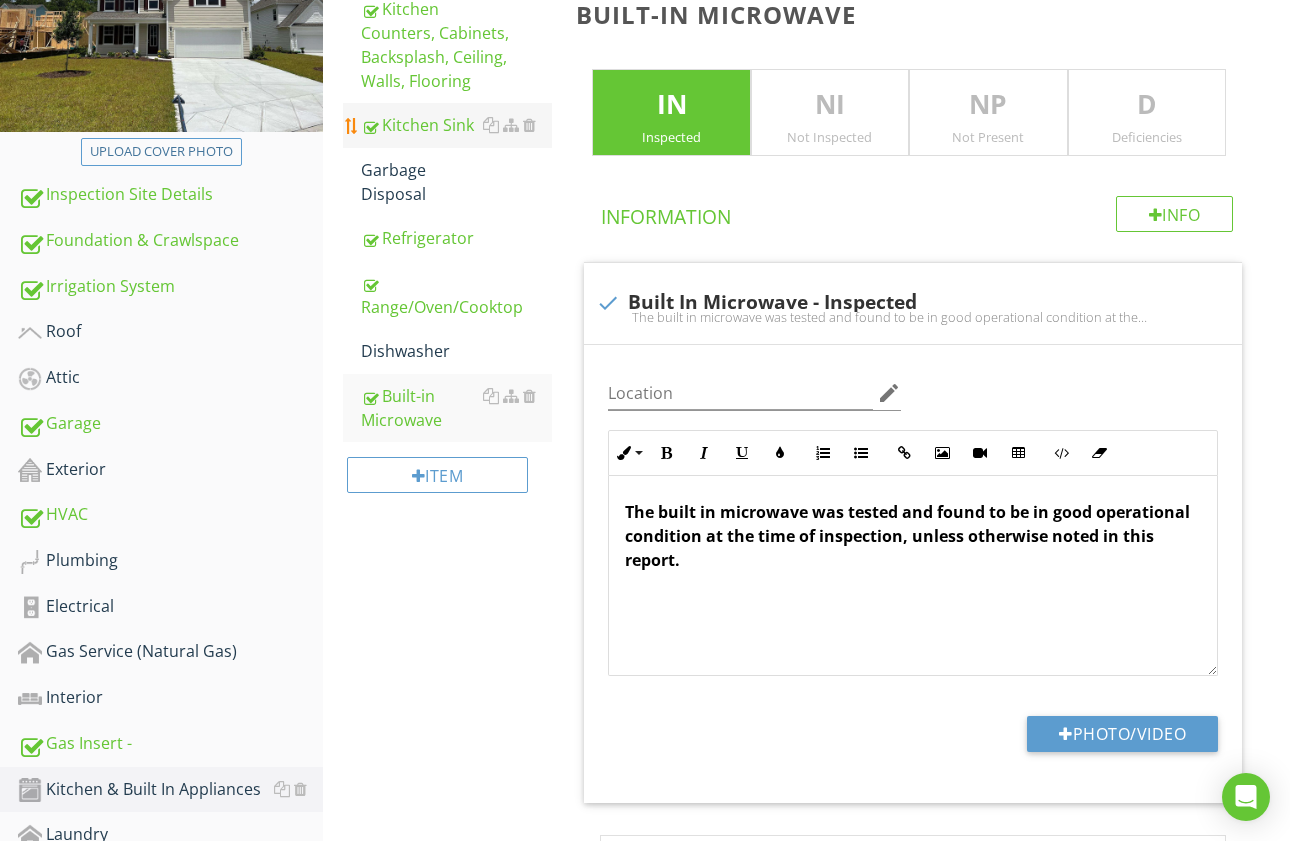 click on "Kitchen Sink" at bounding box center [457, 125] 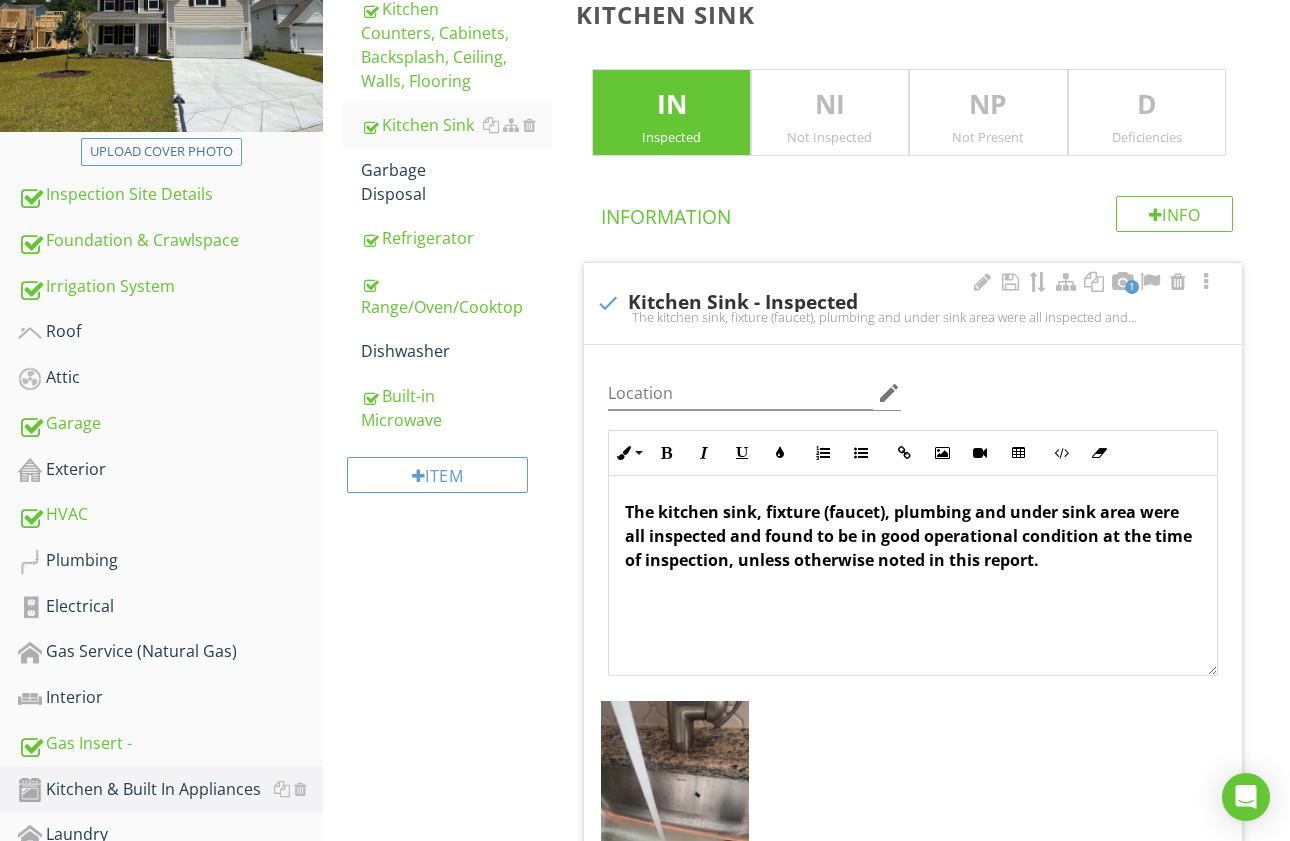 scroll, scrollTop: 1, scrollLeft: 0, axis: vertical 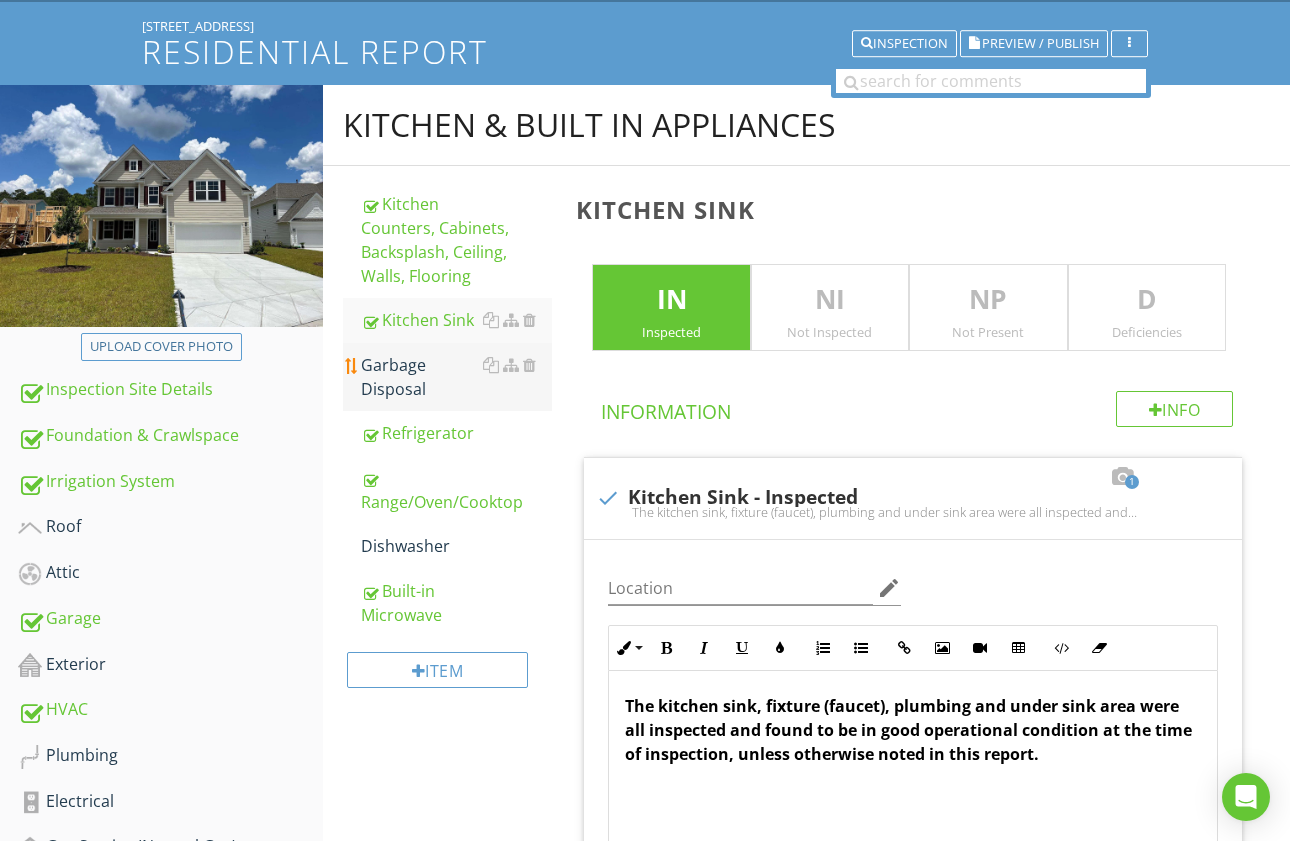 click on "Garbage Disposal" at bounding box center (457, 377) 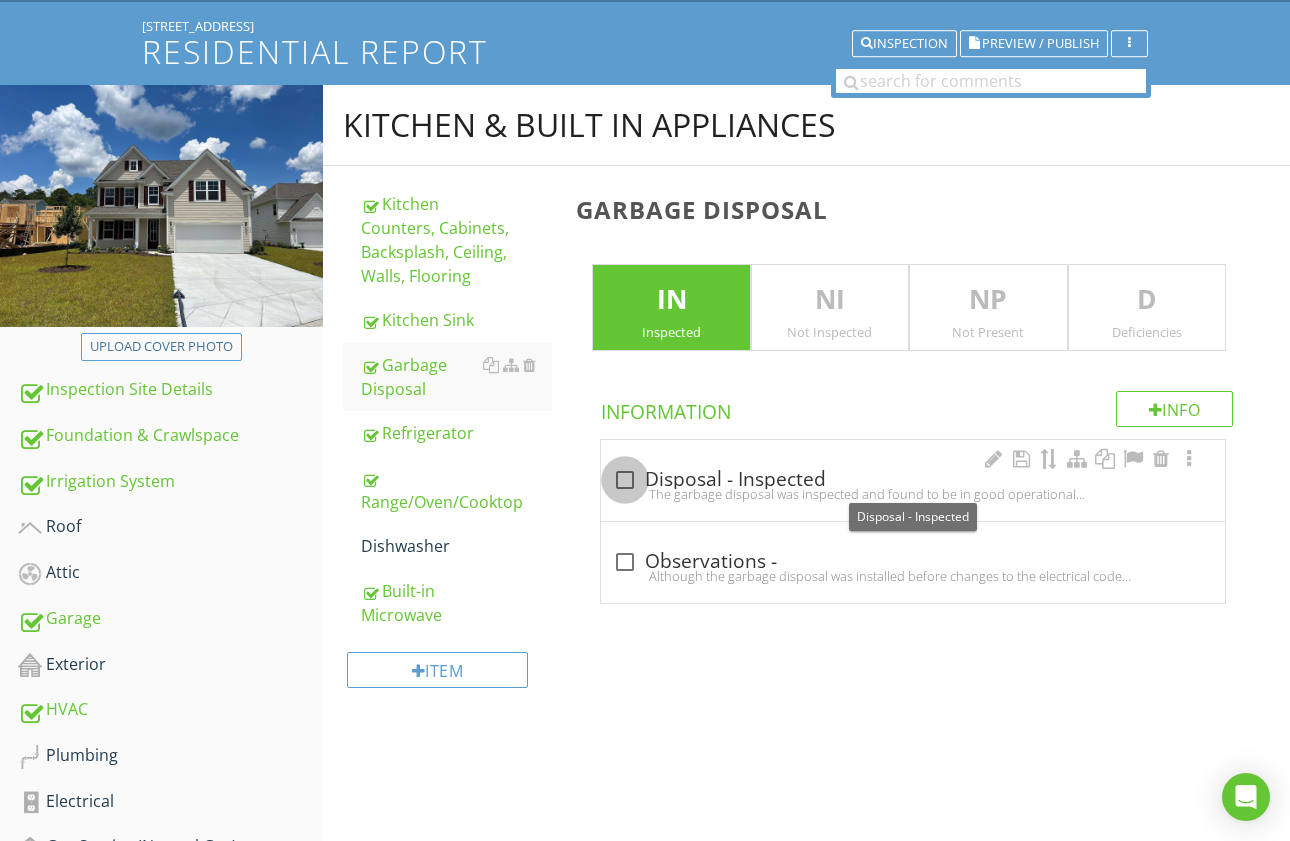 click at bounding box center (625, 480) 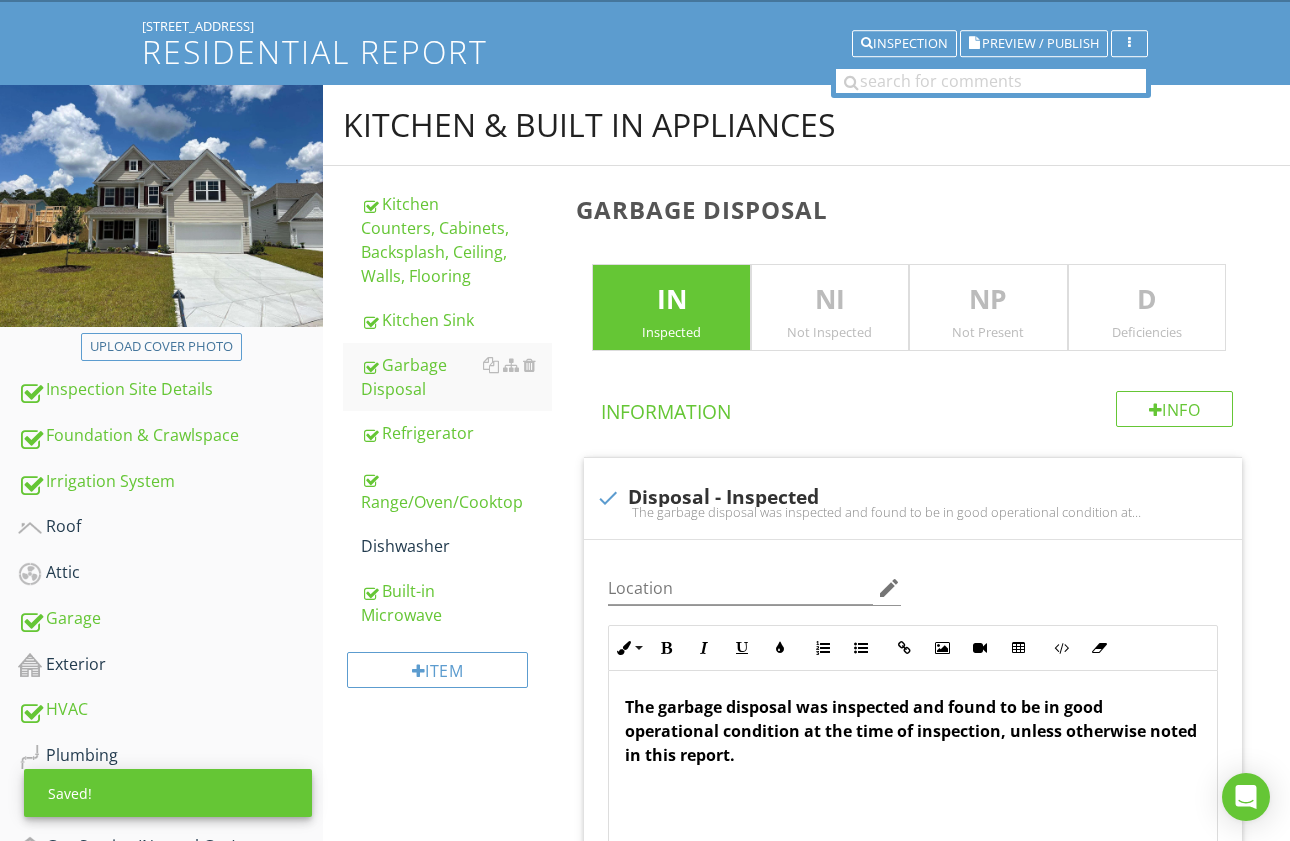 click on "D" at bounding box center (1147, 300) 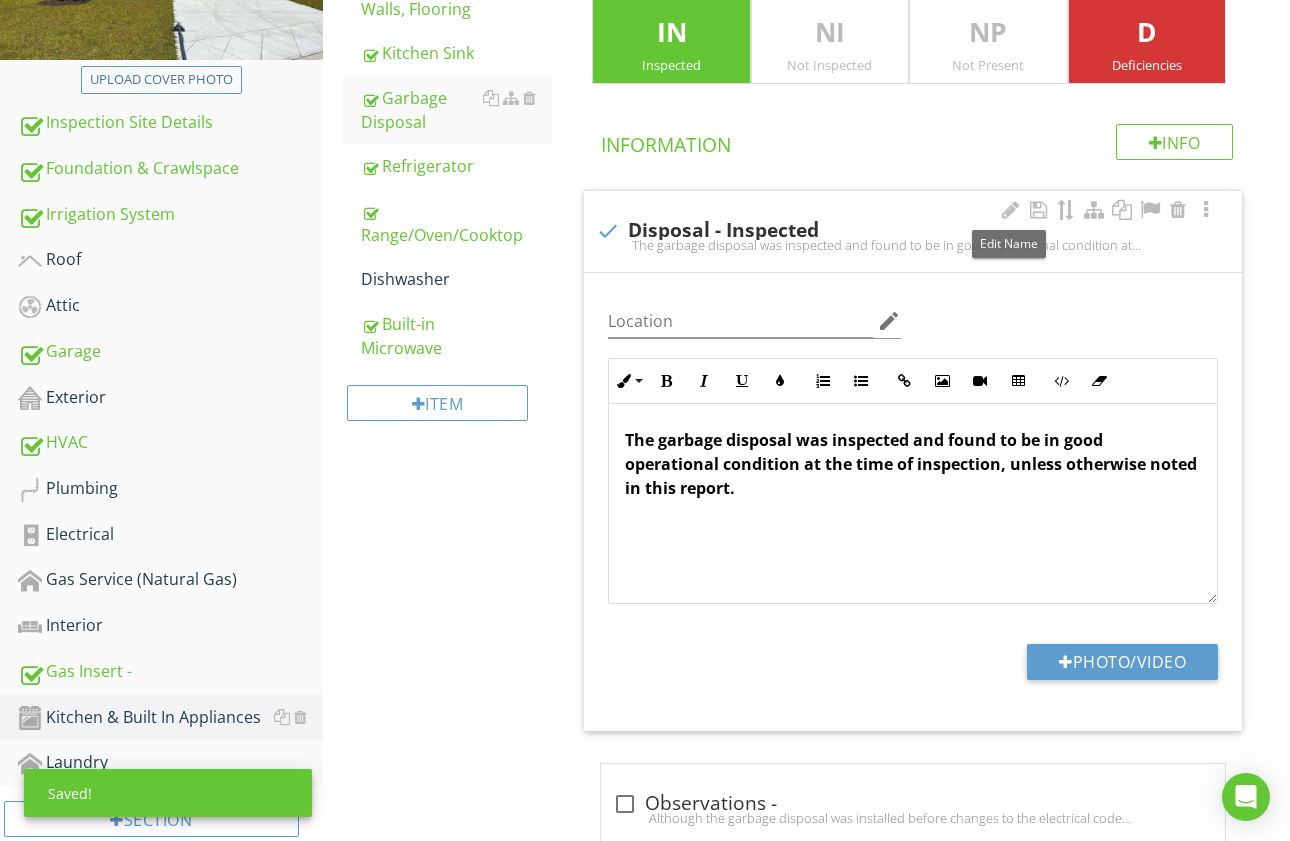 scroll, scrollTop: 434, scrollLeft: 0, axis: vertical 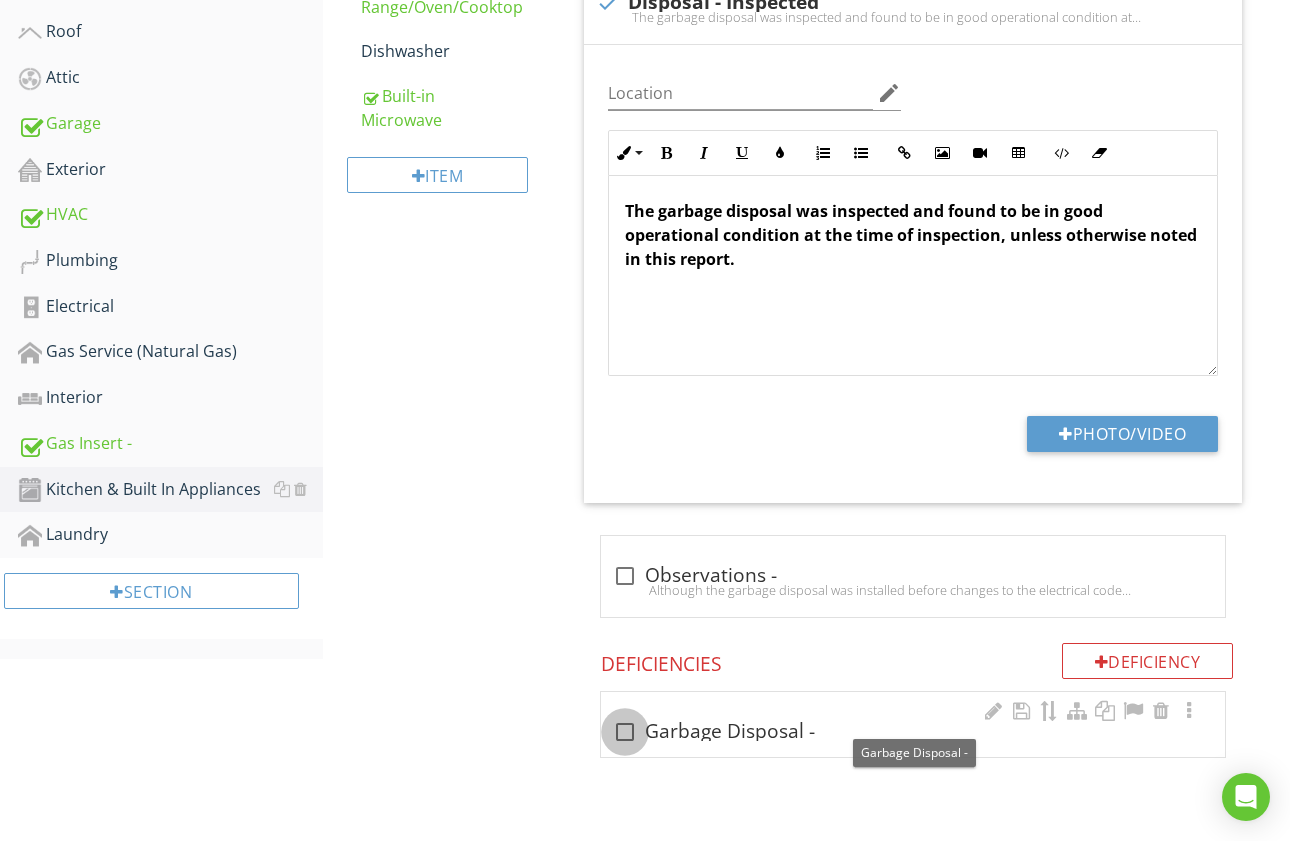 click at bounding box center [625, 732] 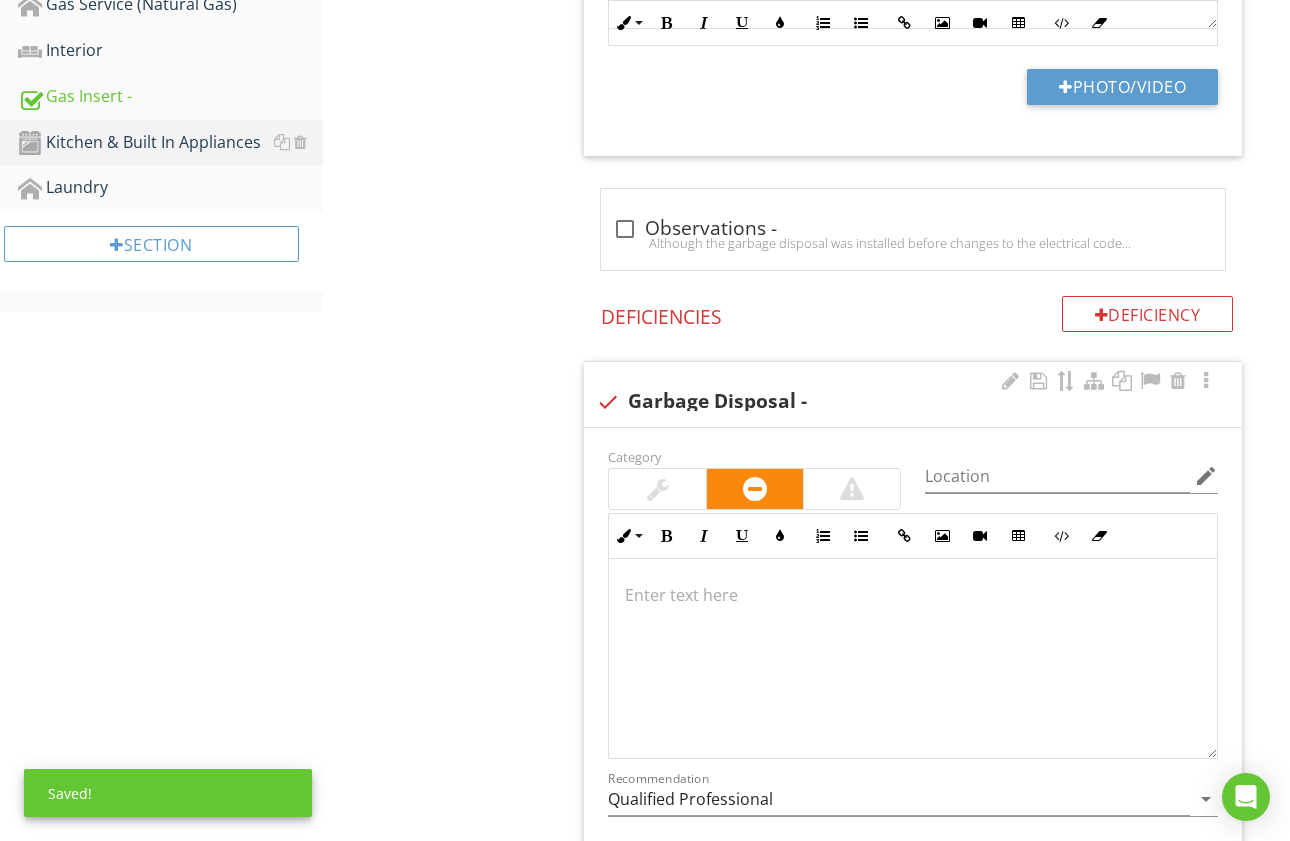 scroll, scrollTop: 1028, scrollLeft: 0, axis: vertical 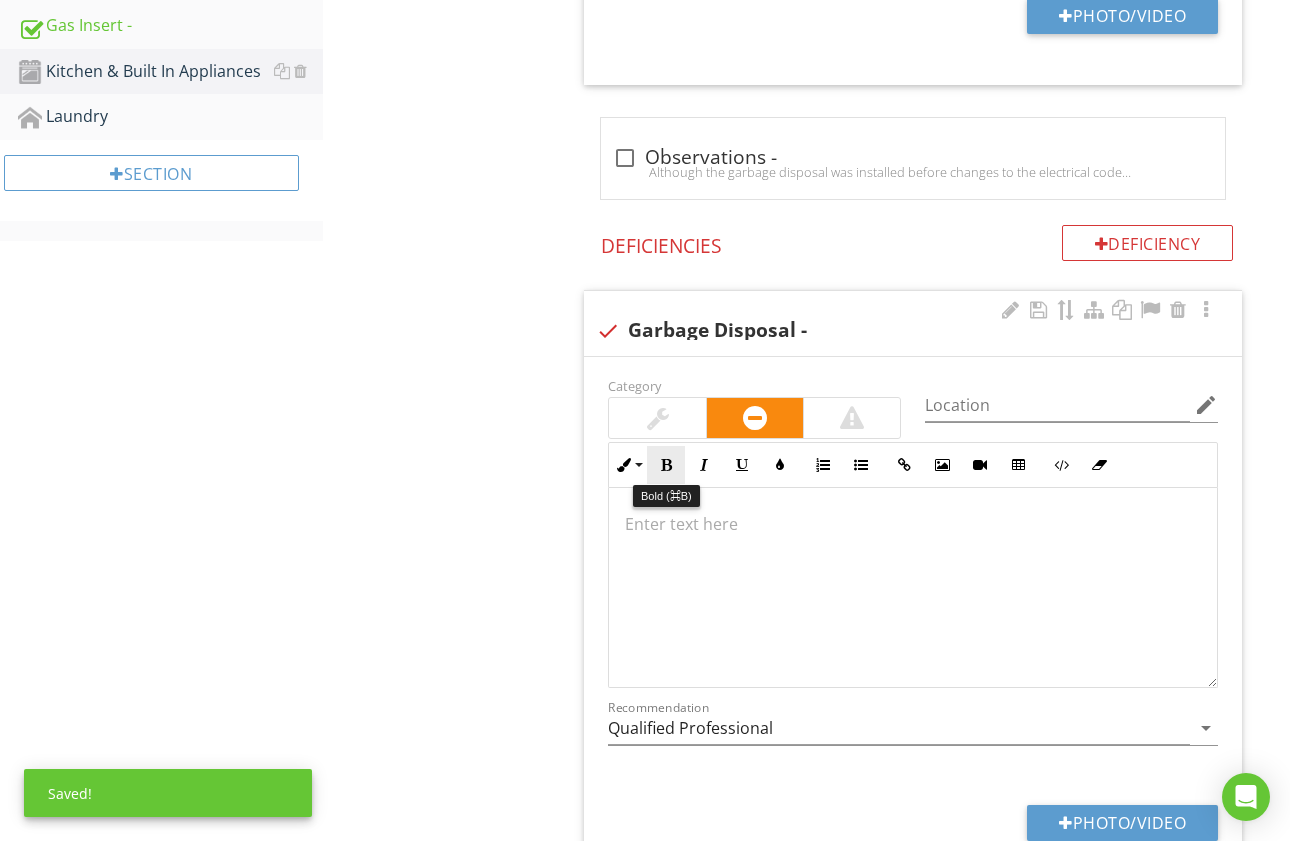 click at bounding box center [666, 465] 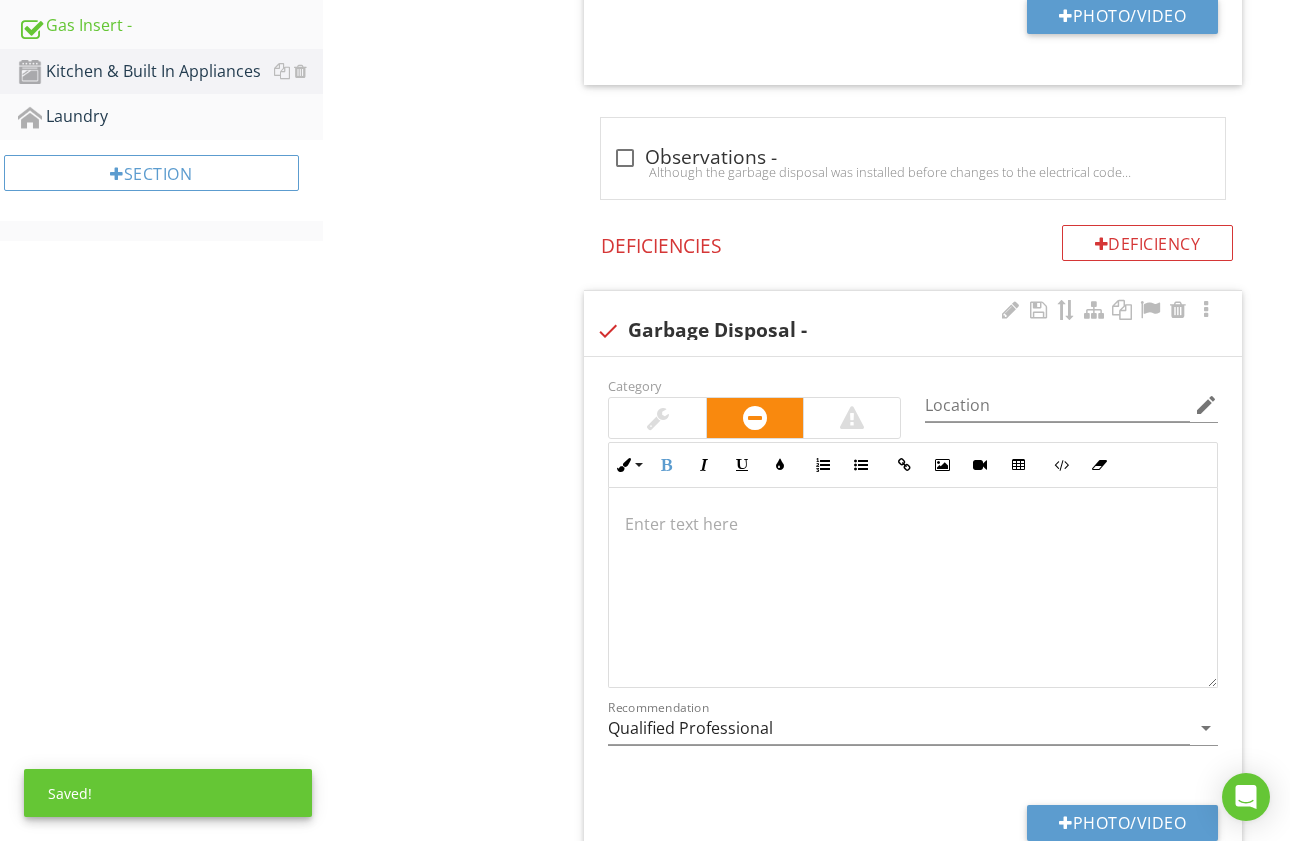 type 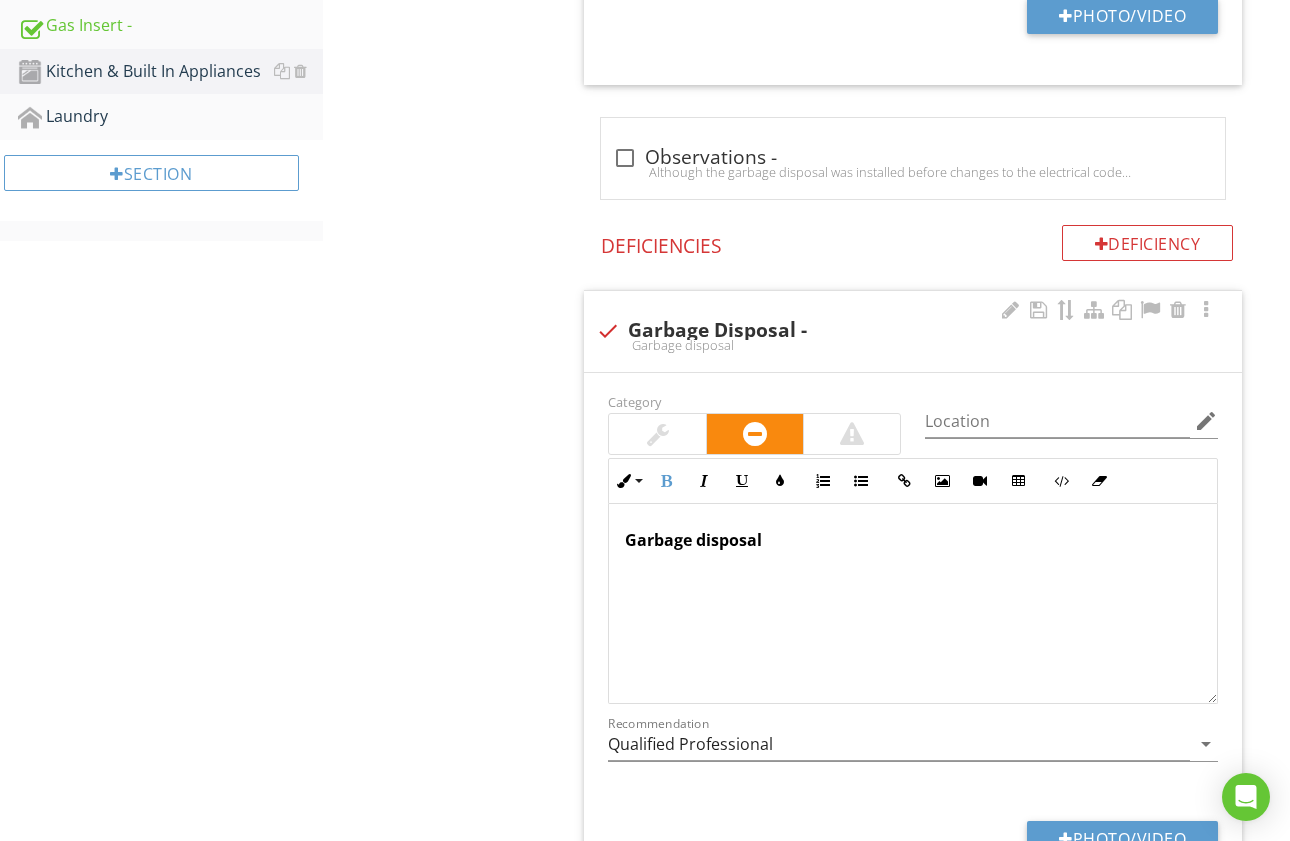 scroll, scrollTop: 1044, scrollLeft: 0, axis: vertical 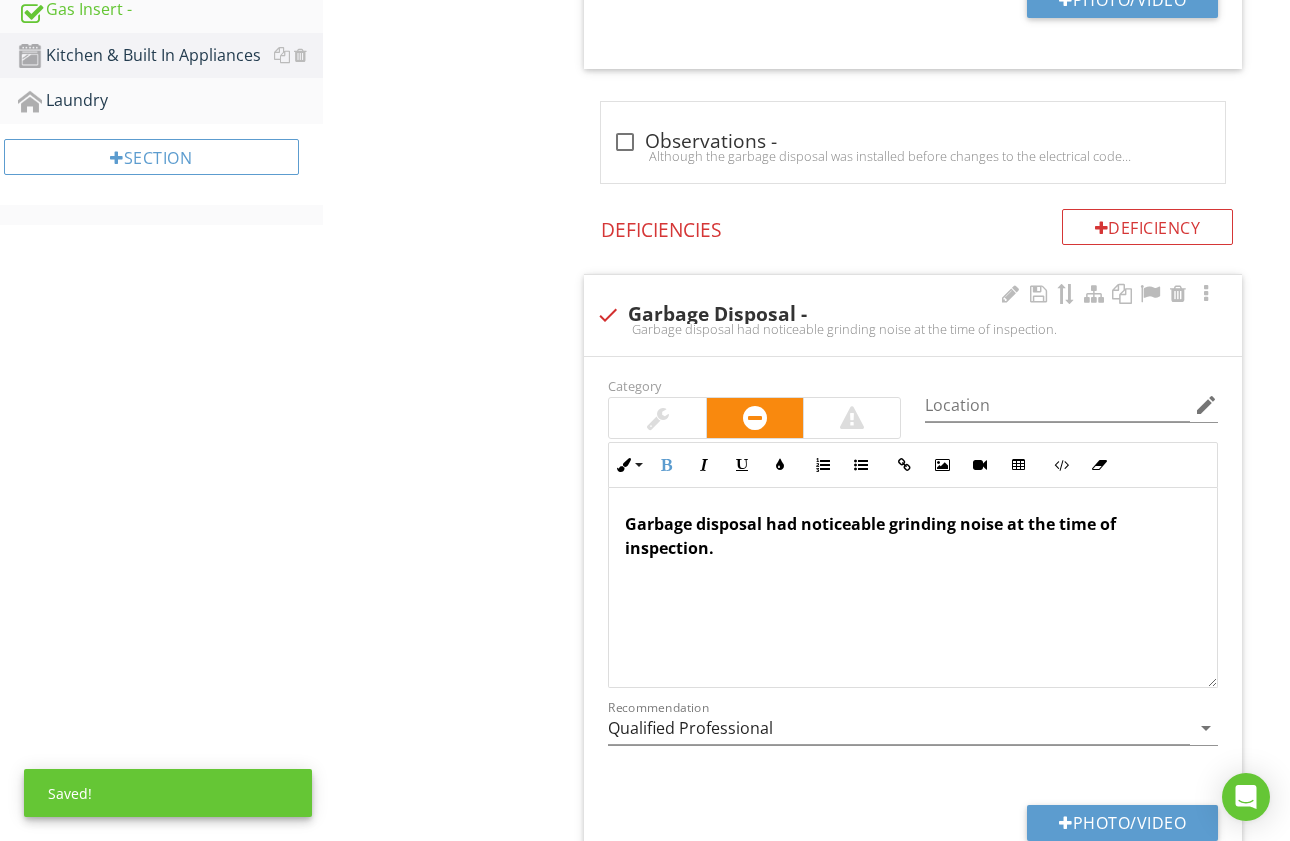 click on "Garbage disposal had noticeable grinding noise at the time of inspection." at bounding box center [870, 536] 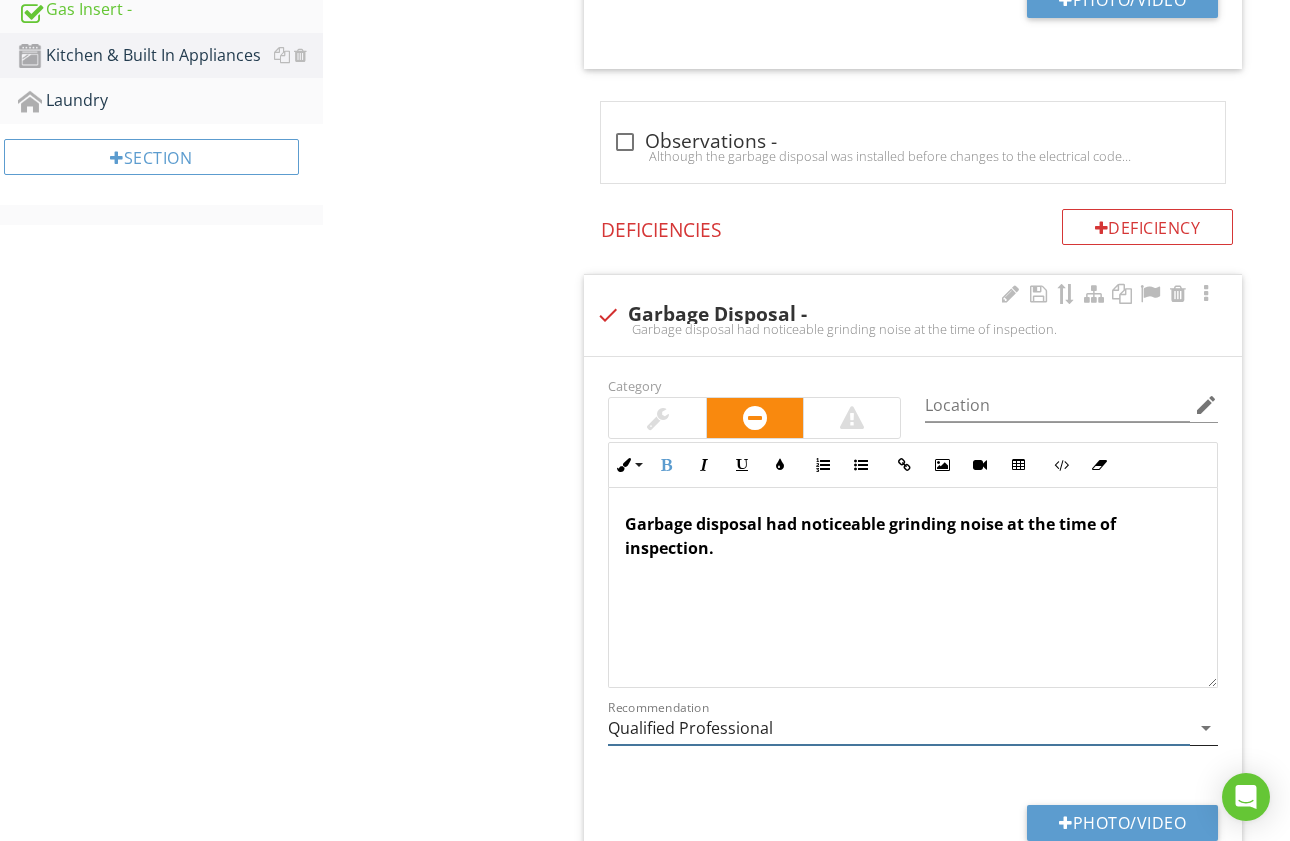 click on "Qualified Professional" at bounding box center [899, 728] 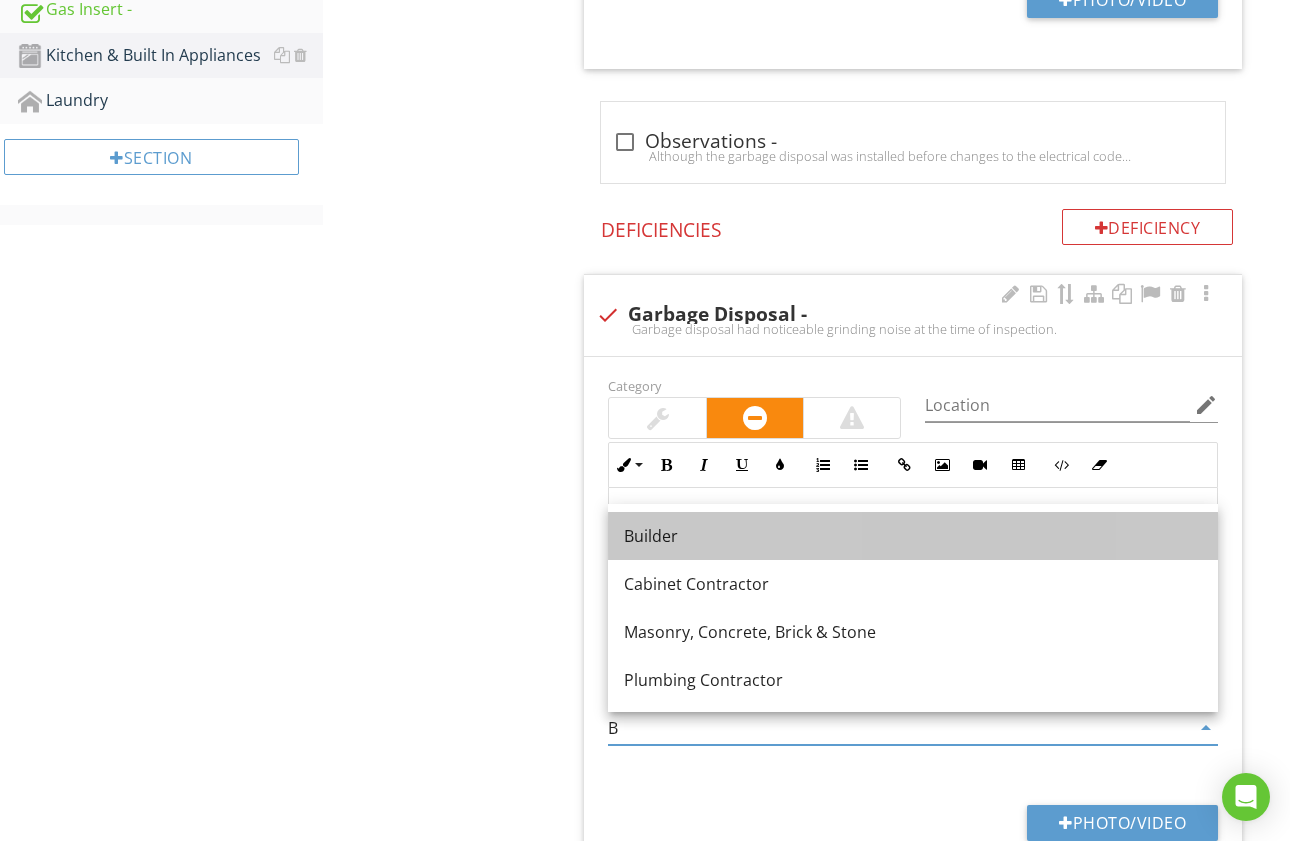 click on "Builder" at bounding box center [913, 536] 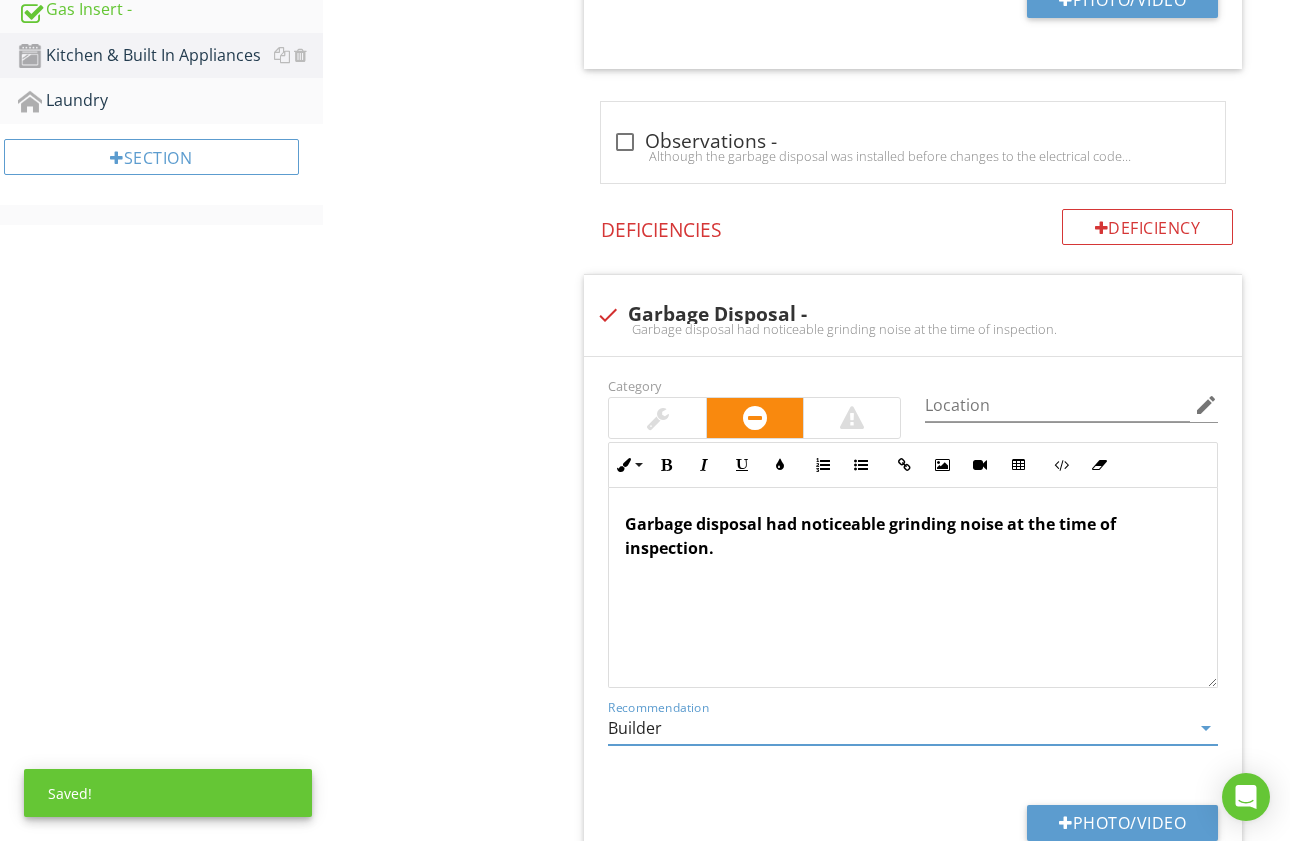 type on "Builder" 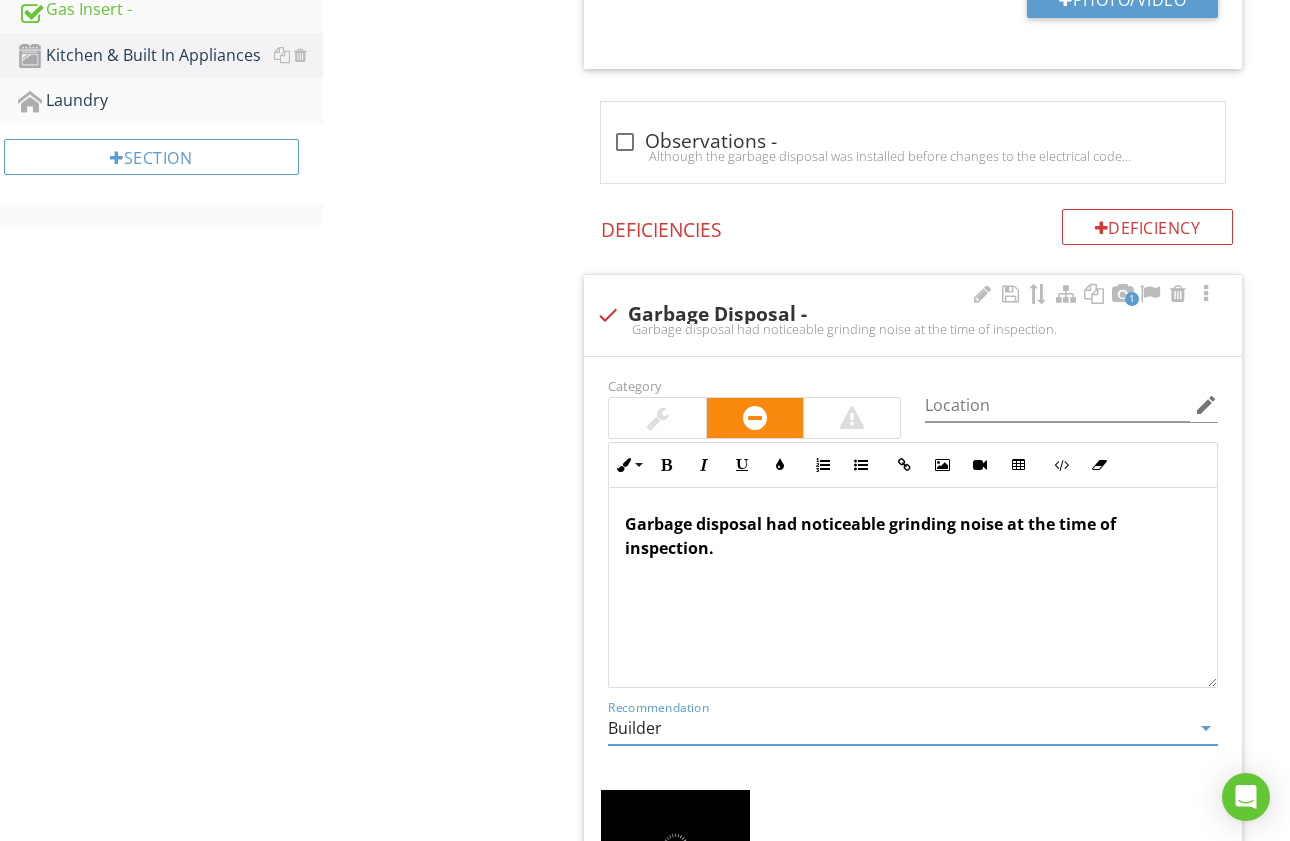 scroll, scrollTop: 1, scrollLeft: 0, axis: vertical 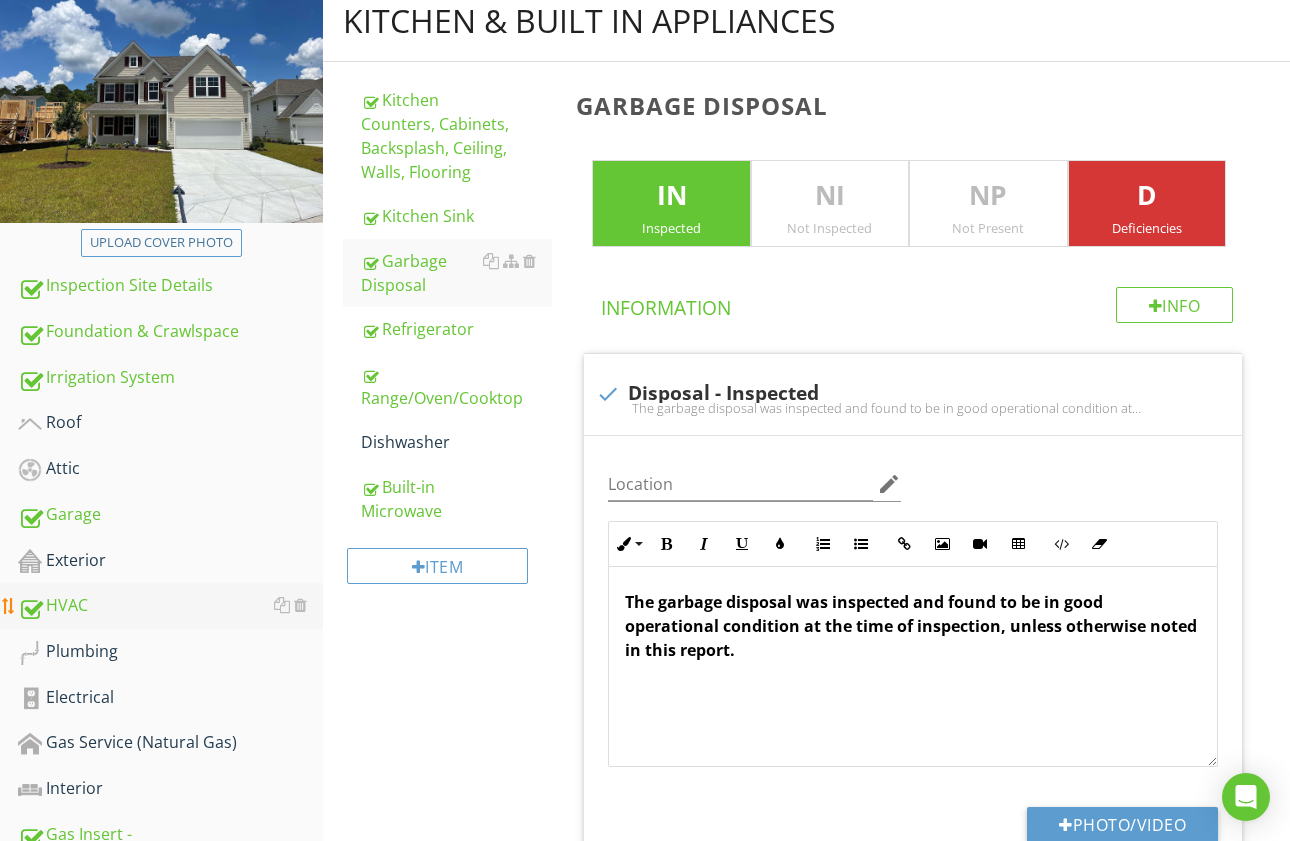 click on "HVAC" at bounding box center [170, 606] 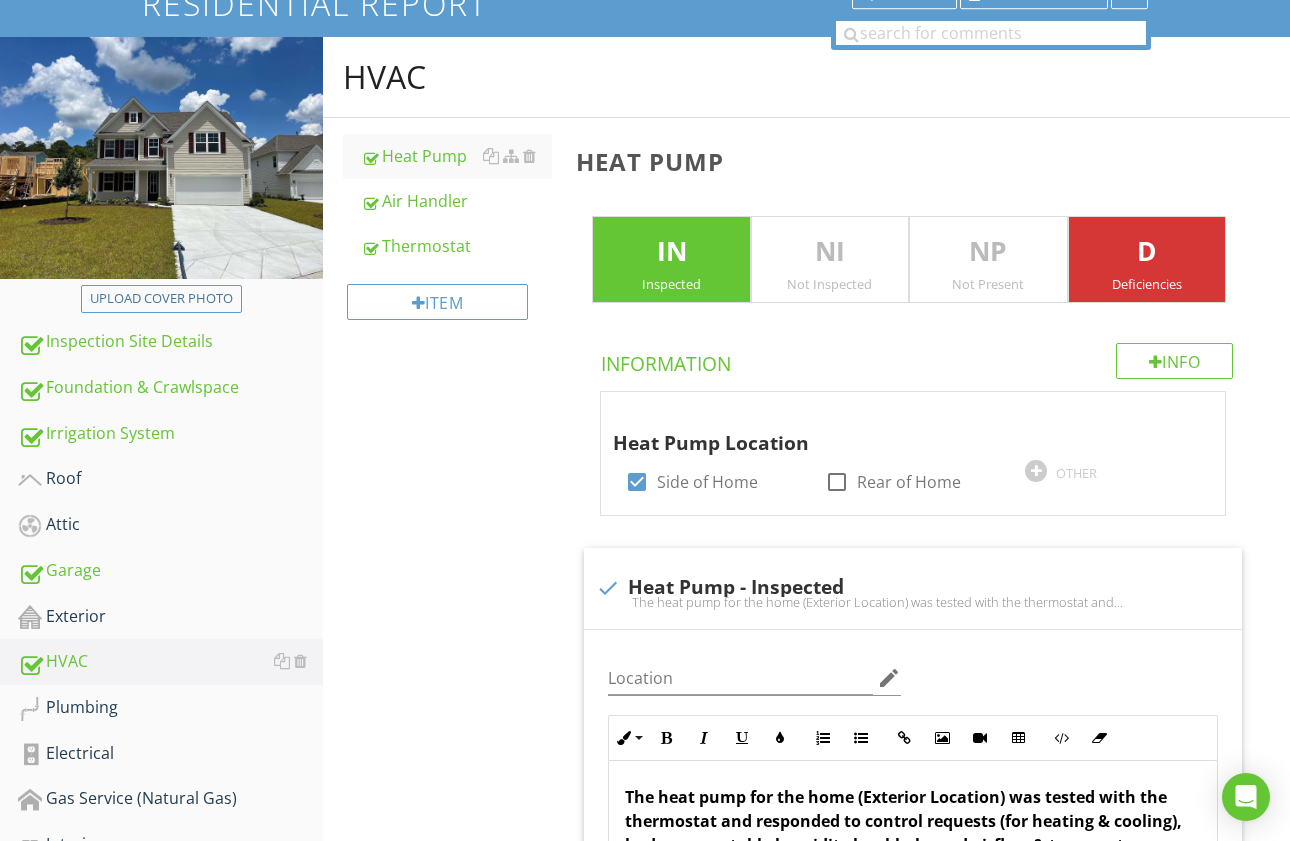 scroll, scrollTop: 161, scrollLeft: 0, axis: vertical 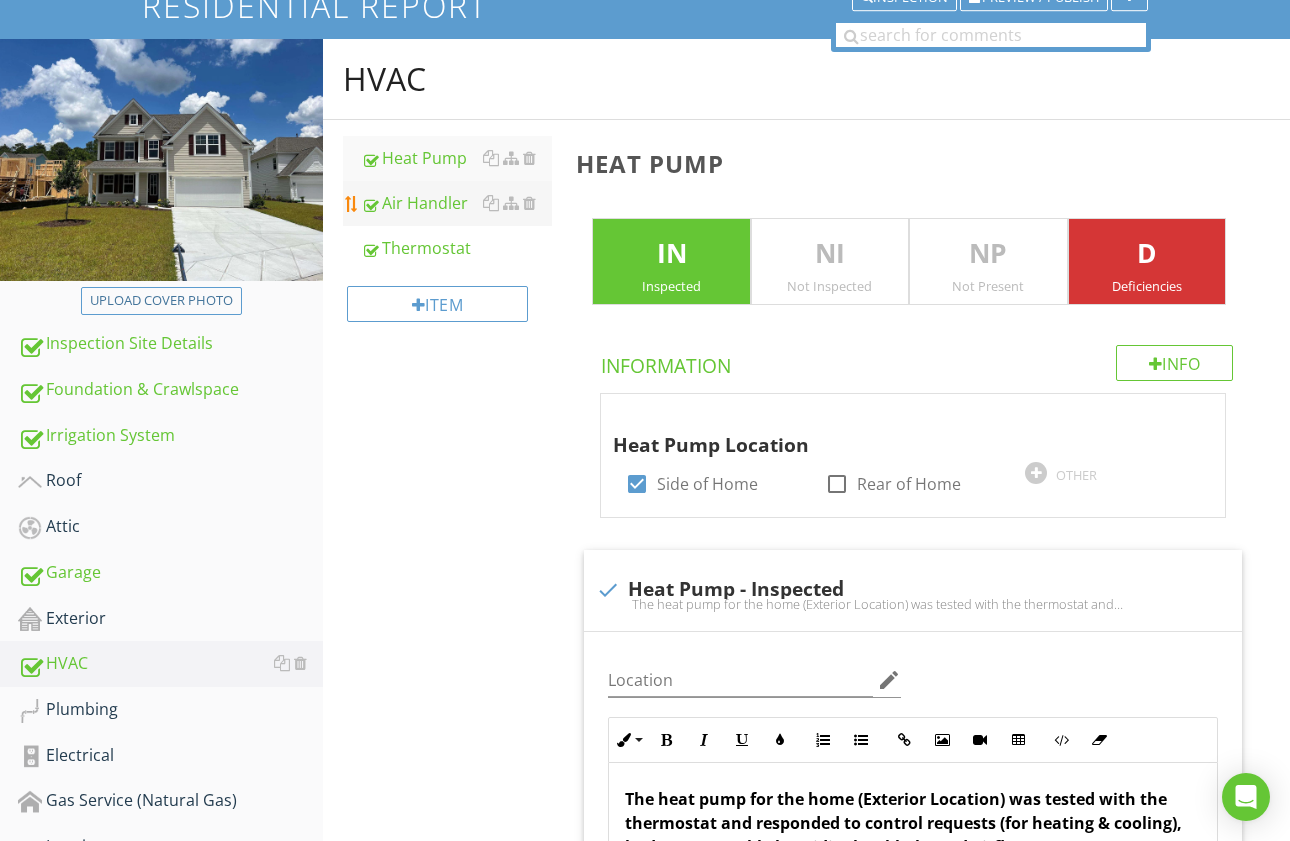 click on "Air Handler" at bounding box center (457, 203) 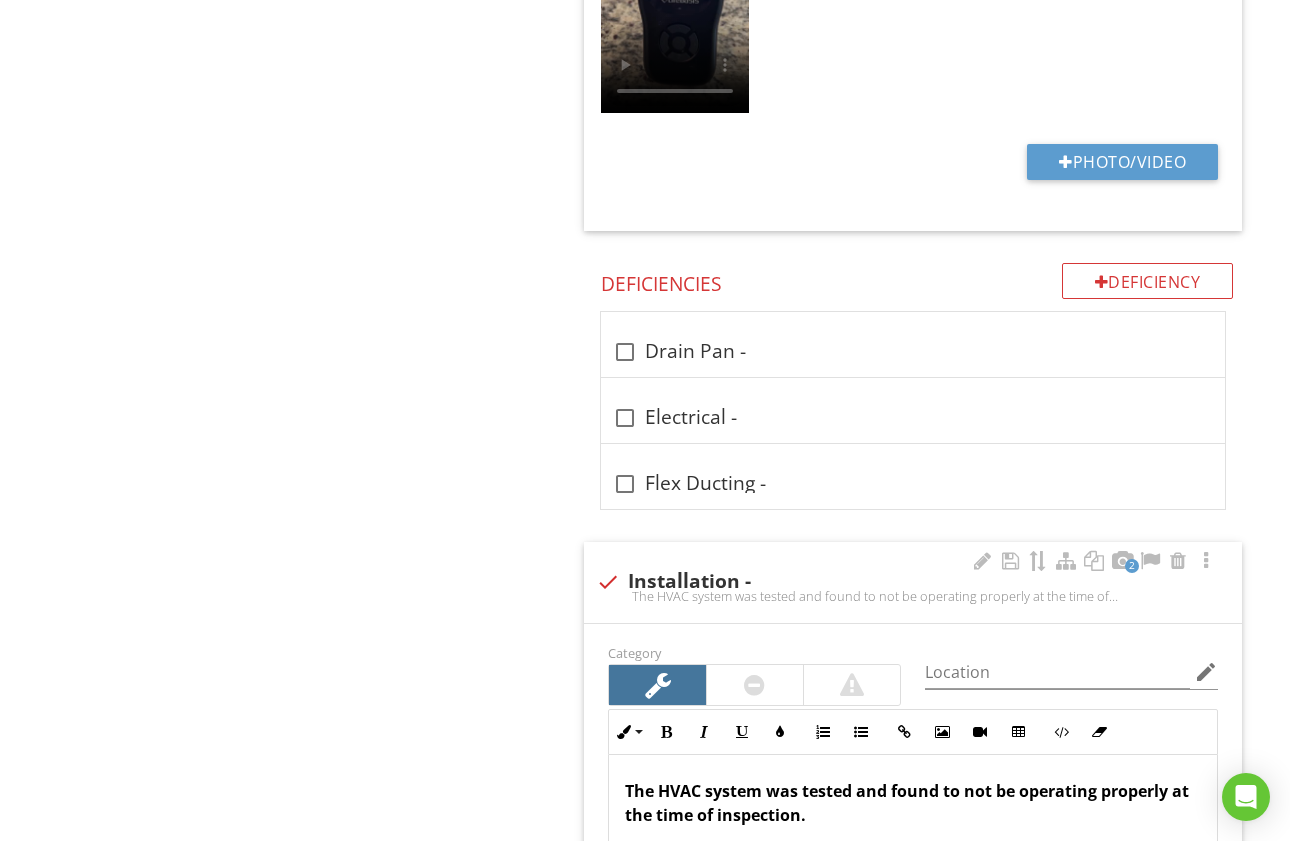 scroll, scrollTop: 1912, scrollLeft: 0, axis: vertical 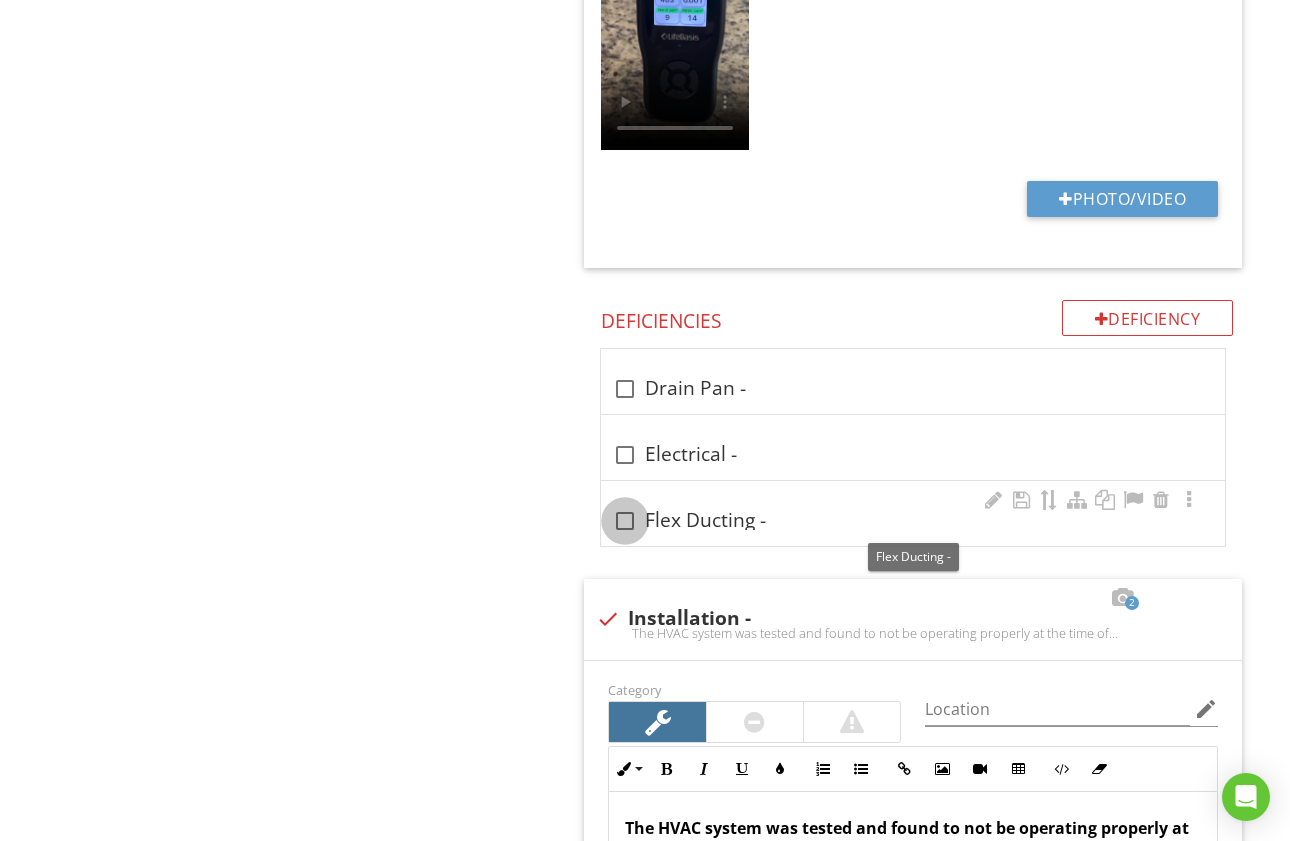 drag, startPoint x: 627, startPoint y: 530, endPoint x: 746, endPoint y: 529, distance: 119.0042 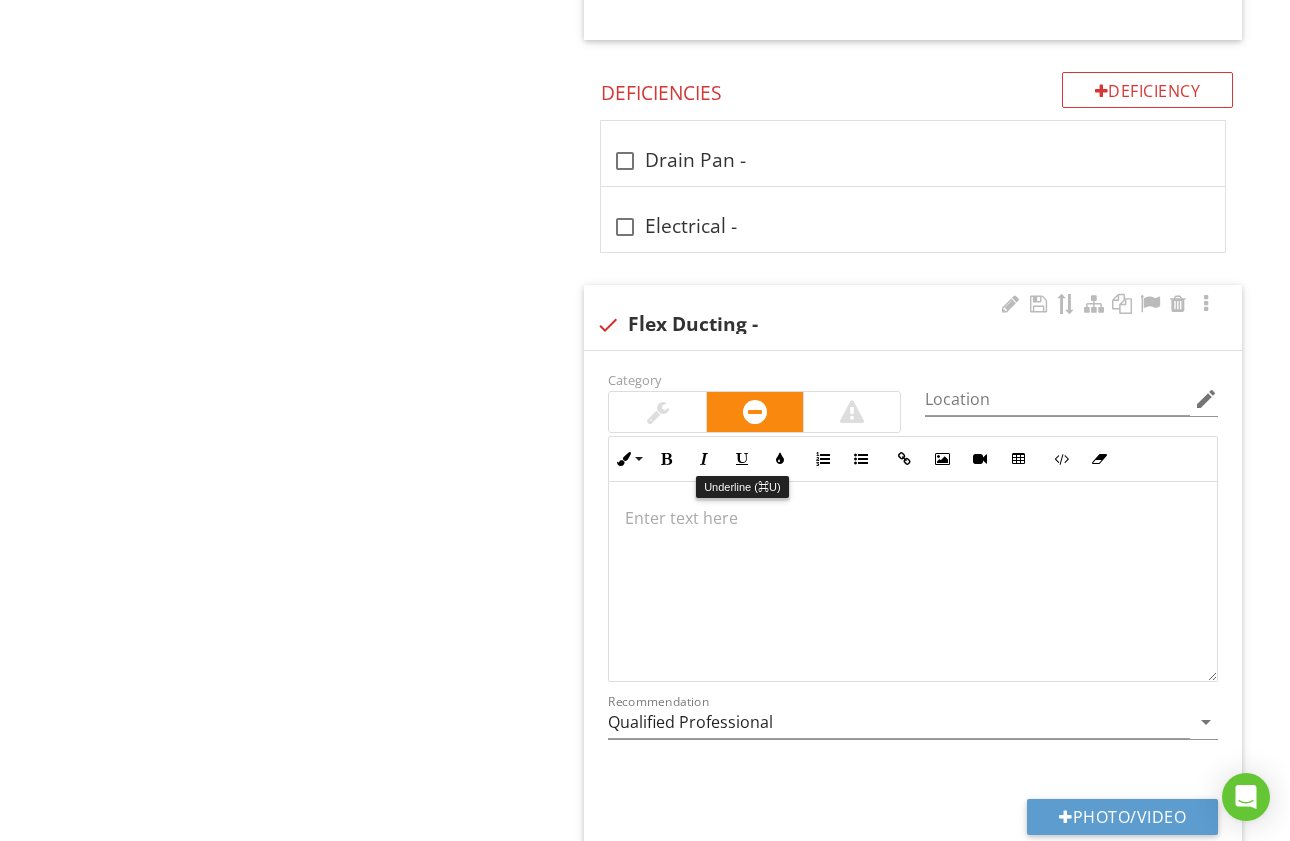 scroll, scrollTop: 2170, scrollLeft: 0, axis: vertical 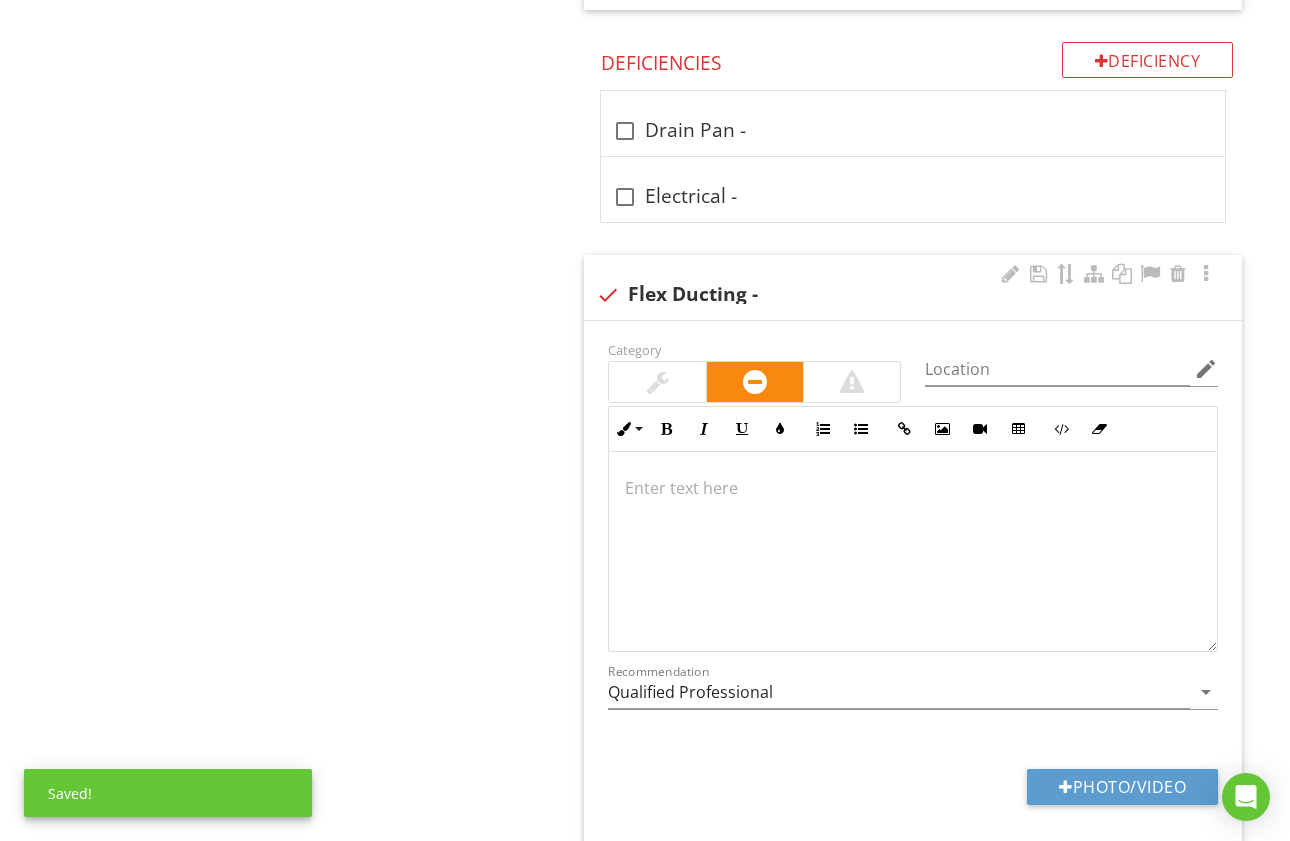 drag, startPoint x: 642, startPoint y: 374, endPoint x: 650, endPoint y: 392, distance: 19.697716 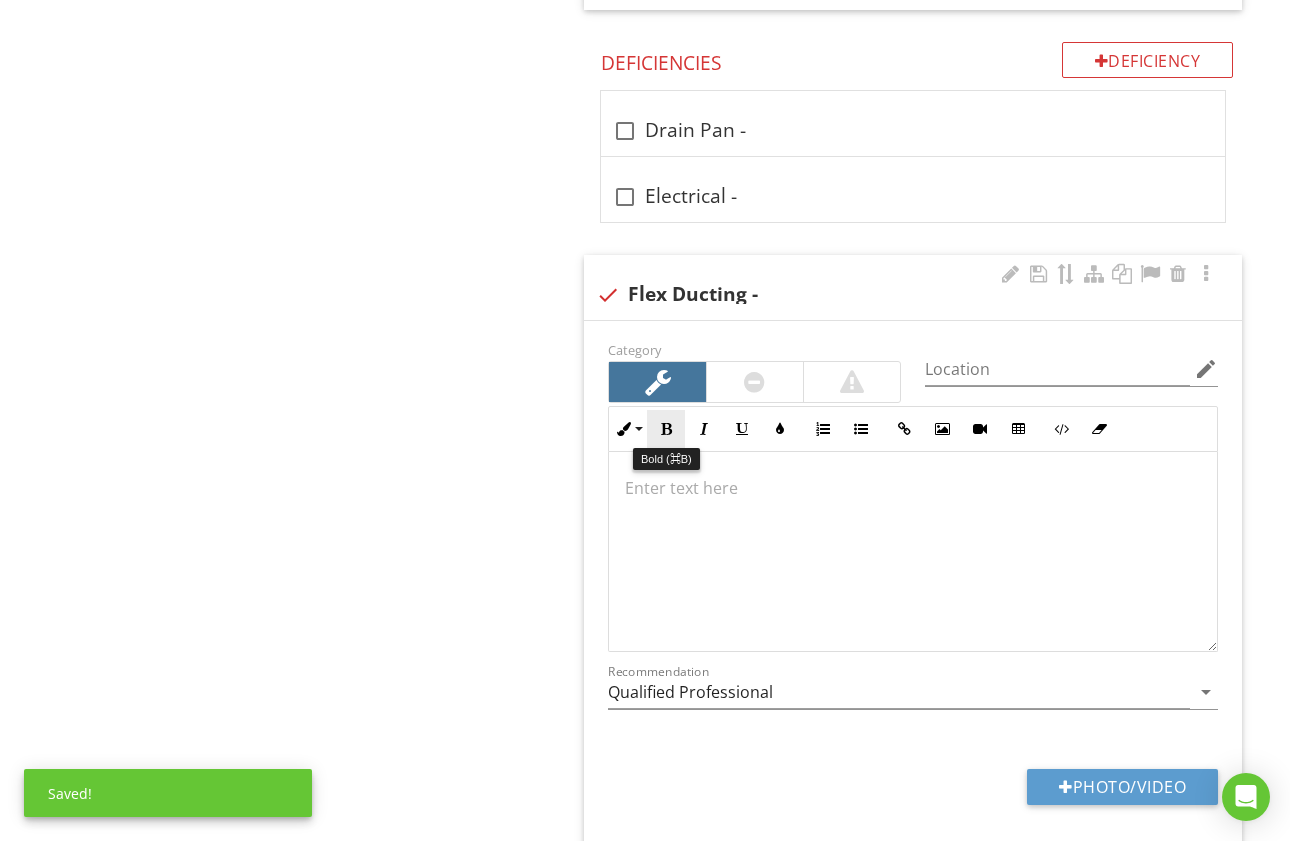 click on "Bold" at bounding box center [666, 429] 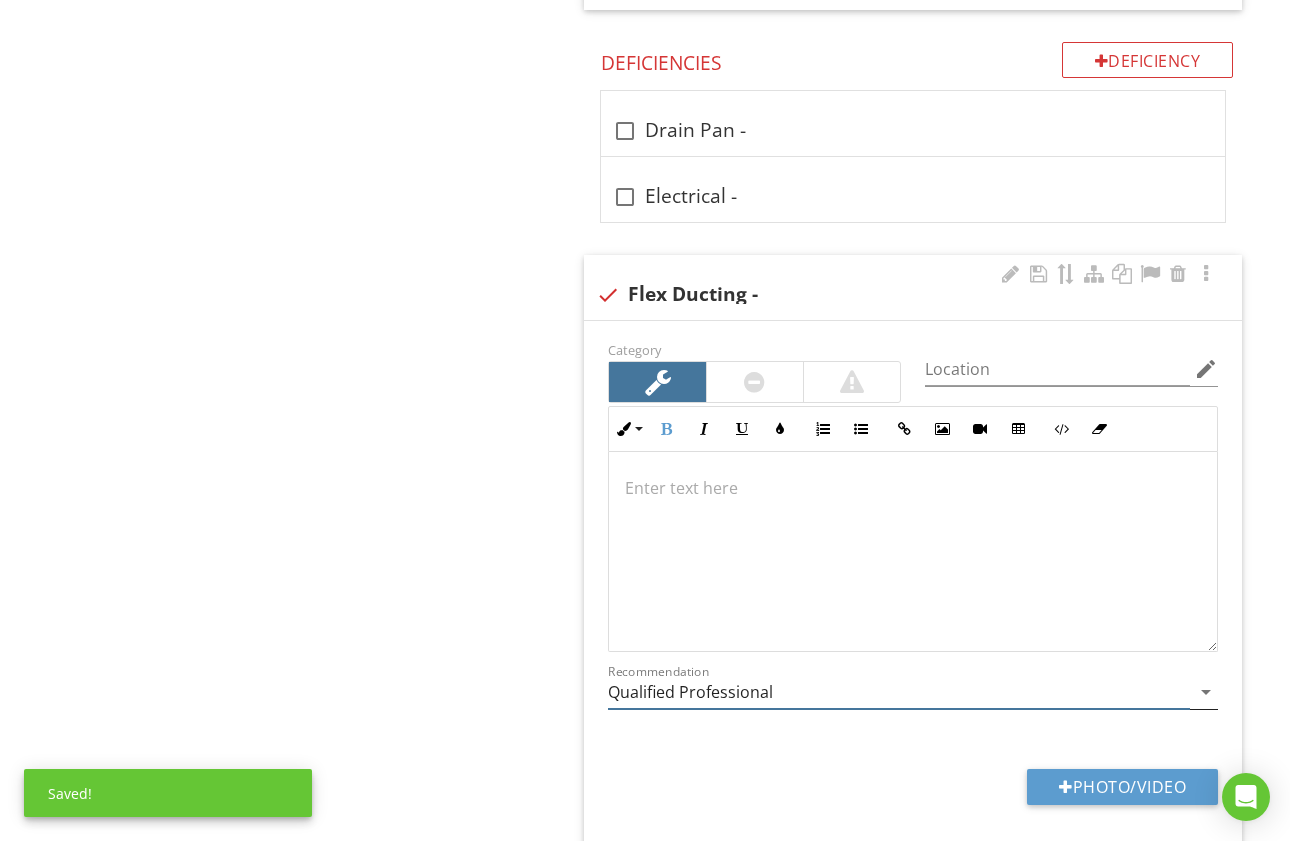 click on "Qualified Professional" at bounding box center (899, 692) 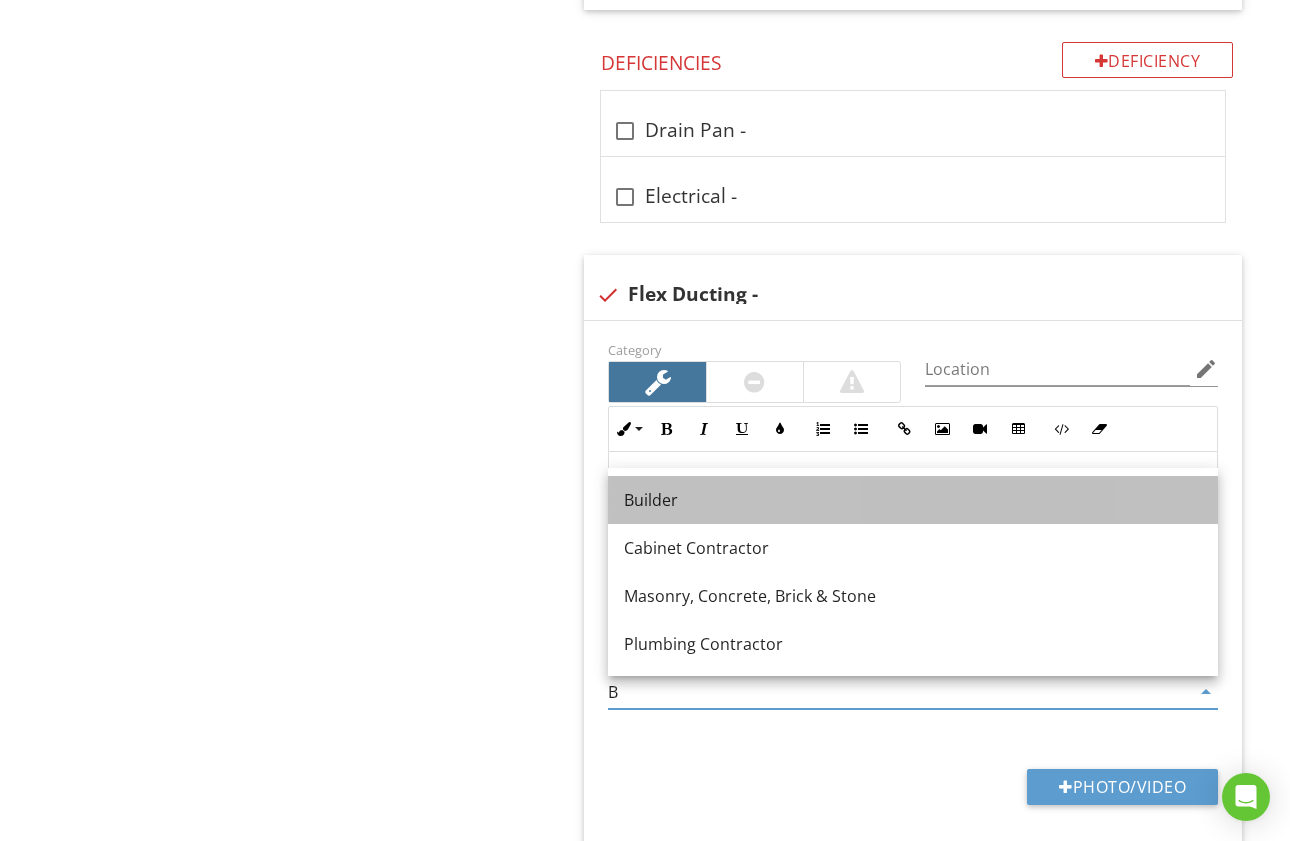 click on "Builder" at bounding box center (913, 500) 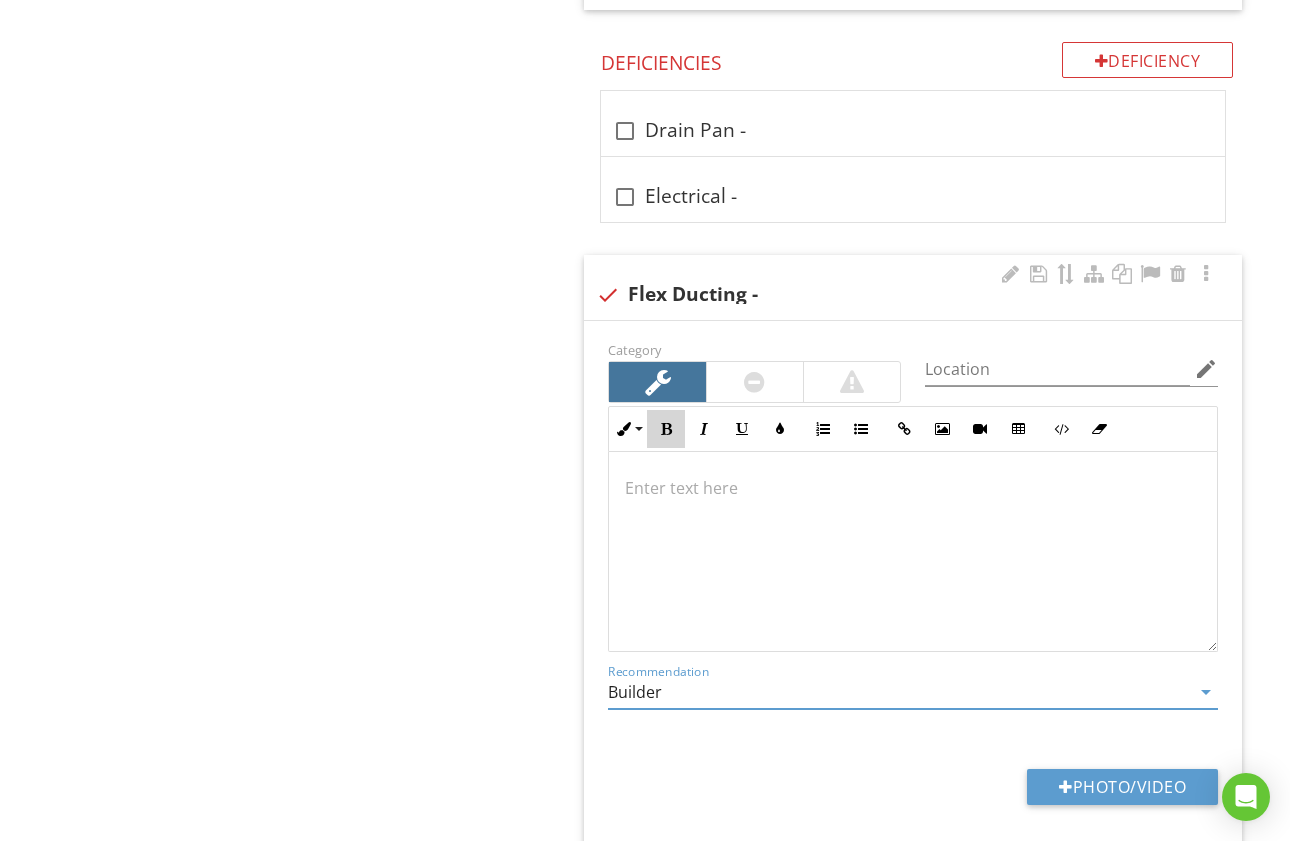 type on "Builder" 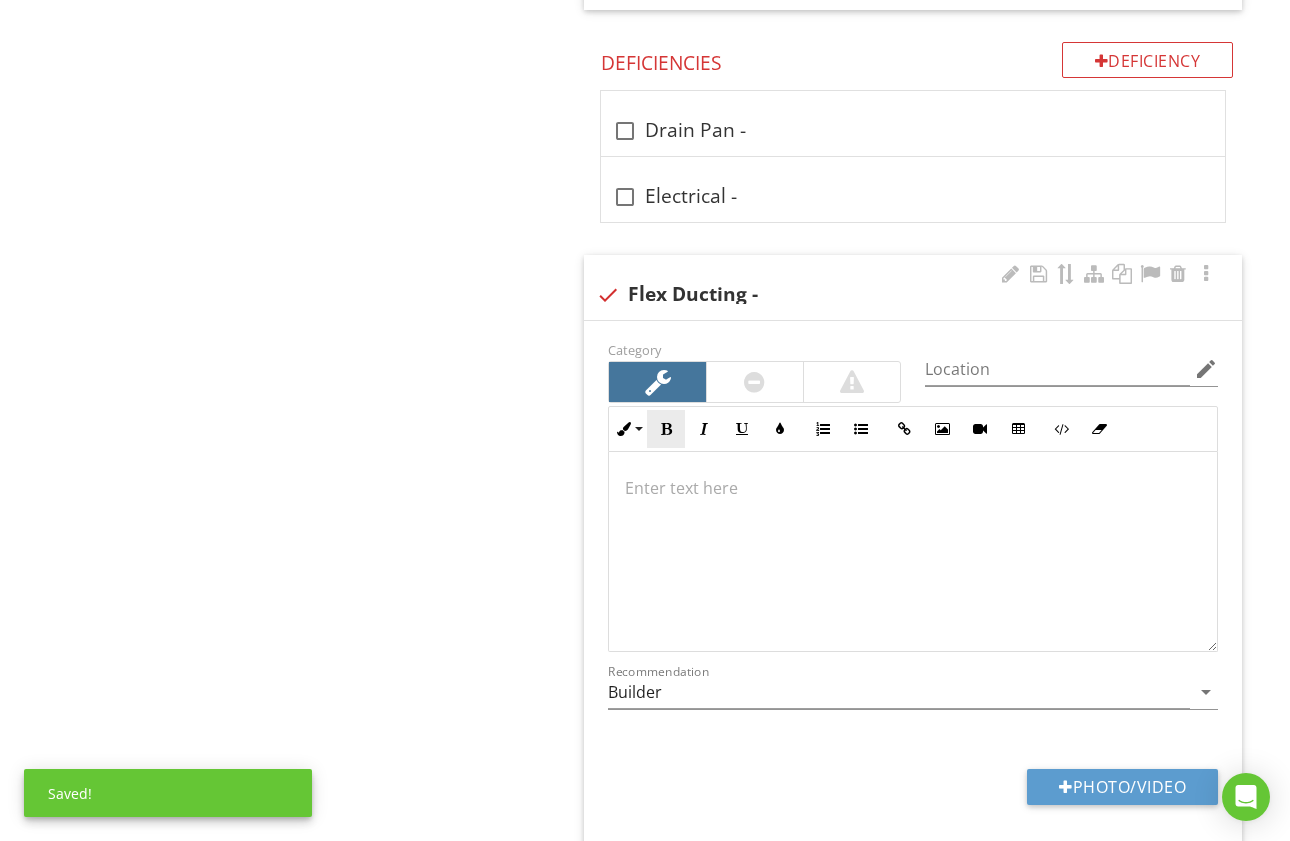type 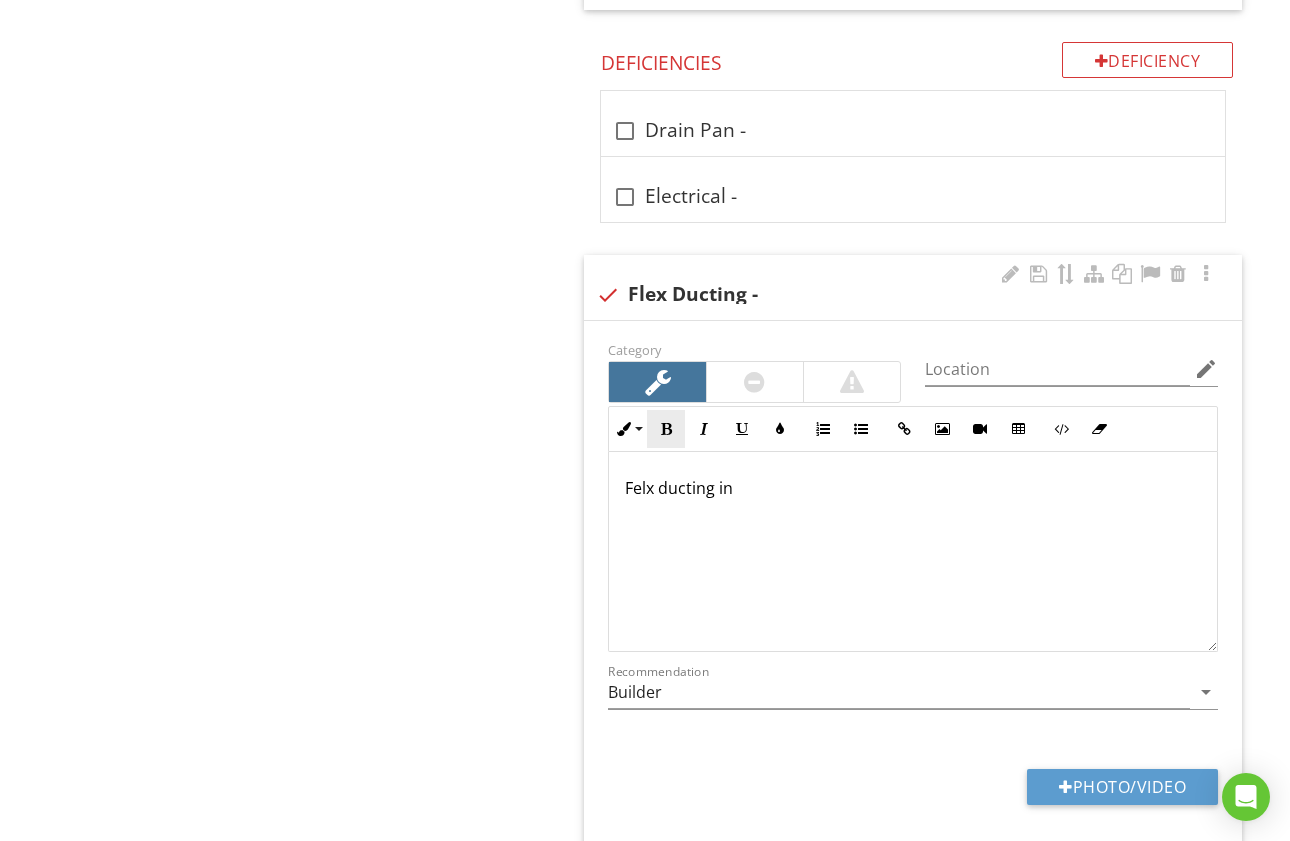 scroll, scrollTop: 2186, scrollLeft: 0, axis: vertical 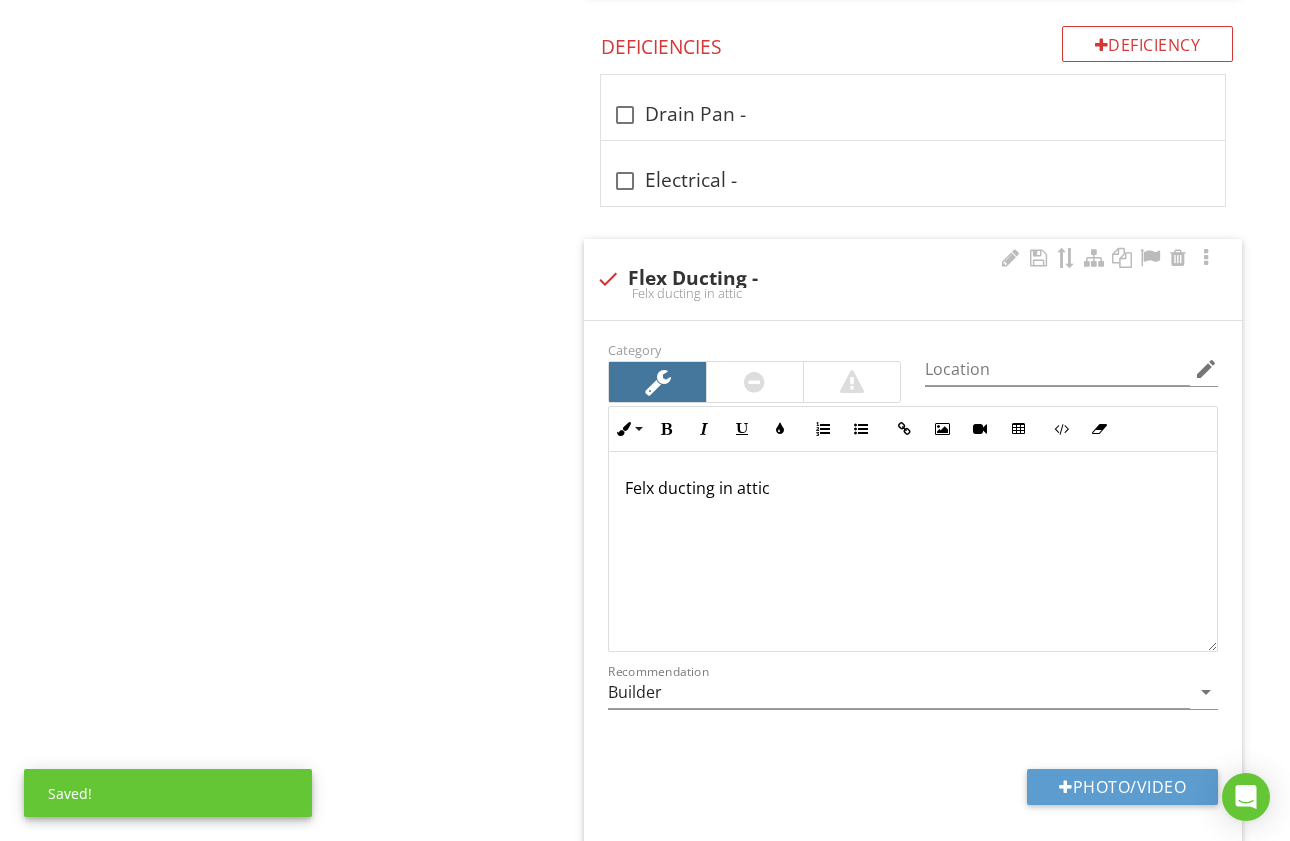click on "Felx ducting in attic" at bounding box center (913, 488) 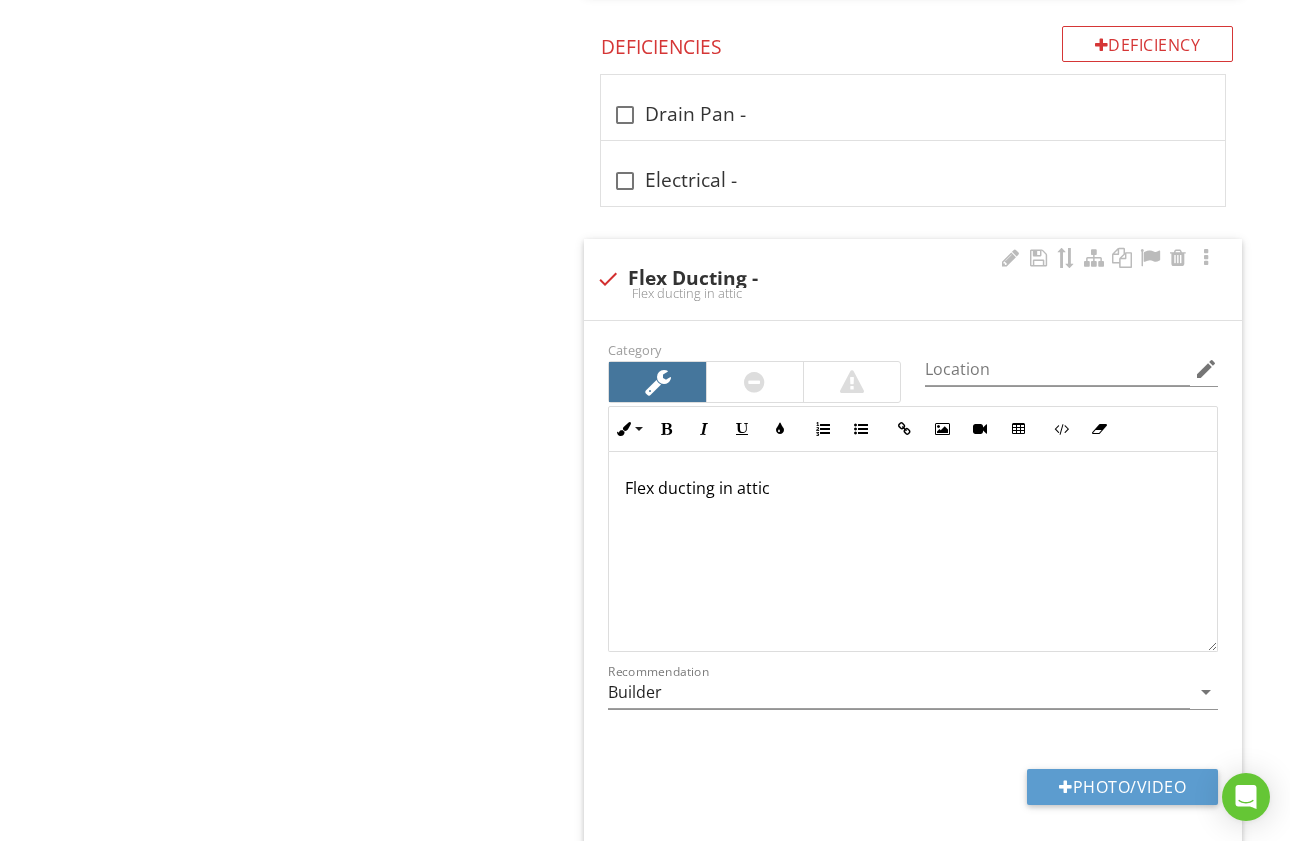 click on "Flex ducting in attic" at bounding box center [913, 488] 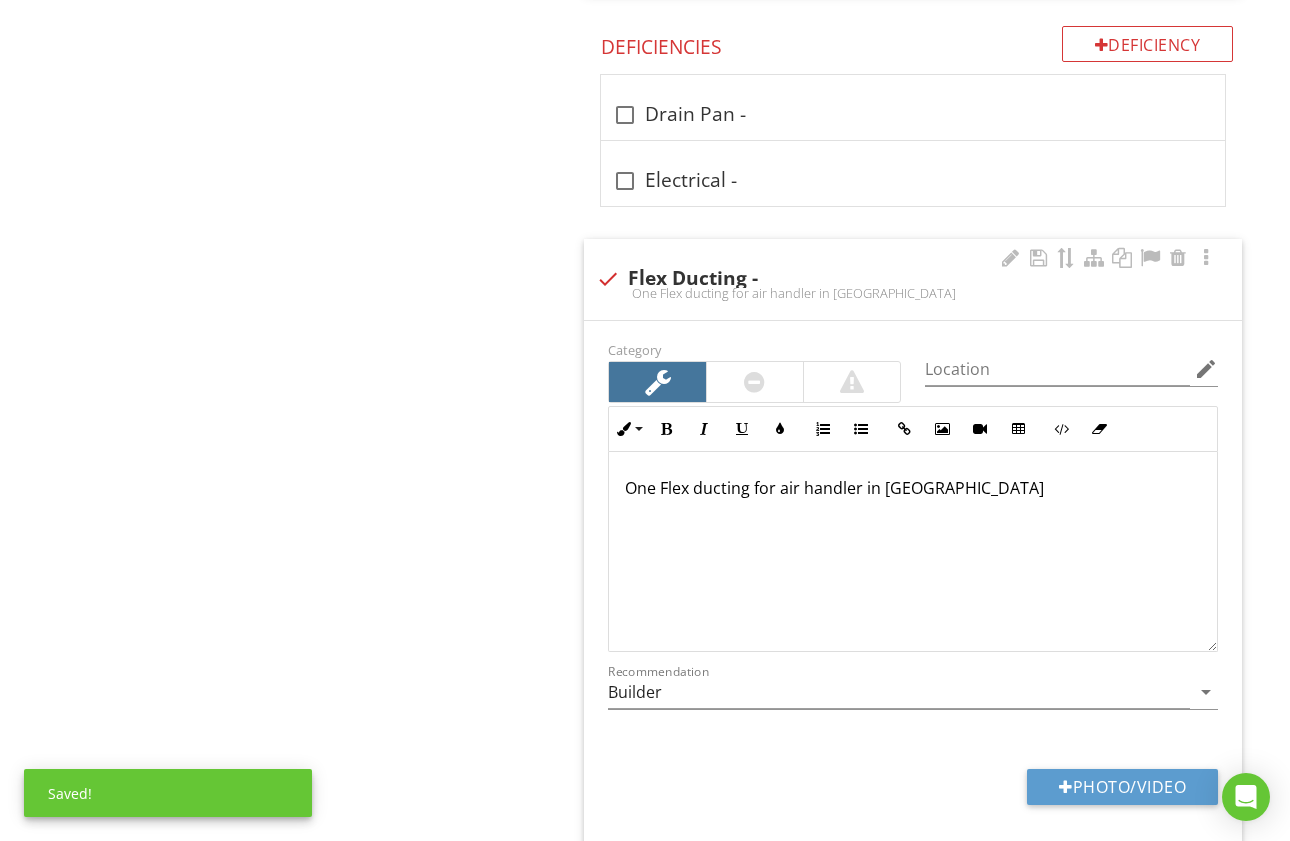 click on "One Flex ducting for air handler in attic" at bounding box center (913, 488) 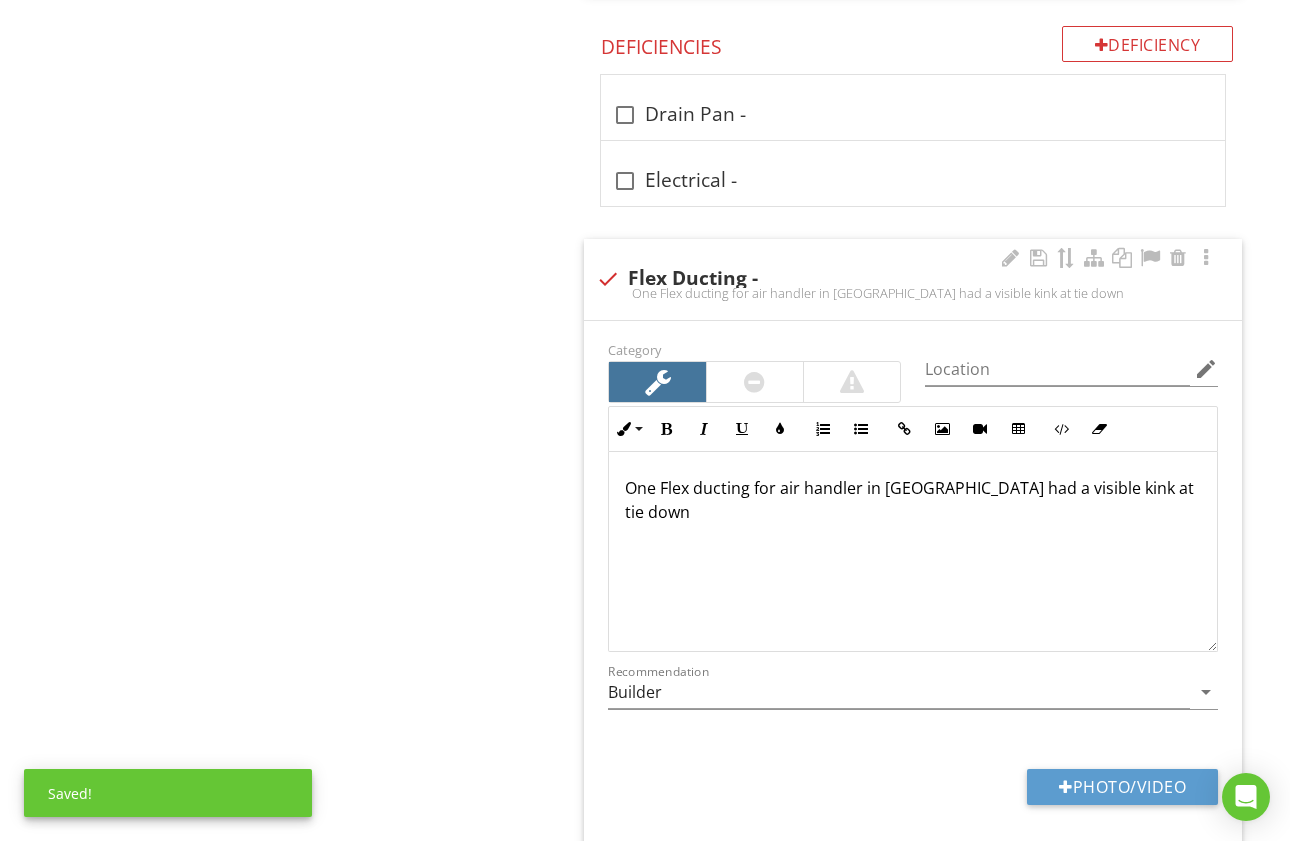 click on "One Flex ducting for air handler in attic had a visible kink at tie down" at bounding box center [913, 500] 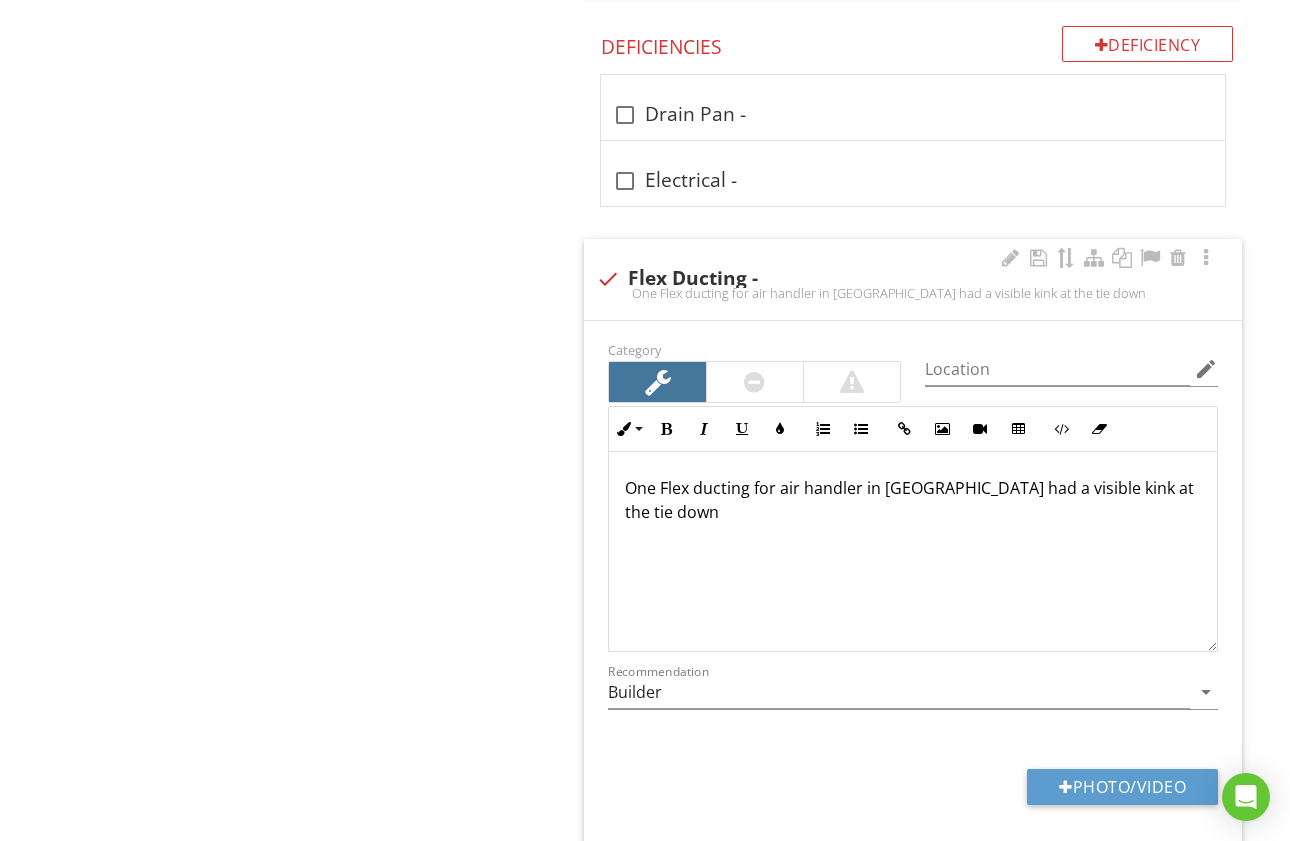 click on "One Flex ducting for air handler in attic had a visible kink at the tie down" at bounding box center [913, 500] 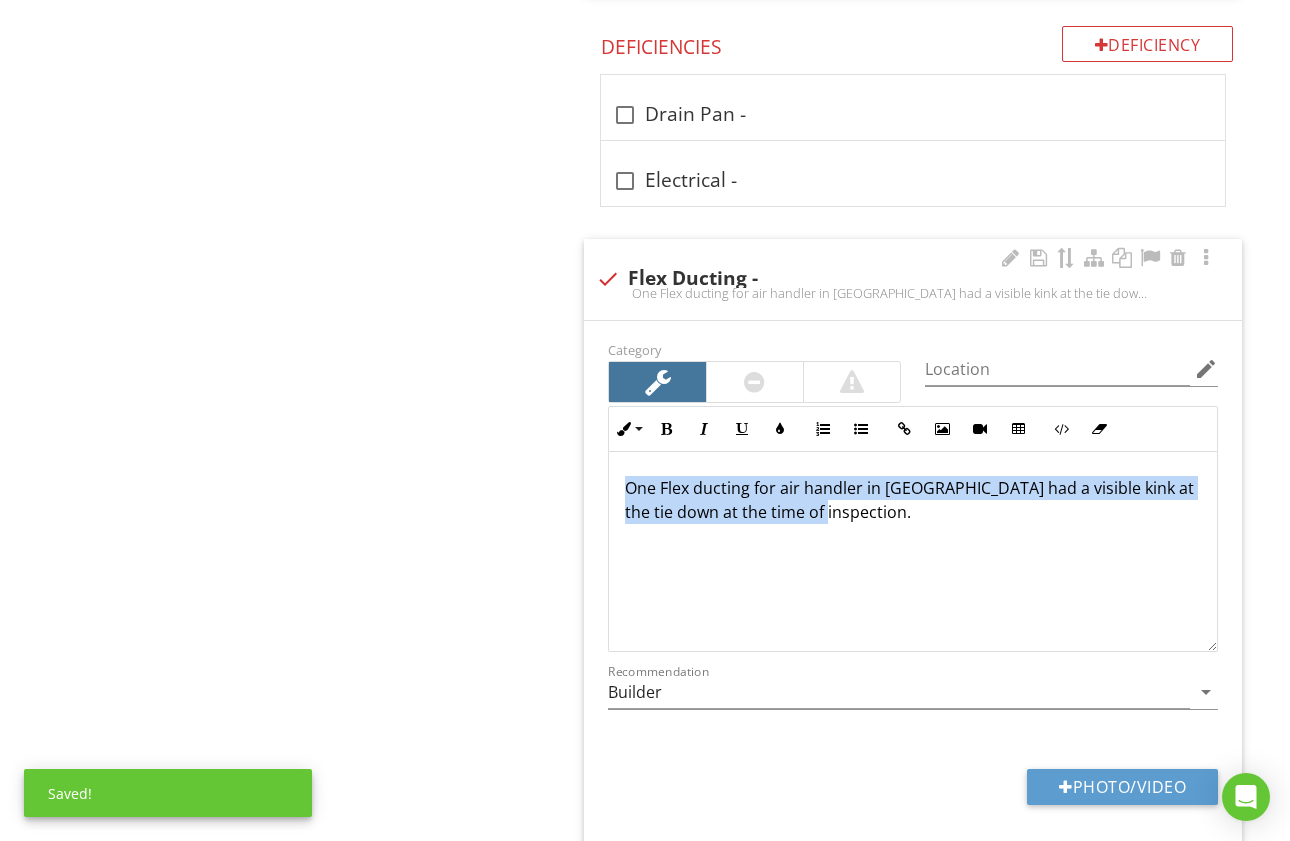drag, startPoint x: 633, startPoint y: 489, endPoint x: 882, endPoint y: 519, distance: 250.80072 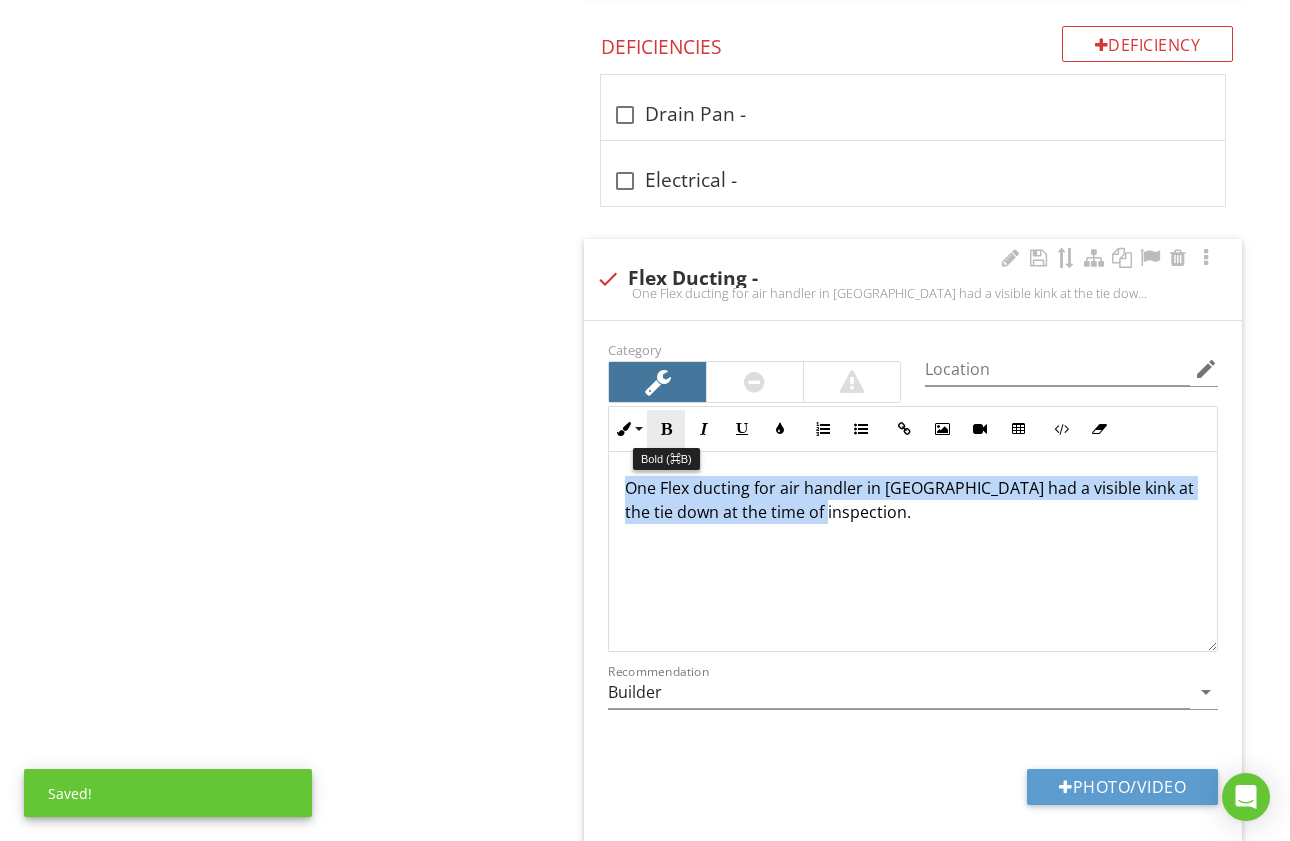 drag, startPoint x: 674, startPoint y: 429, endPoint x: 684, endPoint y: 437, distance: 12.806249 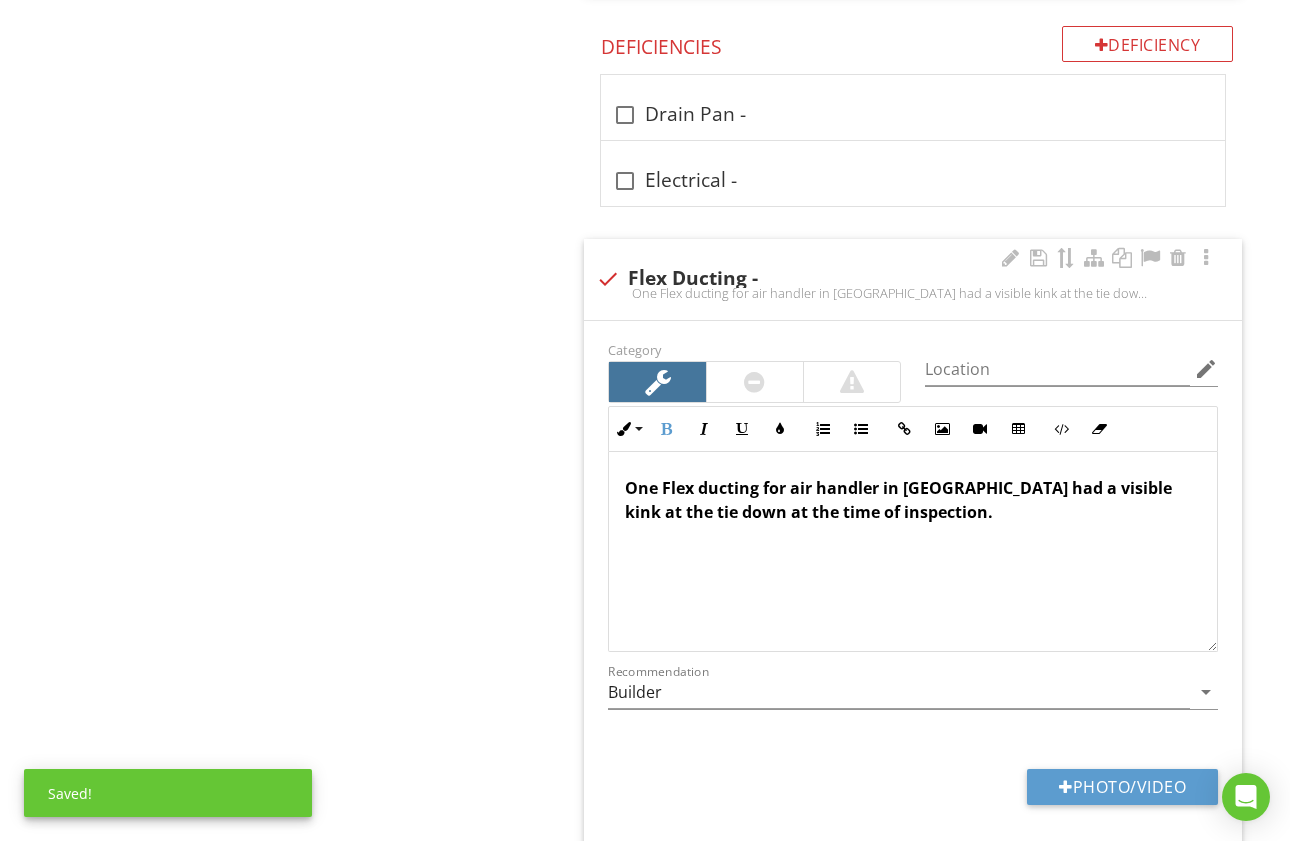 click on "One Flex ducting for air handler in attic had a visible kink at the tie down at the time of inspection." at bounding box center [898, 500] 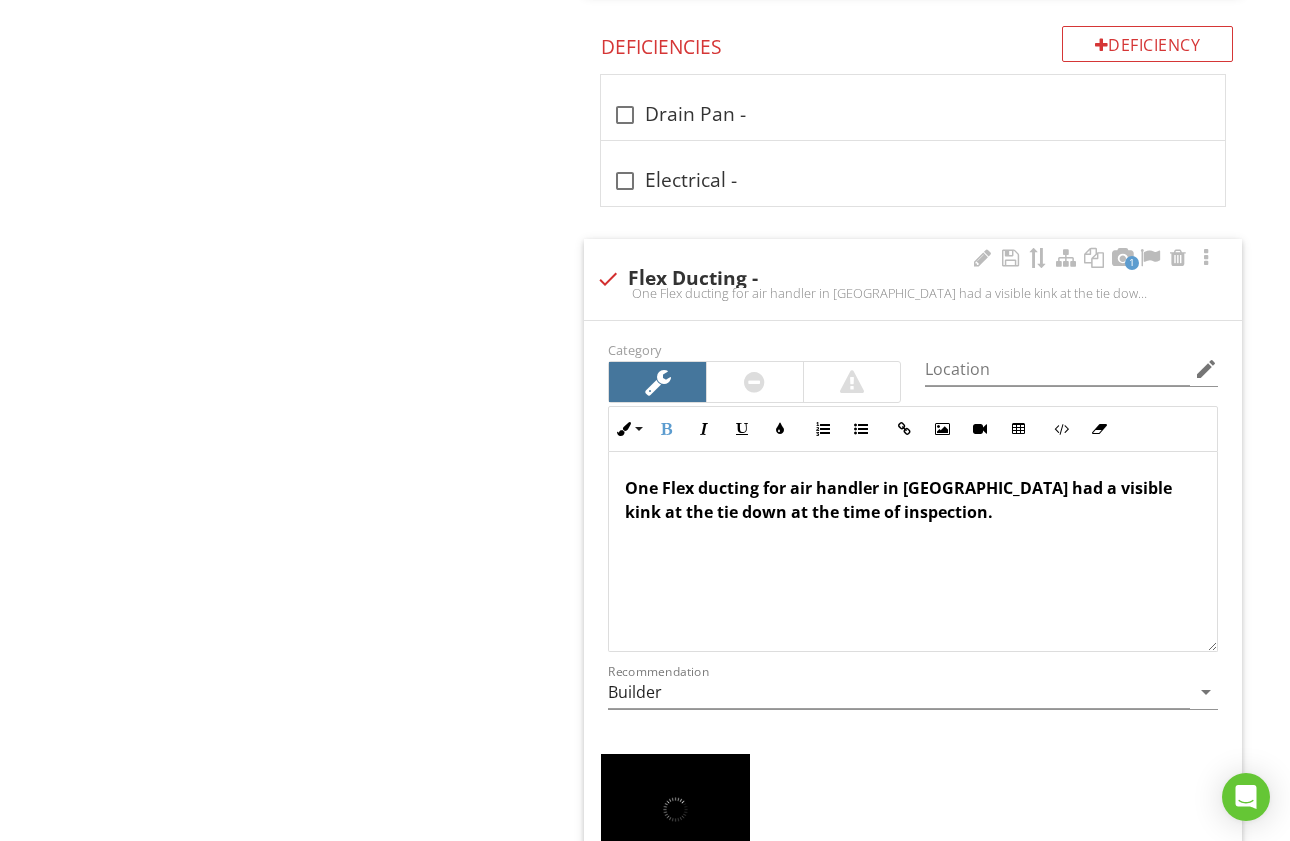 scroll, scrollTop: 1, scrollLeft: 0, axis: vertical 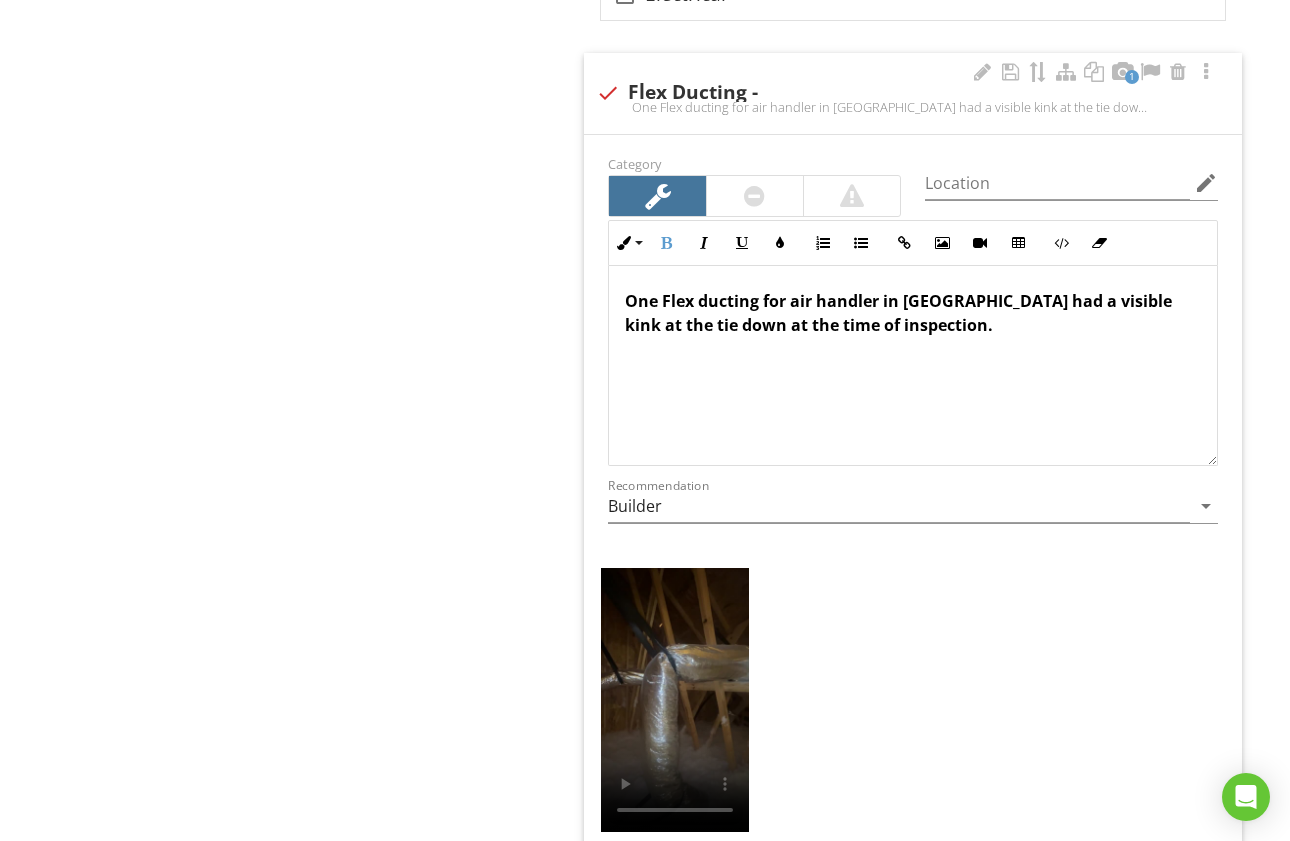 click on "One Flex ducting for air handler in attic had a visible kink at the tie down at the time of inspection." at bounding box center (898, 313) 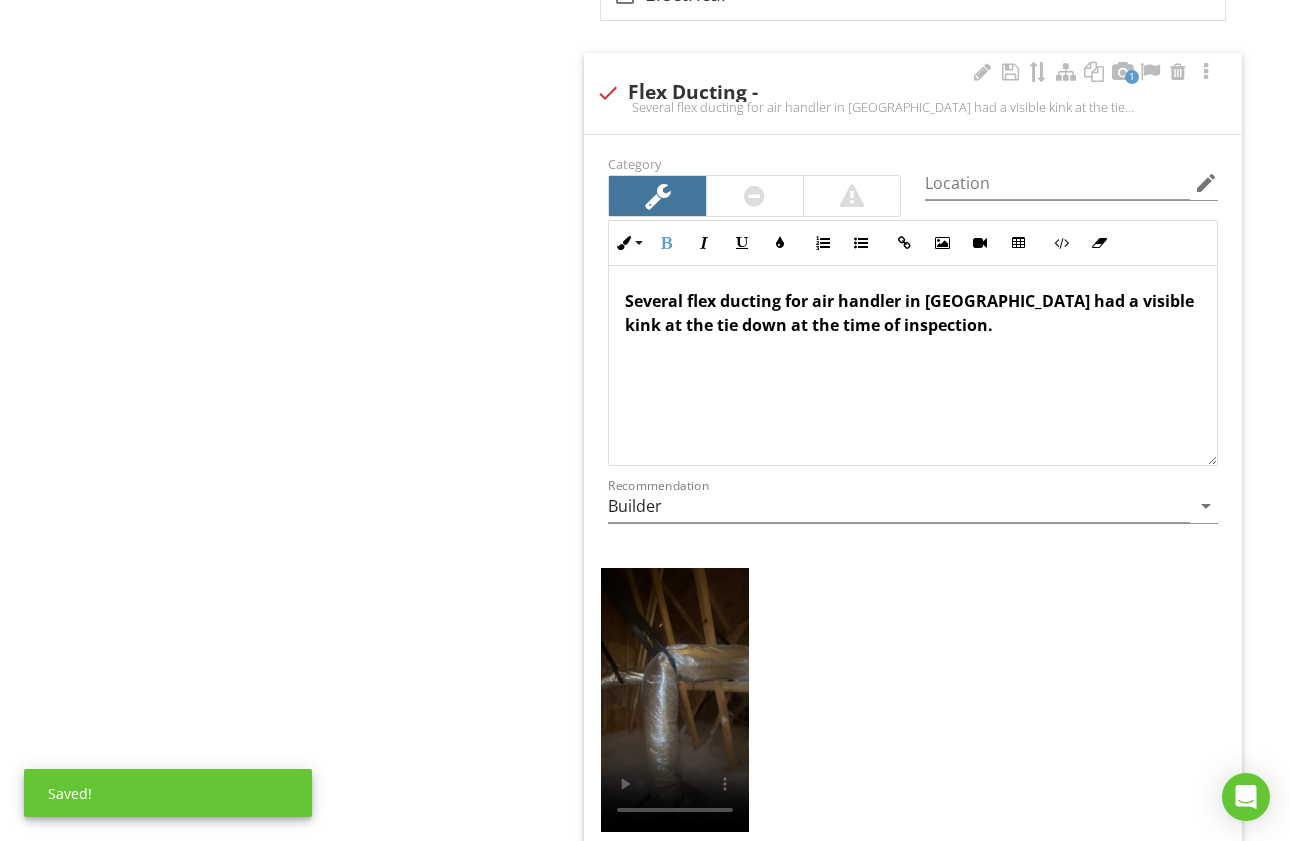 drag, startPoint x: 781, startPoint y: 304, endPoint x: 793, endPoint y: 313, distance: 15 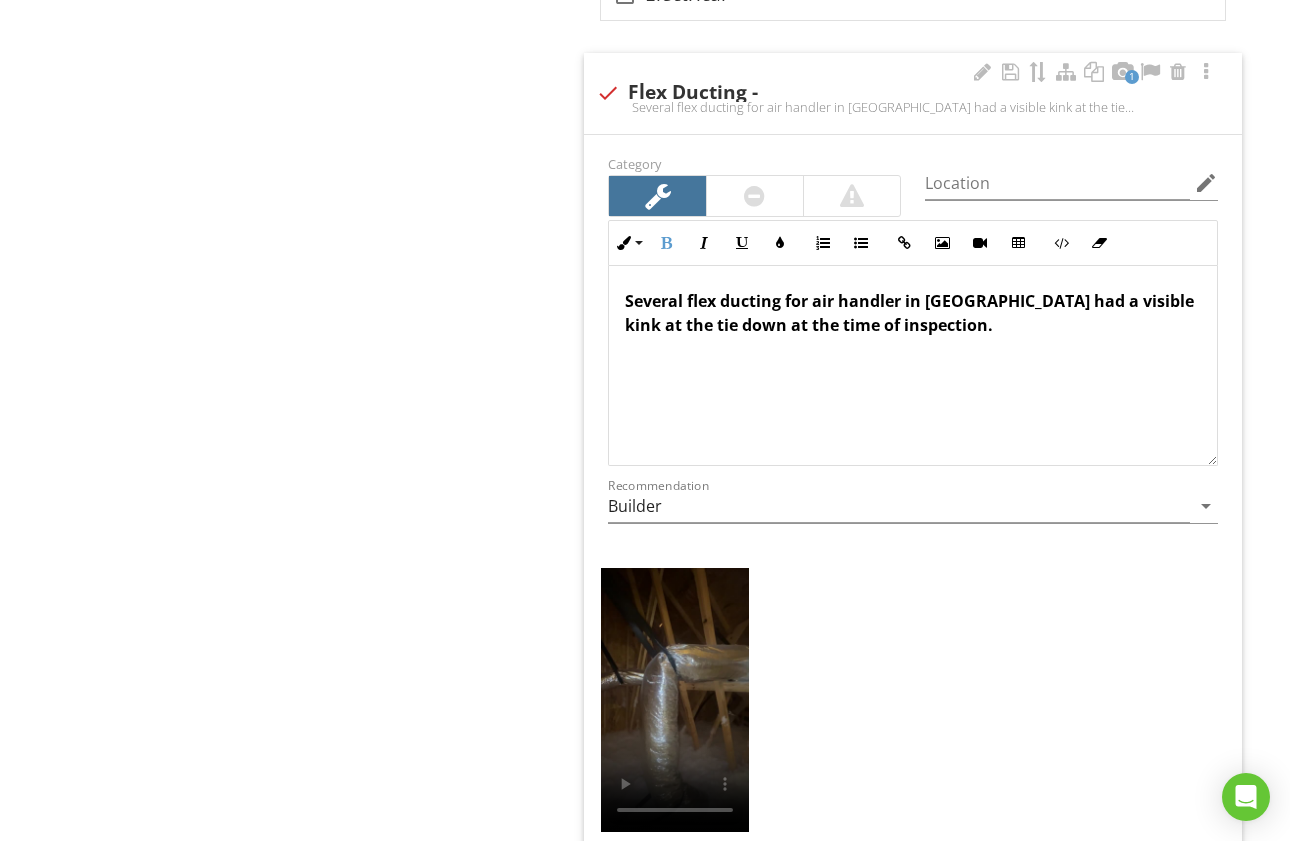 click on "Several flex ducting for air handler in attic had a visible kink at the tie down at the time of inspection." at bounding box center (909, 313) 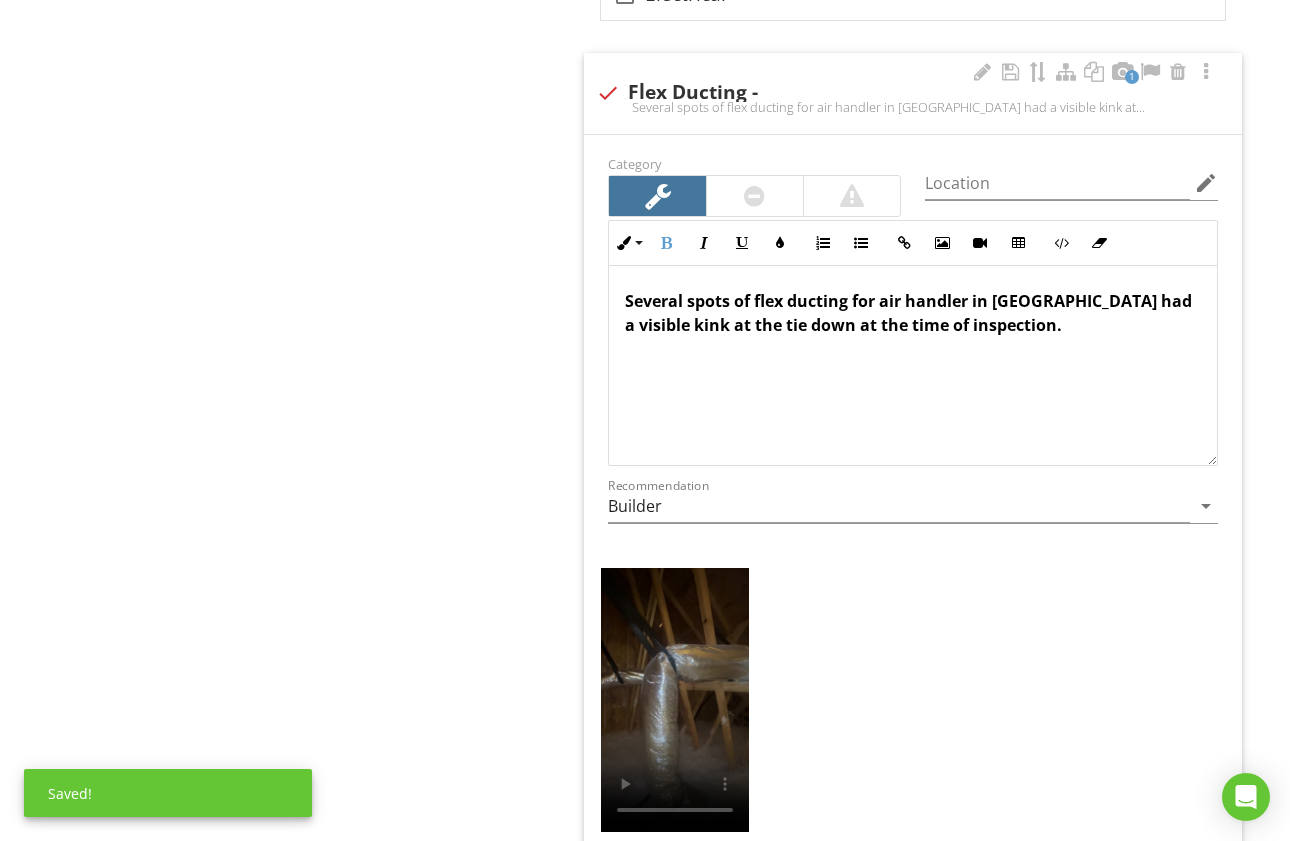 click on "Several spots of flex ducting for air handler in attic had a visible kink at the tie down at the time of inspection." at bounding box center [908, 313] 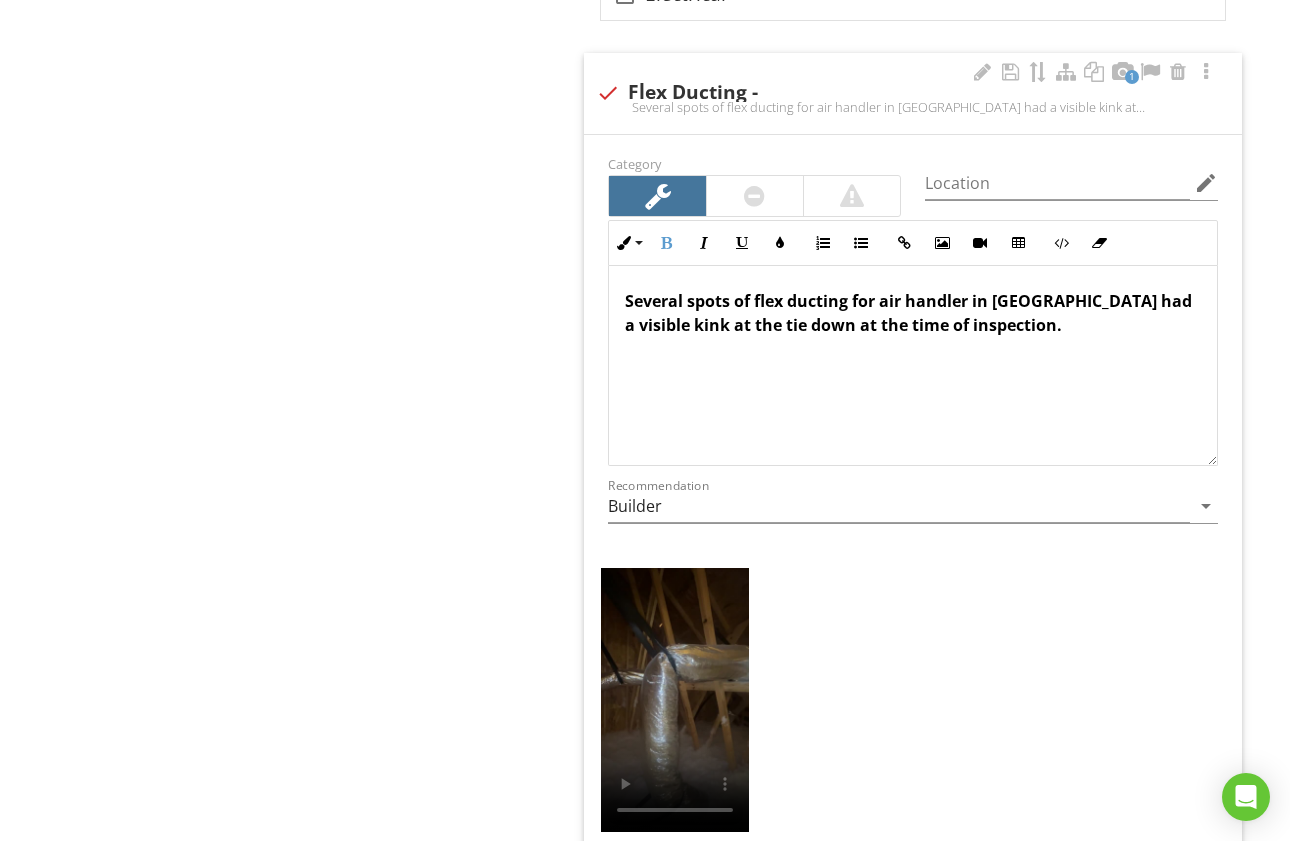 click on "Several spots of flex ducting for air handler in attic had a visible kink at the tie down at the time of inspection." at bounding box center [908, 313] 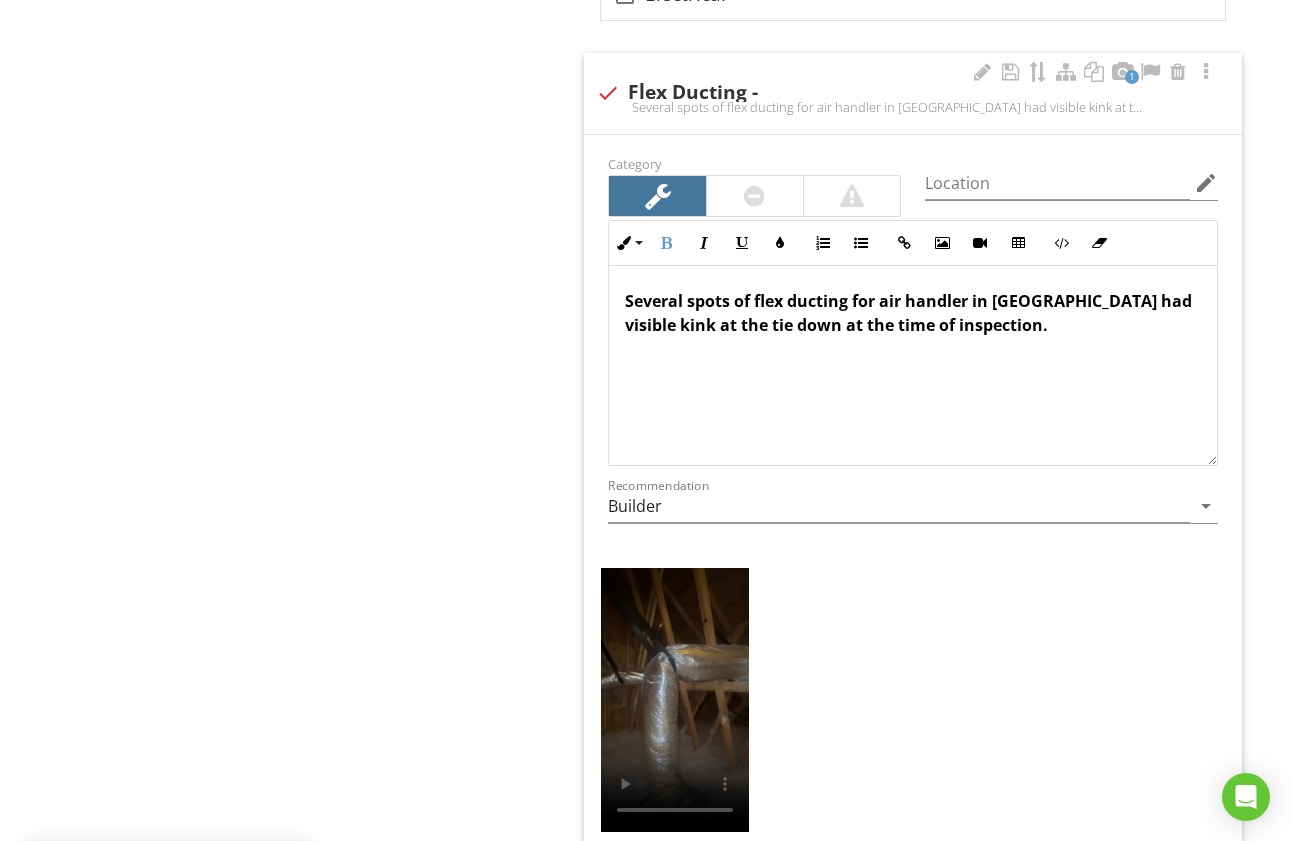 click on "Several spots of flex ducting for air handler in attic had visible kink at the tie down at the time of inspection." at bounding box center (908, 313) 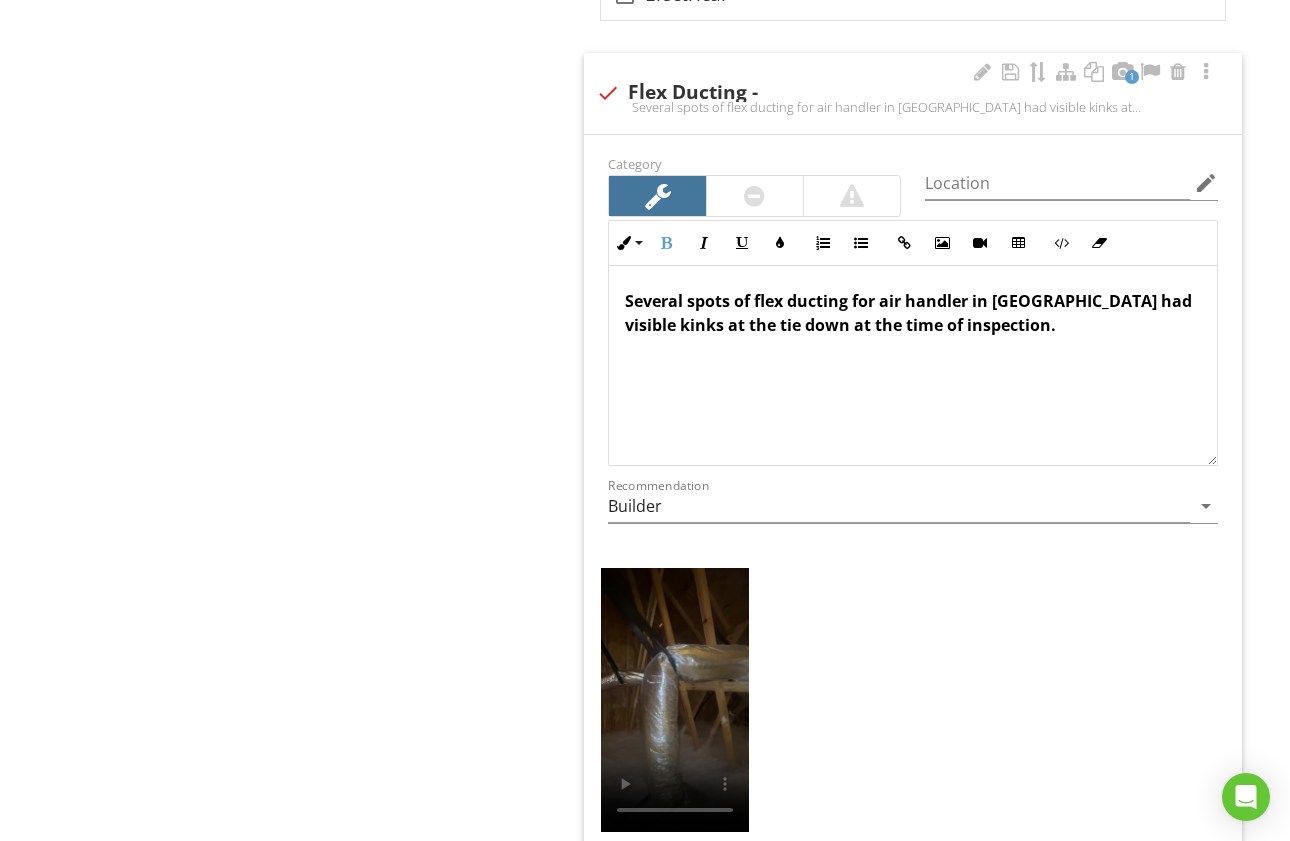 click on "Several spots of flex ducting for air handler in attic had visible kinks at the tie down at the time of inspection." at bounding box center [908, 313] 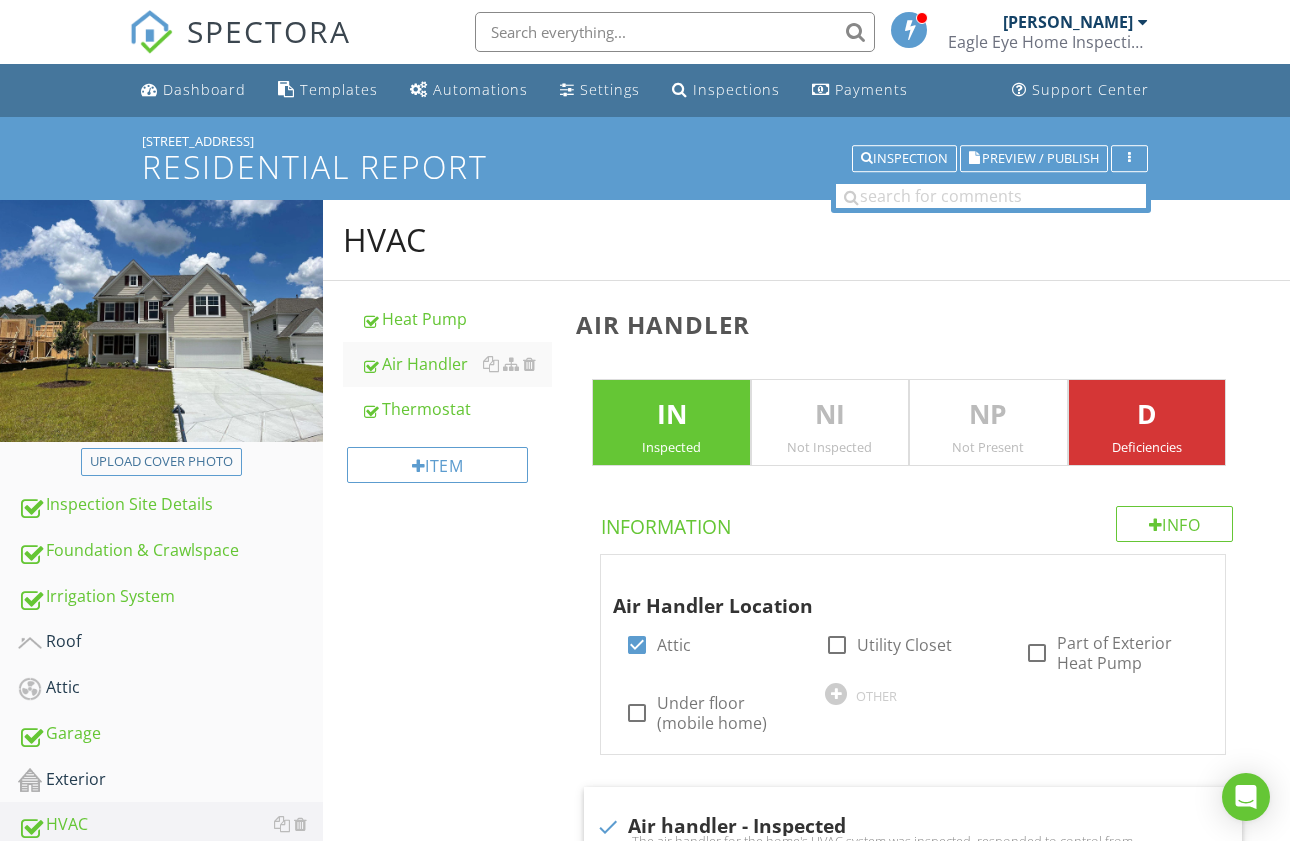 scroll, scrollTop: 2589, scrollLeft: 0, axis: vertical 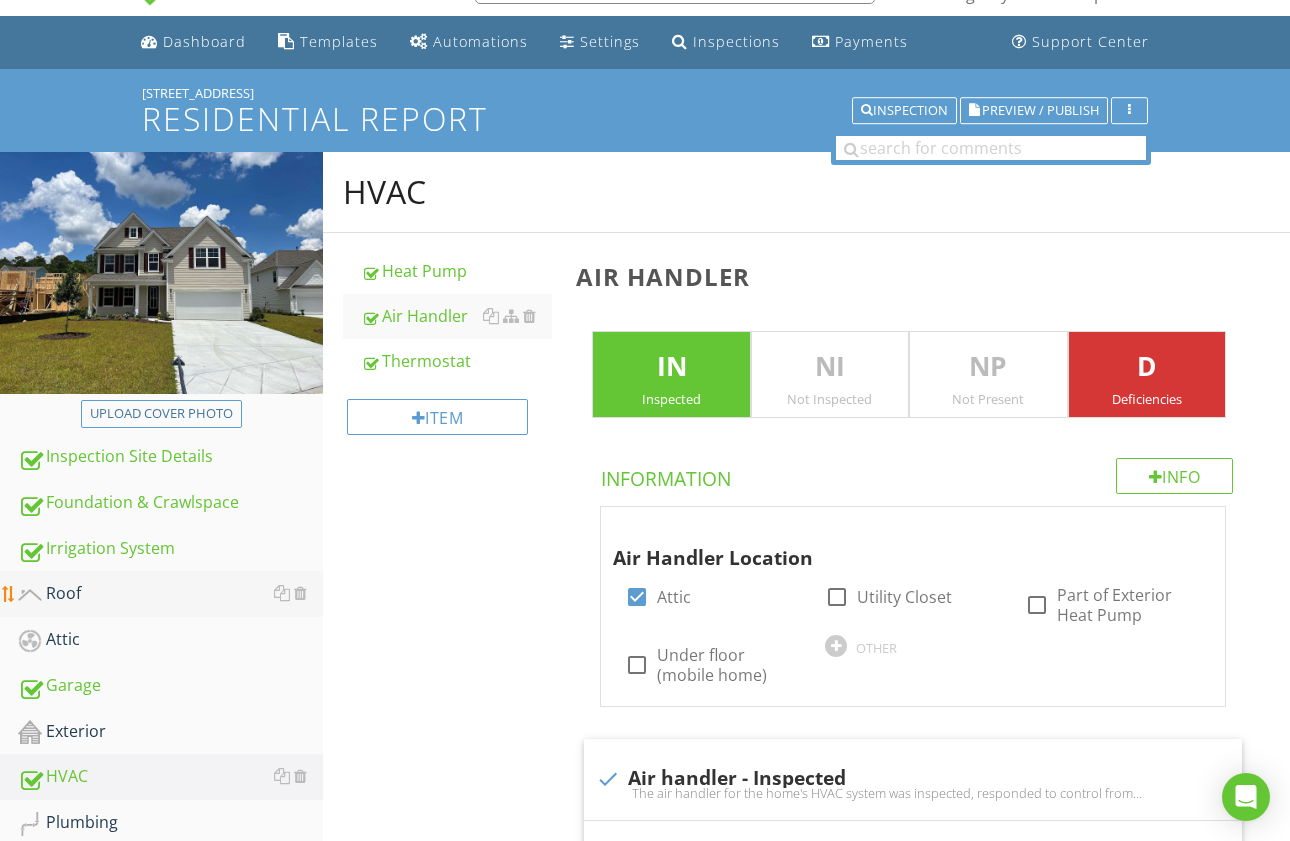 drag, startPoint x: 52, startPoint y: 593, endPoint x: 69, endPoint y: 593, distance: 17 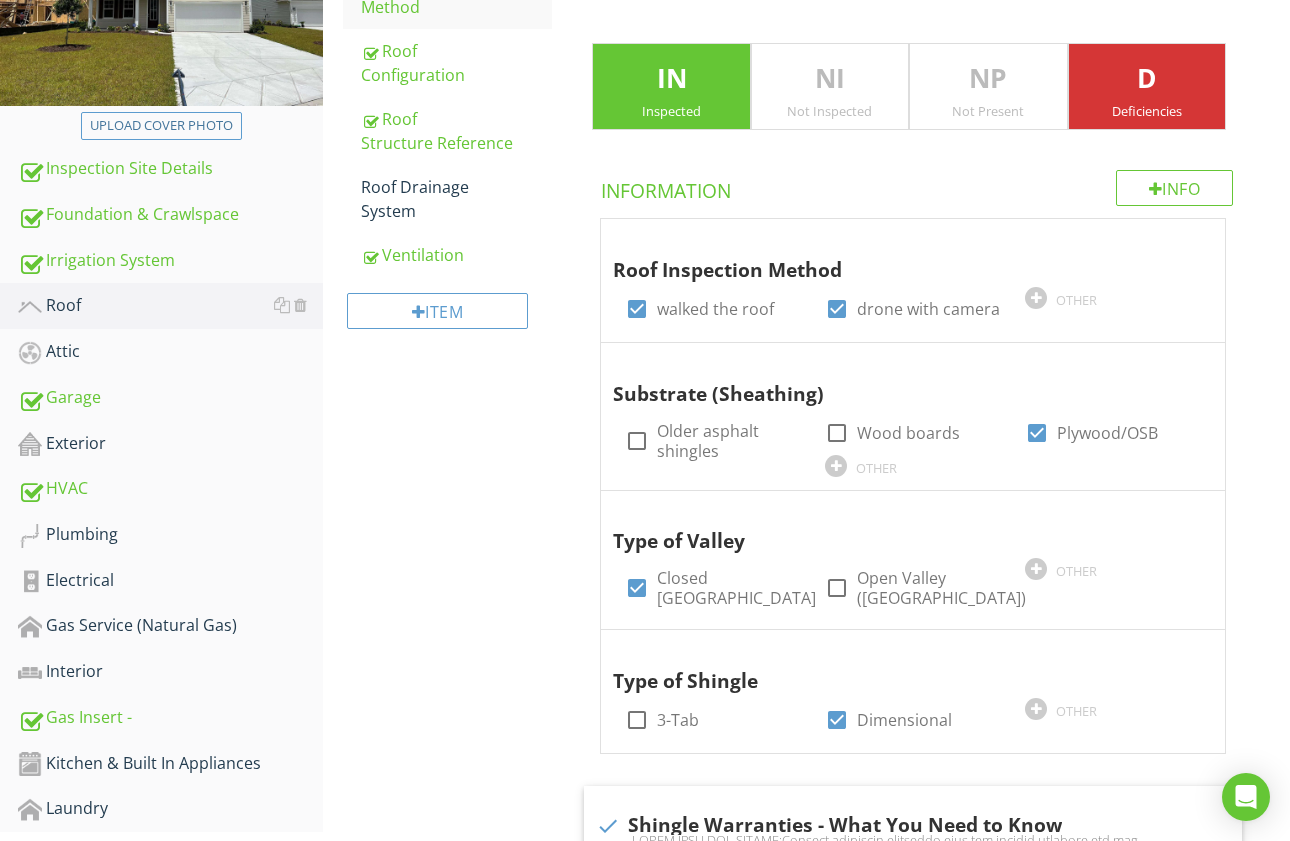 scroll, scrollTop: 327, scrollLeft: 0, axis: vertical 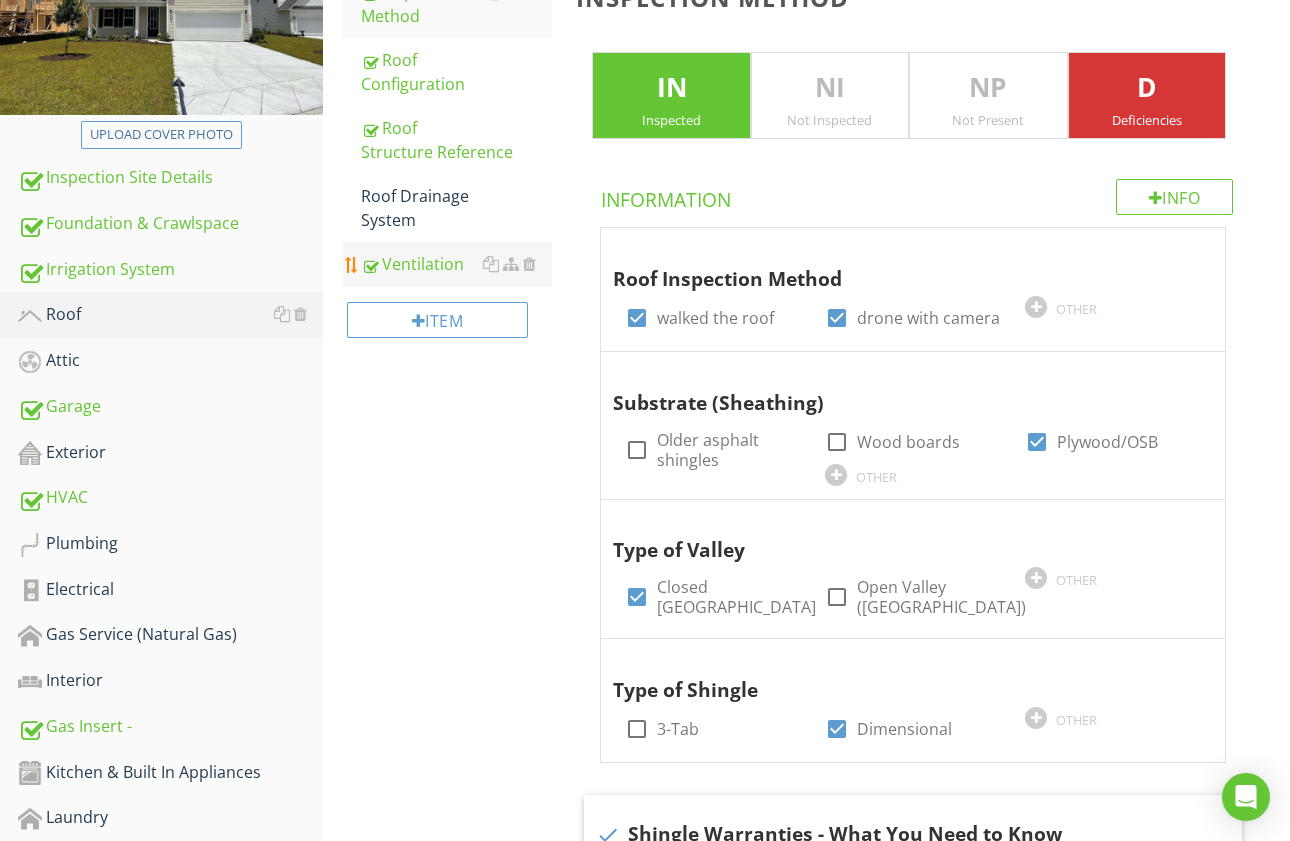click on "Ventilation" at bounding box center (457, 264) 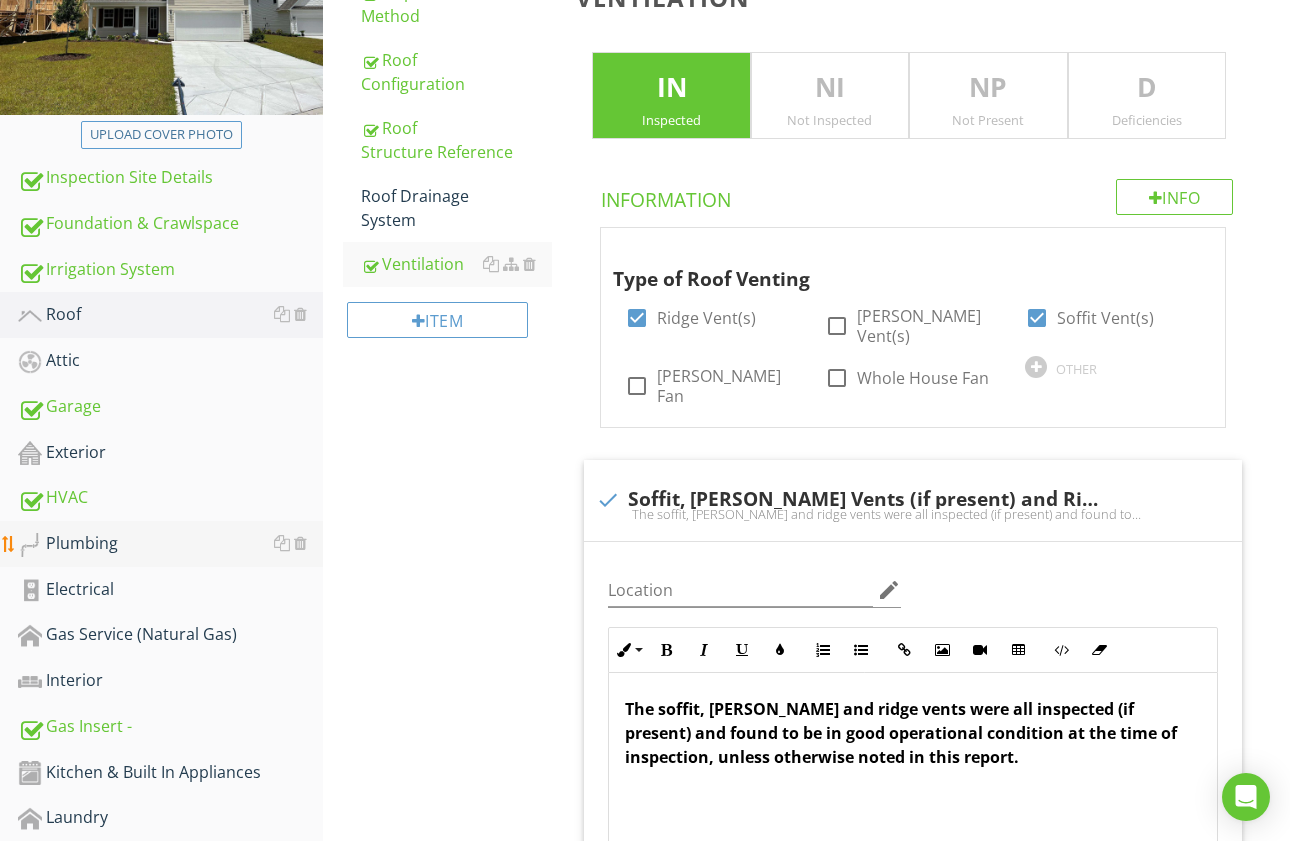 click on "Plumbing" at bounding box center [170, 544] 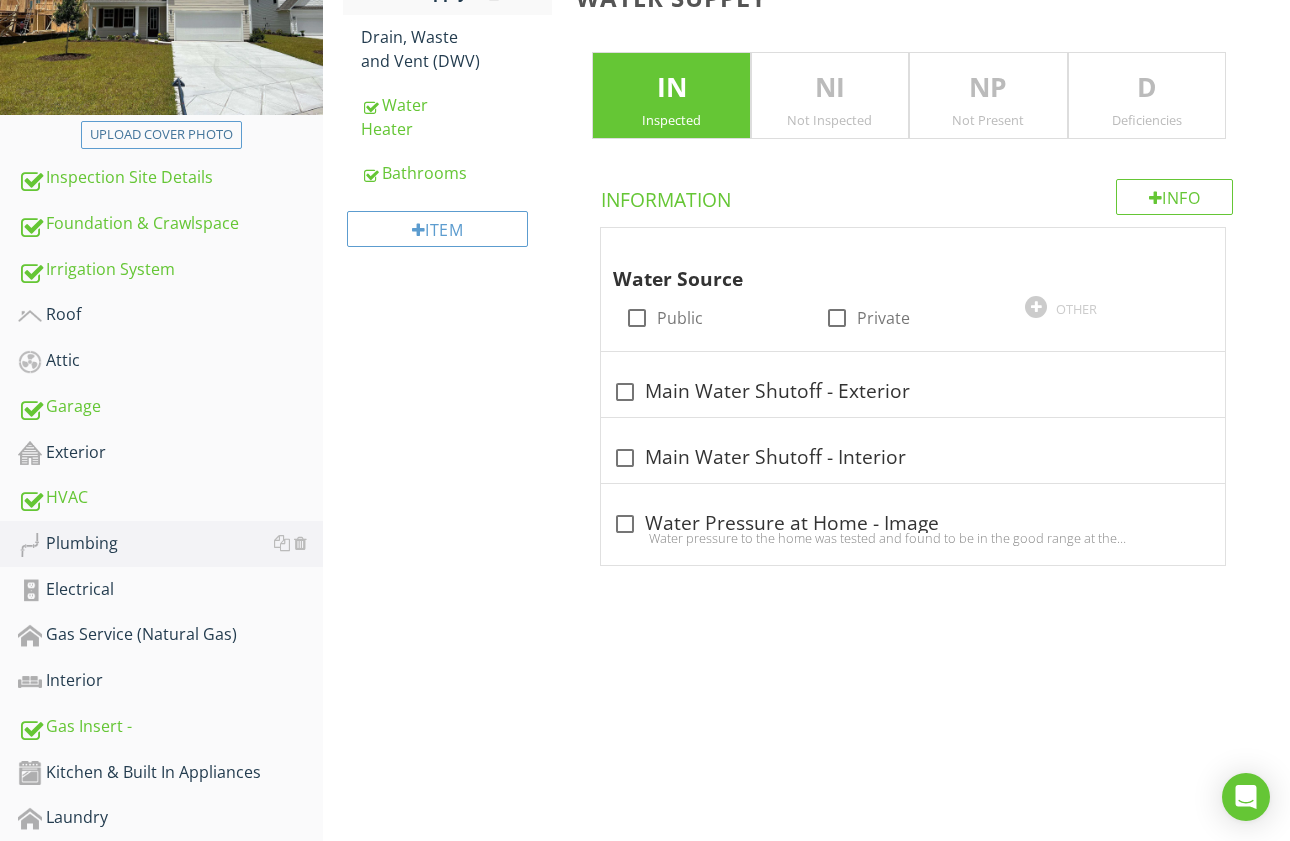 drag, startPoint x: 470, startPoint y: 159, endPoint x: 610, endPoint y: 164, distance: 140.08926 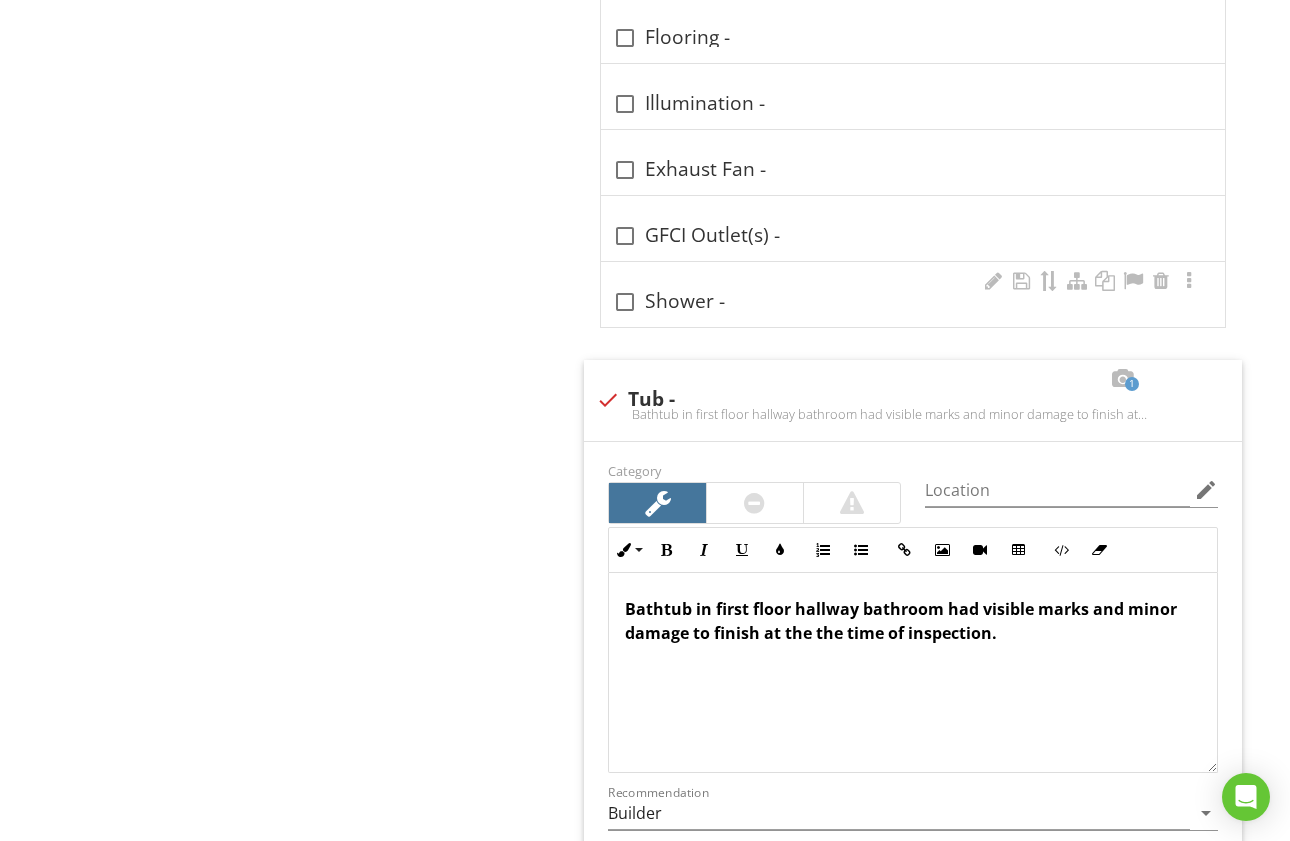 scroll, scrollTop: 1693, scrollLeft: 0, axis: vertical 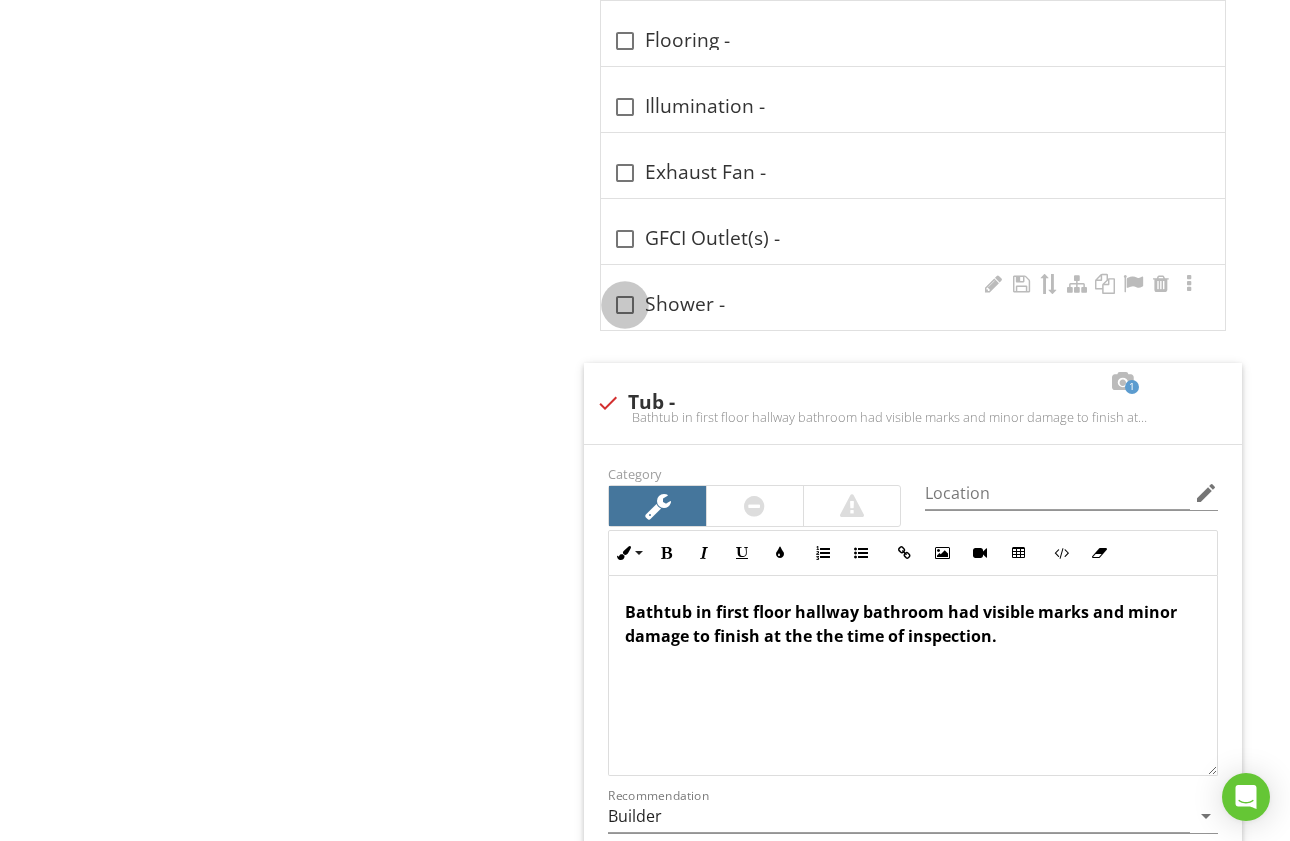 drag, startPoint x: 626, startPoint y: 303, endPoint x: 655, endPoint y: 305, distance: 29.068884 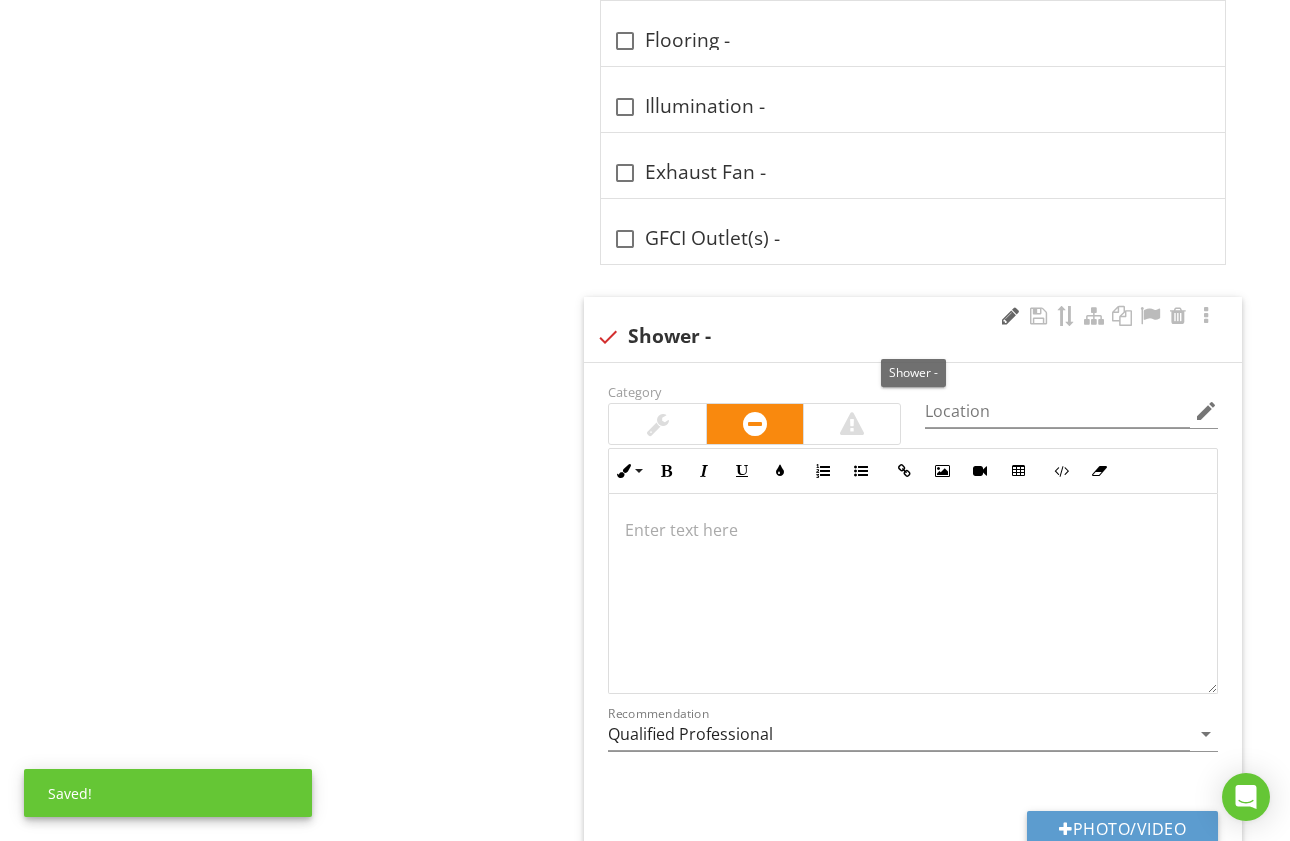 click at bounding box center [1010, 316] 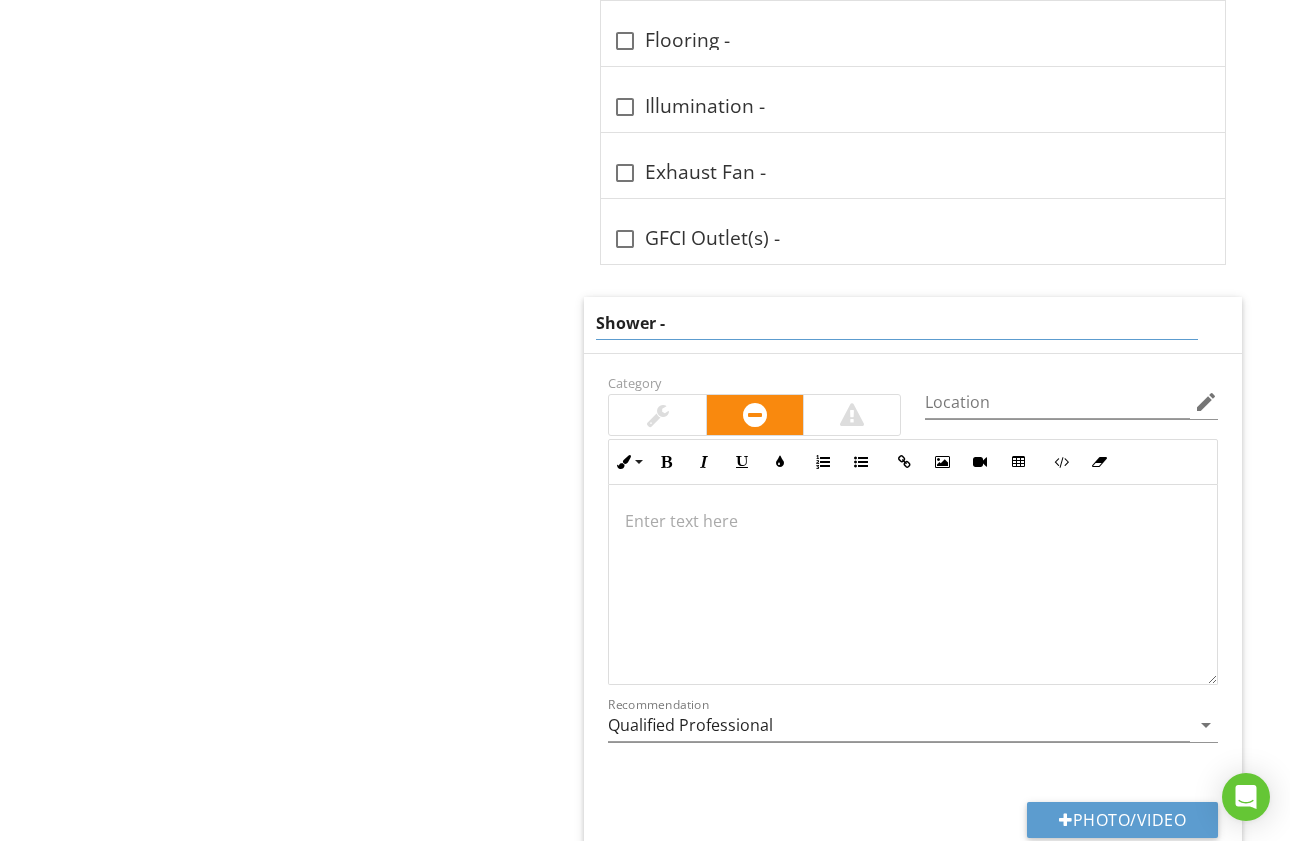 drag, startPoint x: 656, startPoint y: 325, endPoint x: 578, endPoint y: 329, distance: 78.10249 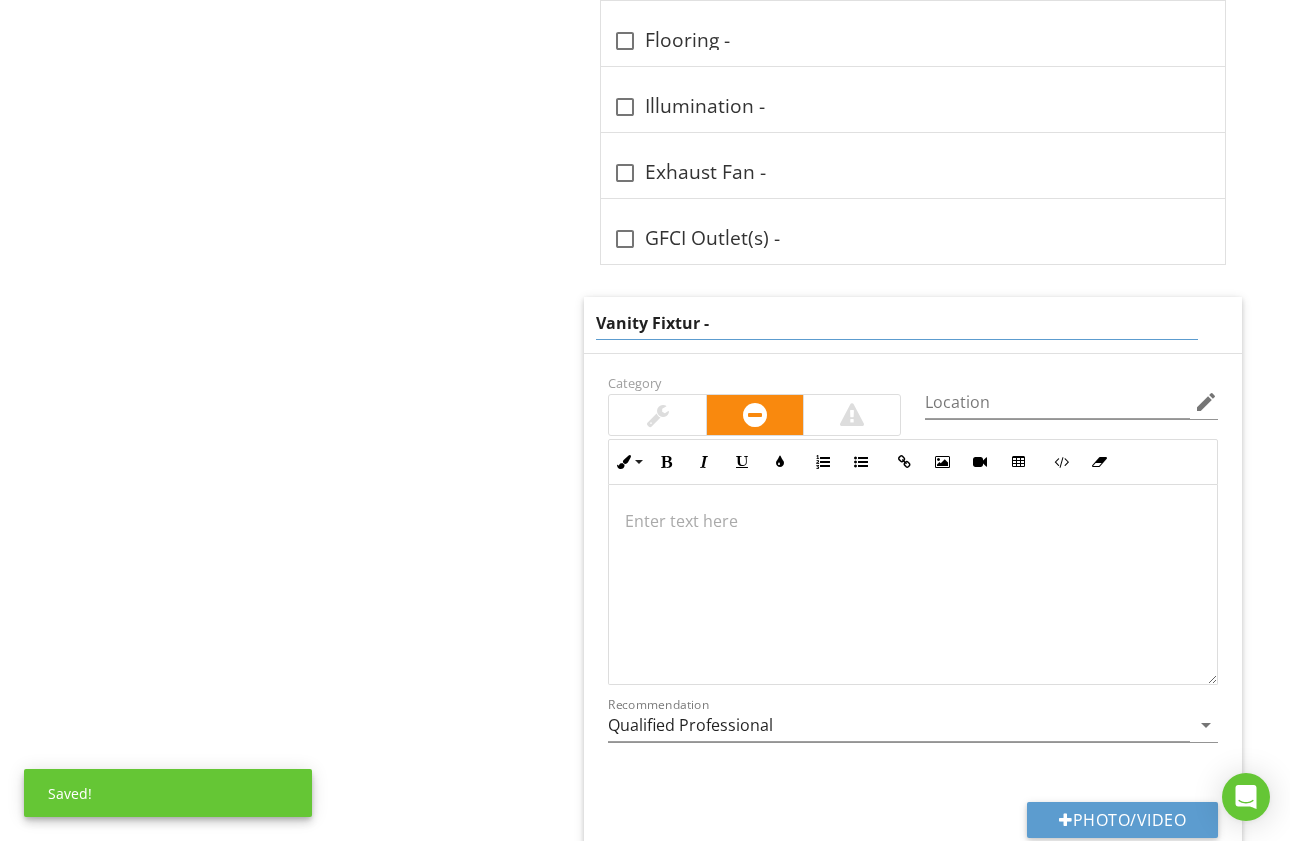 type on "Vanity Fixture -" 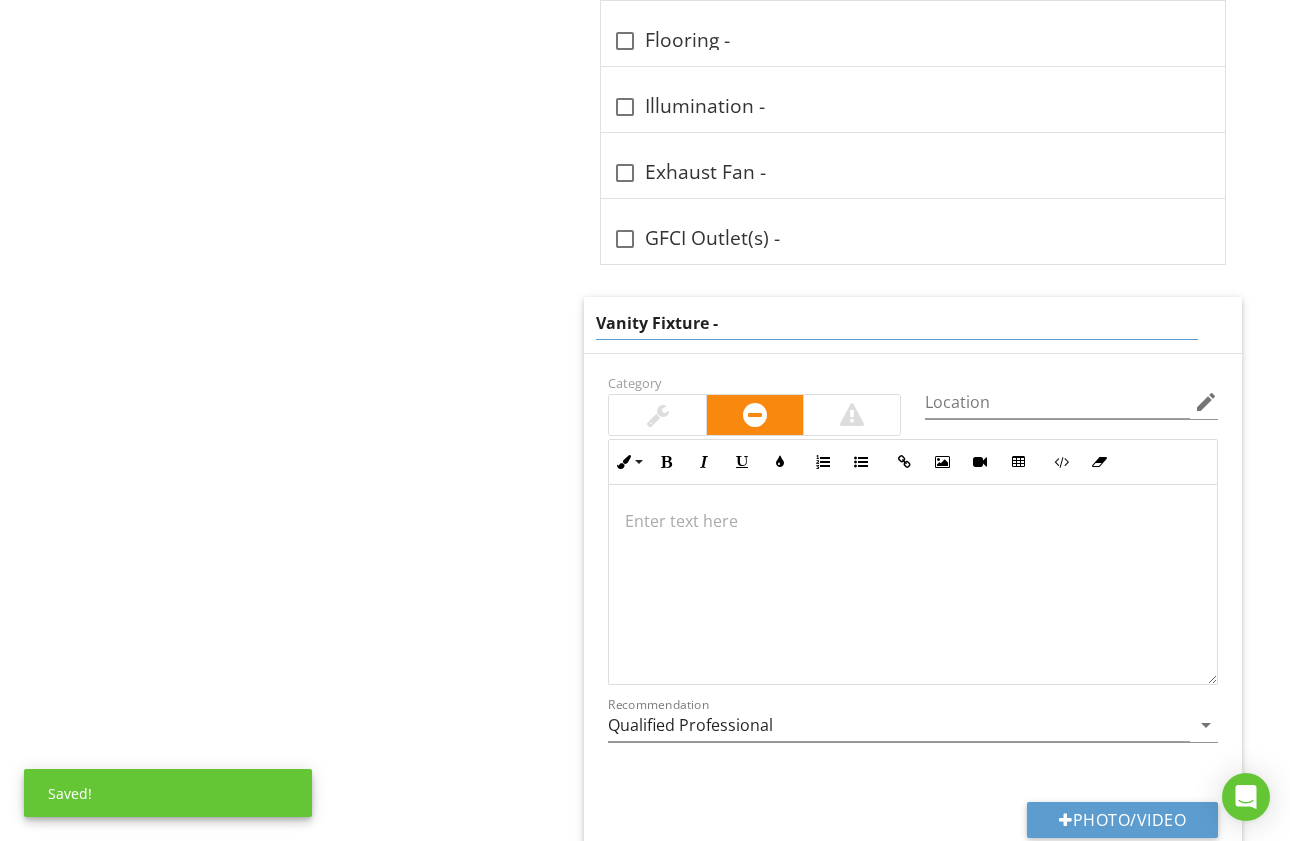 click at bounding box center [657, 415] 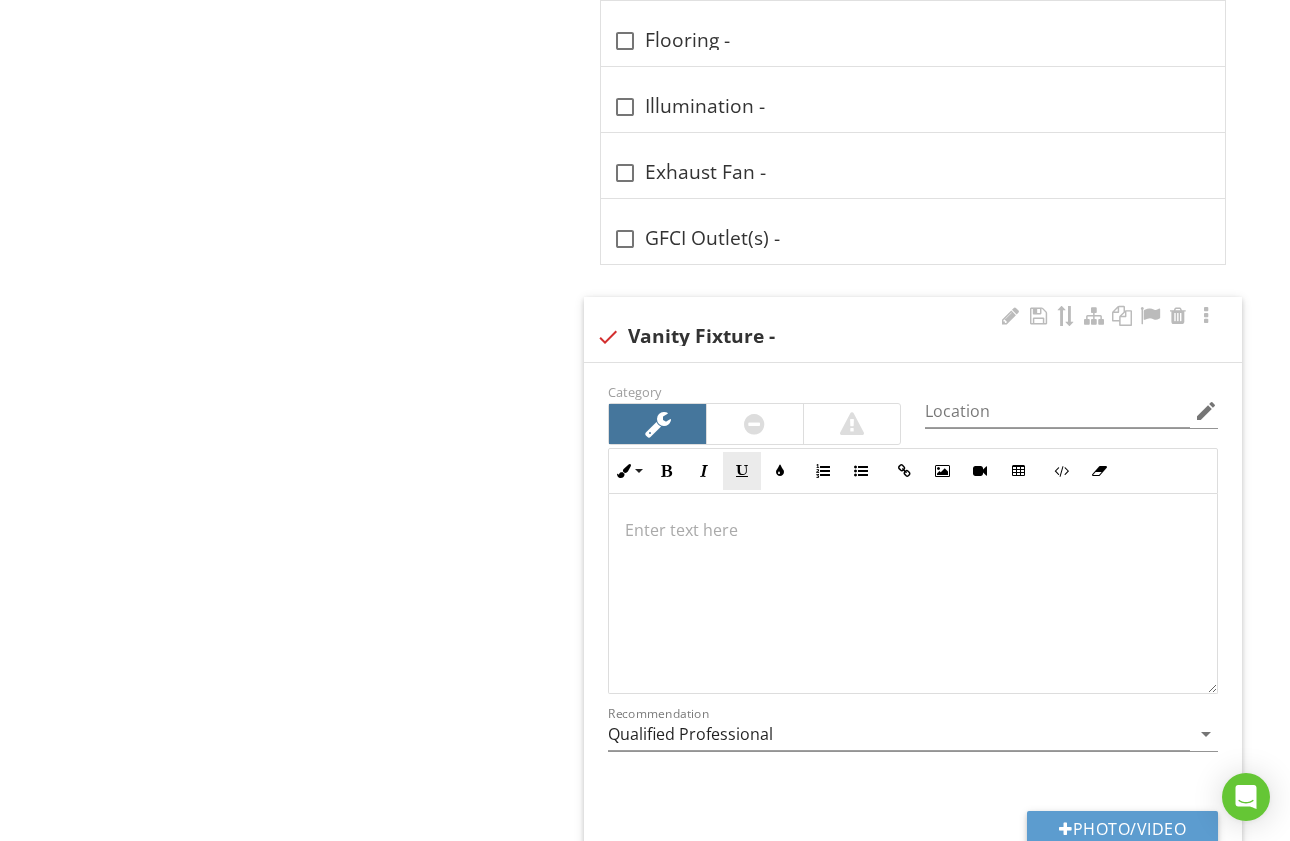 drag, startPoint x: 754, startPoint y: 431, endPoint x: 735, endPoint y: 454, distance: 29.832869 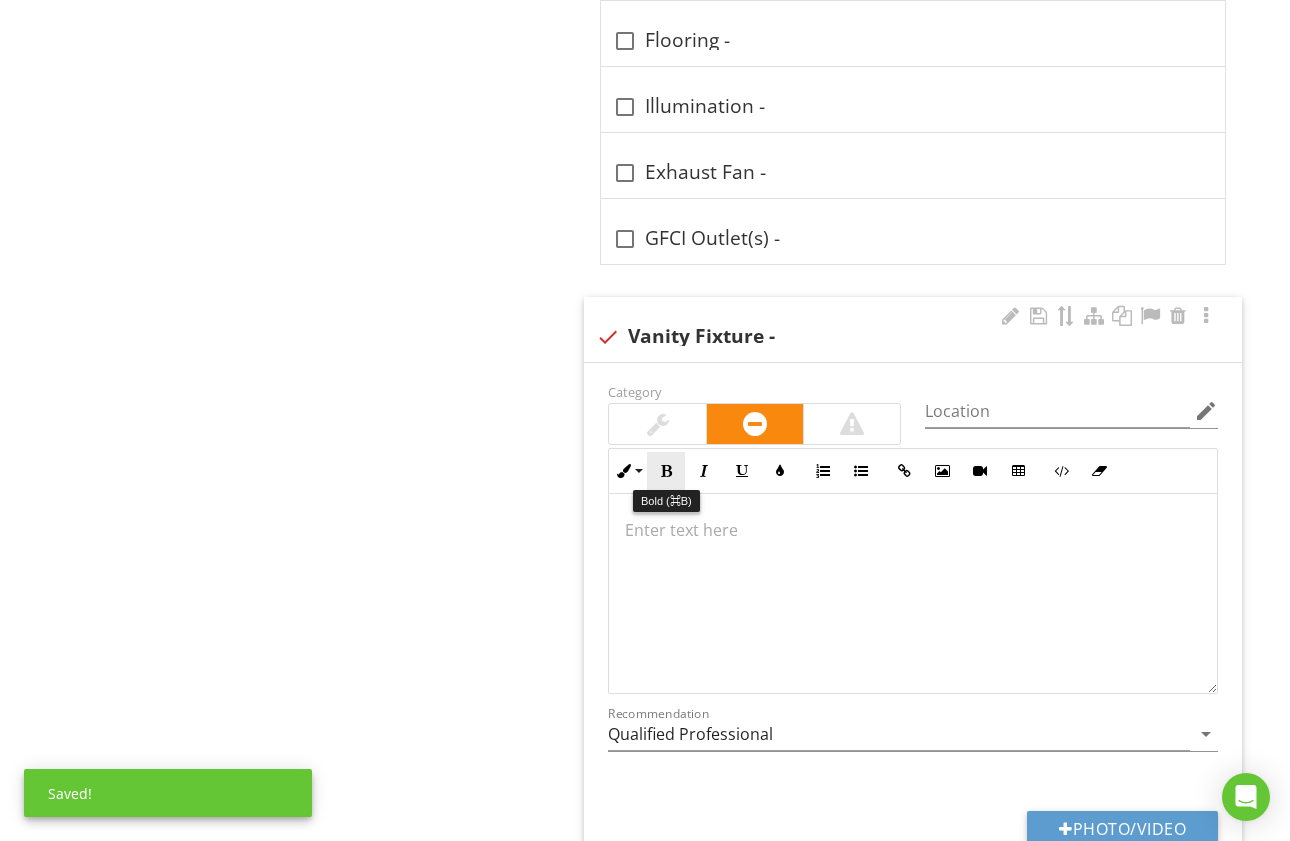 drag, startPoint x: 671, startPoint y: 468, endPoint x: 680, endPoint y: 479, distance: 14.21267 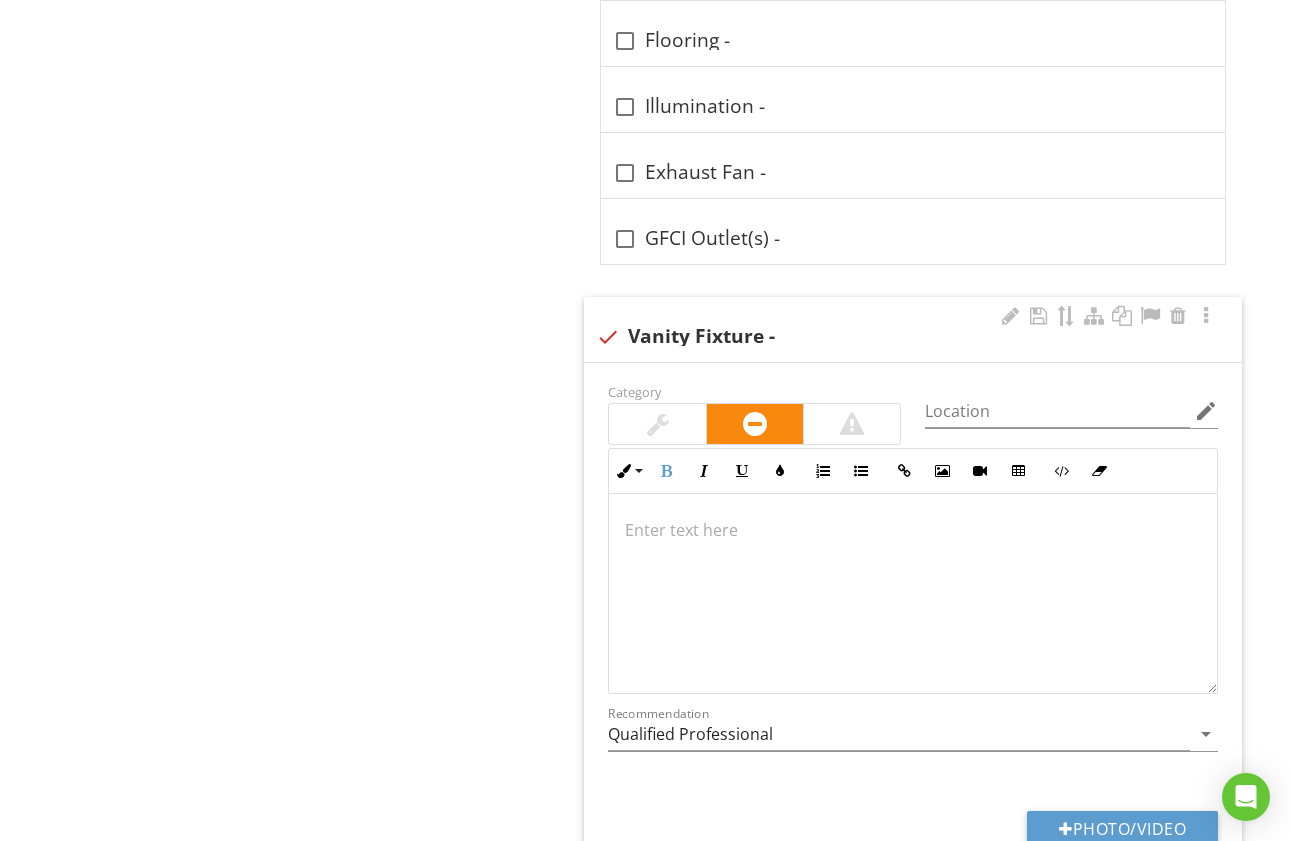 type 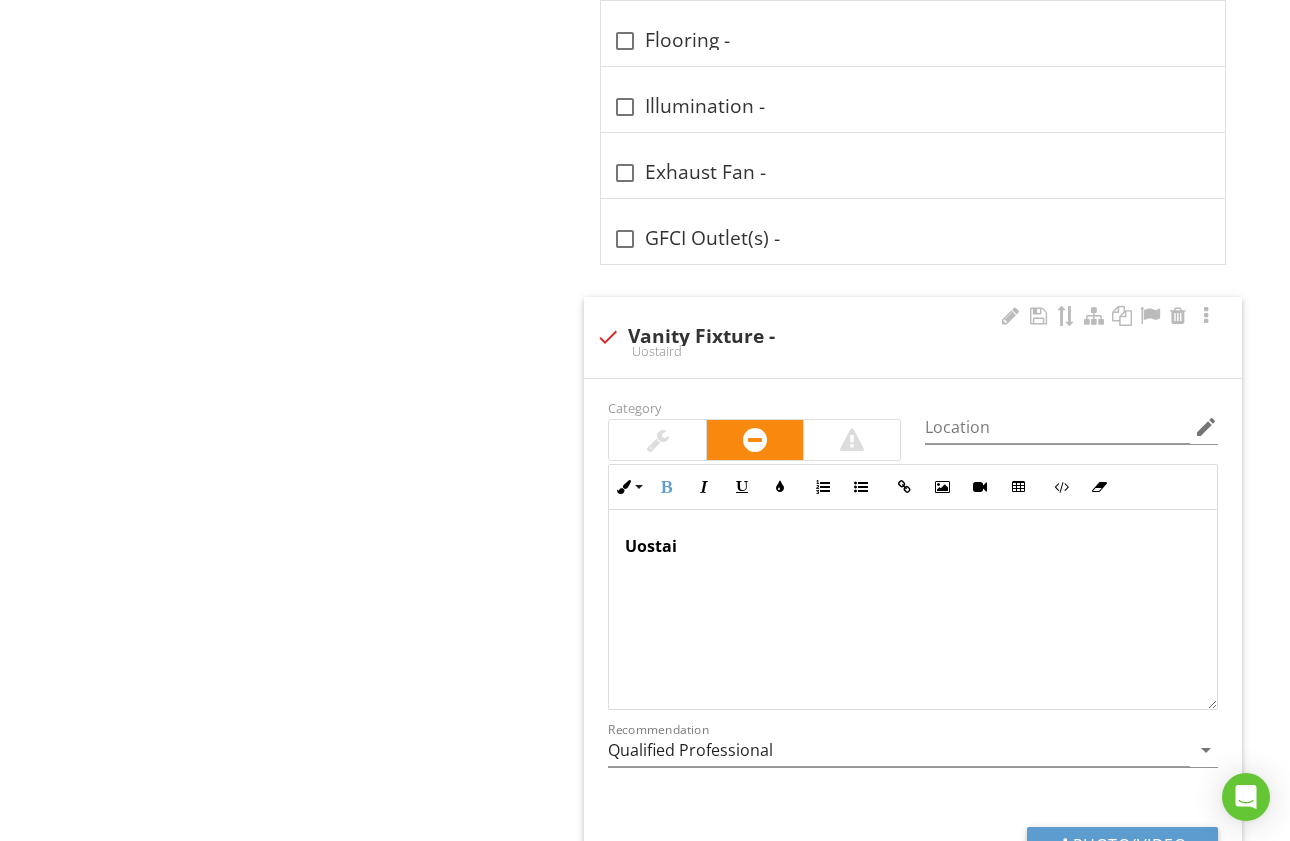 scroll, scrollTop: 1709, scrollLeft: 0, axis: vertical 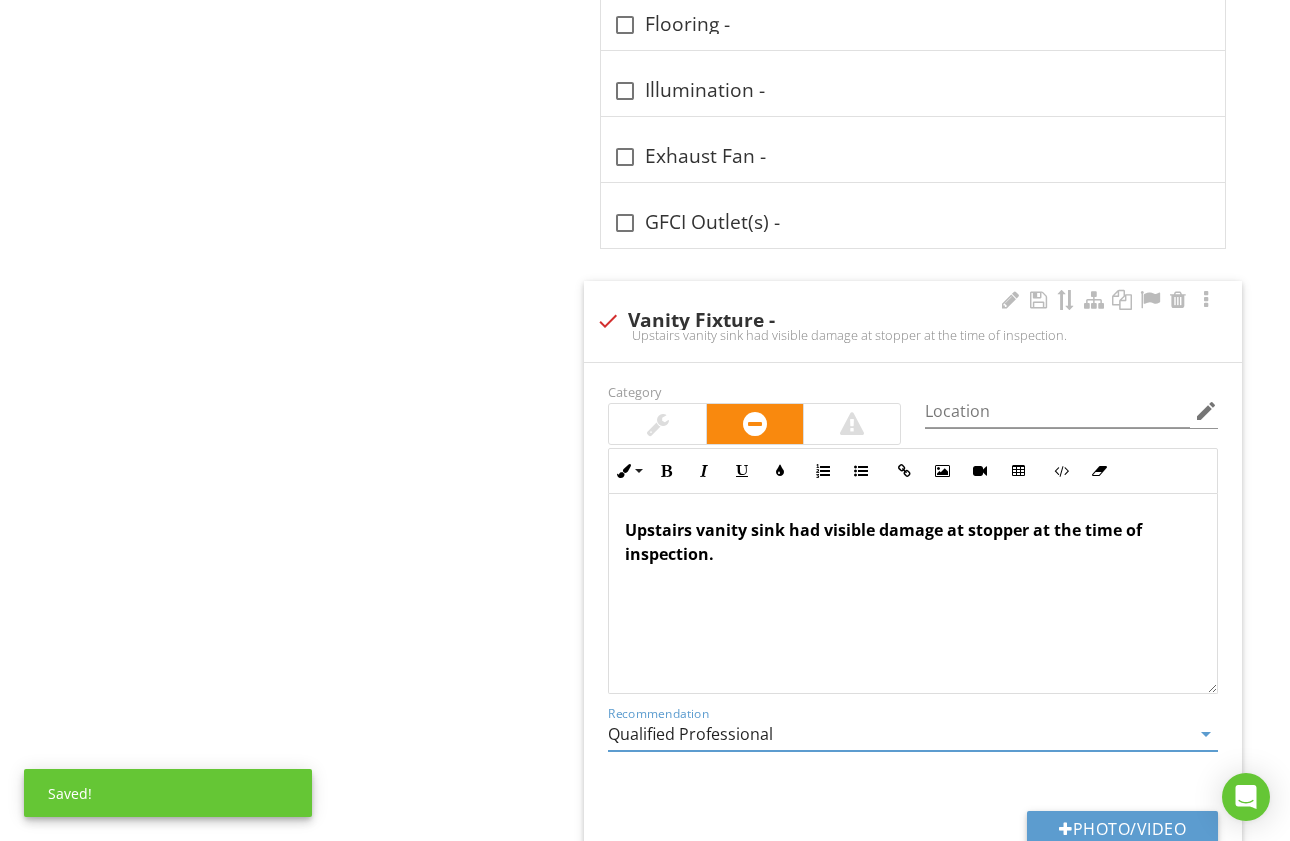 click on "Qualified Professional" at bounding box center [899, 734] 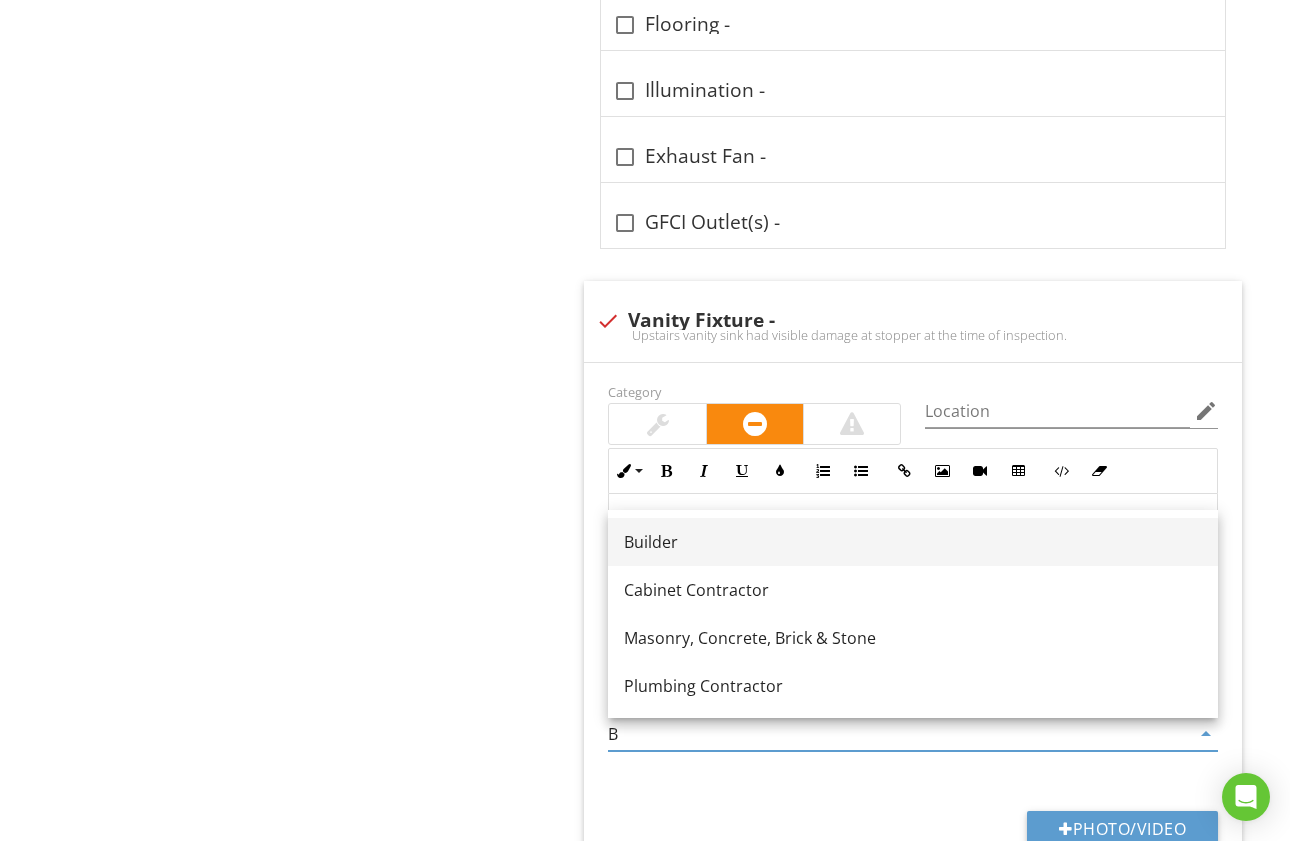 click on "Builder" at bounding box center (913, 542) 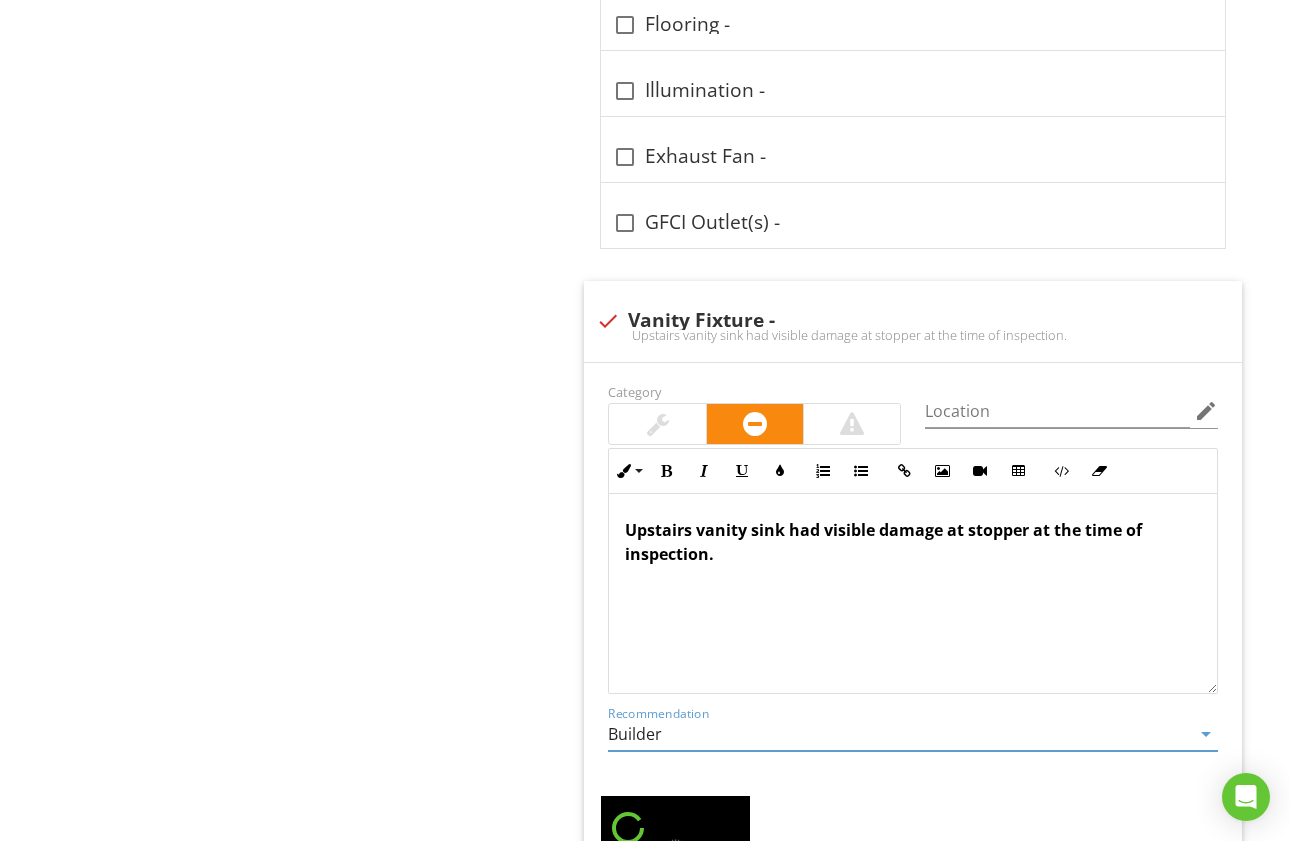 type on "Builder" 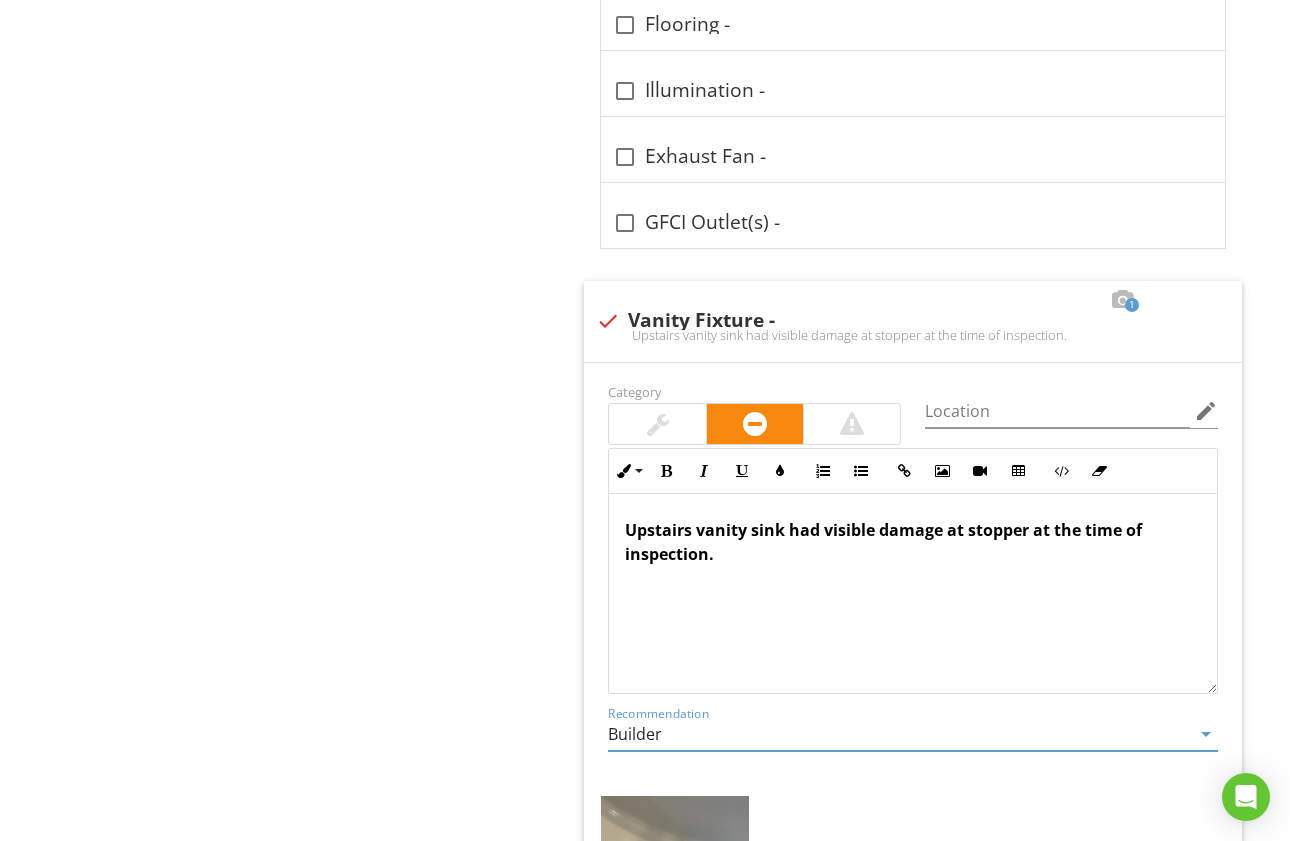 scroll, scrollTop: 1, scrollLeft: 0, axis: vertical 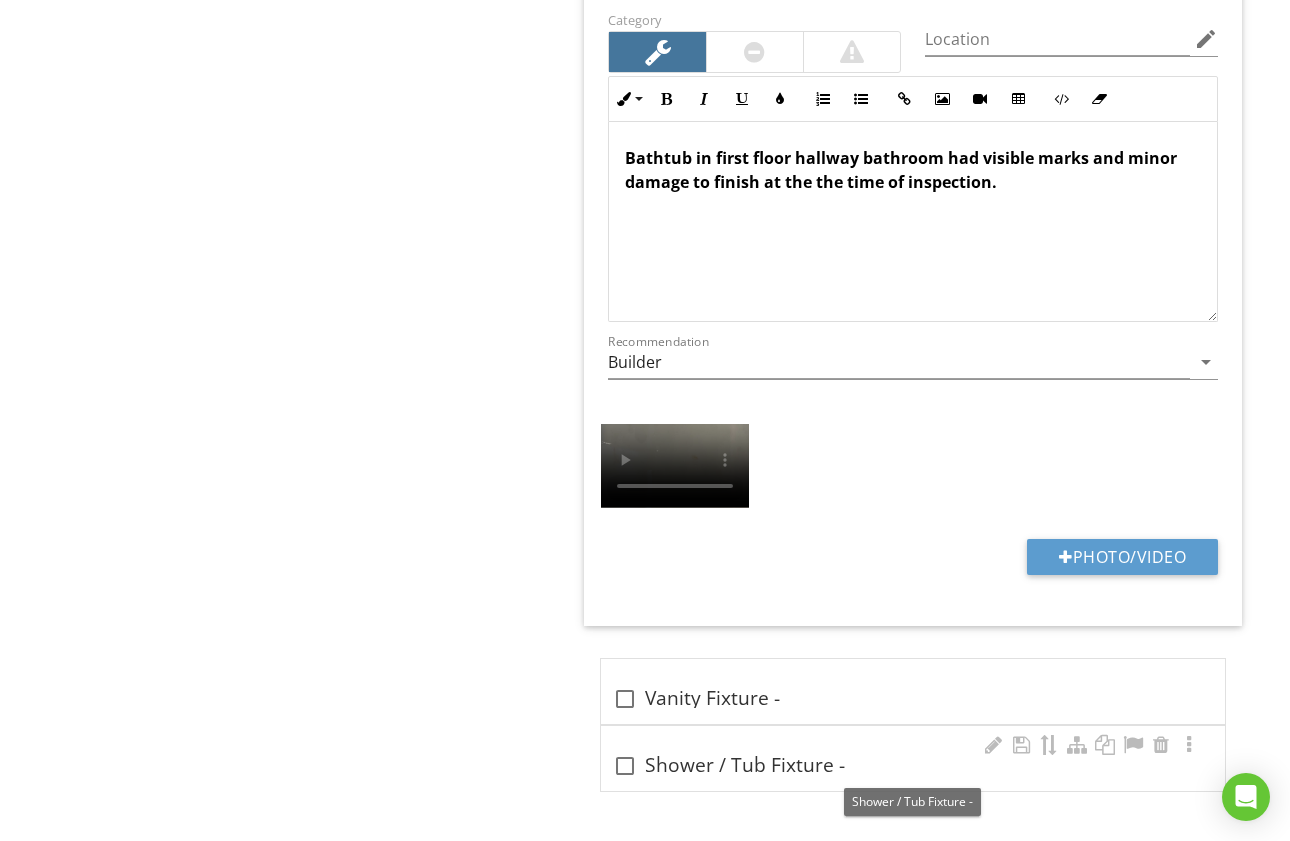 click at bounding box center (625, 766) 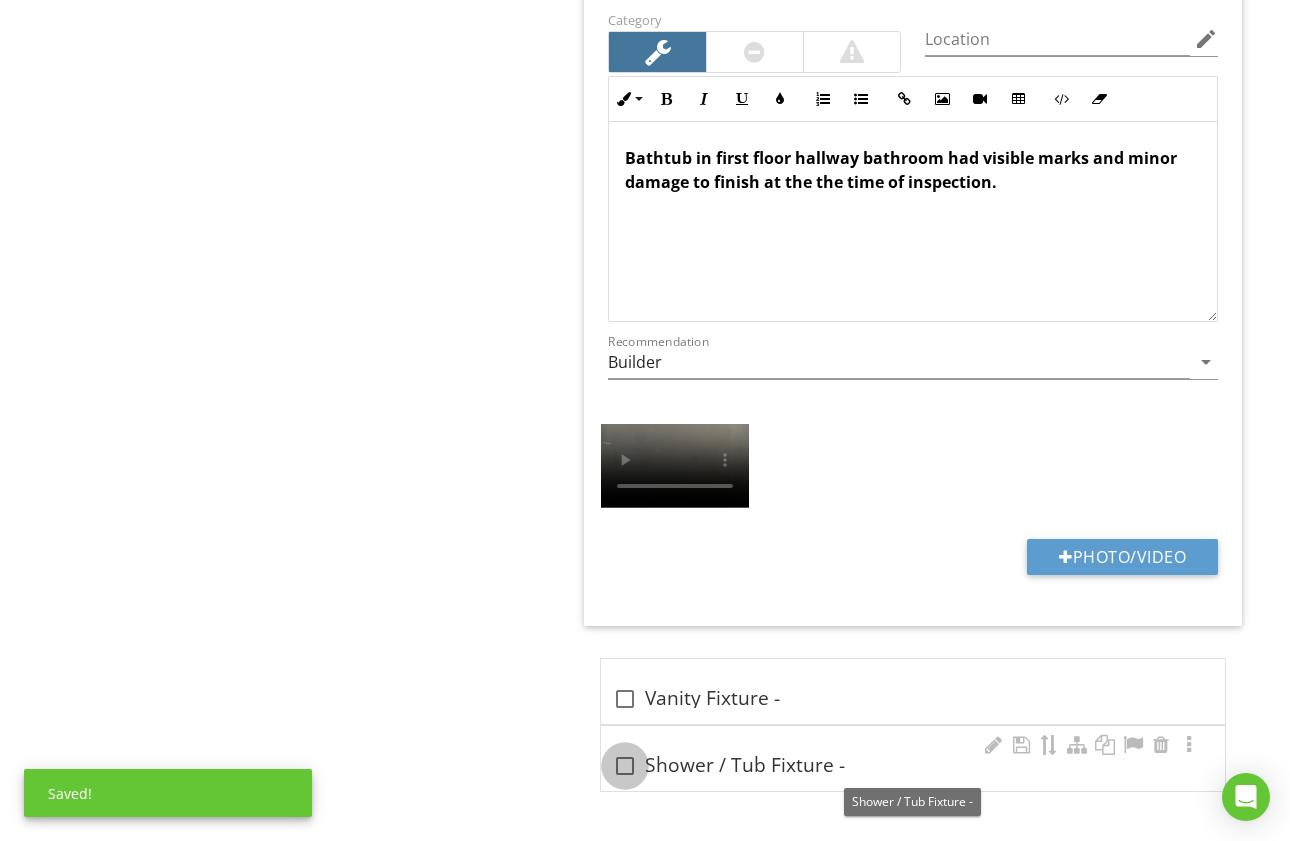 click at bounding box center [625, 766] 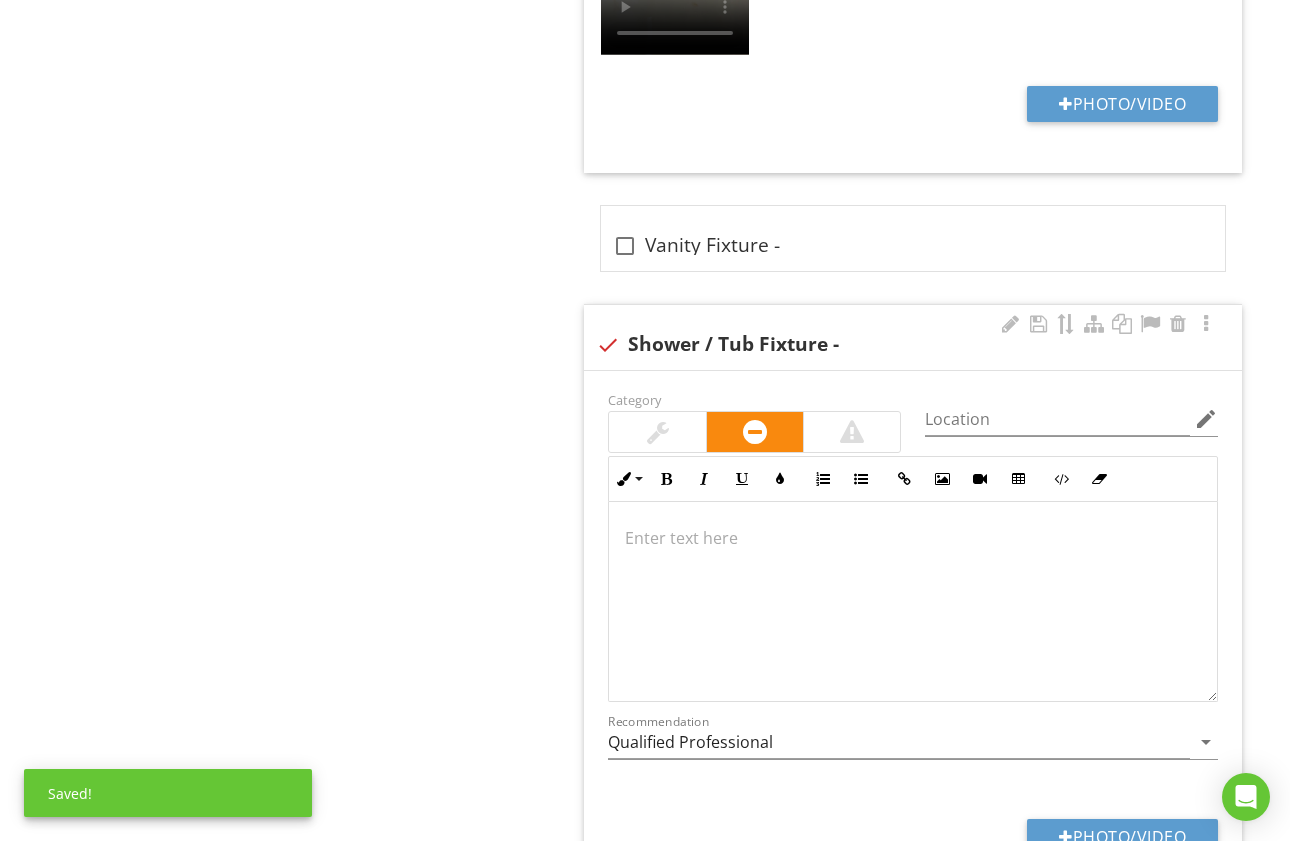 scroll, scrollTop: 3476, scrollLeft: 0, axis: vertical 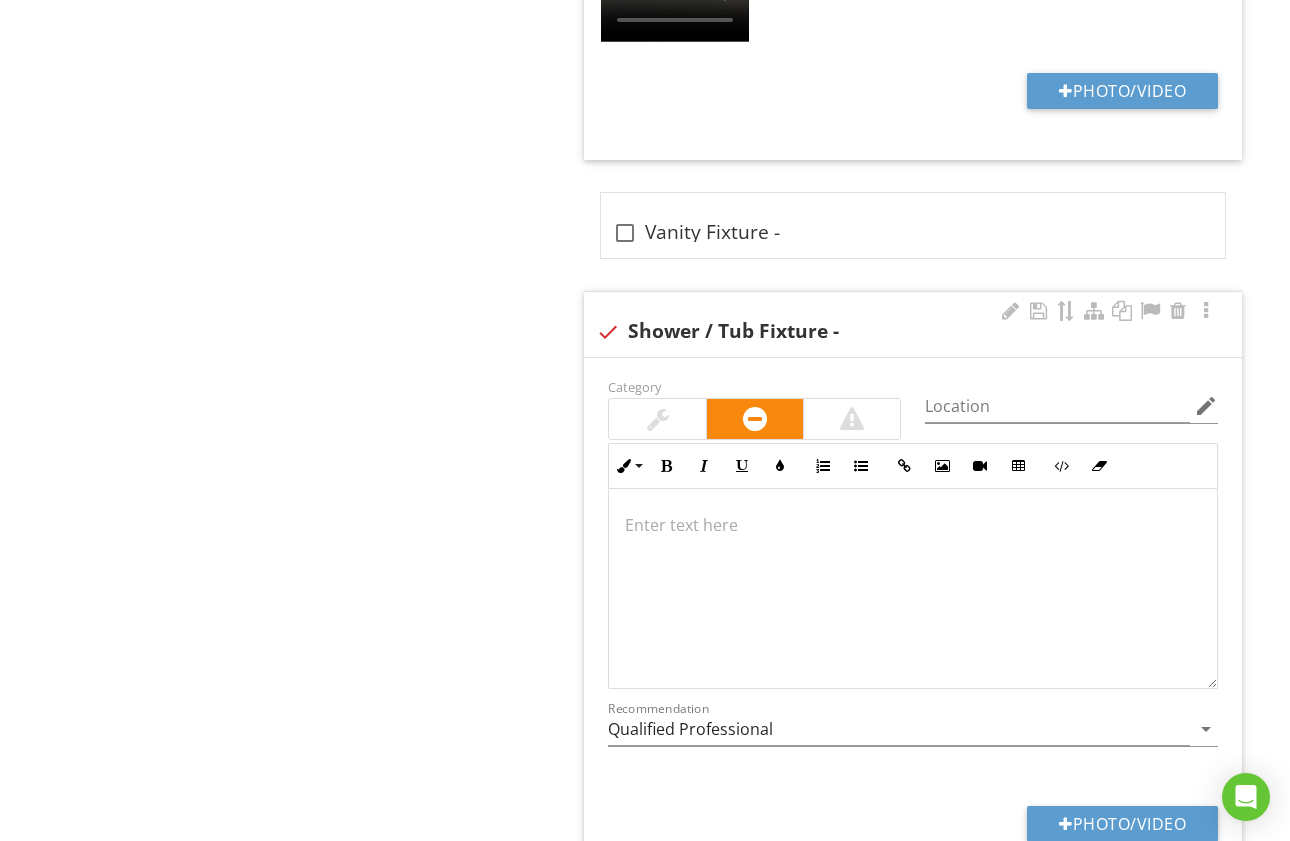 click at bounding box center (657, 419) 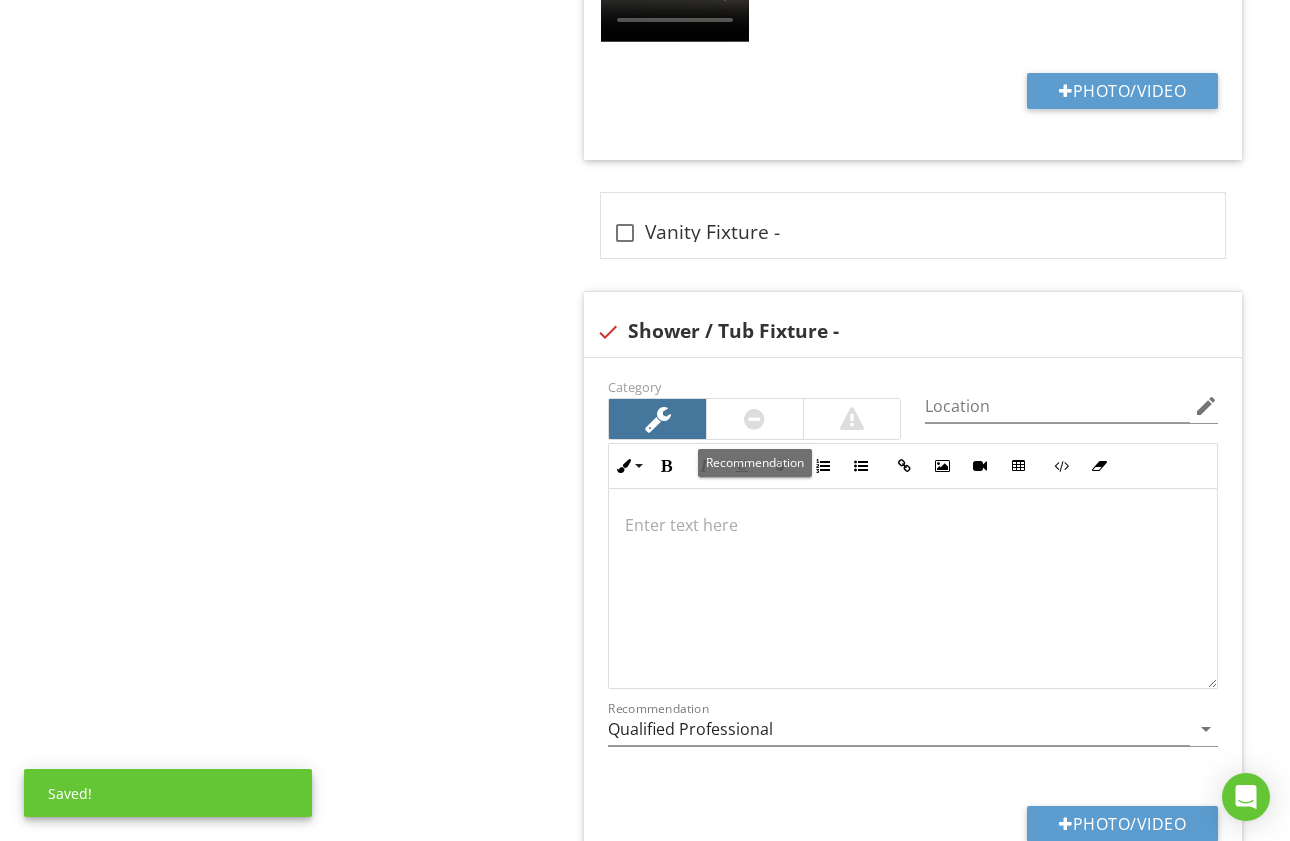 drag, startPoint x: 743, startPoint y: 425, endPoint x: 706, endPoint y: 456, distance: 48.270073 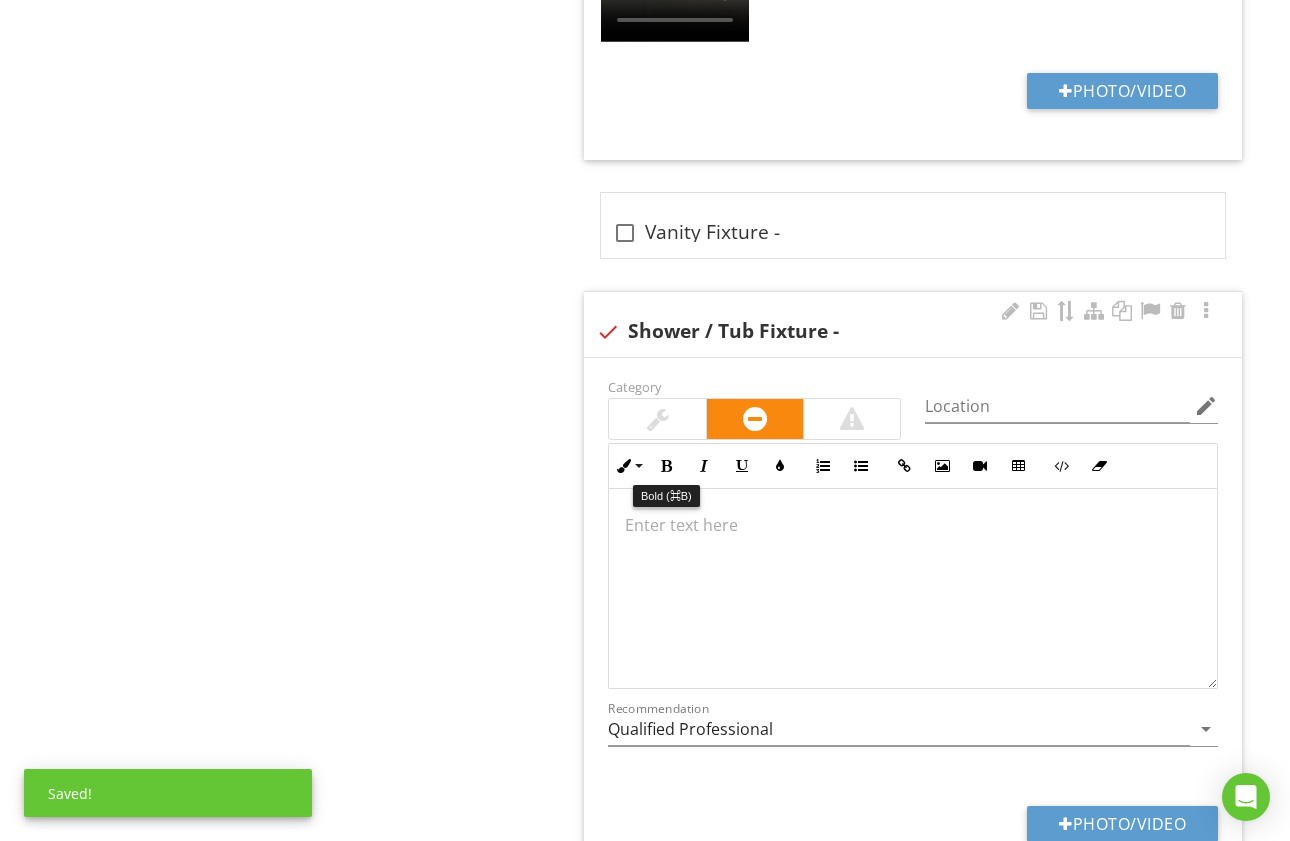 drag, startPoint x: 671, startPoint y: 470, endPoint x: 670, endPoint y: 488, distance: 18.027756 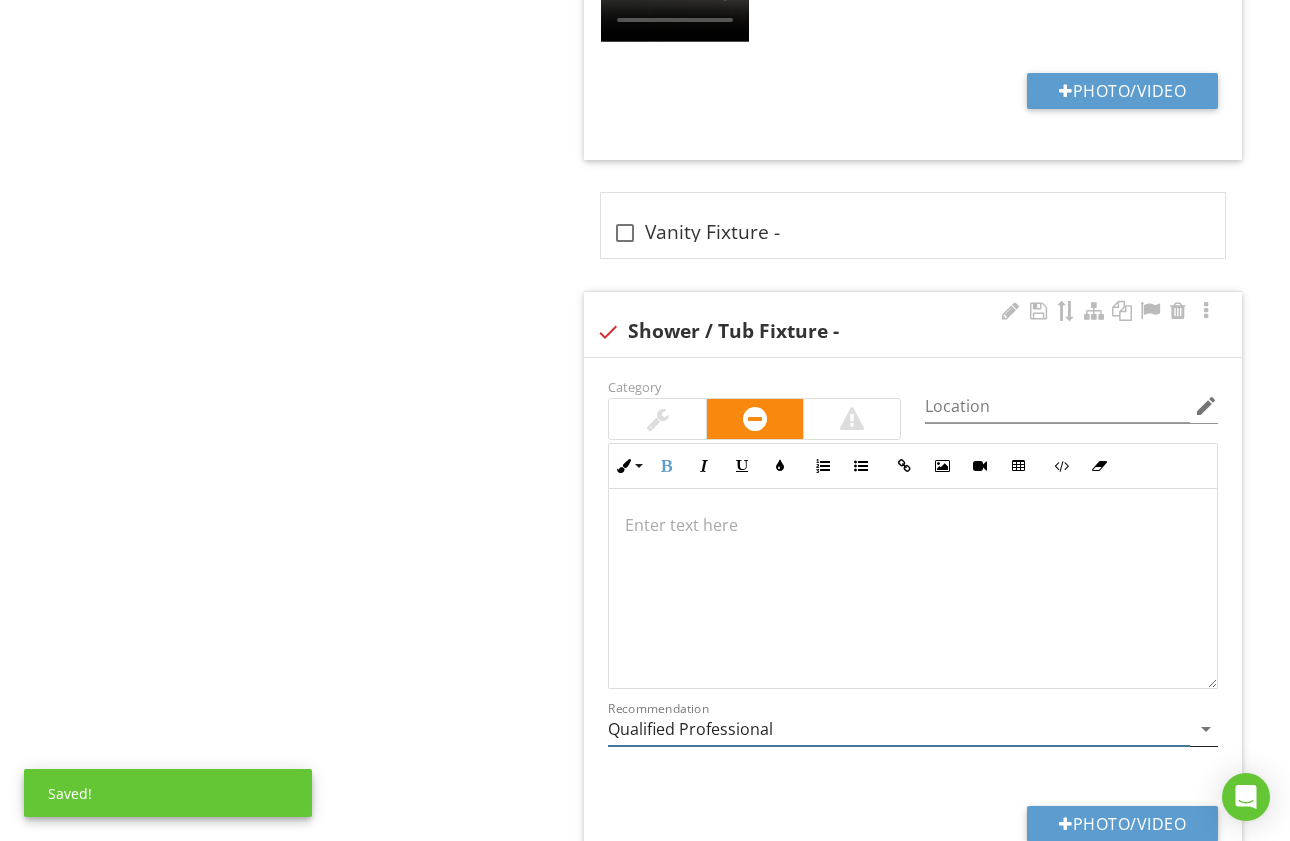 click on "Qualified Professional" at bounding box center [899, 729] 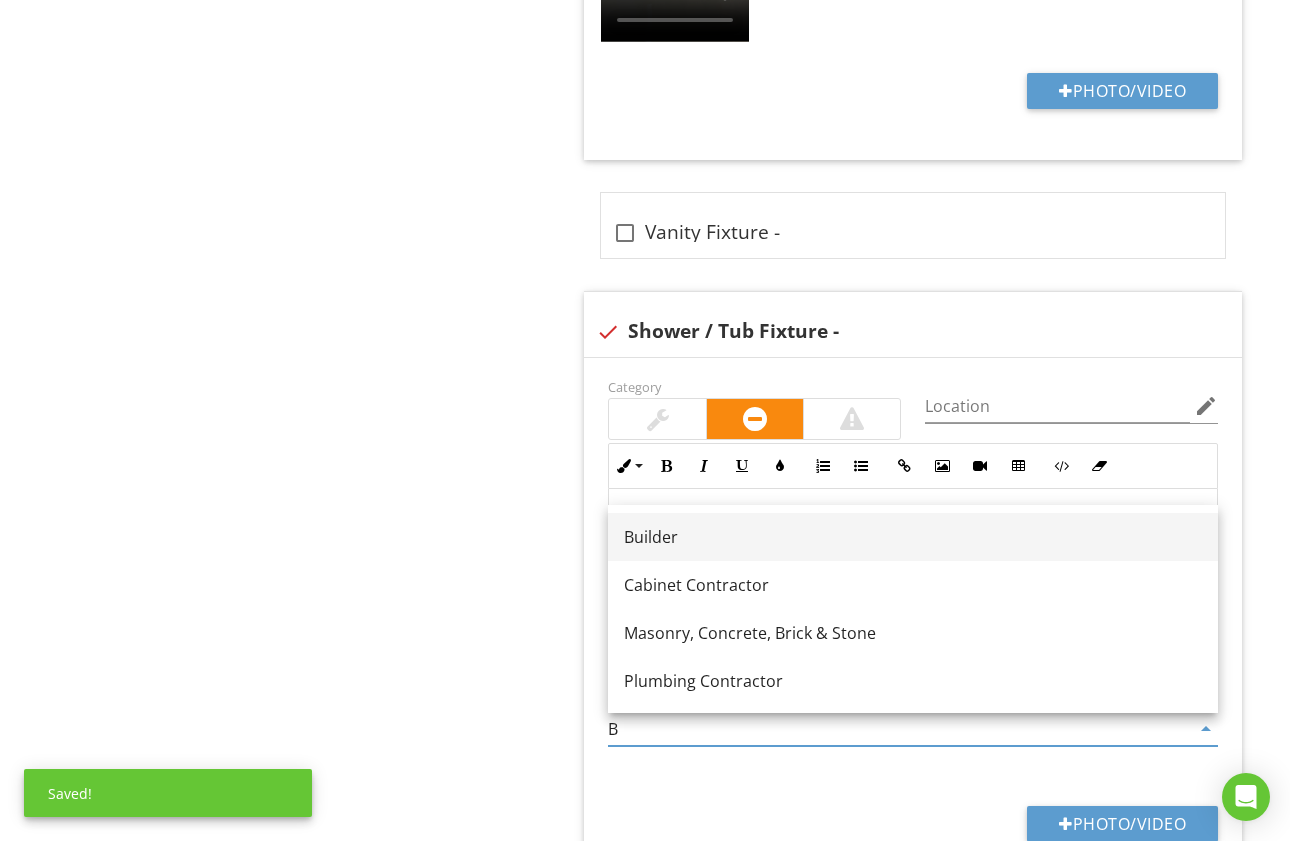 click on "Builder" at bounding box center (913, 537) 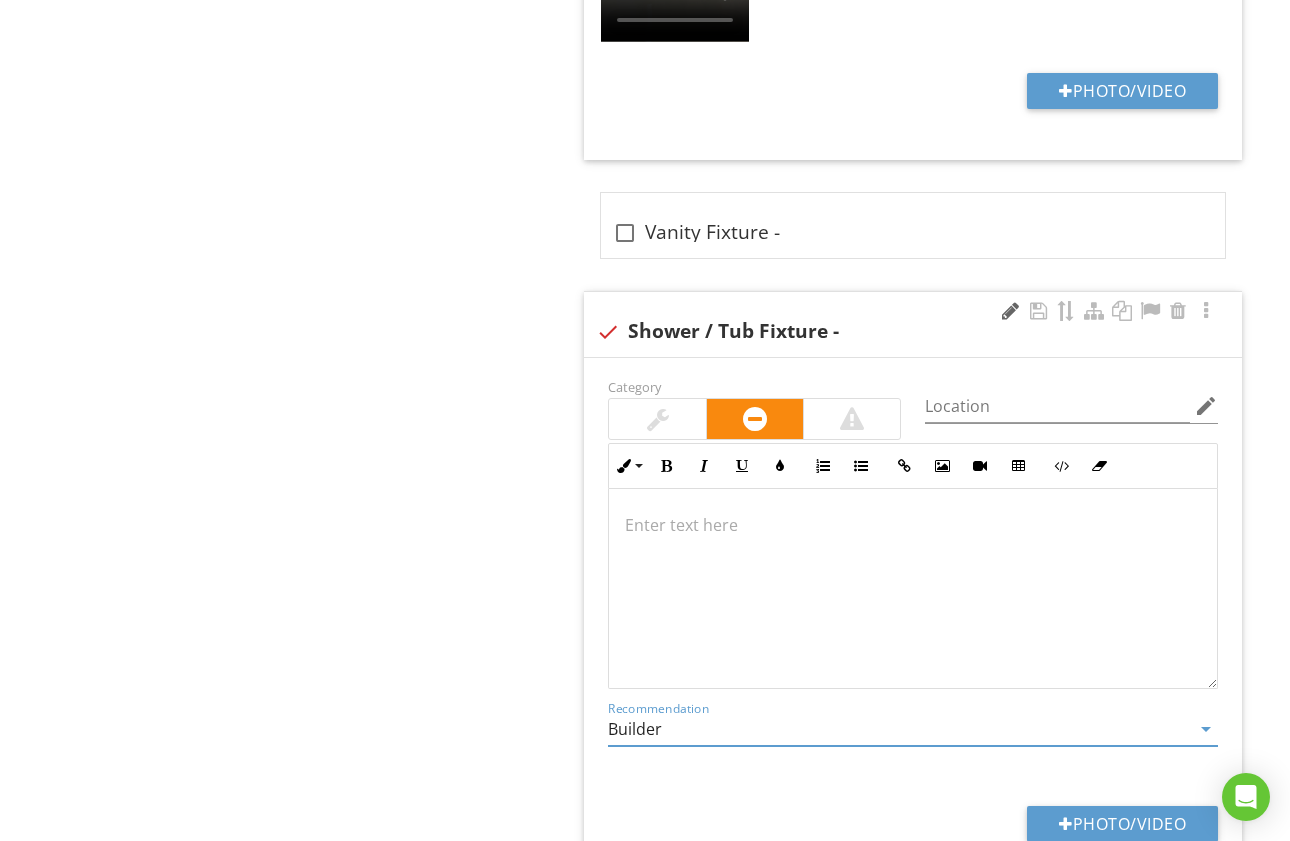 type on "Builder" 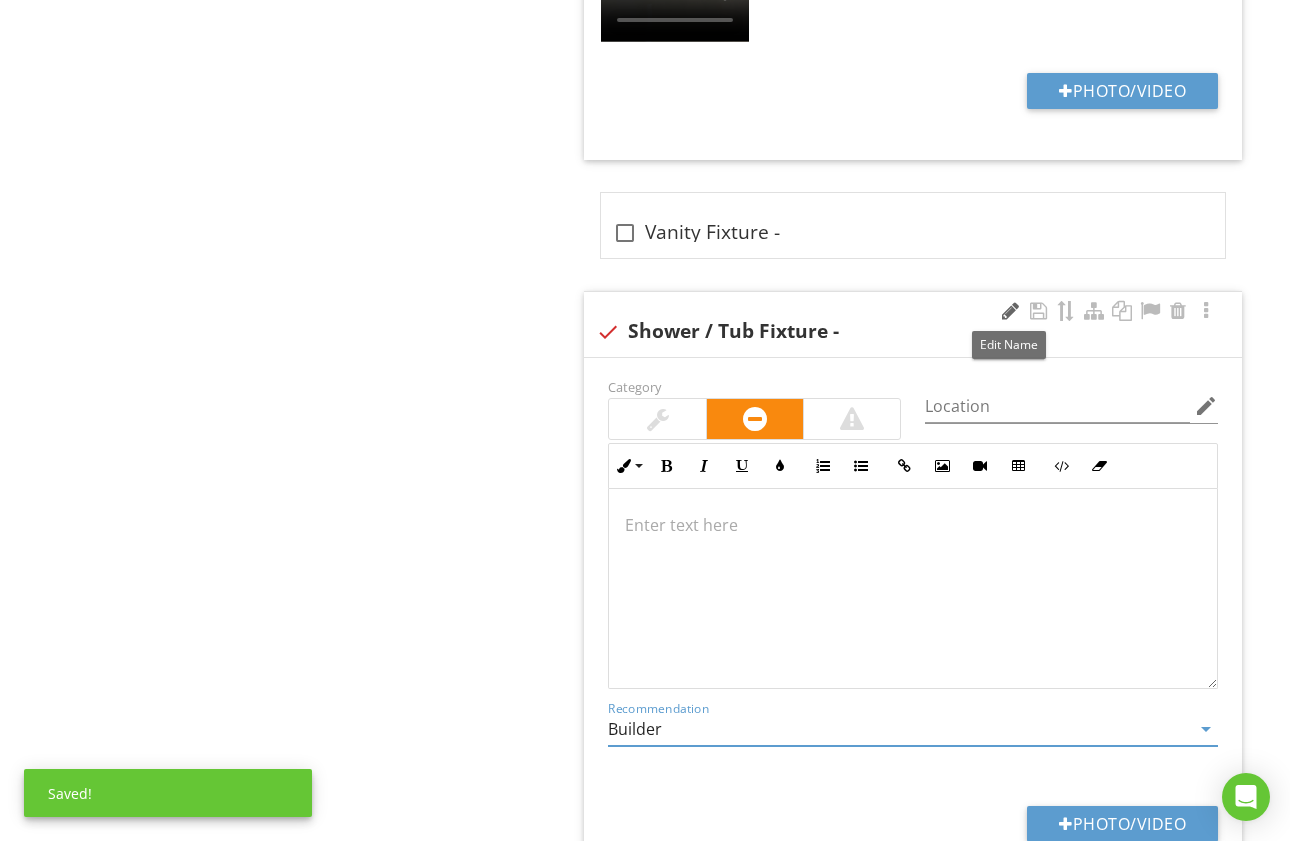 click at bounding box center [1010, 311] 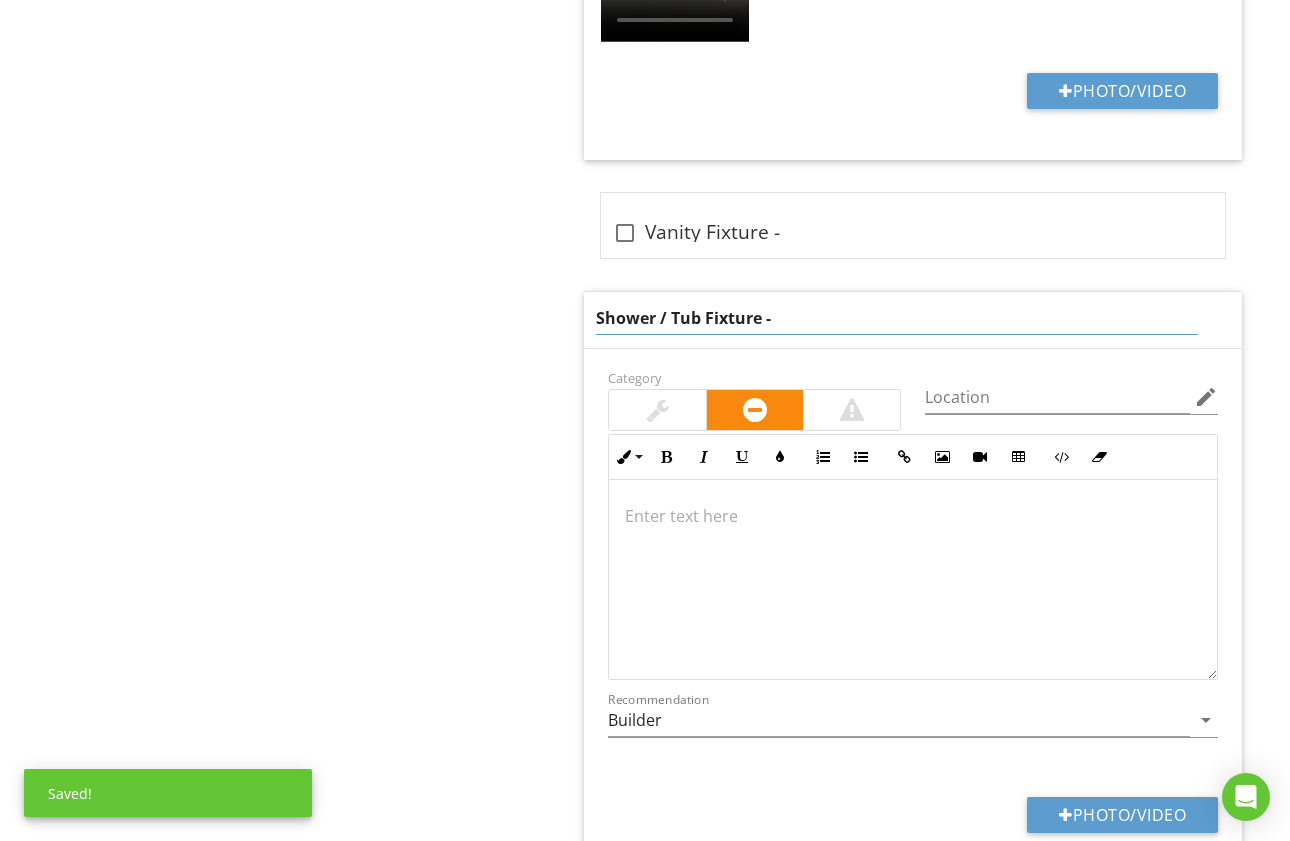 click on "Shower / Tub Fixture -" at bounding box center (897, 318) 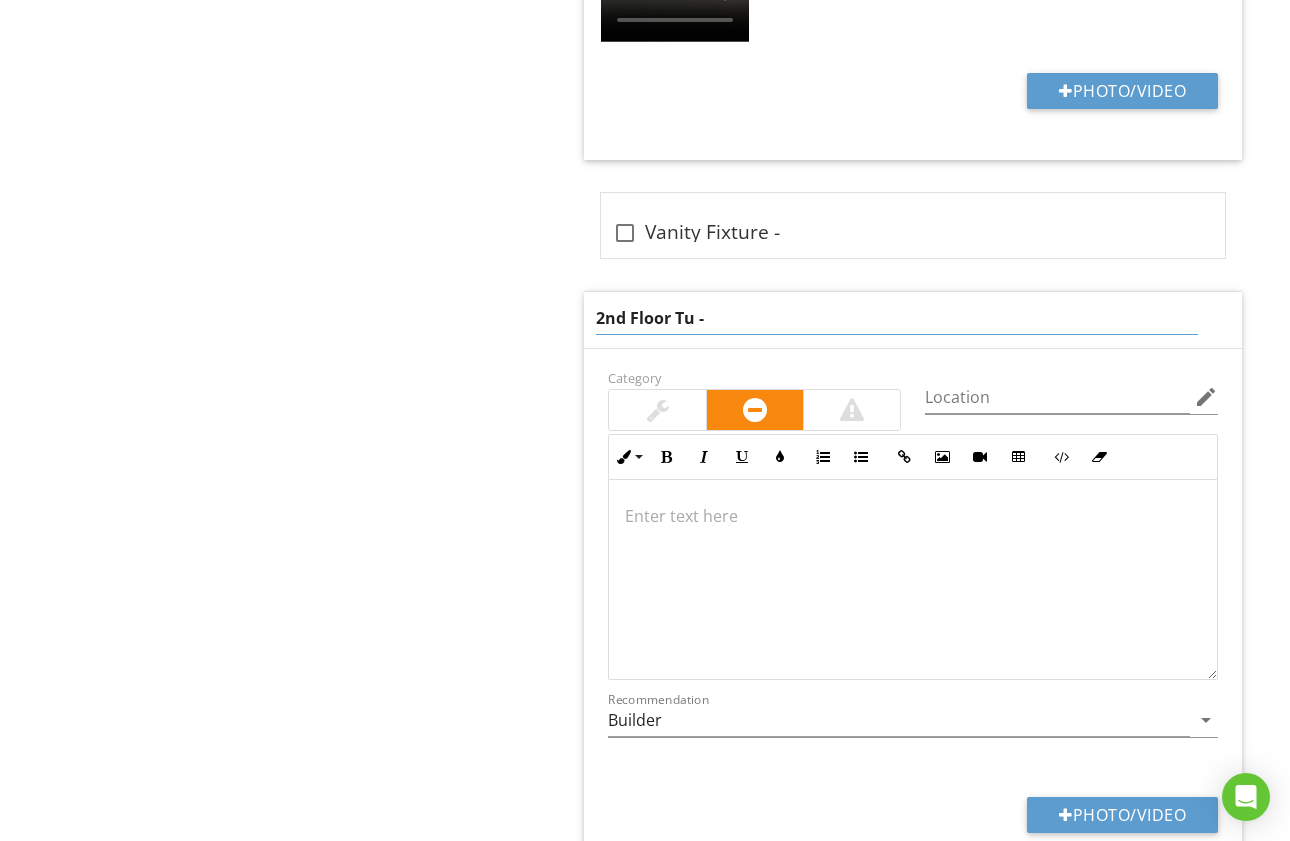 type on "2nd Floor Tub -" 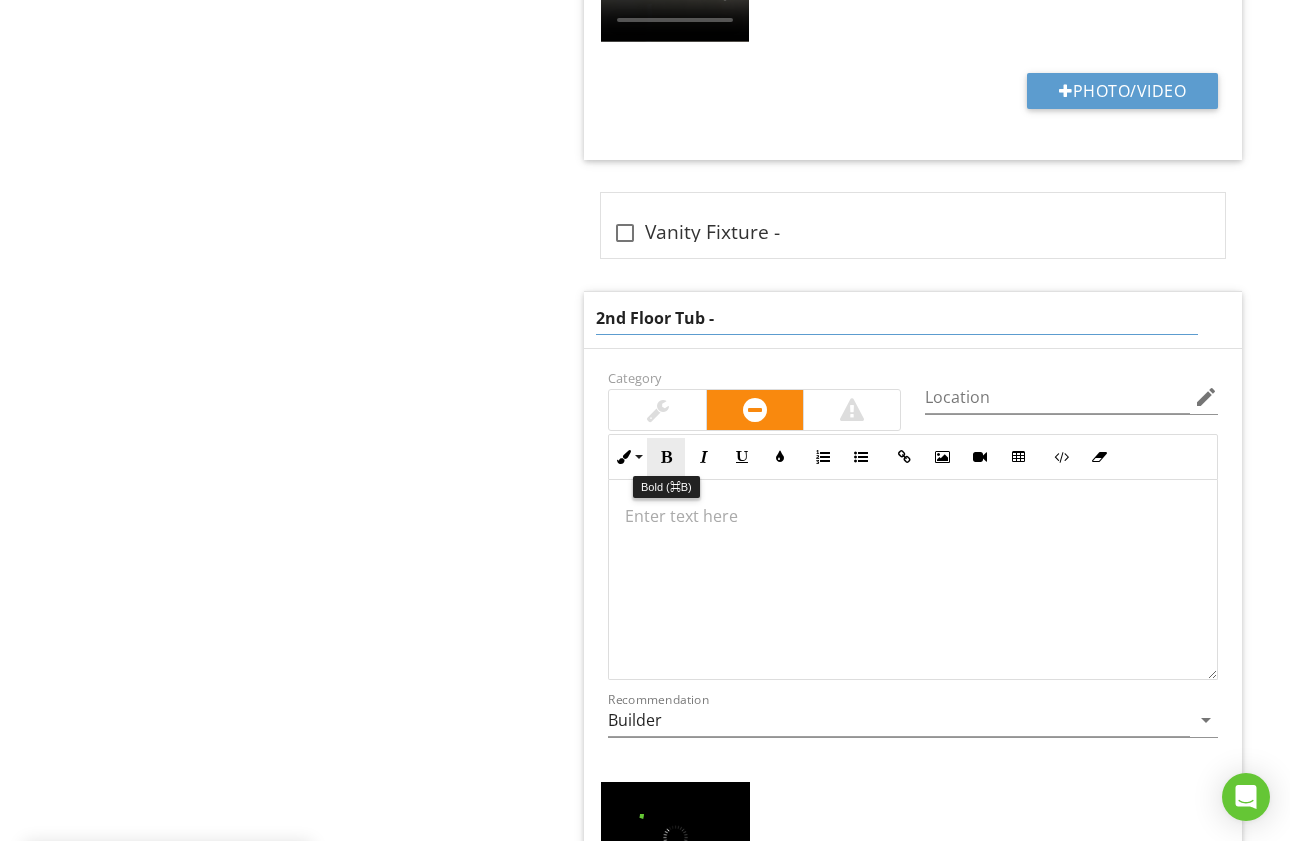 click at bounding box center (666, 457) 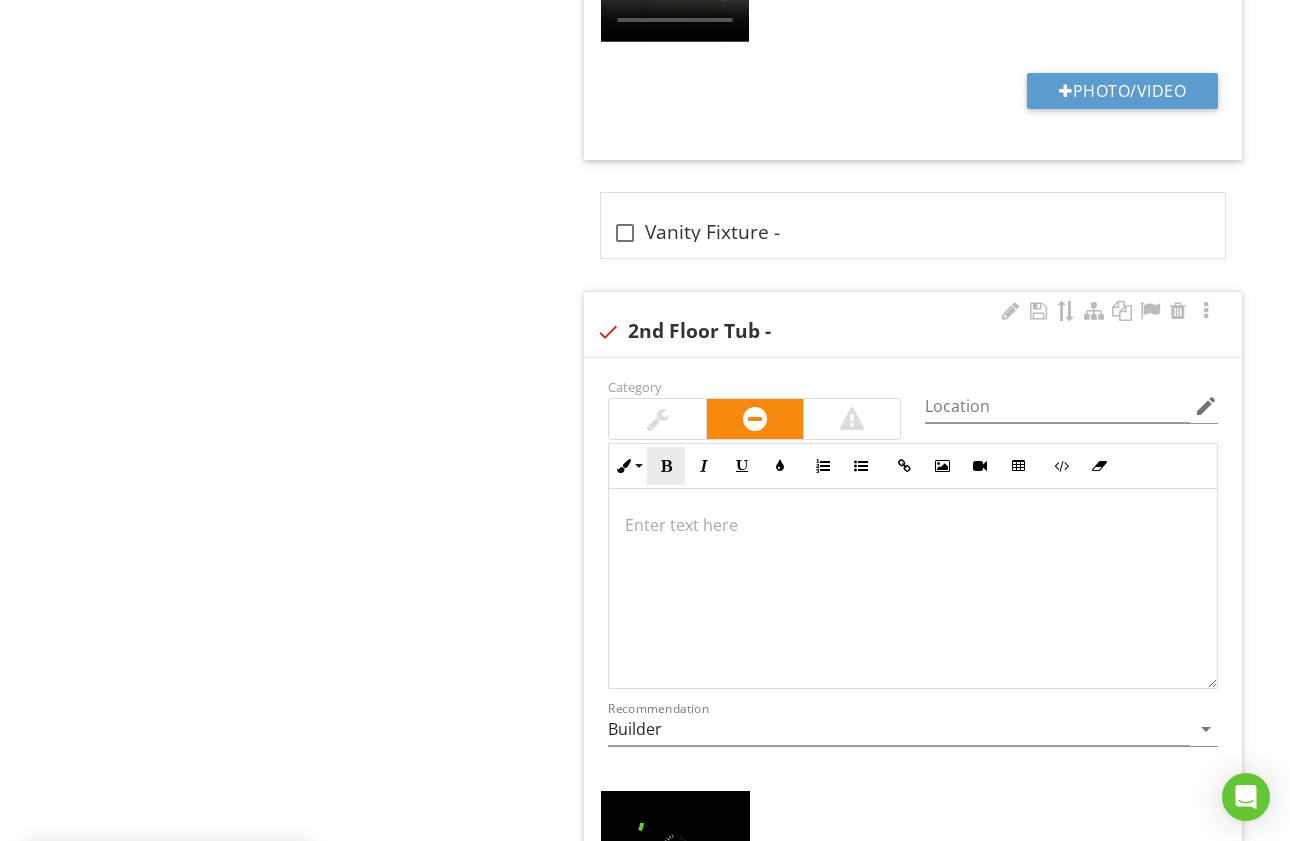 scroll, scrollTop: 3485, scrollLeft: 0, axis: vertical 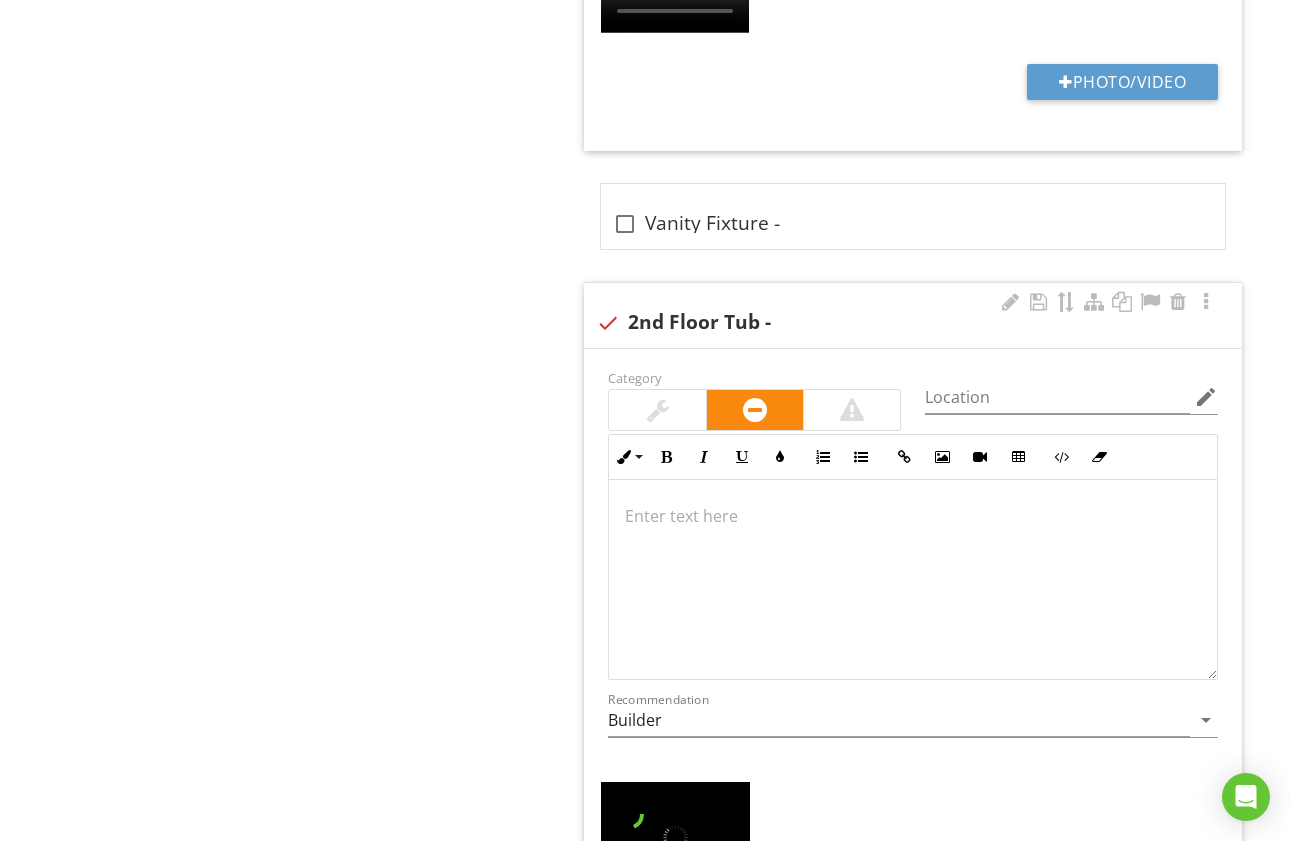 type 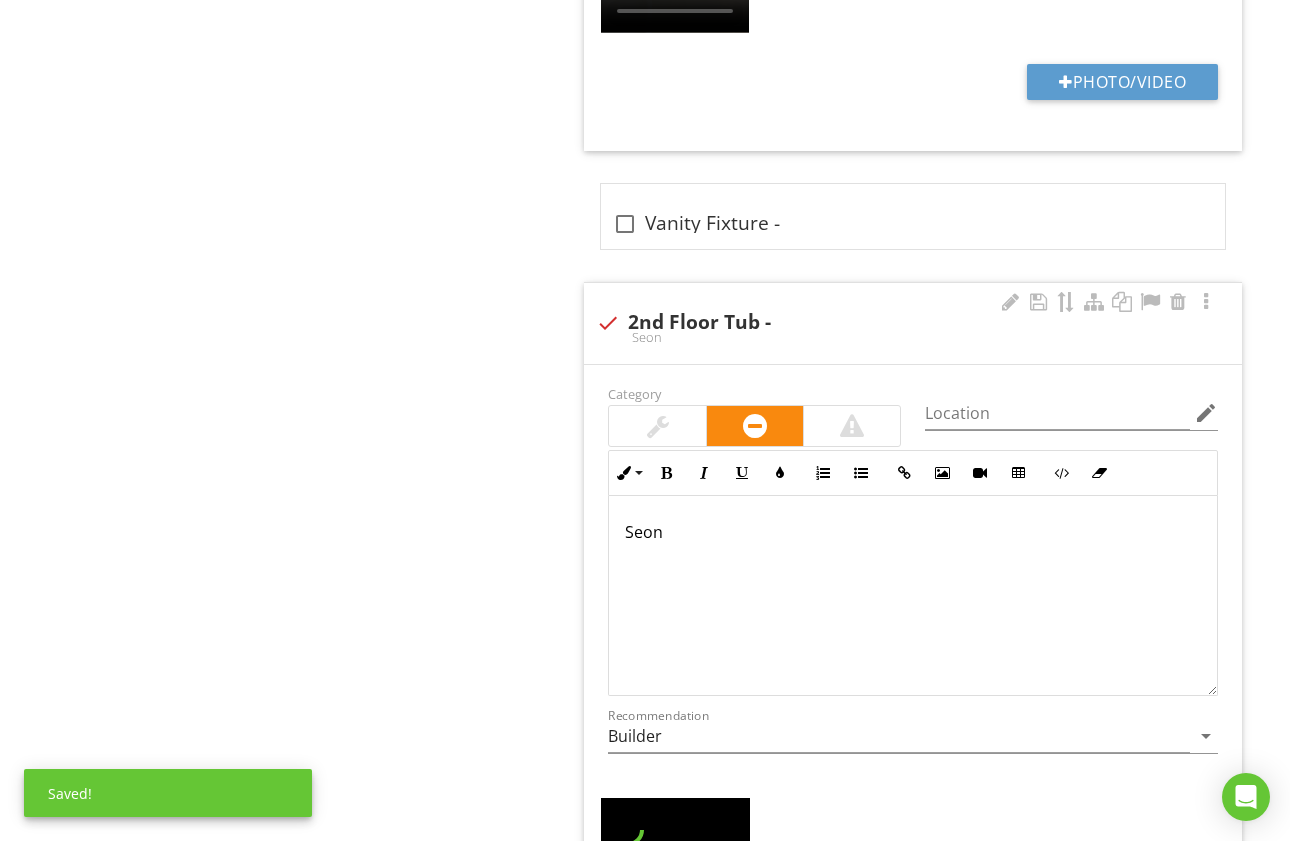 scroll, scrollTop: 3501, scrollLeft: 0, axis: vertical 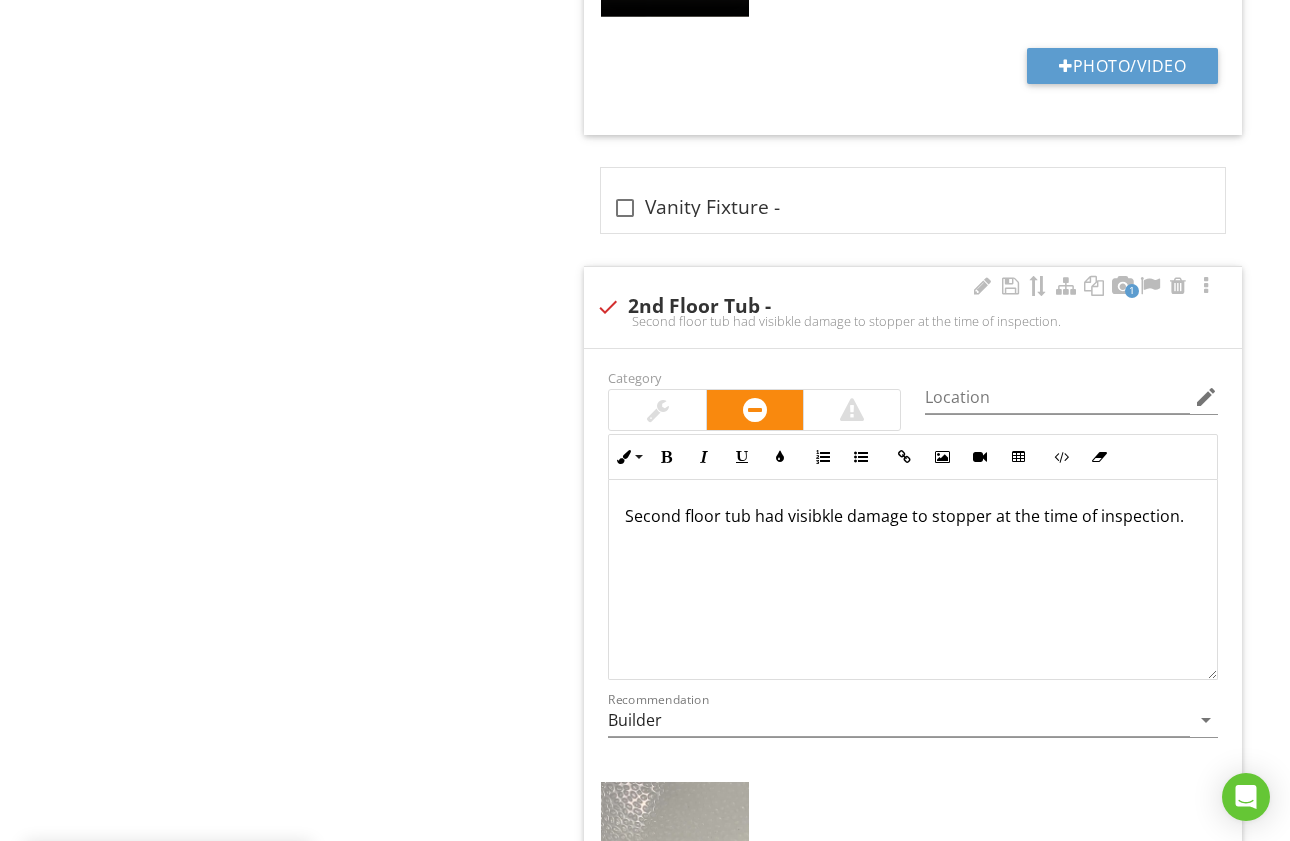 click on "Second floor tub had visibkle damage to stopper at the time of inspection." at bounding box center (913, 516) 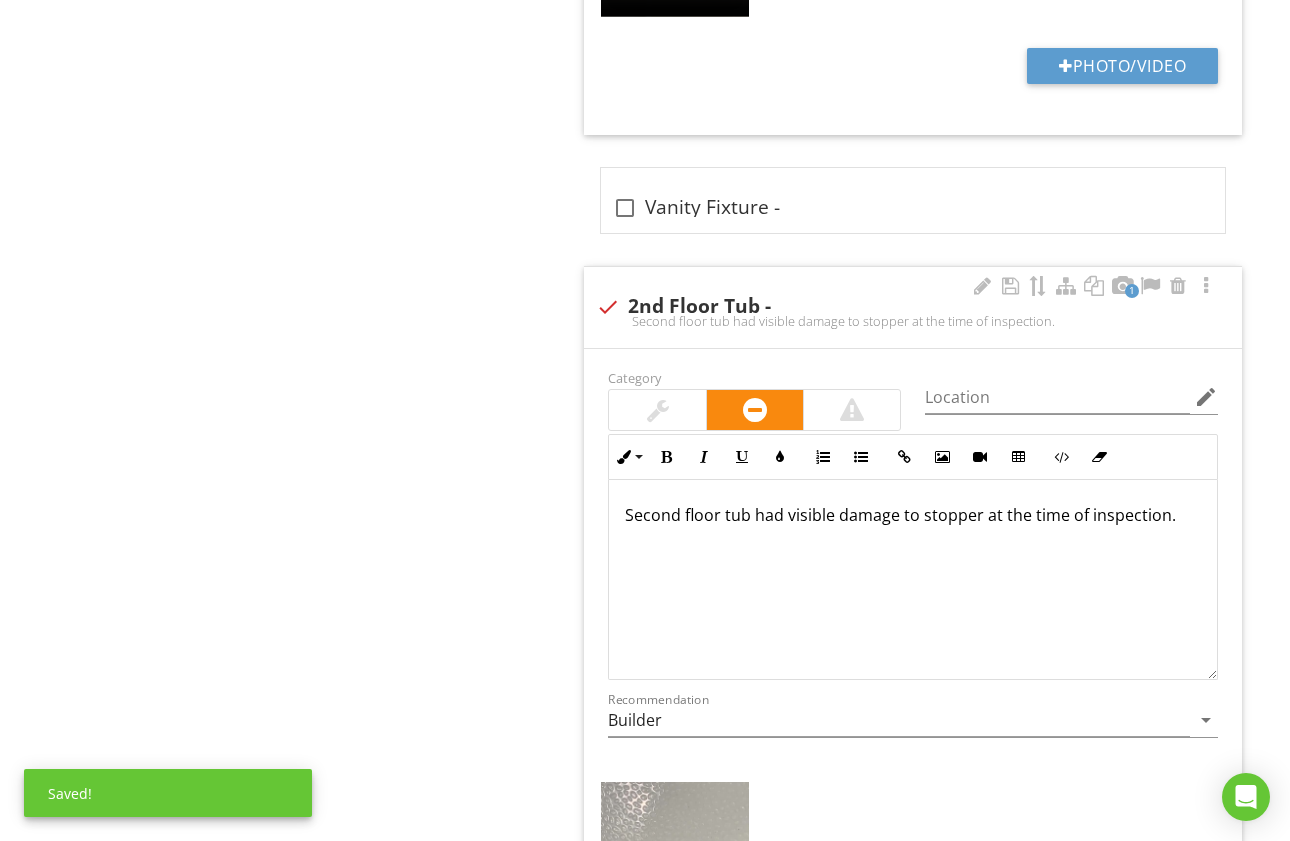 scroll, scrollTop: 0, scrollLeft: 0, axis: both 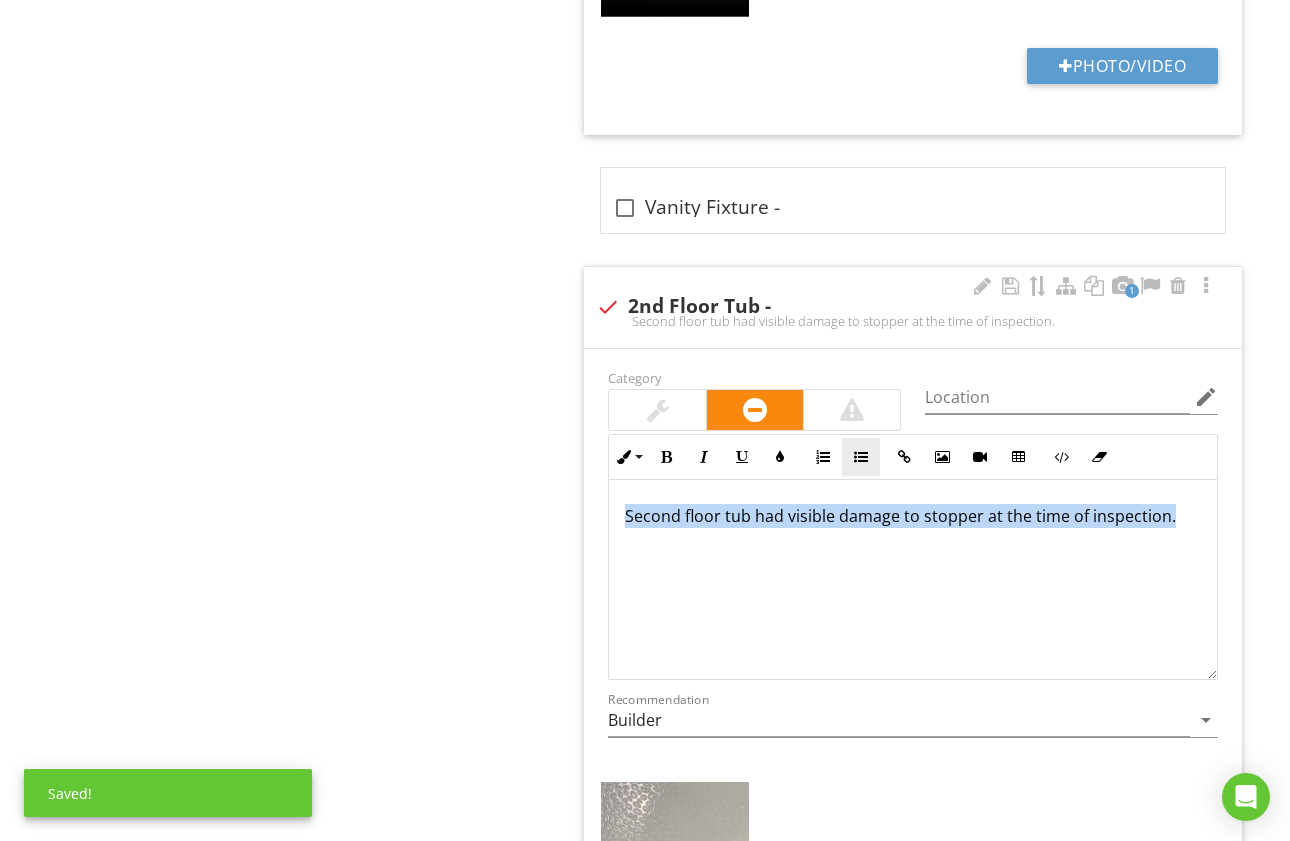 drag, startPoint x: 624, startPoint y: 519, endPoint x: 869, endPoint y: 458, distance: 252.4797 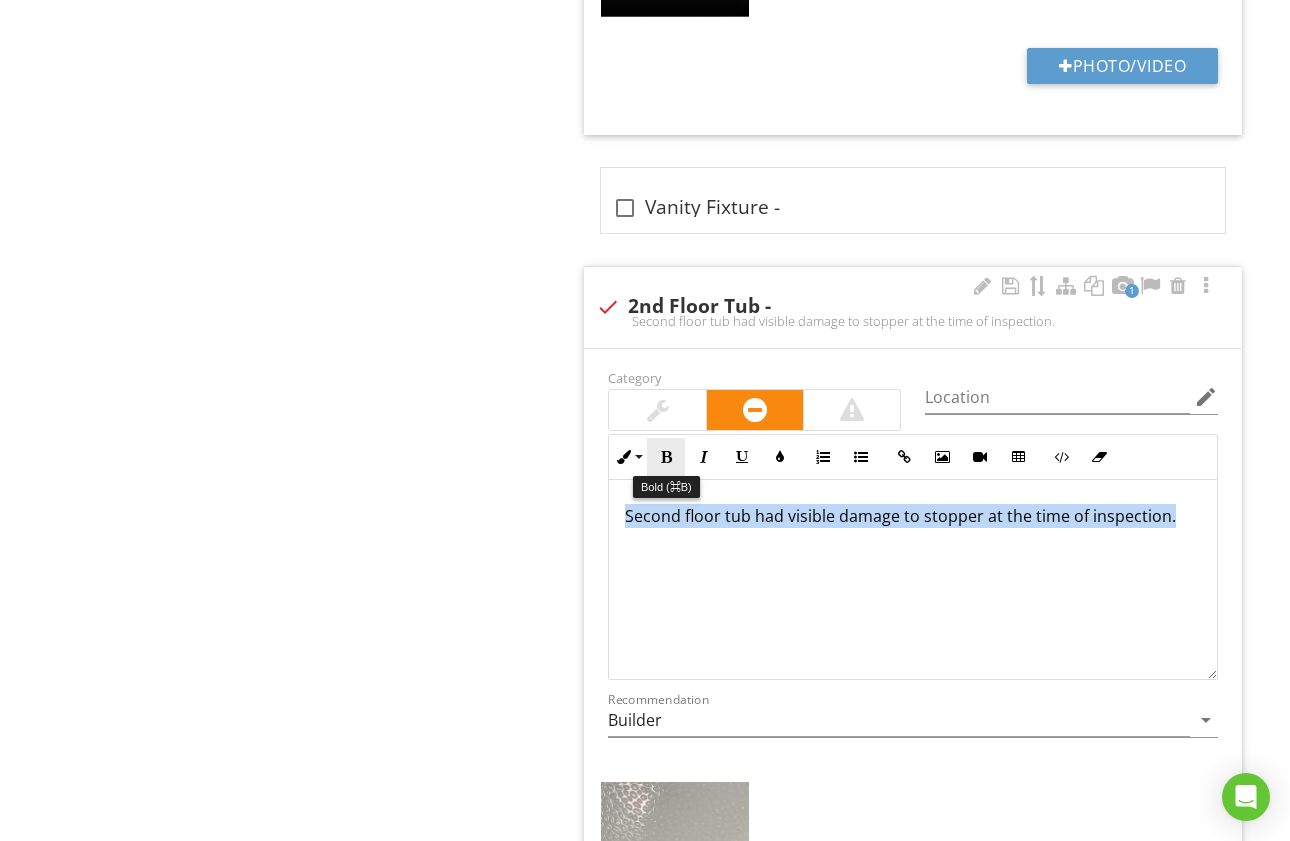 click at bounding box center [666, 457] 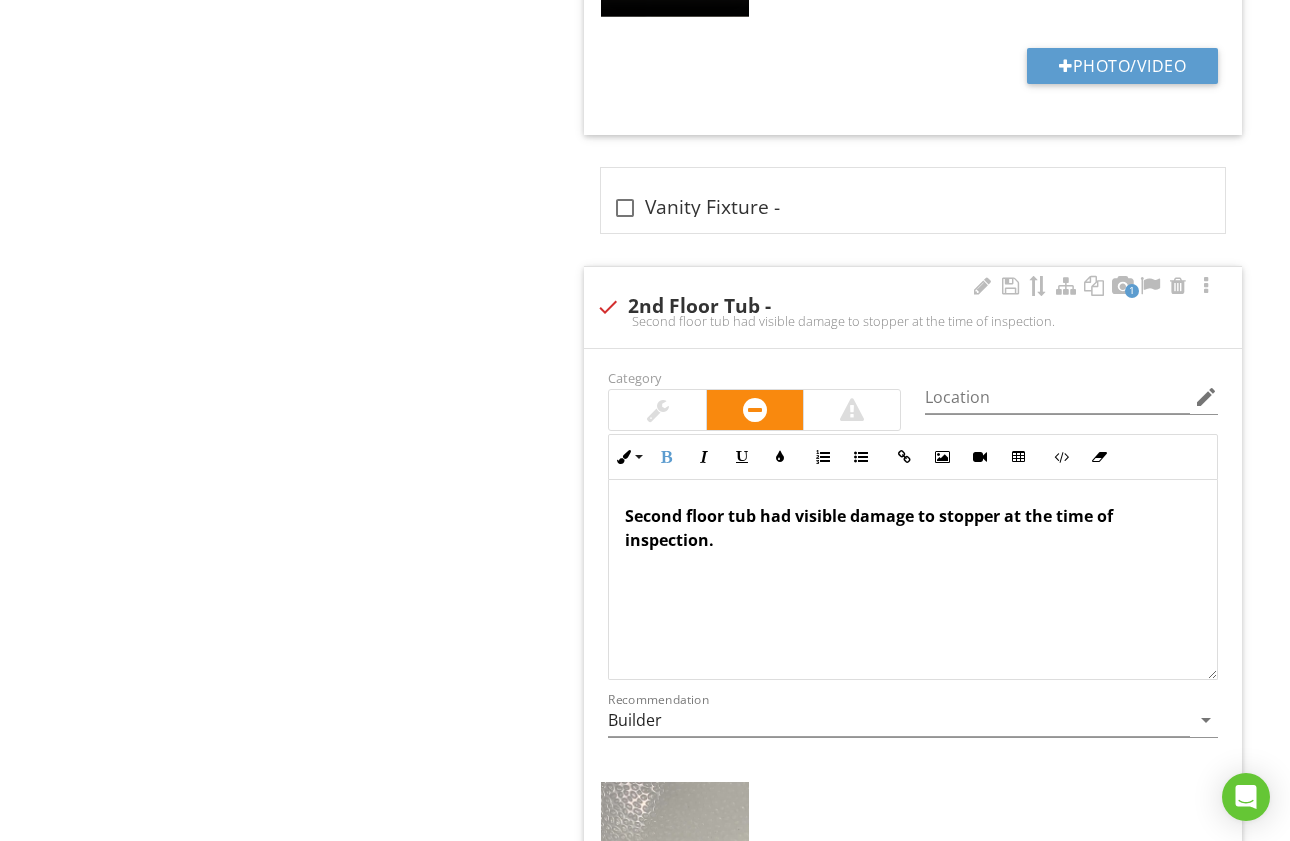 click on "Second floor tub had visible damage to stopper at the time of inspection." at bounding box center [913, 528] 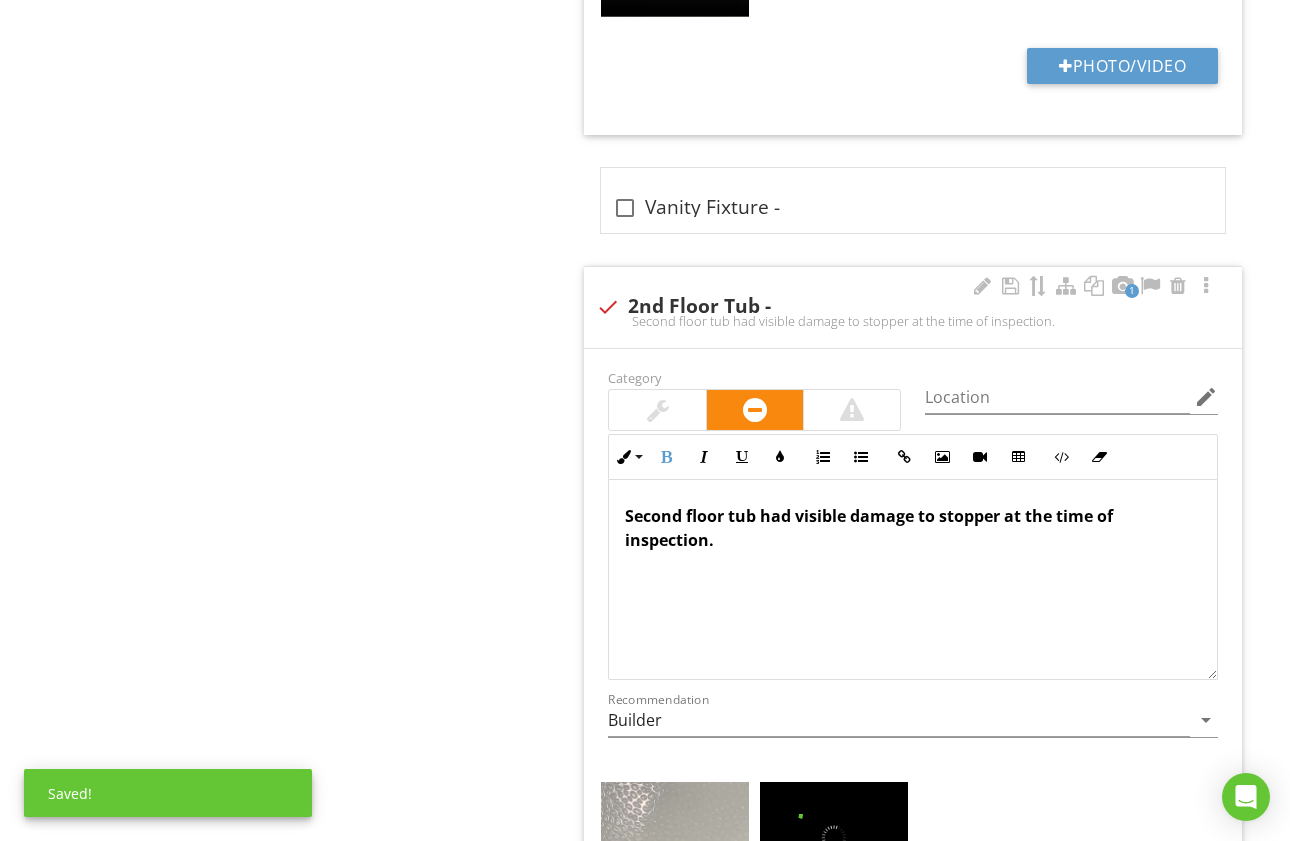scroll, scrollTop: 1, scrollLeft: 0, axis: vertical 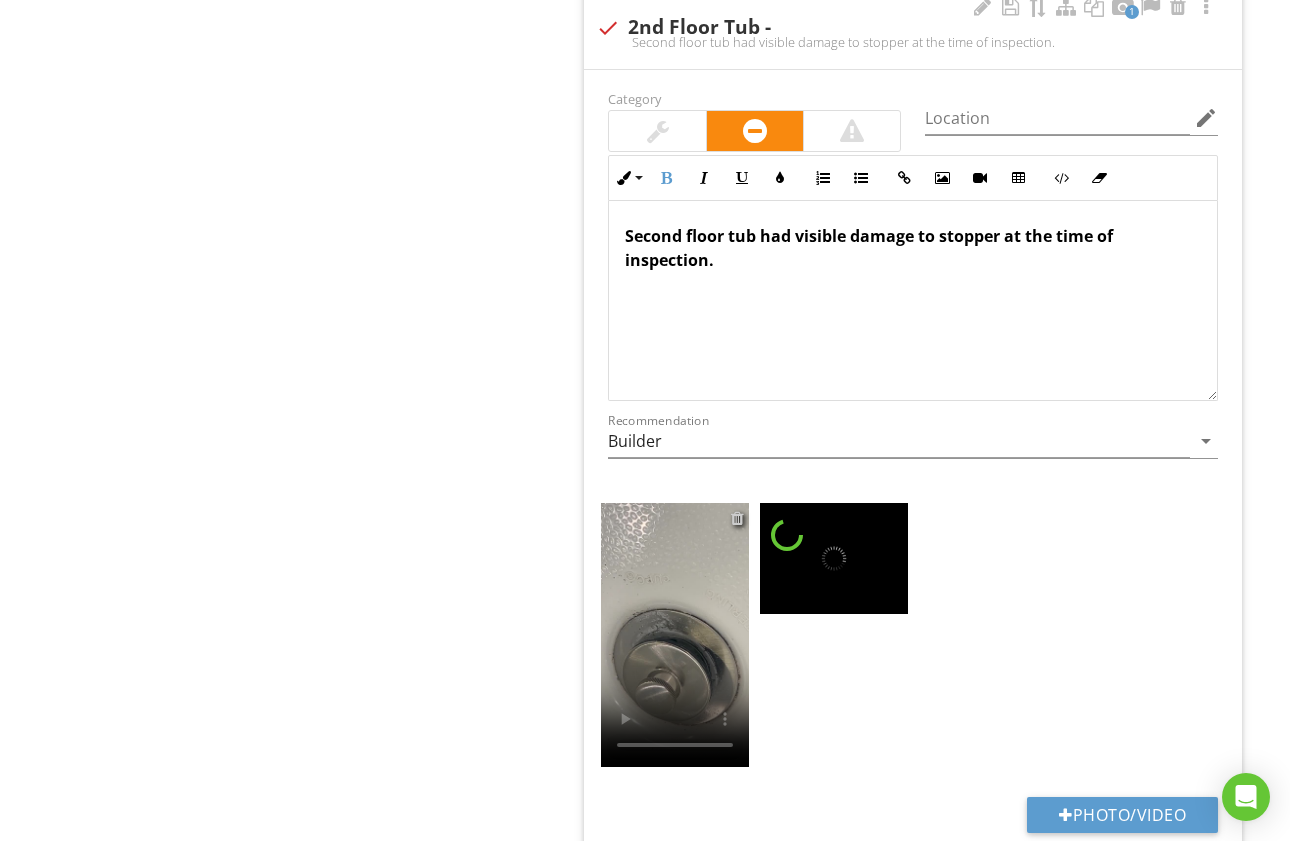 click at bounding box center (737, 518) 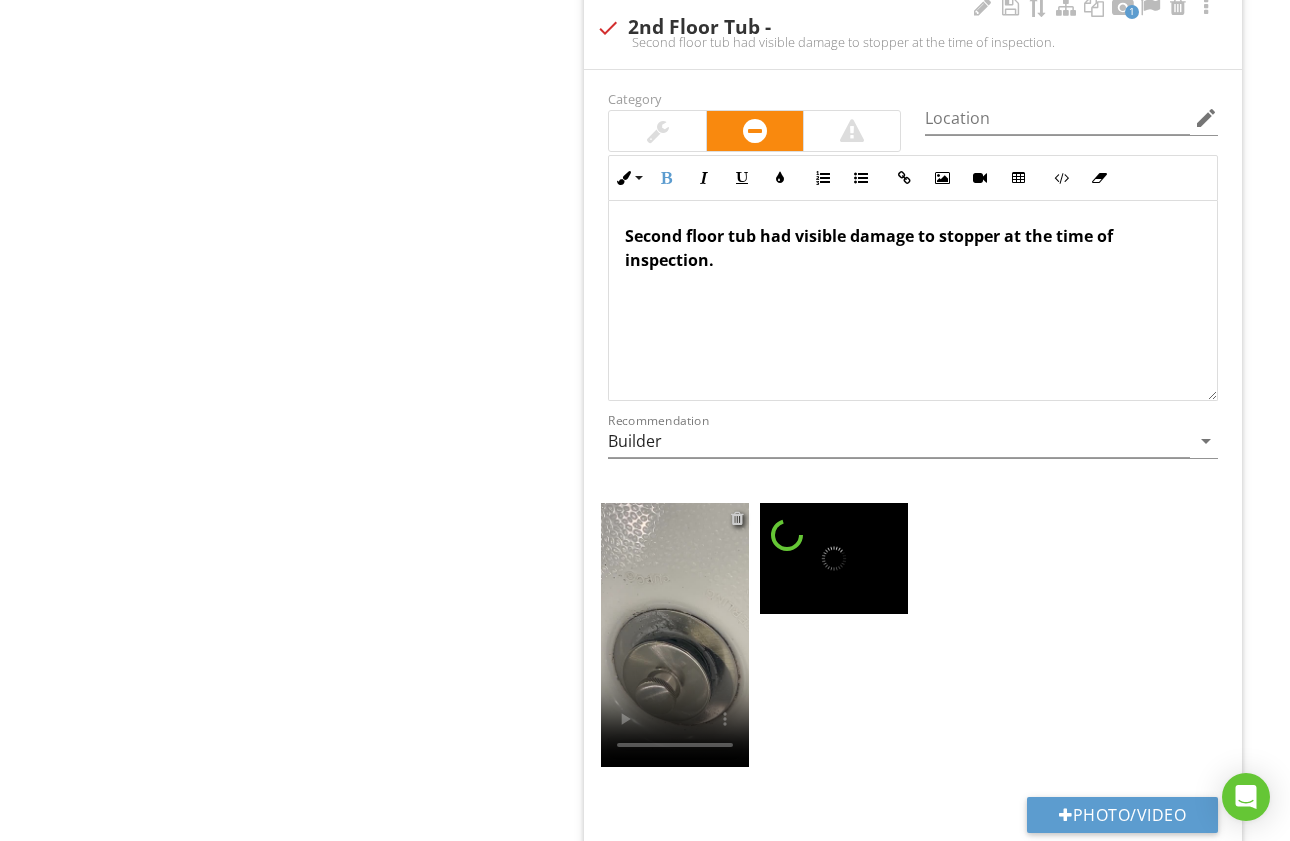 scroll, scrollTop: 3778, scrollLeft: 0, axis: vertical 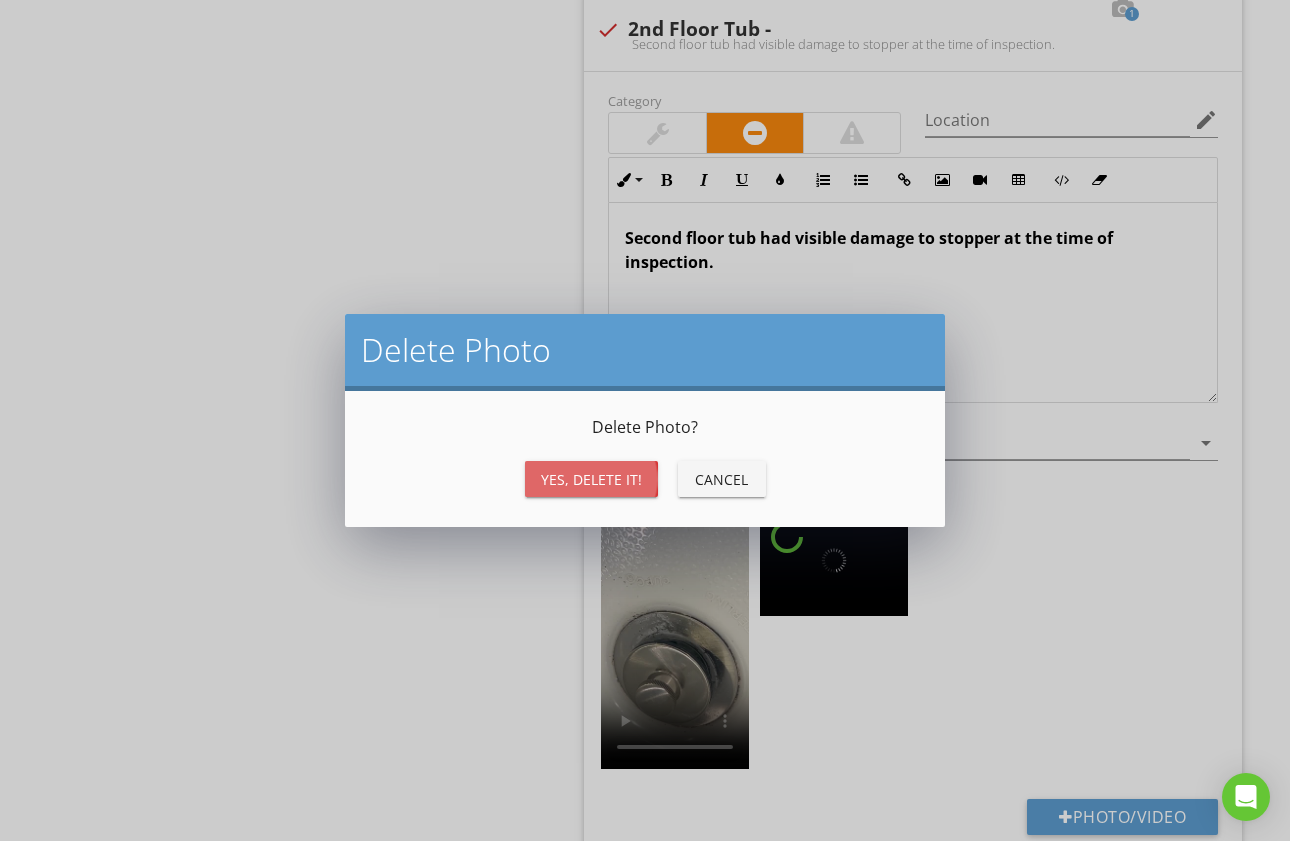 click on "Yes, Delete it!" at bounding box center (591, 479) 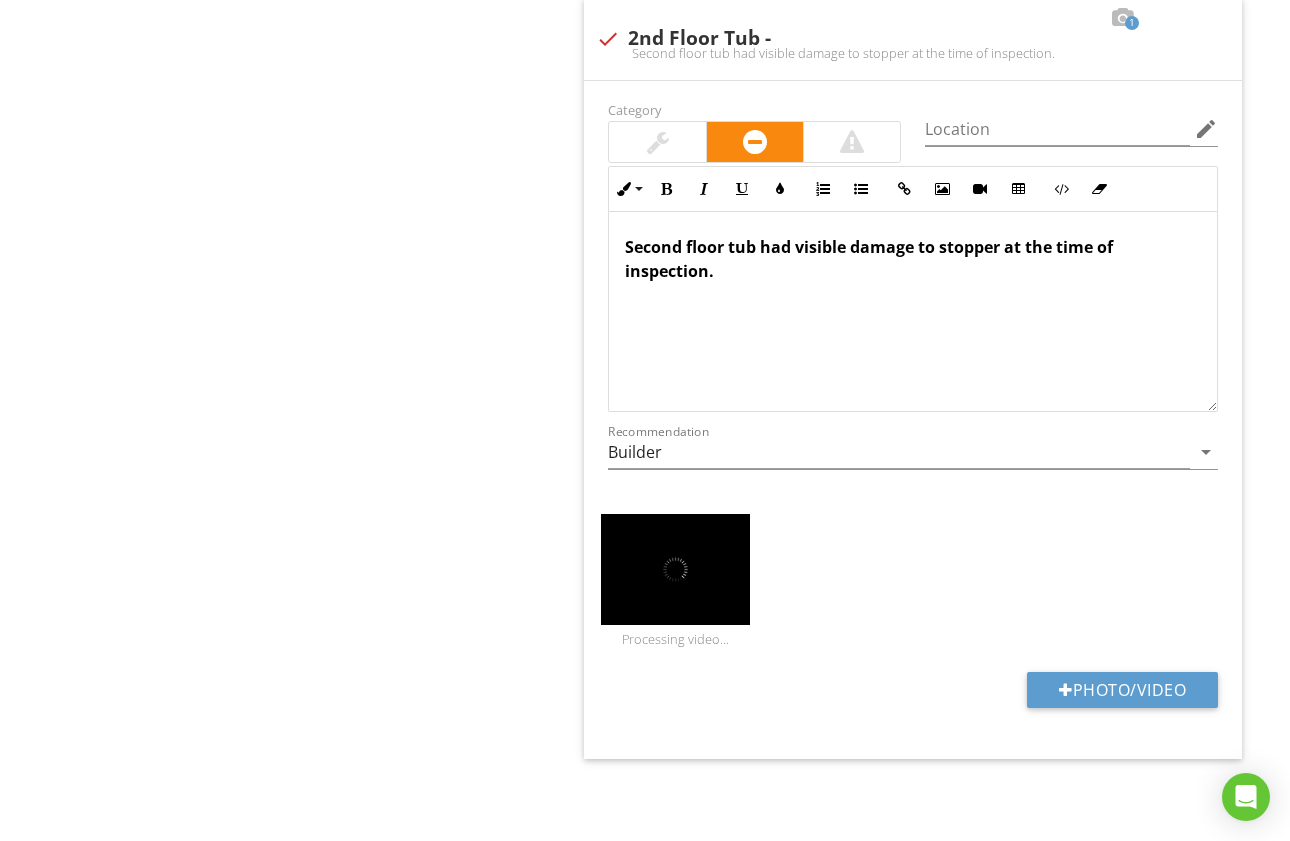 scroll, scrollTop: 3778, scrollLeft: 0, axis: vertical 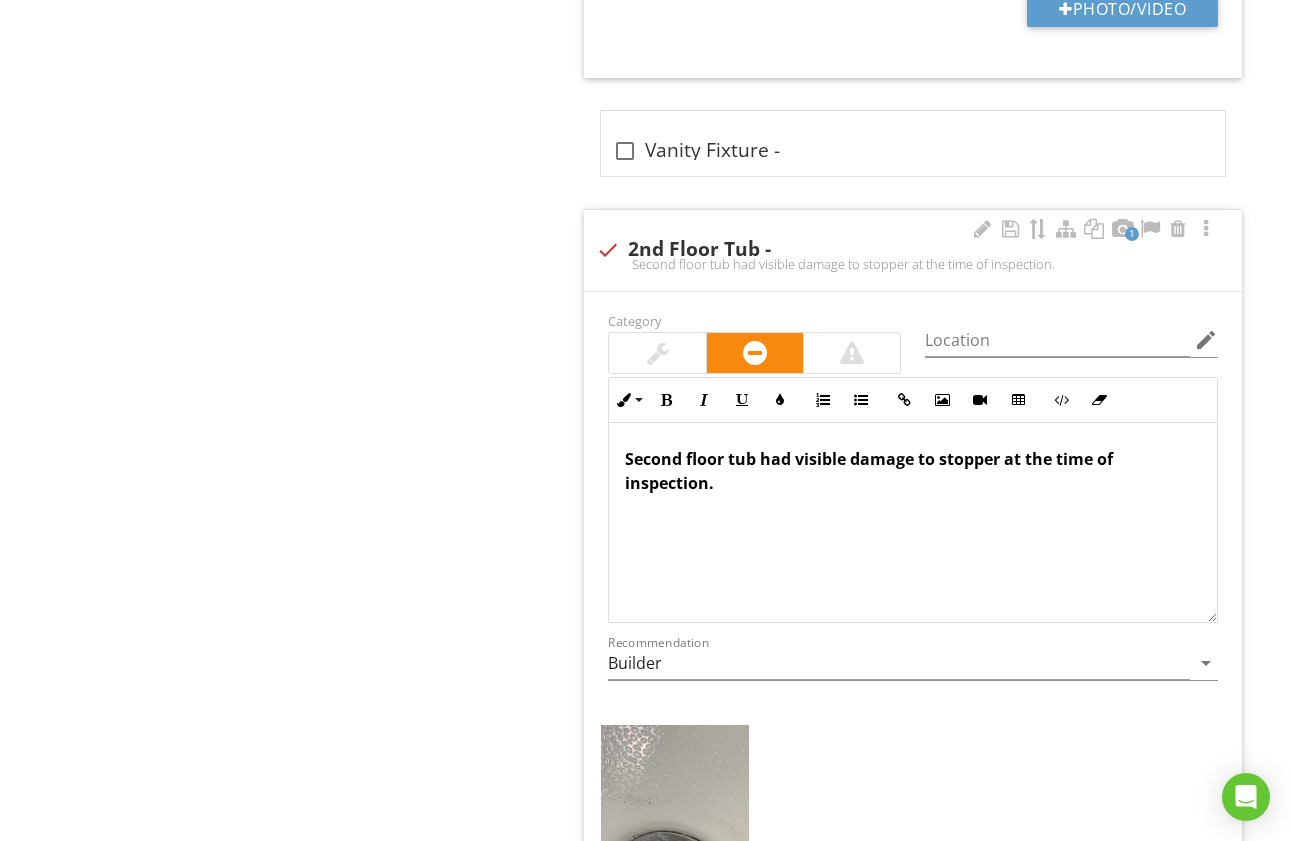 click on "Second floor tub had visible damage to stopper at the time of inspection." at bounding box center (869, 471) 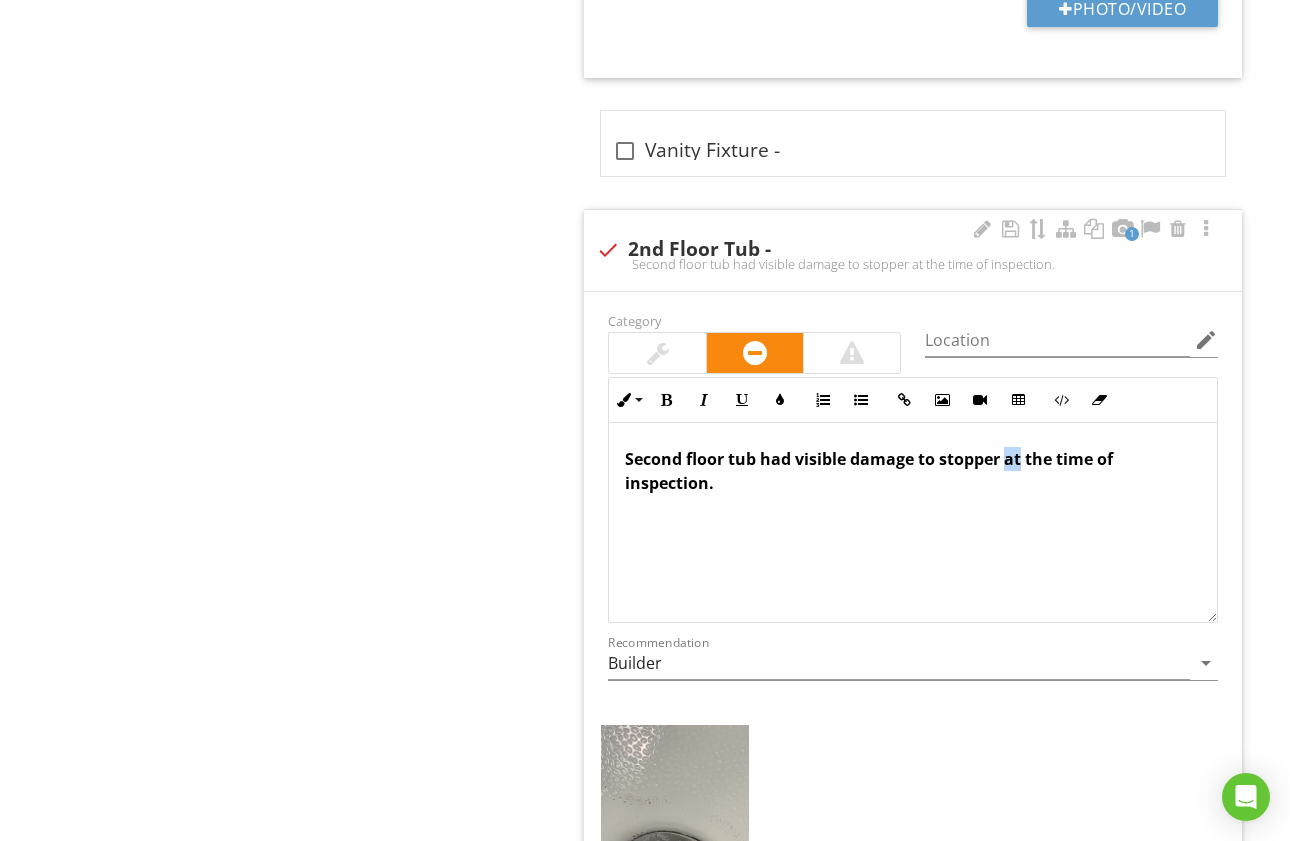 click on "Second floor tub had visible damage to stopper at the time of inspection." at bounding box center [869, 471] 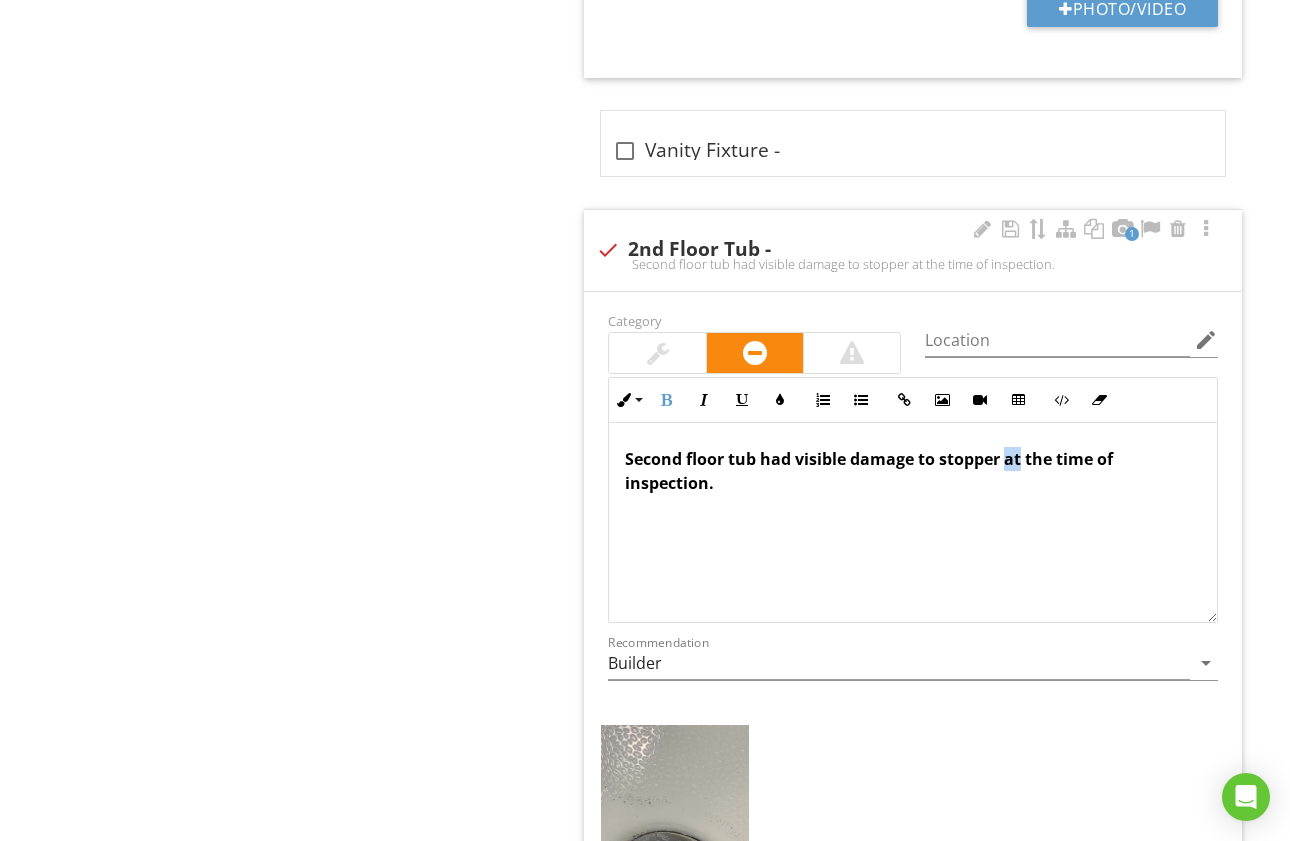 click on "Second floor tub had visible damage to stopper at the time of inspection." at bounding box center [869, 471] 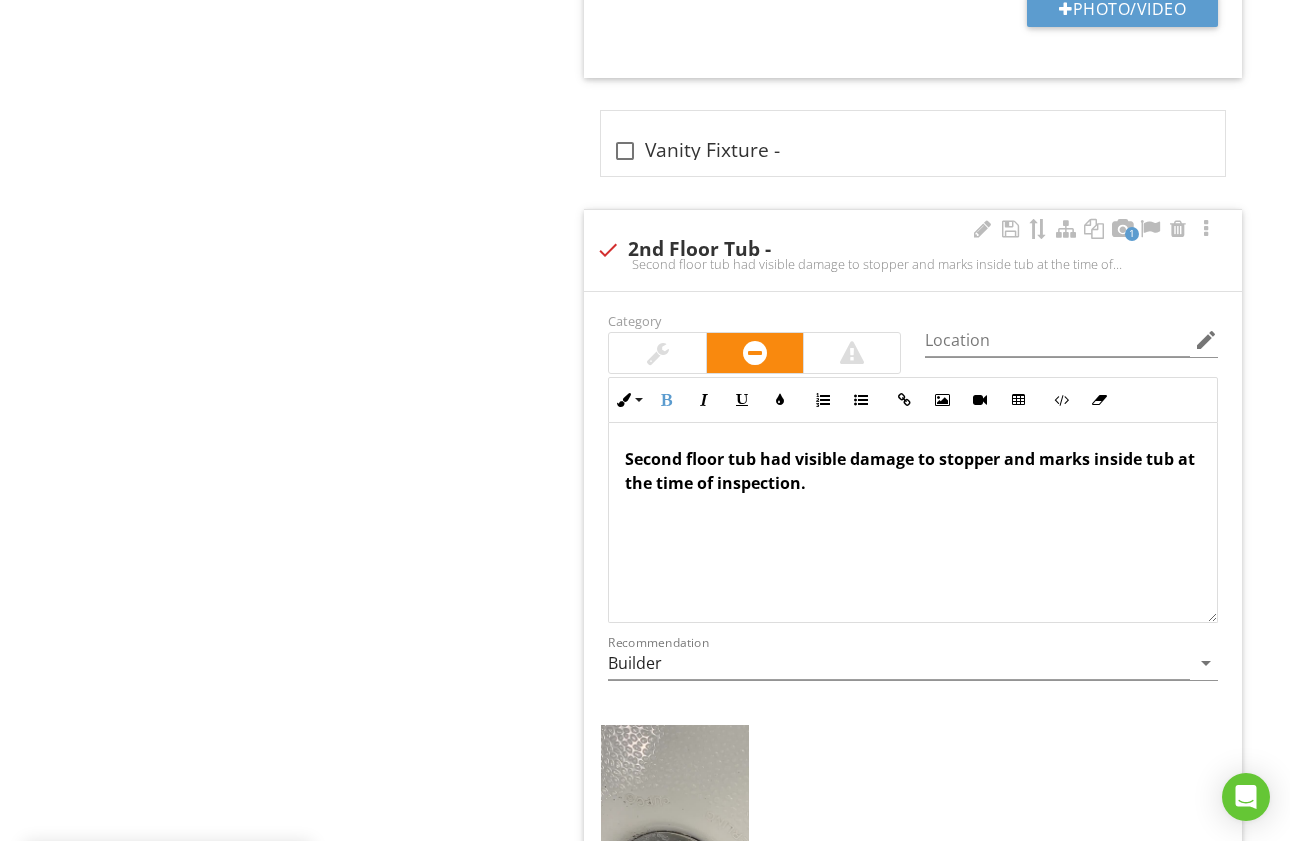 scroll, scrollTop: 1, scrollLeft: 0, axis: vertical 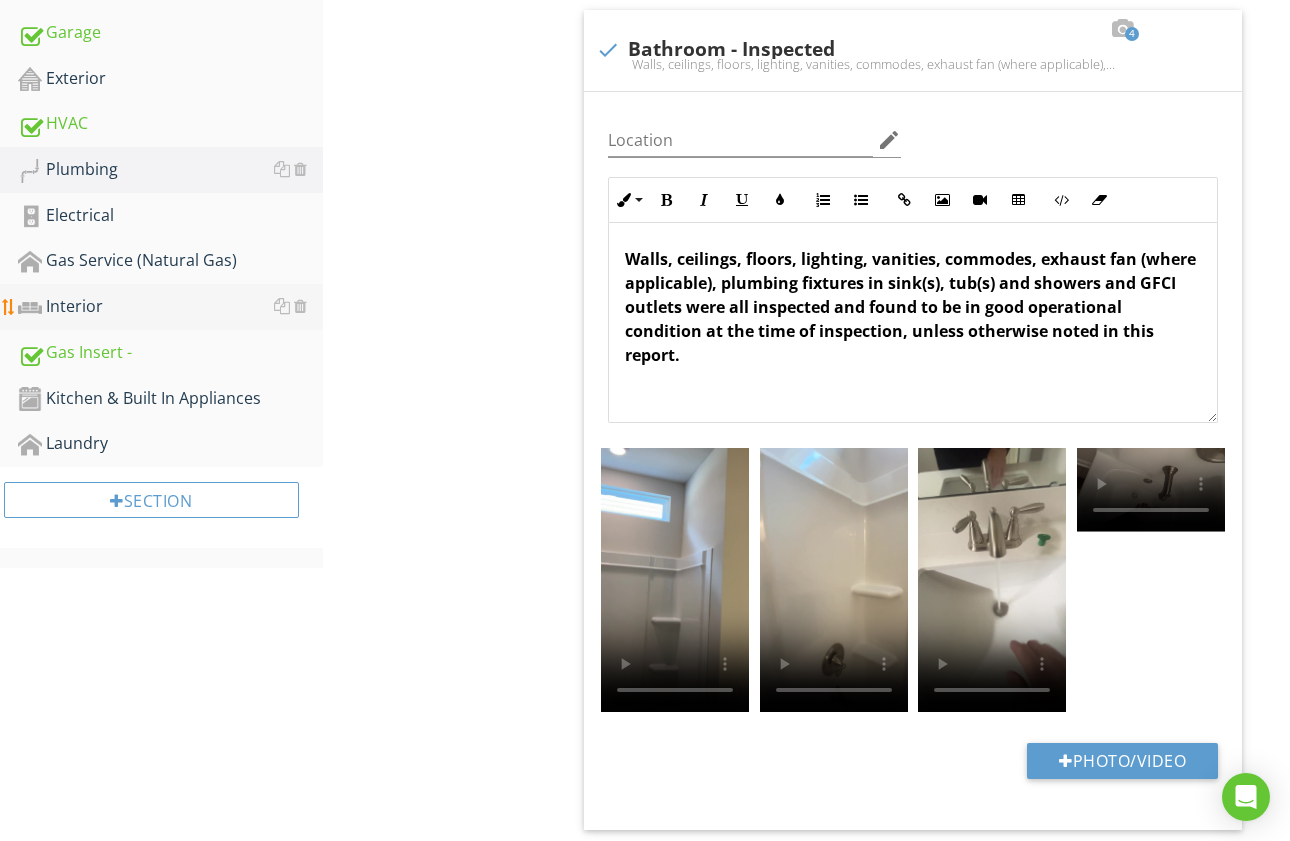 click on "Interior" at bounding box center [170, 307] 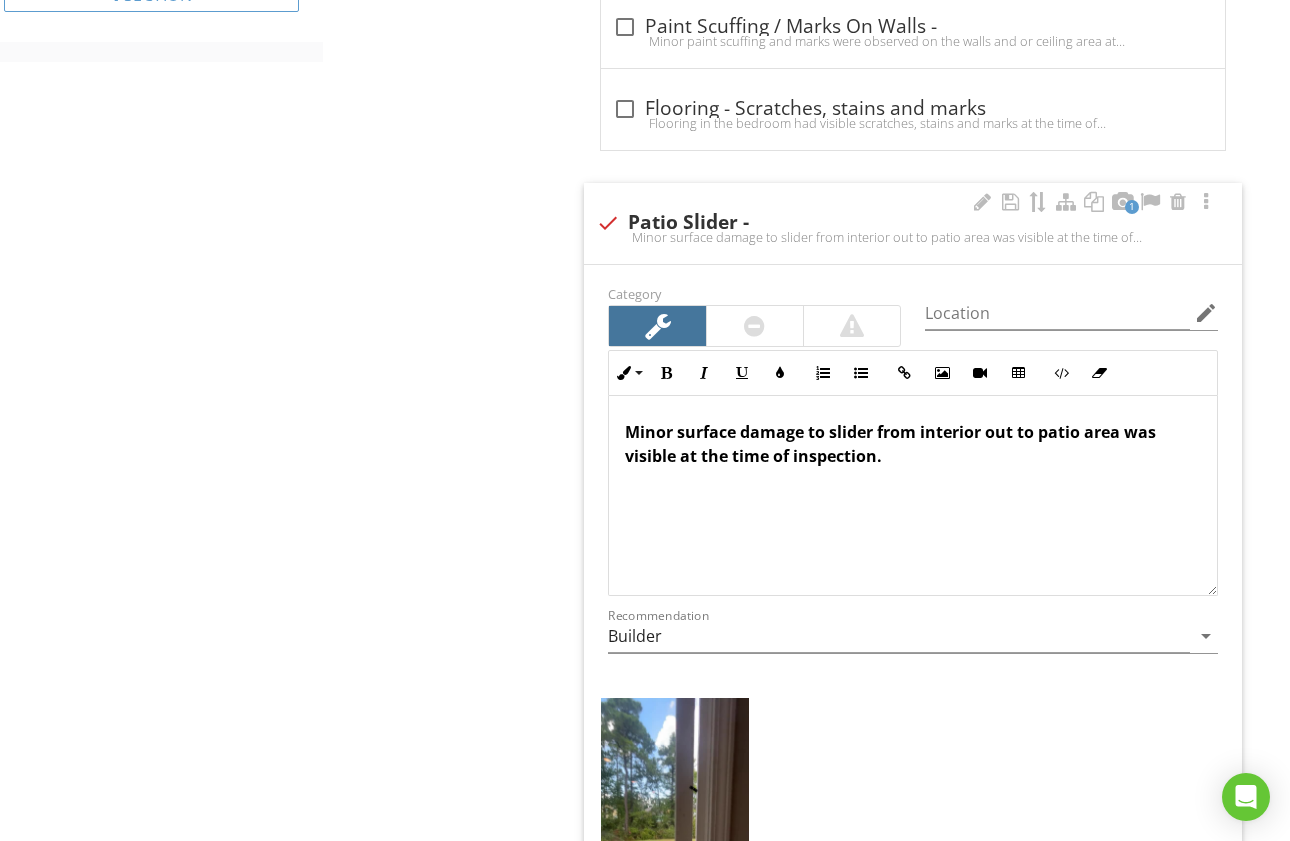scroll, scrollTop: 1225, scrollLeft: 0, axis: vertical 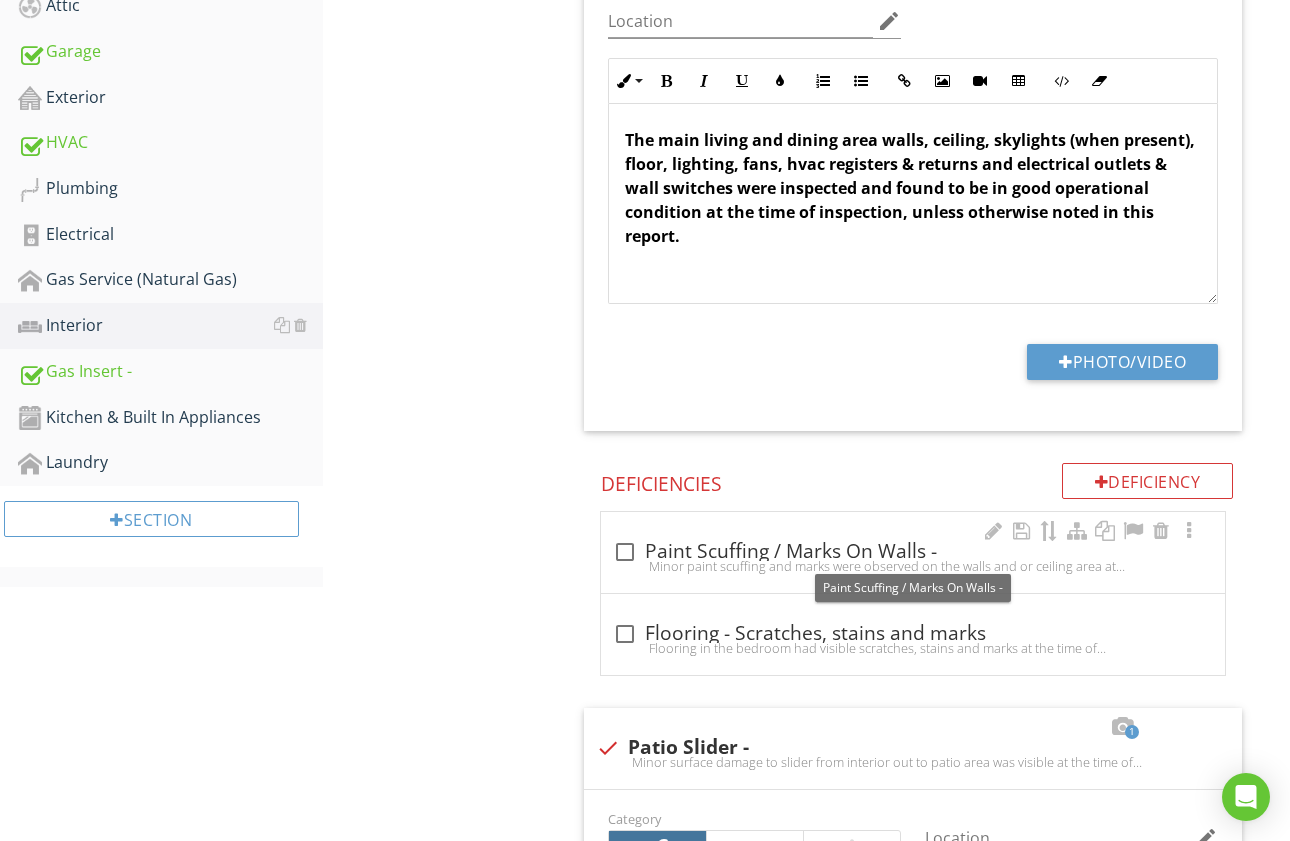 click at bounding box center [625, 552] 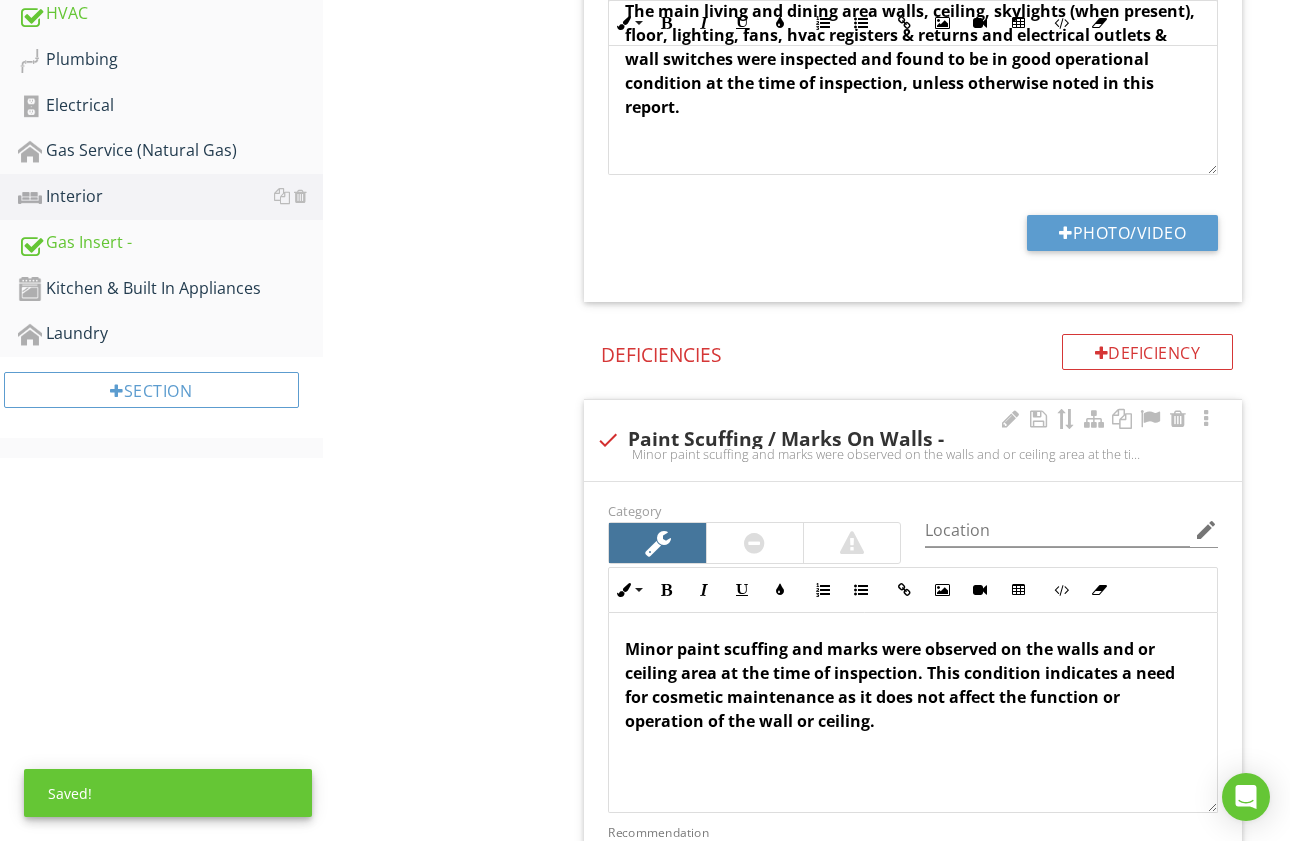 scroll, scrollTop: 818, scrollLeft: 0, axis: vertical 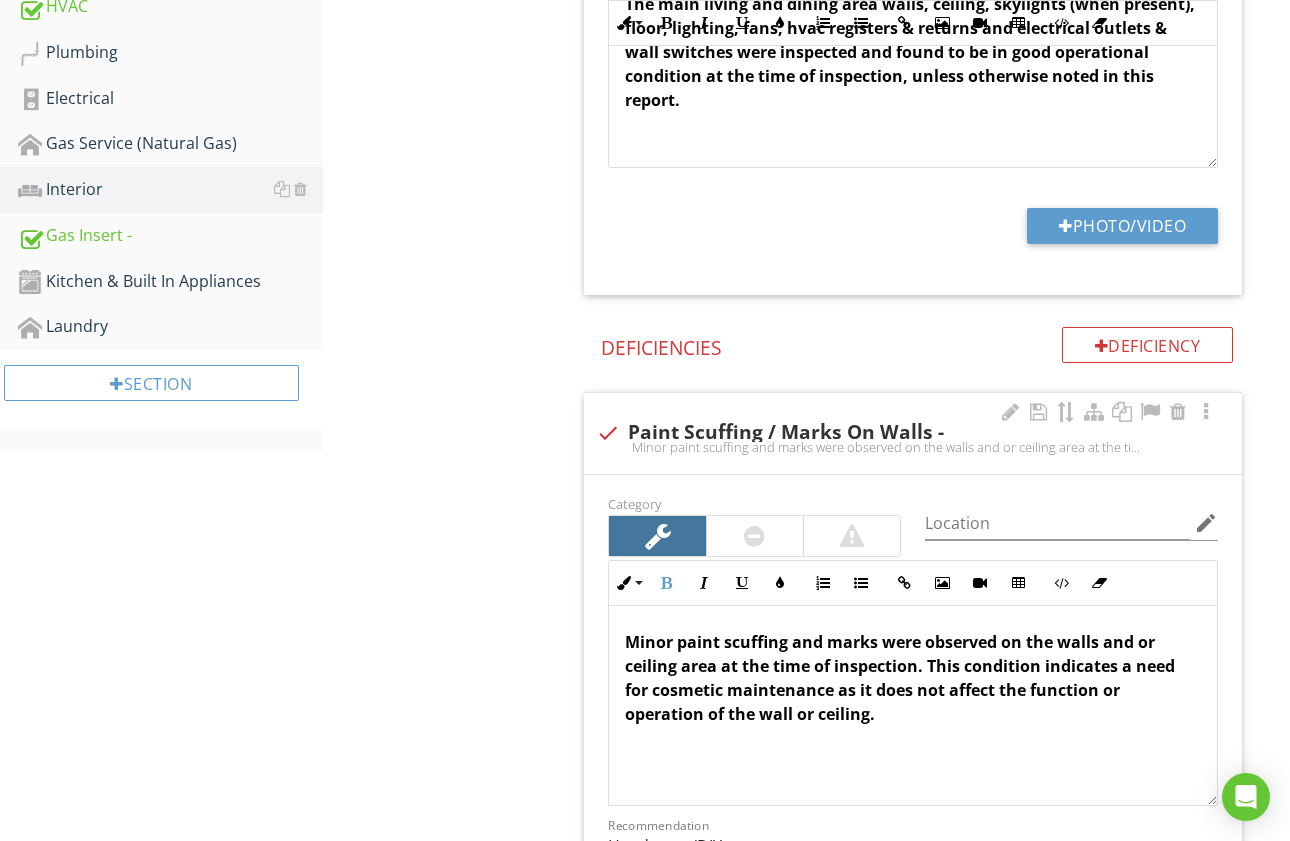 drag, startPoint x: 630, startPoint y: 646, endPoint x: 893, endPoint y: 708, distance: 270.20917 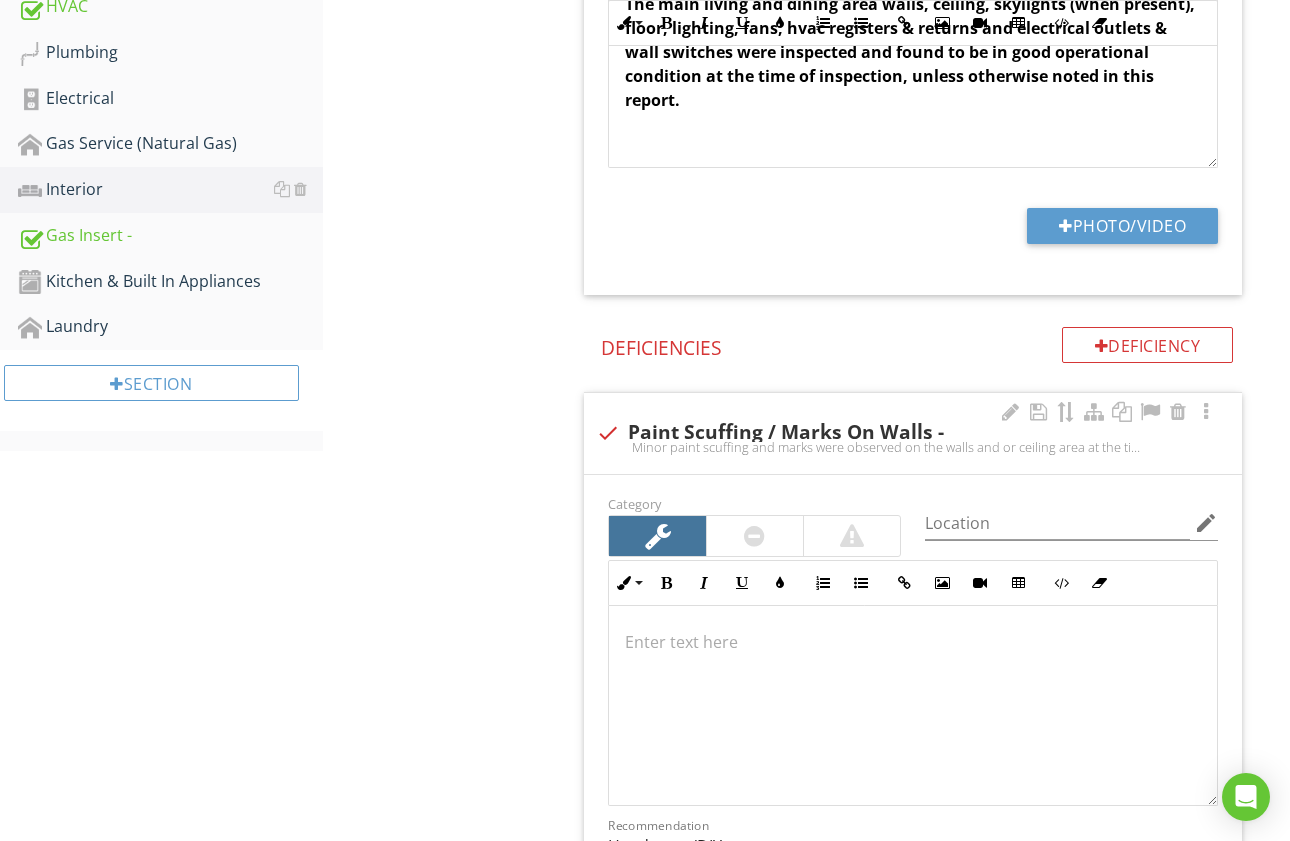 scroll, scrollTop: 802, scrollLeft: 0, axis: vertical 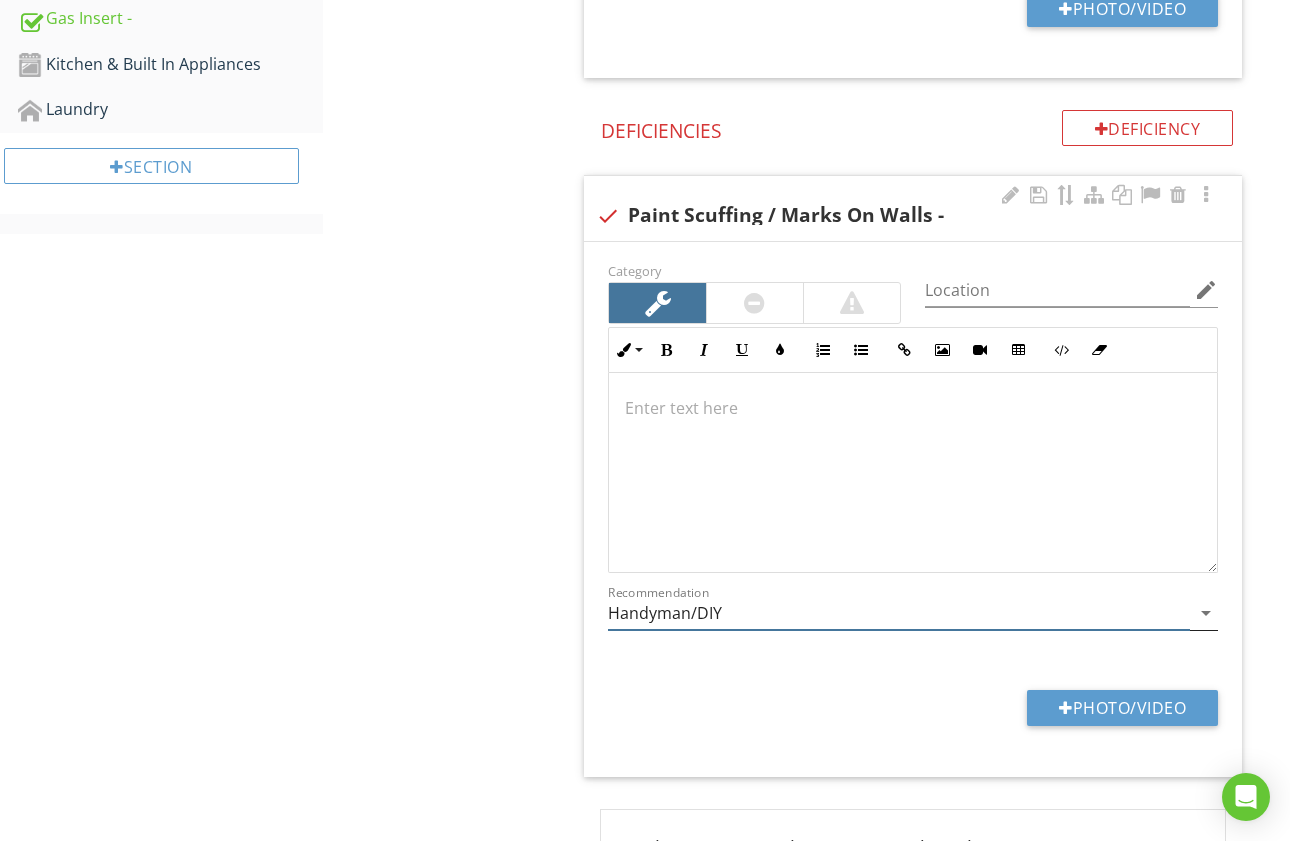 click on "Handyman/DIY" at bounding box center (899, 613) 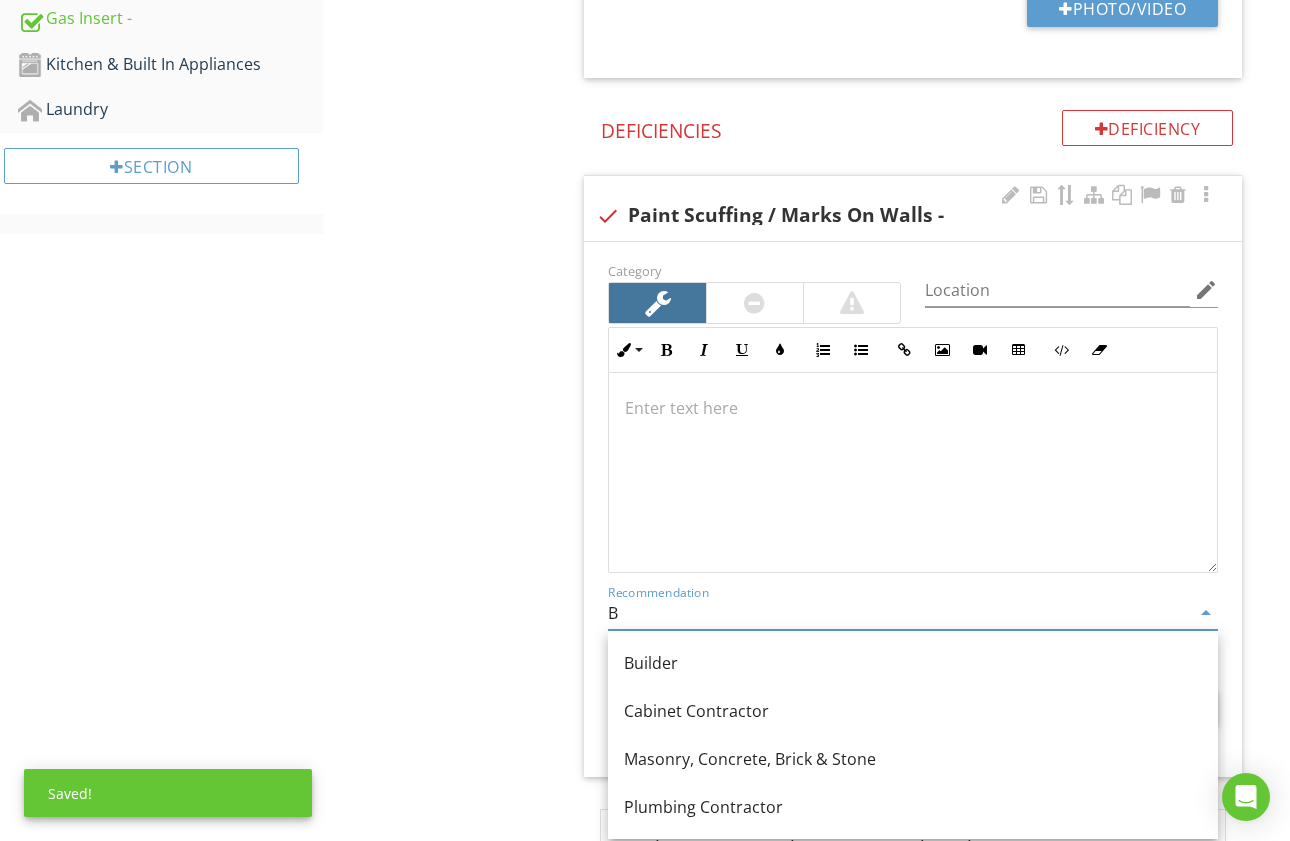 click on "Builder" at bounding box center (913, 663) 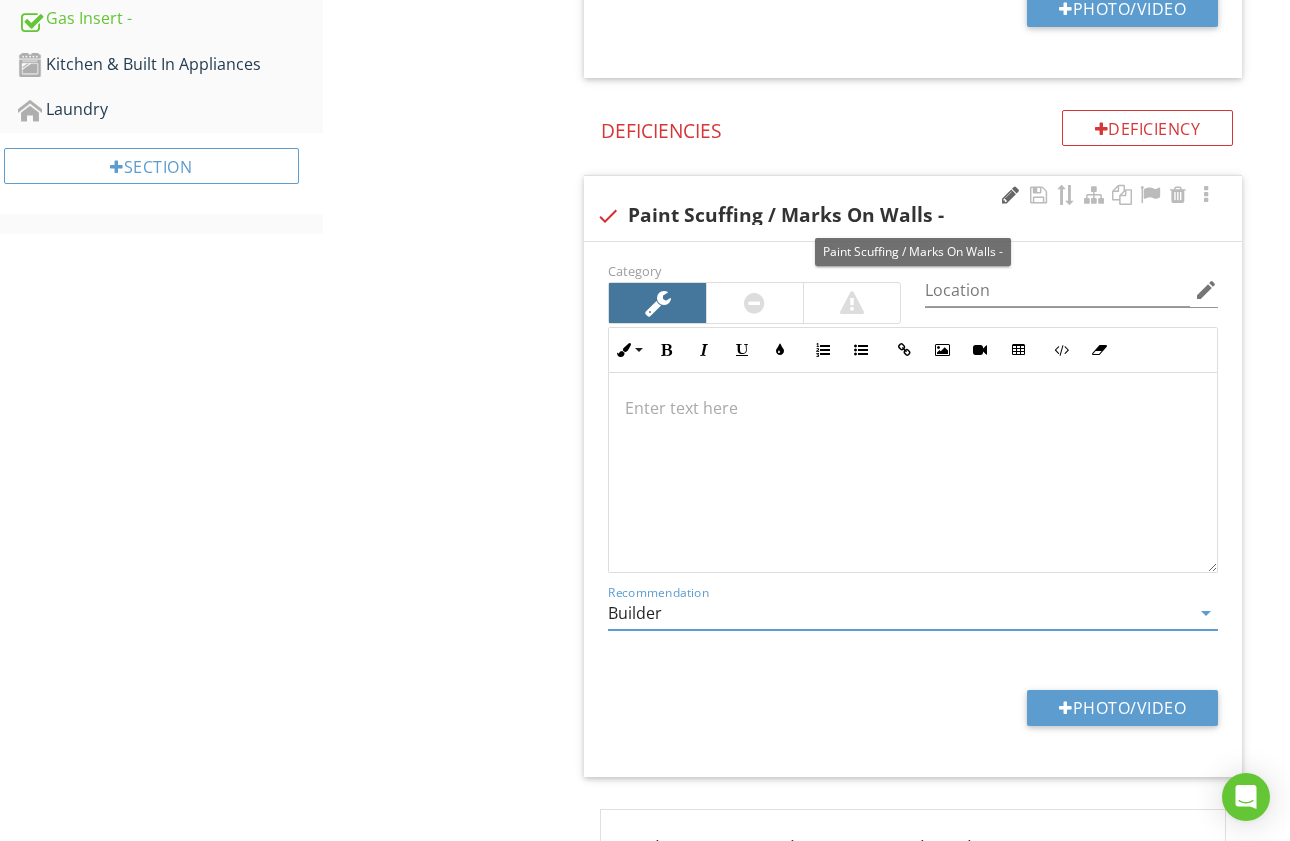 type on "Builder" 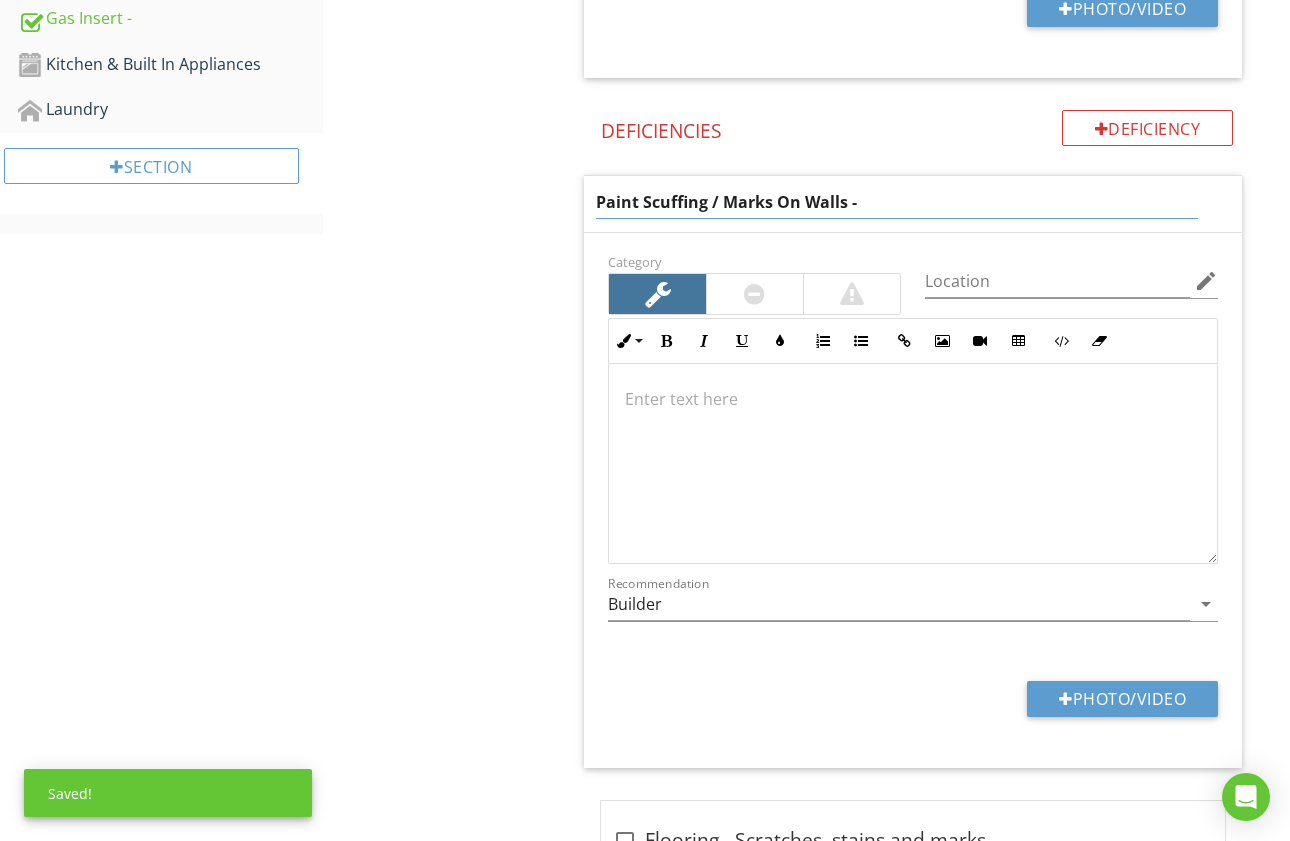 drag, startPoint x: 844, startPoint y: 202, endPoint x: 585, endPoint y: 212, distance: 259.193 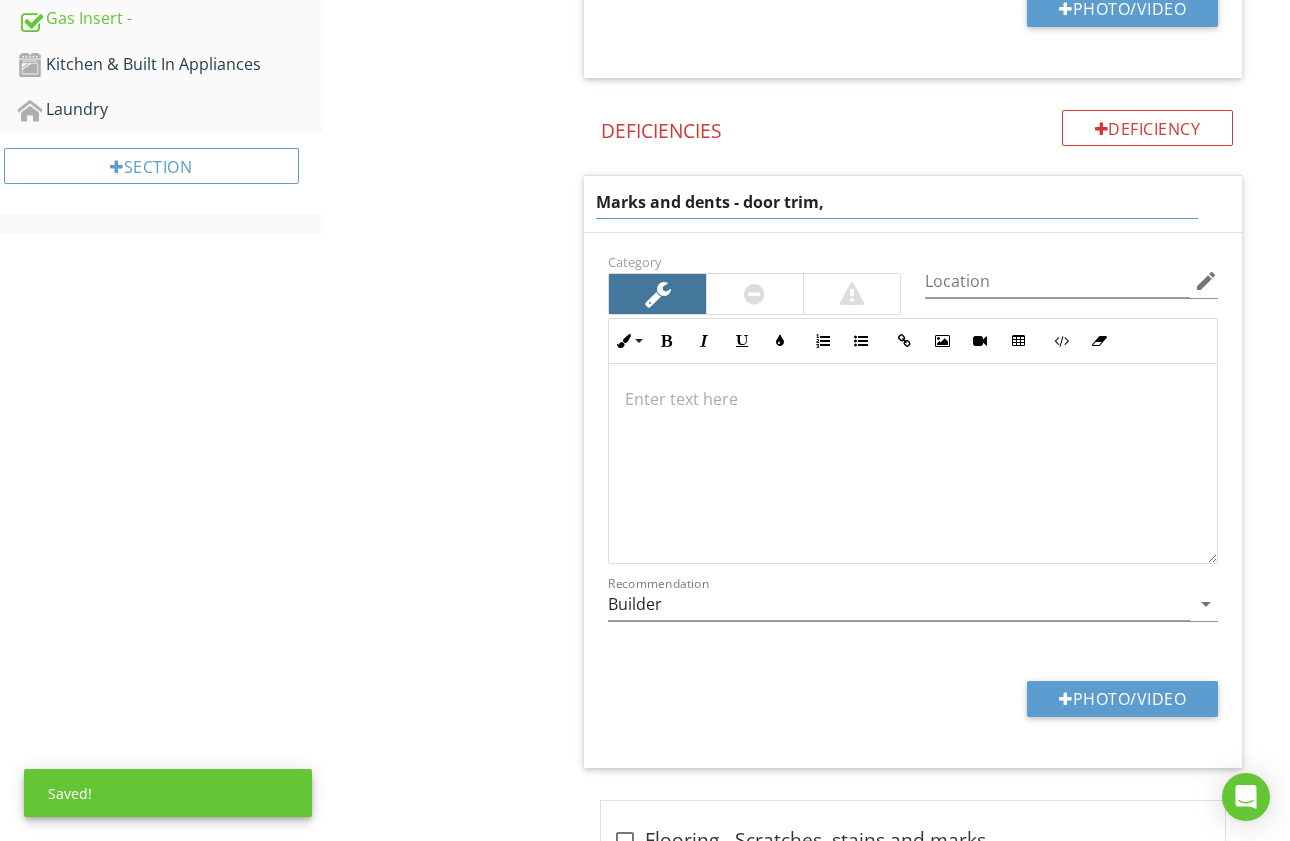 type on "Marks and dents - door trim," 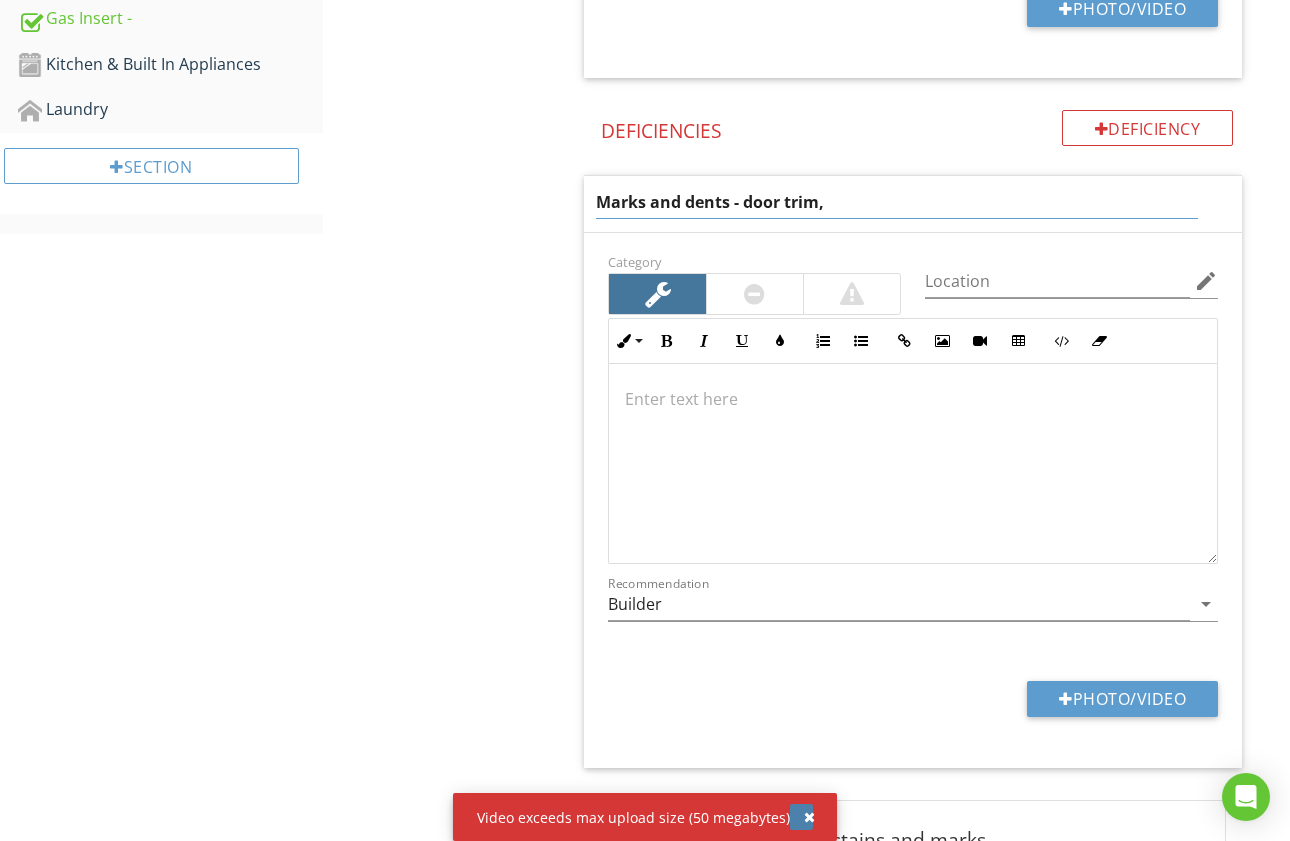 click at bounding box center (809, 817) 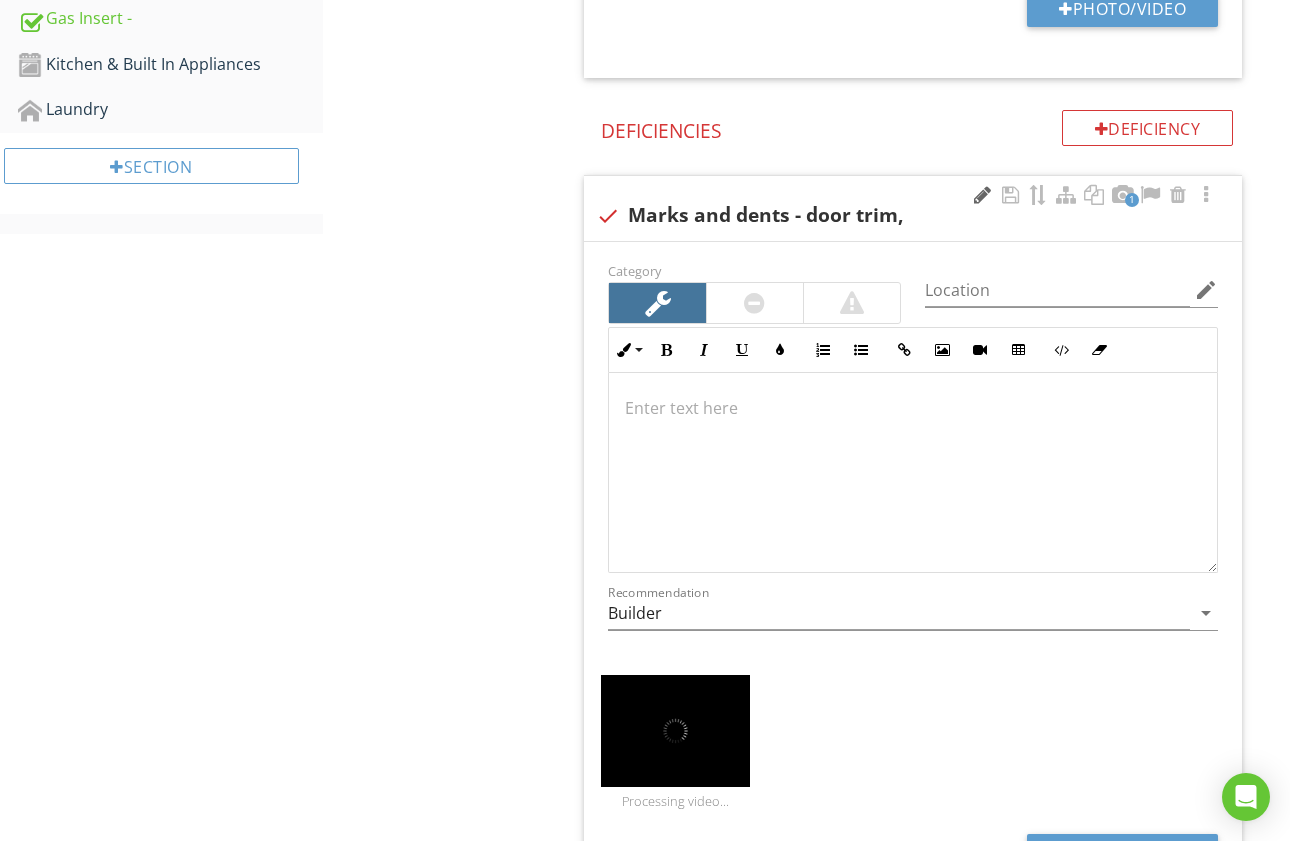 click at bounding box center (982, 195) 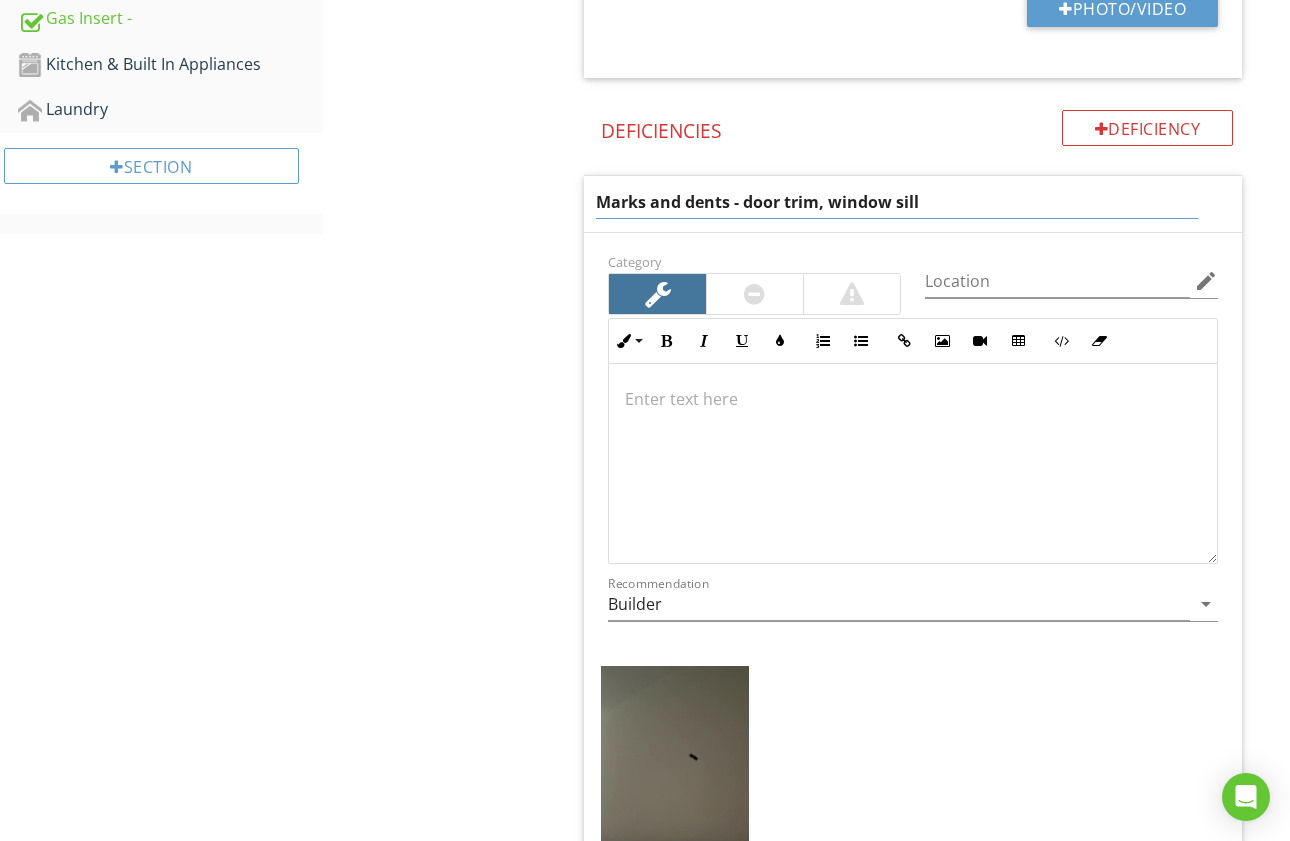 type on "Marks and dents - door trim, window sills" 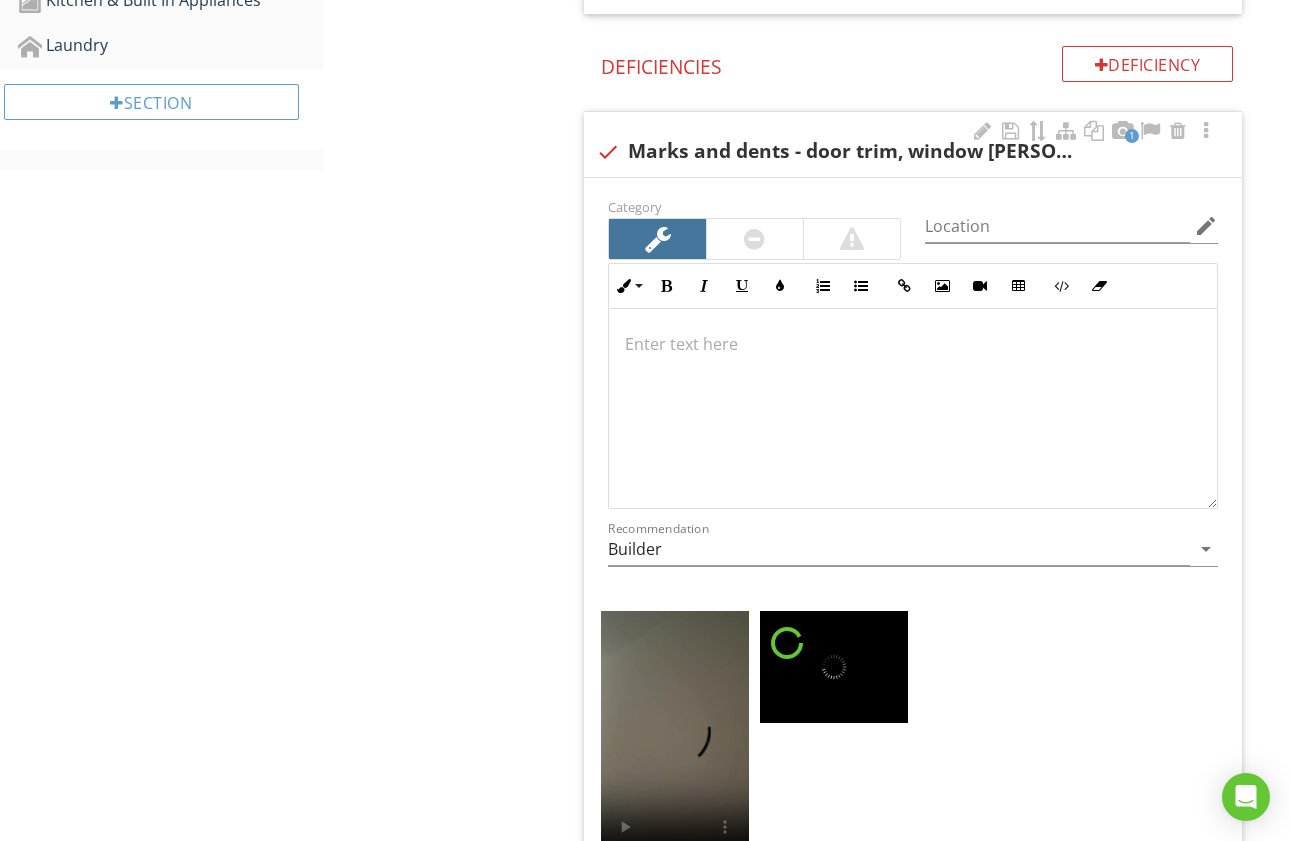 scroll, scrollTop: 1098, scrollLeft: 0, axis: vertical 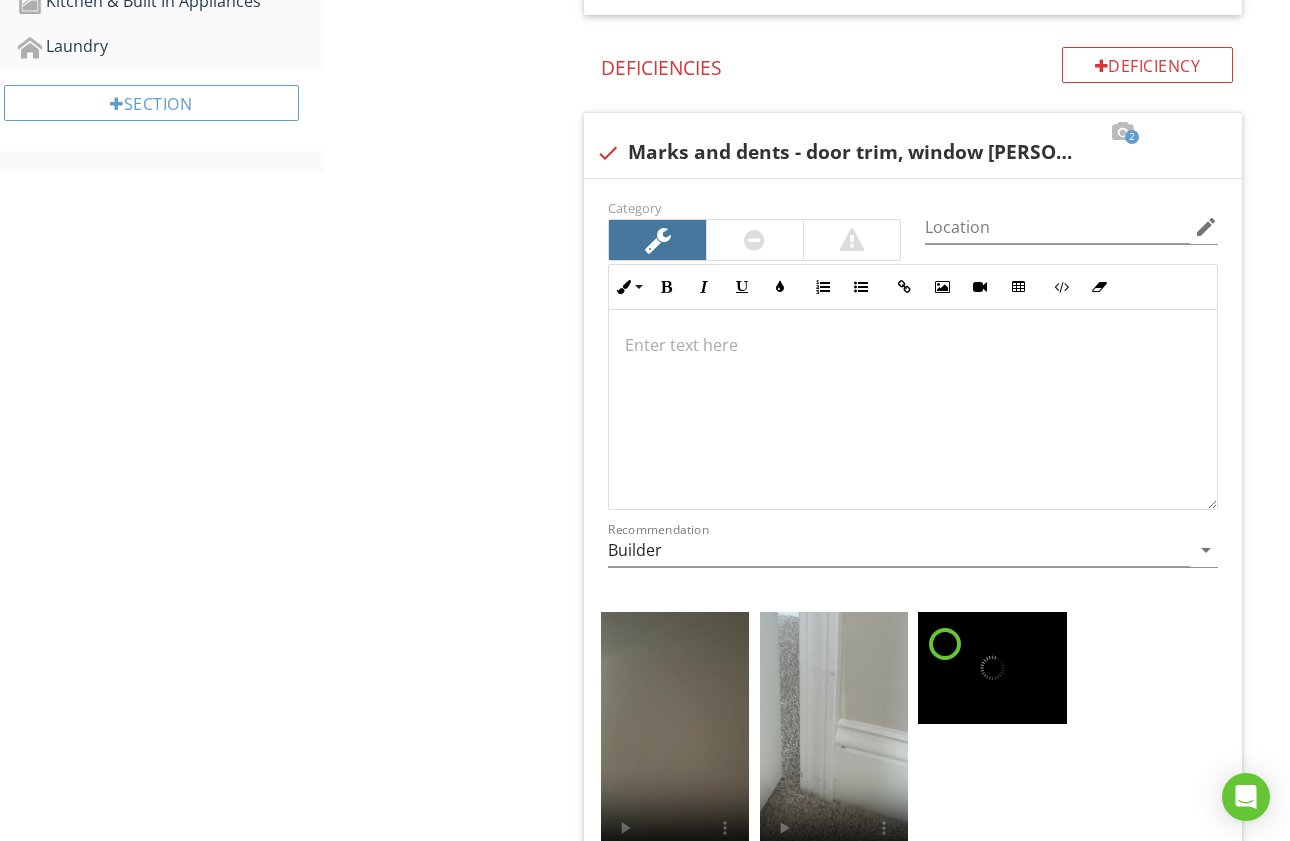 click at bounding box center [982, 132] 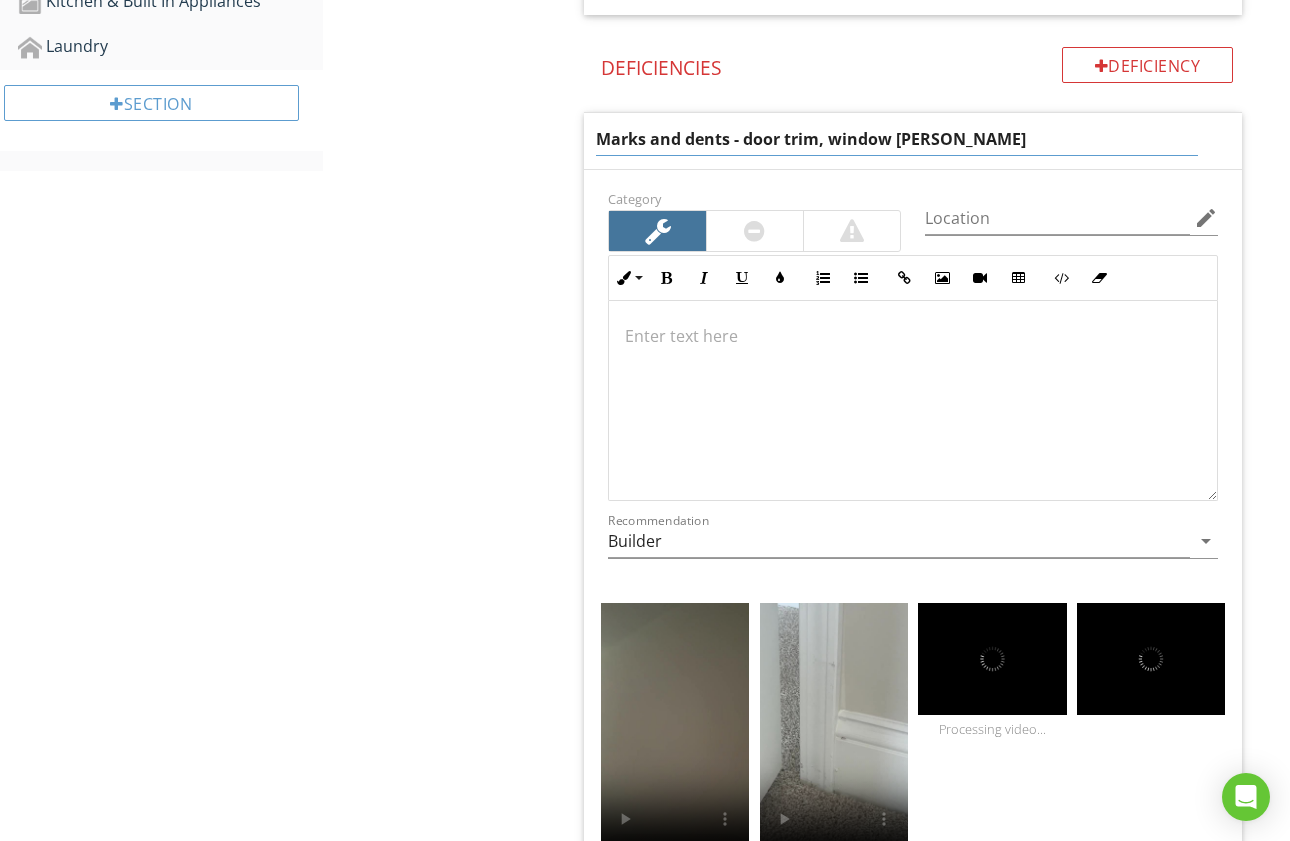 click on "Marks and dents - door trim, window sills" at bounding box center [897, 139] 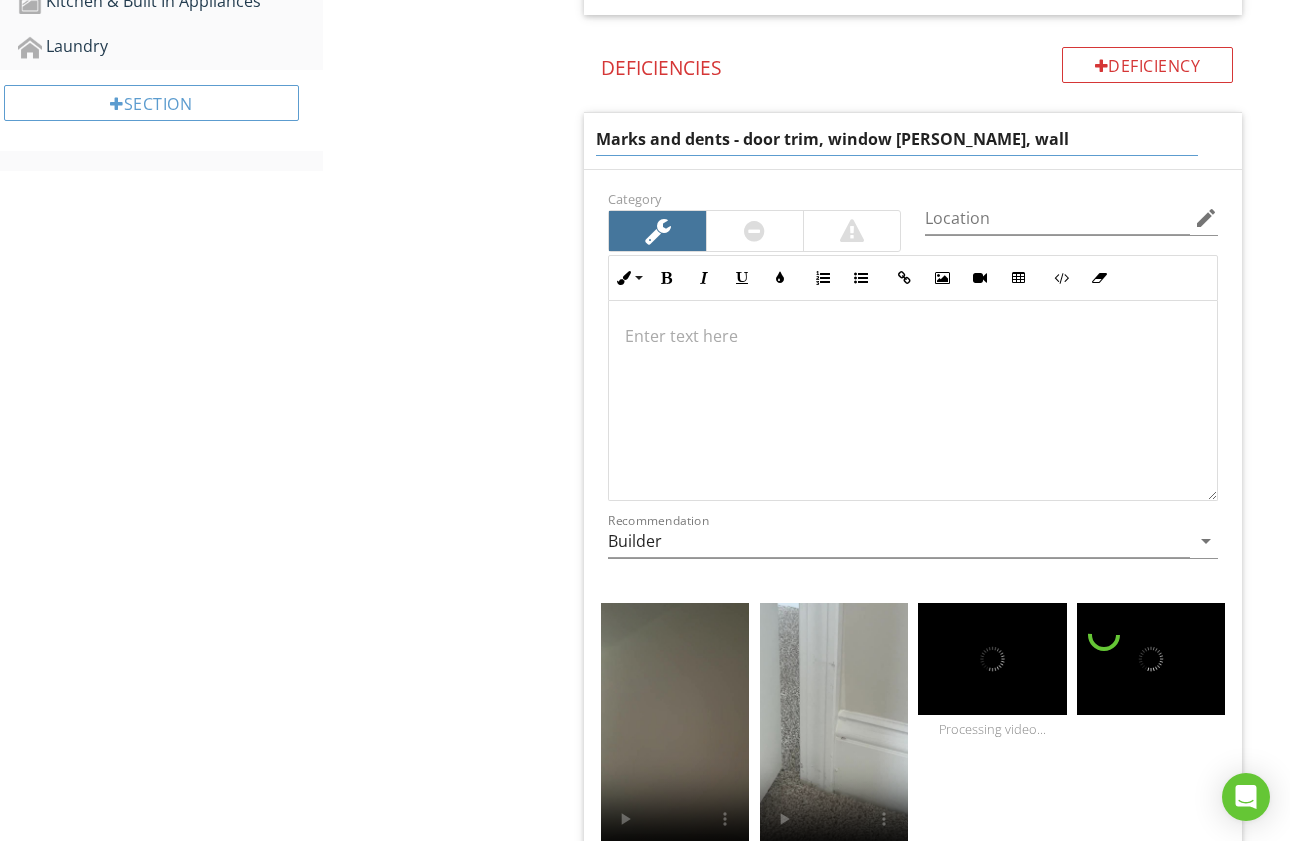 type on "Marks and dents - door trim, window sills, walls" 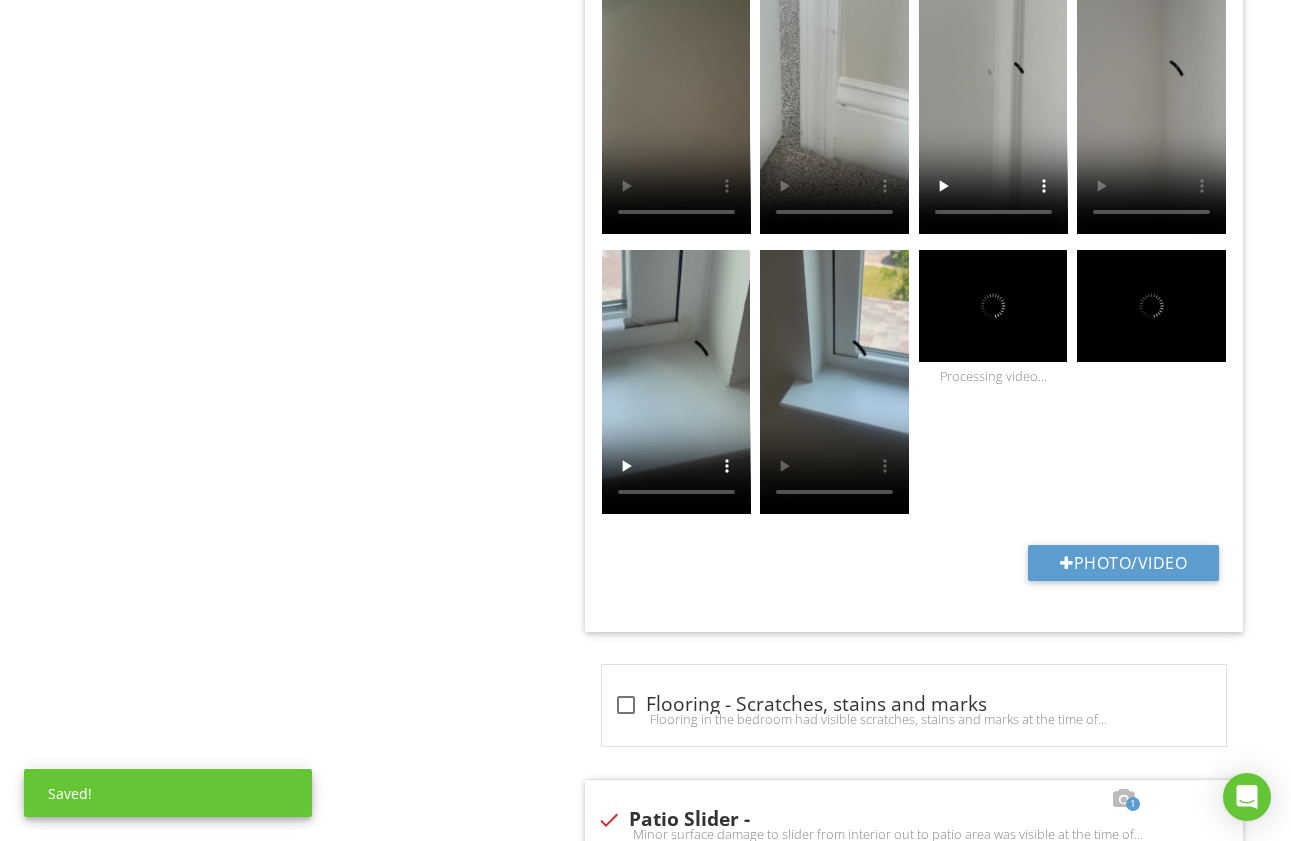 scroll, scrollTop: 1742, scrollLeft: 0, axis: vertical 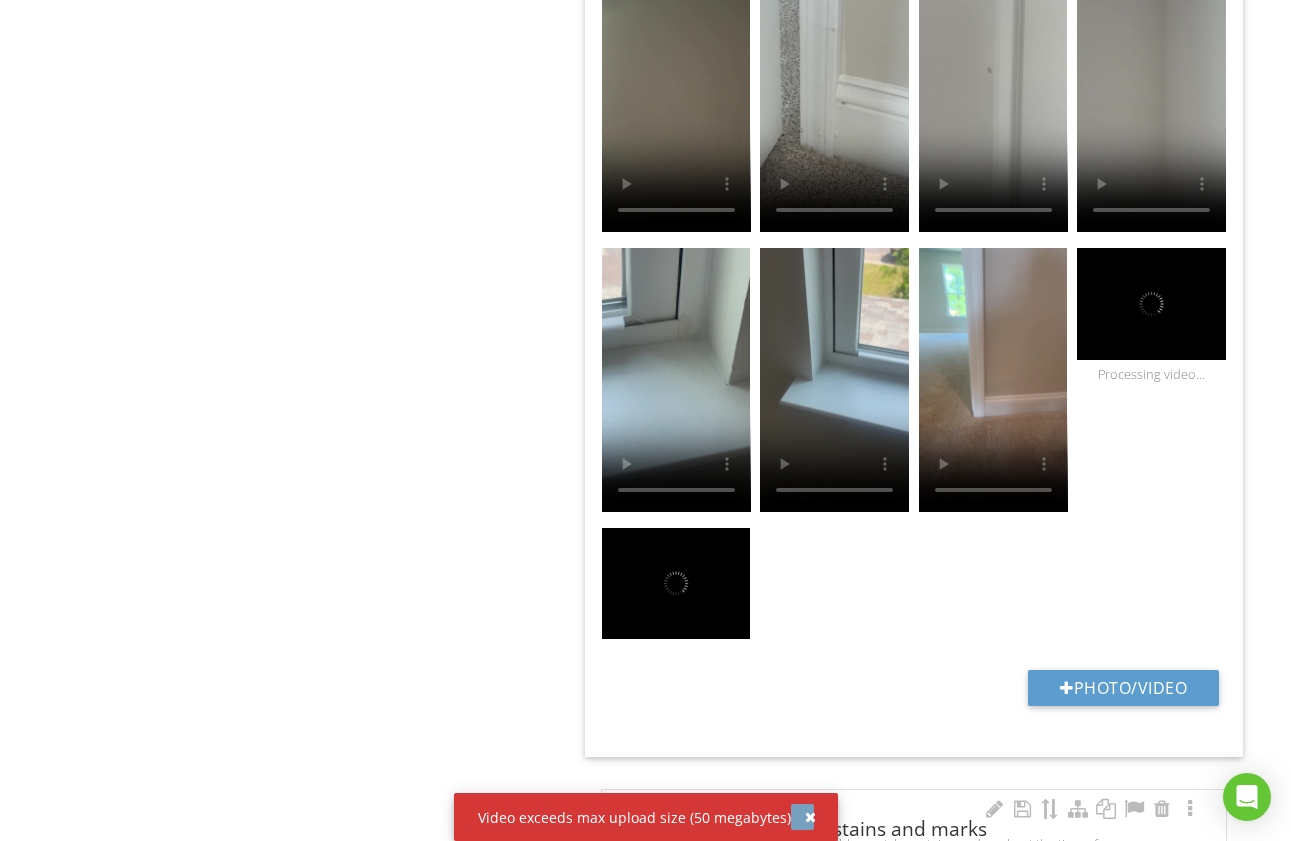 drag, startPoint x: 801, startPoint y: 816, endPoint x: 884, endPoint y: 815, distance: 83.00603 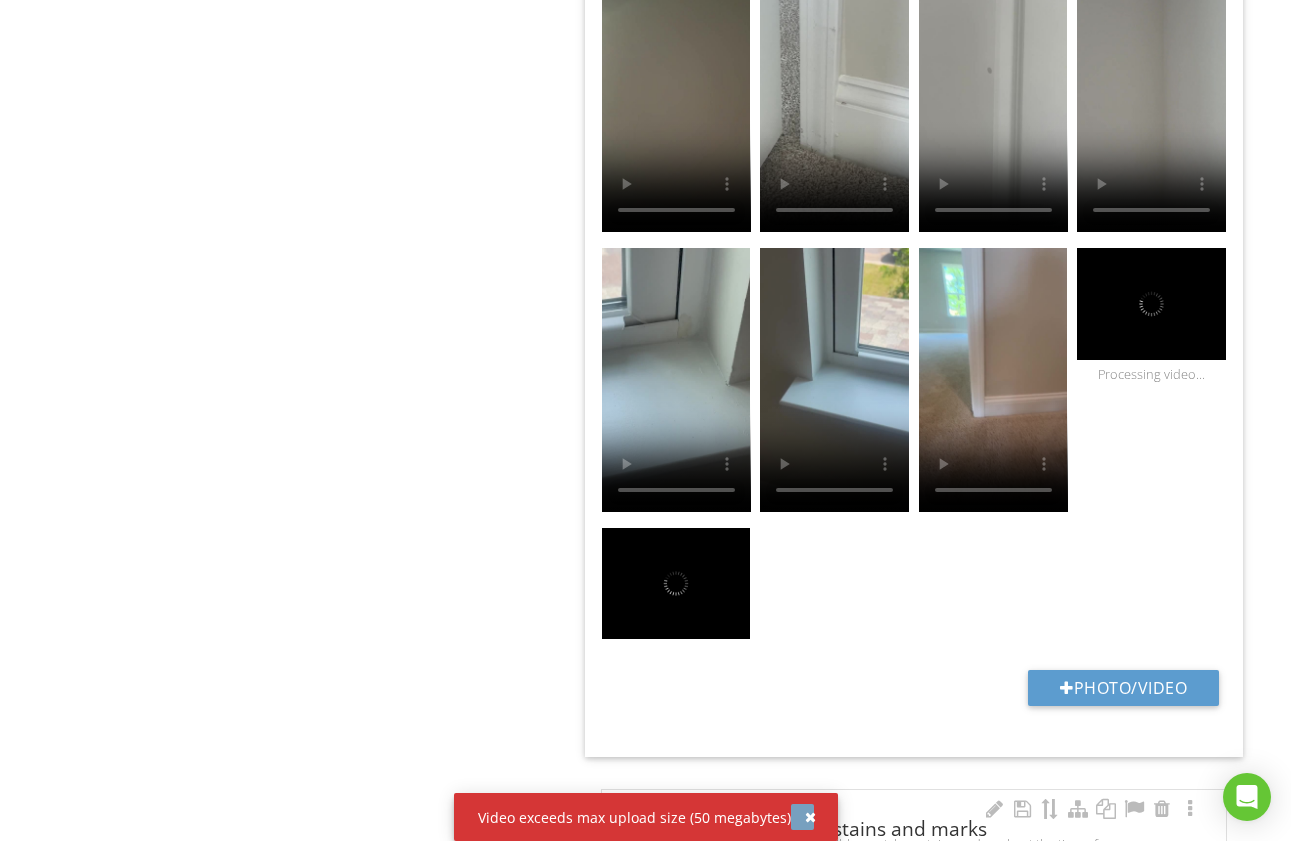 click at bounding box center (810, 817) 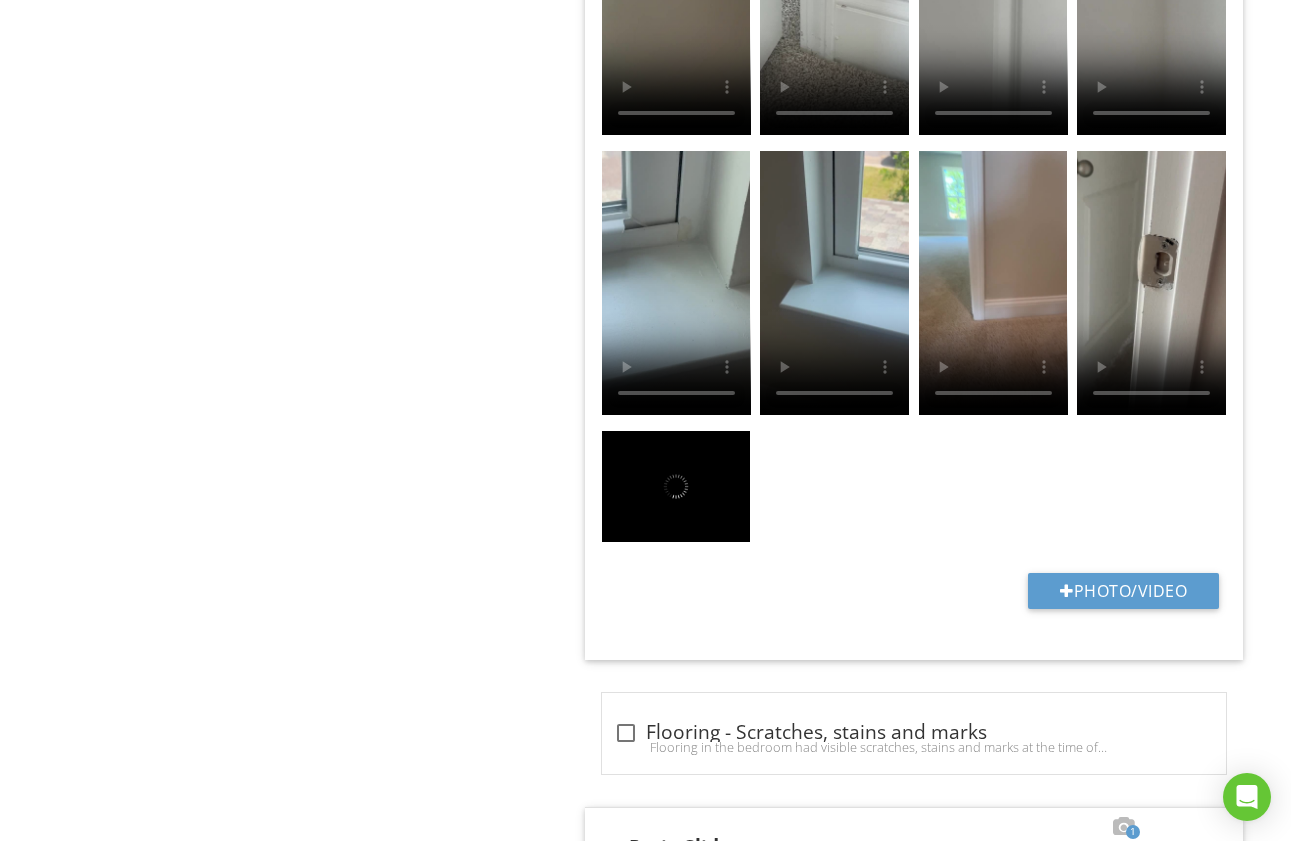 scroll, scrollTop: 1841, scrollLeft: 0, axis: vertical 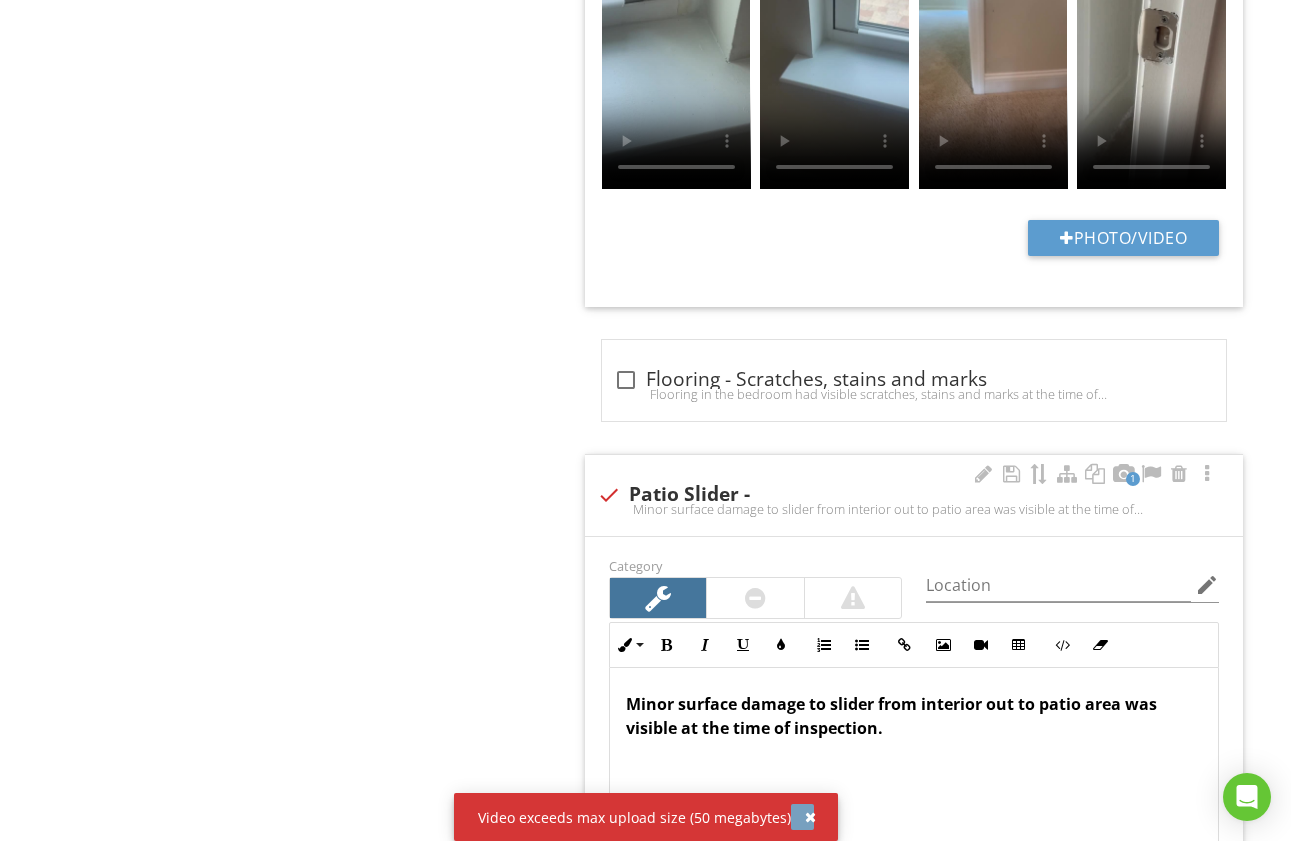 drag, startPoint x: 797, startPoint y: 819, endPoint x: 850, endPoint y: 825, distance: 53.338543 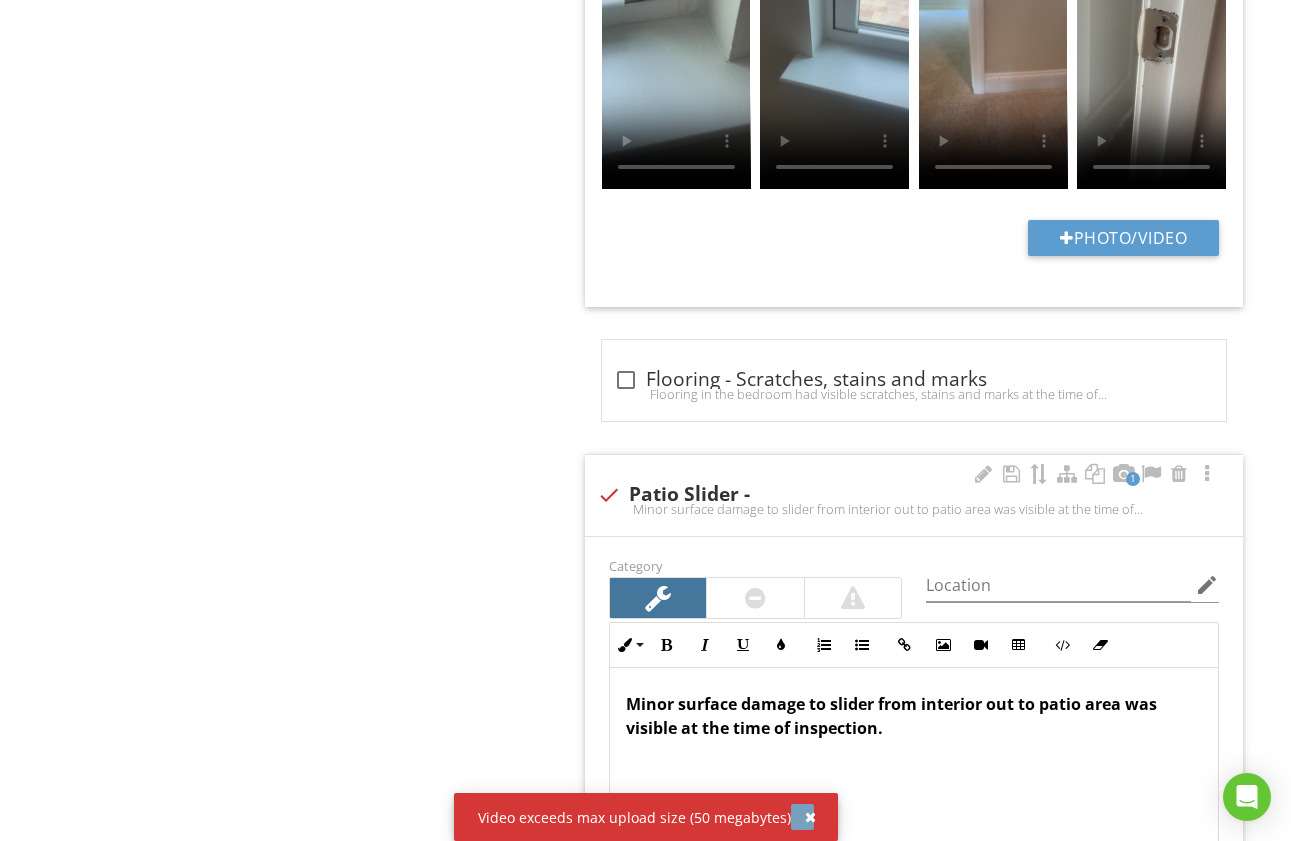 click at bounding box center [802, 817] 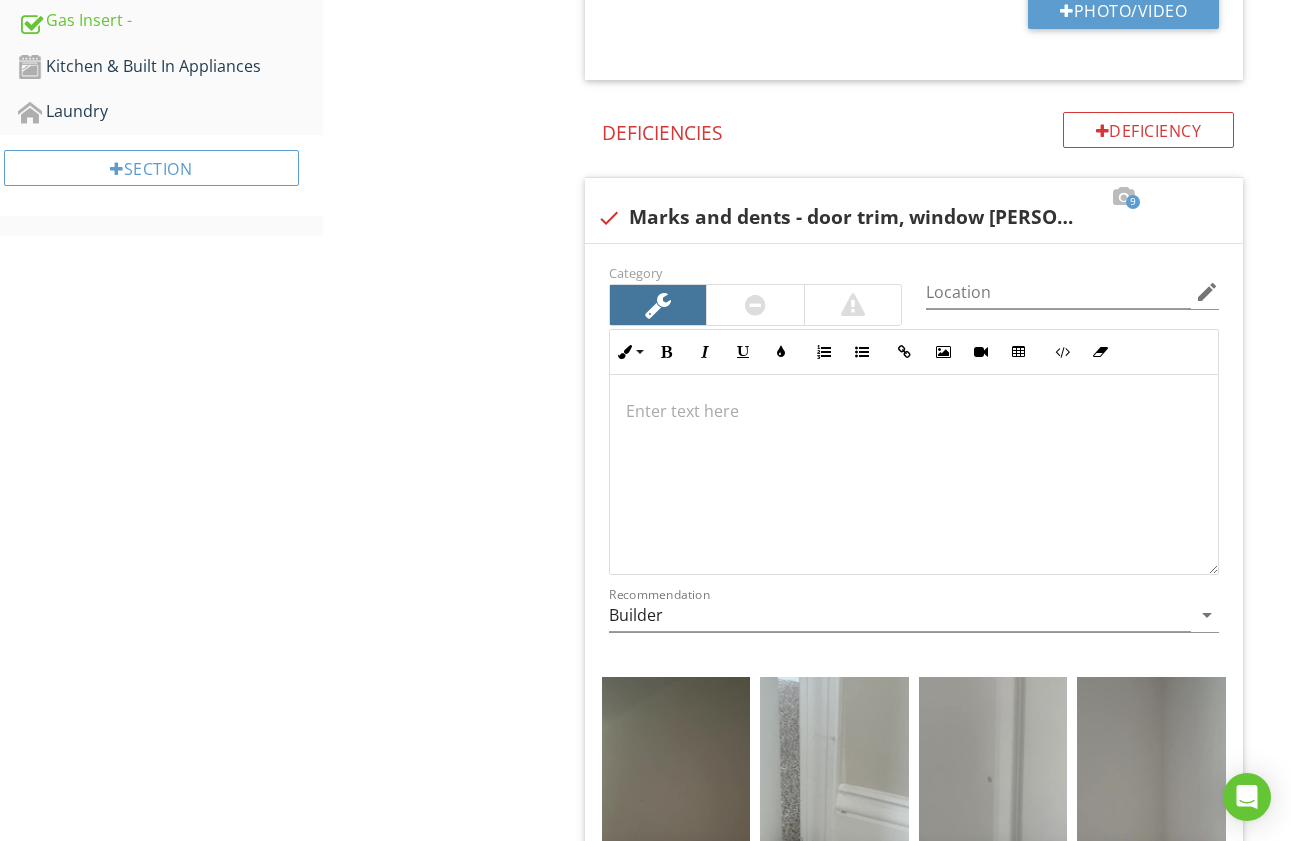 scroll, scrollTop: 1046, scrollLeft: 0, axis: vertical 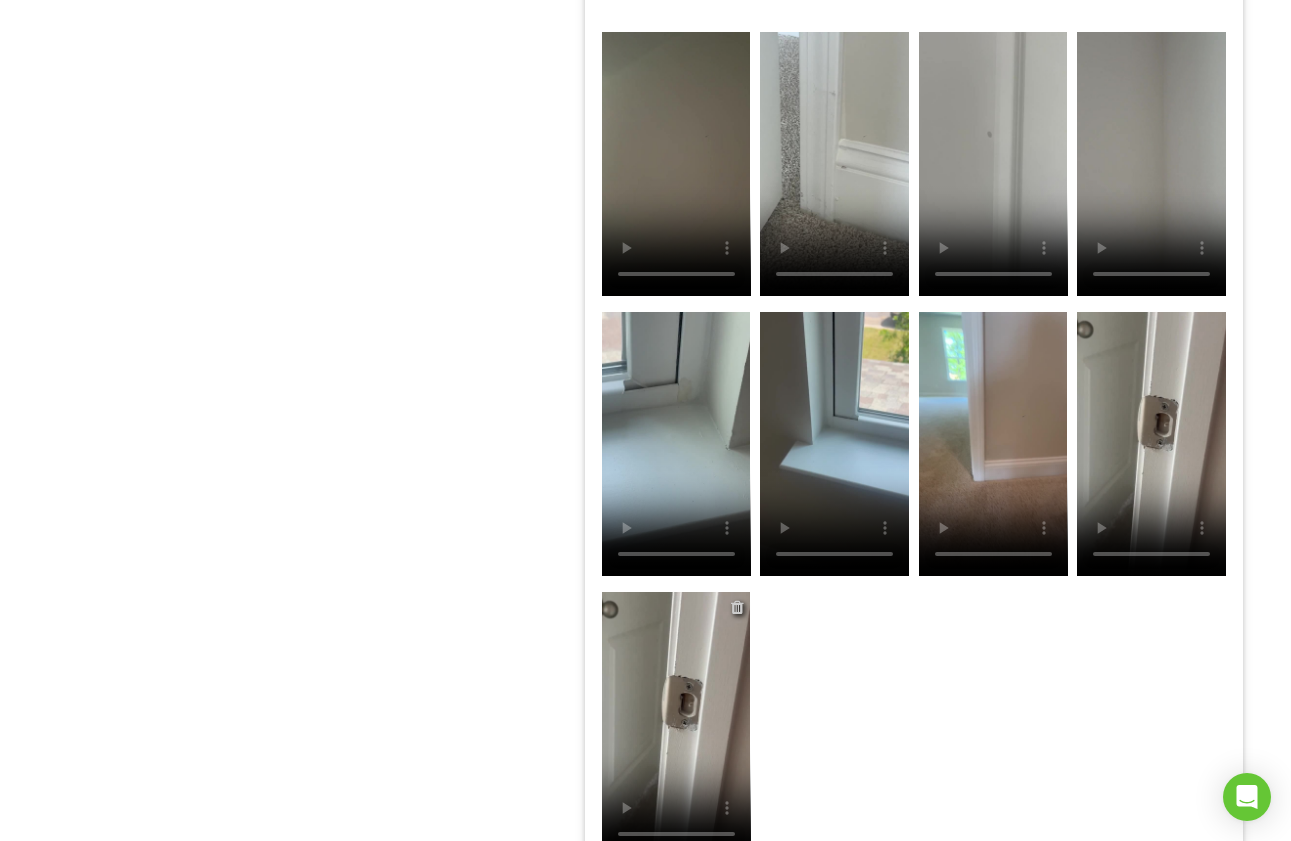 click at bounding box center [737, 607] 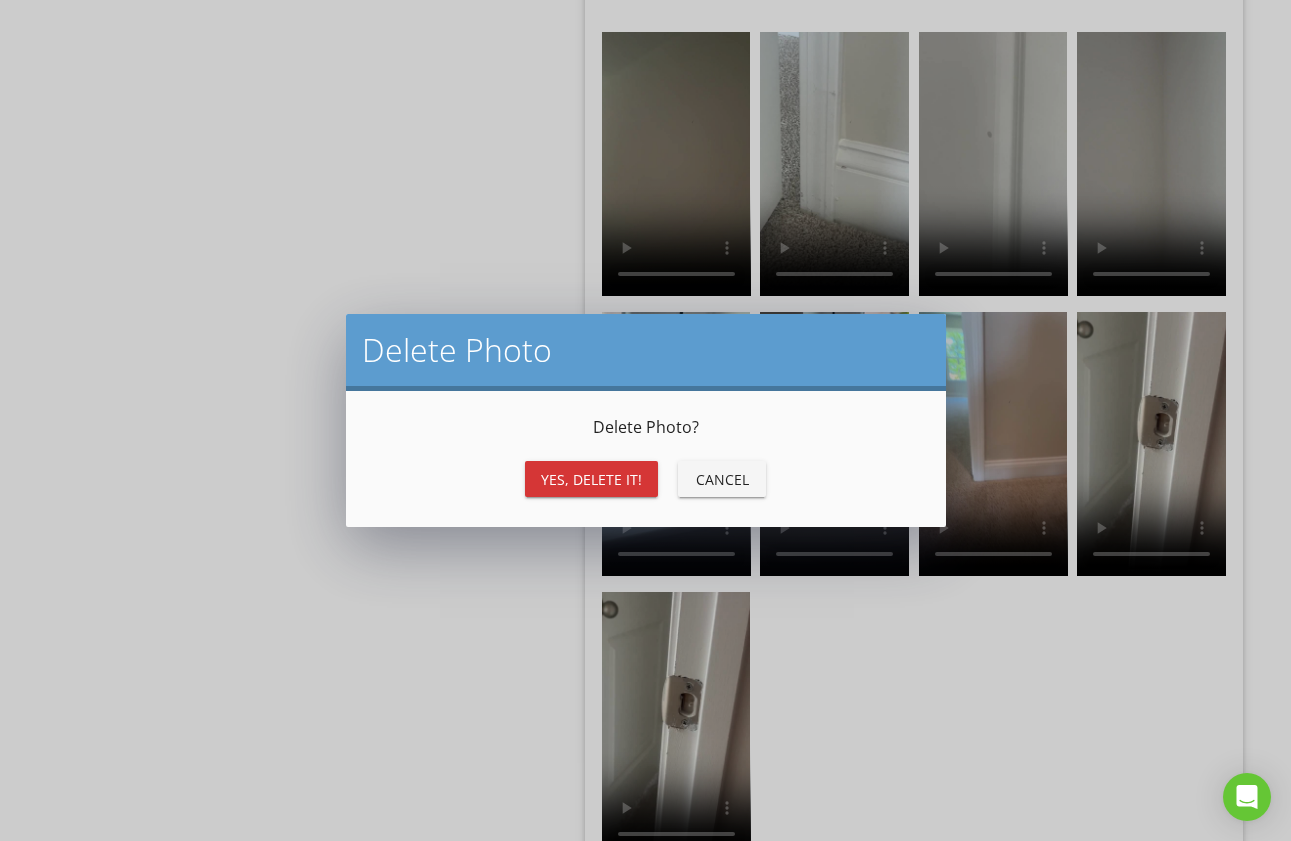 click on "Yes, Delete it!" at bounding box center (591, 479) 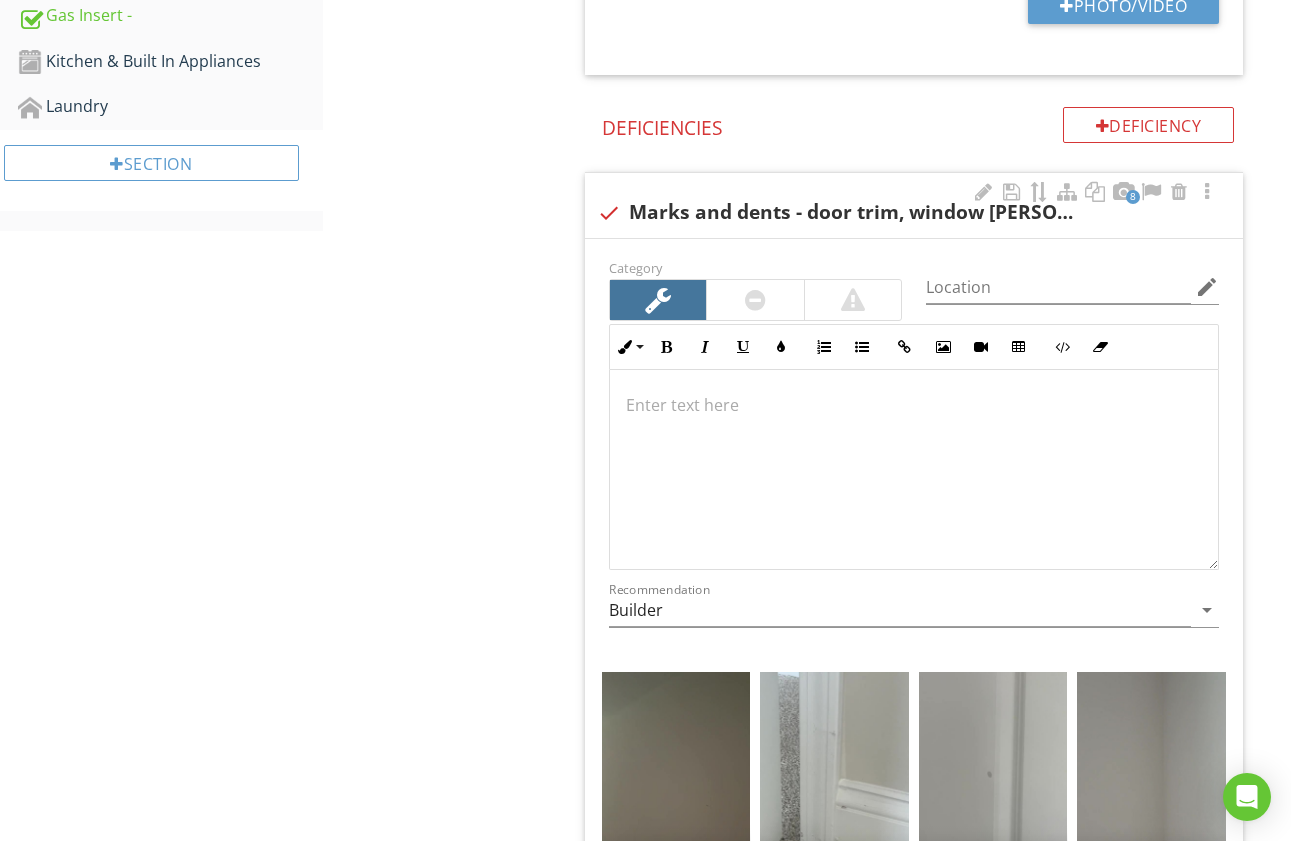 scroll, scrollTop: 1018, scrollLeft: 0, axis: vertical 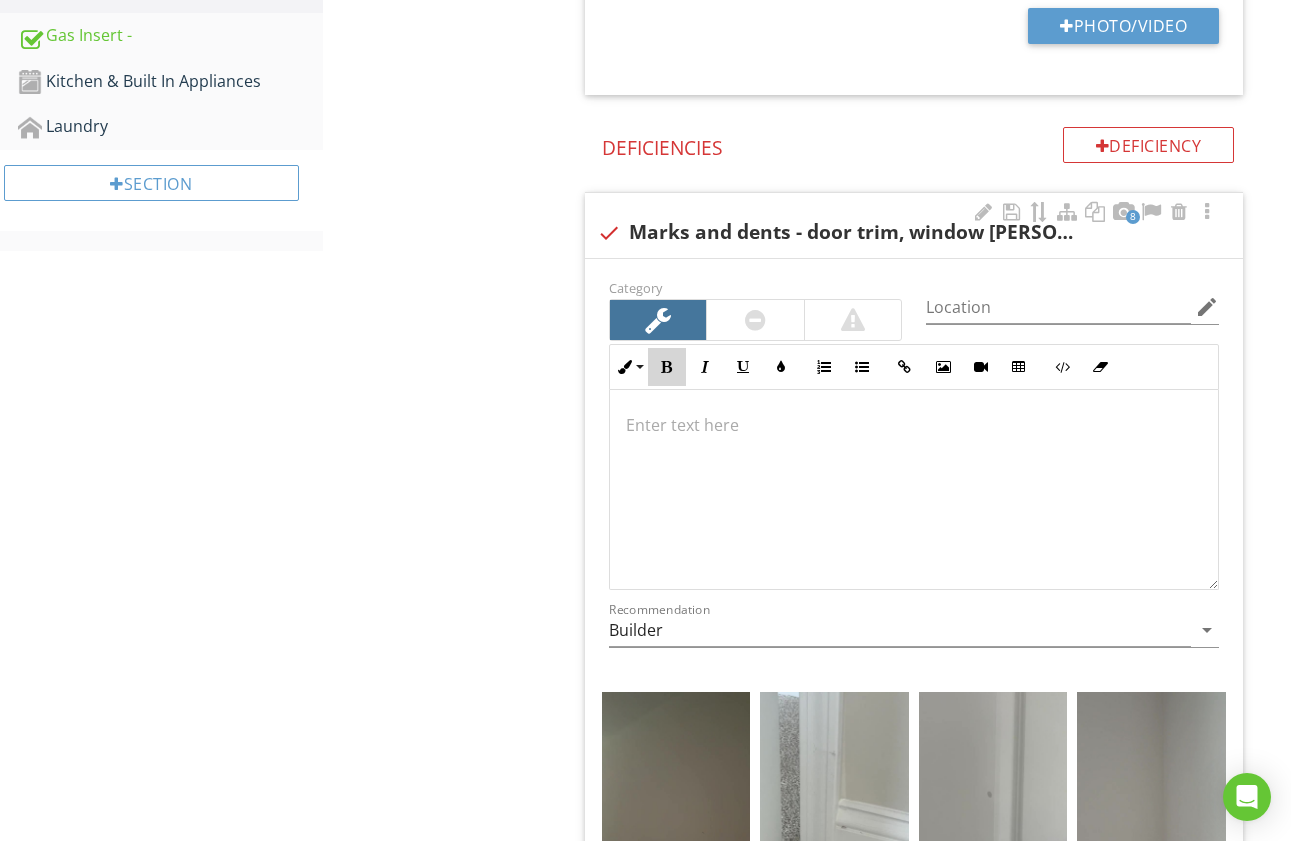drag, startPoint x: 669, startPoint y: 377, endPoint x: 677, endPoint y: 394, distance: 18.788294 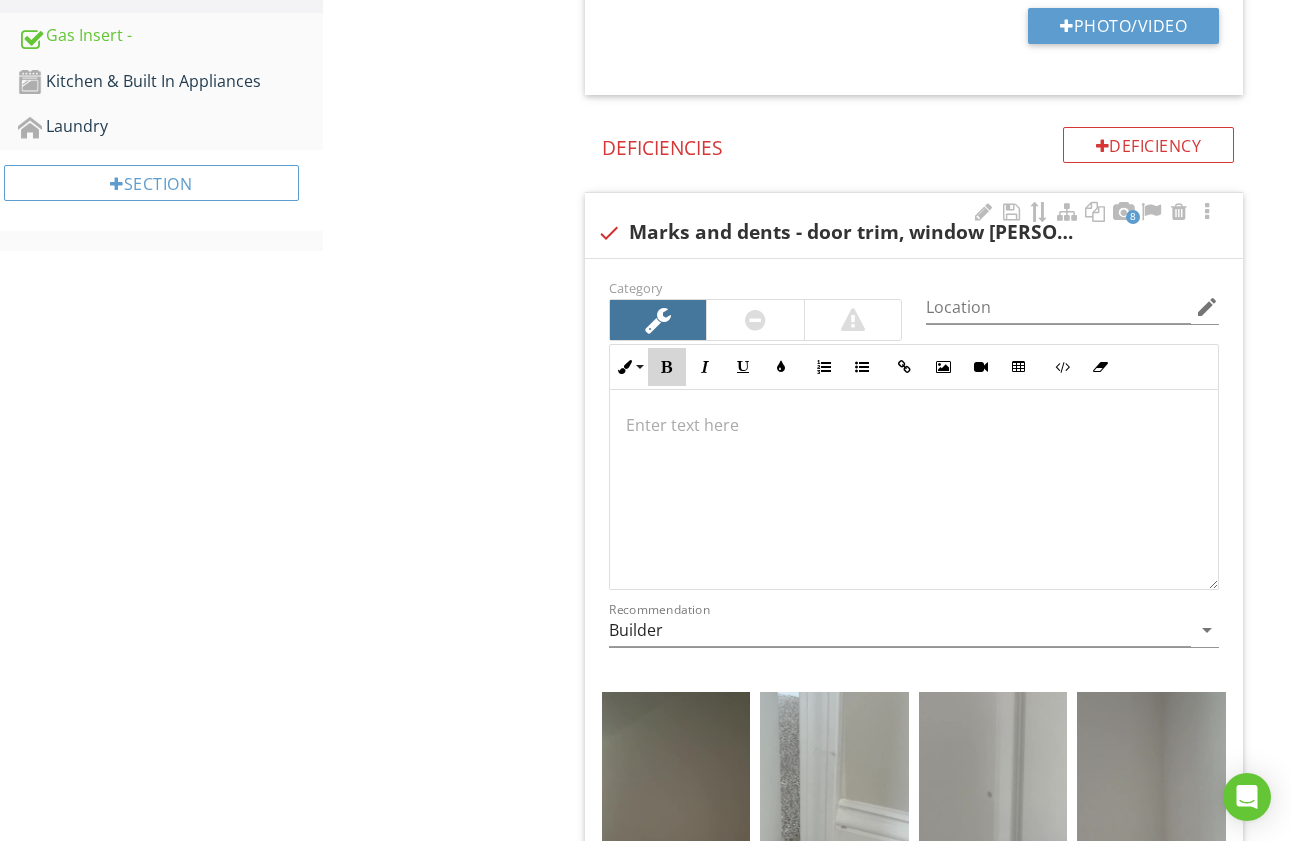 click on "Bold" at bounding box center (667, 367) 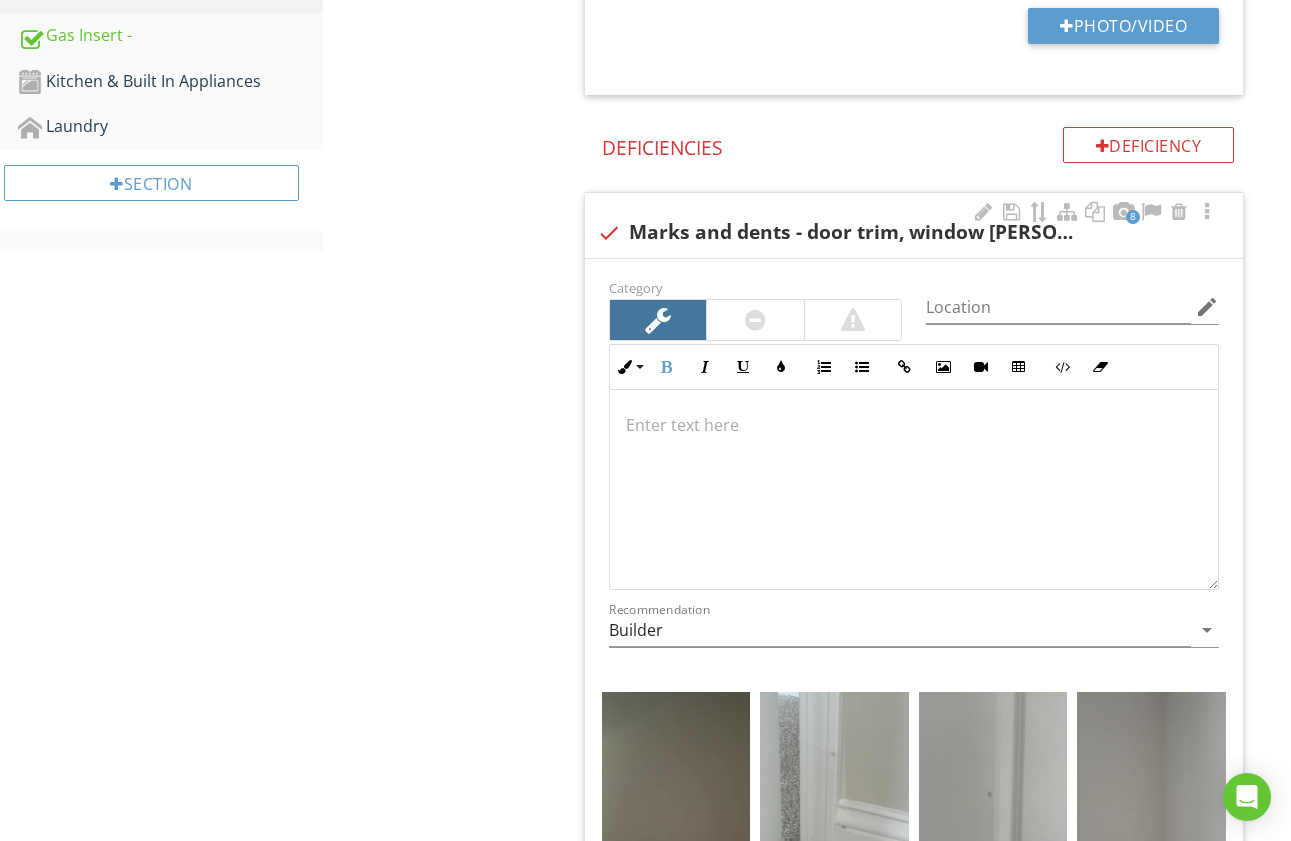 type 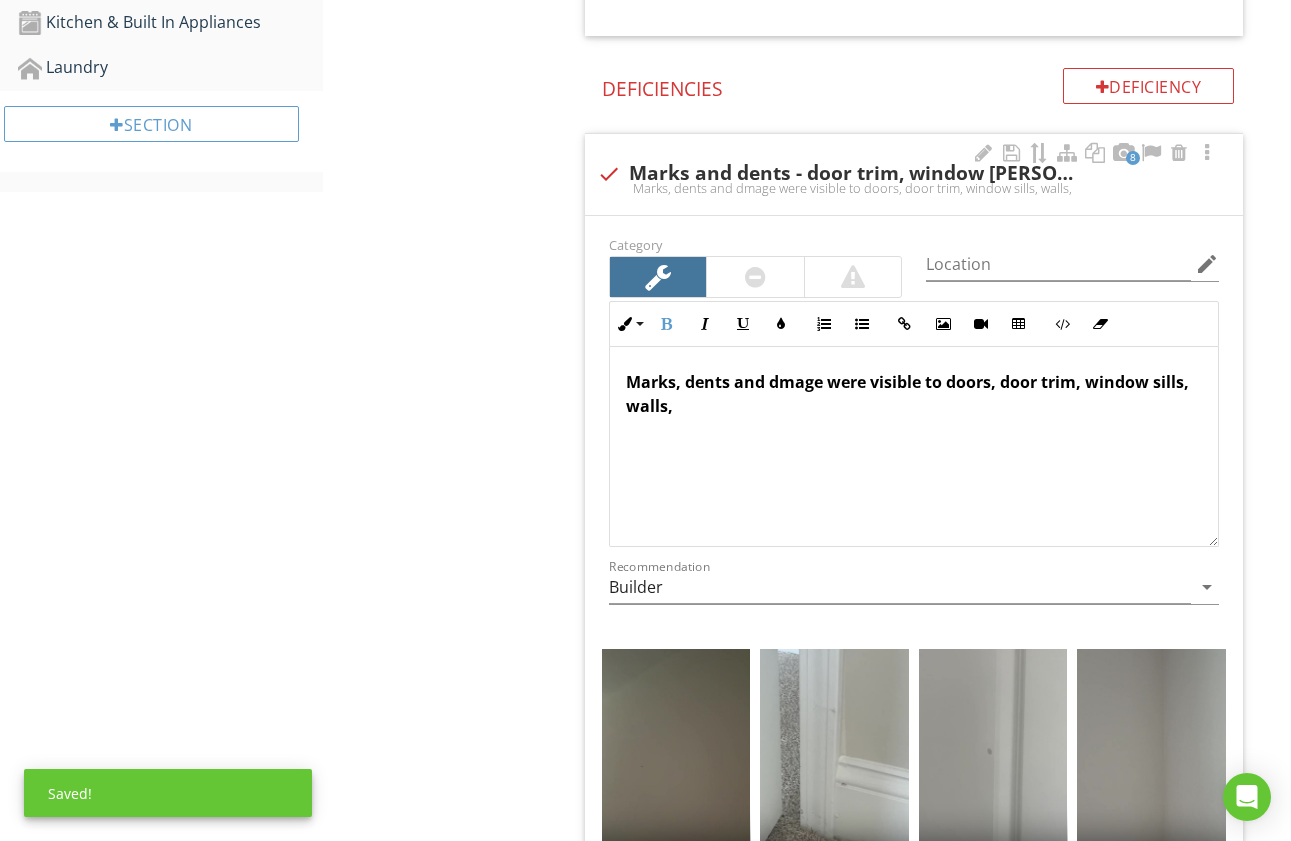 scroll, scrollTop: 1054, scrollLeft: 0, axis: vertical 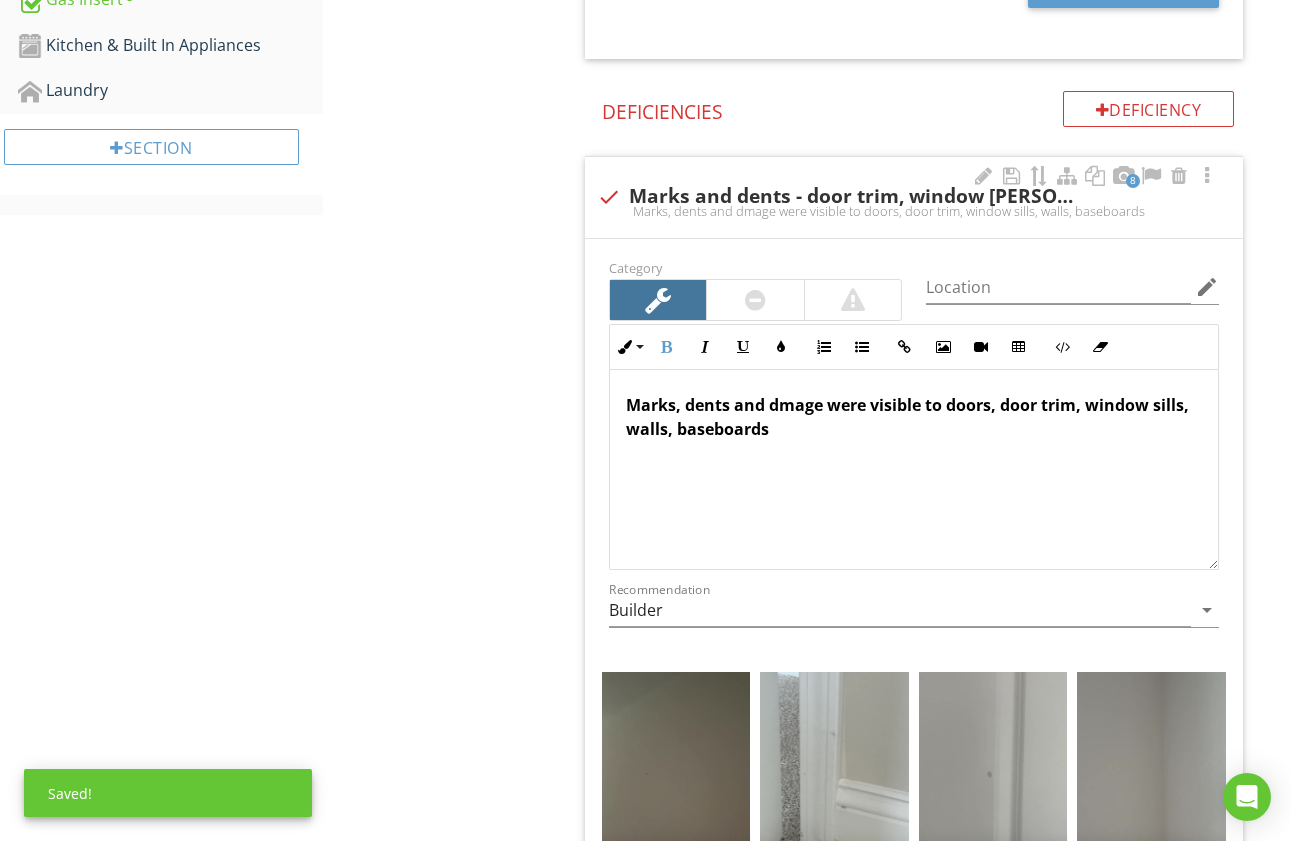 click on "Marks, dents and dmage were visible to doors, door trim, window sills, walls, baseboards" at bounding box center (907, 417) 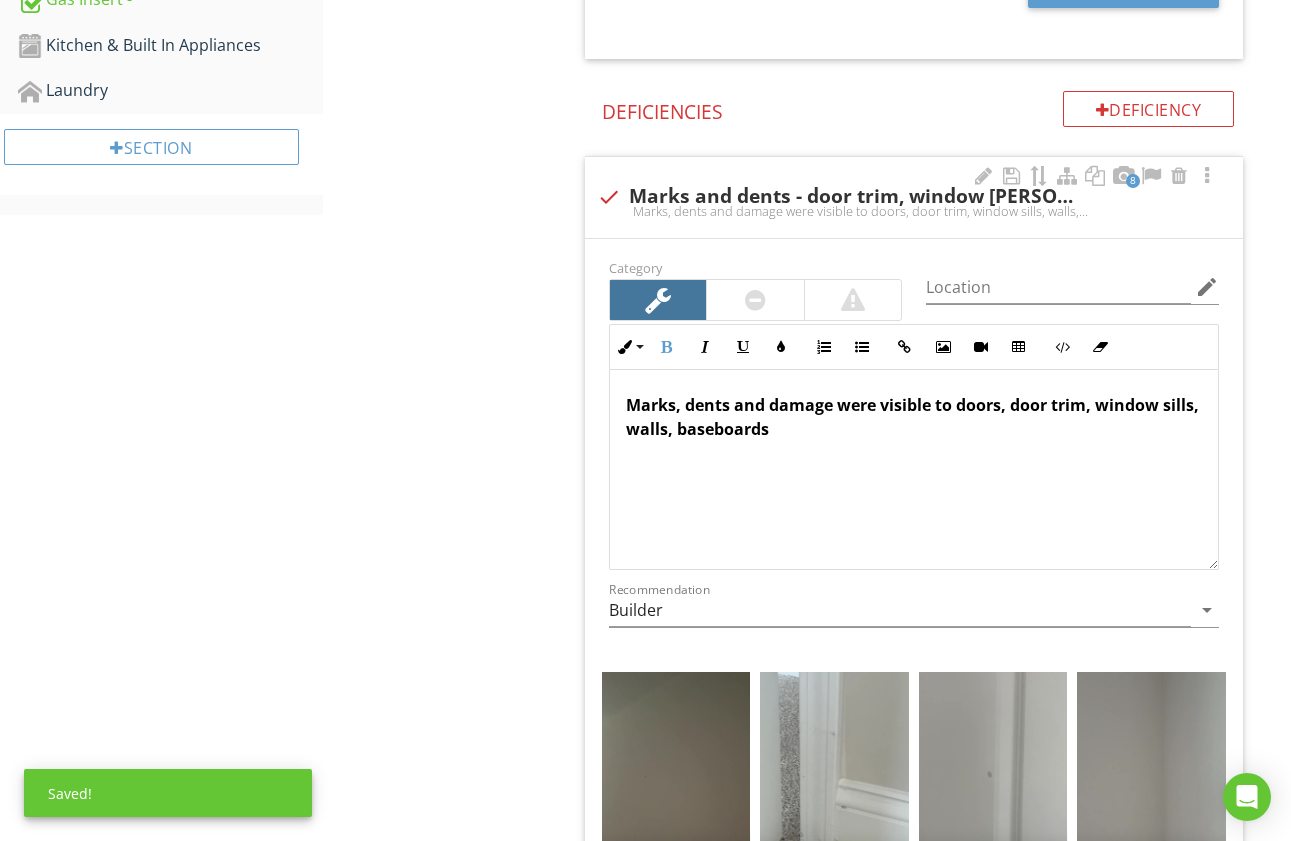 click on "Marks, dents and damage were visible to doors, door trim, window sills, walls, baseboards" at bounding box center [912, 417] 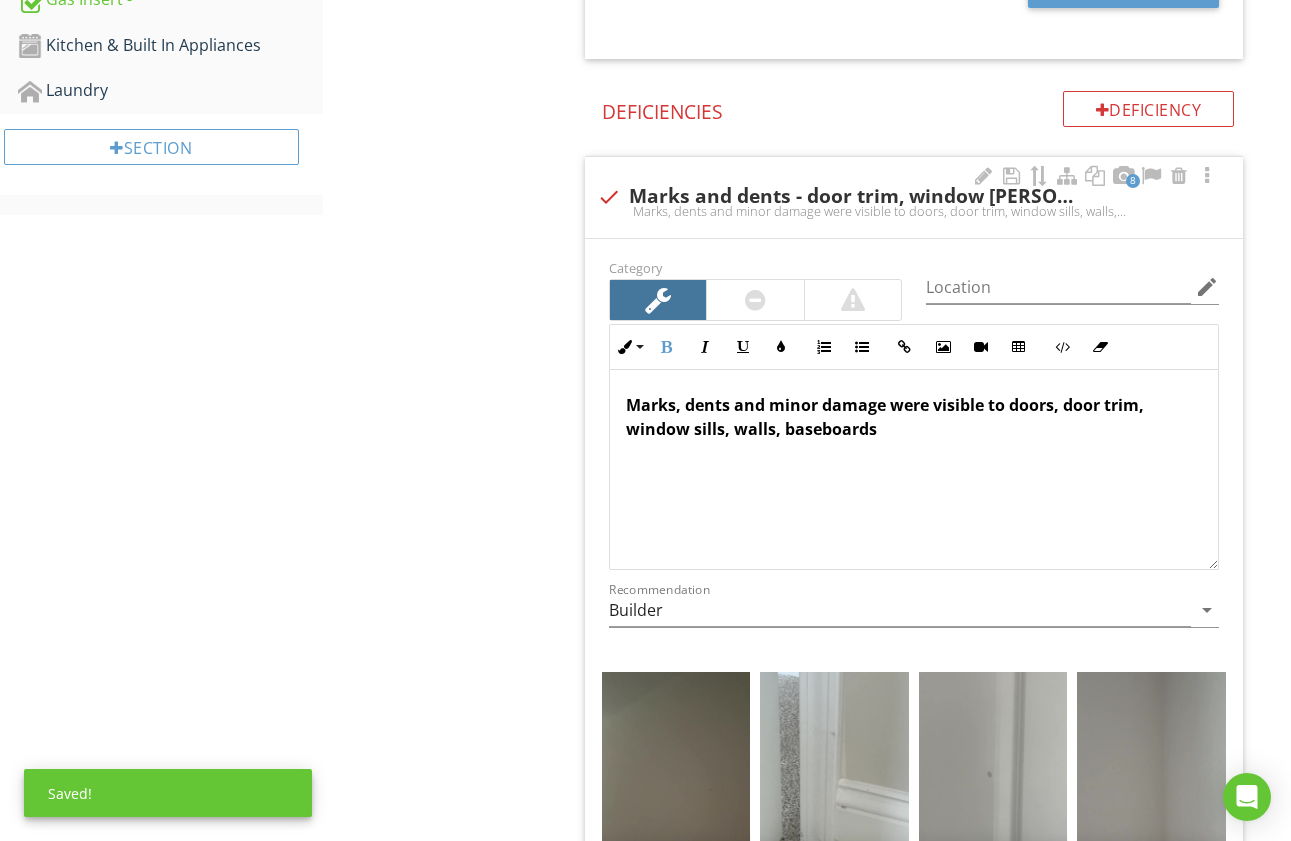click on "Marks, dents and minor damage were visible to doors, door trim, window sills, walls, baseboards" at bounding box center (914, 417) 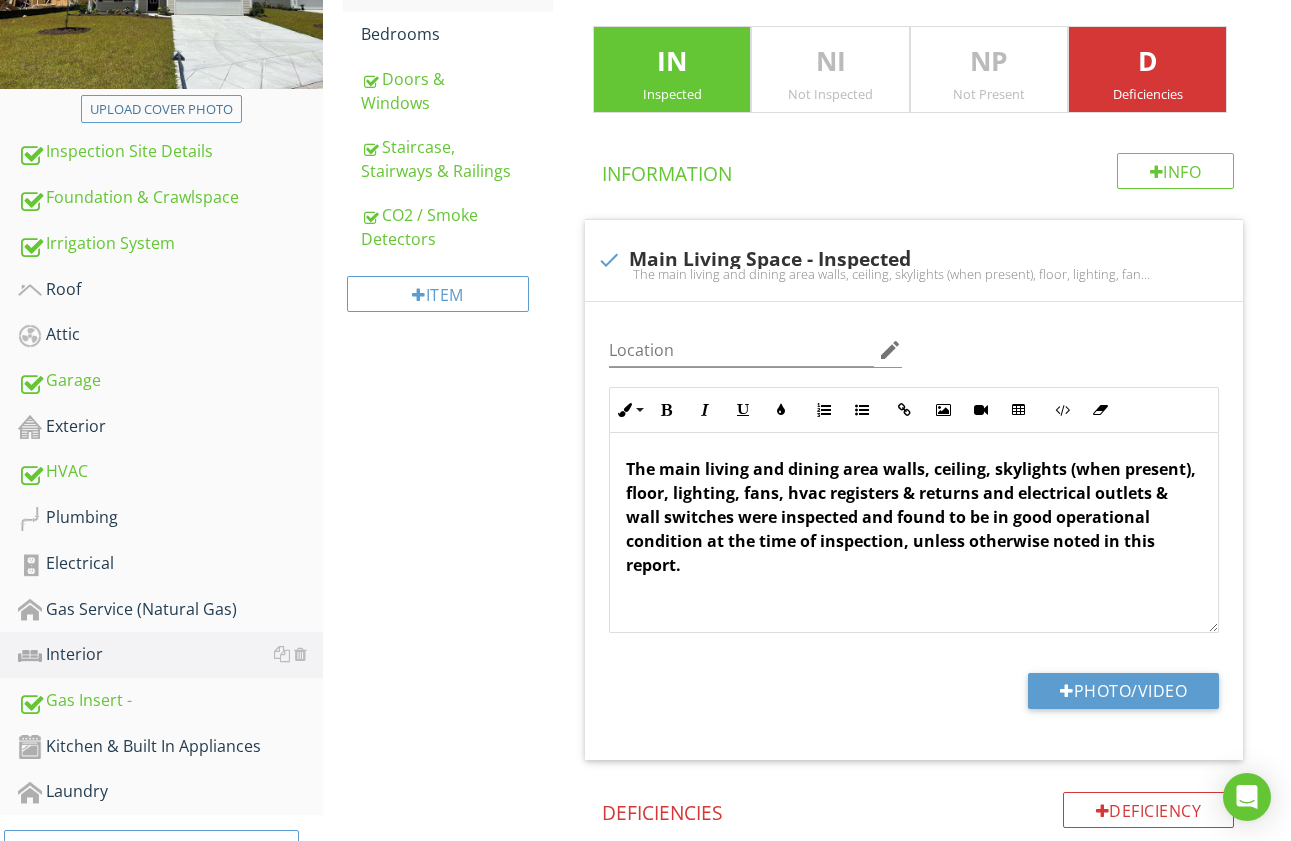 scroll, scrollTop: 372, scrollLeft: 0, axis: vertical 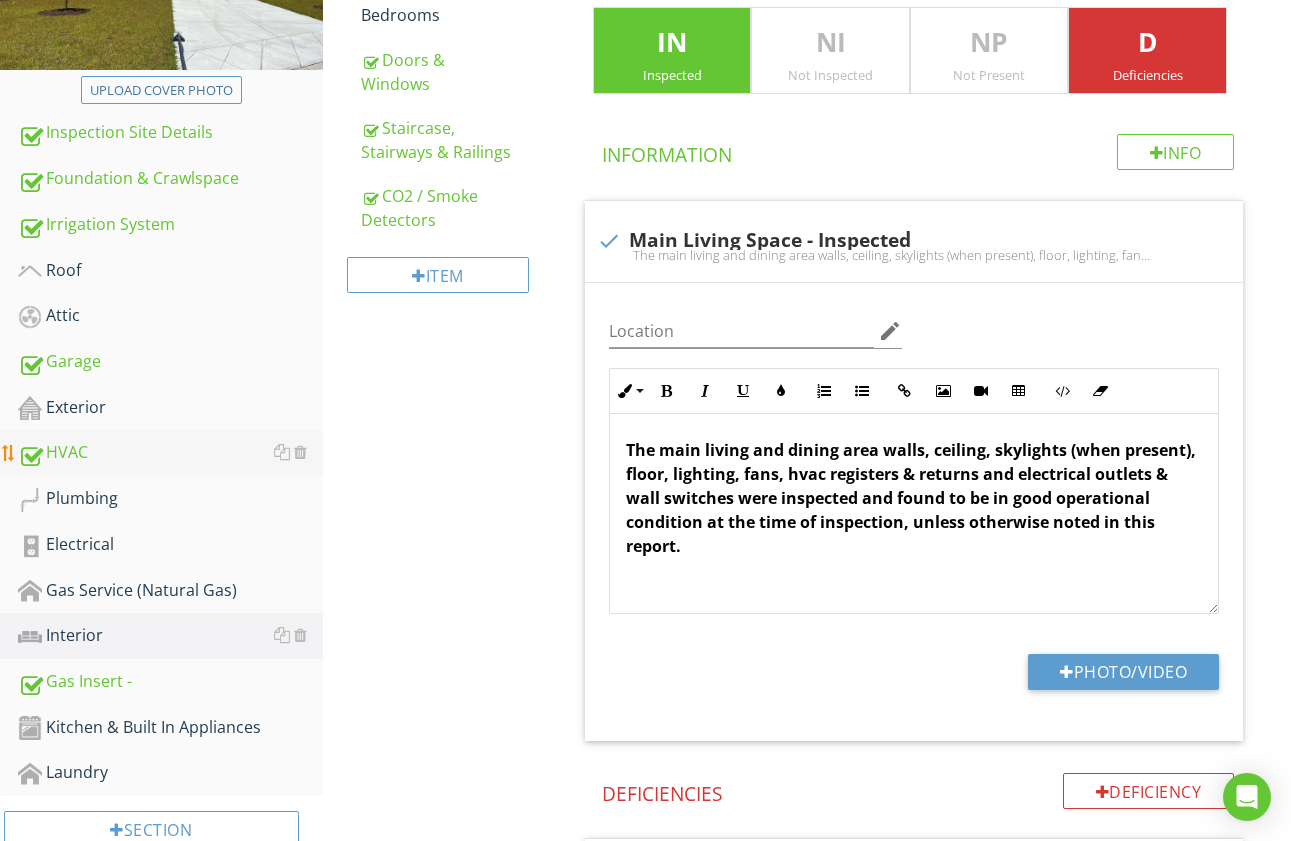 click on "HVAC" at bounding box center [170, 453] 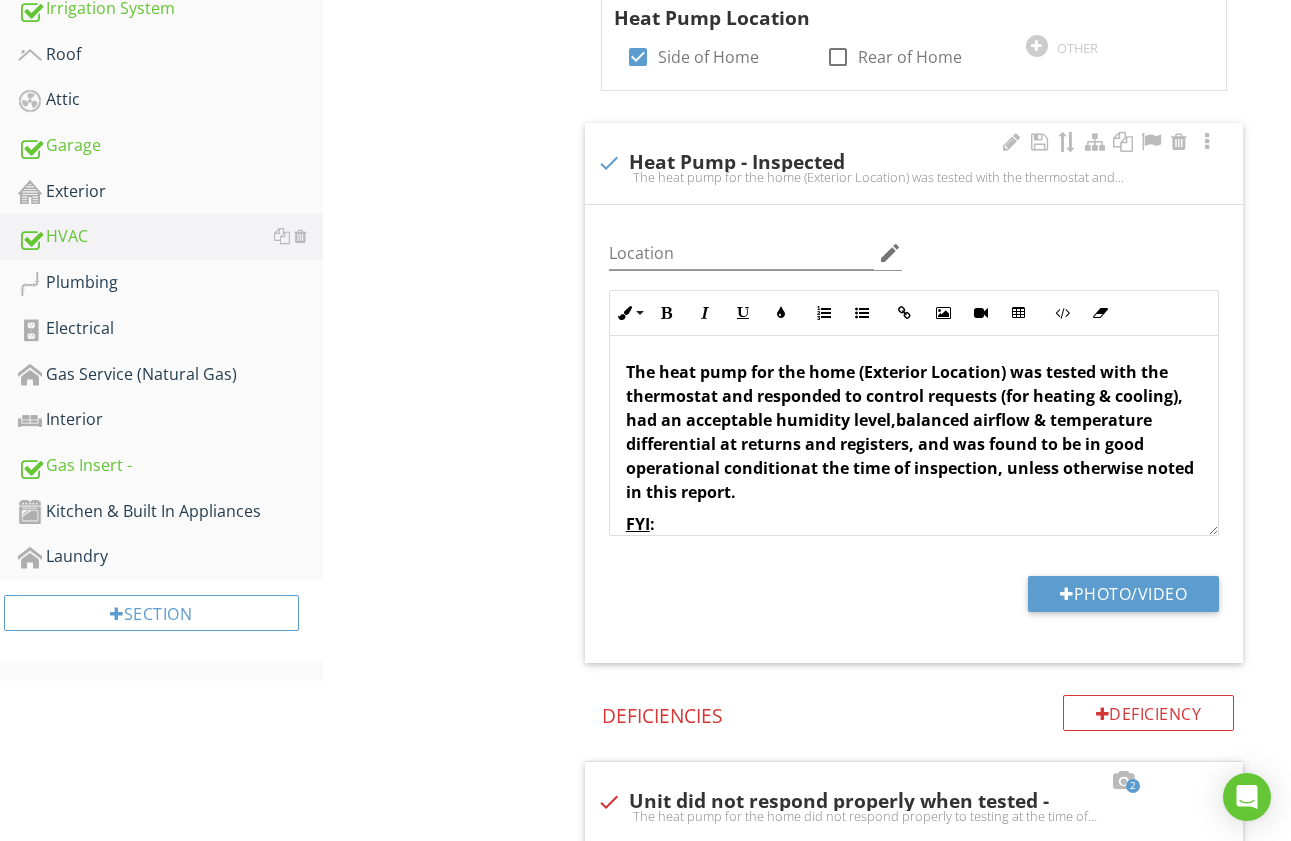 scroll, scrollTop: 594, scrollLeft: 0, axis: vertical 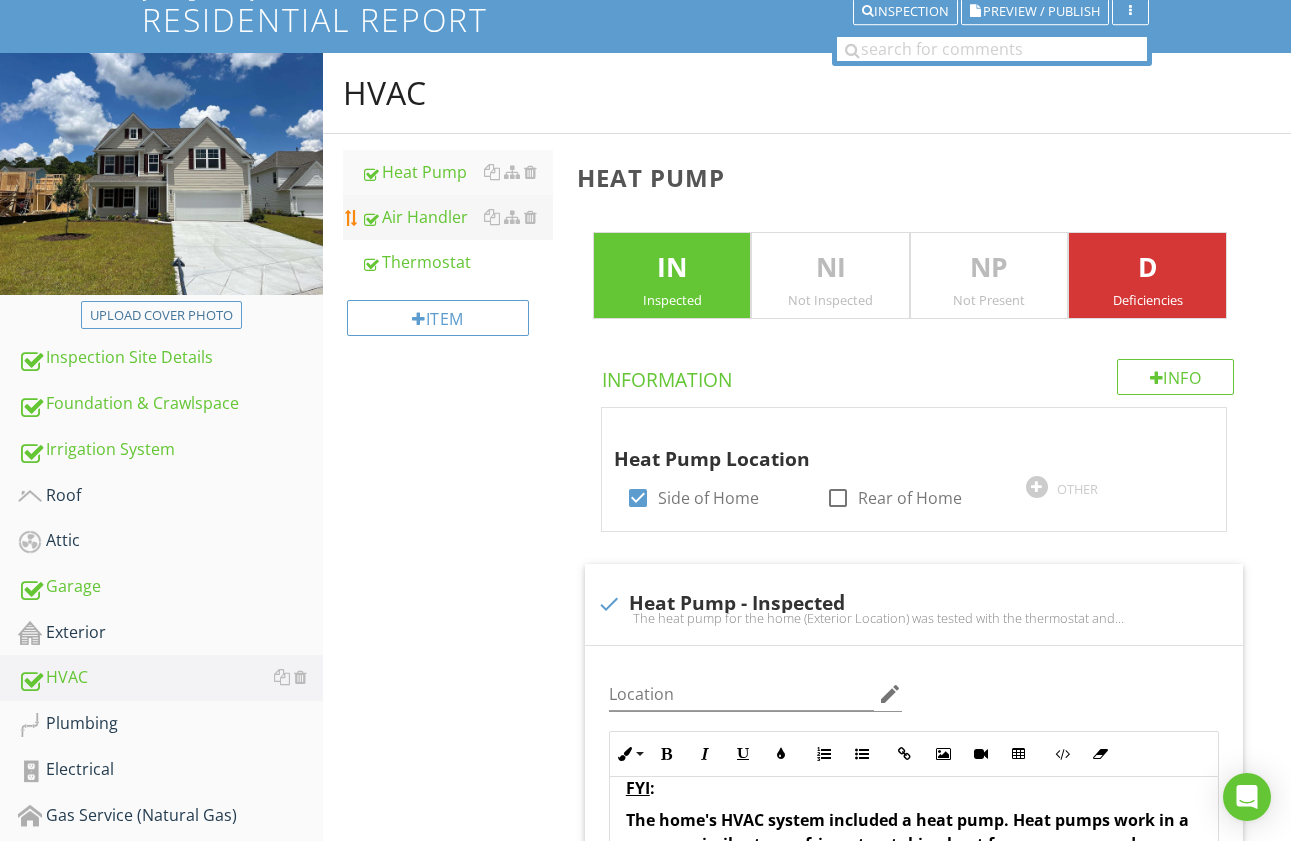 click on "Air Handler" at bounding box center [457, 217] 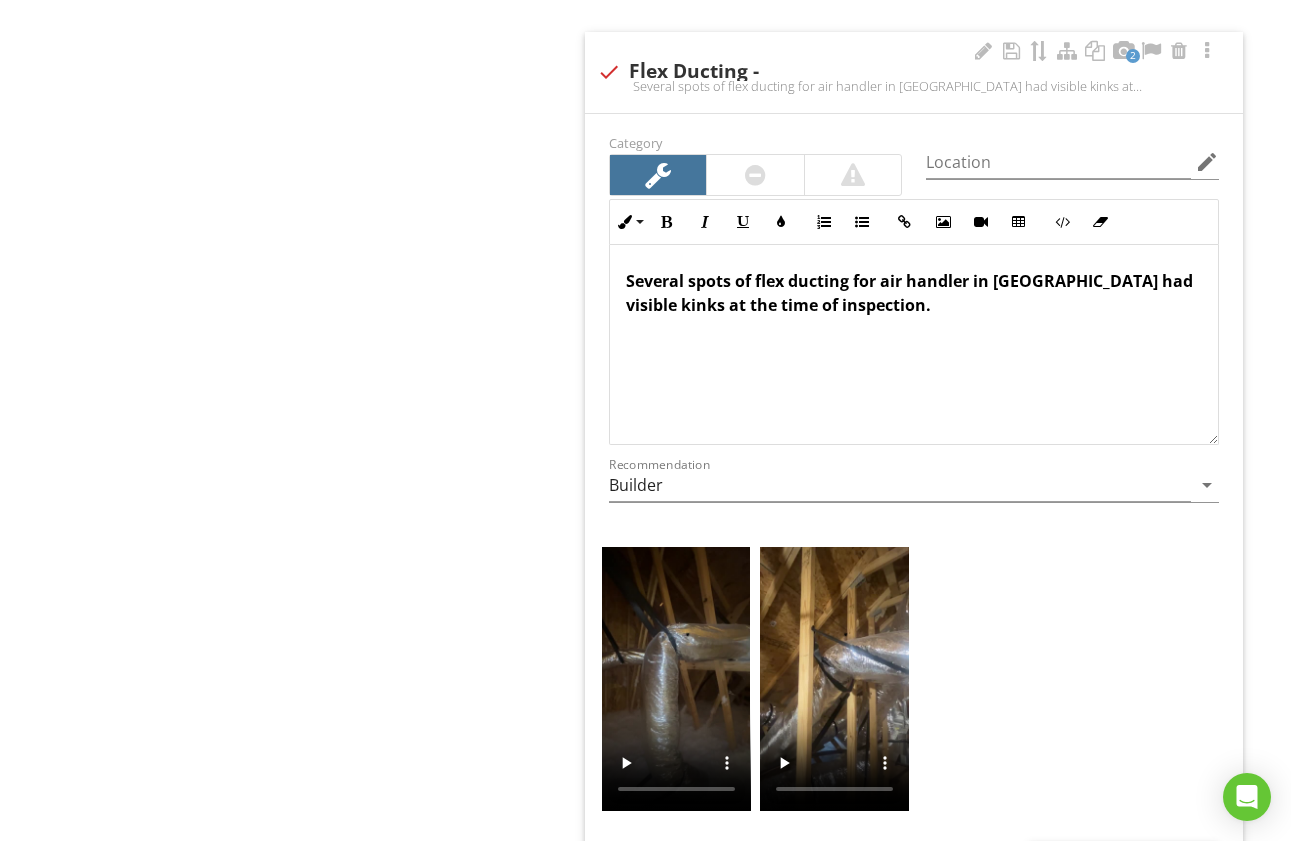 scroll, scrollTop: 2397, scrollLeft: 0, axis: vertical 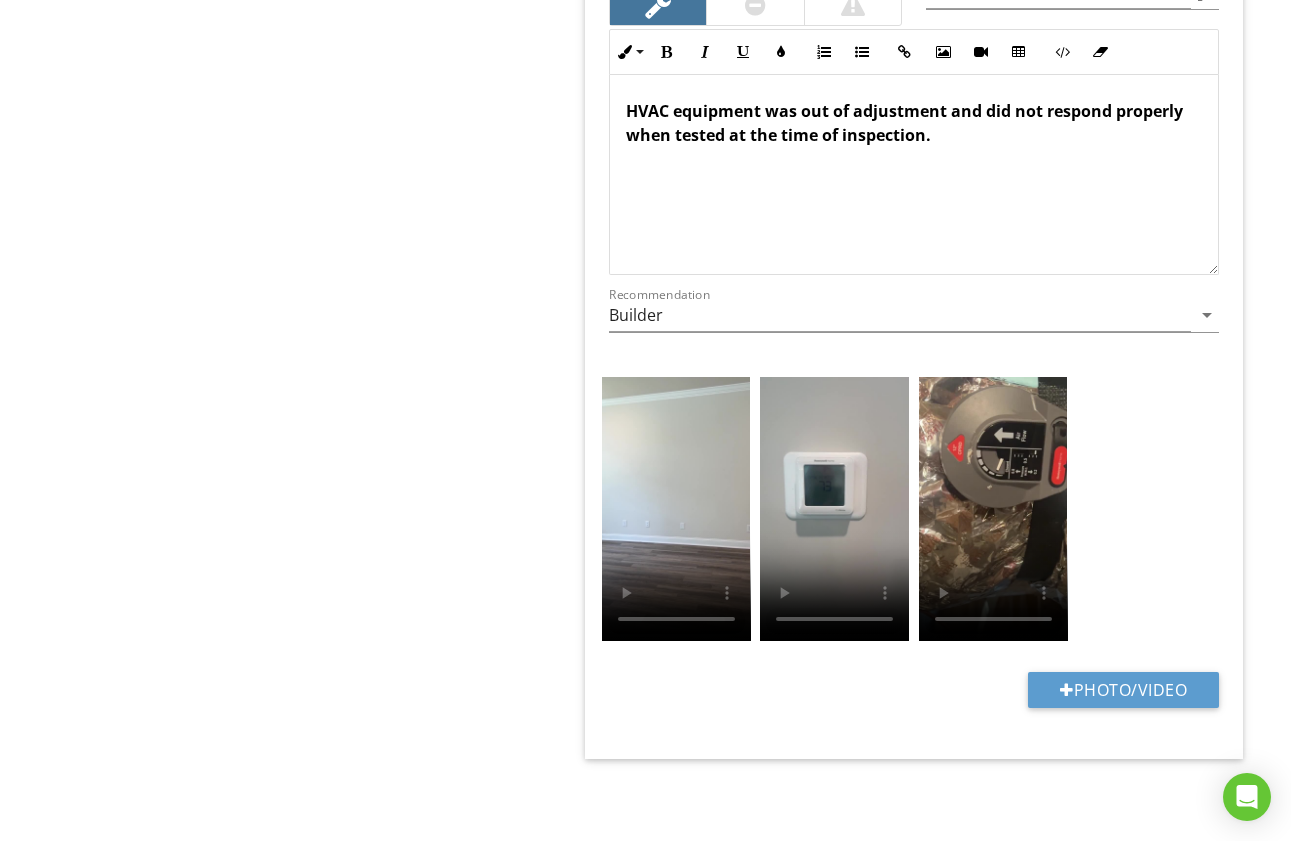 drag, startPoint x: 819, startPoint y: 154, endPoint x: 776, endPoint y: 167, distance: 44.922153 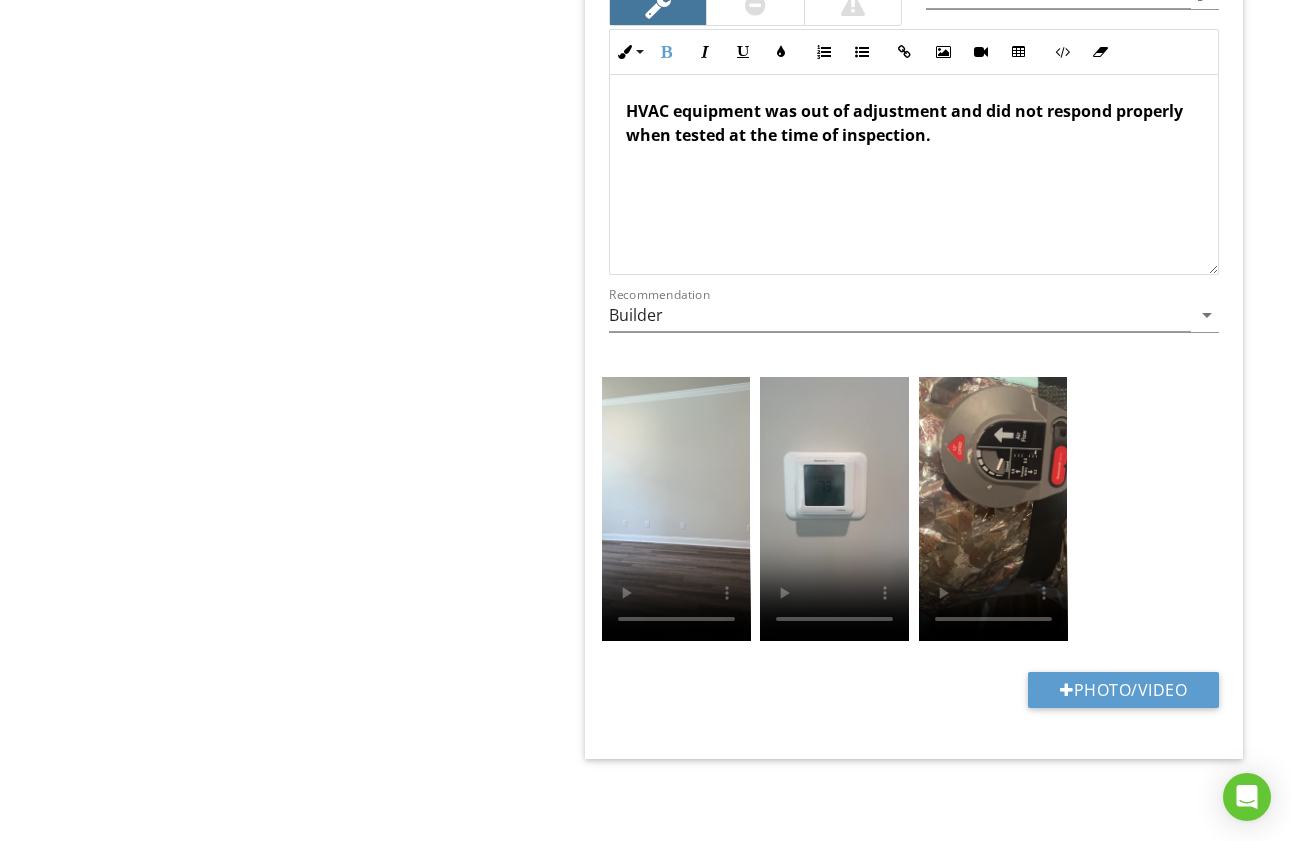 scroll, scrollTop: 1405, scrollLeft: 0, axis: vertical 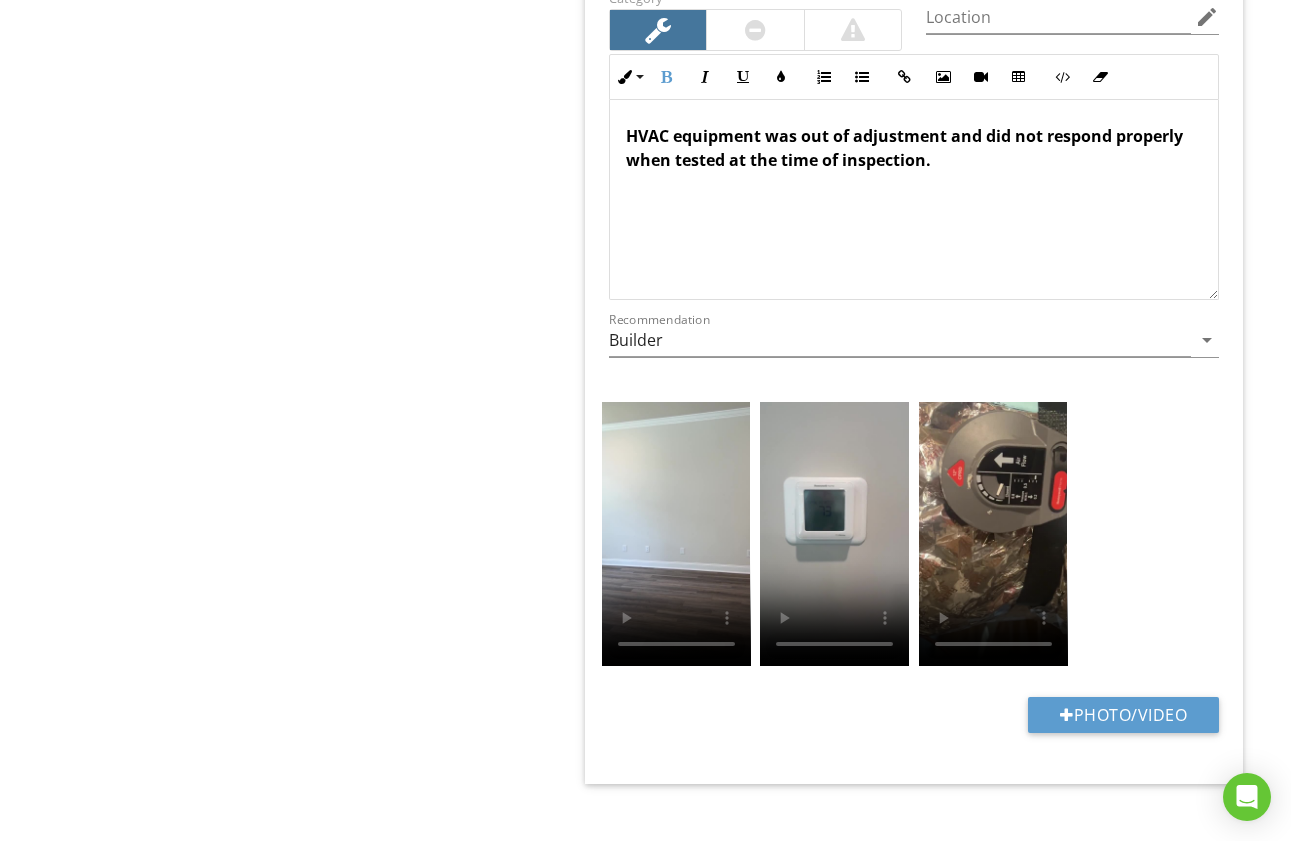 click on "HVAC equipment was out of adjustment and did not respond properly when tested at the time of inspection." at bounding box center (904, 148) 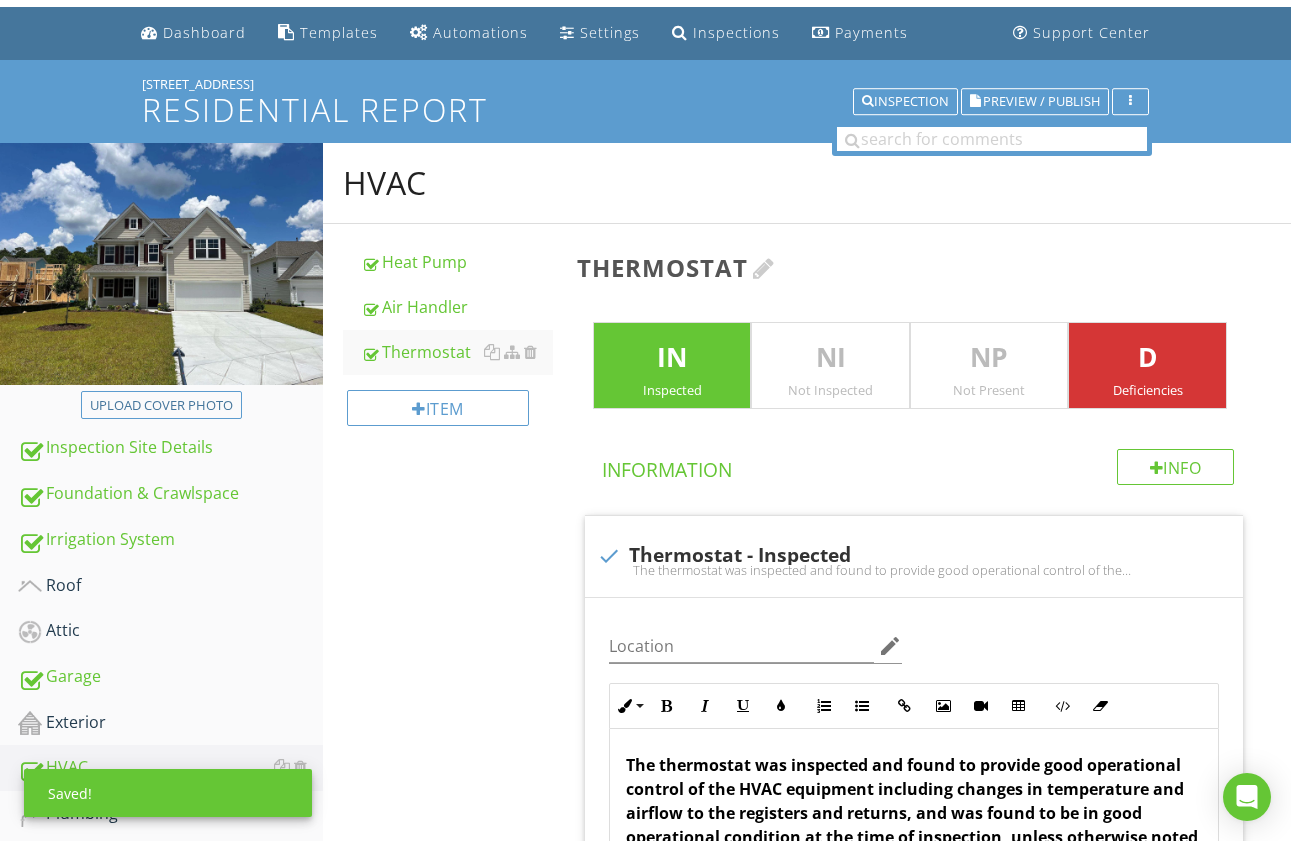 scroll, scrollTop: 27, scrollLeft: 0, axis: vertical 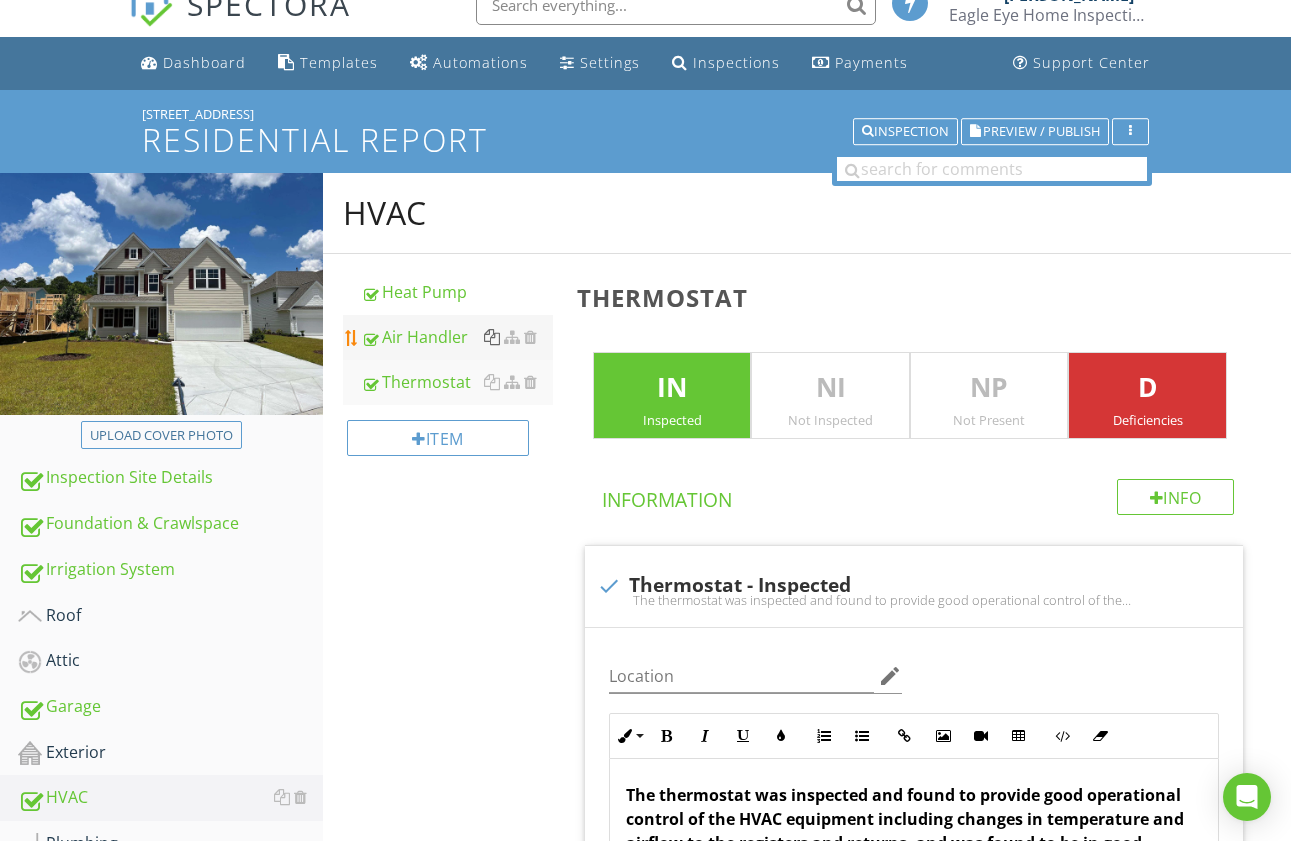 drag, startPoint x: 466, startPoint y: 333, endPoint x: 490, endPoint y: 335, distance: 24.083189 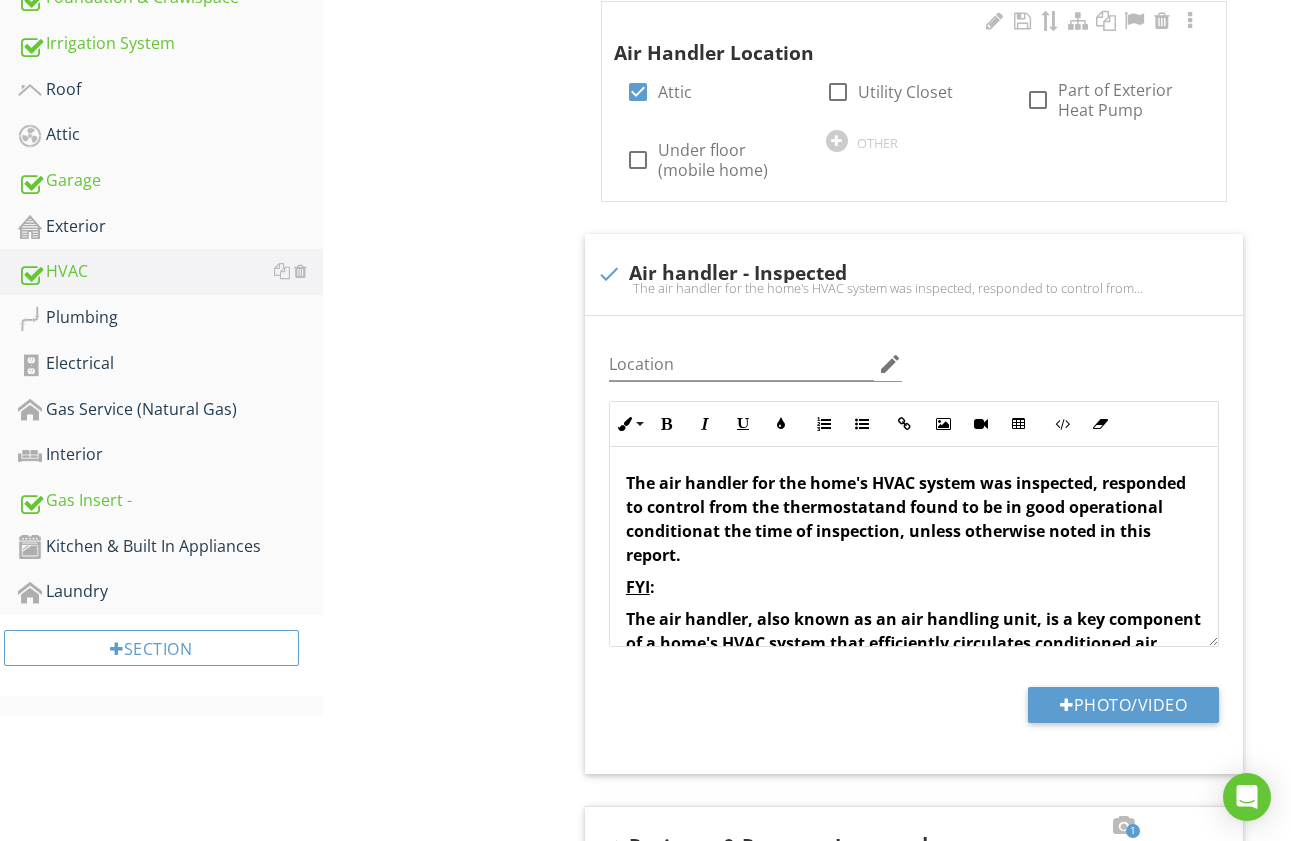 scroll, scrollTop: 565, scrollLeft: 0, axis: vertical 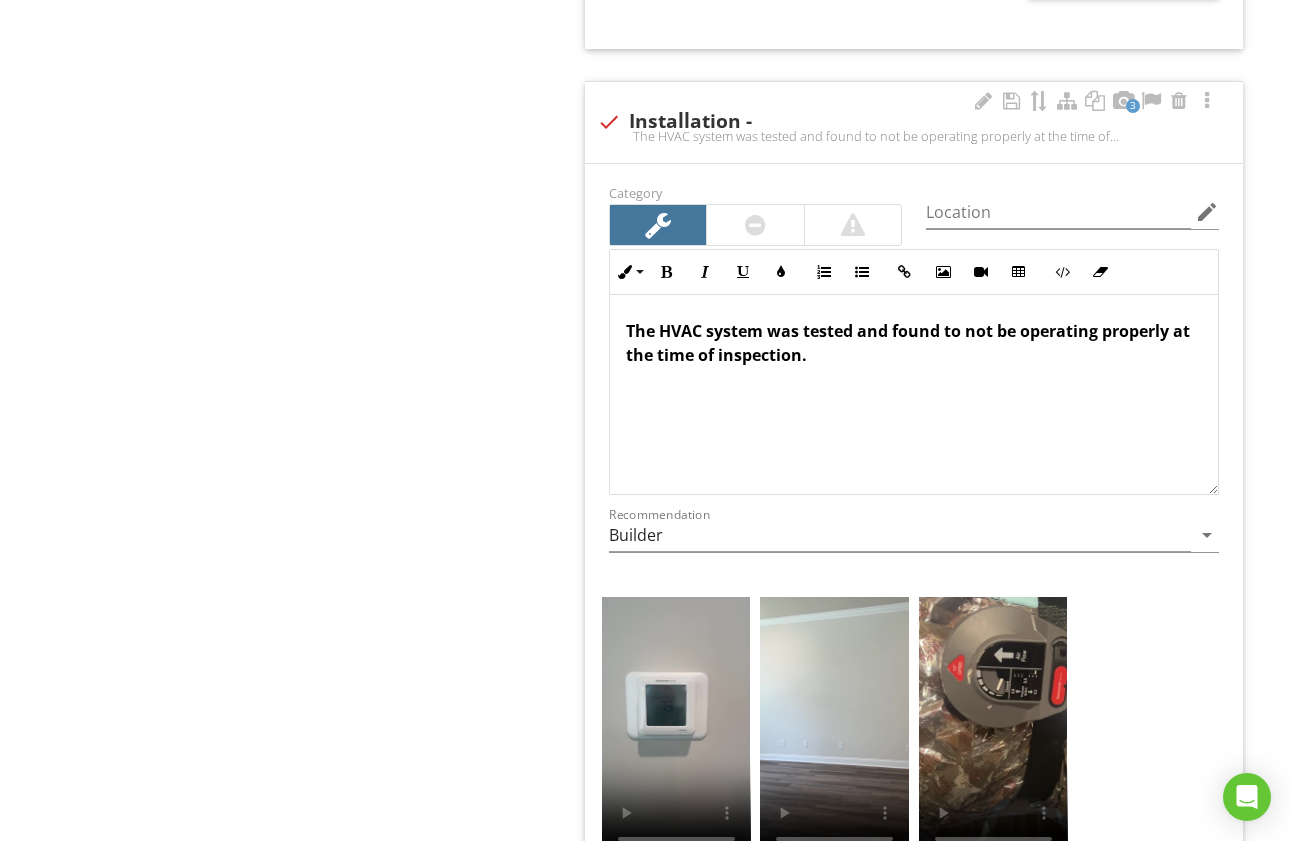 click on "The HVAC system was tested and found to not be operating properly at the time of inspection." at bounding box center [908, 343] 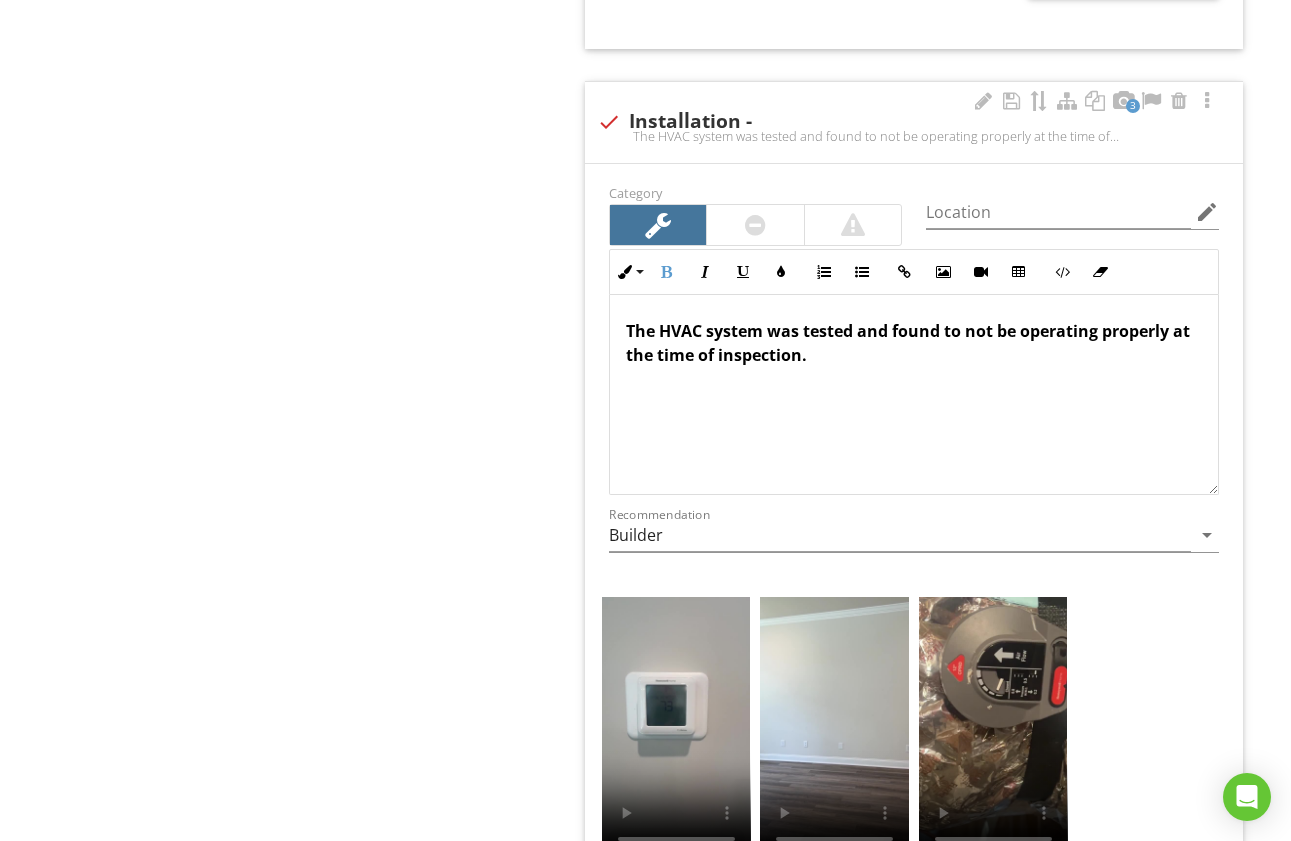 type 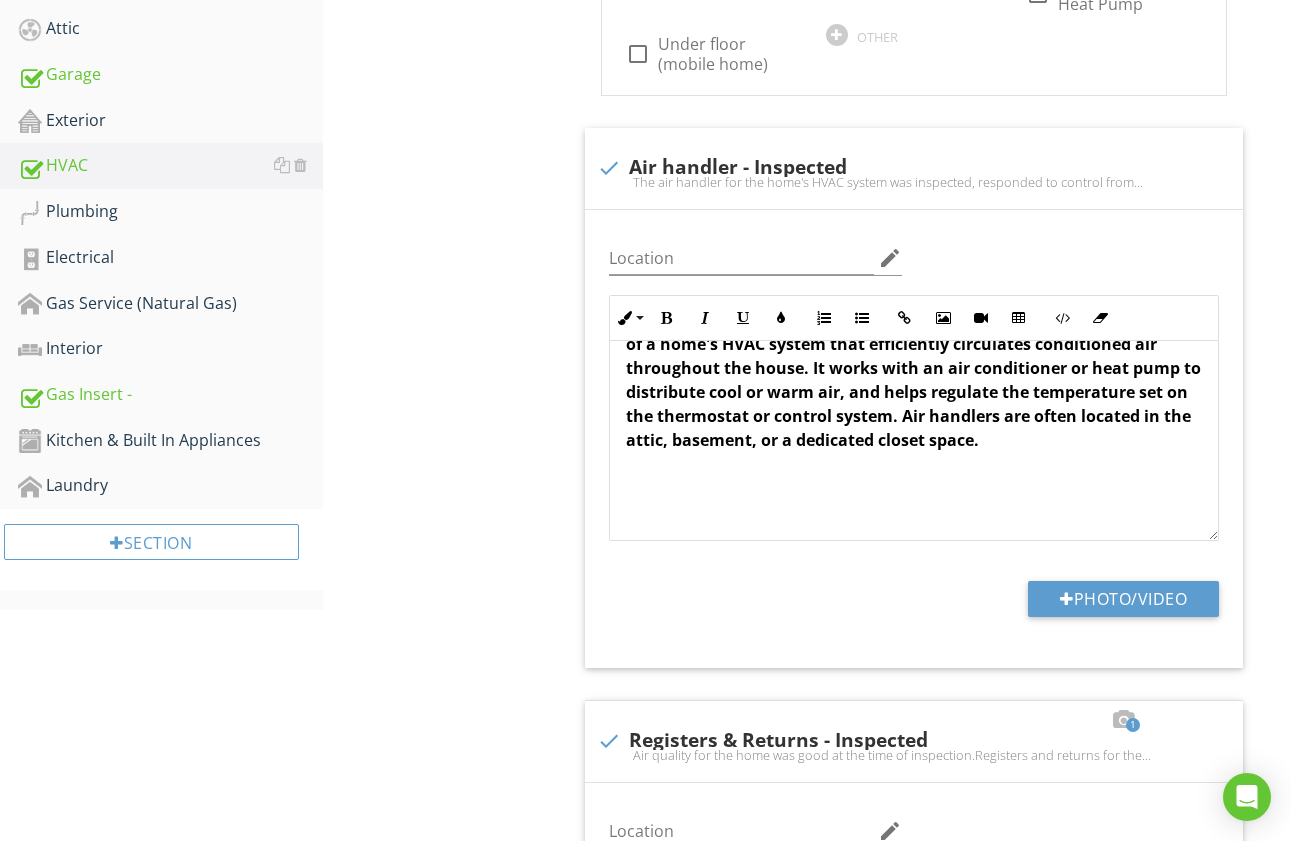 scroll, scrollTop: 636, scrollLeft: 0, axis: vertical 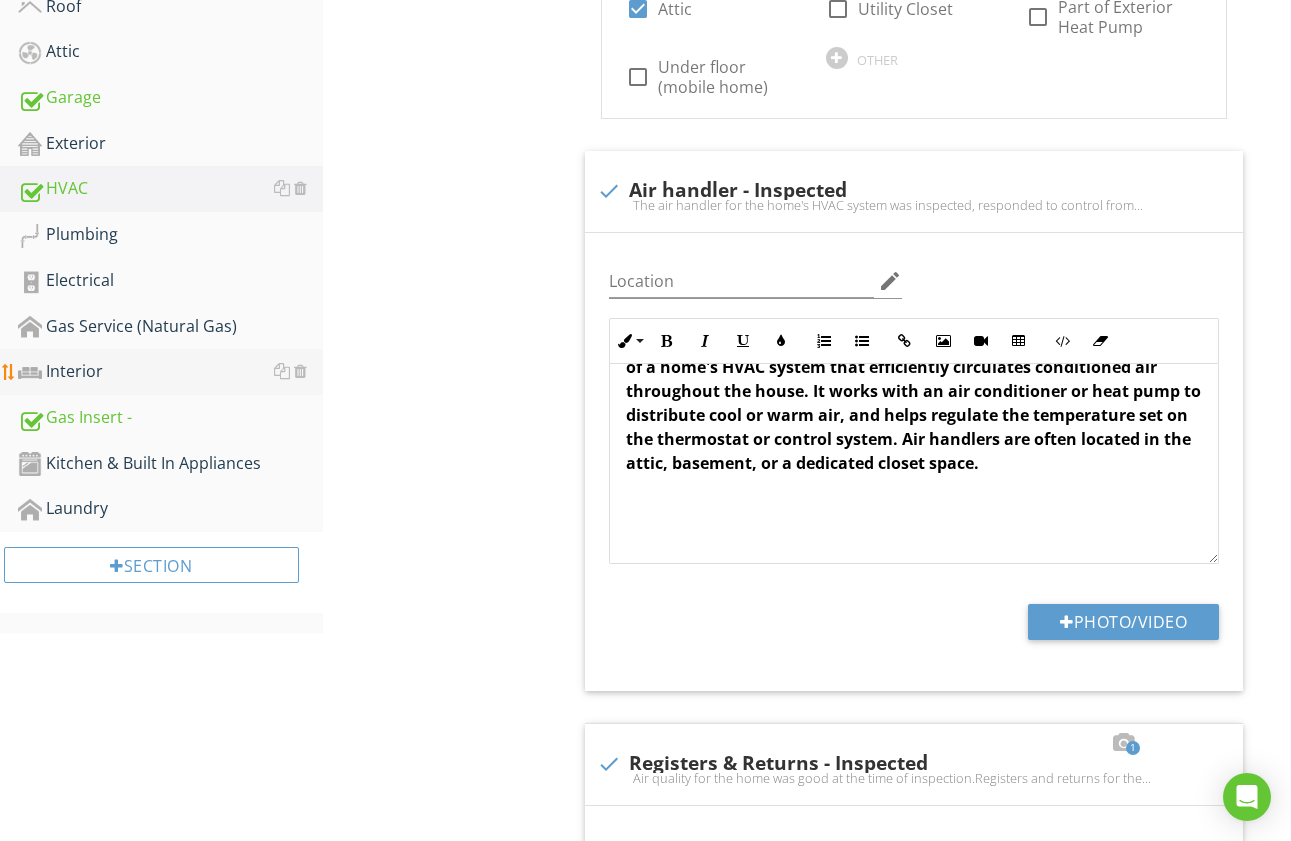 drag, startPoint x: 36, startPoint y: 371, endPoint x: 59, endPoint y: 370, distance: 23.021729 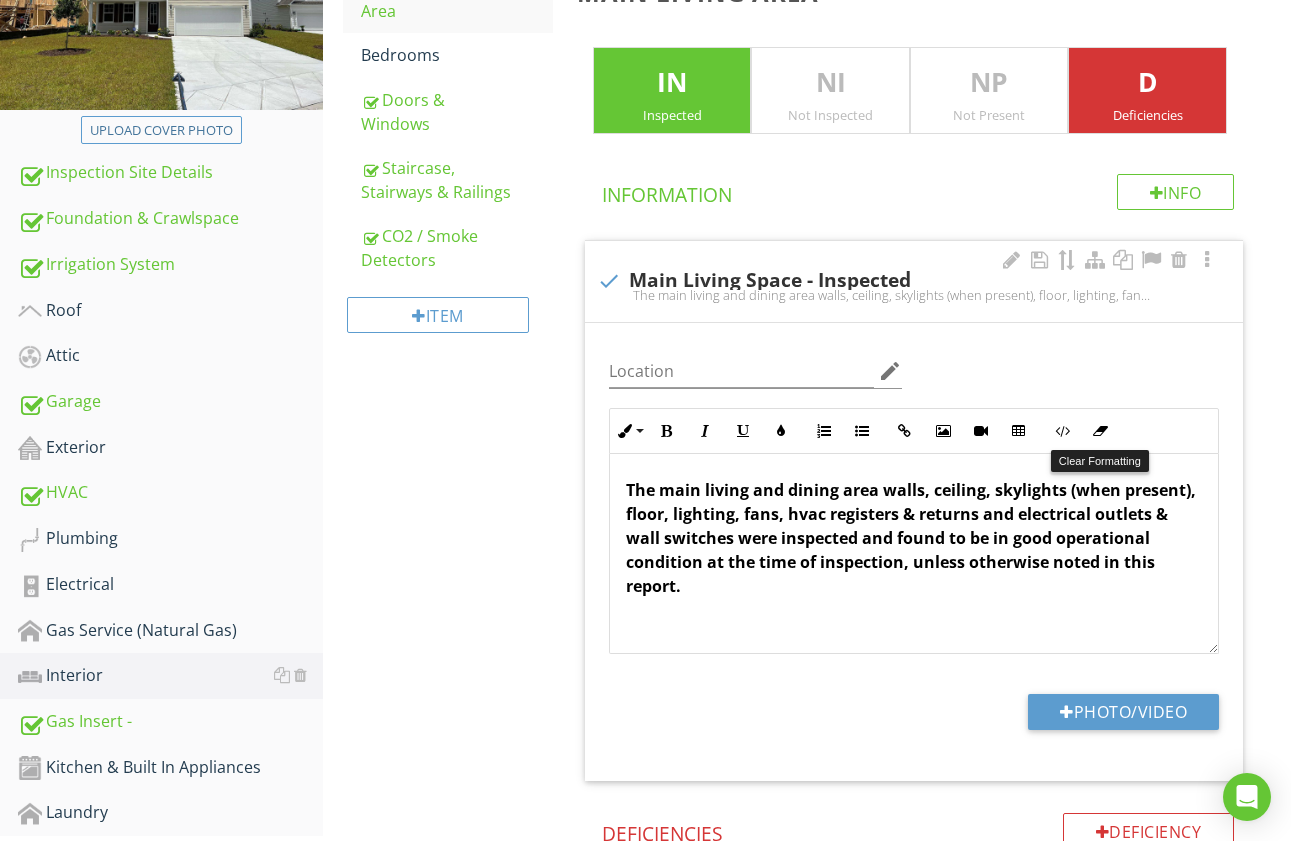 scroll, scrollTop: 361, scrollLeft: 0, axis: vertical 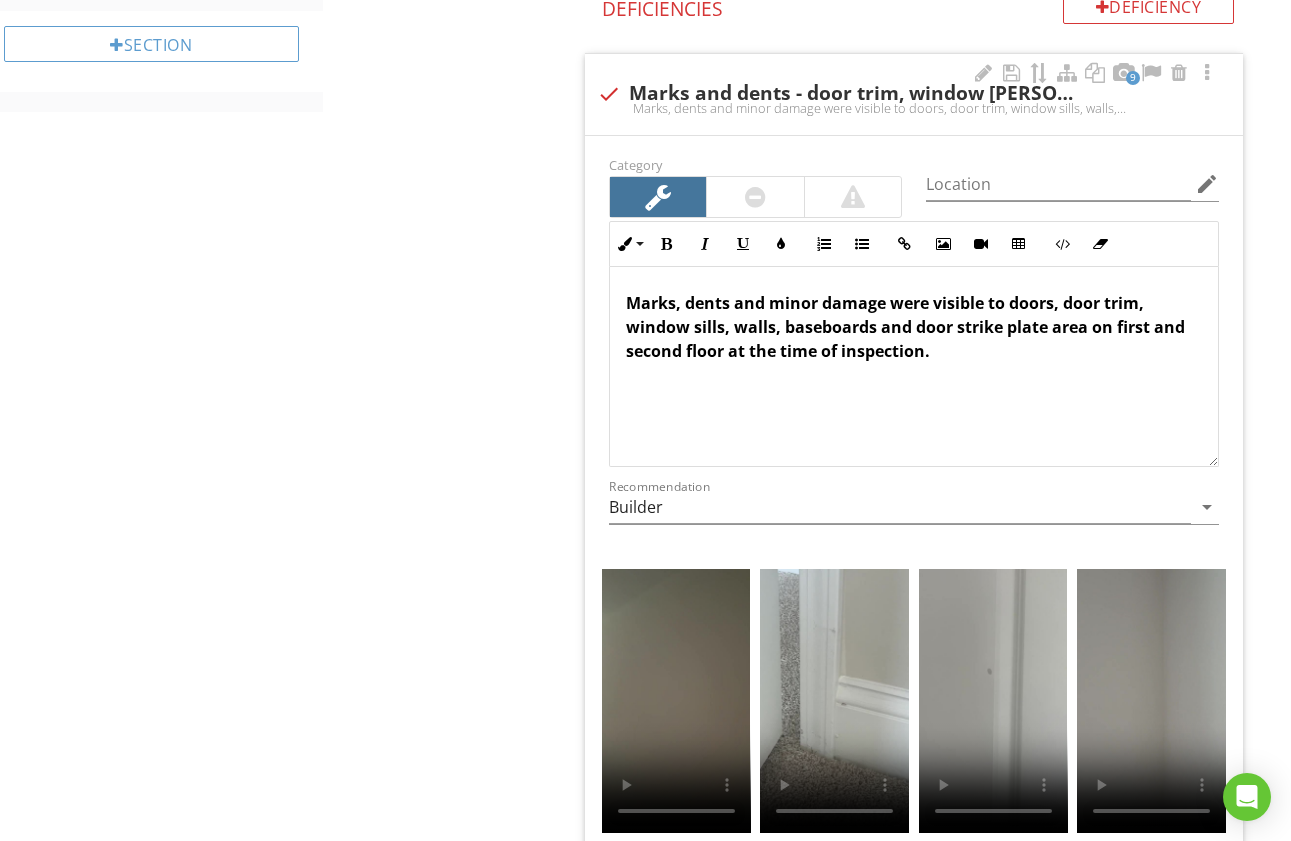 click on "Marks, dents and minor damage were visible to doors, door trim, window sills, walls, baseboards and door strike plate area on first and second floor at the time of inspection." at bounding box center (905, 327) 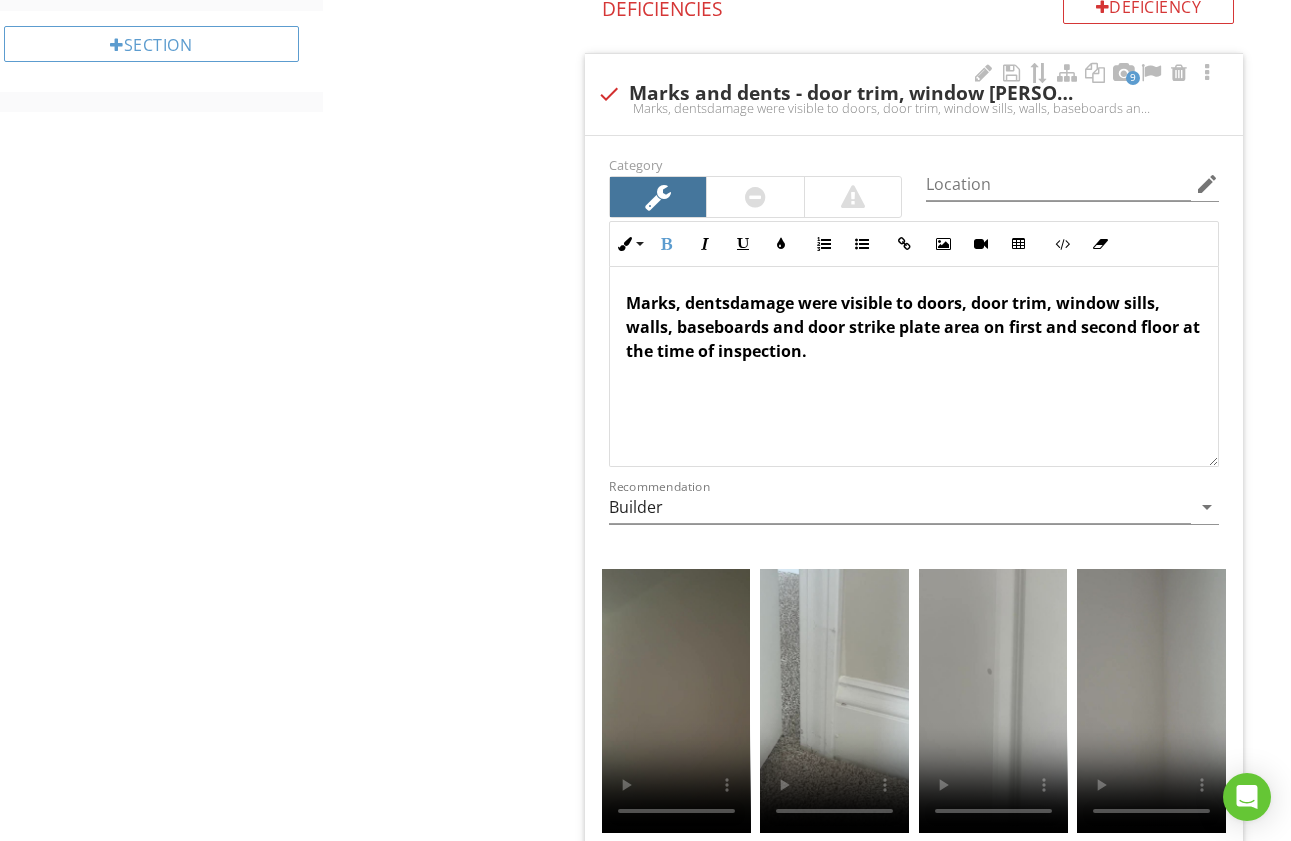 type 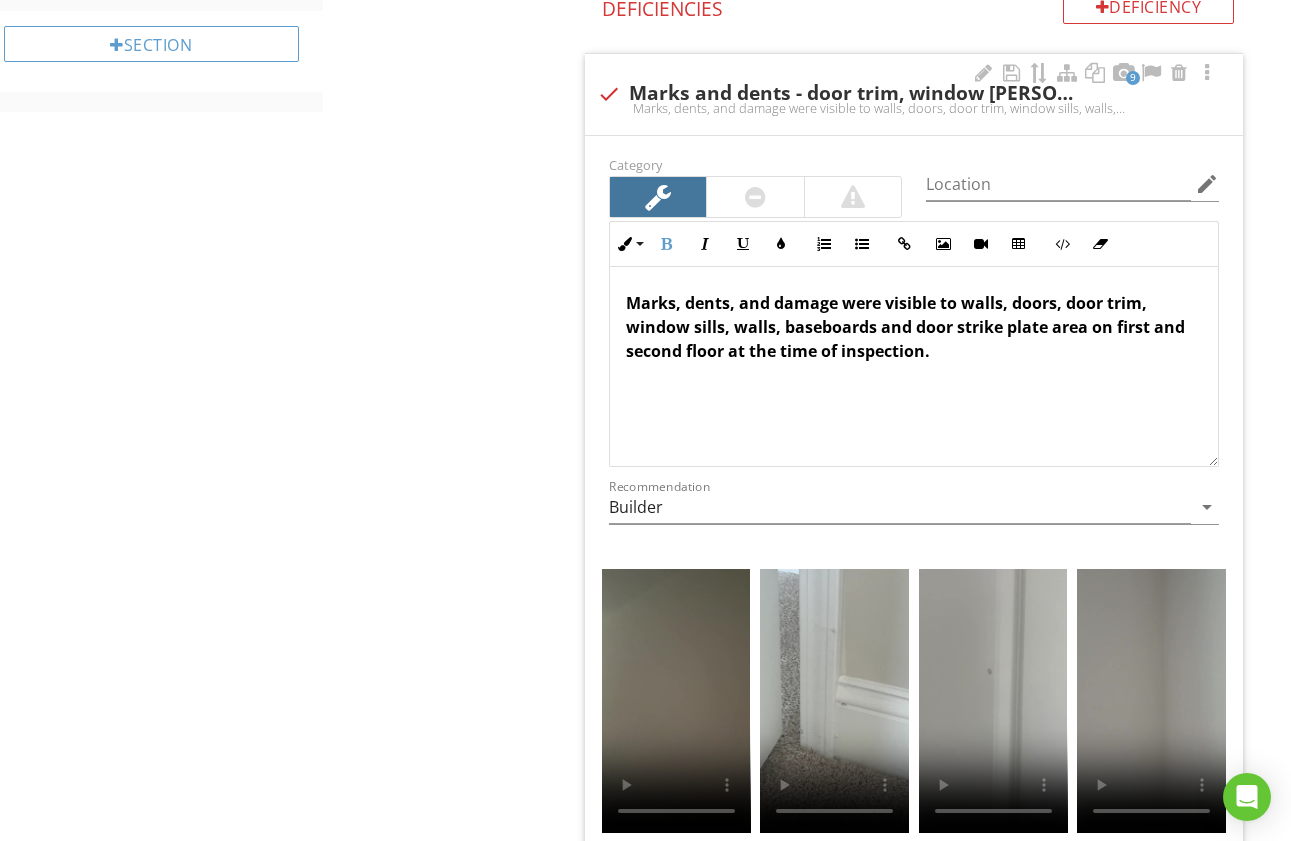 scroll, scrollTop: 1, scrollLeft: 0, axis: vertical 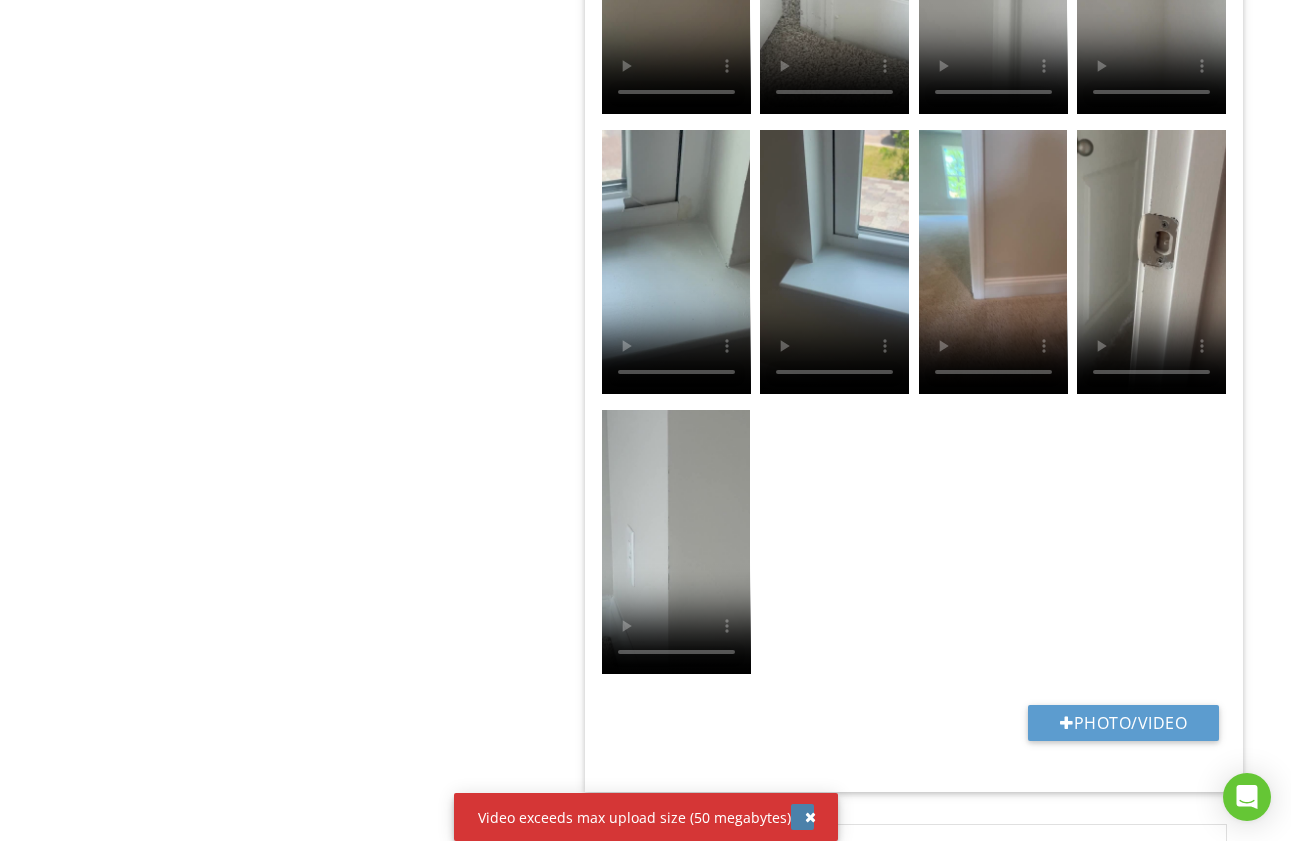 click at bounding box center (810, 817) 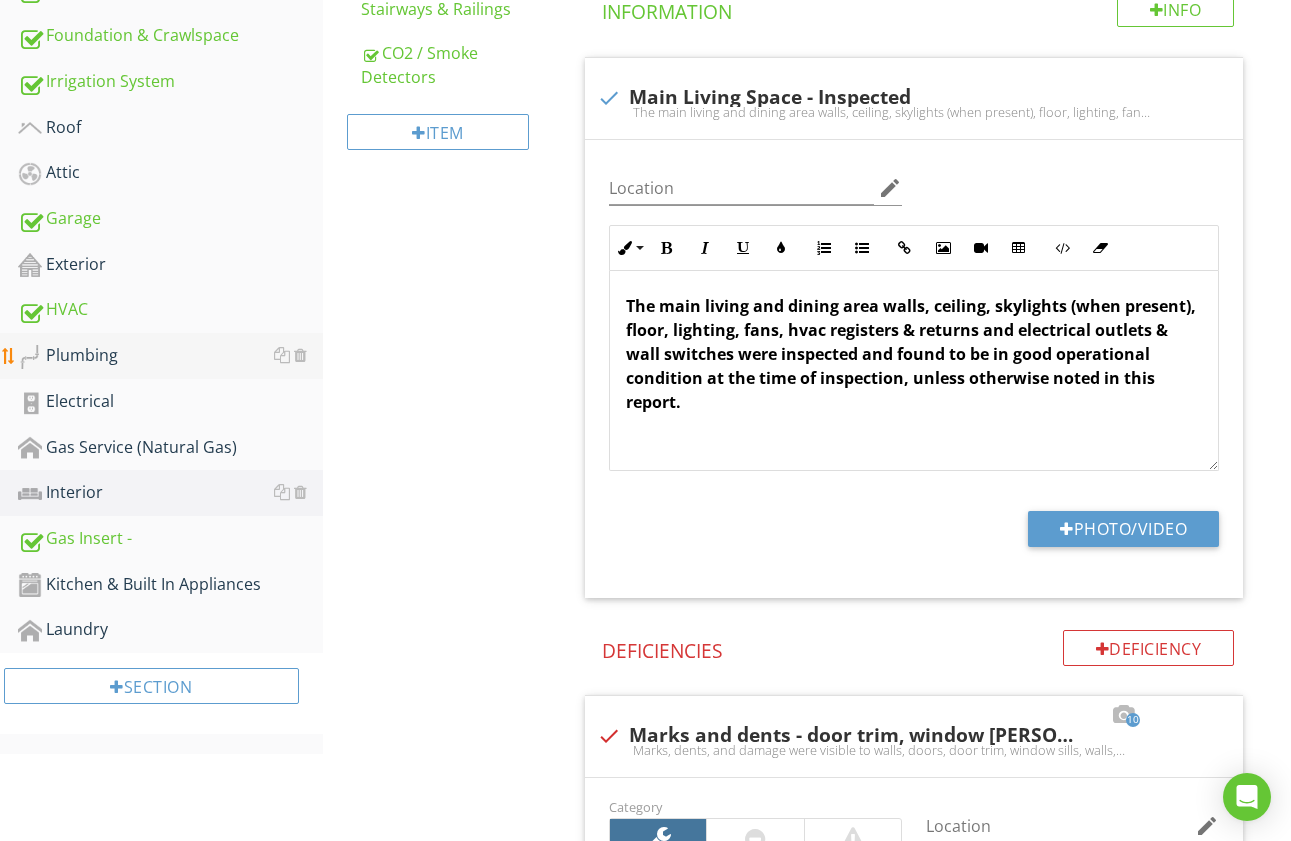 click on "Plumbing" at bounding box center (170, 356) 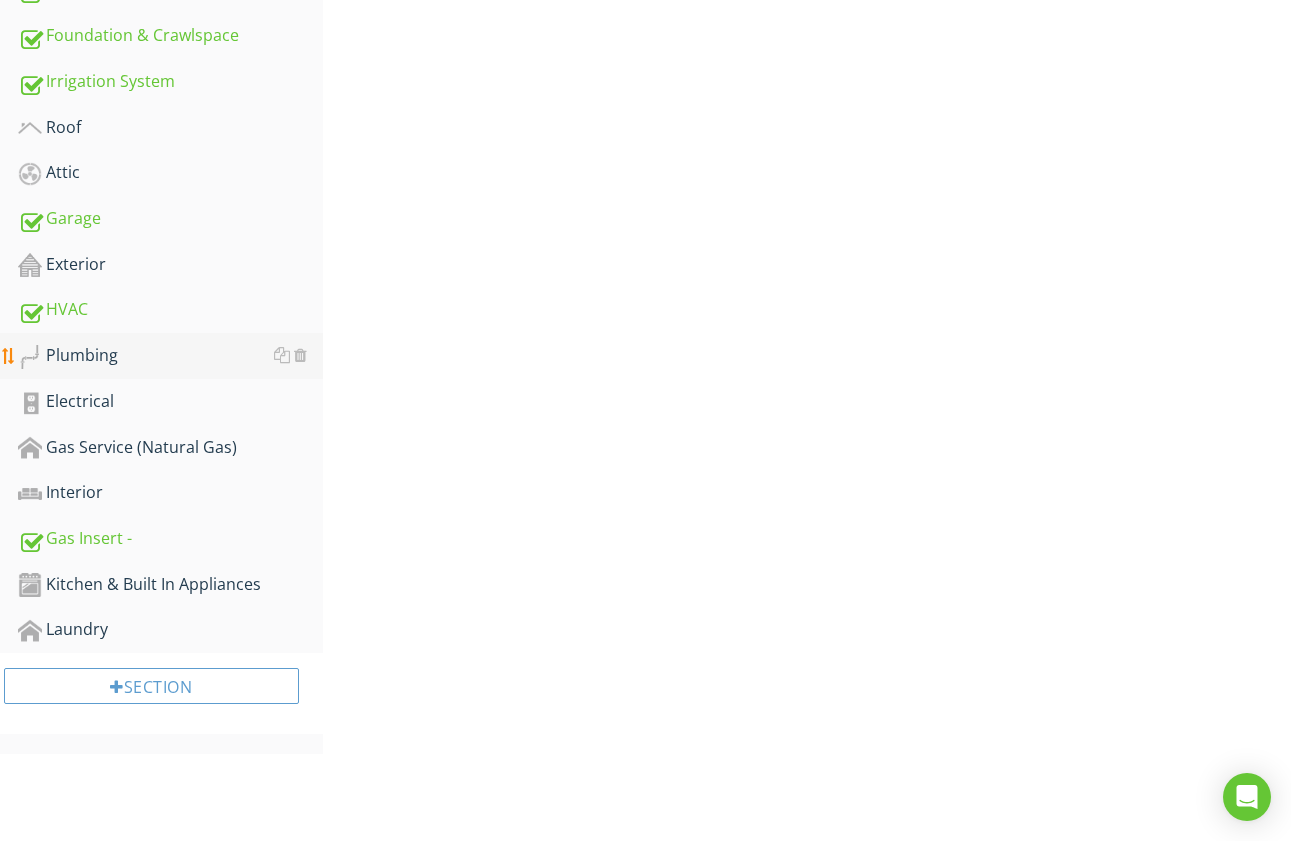 click on "Plumbing" at bounding box center [170, 356] 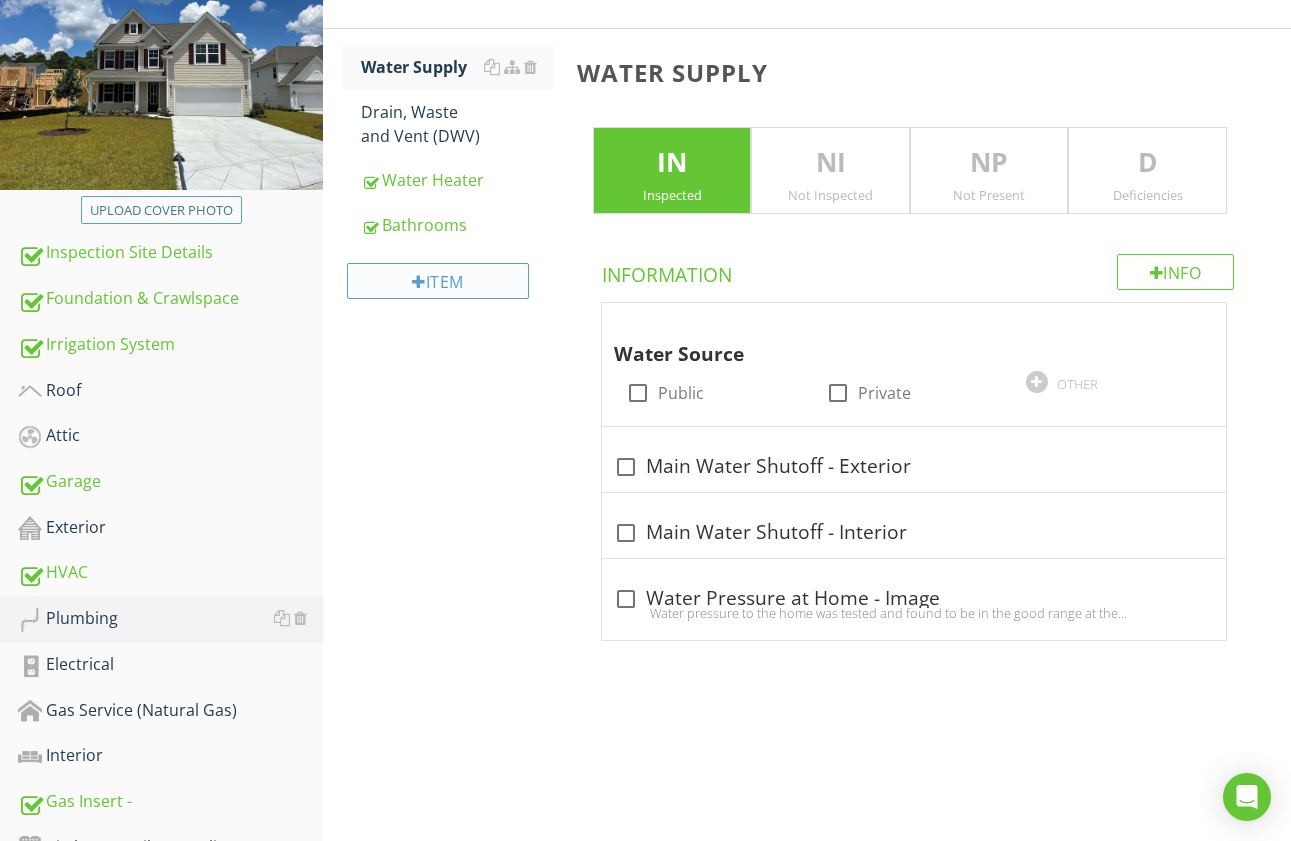 scroll, scrollTop: 244, scrollLeft: 0, axis: vertical 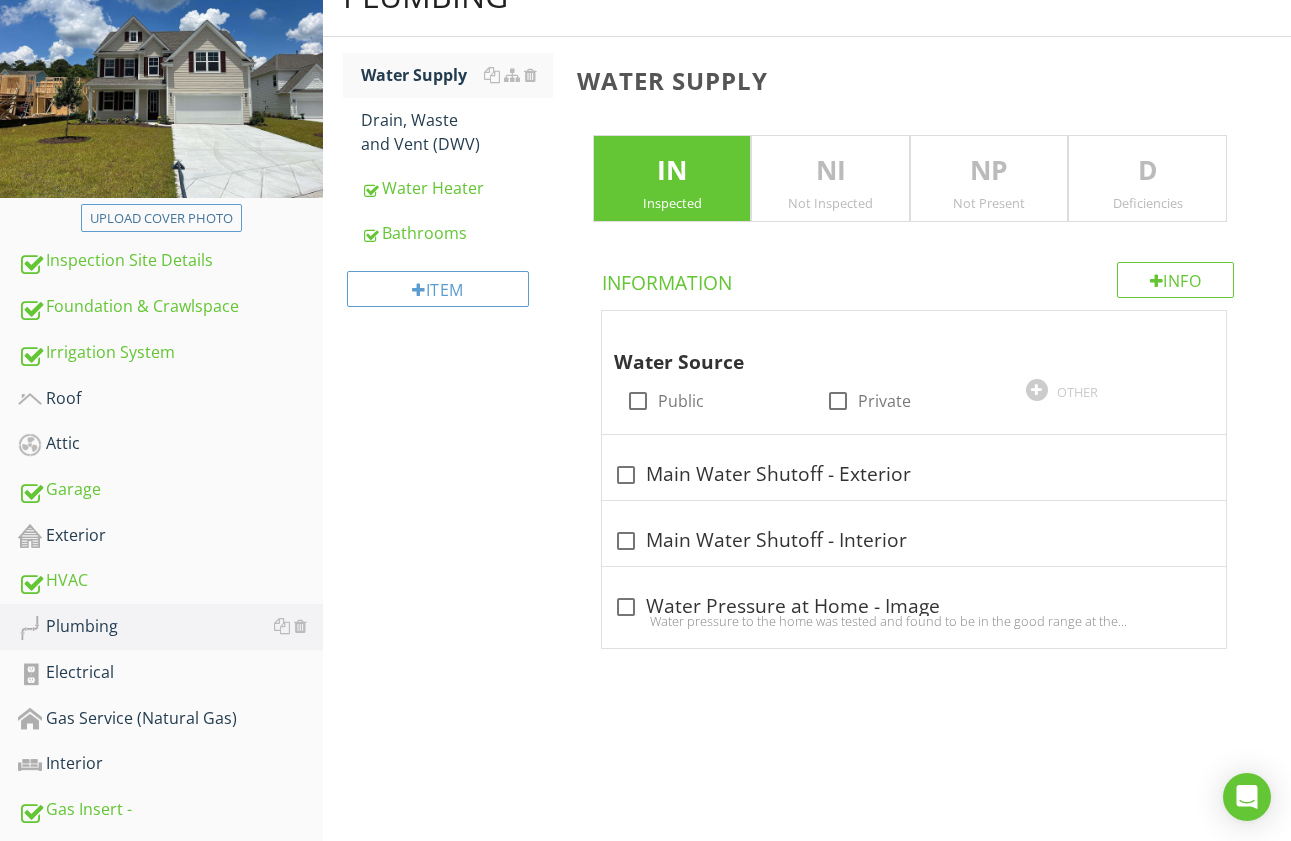 drag, startPoint x: 459, startPoint y: 228, endPoint x: 624, endPoint y: 275, distance: 171.5634 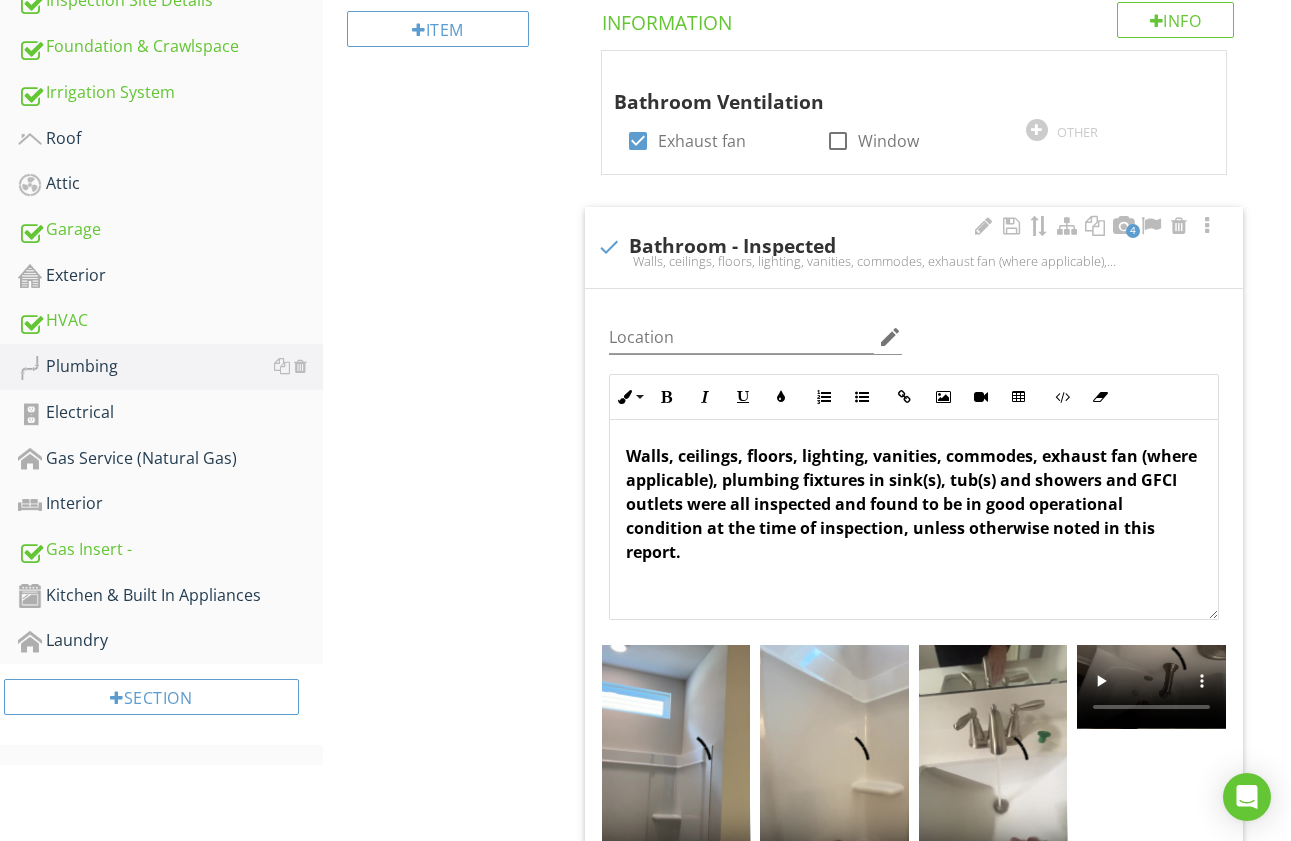 scroll, scrollTop: 523, scrollLeft: 0, axis: vertical 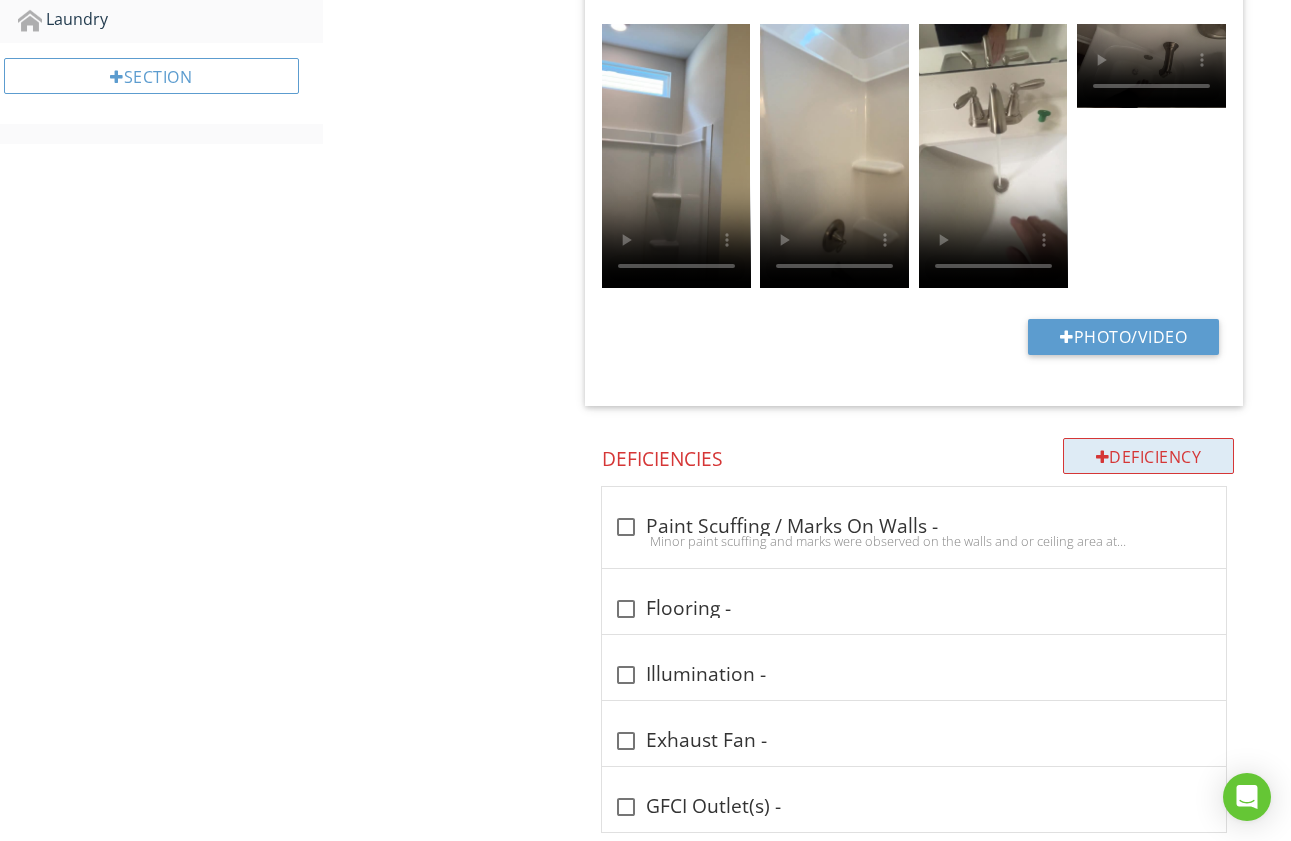 click on "Deficiency" at bounding box center [1149, 456] 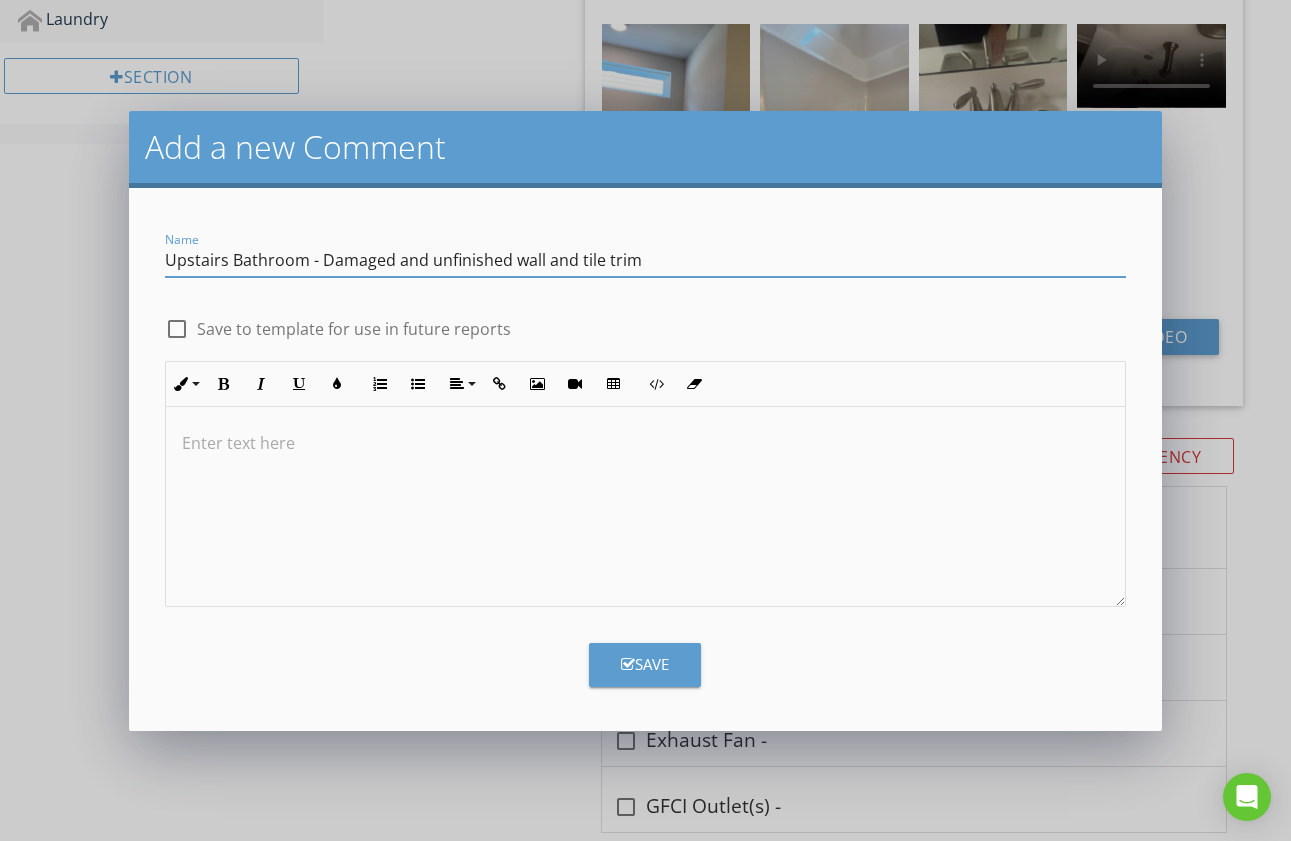 drag, startPoint x: 322, startPoint y: 260, endPoint x: 616, endPoint y: 271, distance: 294.20572 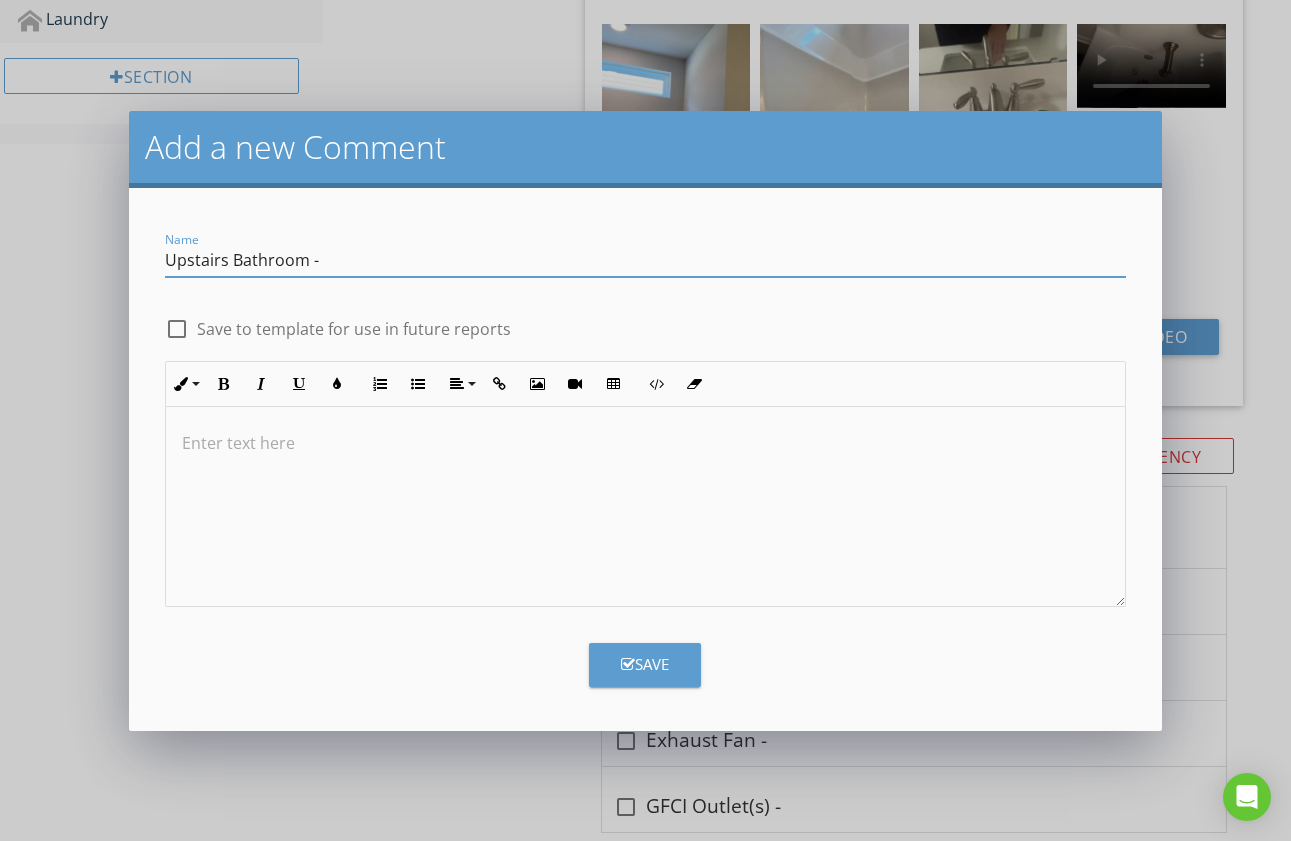 type on "Upstairs Bathroom -" 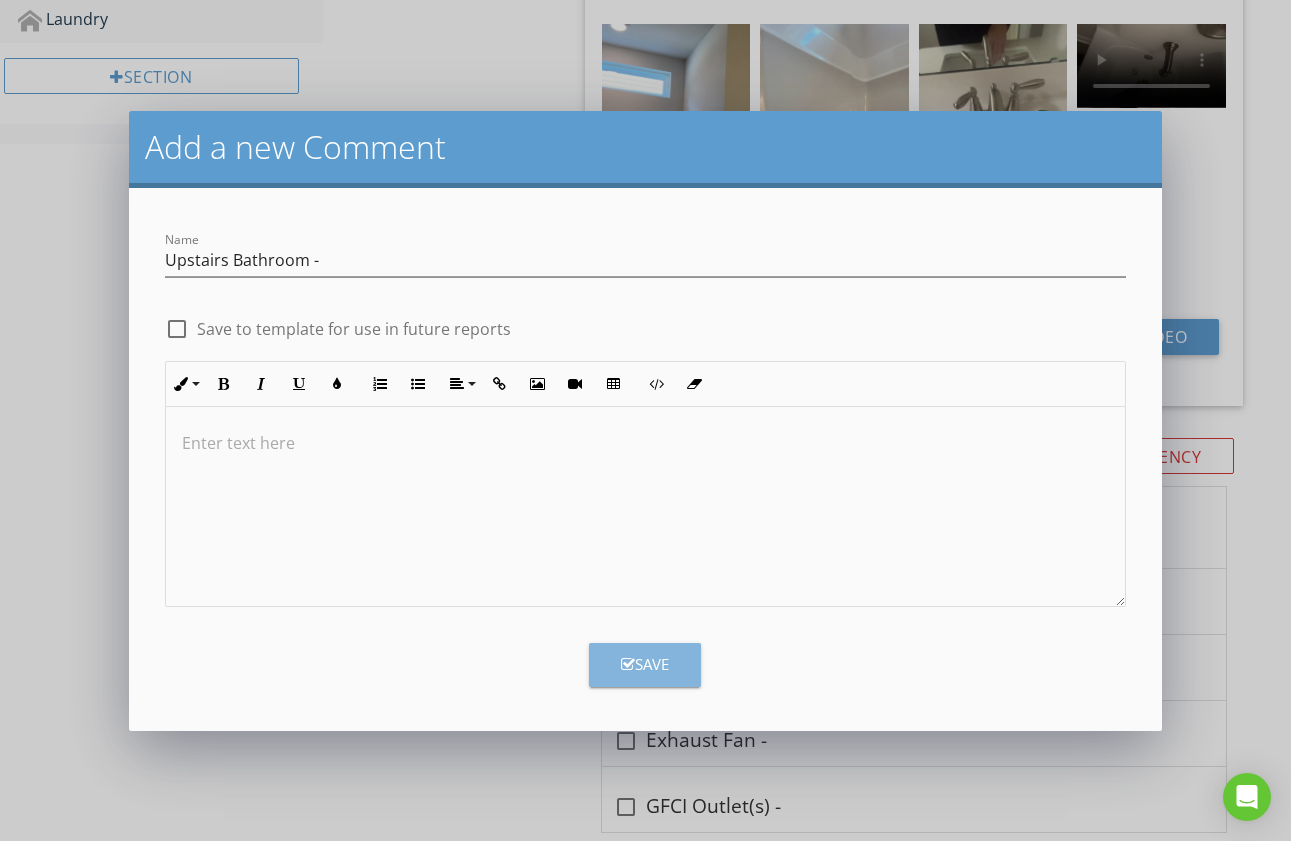 click on "Save" at bounding box center (645, 664) 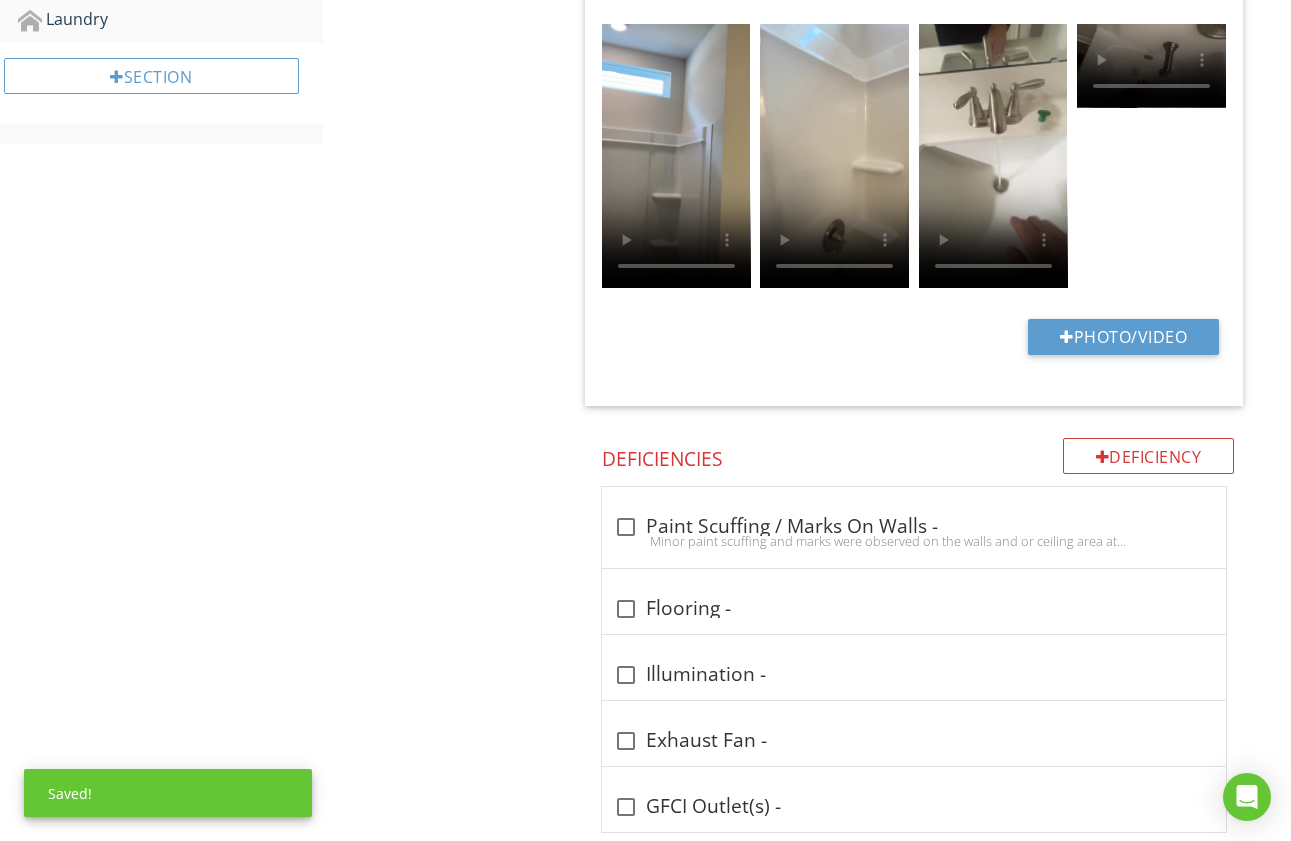scroll, scrollTop: 4540, scrollLeft: 0, axis: vertical 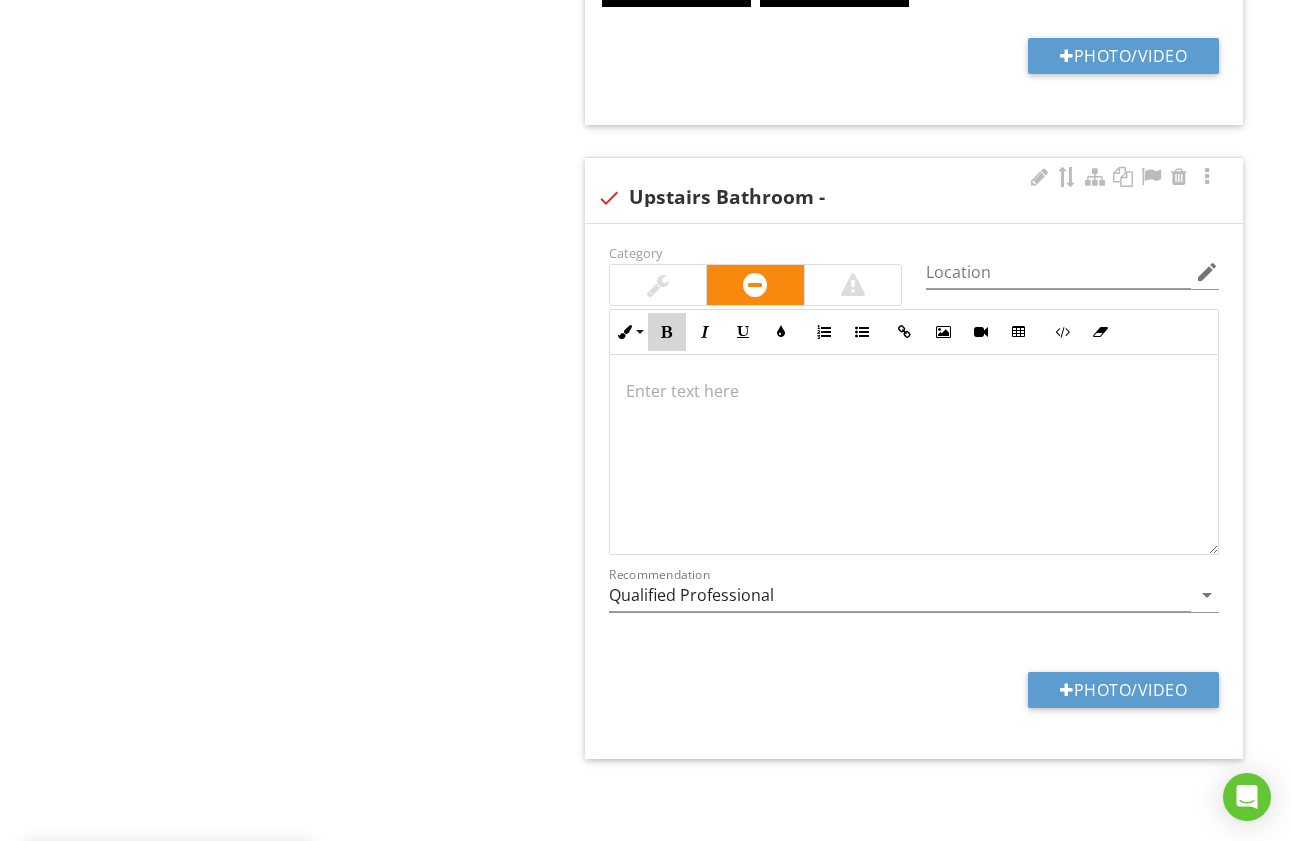 drag, startPoint x: 668, startPoint y: 341, endPoint x: 666, endPoint y: 359, distance: 18.110771 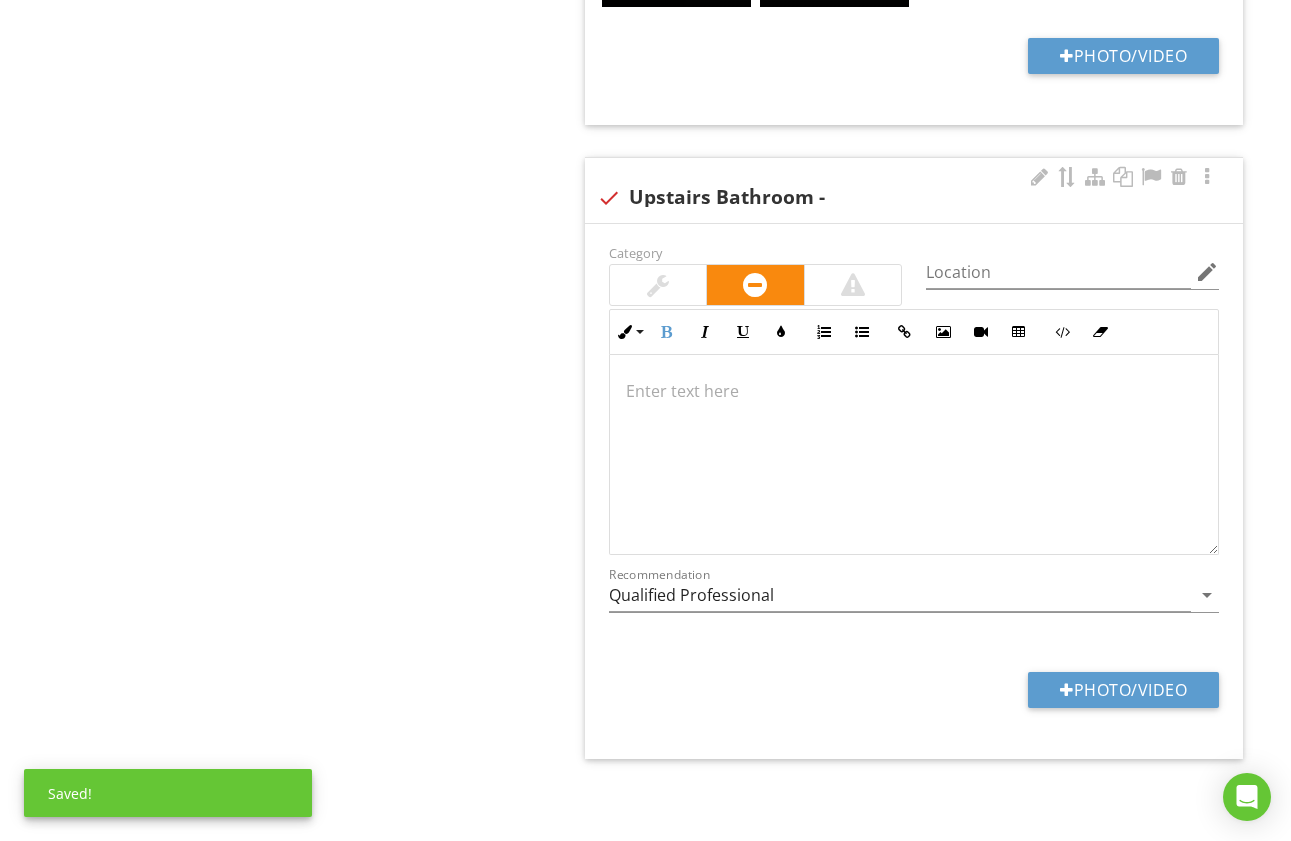 scroll, scrollTop: 4556, scrollLeft: 0, axis: vertical 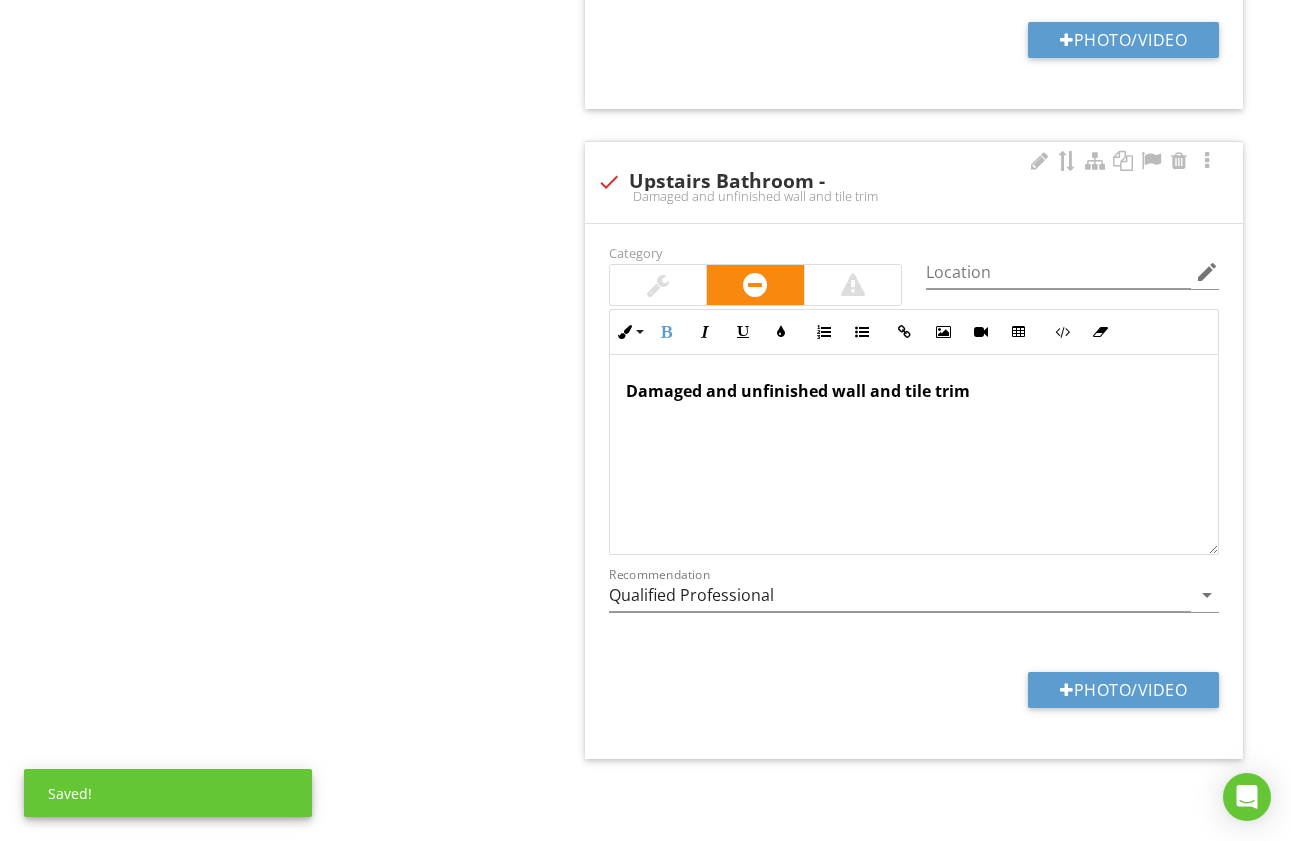 type 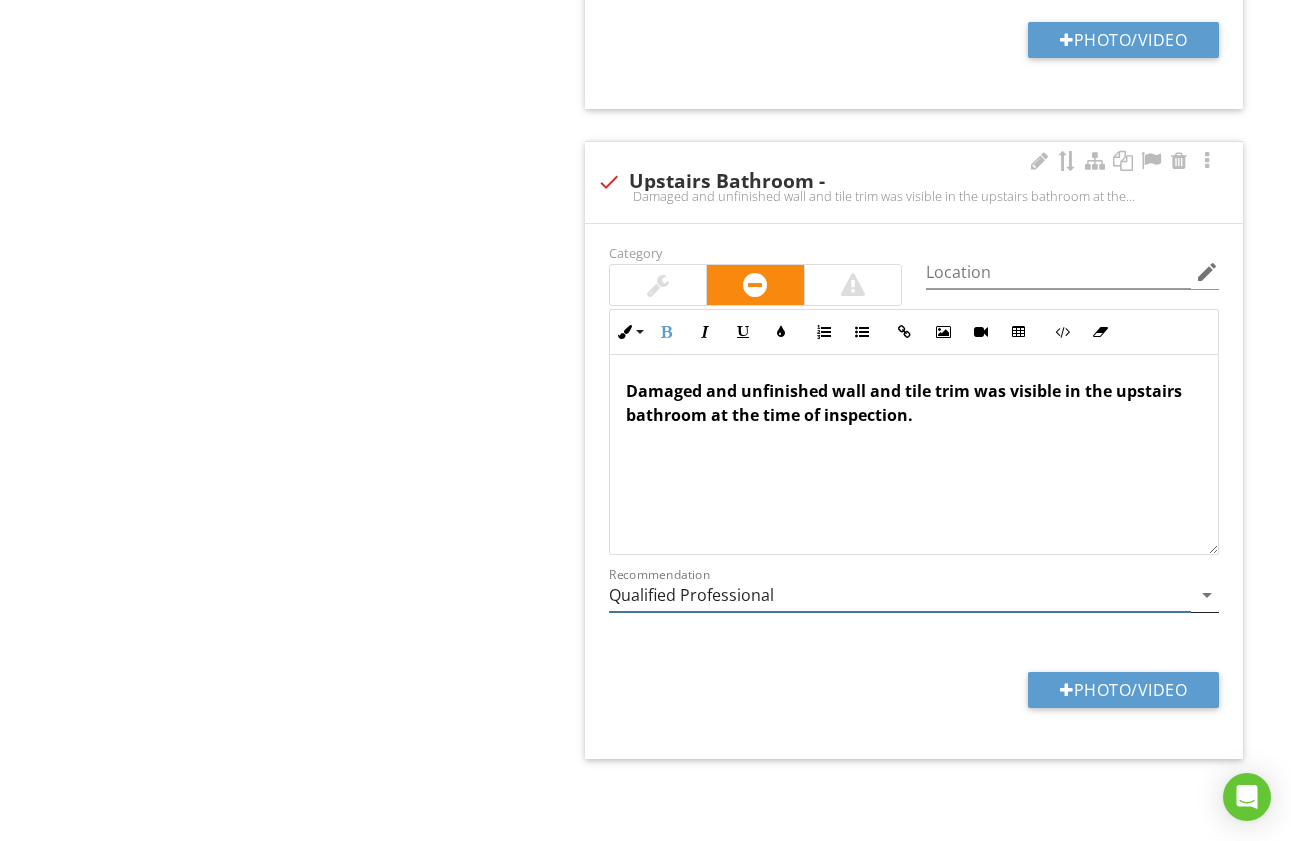 click on "Qualified Professional" at bounding box center (900, 595) 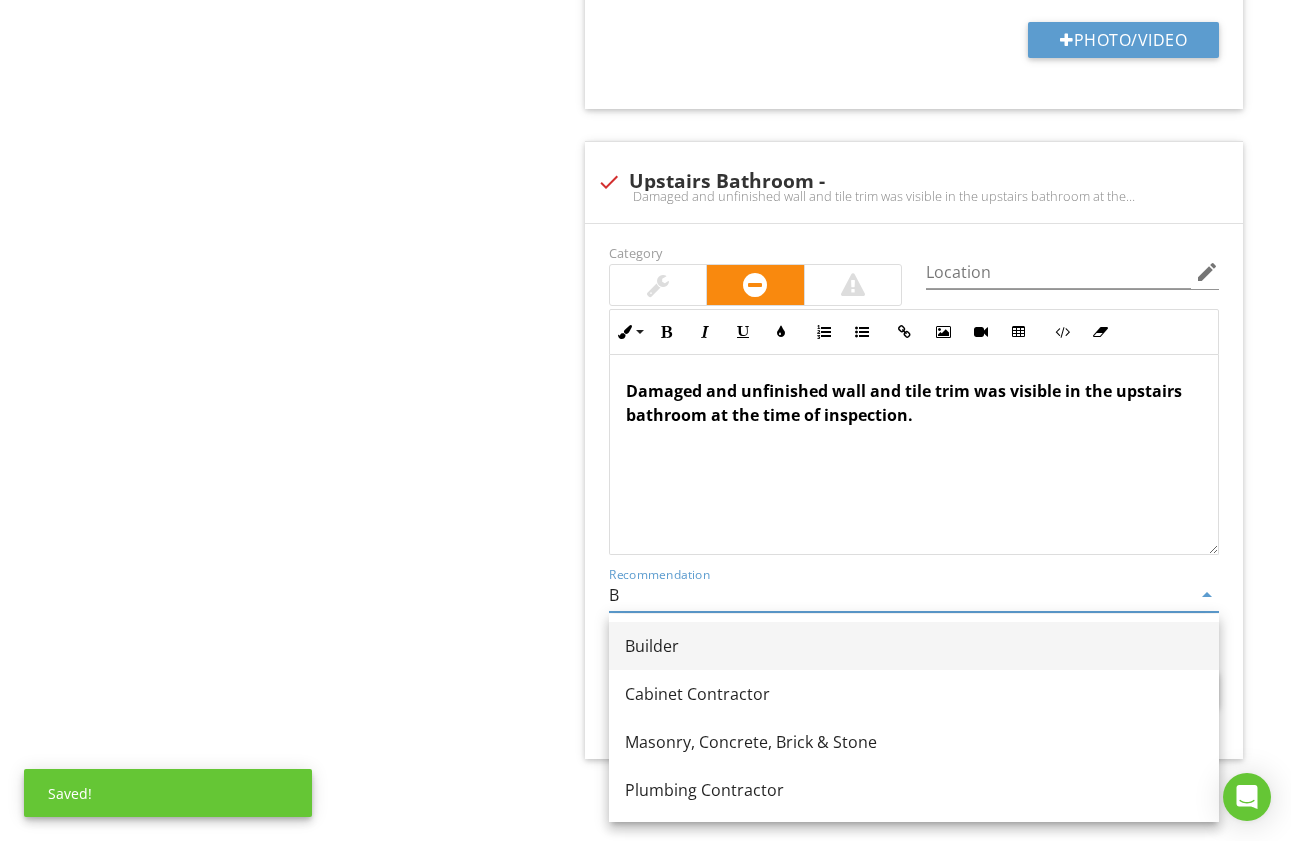 click on "Builder" at bounding box center (914, 646) 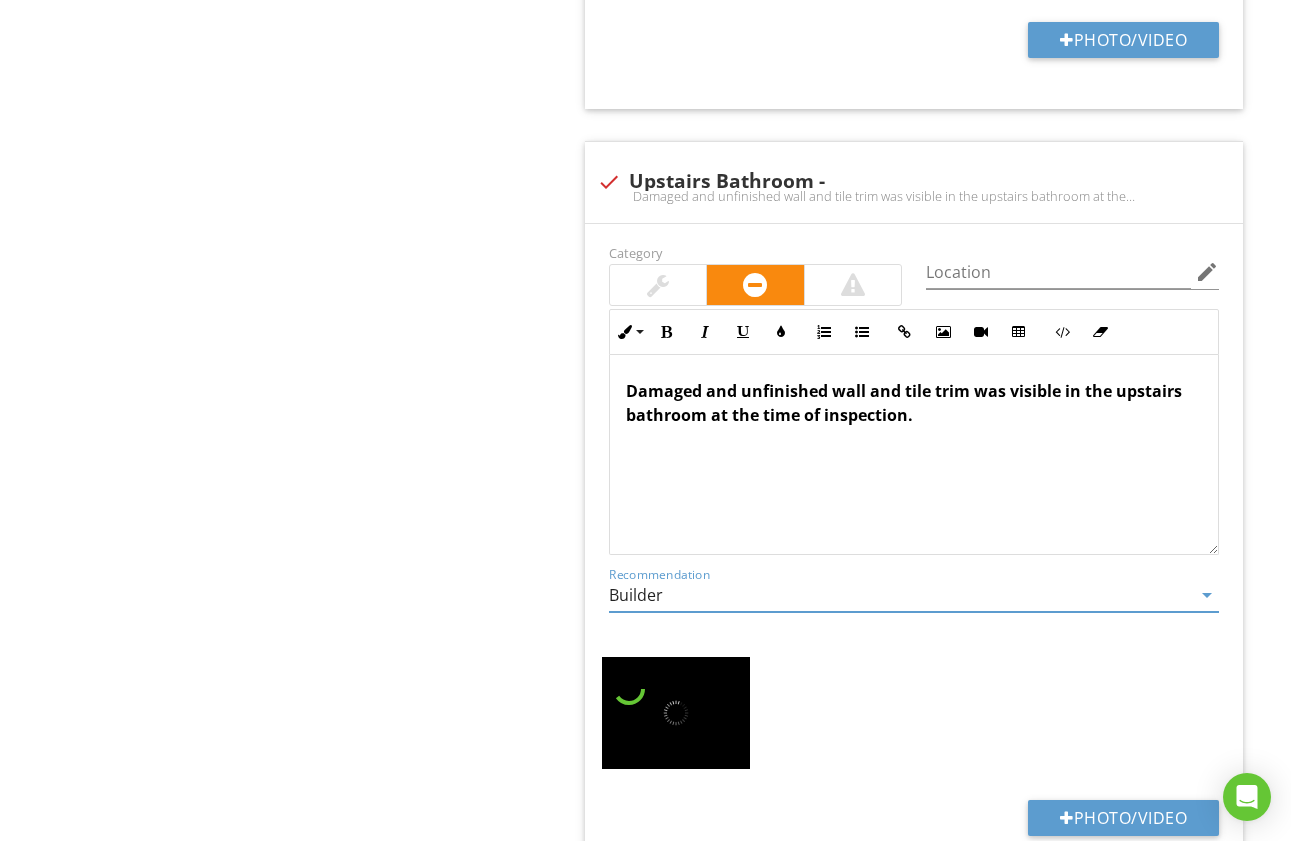 type on "Builder" 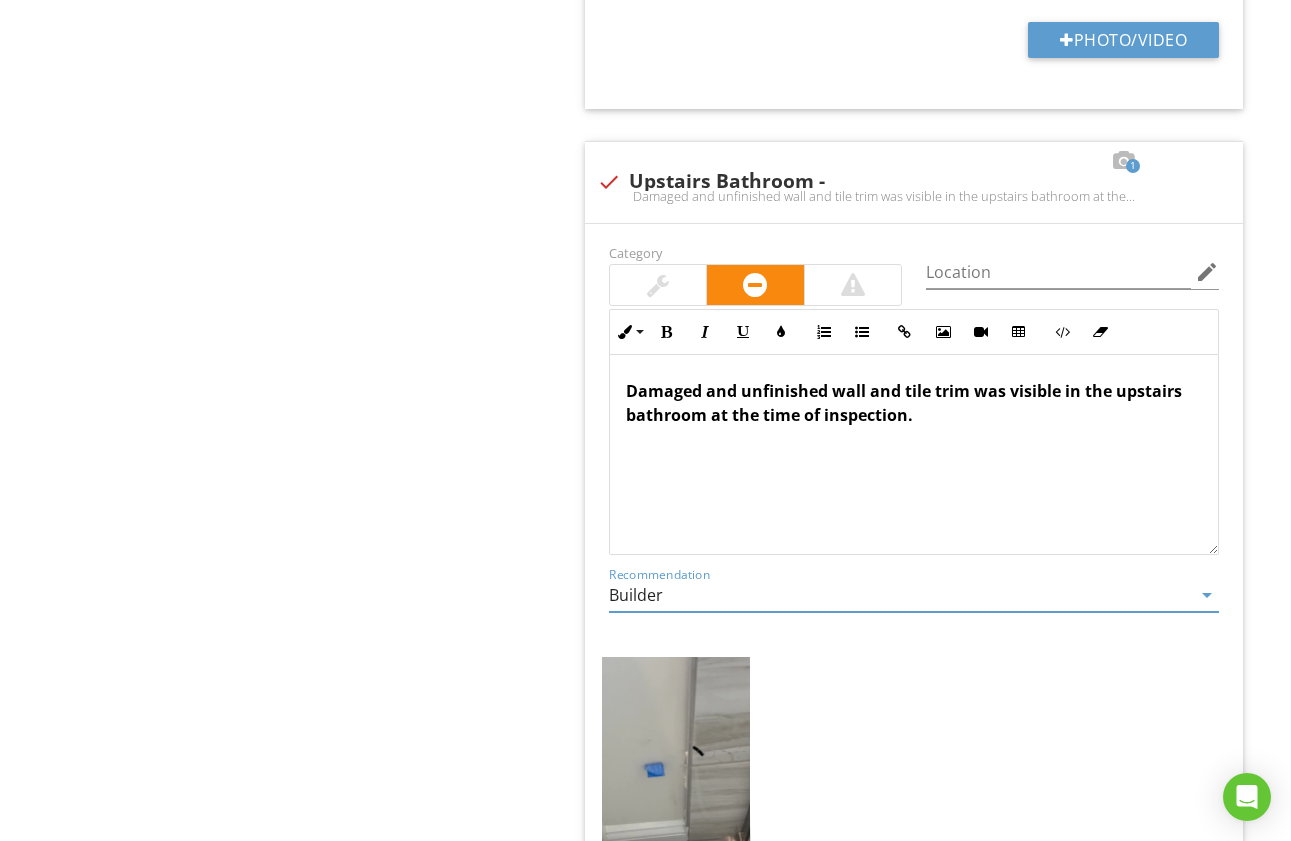 scroll, scrollTop: 1, scrollLeft: 0, axis: vertical 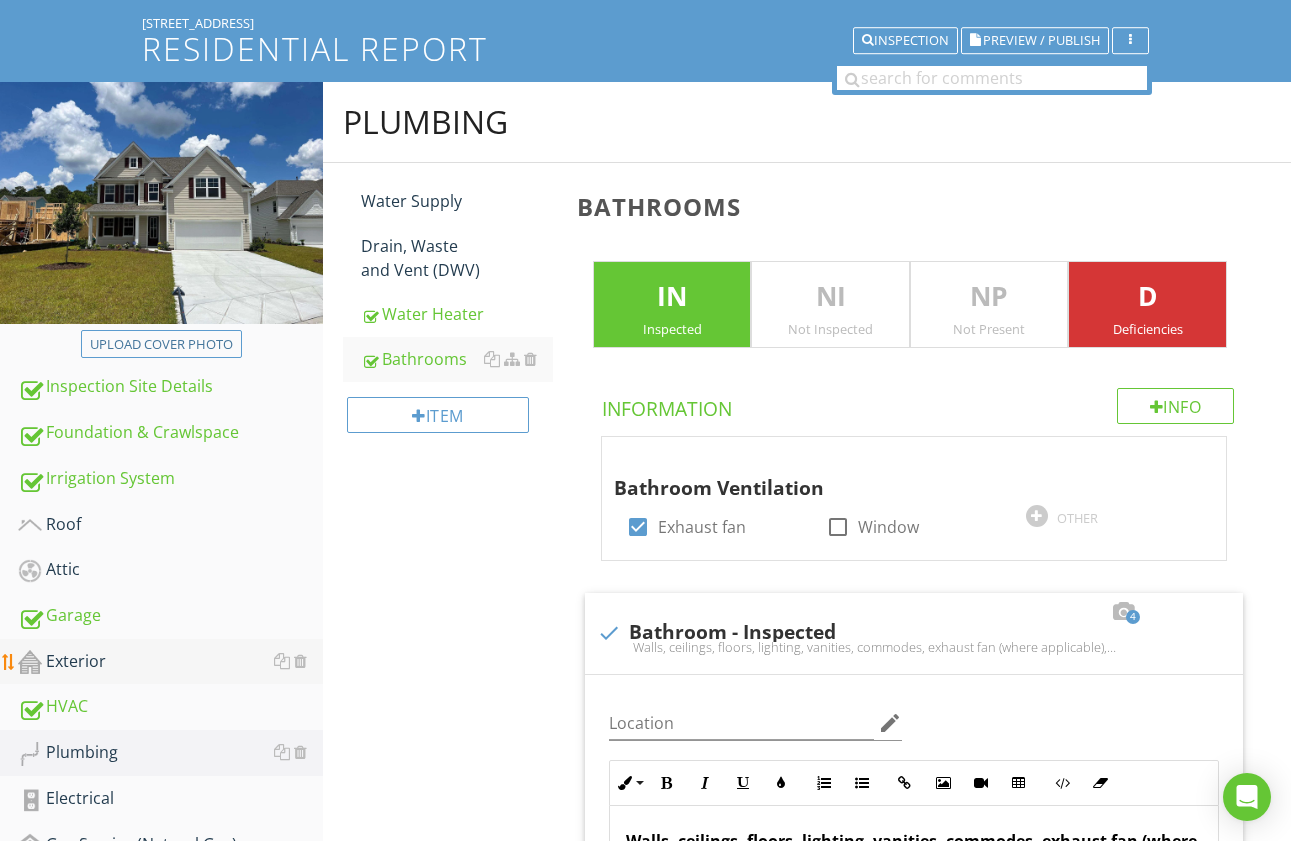 click on "Exterior" at bounding box center [170, 662] 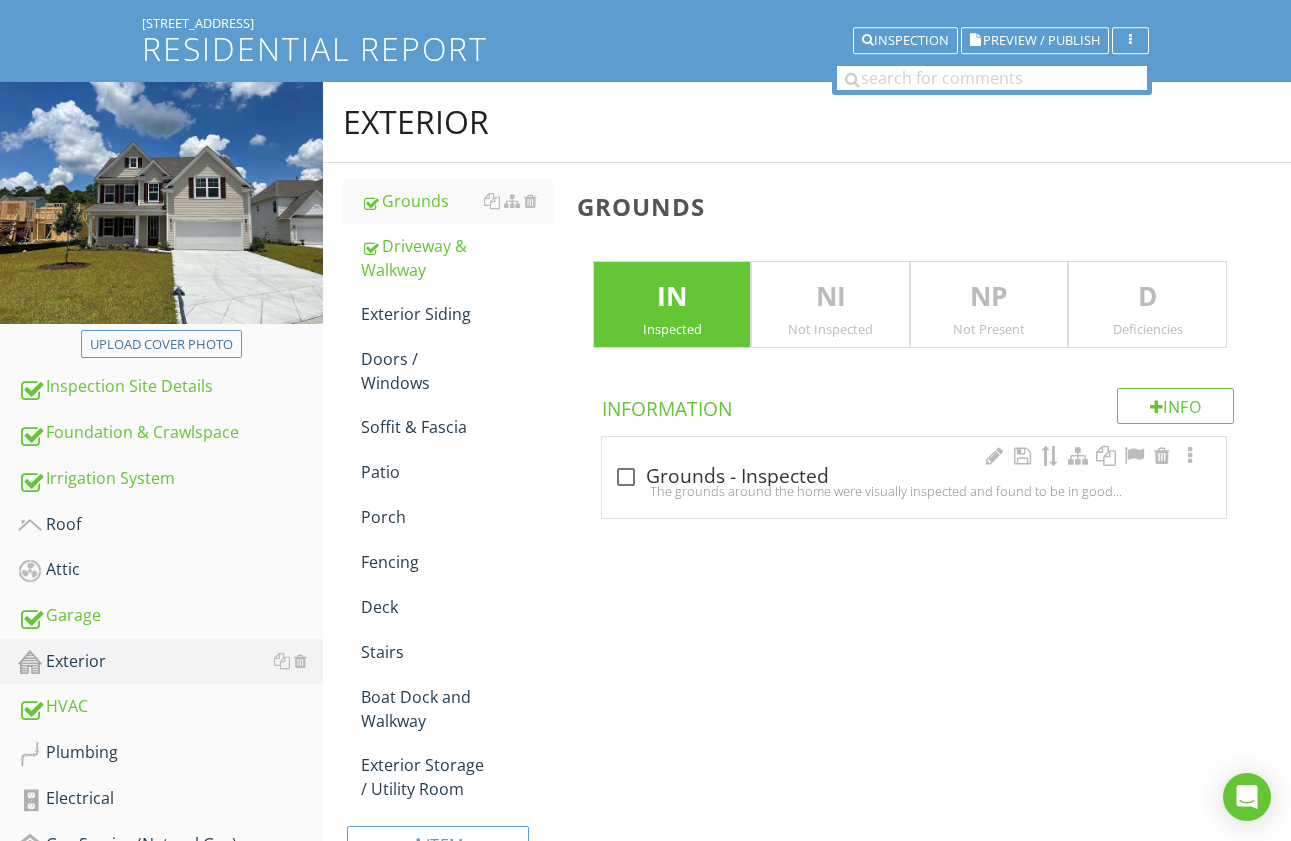 drag, startPoint x: 628, startPoint y: 480, endPoint x: 731, endPoint y: 456, distance: 105.75916 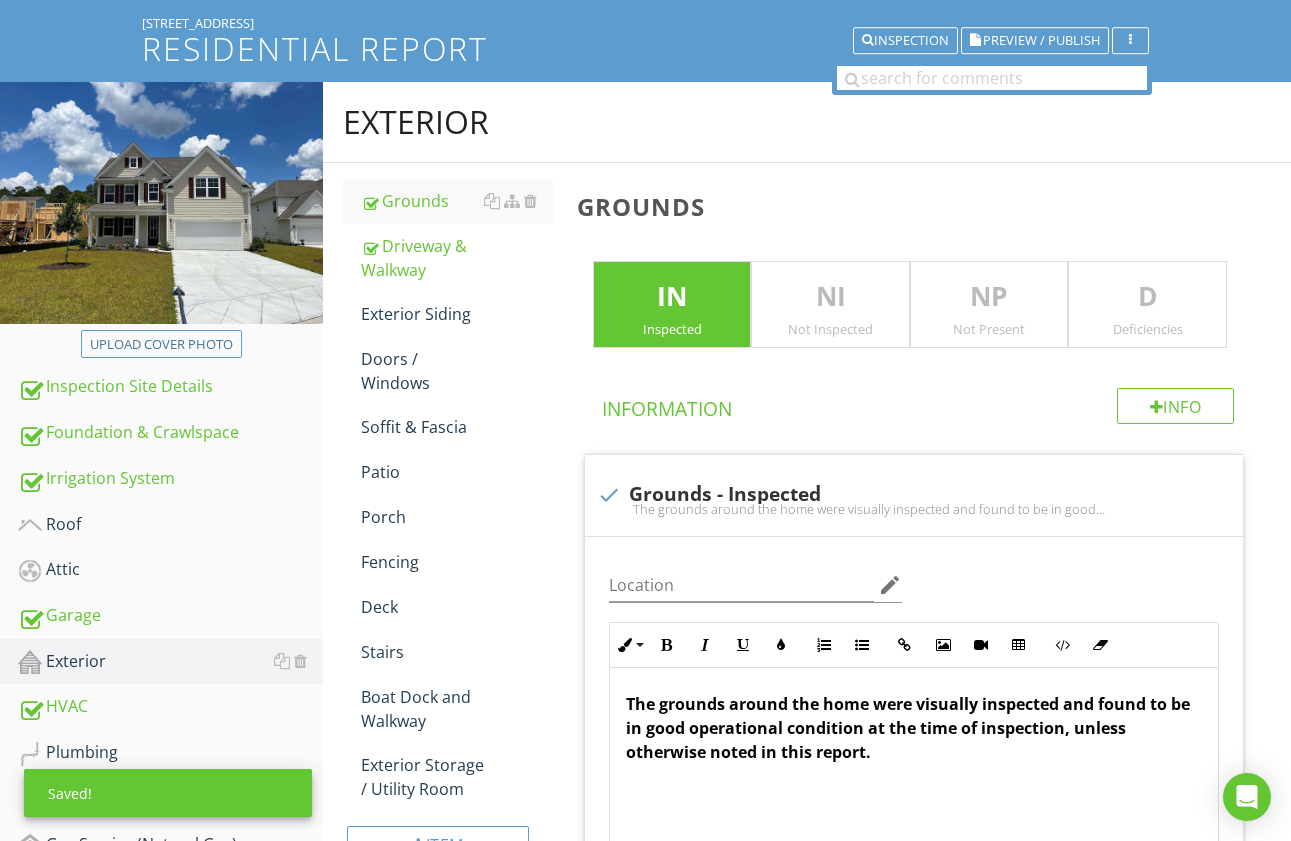 click on "D" at bounding box center (1147, 297) 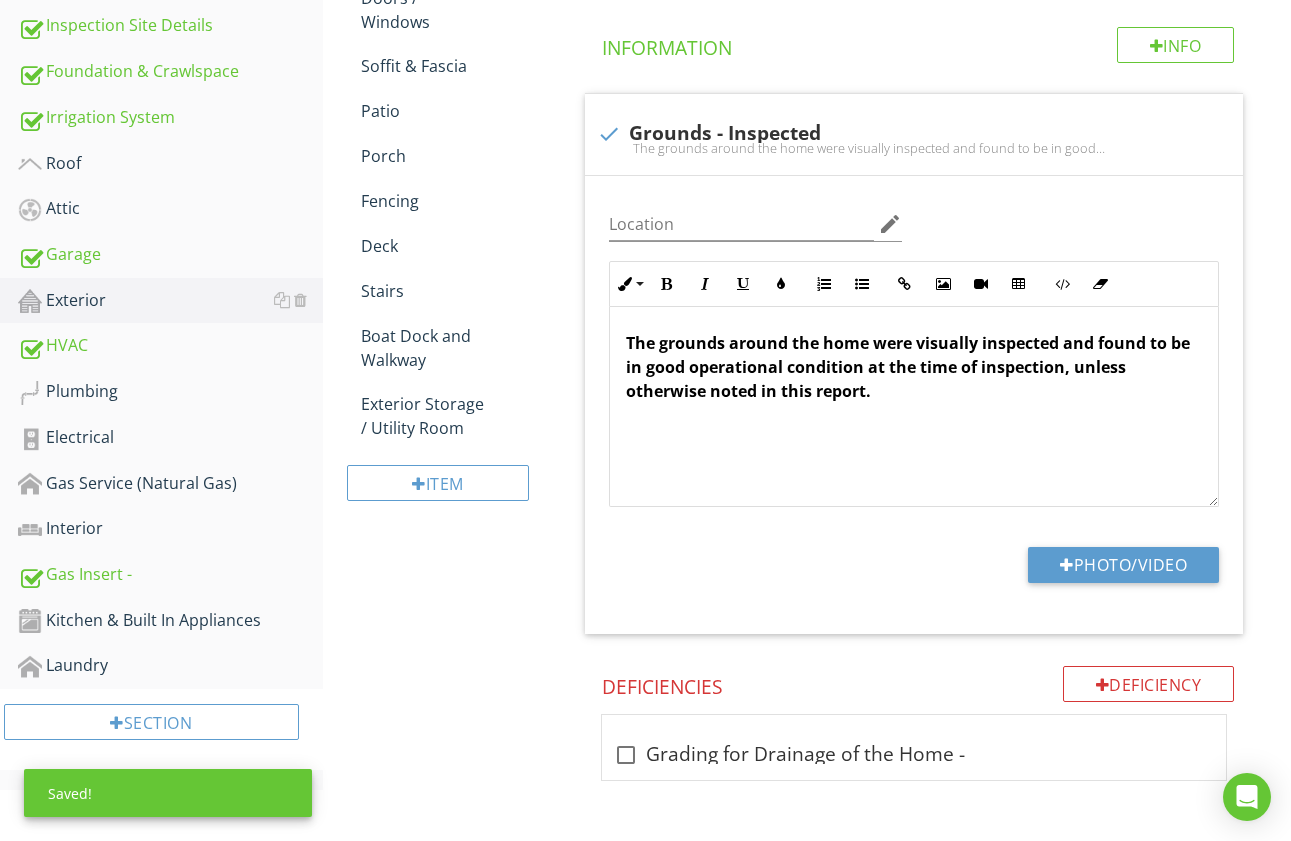 scroll, scrollTop: 502, scrollLeft: 0, axis: vertical 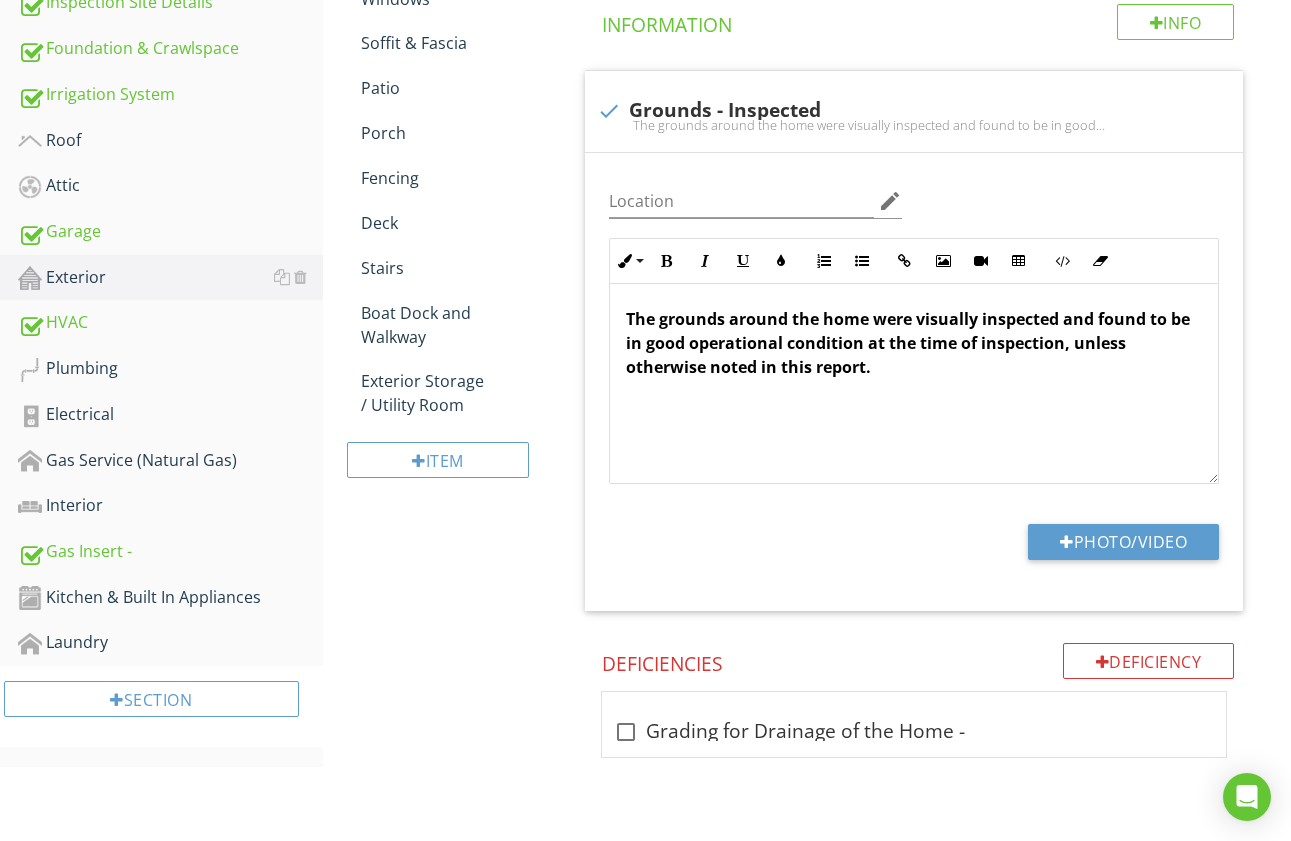 click on "Deficiency
Deficiencies
check_box_outline_blank
Grading for Drainage of the Home -" at bounding box center [918, 717] 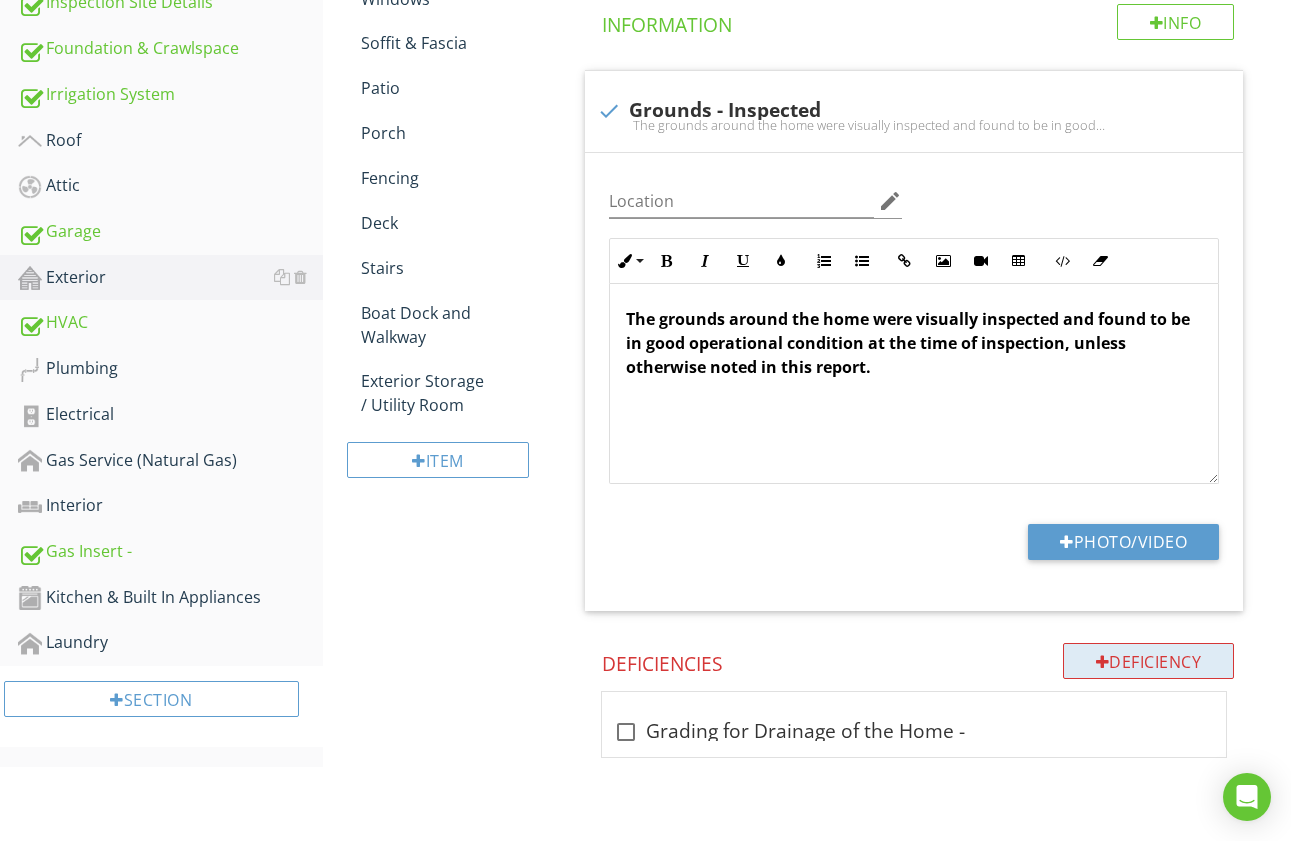 click on "Deficiency" at bounding box center [1149, 661] 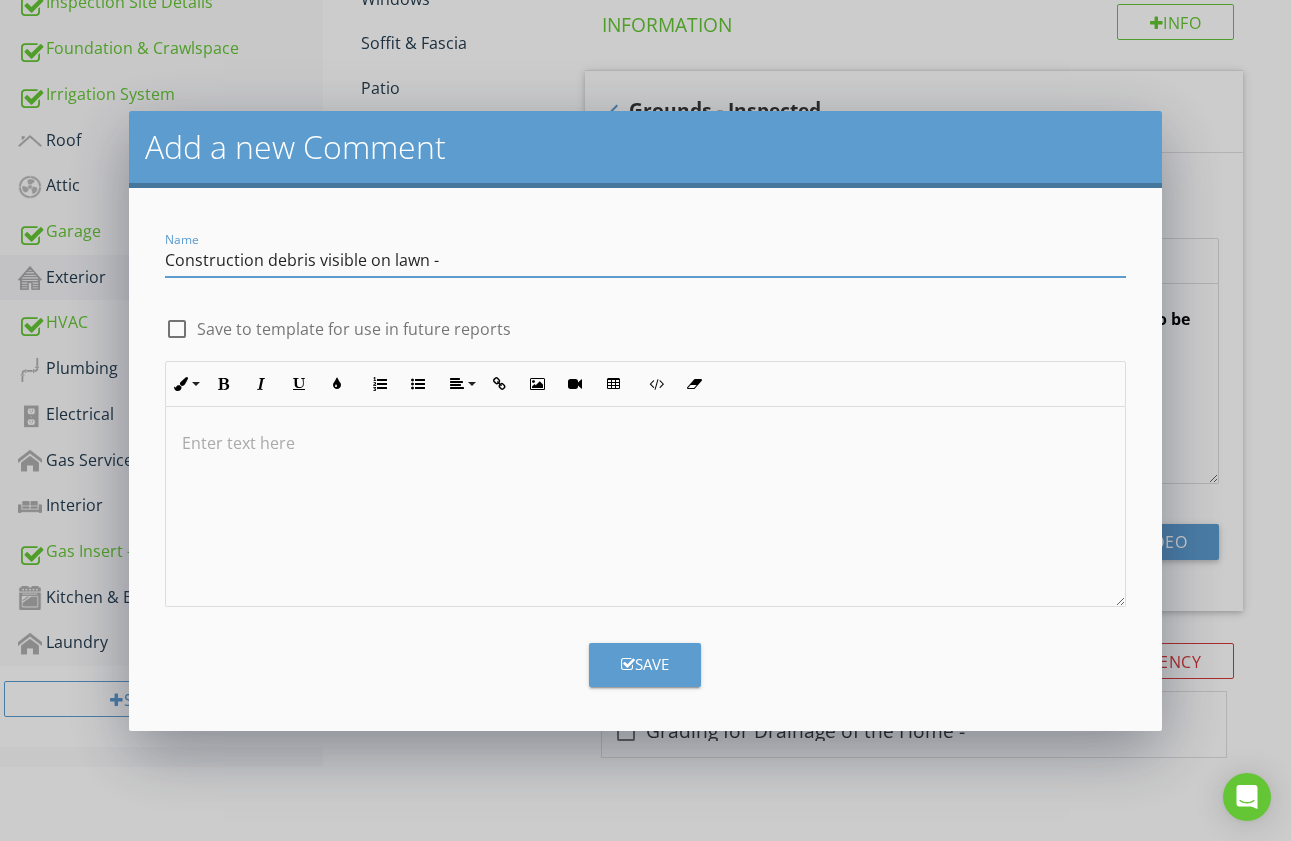 type on "Construction debris visible on lawn -" 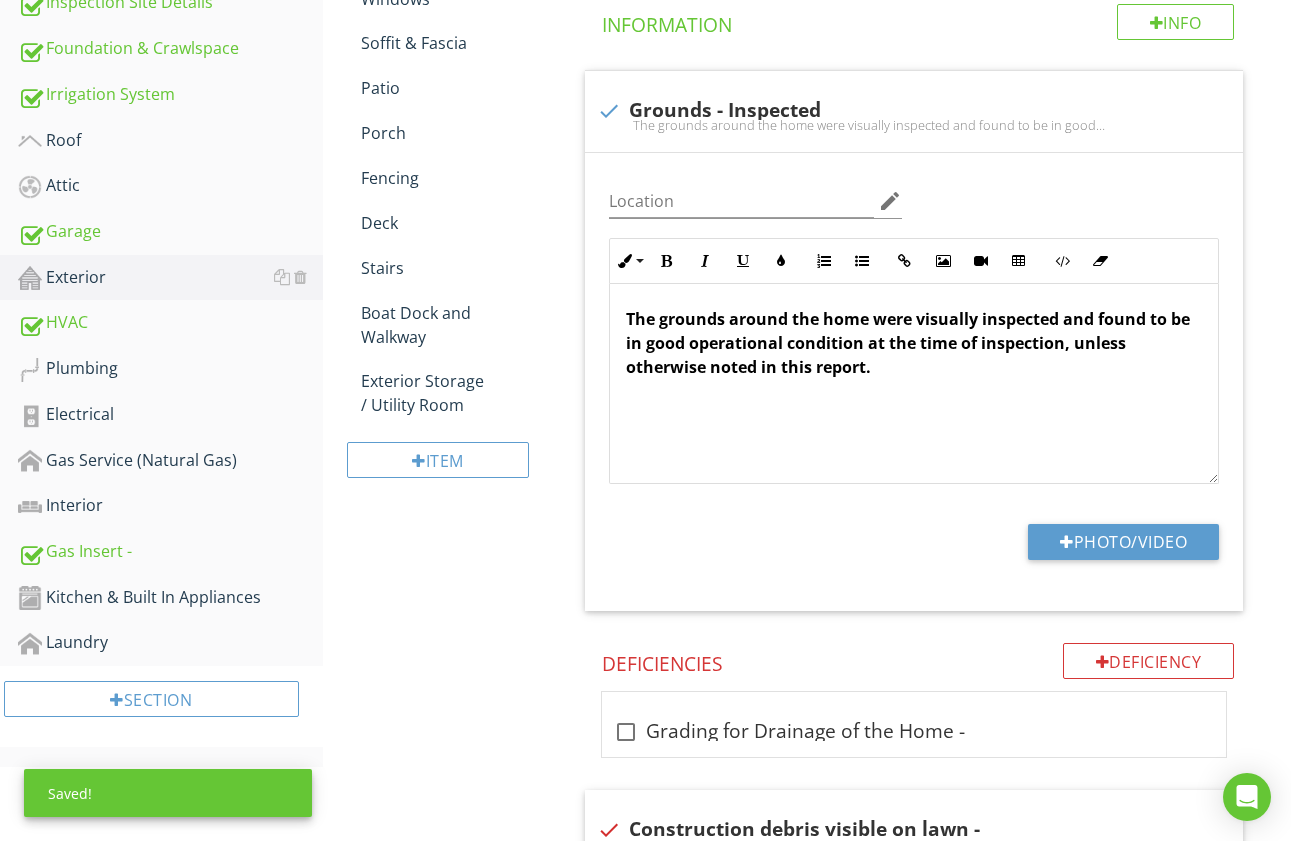 scroll, scrollTop: 1134, scrollLeft: 0, axis: vertical 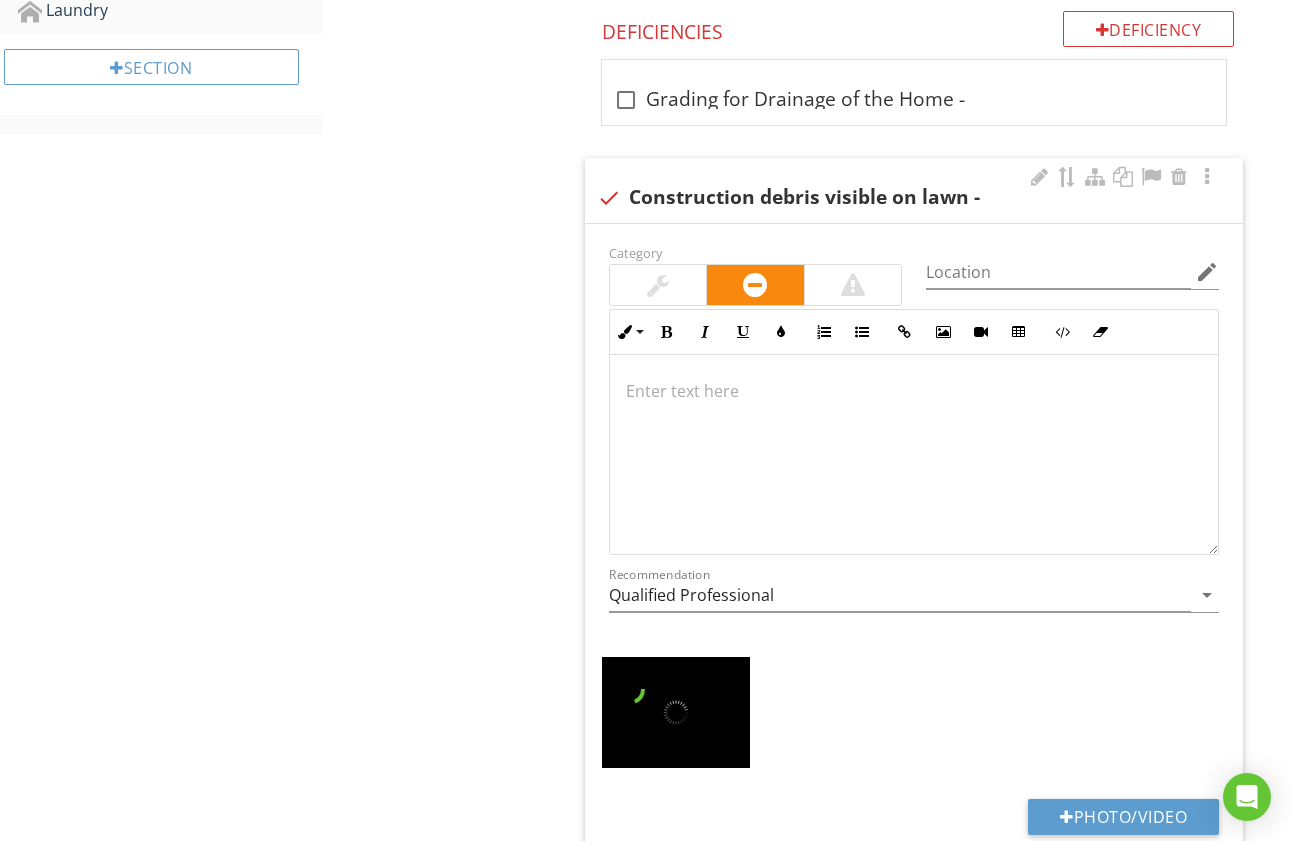 click at bounding box center [658, 285] 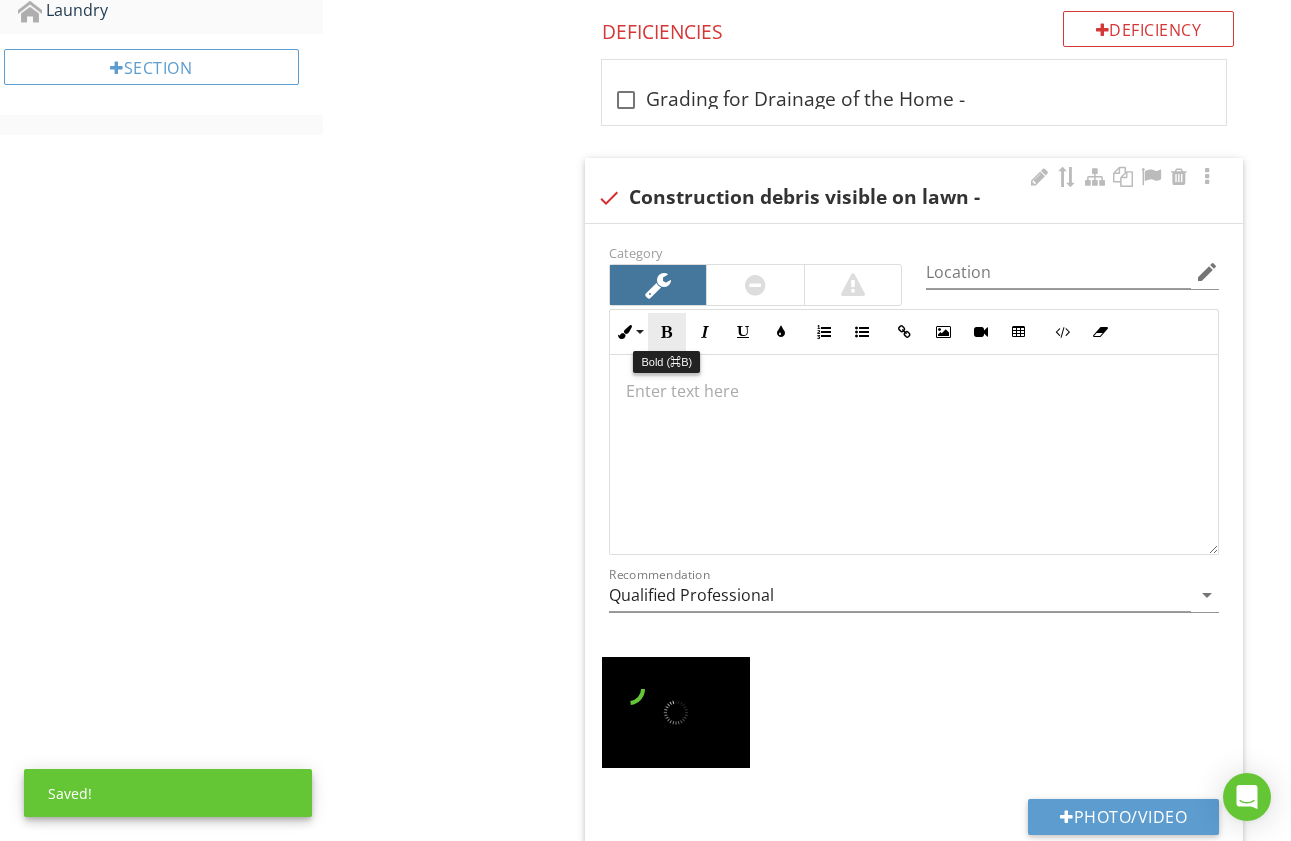 click at bounding box center (667, 332) 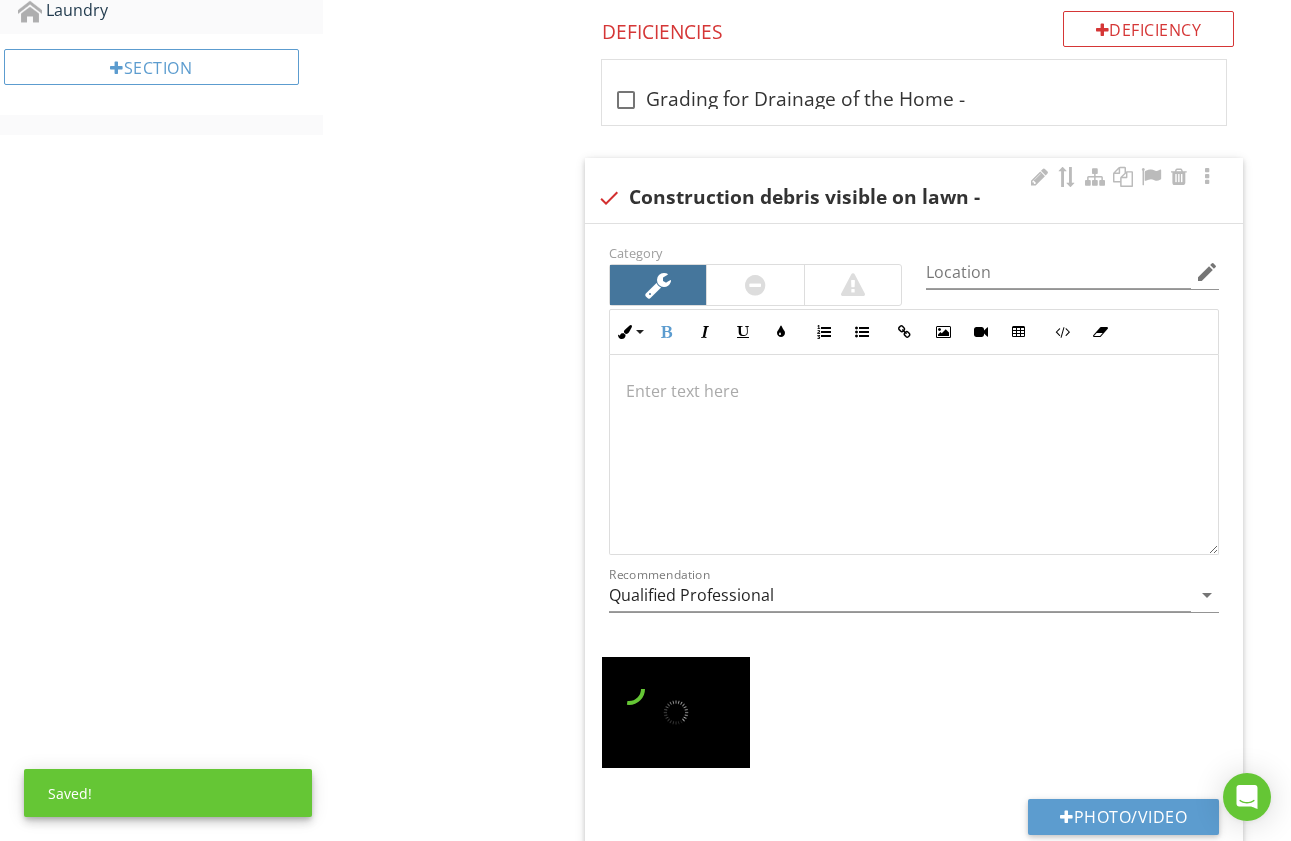click on "​" at bounding box center (914, 391) 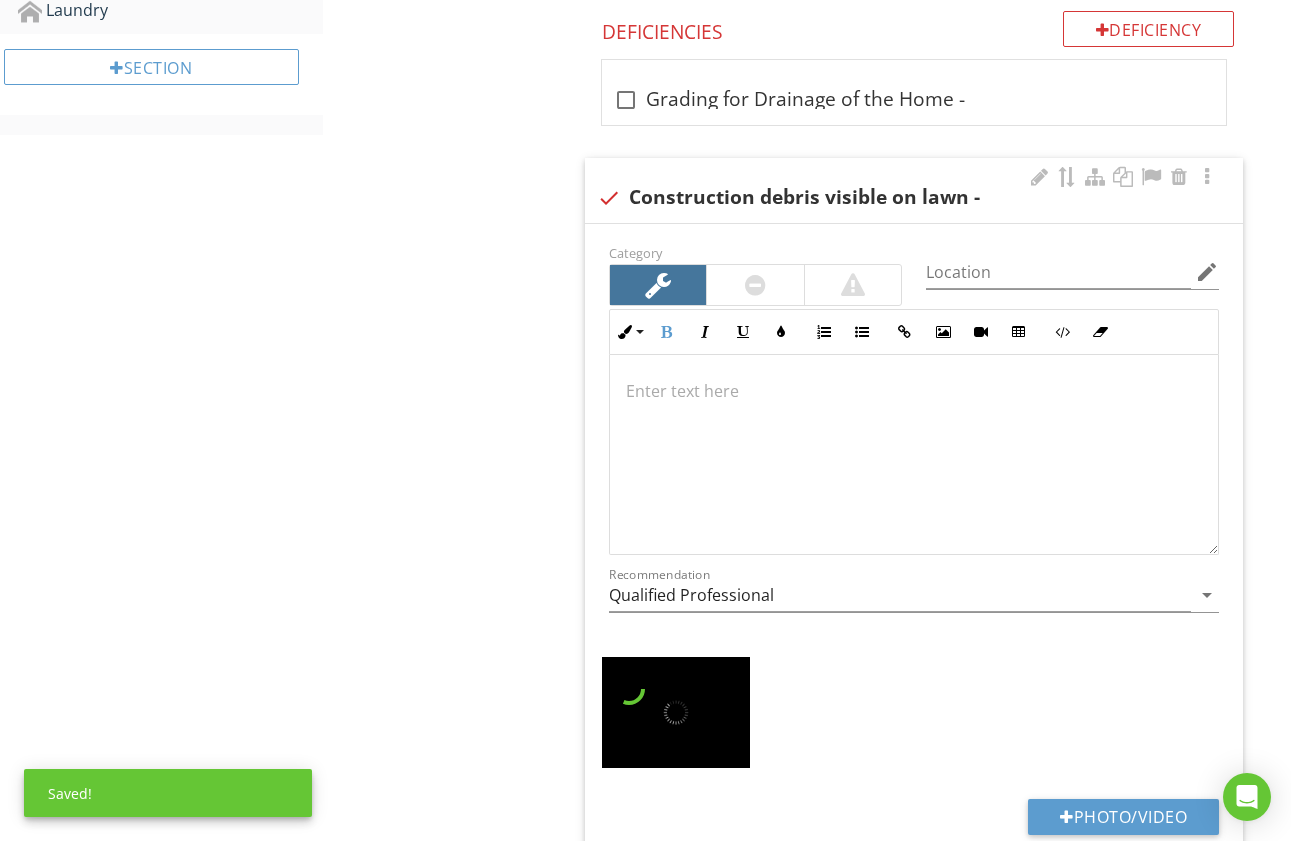 type 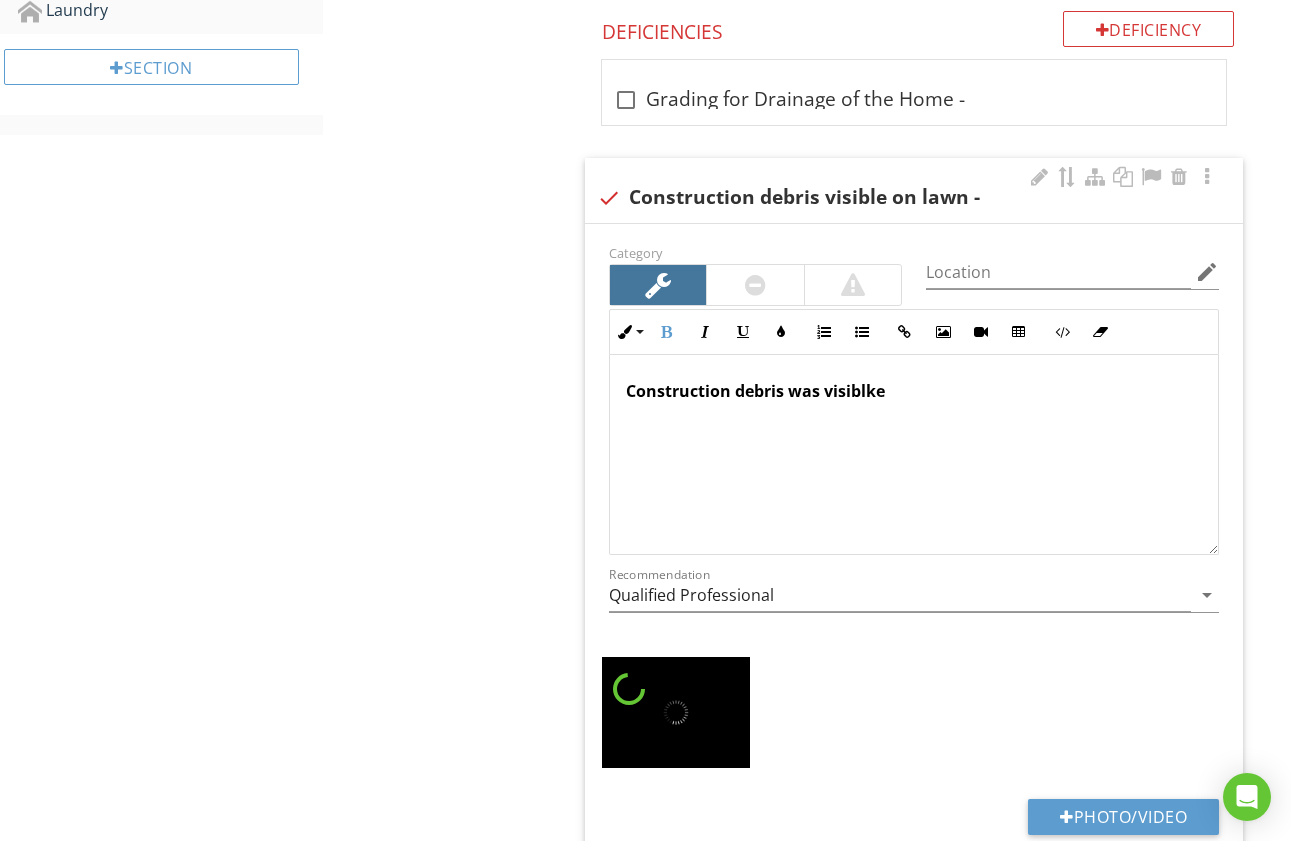 scroll, scrollTop: 1150, scrollLeft: 0, axis: vertical 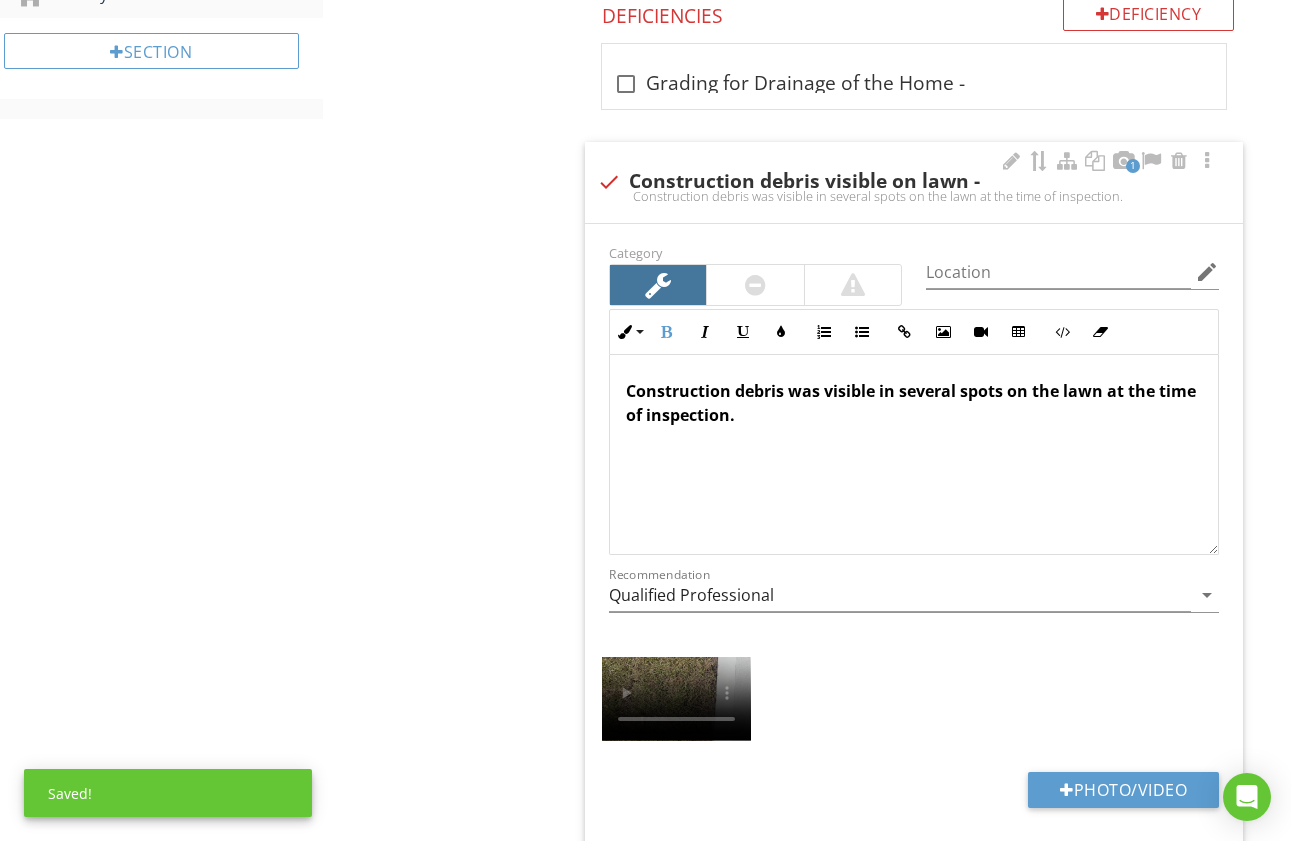click on "Construction debris was visible in several spots on the lawn at the time of inspection." at bounding box center [911, 403] 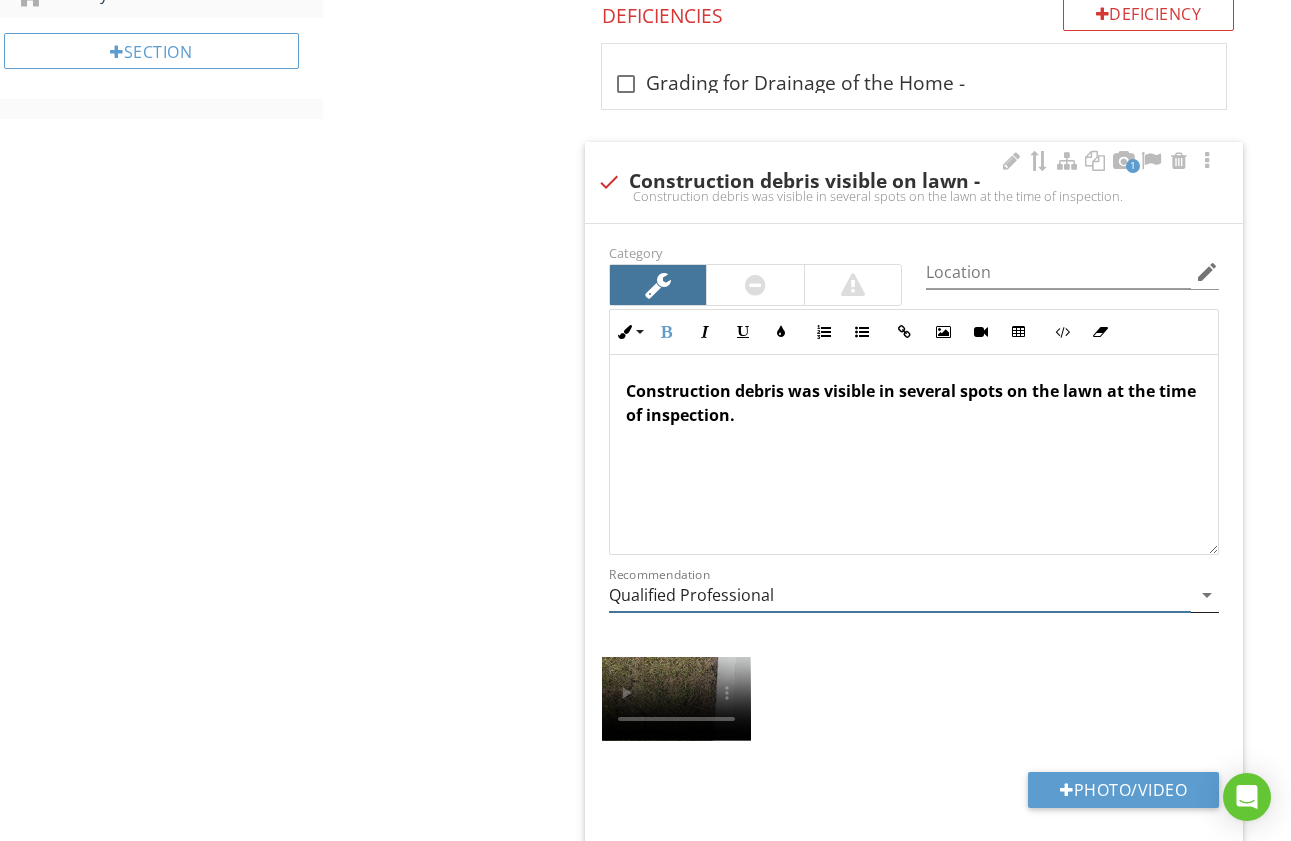 click on "Qualified Professional" at bounding box center (900, 595) 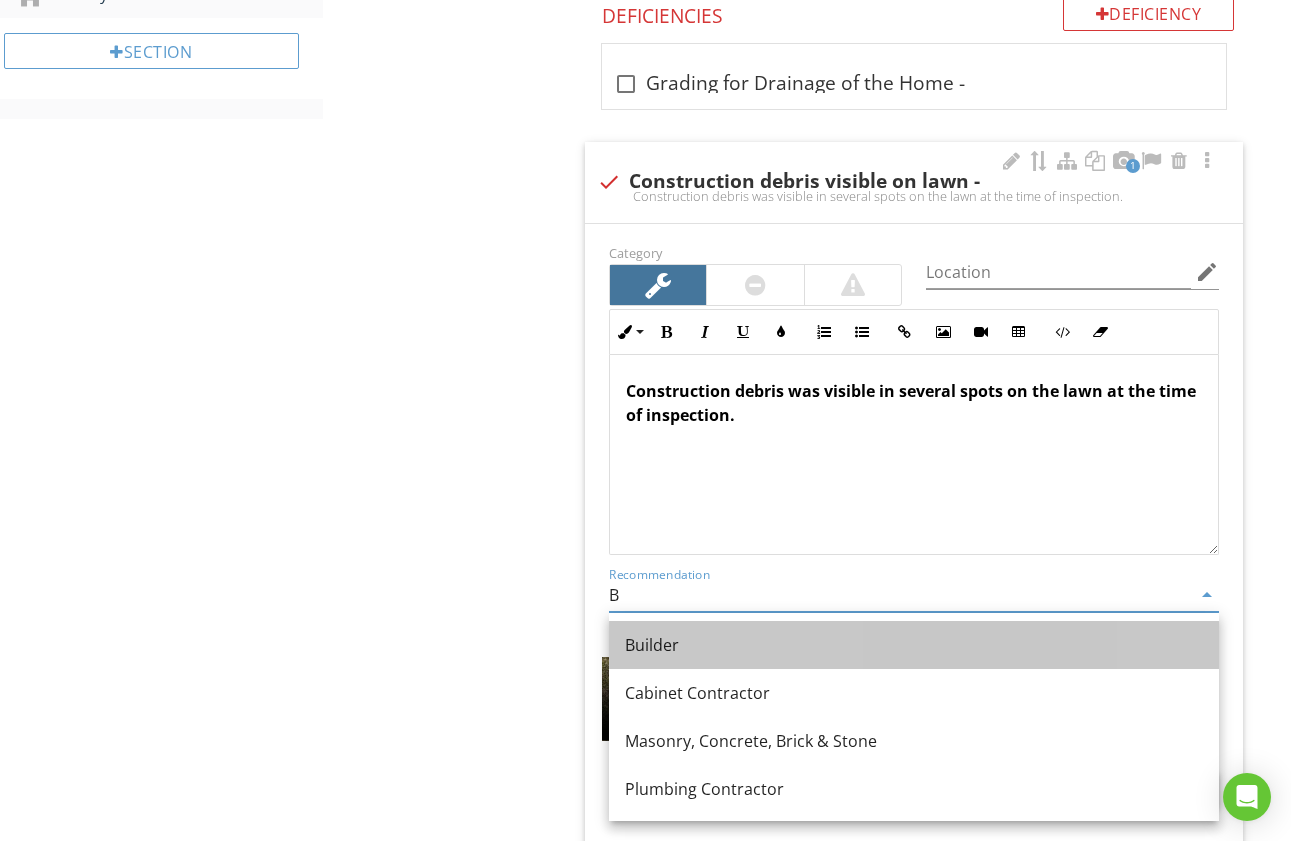 drag, startPoint x: 736, startPoint y: 640, endPoint x: 759, endPoint y: 632, distance: 24.351591 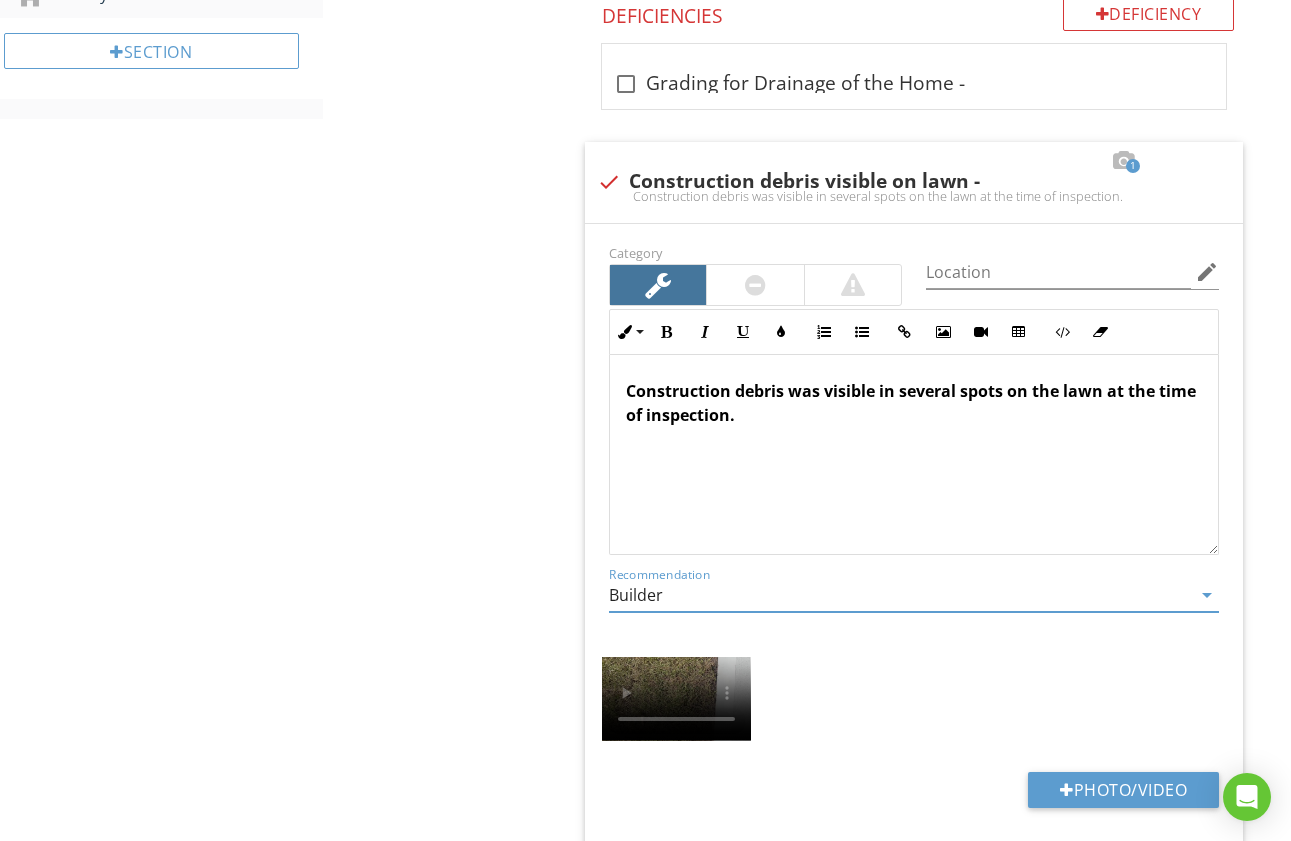 type on "Builder" 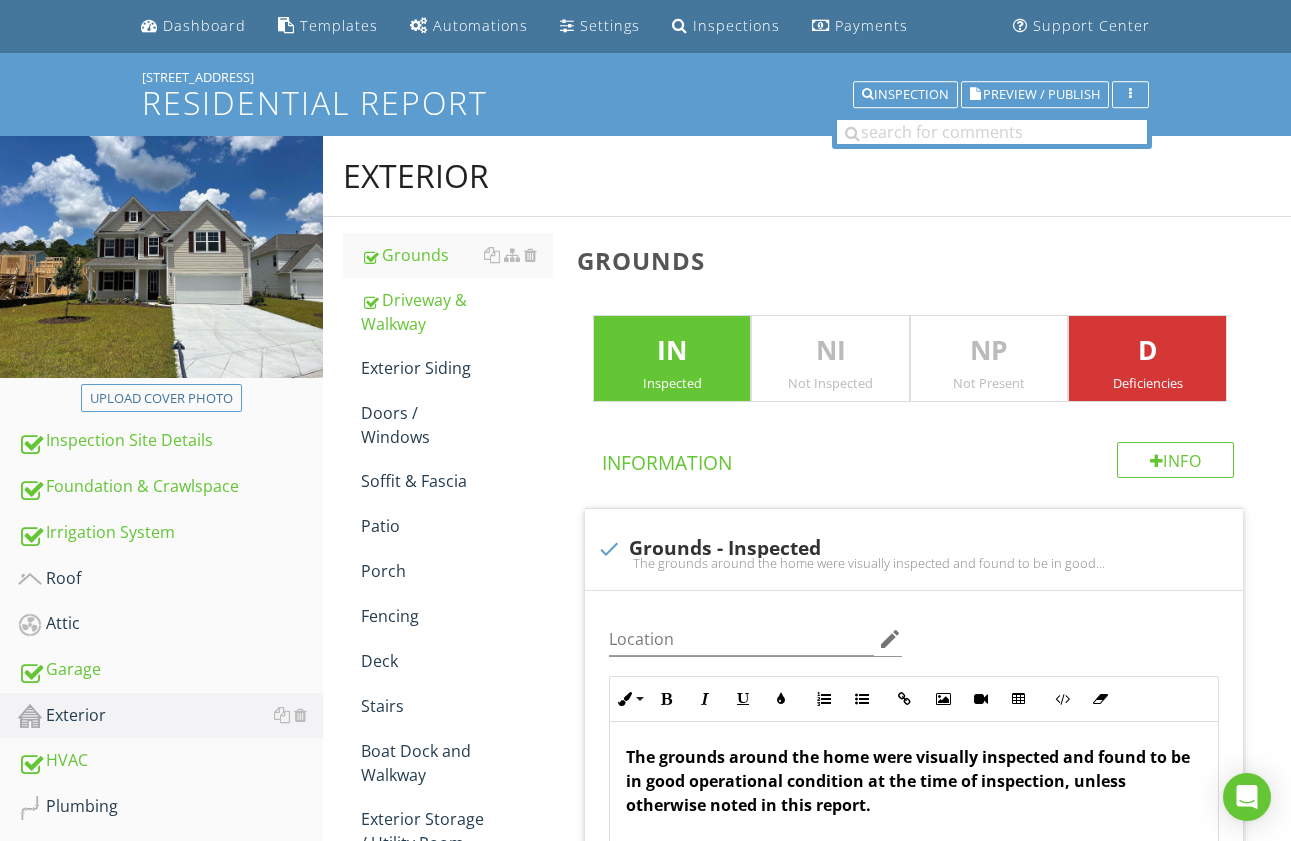 scroll, scrollTop: 76, scrollLeft: 0, axis: vertical 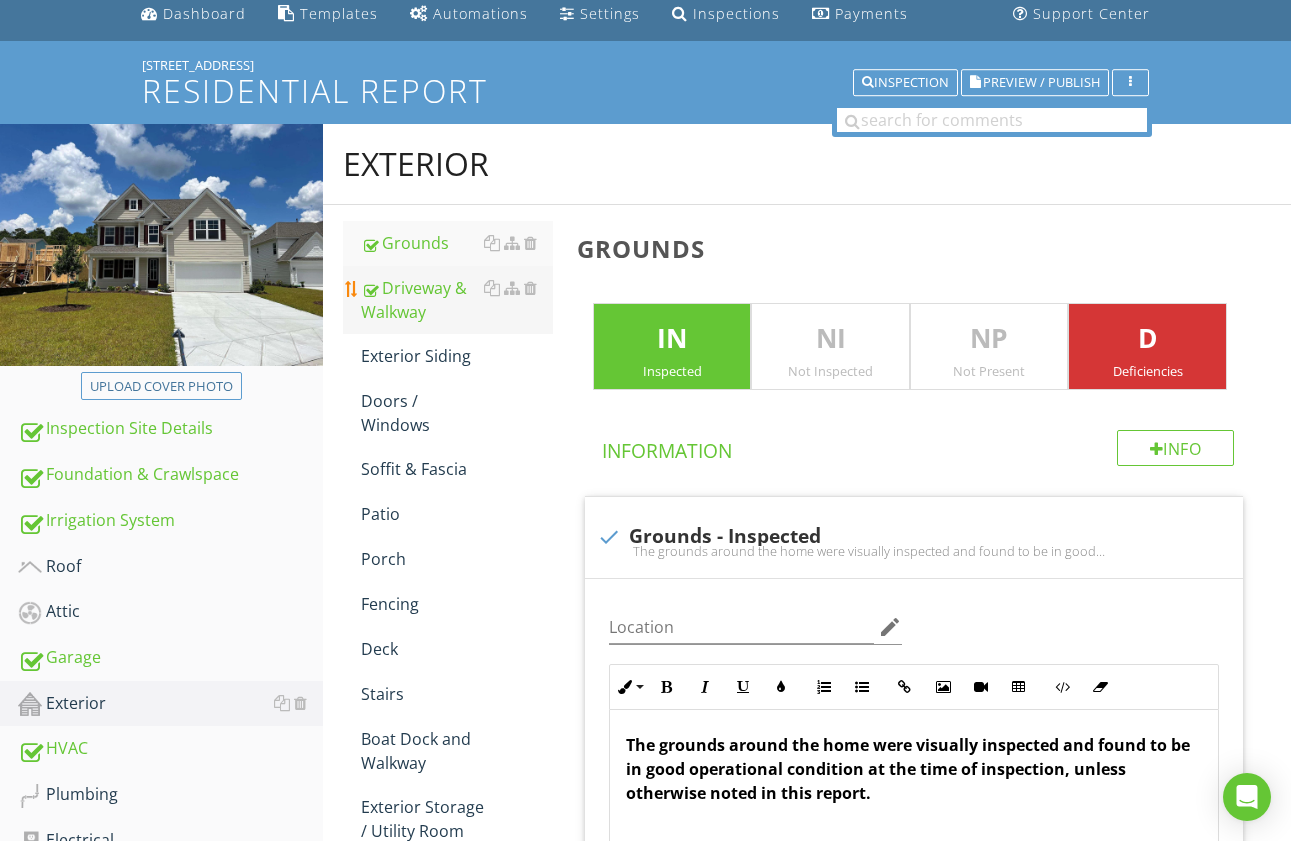 click on "Driveway & Walkway" at bounding box center [457, 300] 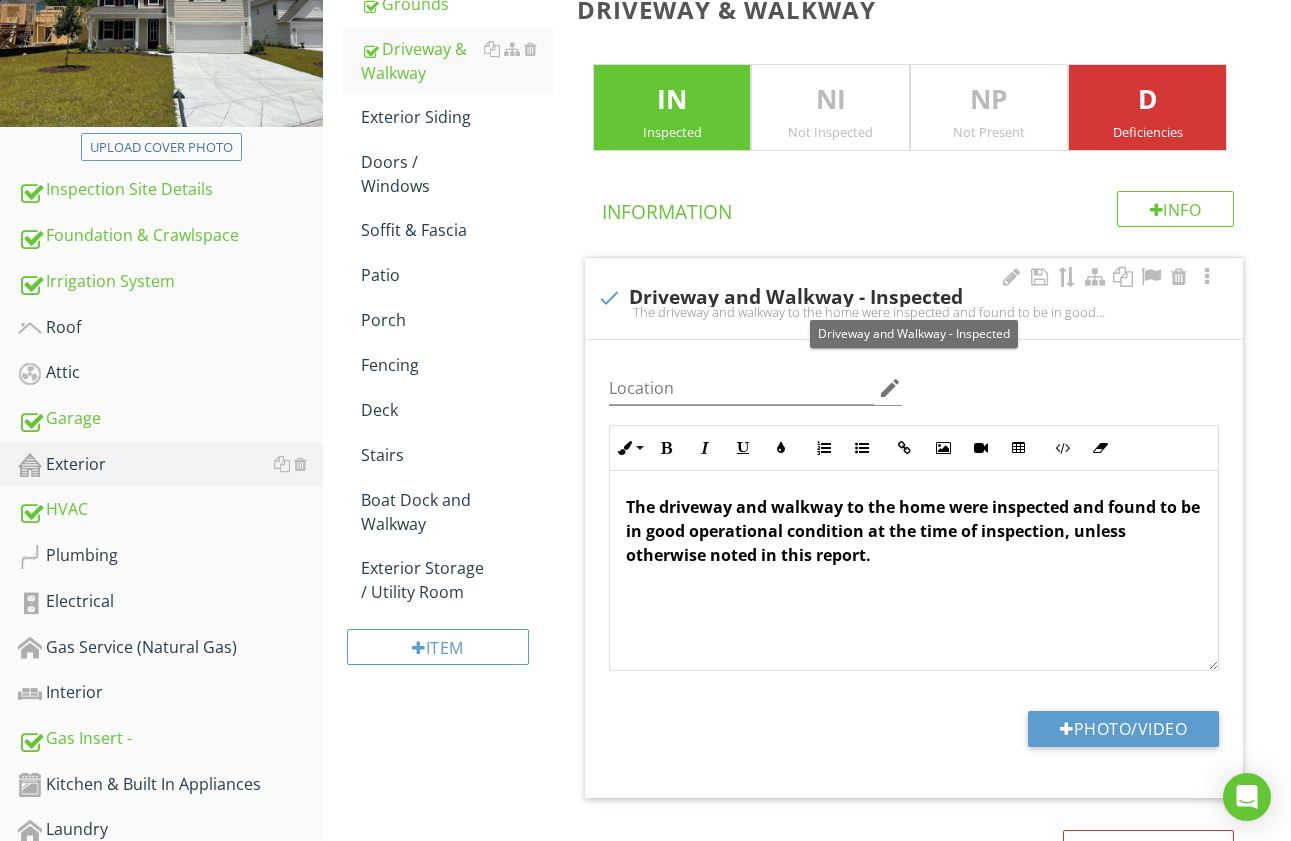 scroll, scrollTop: 323, scrollLeft: 0, axis: vertical 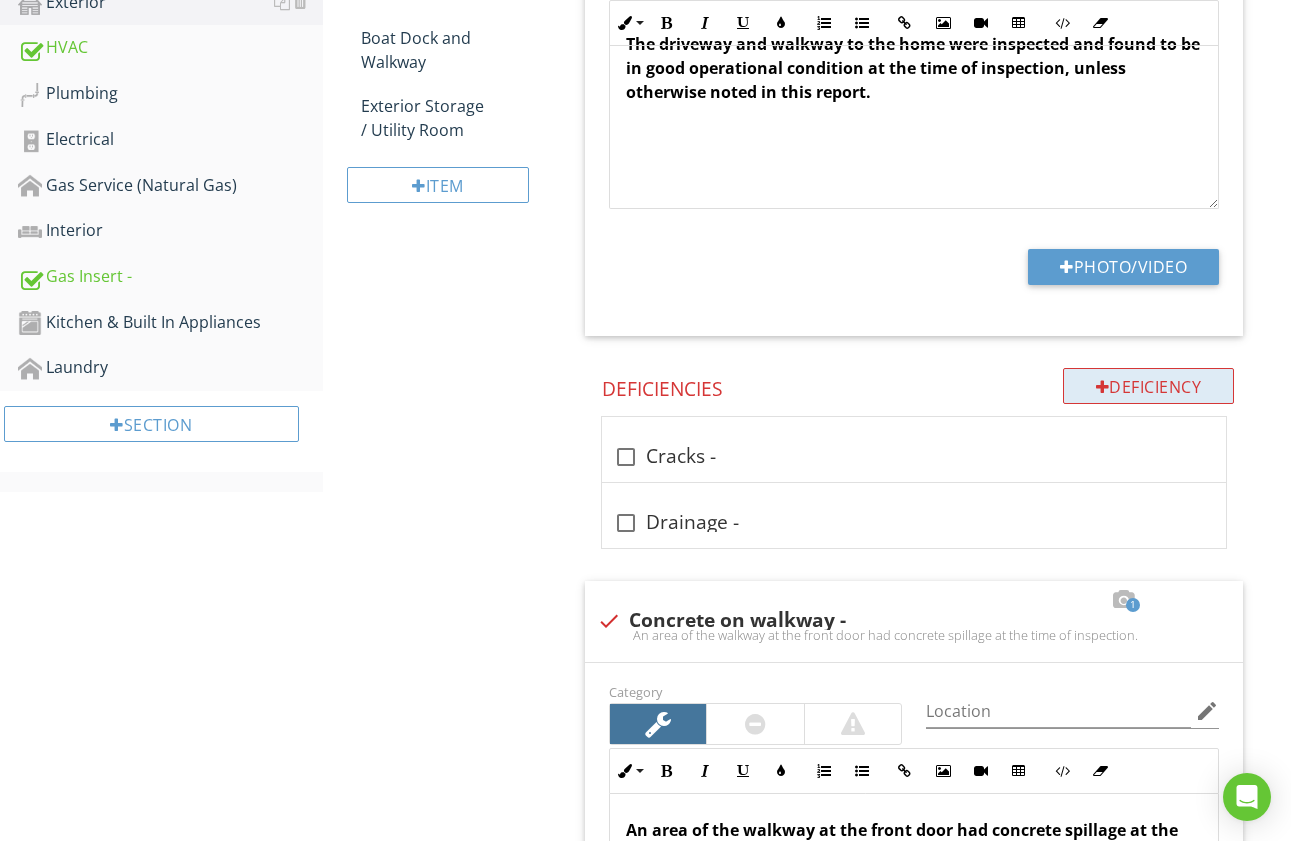 click on "Deficiency" at bounding box center [1149, 386] 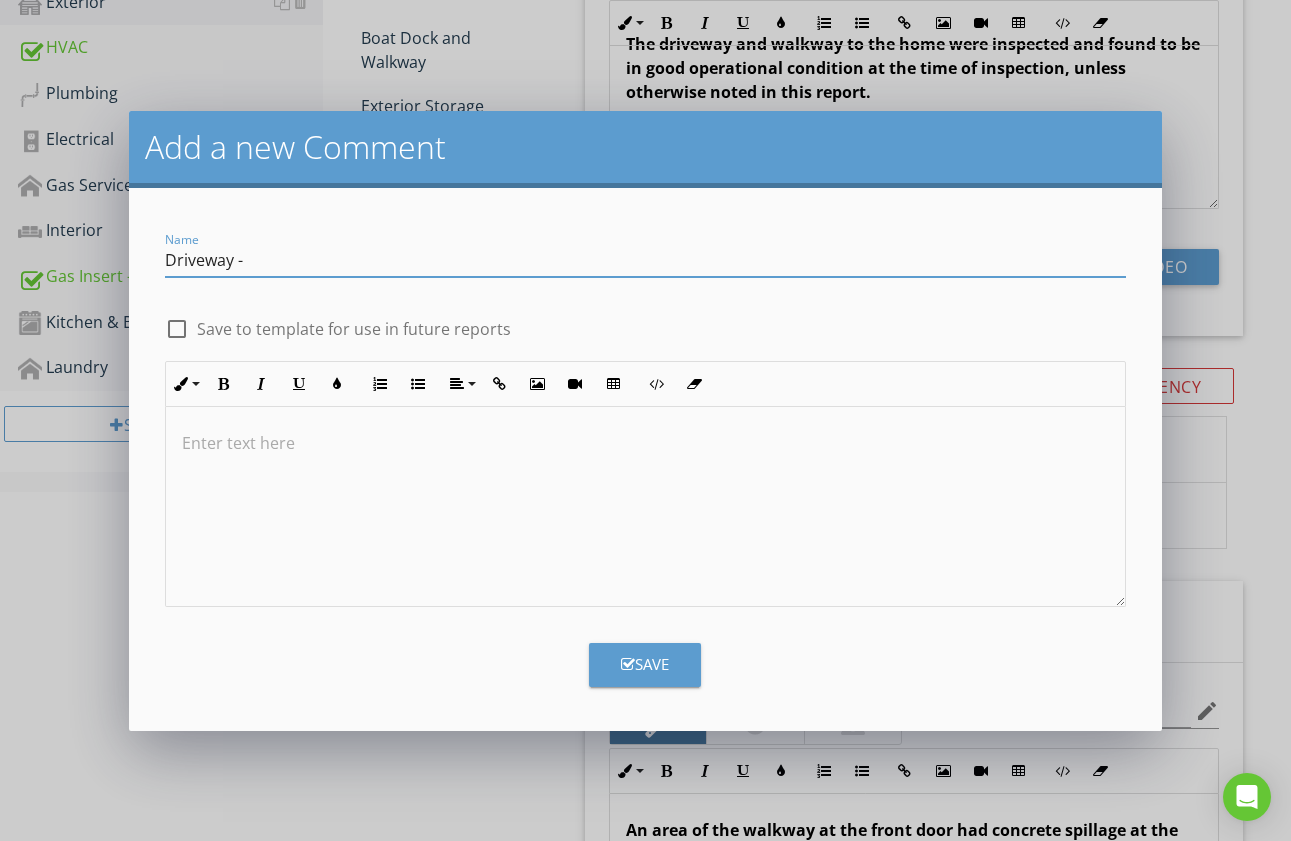 type on "Driveway -" 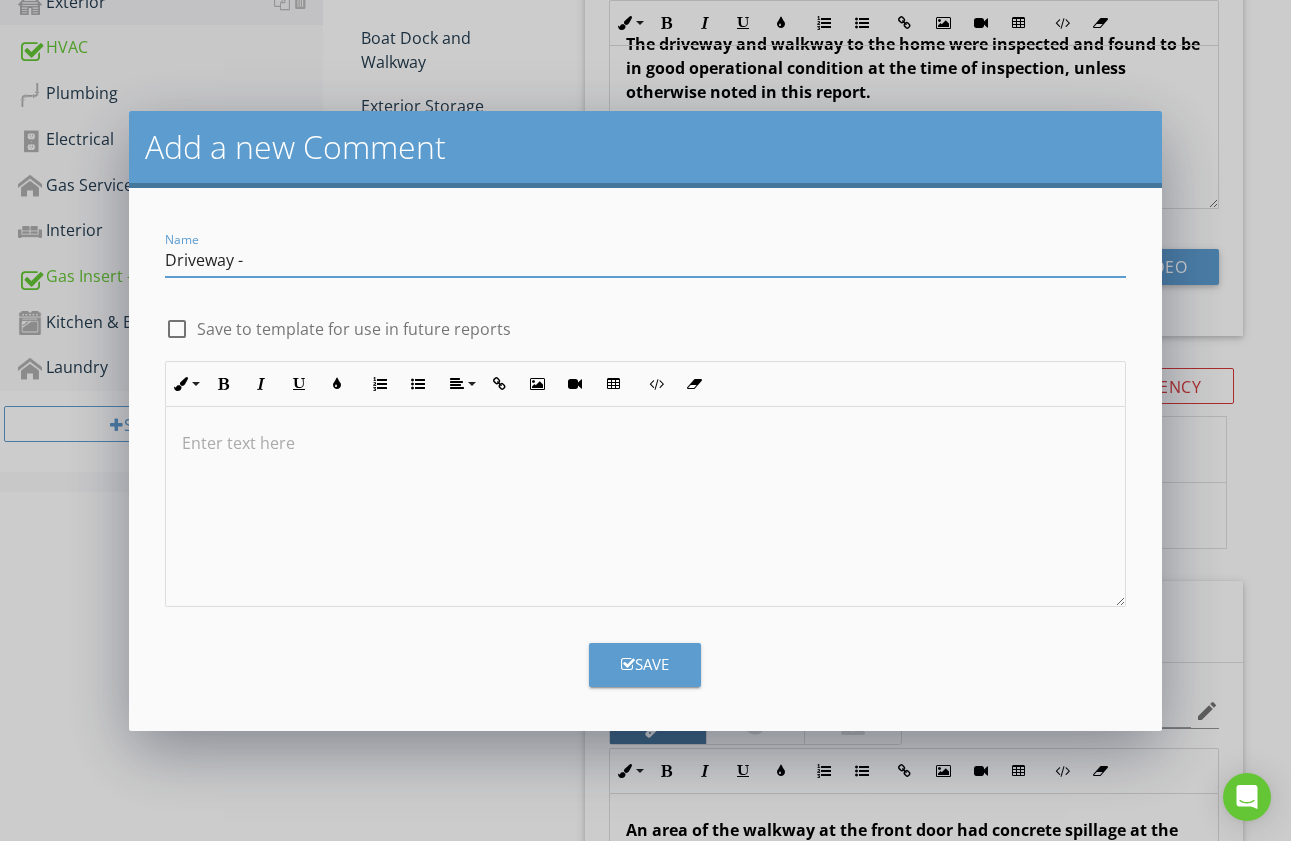 click on "Save" at bounding box center [645, 664] 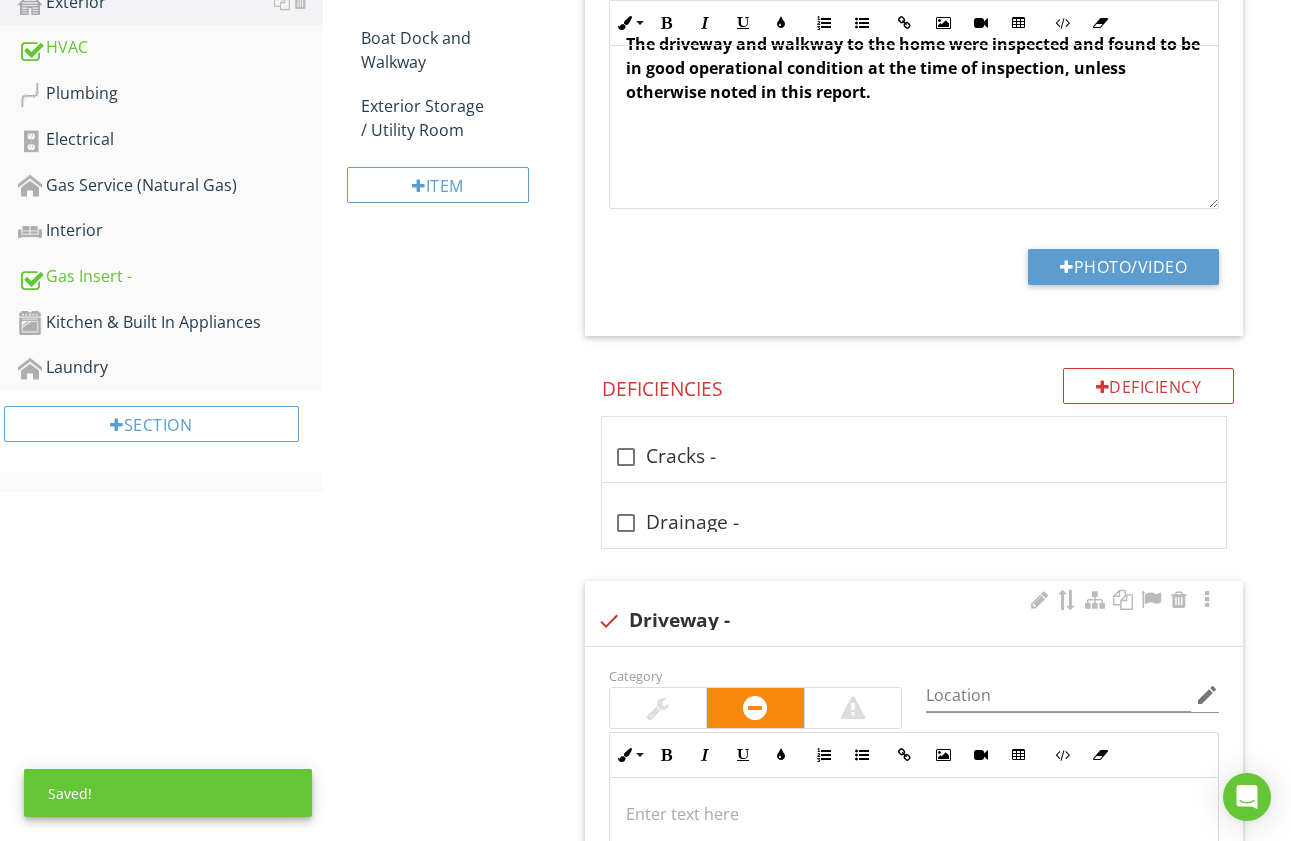 scroll, scrollTop: 1358, scrollLeft: 0, axis: vertical 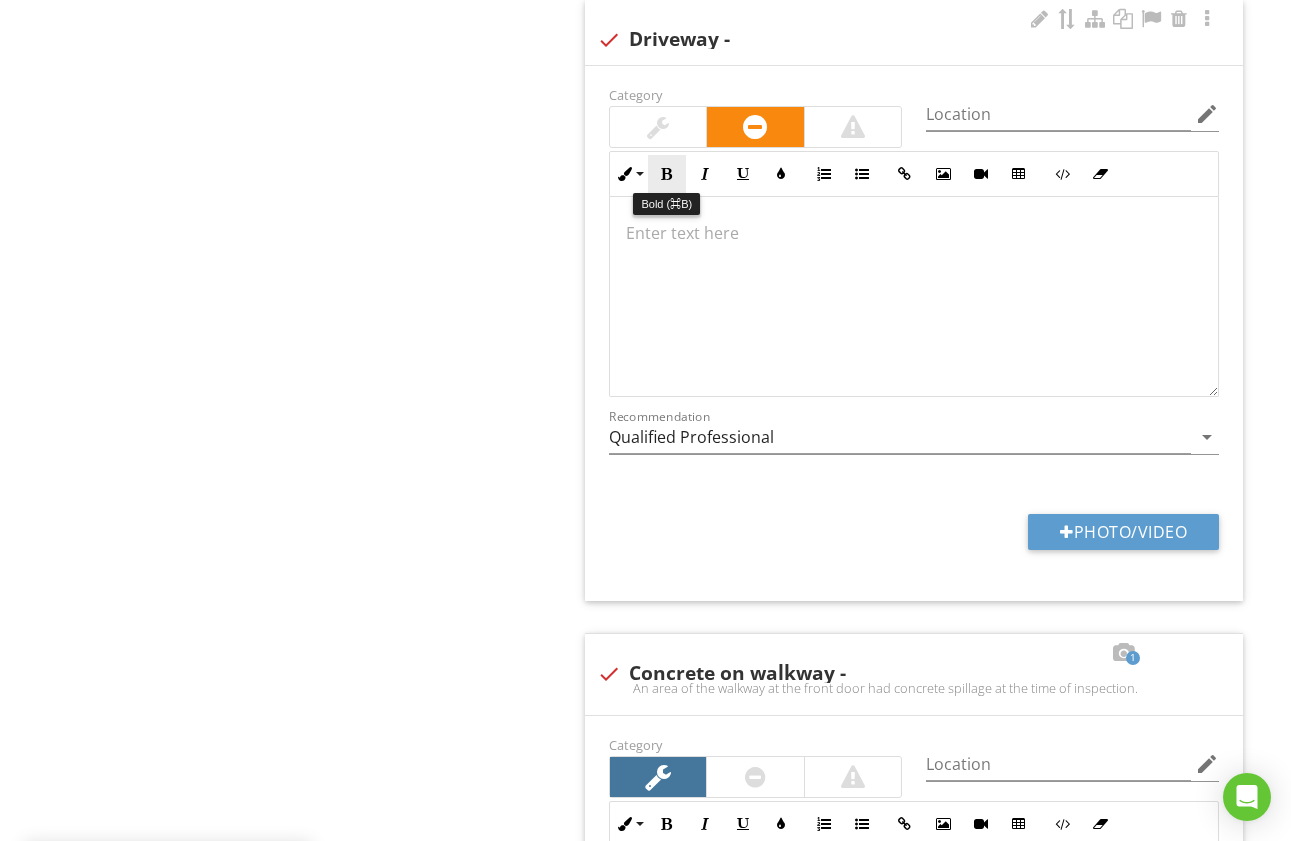 click on "Bold" at bounding box center (667, 174) 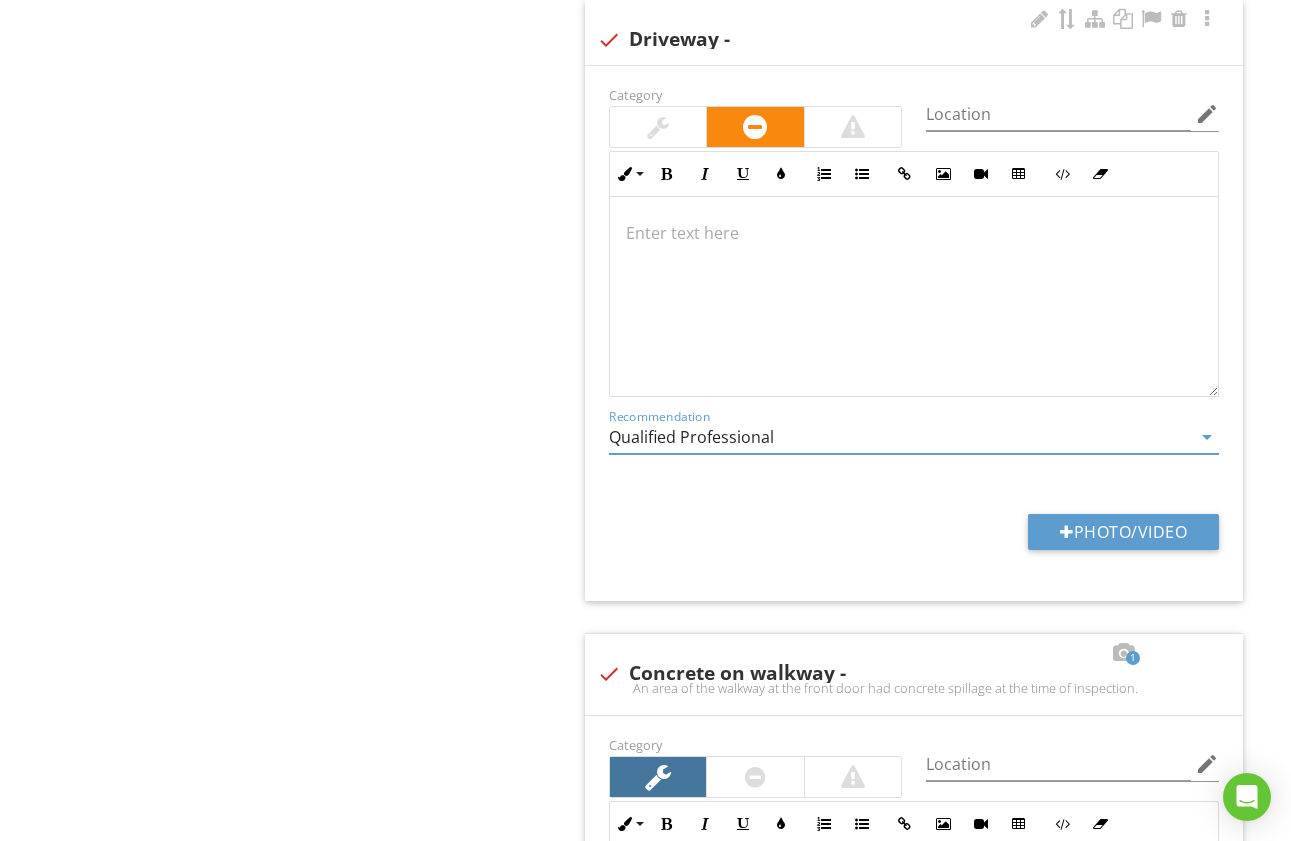 click on "Qualified Professional" at bounding box center [900, 437] 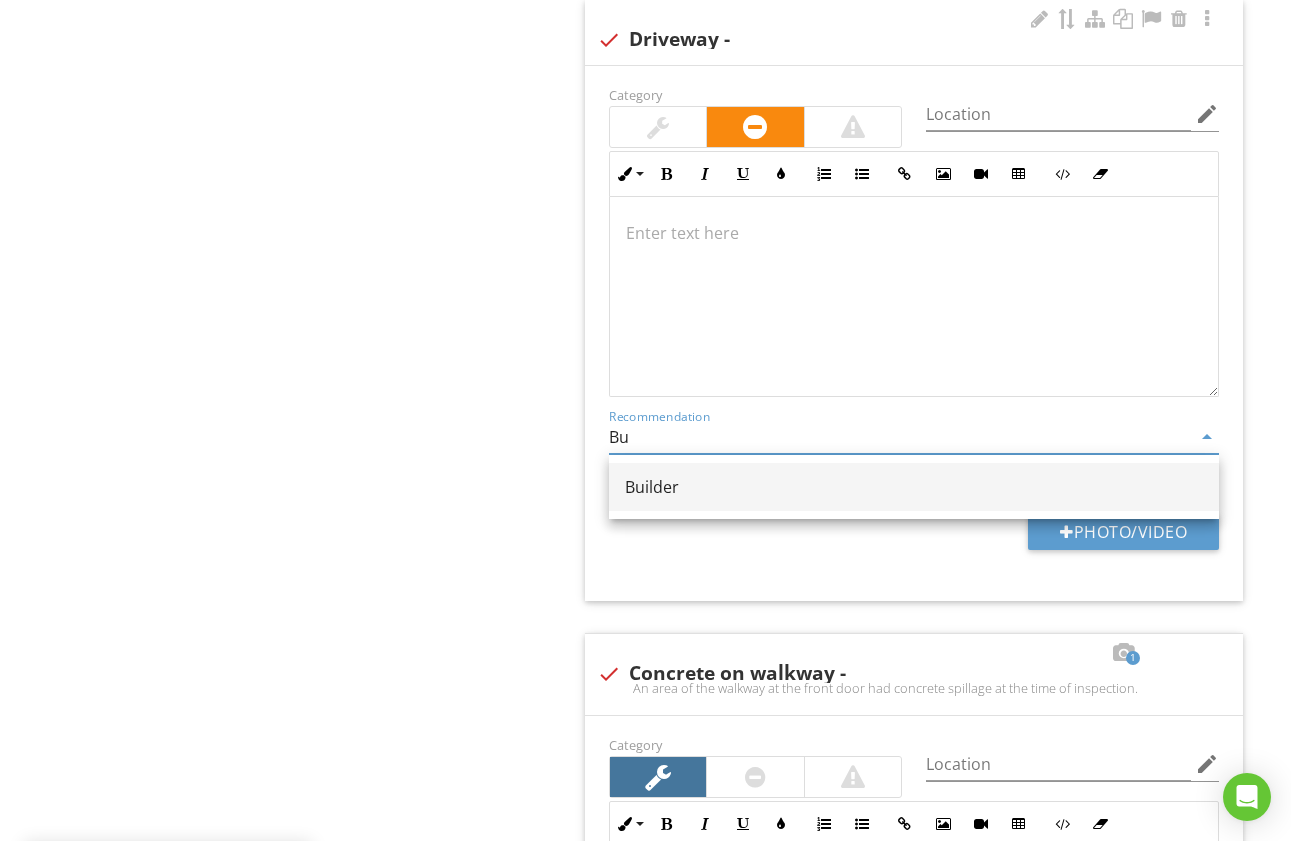 click on "Builder" at bounding box center (914, 487) 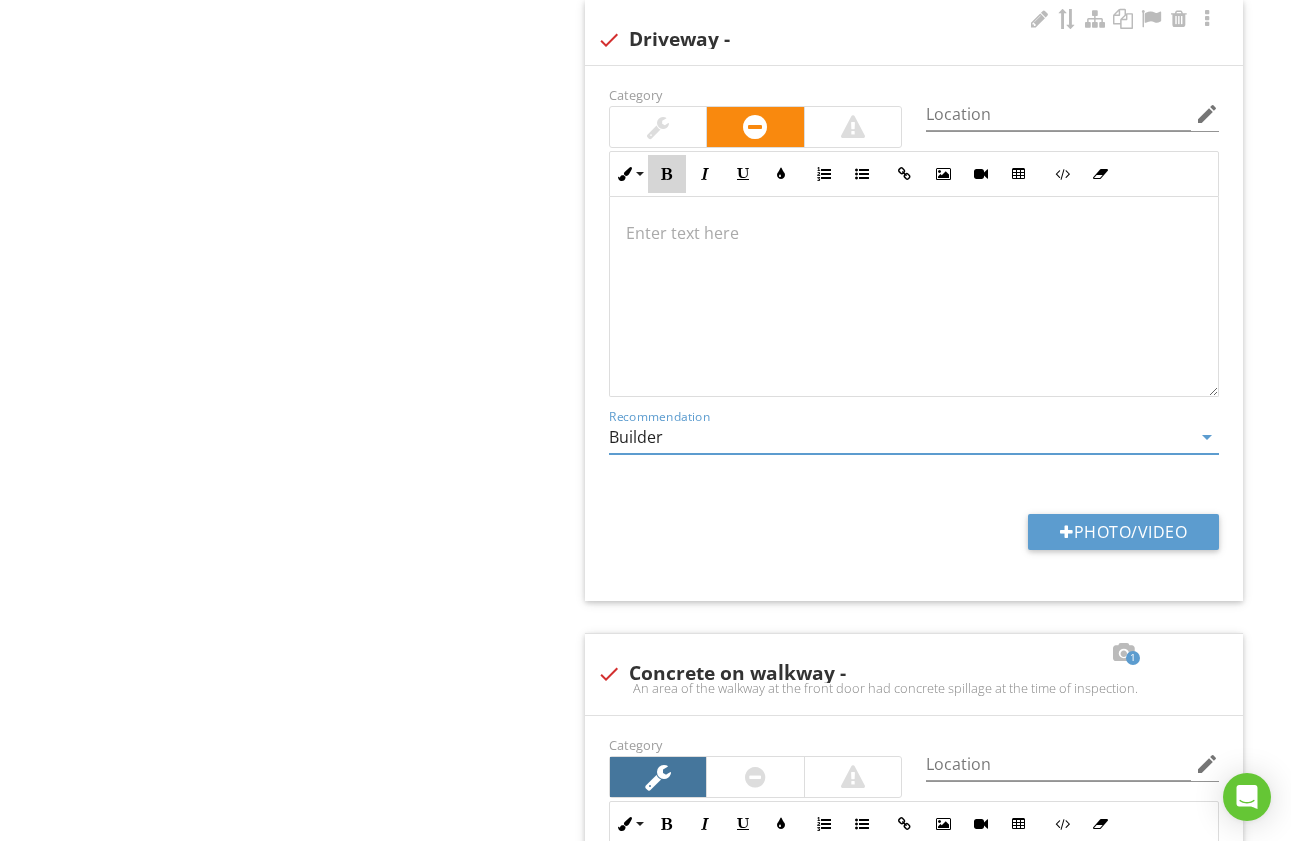drag, startPoint x: 661, startPoint y: 172, endPoint x: 660, endPoint y: 222, distance: 50.01 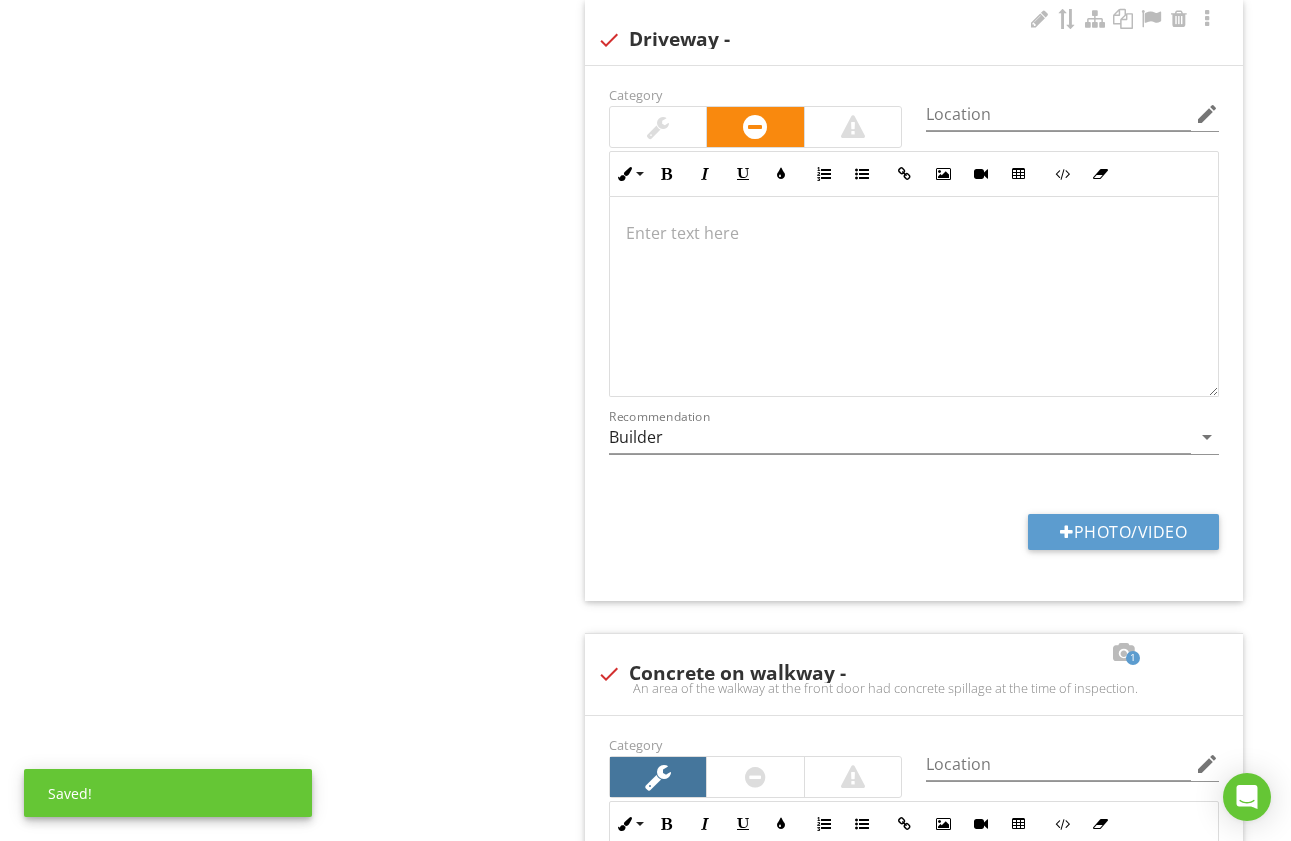 type 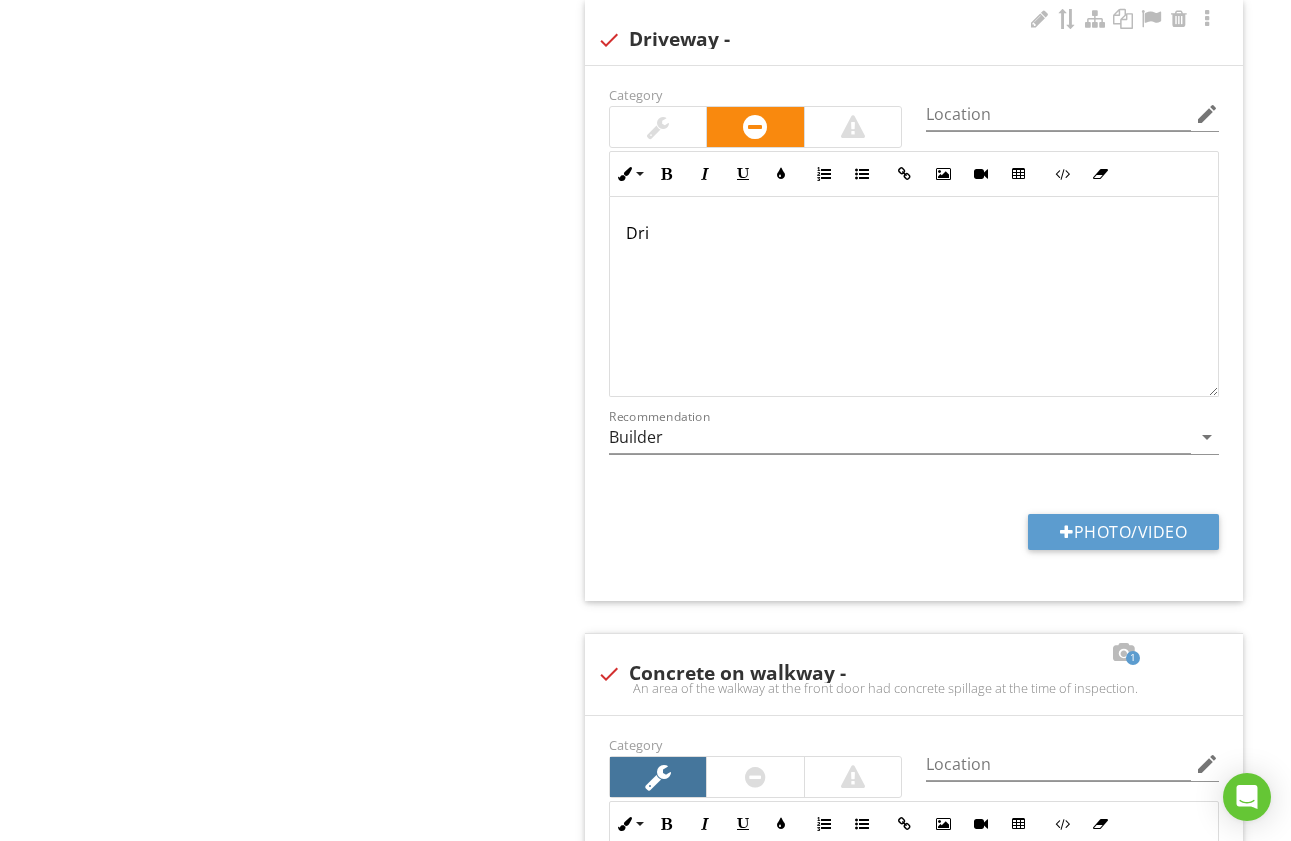scroll, scrollTop: 1374, scrollLeft: 0, axis: vertical 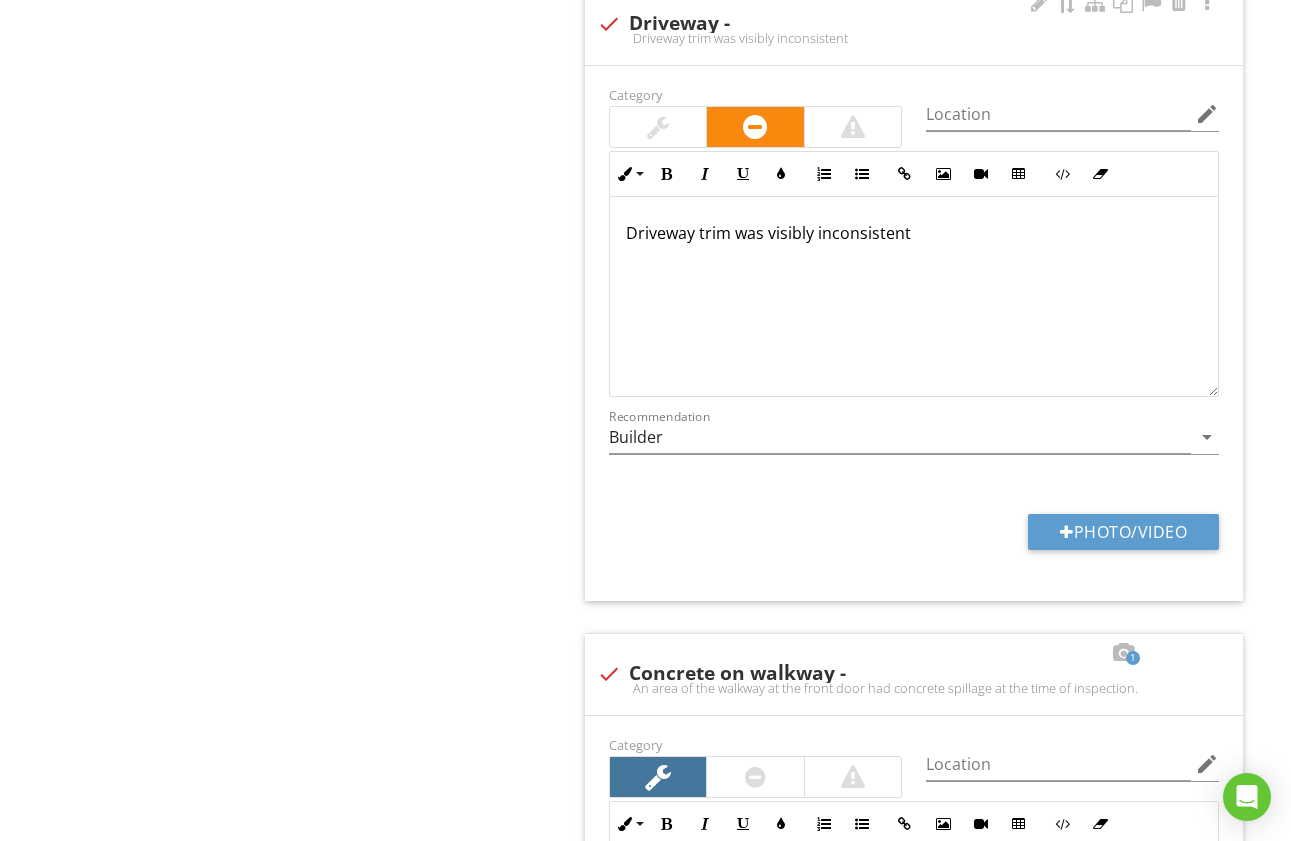 click on "Driveway trim was visibly inconsistent" at bounding box center (914, 233) 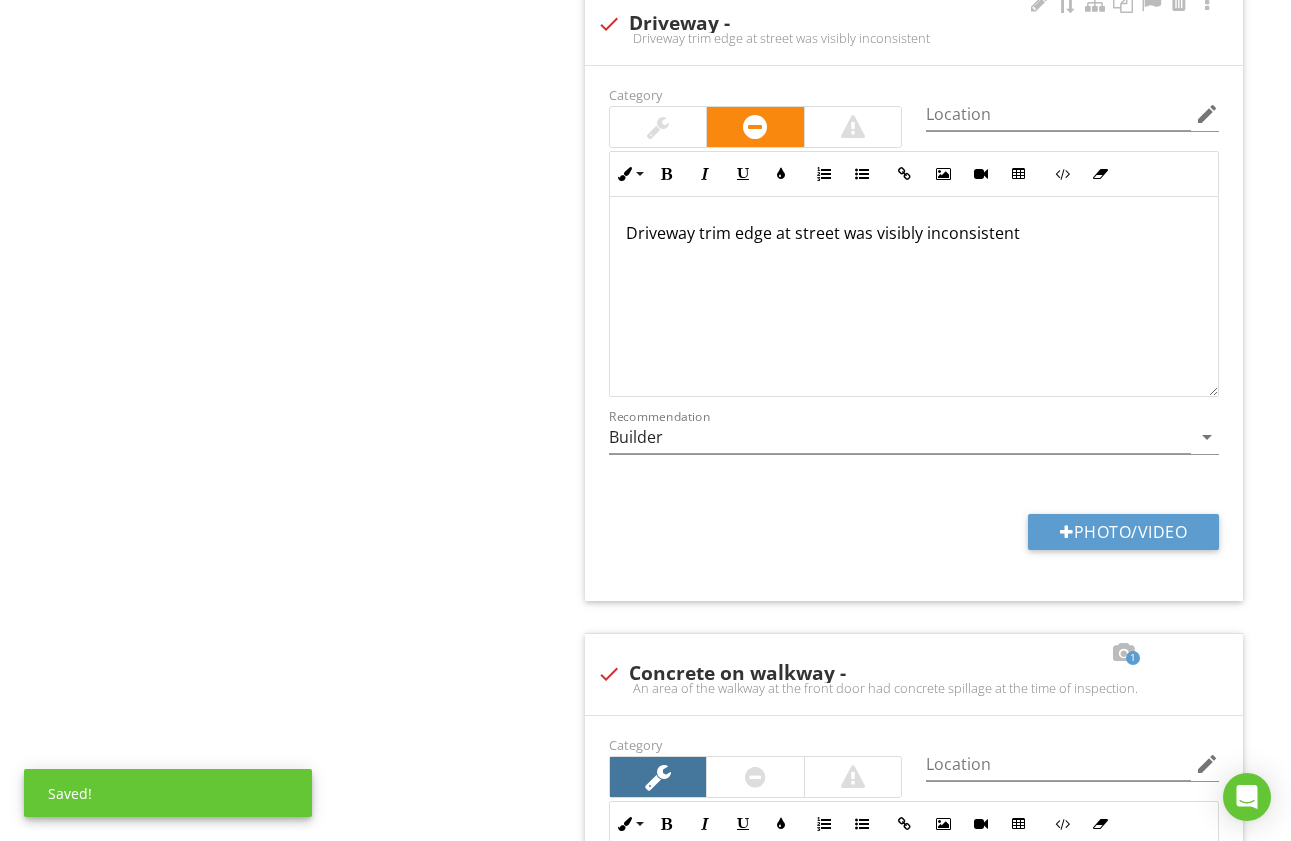 click on "Driveway trim edge at street was visibly inconsistent" at bounding box center [914, 233] 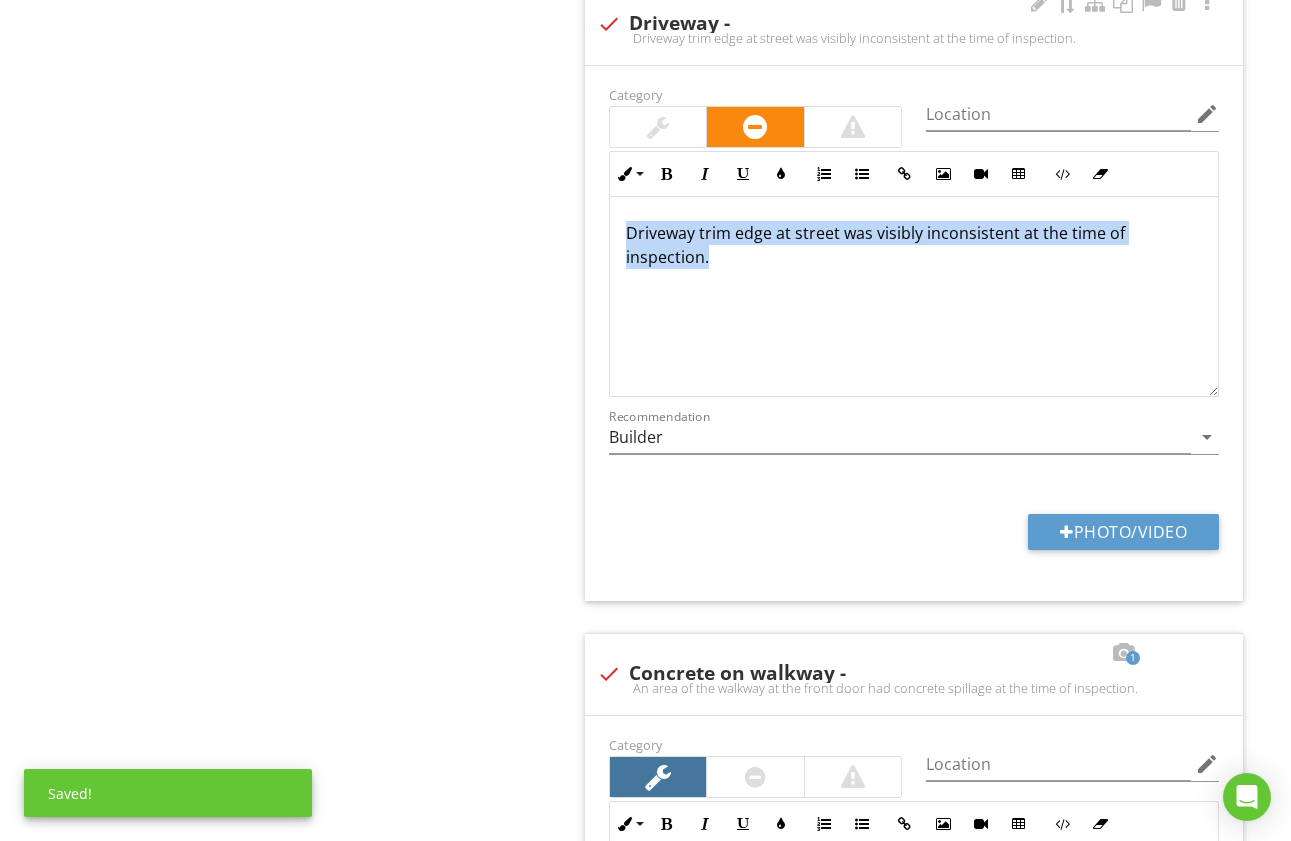 drag, startPoint x: 624, startPoint y: 232, endPoint x: 735, endPoint y: 269, distance: 117.00427 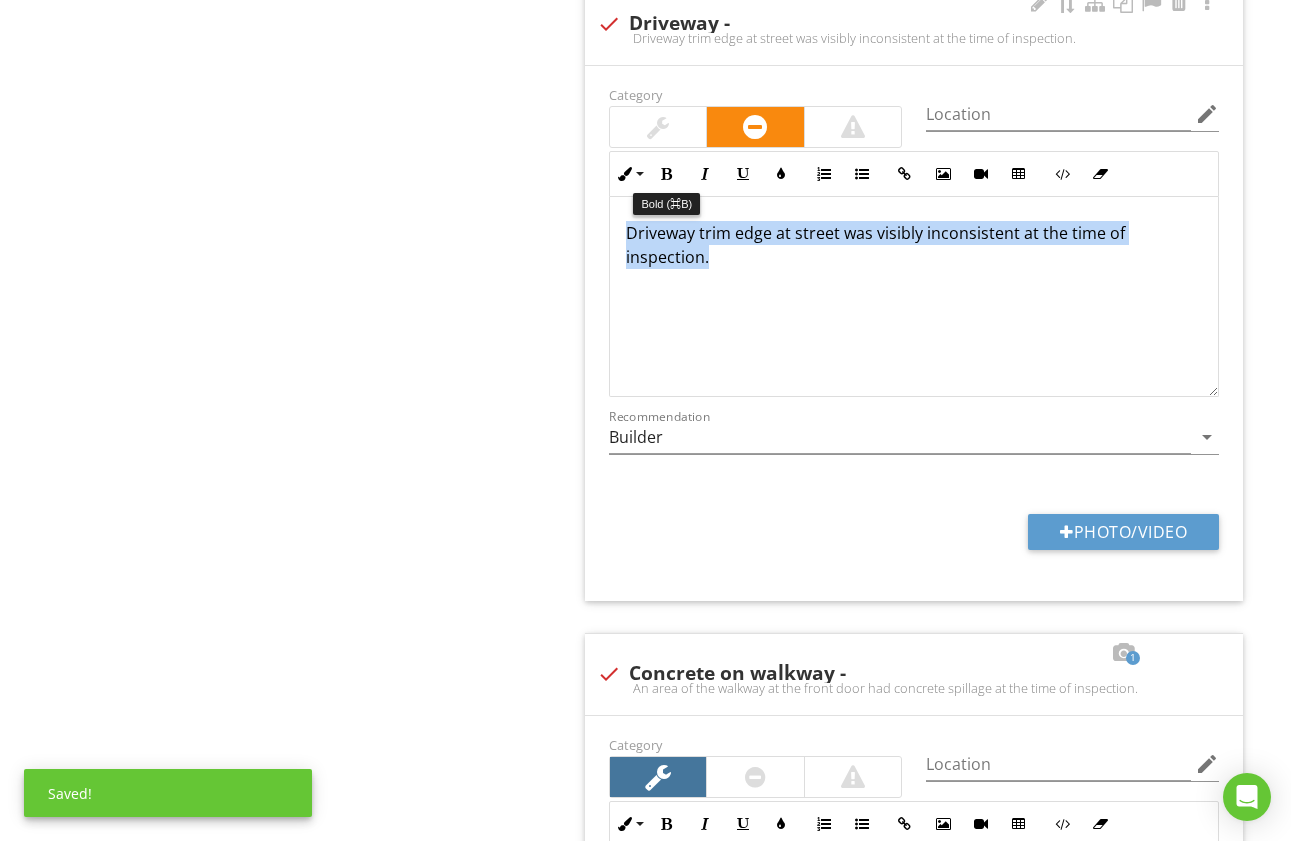 drag, startPoint x: 666, startPoint y: 174, endPoint x: 903, endPoint y: 285, distance: 261.70593 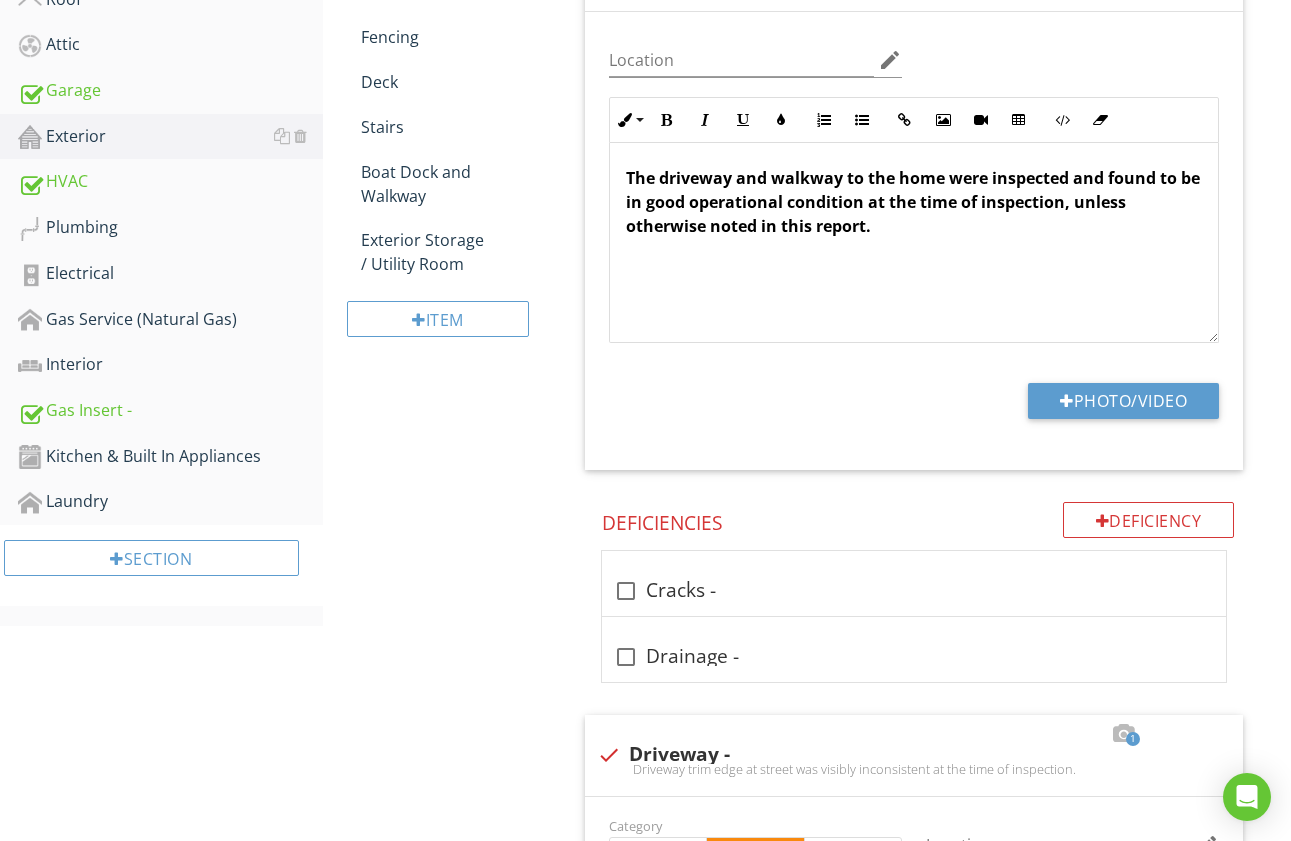 scroll, scrollTop: 513, scrollLeft: 0, axis: vertical 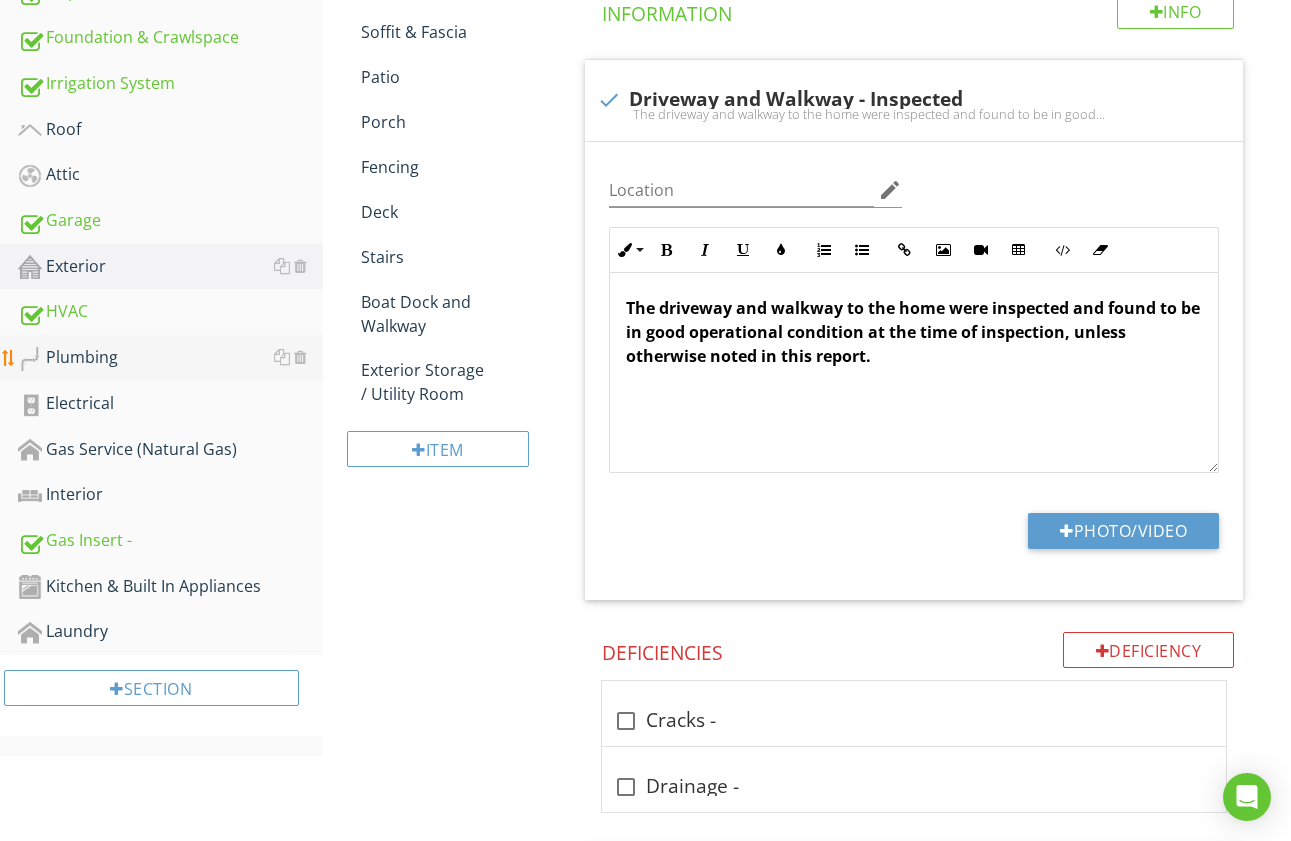 click on "Plumbing" at bounding box center (170, 358) 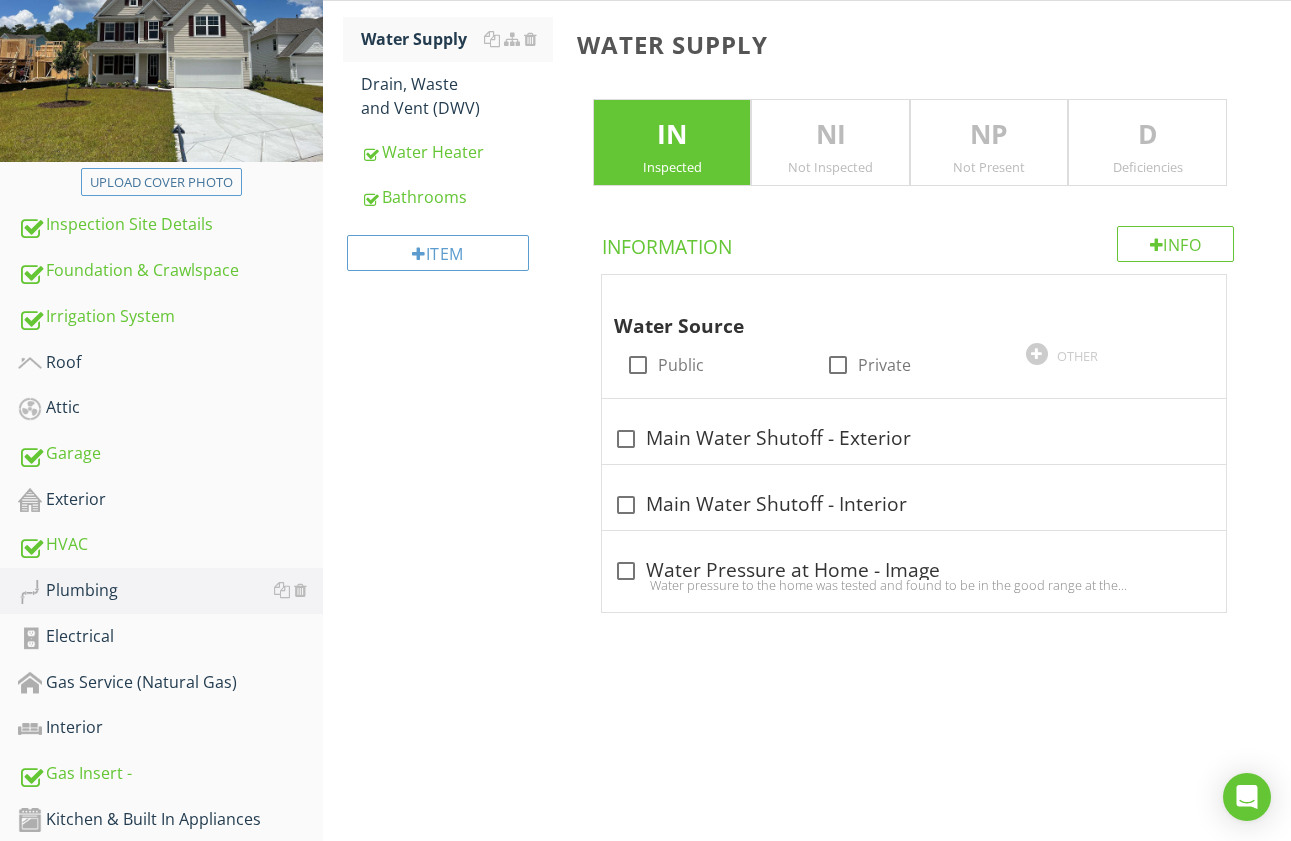 scroll, scrollTop: 264, scrollLeft: 0, axis: vertical 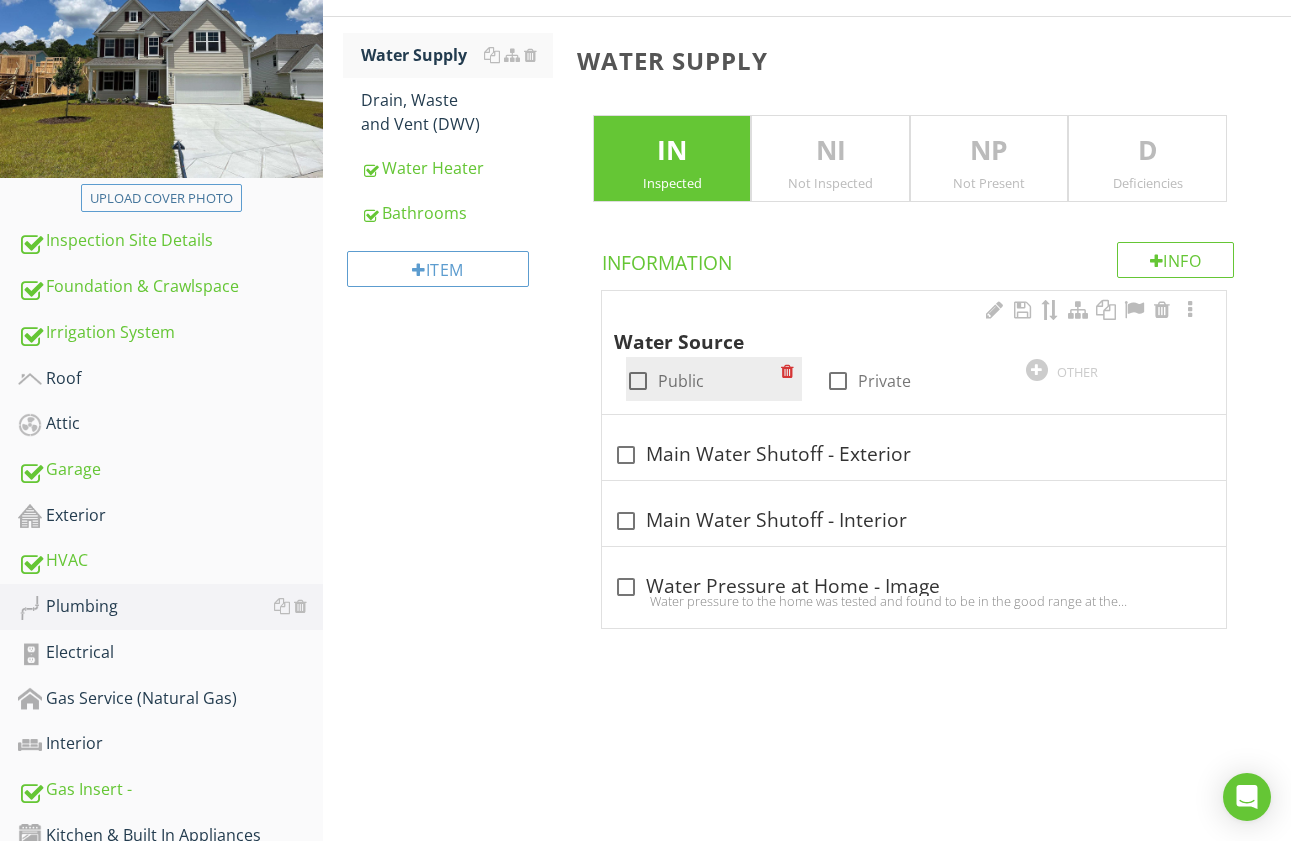 click at bounding box center (638, 381) 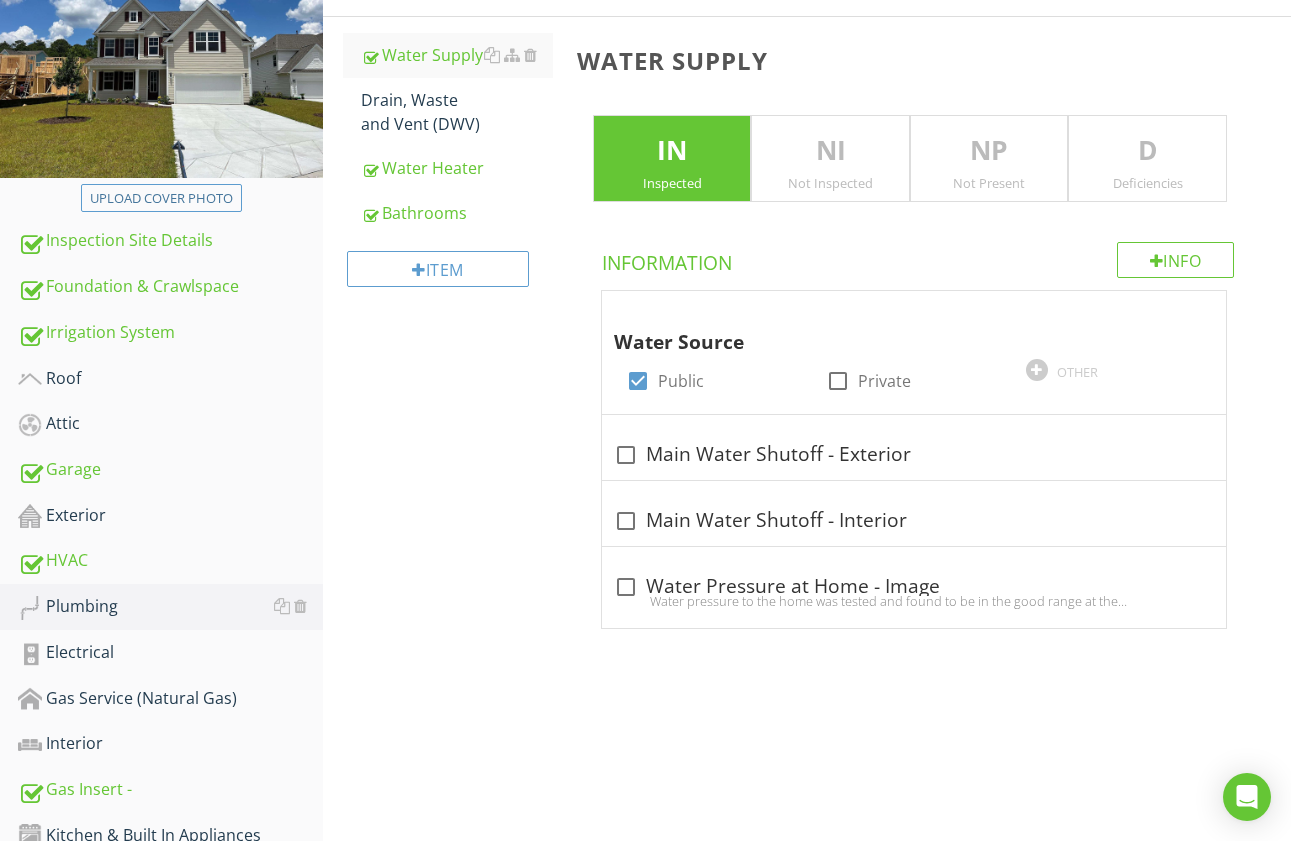 click on "D   Deficiencies" at bounding box center [1147, 159] 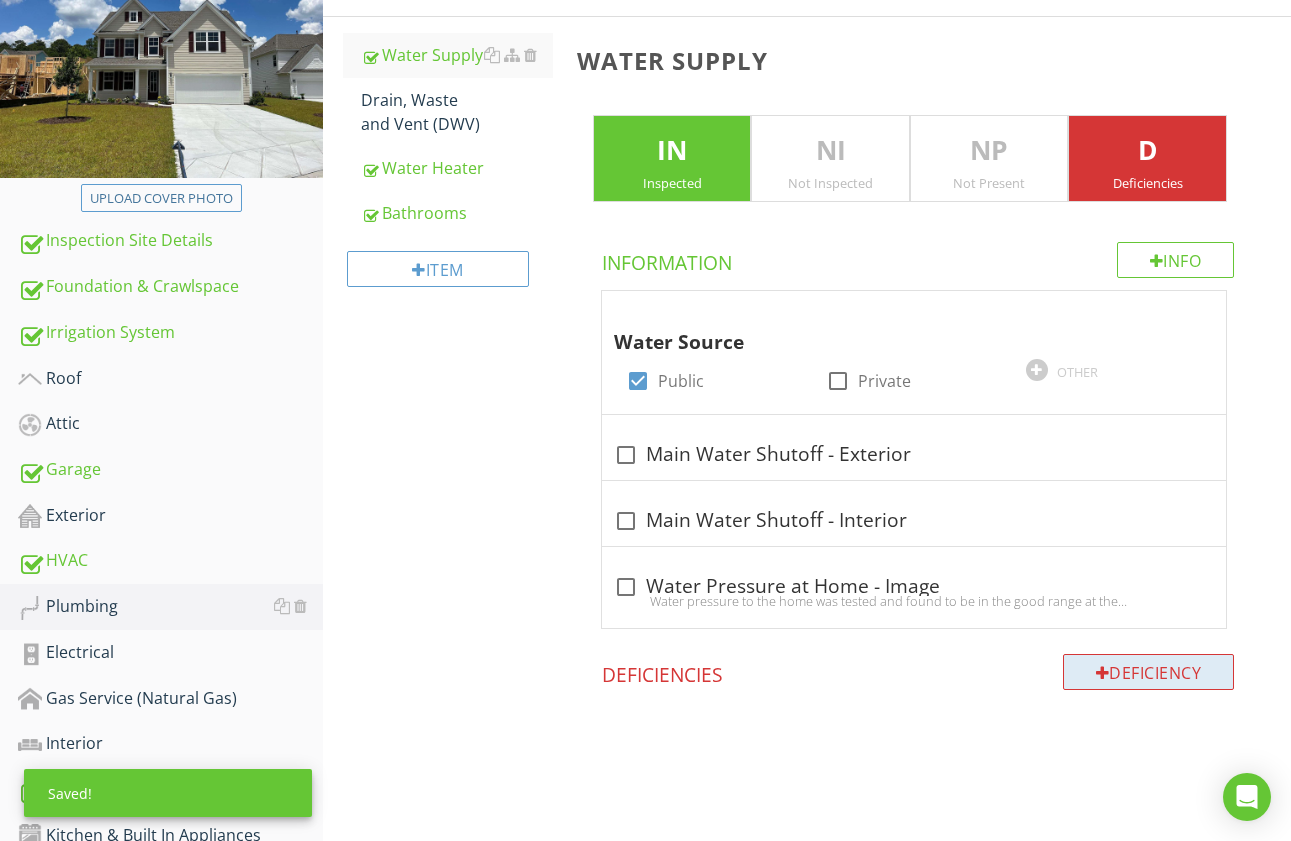 click on "Deficiency" at bounding box center (1149, 672) 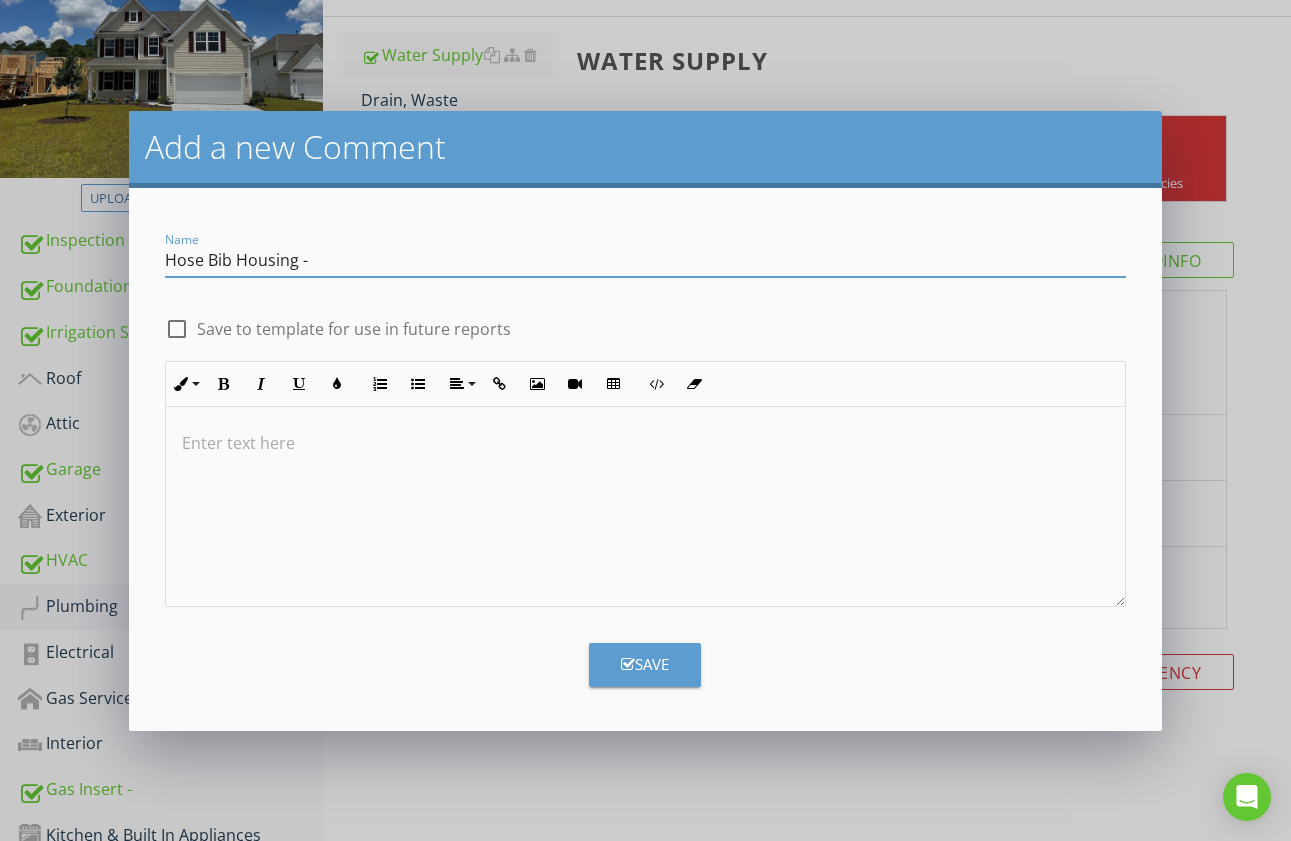 type on "Hose Bib Housing -" 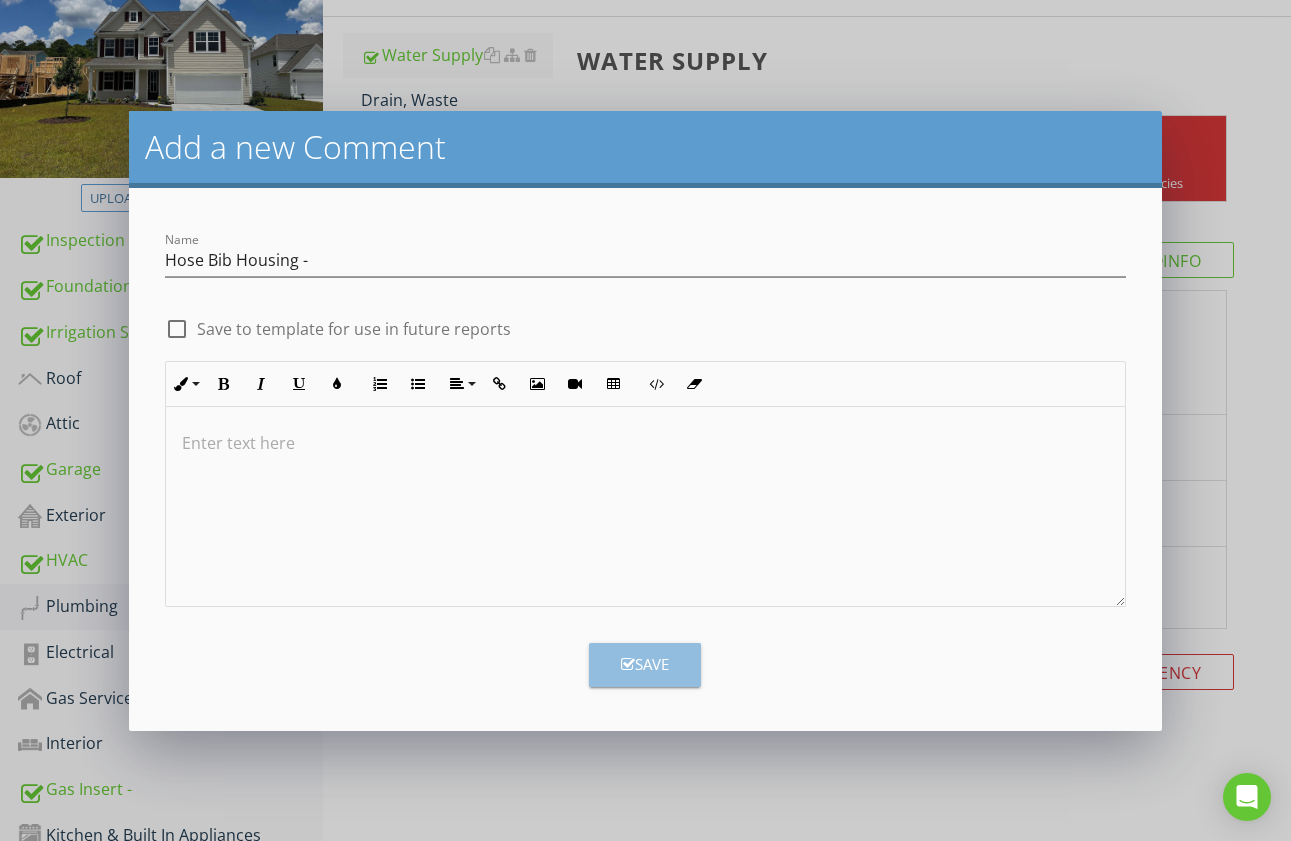 click on "Save" at bounding box center (645, 665) 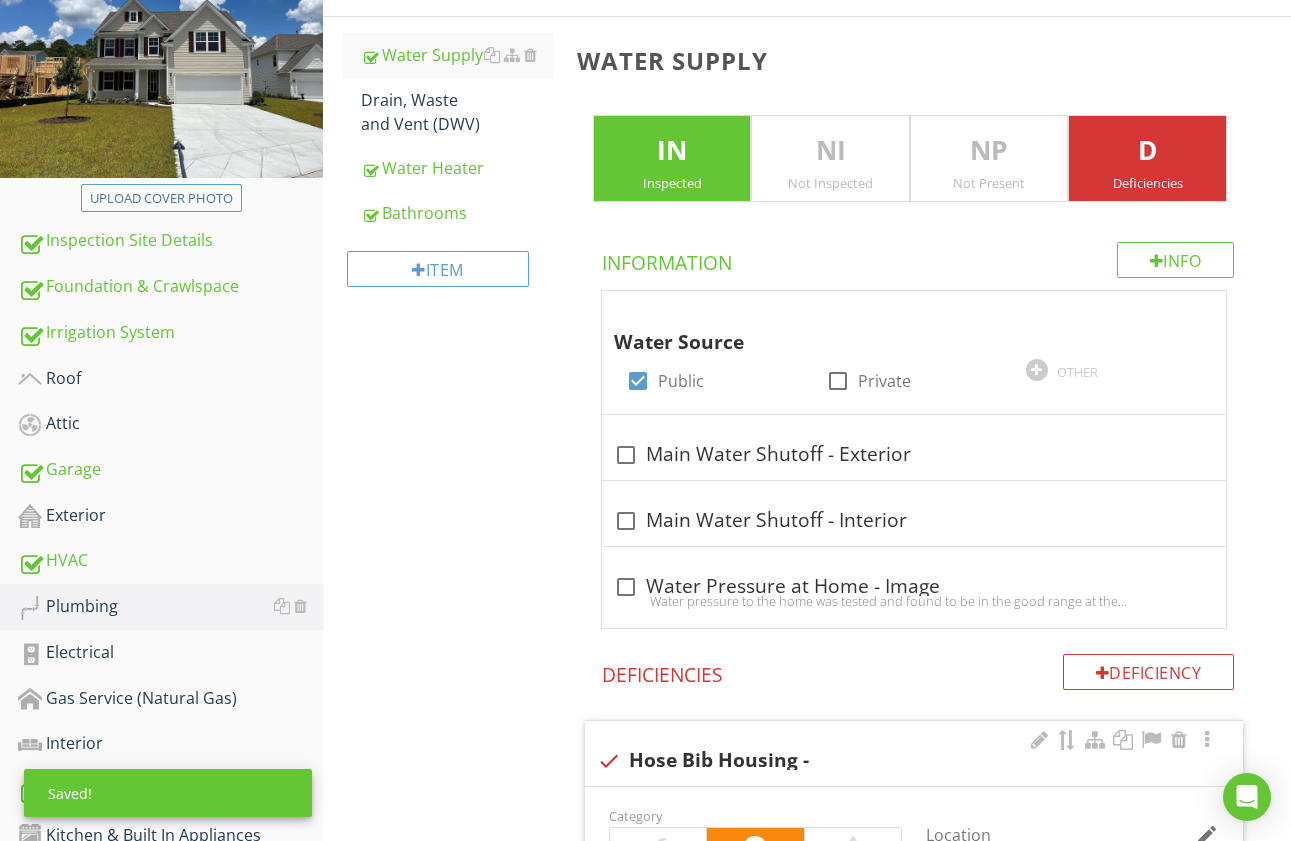 scroll, scrollTop: 826, scrollLeft: 0, axis: vertical 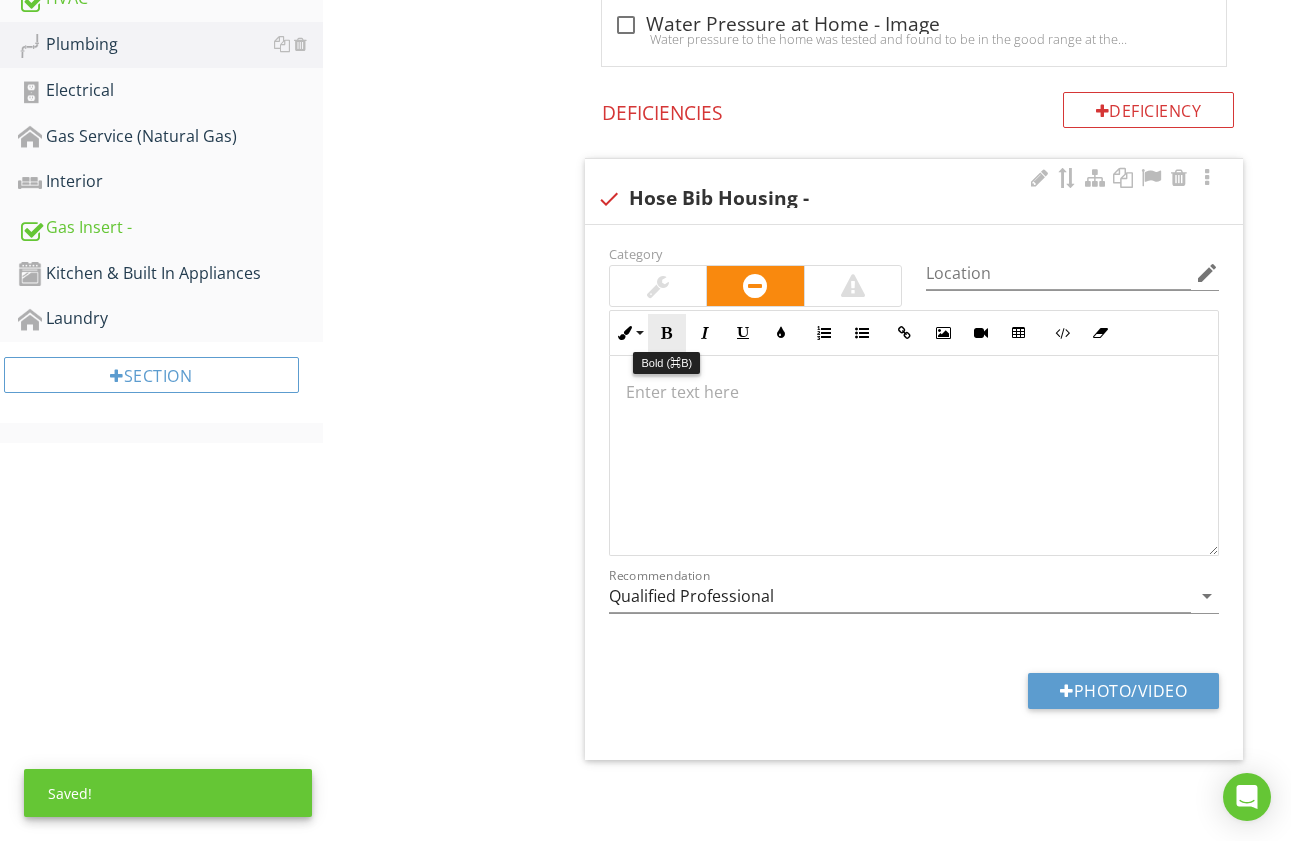 click at bounding box center [667, 333] 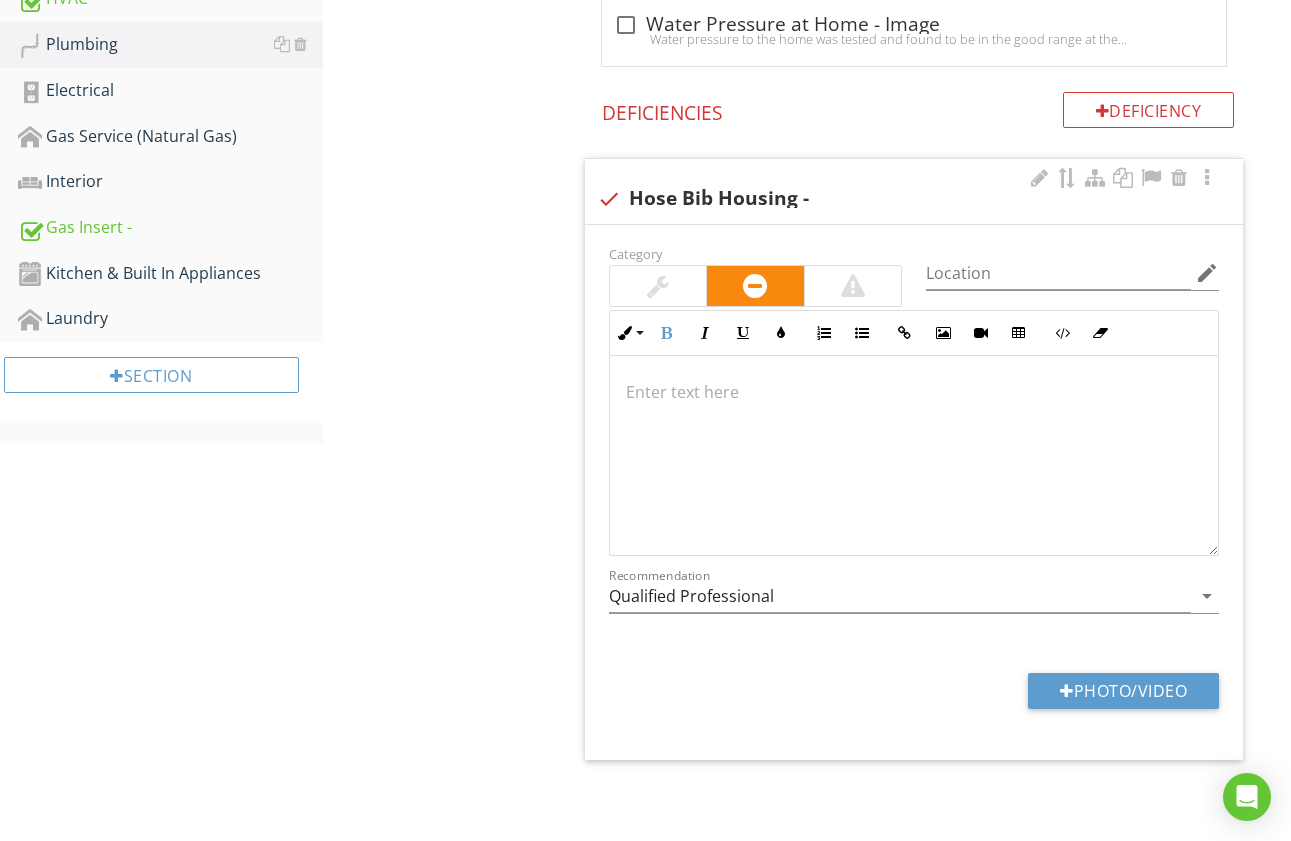 type 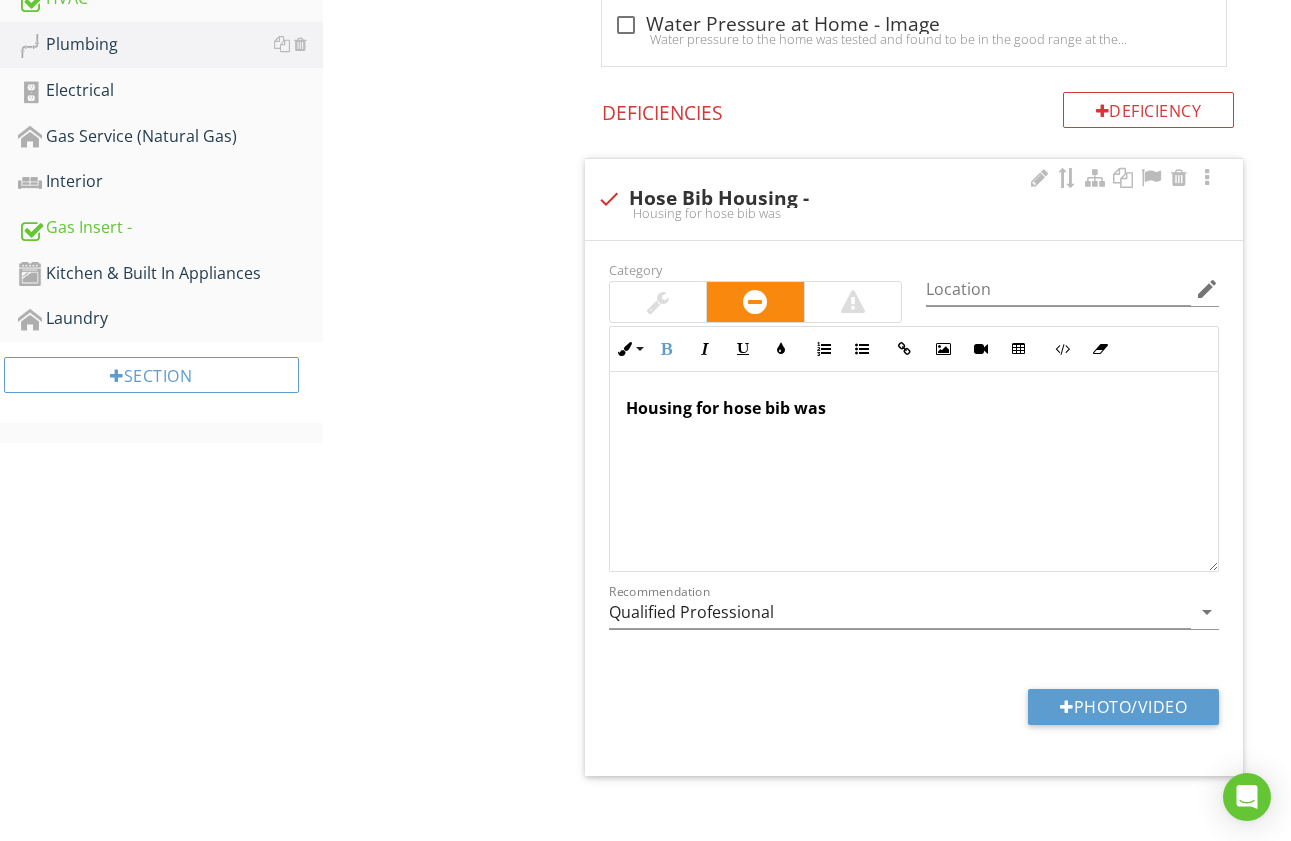 scroll, scrollTop: 842, scrollLeft: 0, axis: vertical 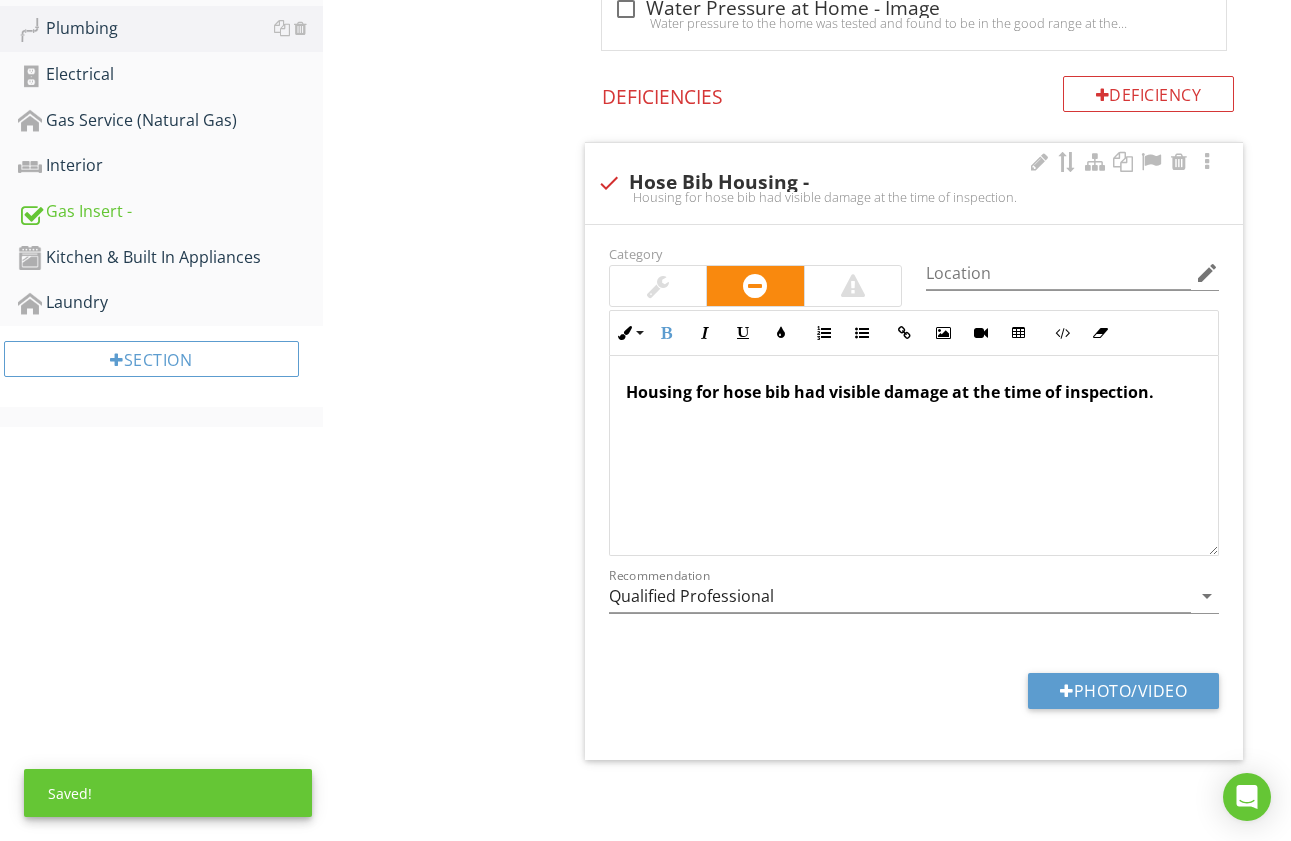 click on "Housing for hose bib had visible damage at the time of inspection." at bounding box center [890, 392] 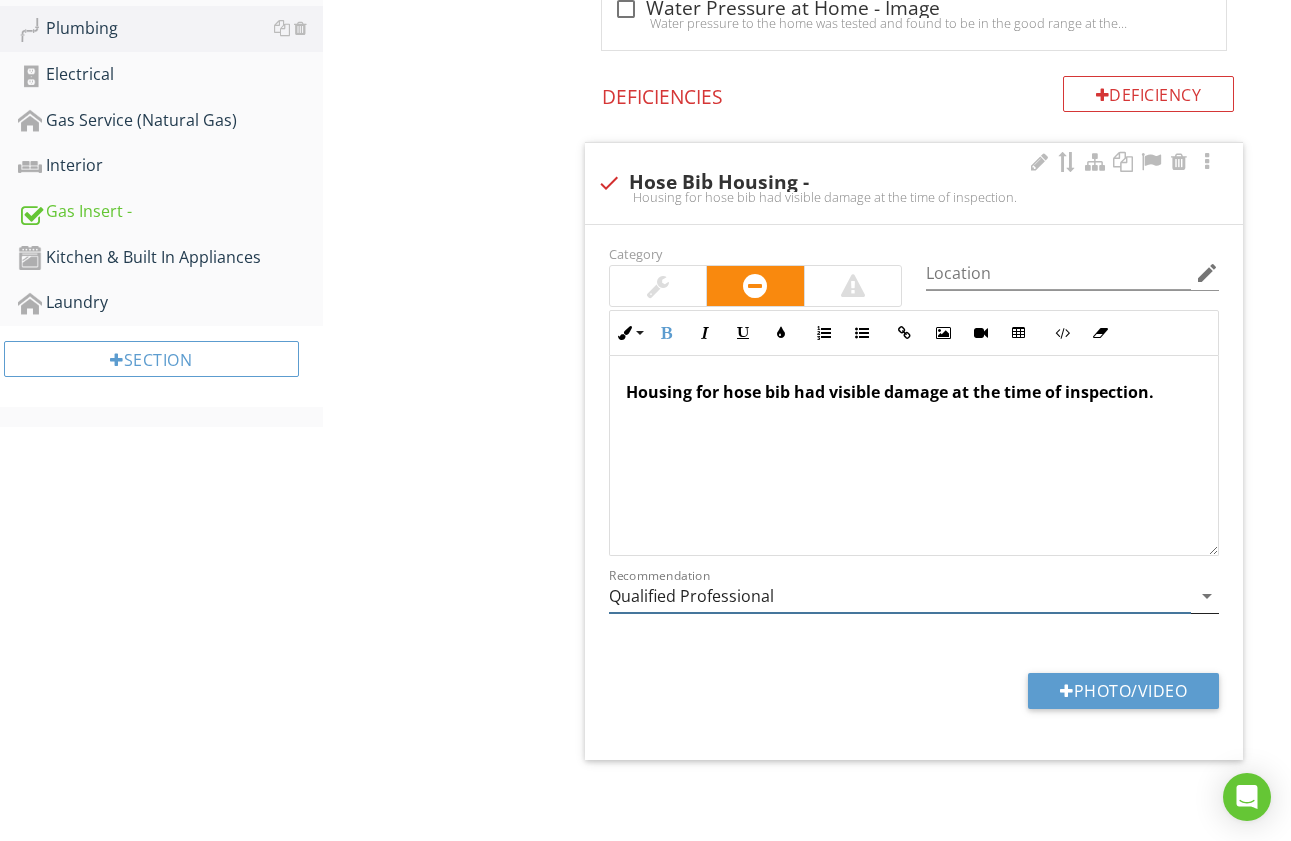 click on "Qualified Professional" at bounding box center (900, 596) 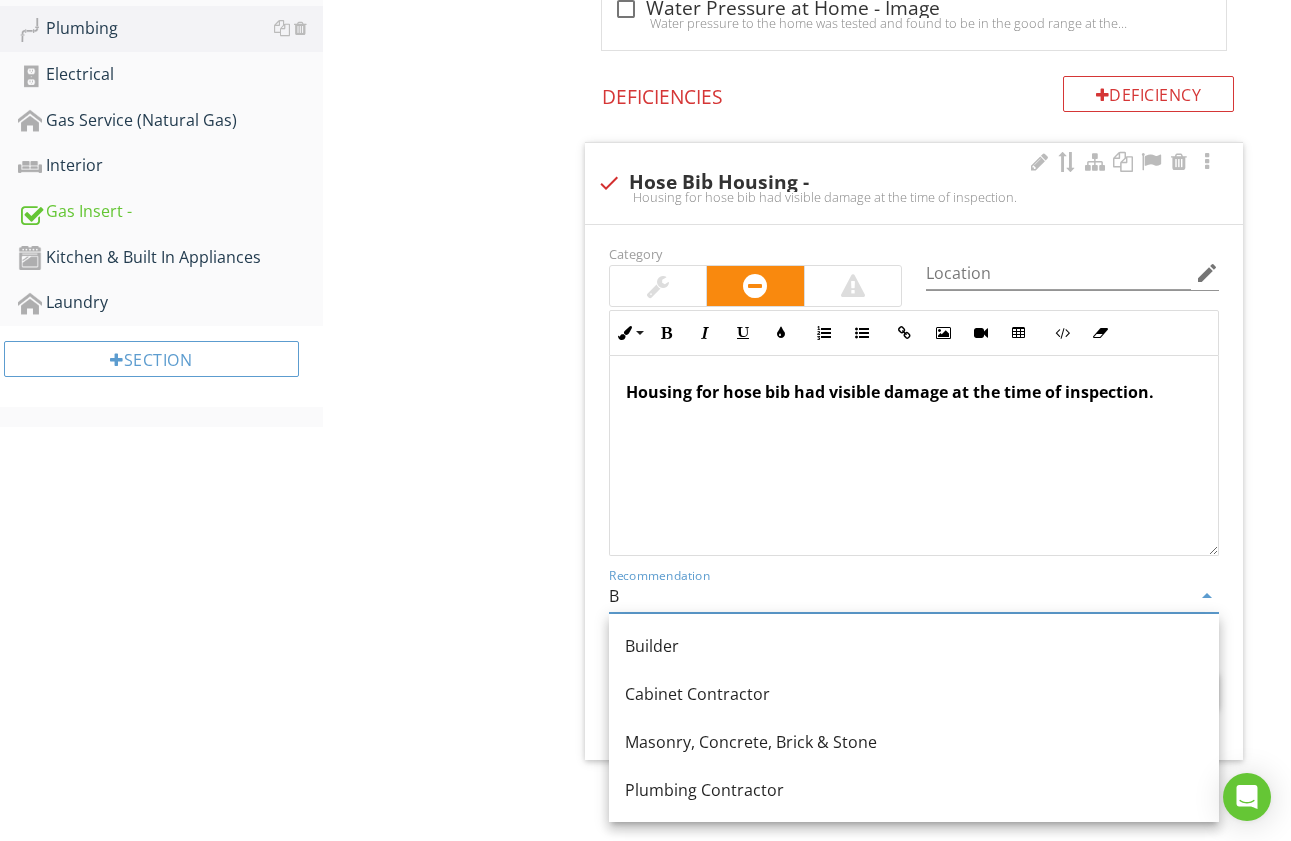 click on "Builder" at bounding box center [914, 646] 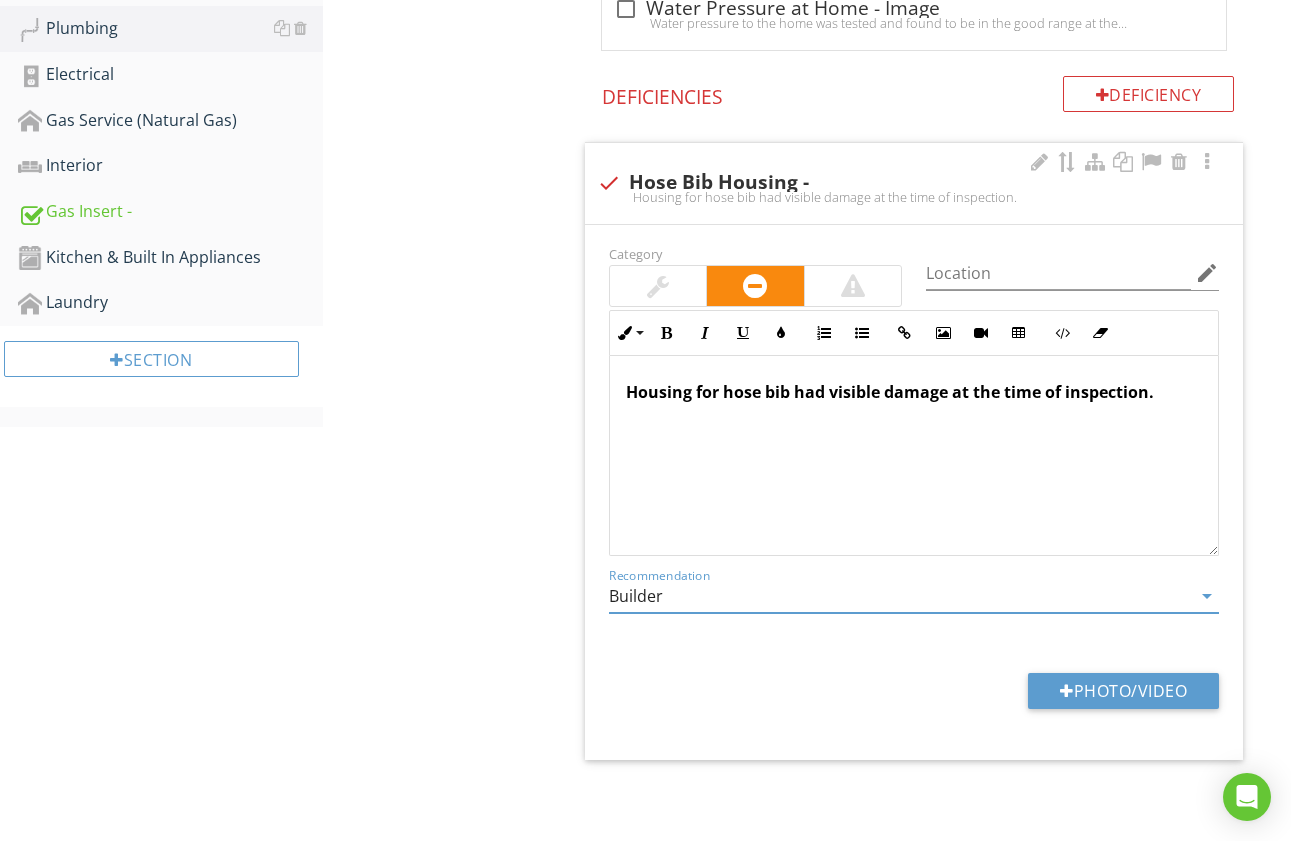 type on "Builder" 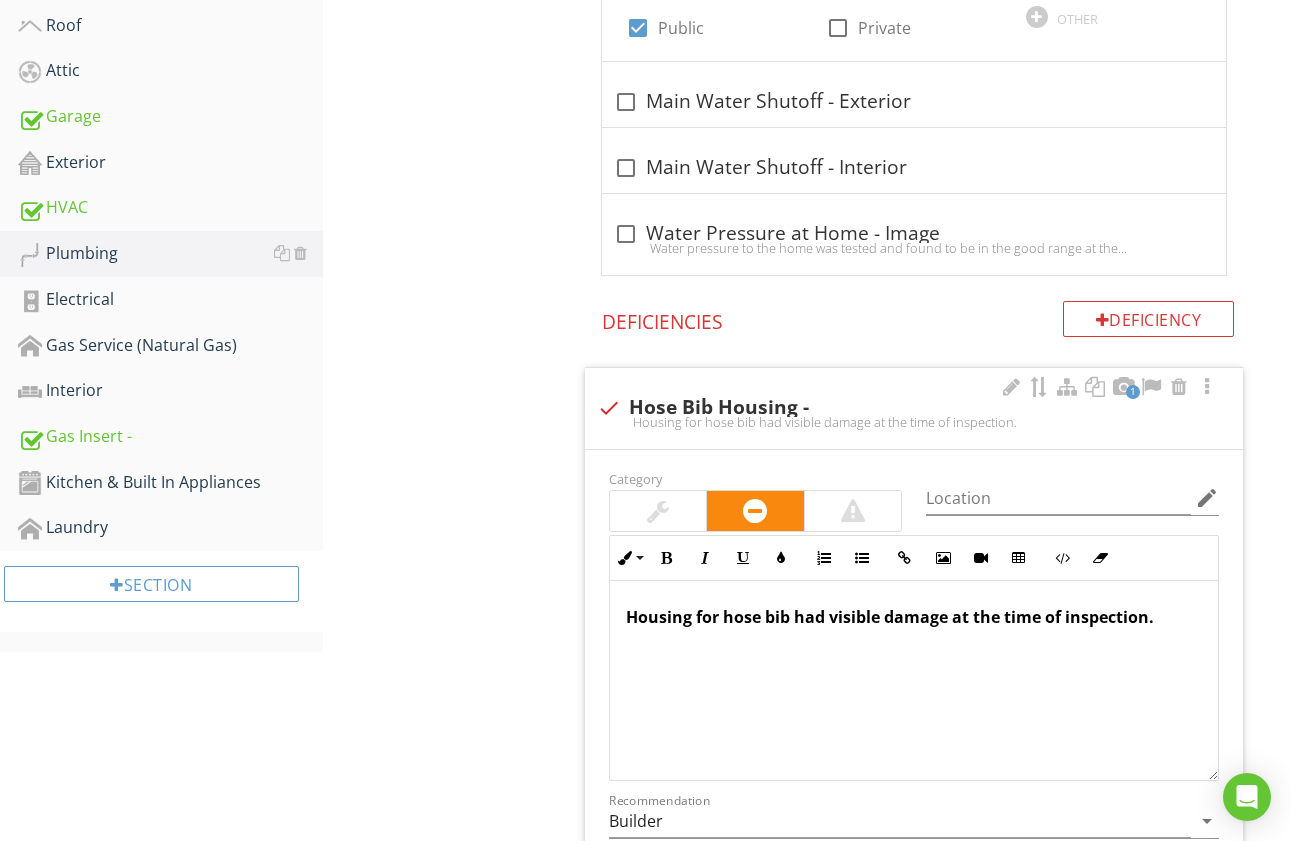 scroll, scrollTop: 458, scrollLeft: 0, axis: vertical 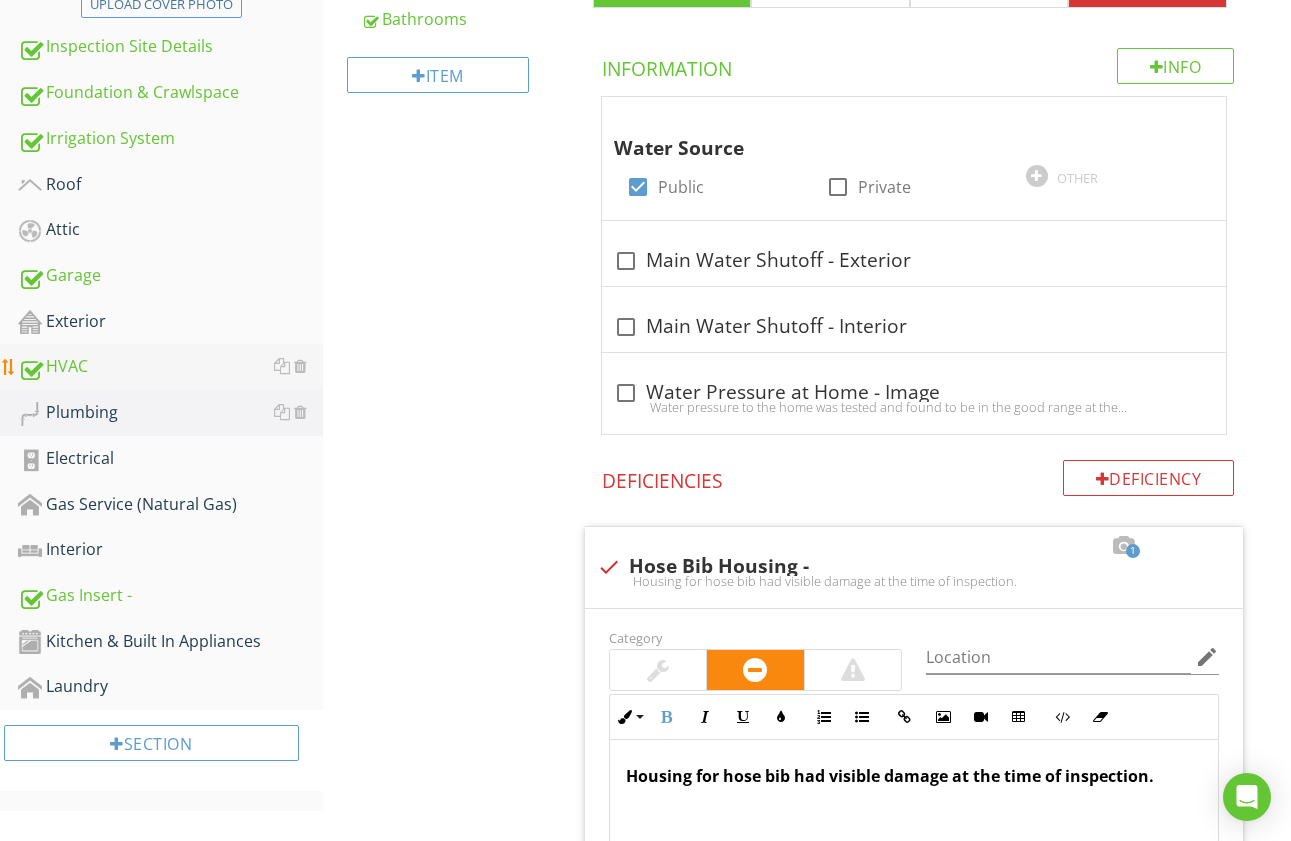 click on "HVAC" at bounding box center [170, 367] 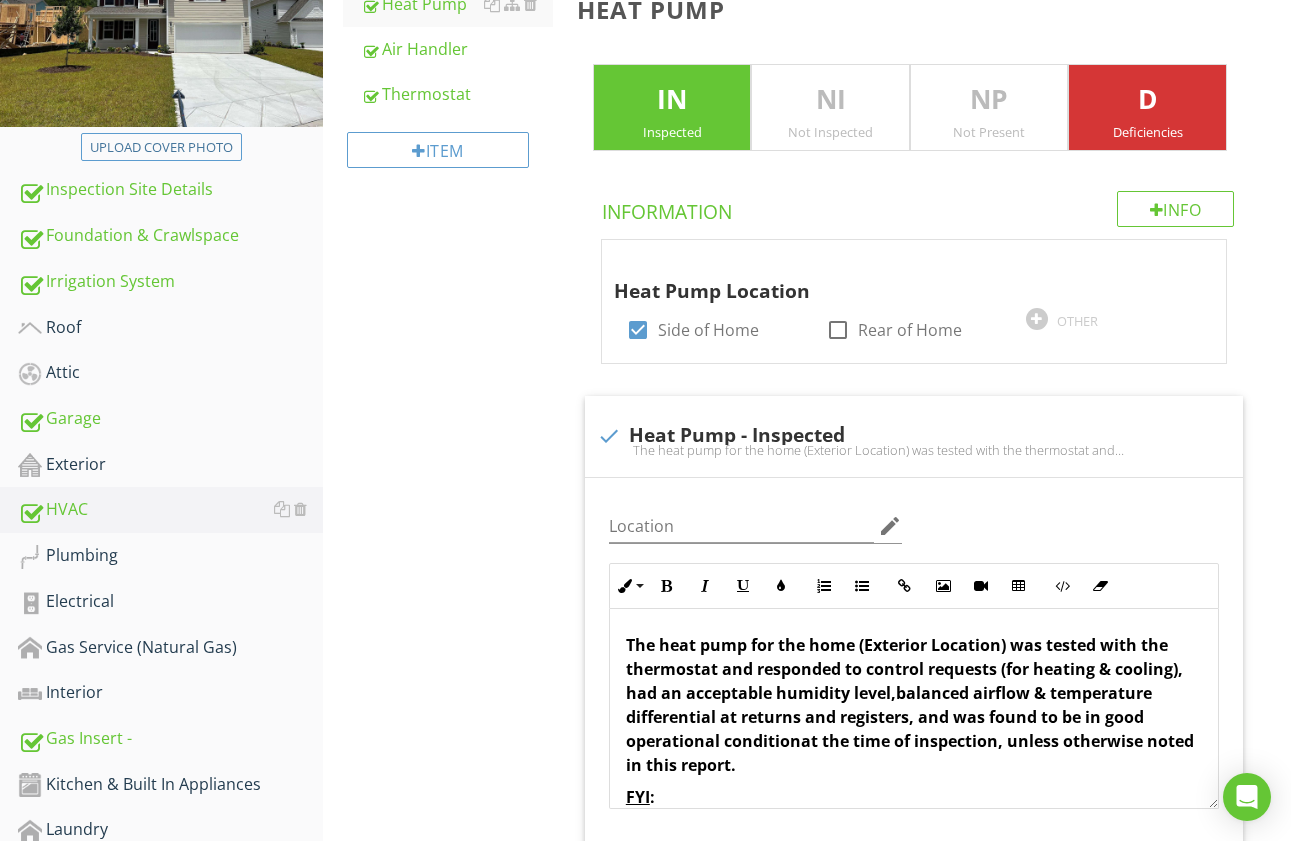 scroll, scrollTop: 223, scrollLeft: 0, axis: vertical 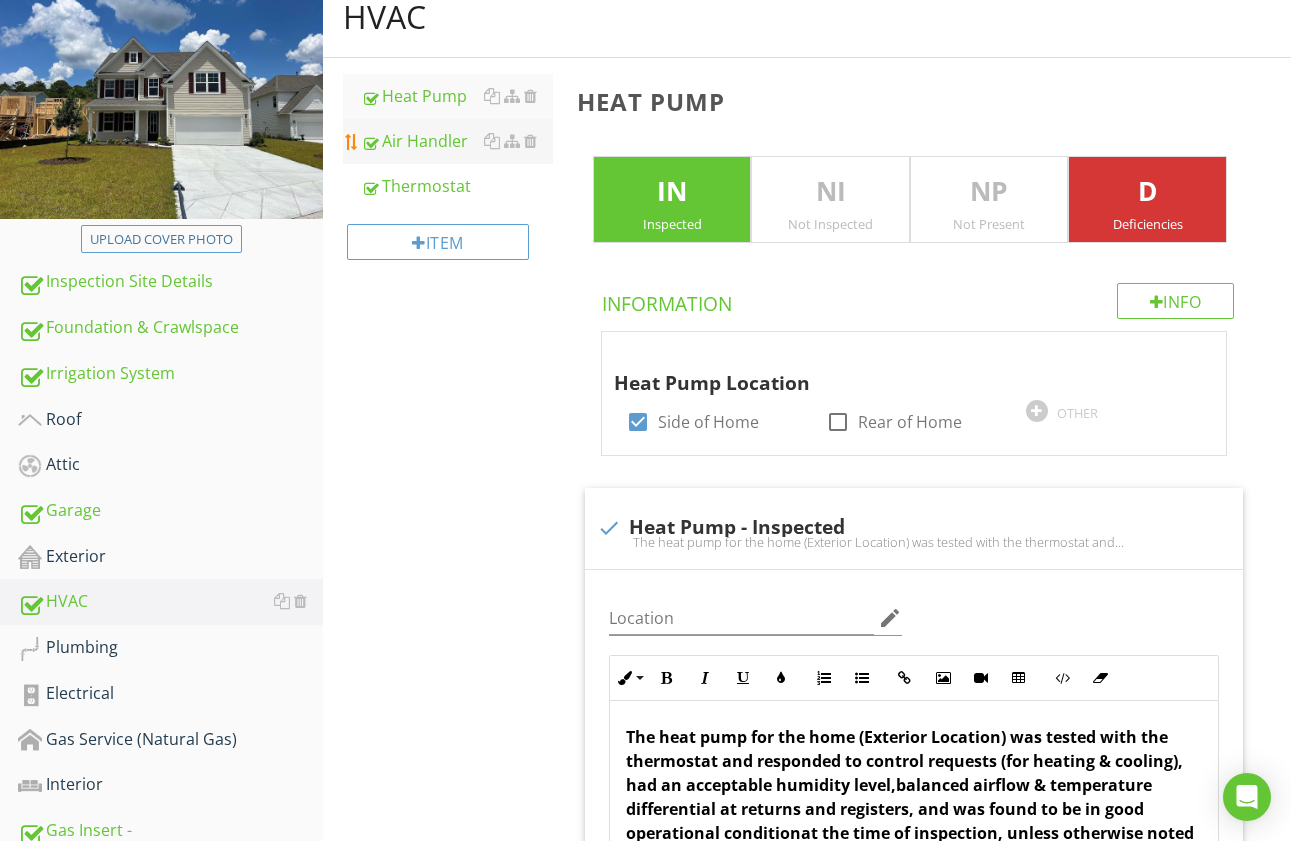 drag, startPoint x: 451, startPoint y: 101, endPoint x: 532, endPoint y: 127, distance: 85.07056 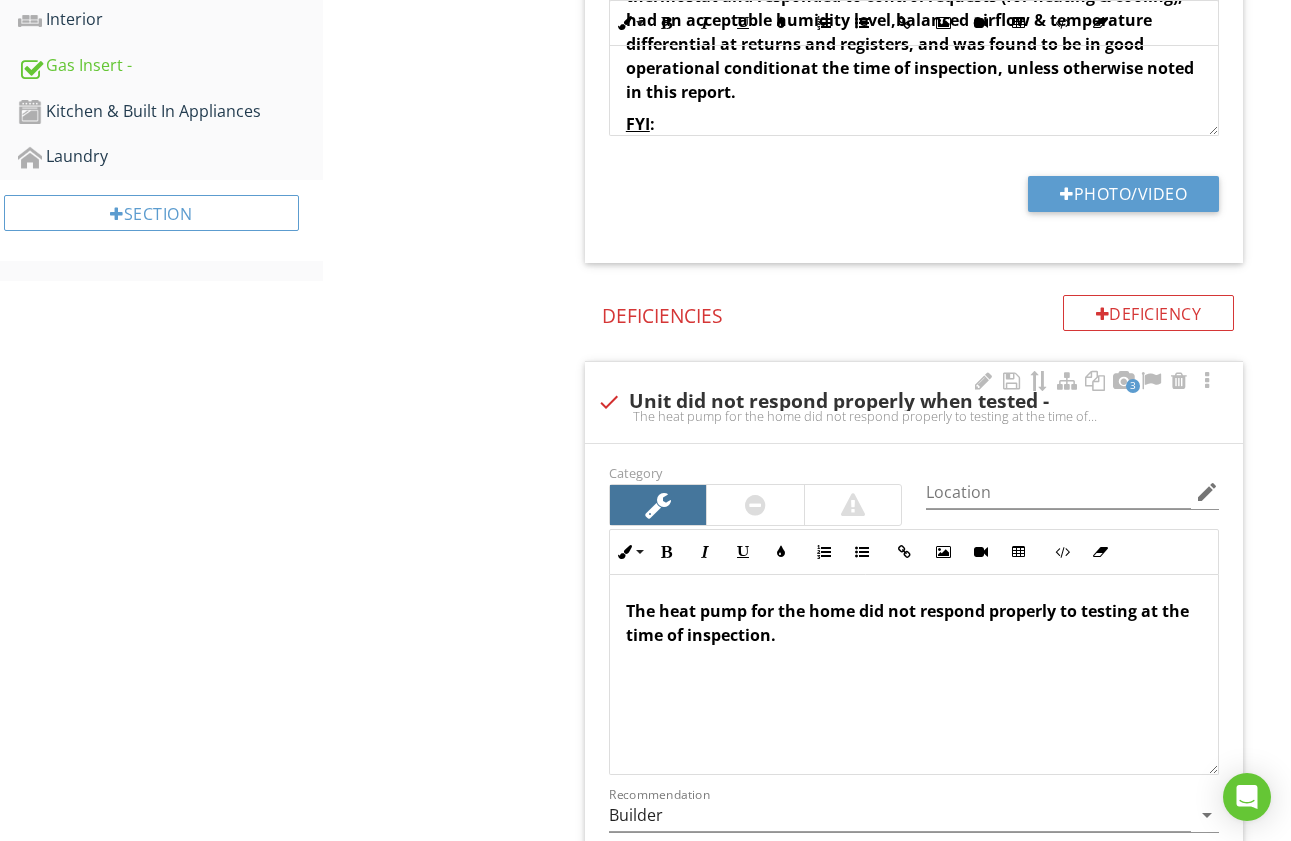 scroll, scrollTop: 1022, scrollLeft: 0, axis: vertical 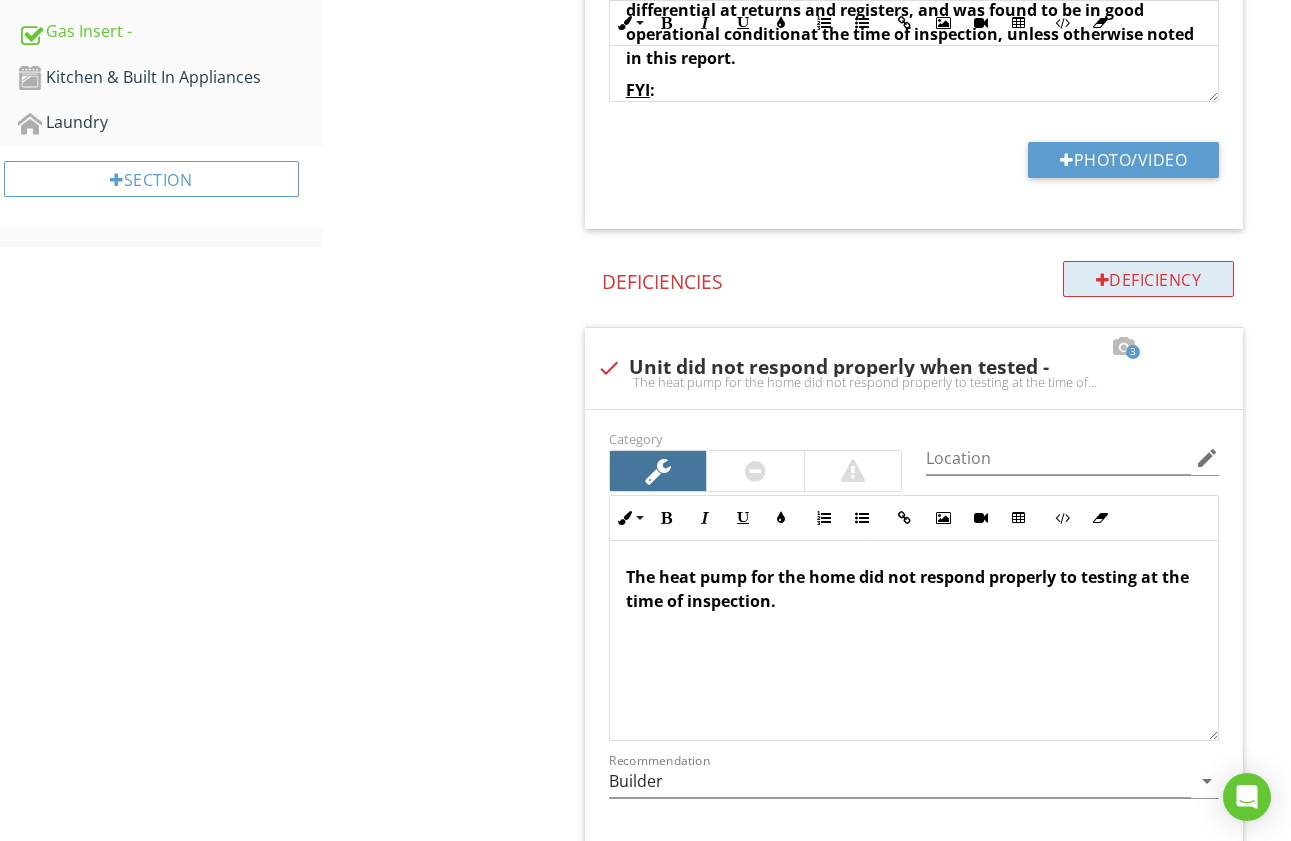 click on "Deficiency" at bounding box center (1149, 279) 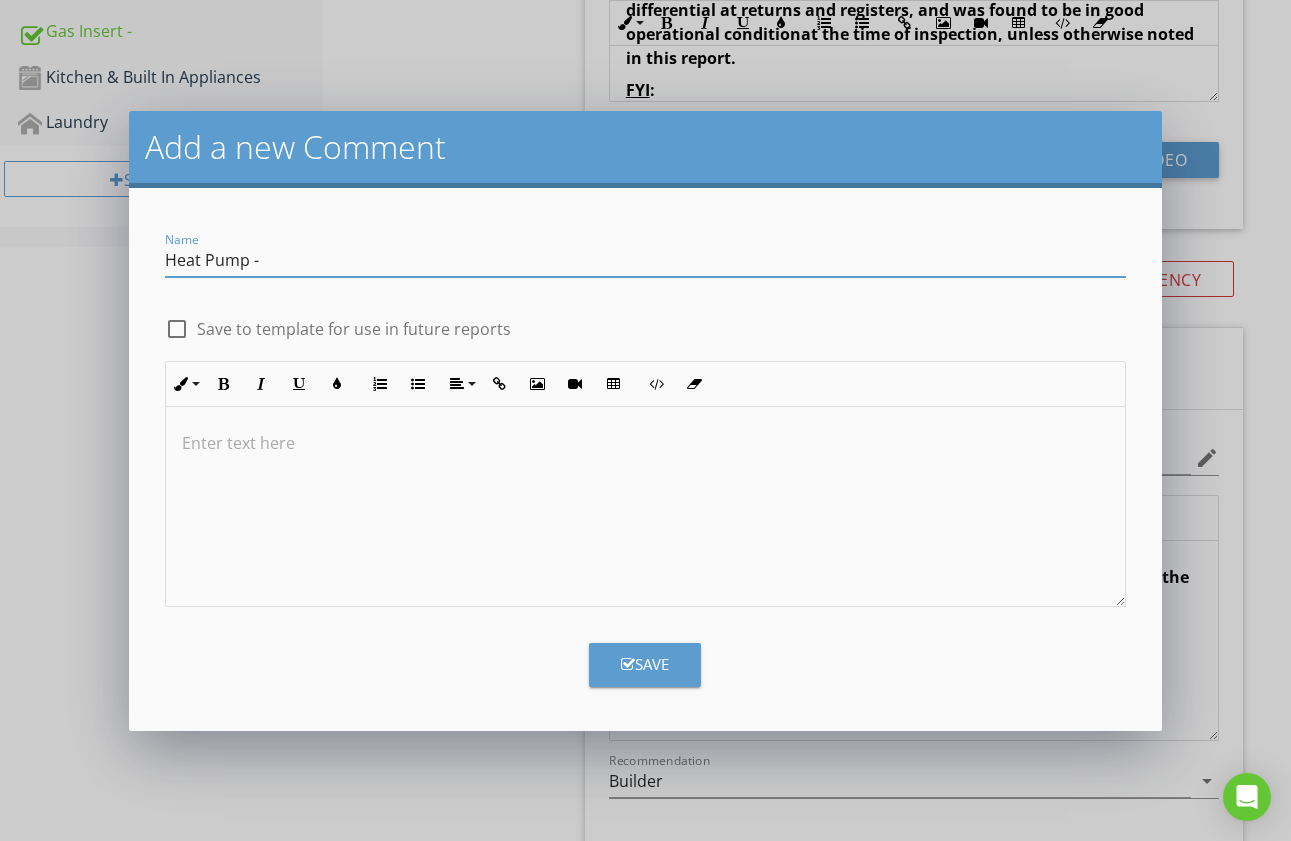 type on "Heat Pump -" 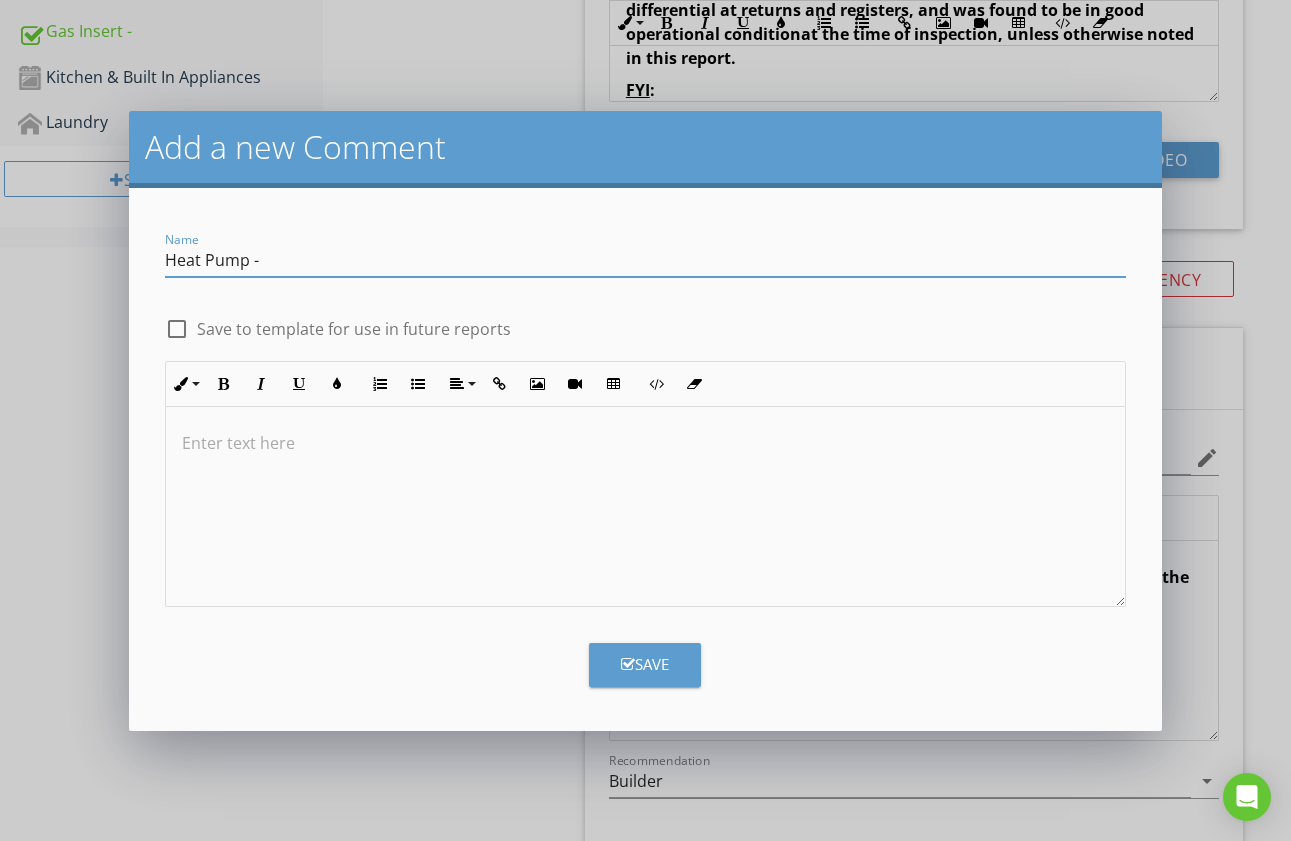 click on "Save" at bounding box center [645, 664] 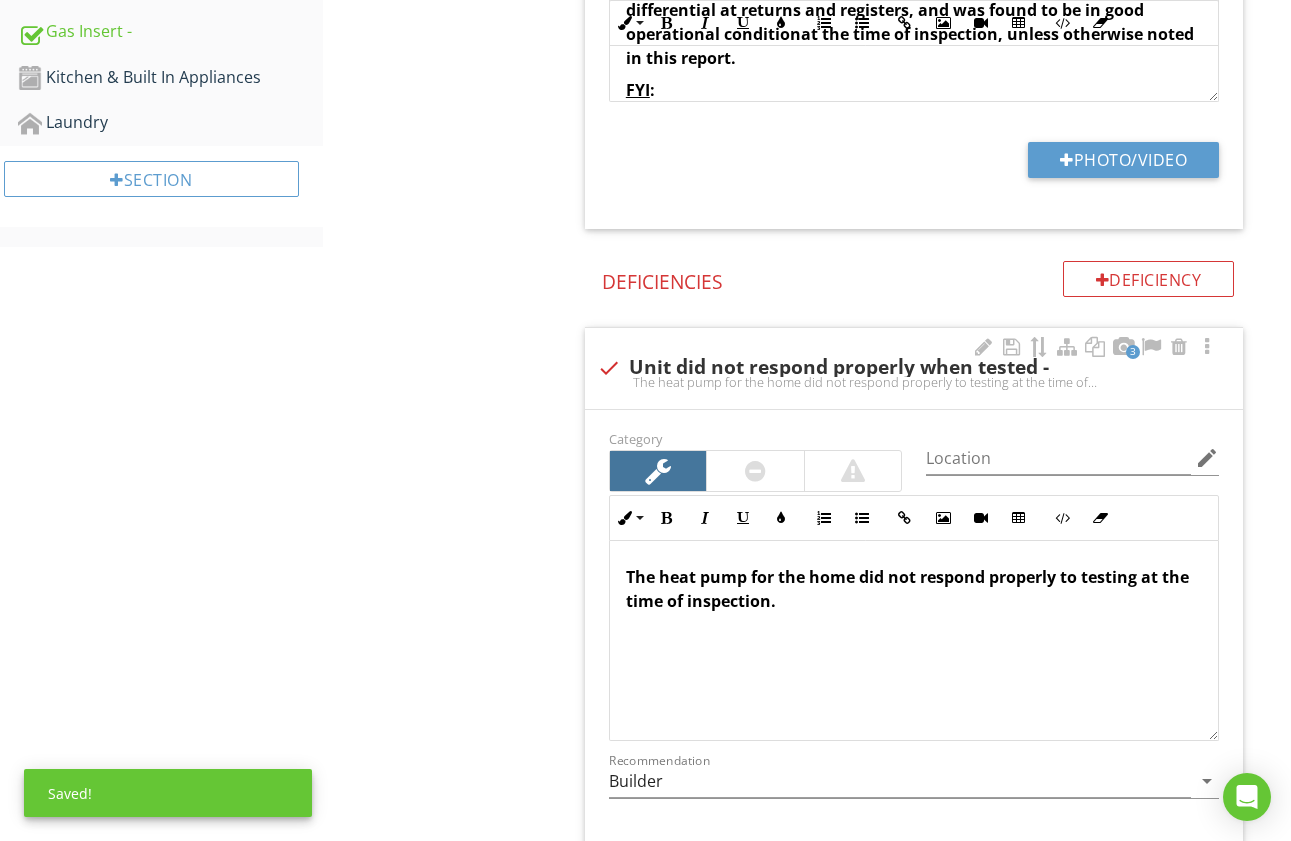 scroll, scrollTop: 2421, scrollLeft: 0, axis: vertical 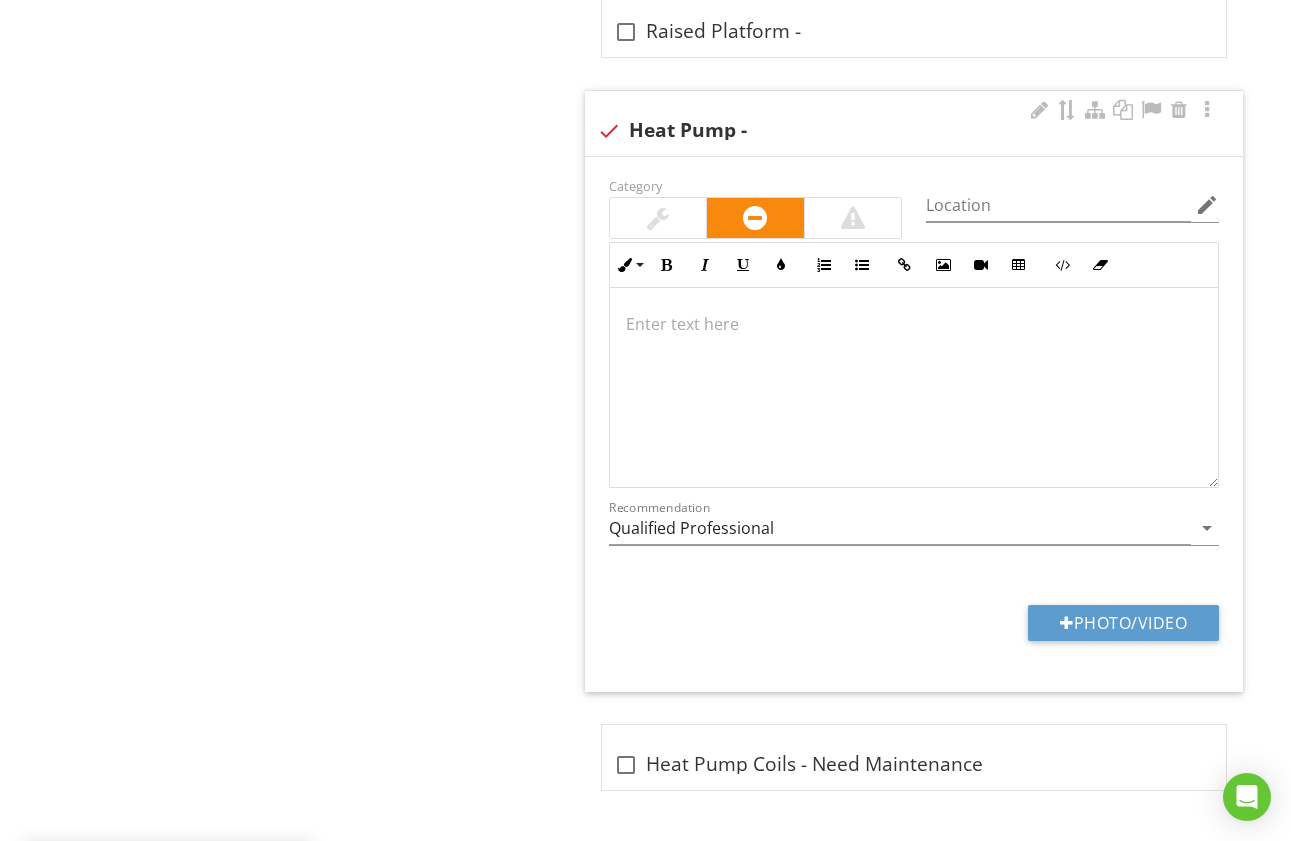 drag, startPoint x: 669, startPoint y: 215, endPoint x: 668, endPoint y: 243, distance: 28.01785 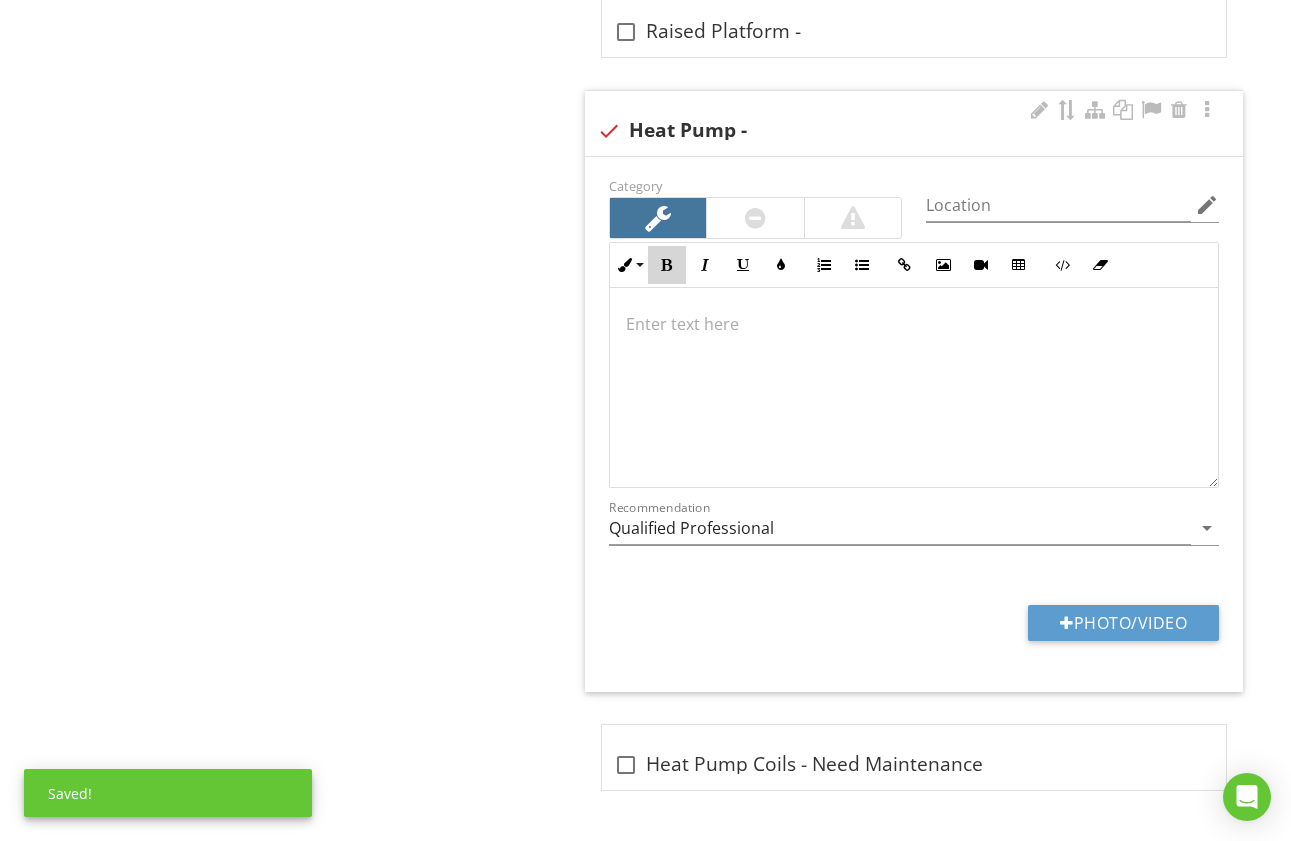 drag, startPoint x: 668, startPoint y: 245, endPoint x: 664, endPoint y: 261, distance: 16.492422 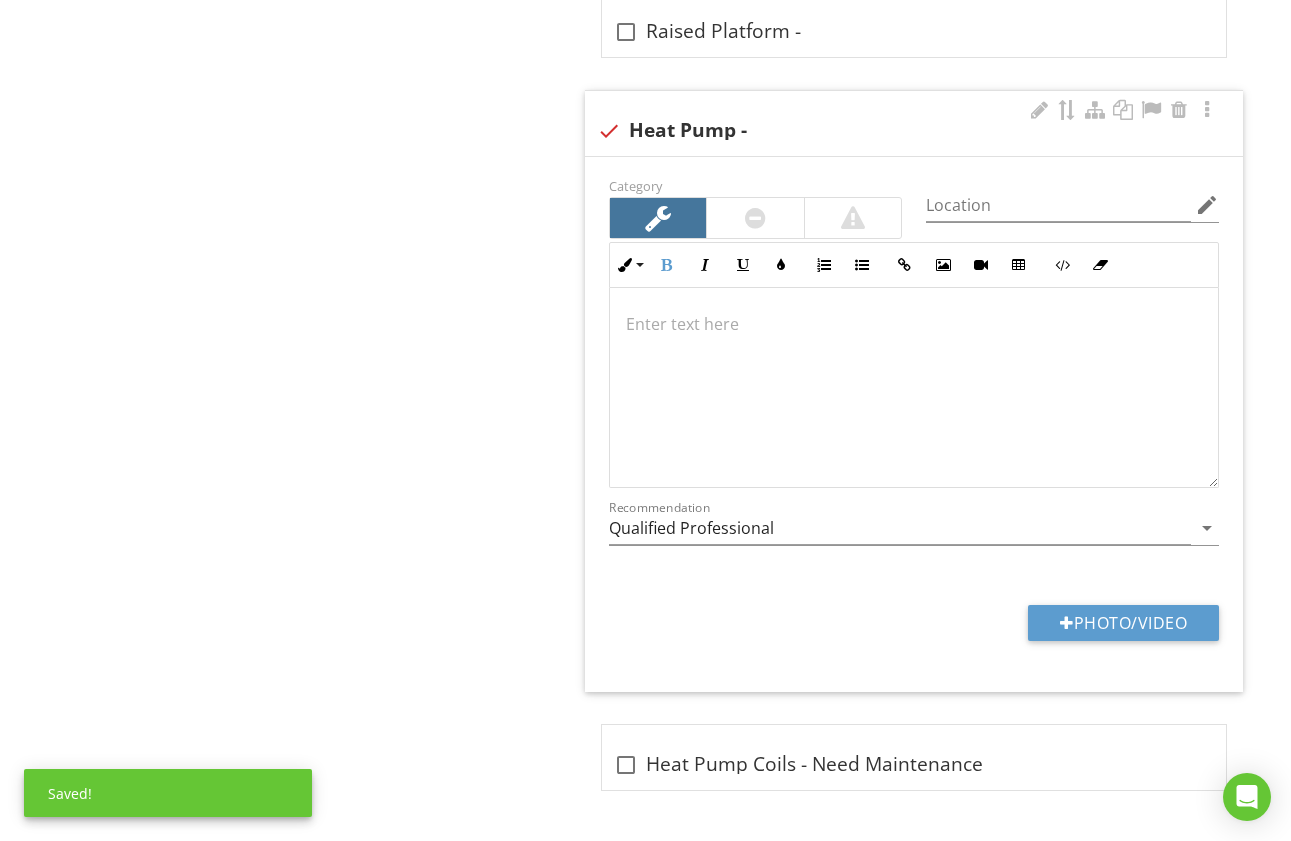 type 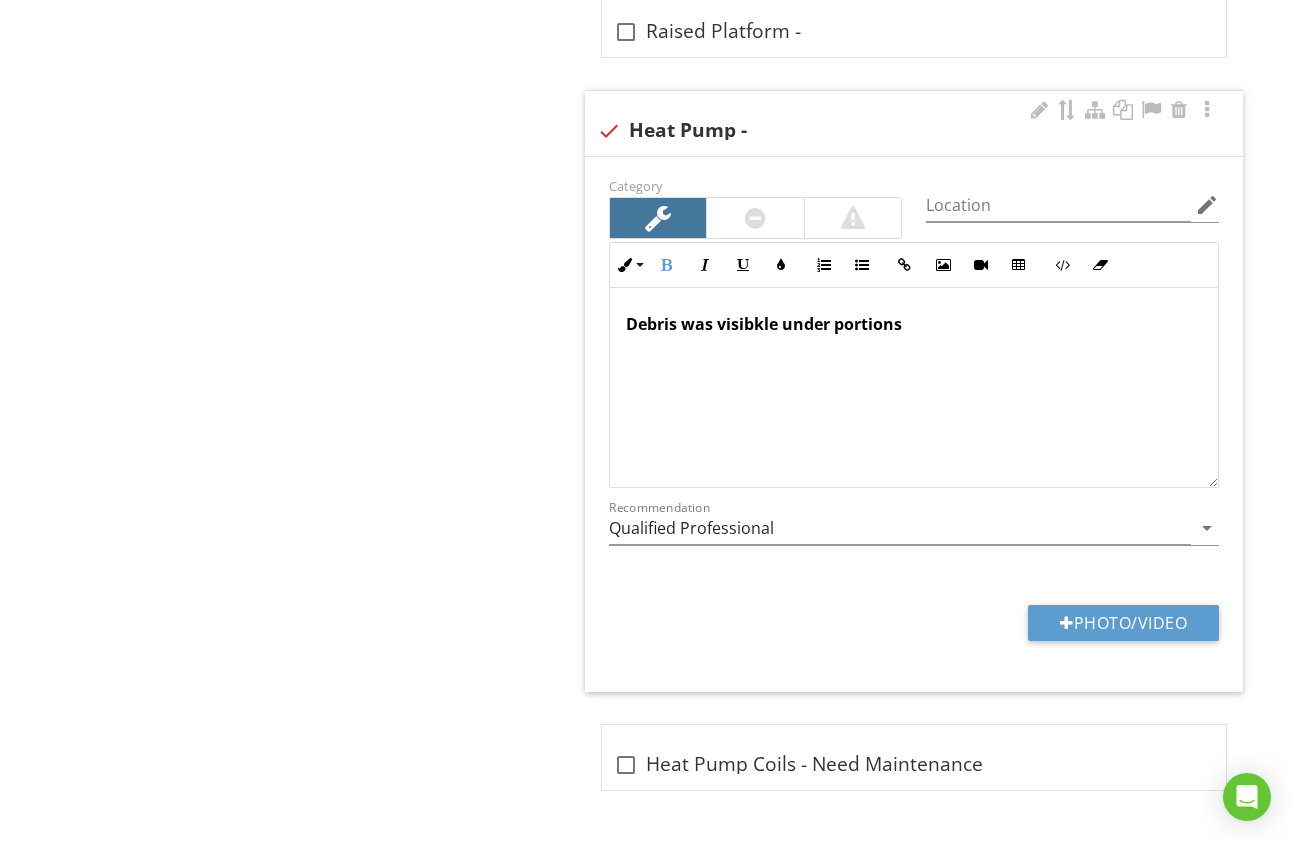 scroll, scrollTop: 2437, scrollLeft: 0, axis: vertical 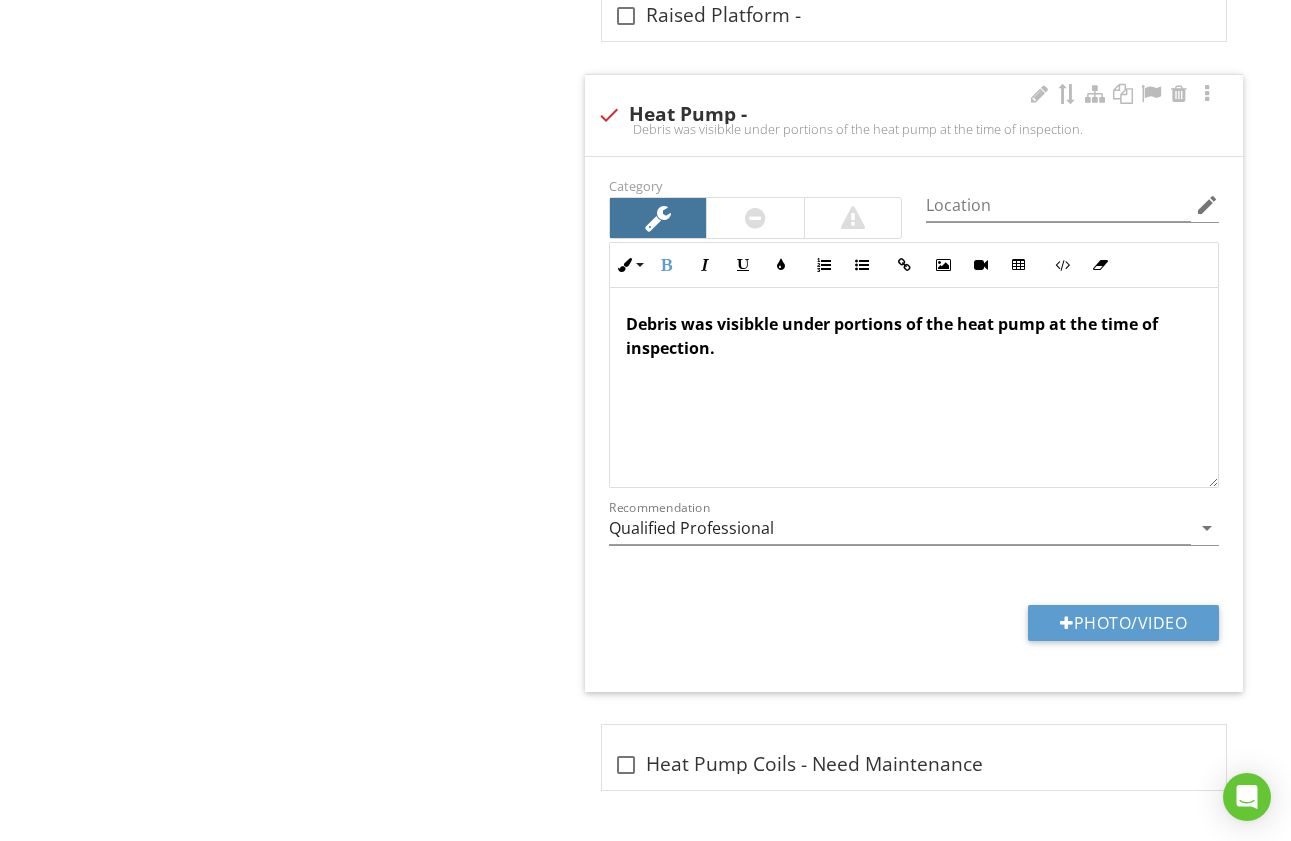click on "Debris was visibkle under portions of the heat pump at the time of inspection." at bounding box center [892, 336] 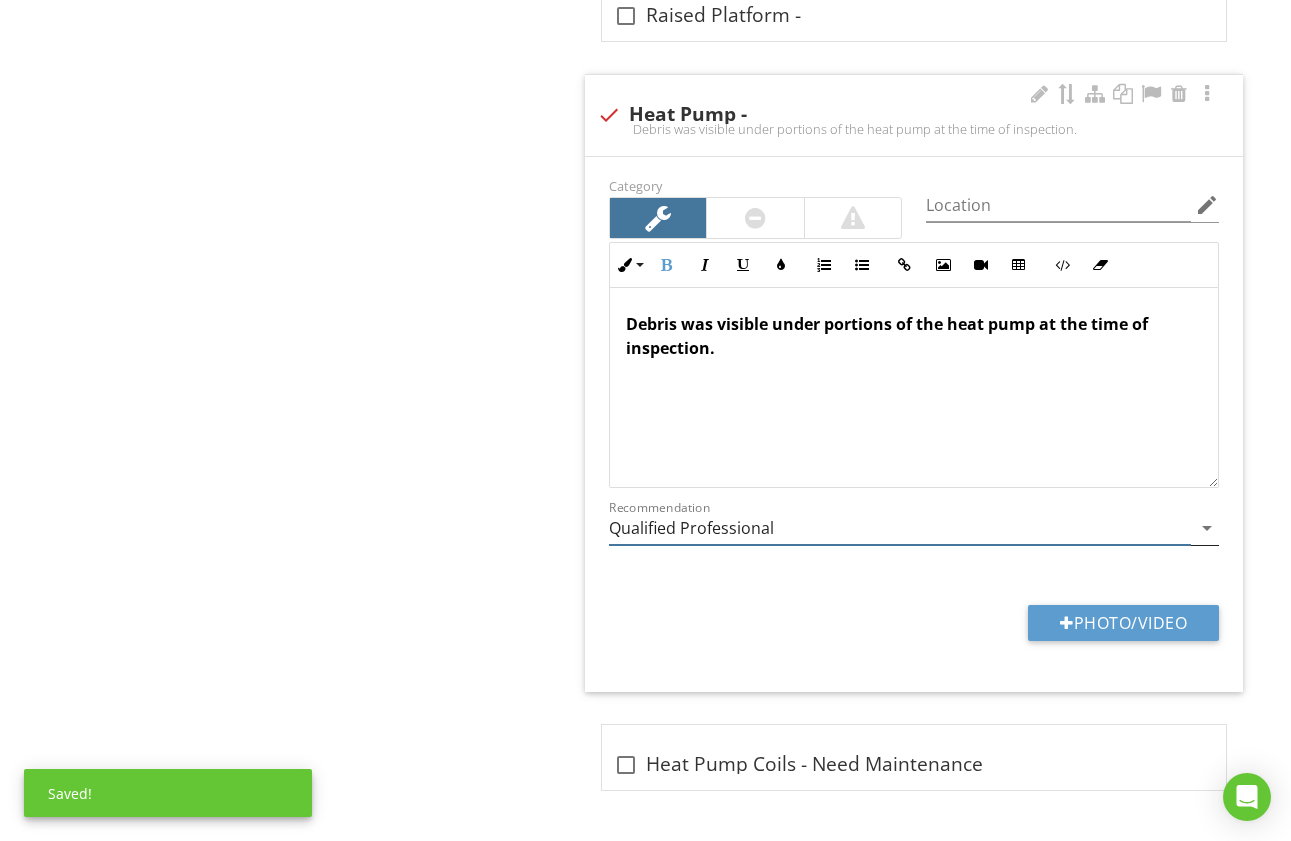 click on "Qualified Professional" at bounding box center (900, 528) 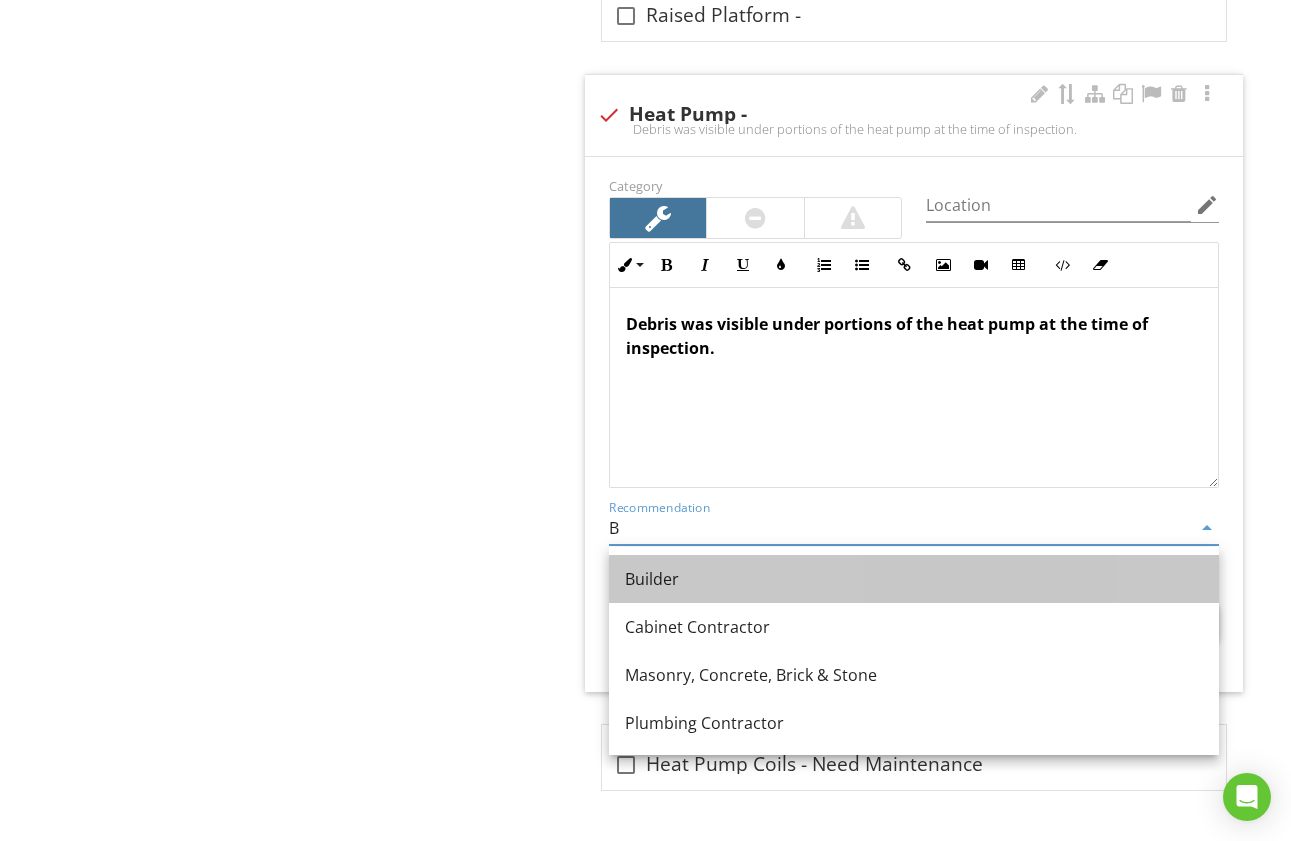 drag, startPoint x: 714, startPoint y: 580, endPoint x: 738, endPoint y: 516, distance: 68.35203 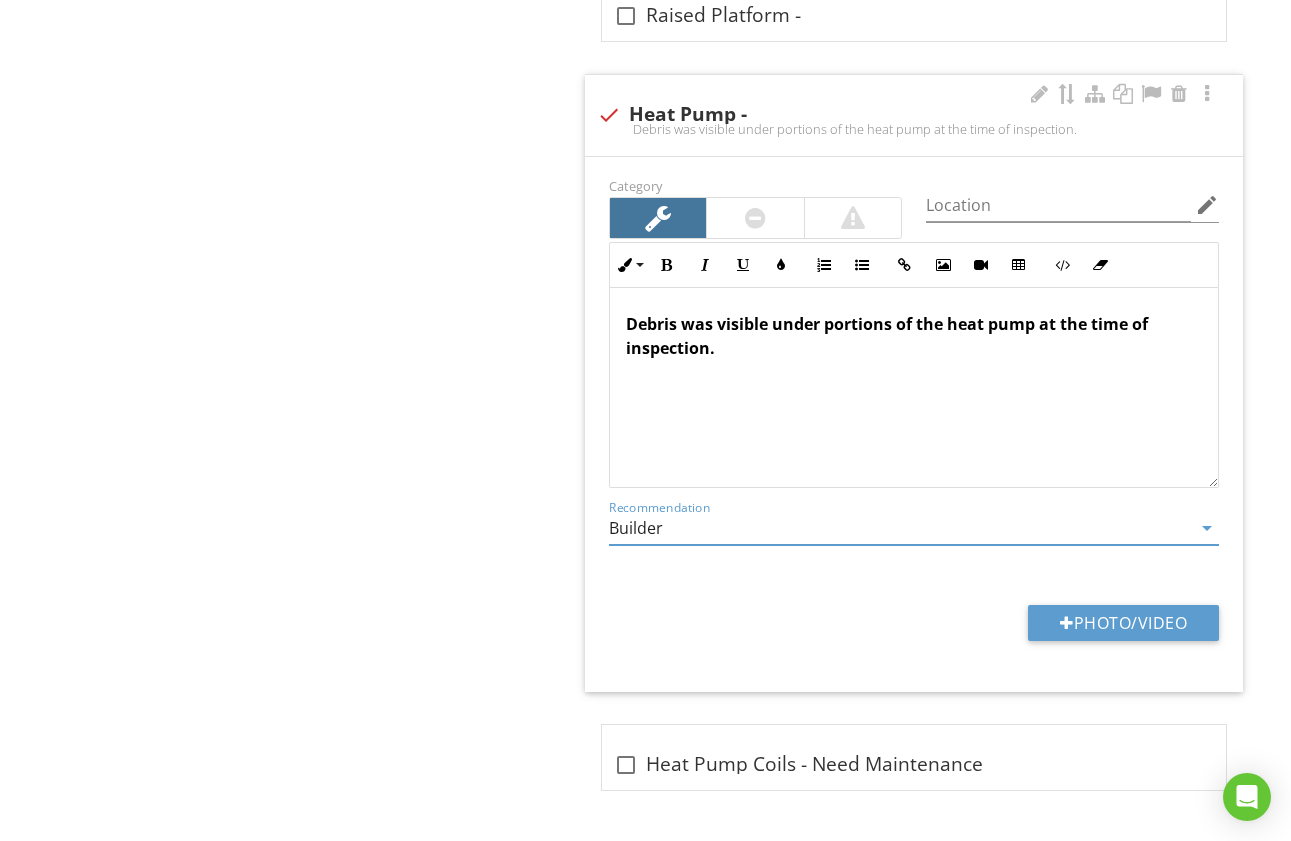 type on "Builder" 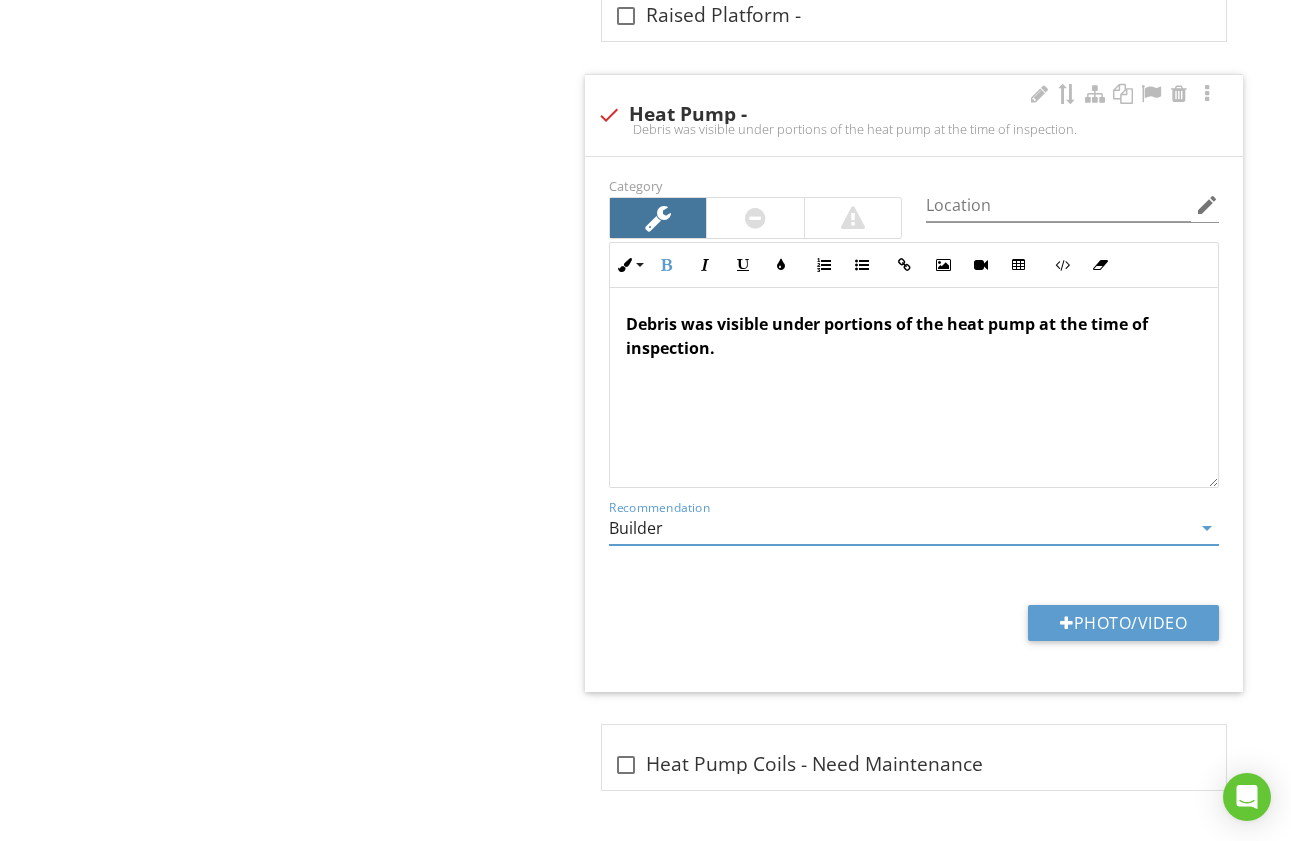click on "Debris was visible under portions of the heat pump at the time of inspection." at bounding box center (914, 388) 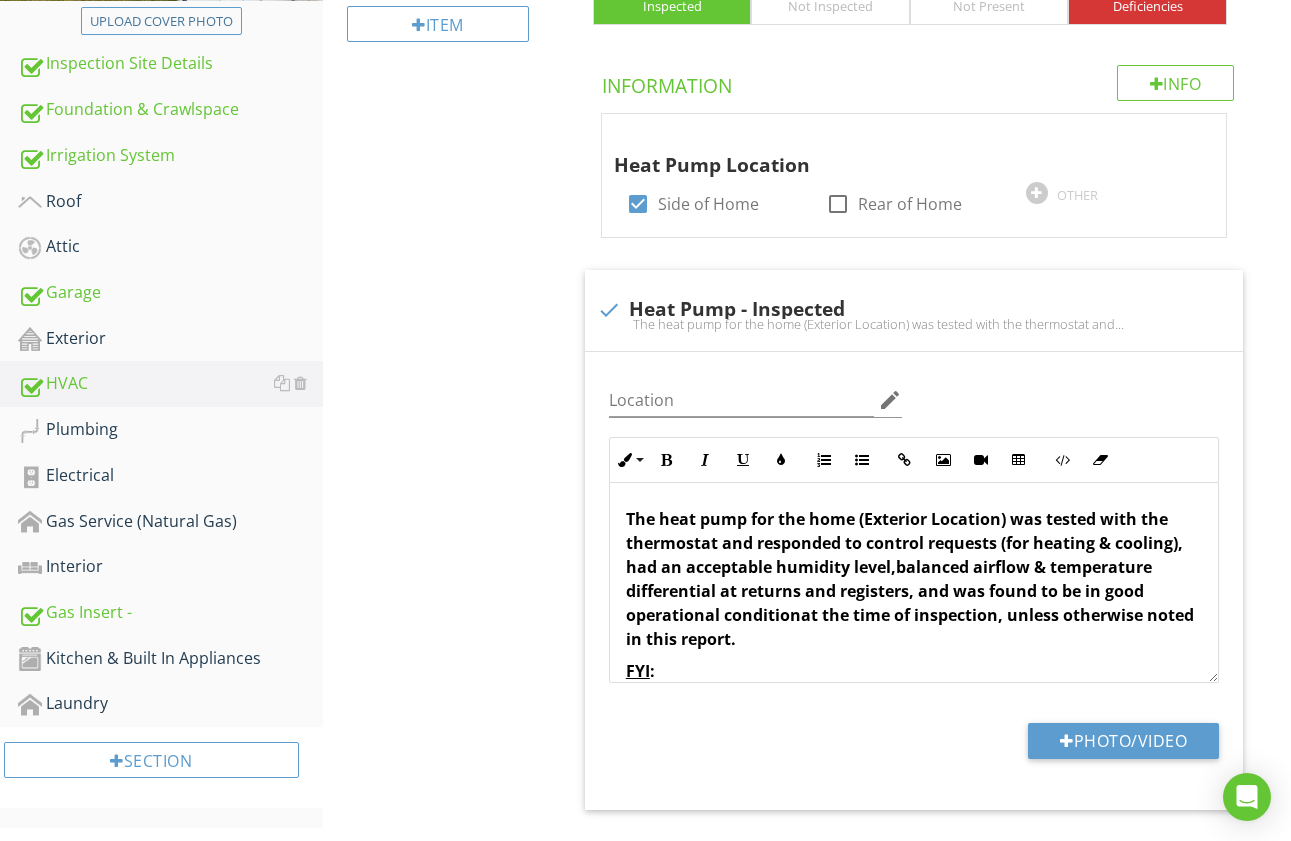 scroll, scrollTop: 425, scrollLeft: 0, axis: vertical 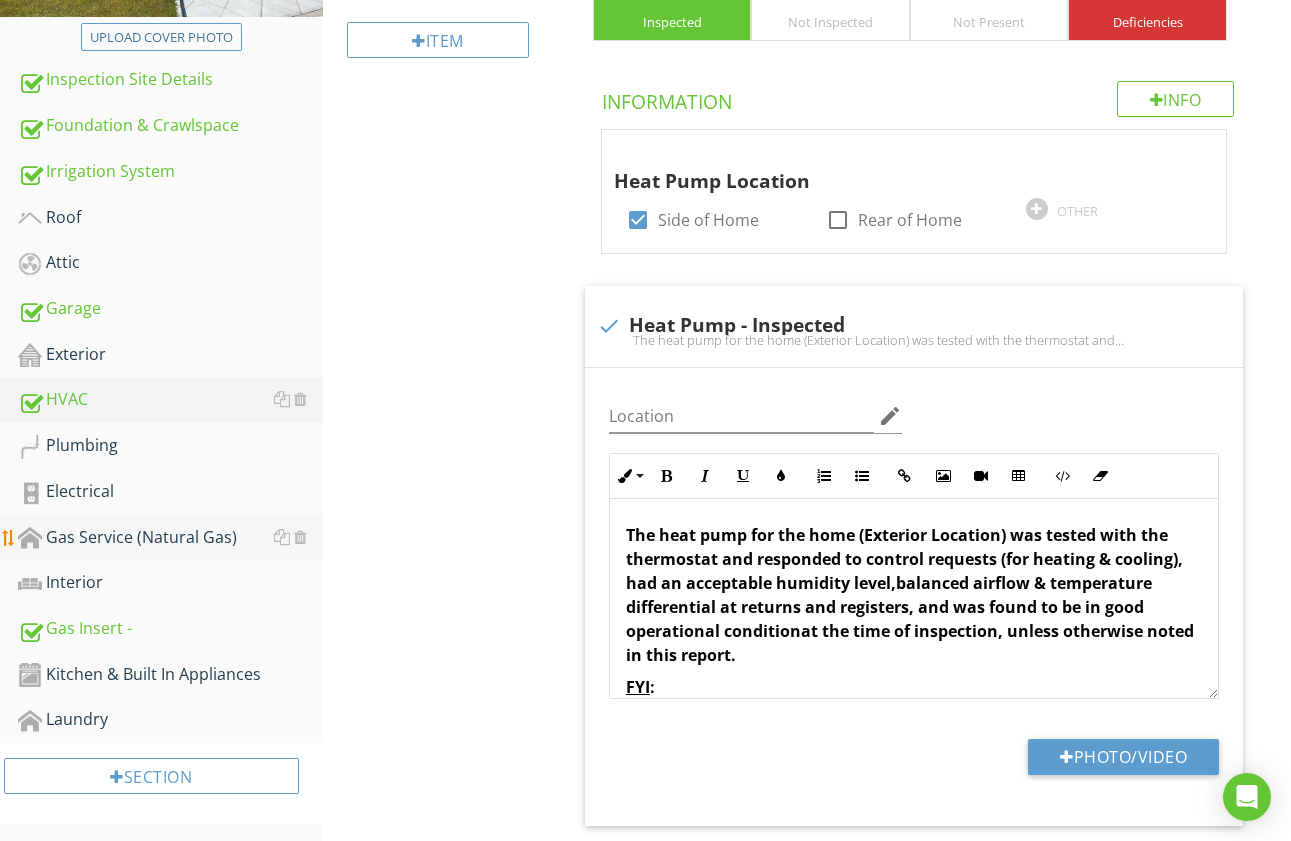 click on "Gas Service (Natural Gas)" at bounding box center [170, 538] 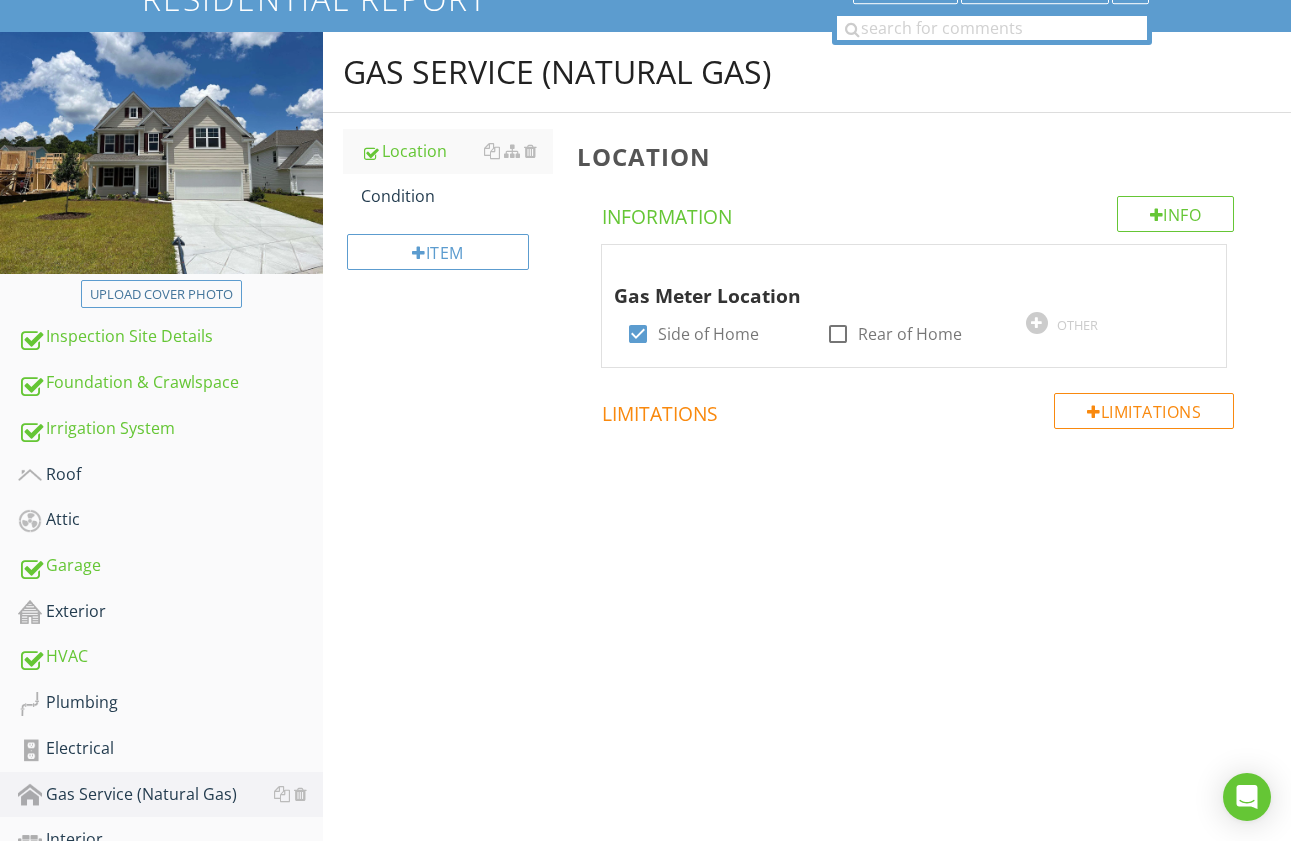 scroll, scrollTop: 139, scrollLeft: 0, axis: vertical 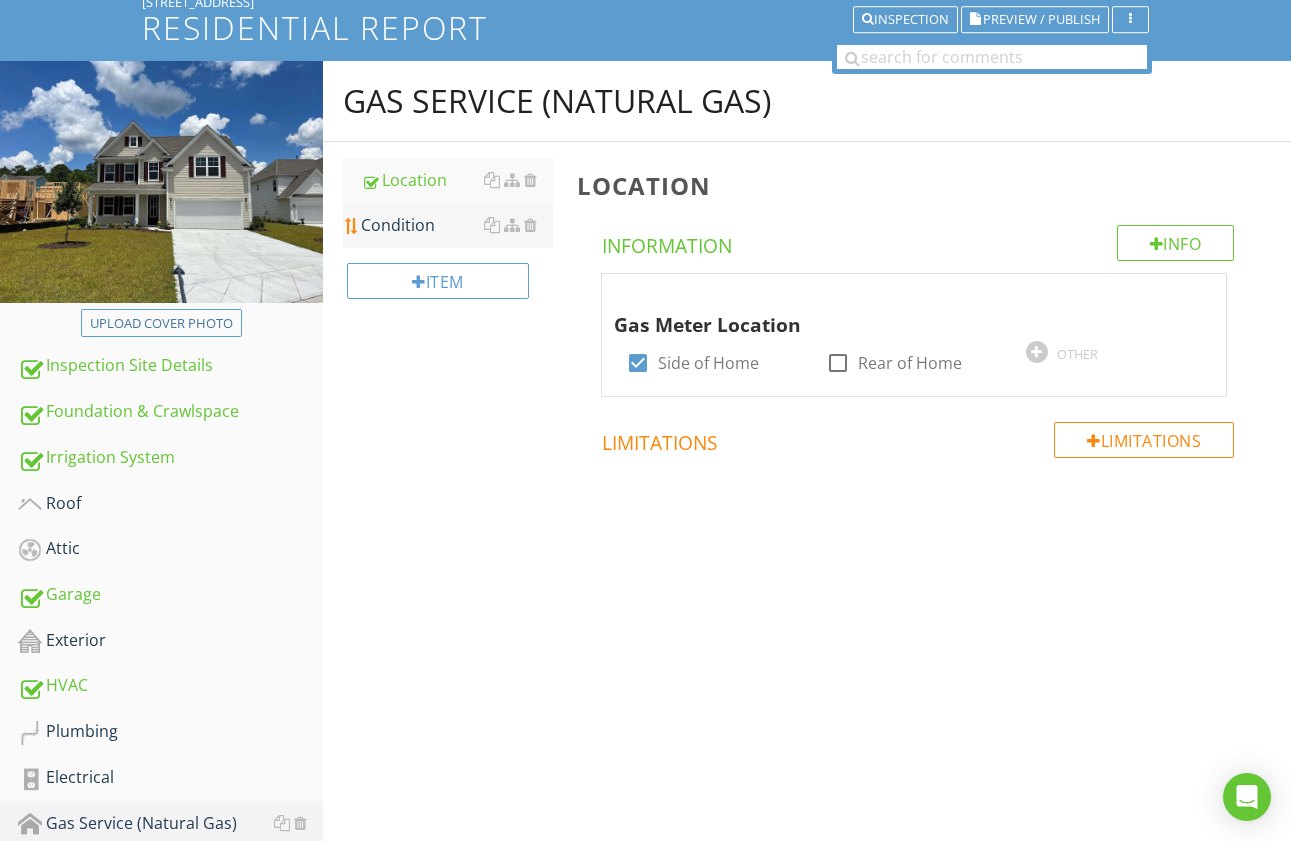 click on "Condition" at bounding box center (457, 225) 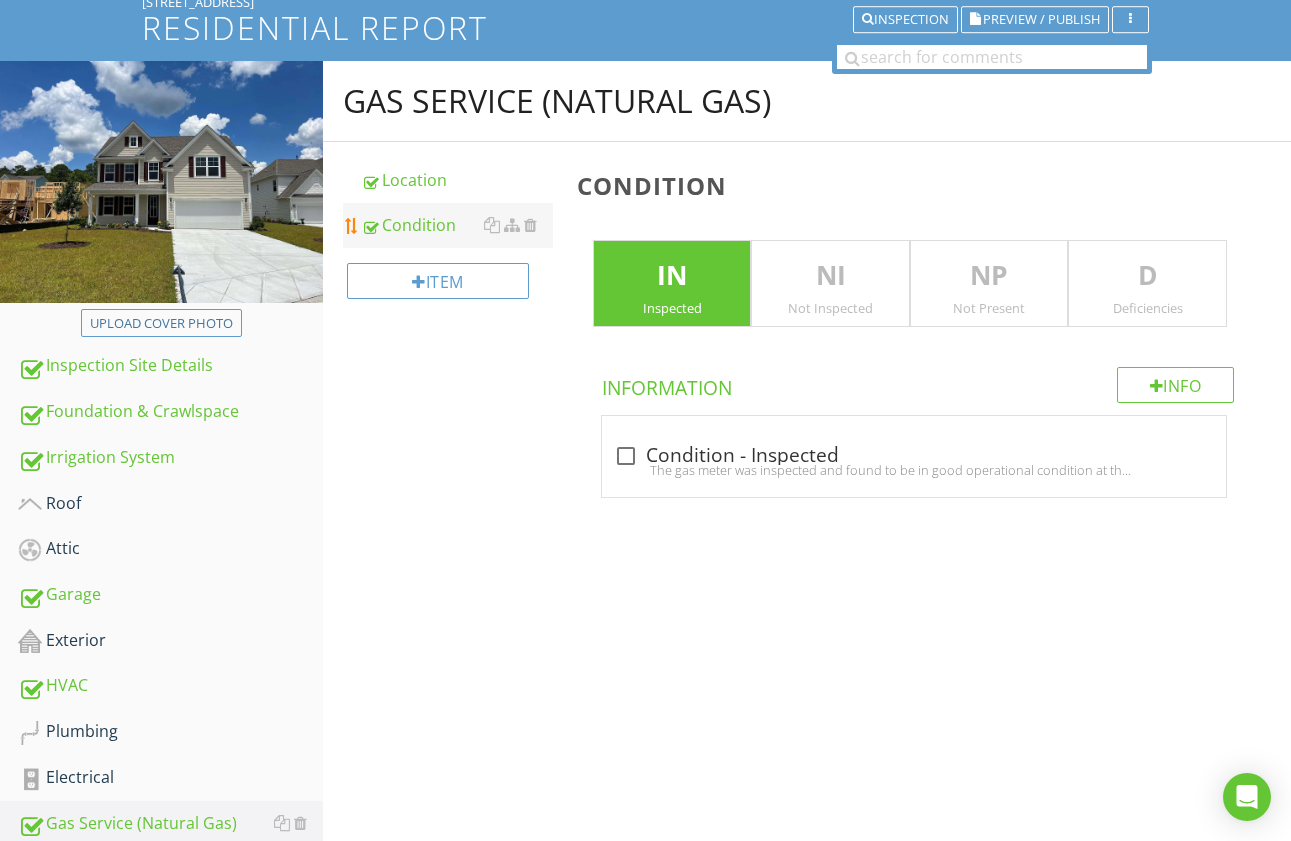 scroll, scrollTop: 144, scrollLeft: 0, axis: vertical 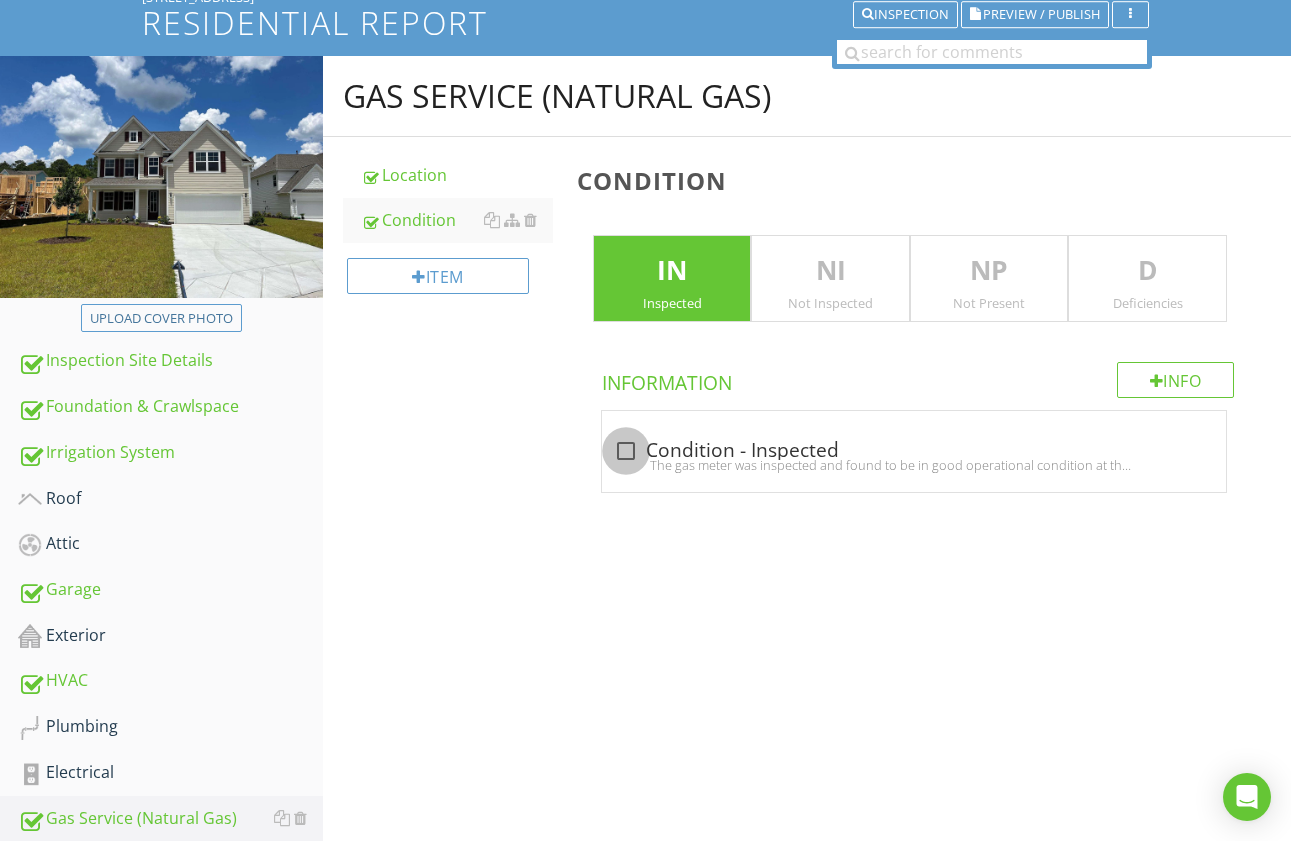 drag, startPoint x: 619, startPoint y: 449, endPoint x: 1031, endPoint y: 371, distance: 419.31848 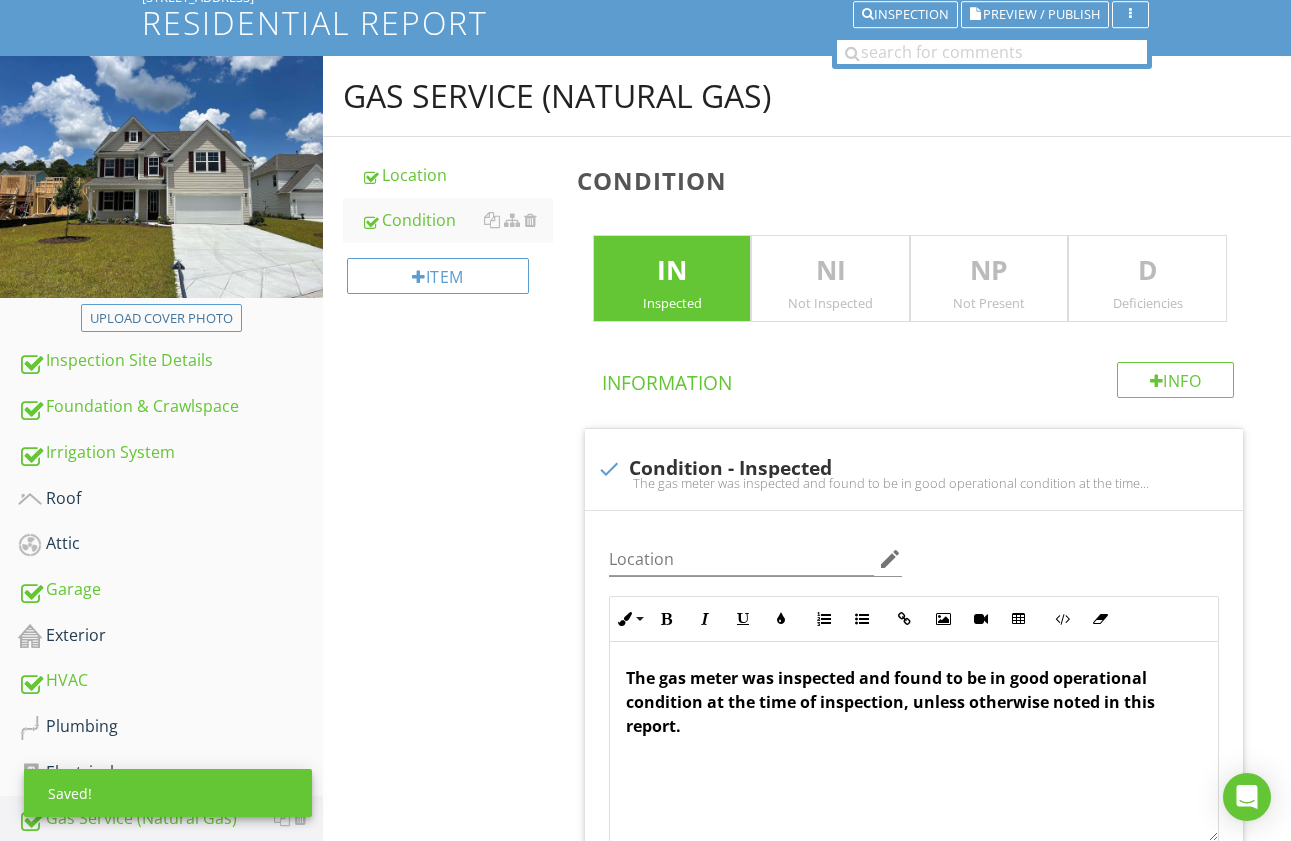 click on "D" at bounding box center (1147, 271) 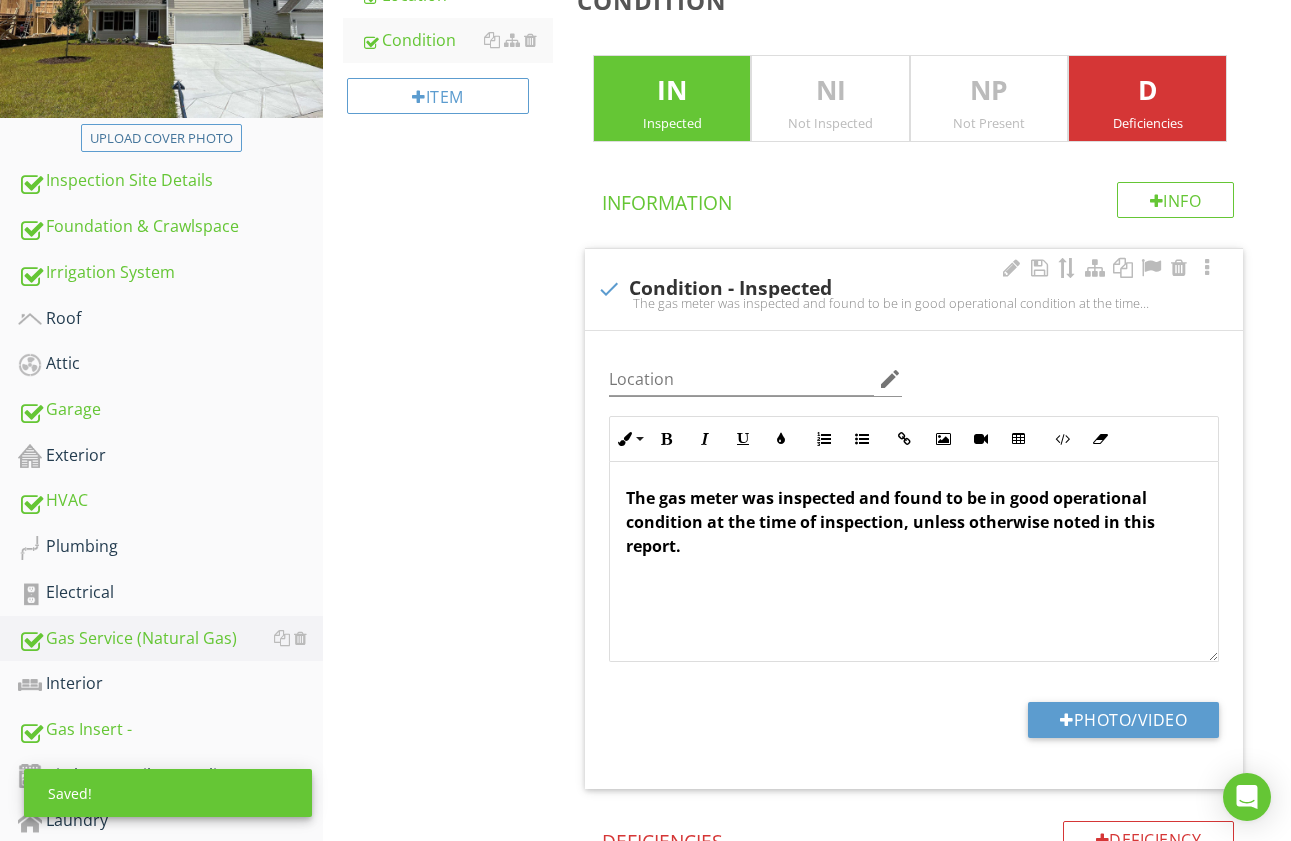 scroll, scrollTop: 350, scrollLeft: 0, axis: vertical 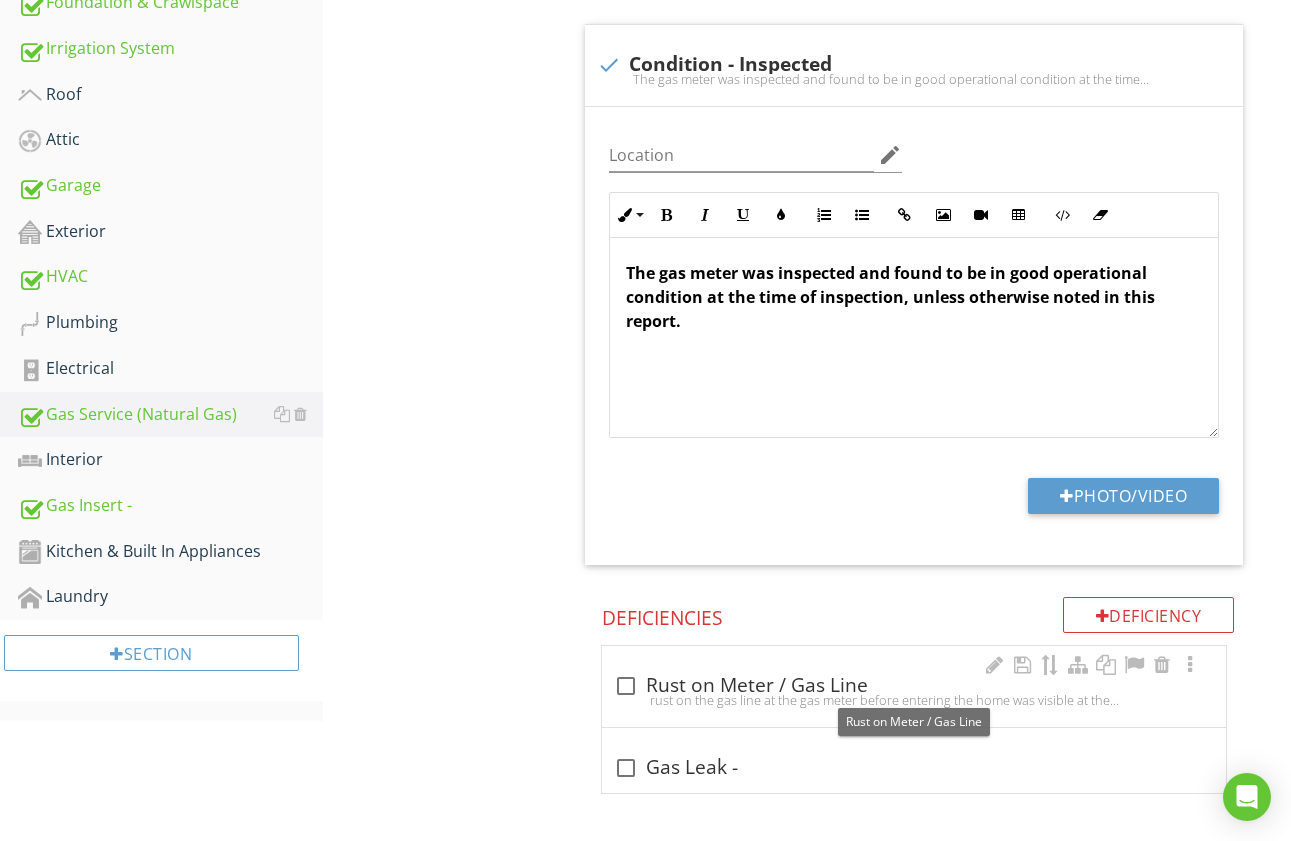 click at bounding box center [626, 686] 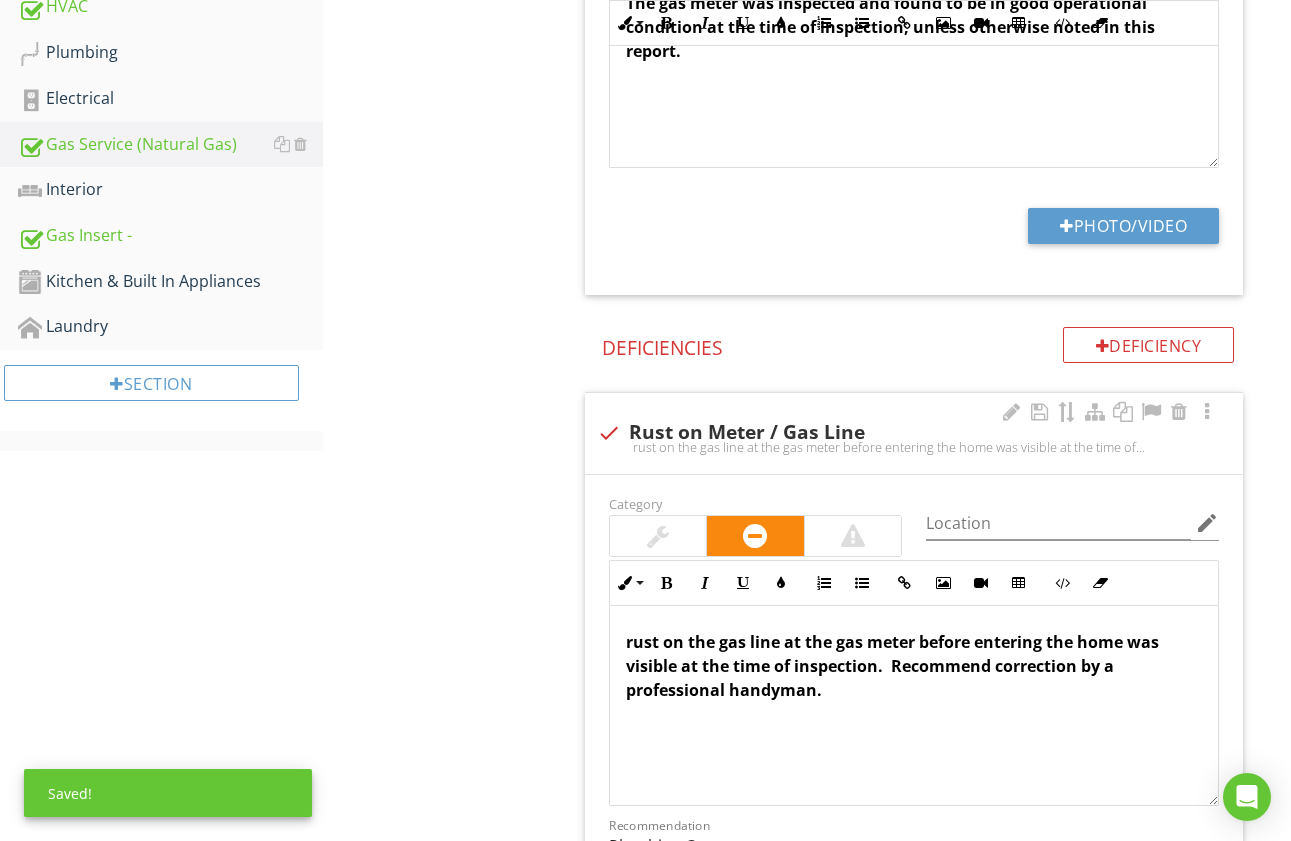 scroll, scrollTop: 849, scrollLeft: 0, axis: vertical 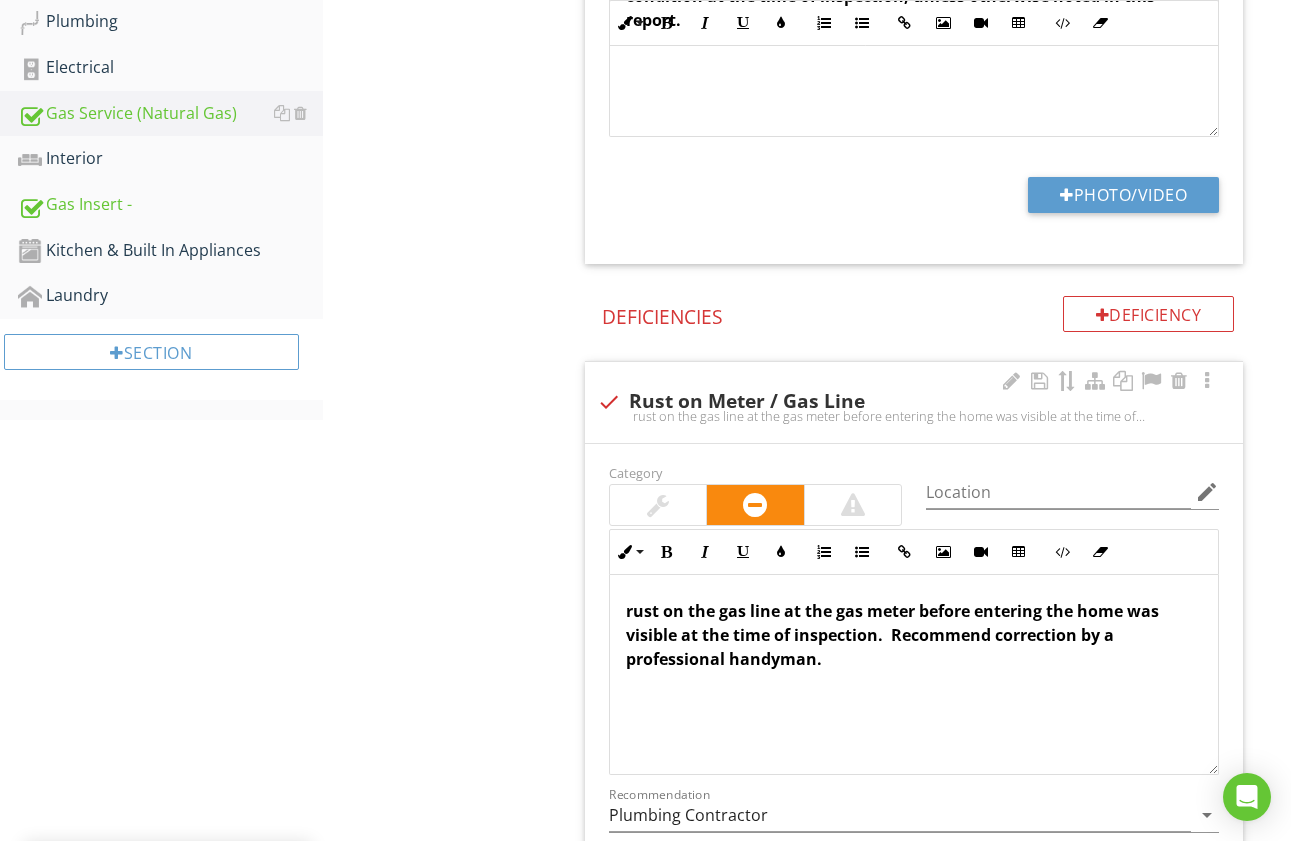 click at bounding box center (658, 505) 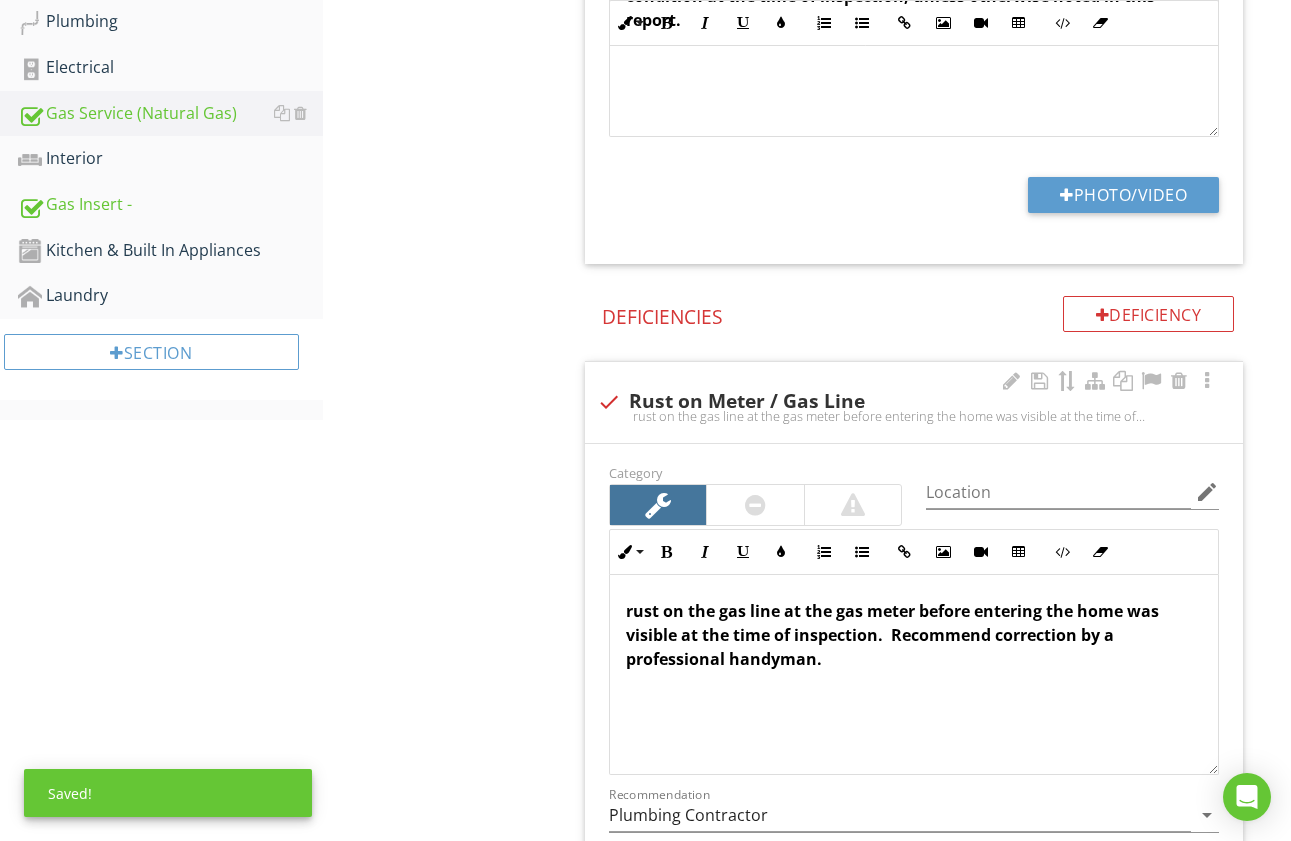 click on "rust on the gas line at the gas meter before entering the home was visible at the time of inspection.  Recommend correction by a professional handyman." at bounding box center (892, 635) 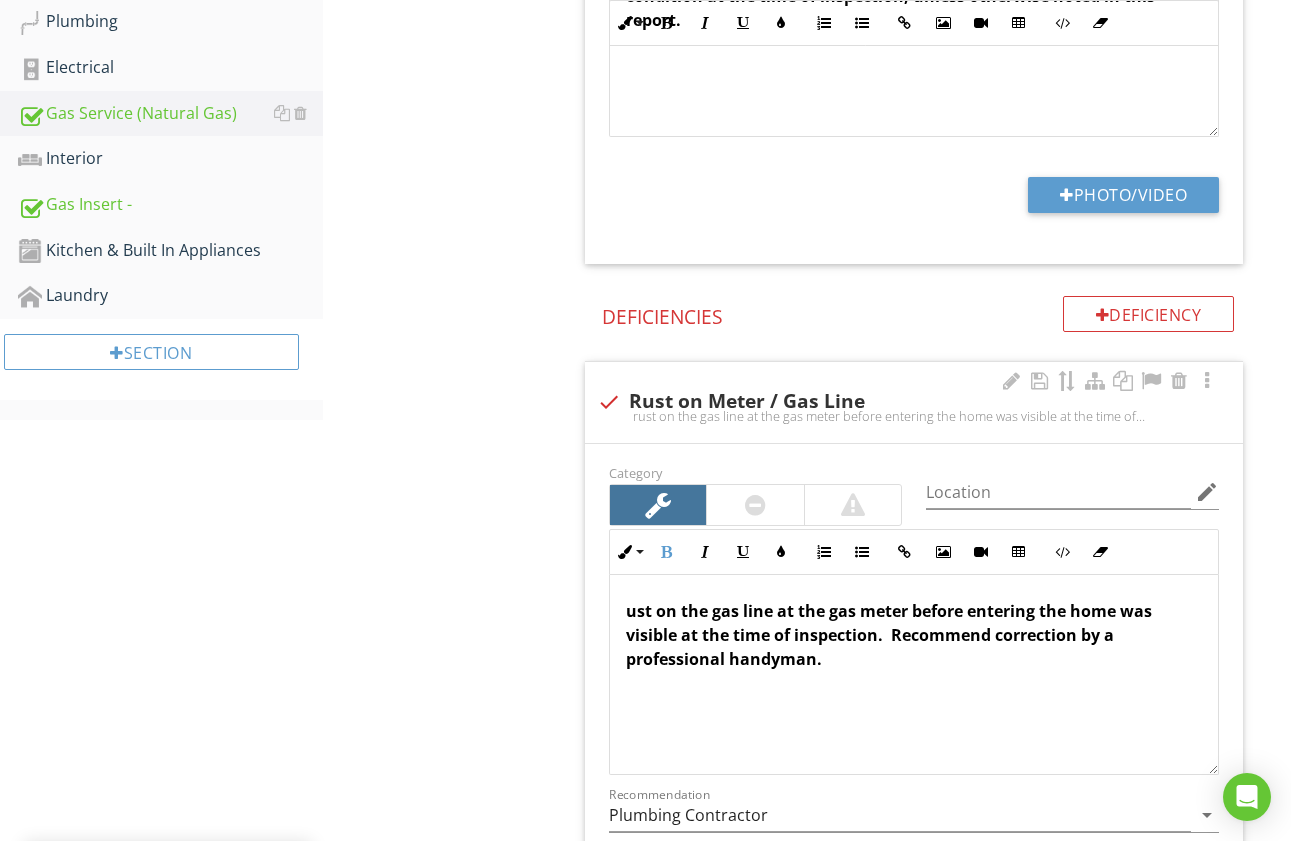 type 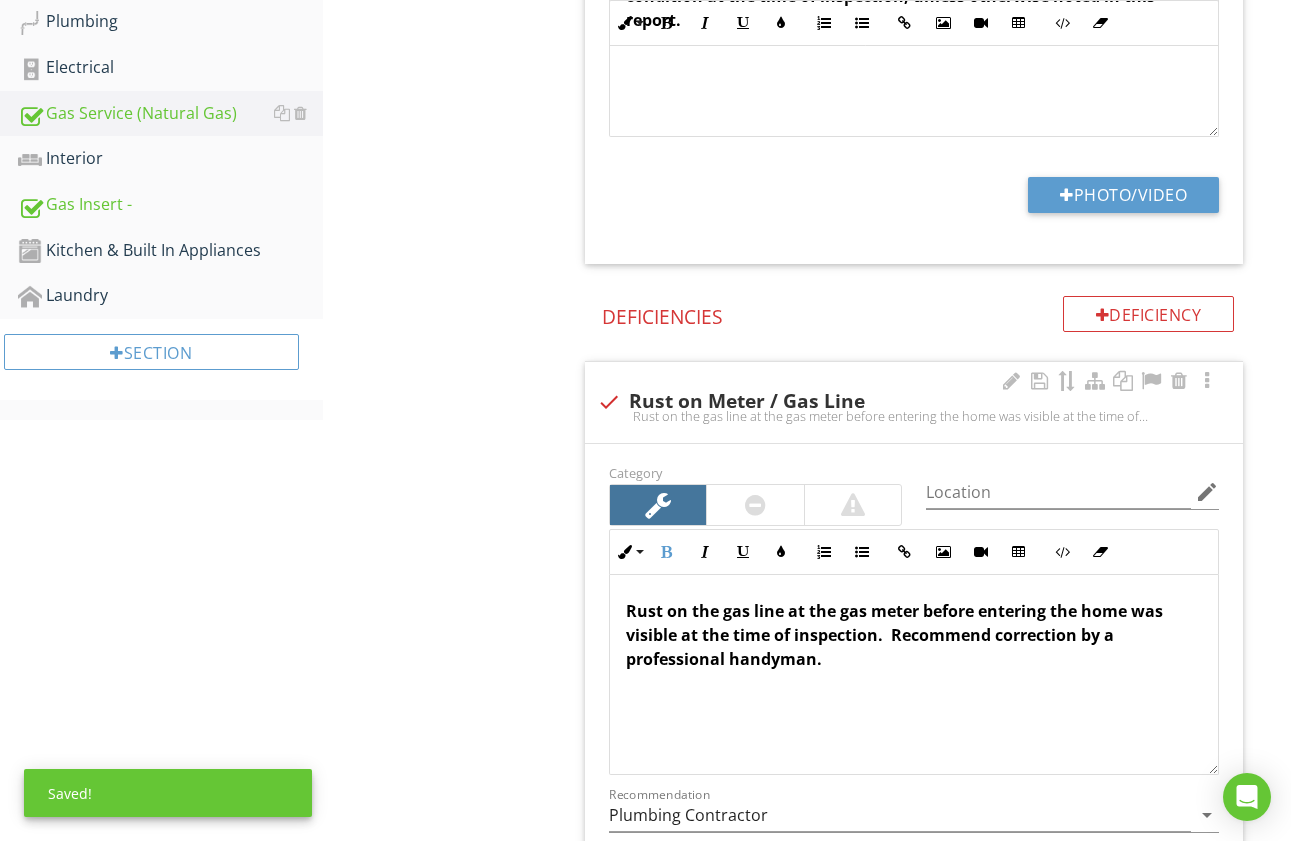 click on "Rust on the gas line at the gas meter before entering the home was visible at the time of inspection.  Recommend correction by a professional handyman." at bounding box center [894, 635] 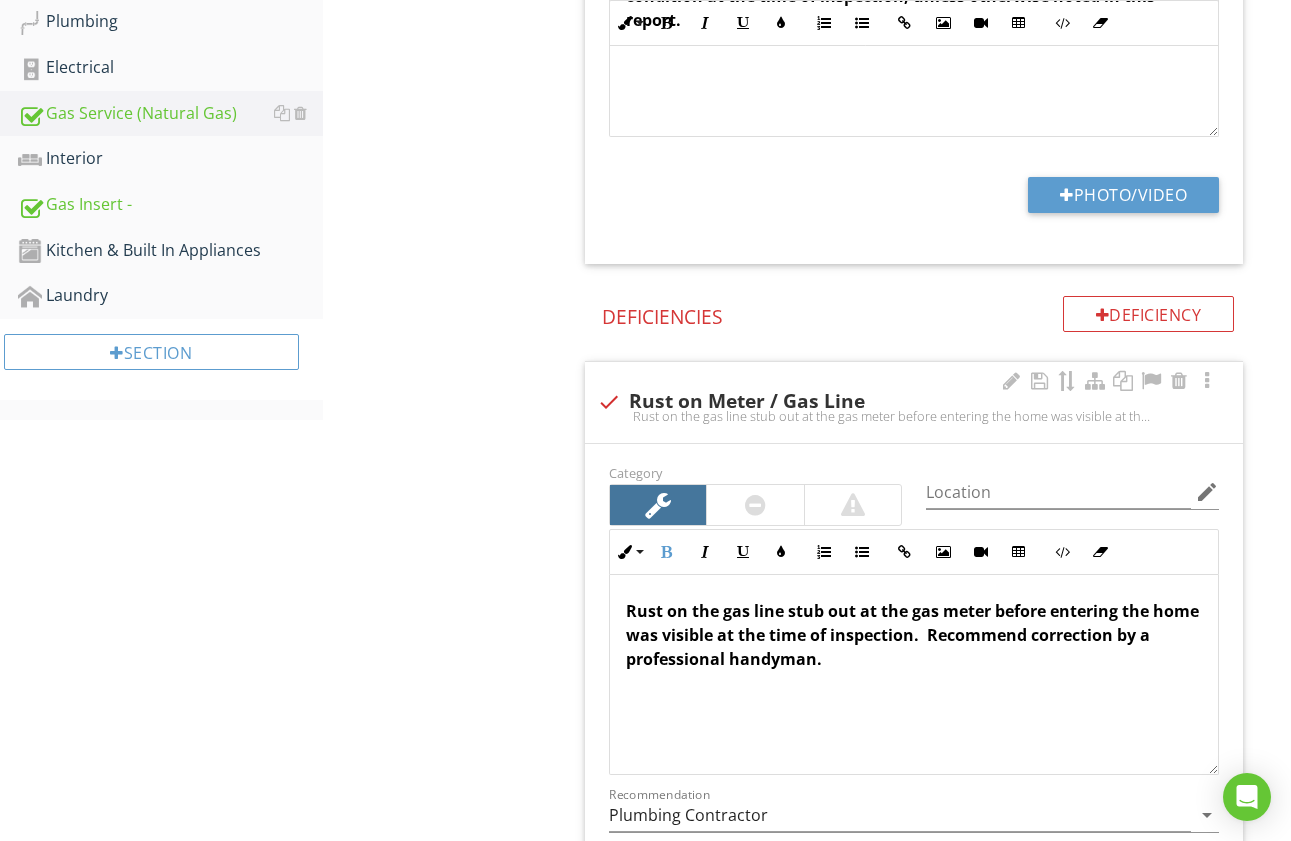 click on "Rust on the gas line stub out at the gas meter before entering the home was visible at the time of inspection.  Recommend correction by a professional handyman." at bounding box center (912, 635) 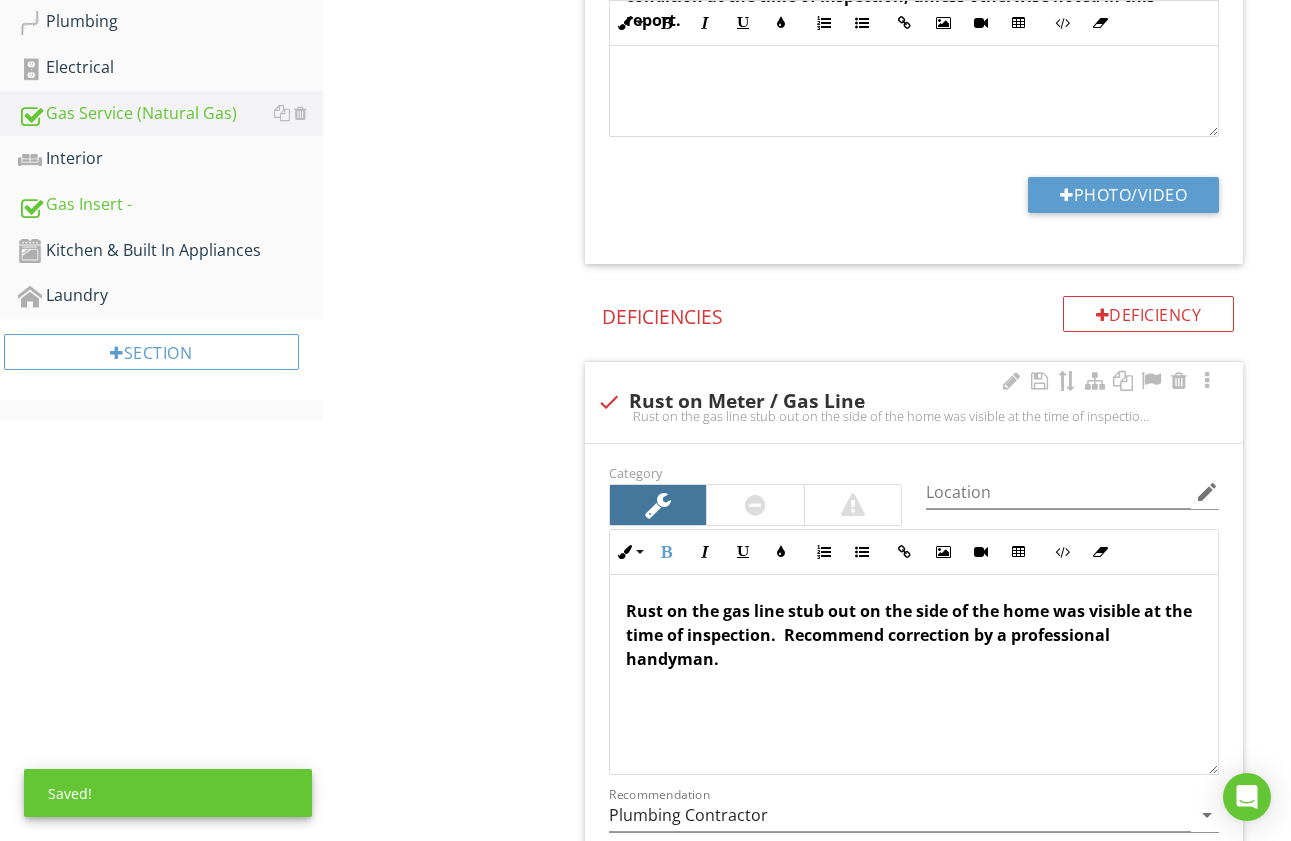 drag, startPoint x: 786, startPoint y: 639, endPoint x: 1166, endPoint y: 699, distance: 384.70767 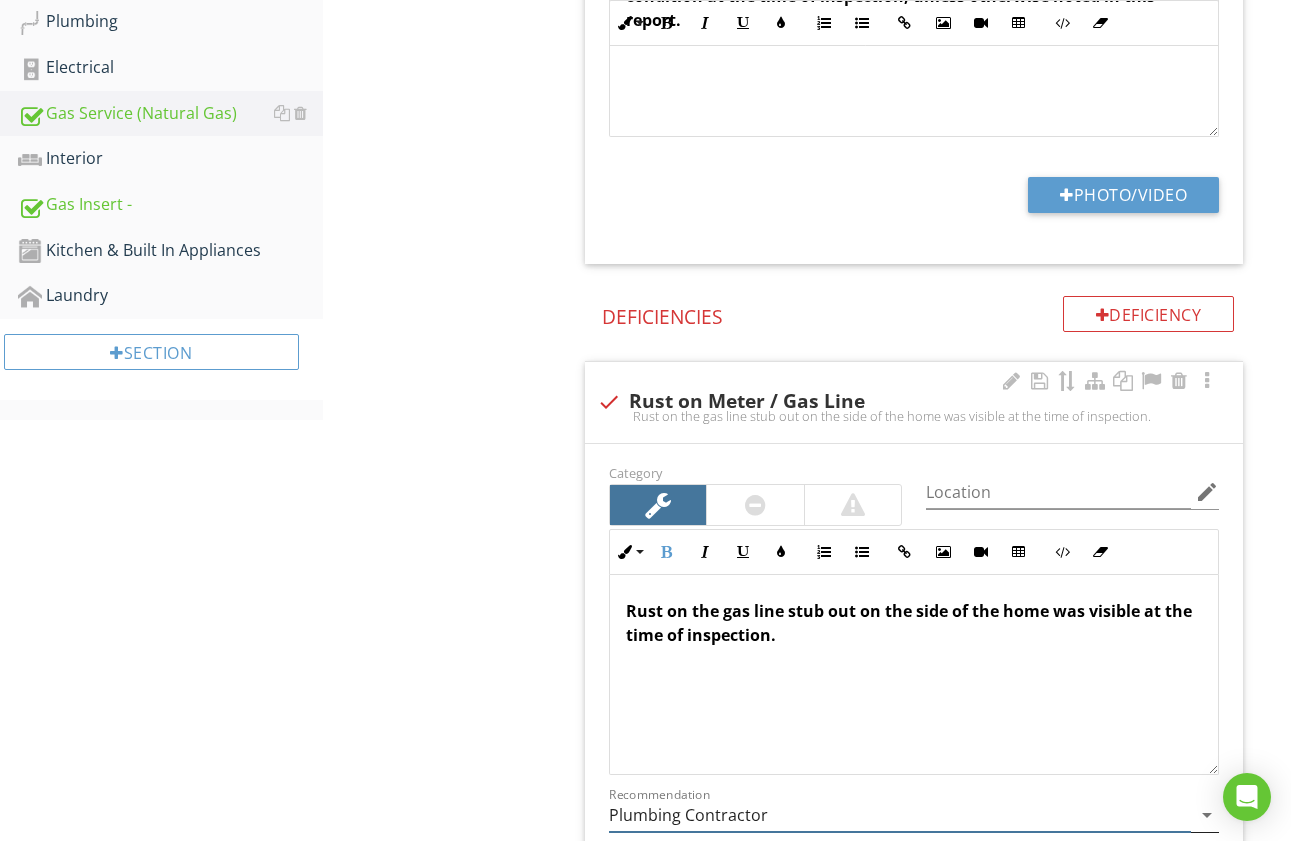 click on "Plumbing Contractor" at bounding box center (900, 815) 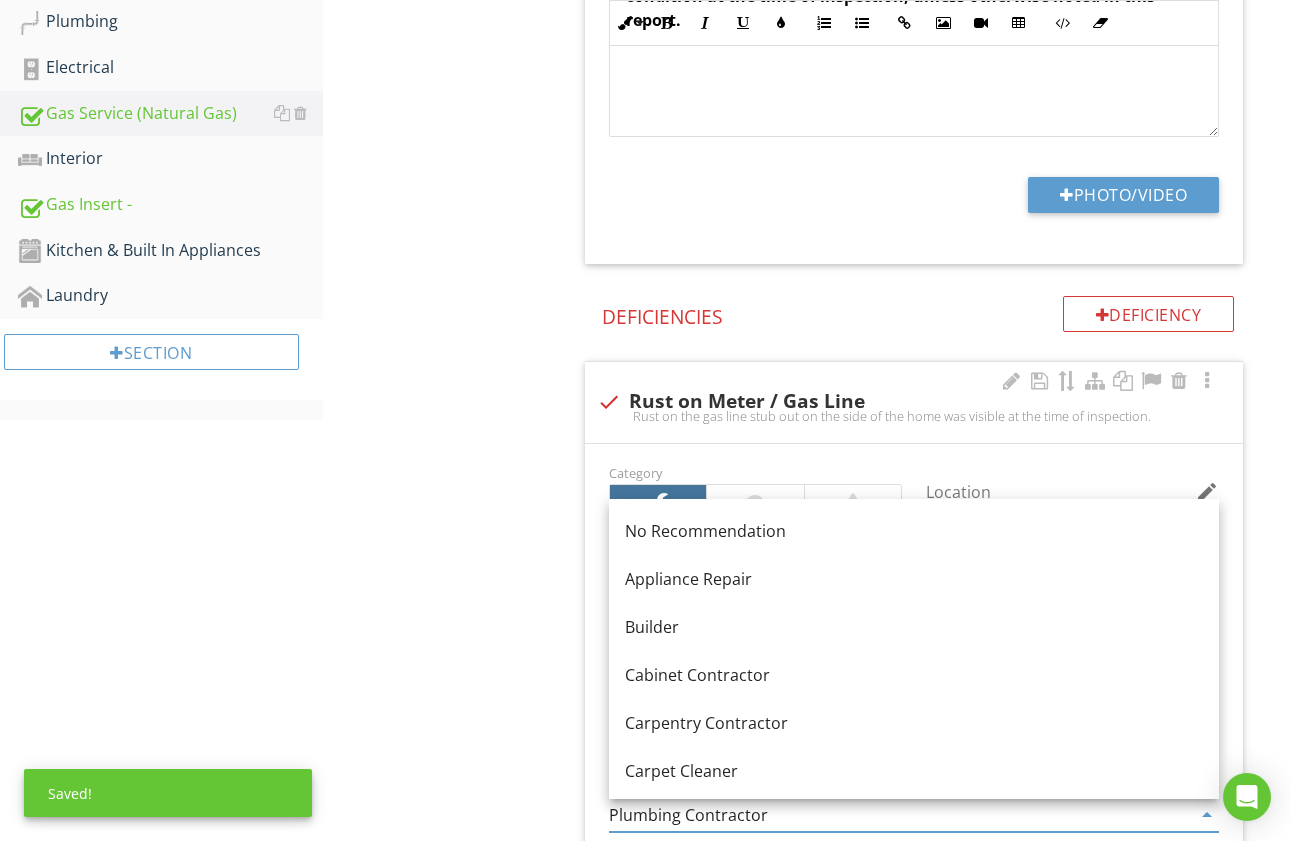 type on "H" 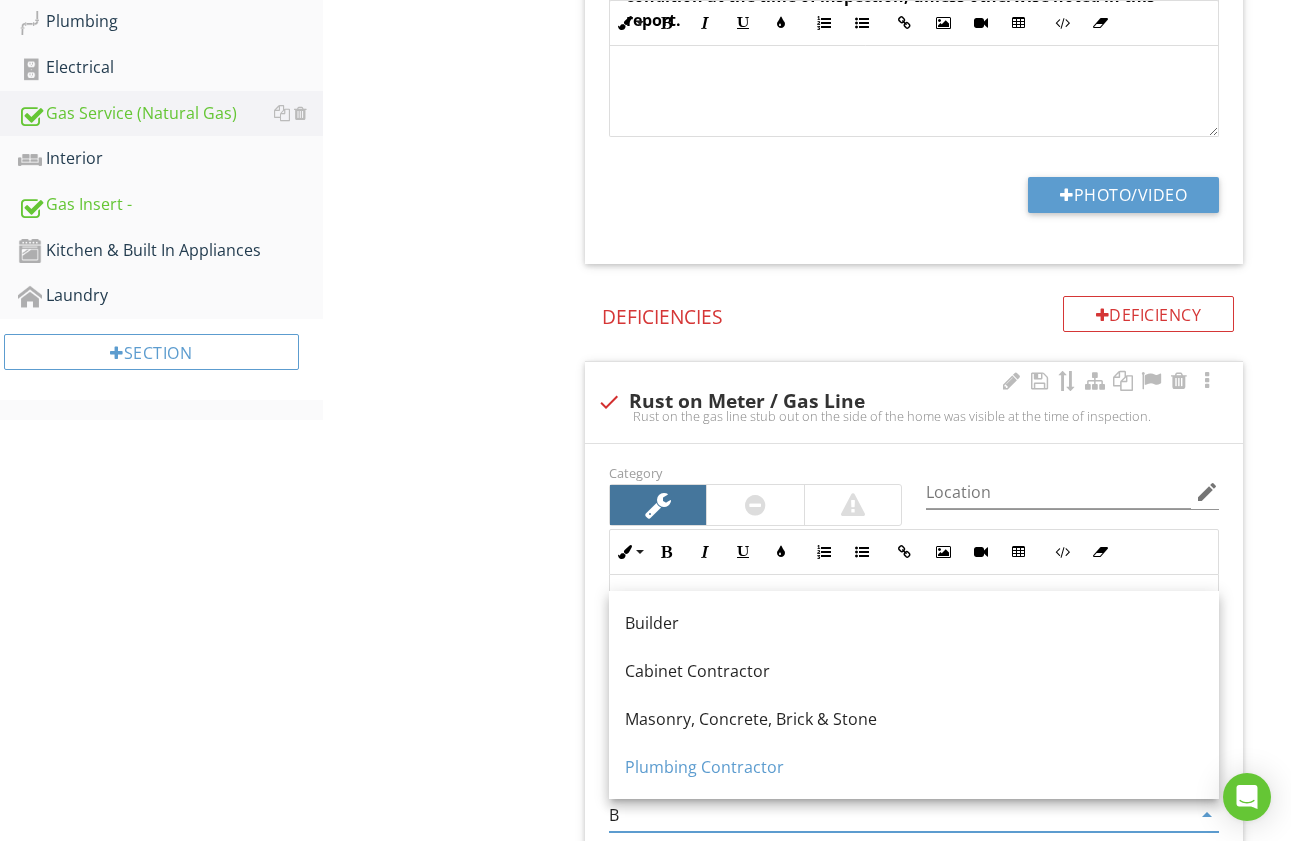 click on "Builder" at bounding box center (914, 623) 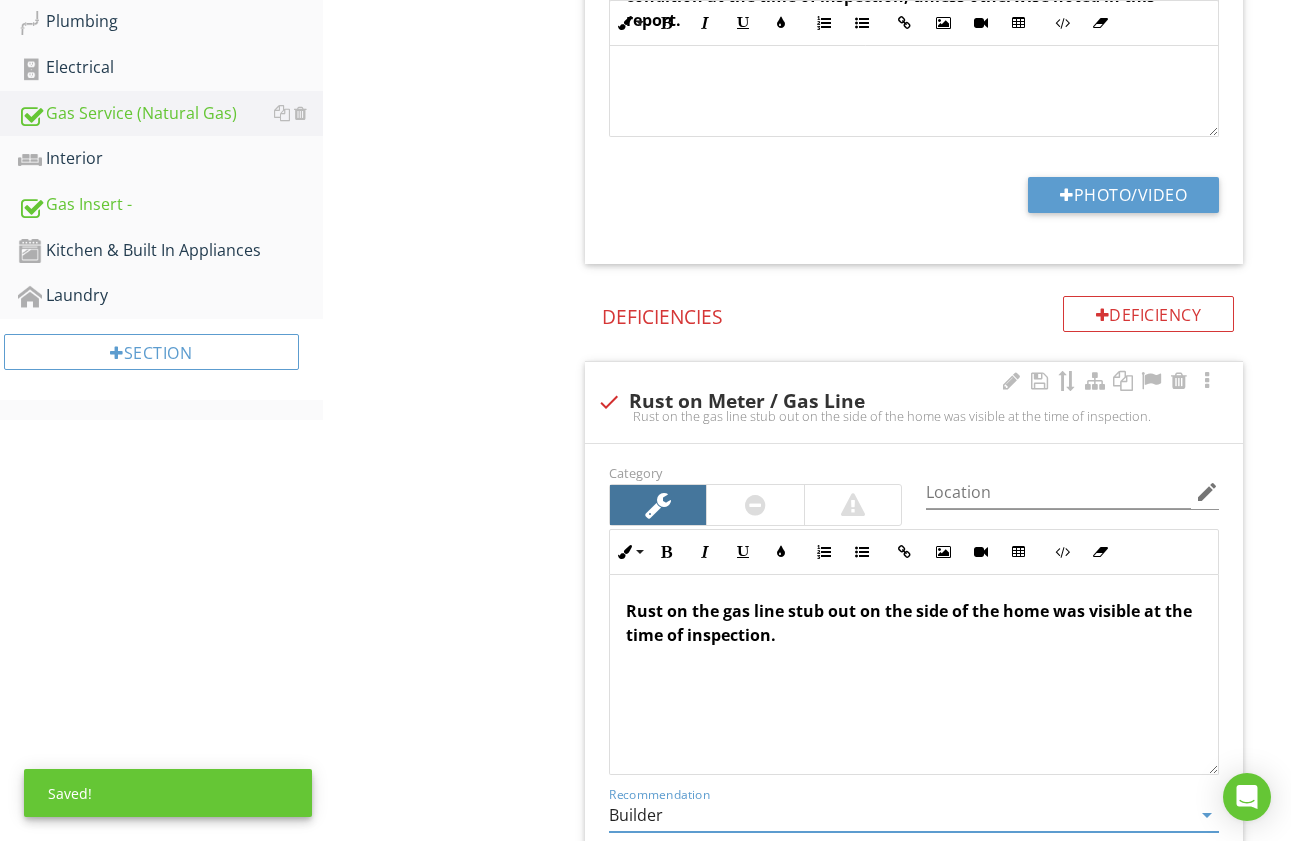 scroll, scrollTop: 1, scrollLeft: 0, axis: vertical 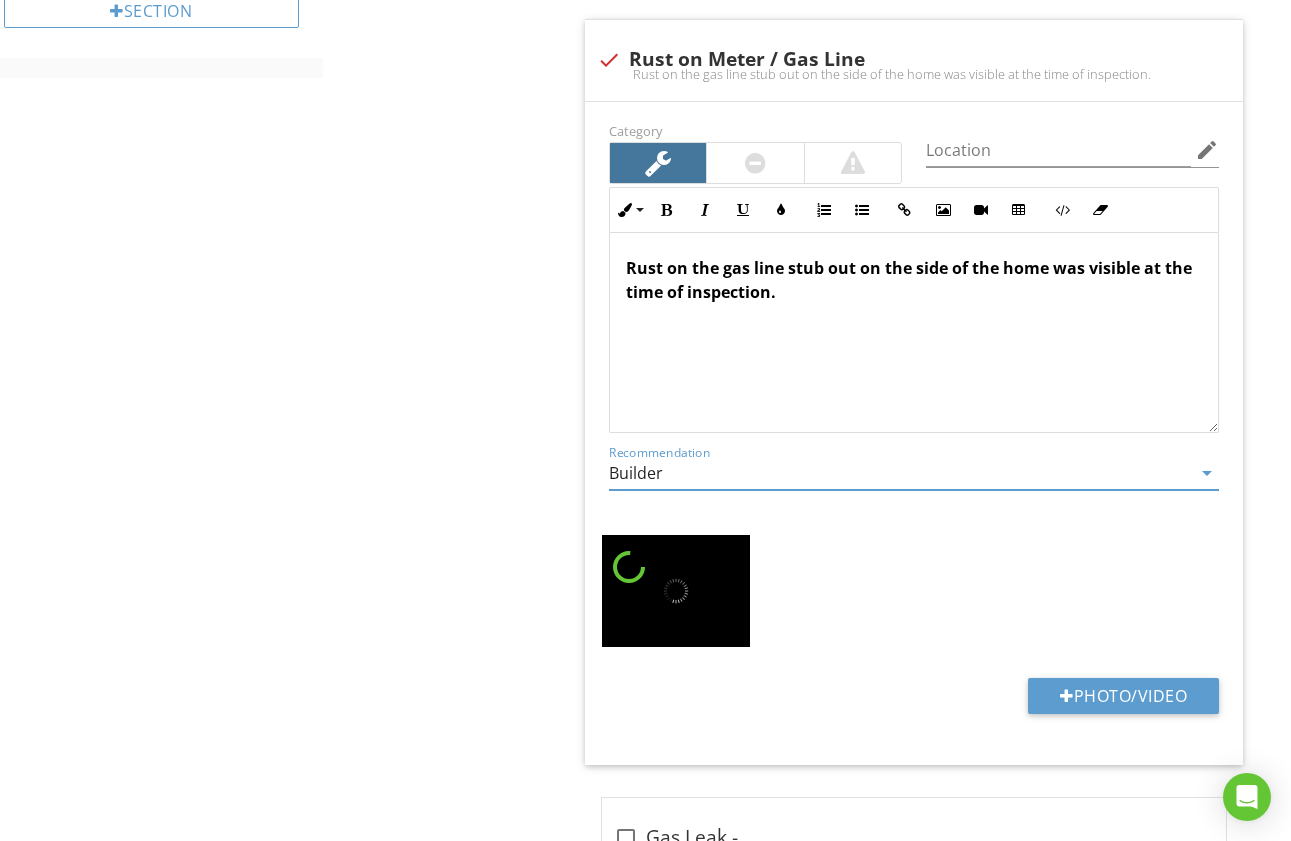 type on "Builder" 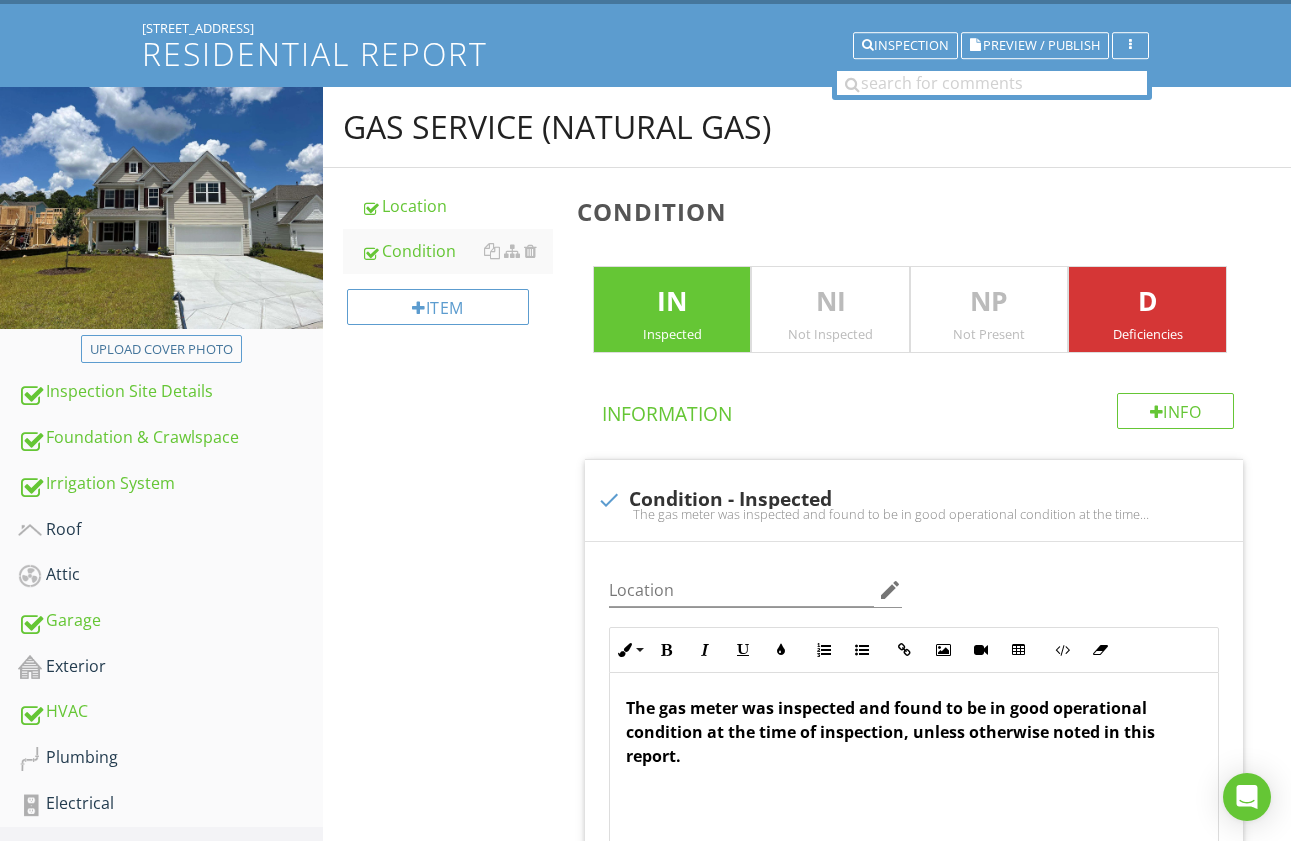 scroll, scrollTop: 97, scrollLeft: 0, axis: vertical 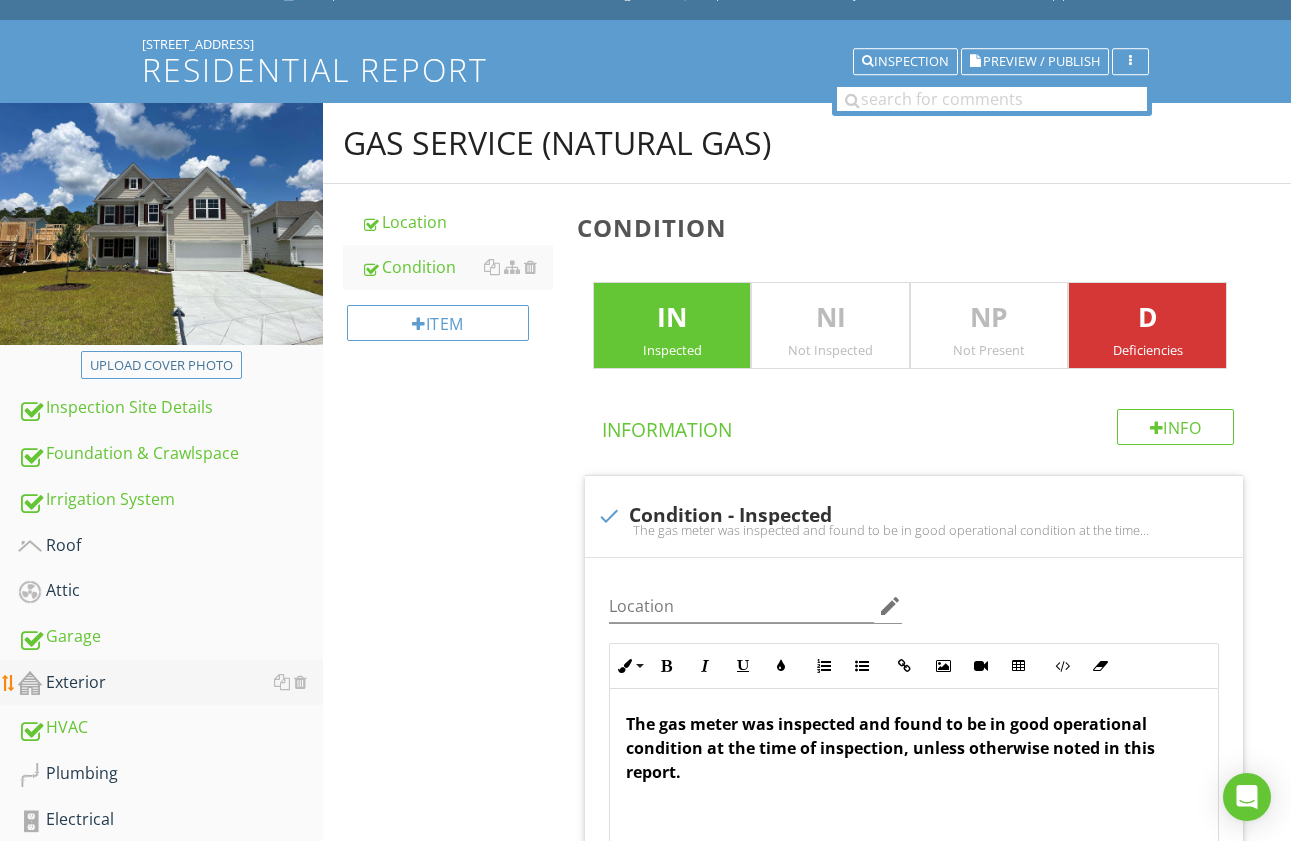 click on "Exterior" at bounding box center [170, 683] 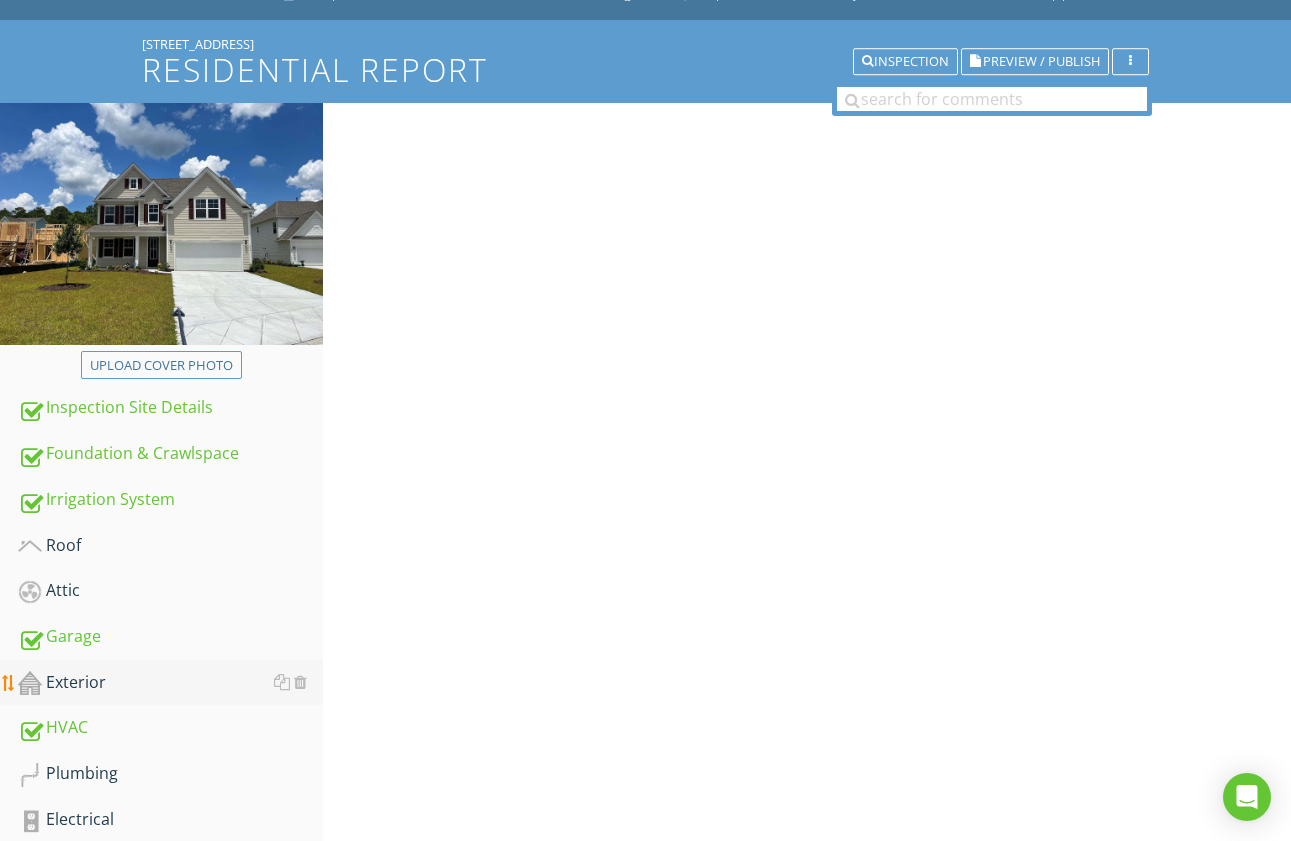 click on "Exterior" at bounding box center [170, 683] 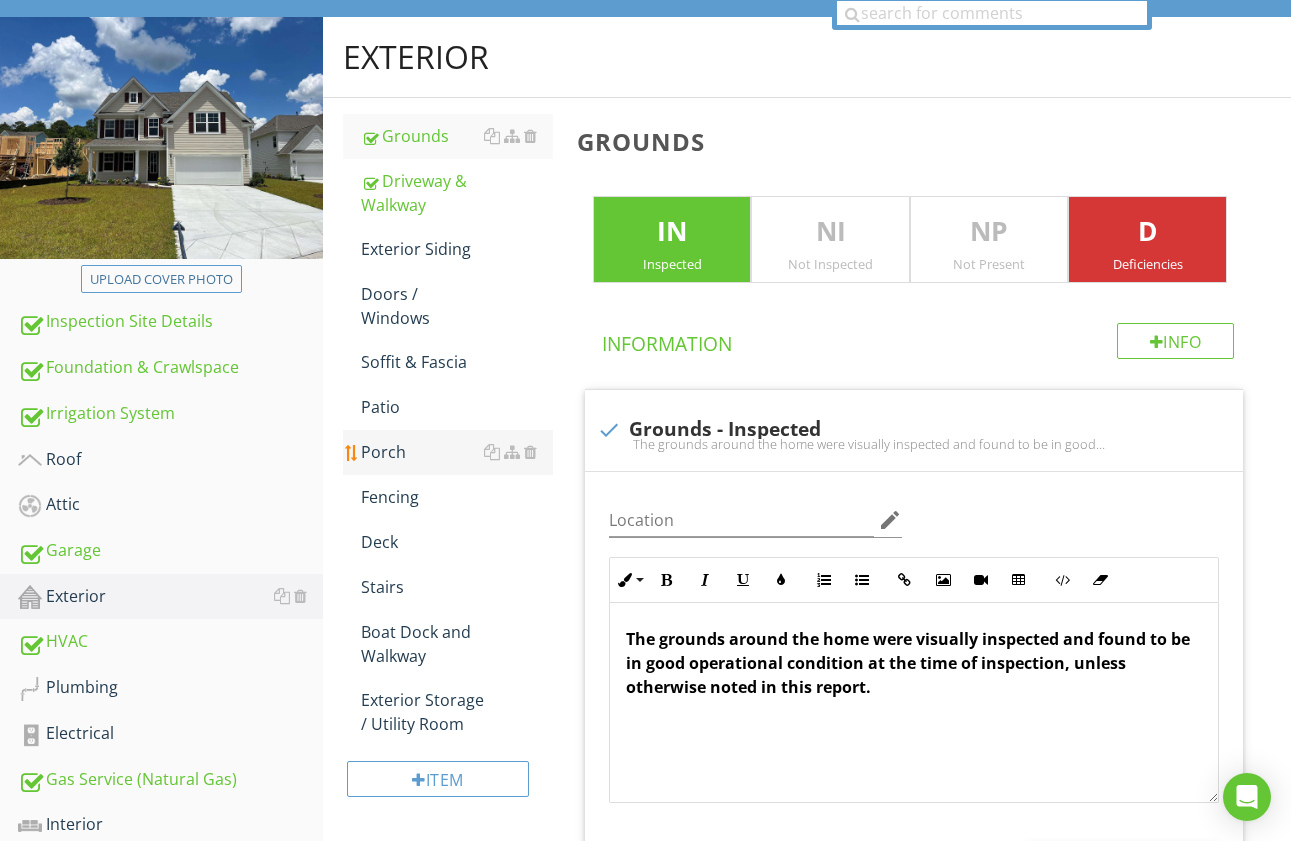 scroll, scrollTop: 181, scrollLeft: 0, axis: vertical 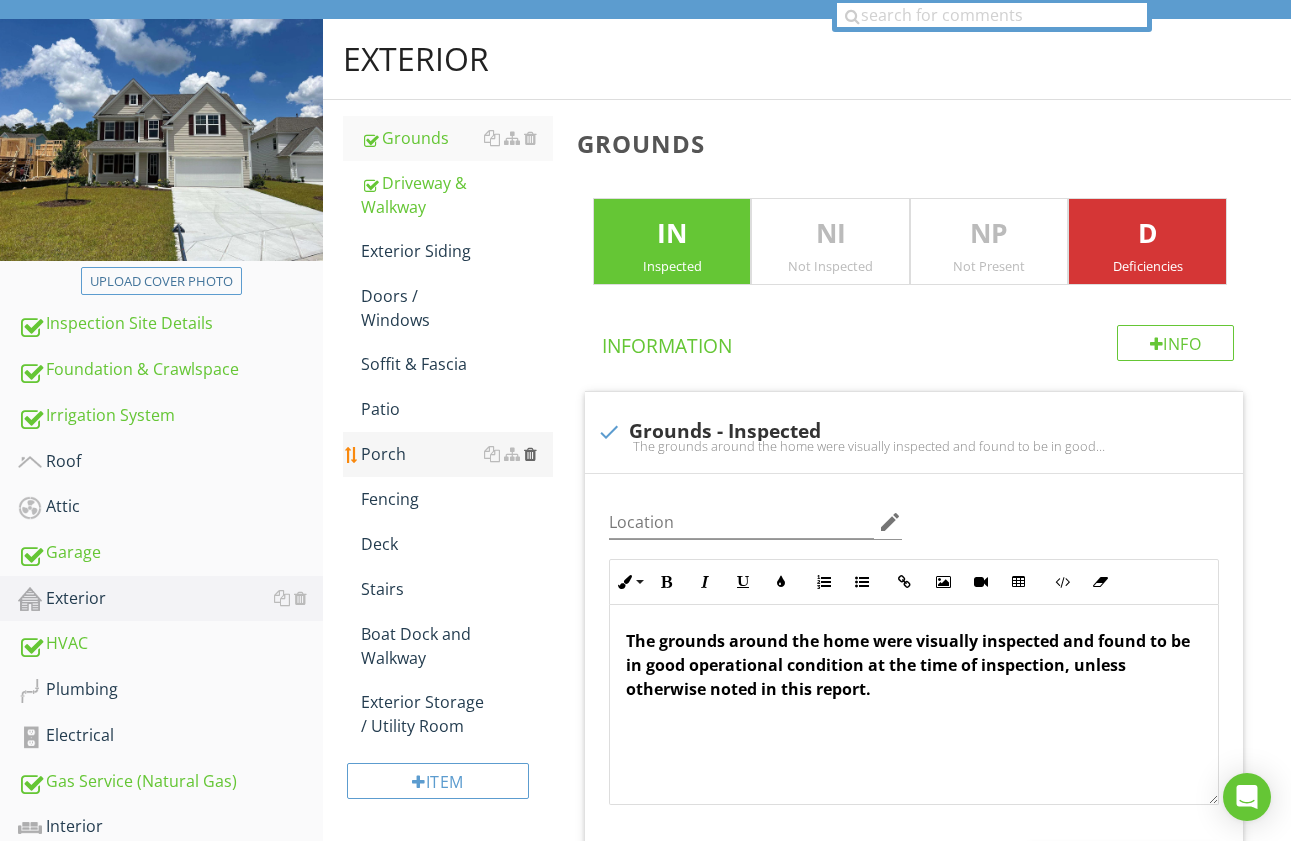 click at bounding box center (530, 454) 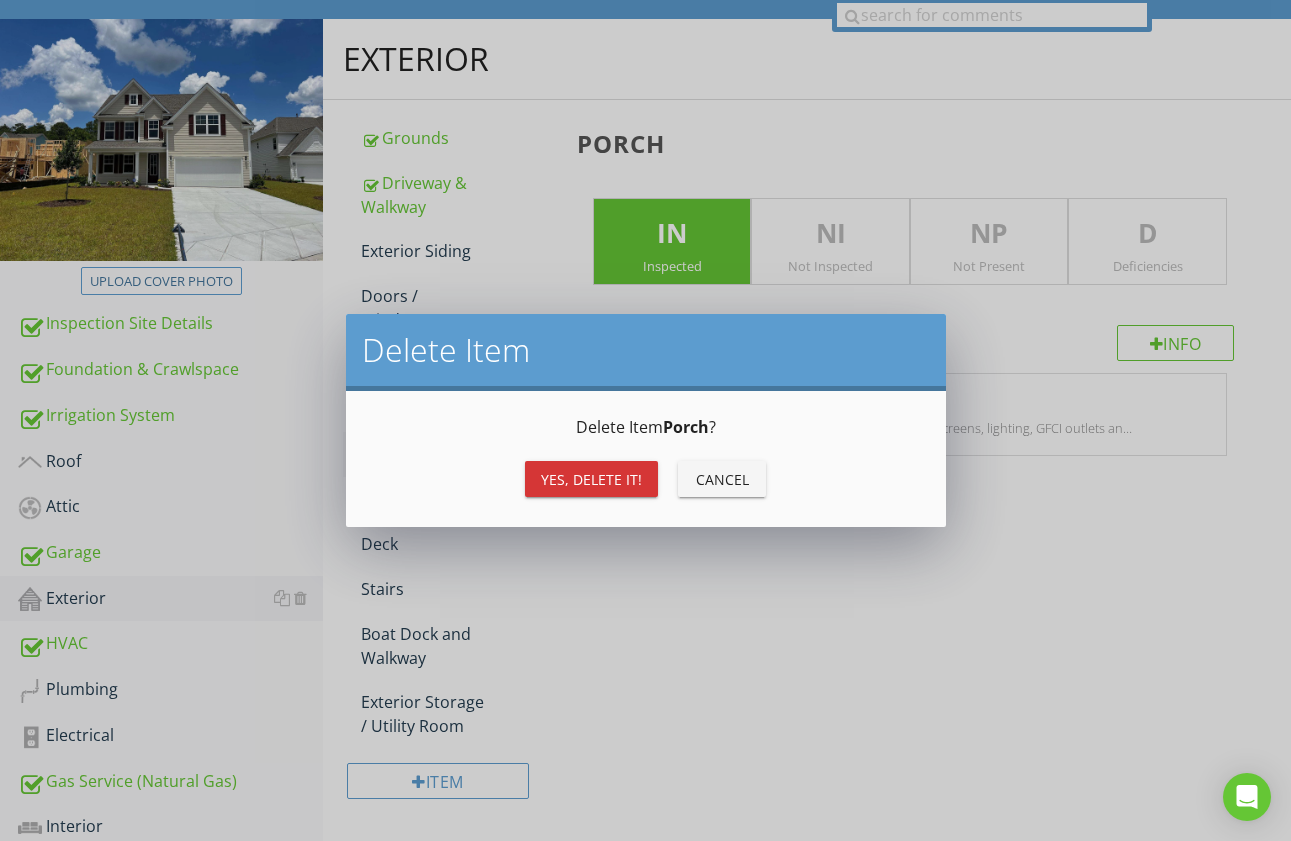 click on "Yes, Delete it!" at bounding box center (591, 479) 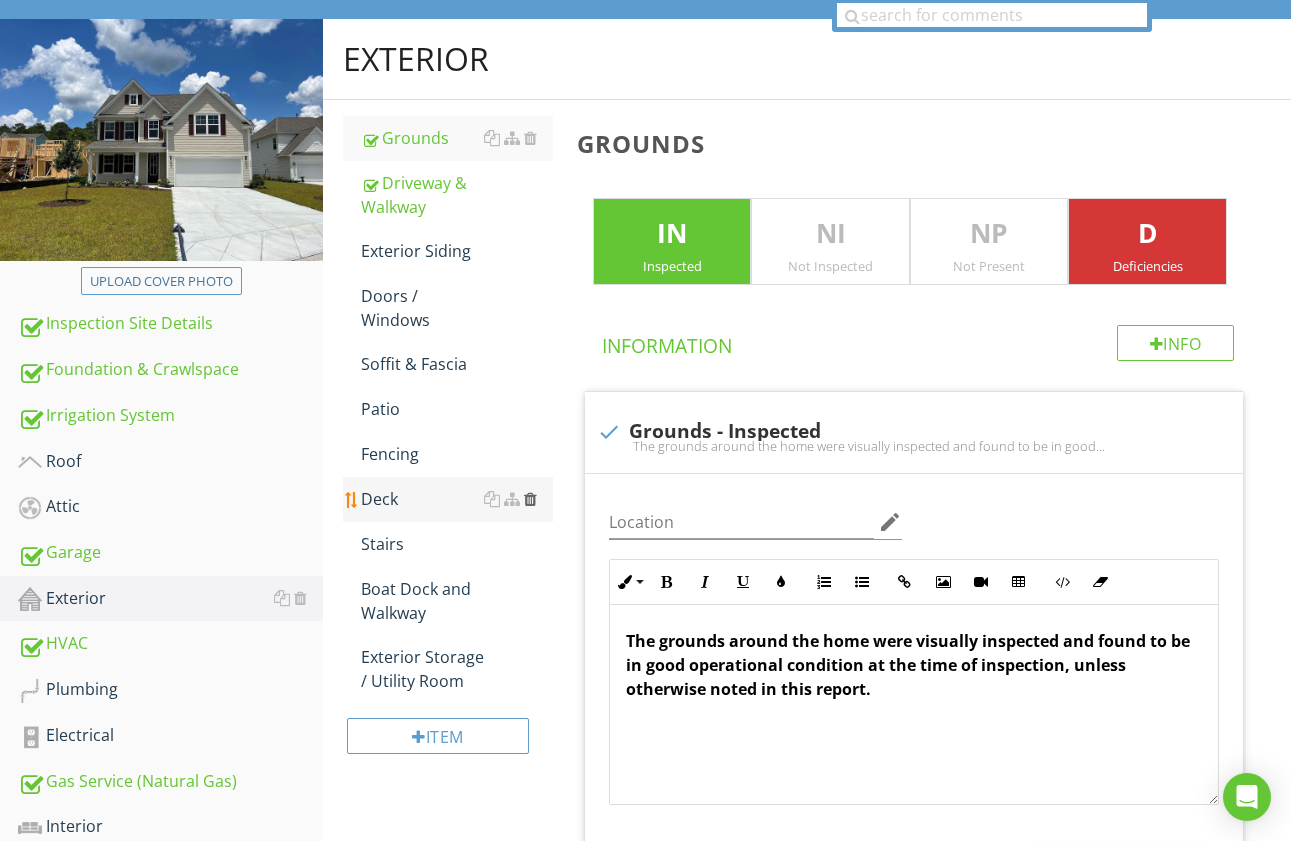 click at bounding box center (530, 499) 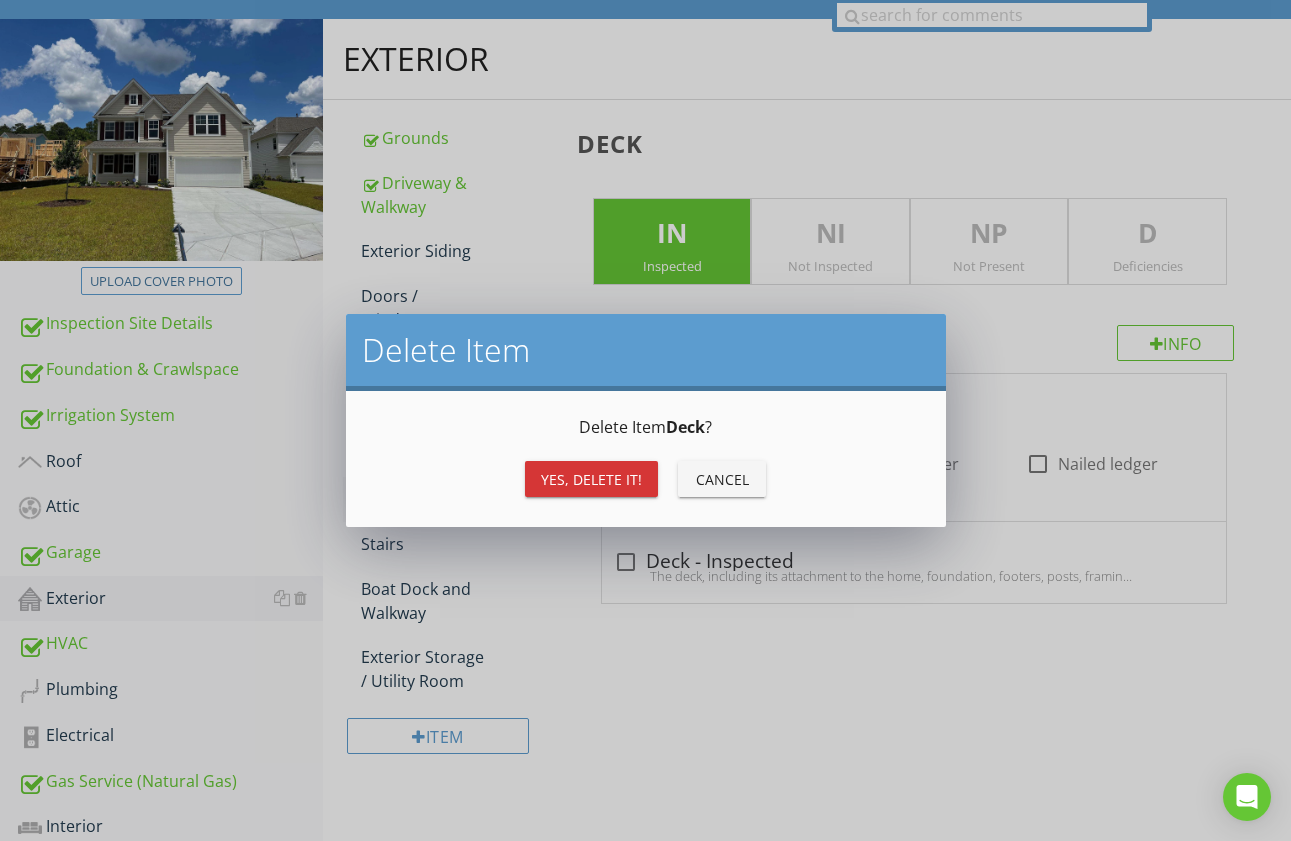 click on "Yes, Delete it!" at bounding box center [591, 479] 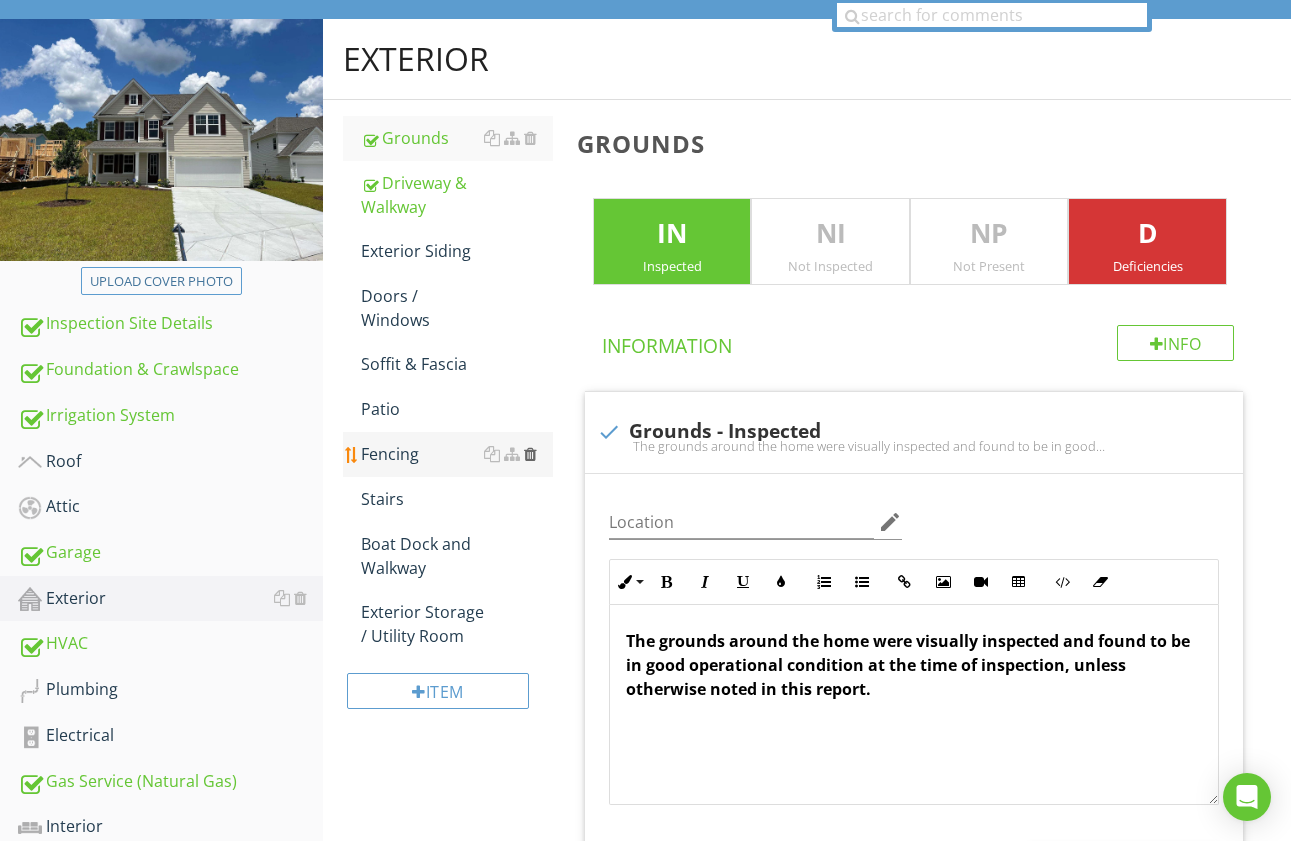 click at bounding box center [530, 454] 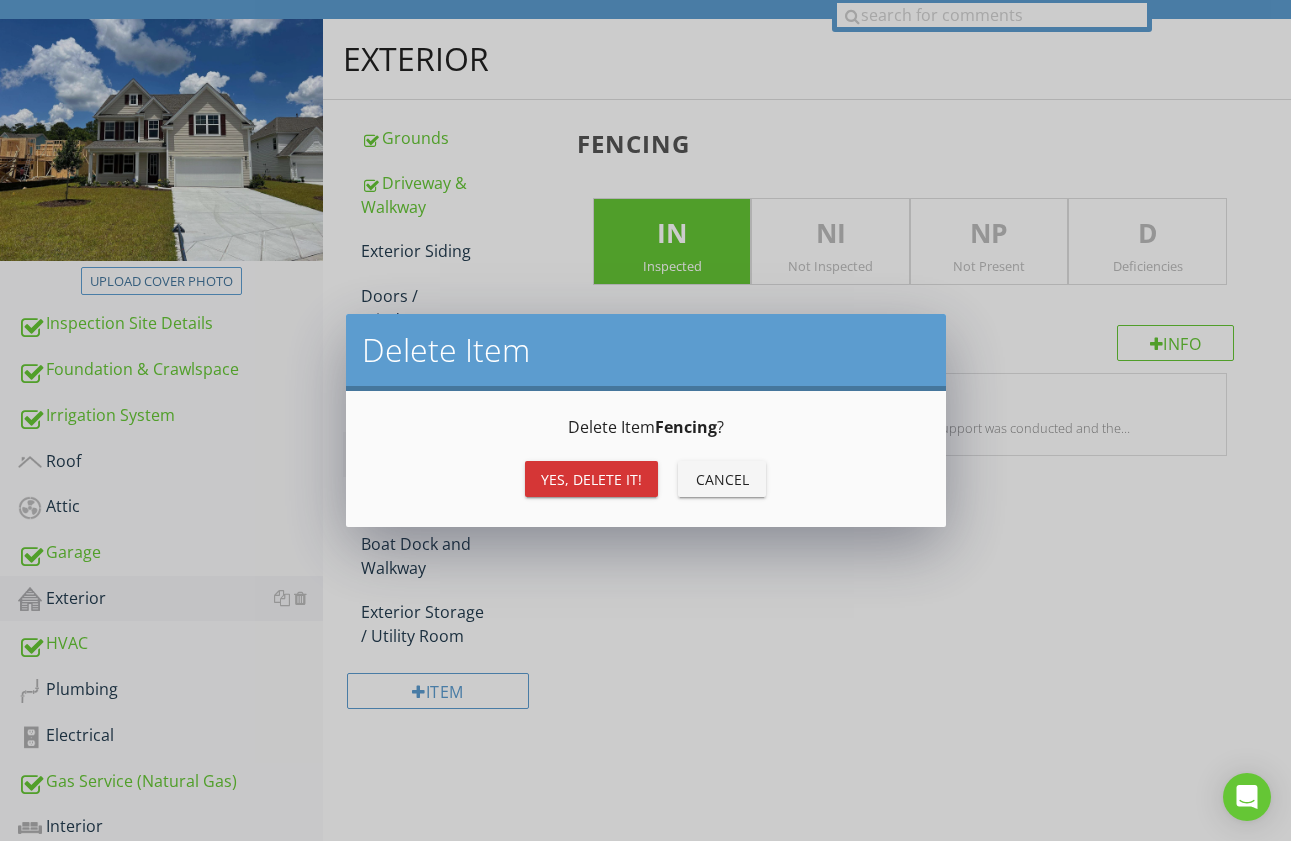 click on "Yes, Delete it!" at bounding box center [591, 479] 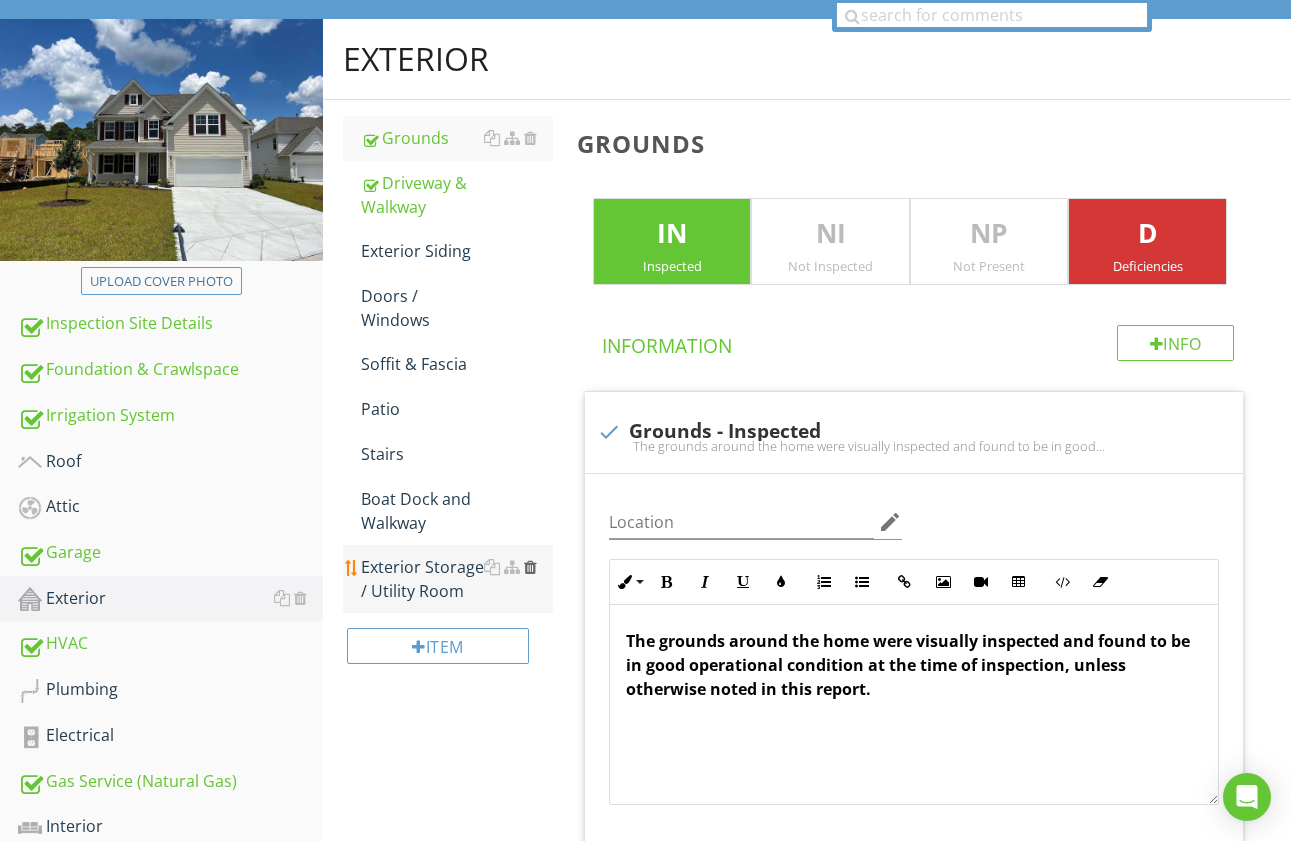 click at bounding box center (530, 567) 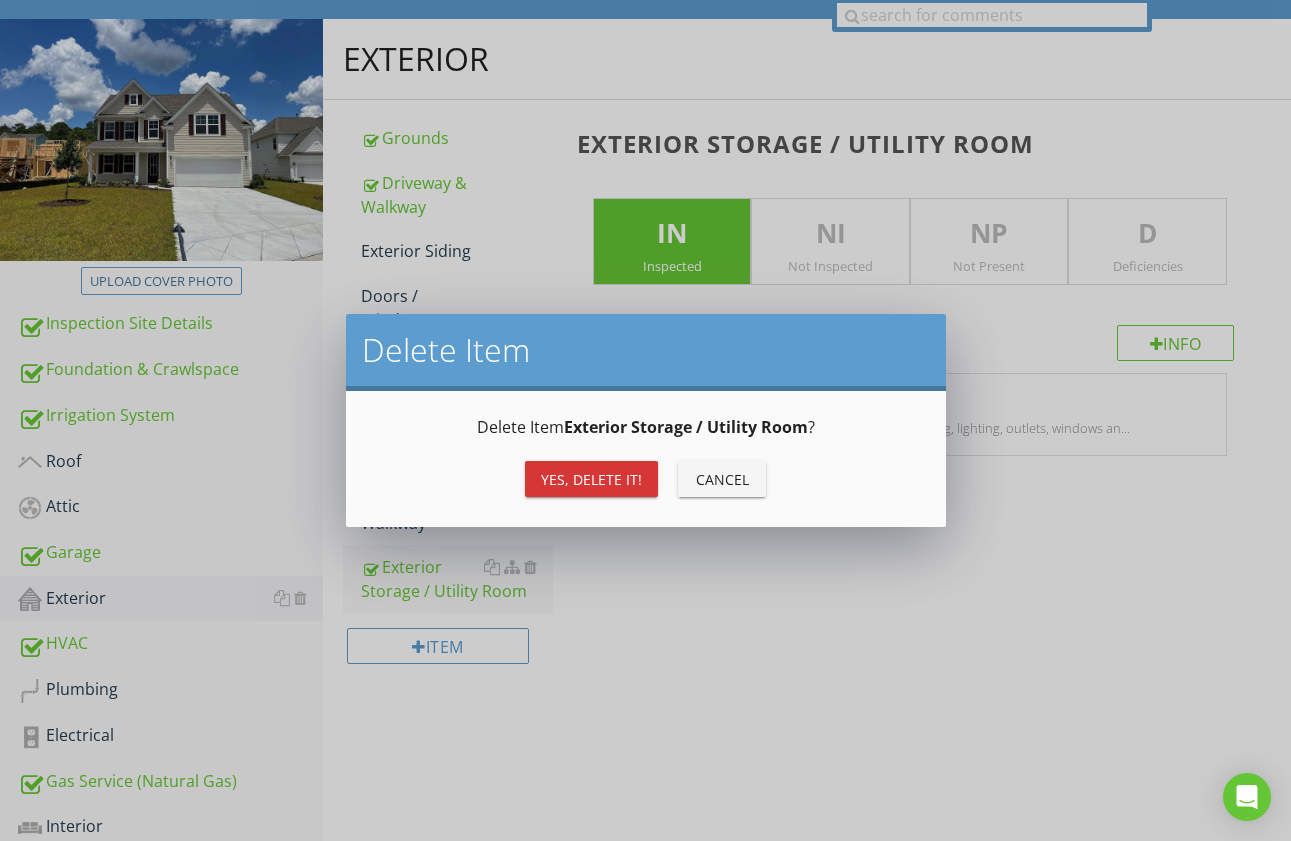 click on "Yes, Delete it!" at bounding box center [591, 479] 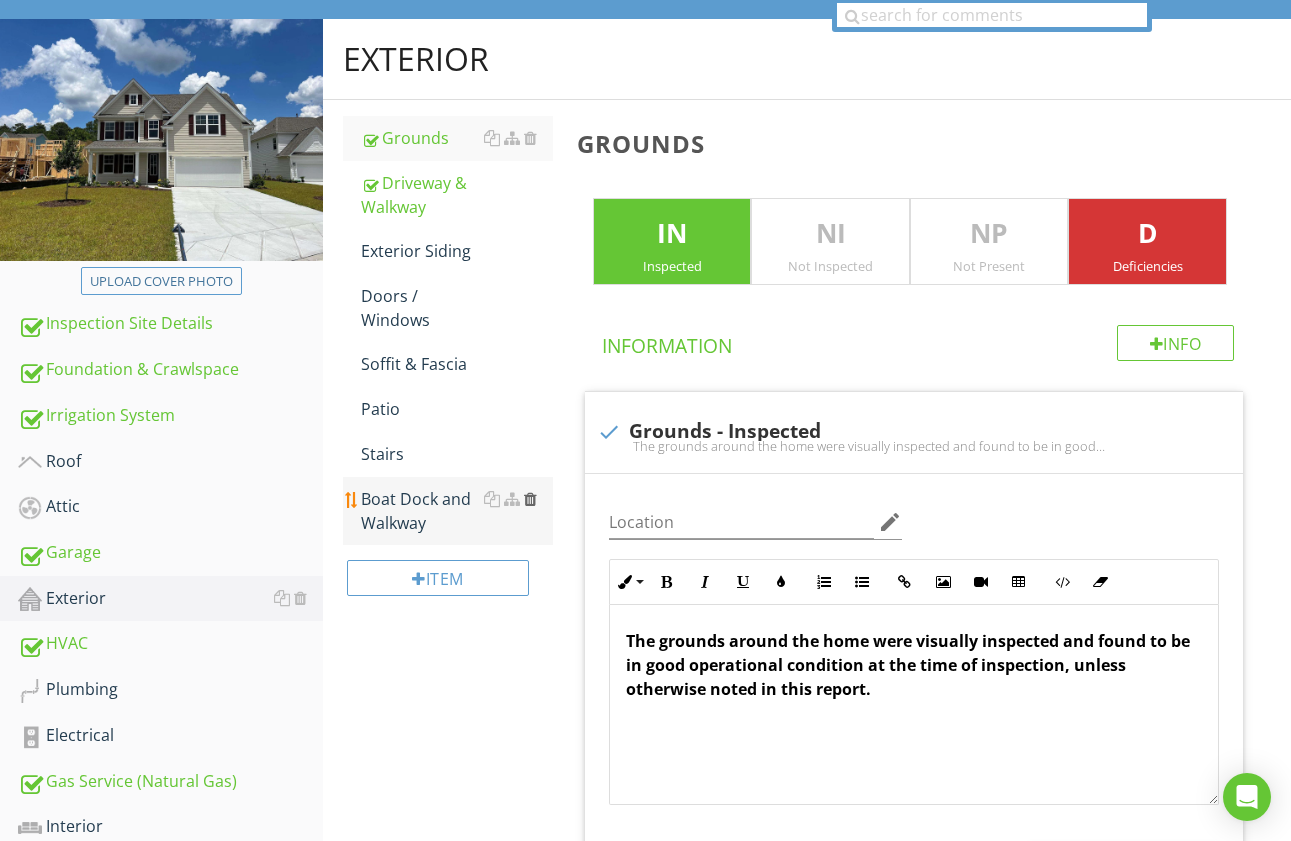 click at bounding box center (530, 499) 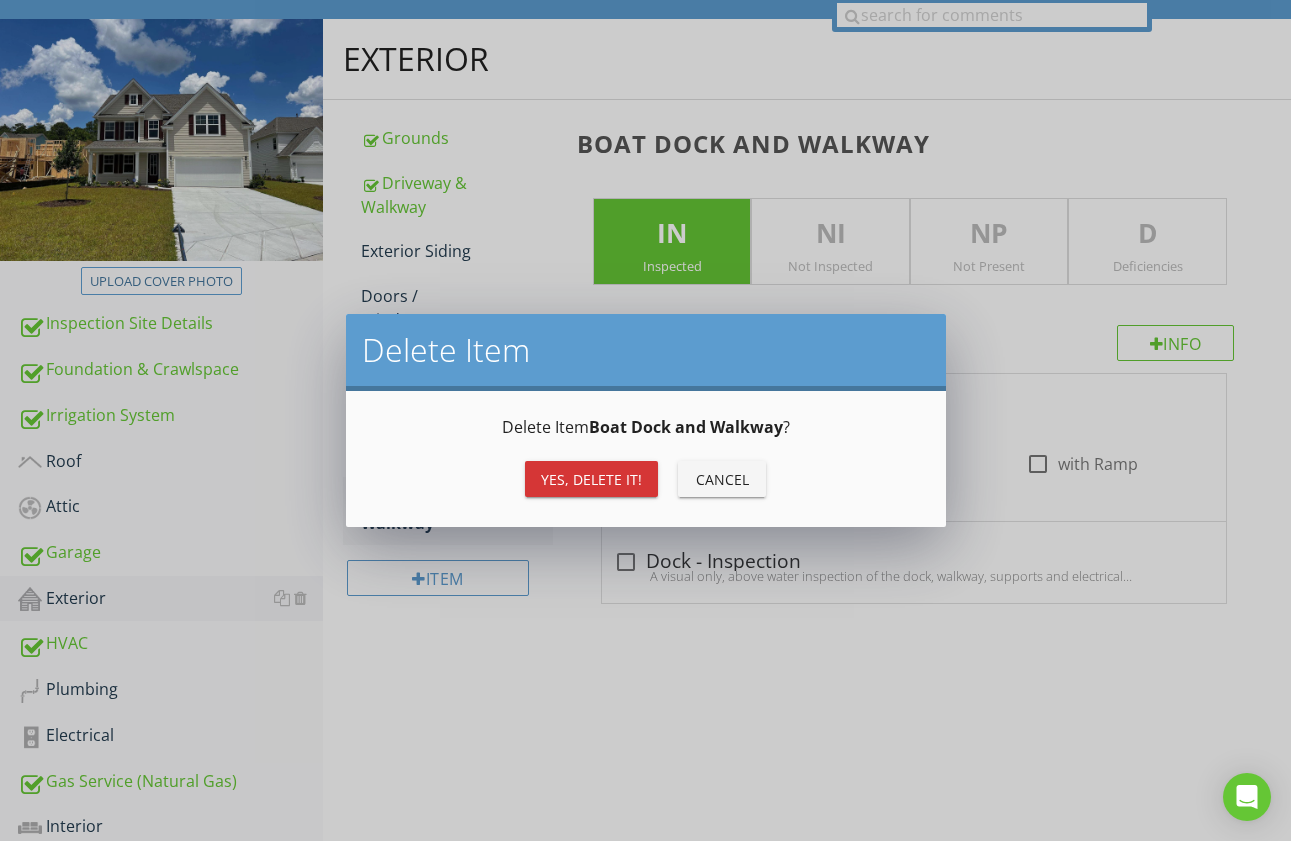 click on "Yes, Delete it!" at bounding box center [591, 479] 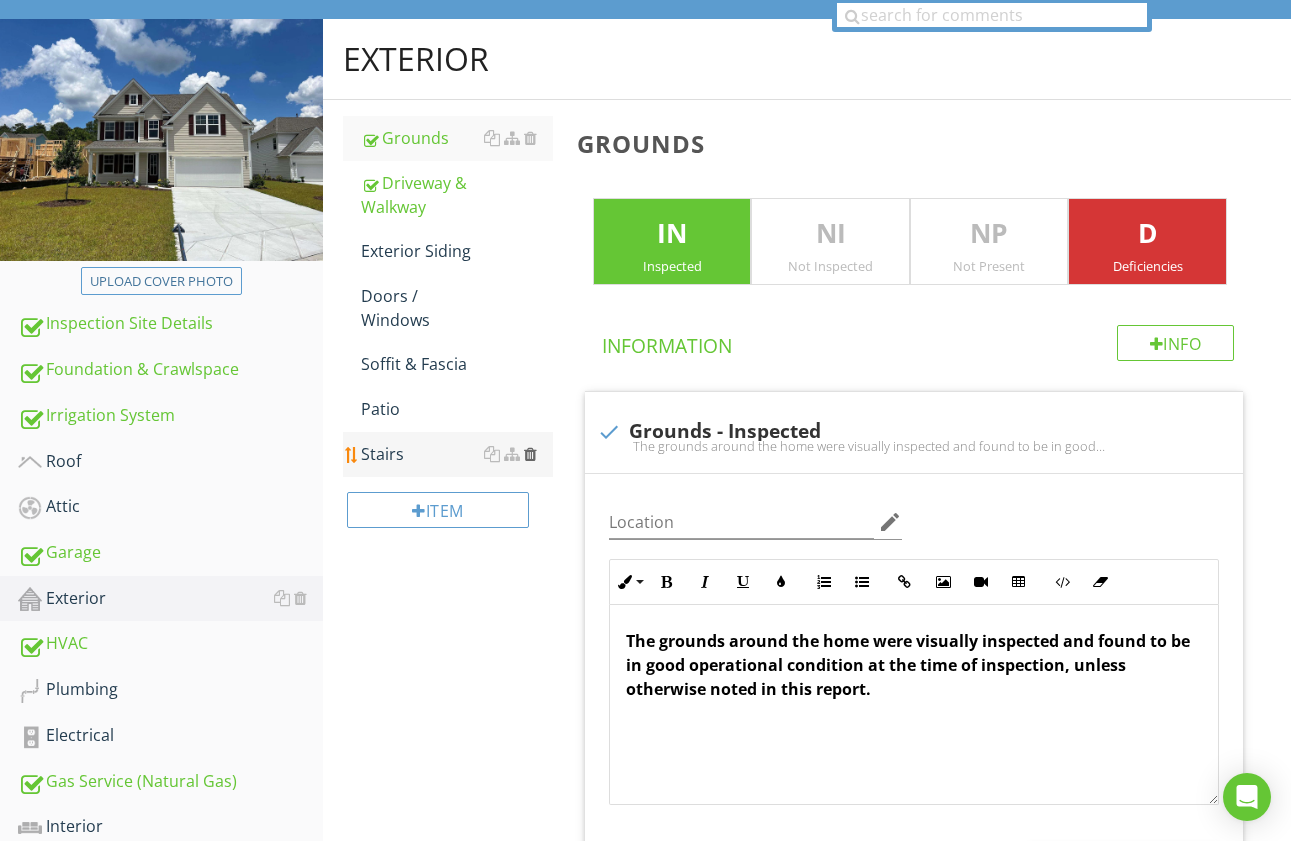 click at bounding box center [530, 454] 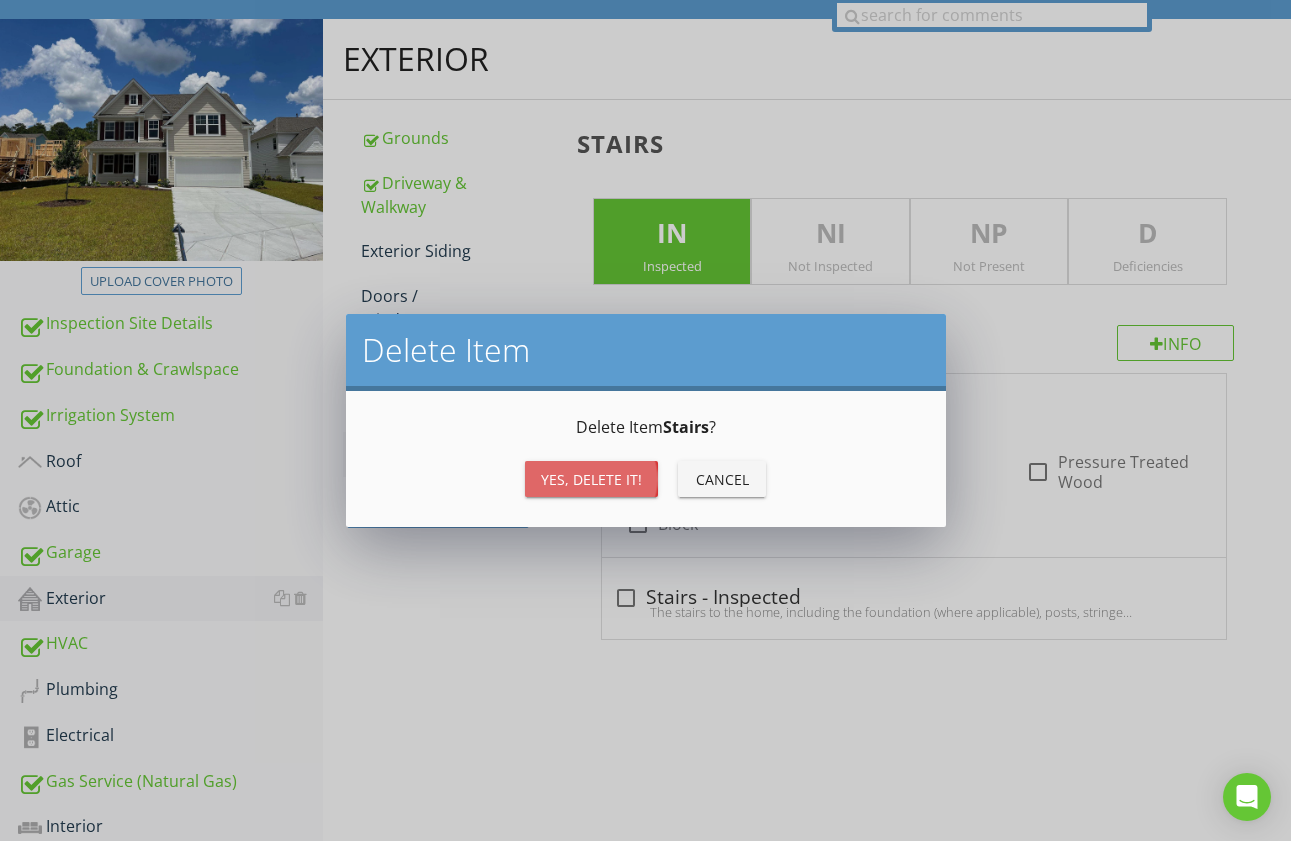 click on "Yes, Delete it!" at bounding box center (591, 479) 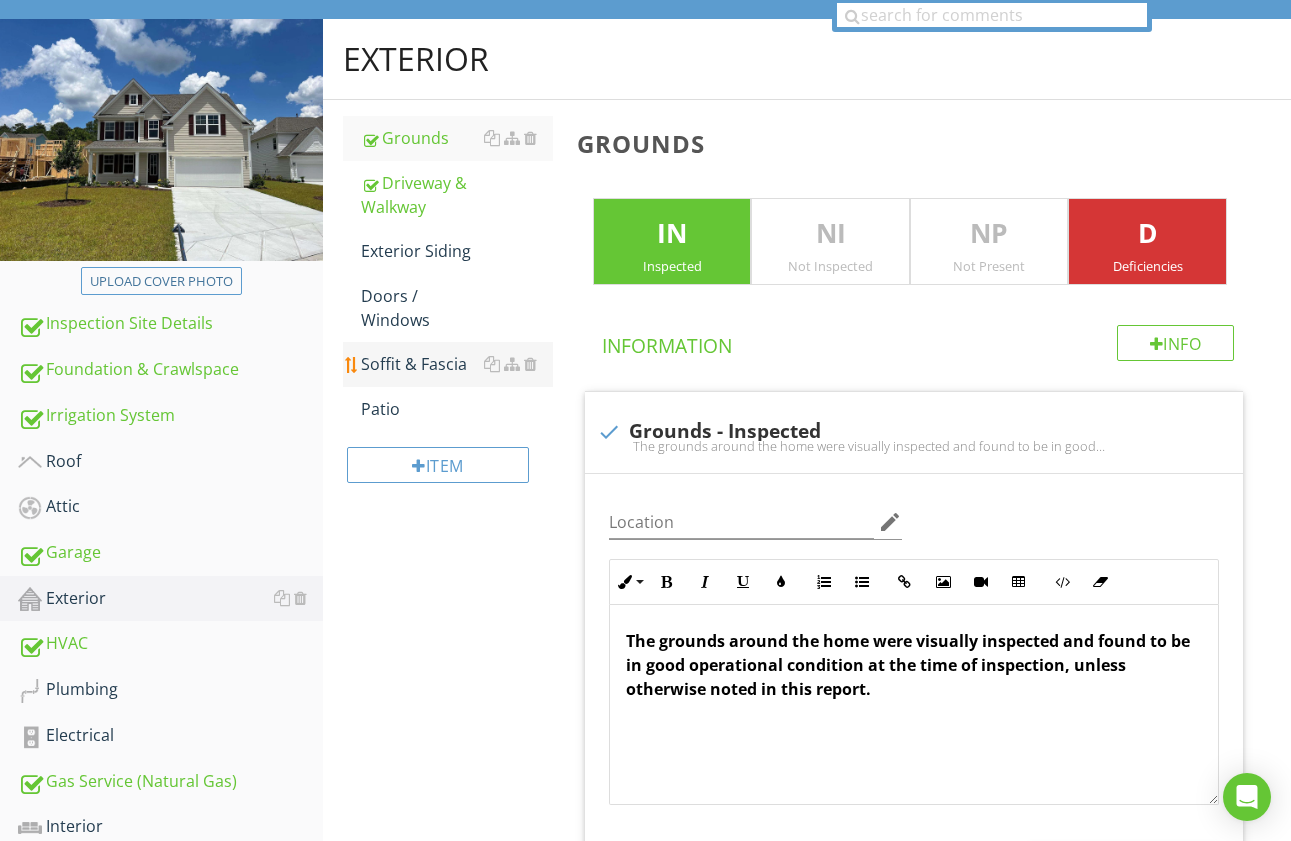 click on "Soffit & Fascia" at bounding box center [457, 364] 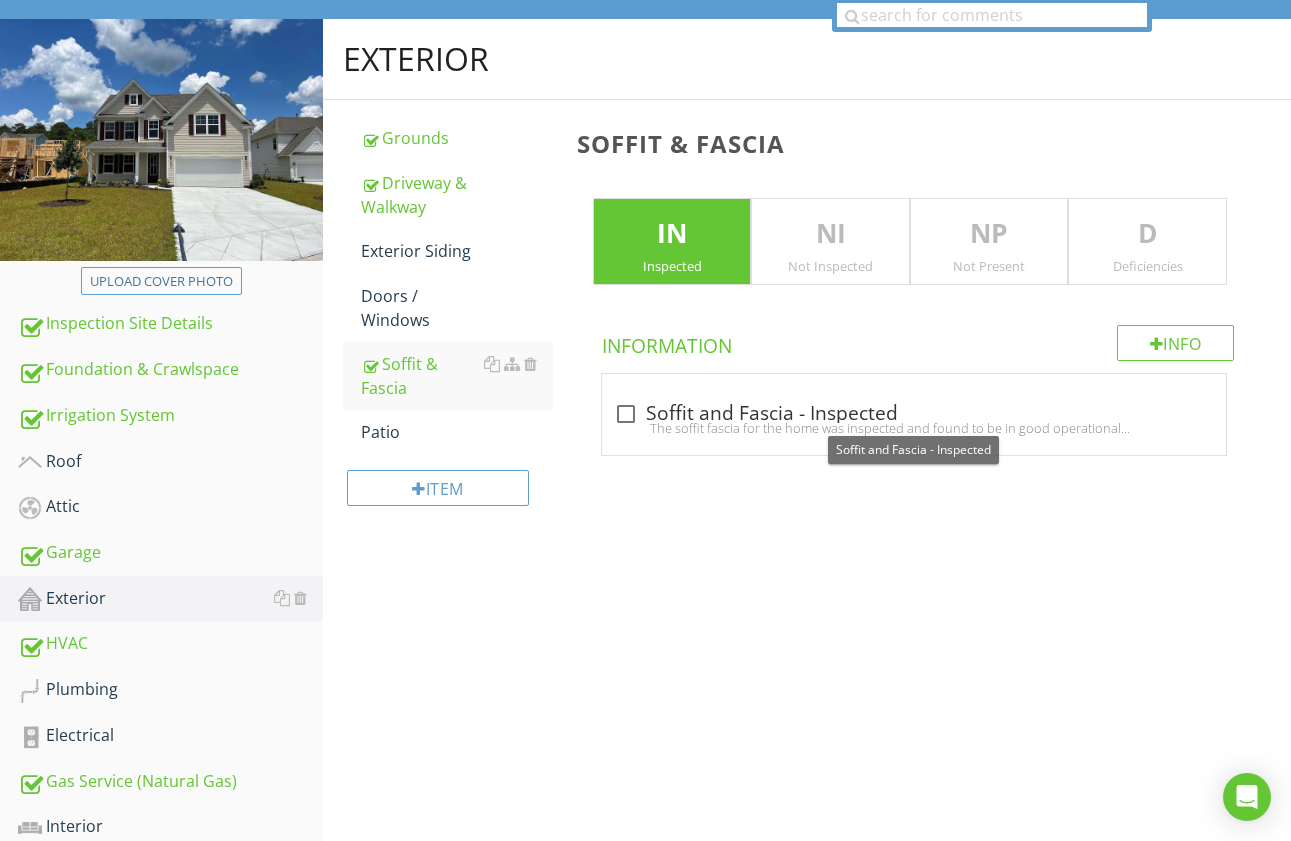 drag, startPoint x: 619, startPoint y: 414, endPoint x: 710, endPoint y: 381, distance: 96.79876 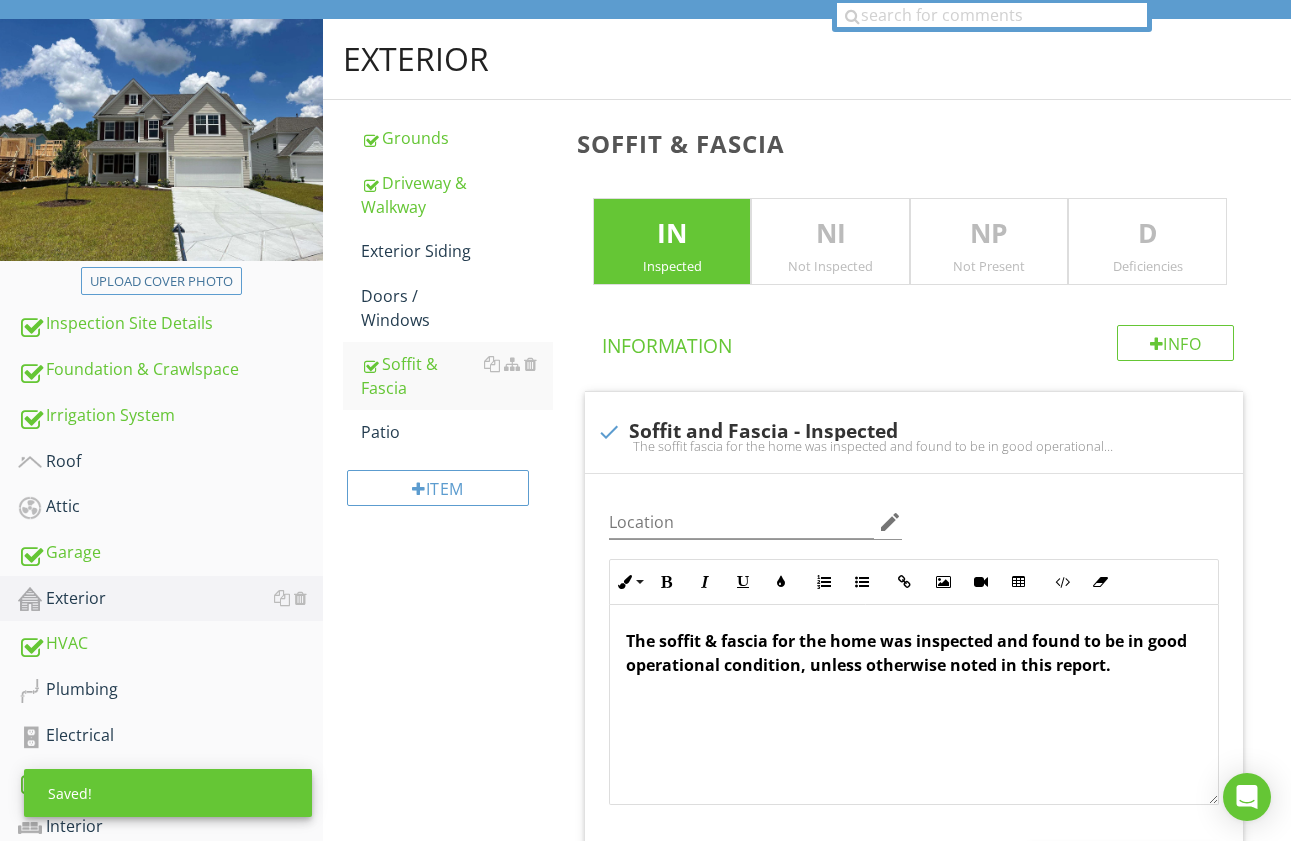 drag, startPoint x: 1164, startPoint y: 253, endPoint x: 1153, endPoint y: 264, distance: 15.556349 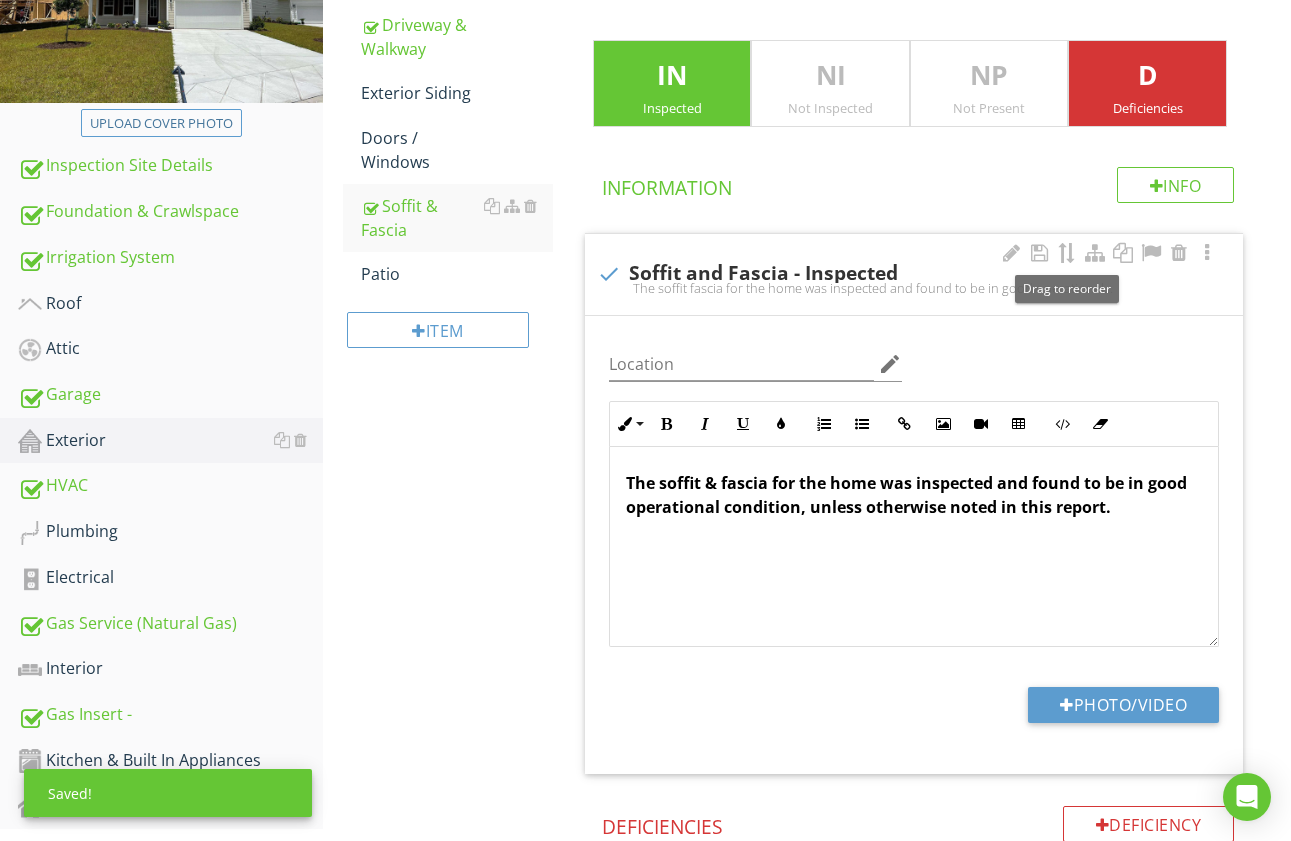 scroll, scrollTop: 535, scrollLeft: 0, axis: vertical 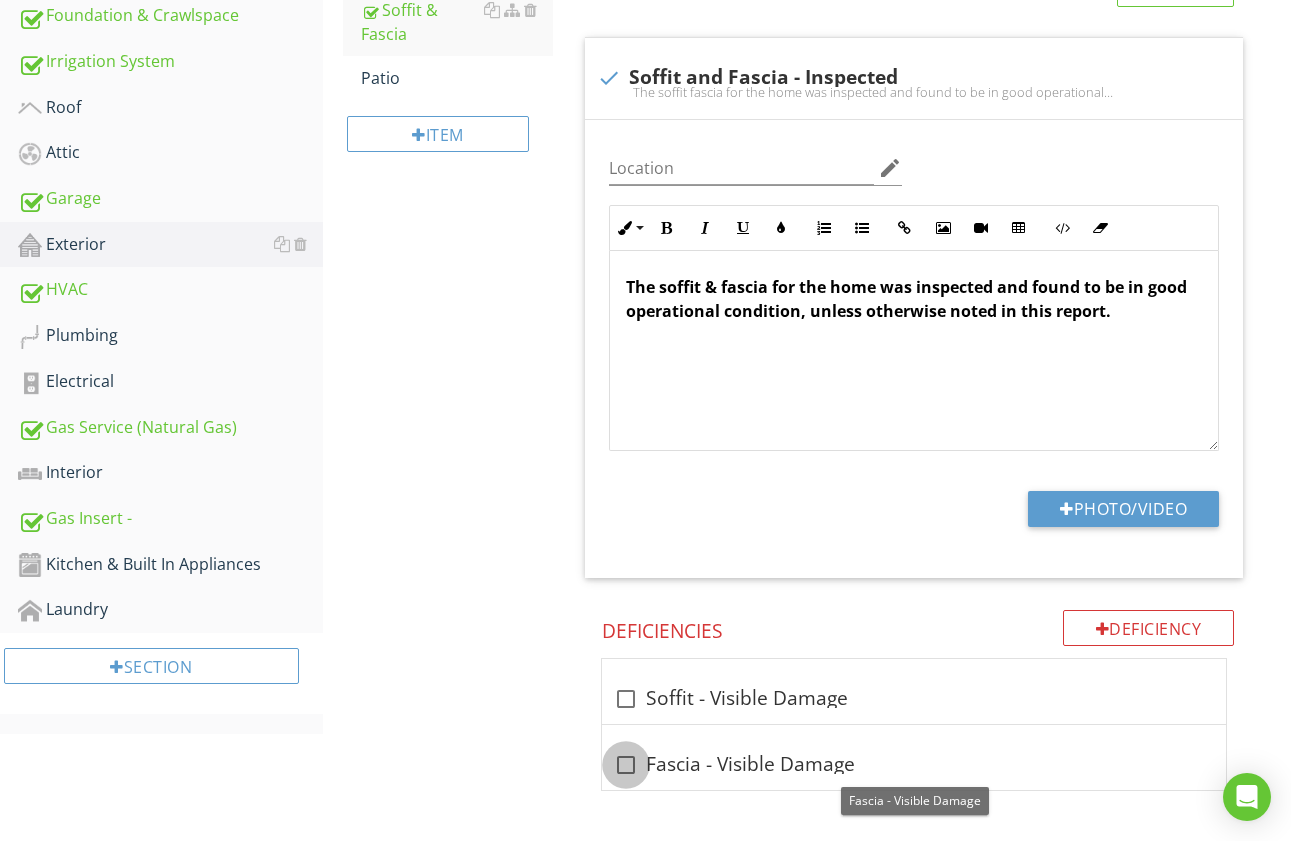 drag, startPoint x: 621, startPoint y: 763, endPoint x: 808, endPoint y: 736, distance: 188.93915 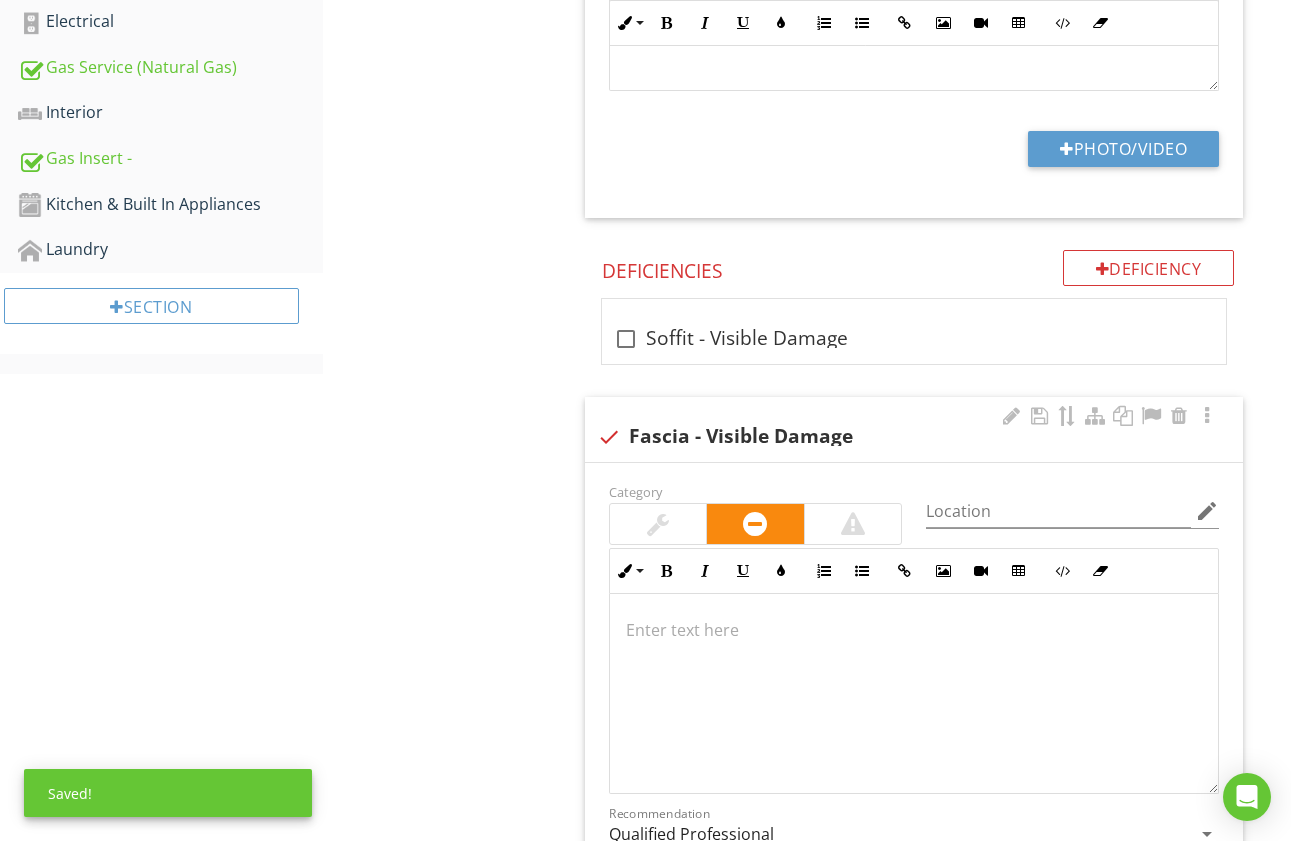 scroll, scrollTop: 897, scrollLeft: 0, axis: vertical 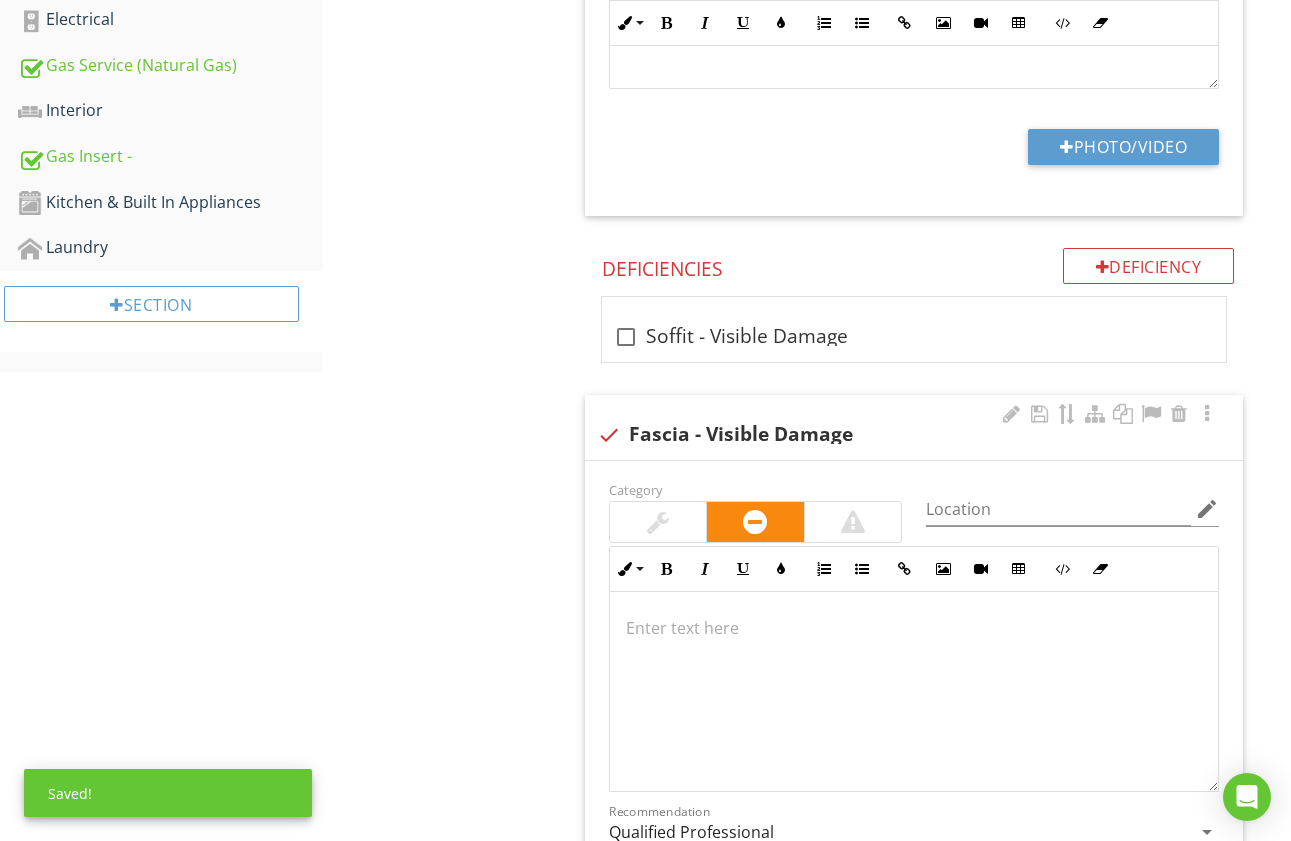 click at bounding box center [658, 522] 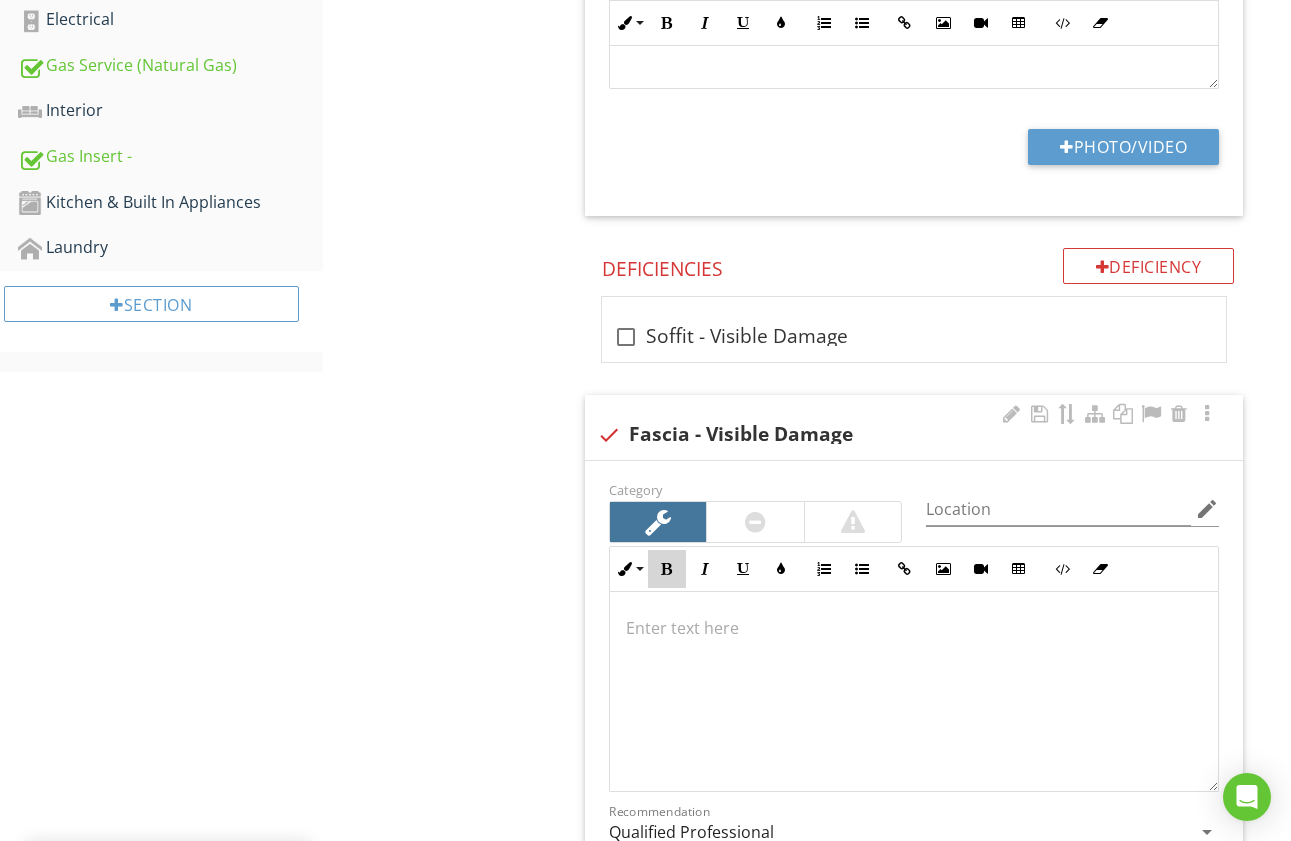click at bounding box center (667, 569) 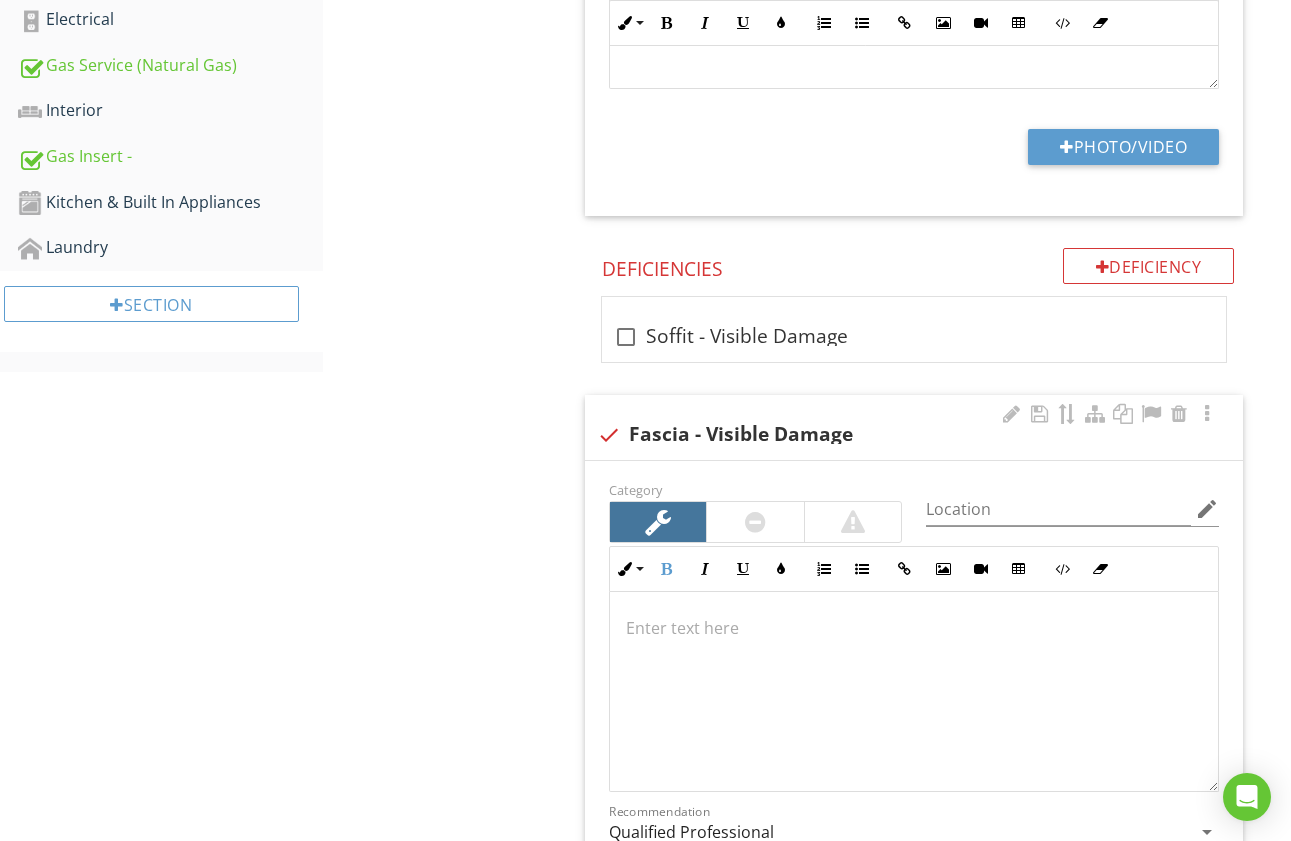 type 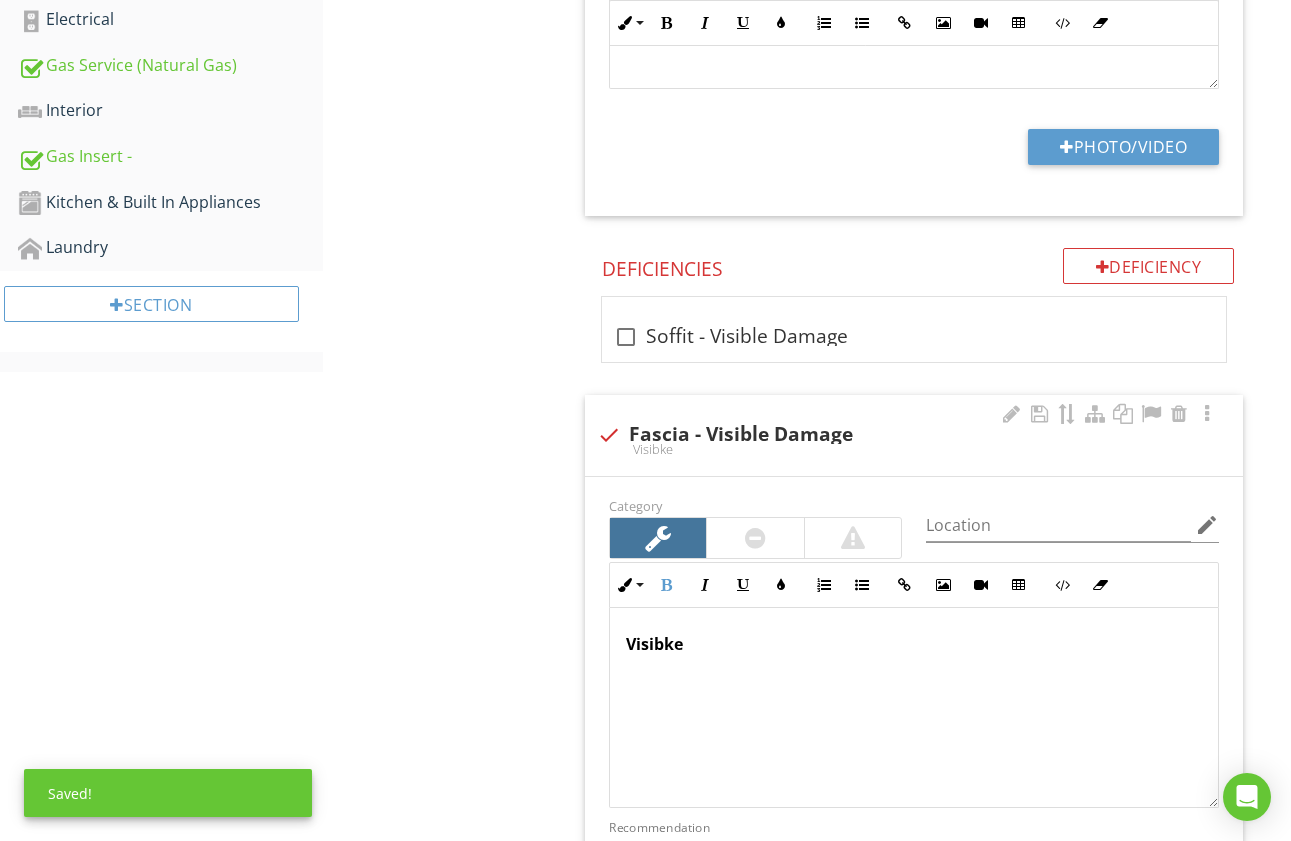 scroll, scrollTop: 913, scrollLeft: 0, axis: vertical 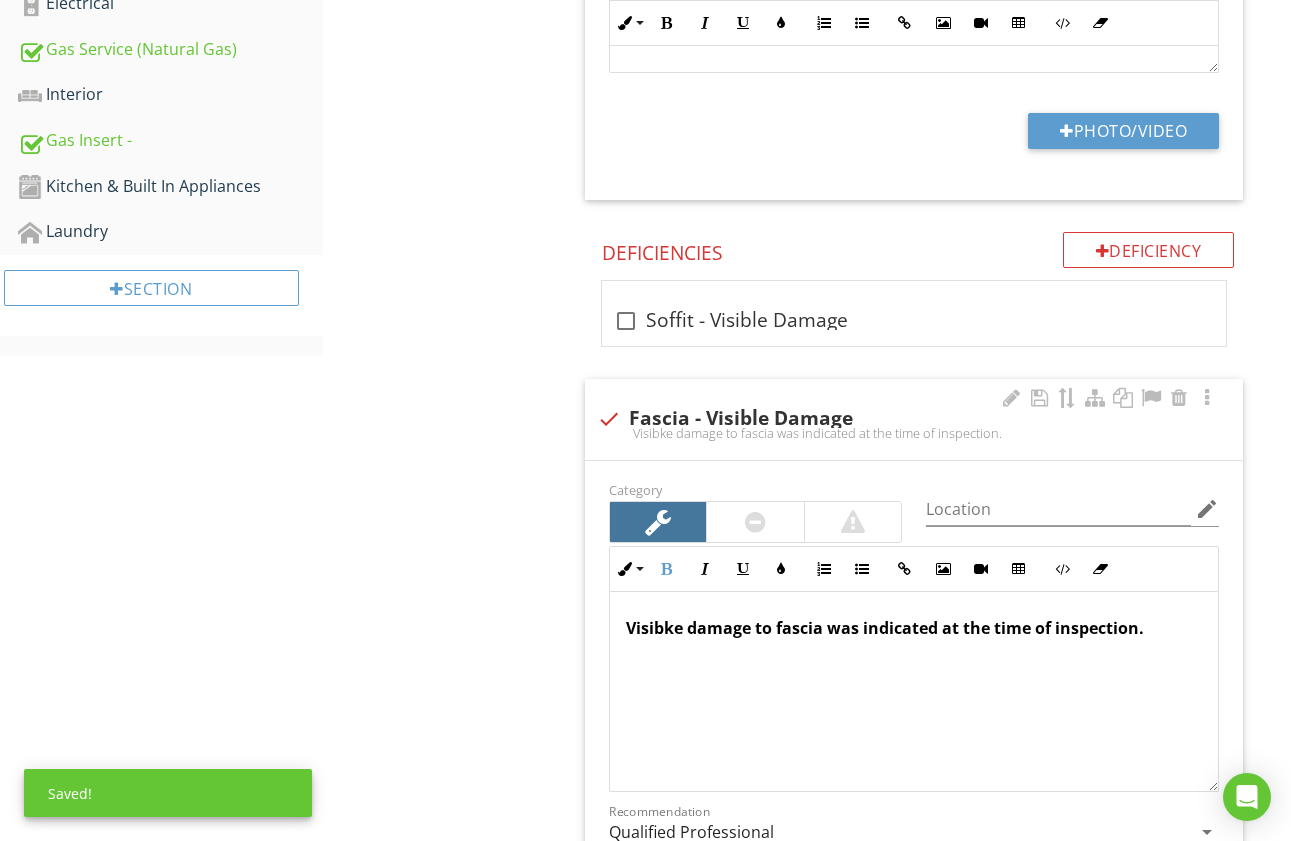 click on "Visibke damage to fascia was indicated at the time of inspection." at bounding box center (885, 628) 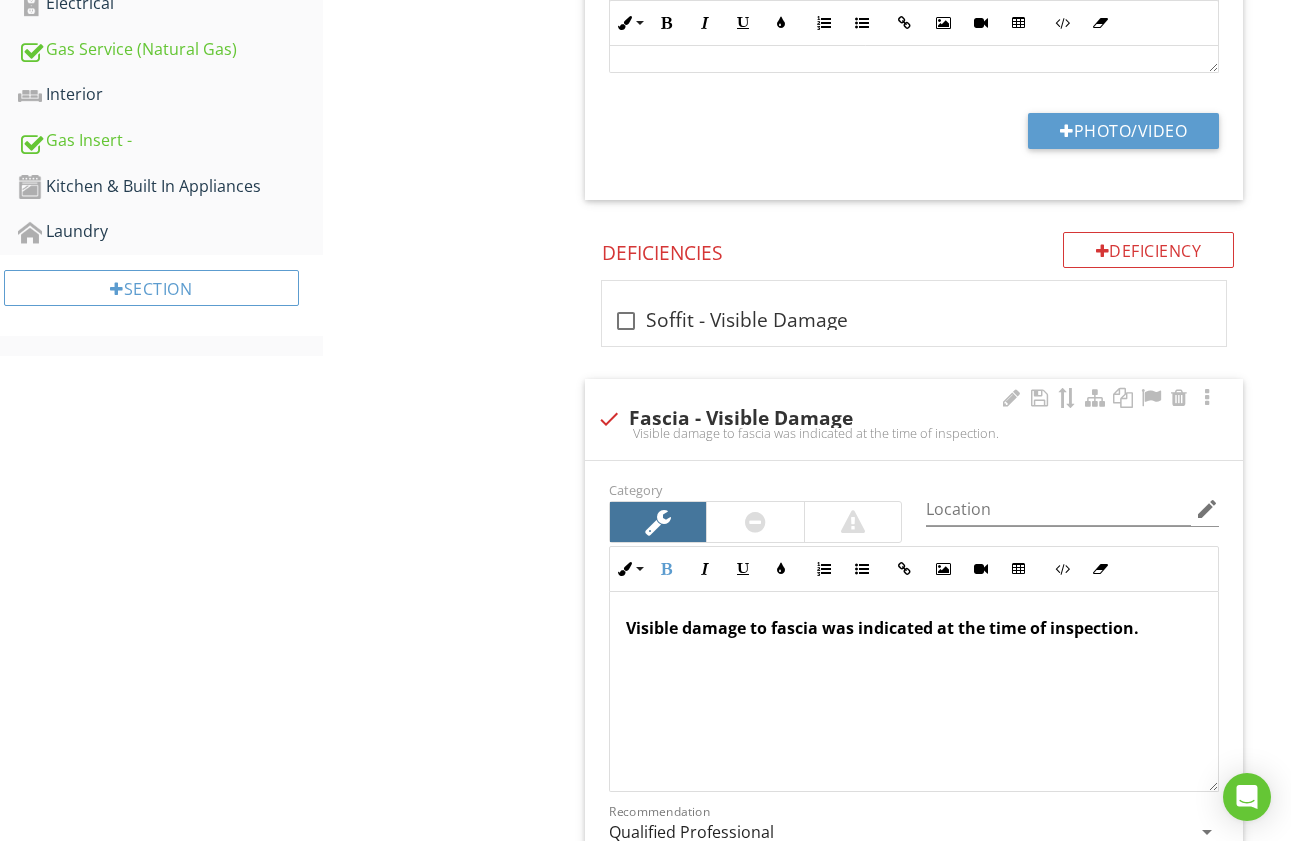 scroll, scrollTop: 1, scrollLeft: 0, axis: vertical 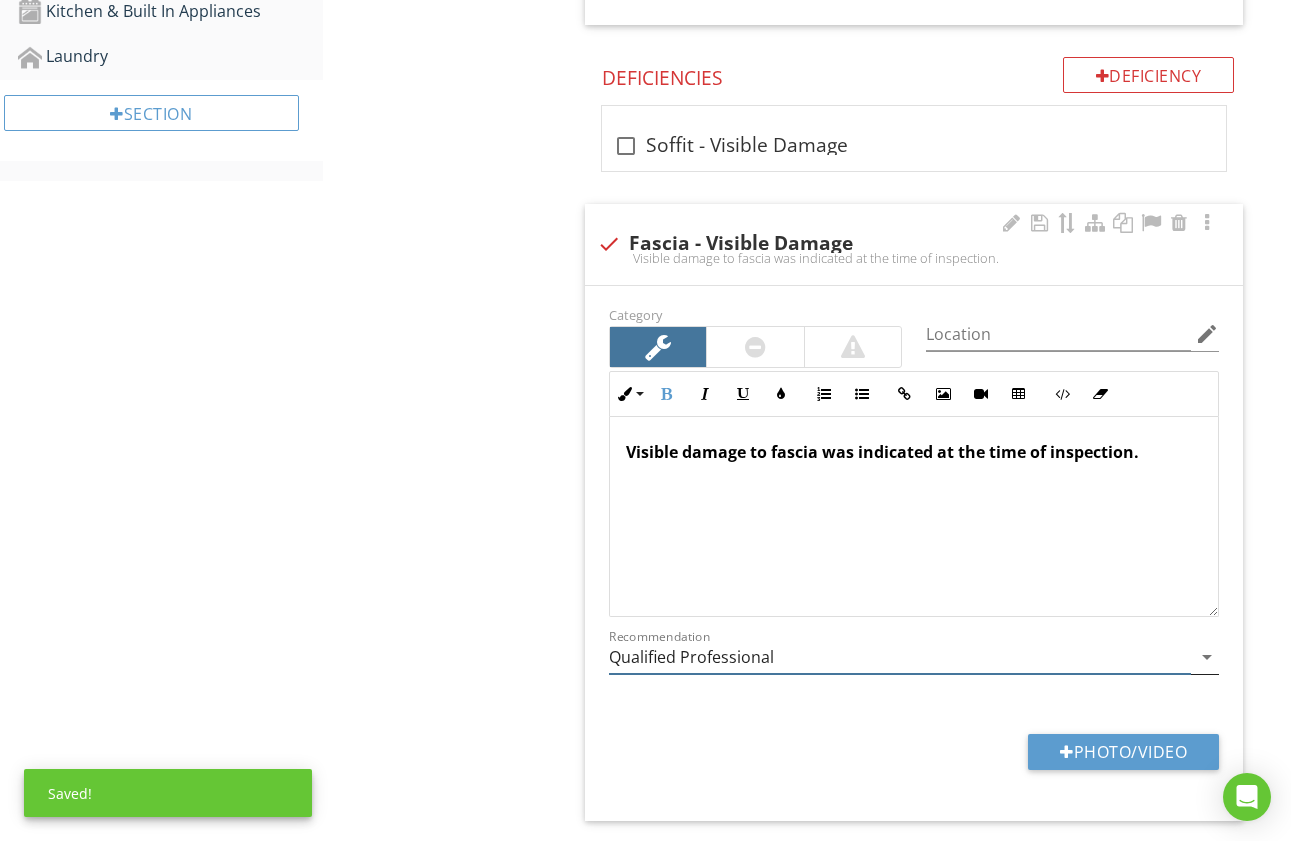 click on "Qualified Professional" at bounding box center [900, 657] 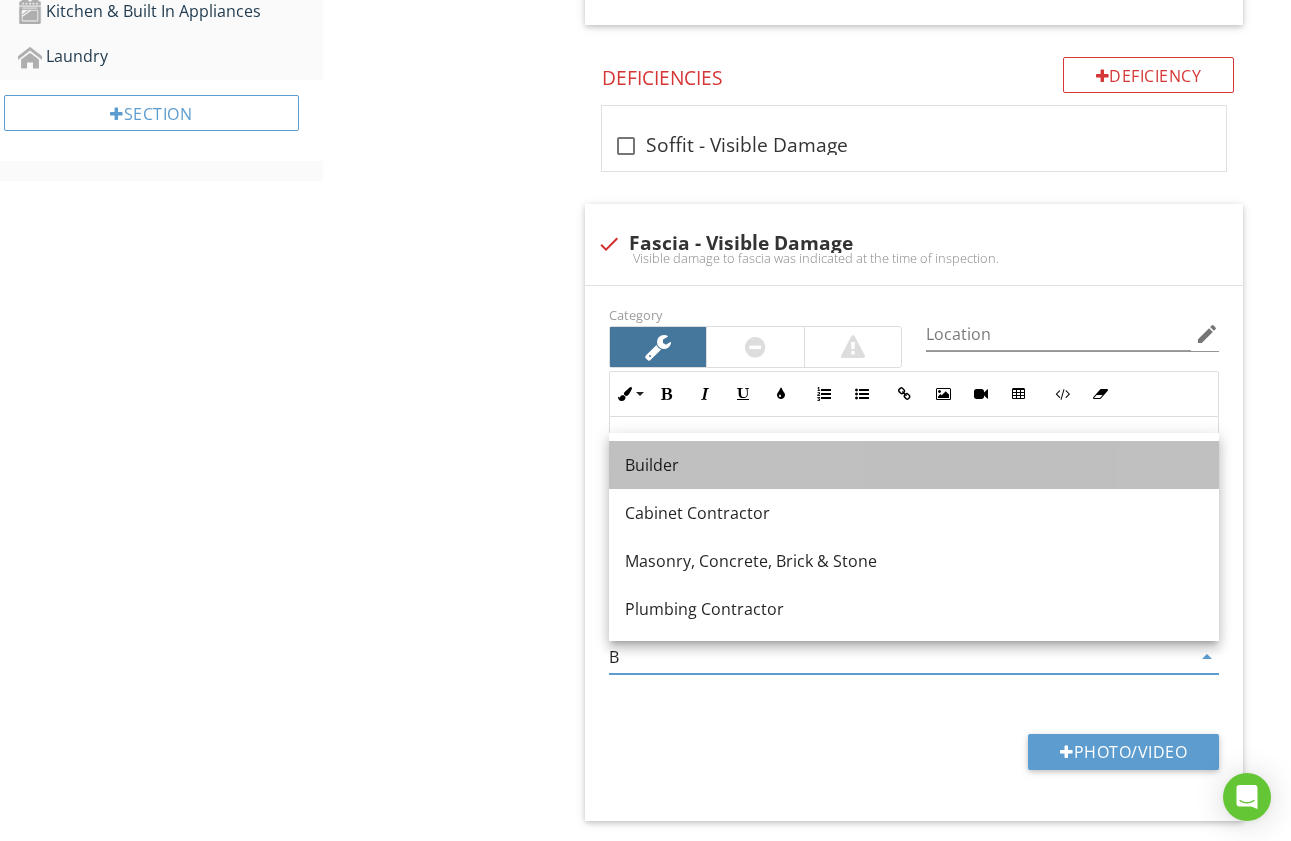 click on "Builder" at bounding box center [914, 465] 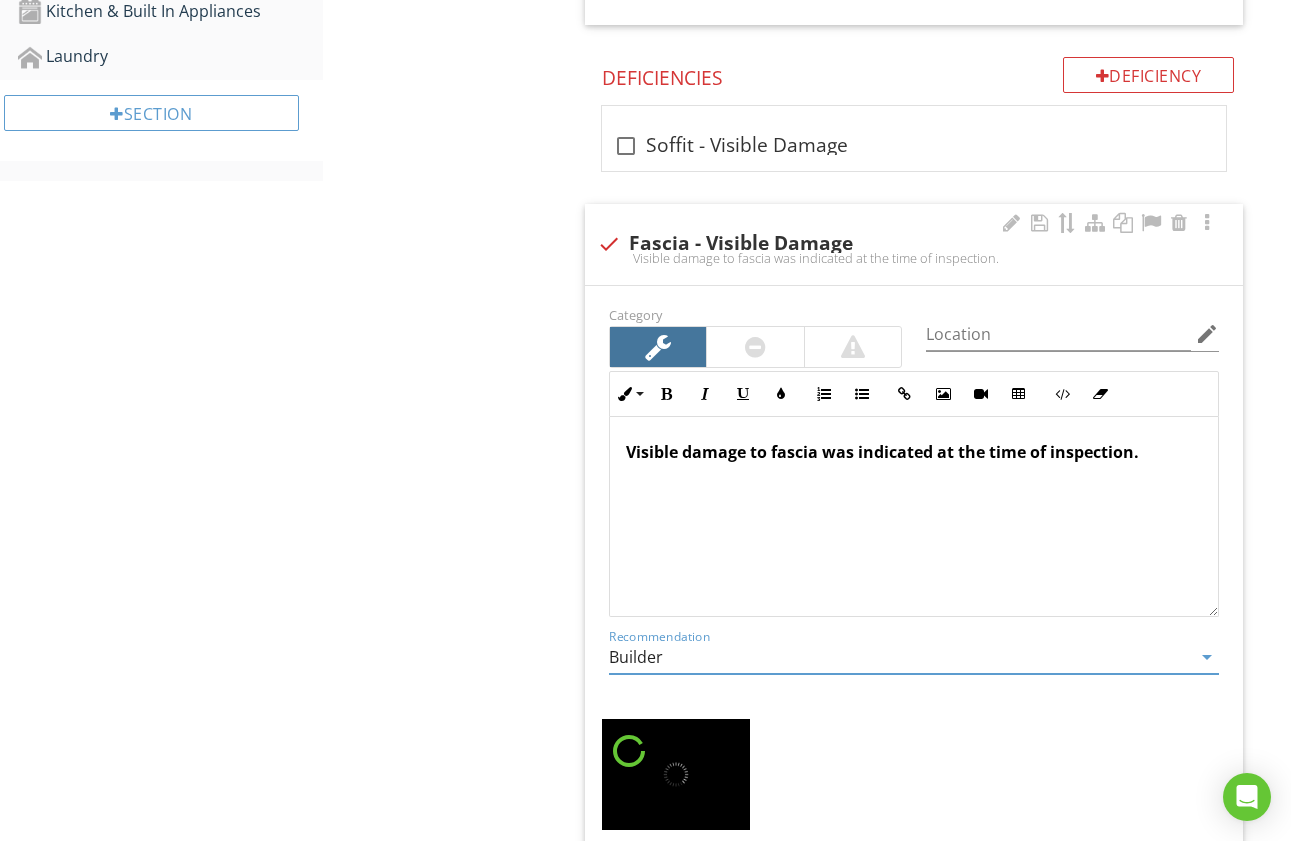 type on "Builder" 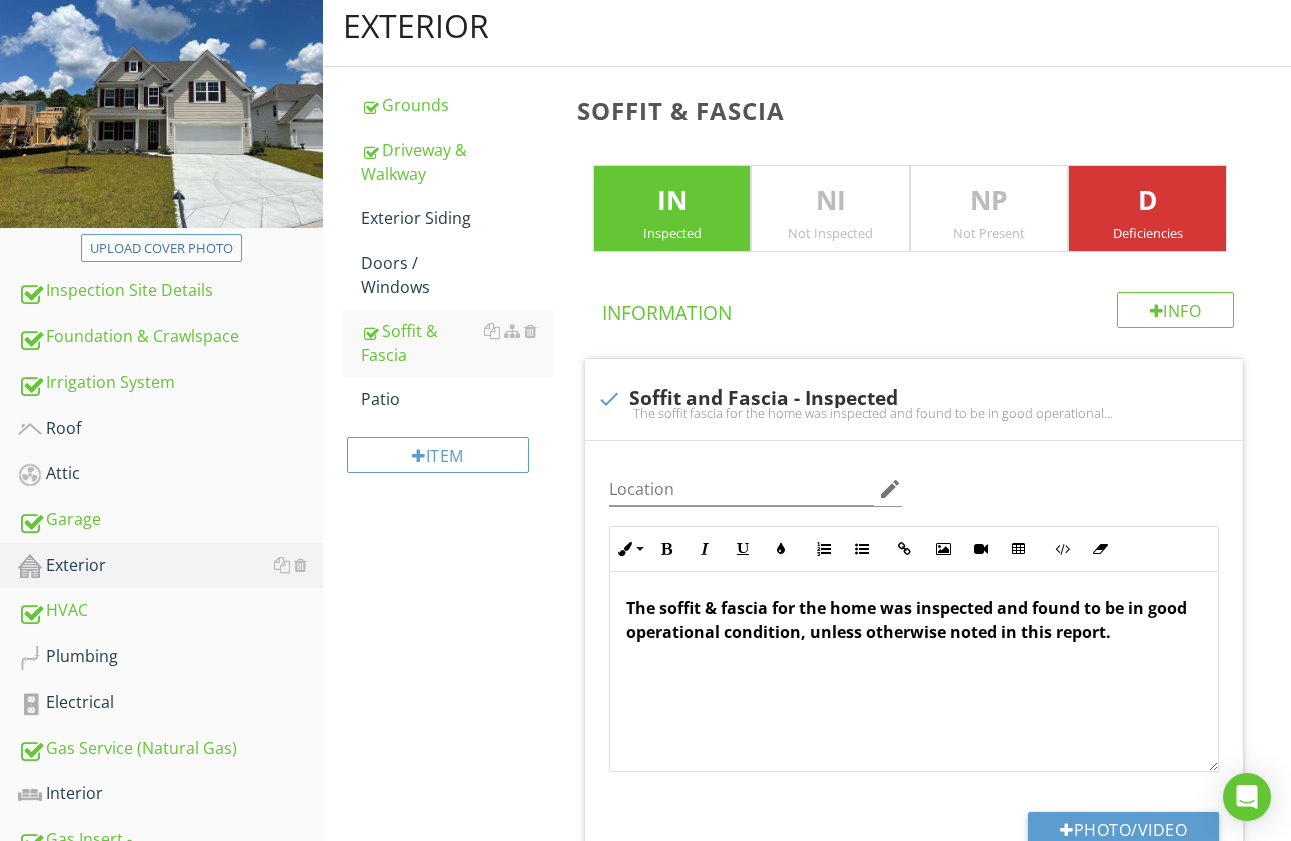 scroll, scrollTop: 165, scrollLeft: 0, axis: vertical 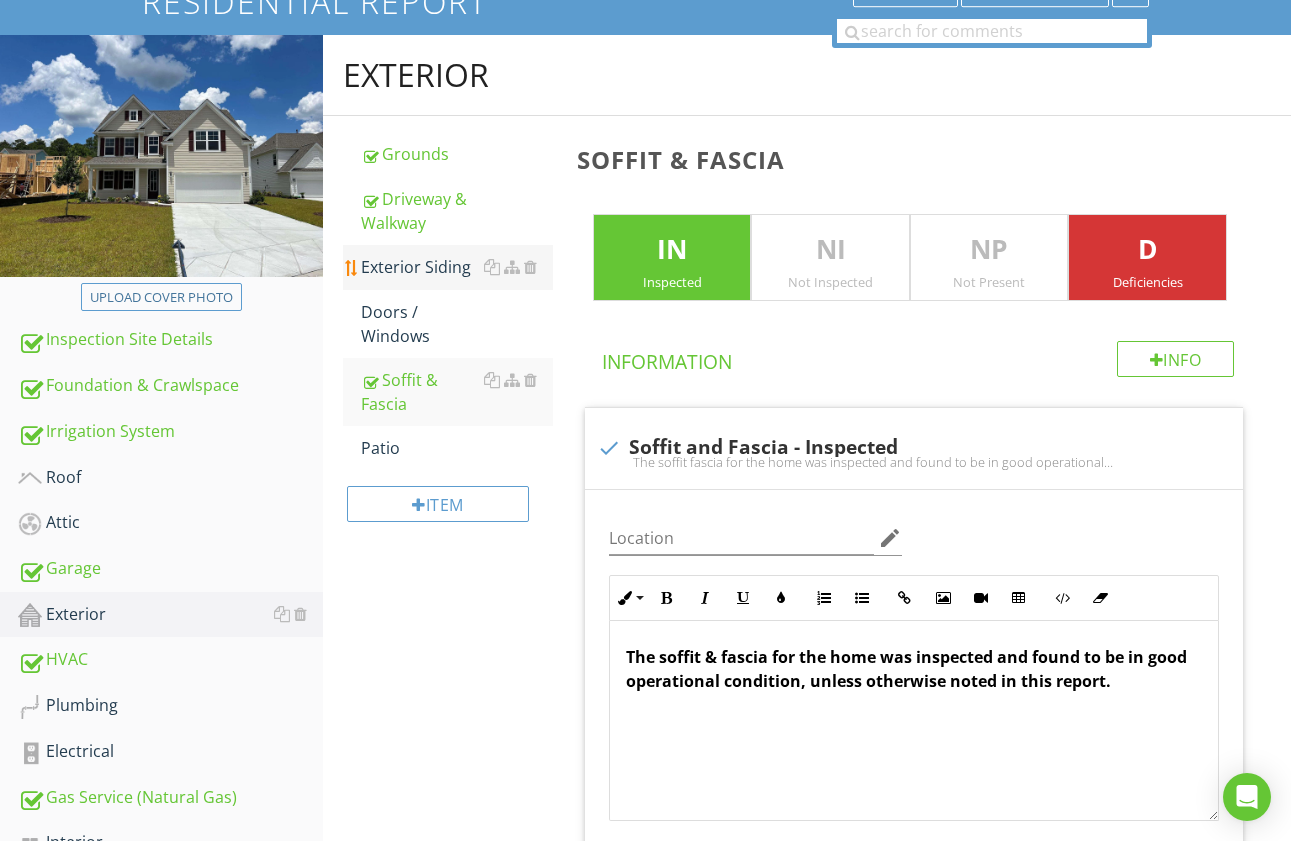 click on "Exterior Siding" at bounding box center [457, 267] 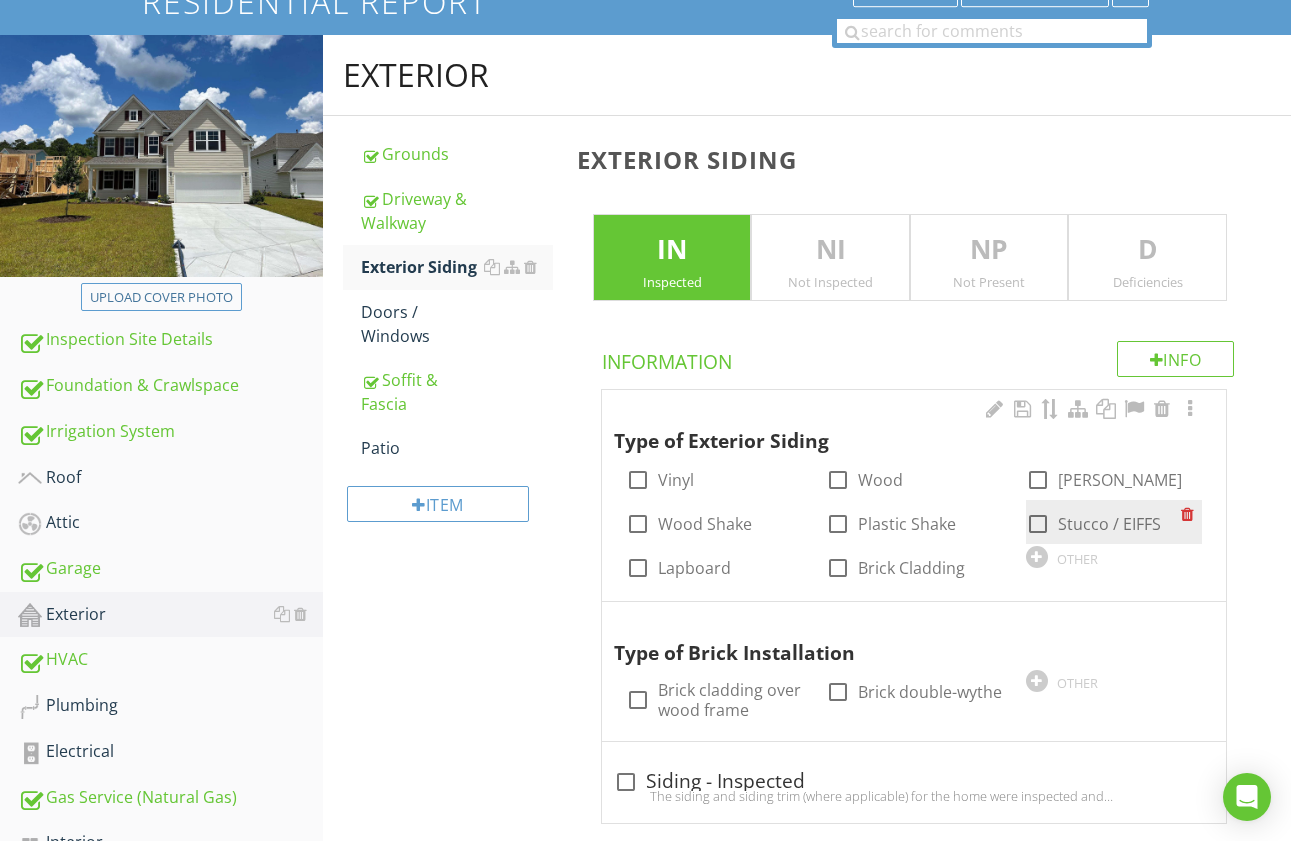 drag, startPoint x: 1034, startPoint y: 480, endPoint x: 1032, endPoint y: 521, distance: 41.04875 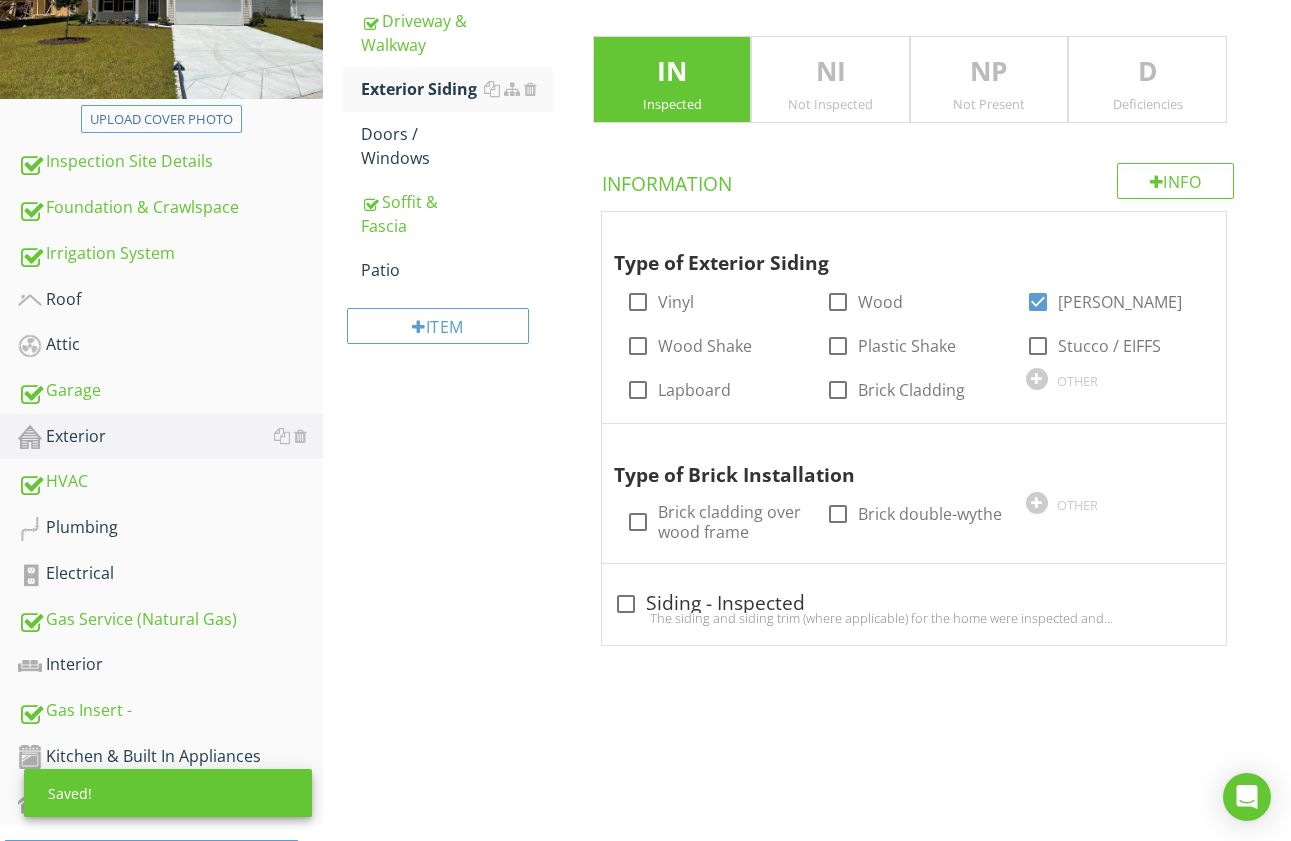 scroll, scrollTop: 344, scrollLeft: 0, axis: vertical 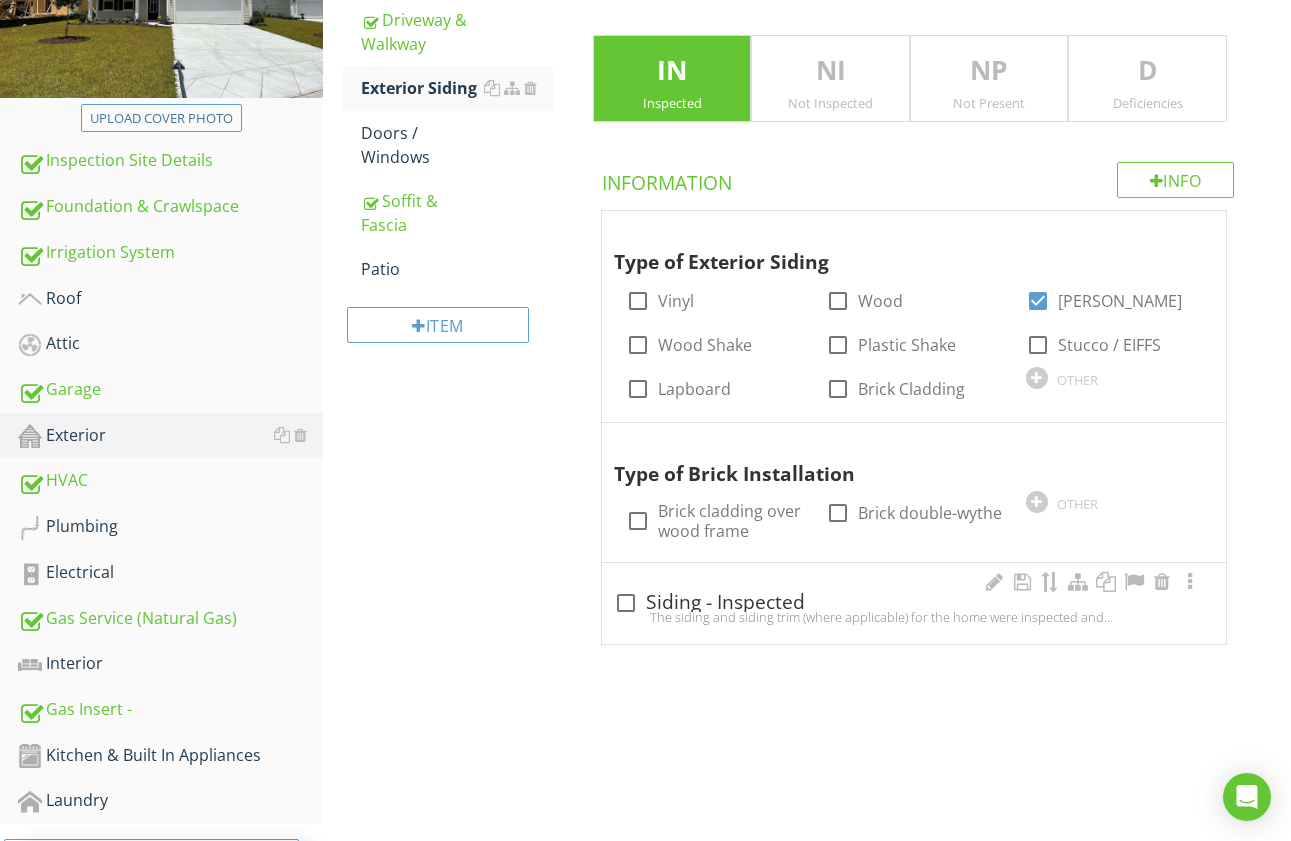 click at bounding box center [626, 603] 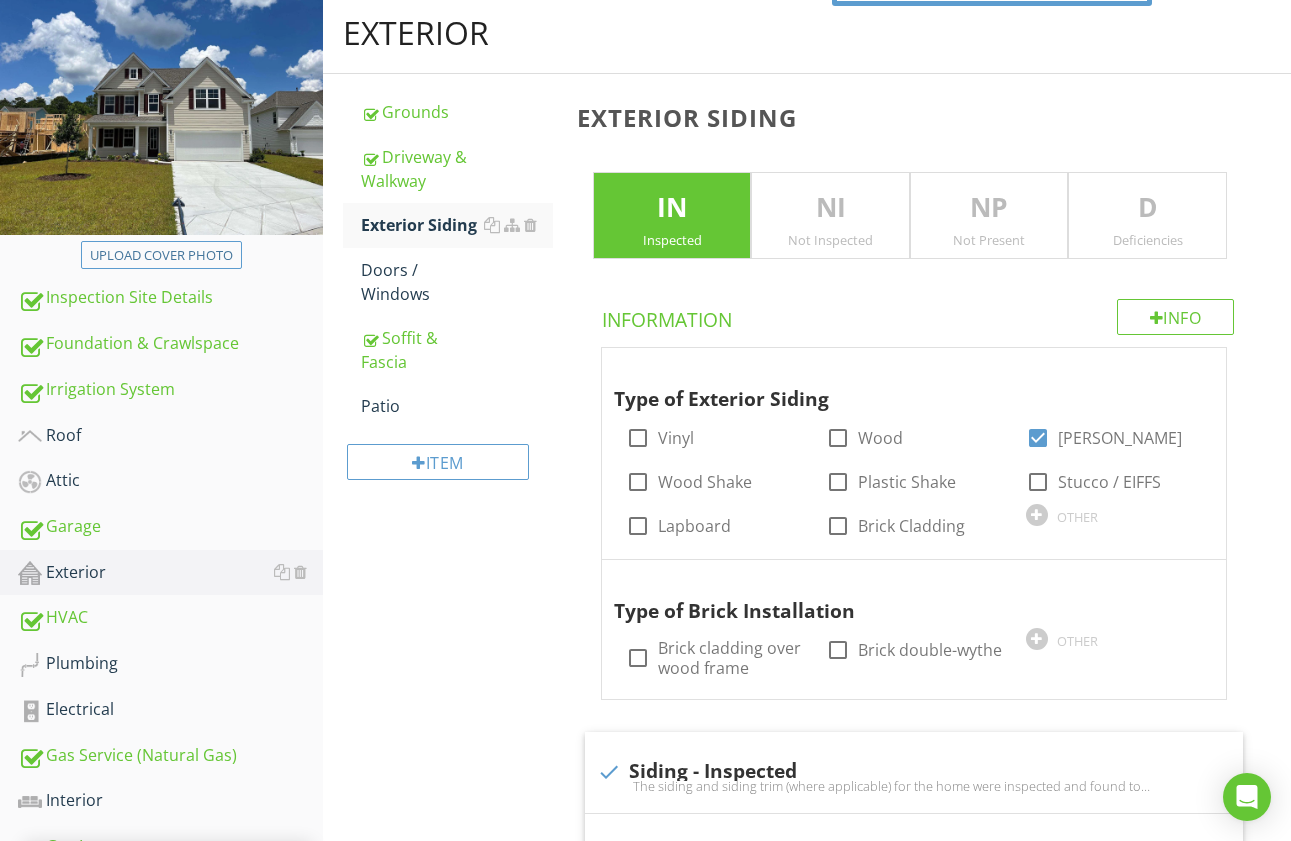 scroll, scrollTop: 194, scrollLeft: 0, axis: vertical 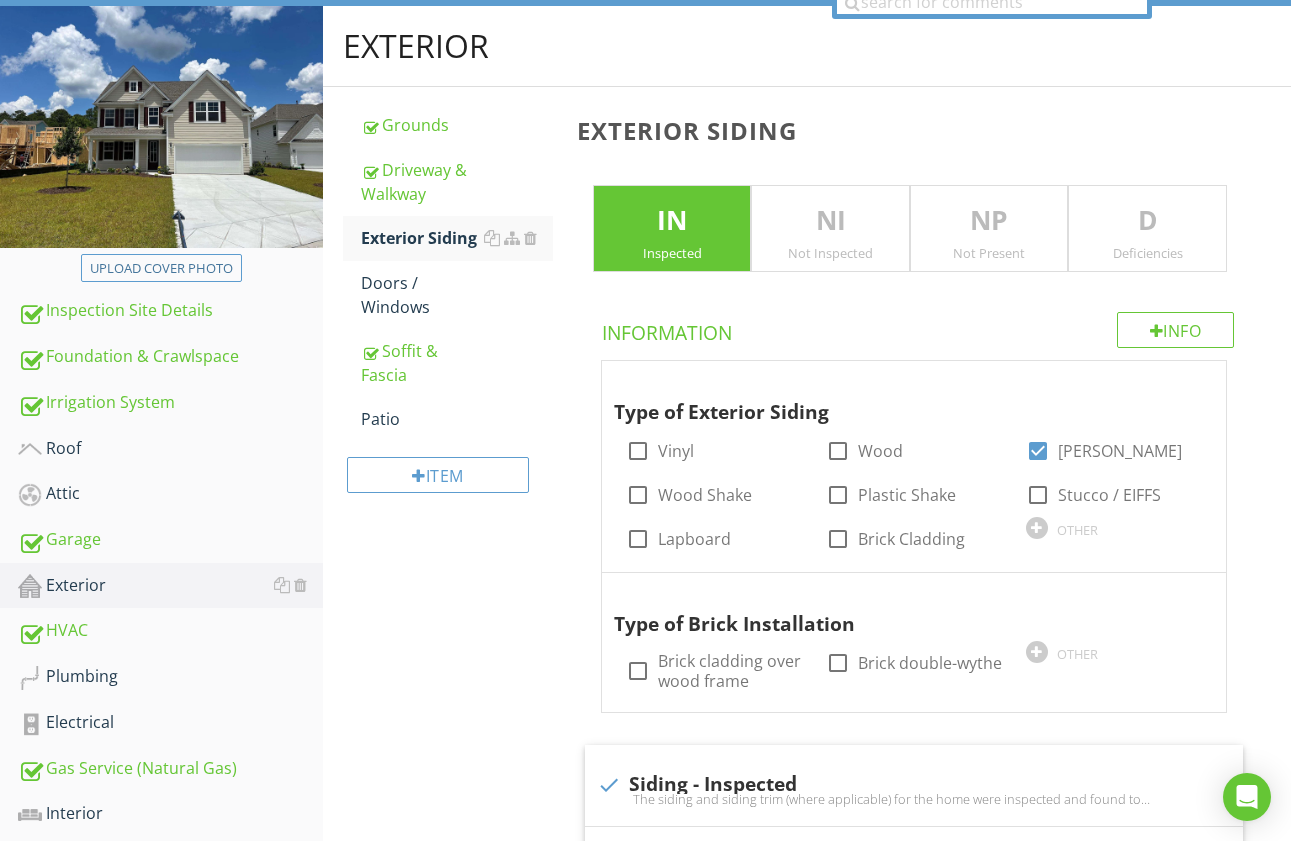 click on "Deficiencies" at bounding box center [1147, 253] 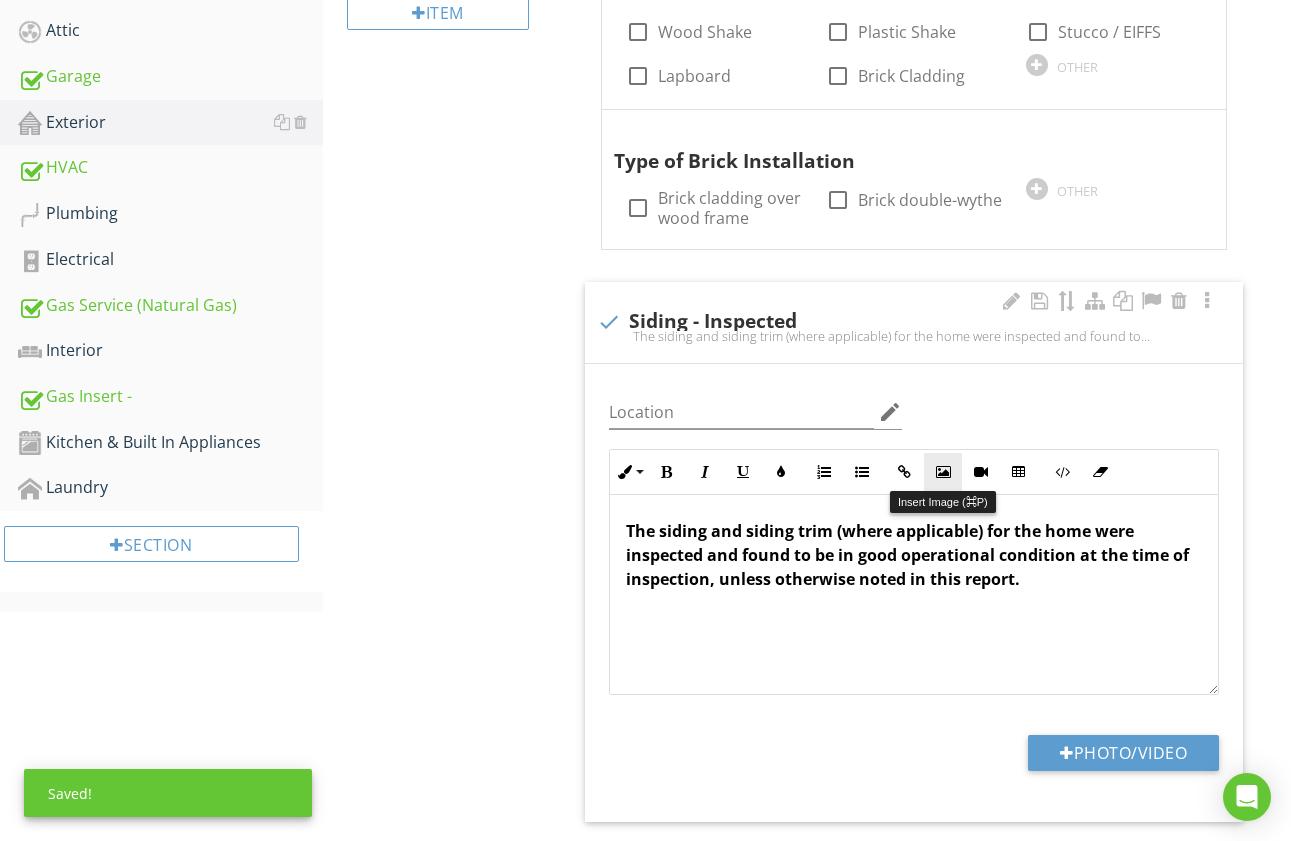 scroll, scrollTop: 696, scrollLeft: 0, axis: vertical 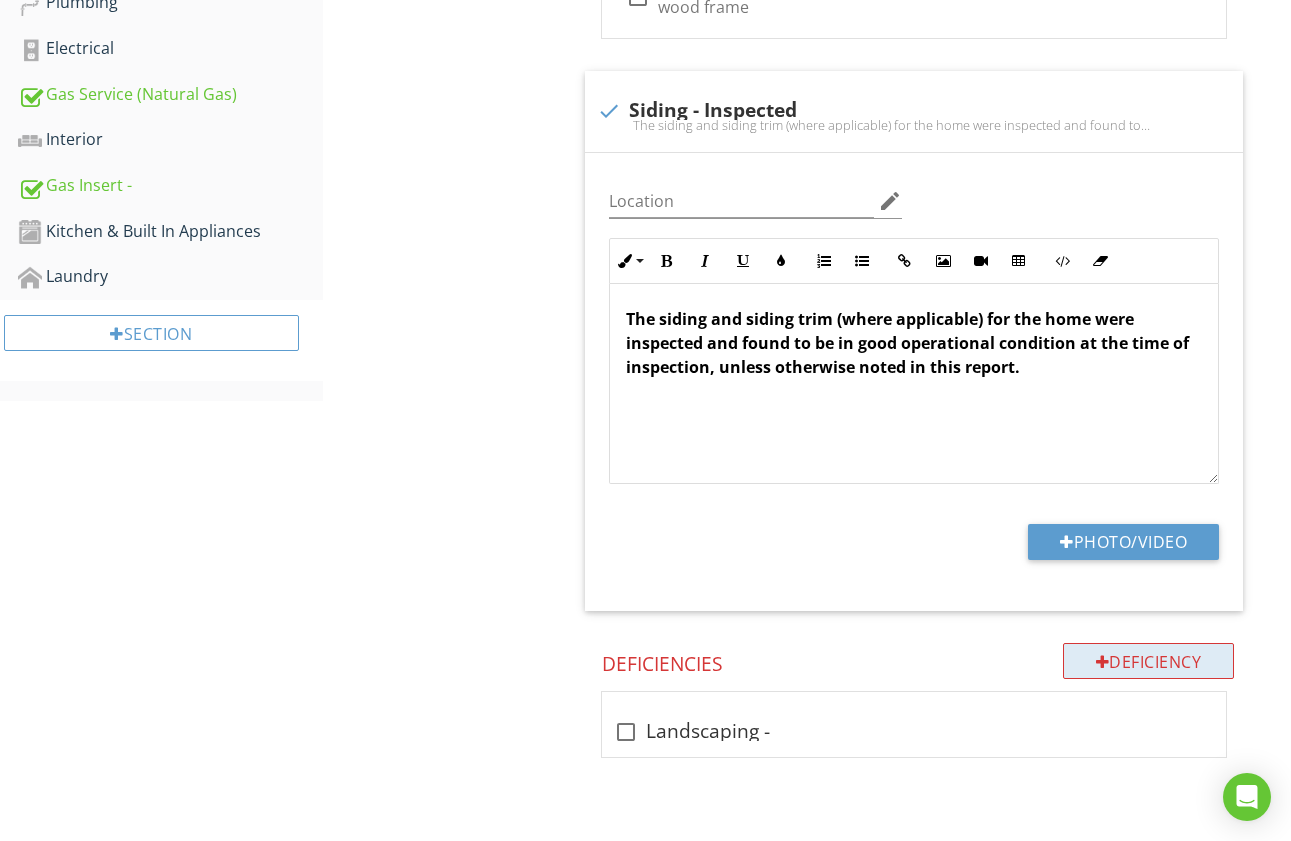 click on "Deficiency" at bounding box center [1149, 661] 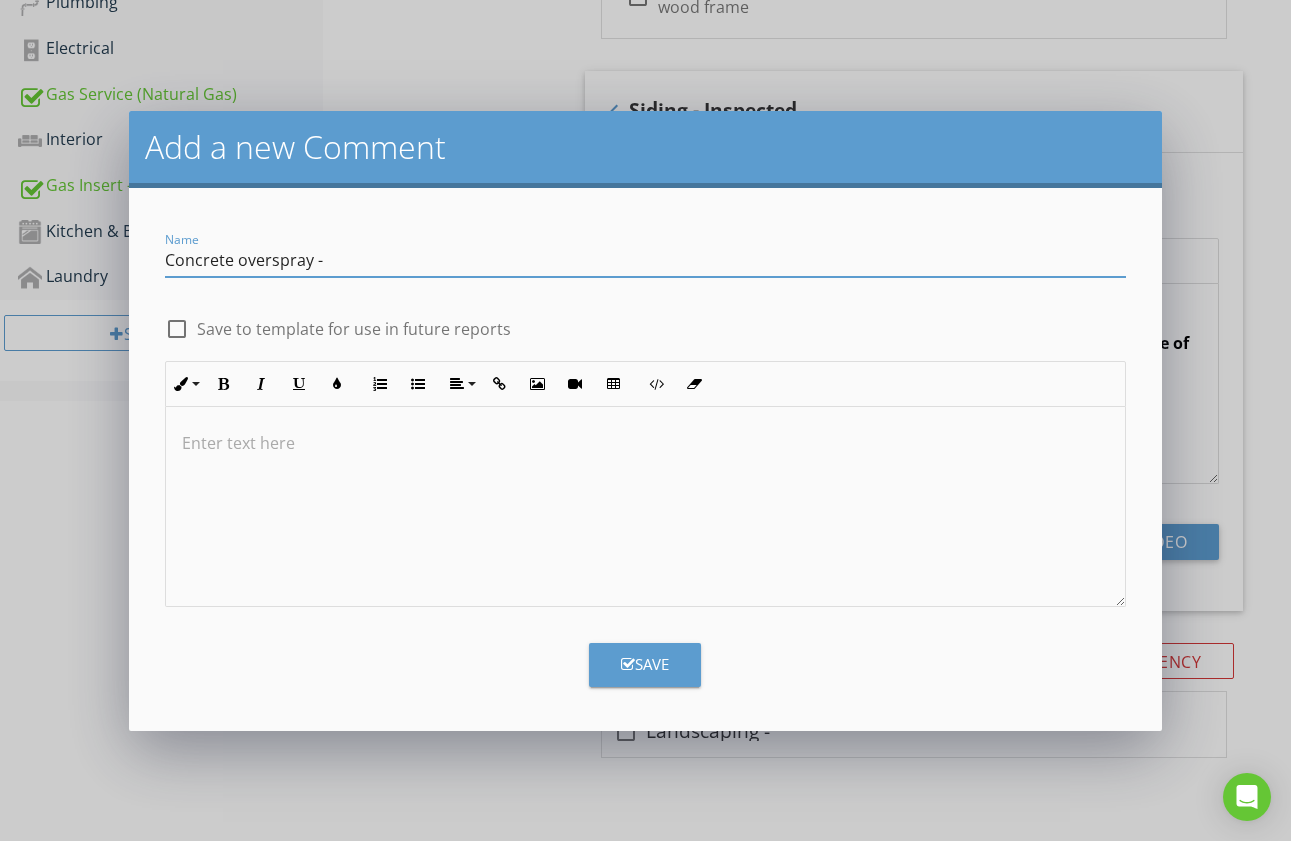 type on "Concrete overspray -" 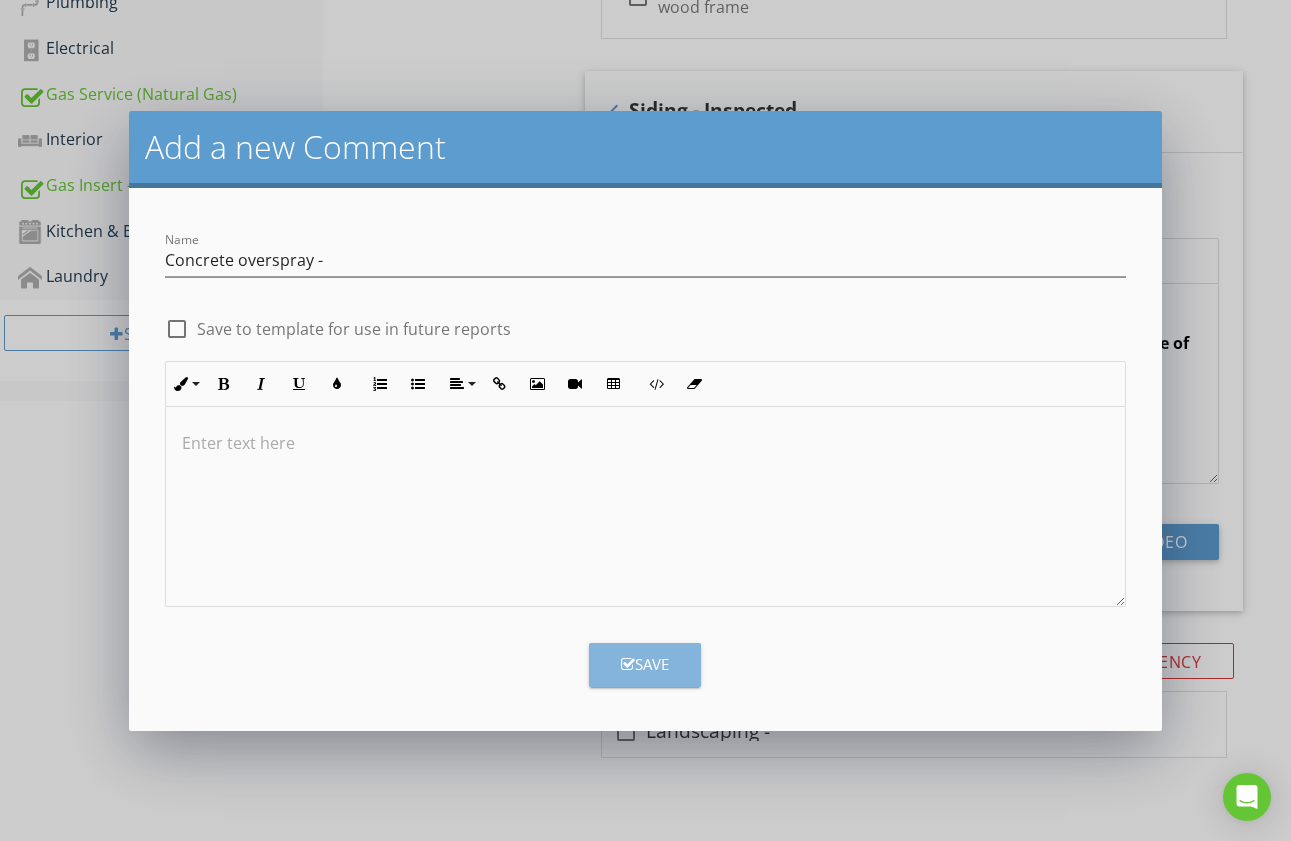 click on "Save" at bounding box center [645, 664] 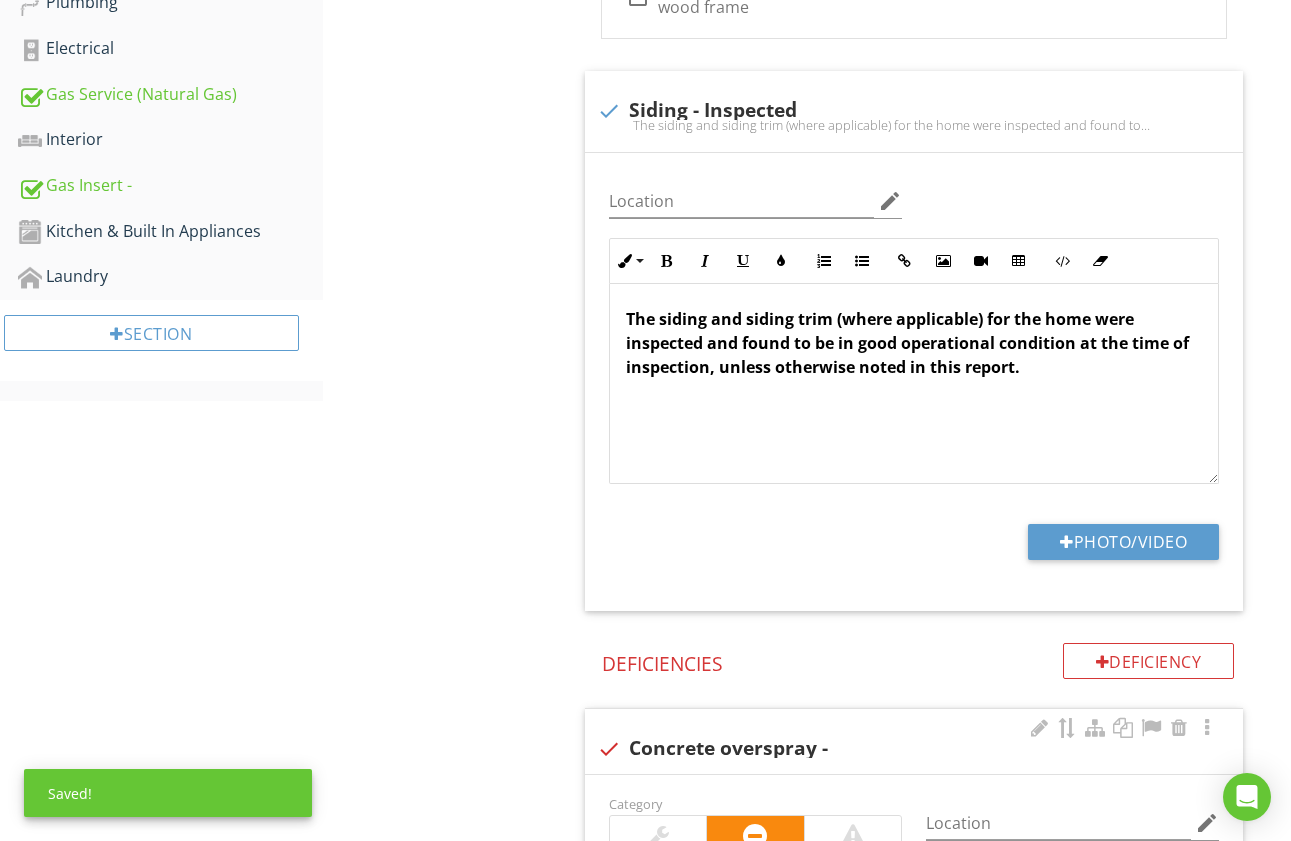 scroll, scrollTop: 1486, scrollLeft: 0, axis: vertical 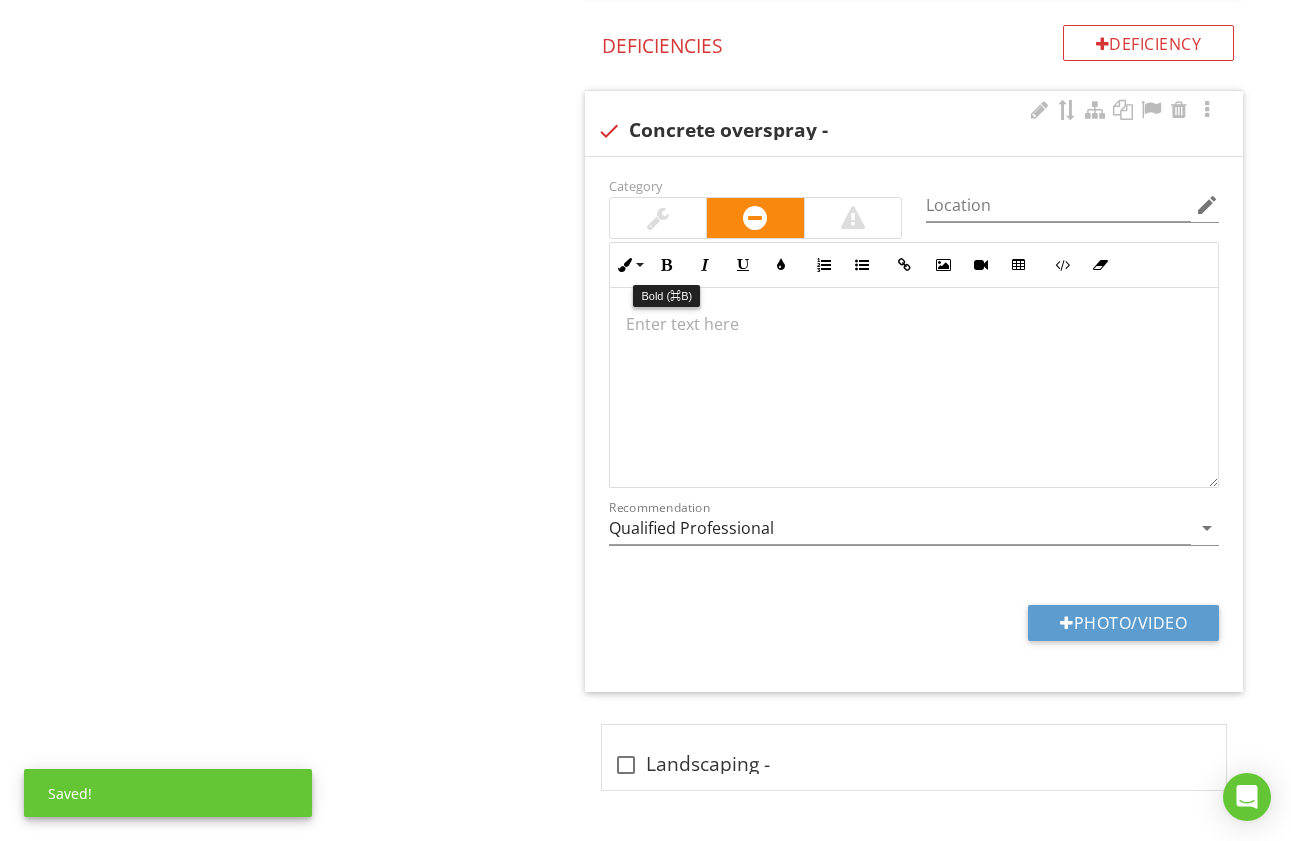 drag, startPoint x: 673, startPoint y: 266, endPoint x: 720, endPoint y: 408, distance: 149.57607 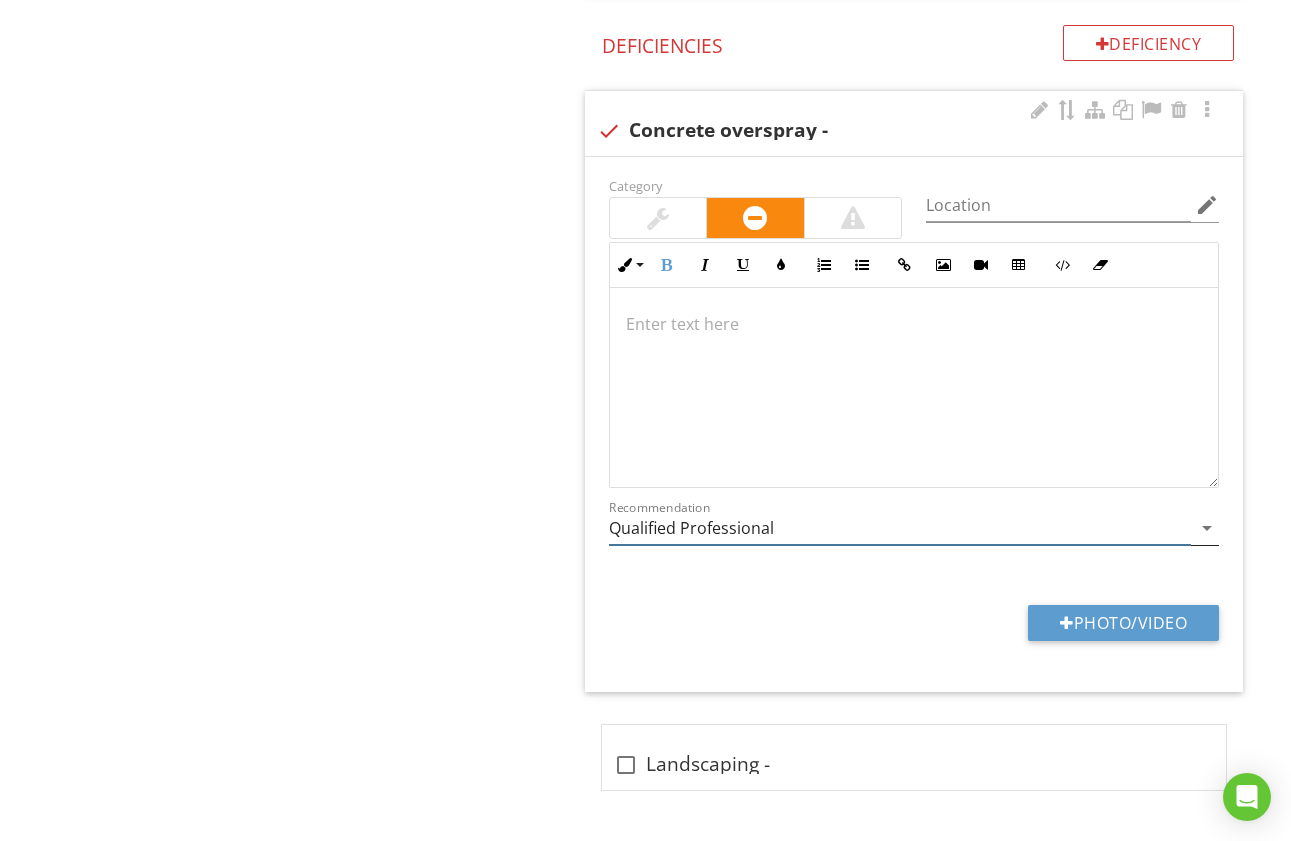 click on "Qualified Professional" at bounding box center (900, 528) 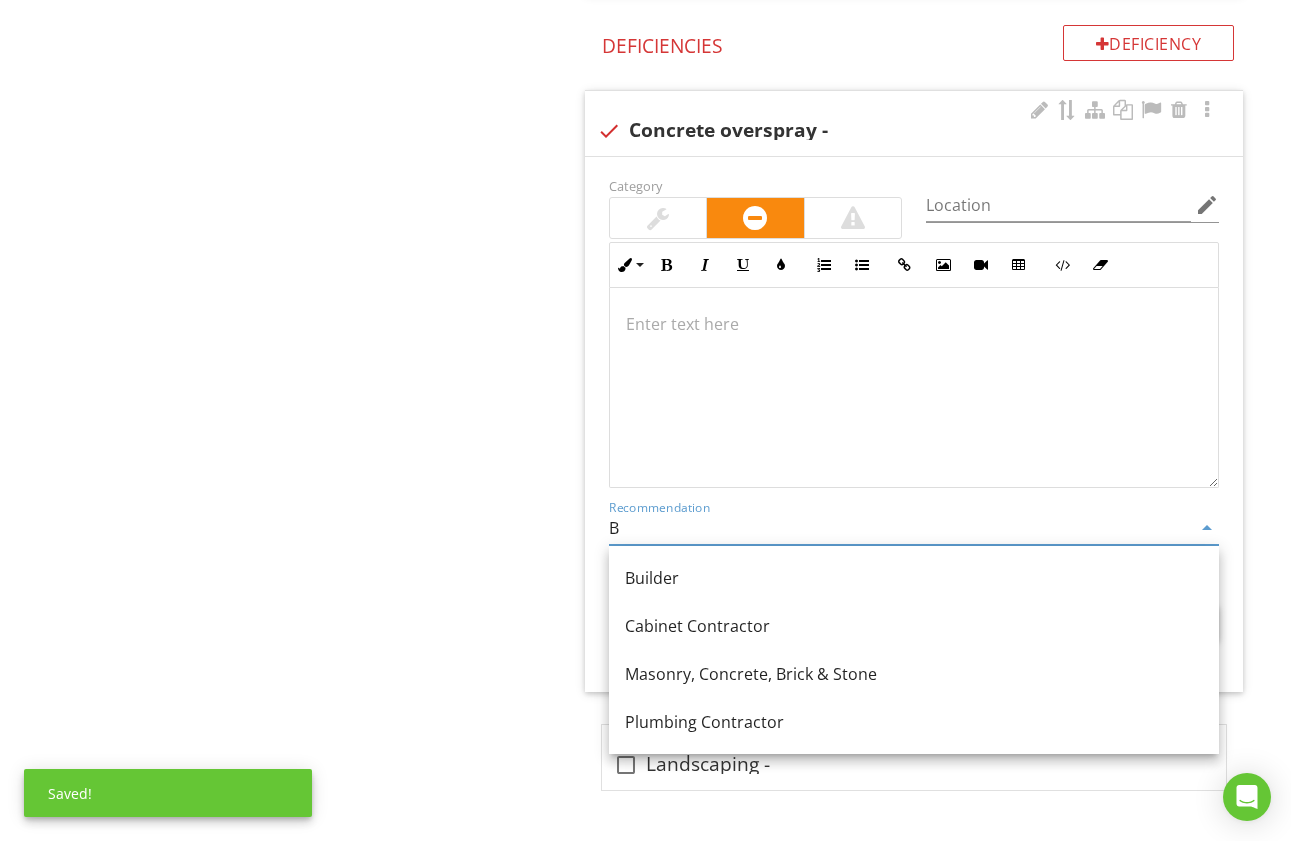 drag, startPoint x: 733, startPoint y: 579, endPoint x: 712, endPoint y: 429, distance: 151.46286 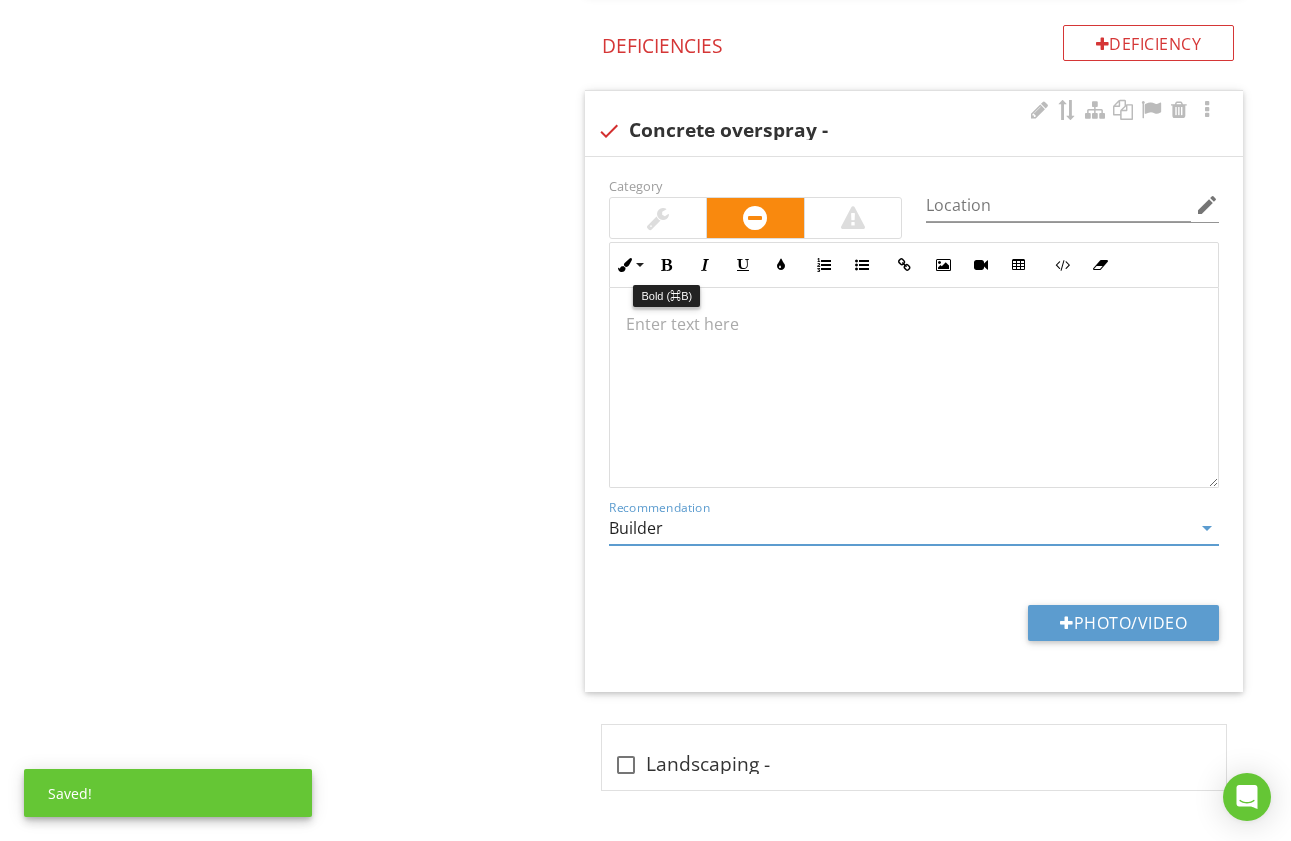 drag, startPoint x: 659, startPoint y: 257, endPoint x: 684, endPoint y: 320, distance: 67.77905 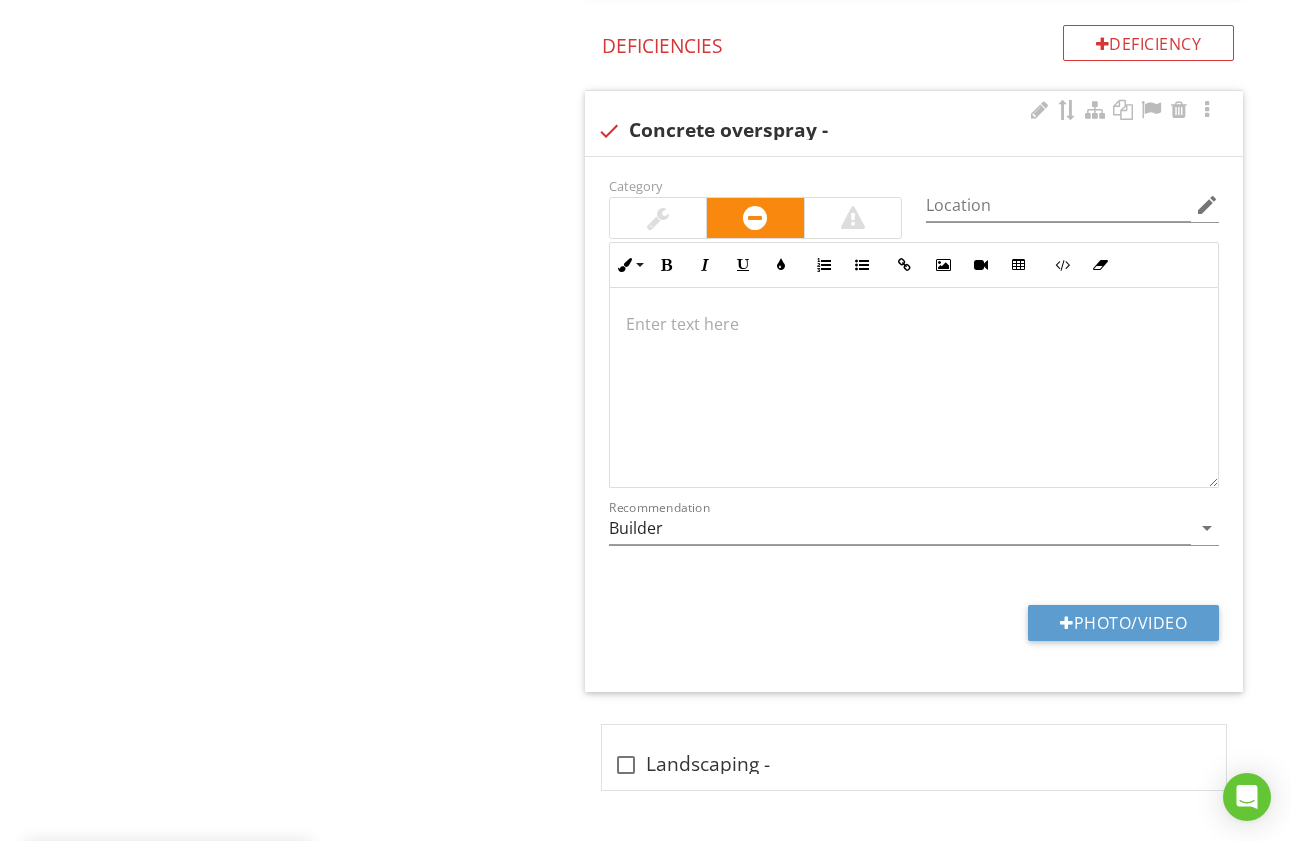 click on "​​​​ ​" at bounding box center [914, 324] 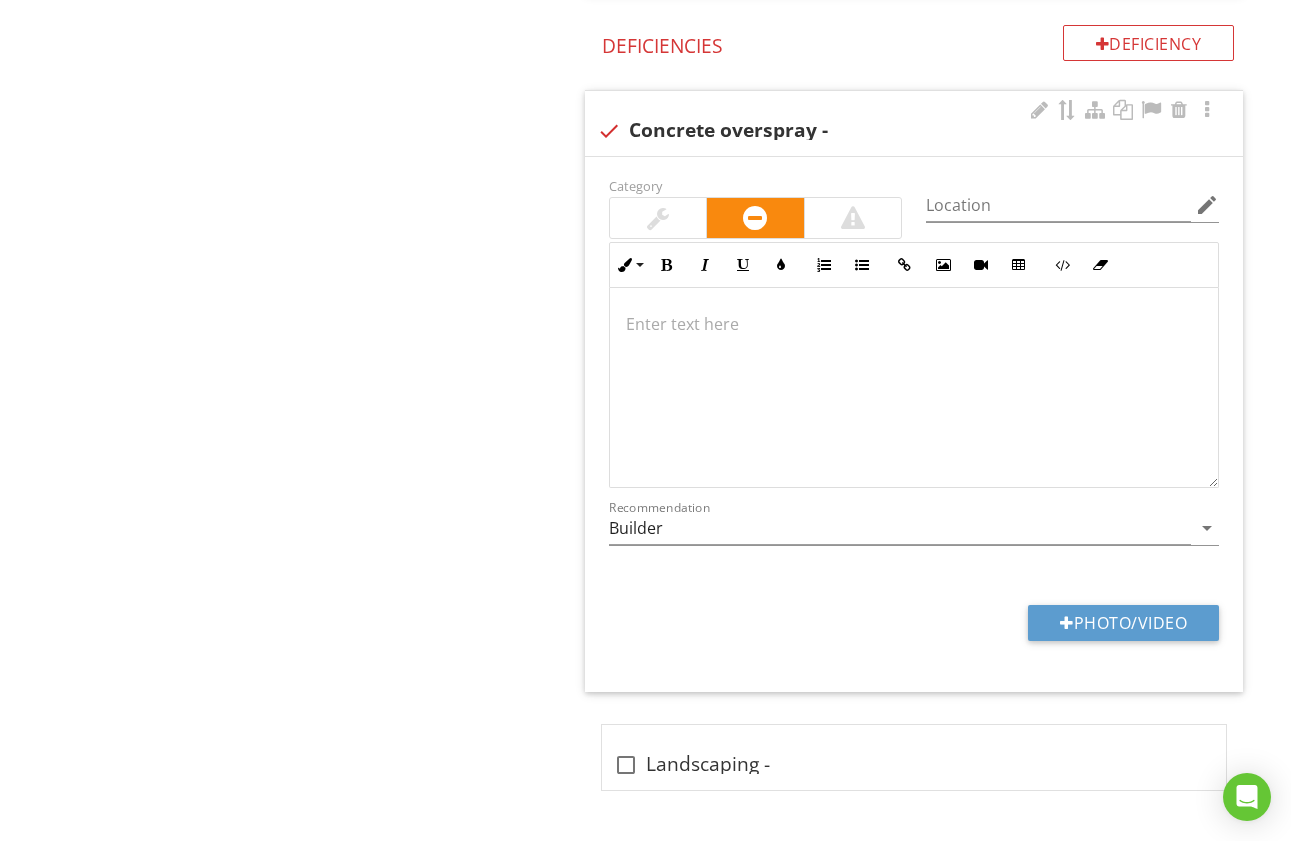 type 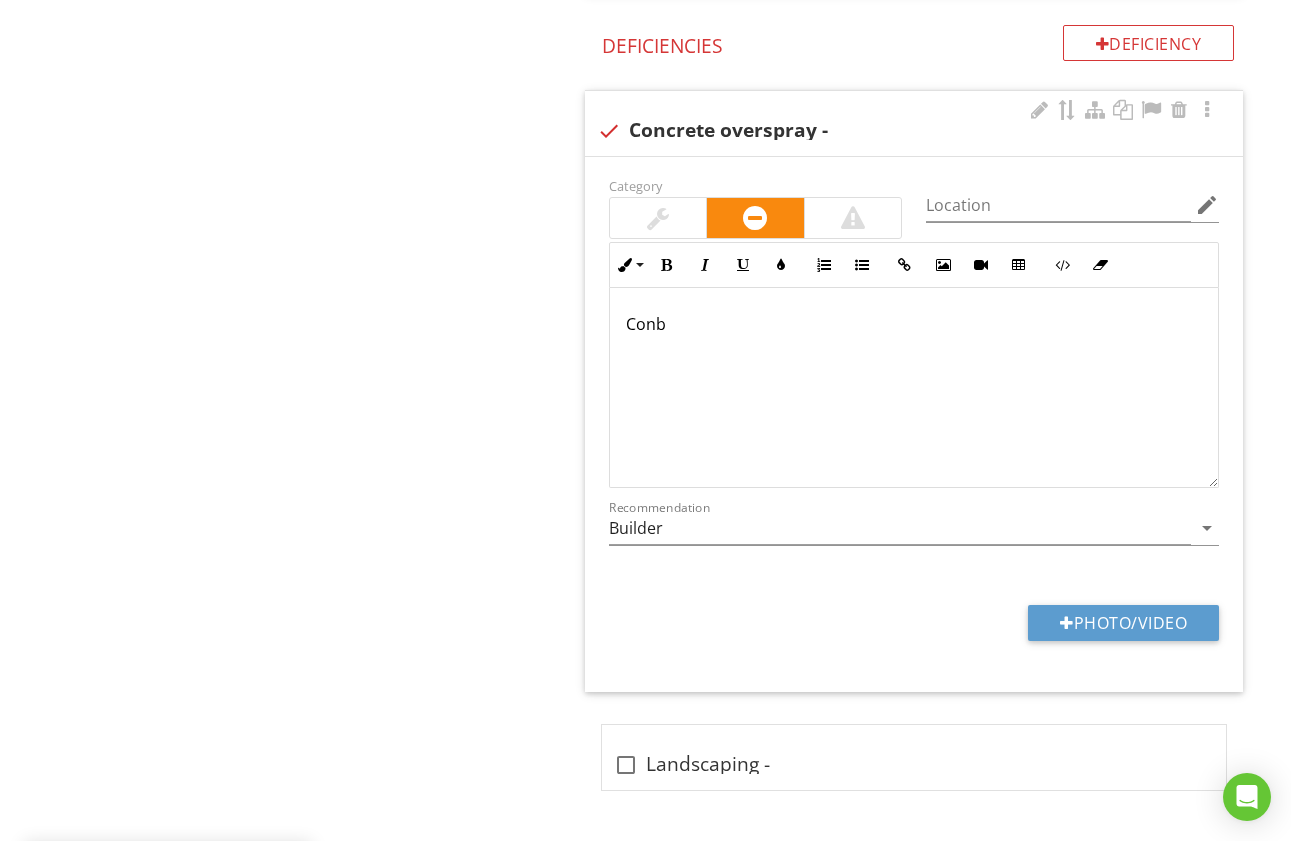 scroll, scrollTop: 1502, scrollLeft: 0, axis: vertical 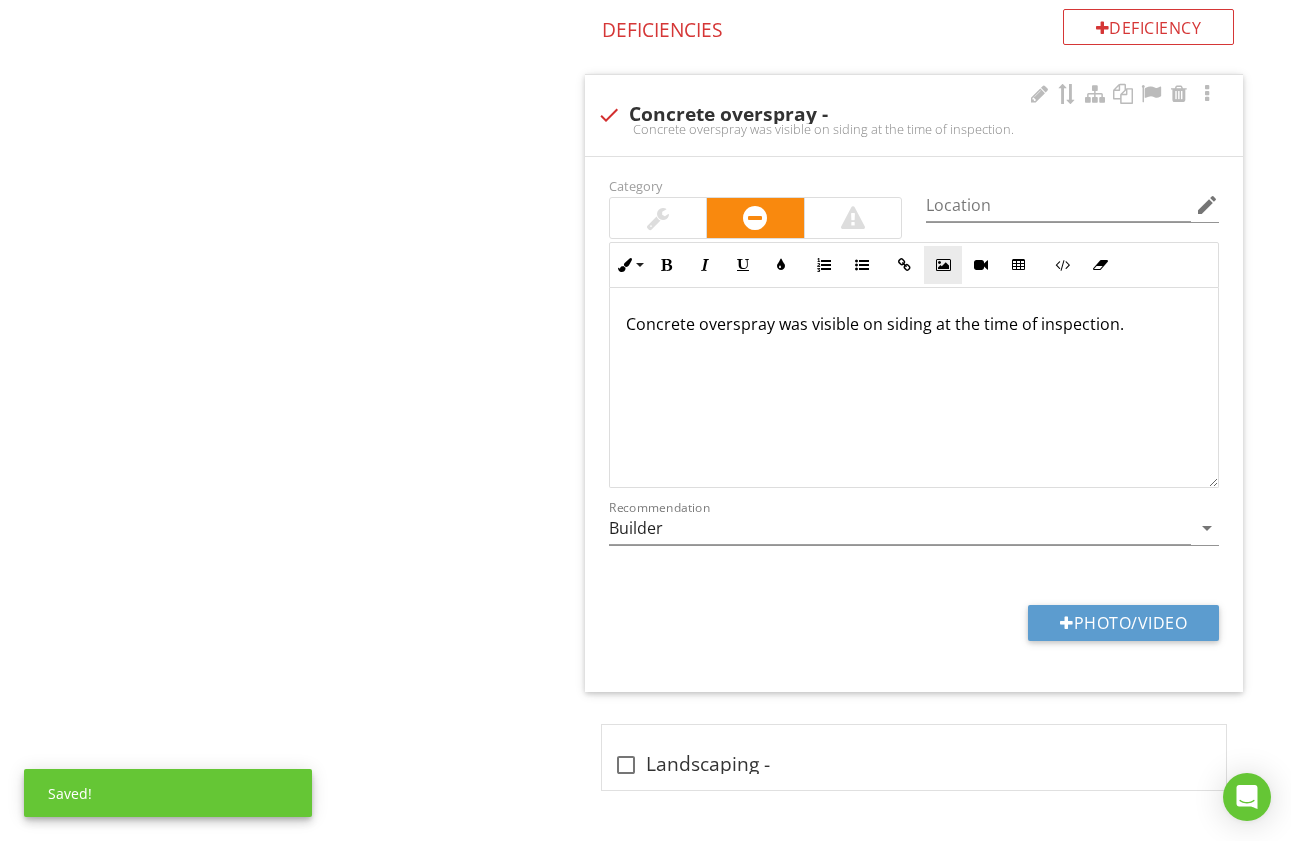 drag, startPoint x: 625, startPoint y: 325, endPoint x: 940, endPoint y: 252, distance: 323.3481 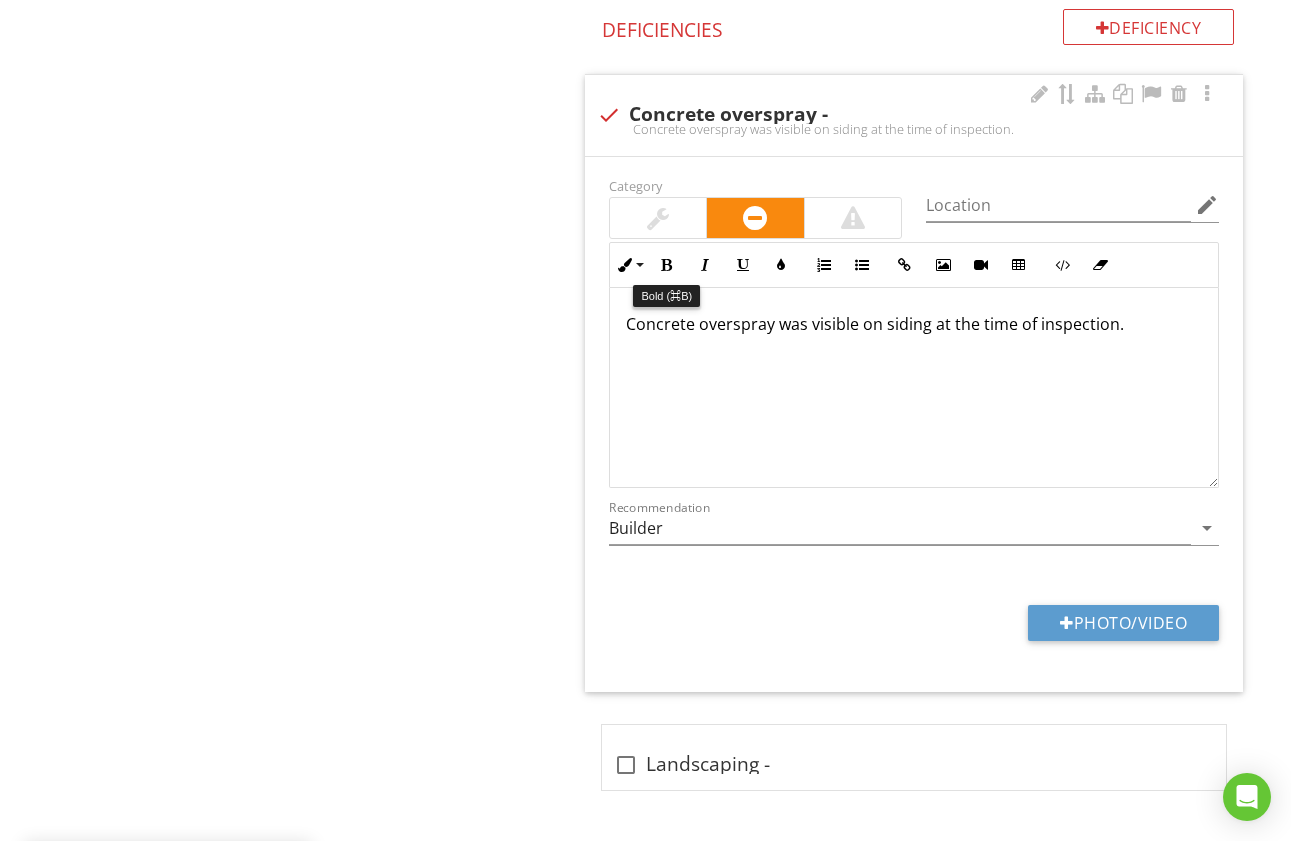 drag, startPoint x: 669, startPoint y: 263, endPoint x: 668, endPoint y: 237, distance: 26.019224 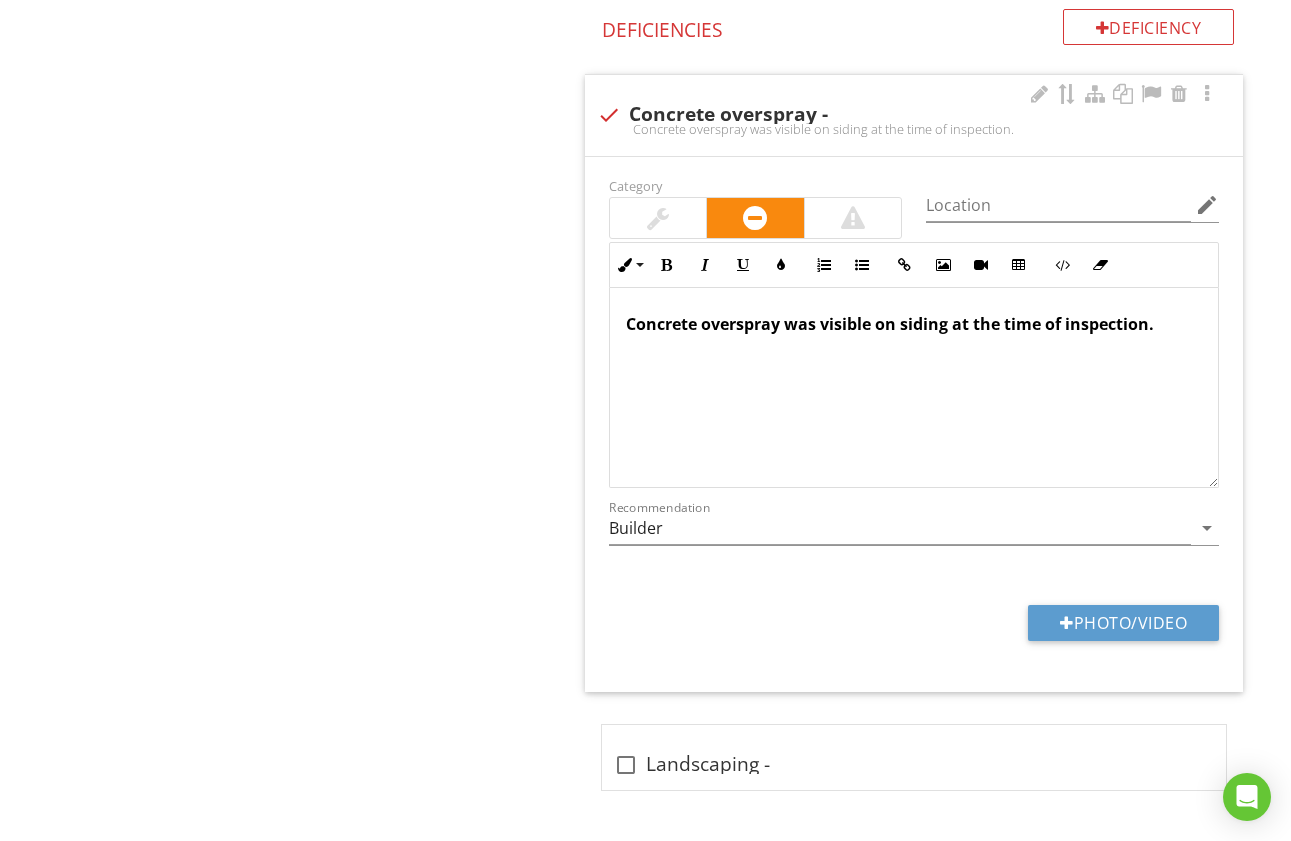 click at bounding box center [658, 218] 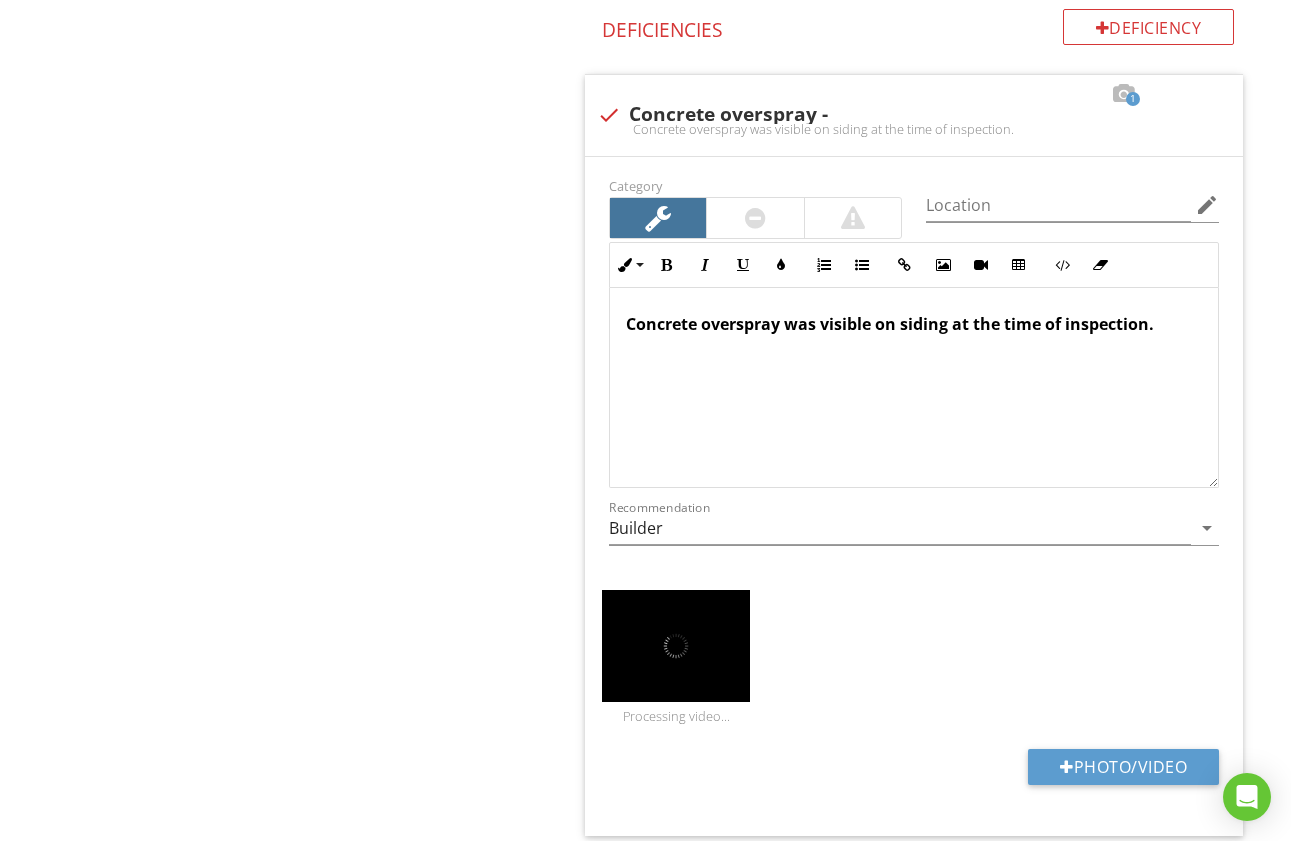 scroll, scrollTop: 1501, scrollLeft: 0, axis: vertical 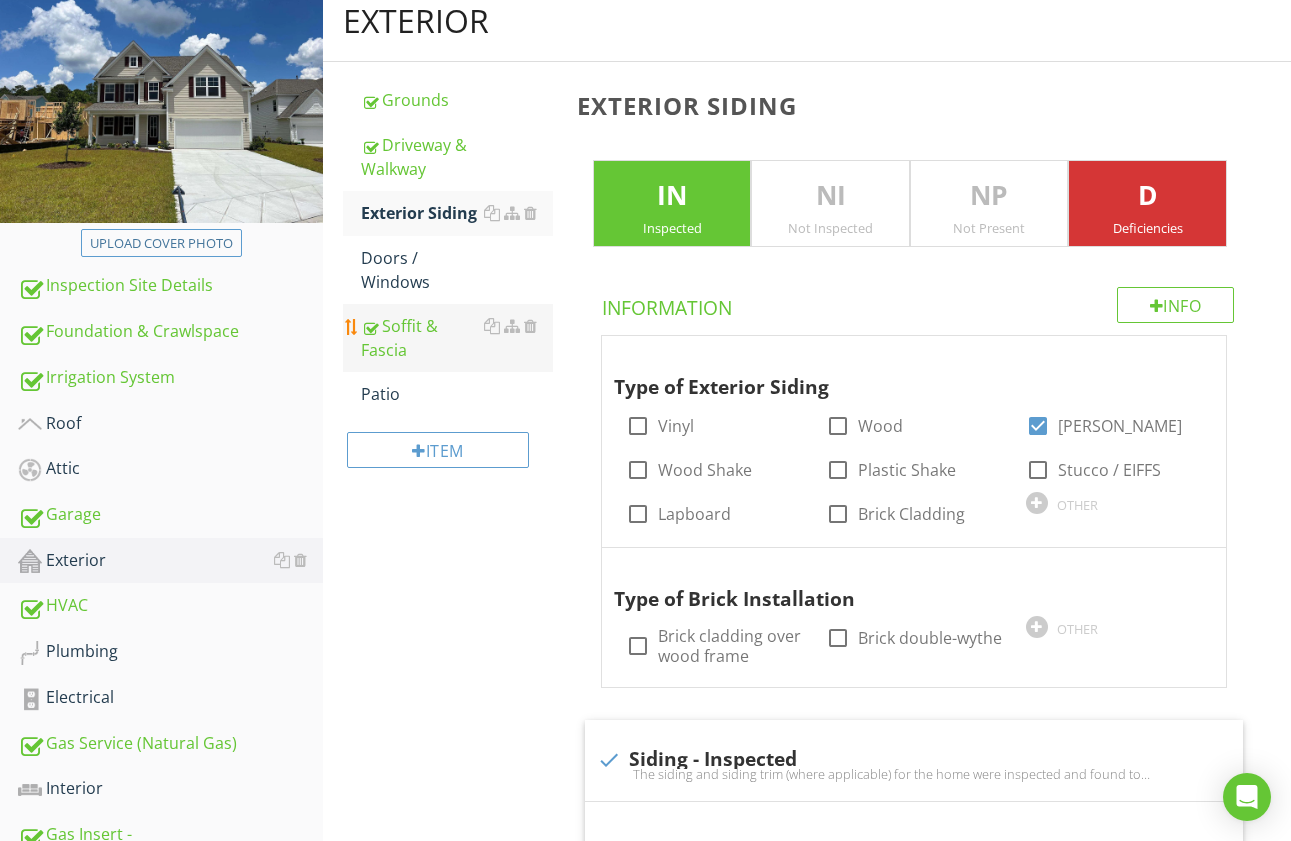 click on "Soffit & Fascia" at bounding box center (457, 338) 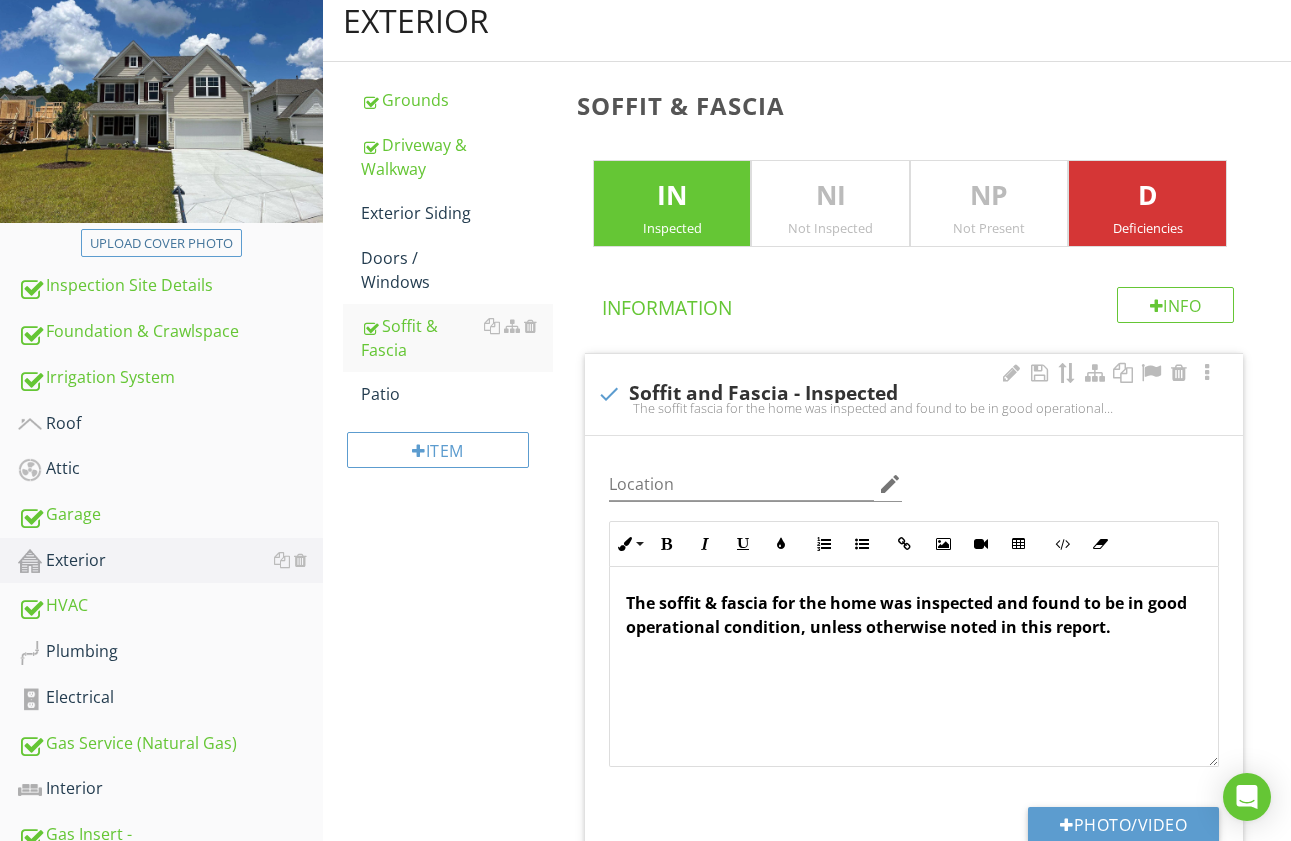 scroll, scrollTop: 1, scrollLeft: 0, axis: vertical 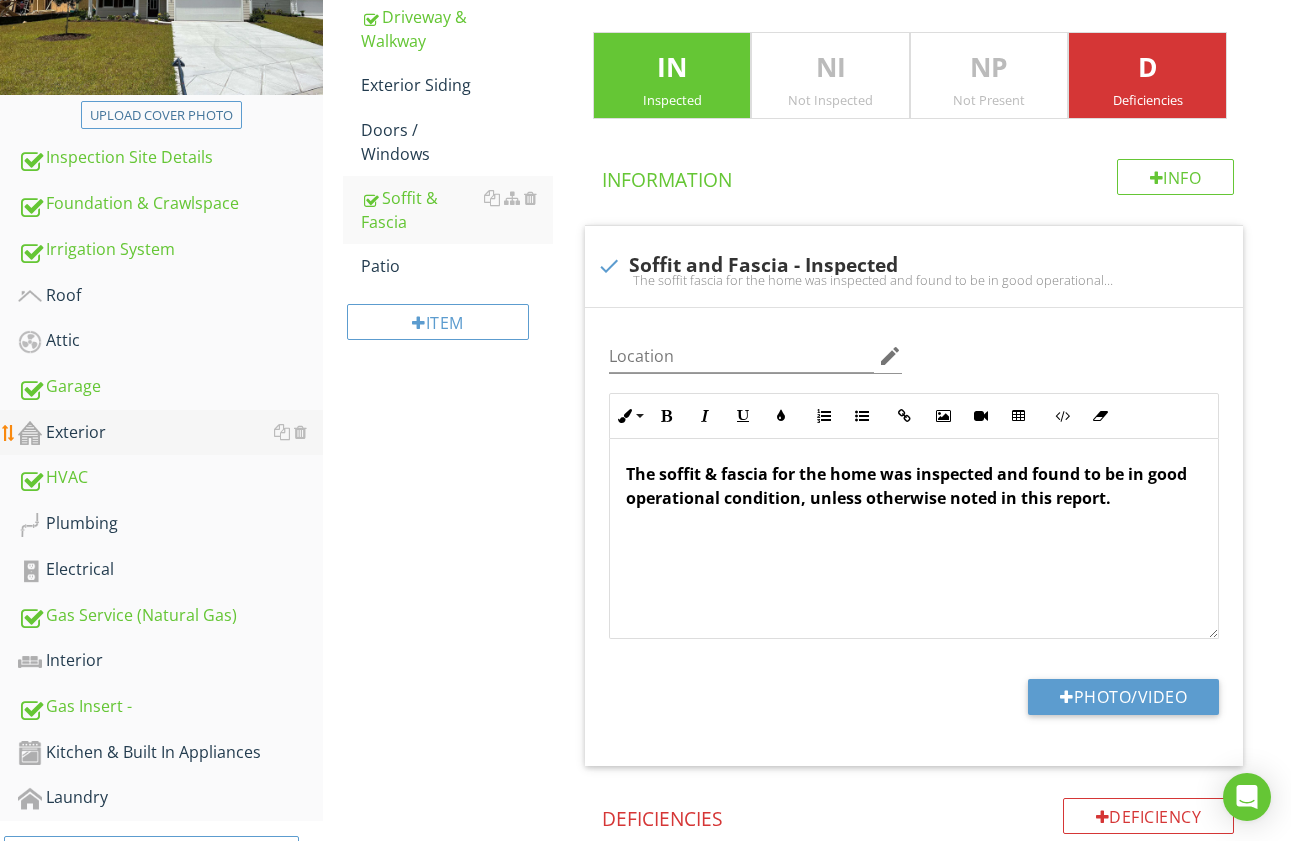 drag, startPoint x: 92, startPoint y: 435, endPoint x: 250, endPoint y: 423, distance: 158.45505 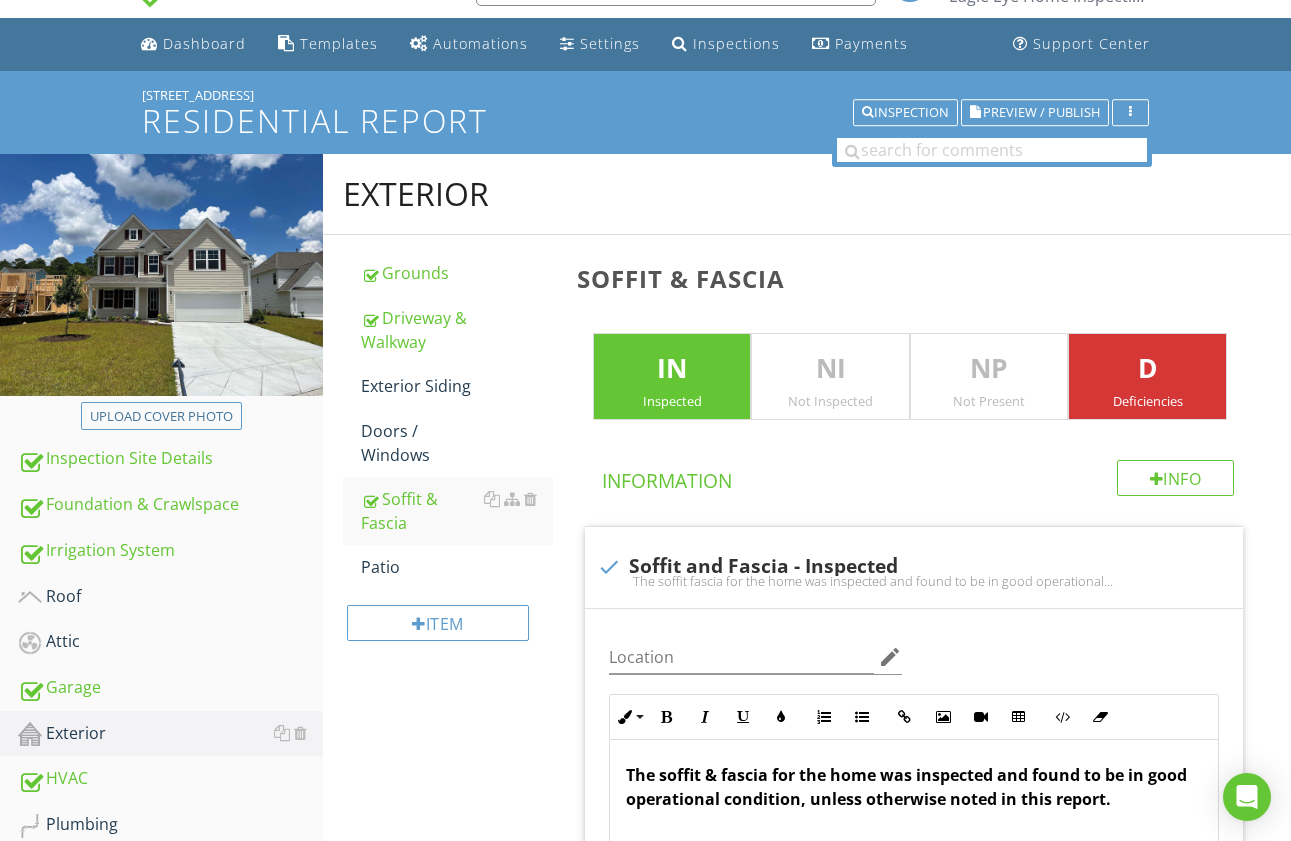 scroll, scrollTop: 0, scrollLeft: 0, axis: both 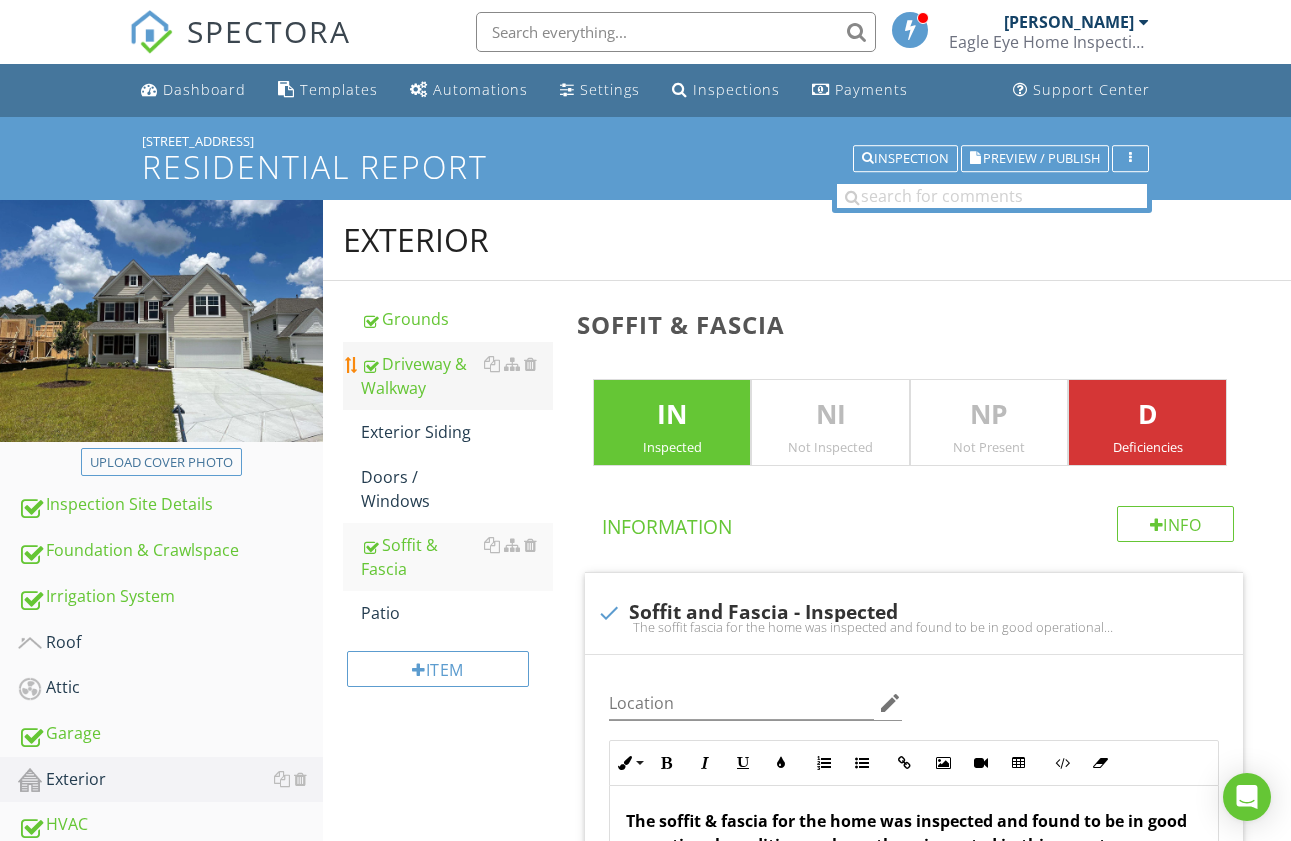 click on "Driveway & Walkway" at bounding box center [457, 376] 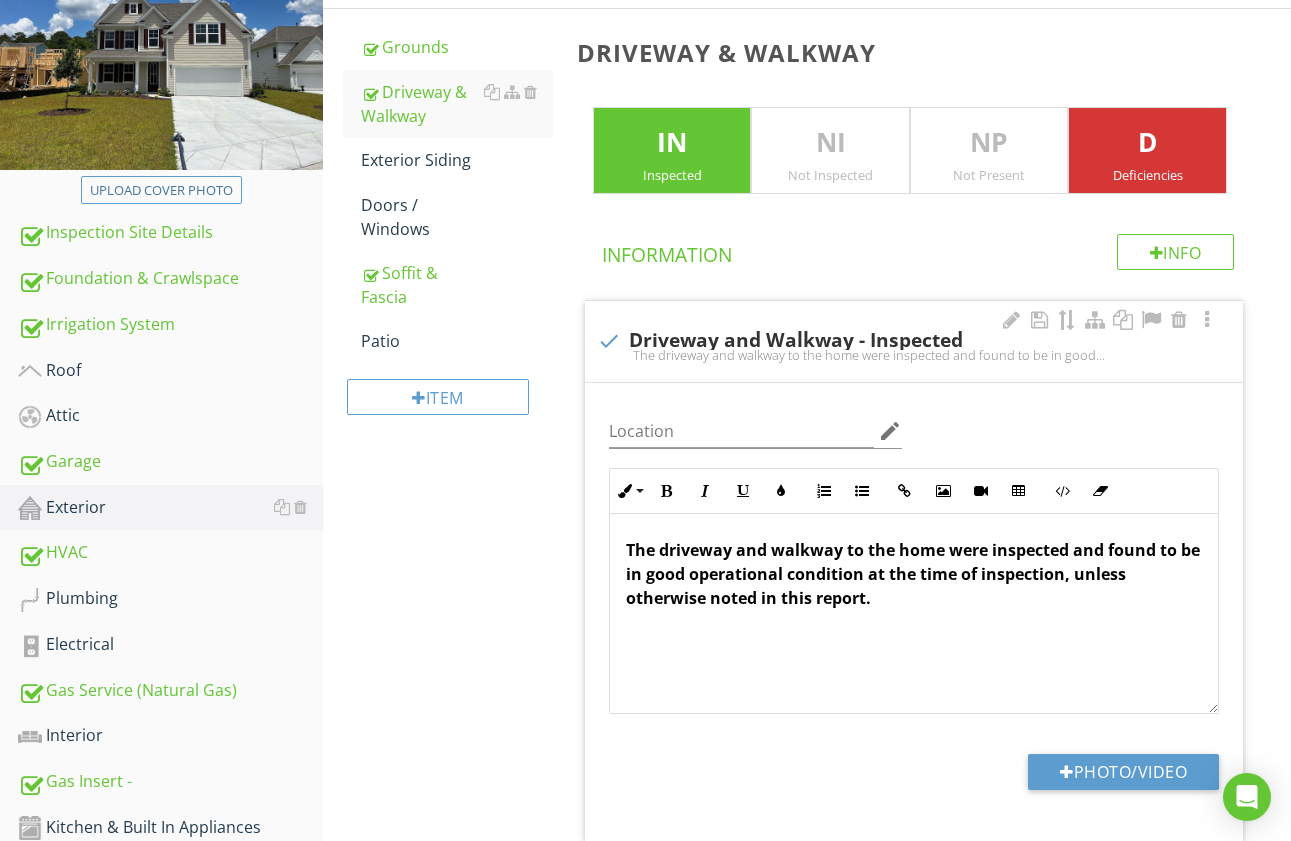 scroll, scrollTop: 304, scrollLeft: 0, axis: vertical 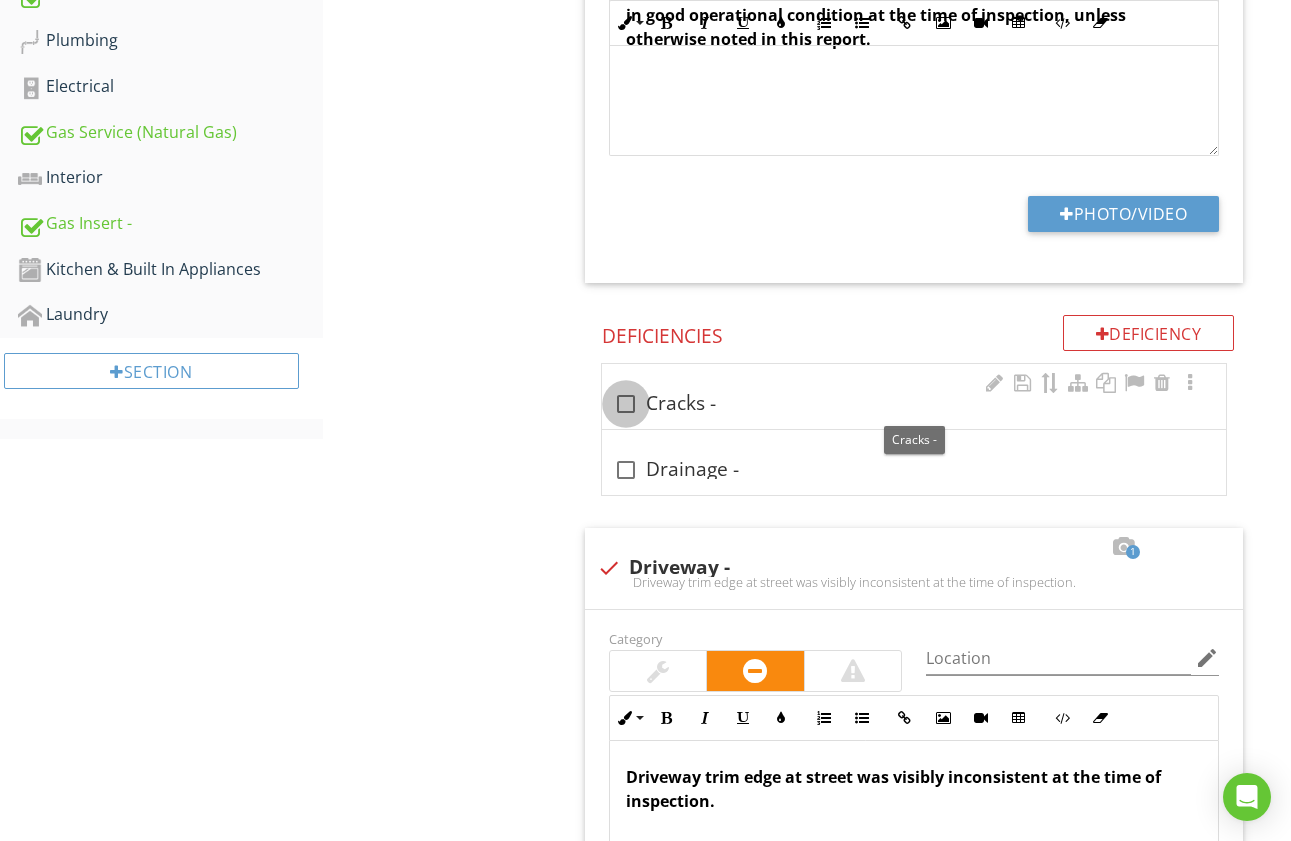 click at bounding box center [626, 404] 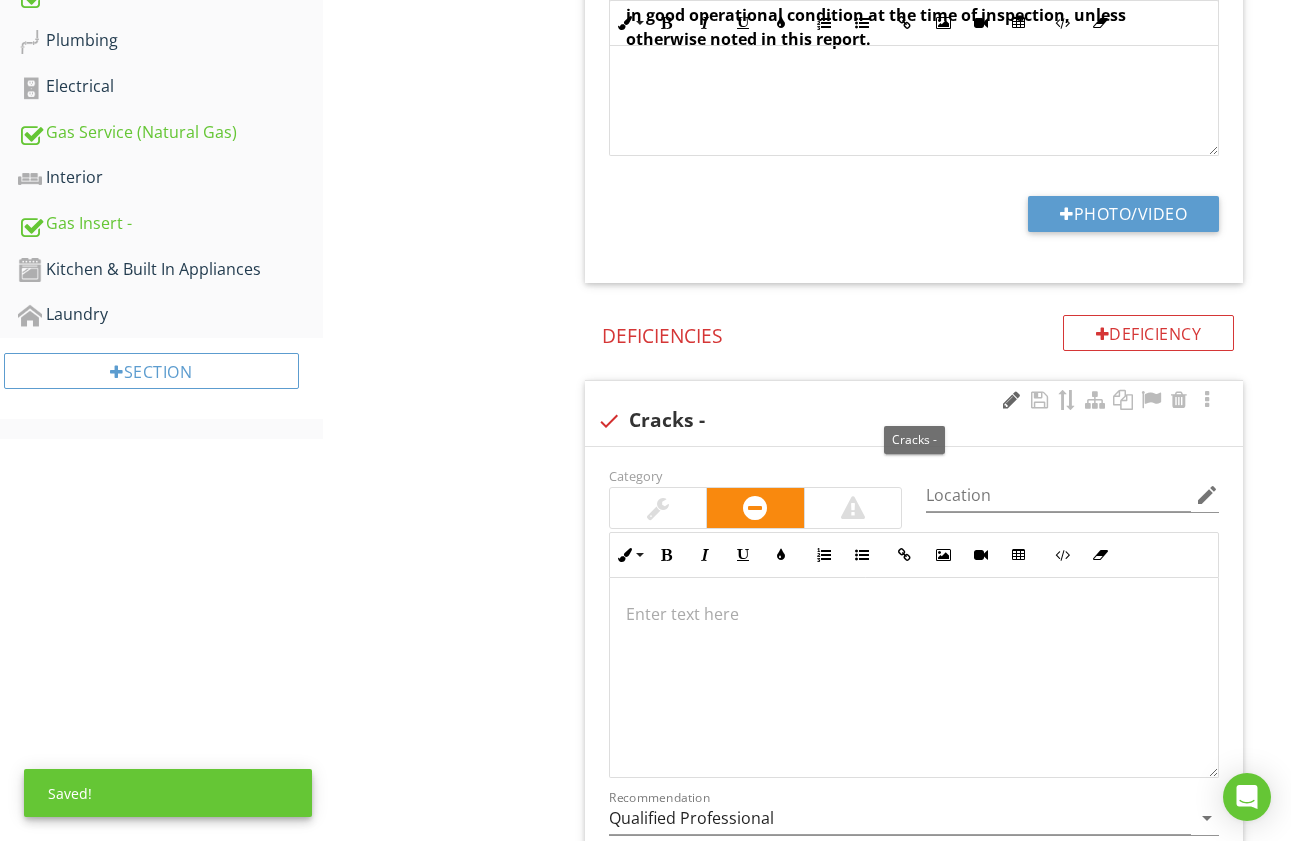 click at bounding box center (1011, 400) 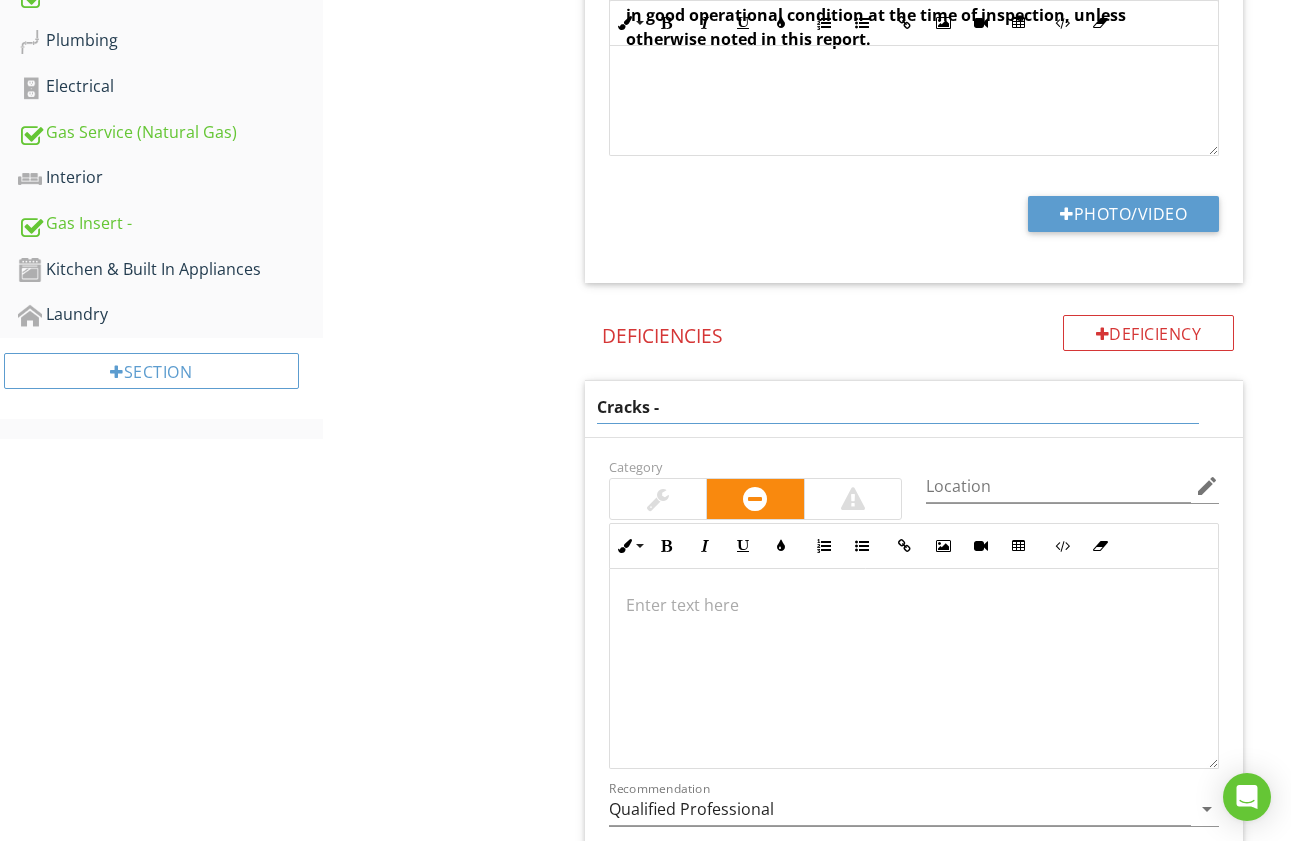 drag, startPoint x: 636, startPoint y: 411, endPoint x: 571, endPoint y: 418, distance: 65.37584 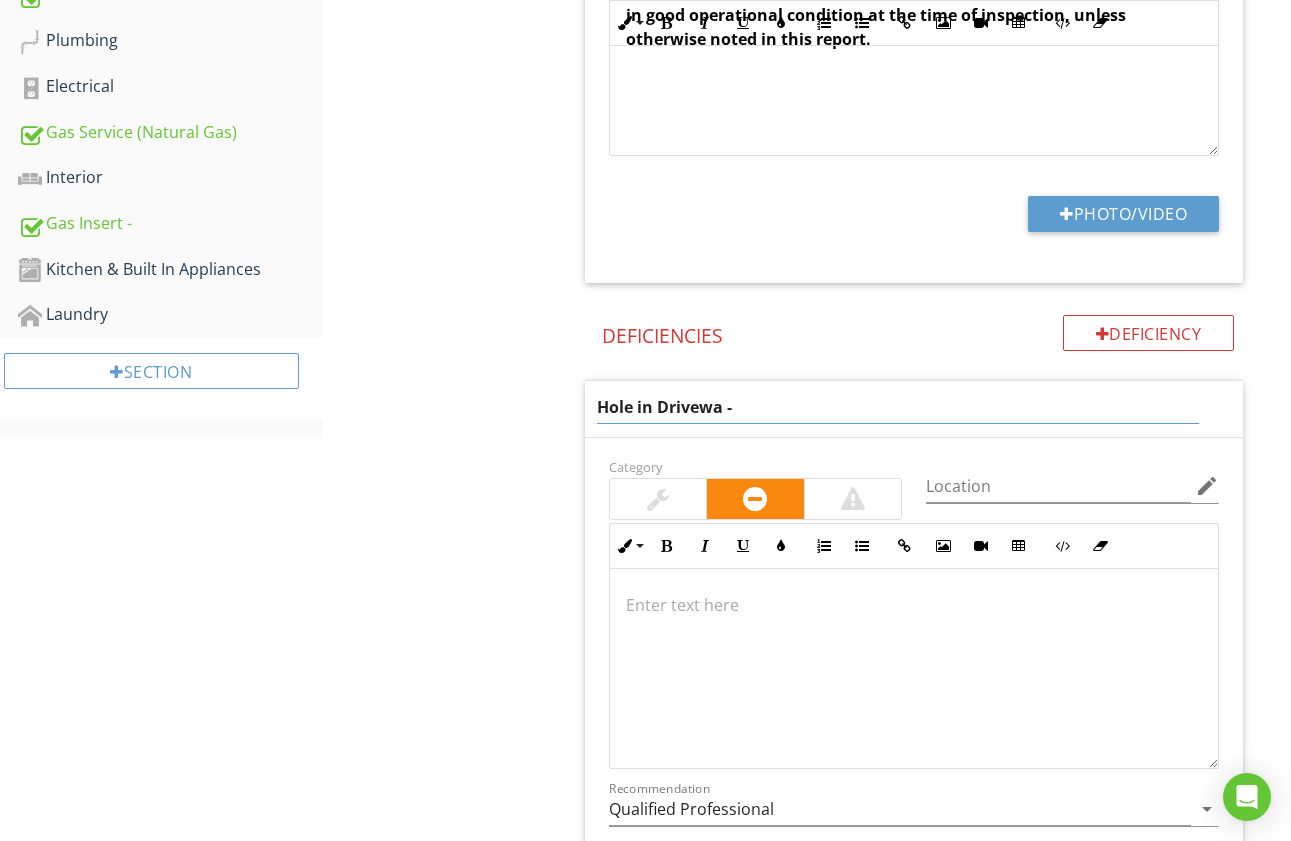 type on "Hole in Driveway -" 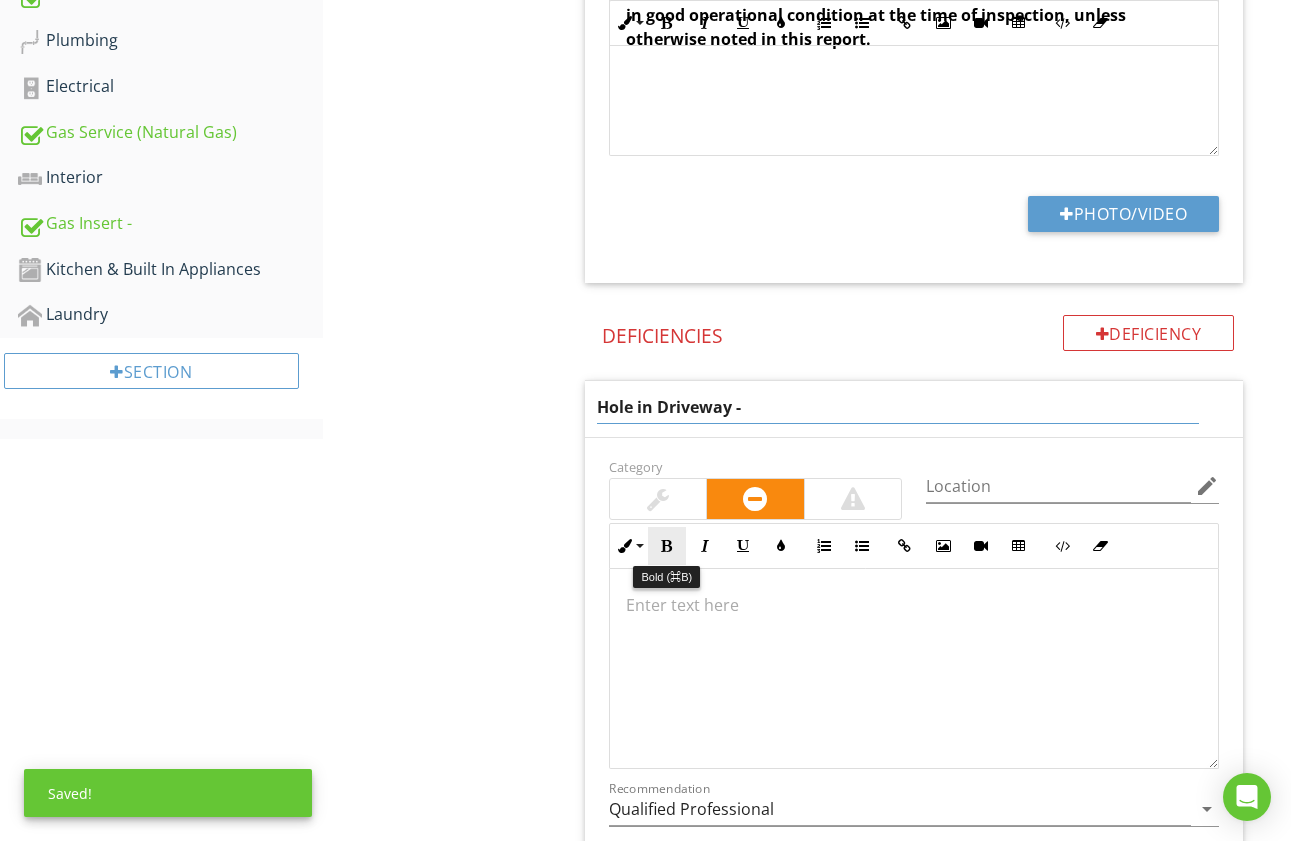 drag, startPoint x: 659, startPoint y: 550, endPoint x: 660, endPoint y: 564, distance: 14.035668 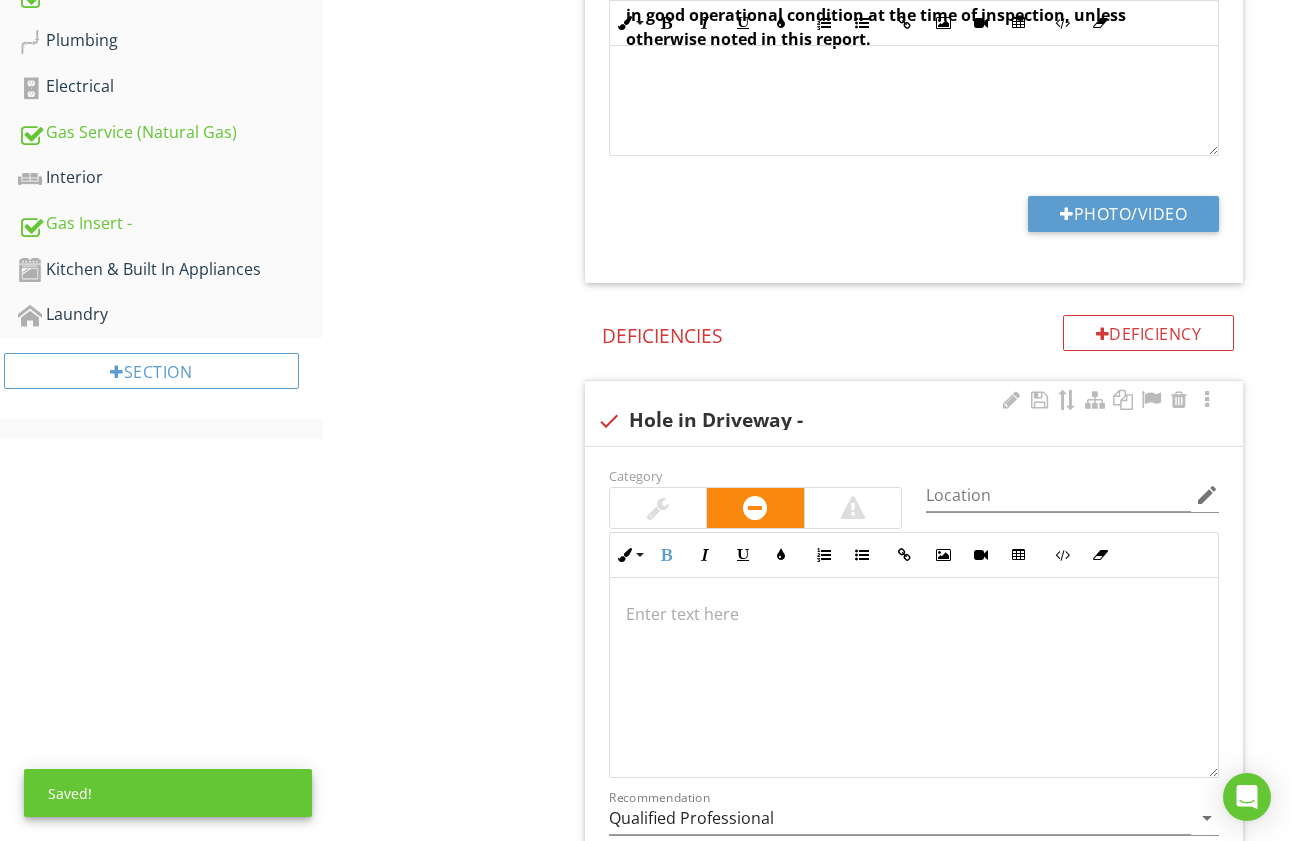 scroll, scrollTop: 839, scrollLeft: 0, axis: vertical 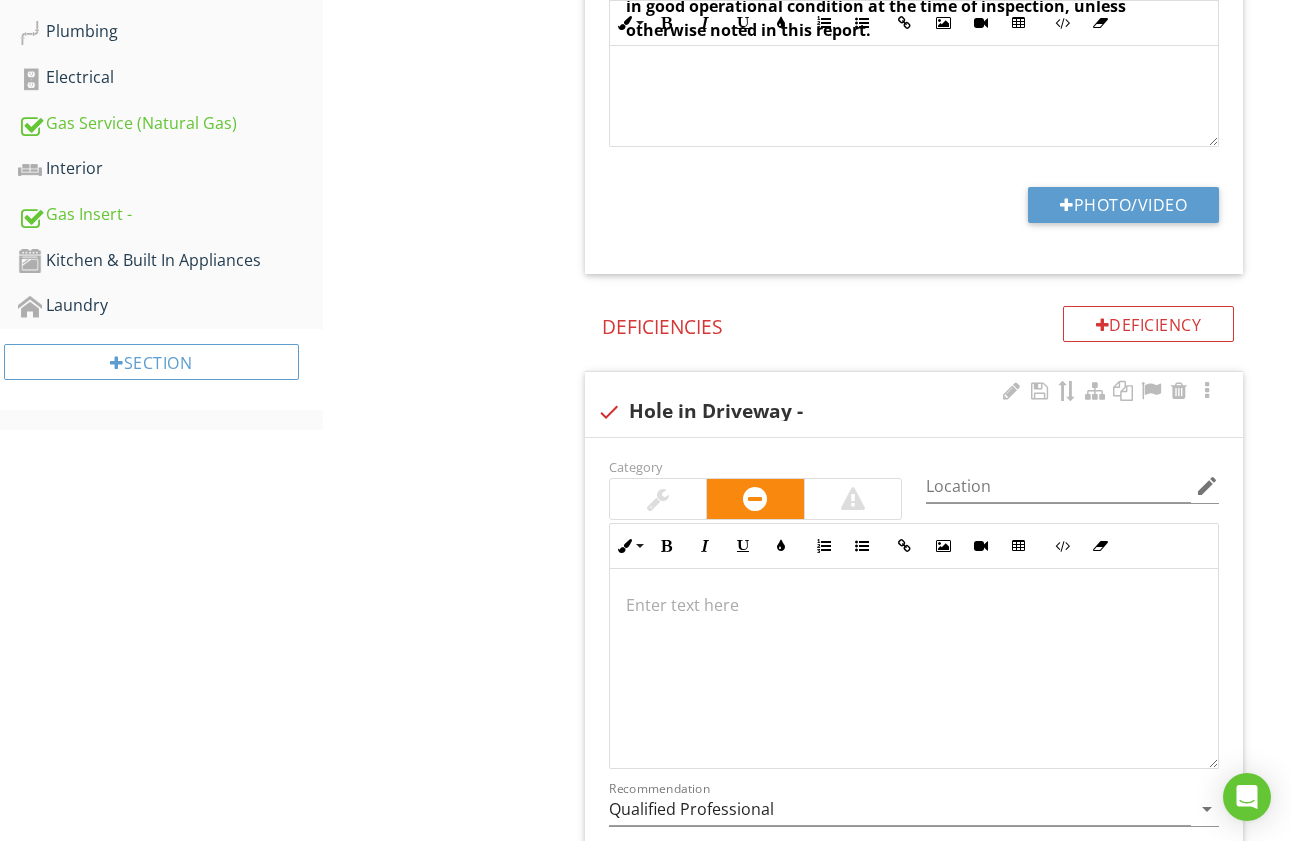 drag, startPoint x: 664, startPoint y: 507, endPoint x: 675, endPoint y: 551, distance: 45.35416 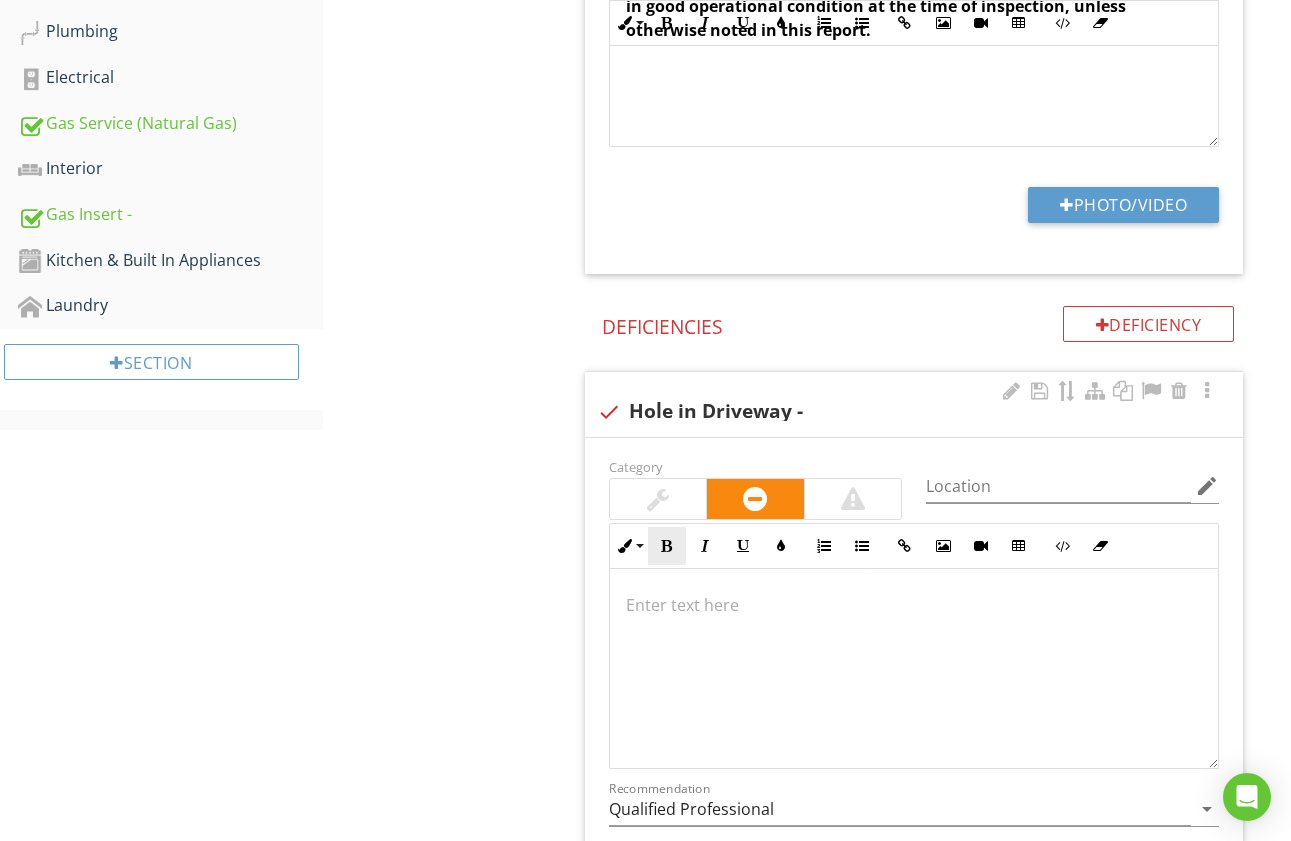 click at bounding box center [658, 499] 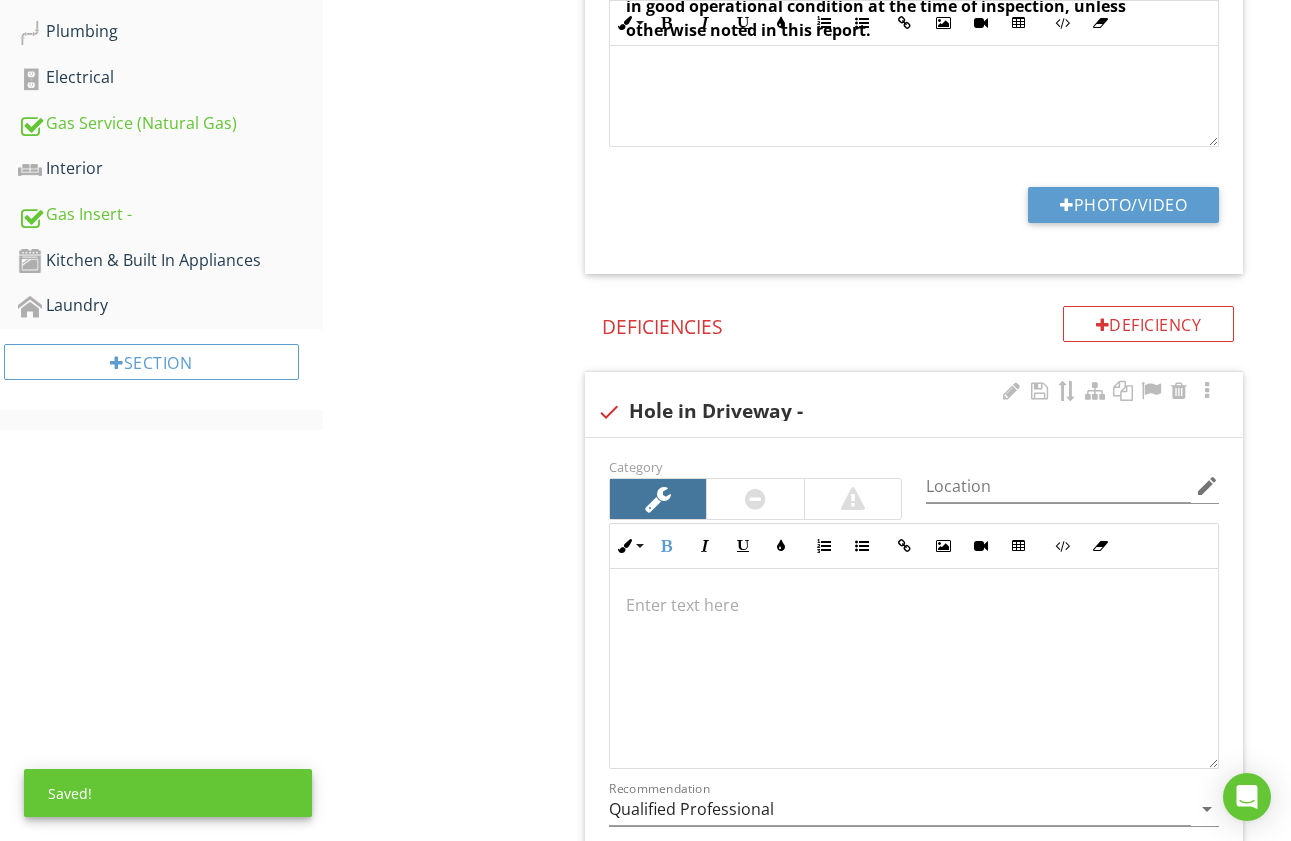click on "​" at bounding box center [914, 605] 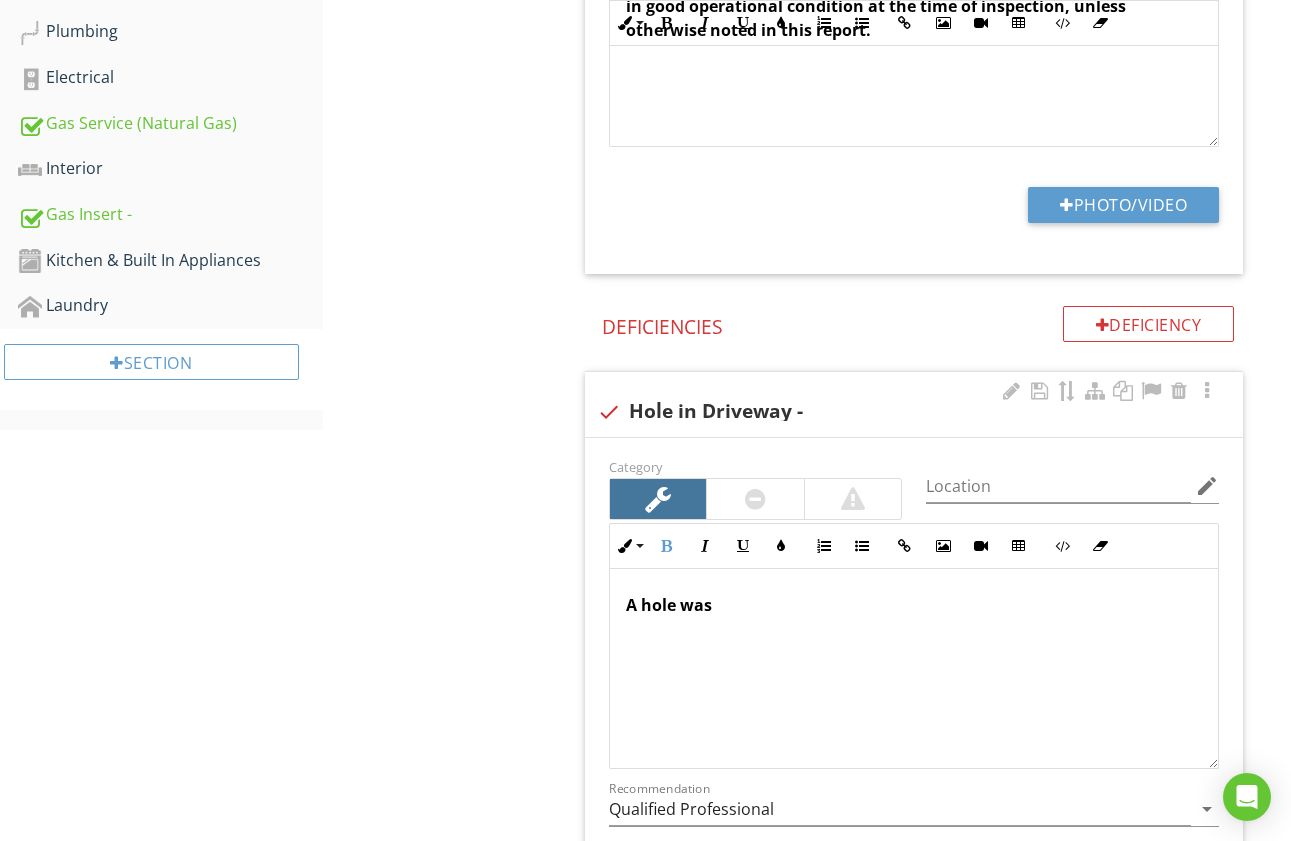 scroll, scrollTop: 855, scrollLeft: 0, axis: vertical 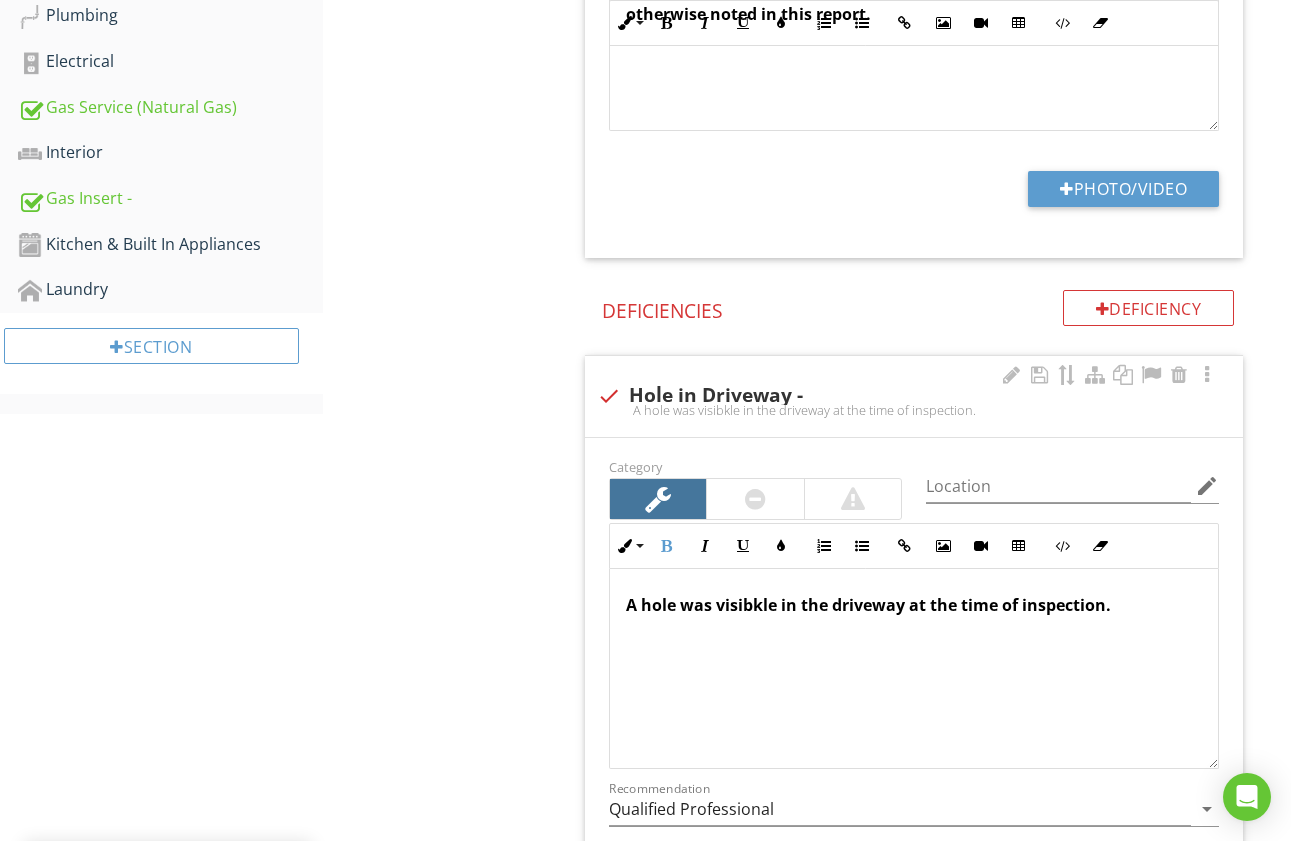 click on "A hole was visibkle in the driveway at the time of inspection." at bounding box center (868, 605) 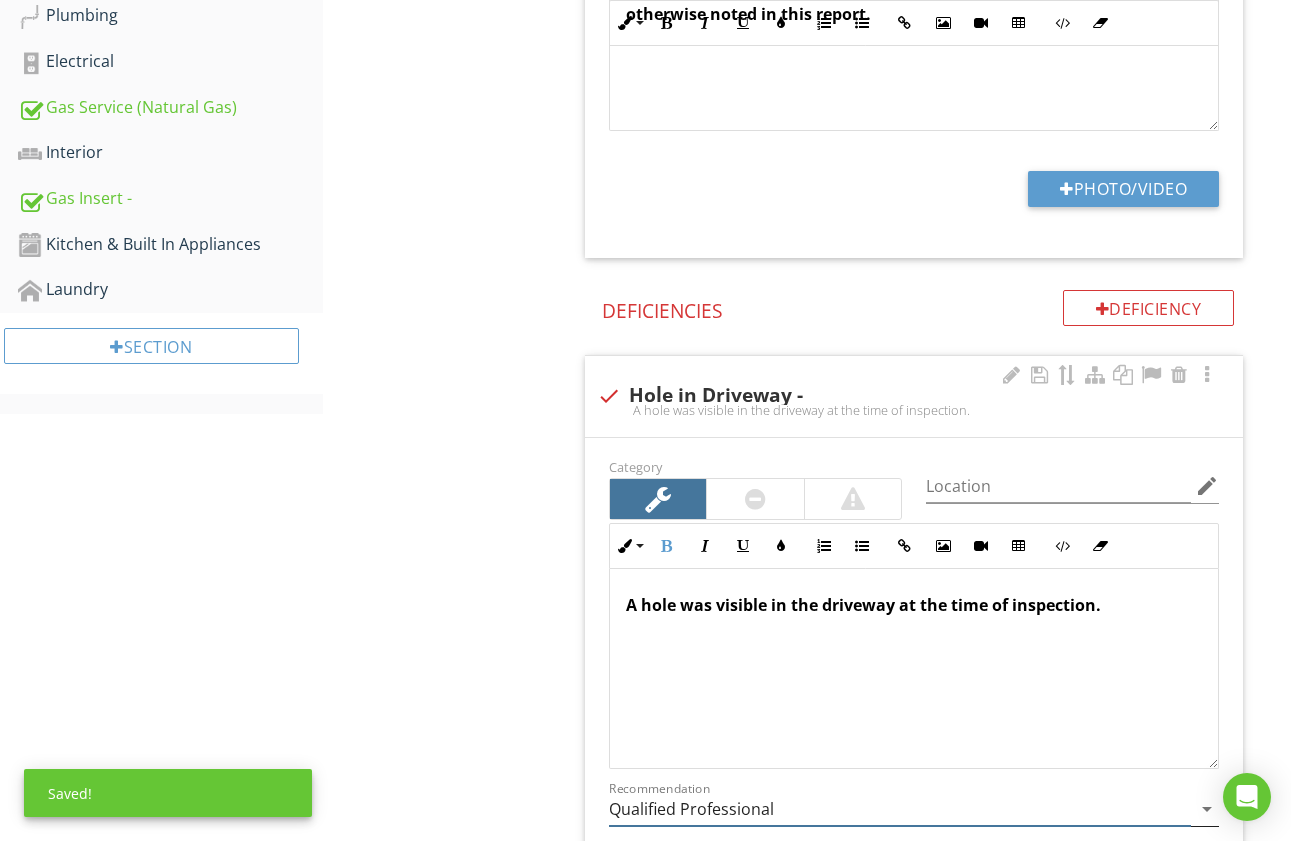 click on "Qualified Professional" at bounding box center (900, 809) 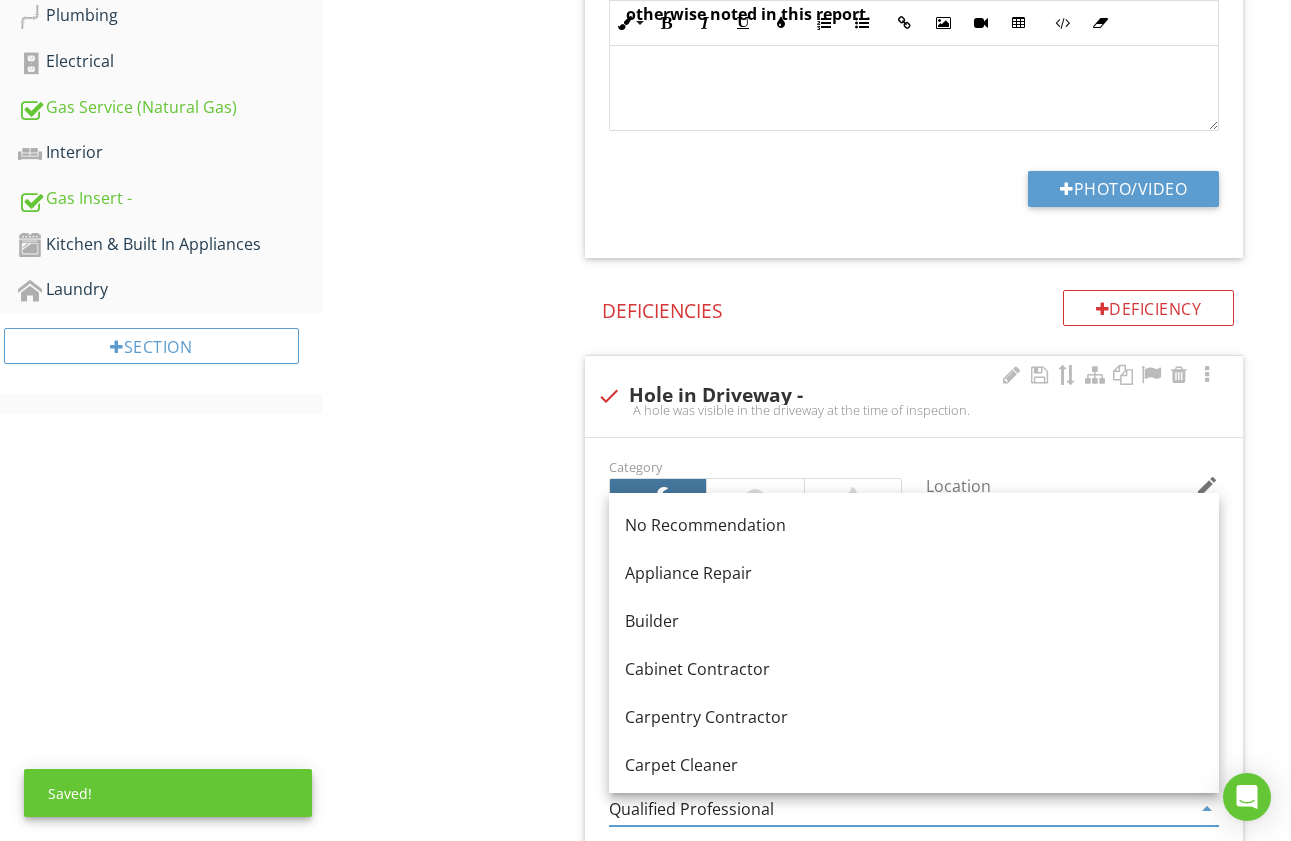 click on "Builder" at bounding box center (914, 621) 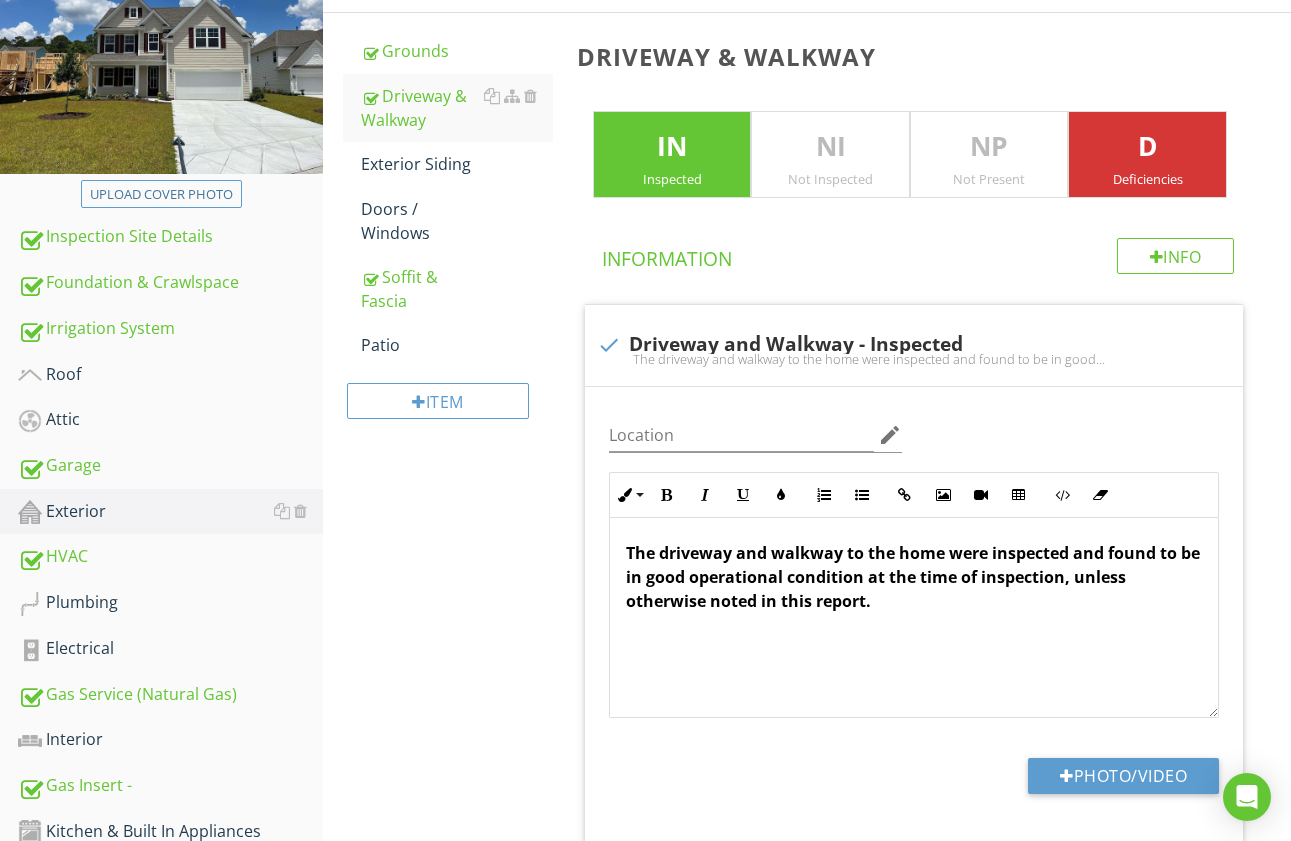 scroll, scrollTop: 264, scrollLeft: 0, axis: vertical 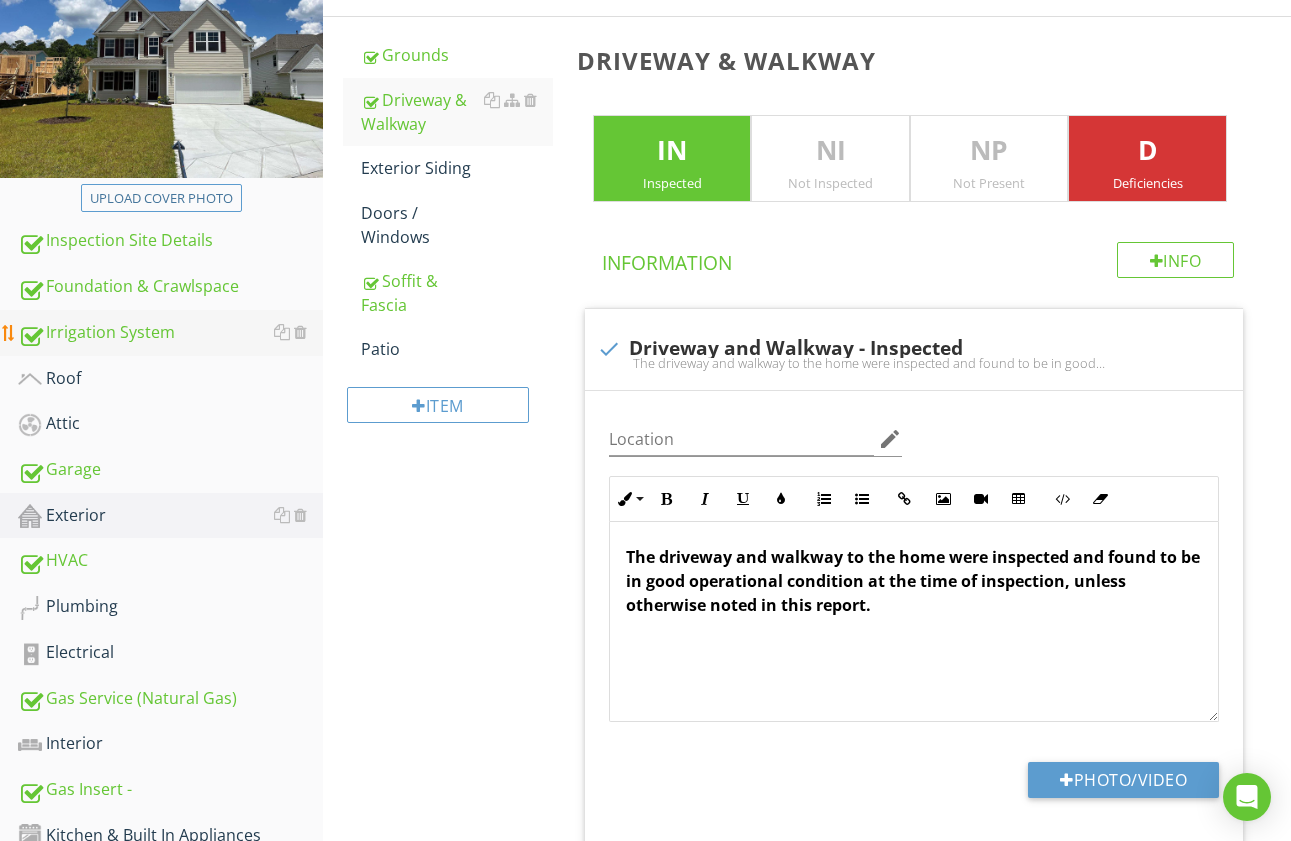 click on "Irrigation System" at bounding box center [170, 333] 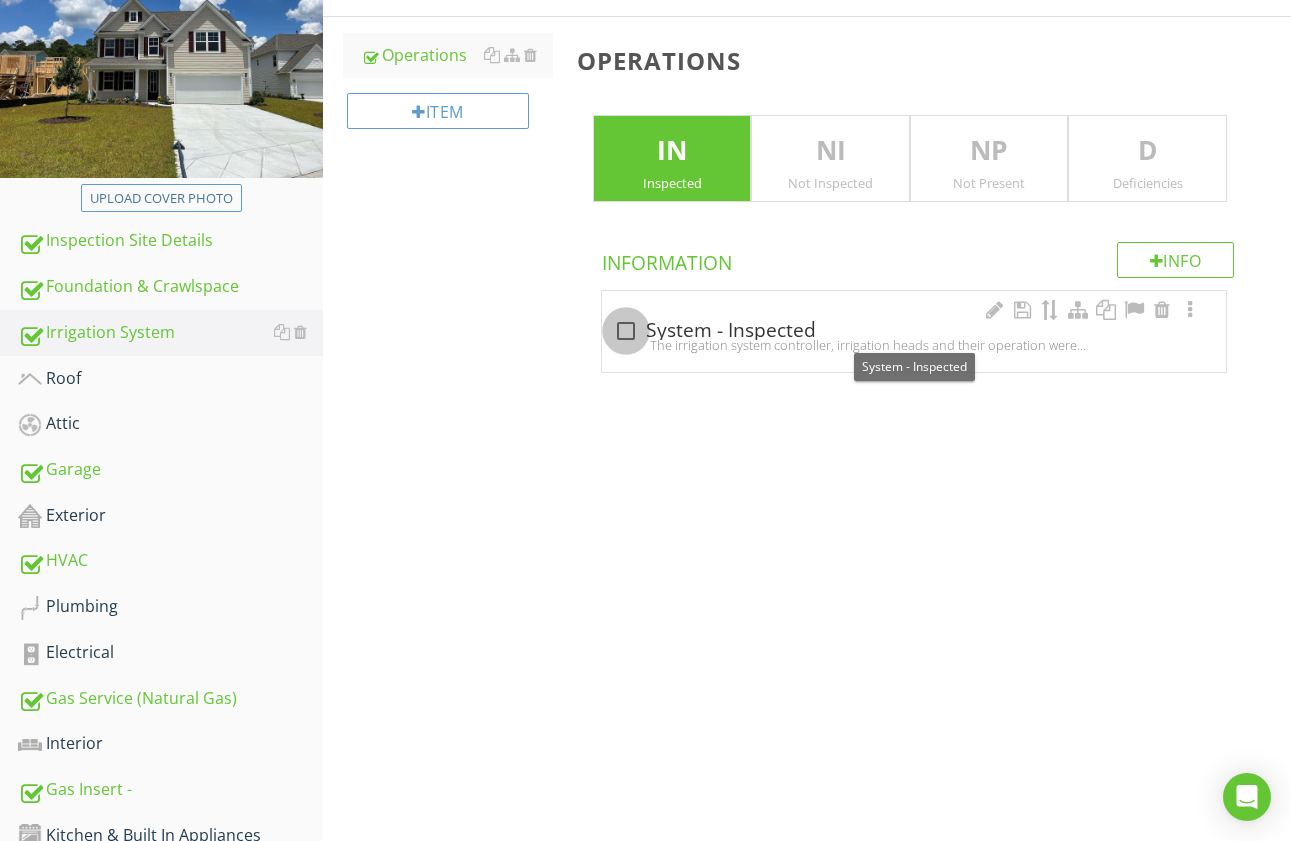 drag, startPoint x: 630, startPoint y: 326, endPoint x: 646, endPoint y: 327, distance: 16.03122 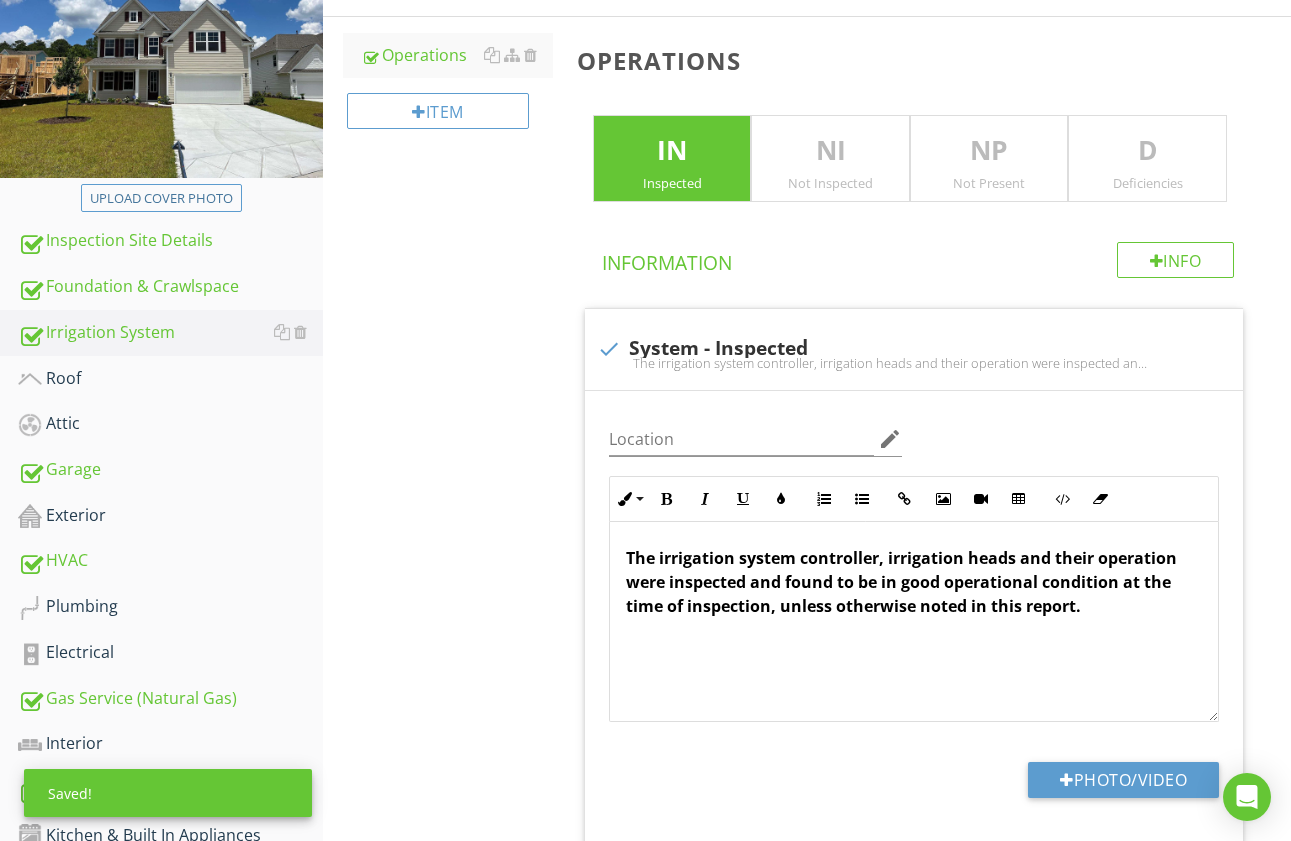 click on "D" at bounding box center (1147, 151) 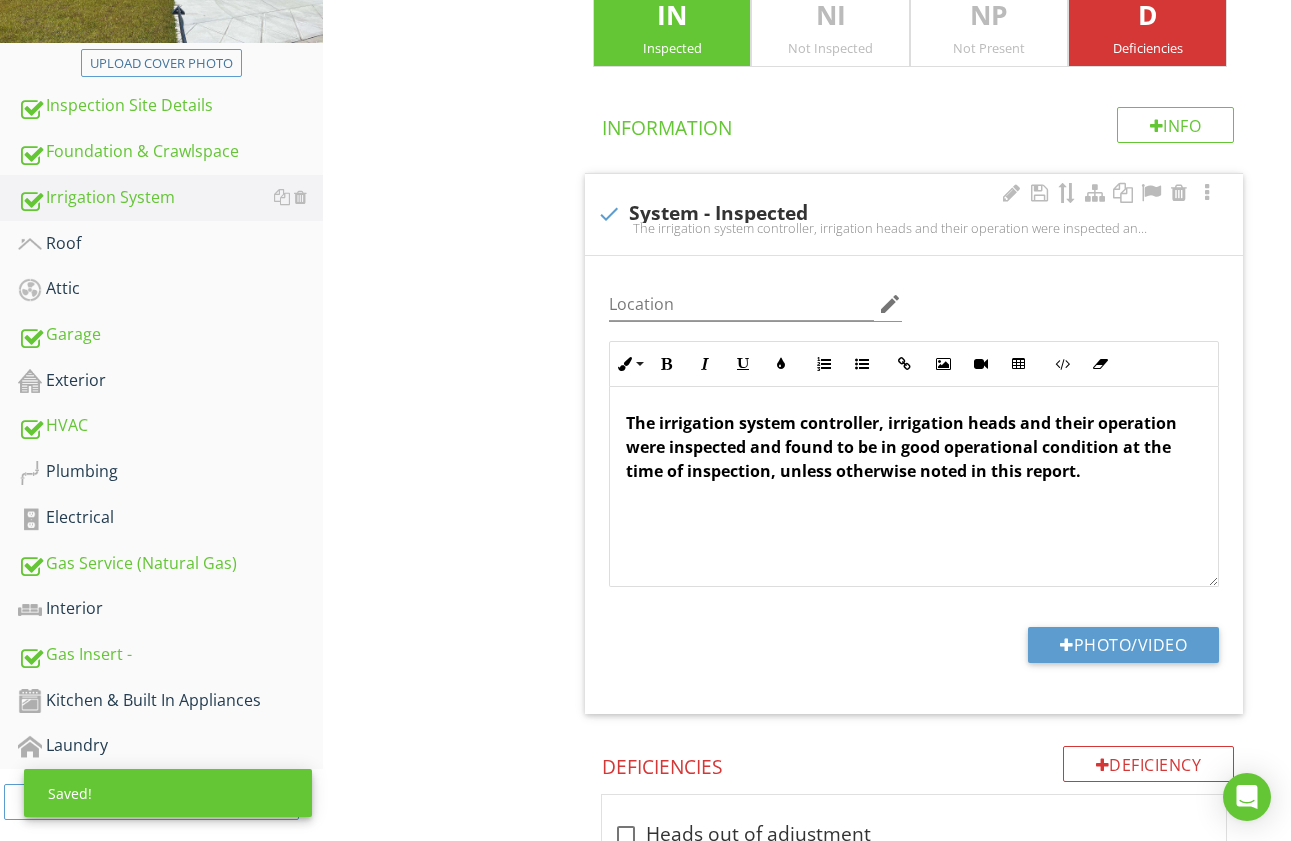 scroll, scrollTop: 551, scrollLeft: 0, axis: vertical 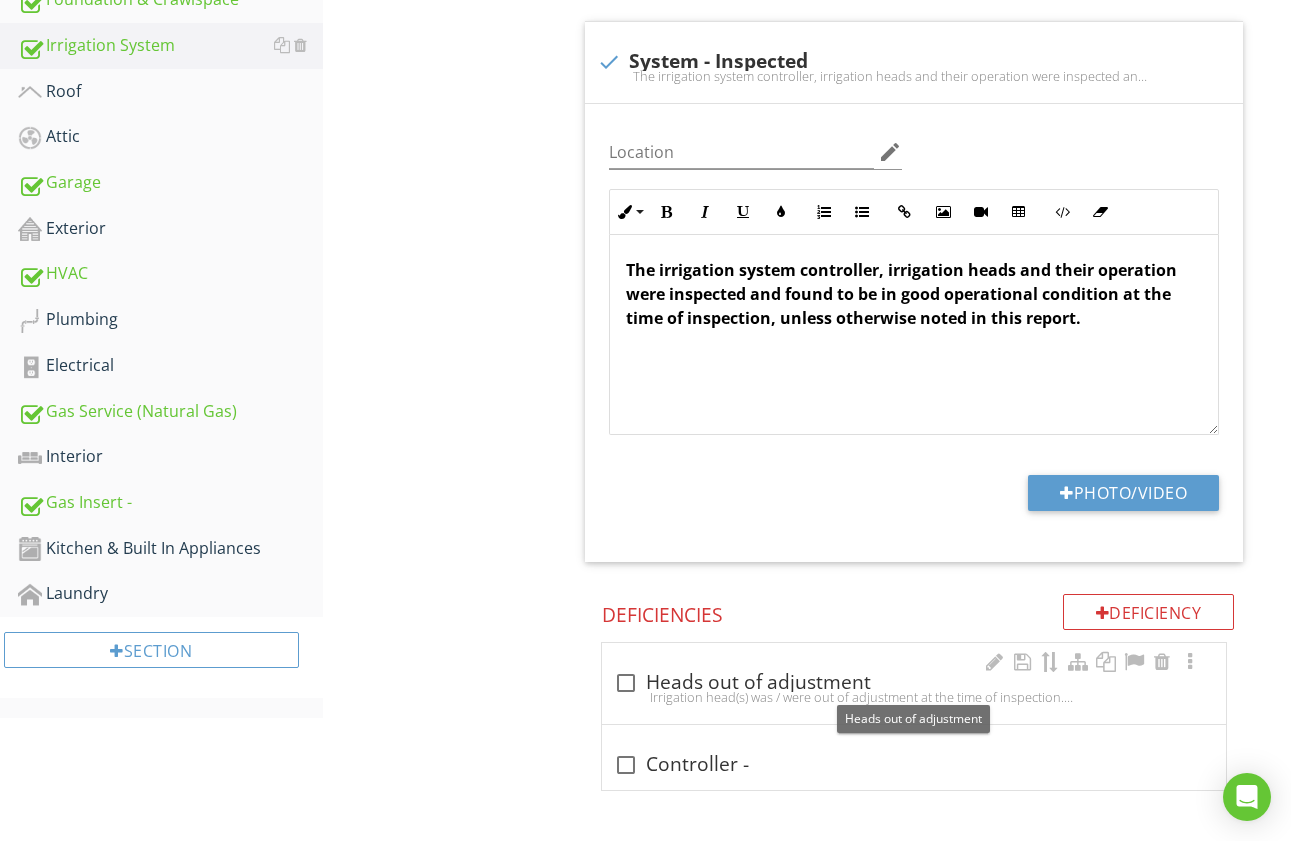 click at bounding box center (626, 683) 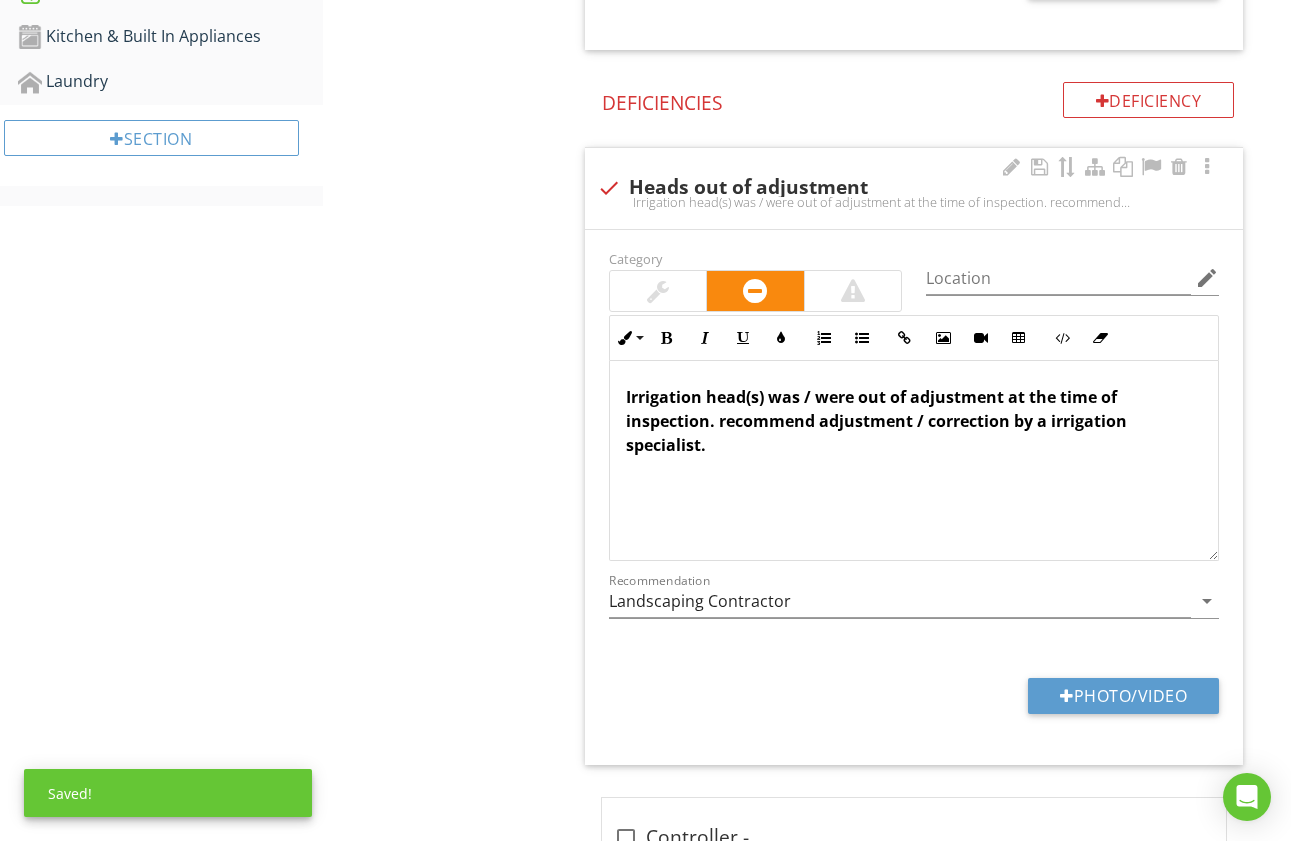 scroll, scrollTop: 1089, scrollLeft: 0, axis: vertical 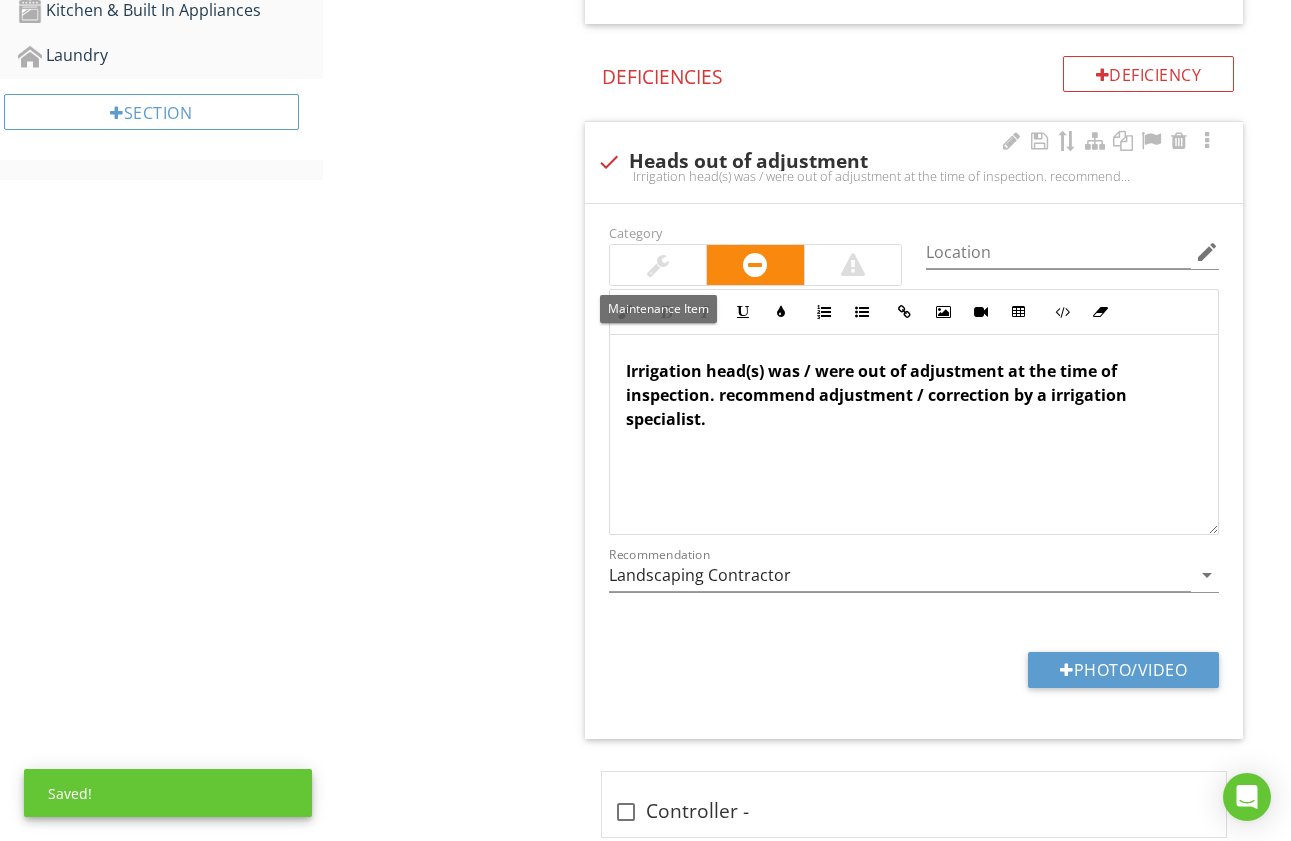click at bounding box center [658, 265] 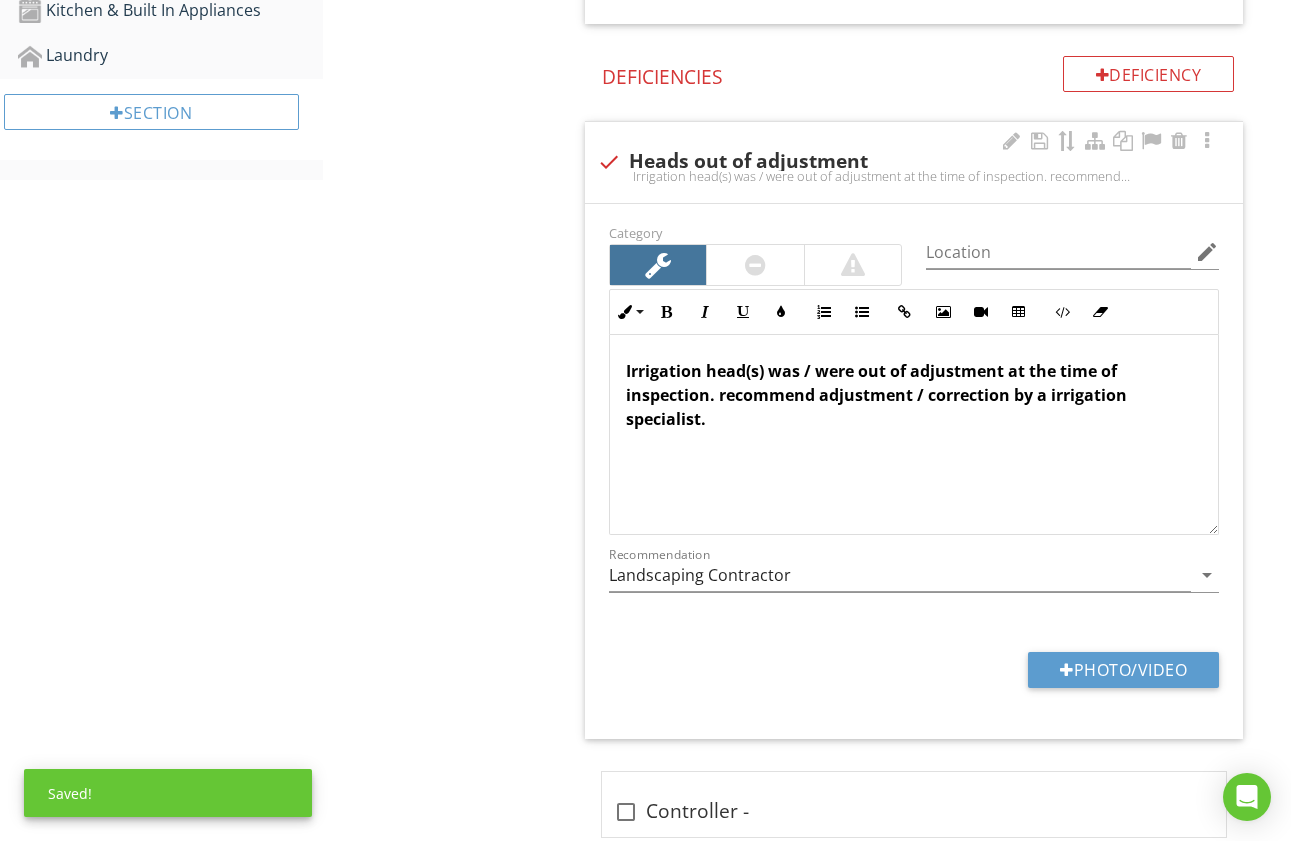 click on "Irrigation head(s) was / were out of adjustment at the time of inspection. recommend adjustment / correction by a irrigation specialist." at bounding box center [876, 395] 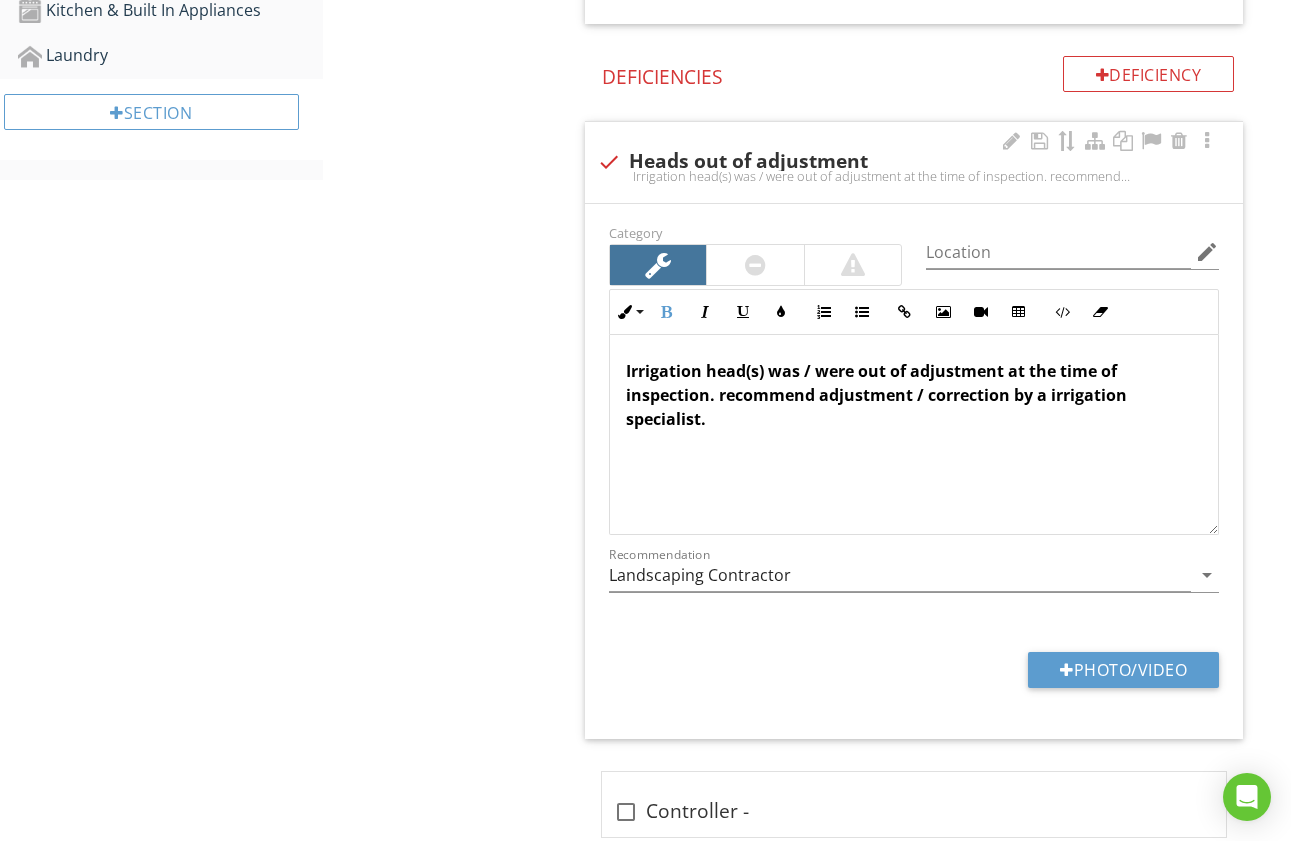 type 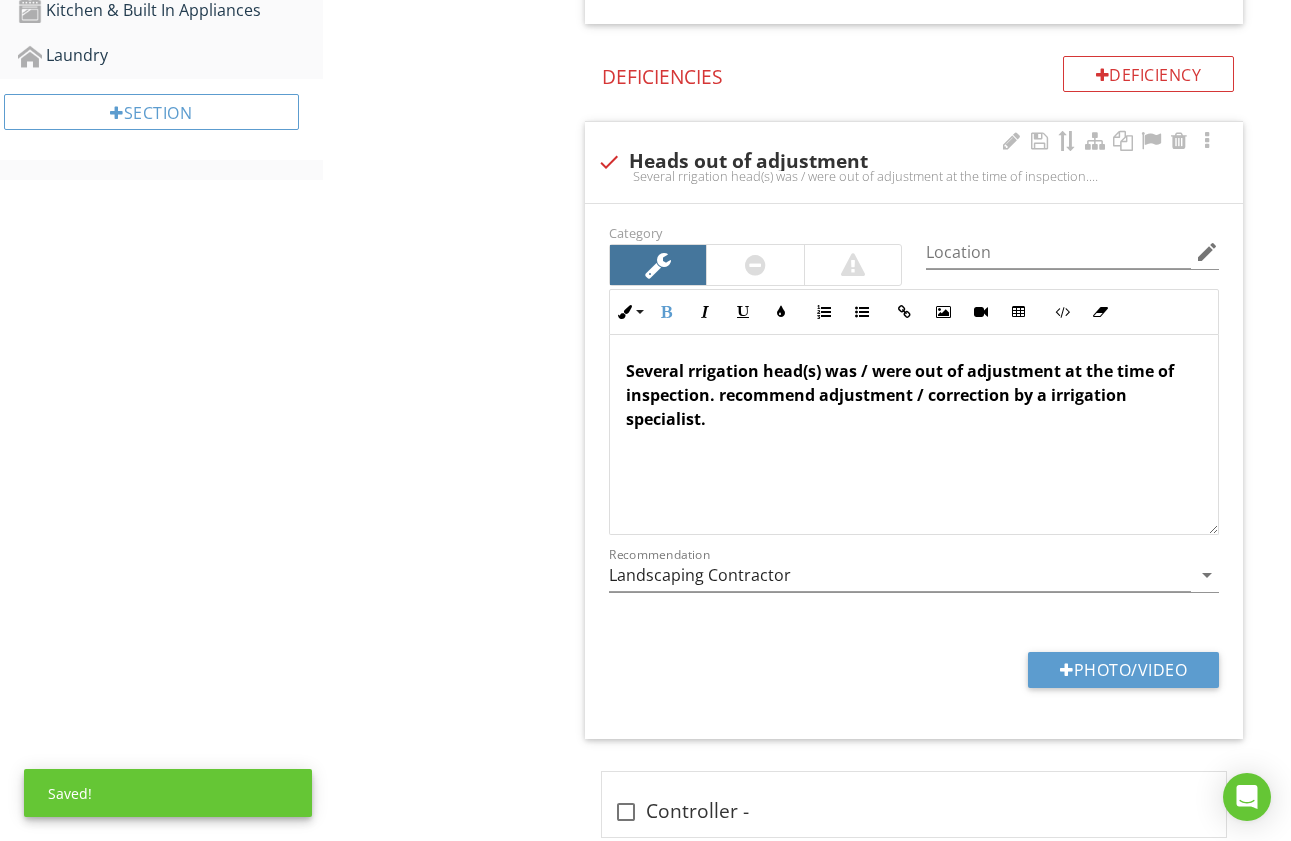 click on "Several rrigation head(s) was / were out of adjustment at the time of inspection. recommend adjustment / correction by a irrigation specialist." at bounding box center (900, 395) 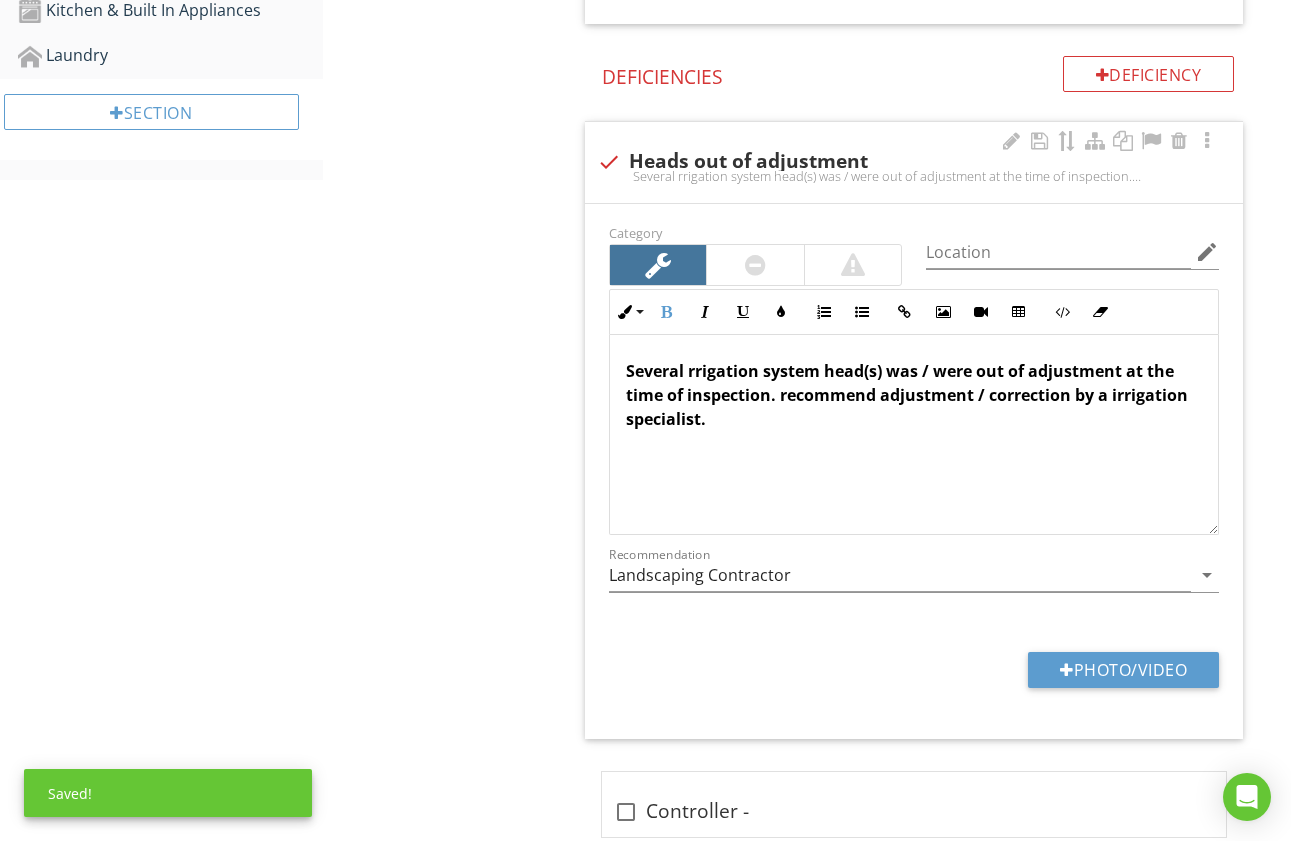 click on "Several rrigation system head(s) was / were out of adjustment at the time of inspection. recommend adjustment / correction by a irrigation specialist." at bounding box center (907, 395) 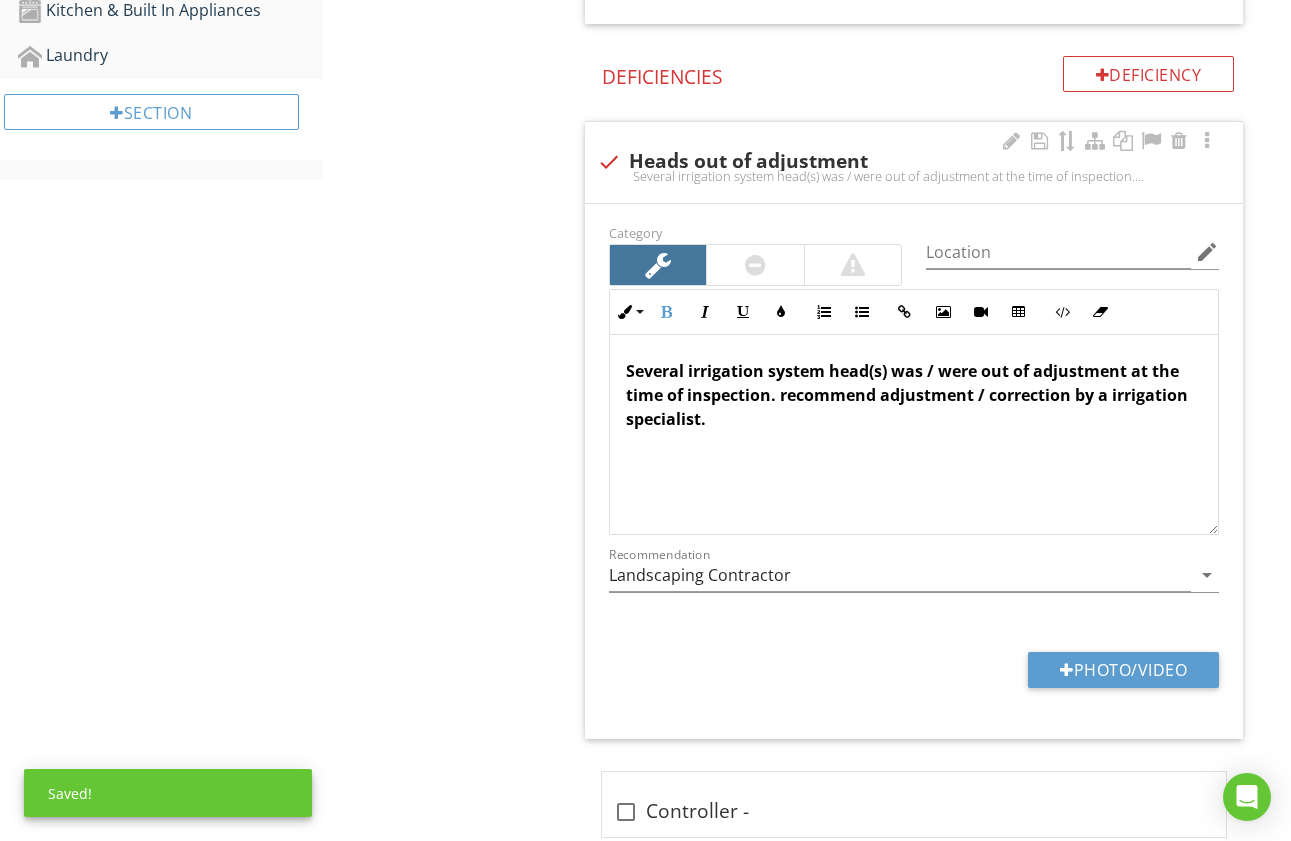 click on "Several irrigation system head(s) was / were out of adjustment at the time of inspection. recommend adjustment / correction by a irrigation specialist." at bounding box center (907, 395) 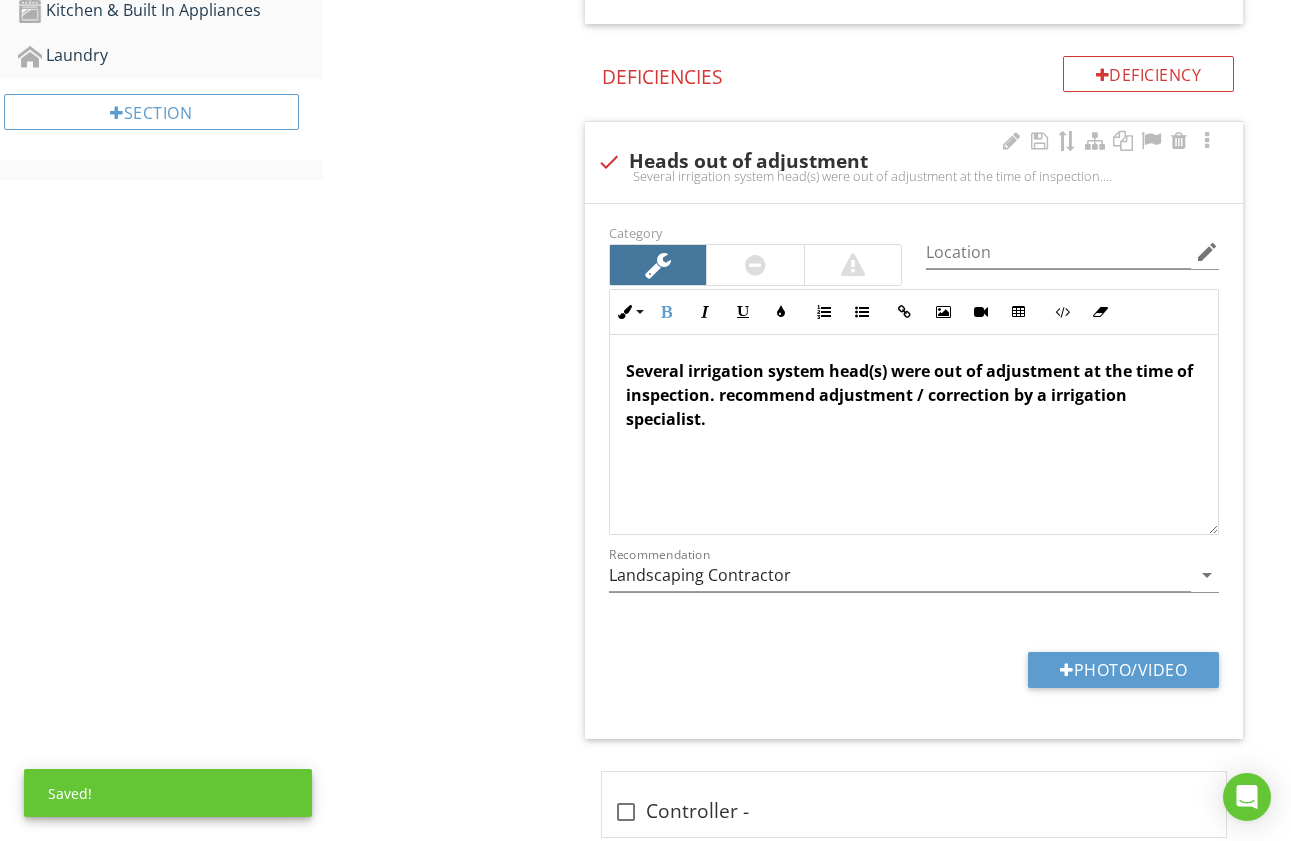 drag, startPoint x: 722, startPoint y: 399, endPoint x: 934, endPoint y: 451, distance: 218.28423 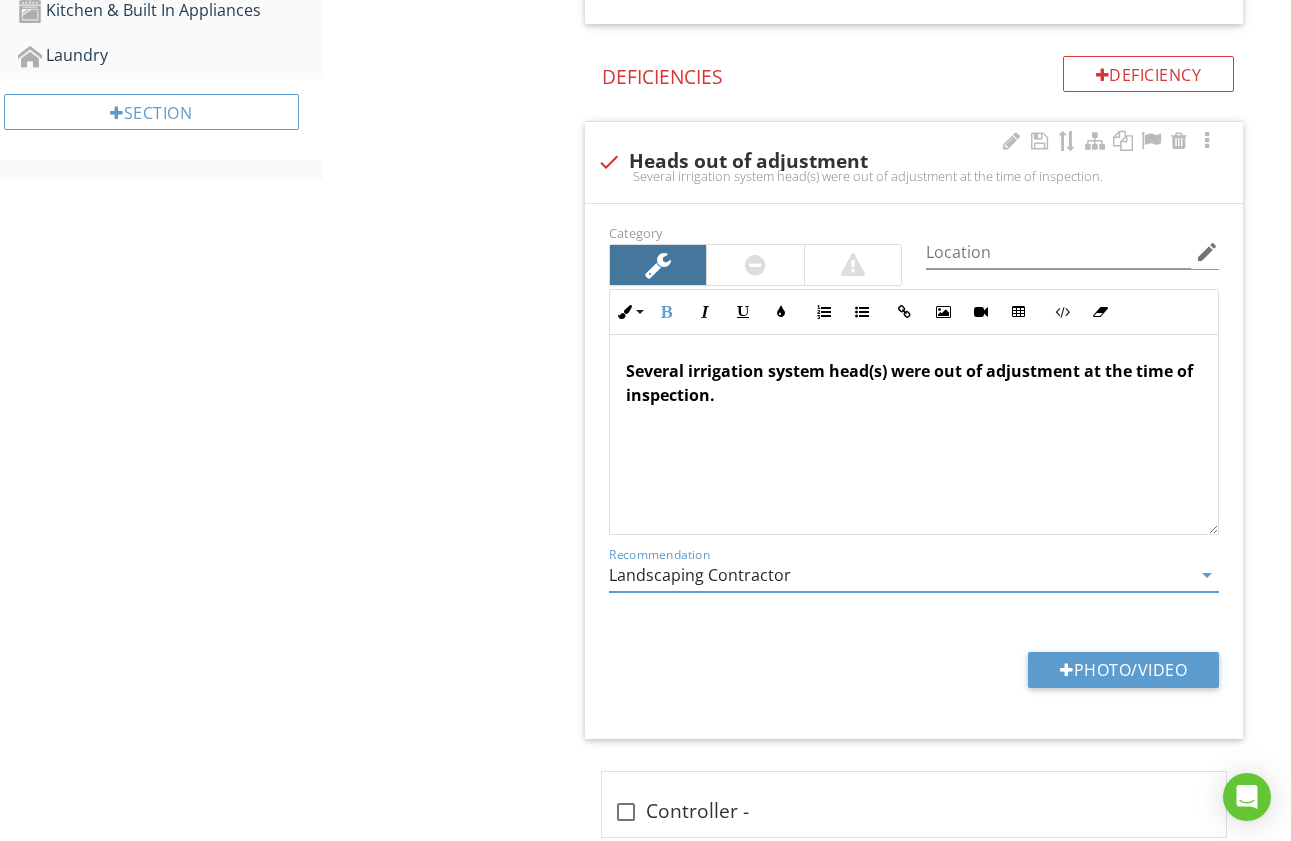 click on "Landscaping Contractor" at bounding box center [900, 575] 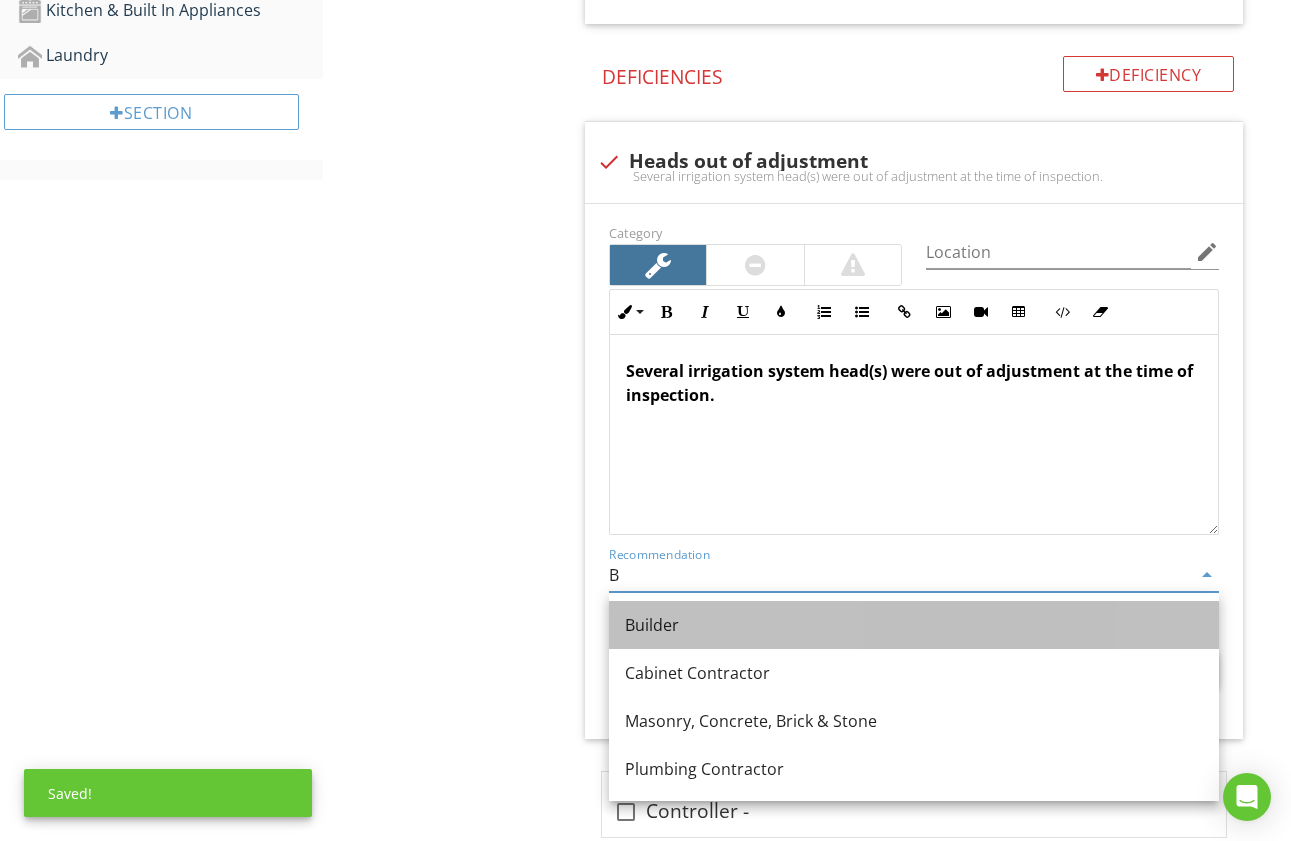 drag, startPoint x: 788, startPoint y: 616, endPoint x: 804, endPoint y: 547, distance: 70.83079 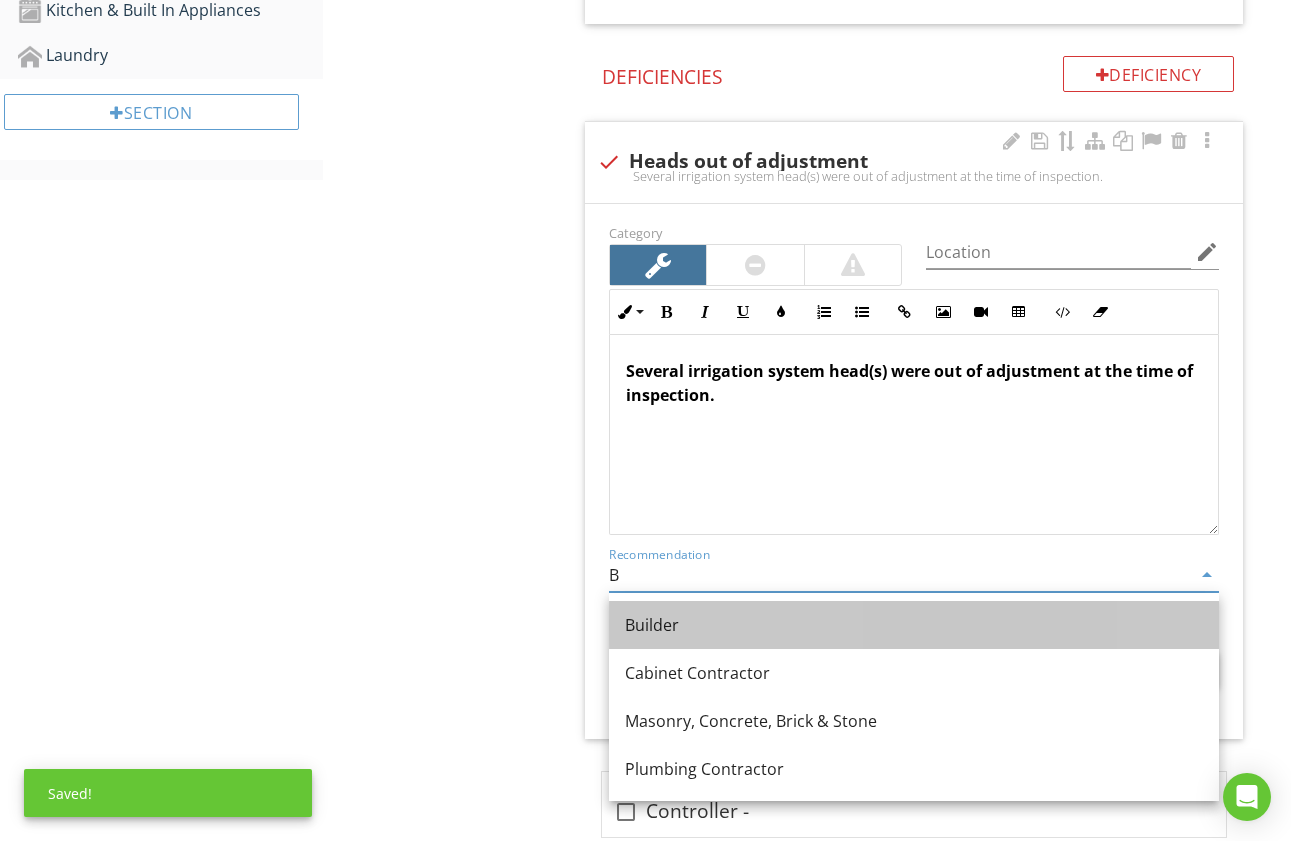 click on "Builder" at bounding box center (914, 625) 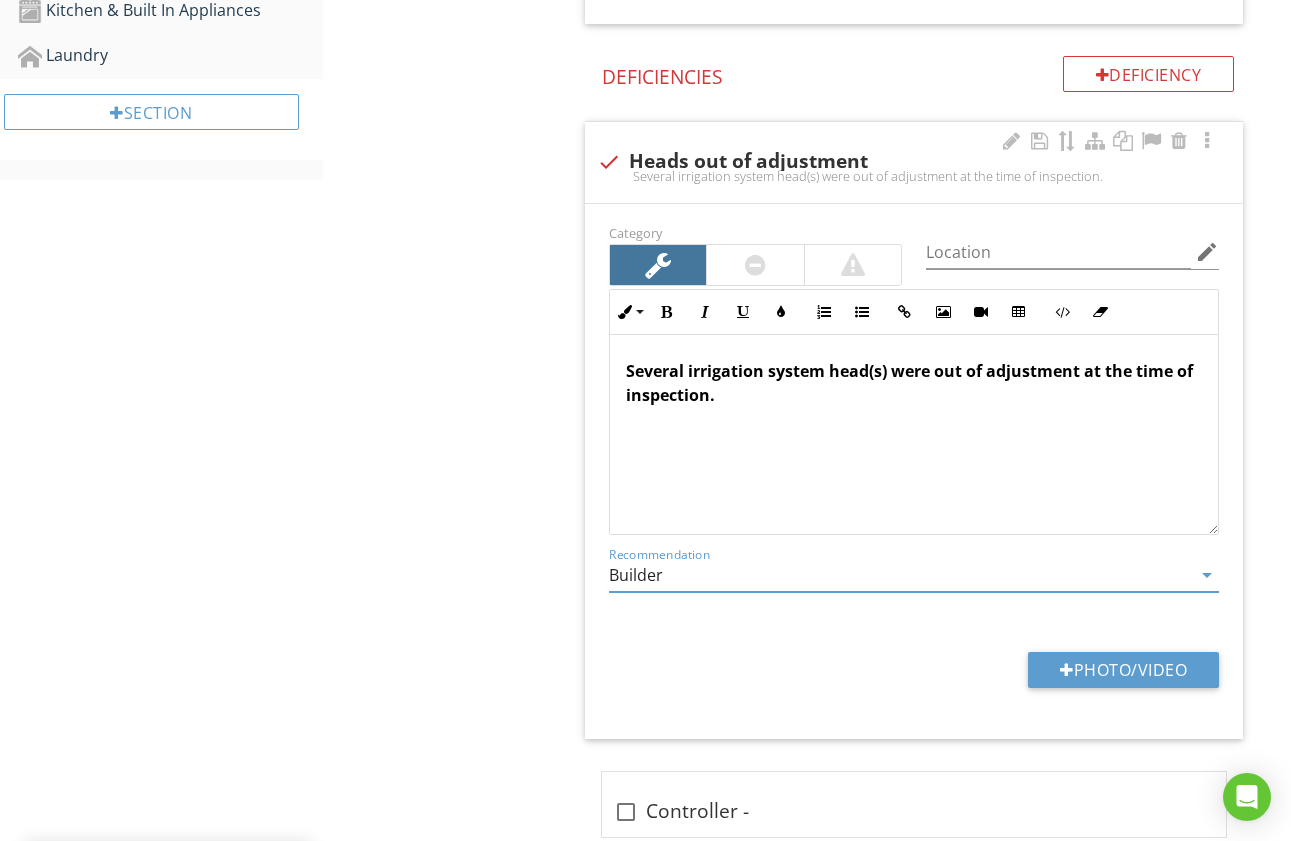 type on "Builder" 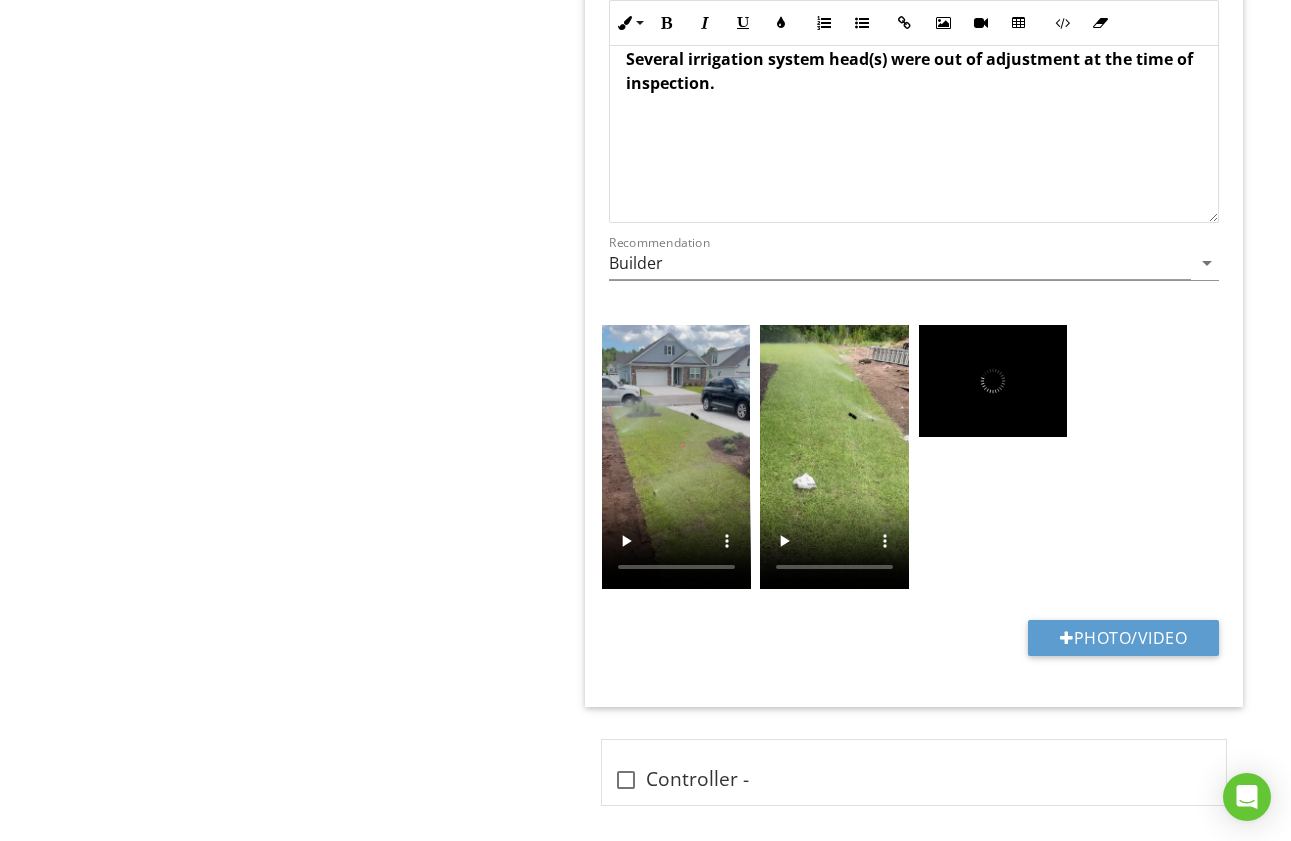 scroll, scrollTop: 1416, scrollLeft: 0, axis: vertical 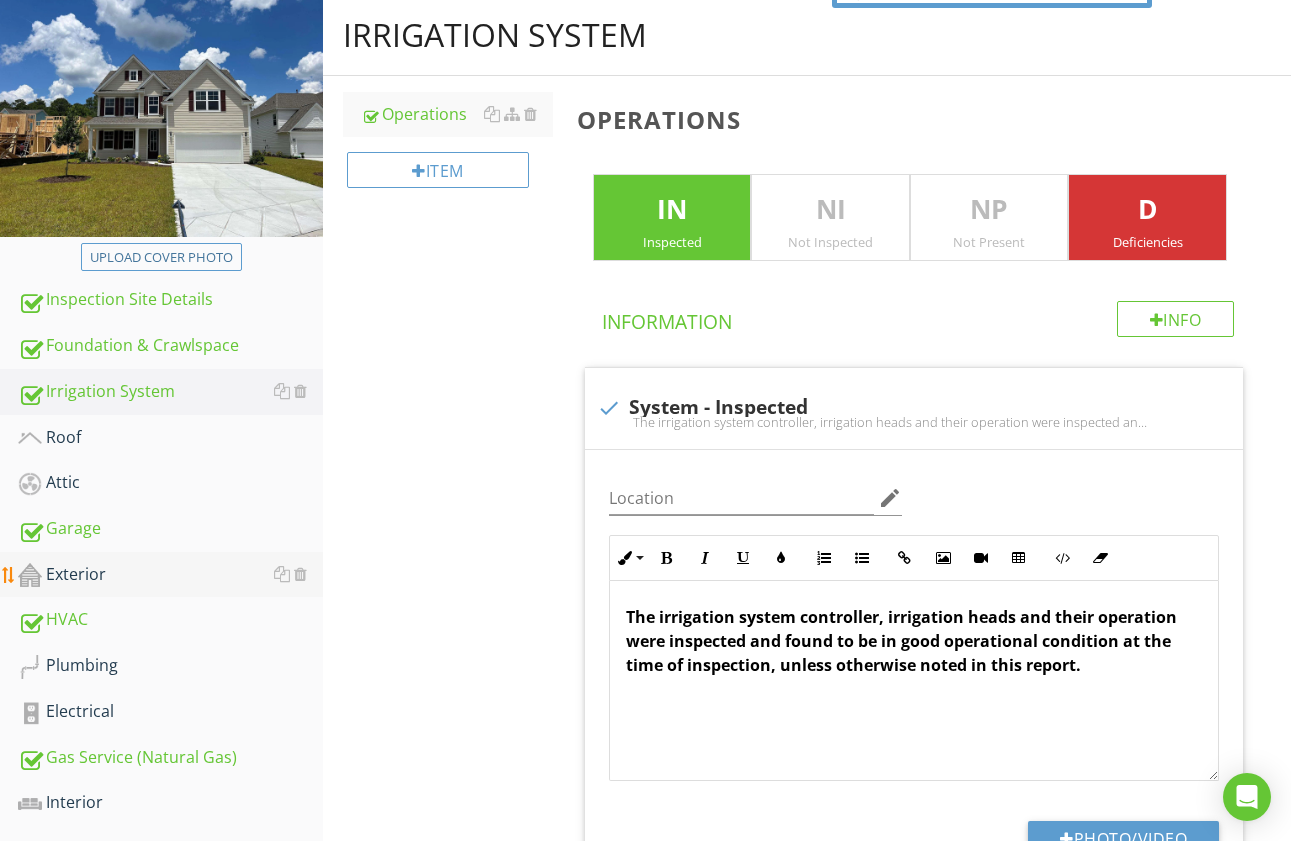 click on "Exterior" at bounding box center (170, 575) 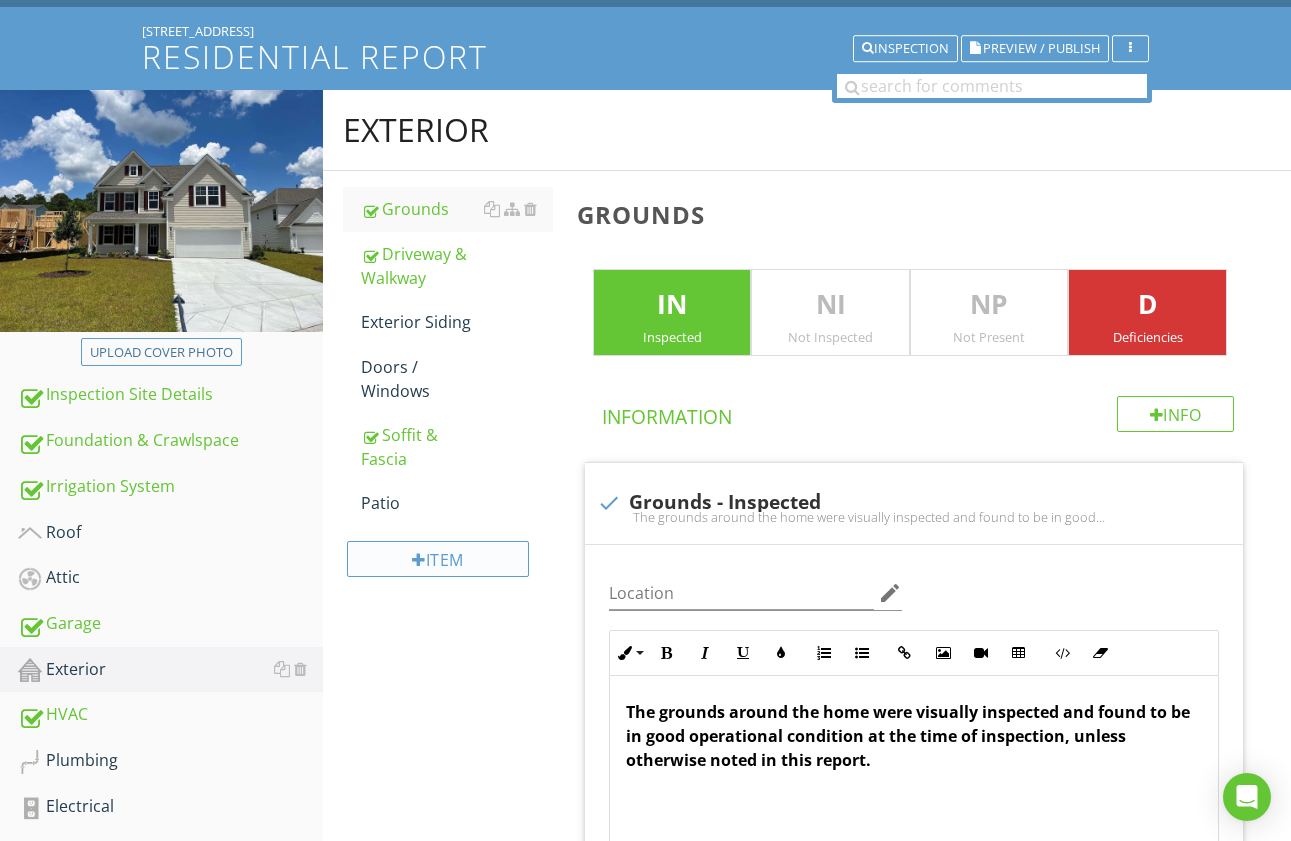 scroll, scrollTop: 0, scrollLeft: 0, axis: both 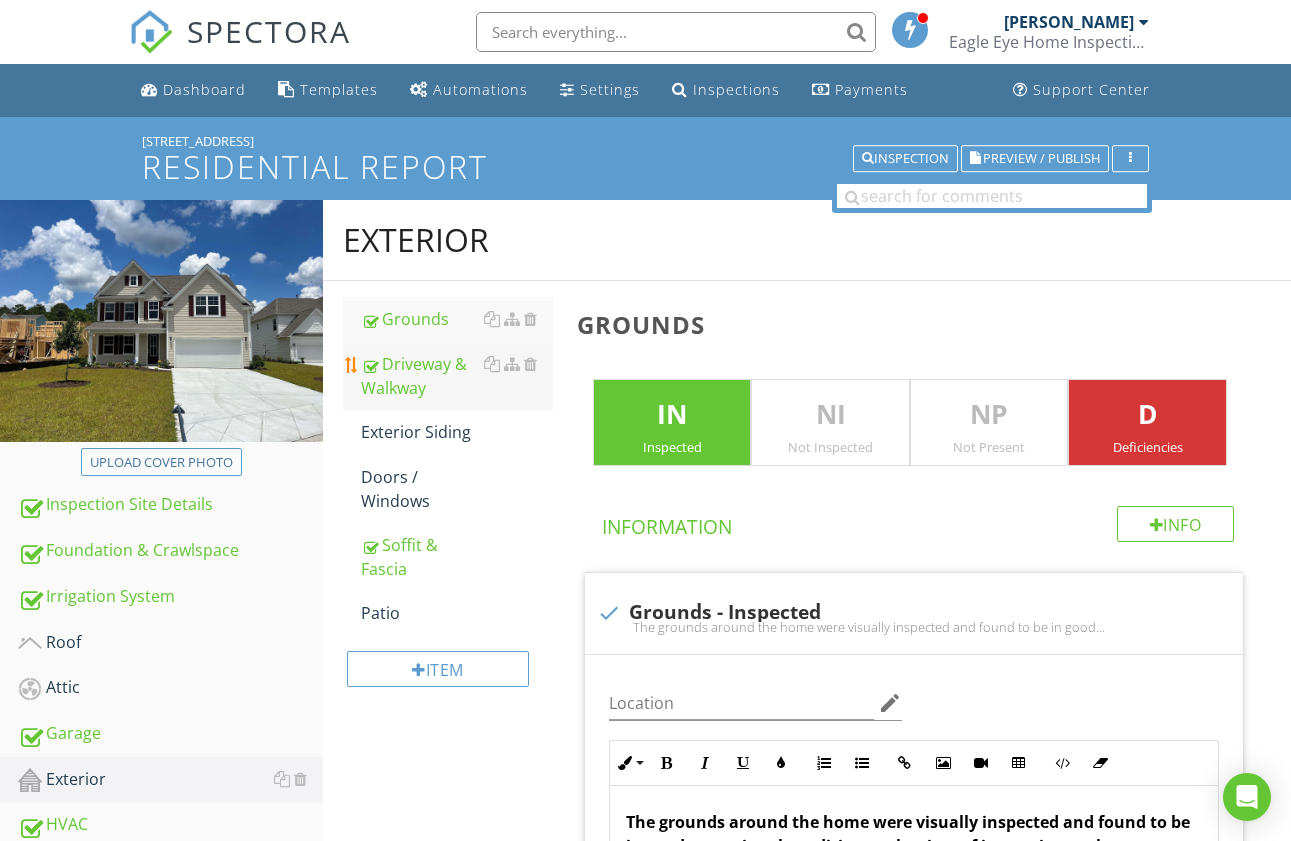 click on "Driveway & Walkway" at bounding box center (457, 376) 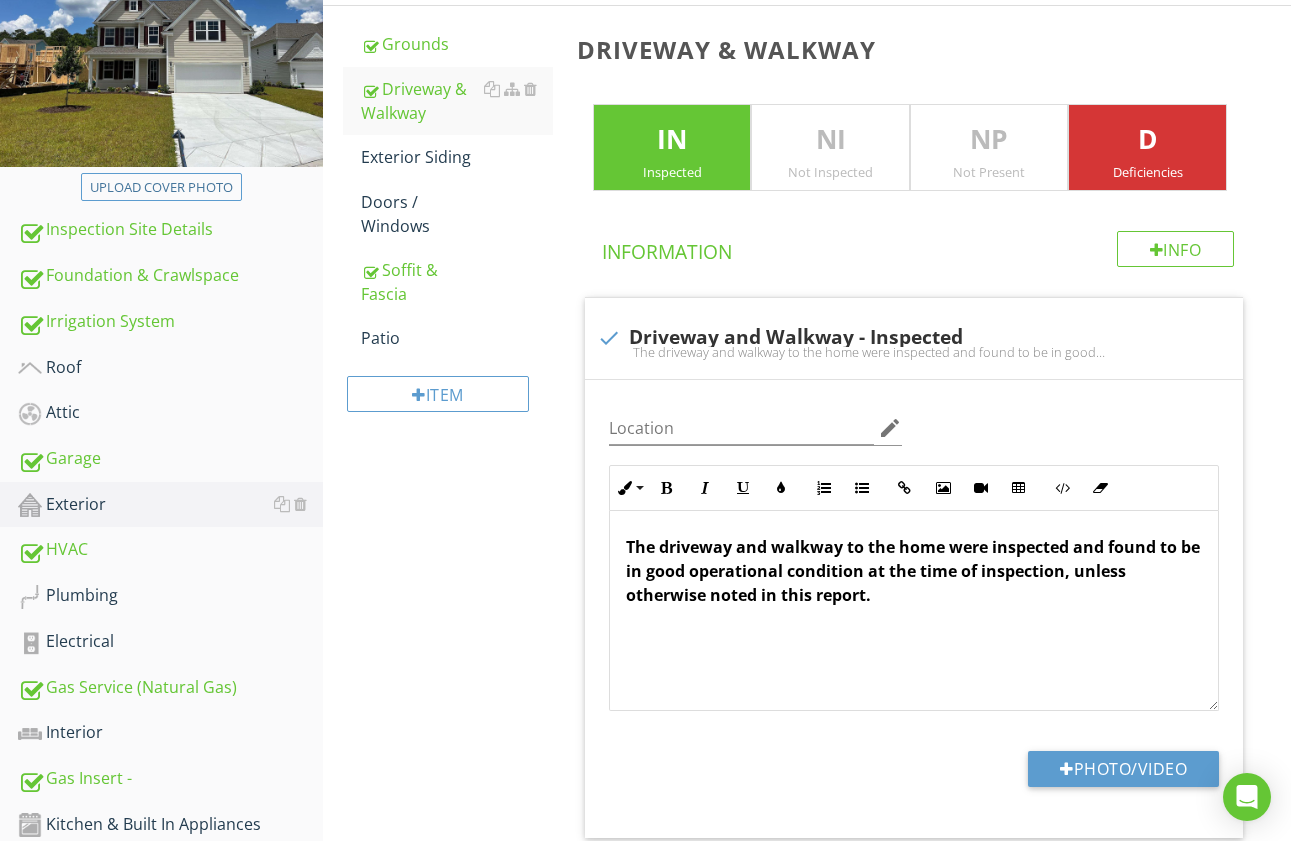 scroll, scrollTop: 322, scrollLeft: 0, axis: vertical 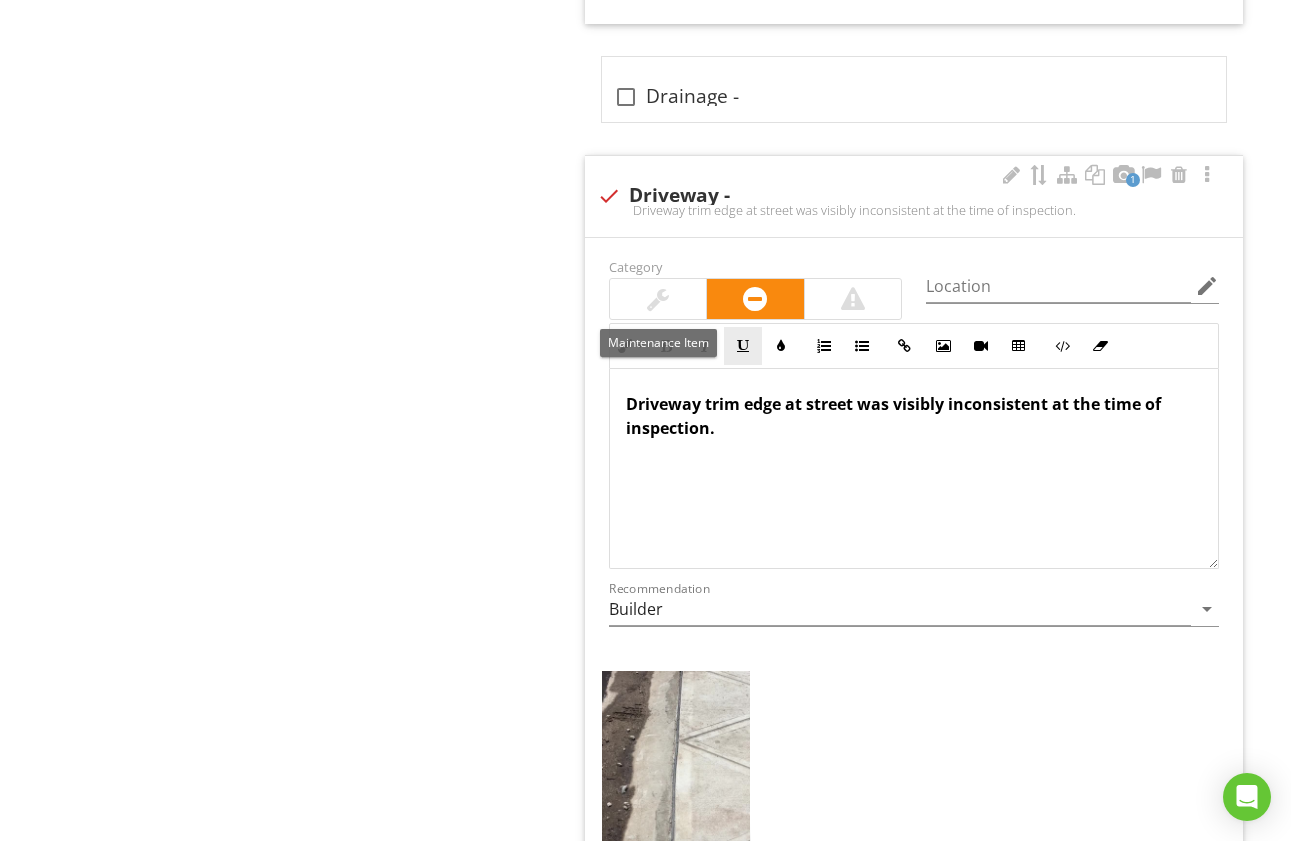 drag, startPoint x: 679, startPoint y: 310, endPoint x: 744, endPoint y: 332, distance: 68.622154 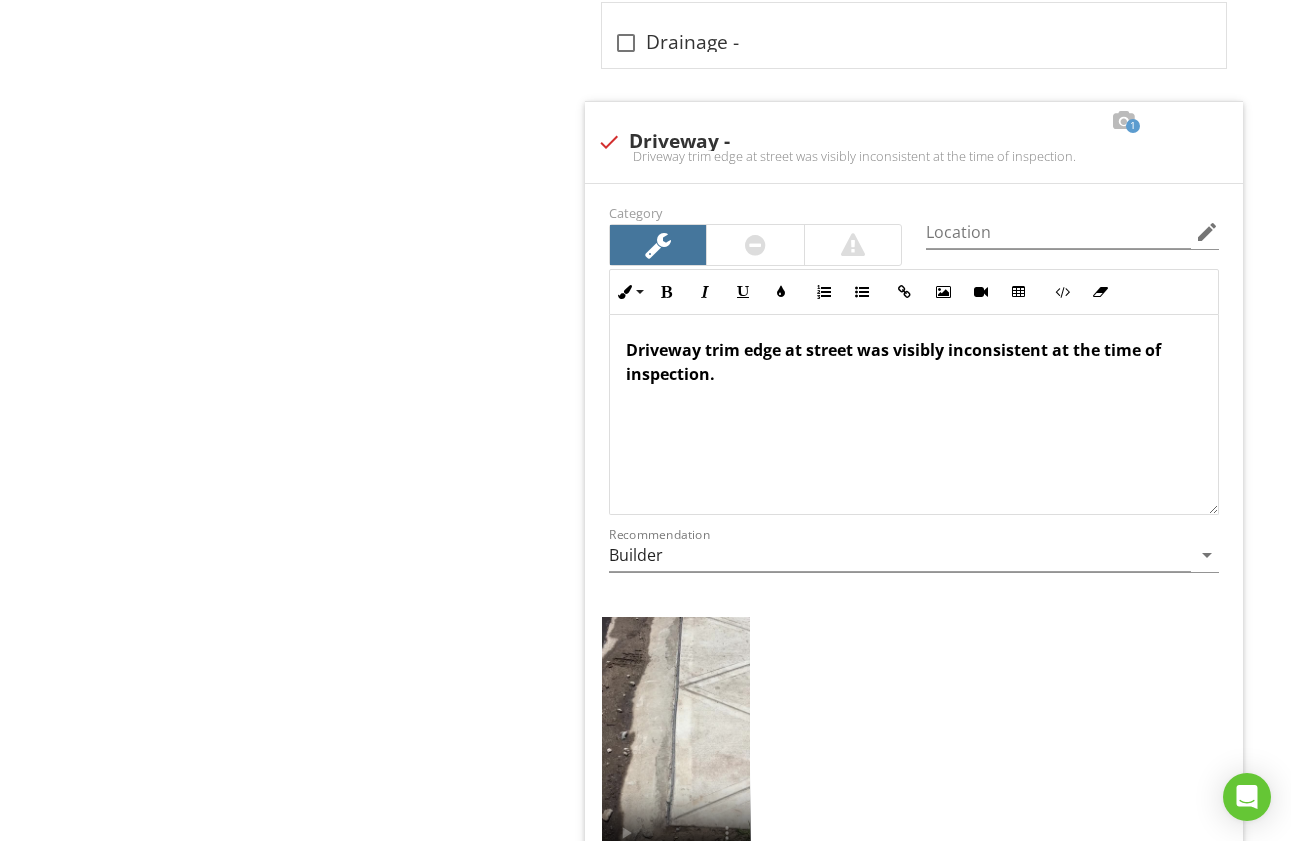scroll, scrollTop: 2123, scrollLeft: 0, axis: vertical 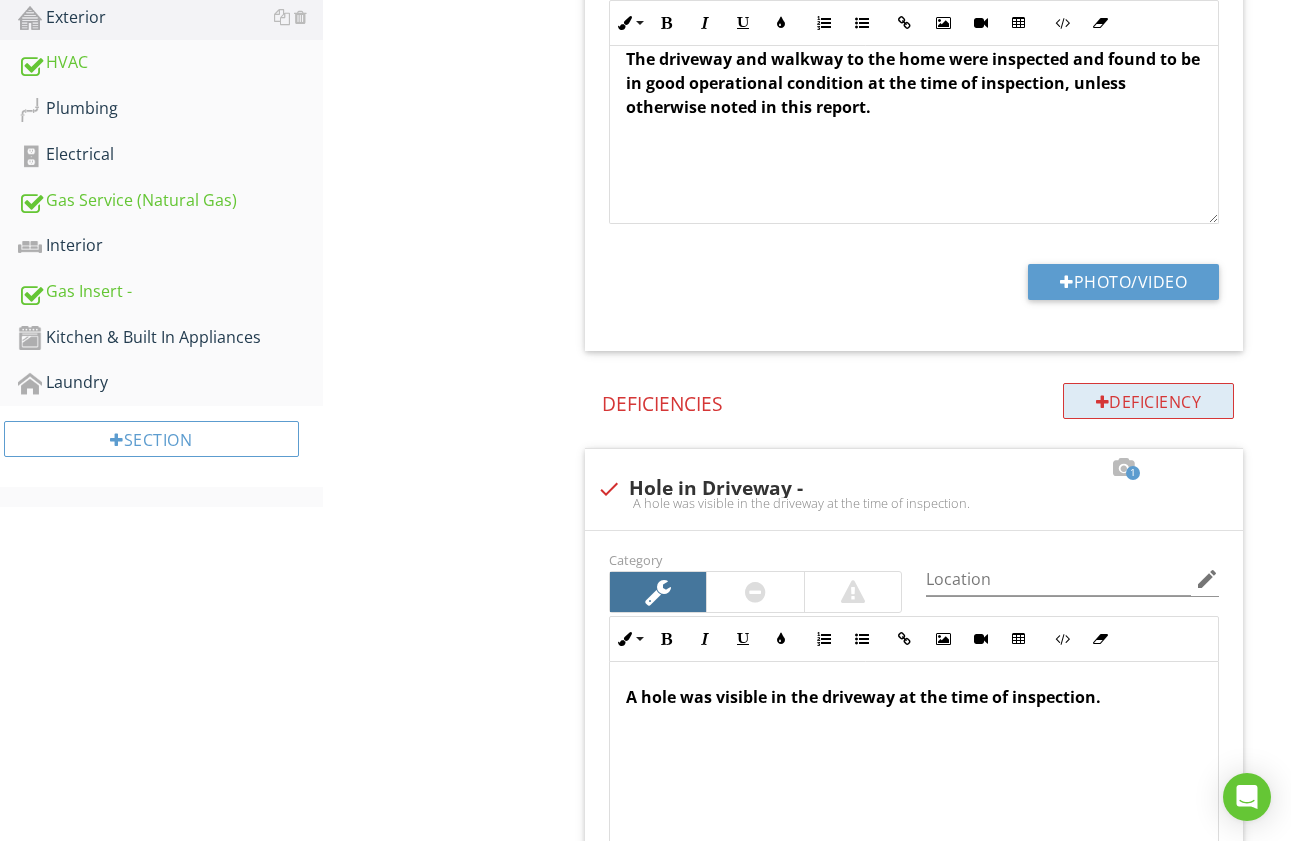 click on "Deficiency" at bounding box center [1149, 401] 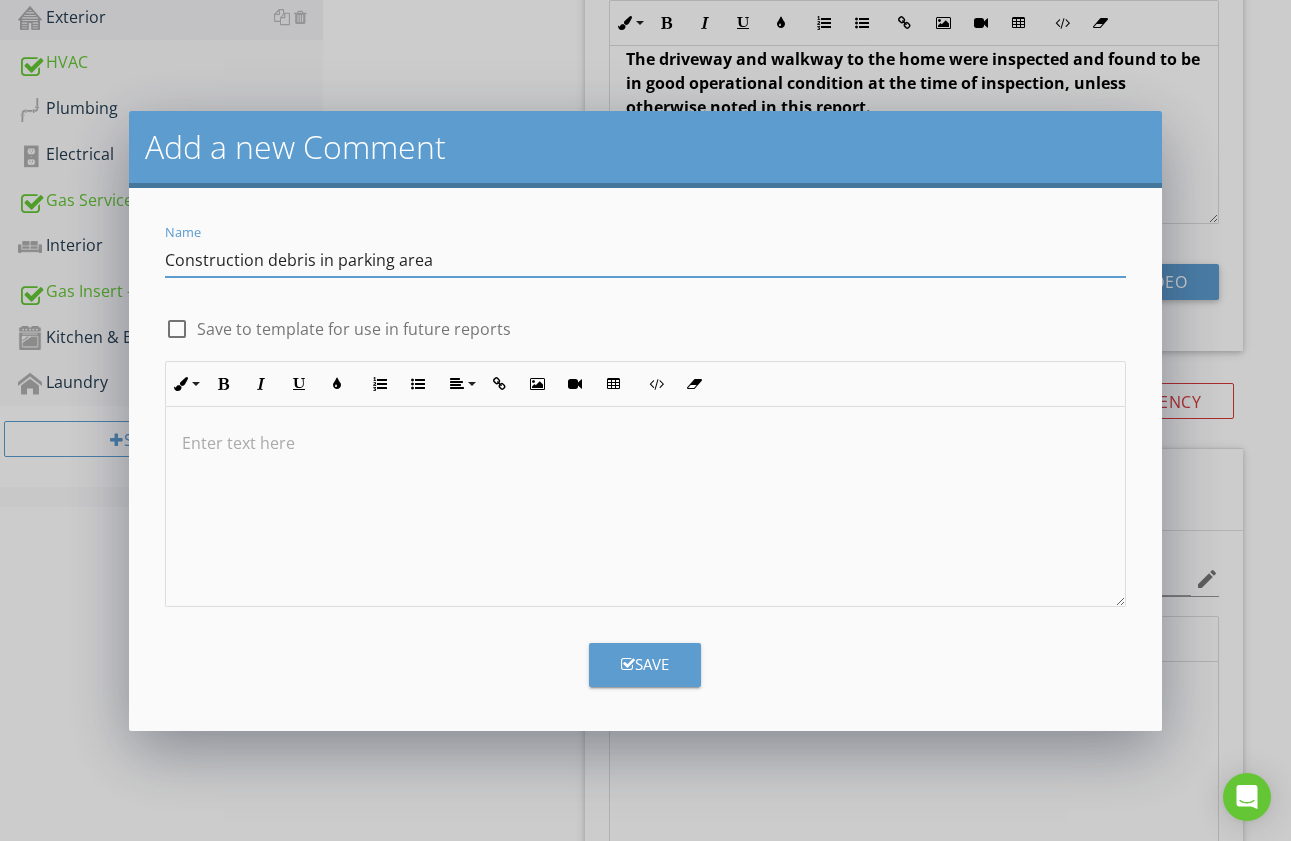 click on "Construction debris in parking area" at bounding box center (645, 260) 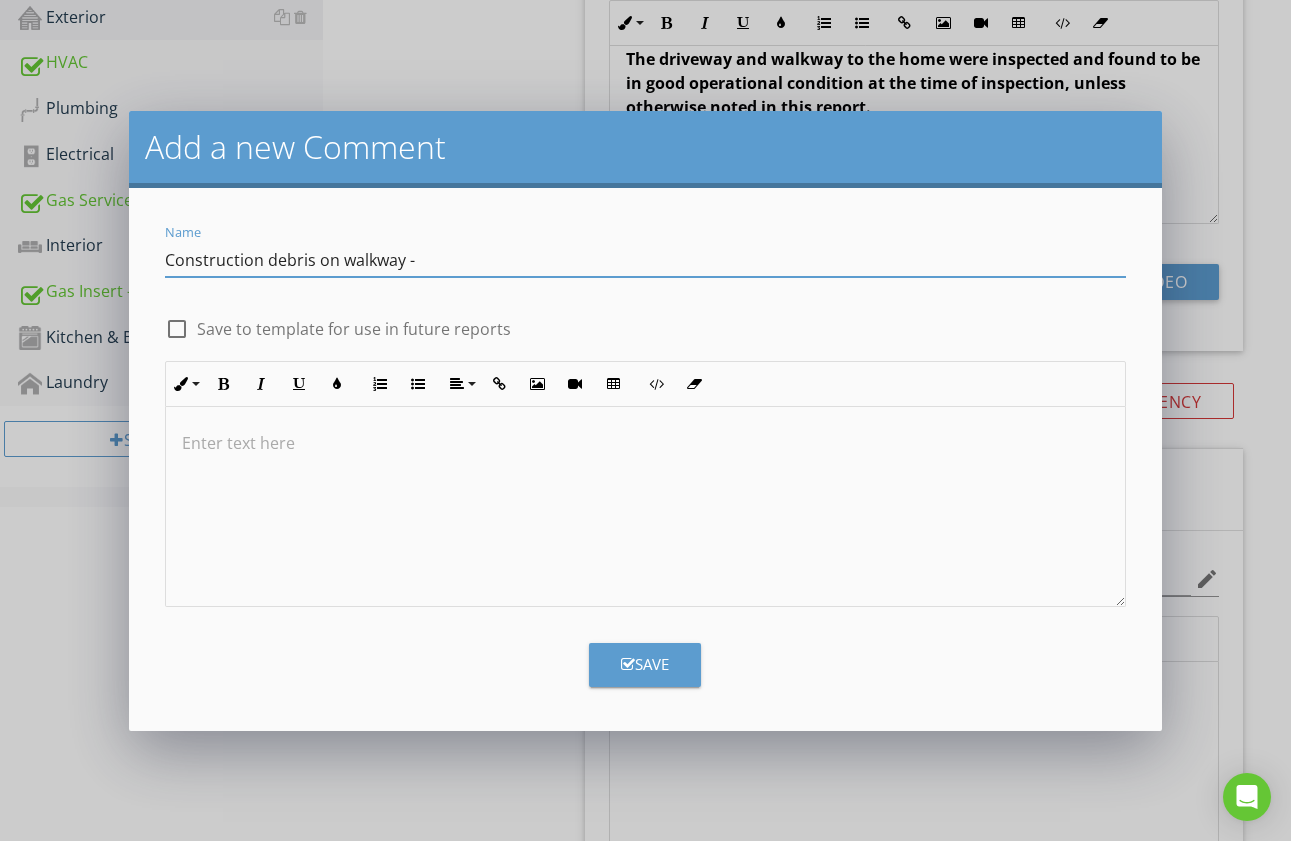 type on "Construction debris on walkway -" 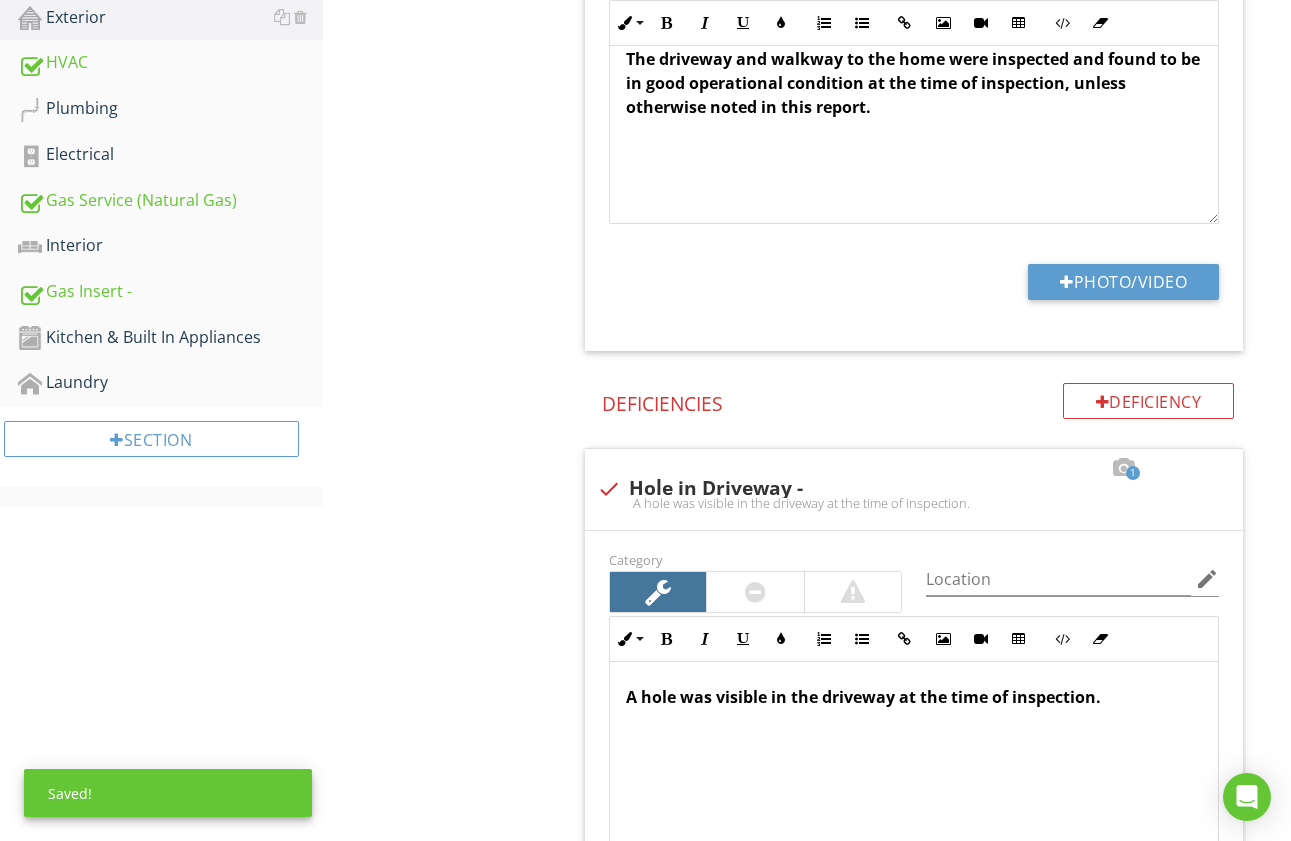 scroll, scrollTop: 3169, scrollLeft: 0, axis: vertical 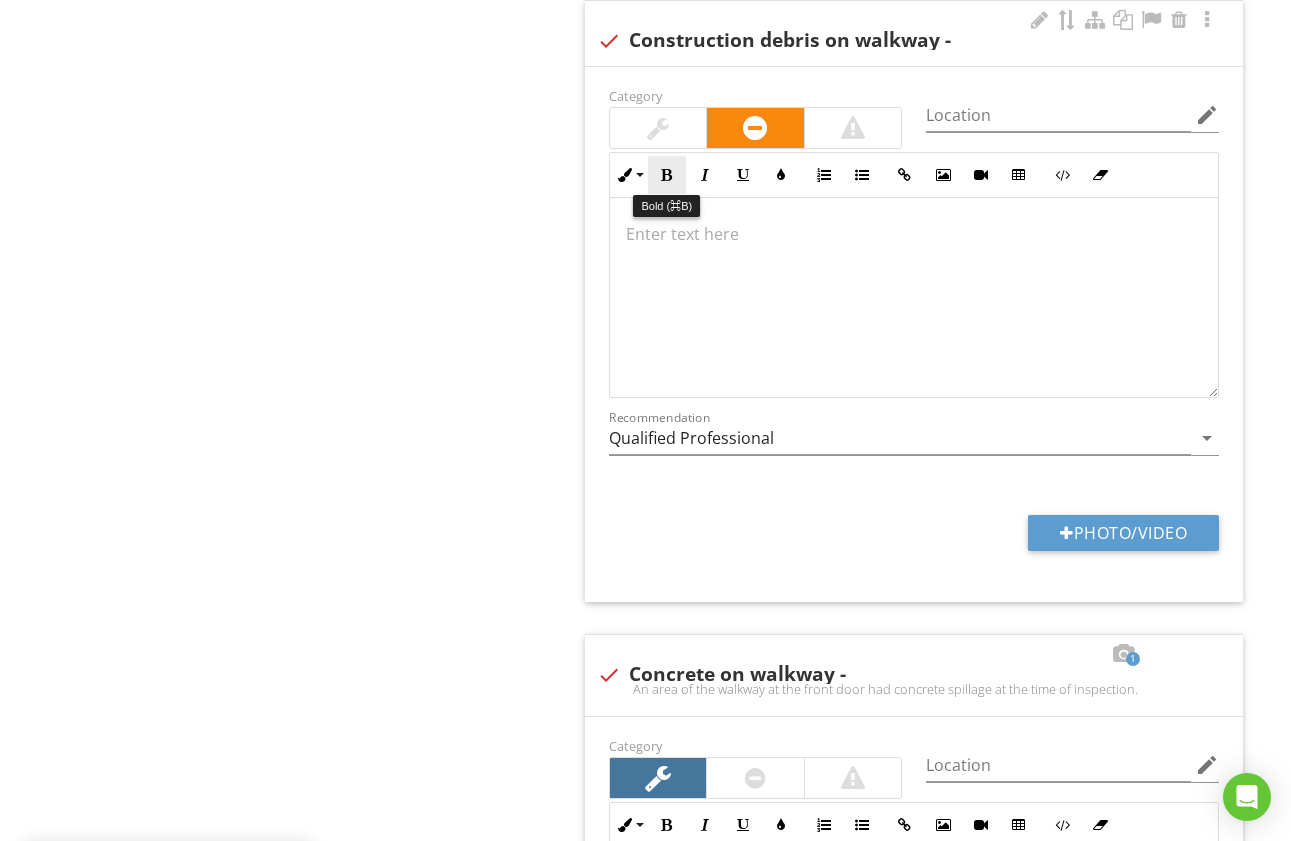 click at bounding box center (667, 175) 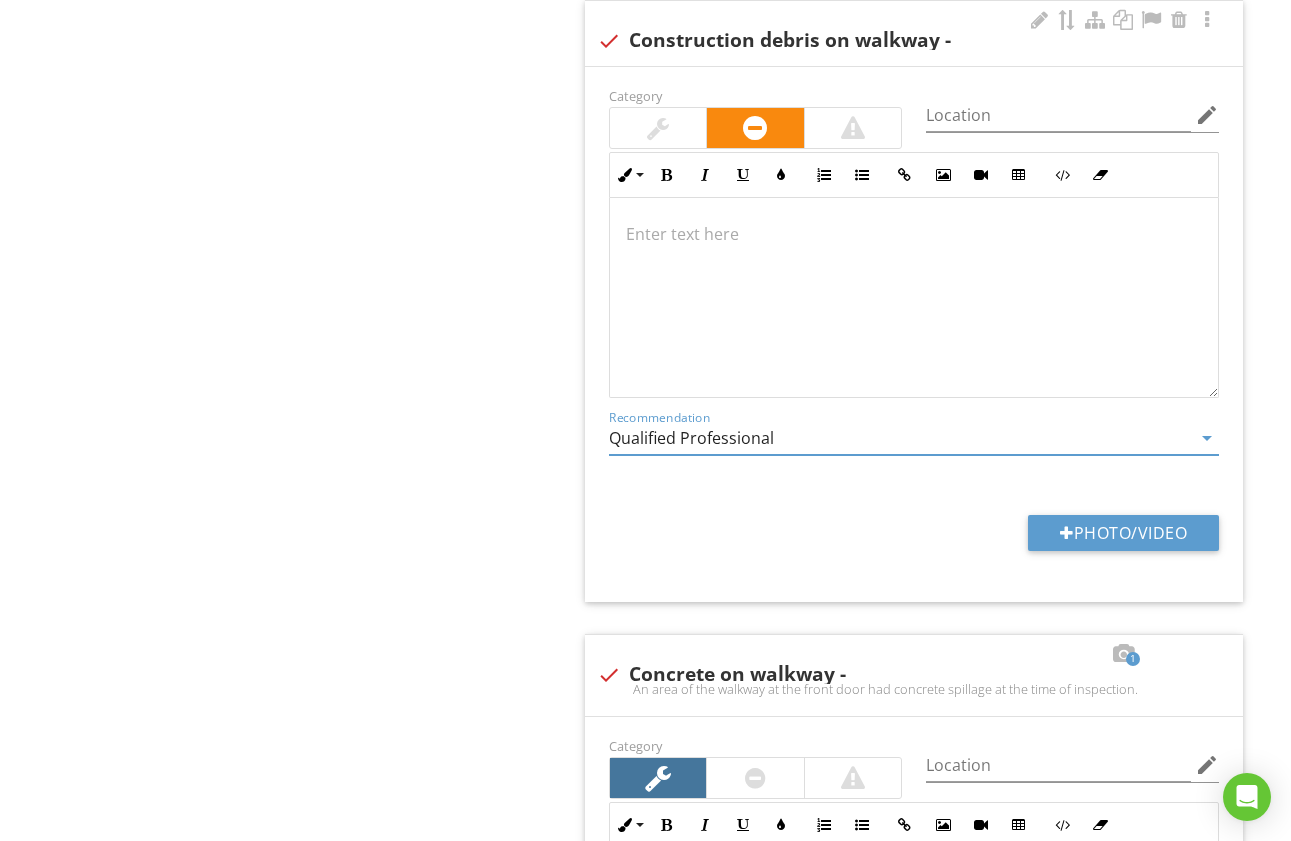 click on "Qualified Professional" at bounding box center [900, 438] 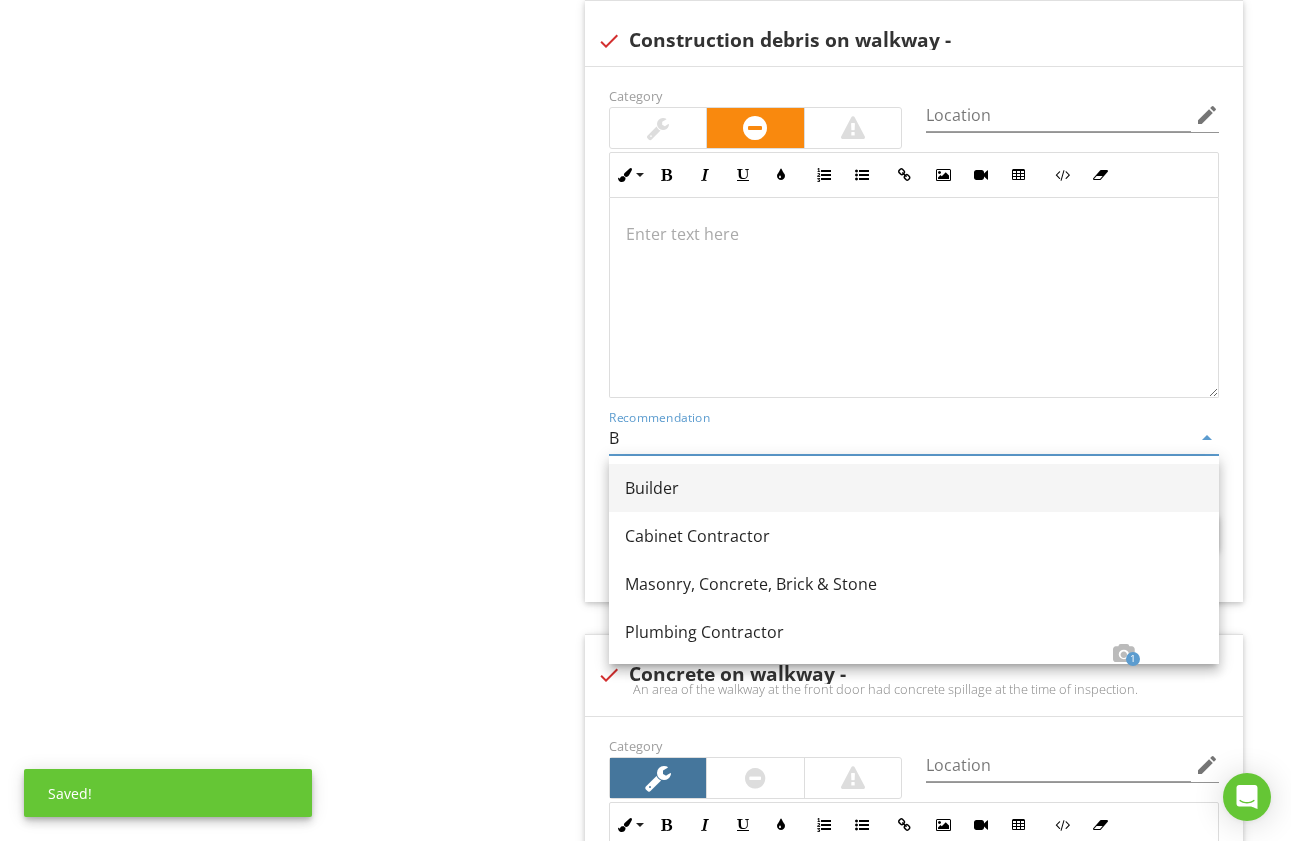 click on "Builder" at bounding box center (914, 488) 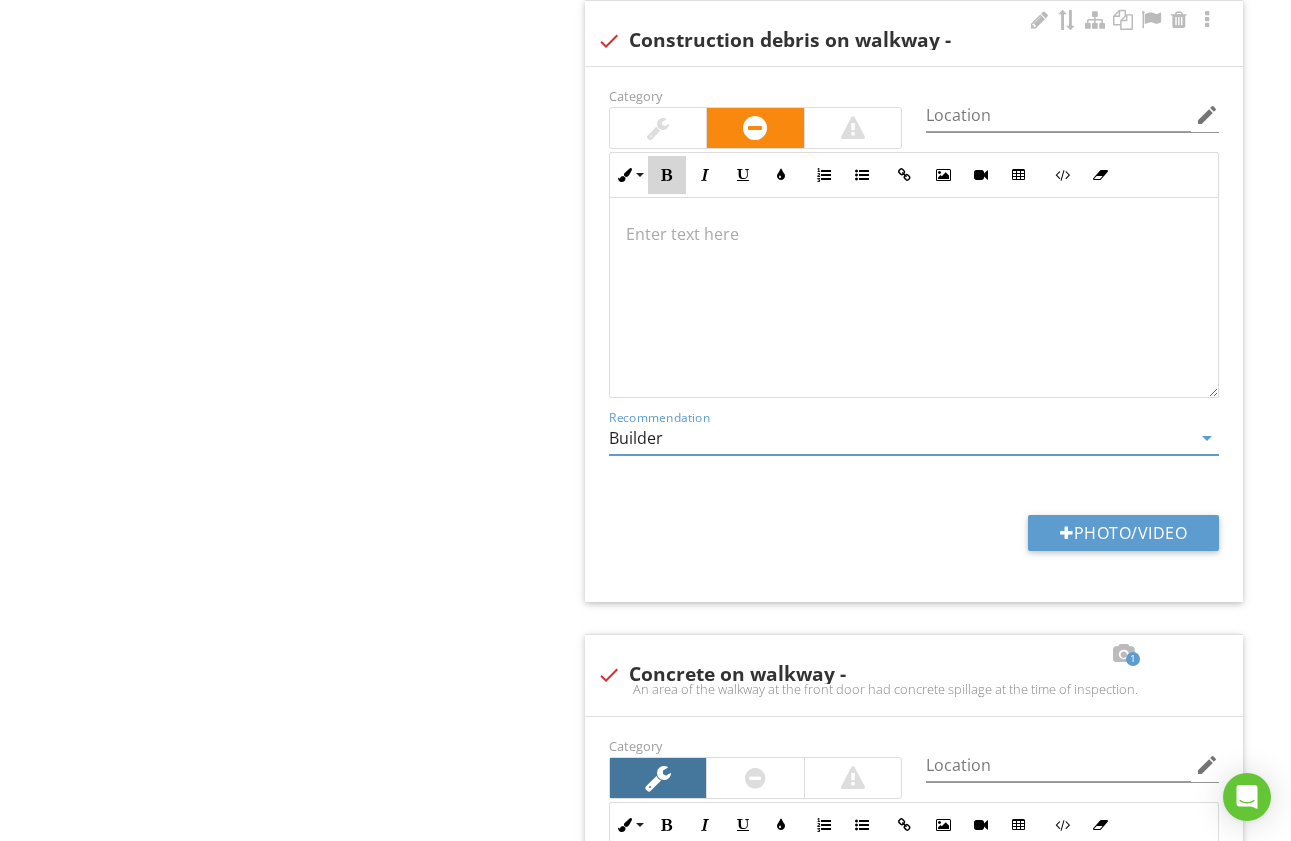 type on "Builder" 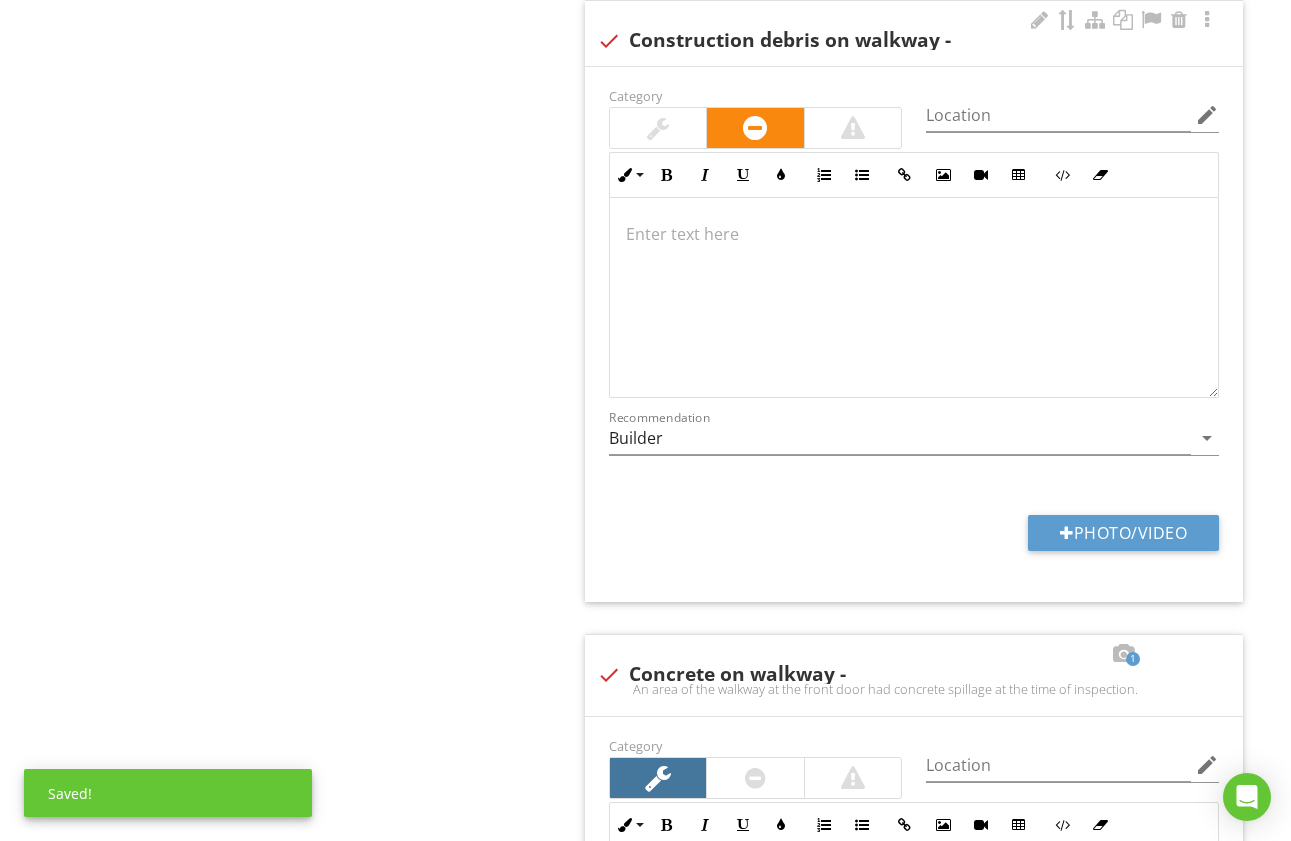 type 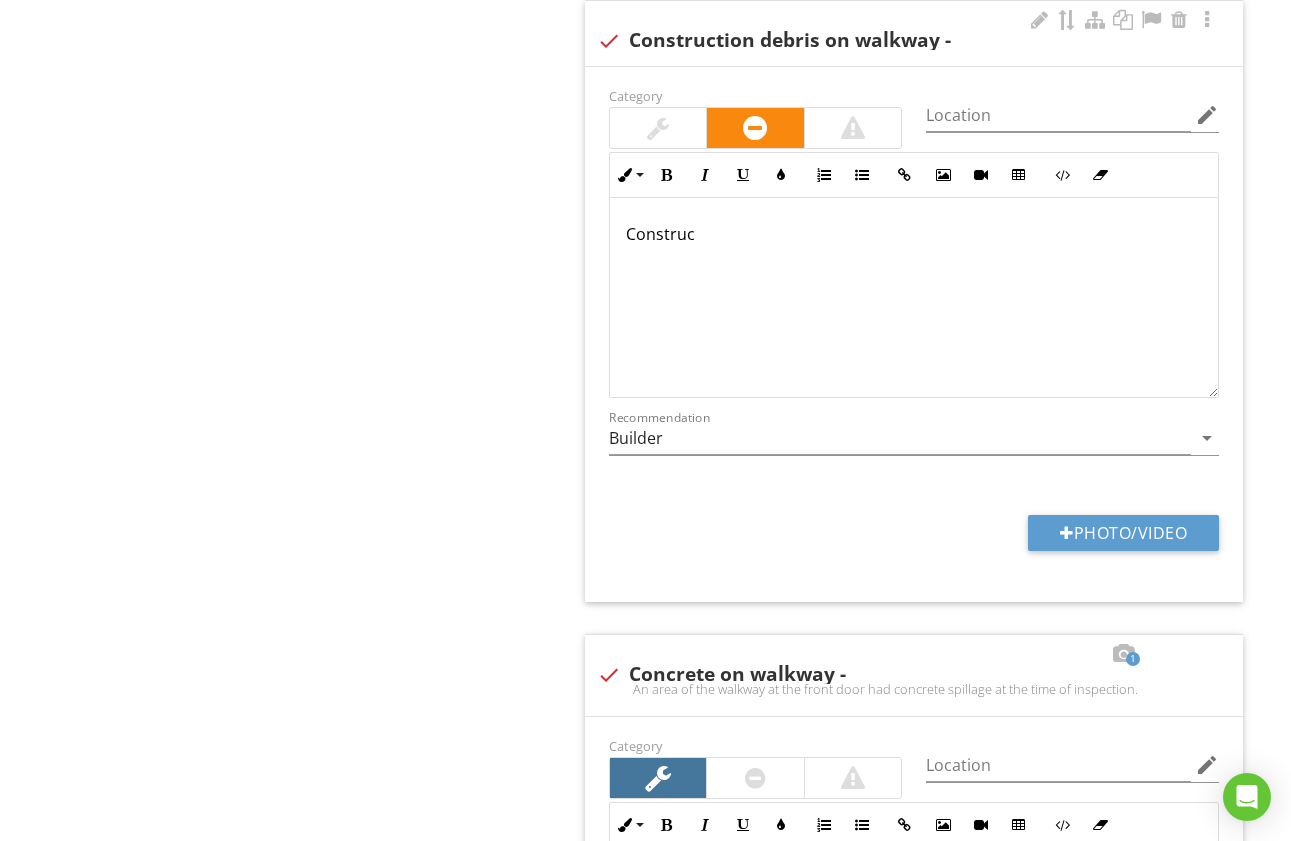 scroll, scrollTop: 3185, scrollLeft: 0, axis: vertical 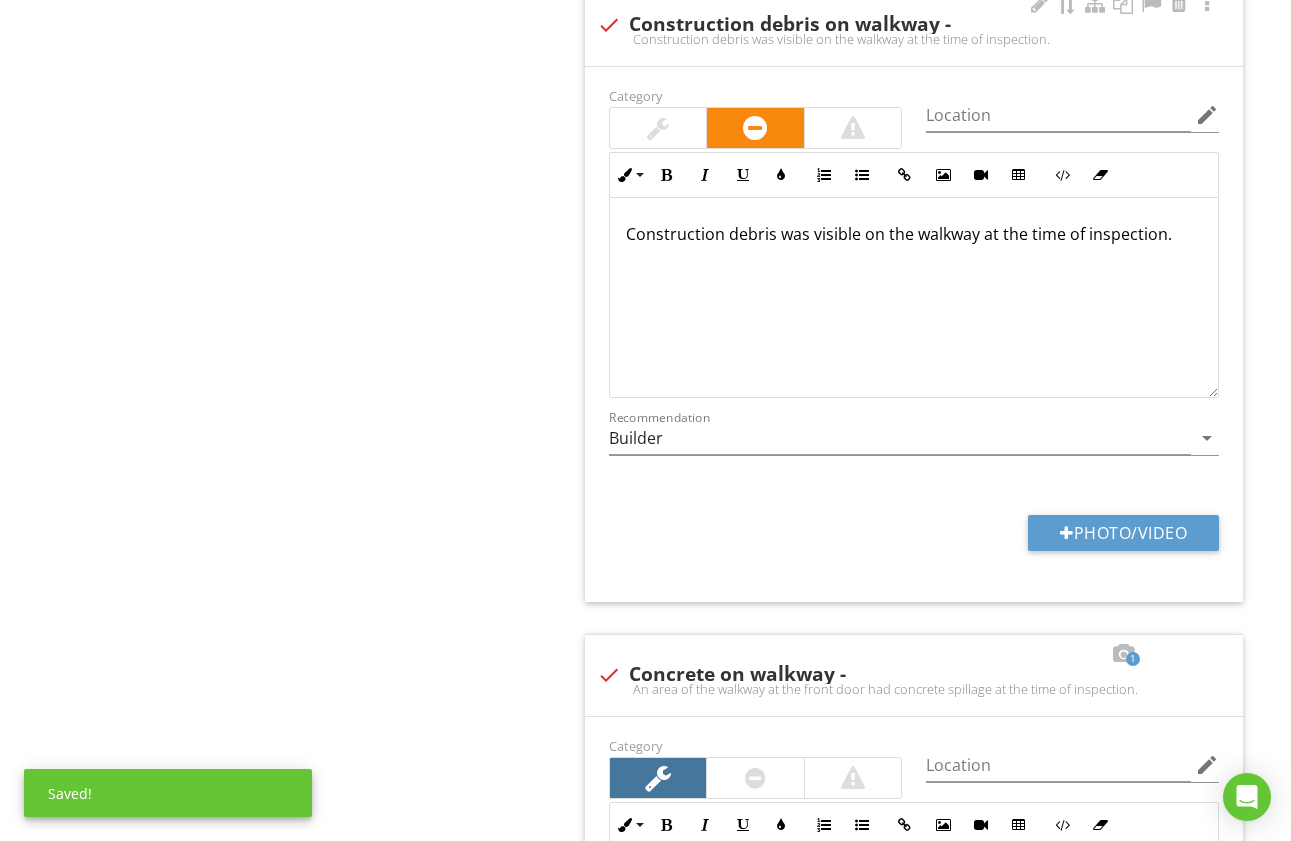 drag, startPoint x: 620, startPoint y: 231, endPoint x: 1180, endPoint y: 257, distance: 560.6033 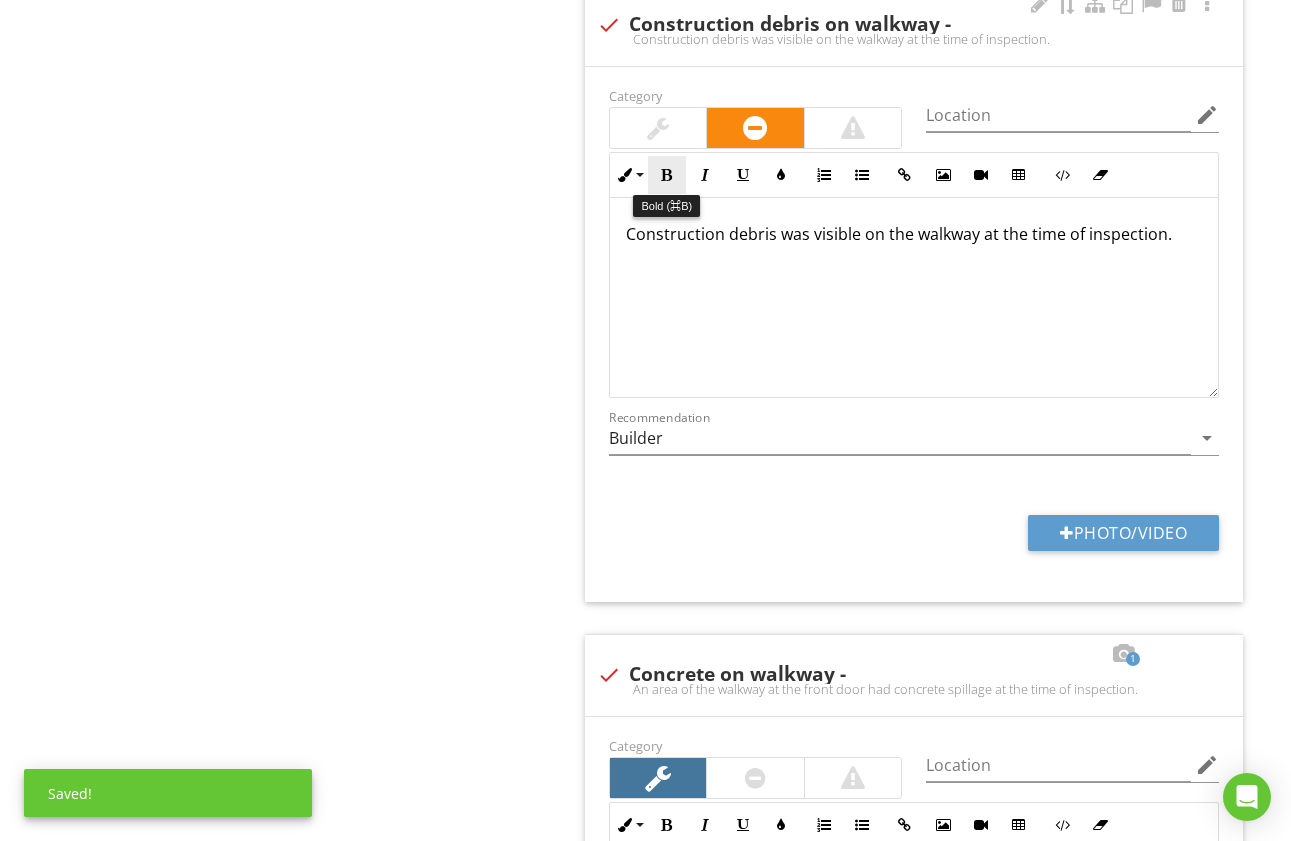 drag, startPoint x: 660, startPoint y: 166, endPoint x: 662, endPoint y: 182, distance: 16.124516 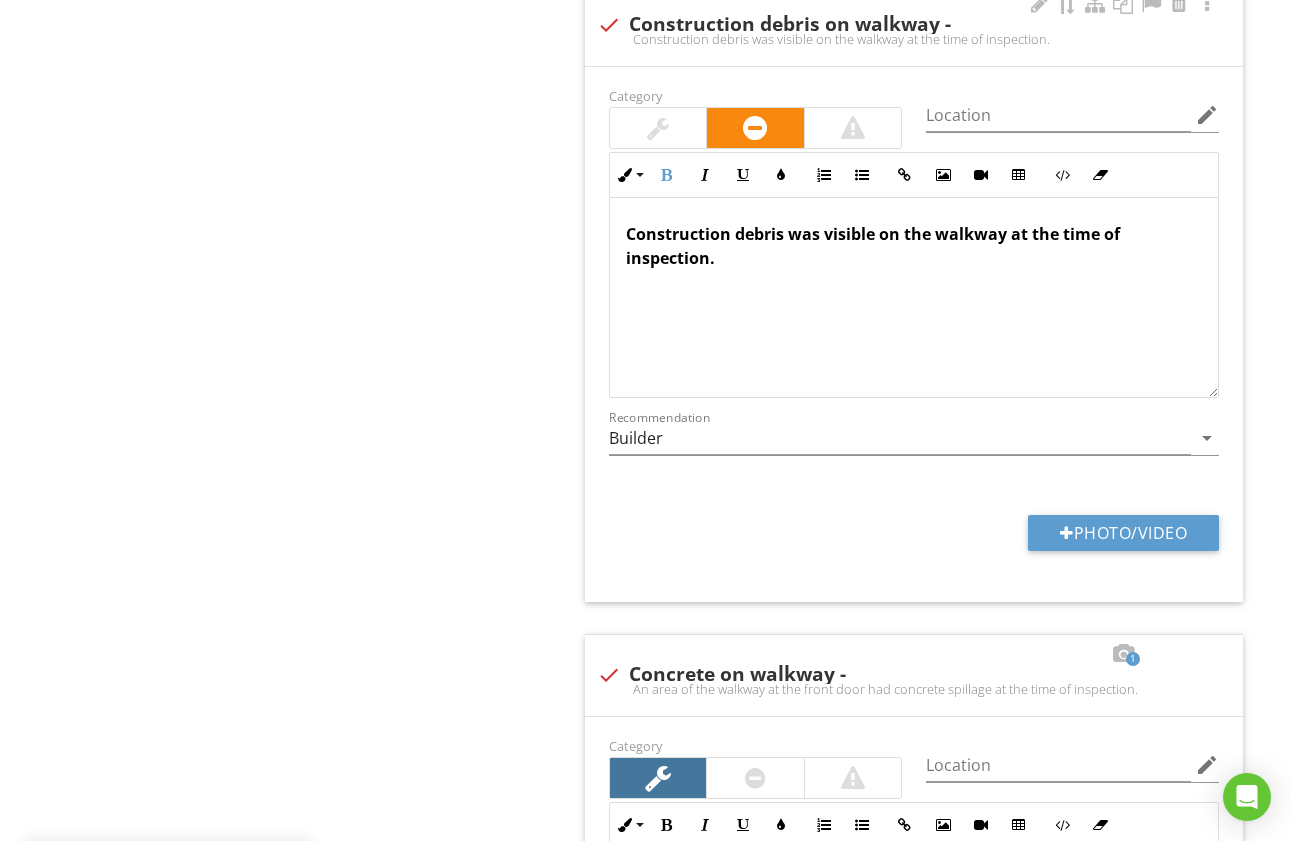 click on "Construction debris was visible on the walkway at the time of inspection." at bounding box center [914, 298] 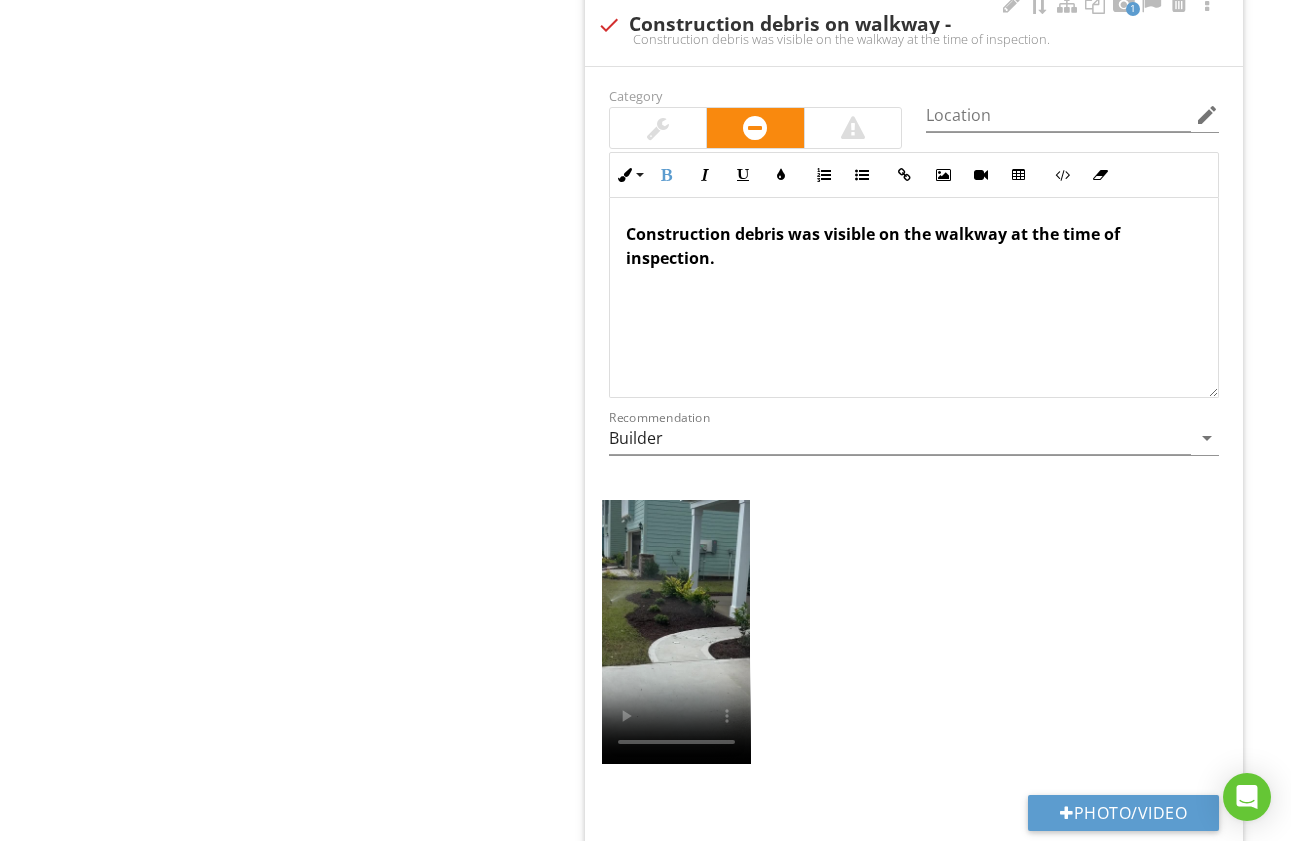 click at bounding box center [658, 128] 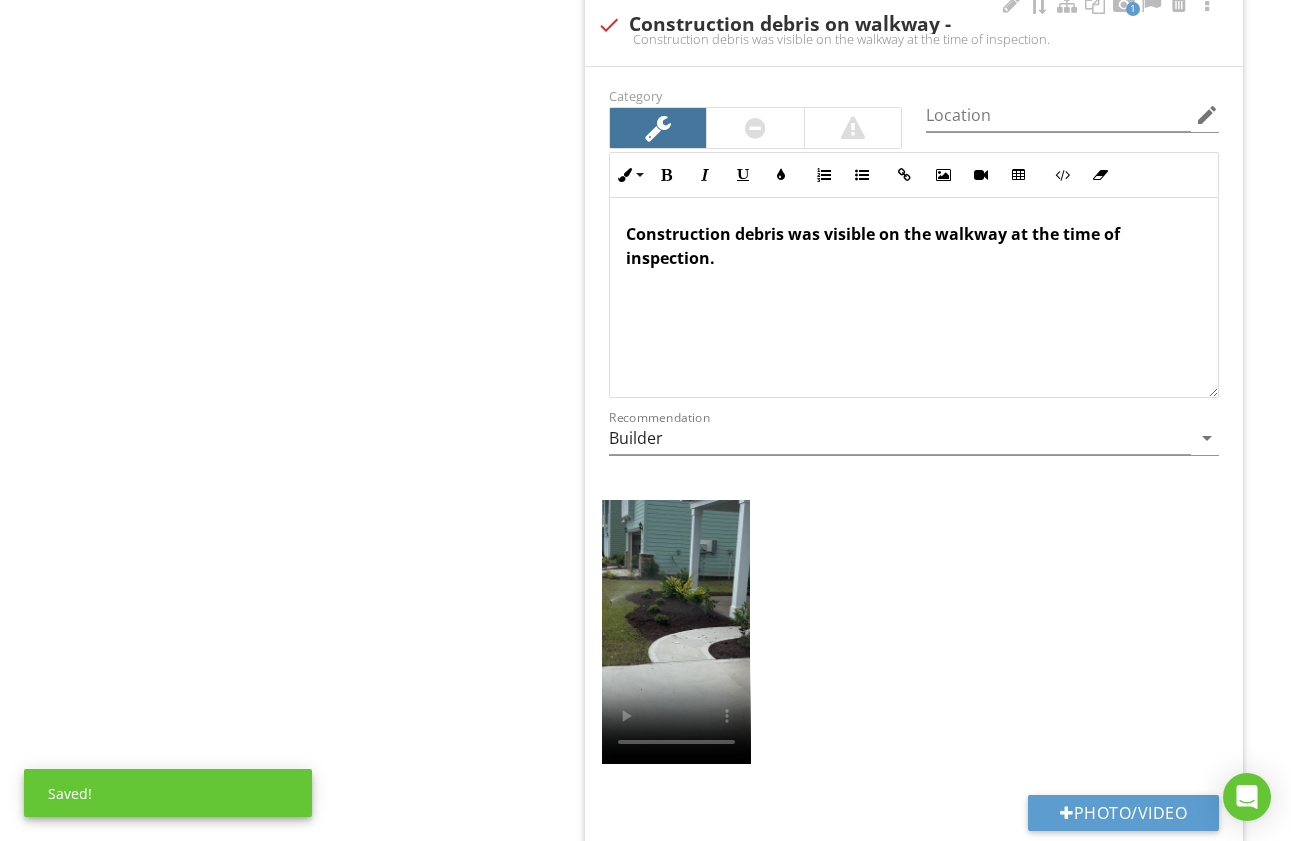 scroll, scrollTop: 1, scrollLeft: 0, axis: vertical 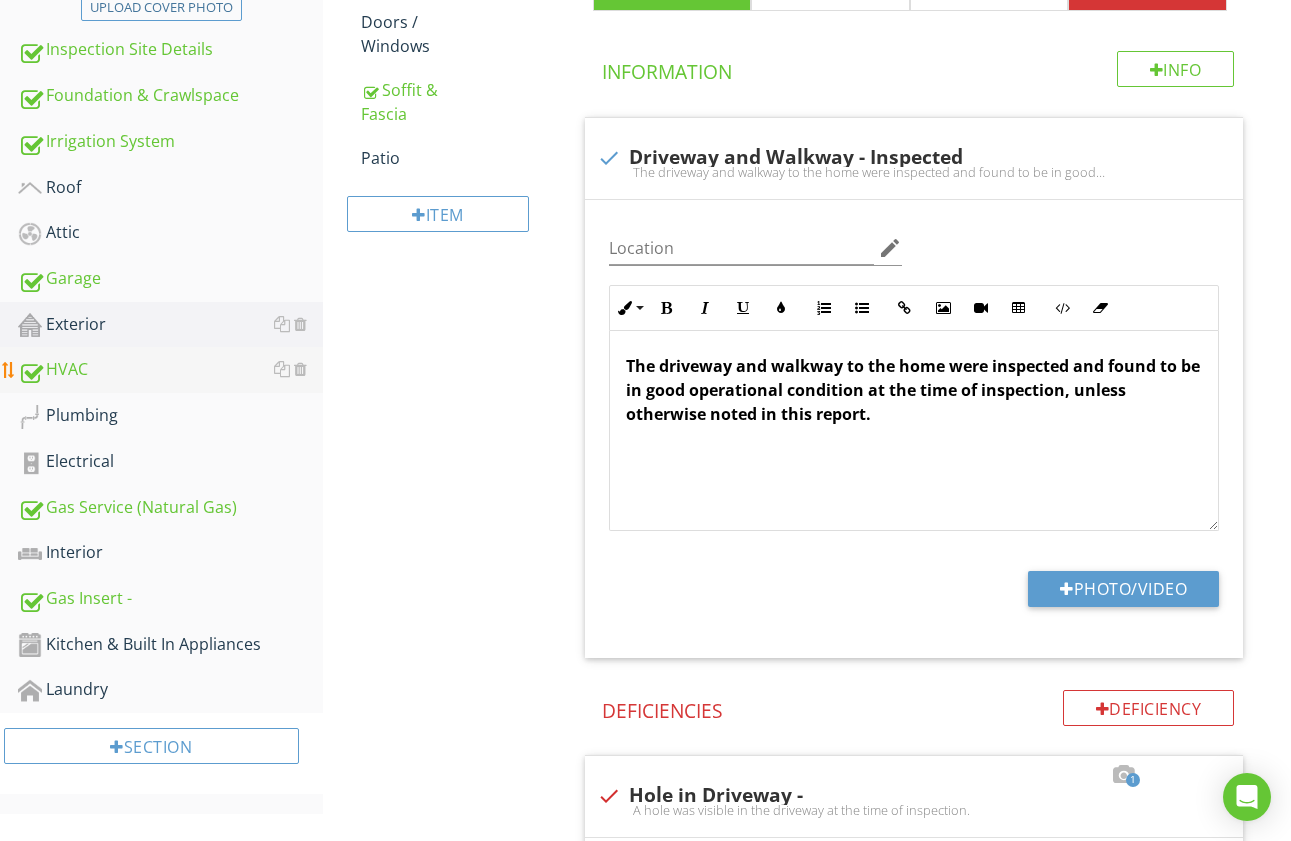 drag, startPoint x: 90, startPoint y: 376, endPoint x: 141, endPoint y: 378, distance: 51.0392 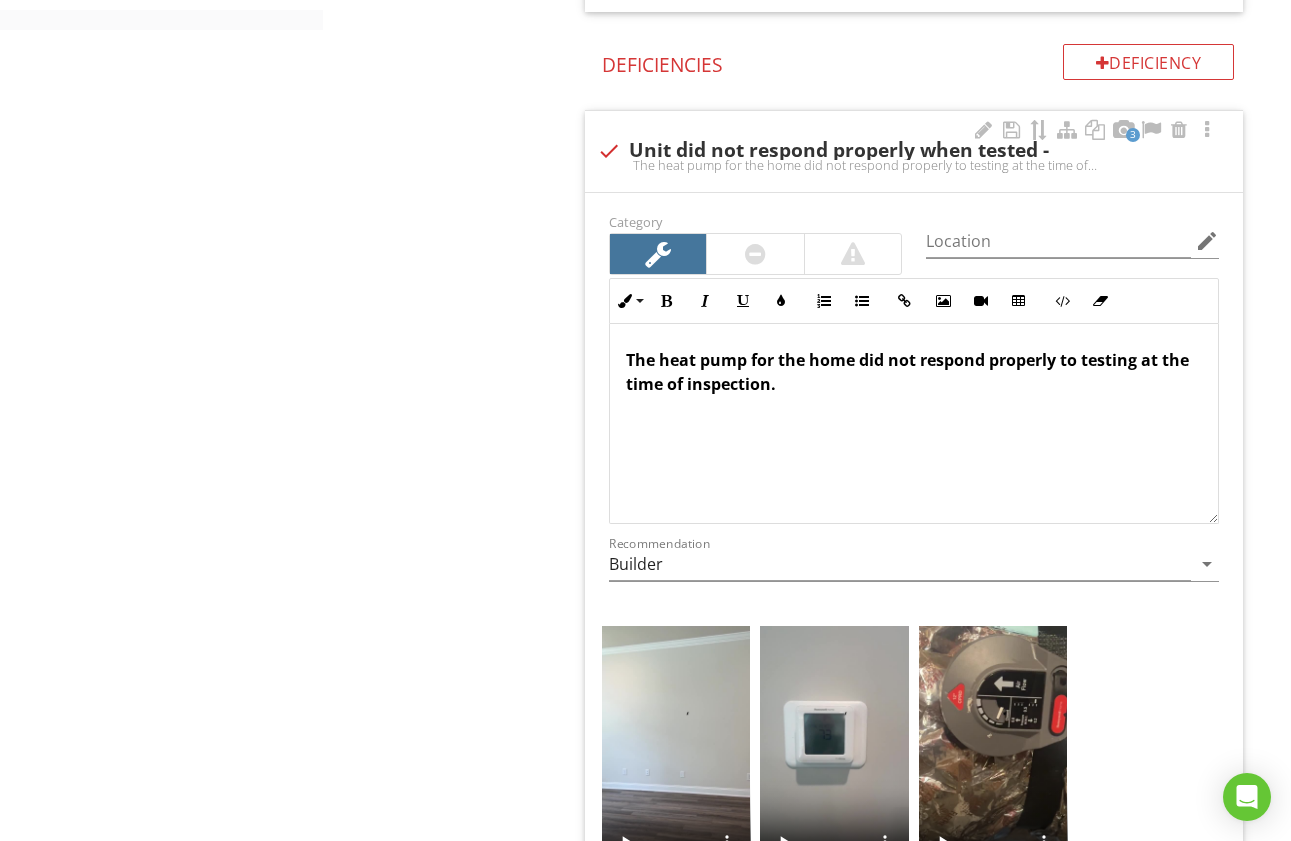 scroll, scrollTop: 1257, scrollLeft: 0, axis: vertical 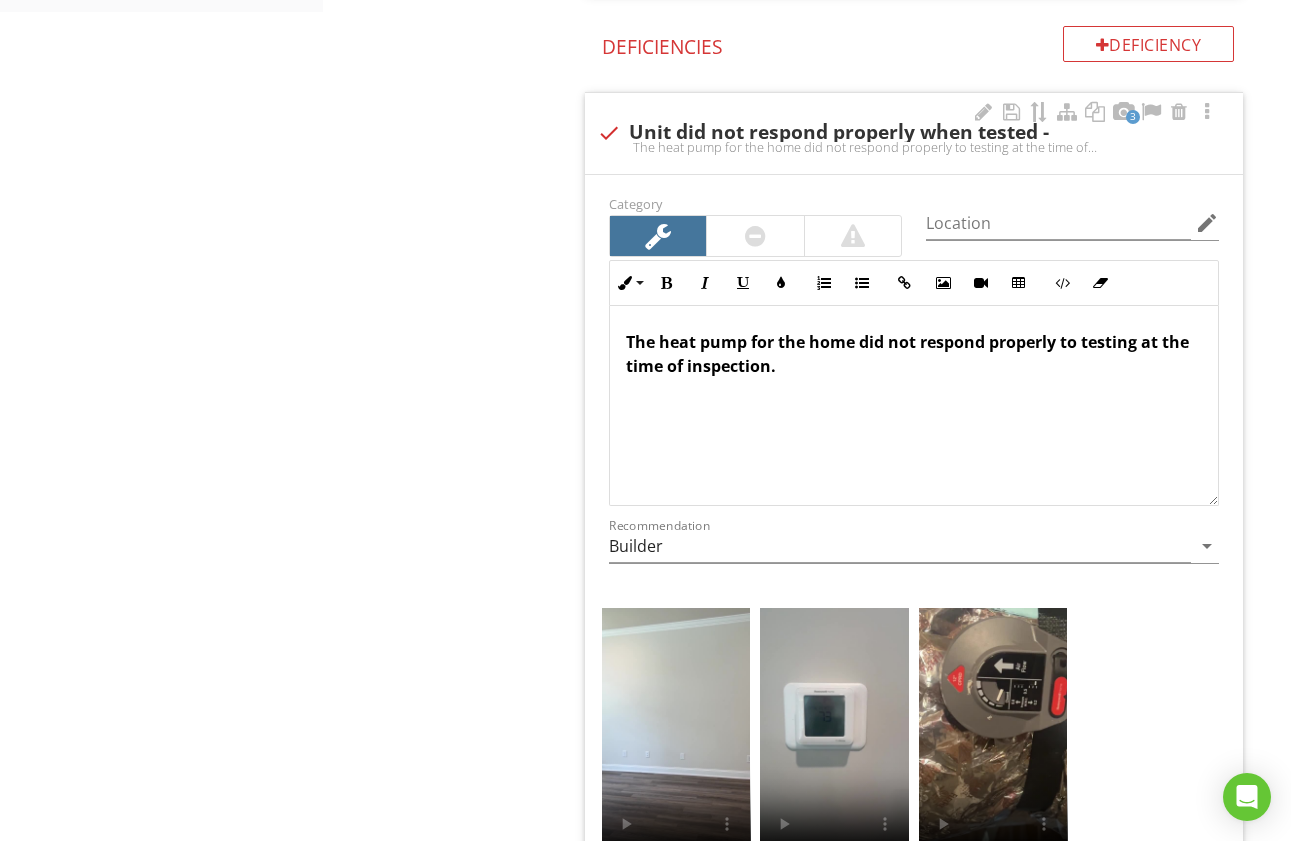 click on "The heat pump for the home did not respond properly to testing at the time of inspection." at bounding box center [907, 354] 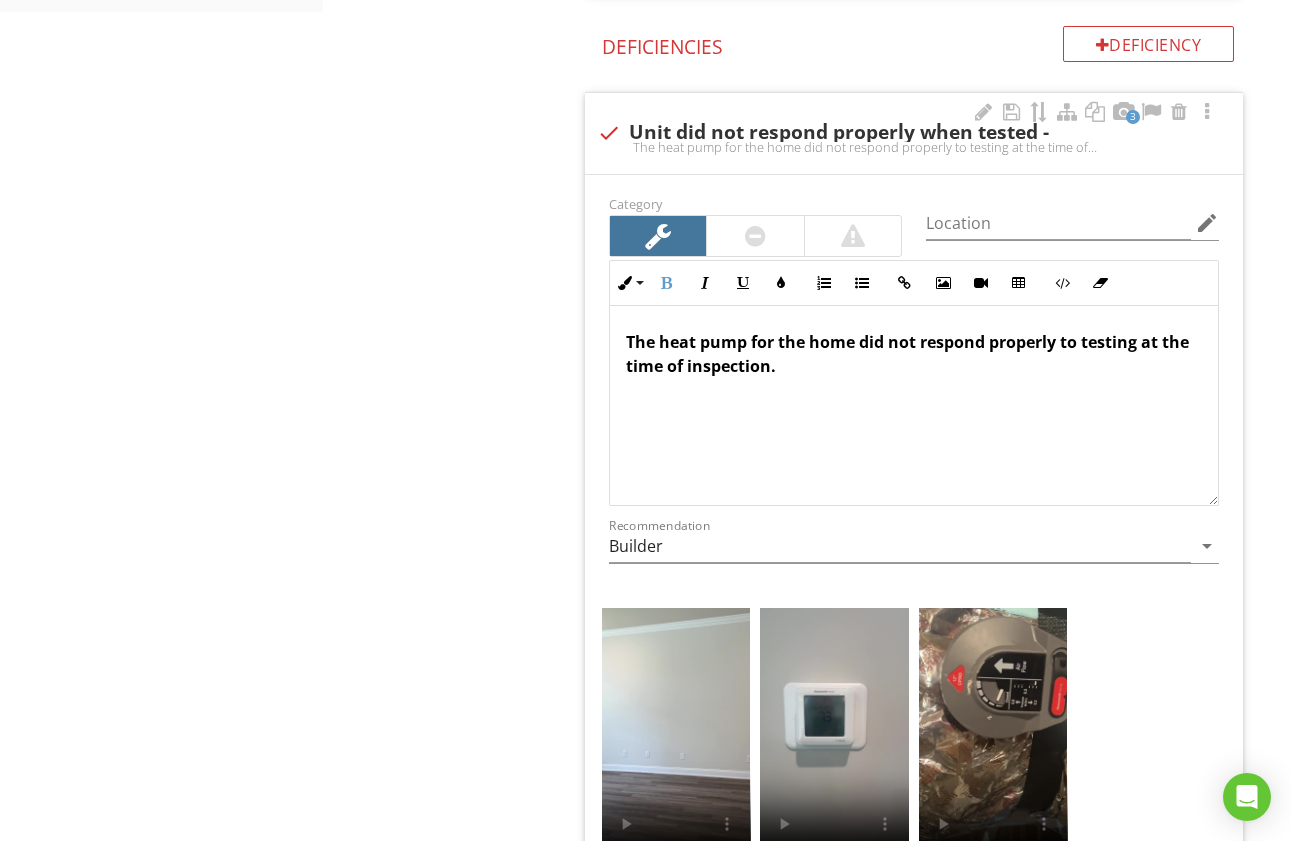click on "The heat pump for the home did not respond properly to testing at the time of inspection." at bounding box center (907, 354) 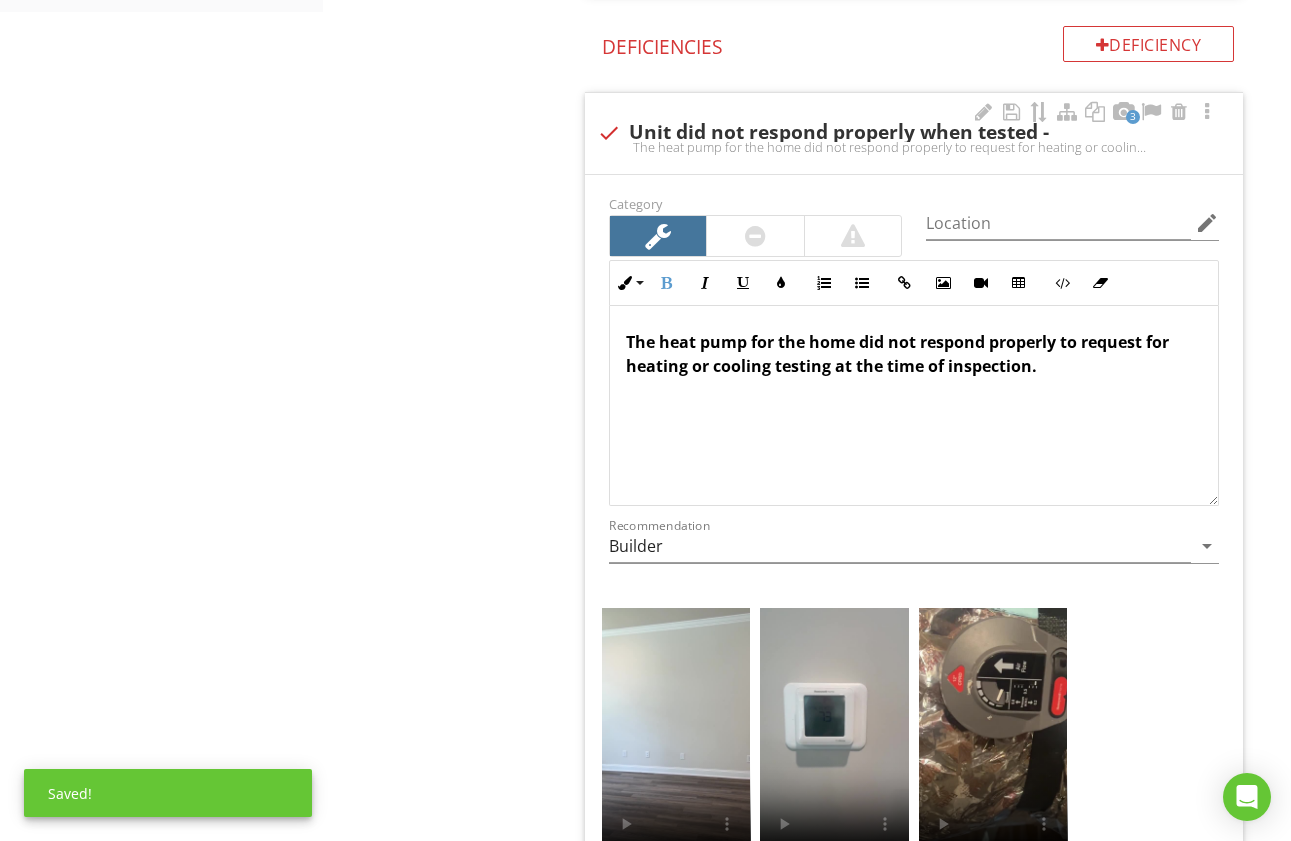 click on "The heat pump for the home did not respond properly to request for heating or cooling testing at the time of inspection." at bounding box center (897, 354) 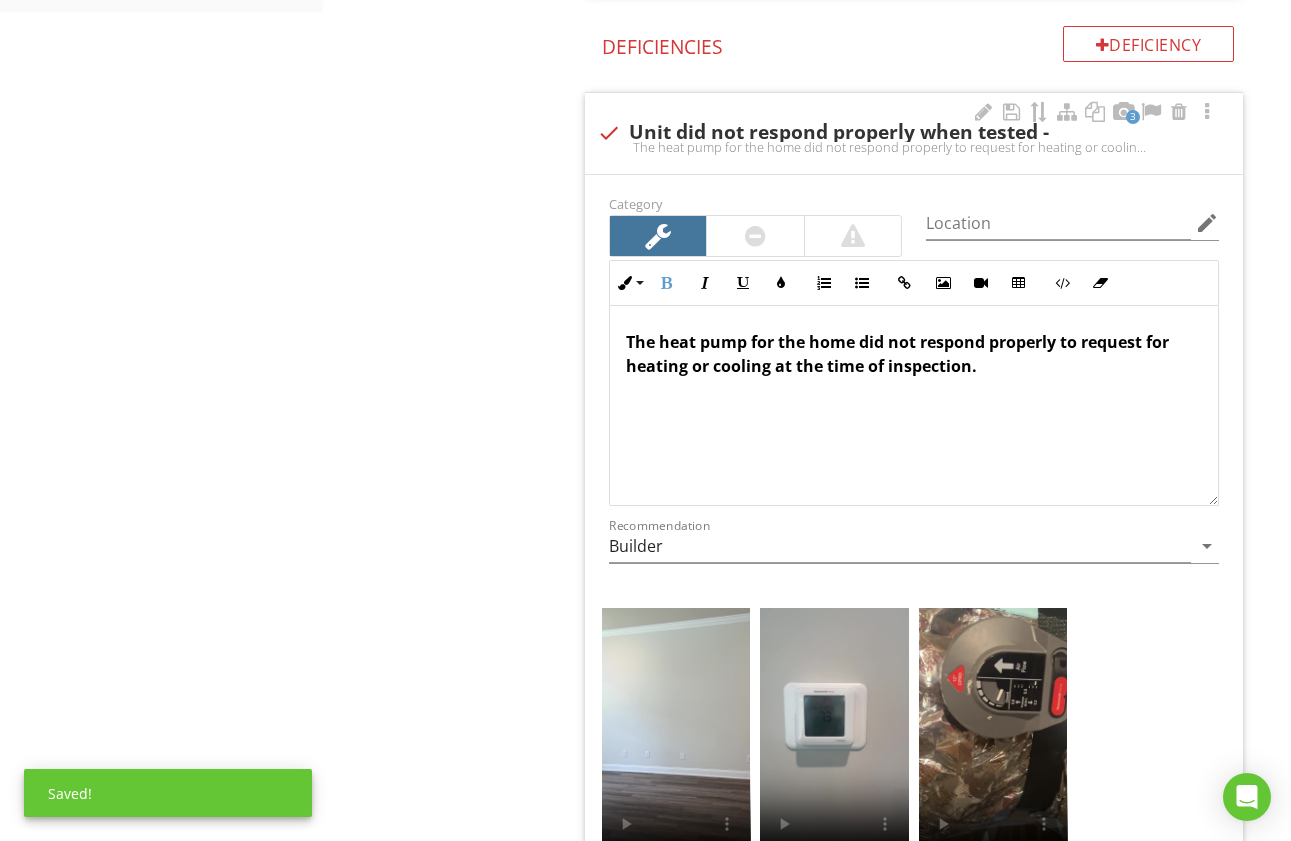 click on "The heat pump for the home did not respond properly to request for heating or cooling at the time of inspection." at bounding box center (914, 354) 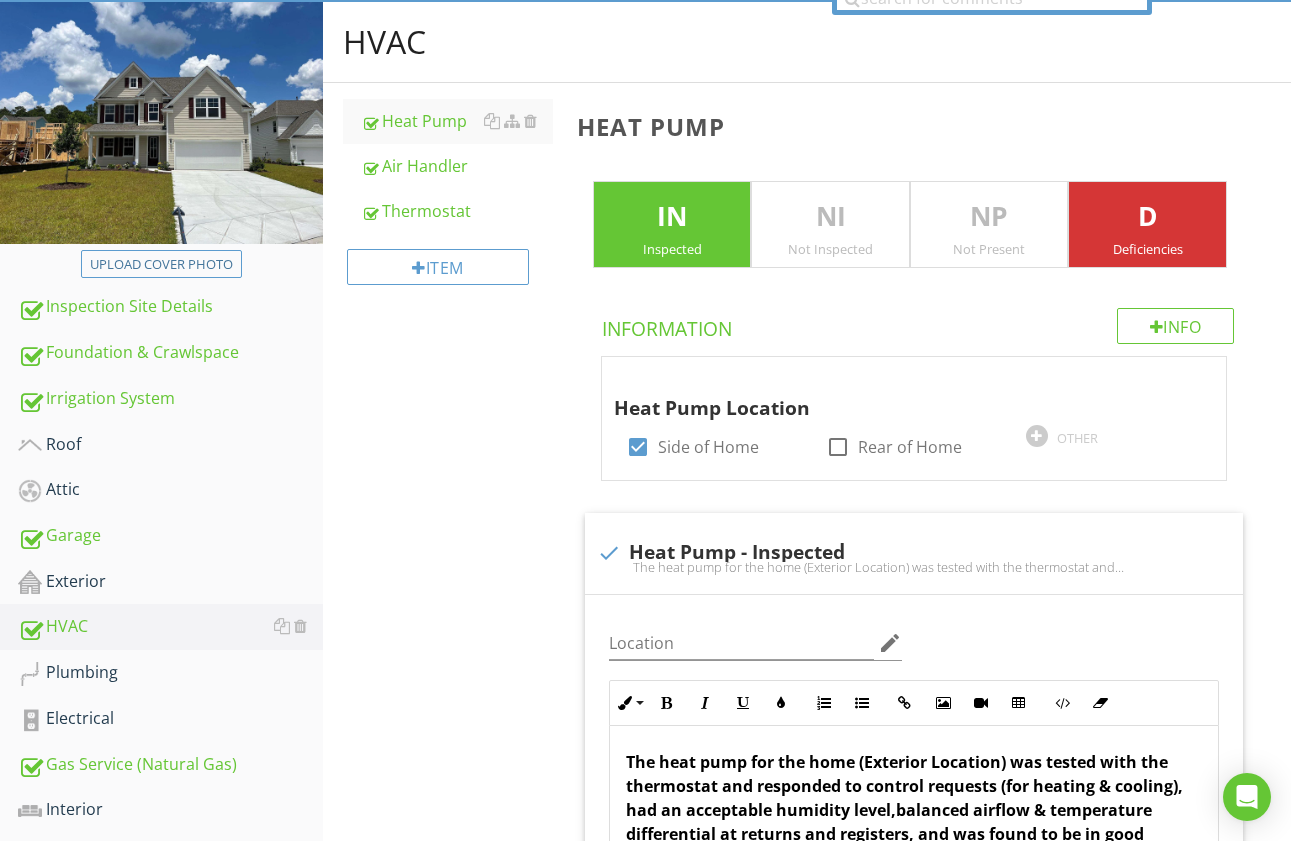 scroll, scrollTop: 0, scrollLeft: 0, axis: both 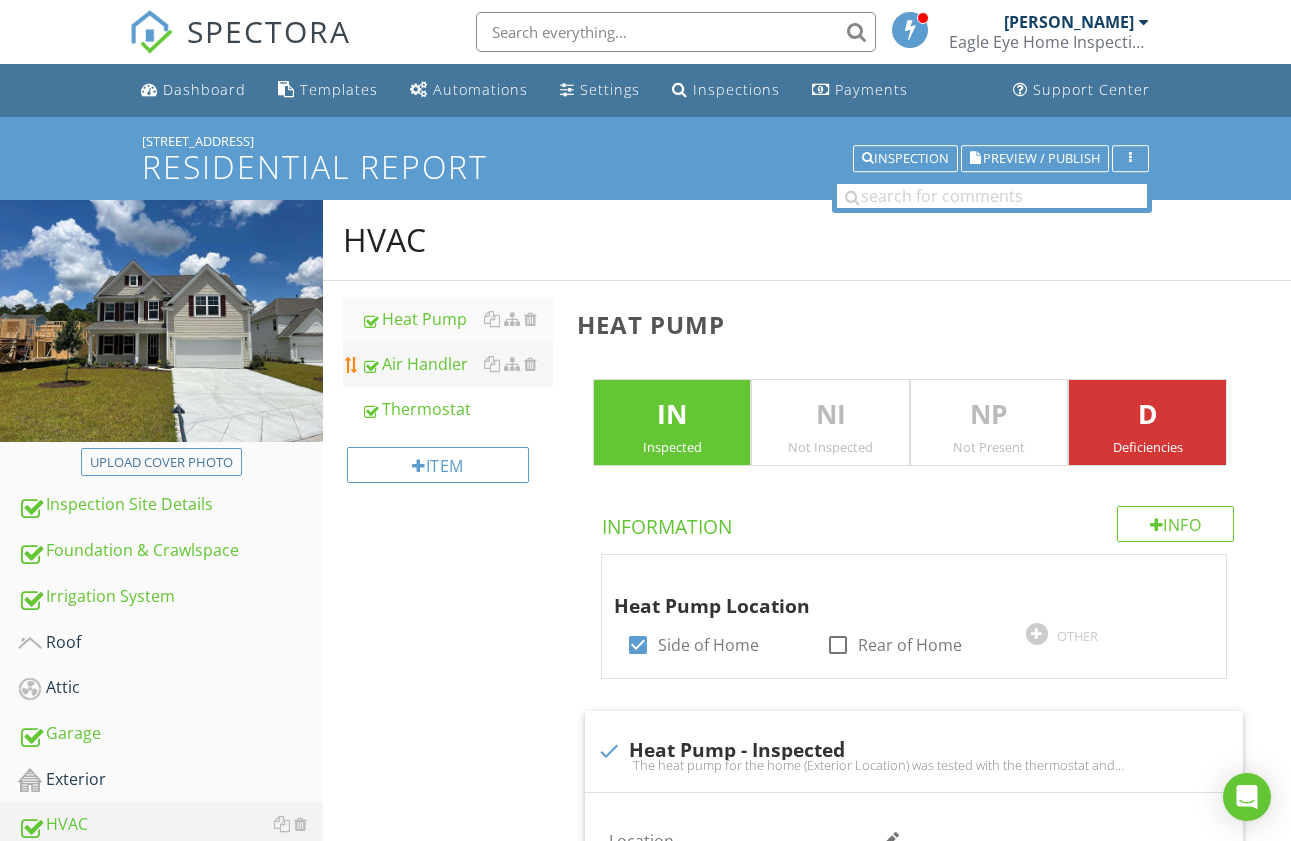 click on "Air Handler" at bounding box center [457, 364] 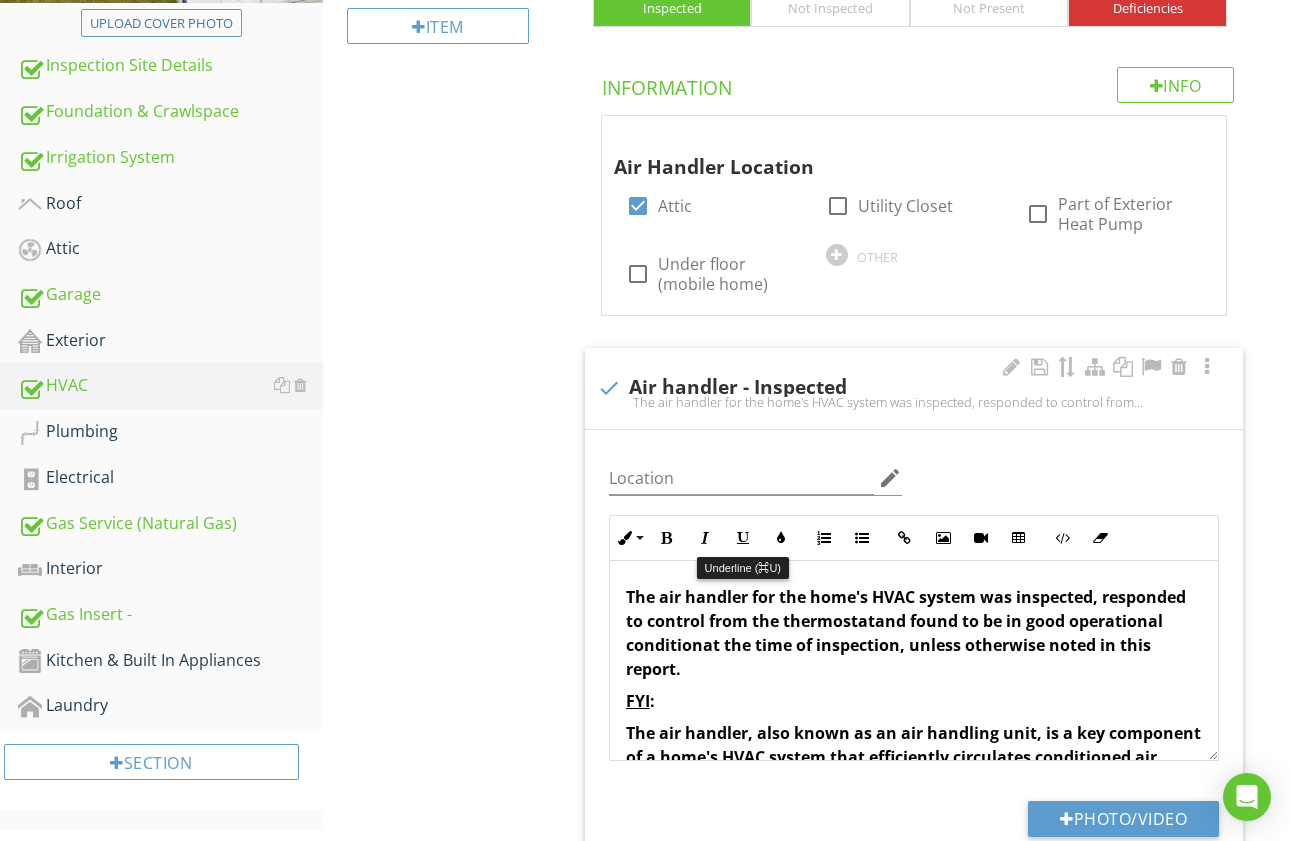 scroll, scrollTop: 477, scrollLeft: 0, axis: vertical 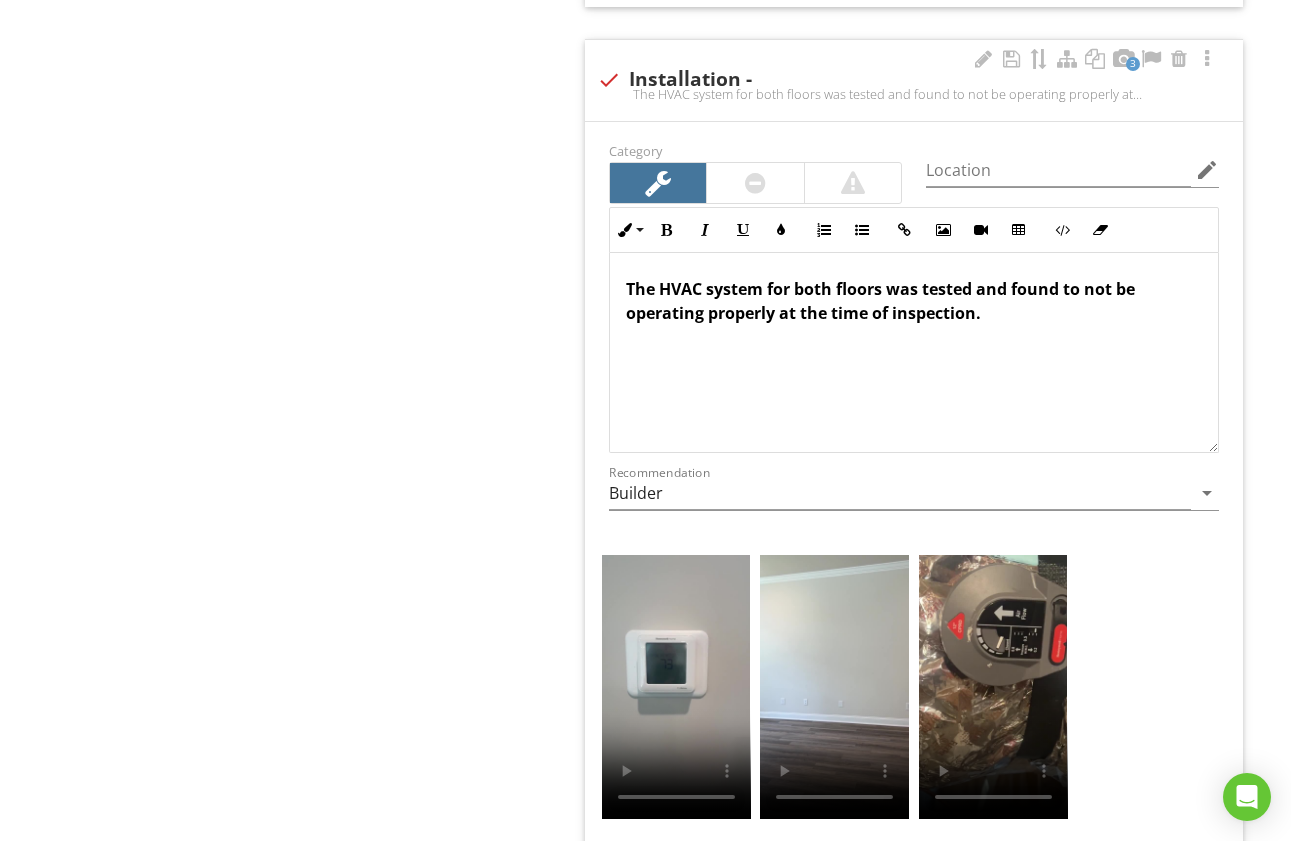 click on "The HVAC system for both floors was tested and found to not be operating properly at the time of inspection." at bounding box center [880, 301] 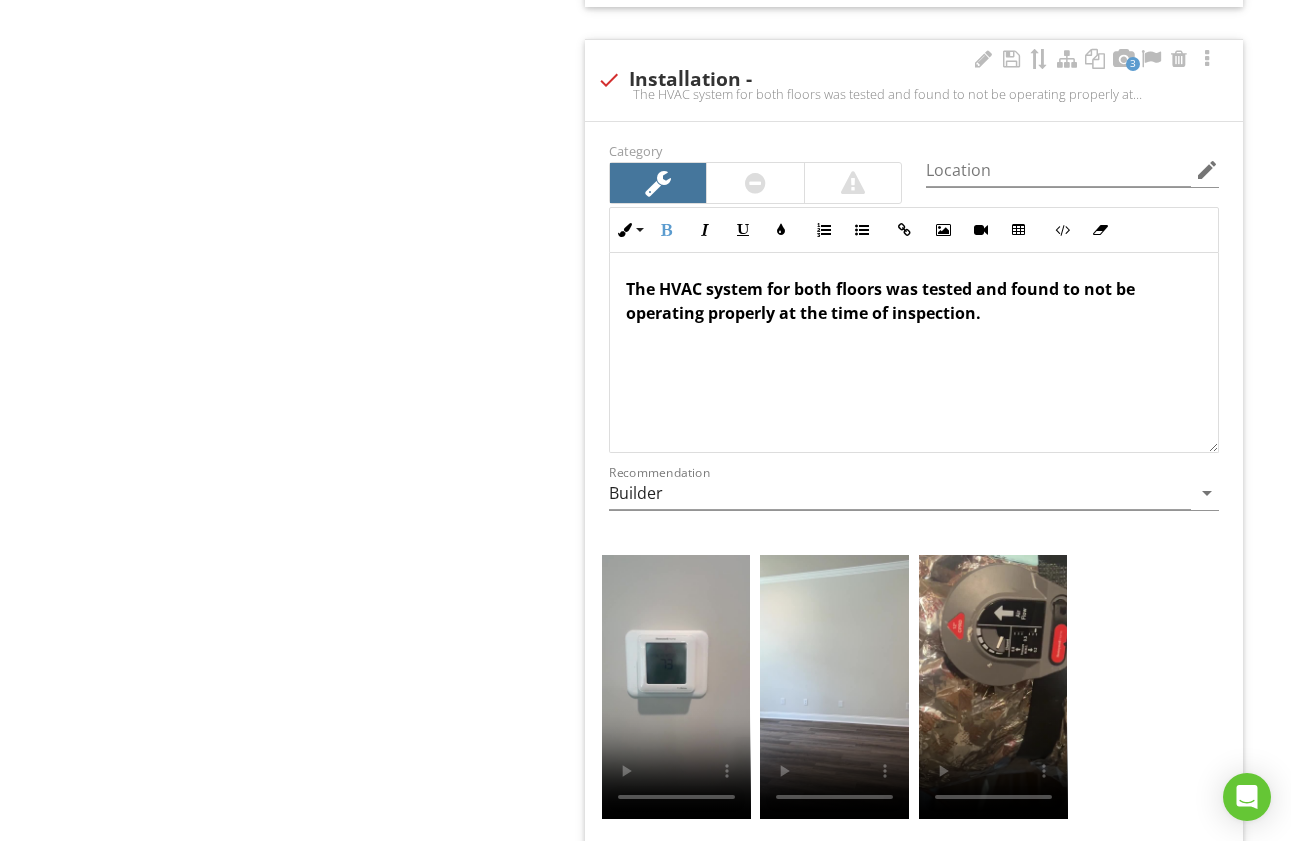 click on "The HVAC system for both floors was tested and found to not be operating properly at the time of inspection." at bounding box center (880, 301) 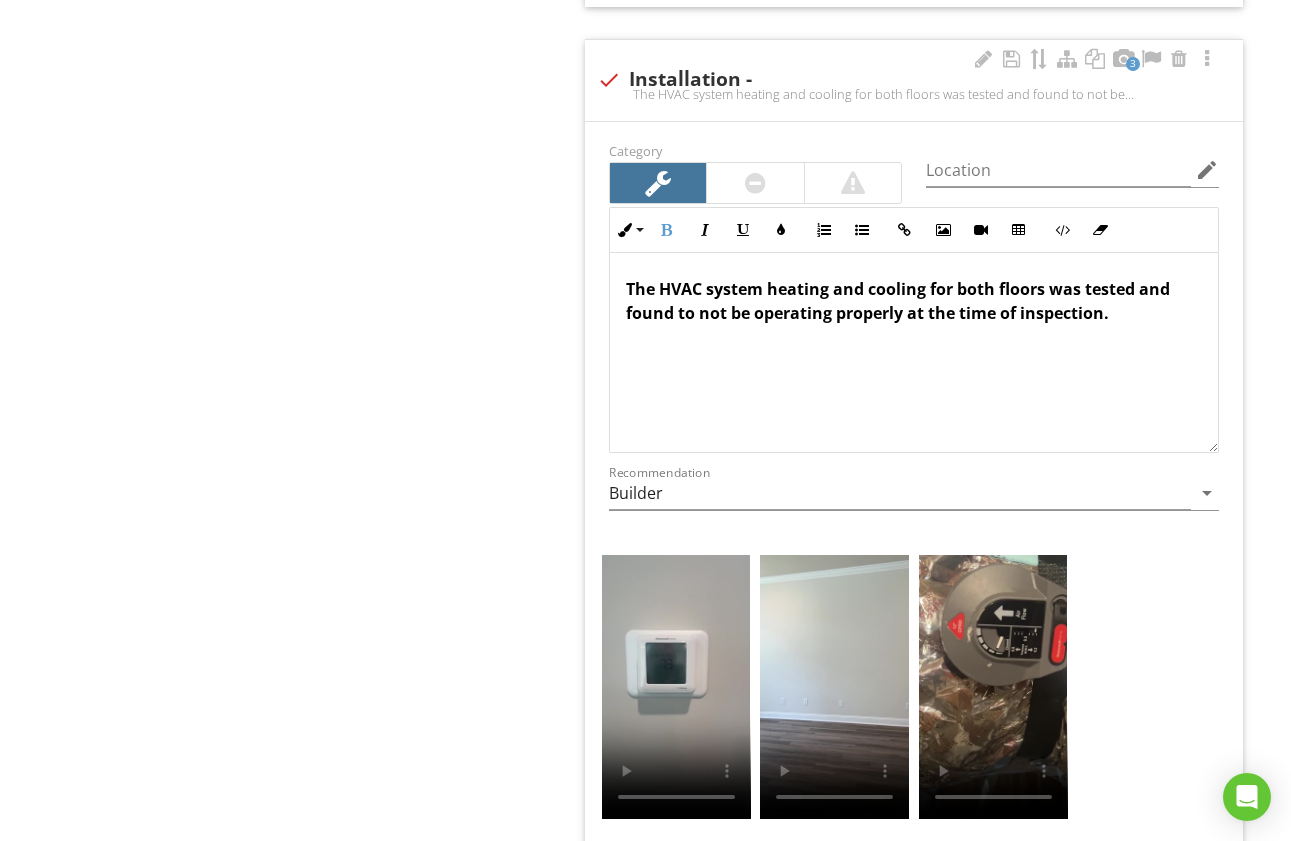 click on "The HVAC system heating and cooling for both floors was tested and found to not be operating properly at the time of inspection." at bounding box center (898, 301) 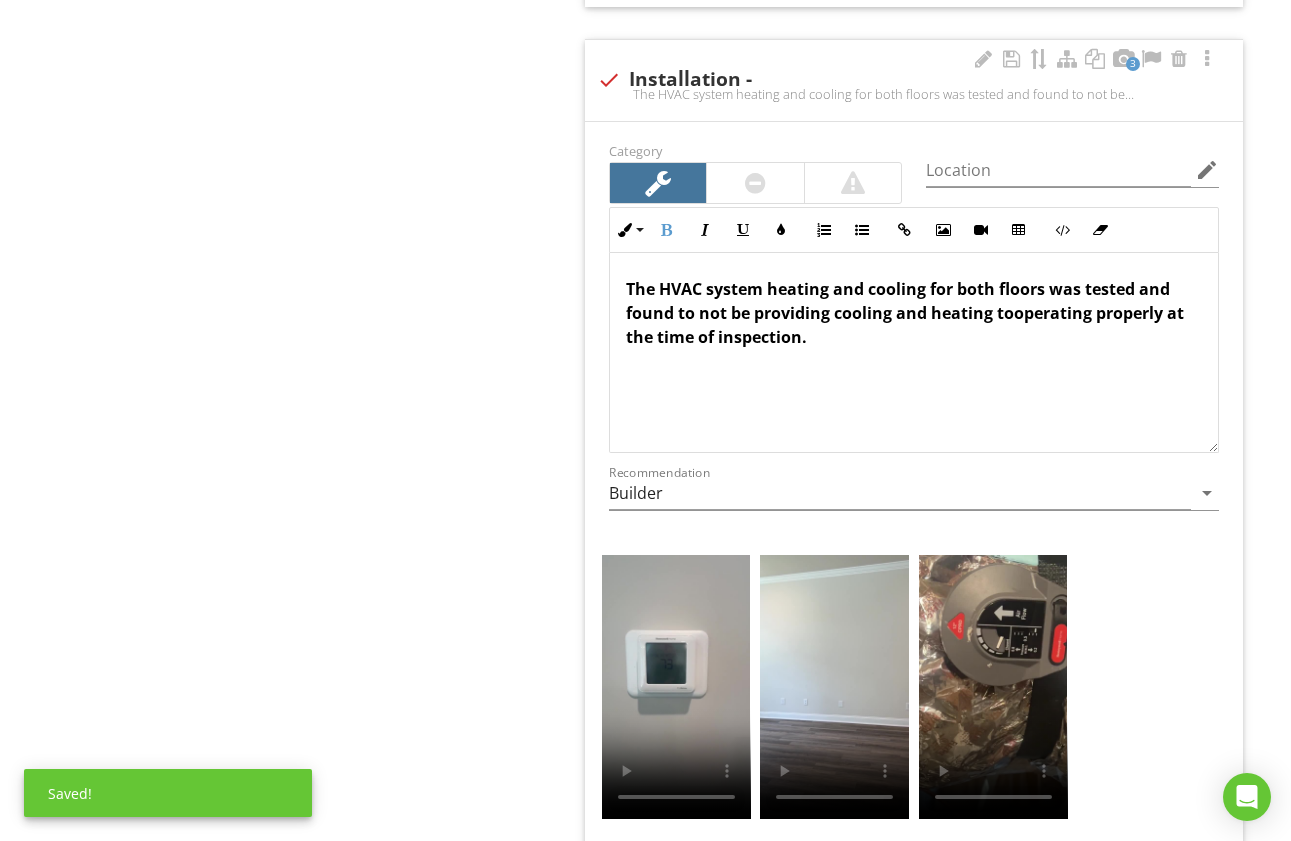 click on "The HVAC system heating and cooling for both floors was tested and found to not be providing cooling and heating tooperating properly at the time of inspection." at bounding box center [905, 313] 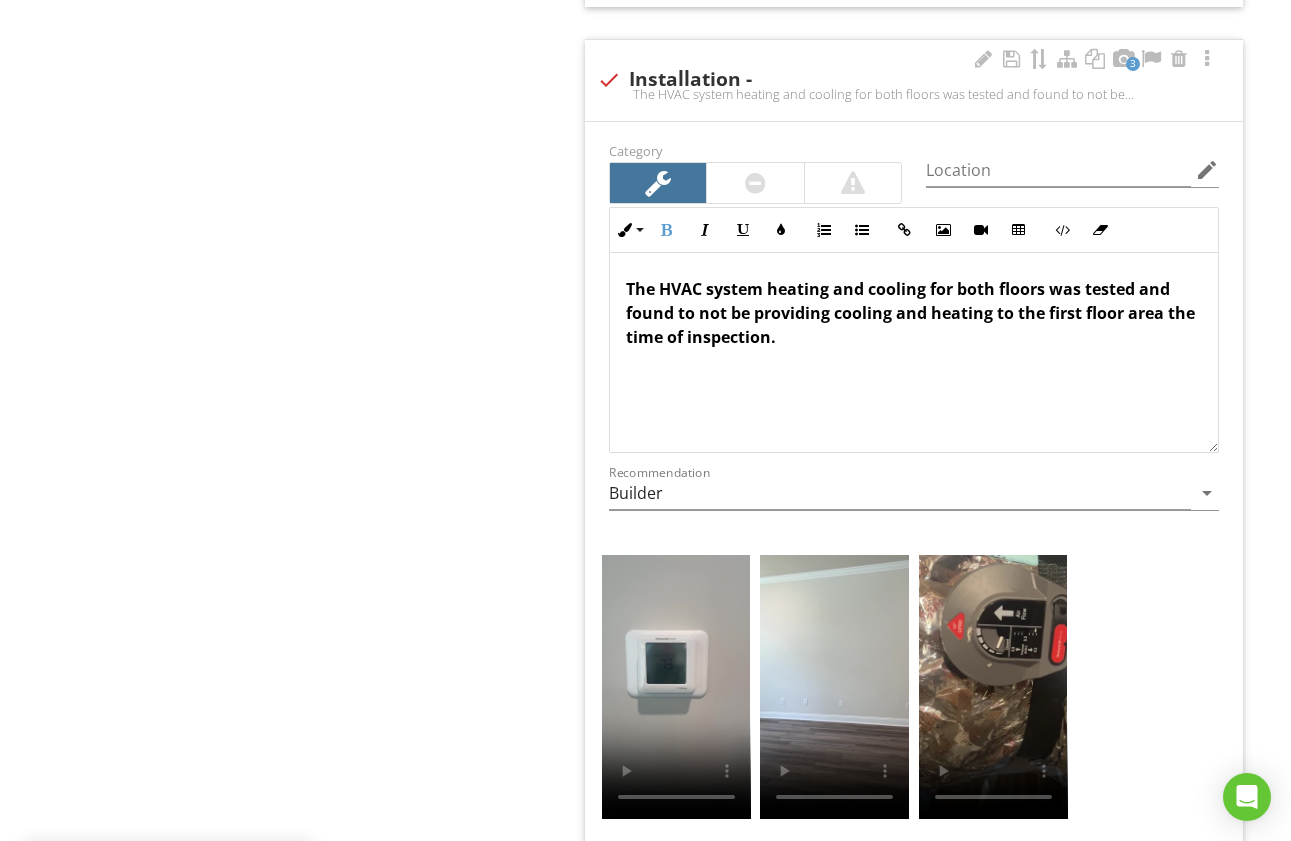 click on "The HVAC system heating and cooling for both floors was tested and found to not be providing cooling and heating to the first floor area the time of inspection." at bounding box center (914, 353) 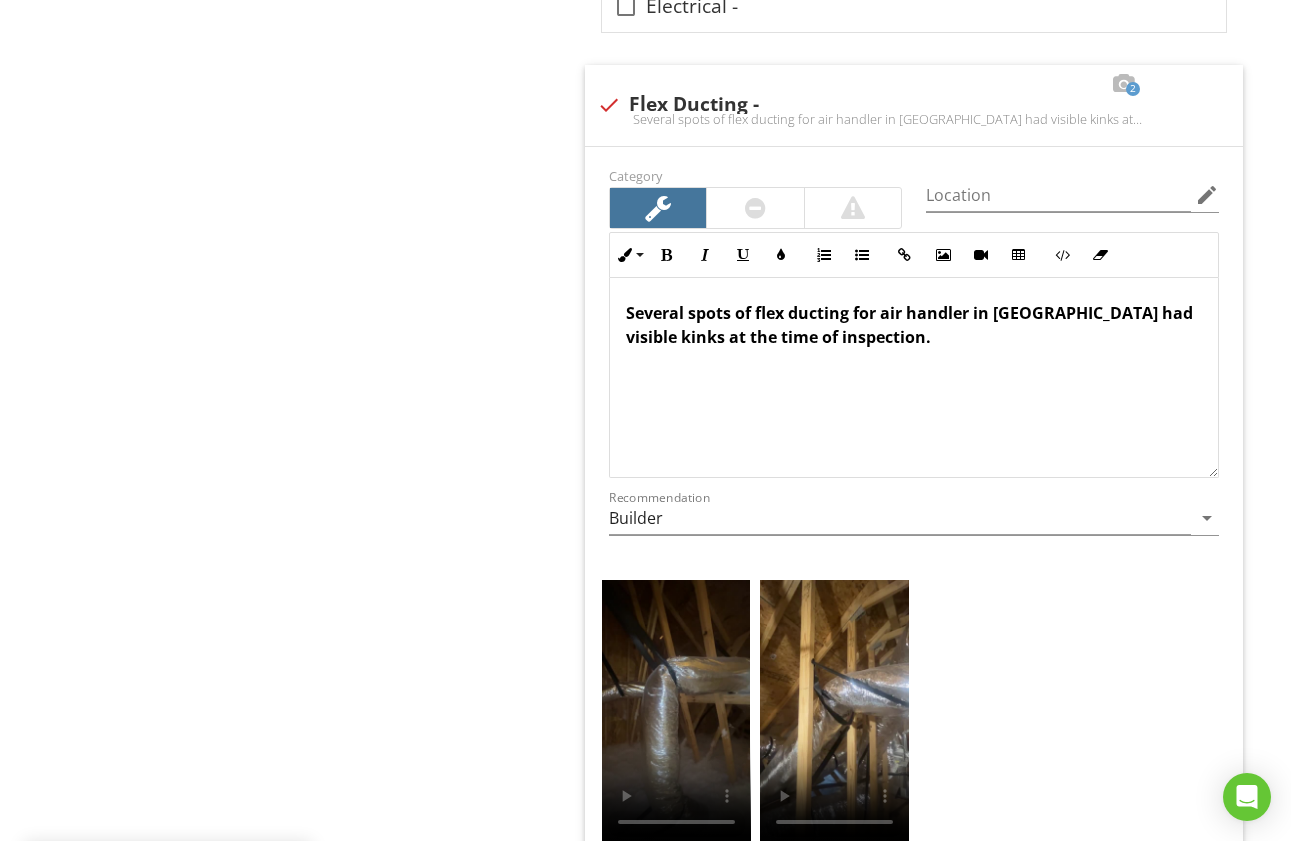 scroll, scrollTop: 2316, scrollLeft: 0, axis: vertical 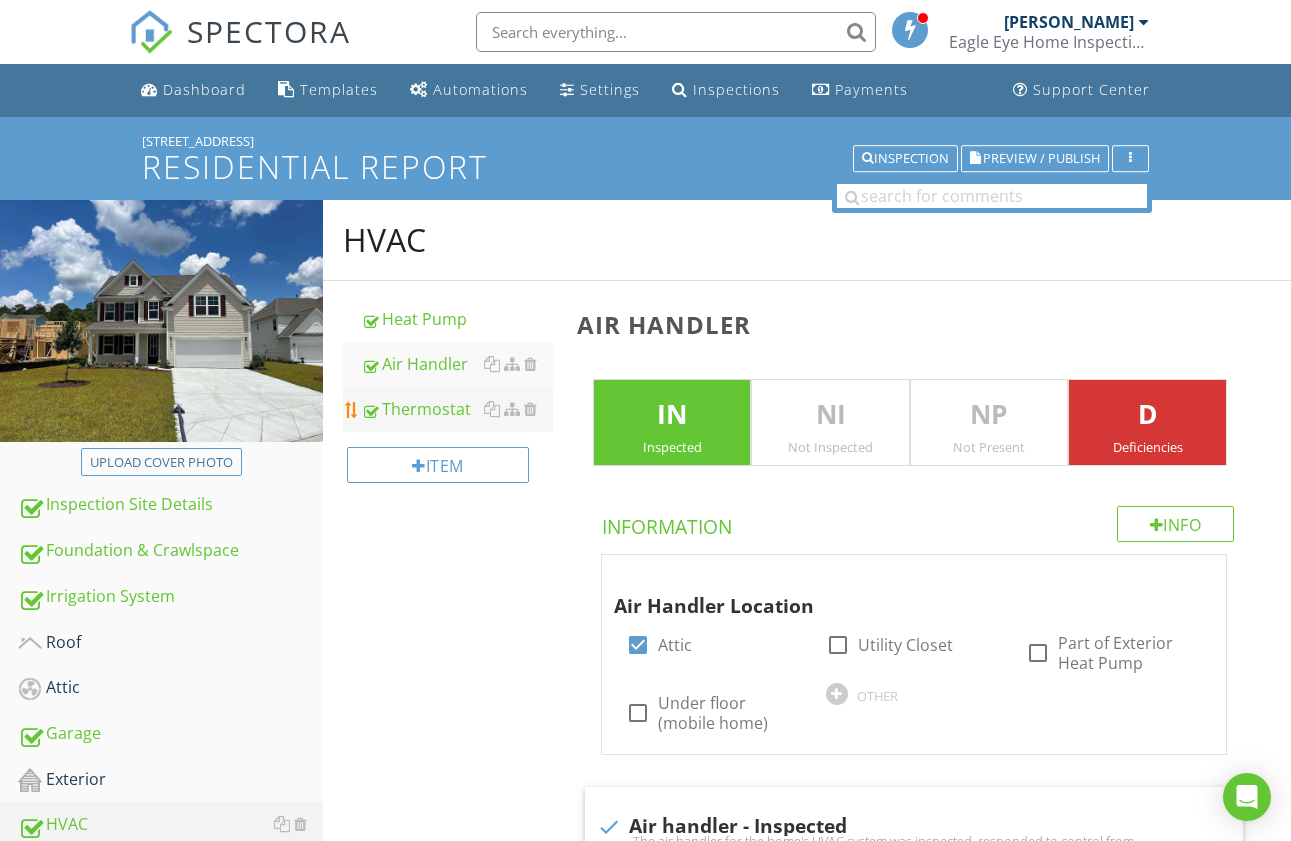 click on "Thermostat" at bounding box center [457, 409] 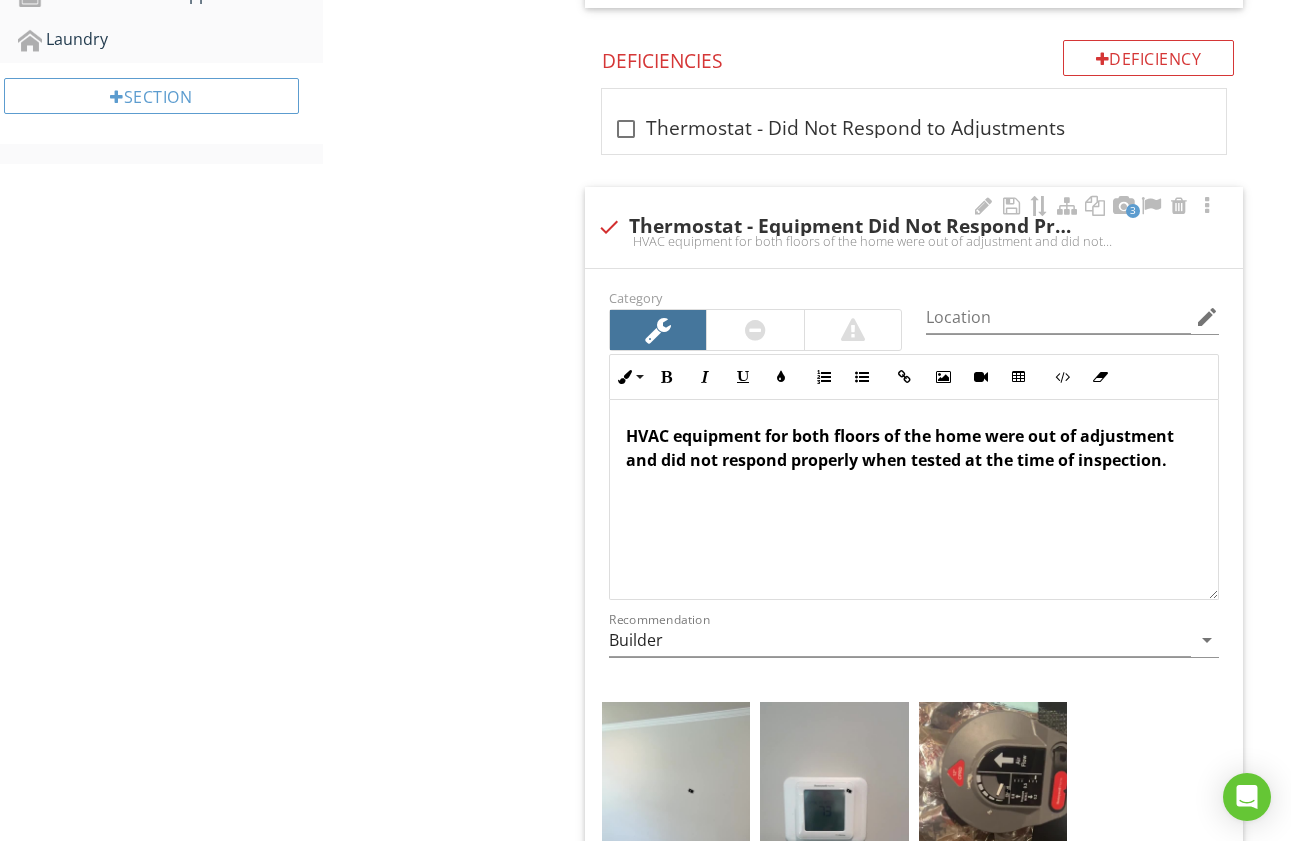 scroll, scrollTop: 1056, scrollLeft: 0, axis: vertical 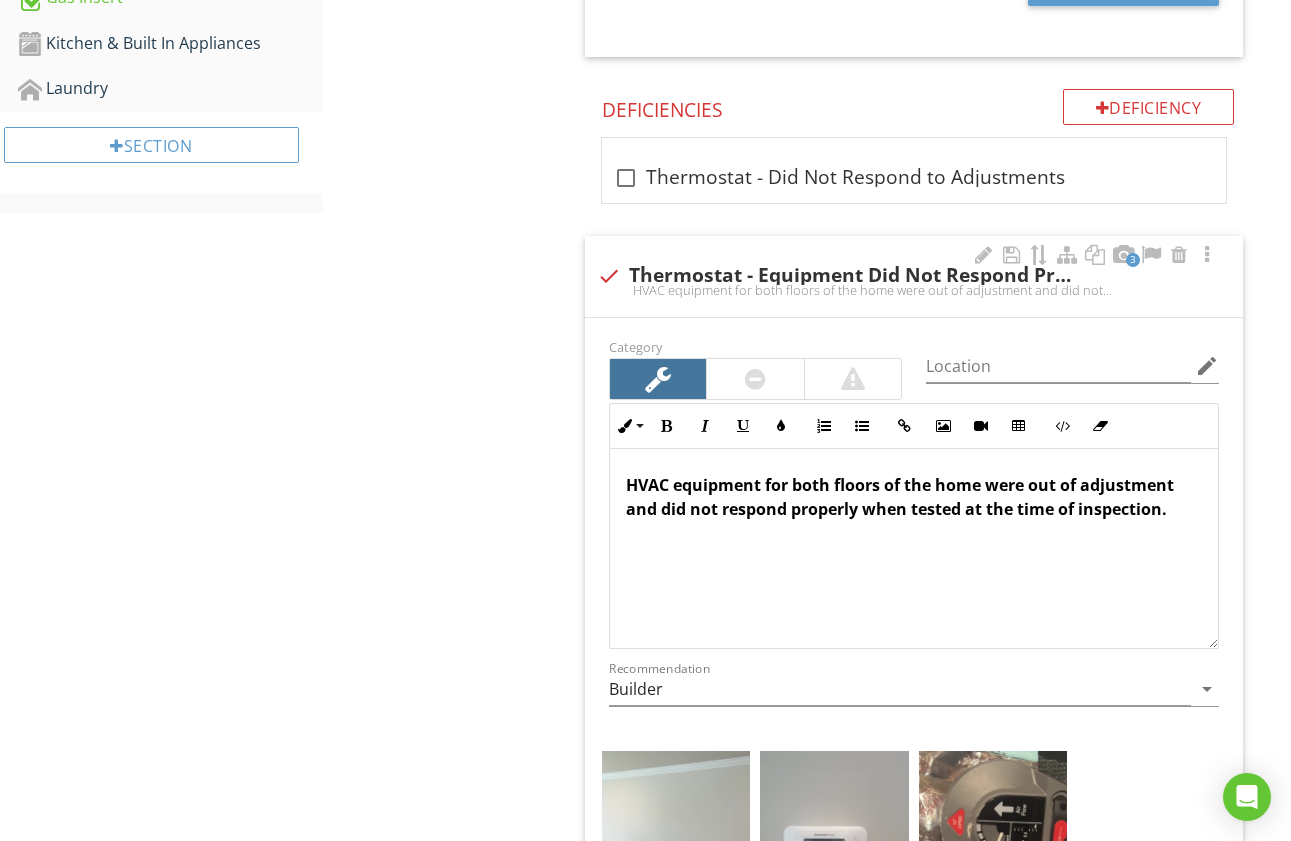 click on "HVAC equipment for both floors of the home were out of adjustment and did not respond properly when tested at the time of inspection." at bounding box center [914, 549] 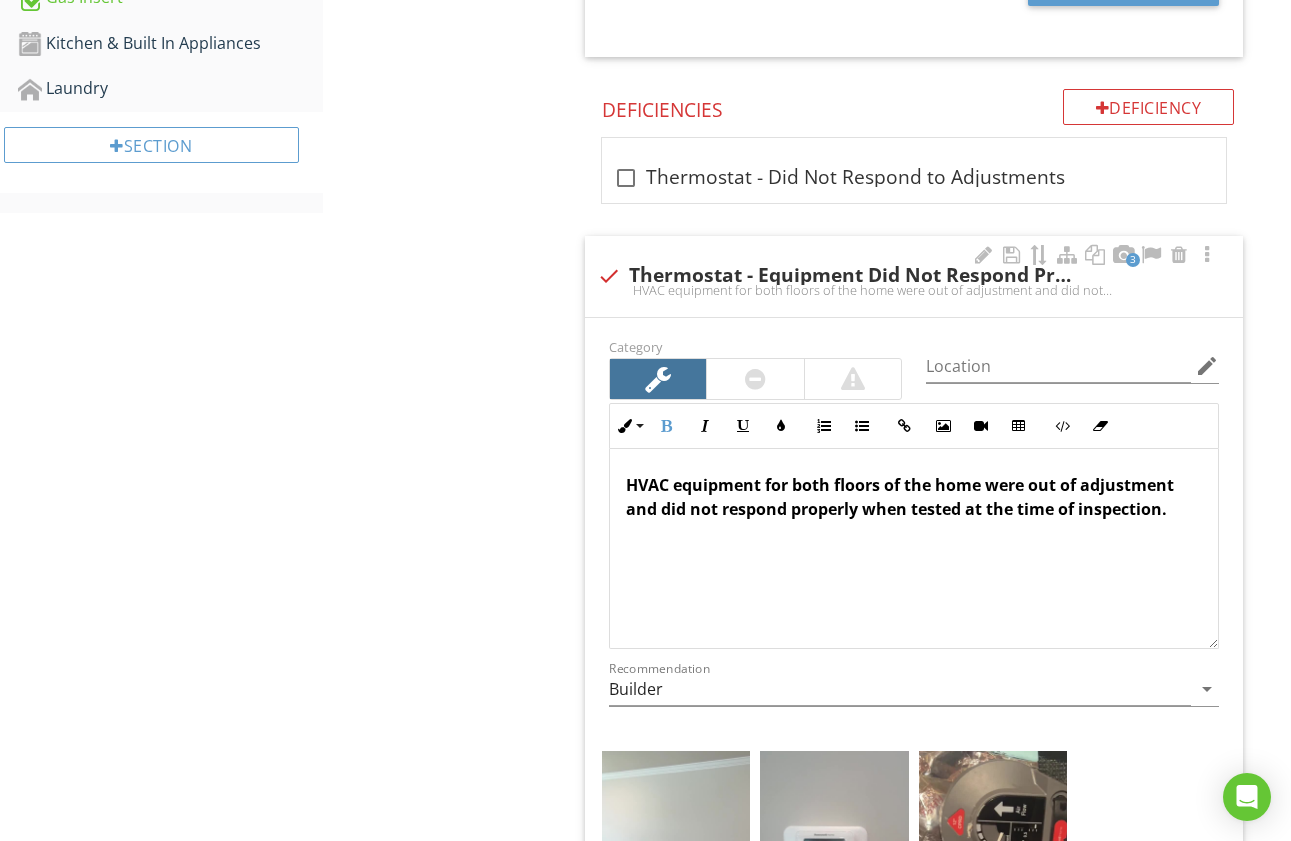 click on "HVAC equipment for both floors of the home were out of adjustment and did not respond properly when tested at the time of inspection." at bounding box center [900, 497] 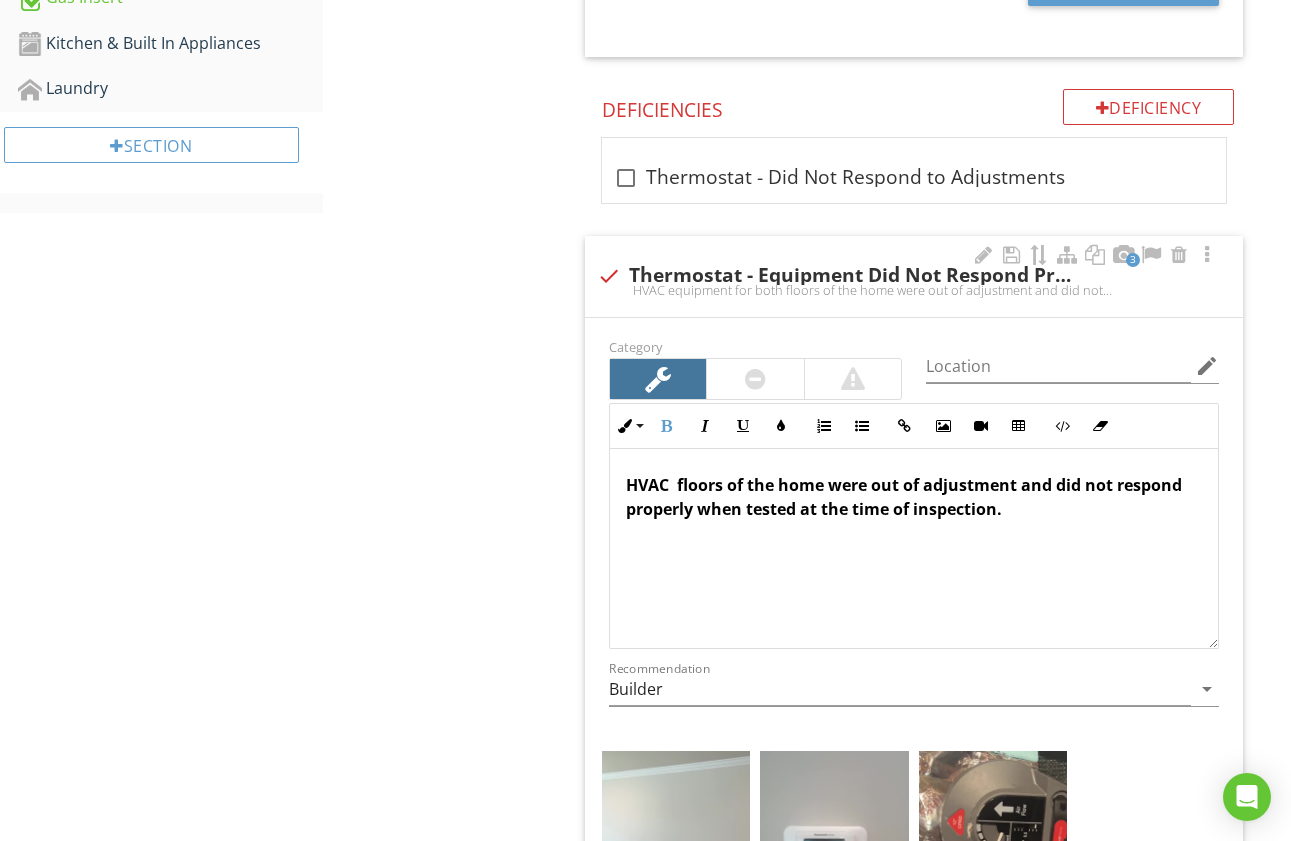 type 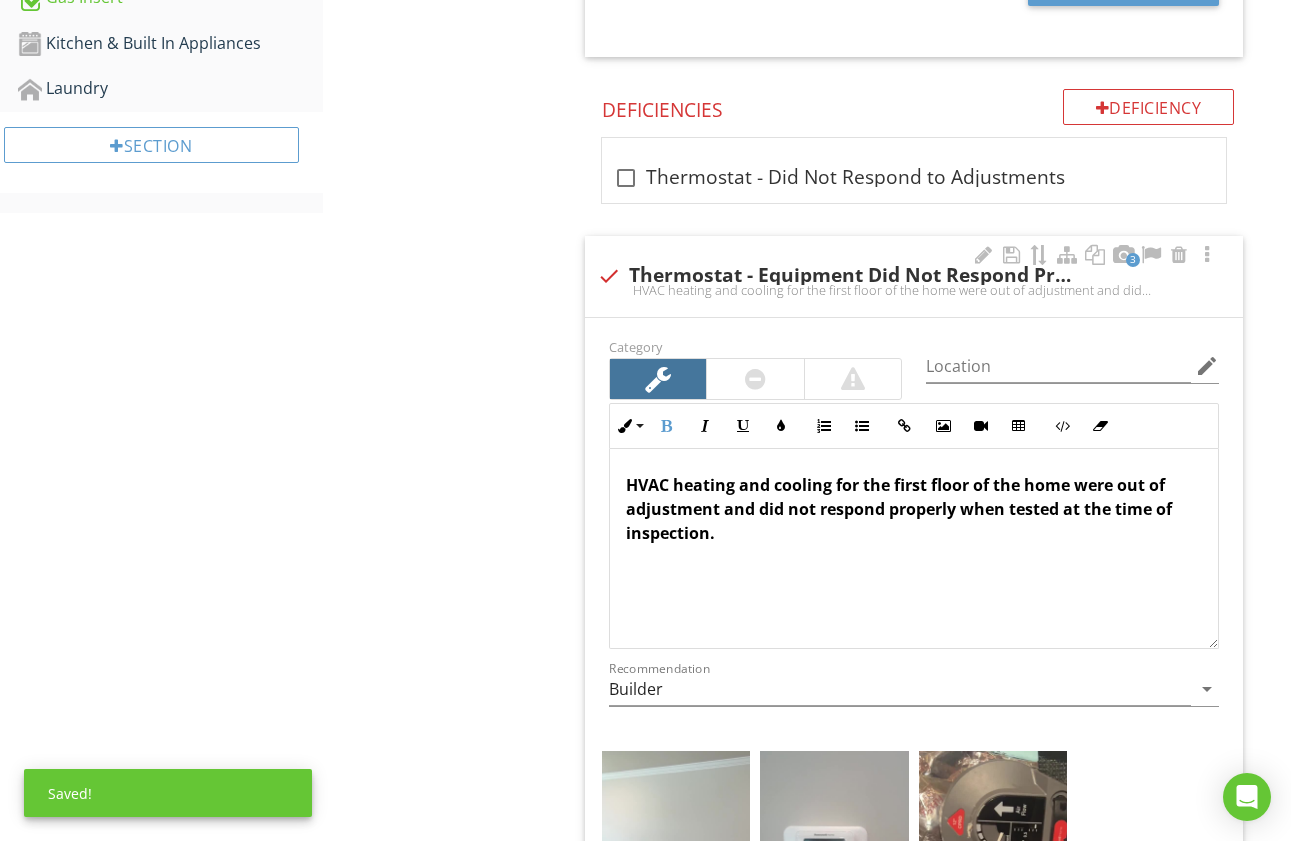 click on "HVAC heating and cooling for the first floor of the home were out of adjustment and did not respond properly when tested at the time of inspection." at bounding box center [899, 509] 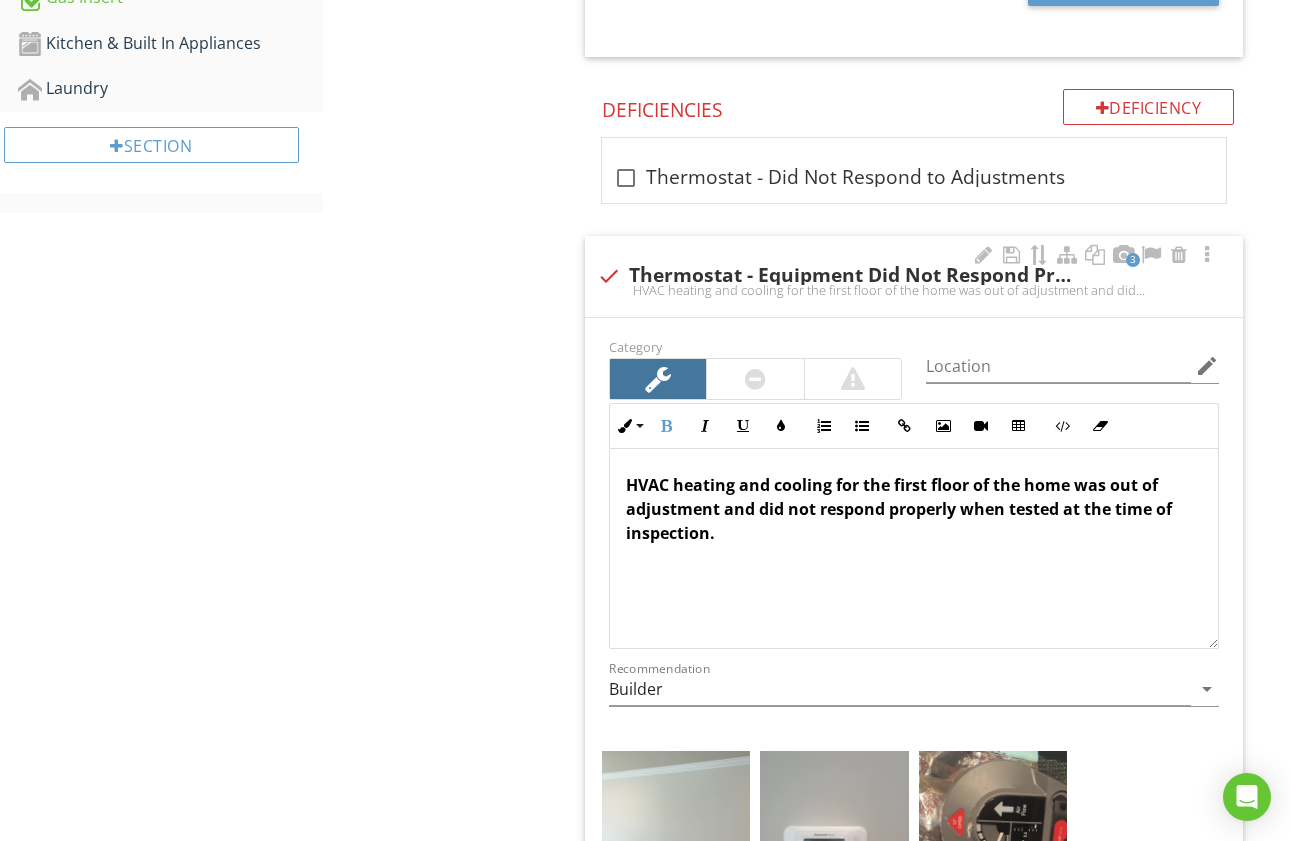click on "HVAC heating and cooling for the first floor of the home was out of adjustment and did not respond properly when tested at the time of inspection." at bounding box center (899, 509) 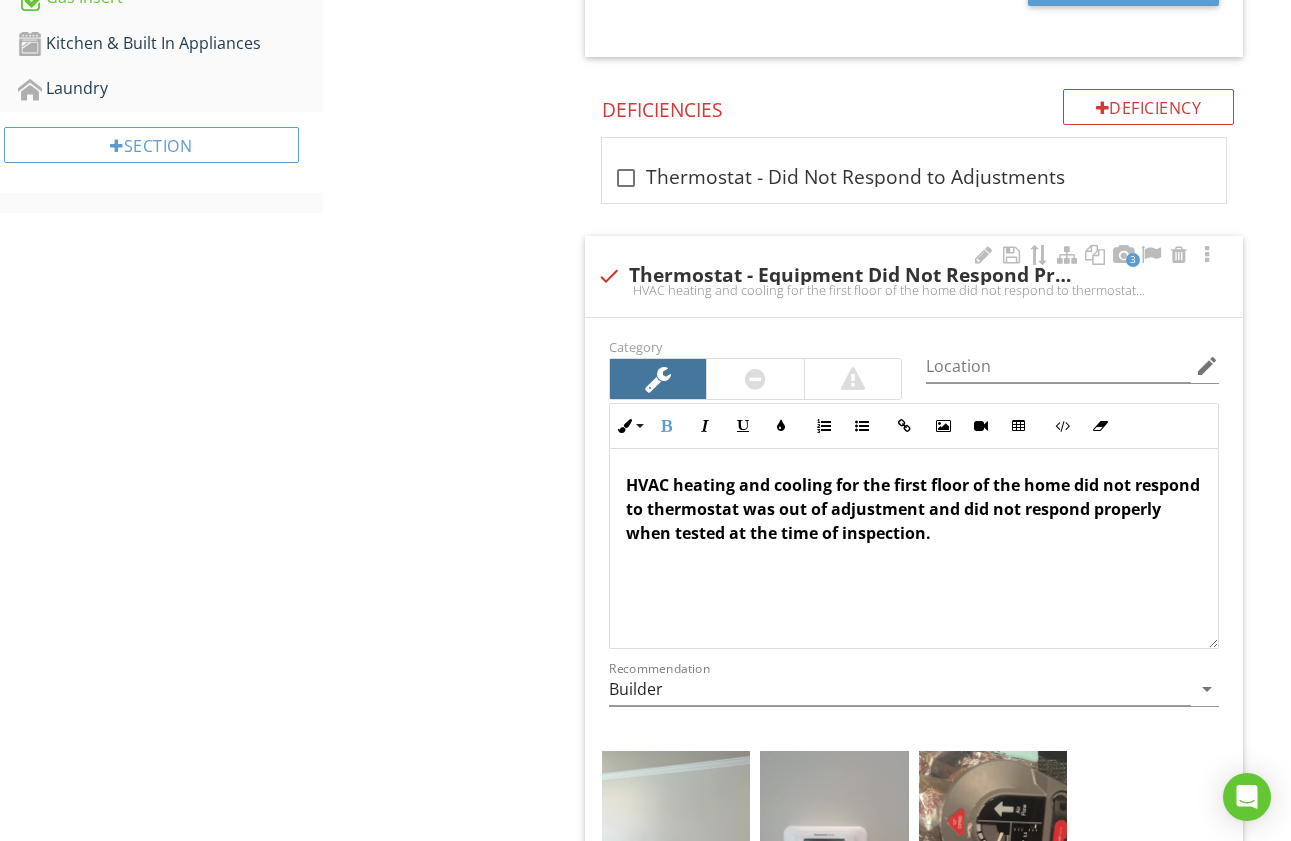 click on "HVAC heating and cooling for the first floor of the home did not respond to thermostat was out of adjustment and did not respond properly when tested at the time of inspection." at bounding box center (913, 509) 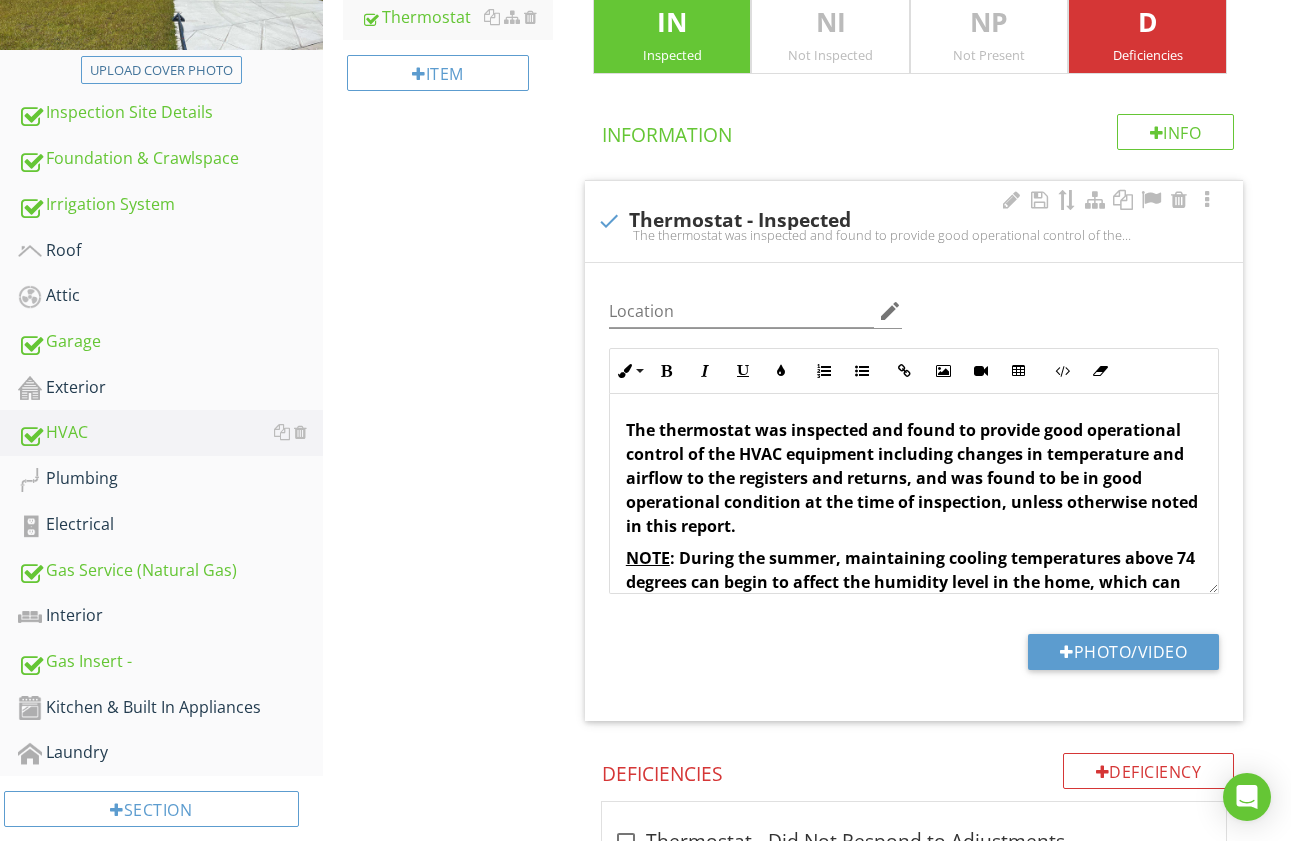 scroll, scrollTop: 411, scrollLeft: 0, axis: vertical 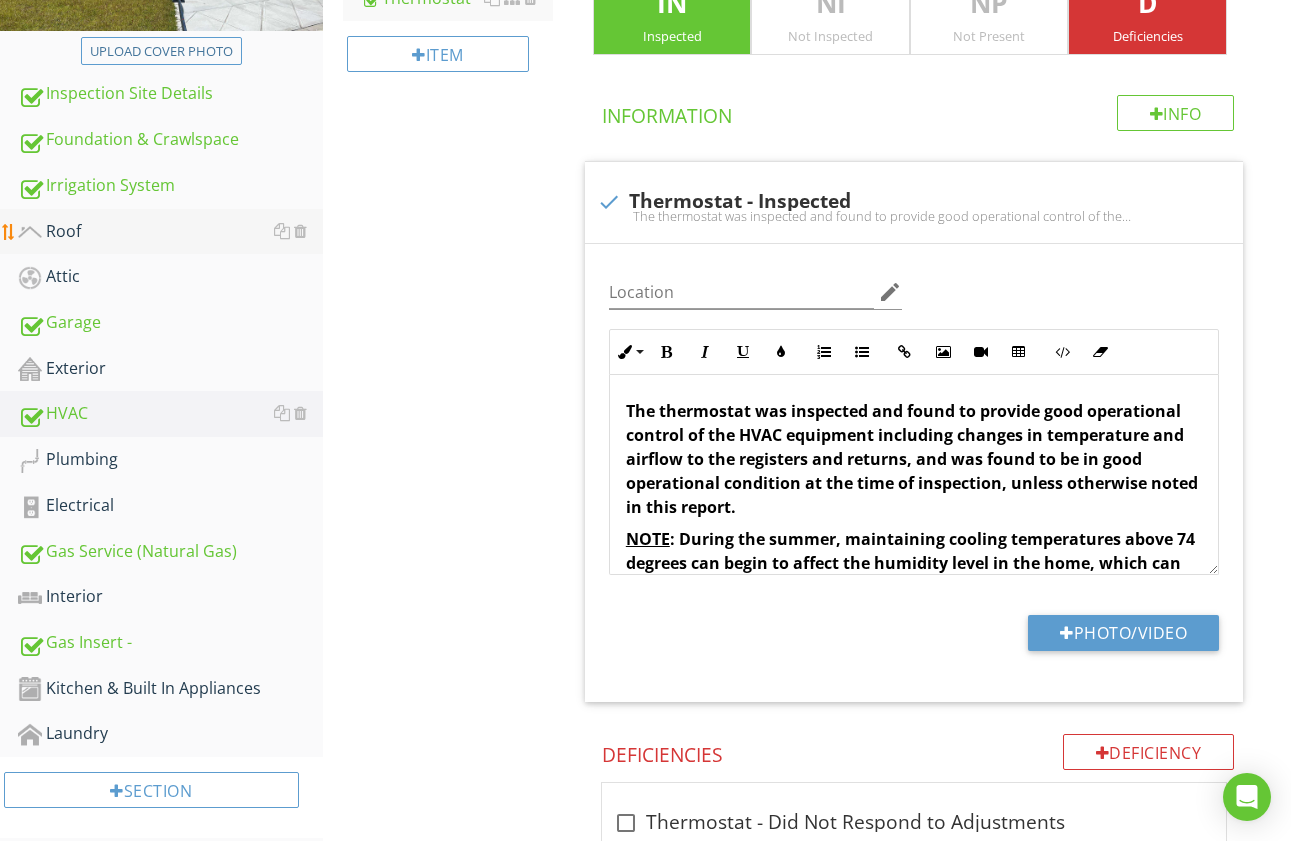 click on "Roof" at bounding box center (170, 232) 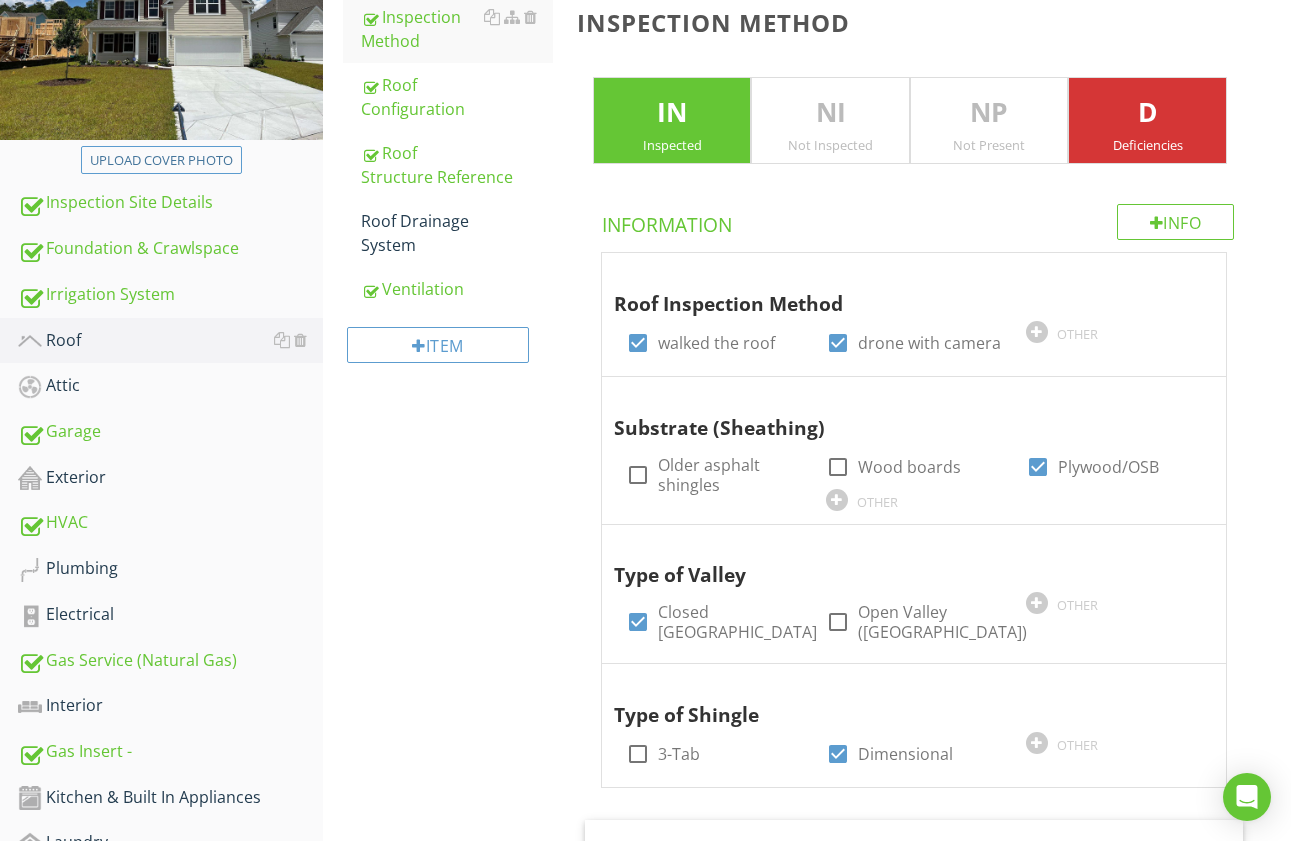 scroll, scrollTop: 287, scrollLeft: 0, axis: vertical 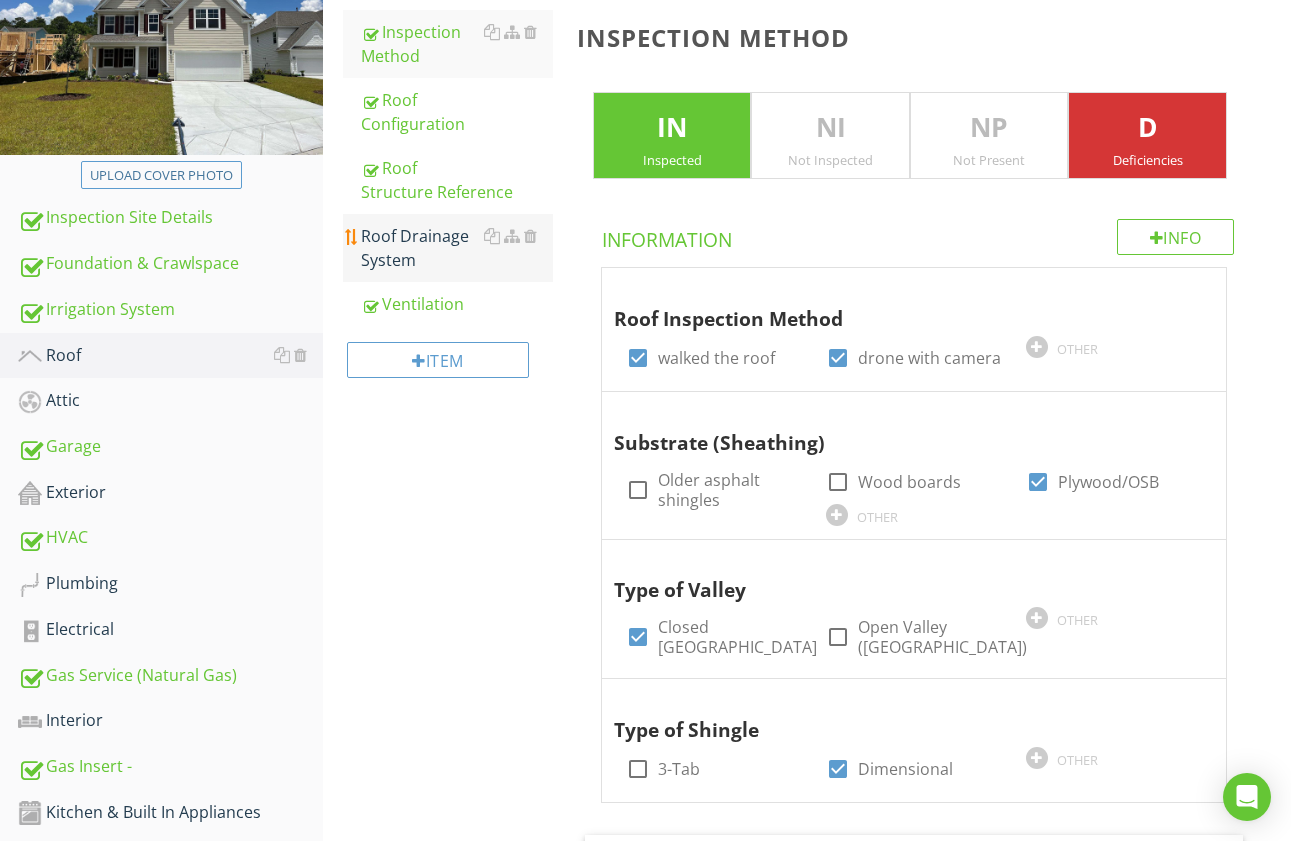click on "Roof Drainage System" at bounding box center (457, 248) 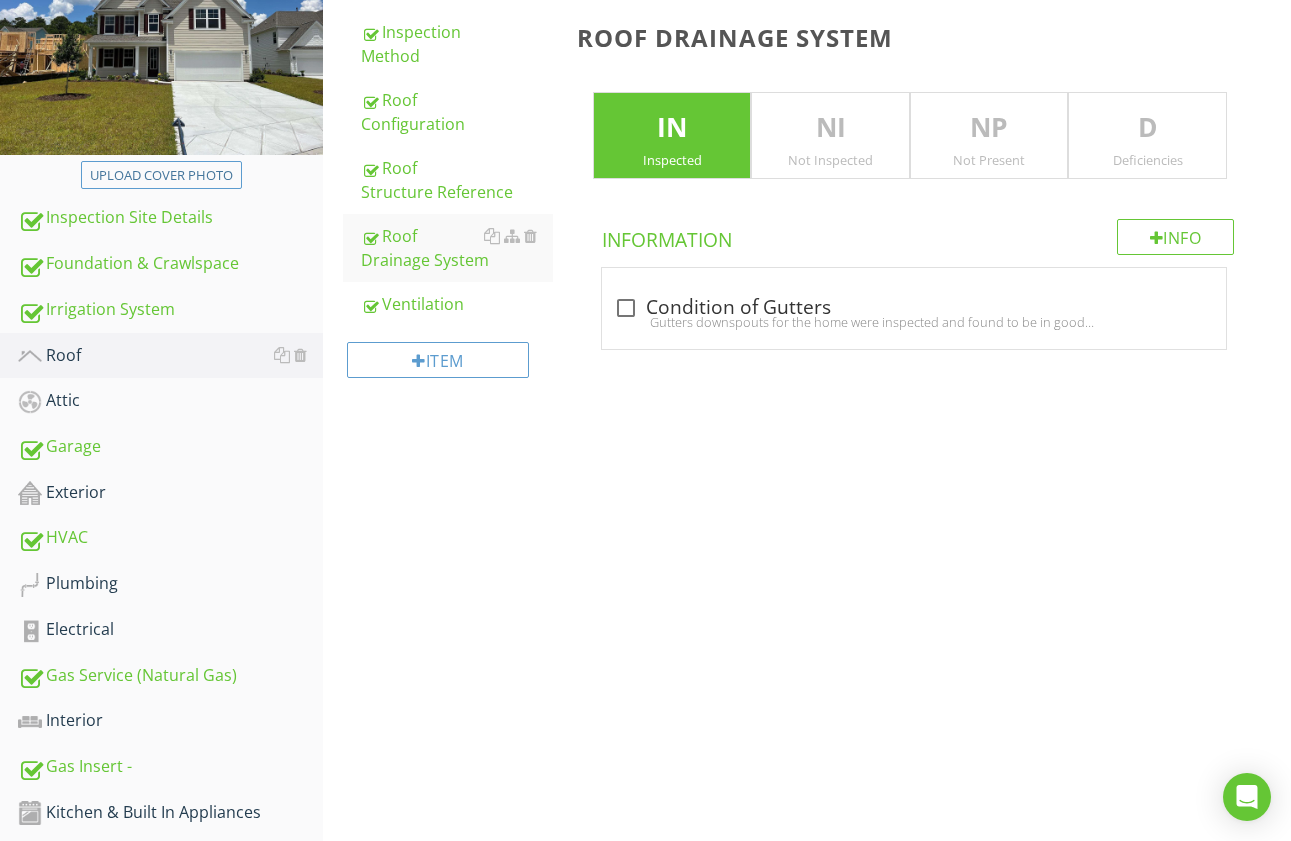 click on "Not Present" at bounding box center [989, 160] 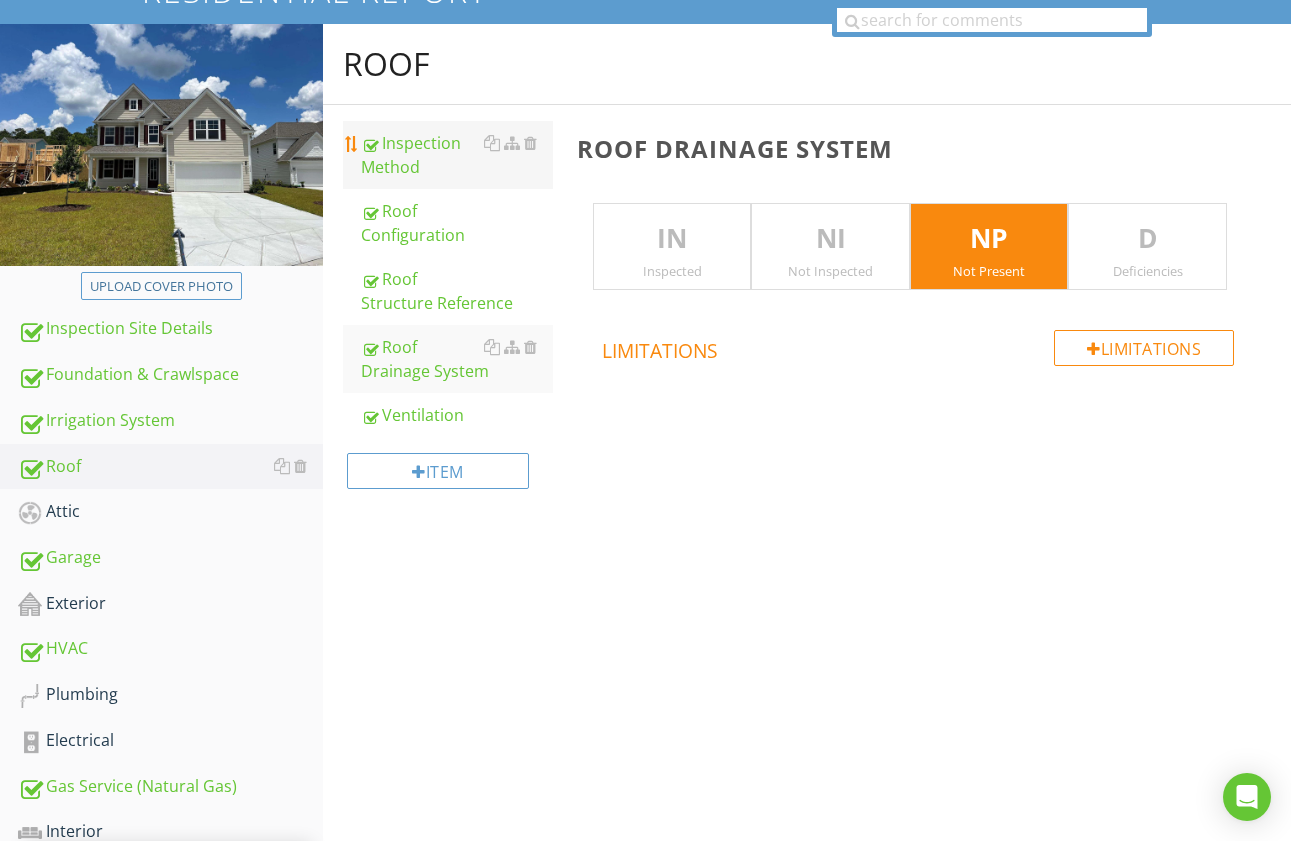 scroll, scrollTop: 151, scrollLeft: 0, axis: vertical 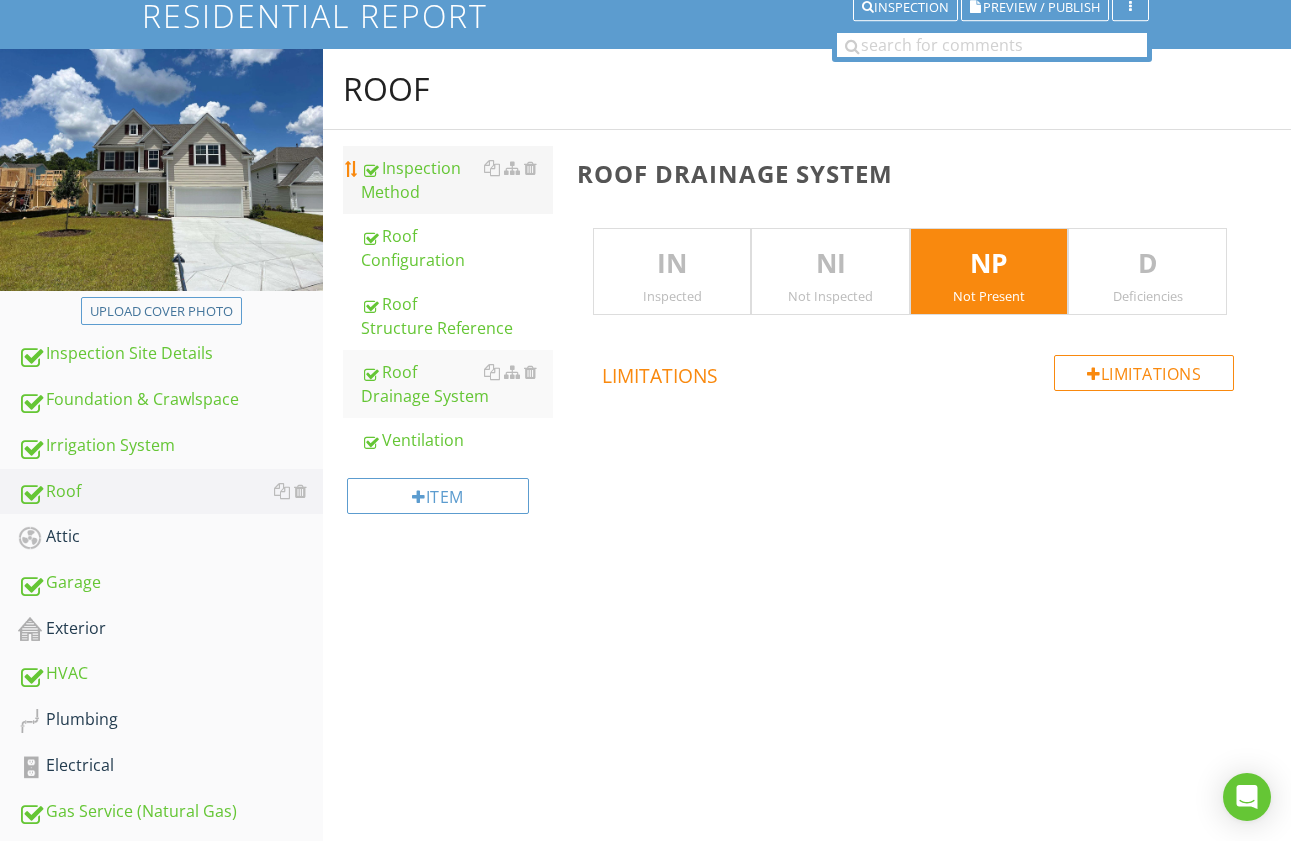 click on "Inspection Method" at bounding box center [457, 180] 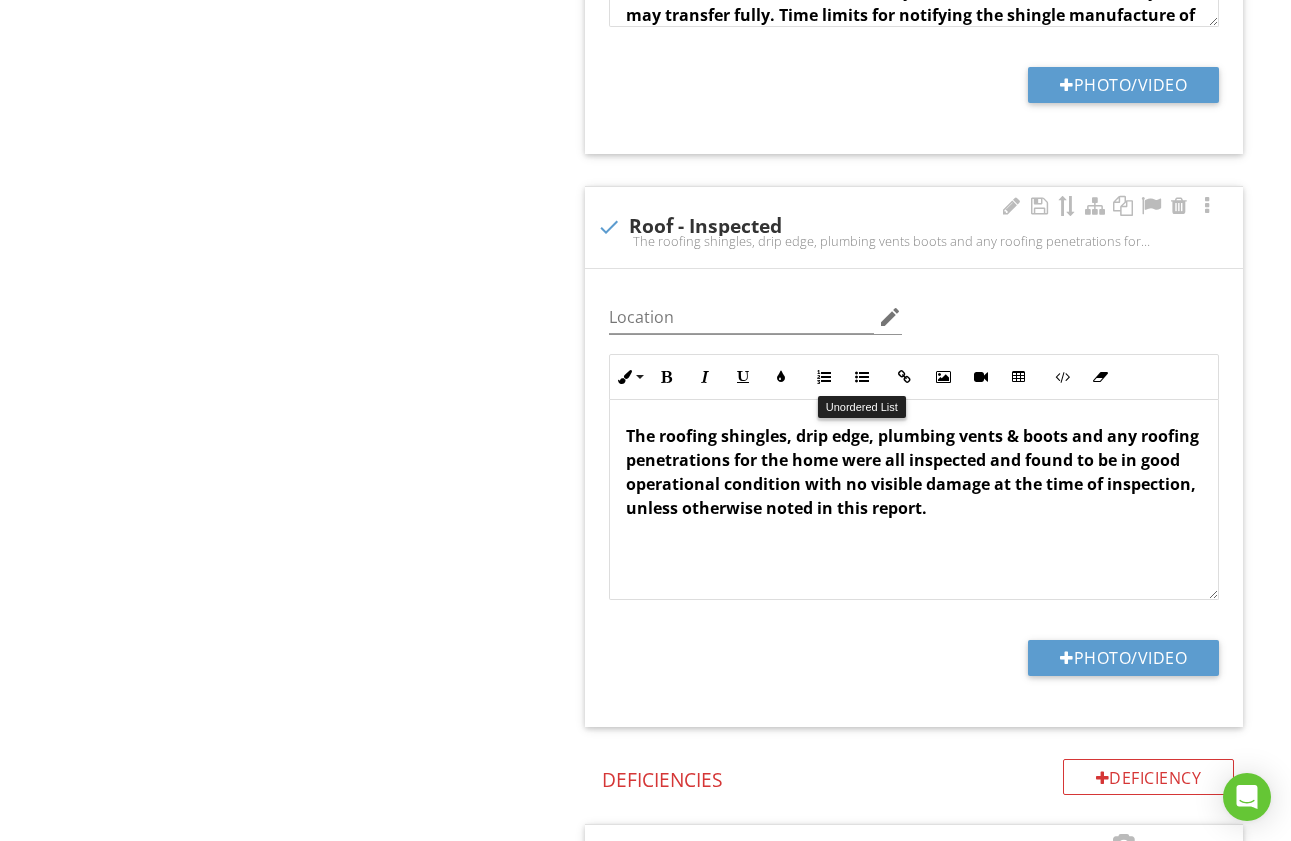 scroll, scrollTop: 1521, scrollLeft: 0, axis: vertical 